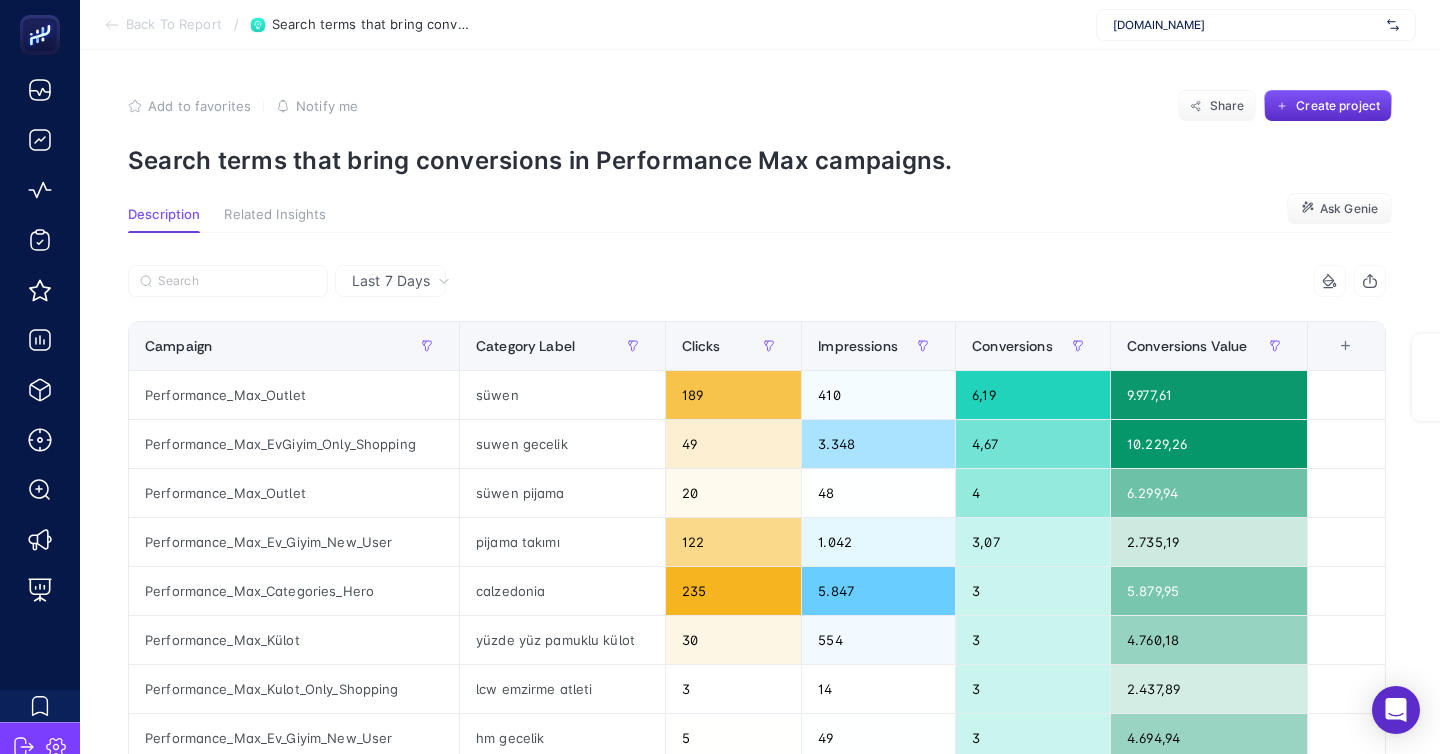scroll, scrollTop: 0, scrollLeft: 0, axis: both 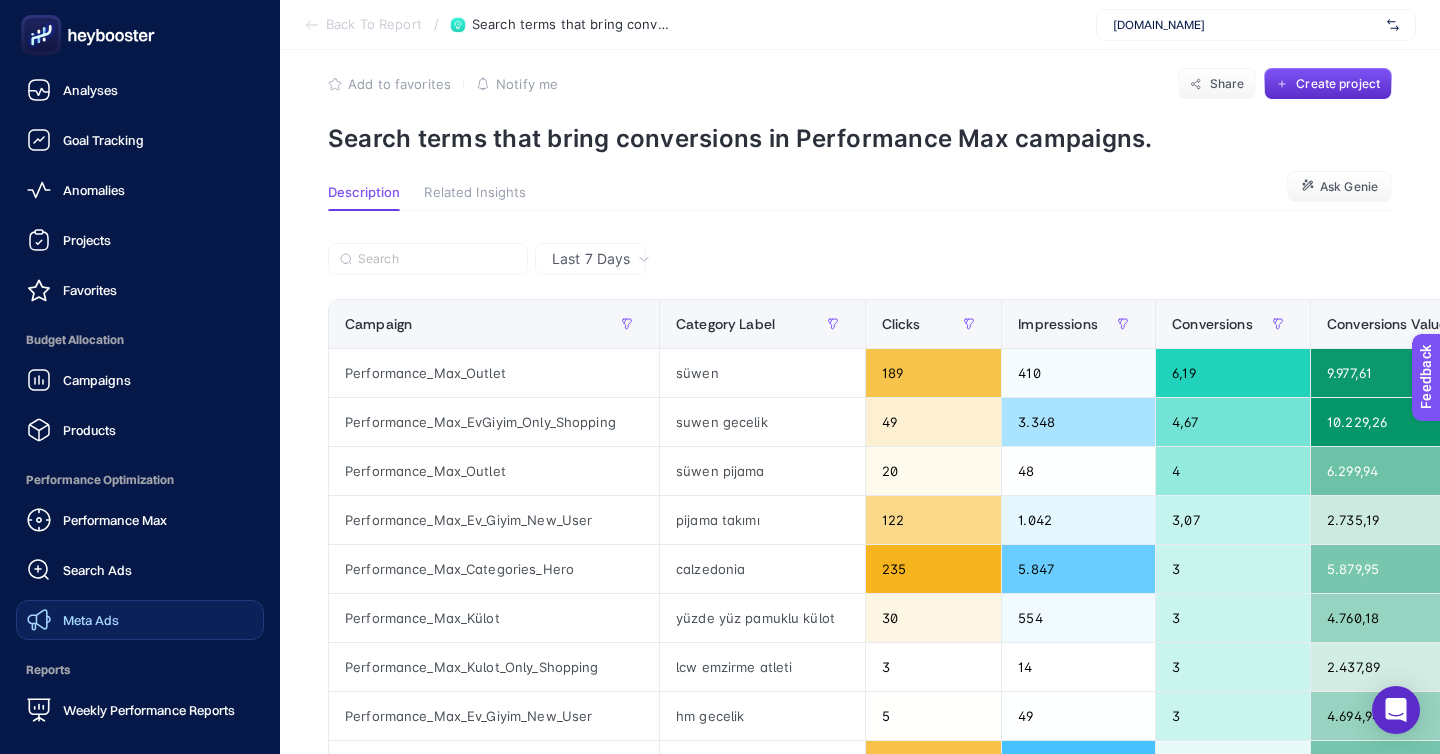 click on "Meta Ads" 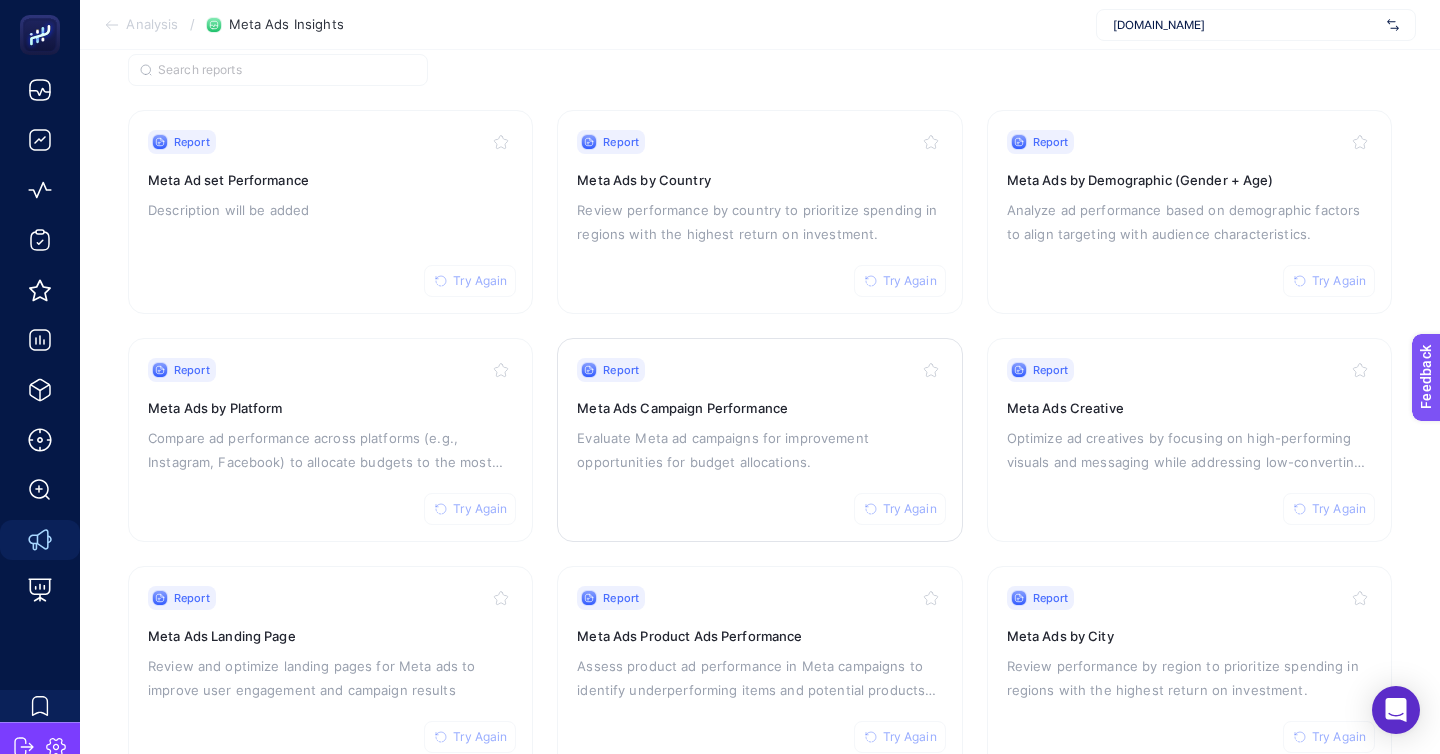 scroll, scrollTop: 217, scrollLeft: 0, axis: vertical 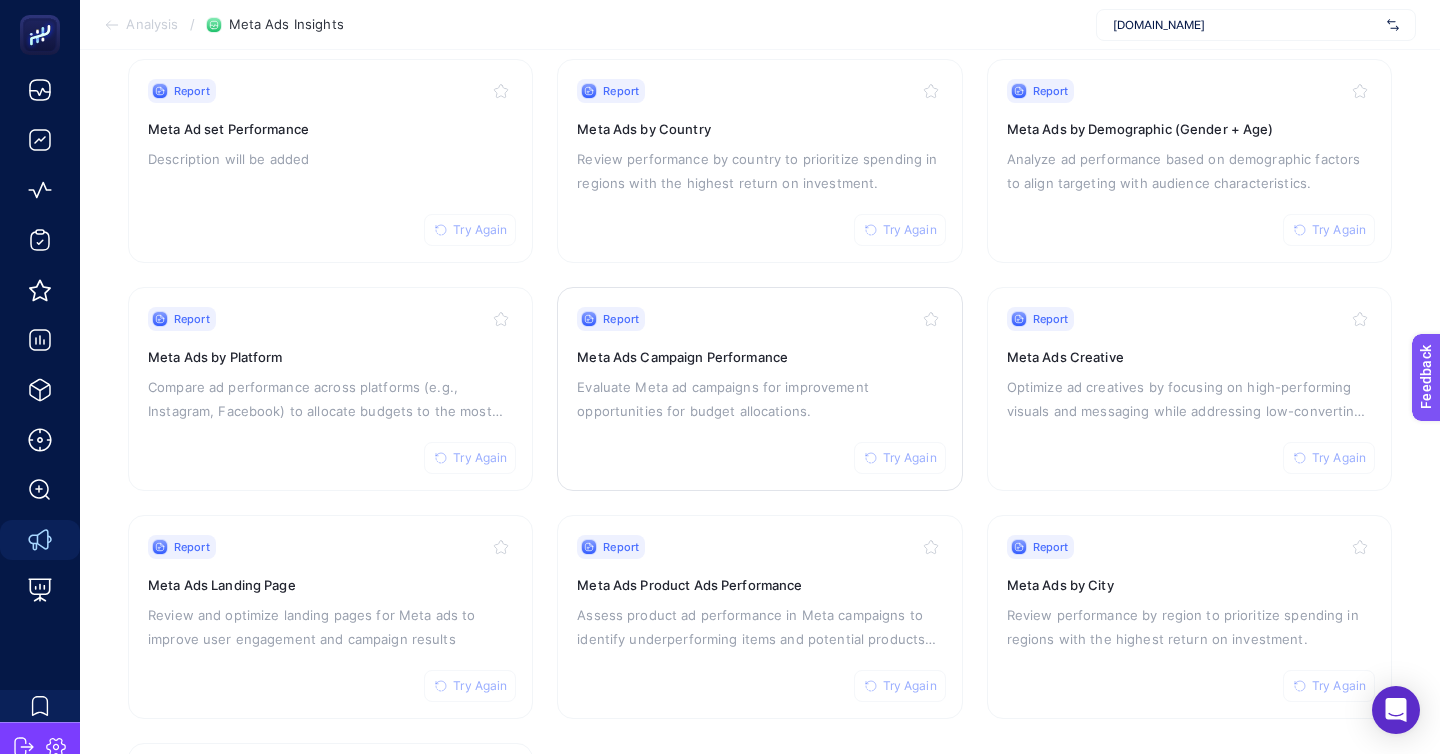 click on "Assess product ad performance in Meta campaigns to identify underperforming items and potential products for promotion." at bounding box center [759, 627] 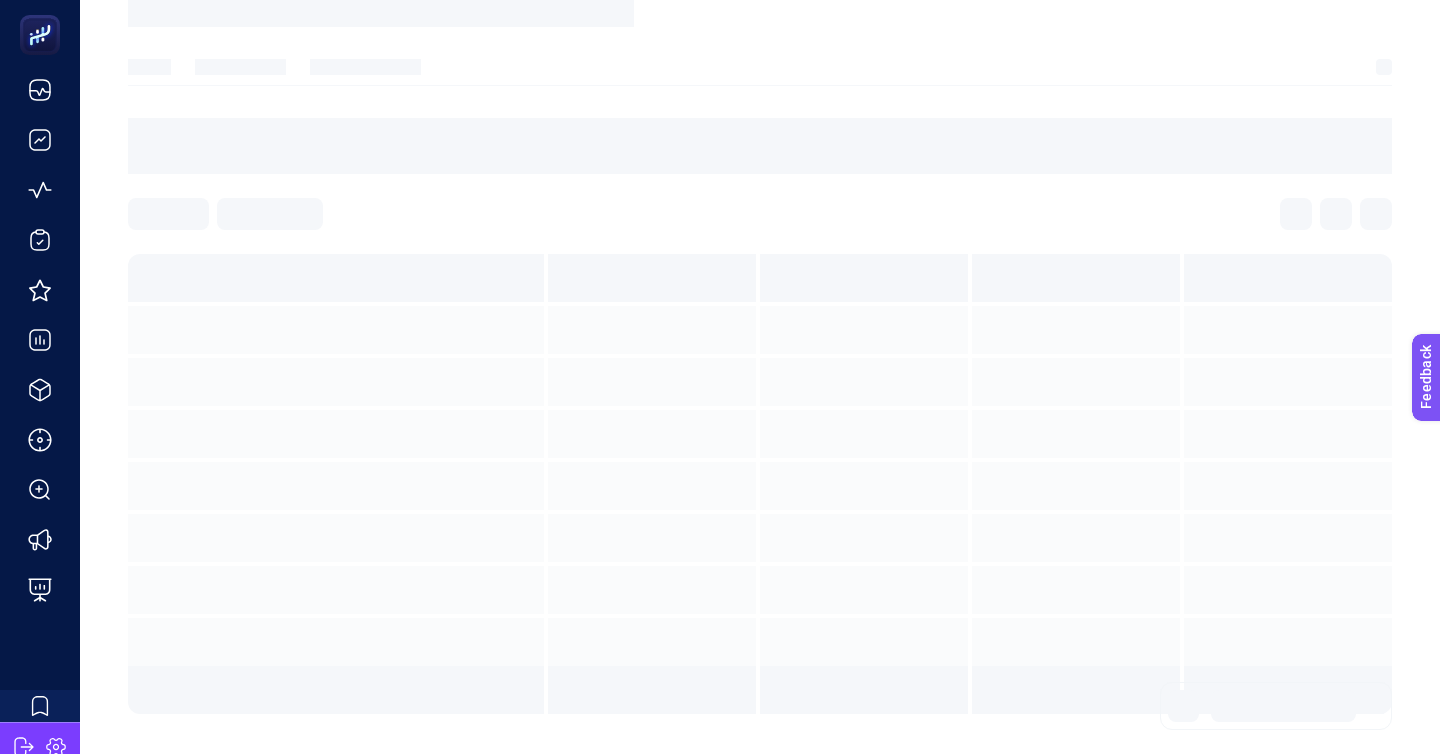 scroll, scrollTop: 0, scrollLeft: 0, axis: both 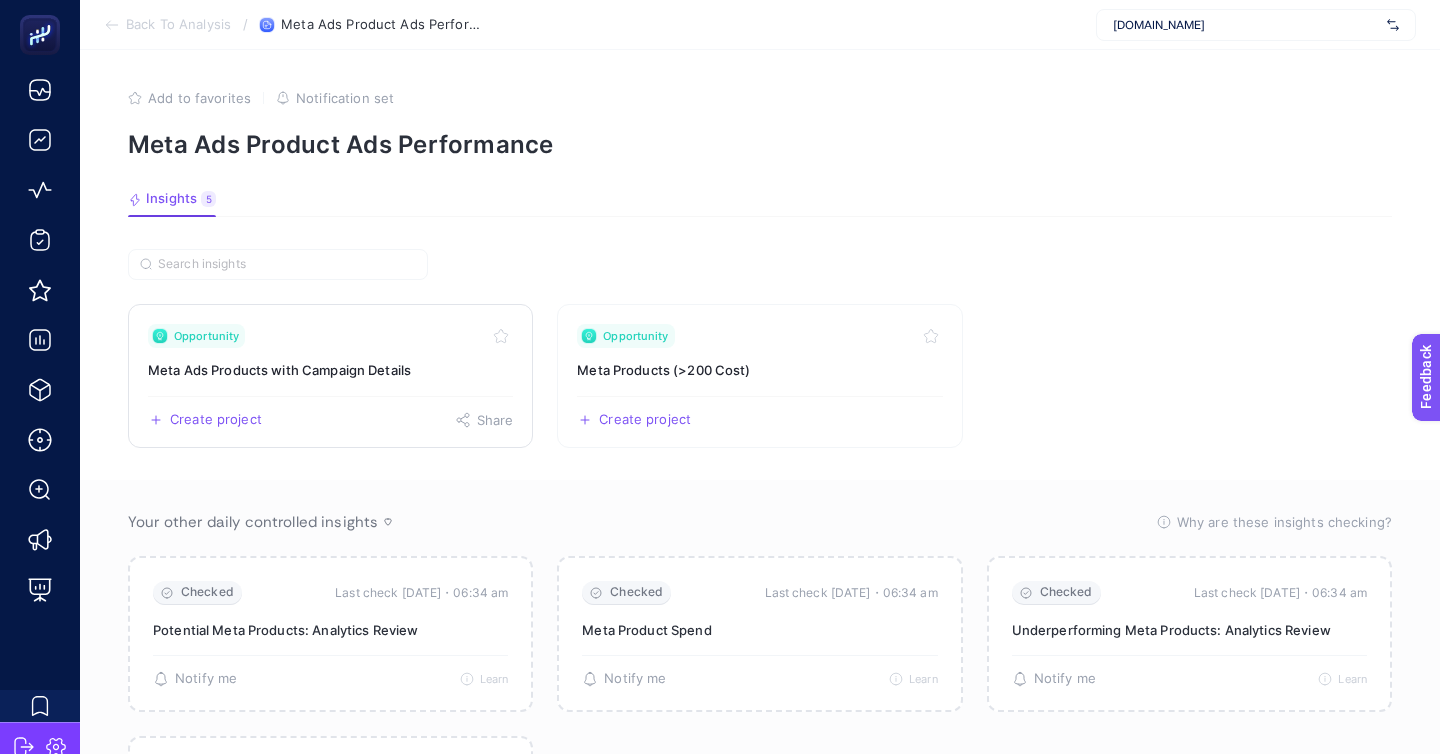 click on "Opportunity" at bounding box center [330, 336] 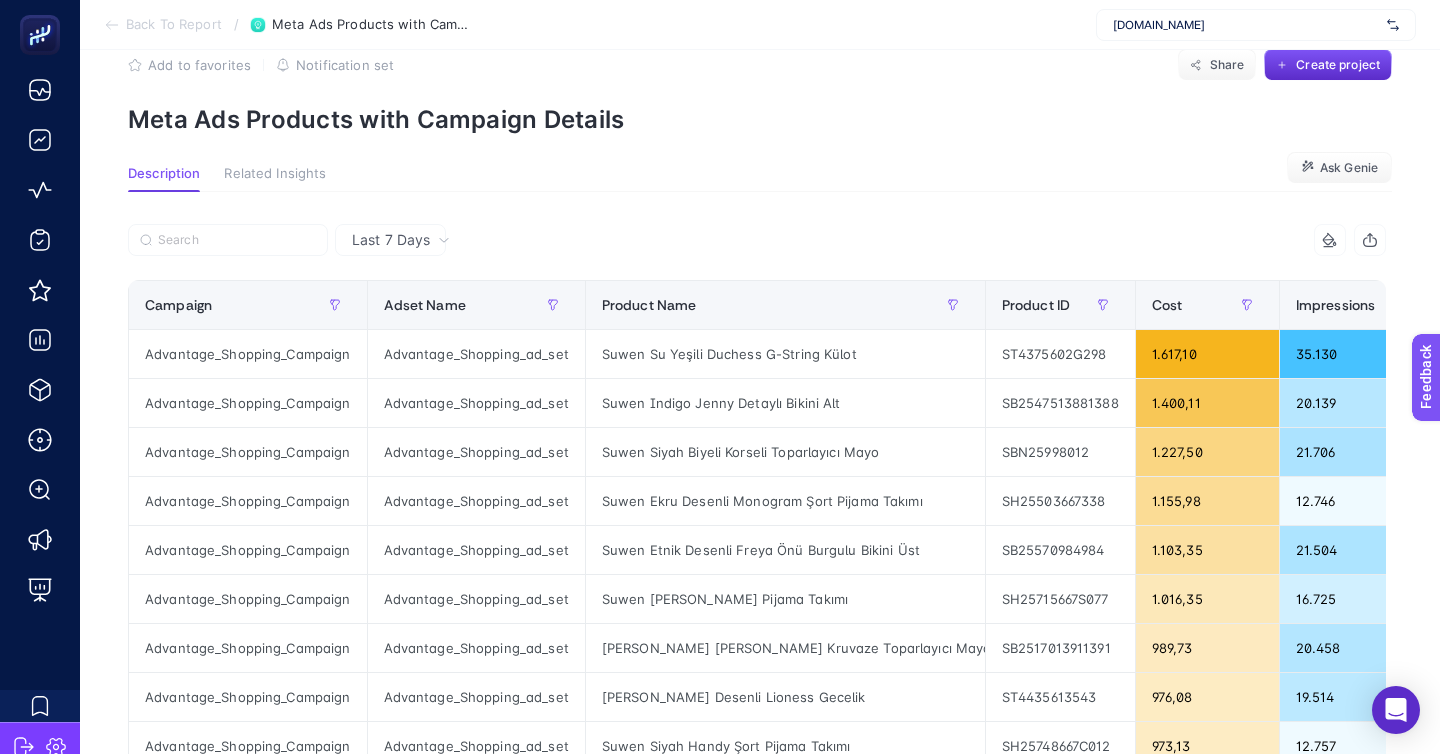 scroll, scrollTop: 48, scrollLeft: 0, axis: vertical 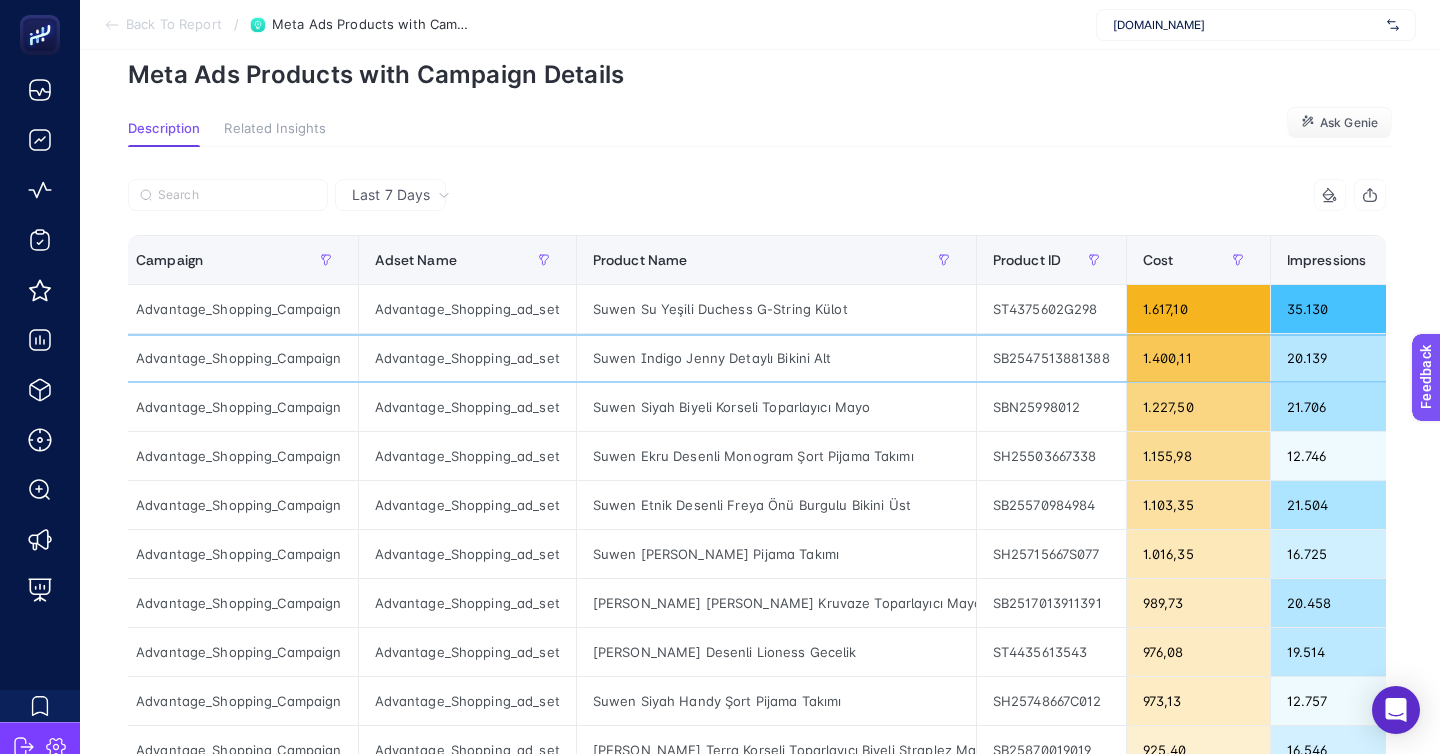 click on "Suwen Indigo Jenny Detaylı Bikini Alt" 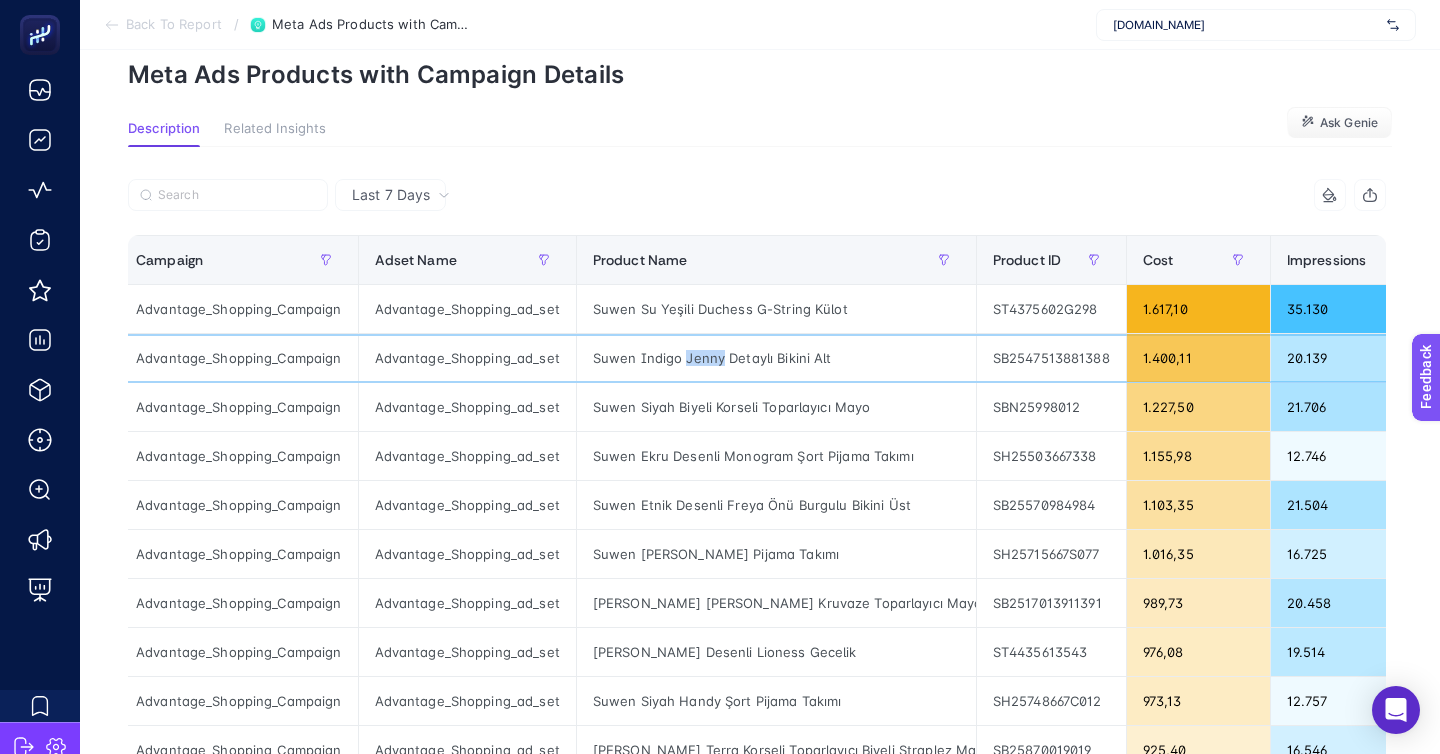 click on "Suwen Indigo Jenny Detaylı Bikini Alt" 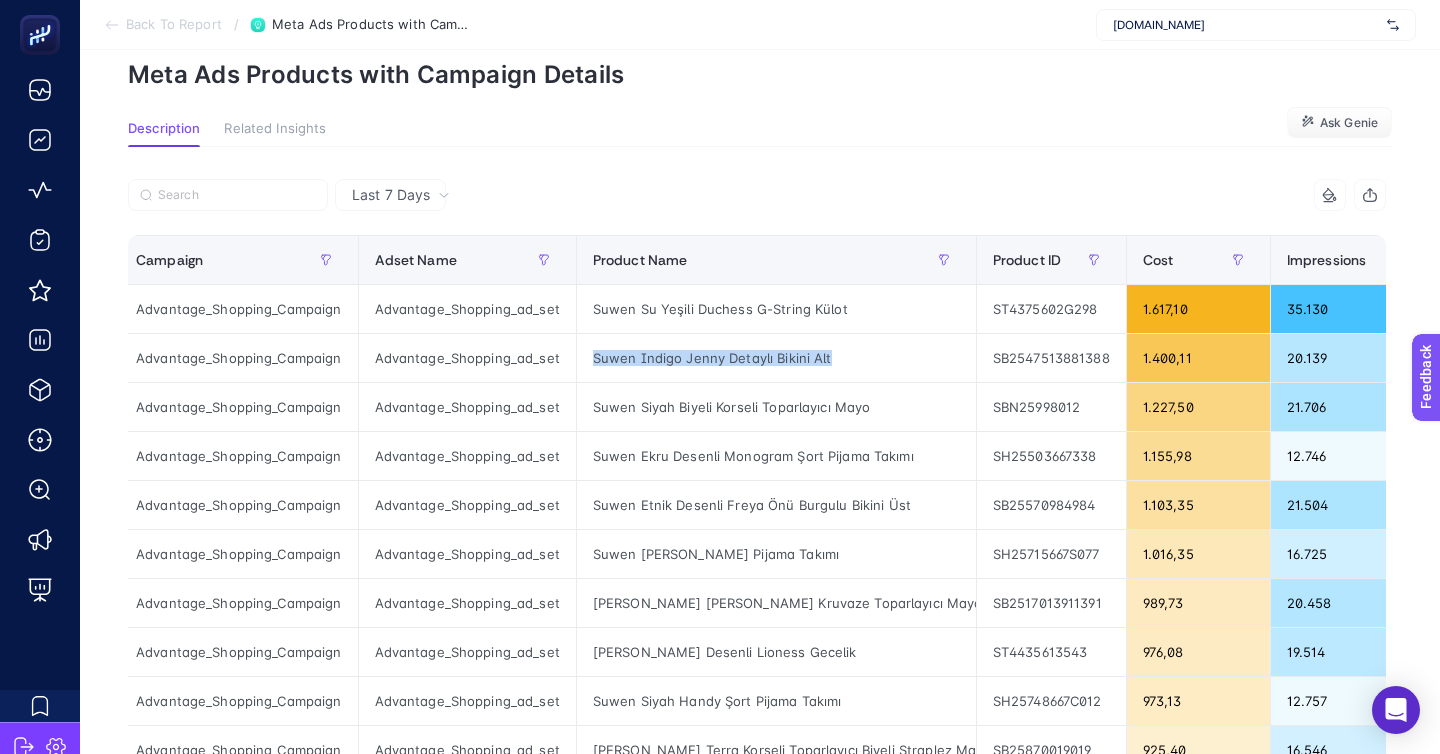 click on "Back To Report" at bounding box center (174, 25) 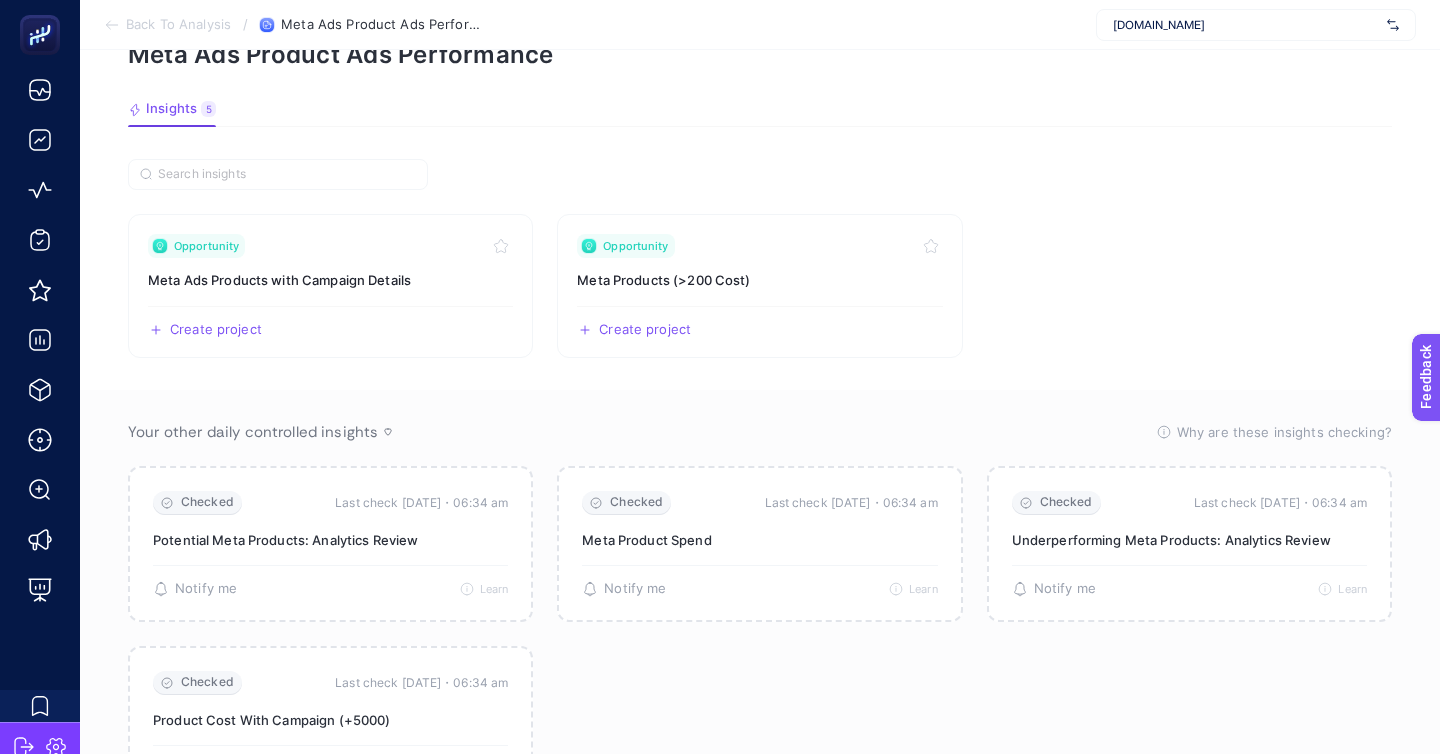 scroll, scrollTop: 74, scrollLeft: 0, axis: vertical 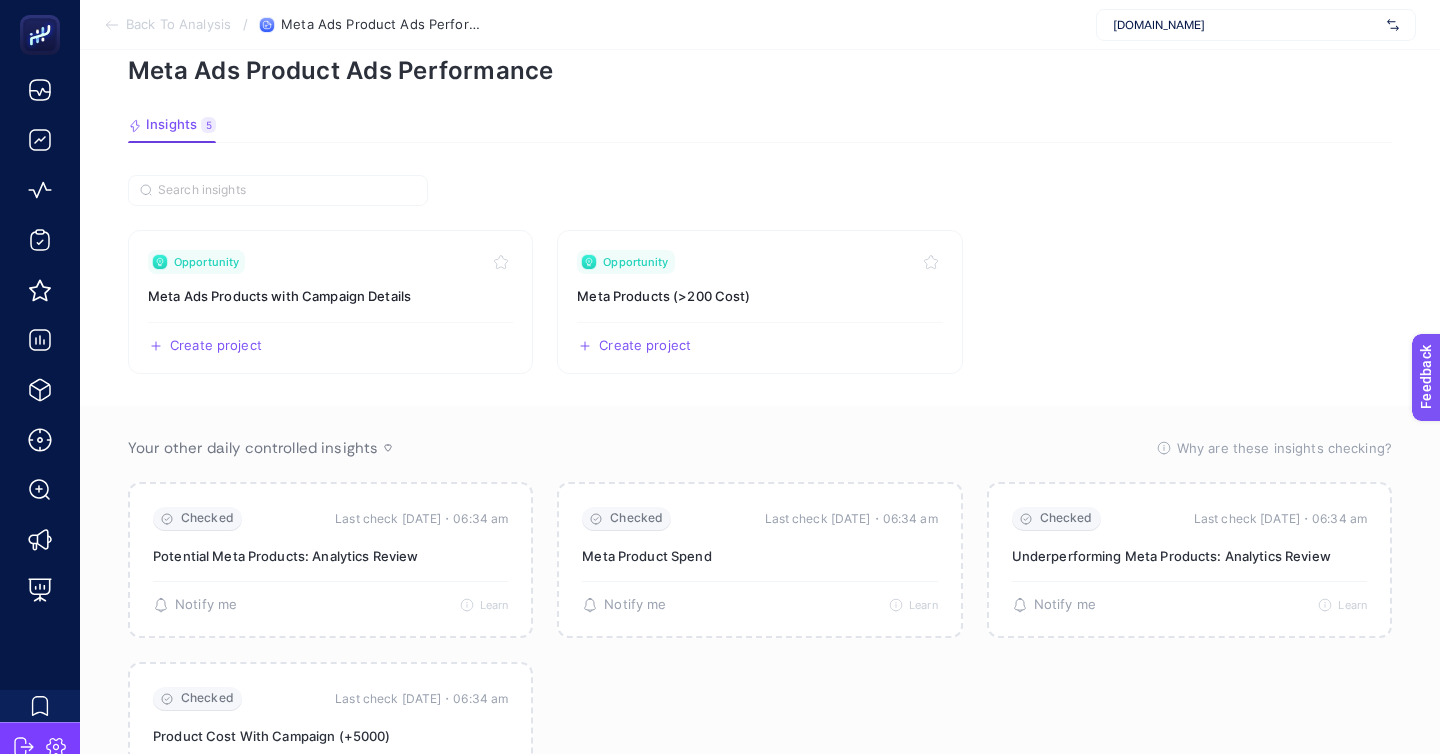 click on "Back To Analysis" at bounding box center [178, 25] 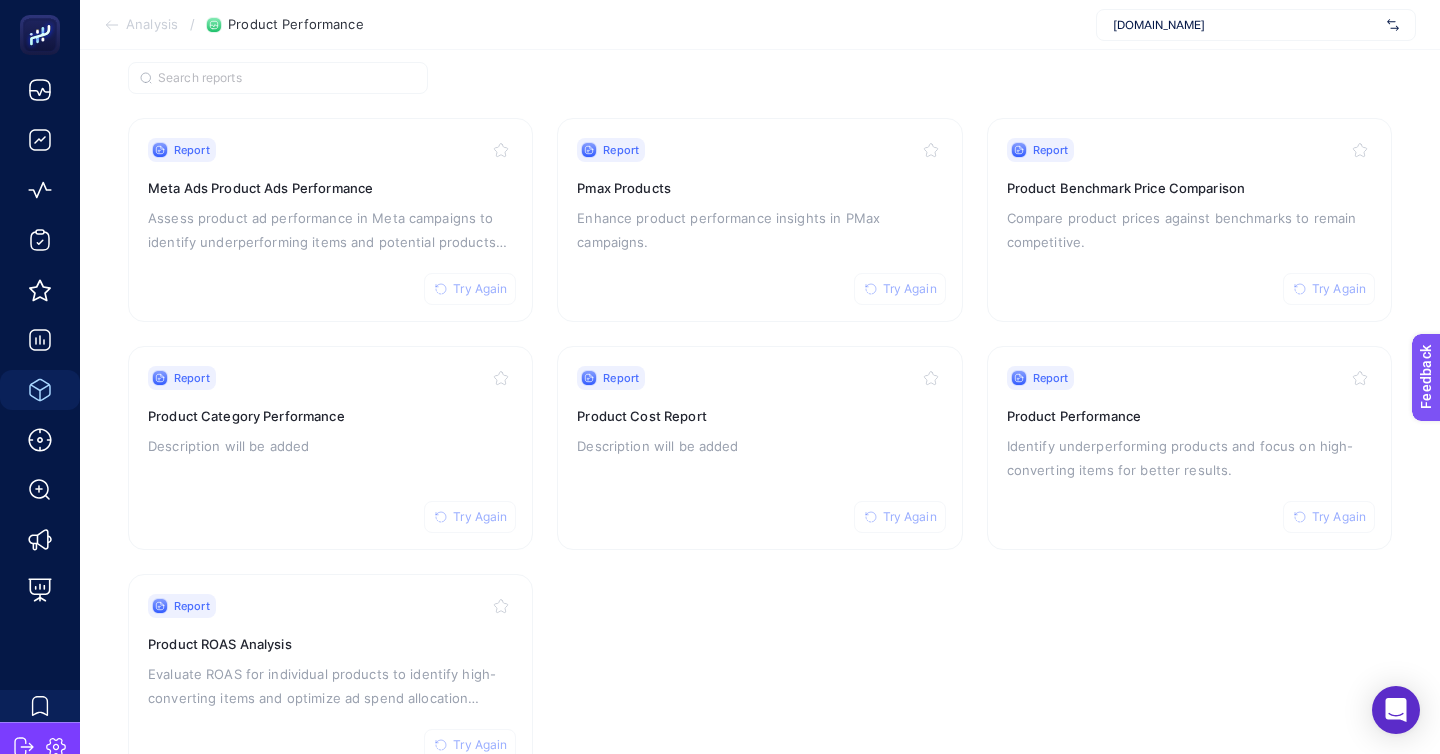 scroll, scrollTop: 172, scrollLeft: 0, axis: vertical 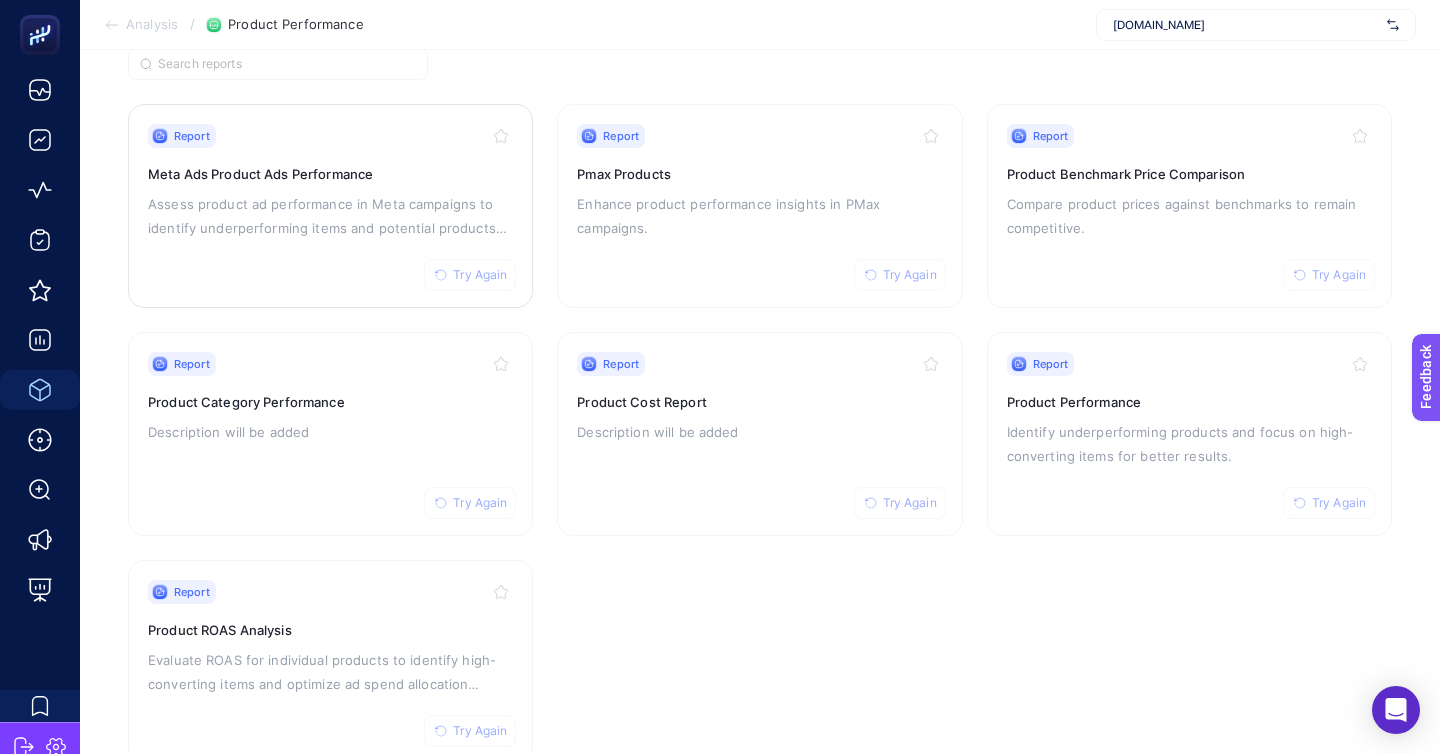 click on "Try Again" at bounding box center (480, 275) 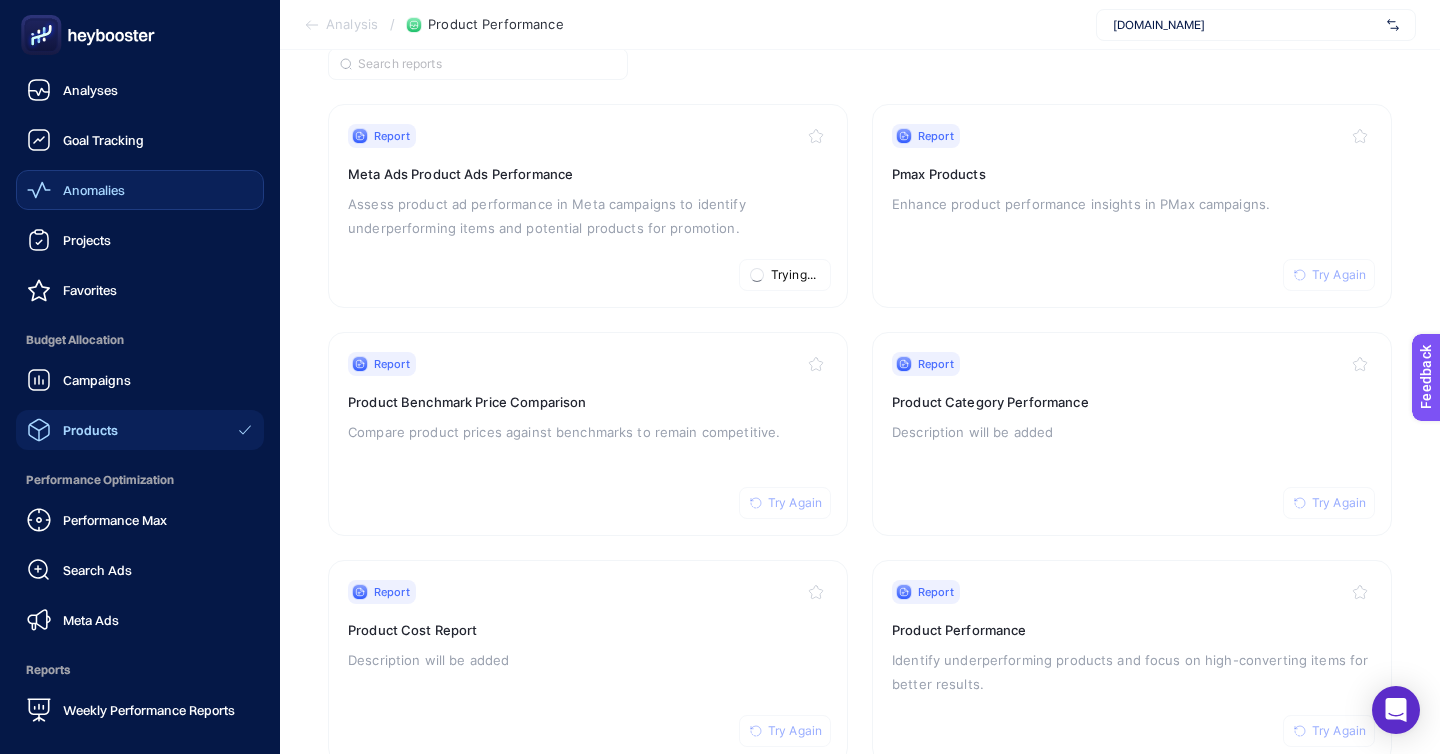 click on "Anomalies" at bounding box center (140, 190) 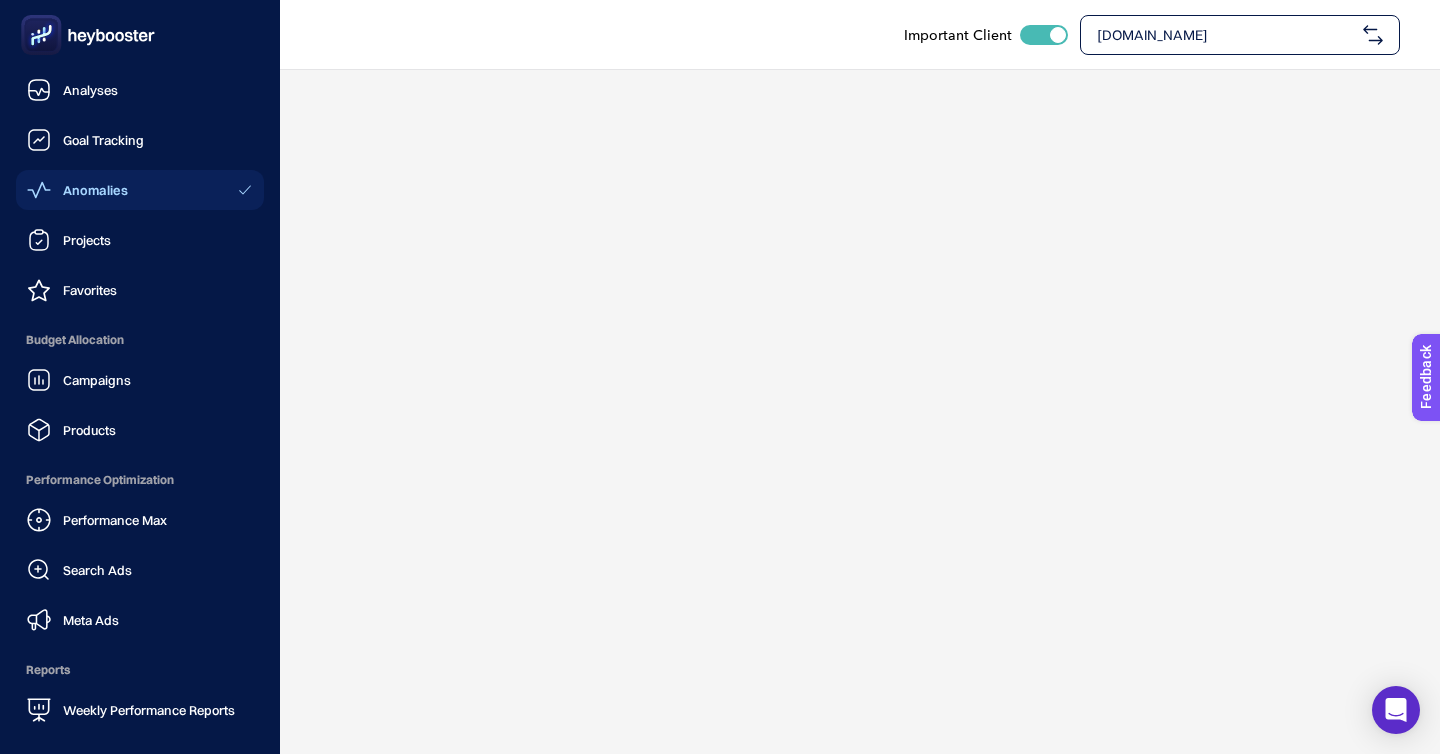 scroll, scrollTop: 0, scrollLeft: 0, axis: both 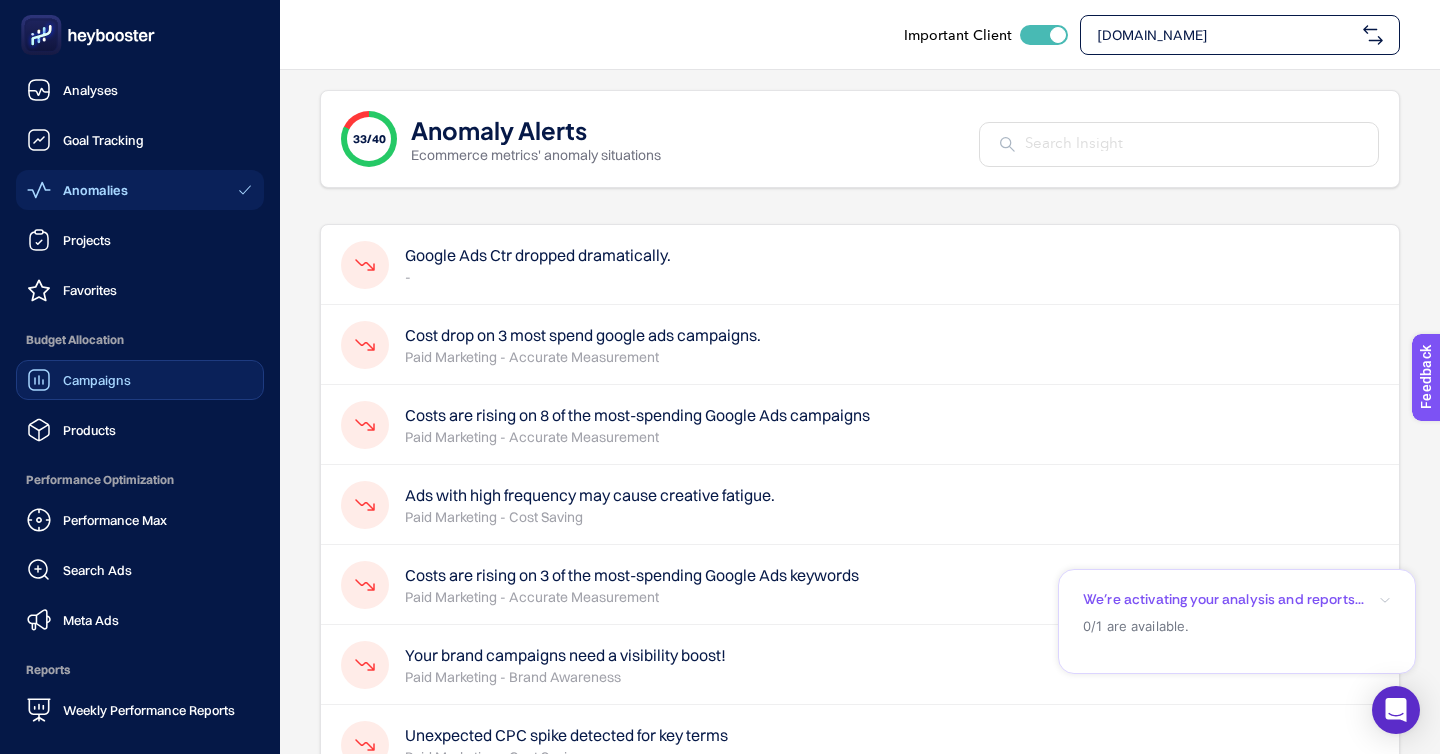 click on "Campaigns" 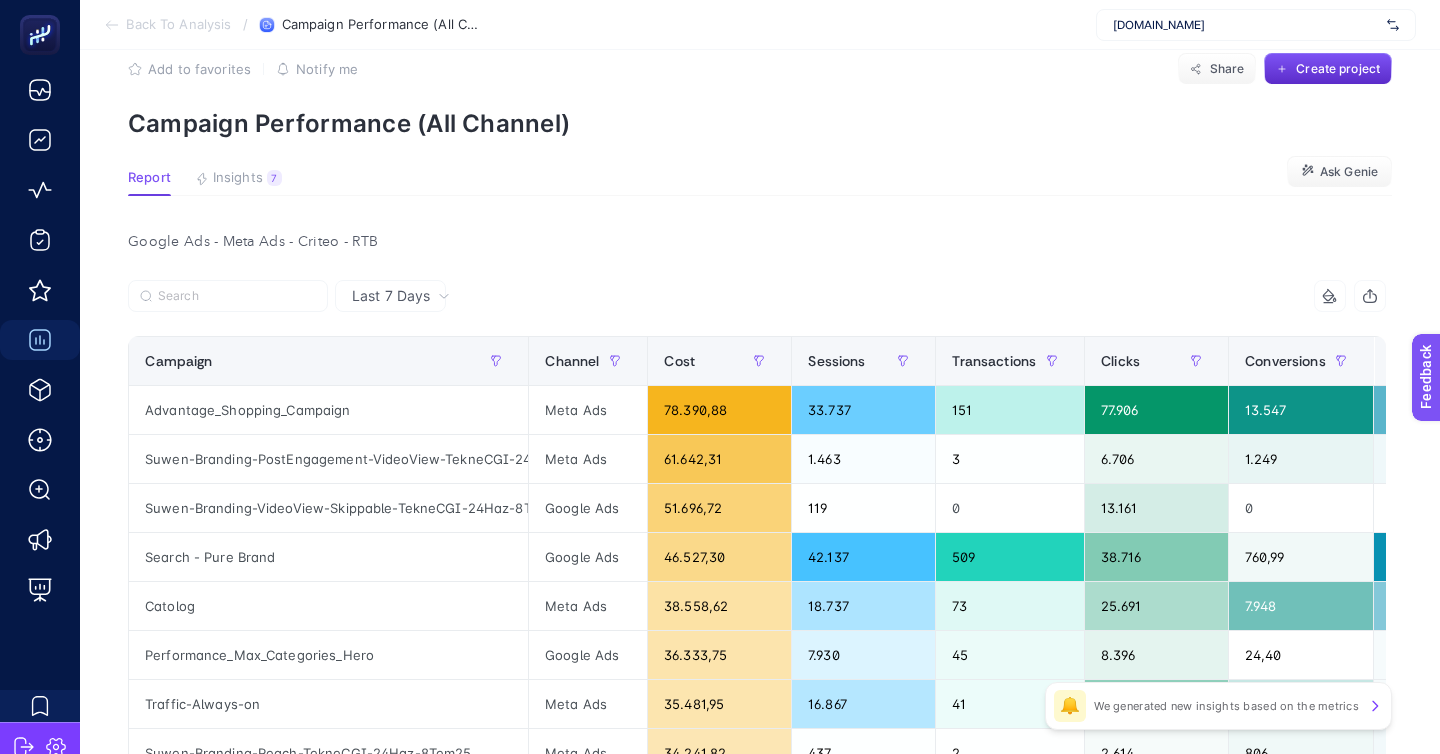 scroll, scrollTop: 43, scrollLeft: 0, axis: vertical 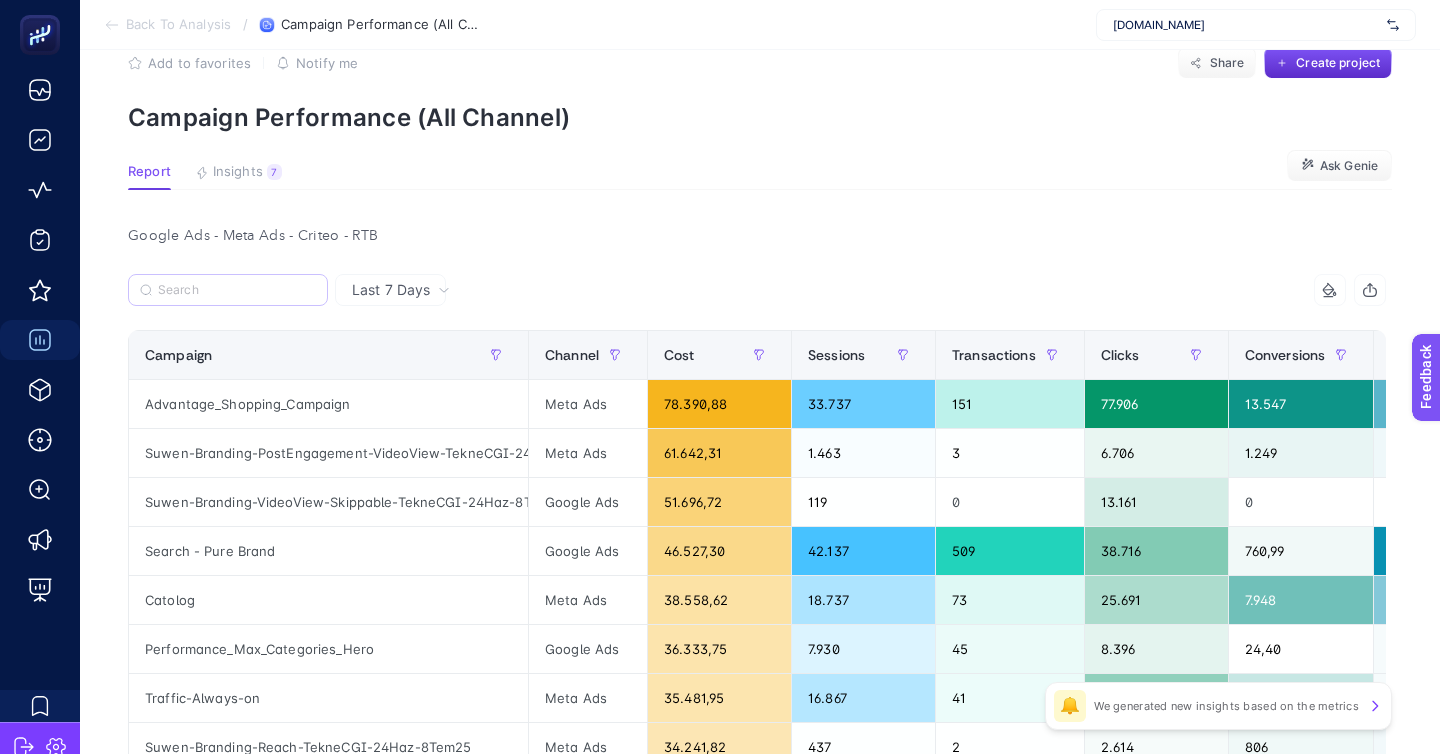 click at bounding box center (228, 290) 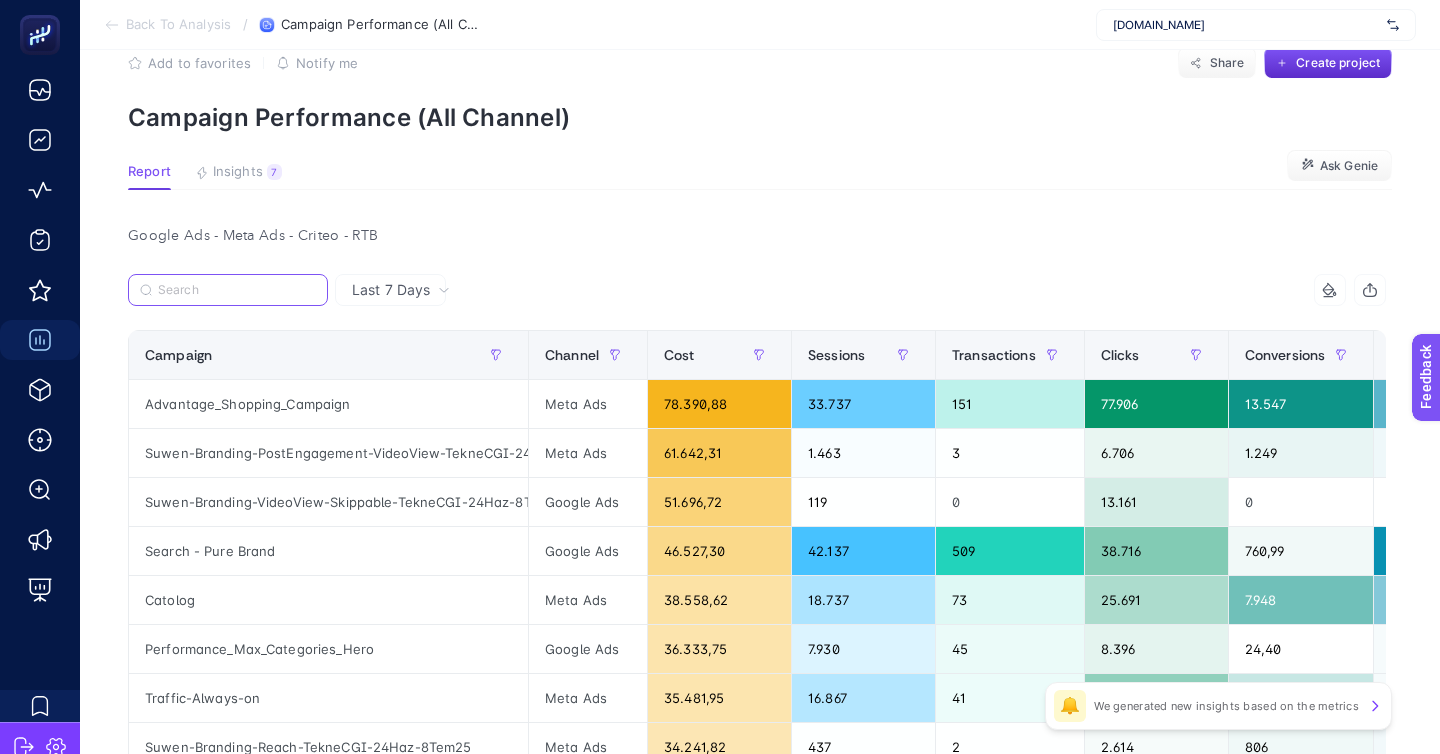 click at bounding box center [237, 290] 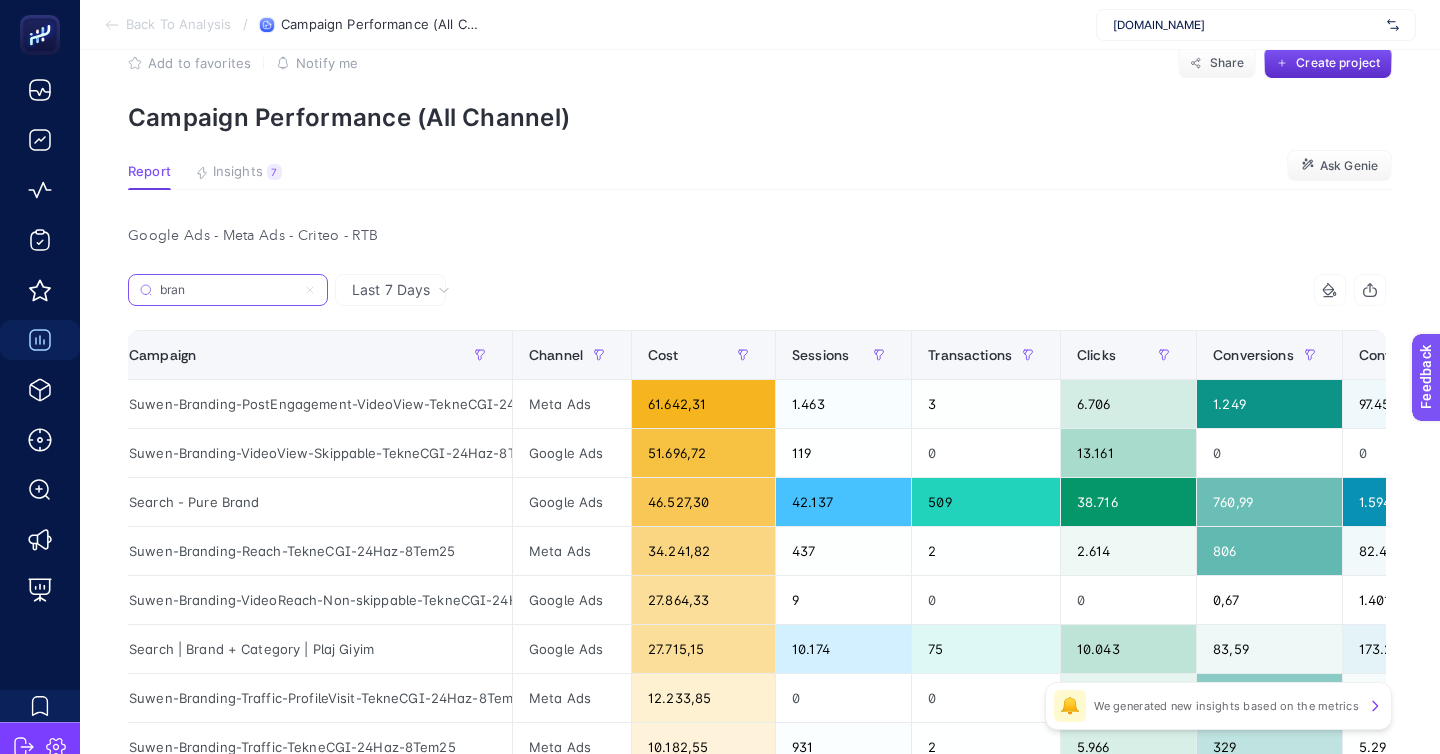 scroll, scrollTop: 0, scrollLeft: 0, axis: both 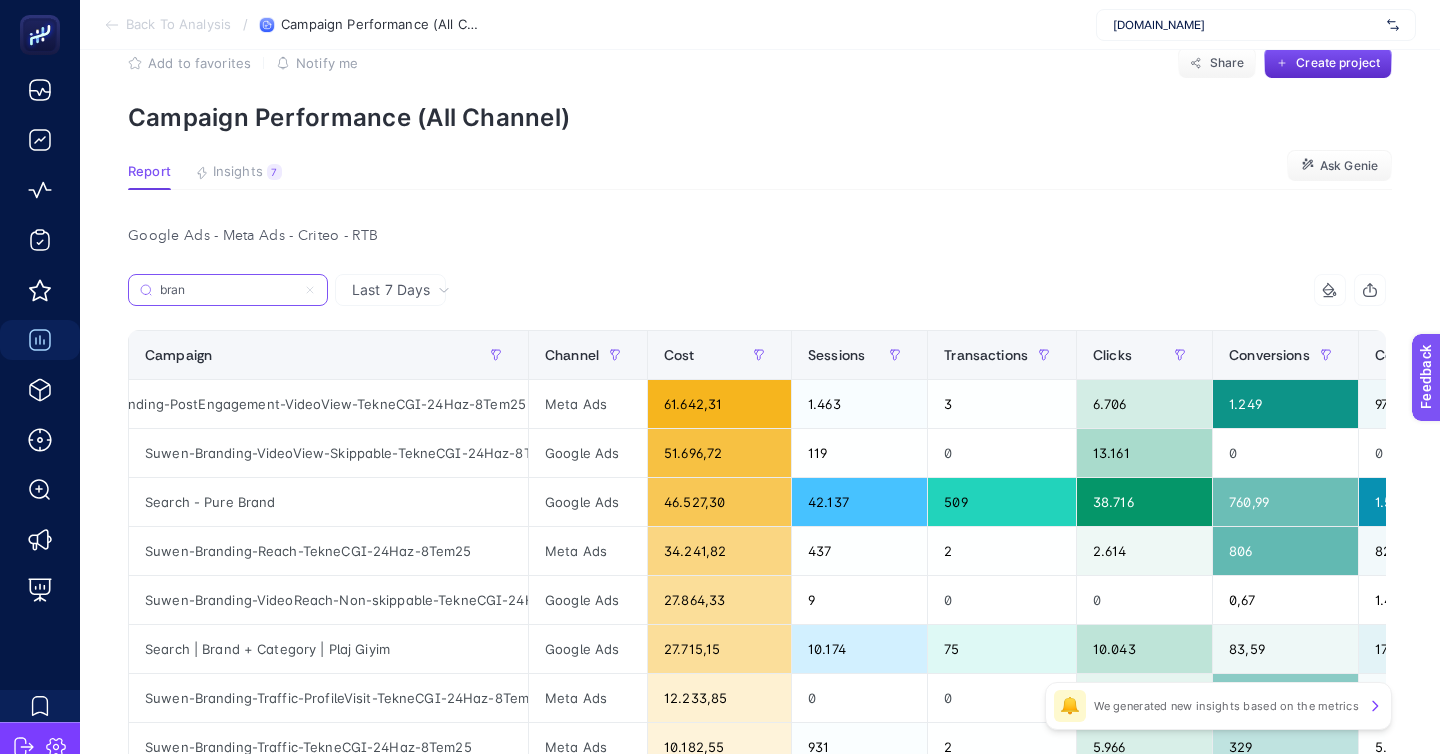 type on "bran" 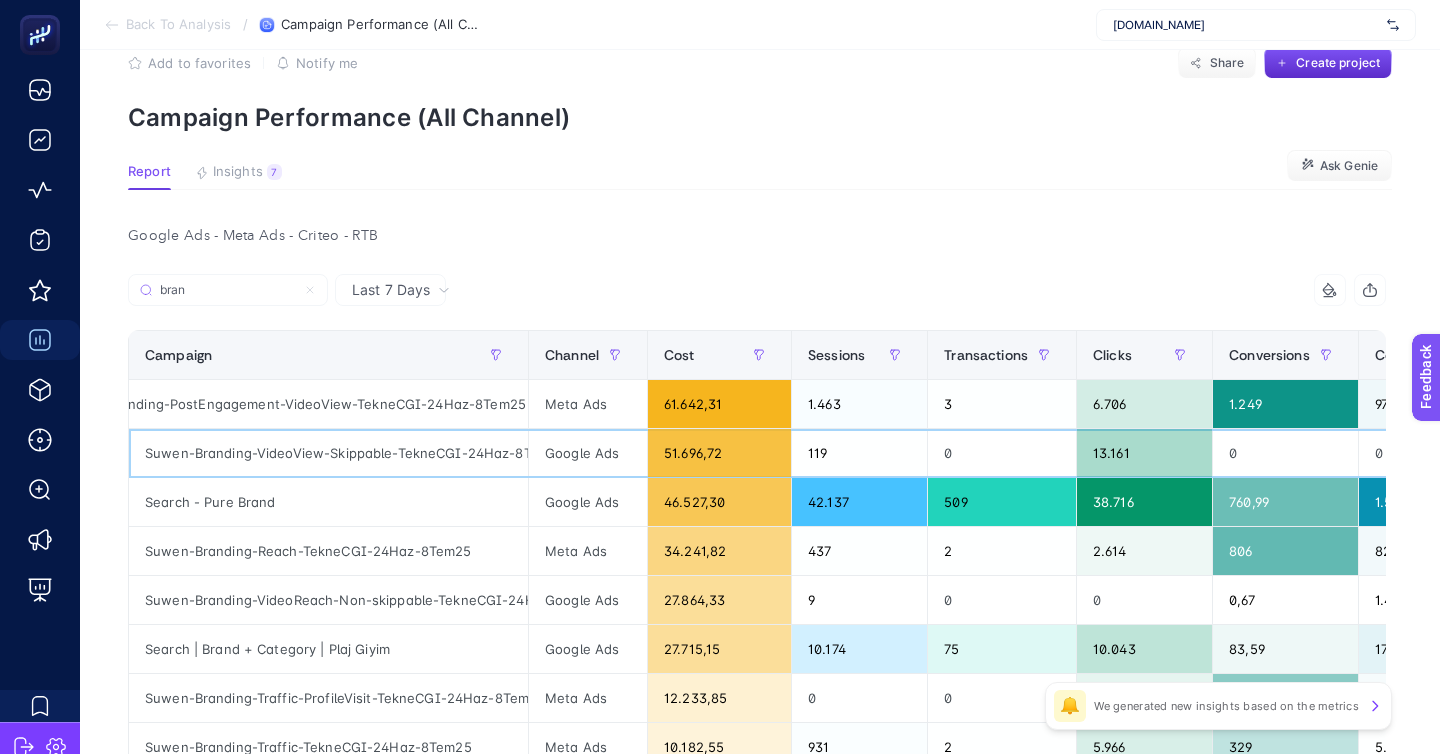 click on "Suwen-Branding-VideoView-Skippable-TekneCGI-24Haz-8Tem" 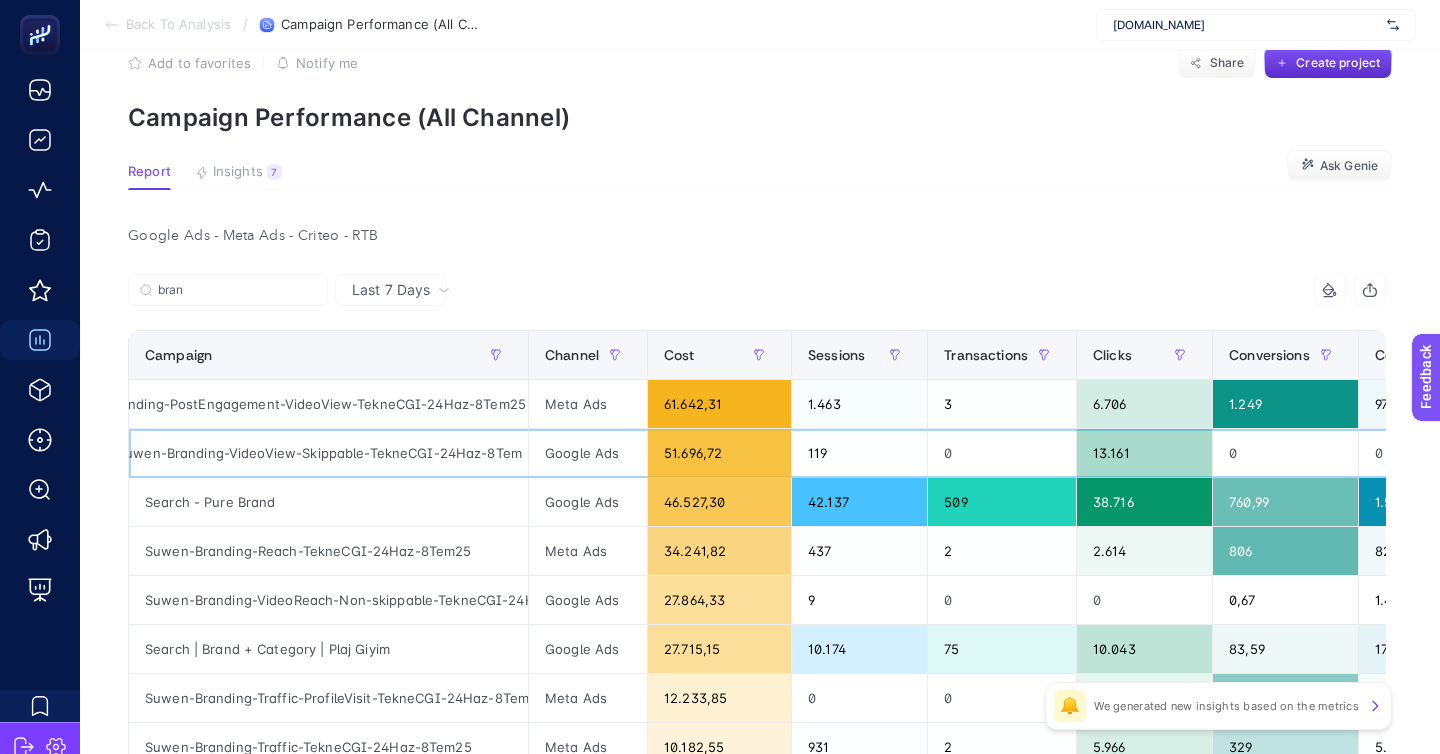 scroll, scrollTop: 0, scrollLeft: 0, axis: both 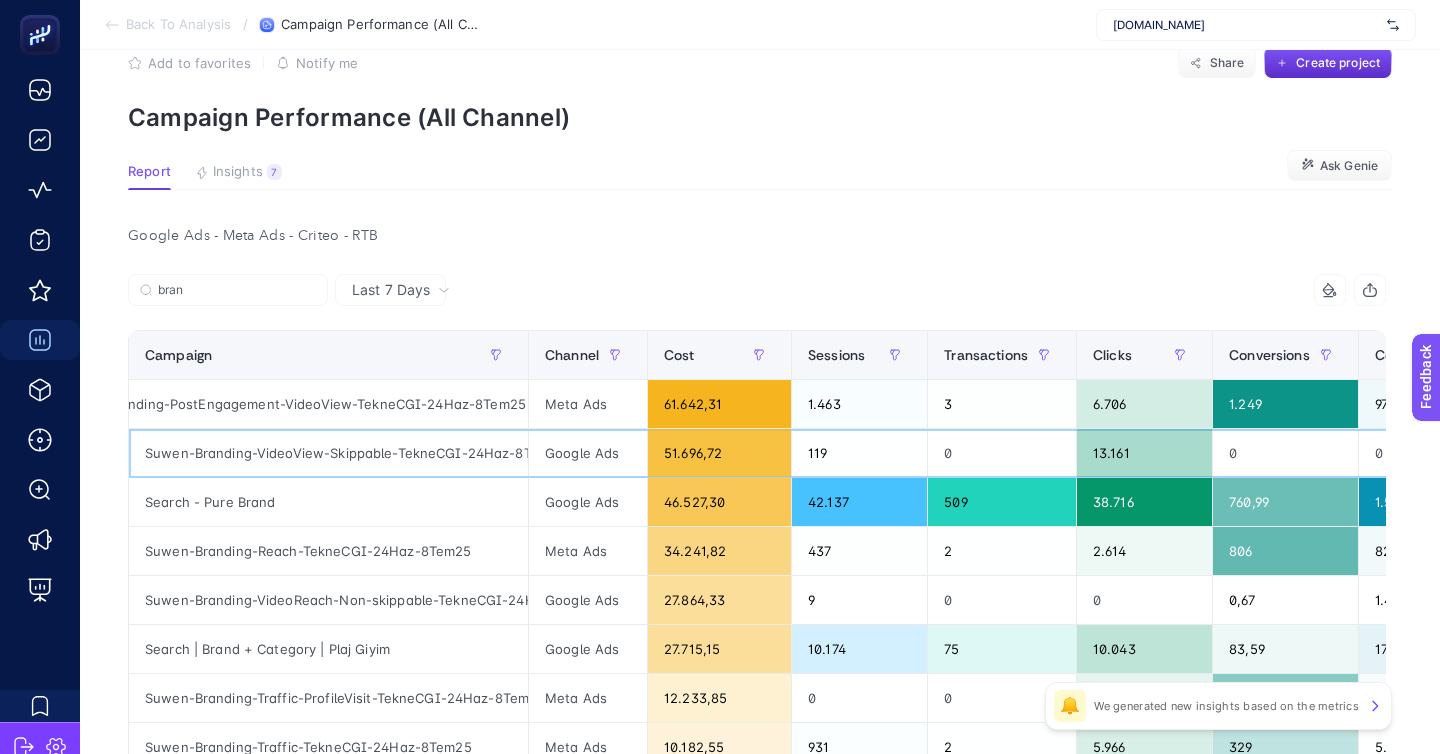 click on "Suwen-Branding-VideoView-Skippable-TekneCGI-24Haz-8Tem" 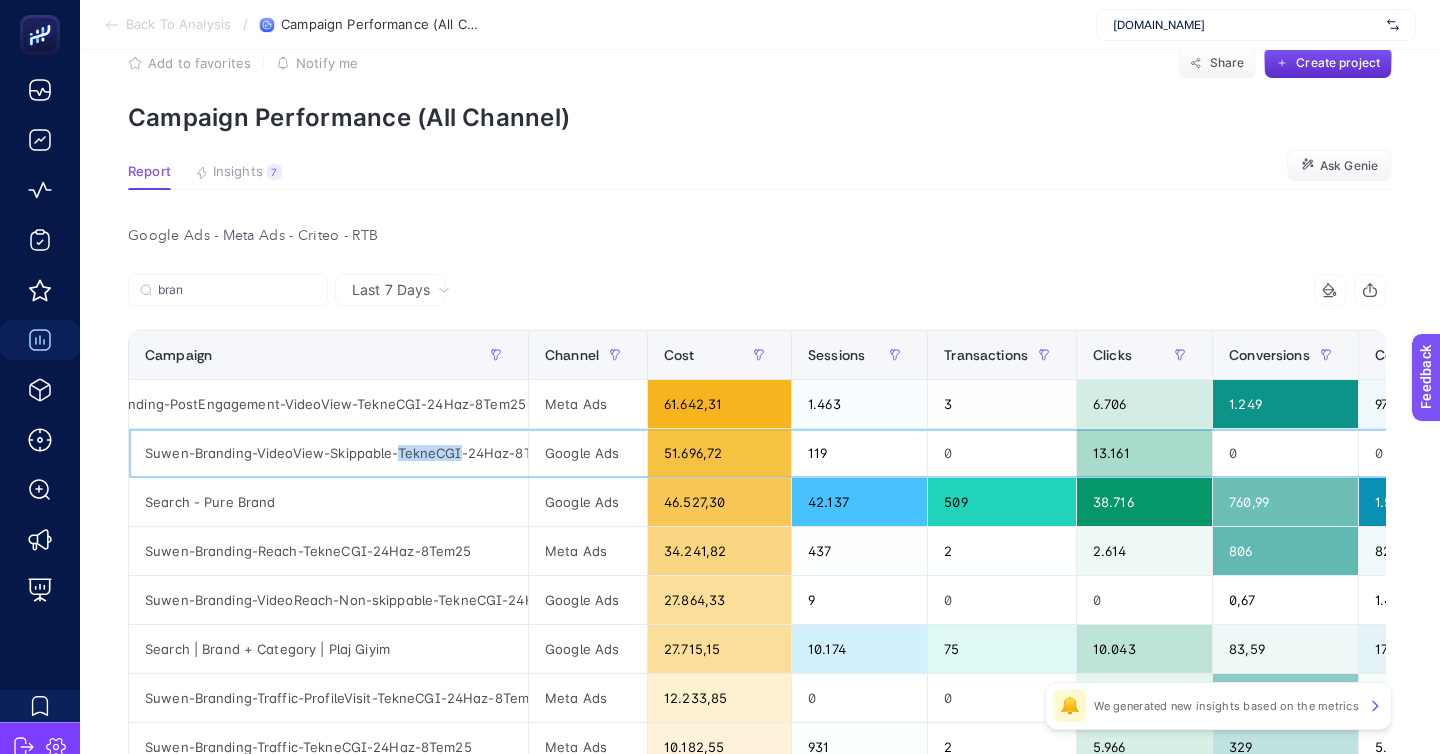 click on "Suwen-Branding-VideoView-Skippable-TekneCGI-24Haz-8Tem" 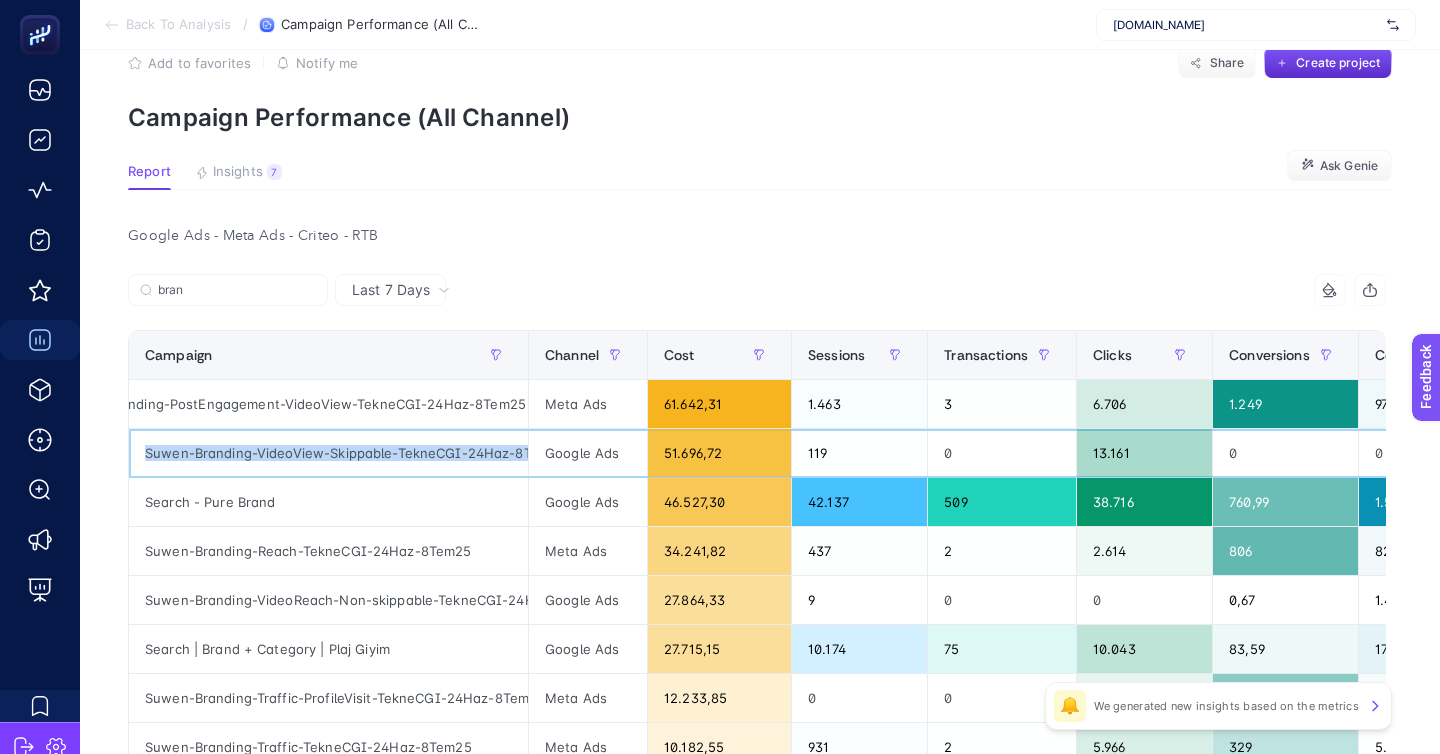 scroll, scrollTop: 0, scrollLeft: 28, axis: horizontal 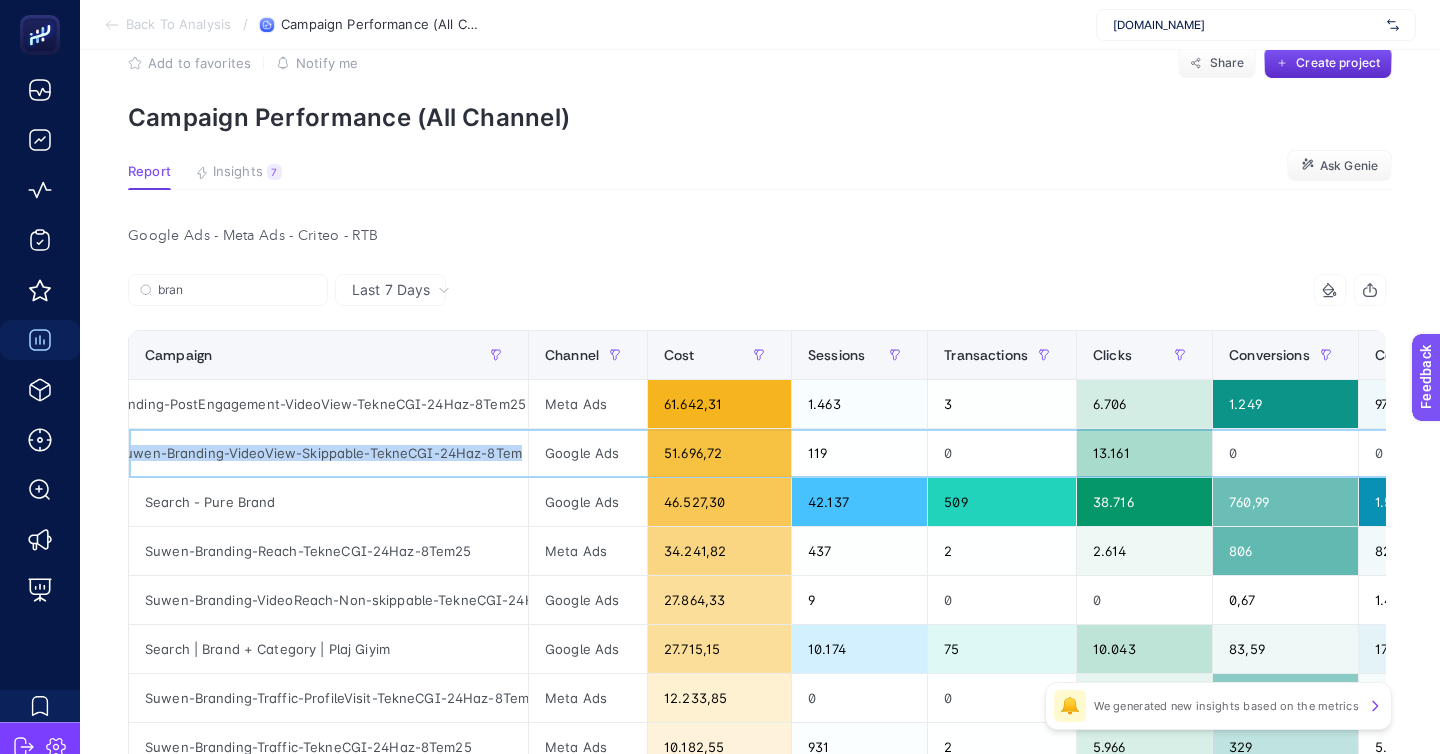 copy on "Suwen-Branding-VideoView-Skippable-TekneCGI-24Haz-8Tem" 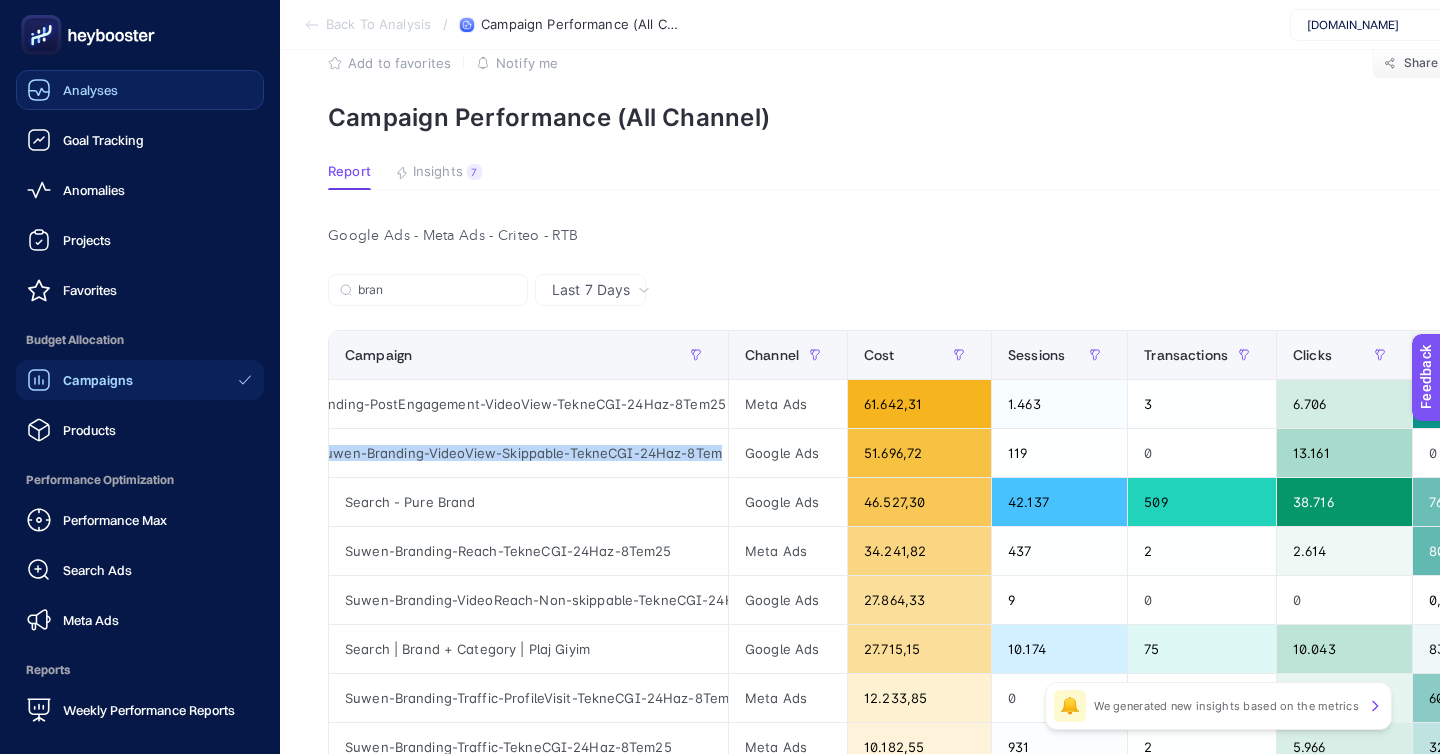 click on "Analyses" at bounding box center (90, 90) 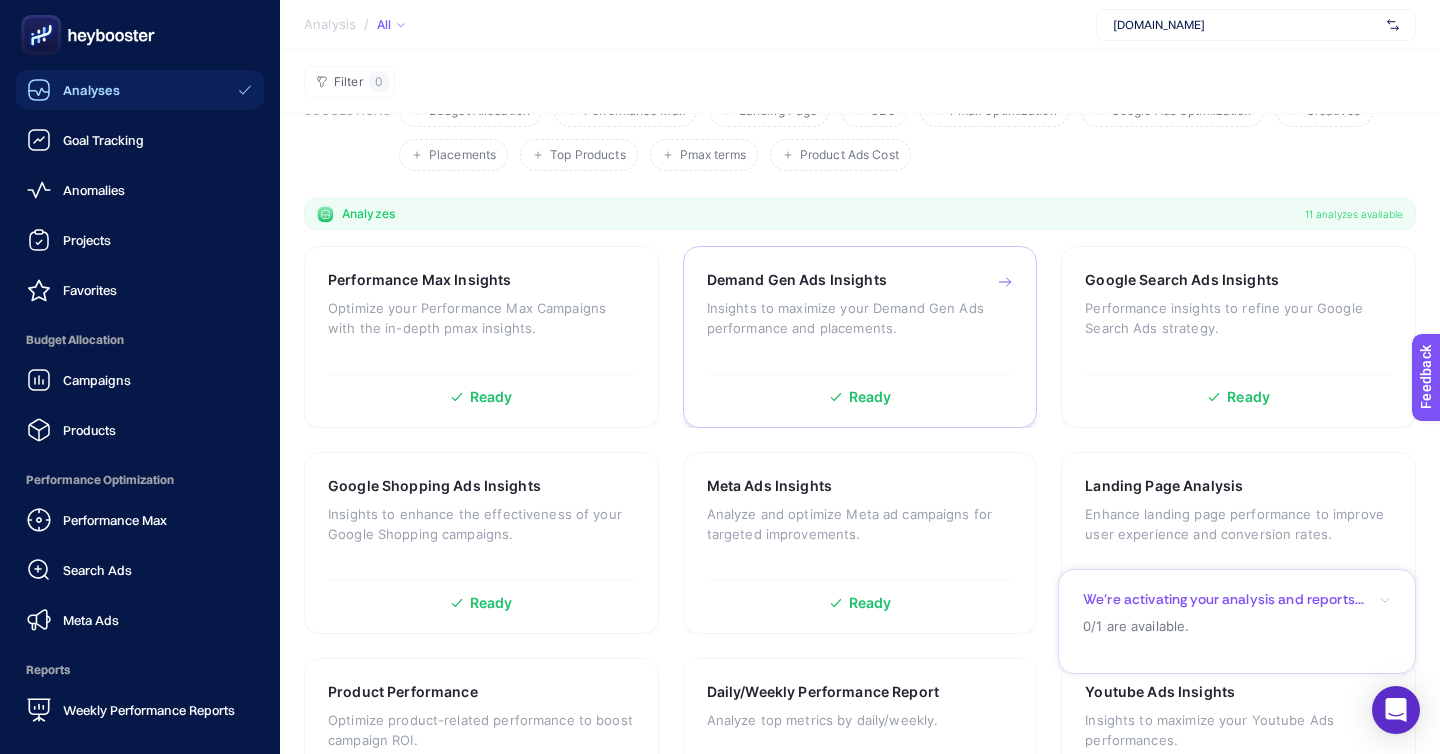 scroll, scrollTop: 153, scrollLeft: 0, axis: vertical 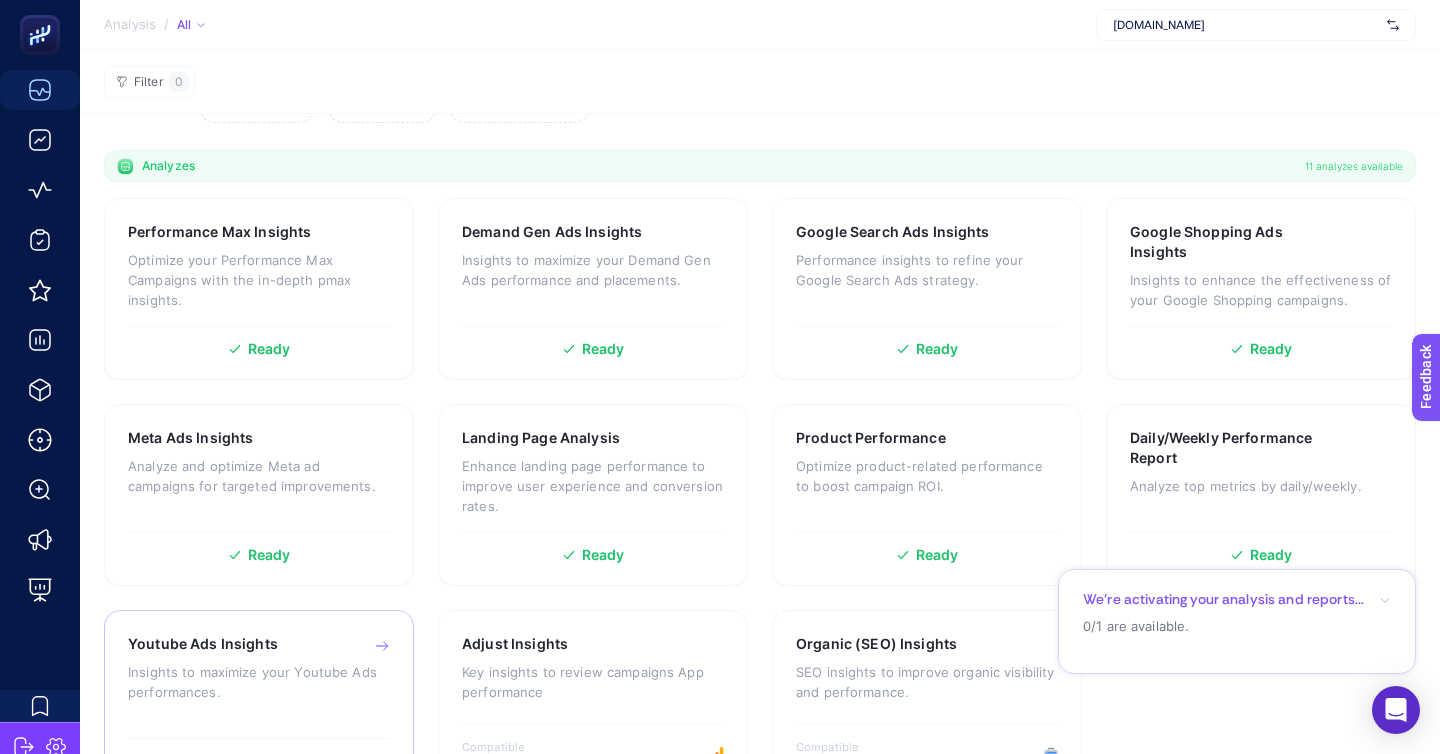 click on "Insights to maximize your Youtube Ads performances." at bounding box center [259, 682] 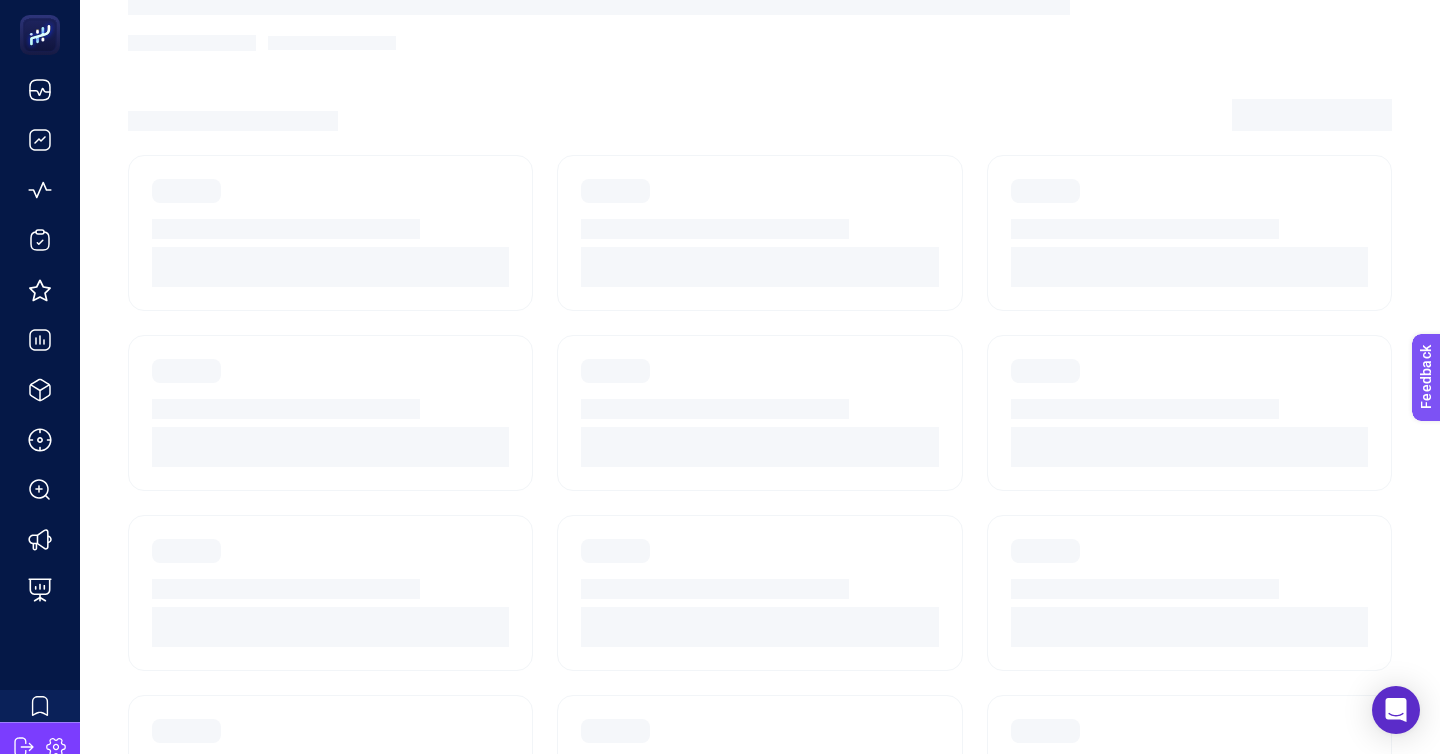 scroll, scrollTop: 0, scrollLeft: 0, axis: both 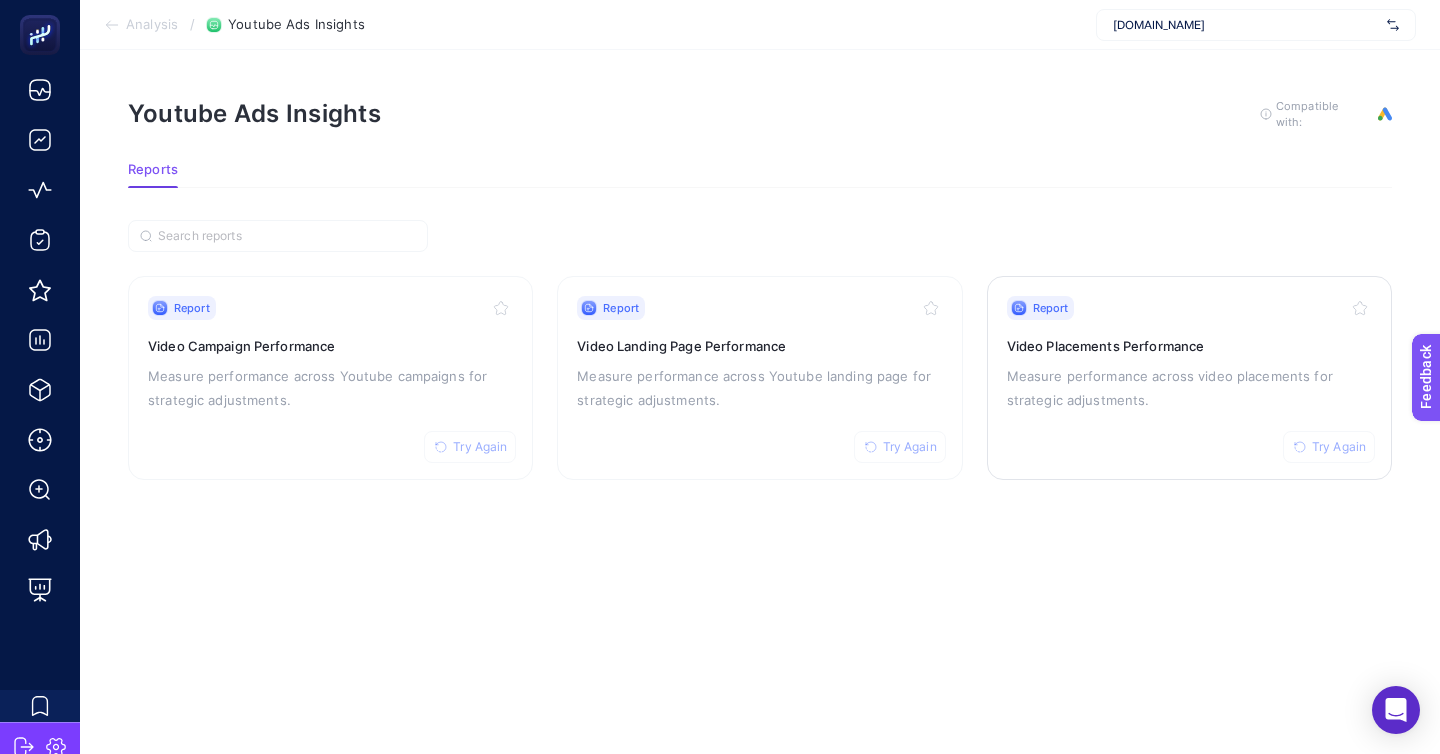 click on "Report Try Again Video Placements Performance Measure performance across video placements for strategic adjustments." 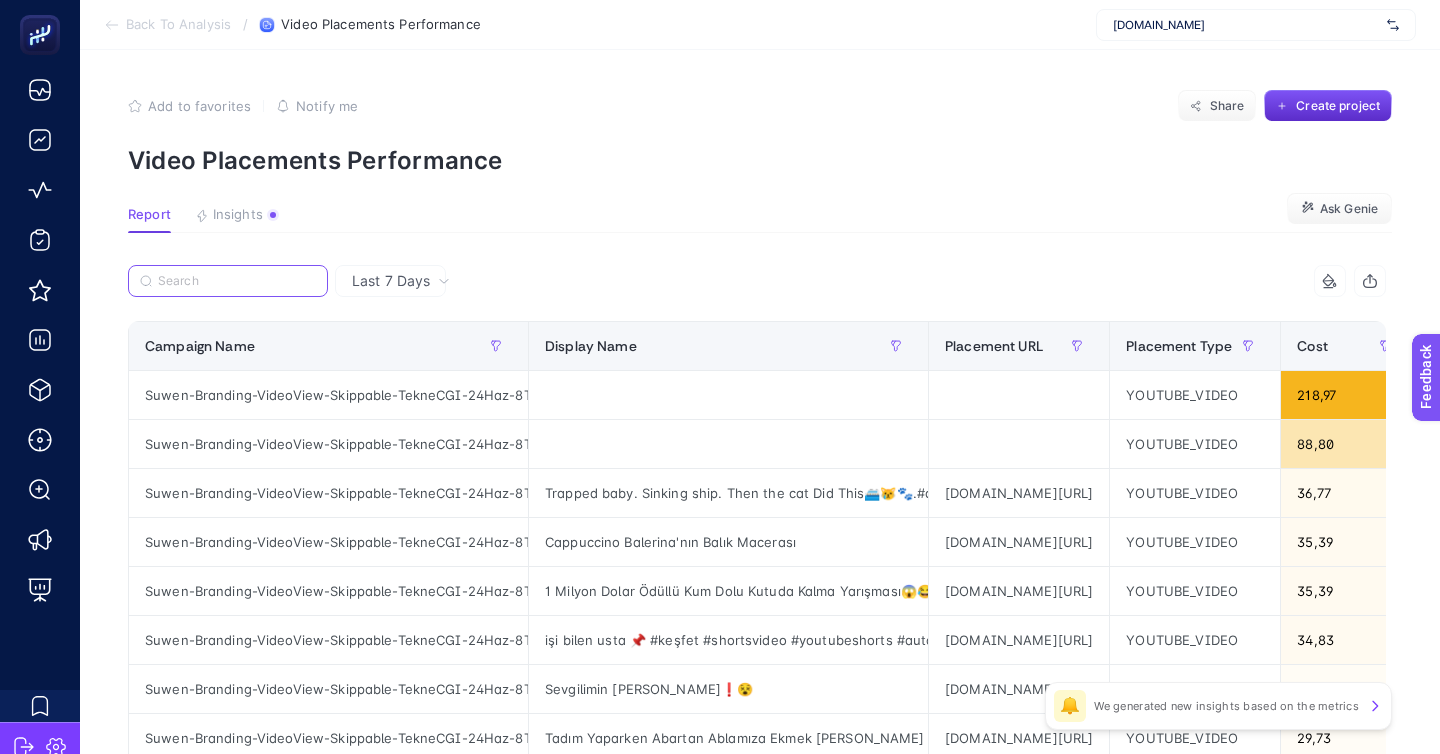 click at bounding box center [237, 281] 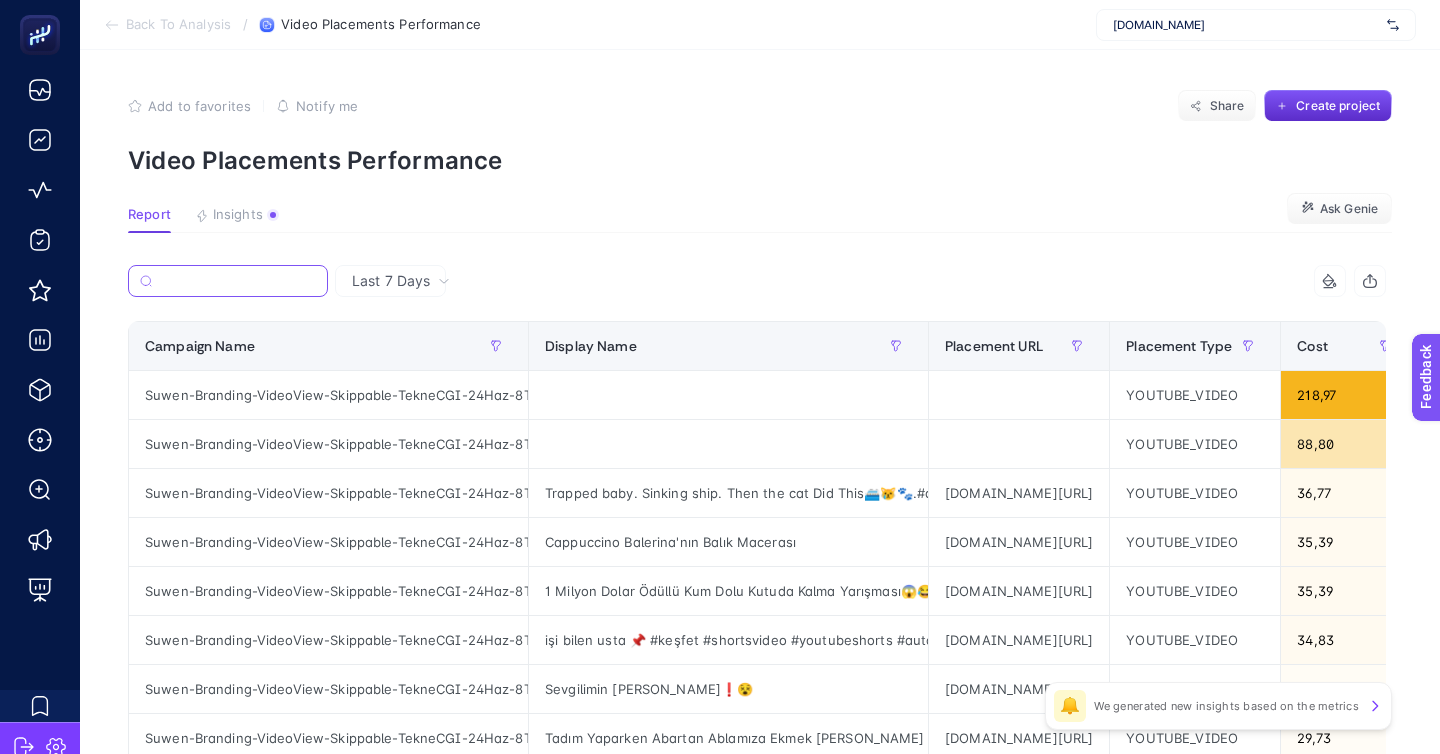 paste on "Suwen-Branding-VideoView-Skippable-TekneCGI-24Haz-8Tem" 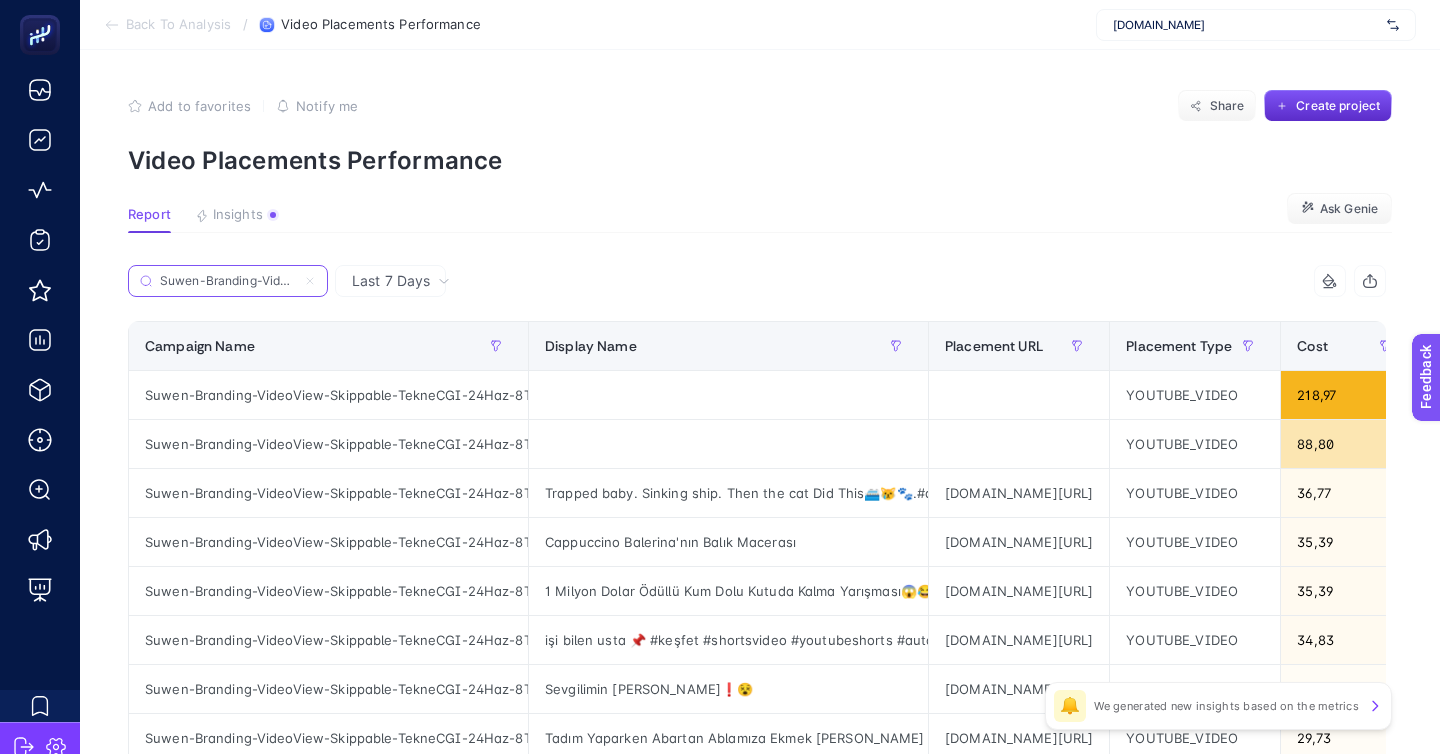 scroll, scrollTop: 0, scrollLeft: 154, axis: horizontal 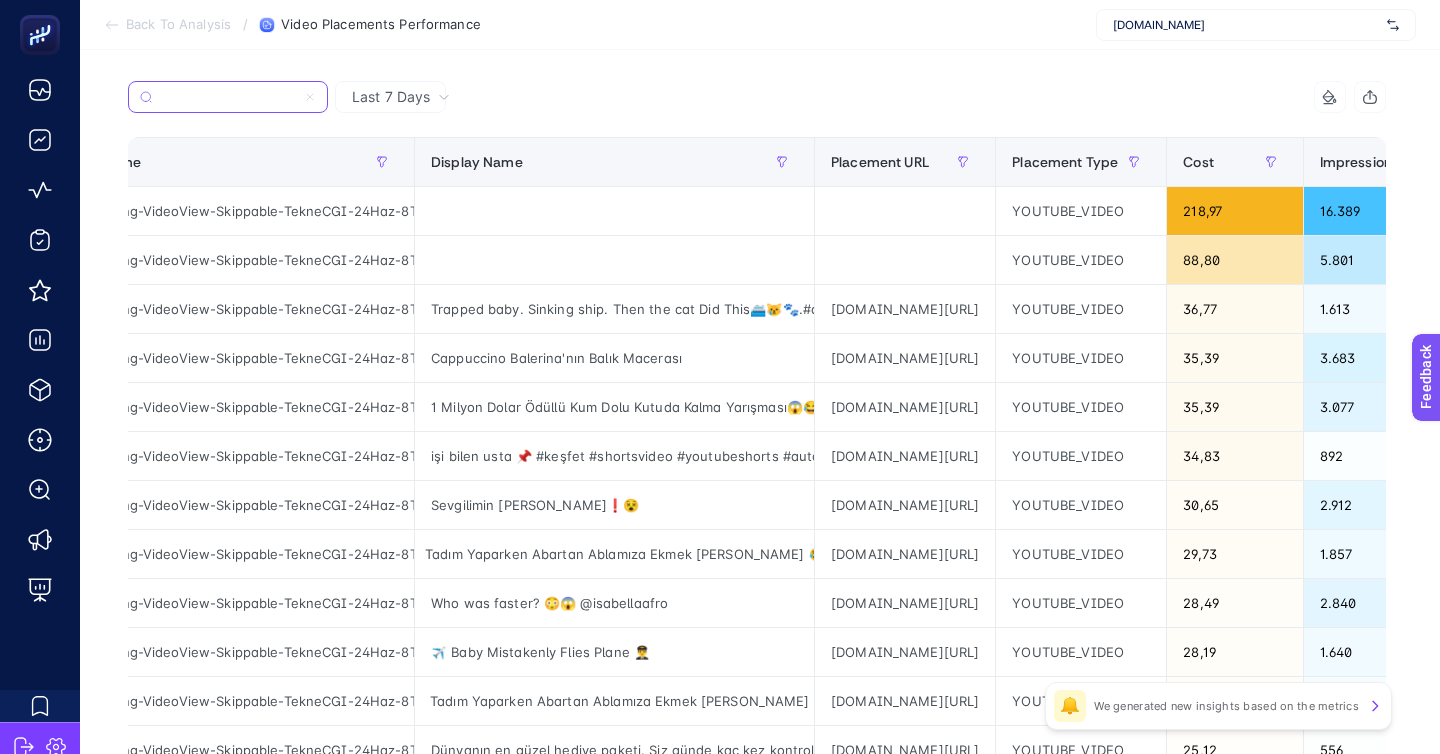 type on "Suwen-Branding-VideoView-Skippable-TekneCGI-24Haz-8Tem" 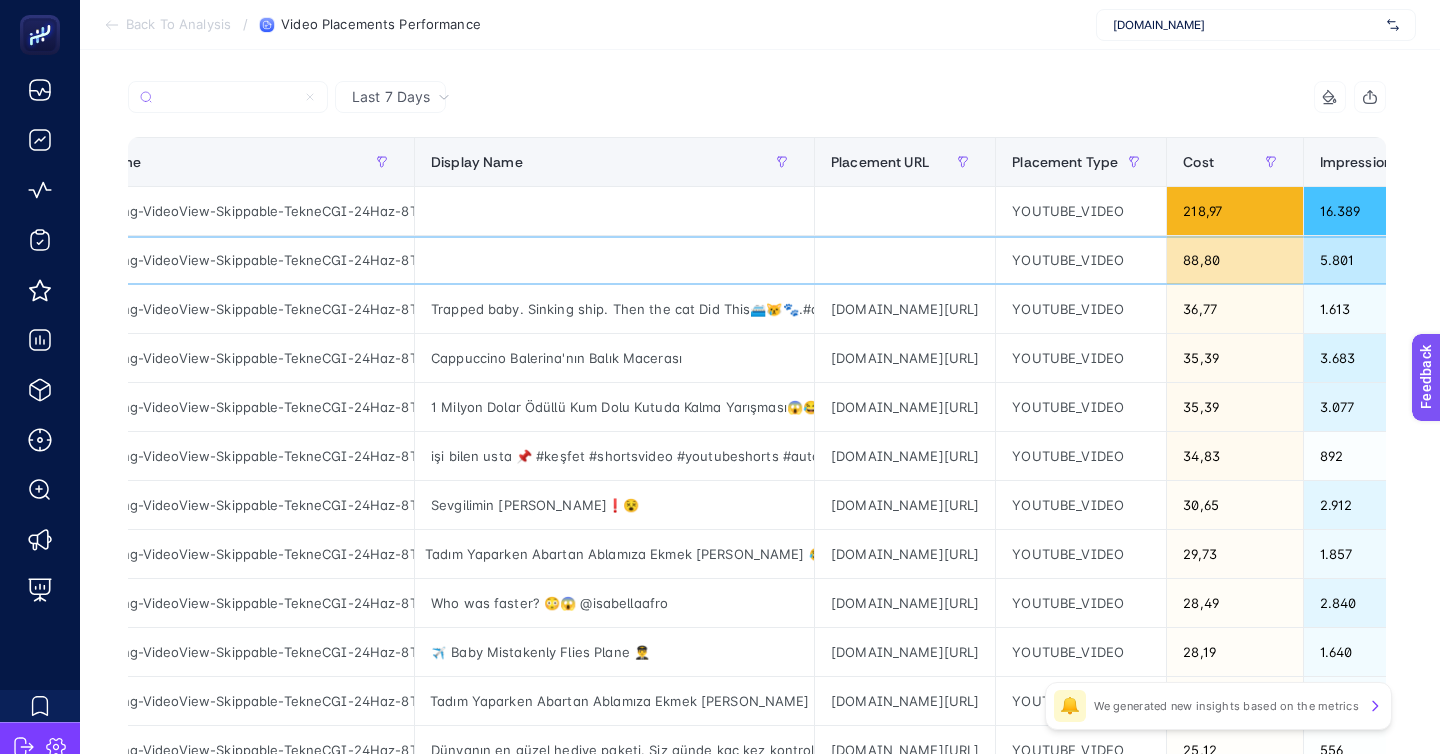 click 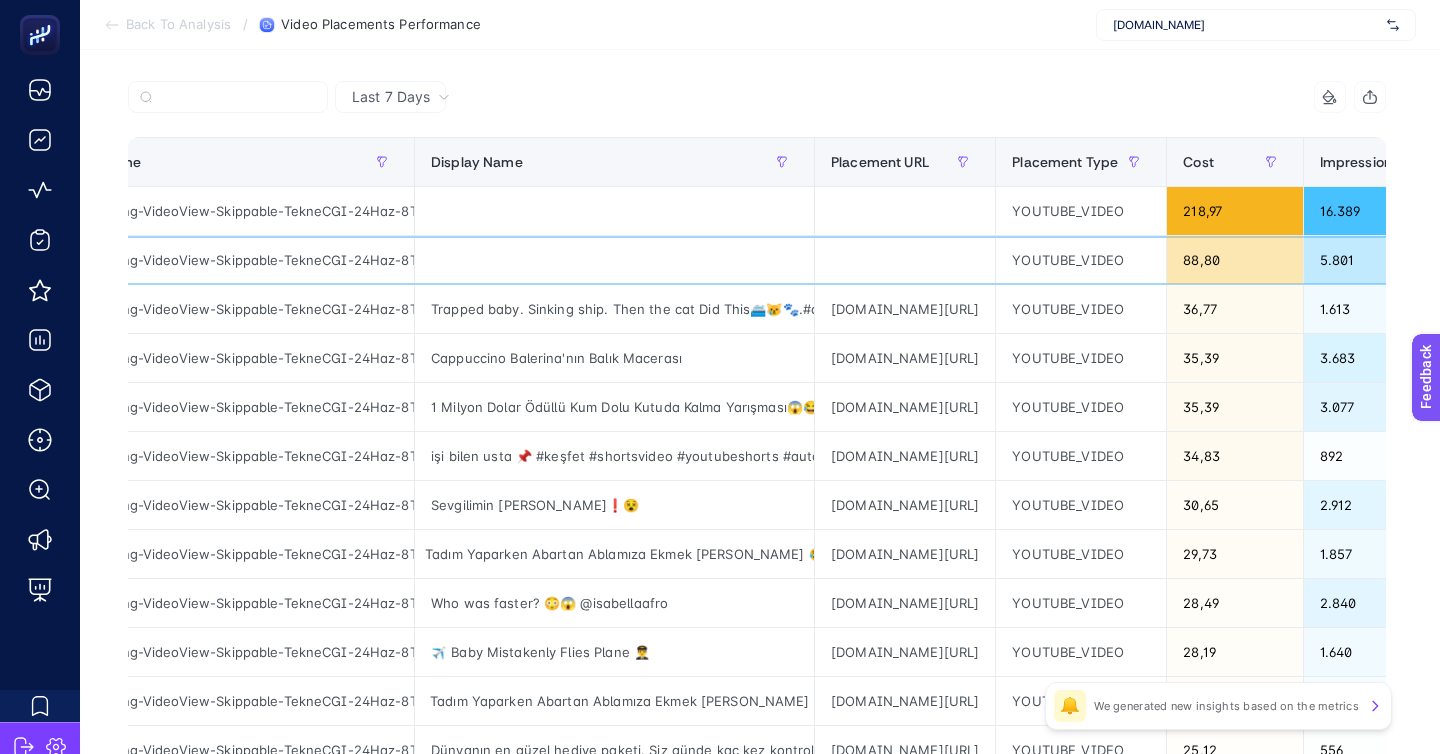 scroll, scrollTop: 0, scrollLeft: 0, axis: both 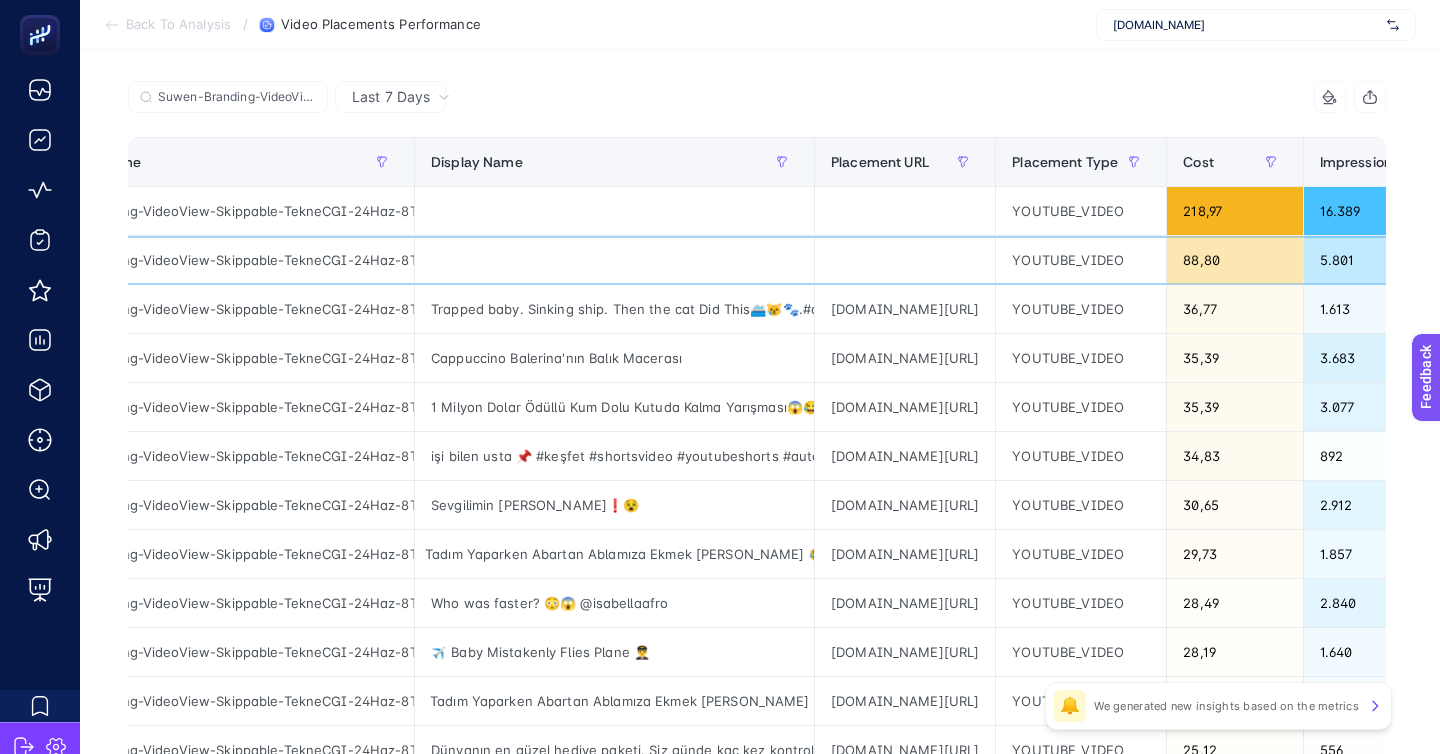 click 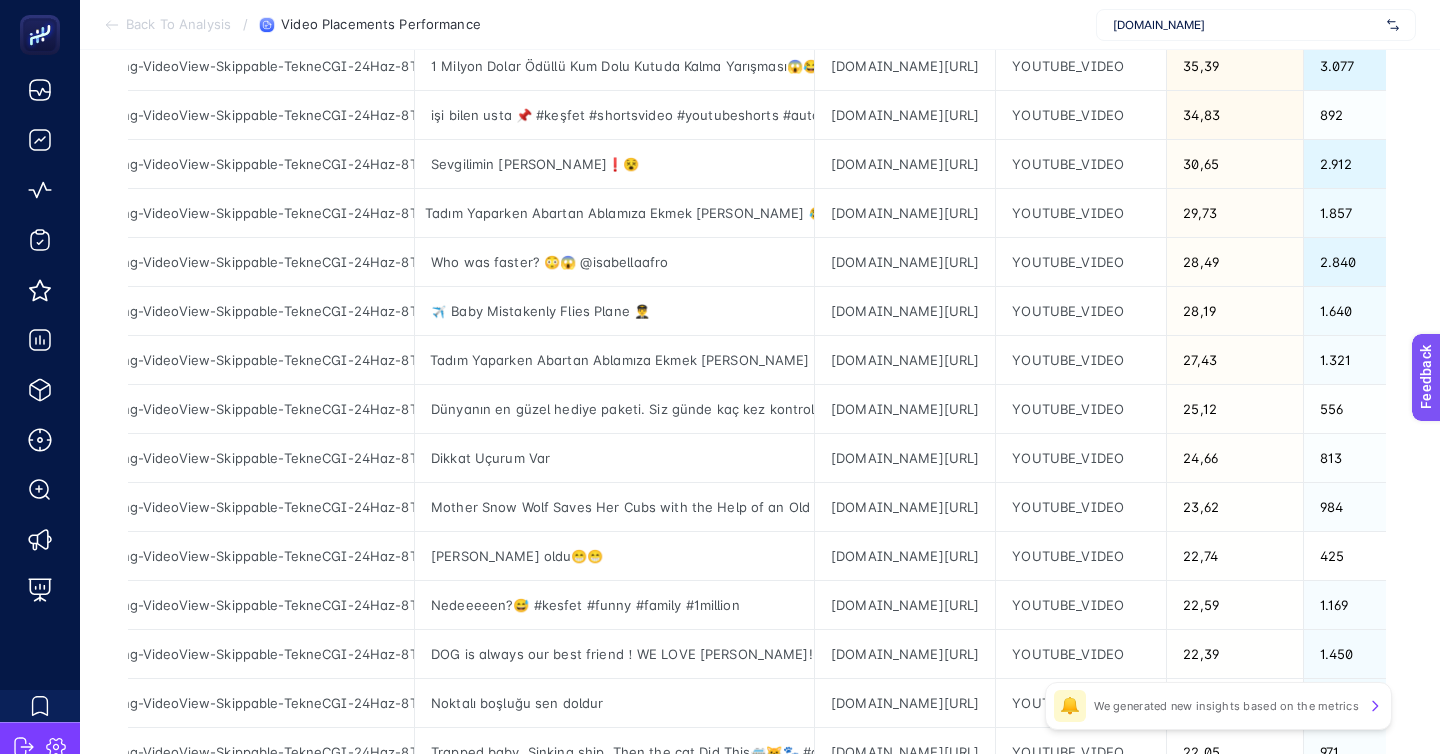 scroll, scrollTop: 592, scrollLeft: 0, axis: vertical 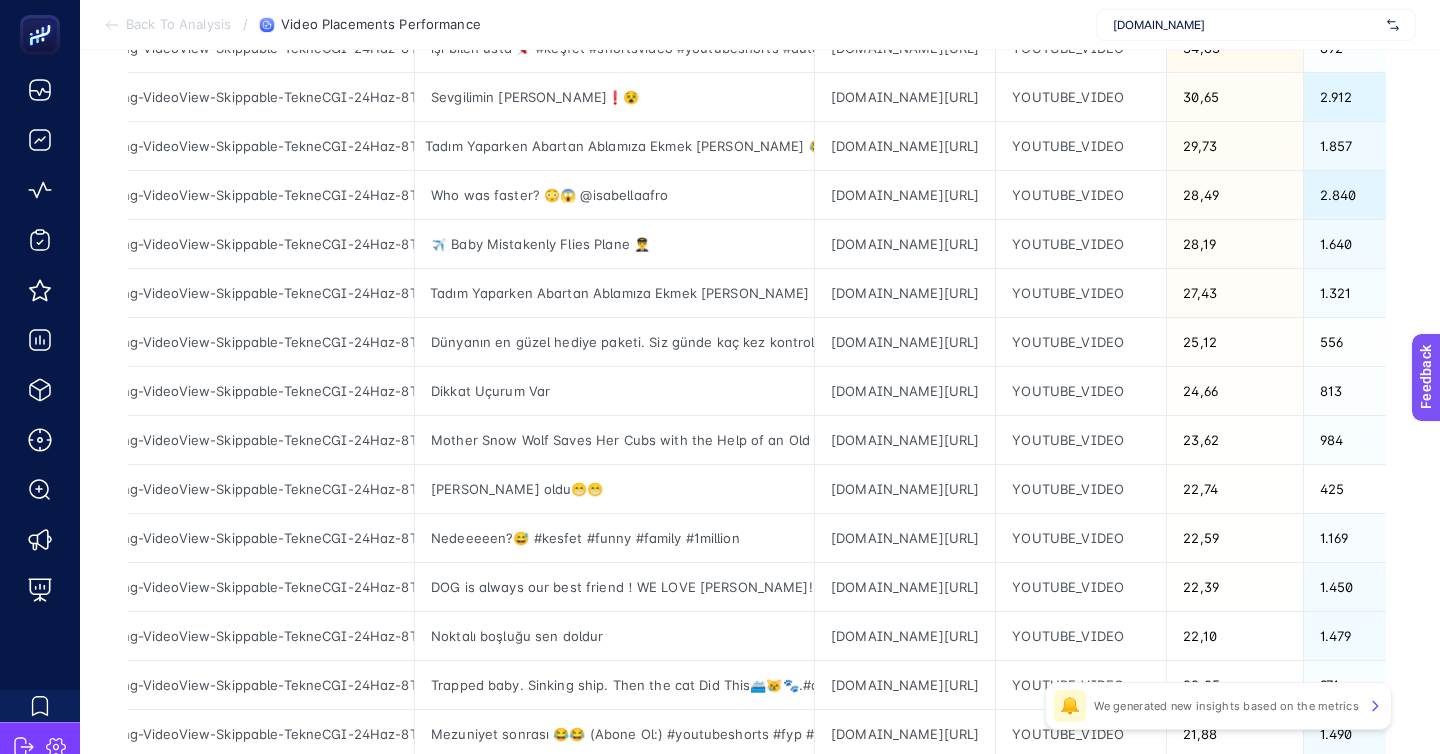click on "3" 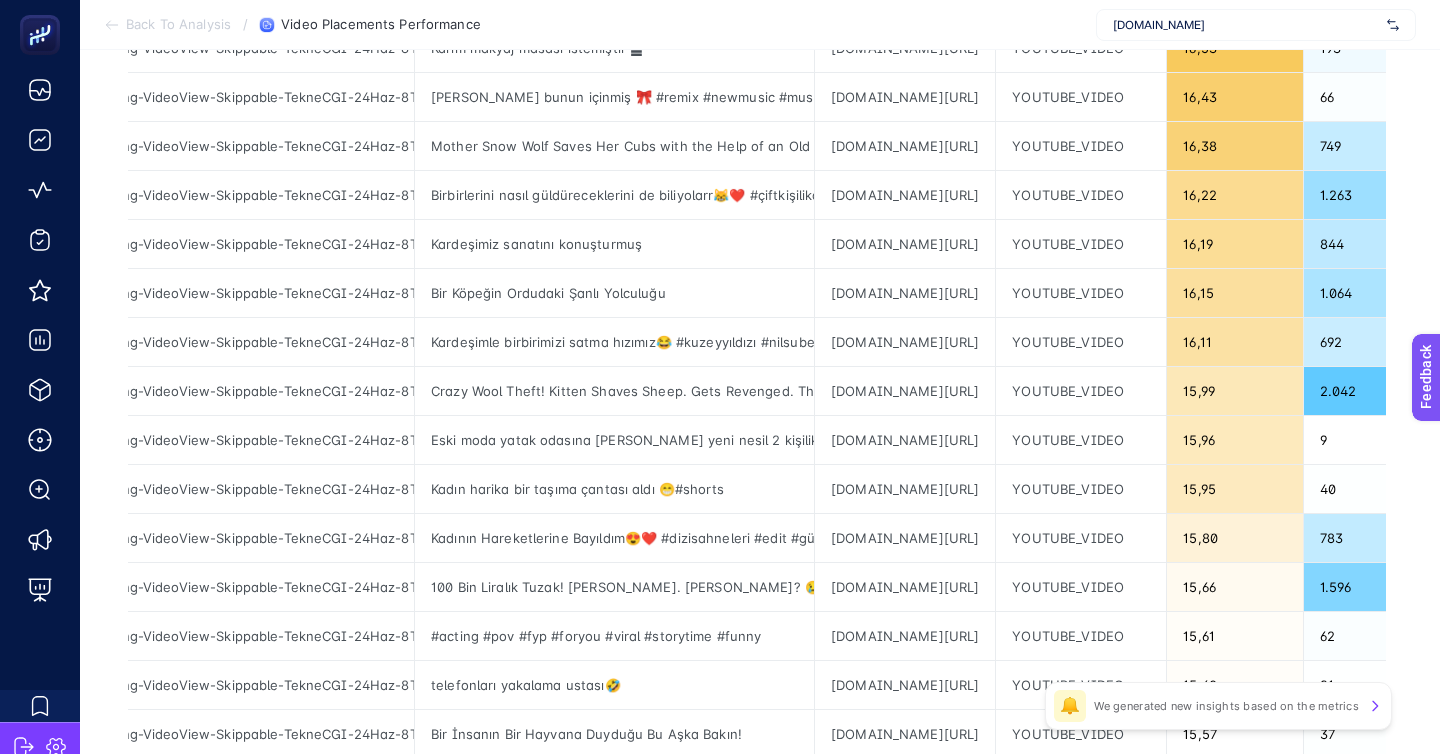 click on "3" 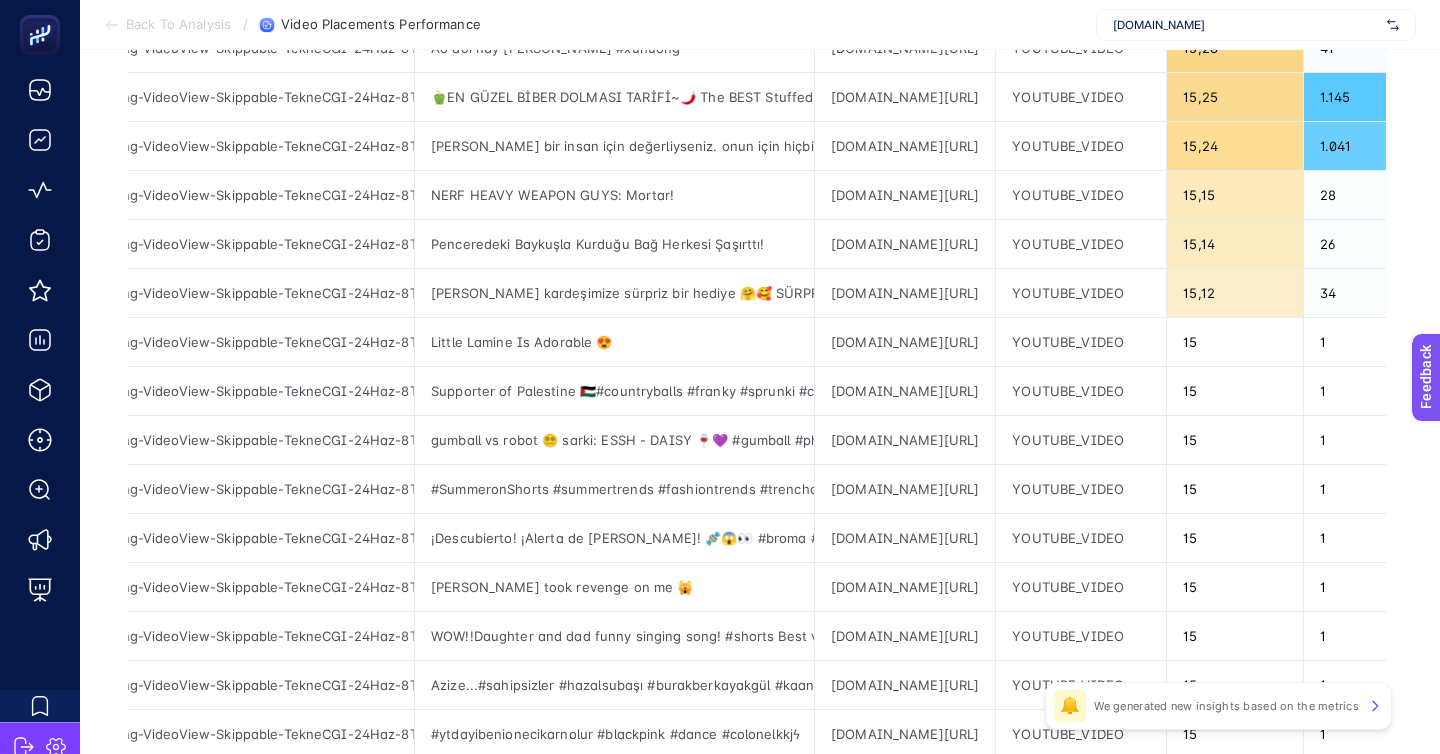 click on "2 3 4 5 6 20" 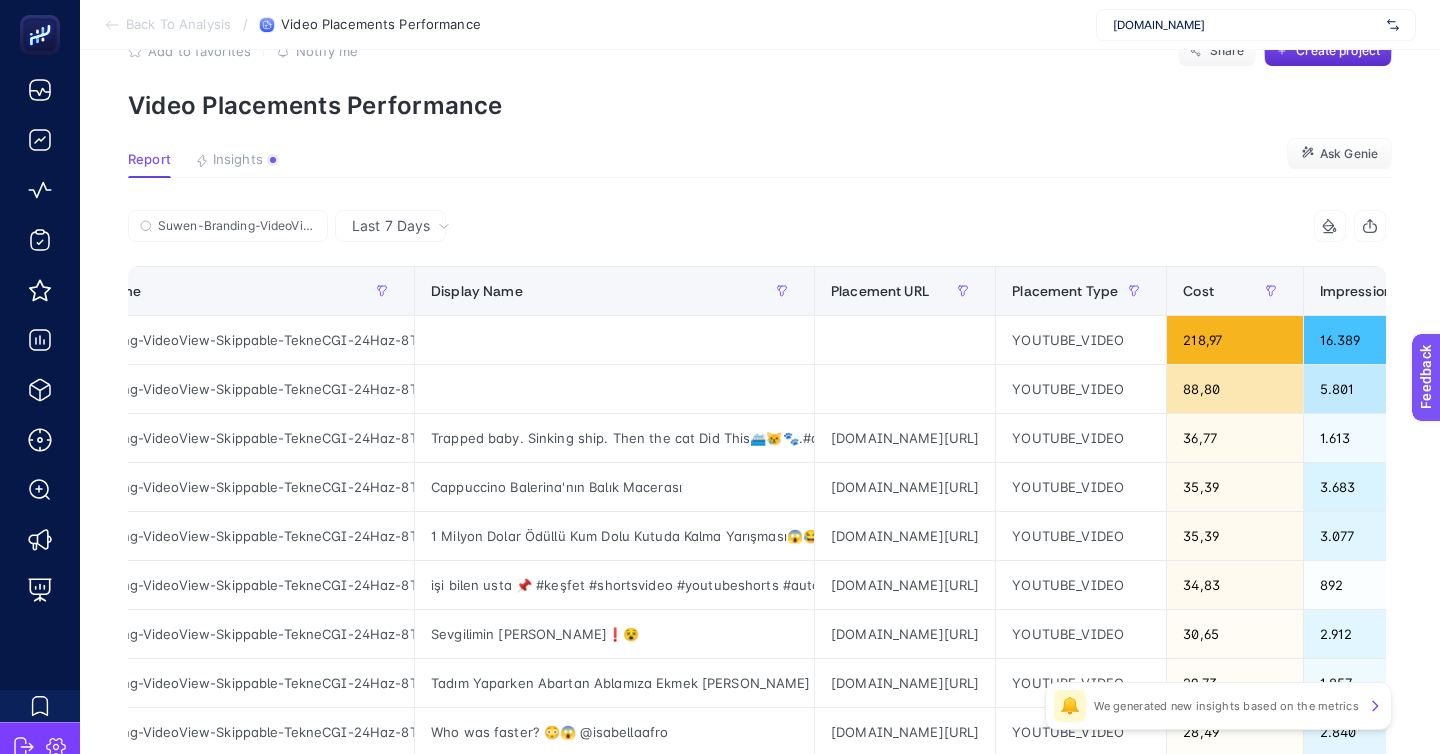 scroll, scrollTop: 0, scrollLeft: 0, axis: both 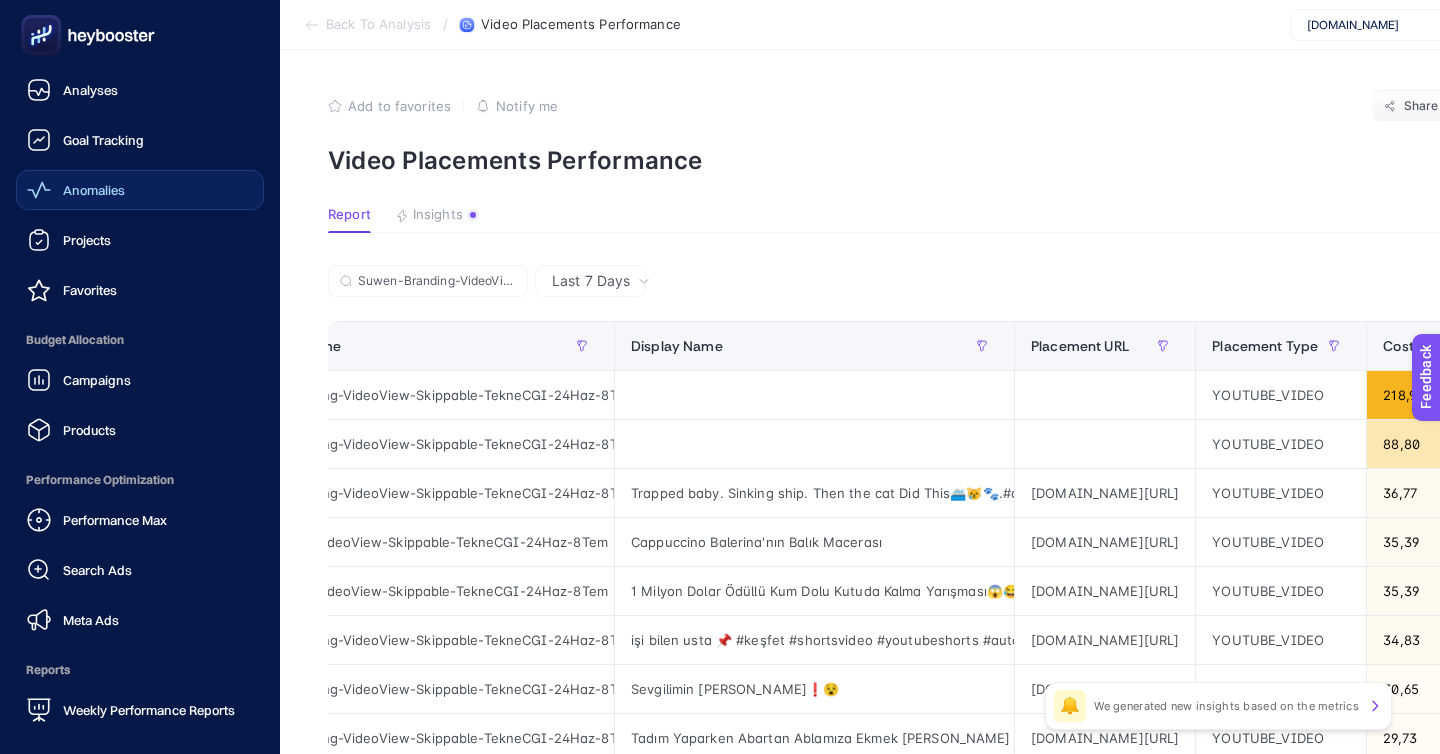 click on "Anomalies" at bounding box center [94, 190] 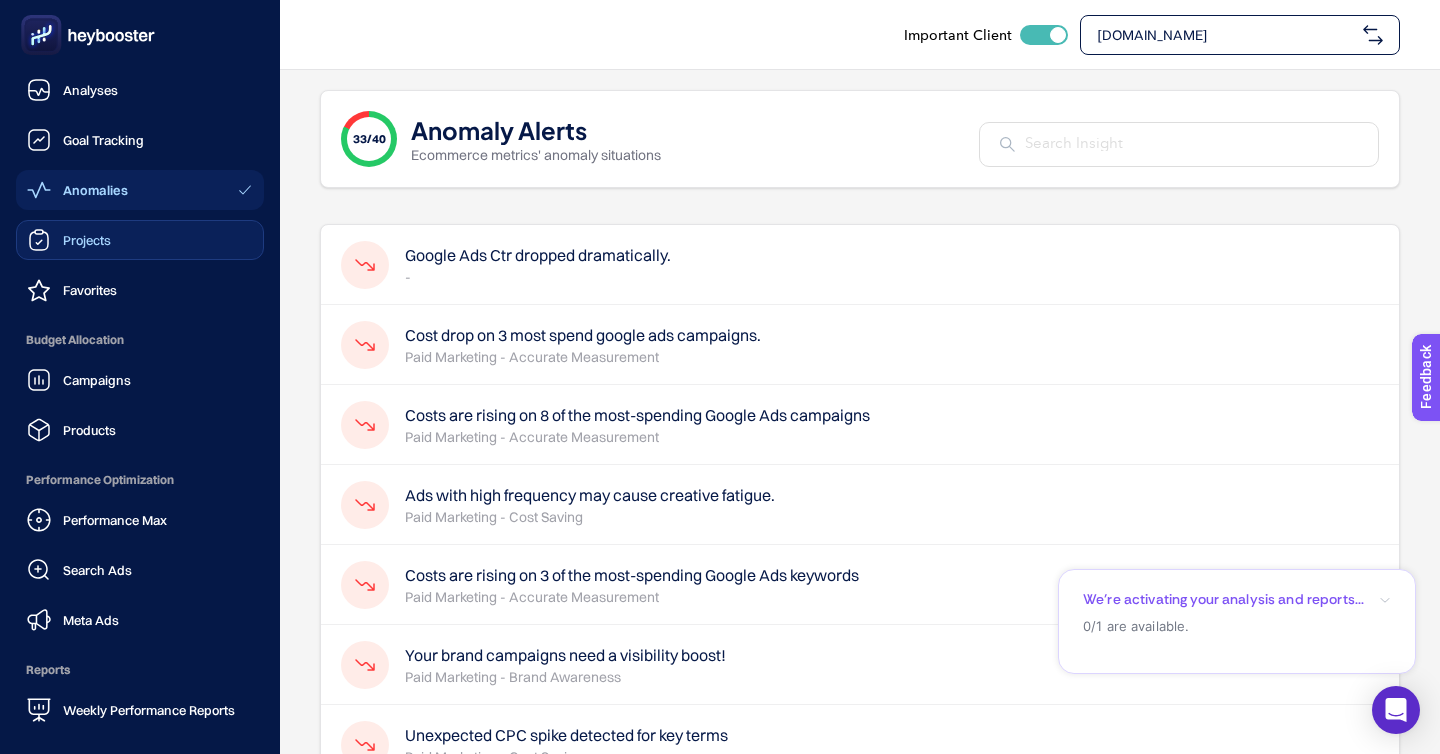 click on "Projects" at bounding box center [140, 240] 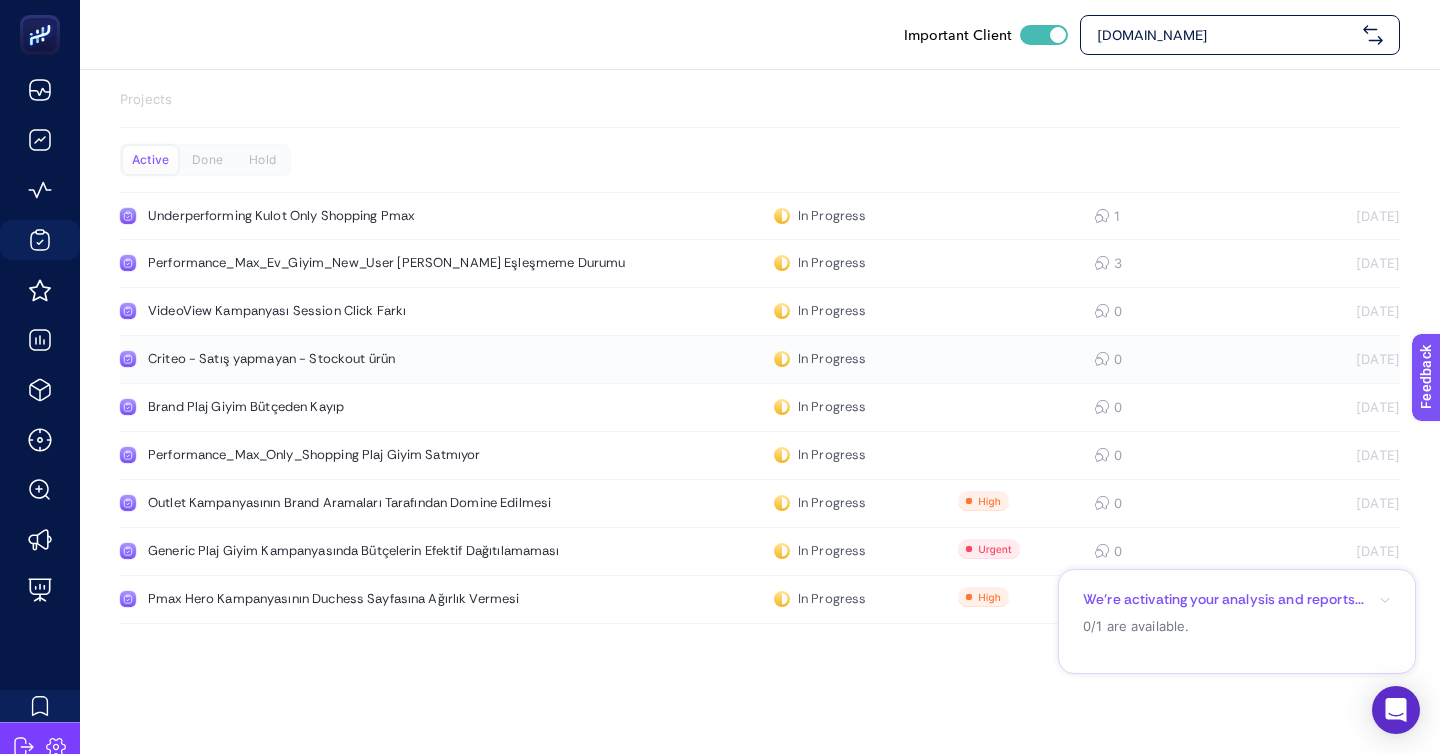 click on "Criteo - Satış yapmayan - Stockout ürün" at bounding box center [379, 359] 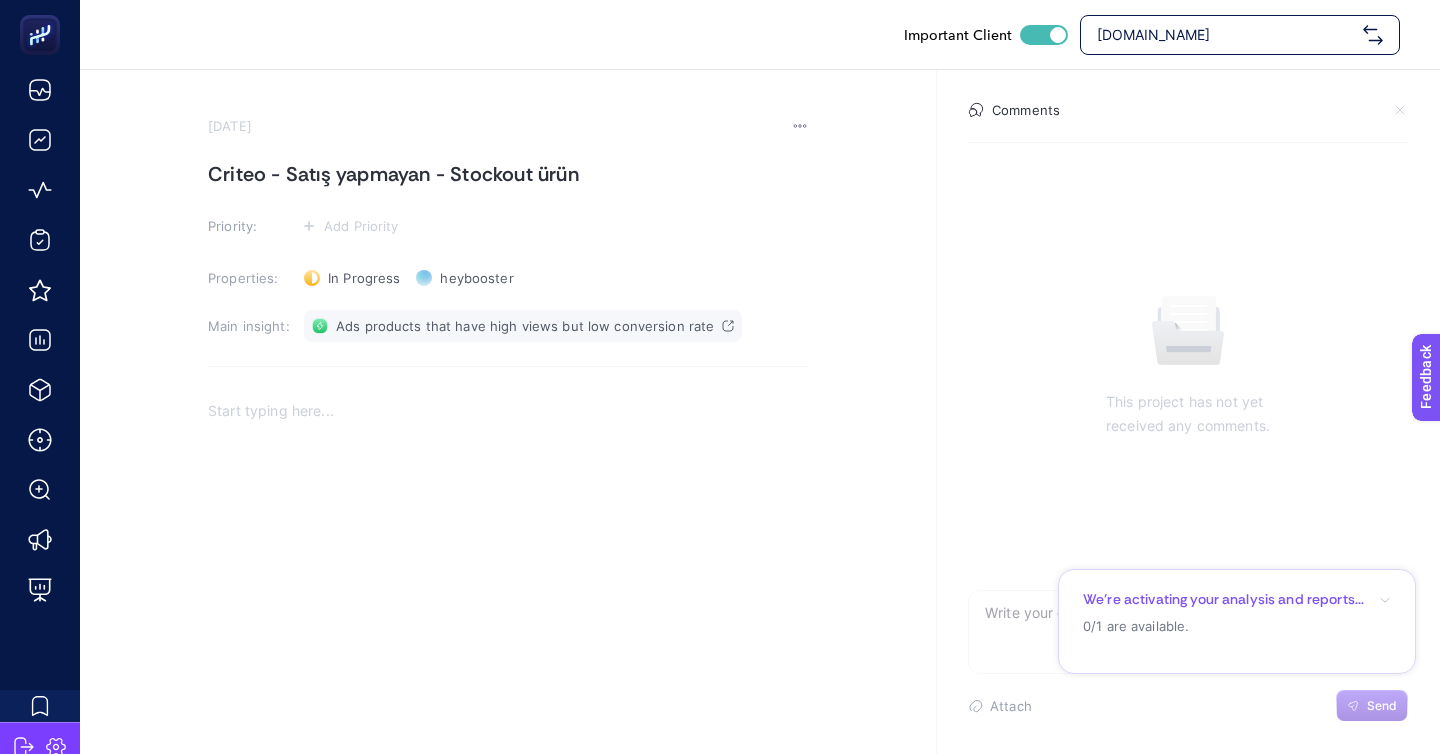click on "Ads products that have high views but low conversion rate" at bounding box center [525, 326] 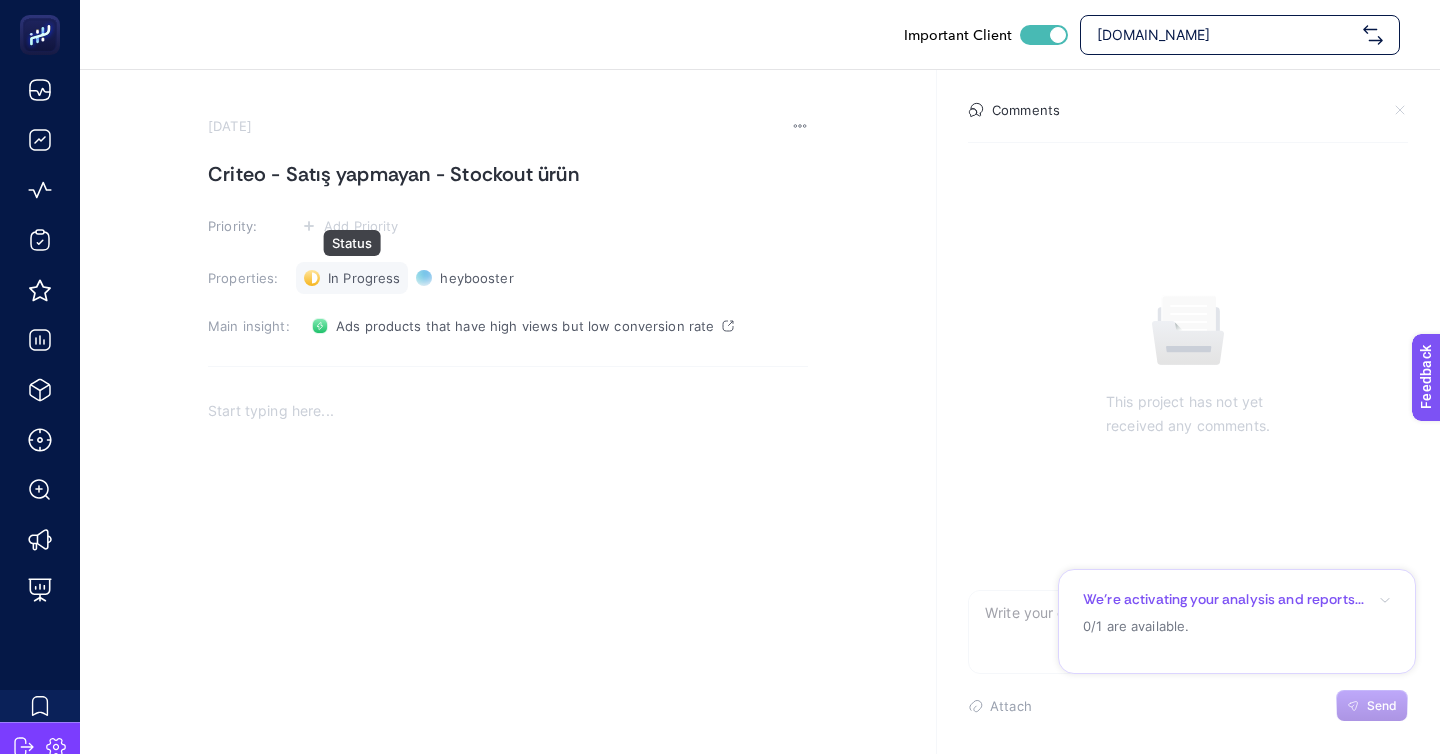click on "In Progress" at bounding box center [364, 278] 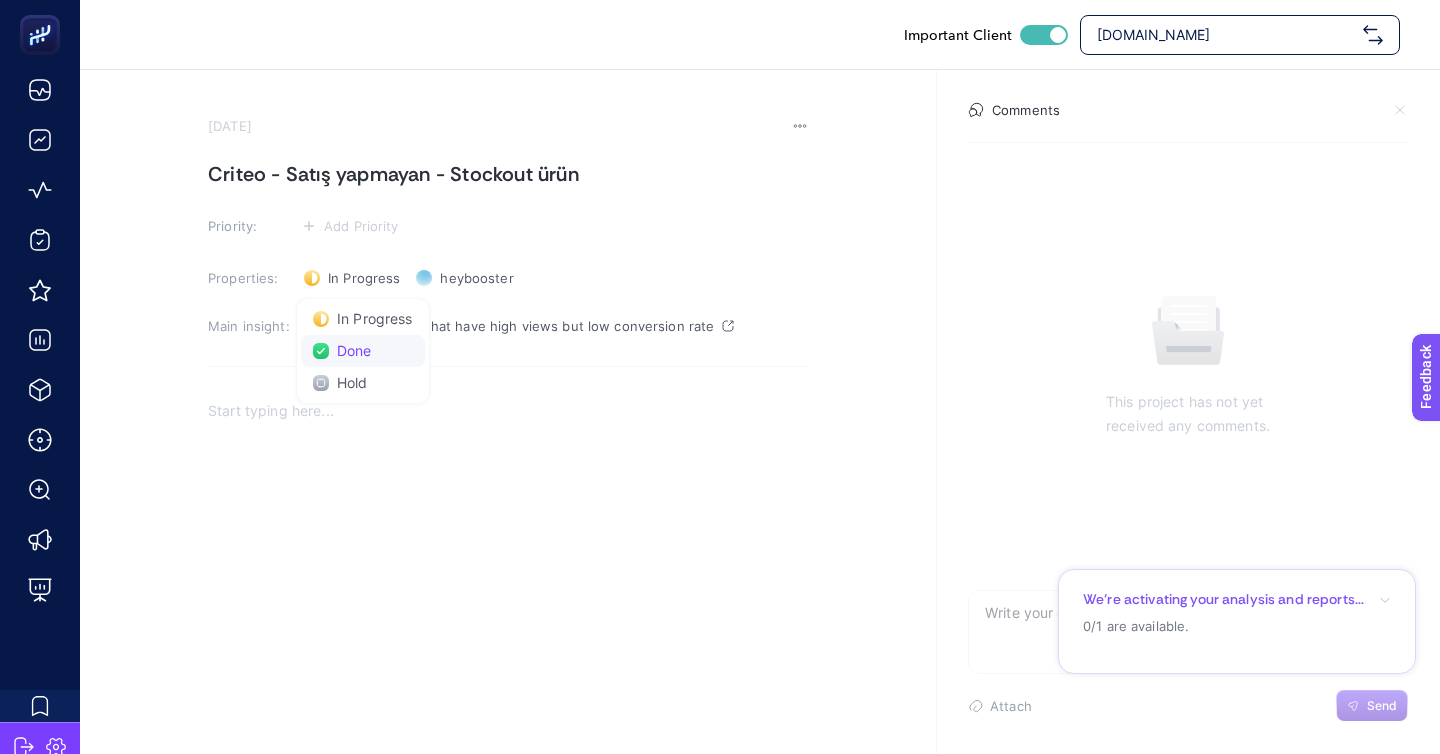 click on "Done" 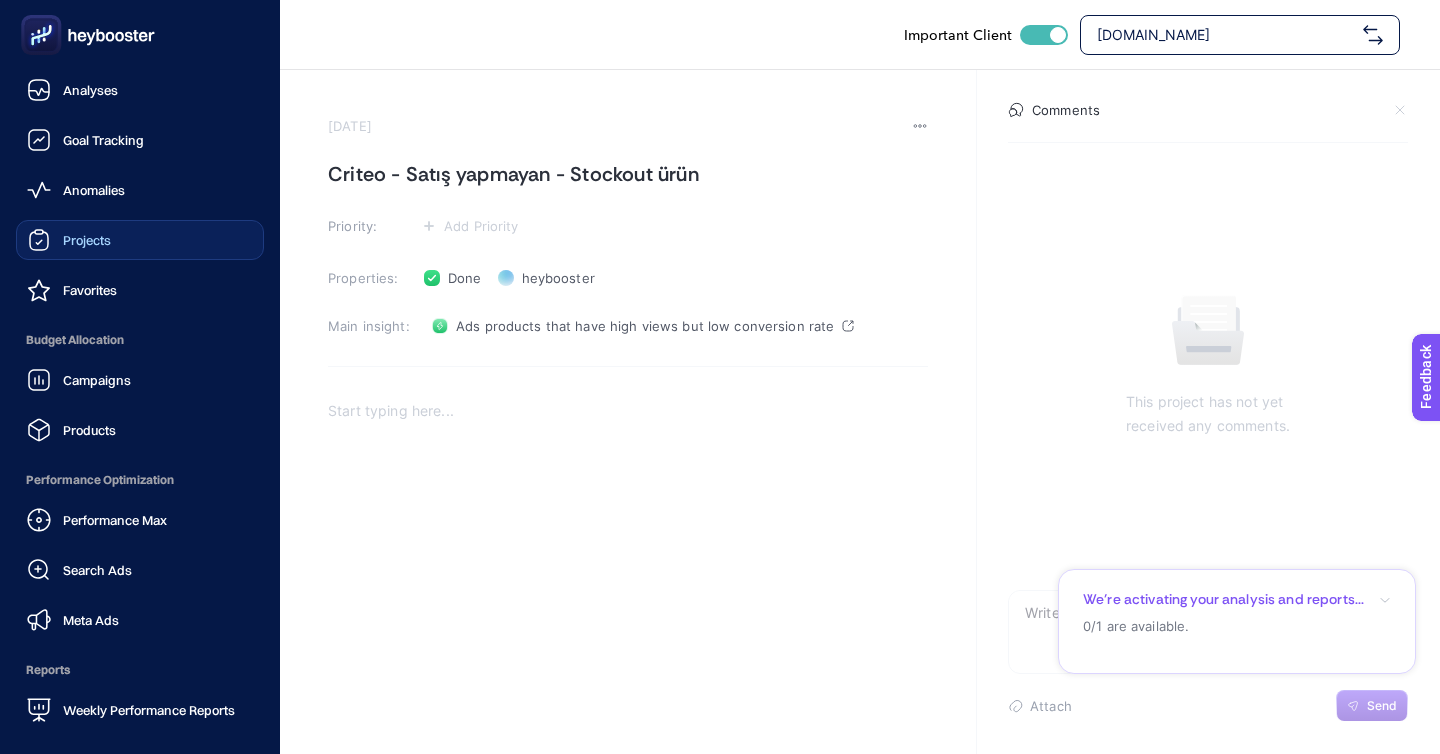 click on "Projects" at bounding box center (140, 240) 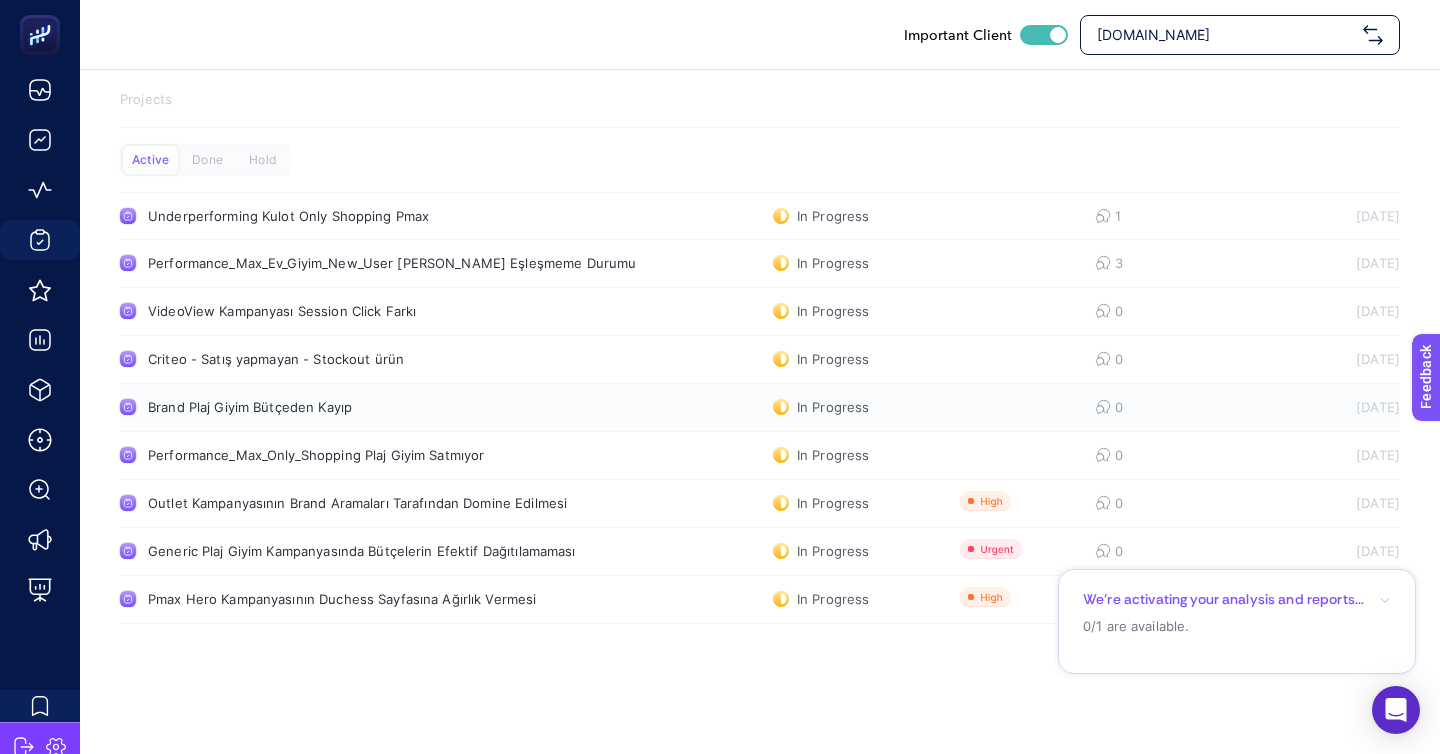 click on "Brand Plaj Giyim Bütçeden Kayıp" at bounding box center (379, 407) 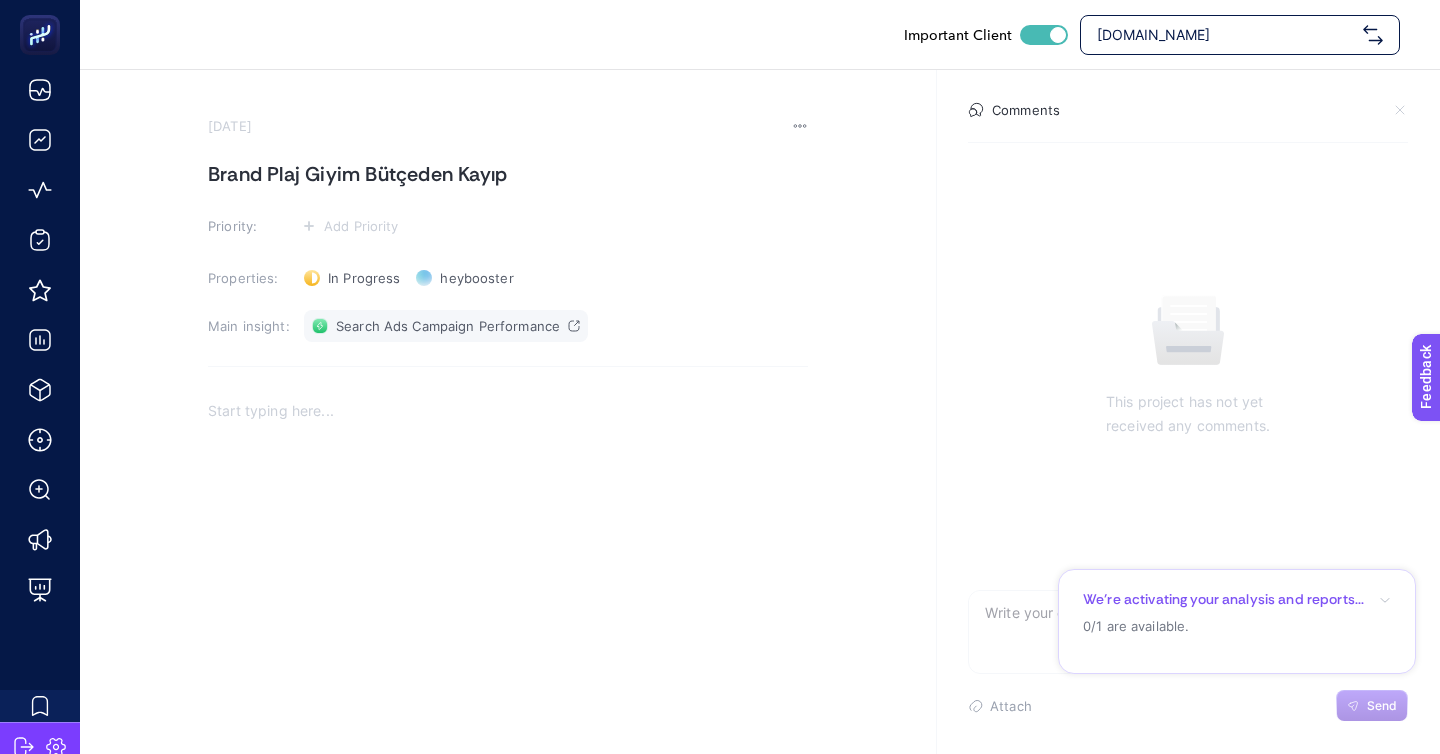 click on "Search Ads Campaign Performance" at bounding box center (448, 326) 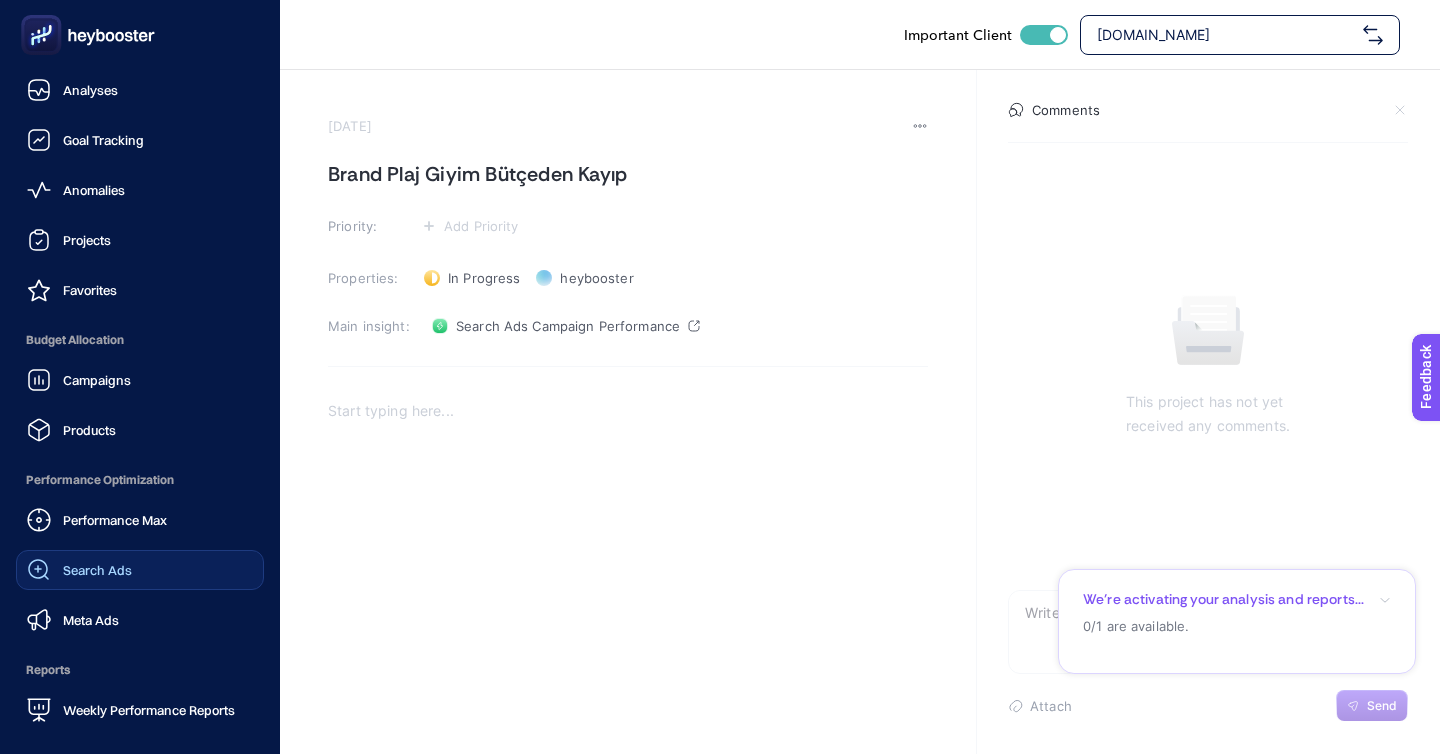 click on "Search Ads" 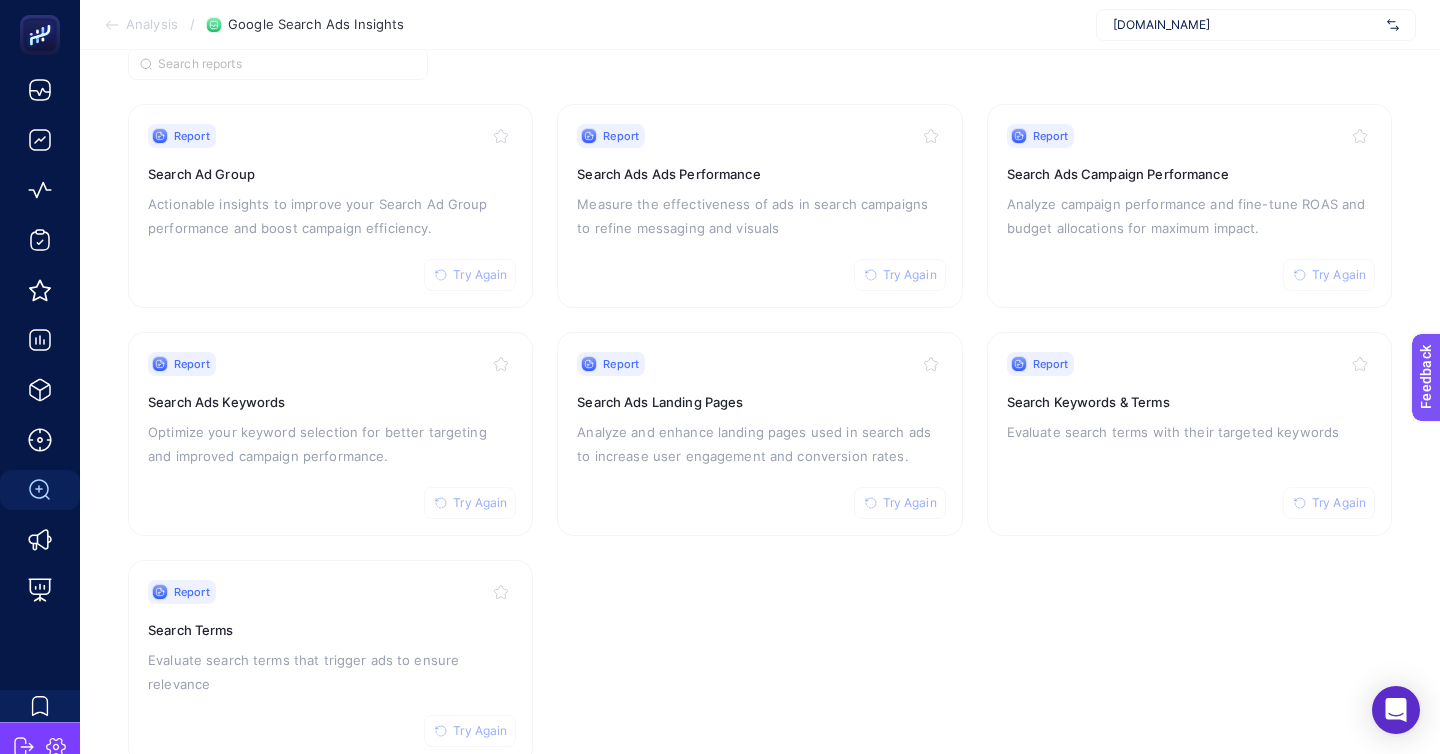 scroll, scrollTop: 172, scrollLeft: 0, axis: vertical 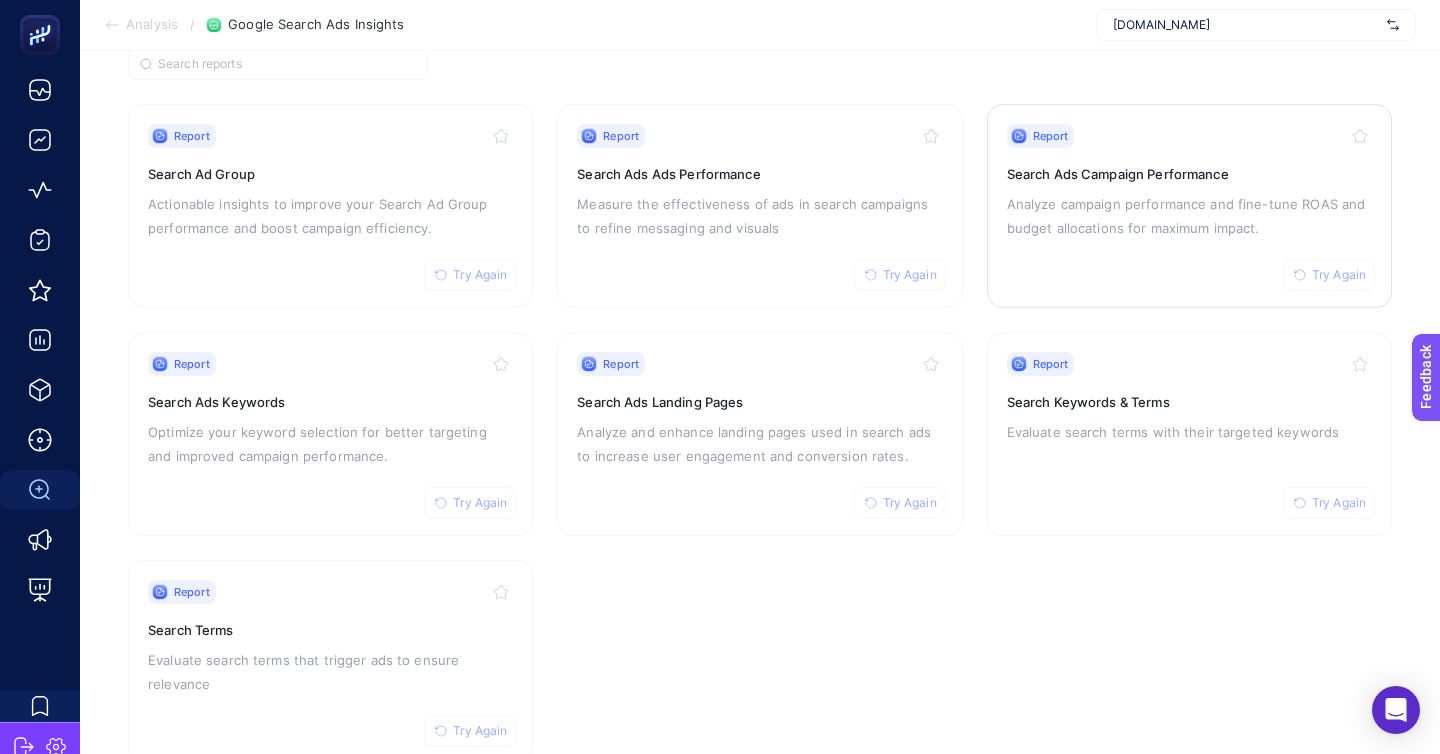 click on "Analyze campaign performance and fine-tune ROAS and budget allocations for maximum impact." at bounding box center [1189, 216] 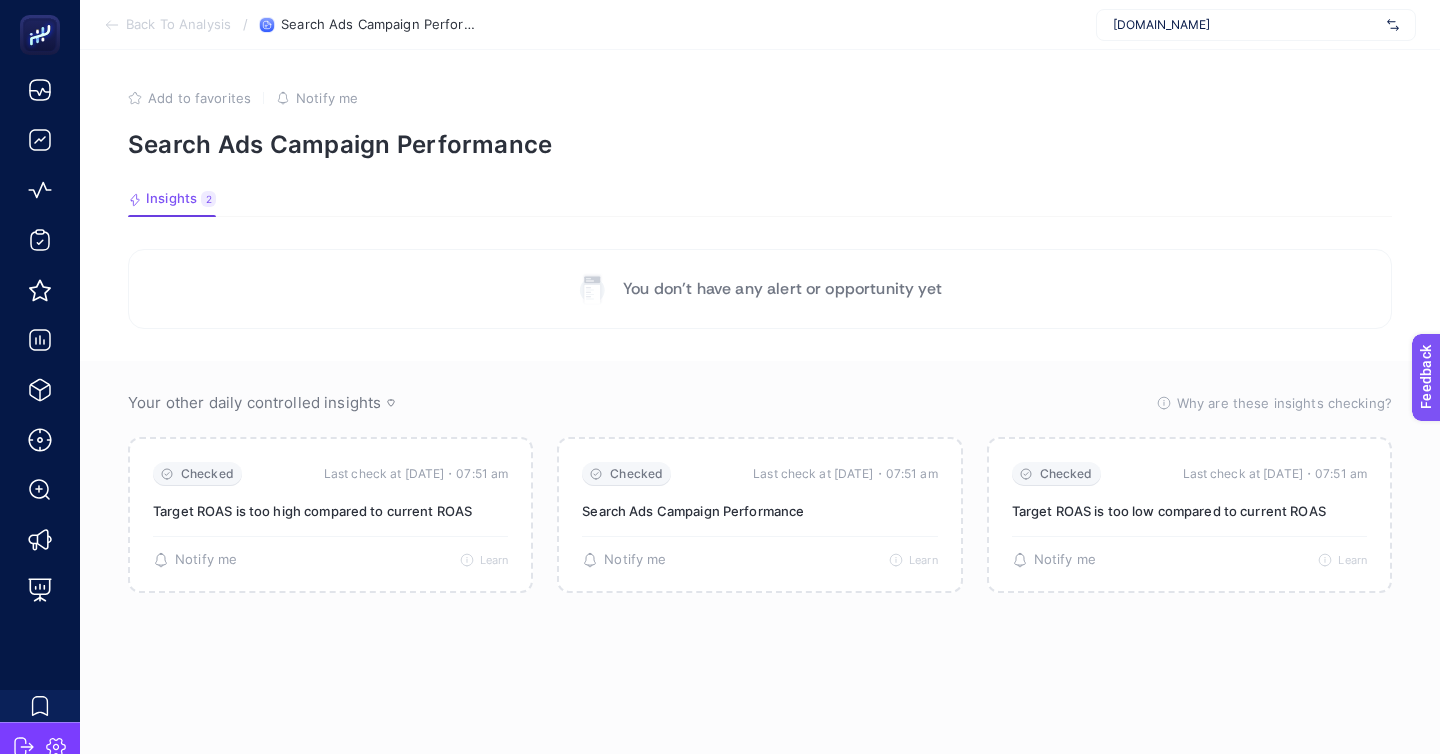 click on "Back To Analysis / Search Ads Campaign Performance www.suwen.com.tr" 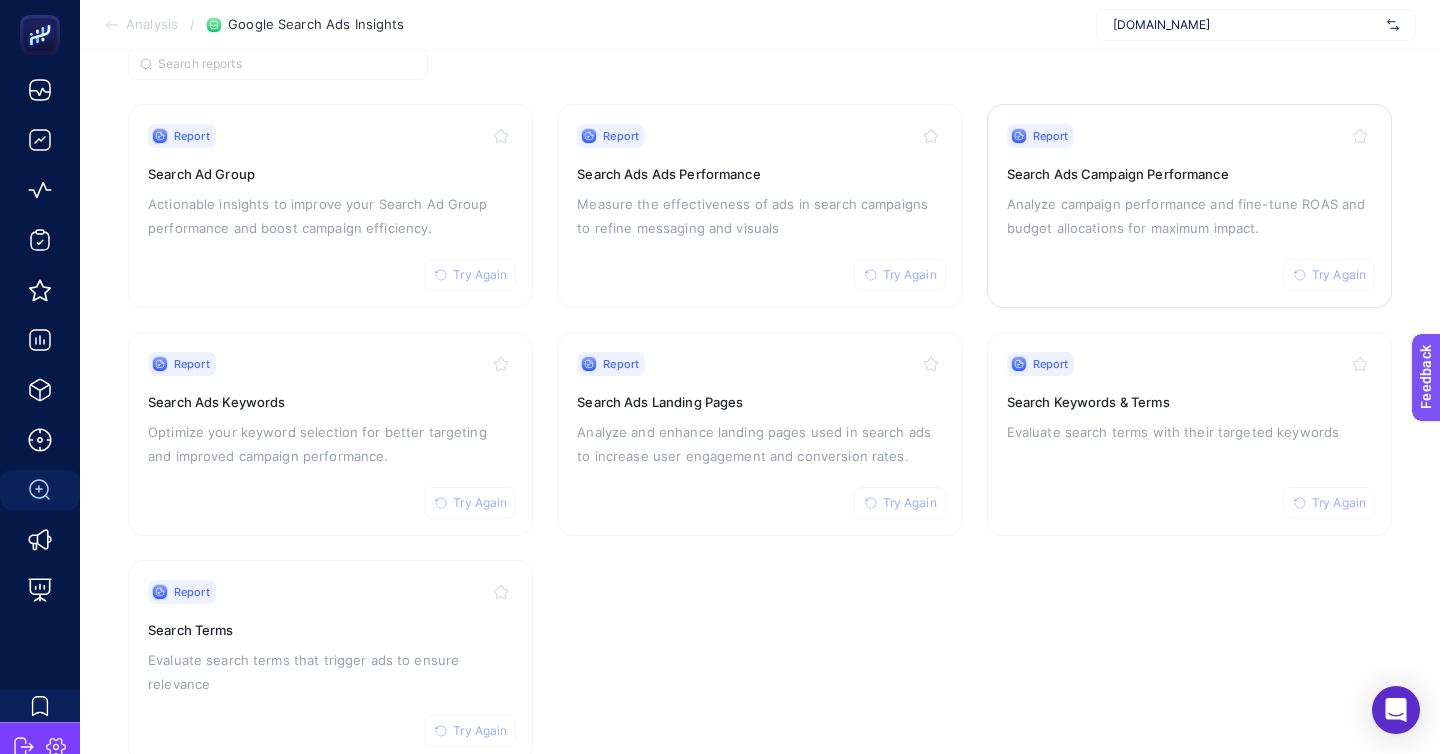 click 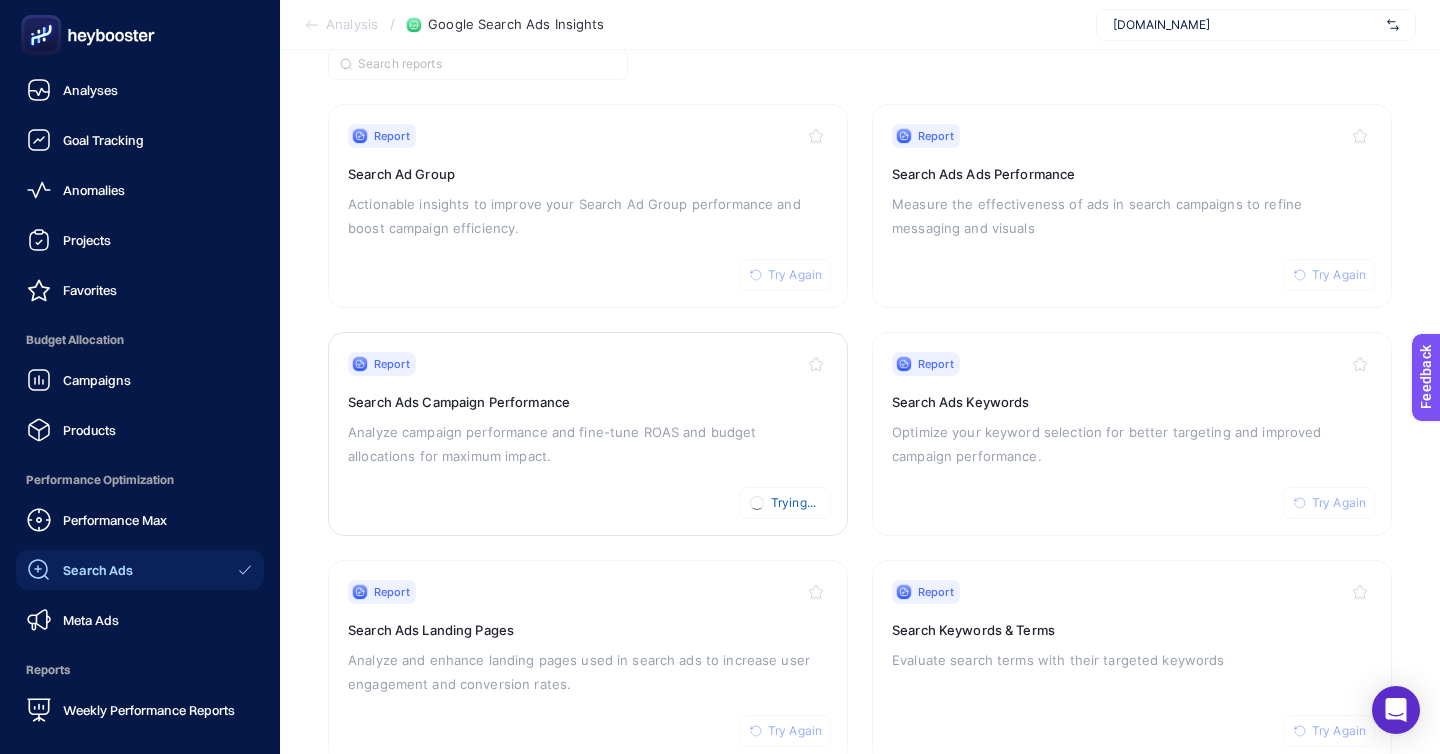 click at bounding box center (140, 35) 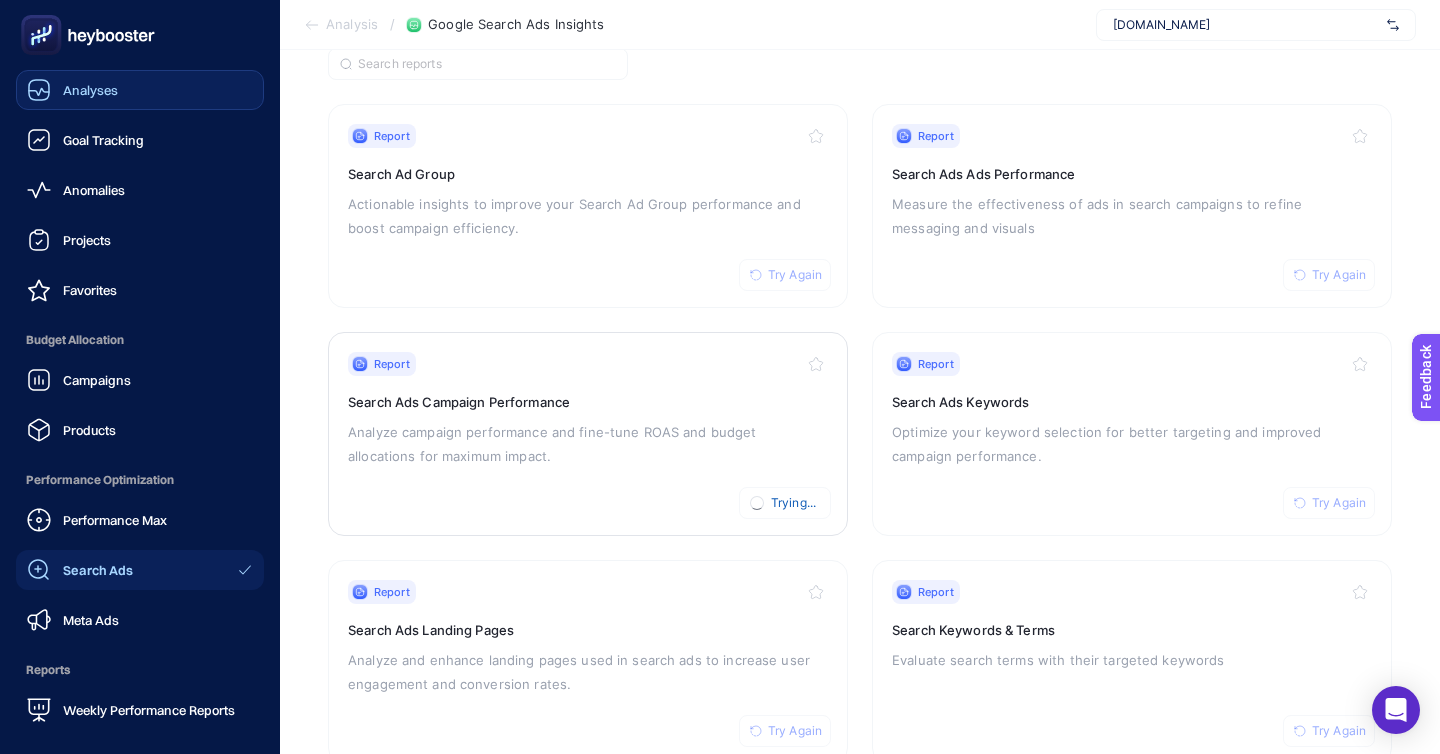click on "Analyses" at bounding box center (140, 90) 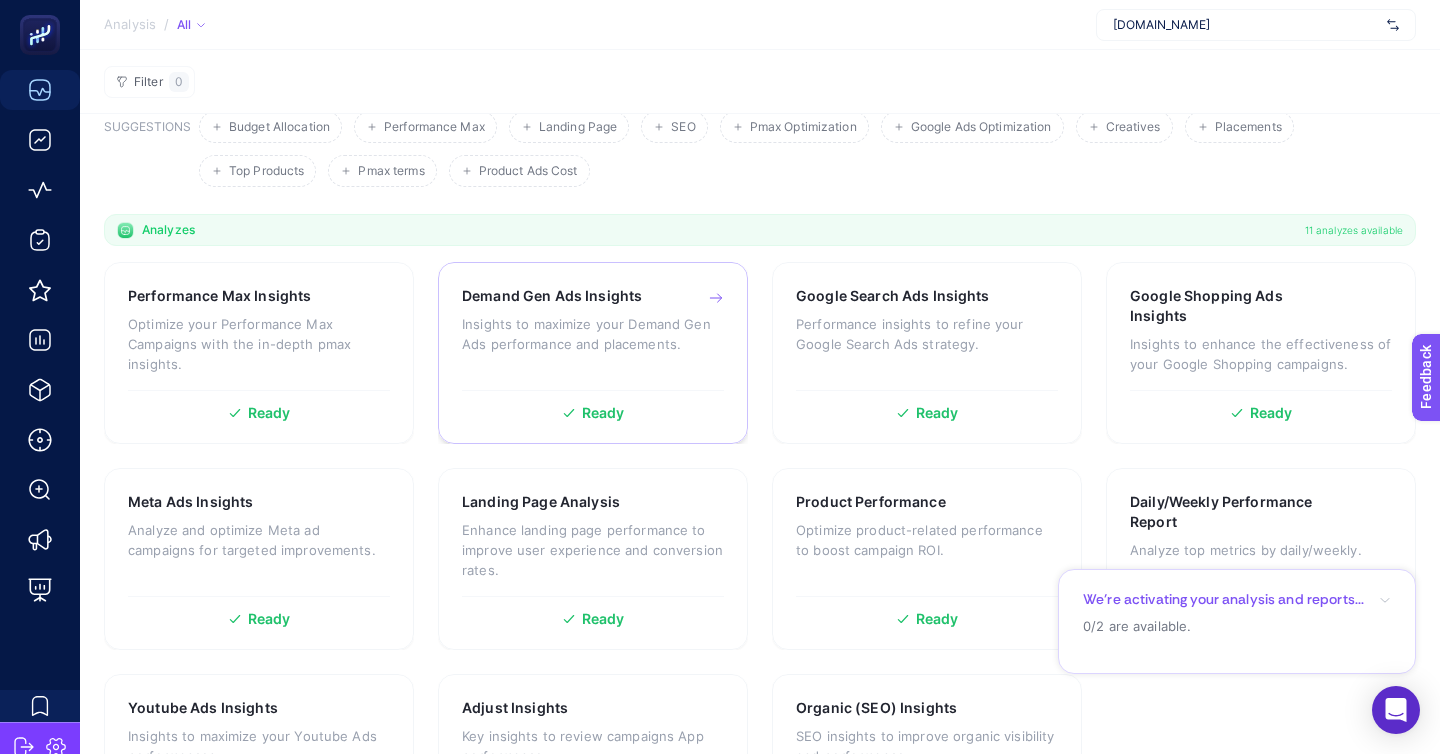 scroll, scrollTop: 0, scrollLeft: 0, axis: both 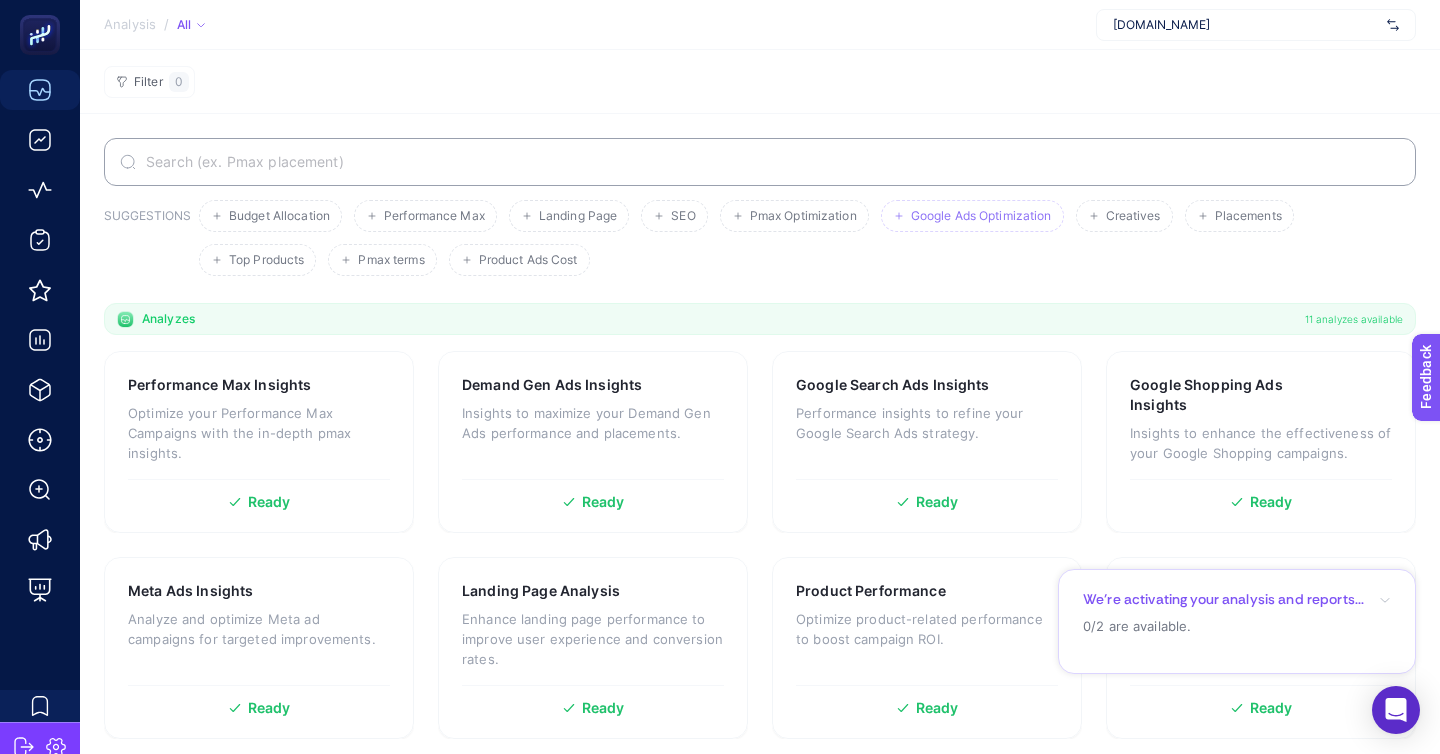 click on "Google Ads Optimization" at bounding box center (981, 216) 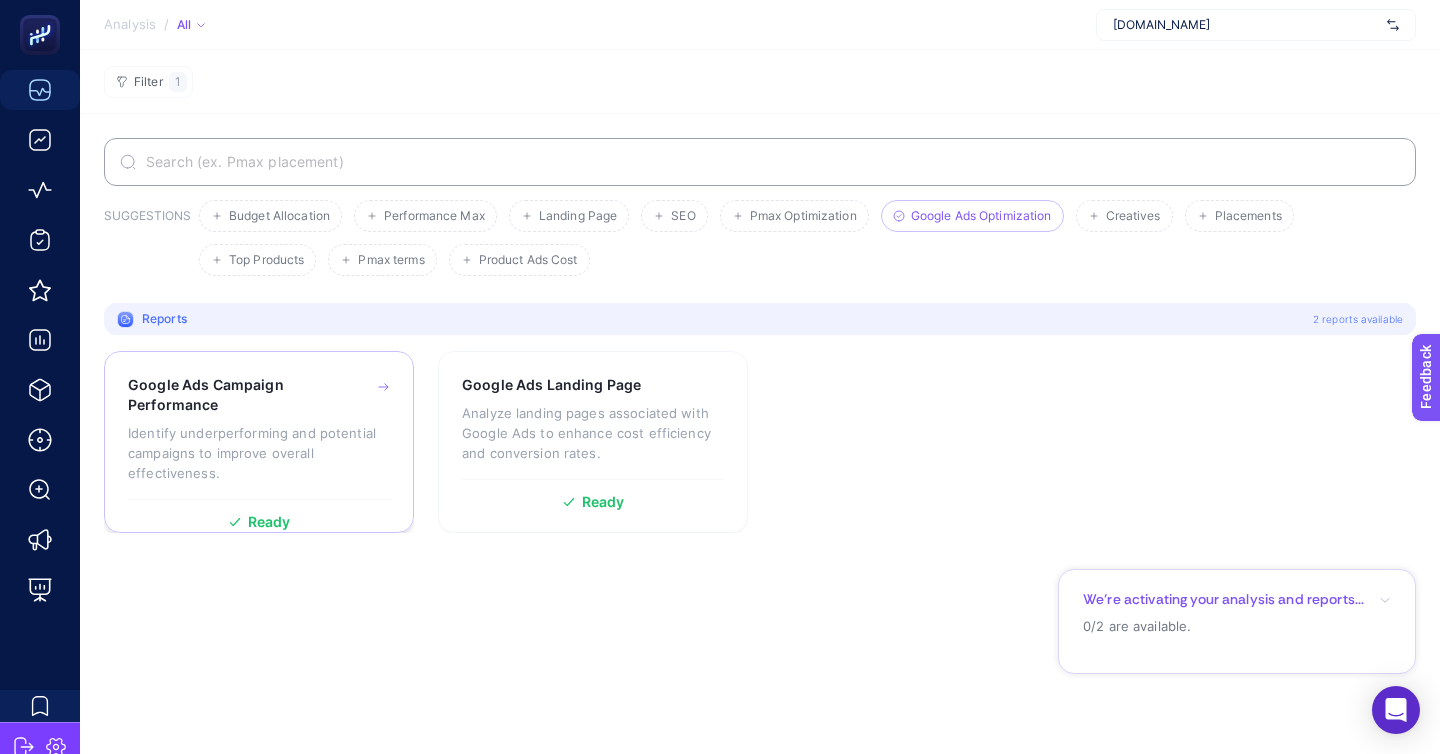 click on "Identify underperforming and potential campaigns to improve overall effectiveness." at bounding box center [259, 453] 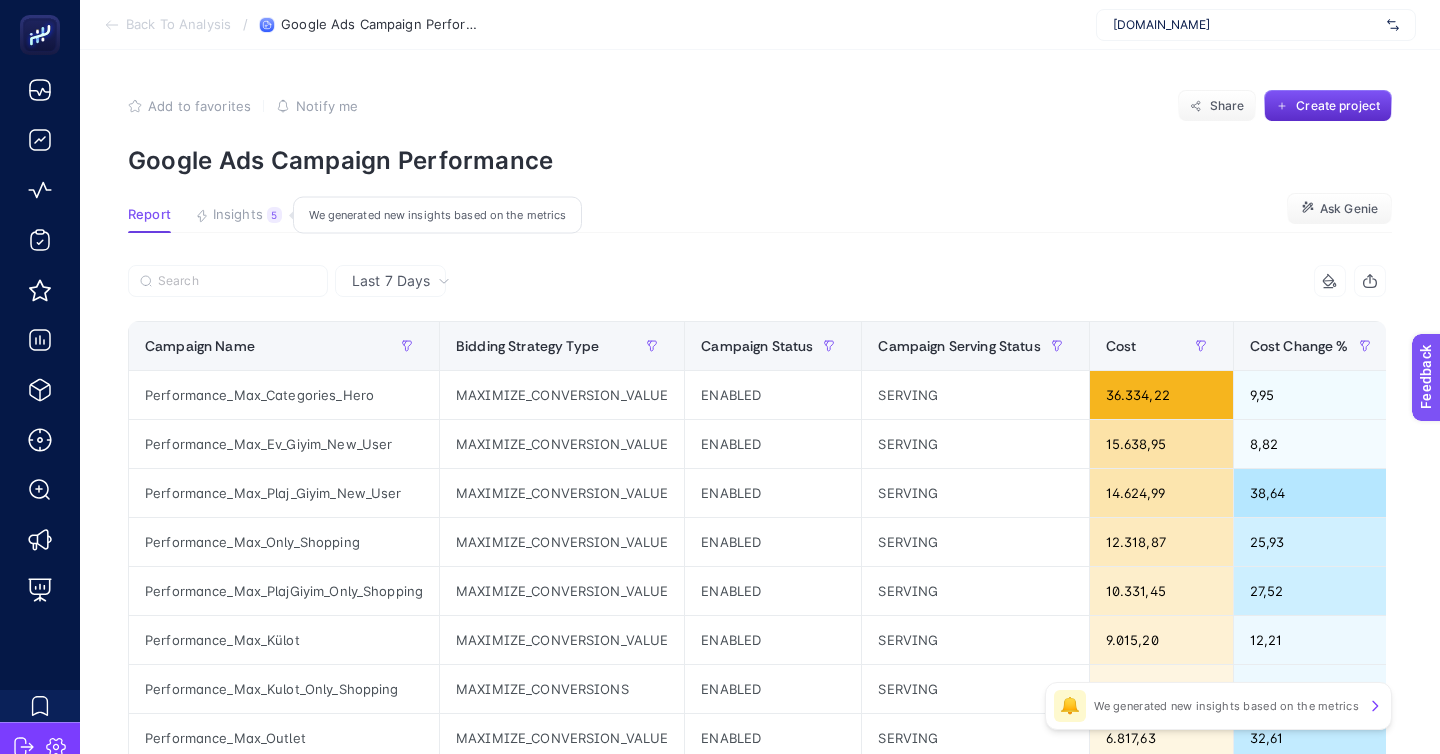 click on "5" at bounding box center (274, 215) 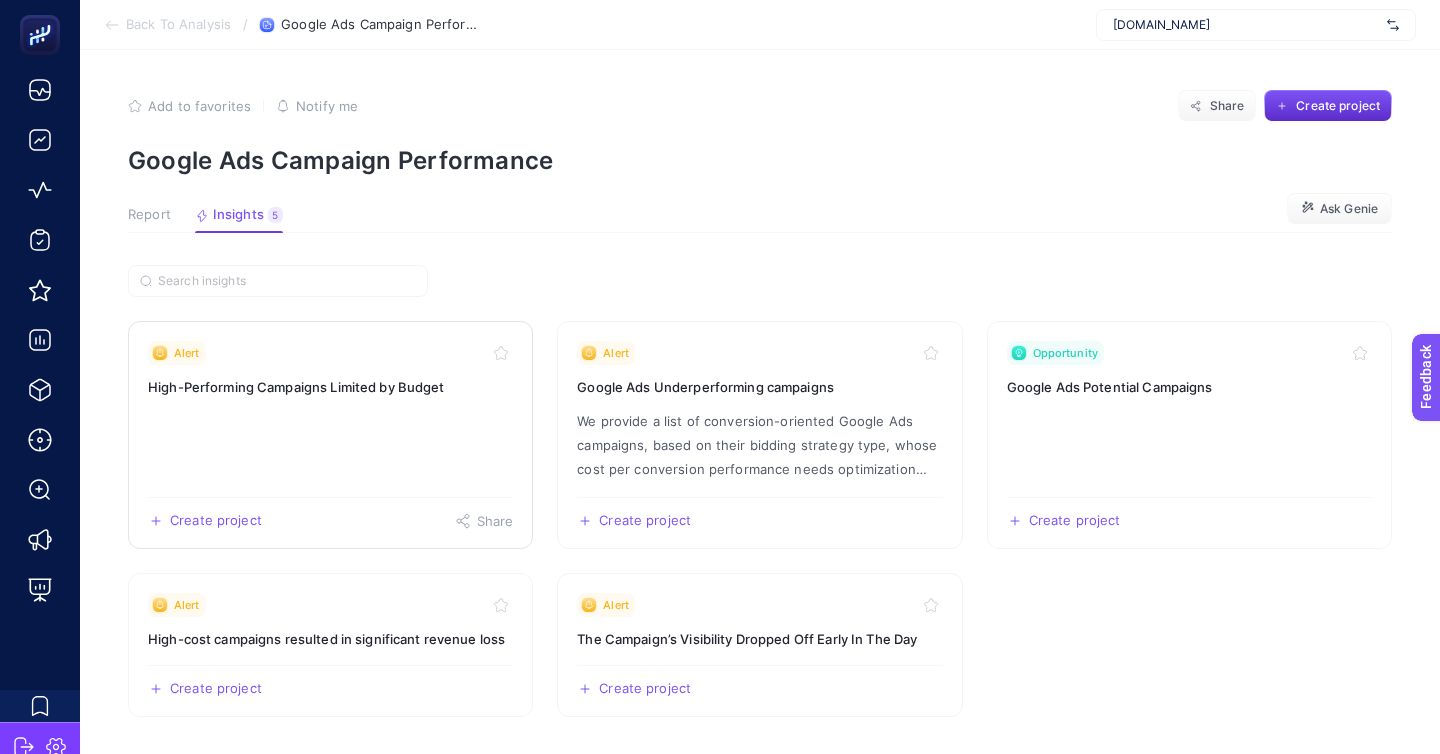 click on "Alert High-Performing Campaigns Limited by Budget  Create project   Share" 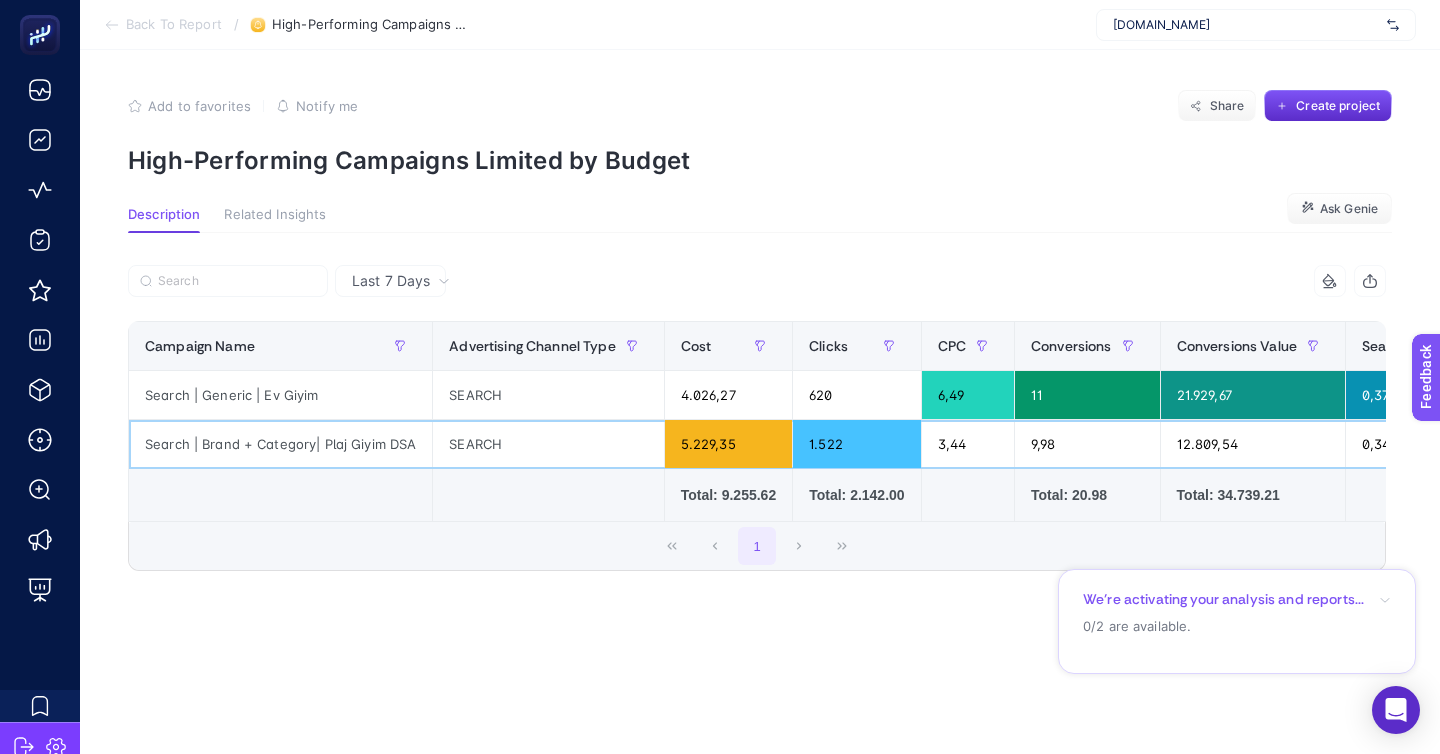 click on "Search | Brand + Category| Plaj Giyim DSA" 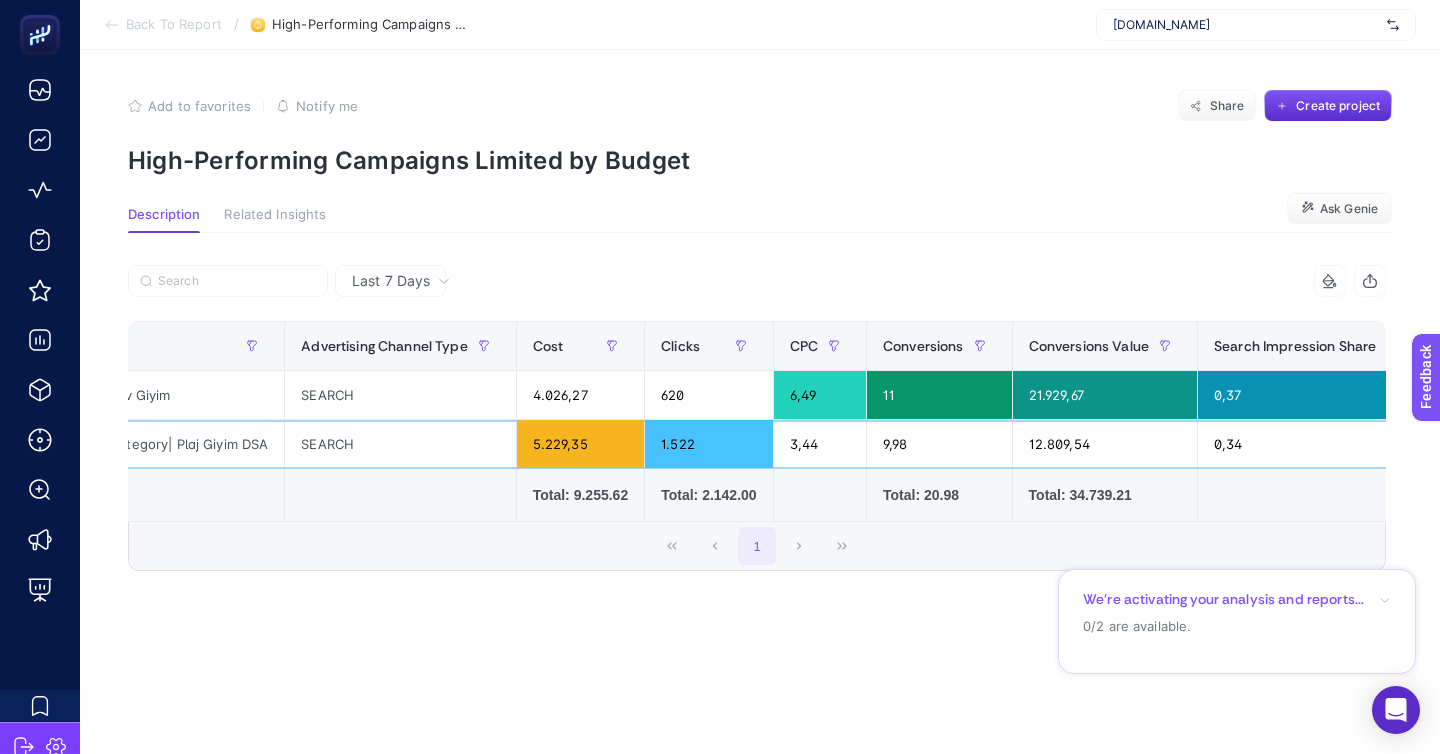 scroll, scrollTop: 0, scrollLeft: 0, axis: both 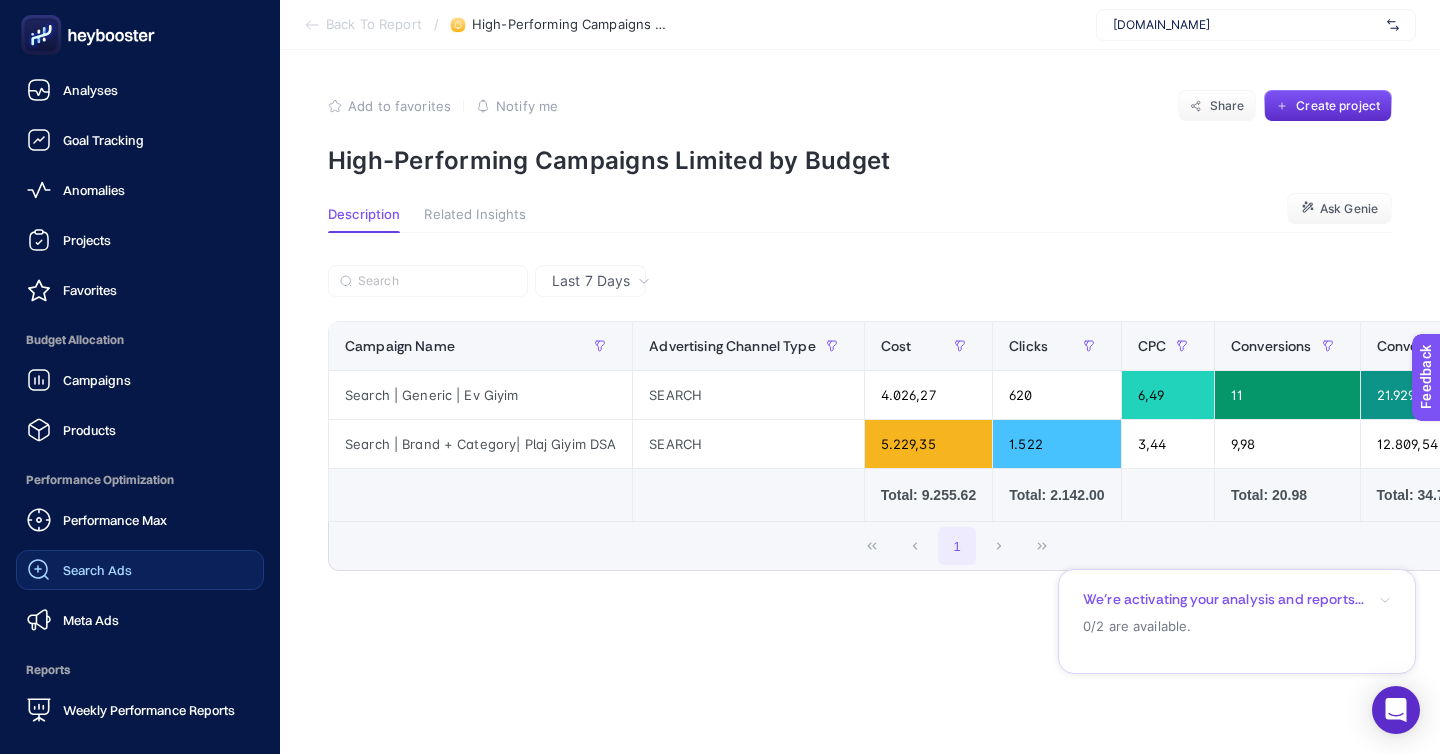 click on "Search Ads" 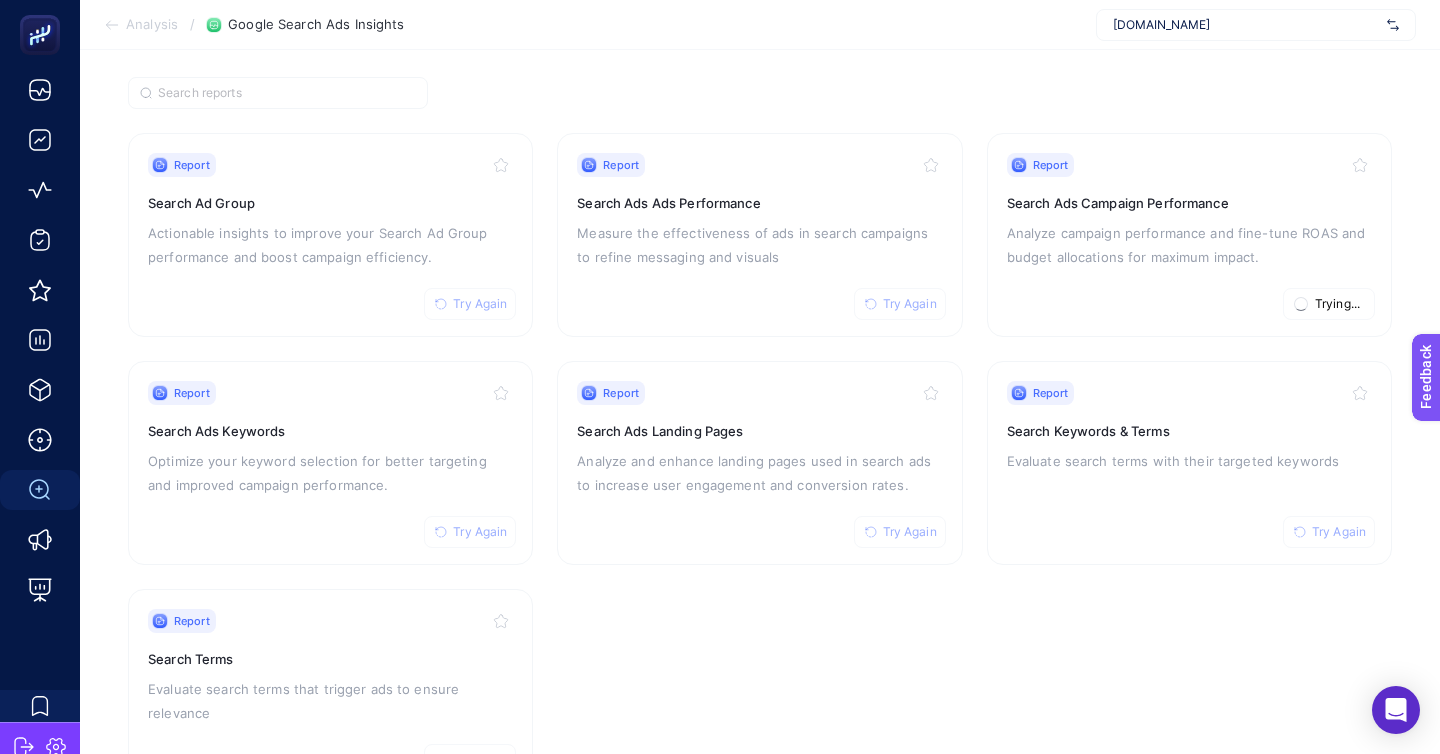 scroll, scrollTop: 147, scrollLeft: 0, axis: vertical 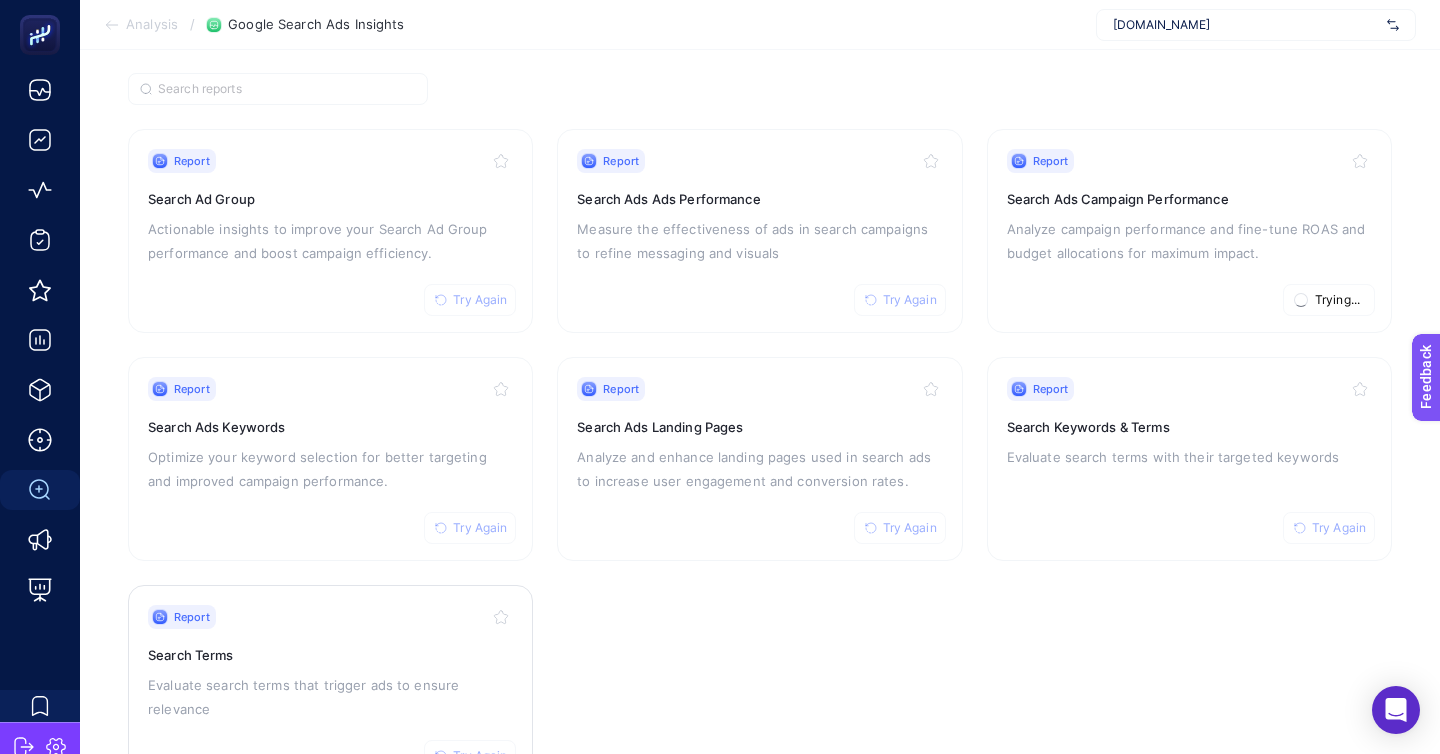 click on "Report Try Again Search Terms Evaluate search terms that trigger ads to ensure relevance" at bounding box center (330, 687) 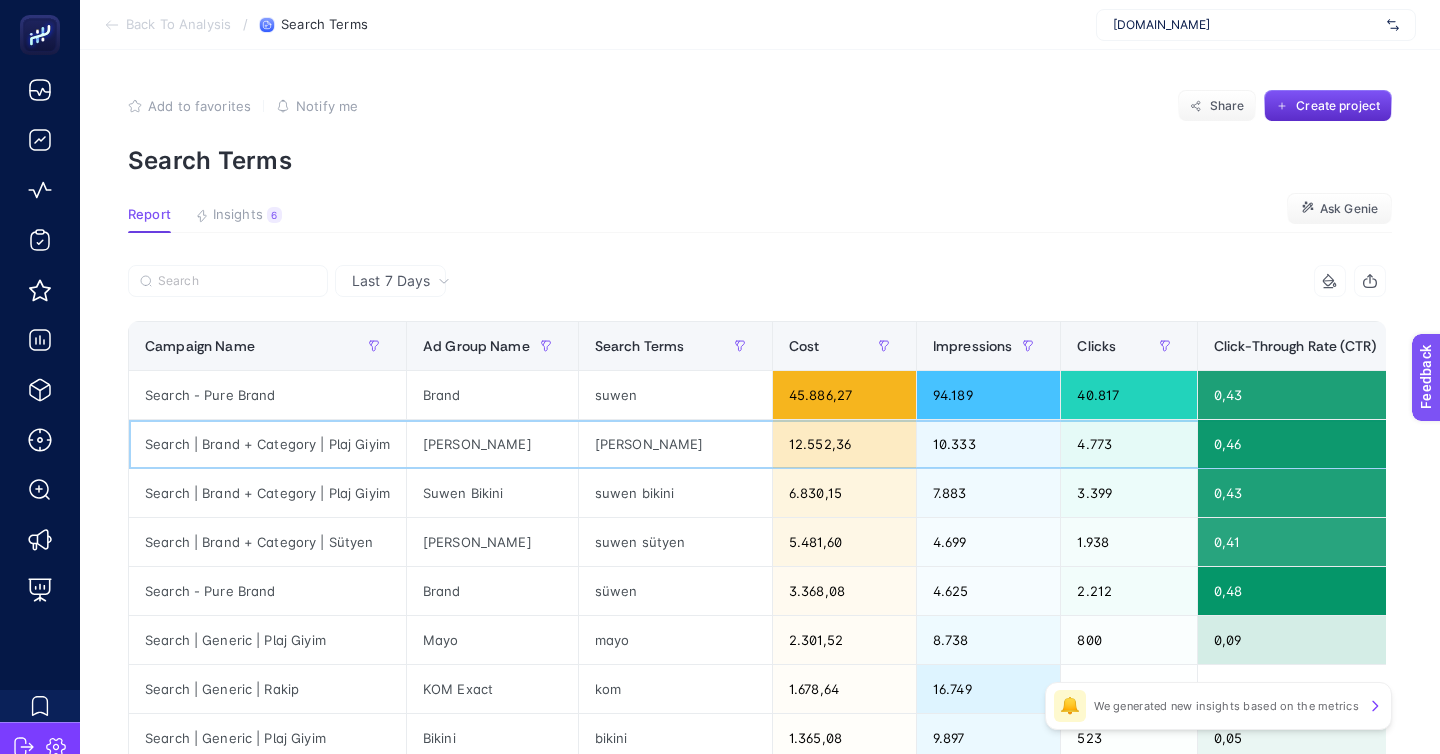 click on "Search | Brand + Category | Plaj Giyim" 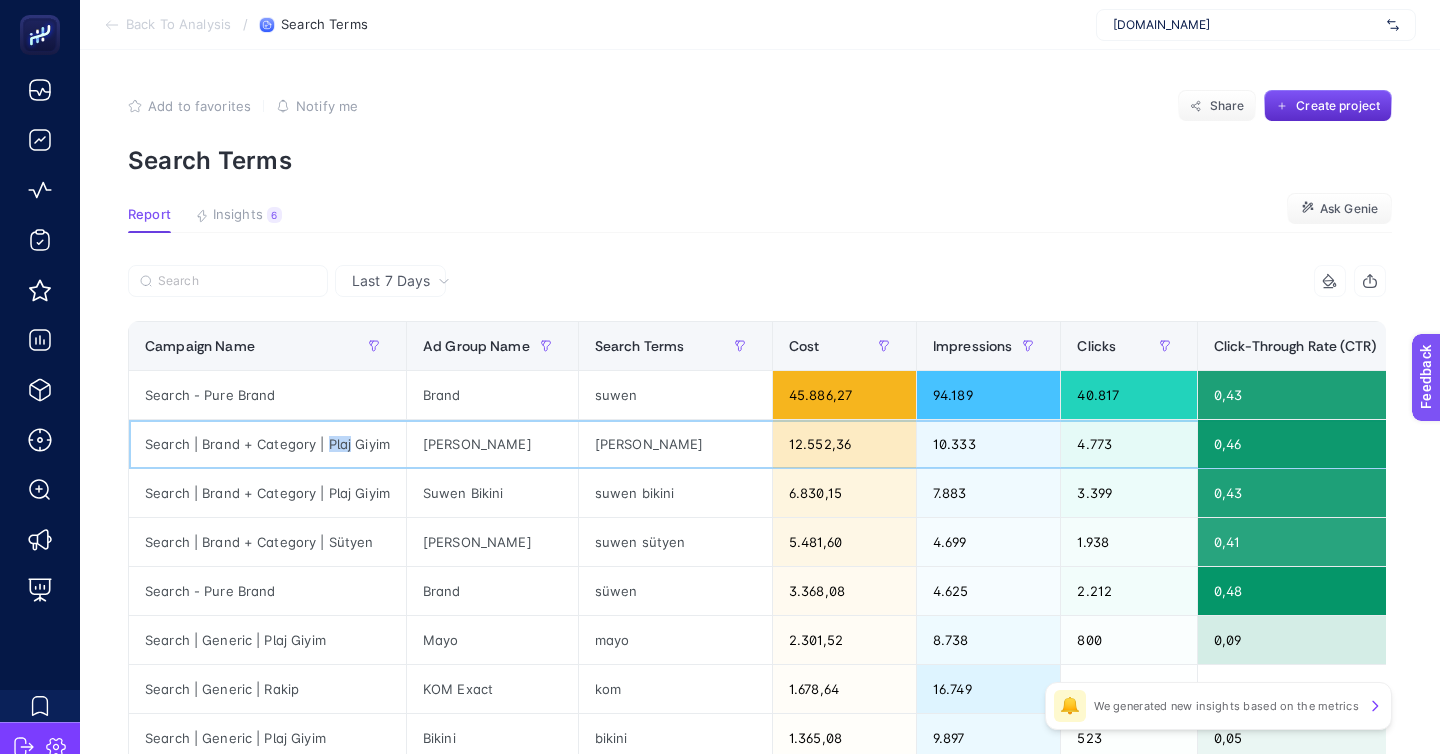 click on "Search | Brand + Category | Plaj Giyim" 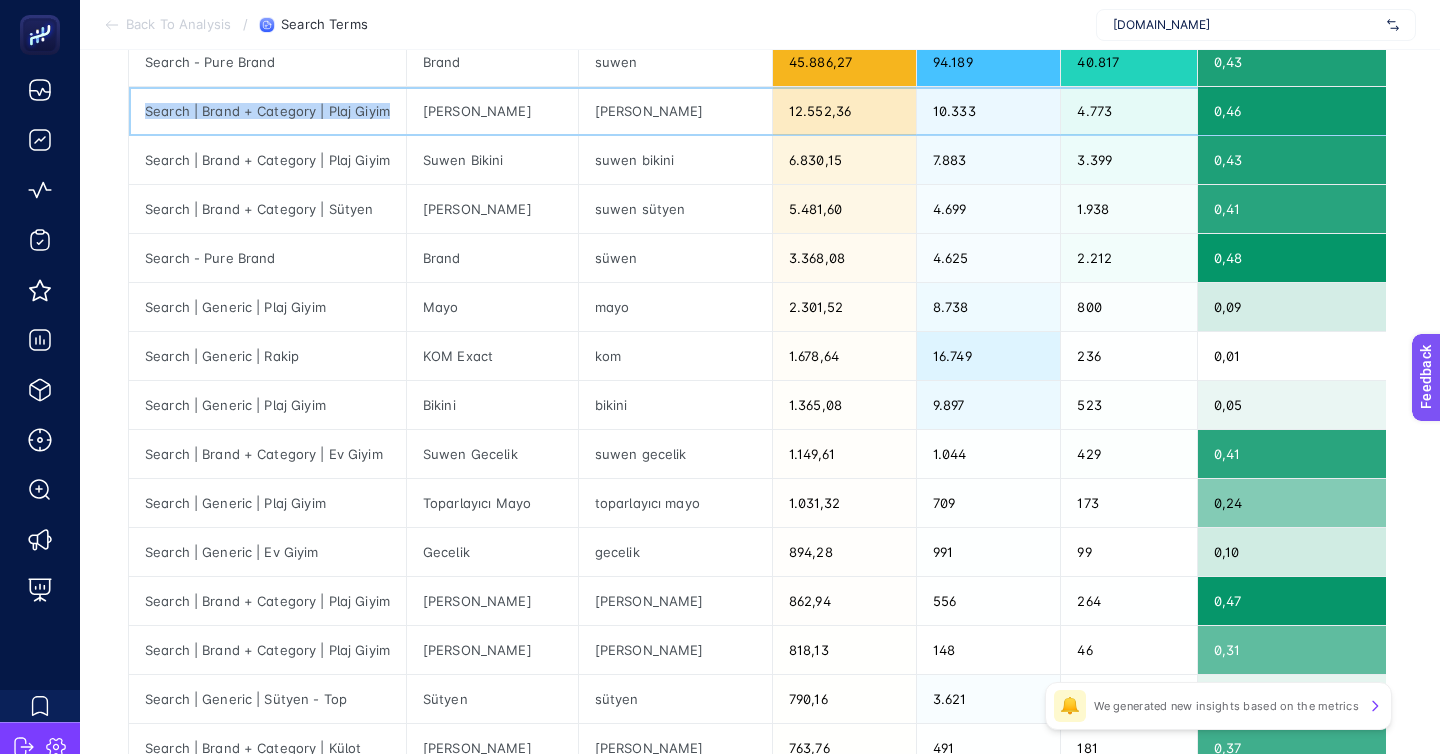 scroll, scrollTop: 0, scrollLeft: 0, axis: both 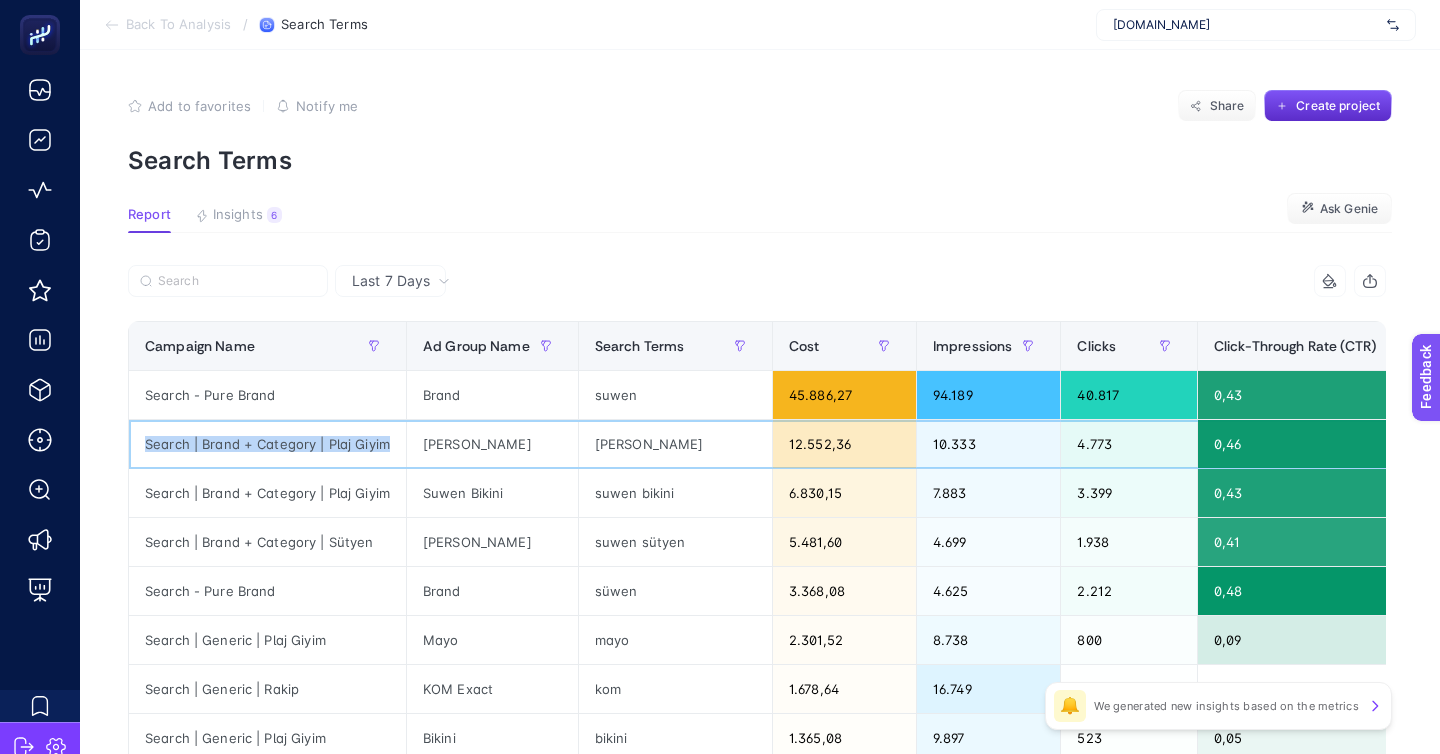 copy on "Search | Brand + Category | Plaj Giyim" 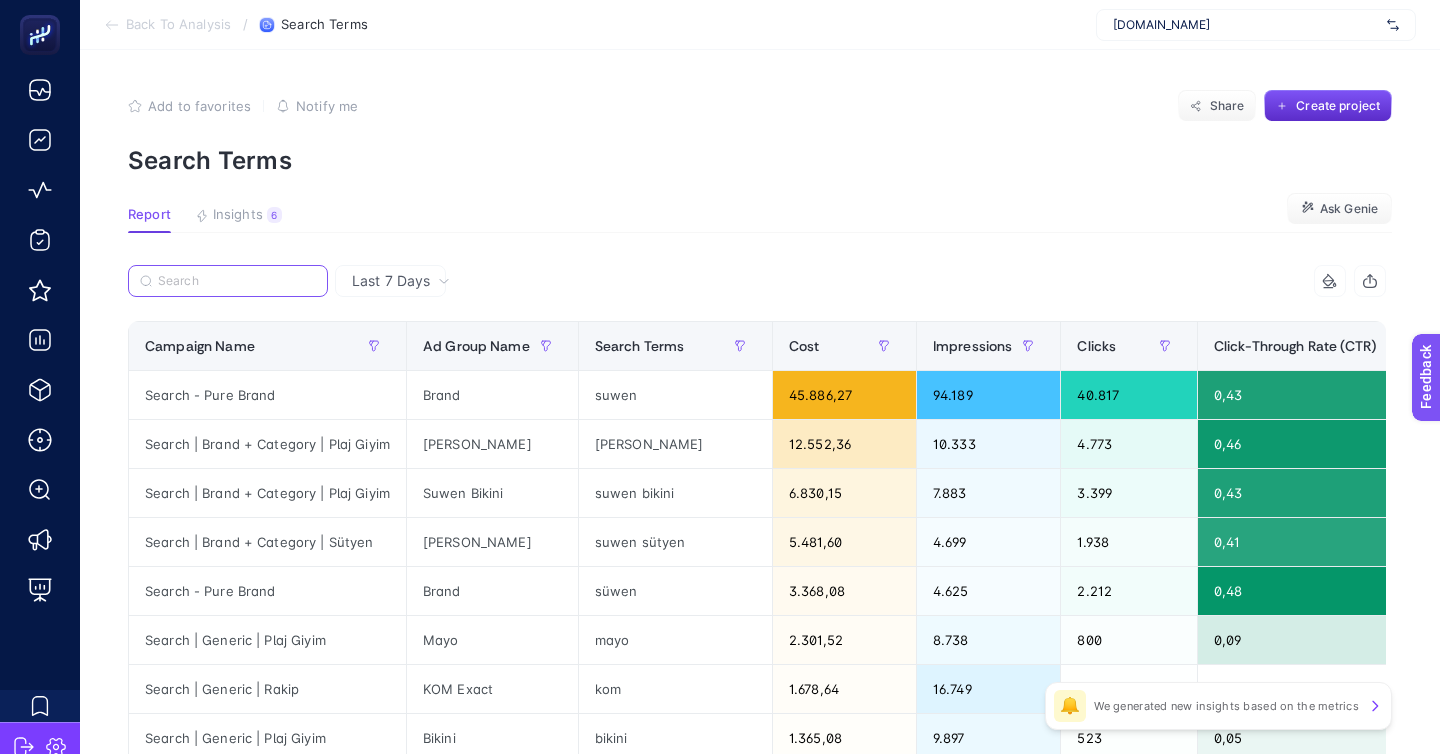 click at bounding box center (237, 281) 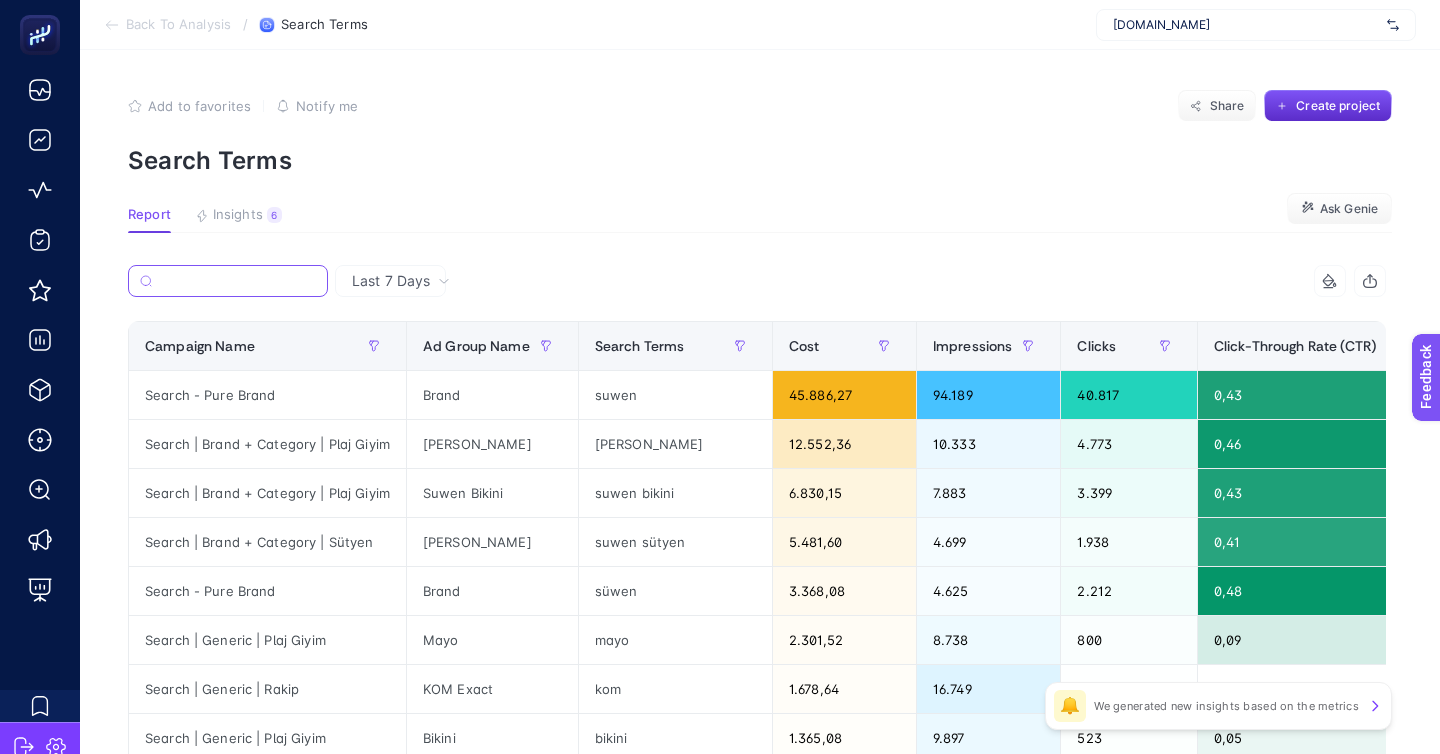 paste on "Search | Brand + Category | Plaj Giyim" 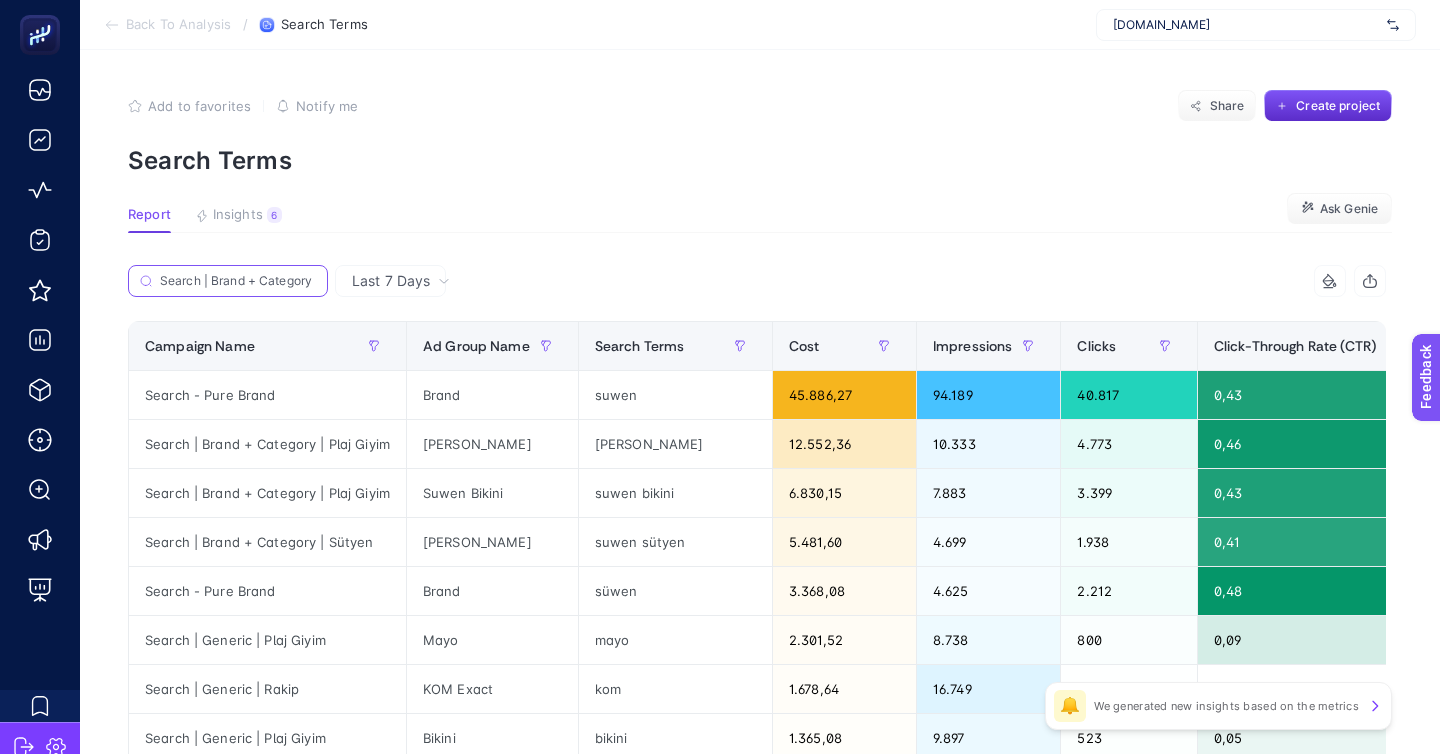 scroll, scrollTop: 0, scrollLeft: 37, axis: horizontal 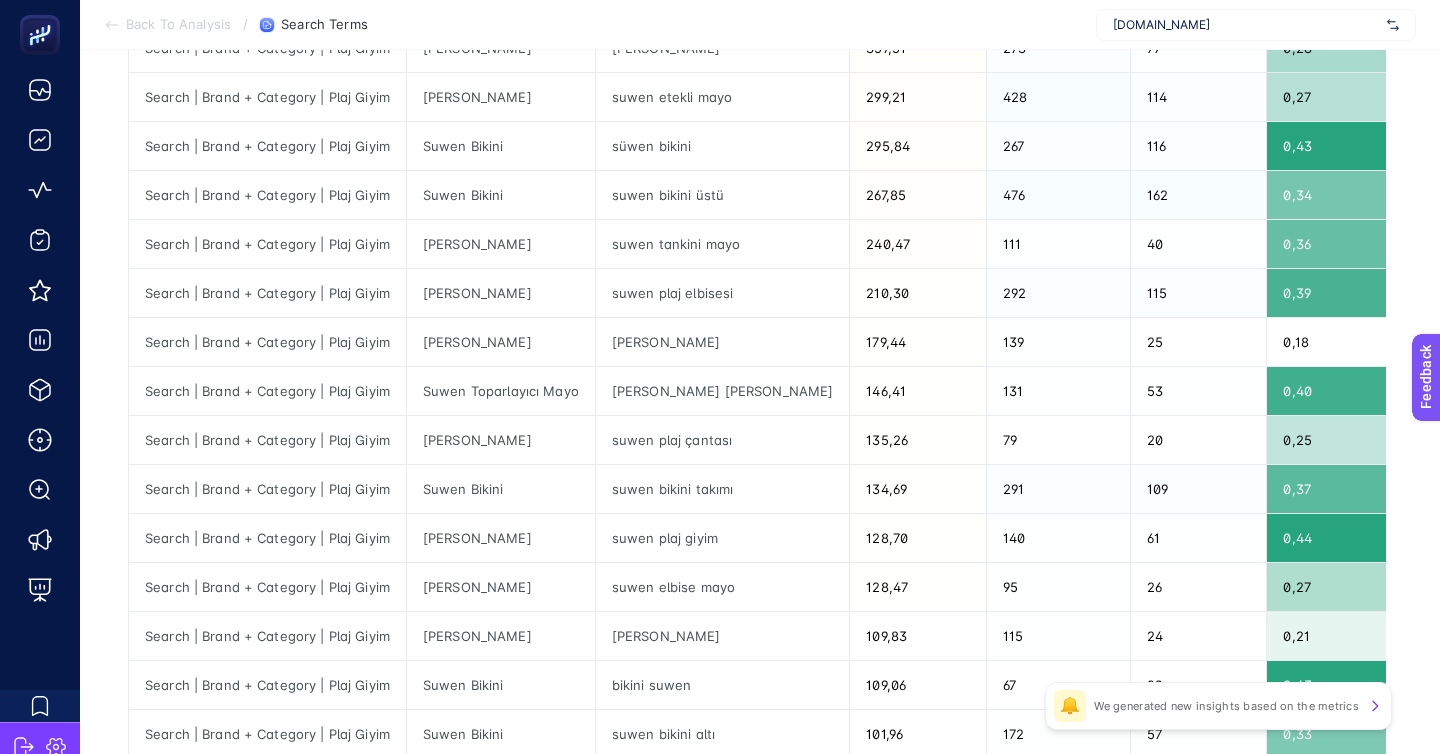 type on "Search | Brand + Category | Plaj Giyim" 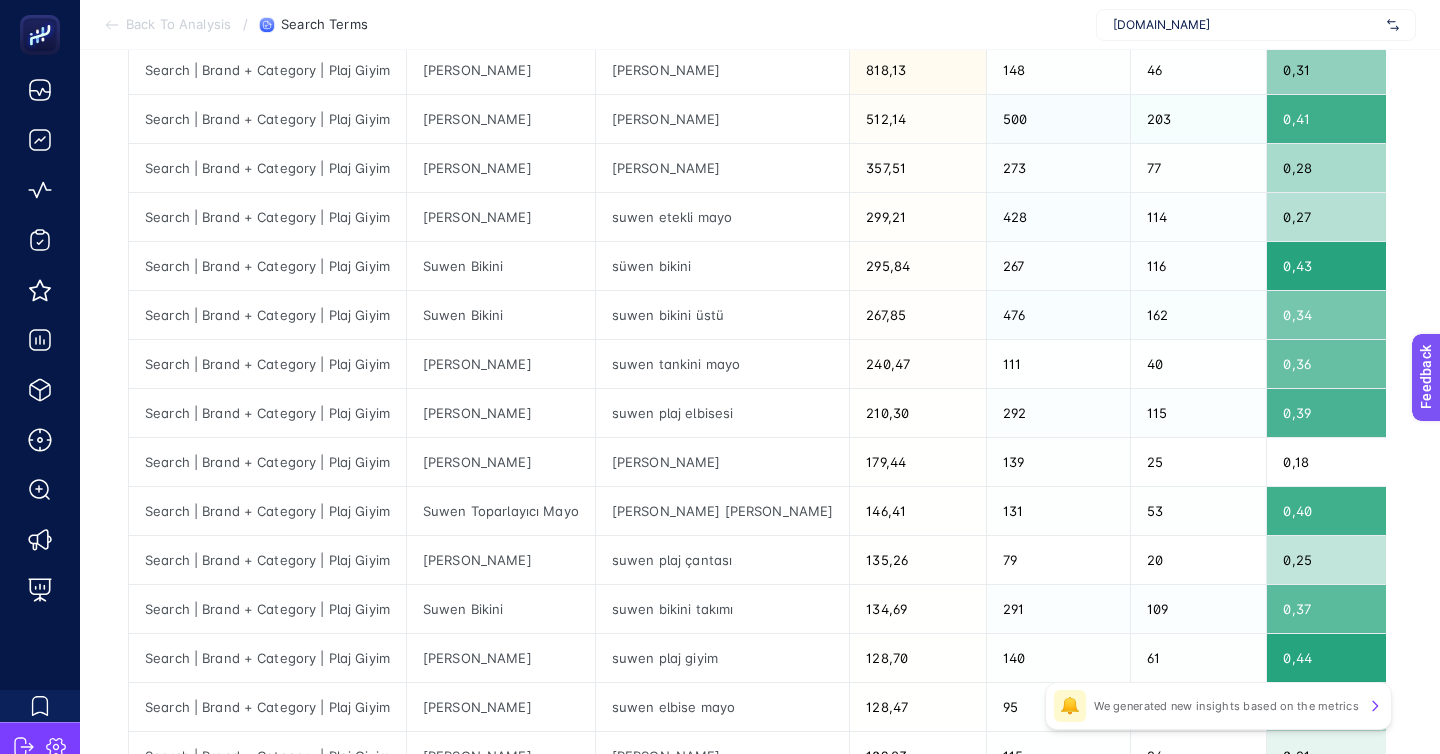 scroll, scrollTop: 0, scrollLeft: 0, axis: both 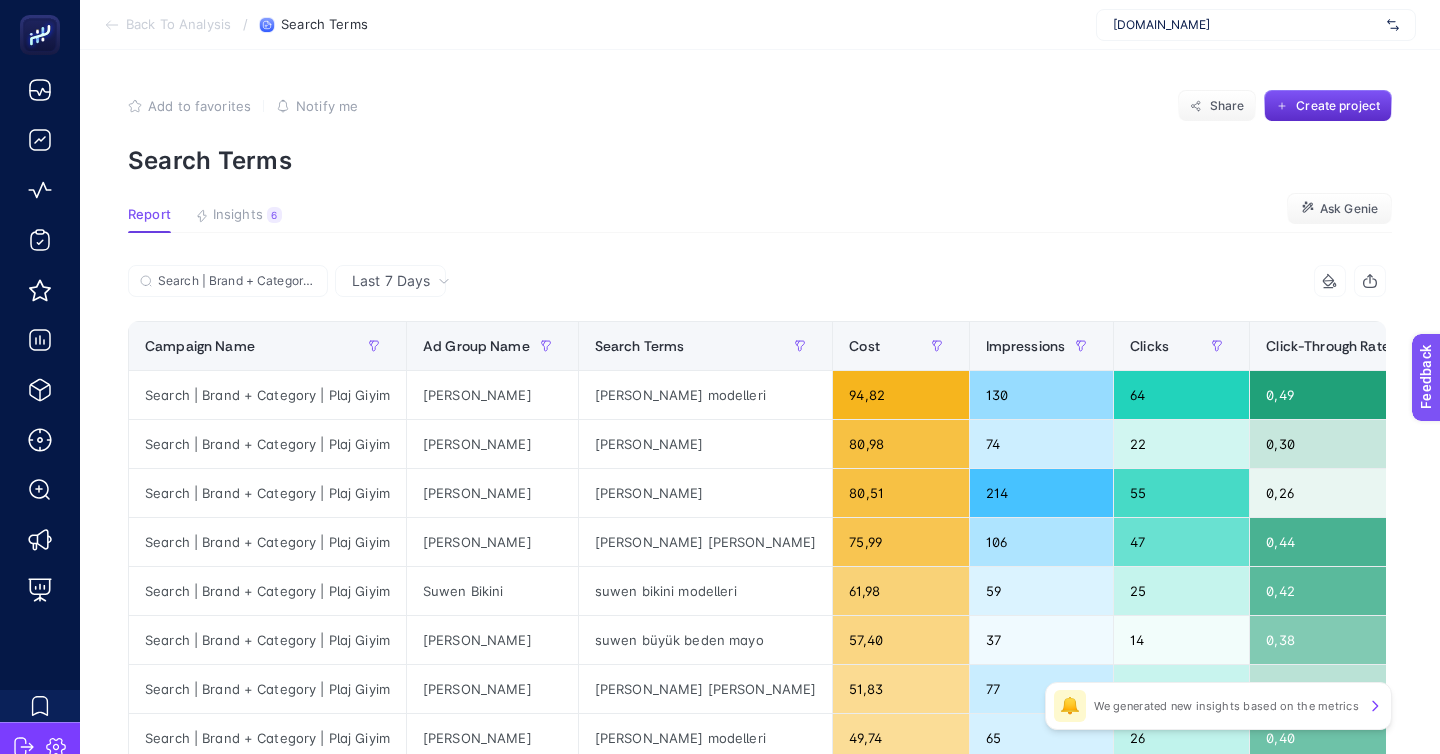 type 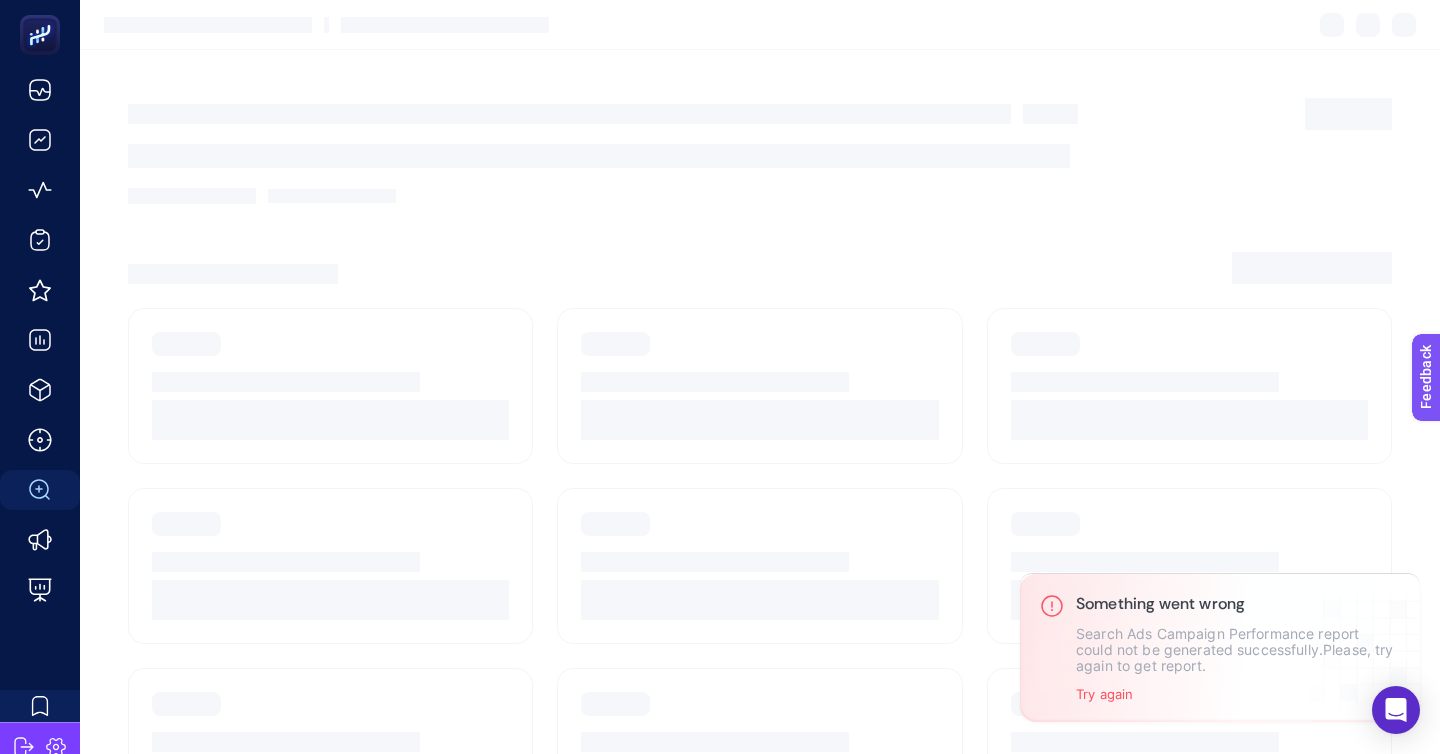 scroll, scrollTop: 147, scrollLeft: 0, axis: vertical 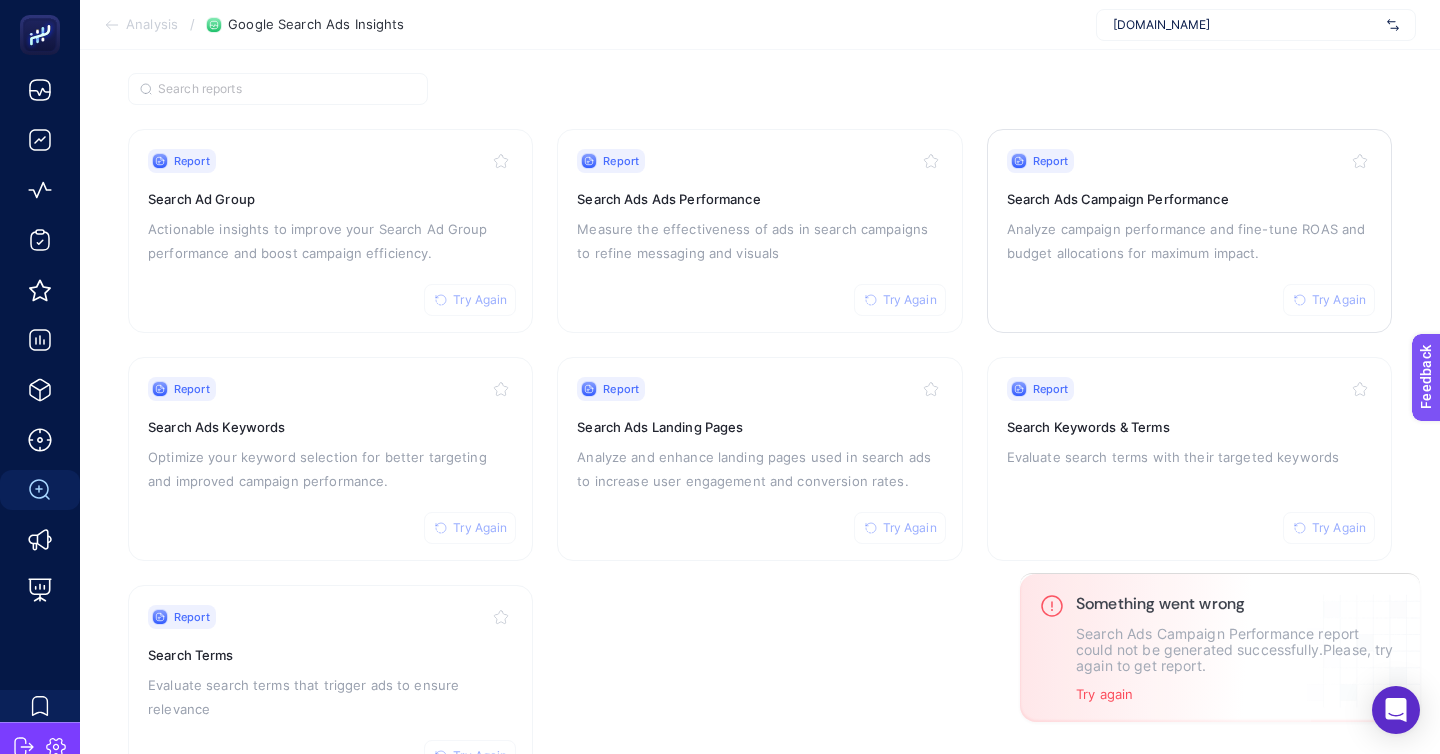 click on "Report Try Again Search Ads Campaign Performance Analyze campaign performance and fine-tune ROAS and budget allocations for maximum impact." at bounding box center [1189, 231] 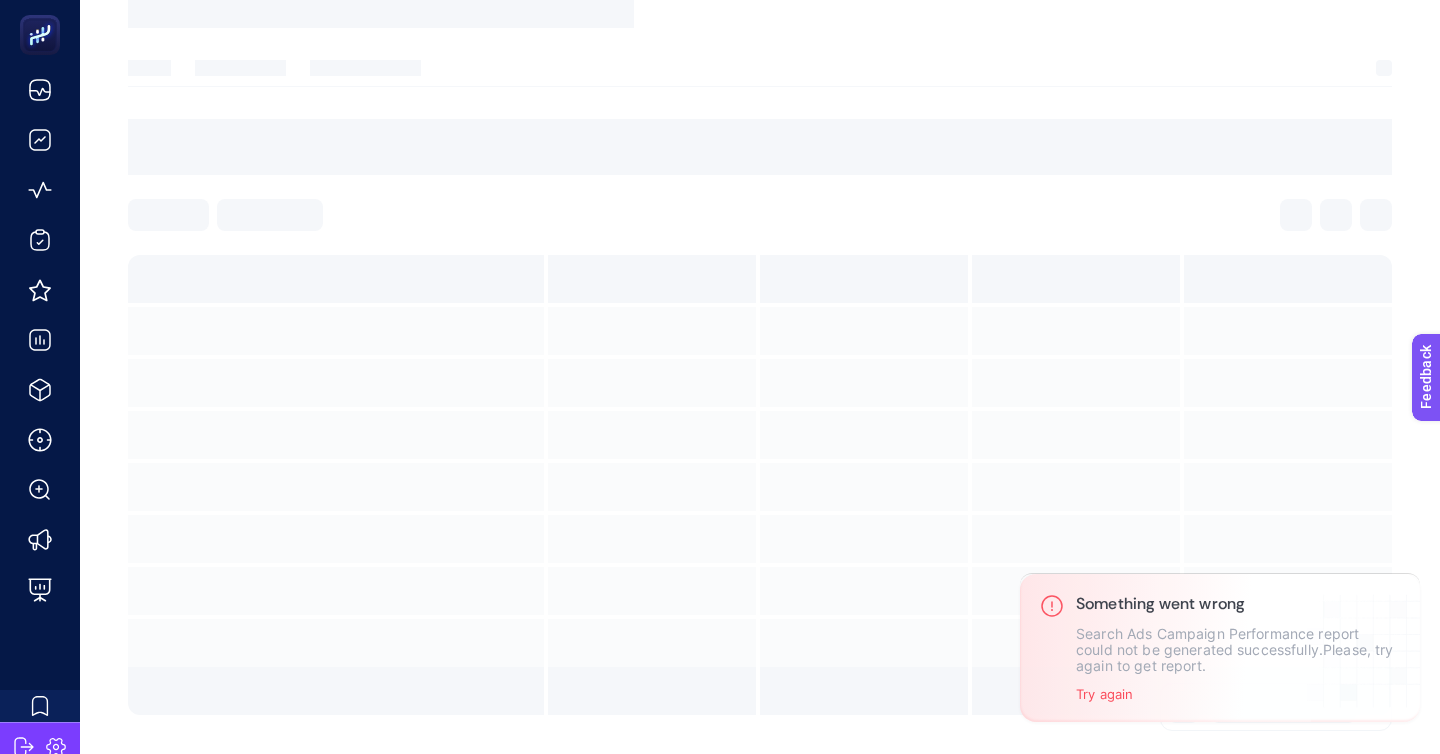 scroll, scrollTop: 0, scrollLeft: 0, axis: both 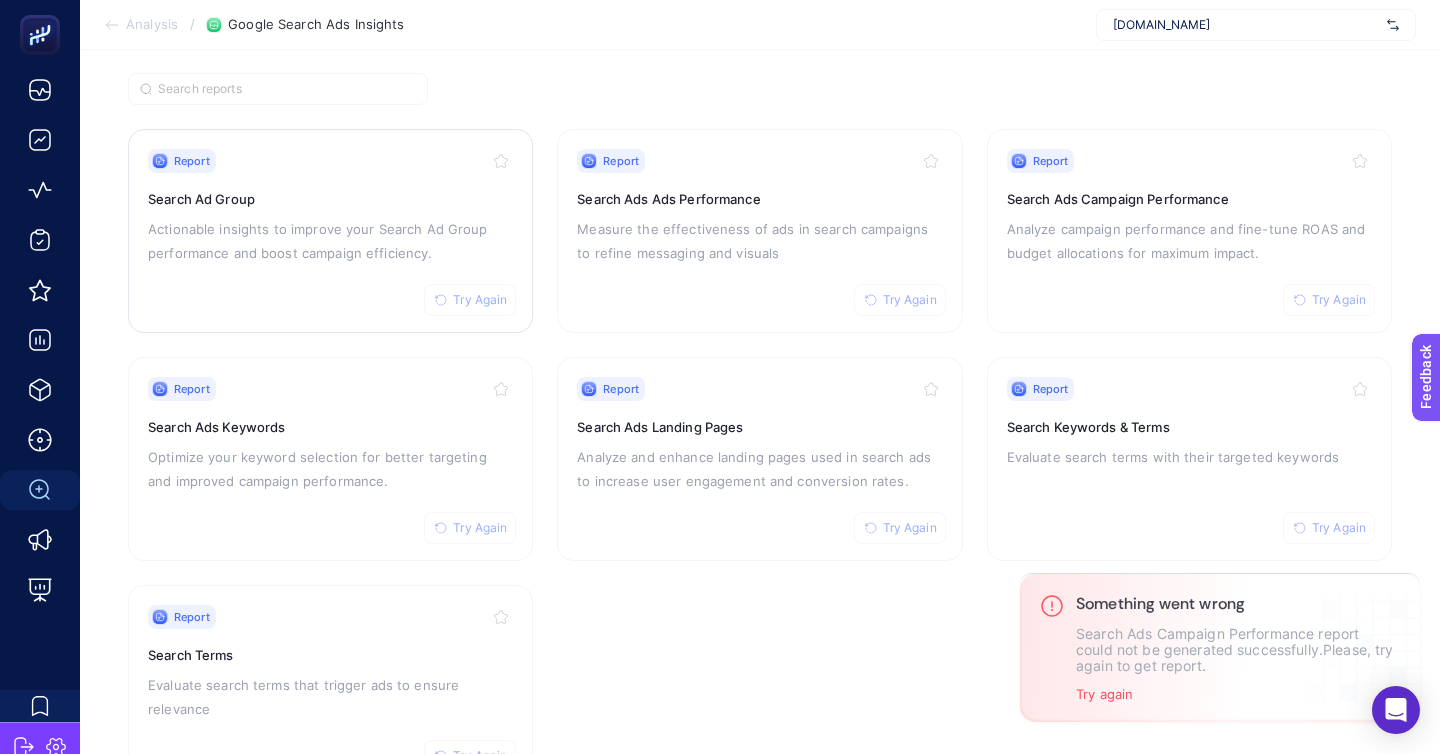 click on "Actionable insights to improve your Search Ad Group performance and boost campaign efficiency." at bounding box center (330, 241) 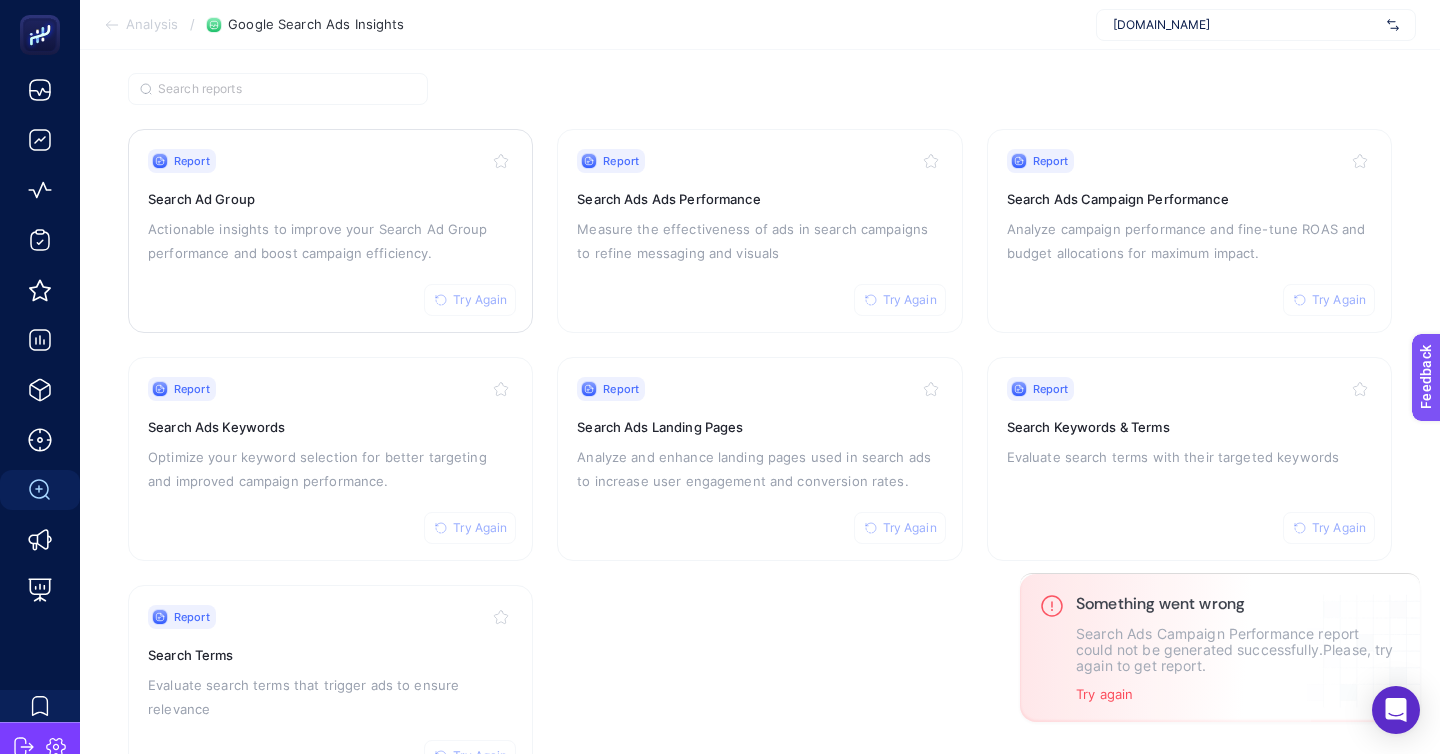 scroll, scrollTop: 0, scrollLeft: 0, axis: both 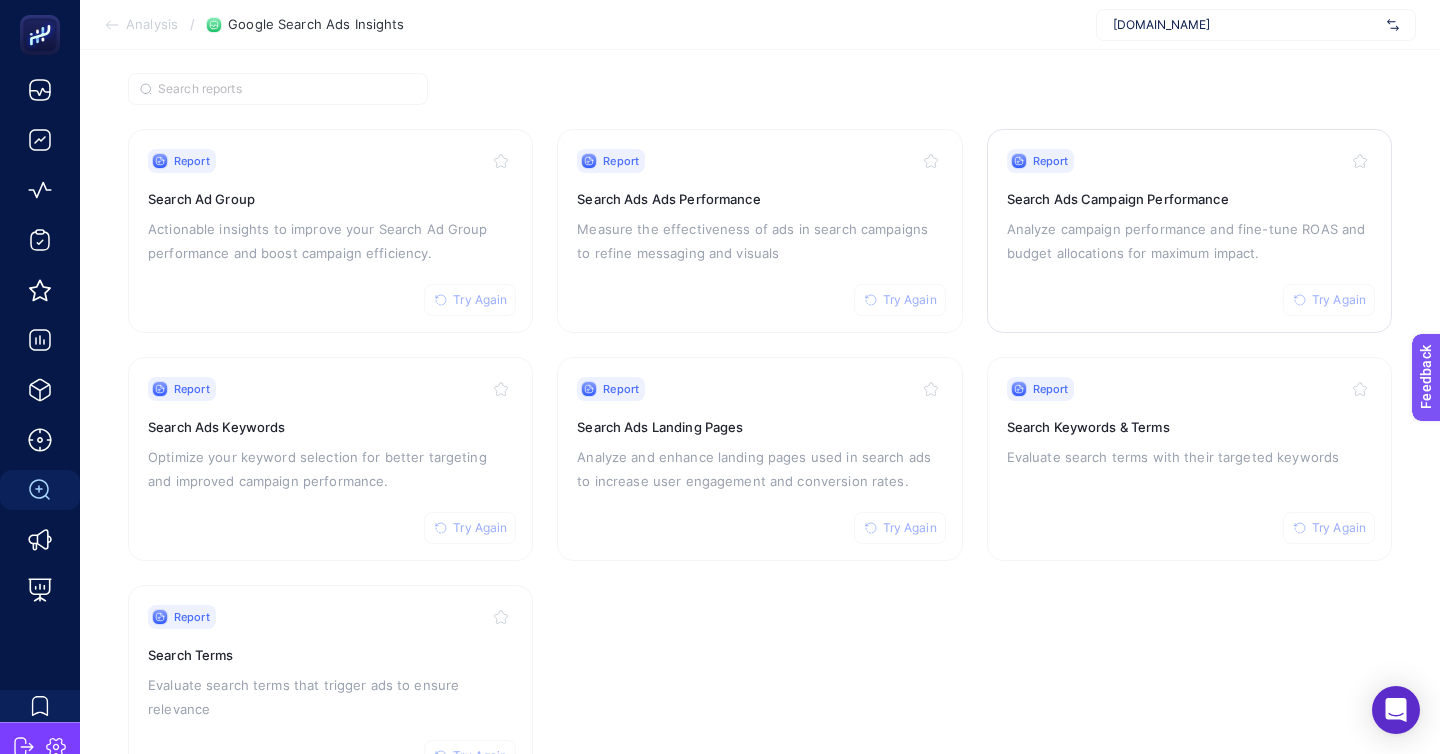 click on "Analyze campaign performance and fine-tune ROAS and budget allocations for maximum impact." at bounding box center [1189, 241] 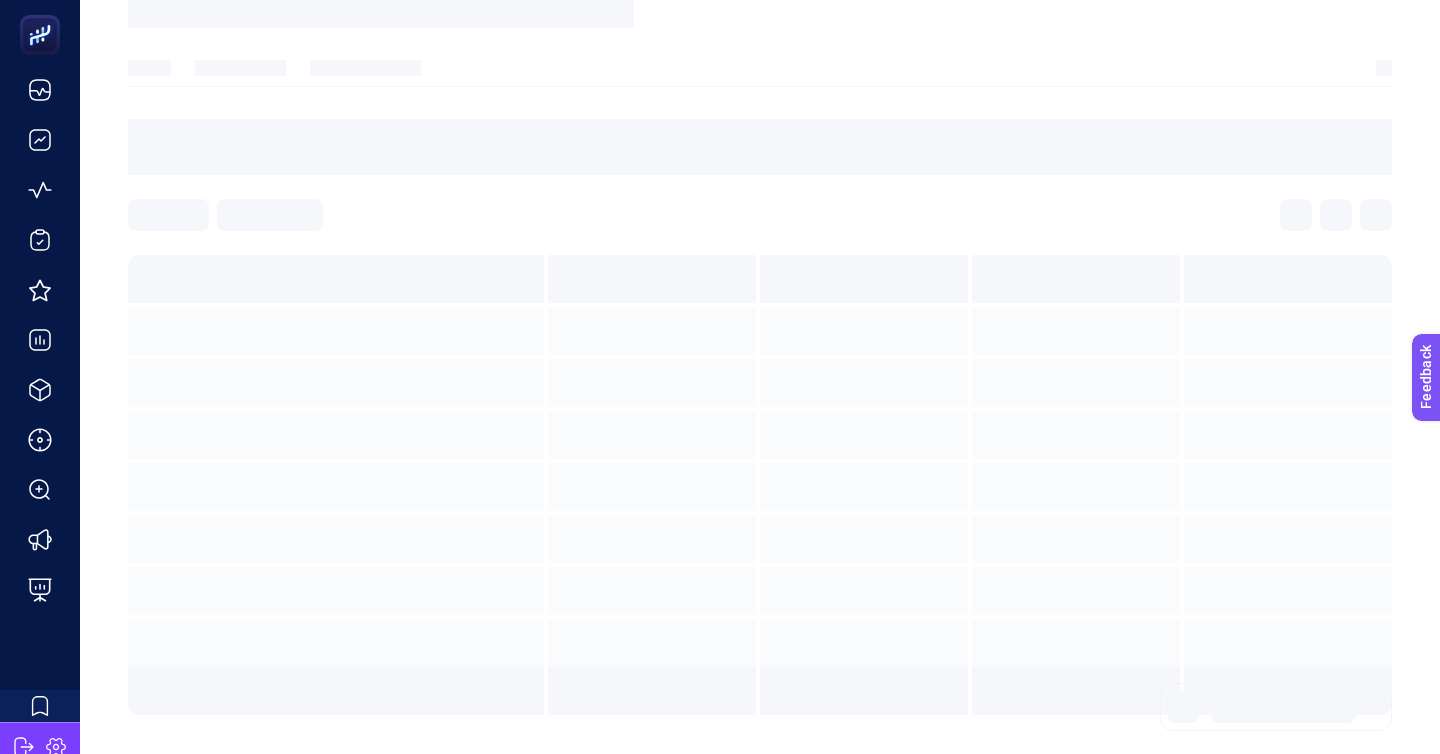 scroll, scrollTop: 0, scrollLeft: 0, axis: both 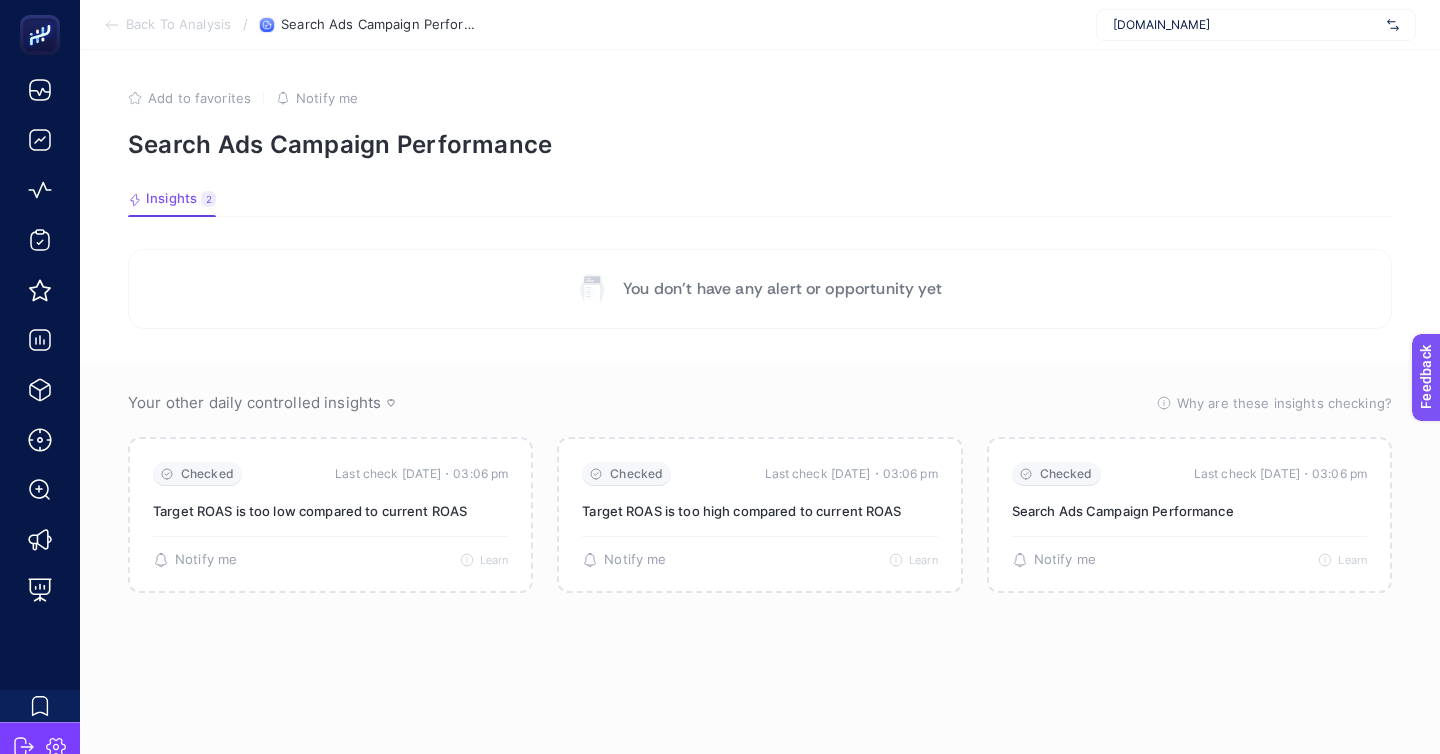 click on "Back To Analysis / Search Ads Campaign Performance www.suwen.com.tr" 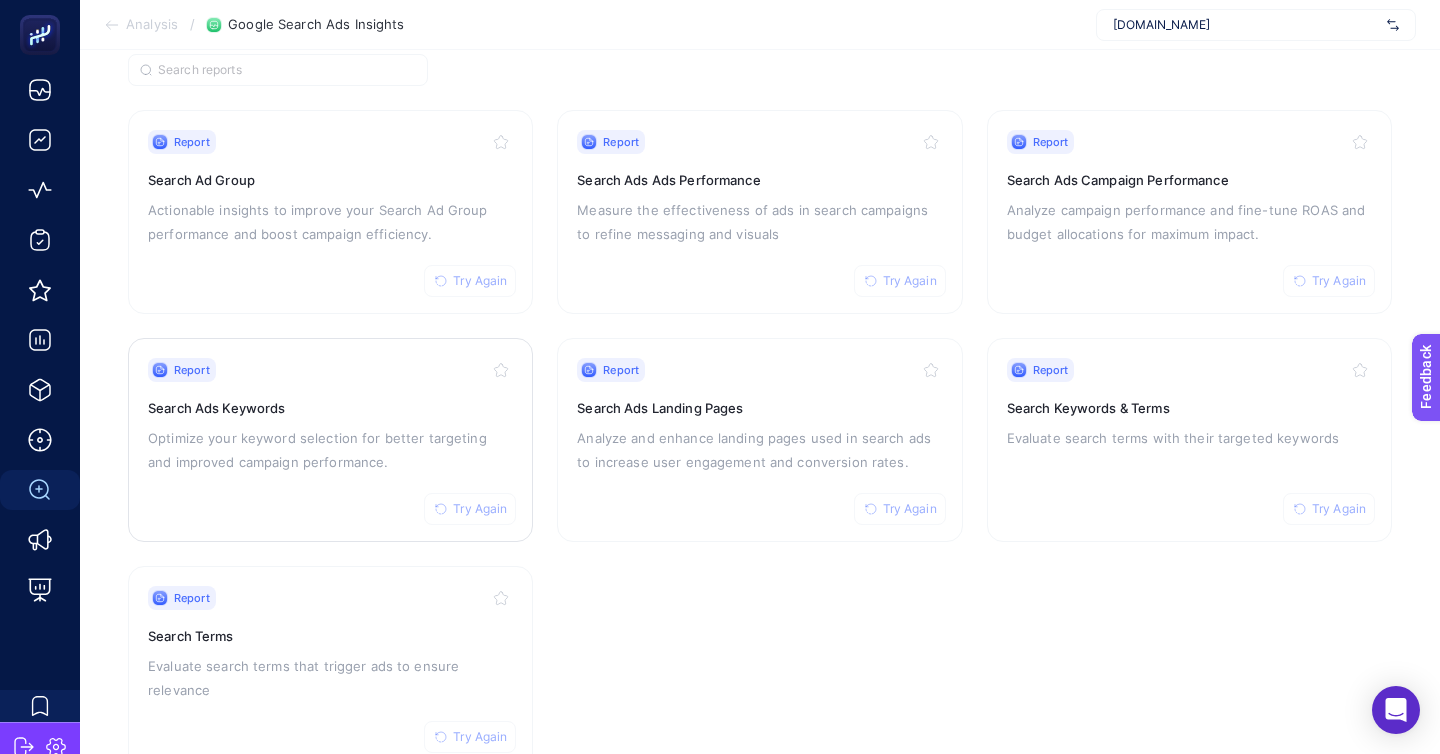 scroll, scrollTop: 172, scrollLeft: 0, axis: vertical 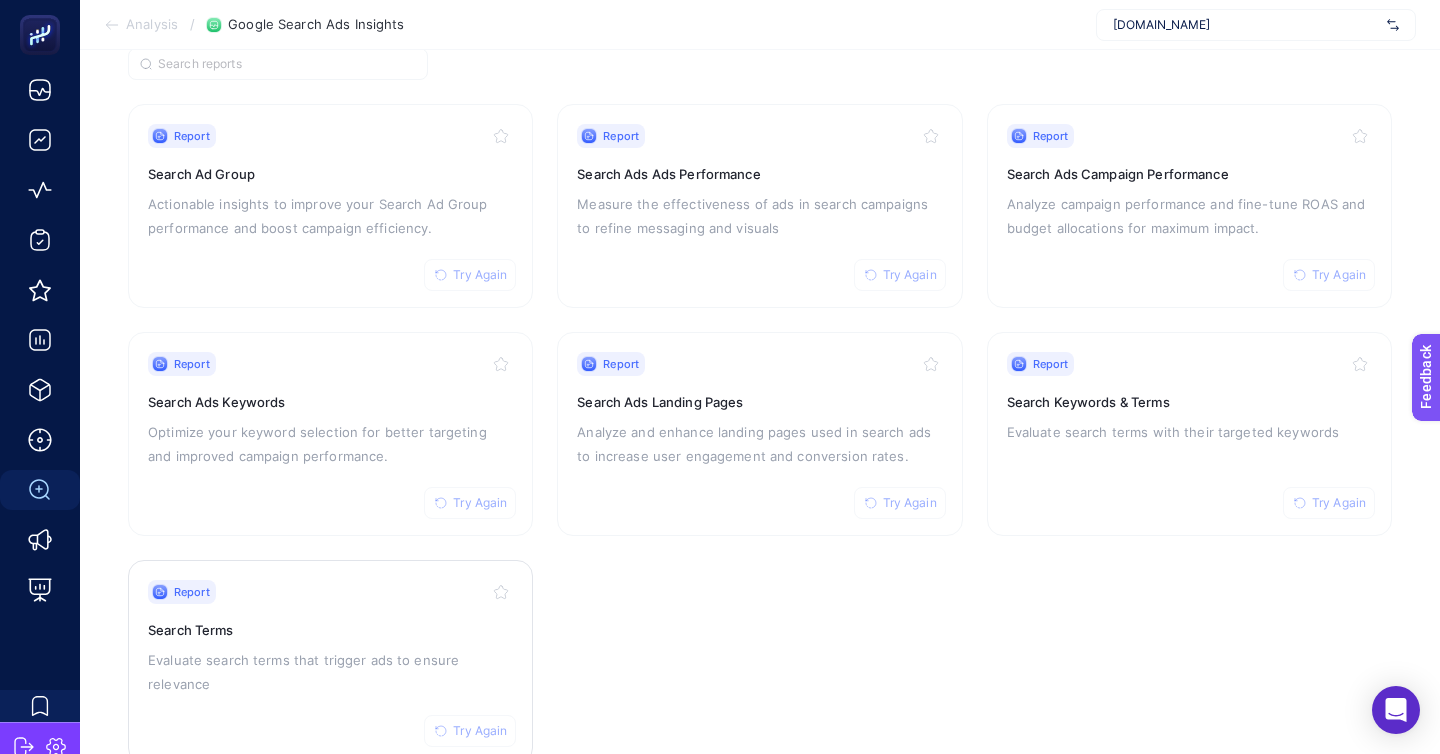 click on "Search Terms" at bounding box center (330, 630) 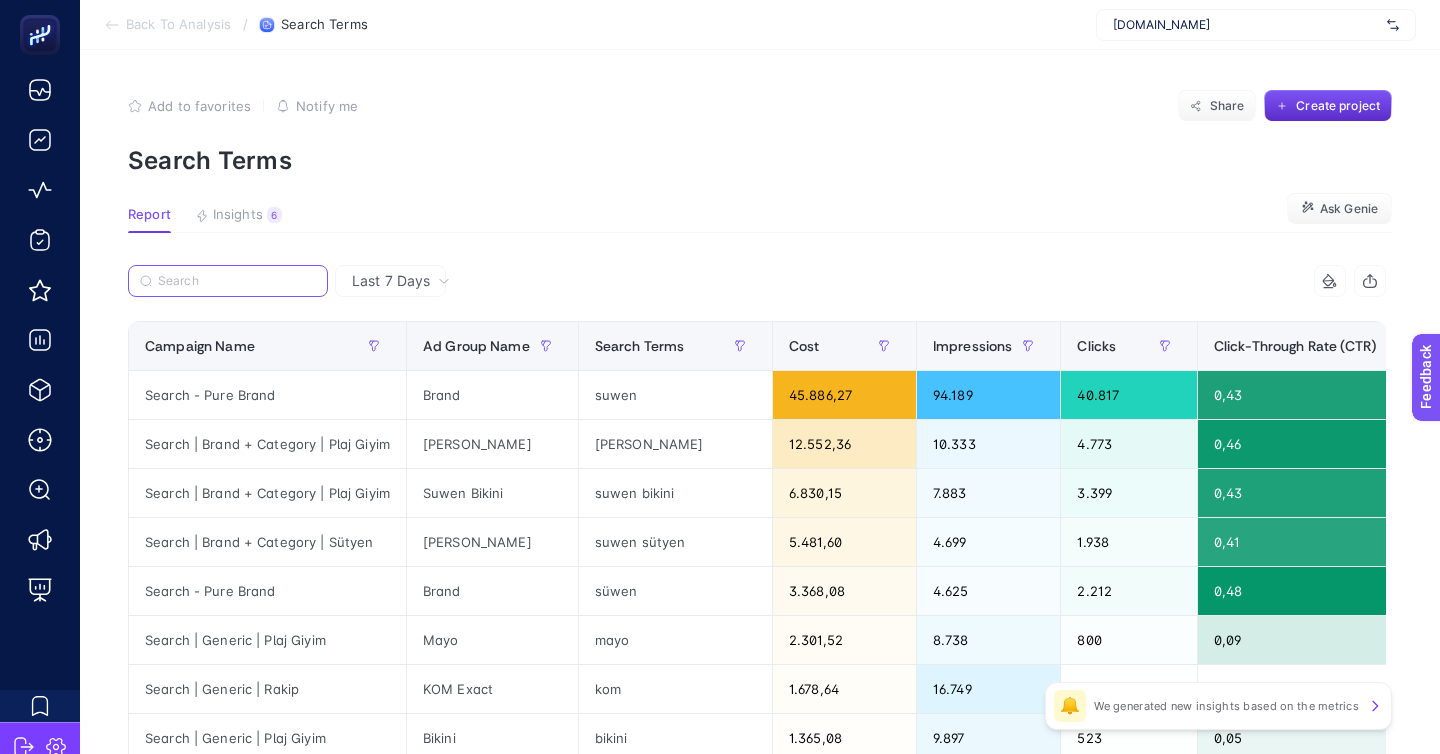click at bounding box center [237, 281] 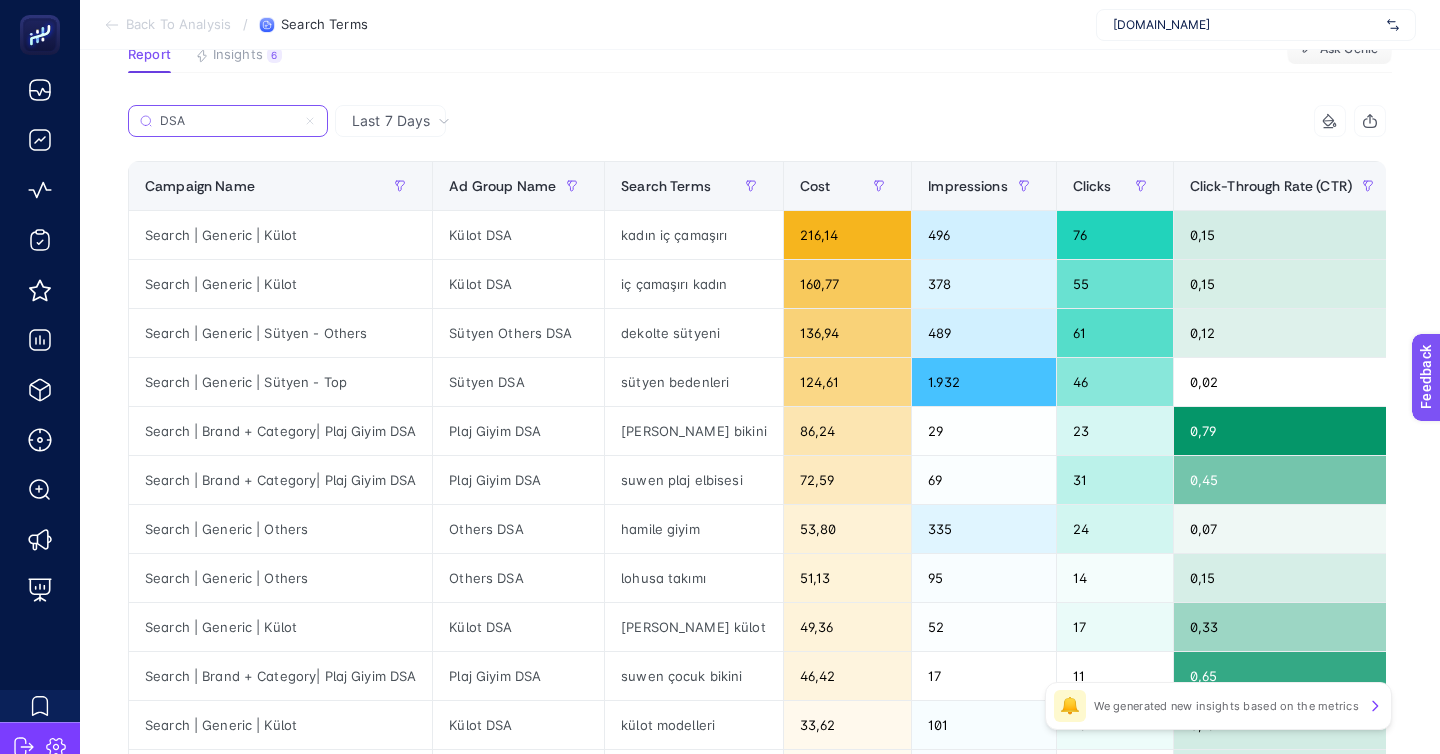 scroll, scrollTop: 146, scrollLeft: 0, axis: vertical 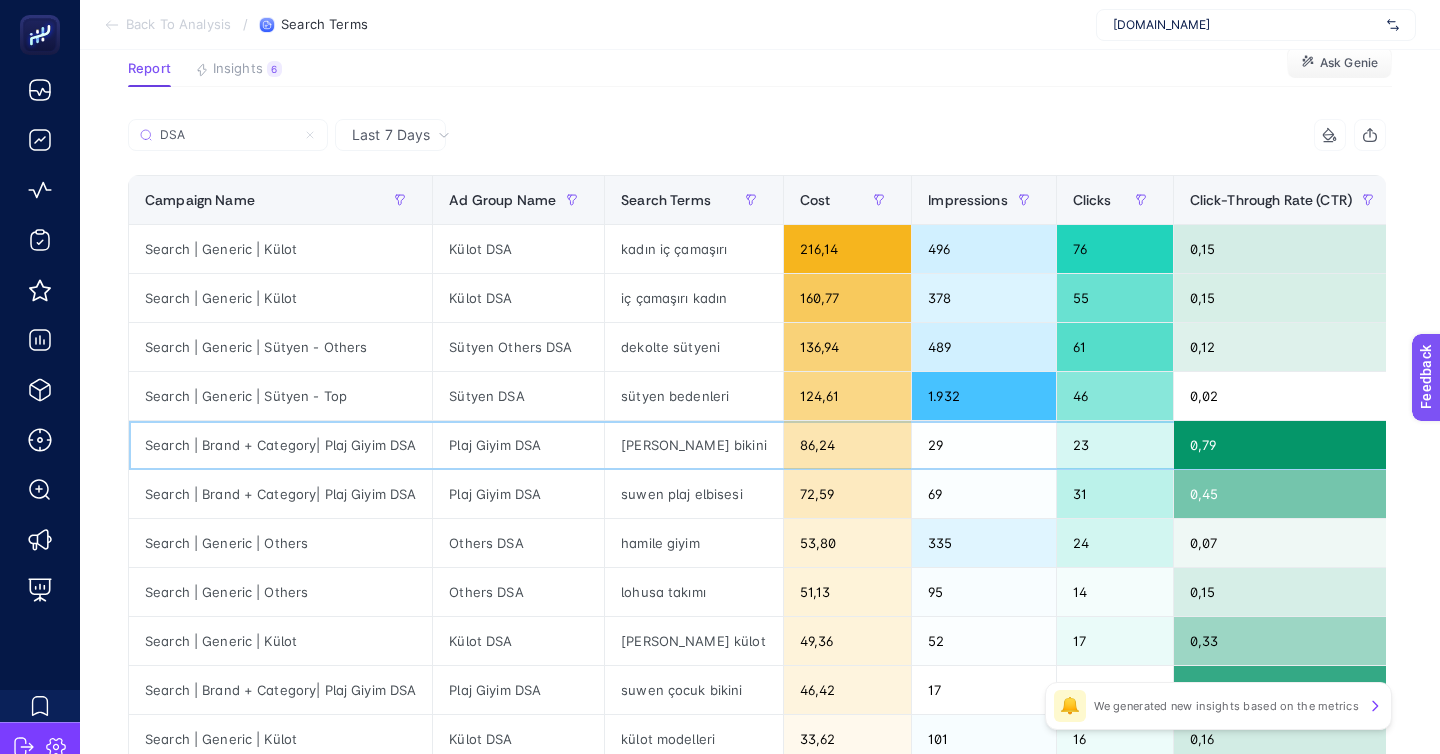 click on "Search | Brand + Category| Plaj Giyim DSA" 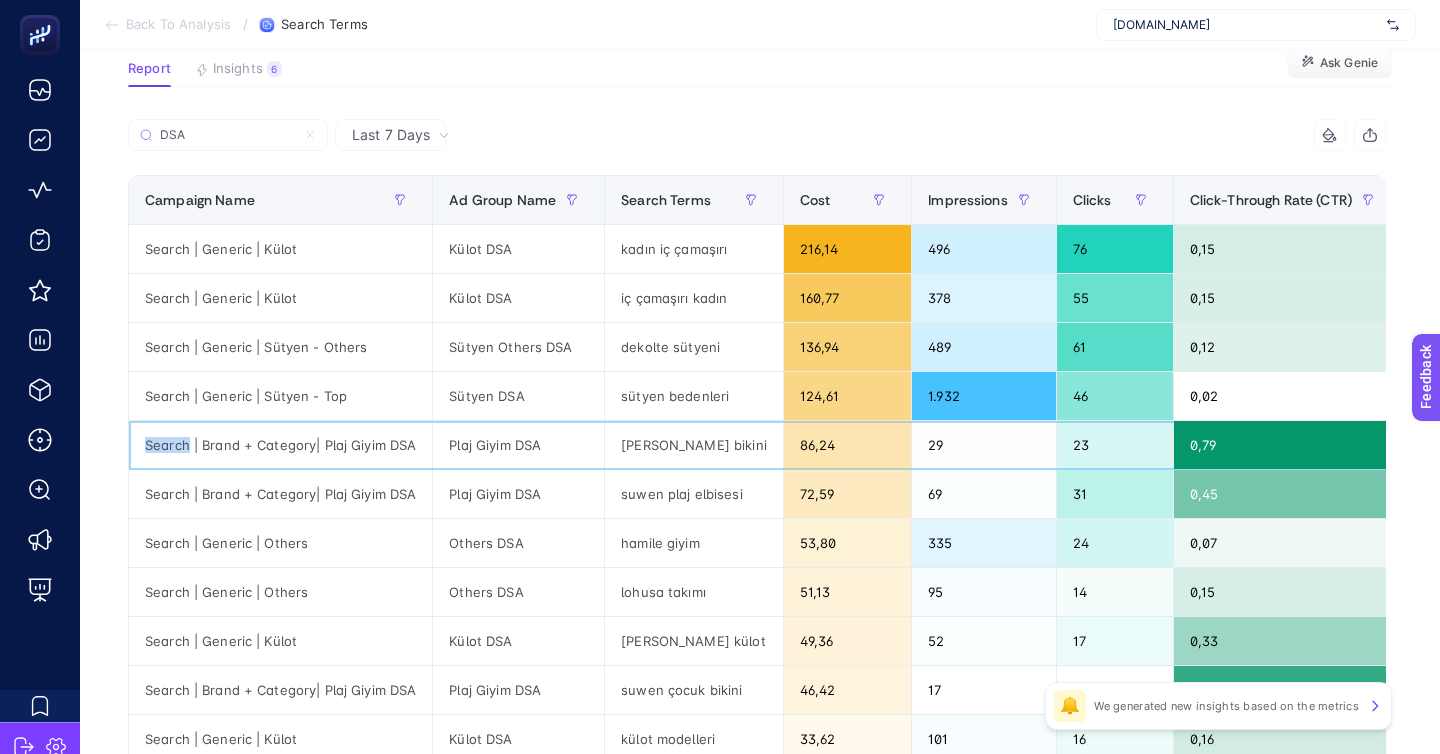 click on "Search | Brand + Category| Plaj Giyim DSA" 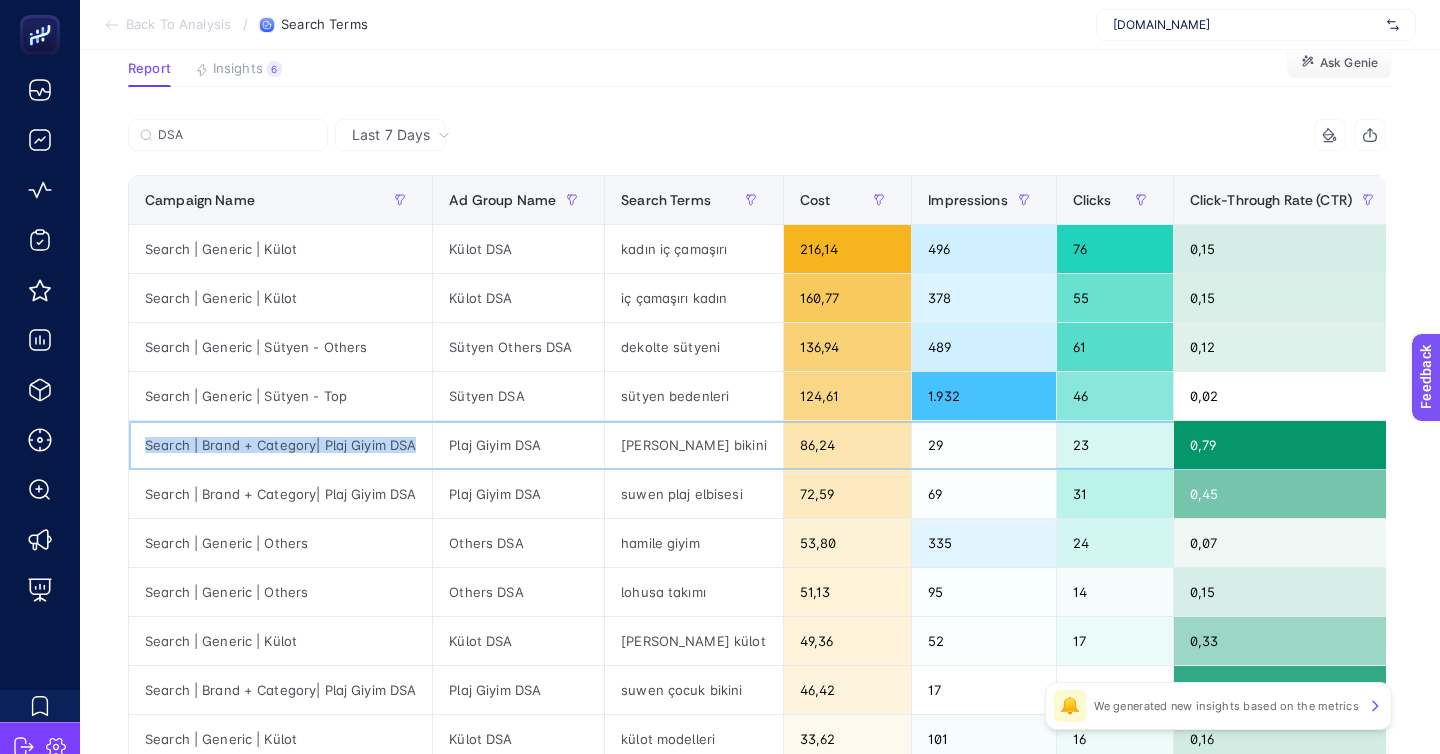 click on "Search | Brand + Category| Plaj Giyim DSA" 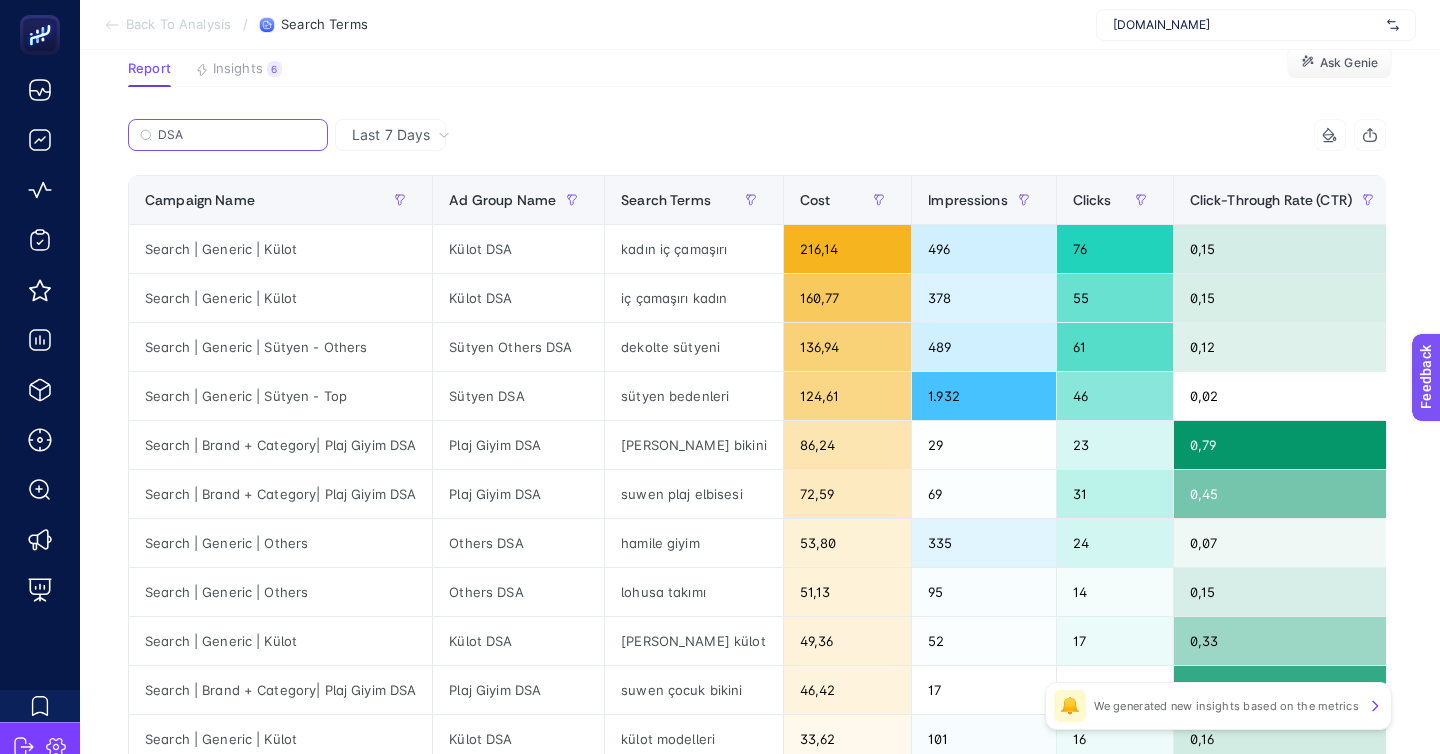 click on "DSA" at bounding box center (237, 135) 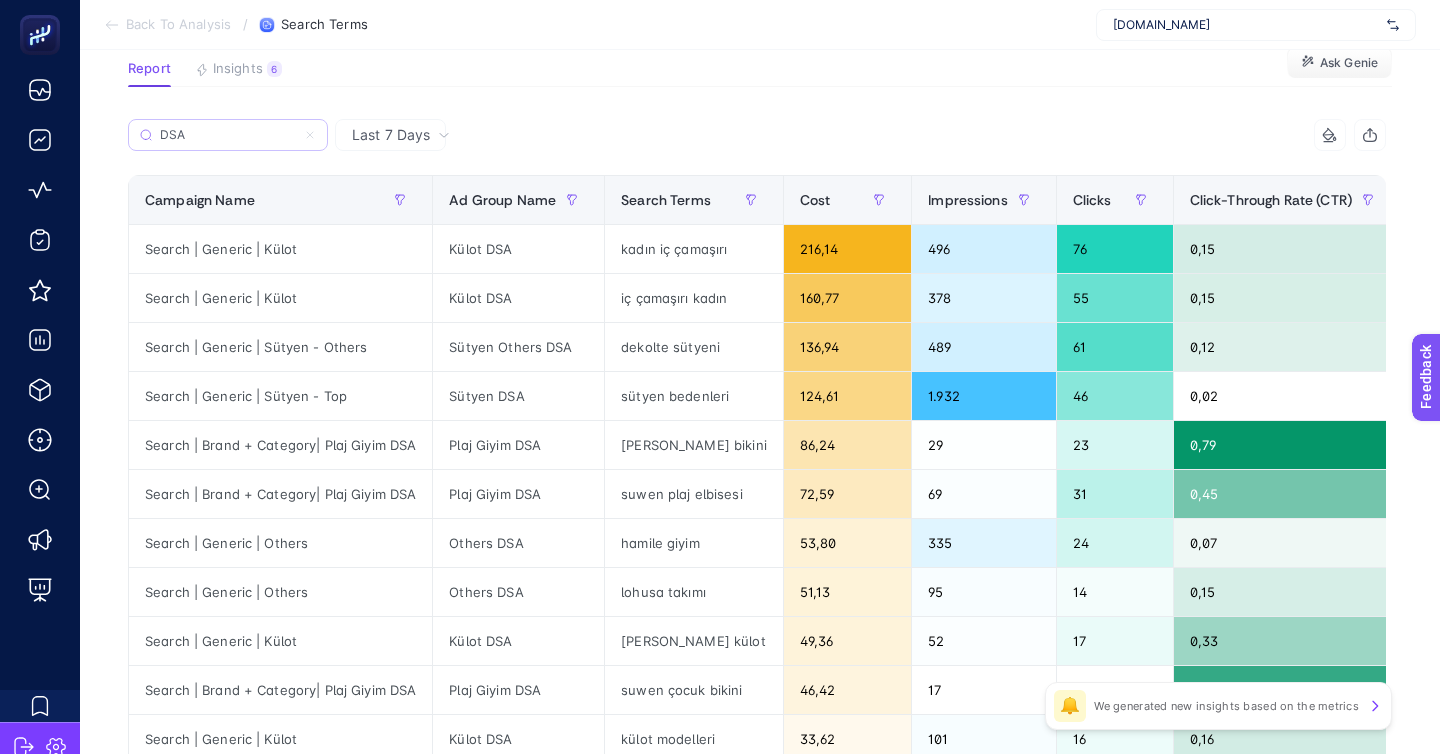 click on "DSA" at bounding box center (228, 135) 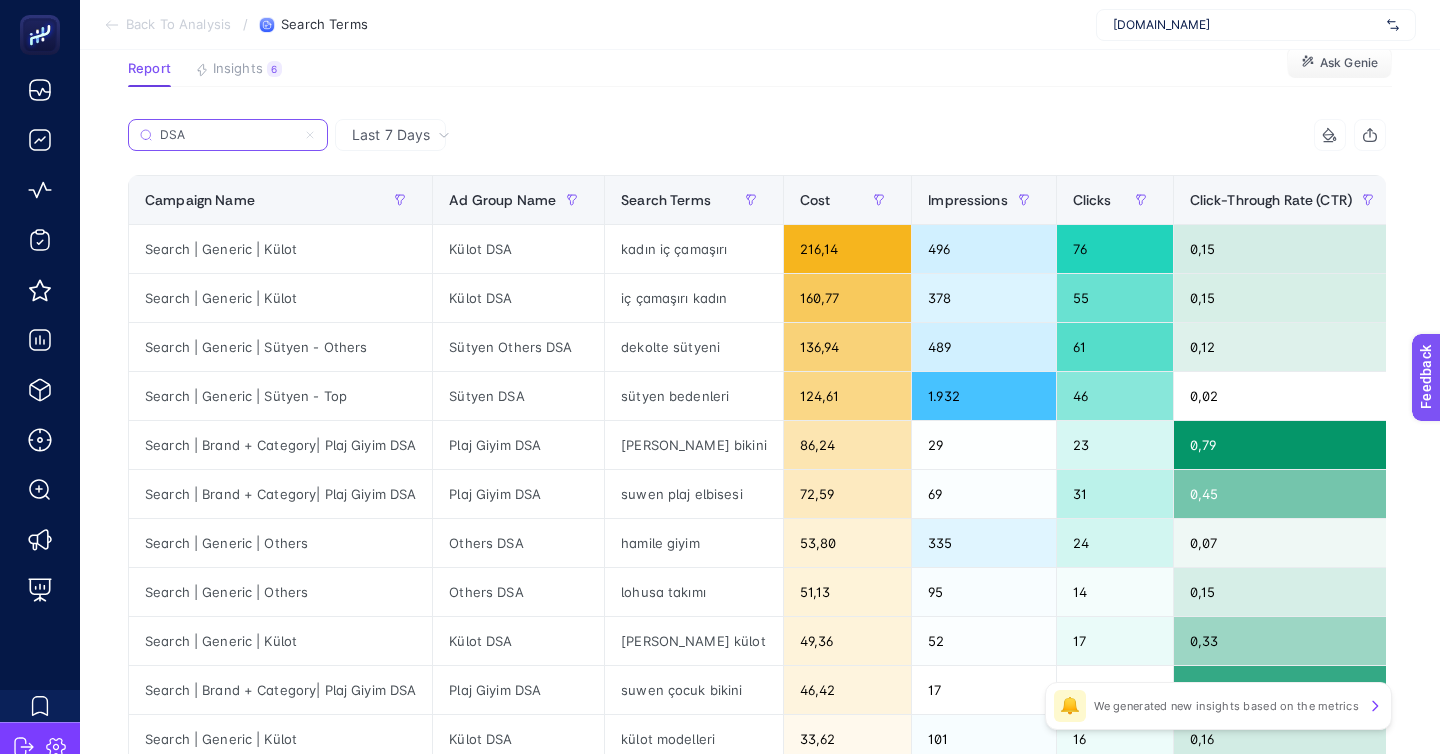 click on "DSA" at bounding box center [228, 135] 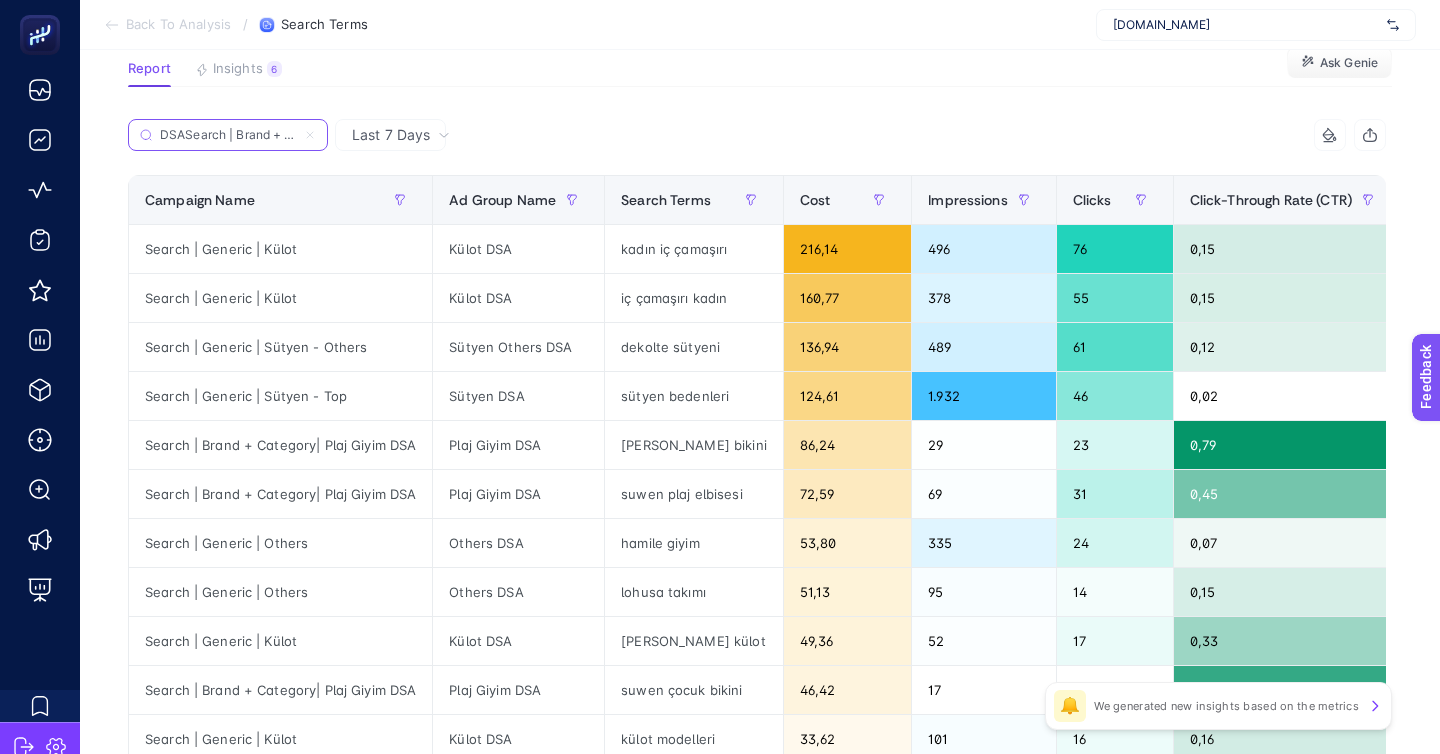 scroll, scrollTop: 0, scrollLeft: 78, axis: horizontal 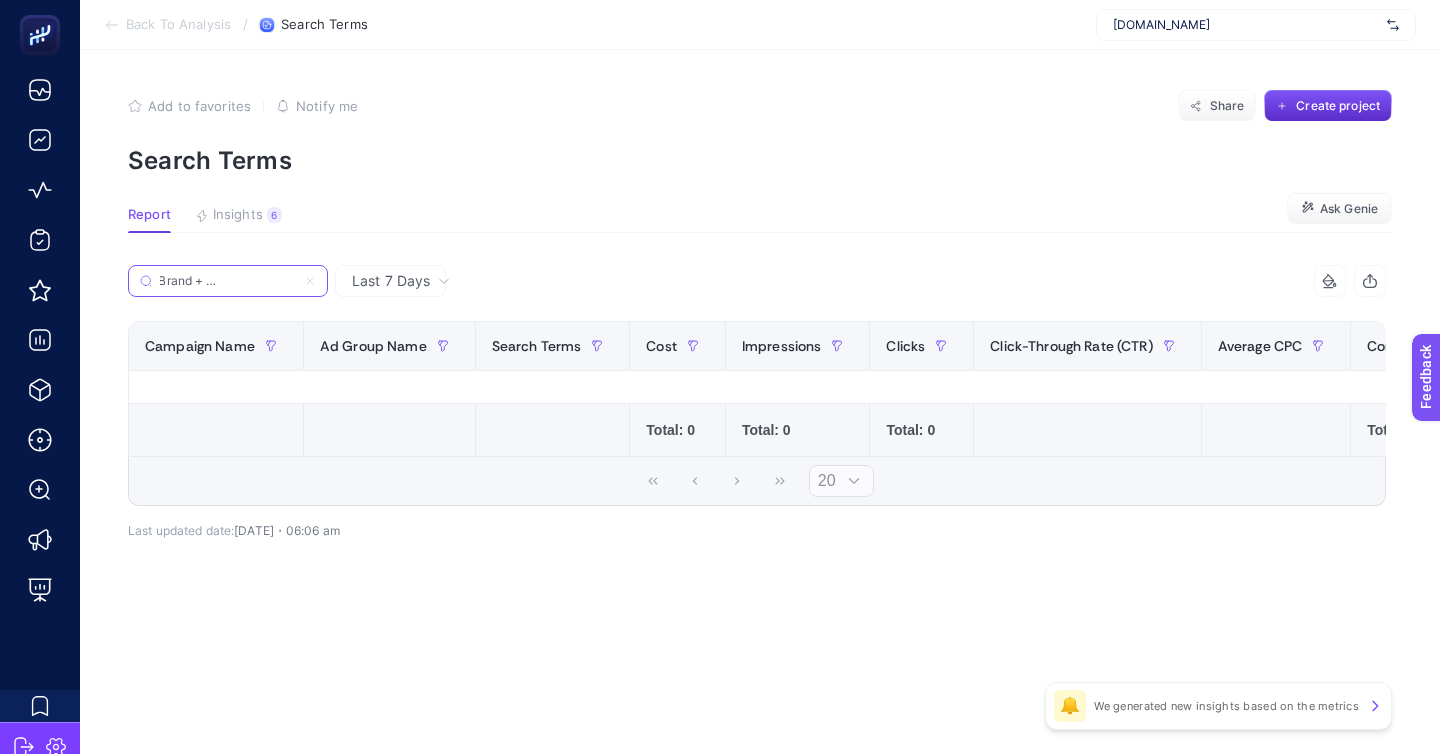 click on "DSASearch | Brand + Category| Plaj Giyim DSA" at bounding box center [228, 281] 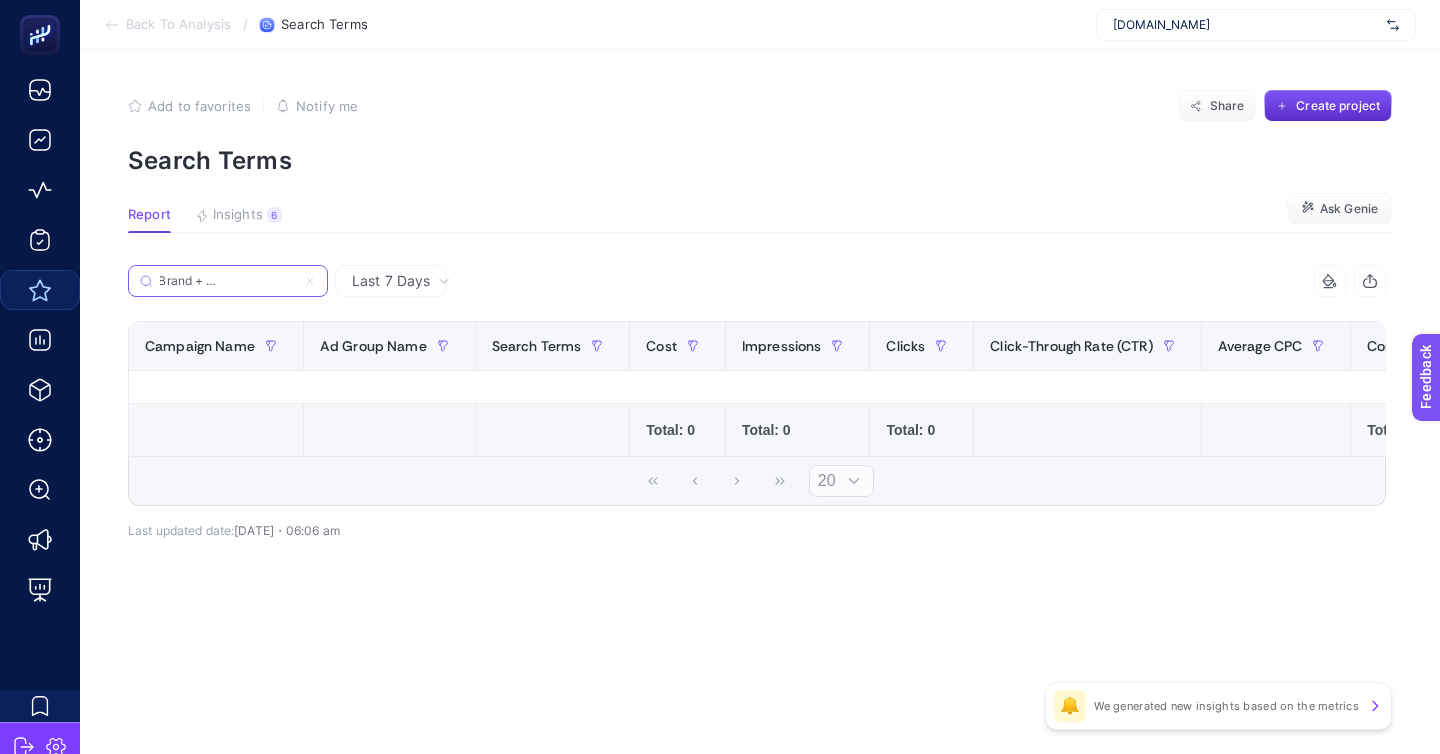 scroll, scrollTop: 0, scrollLeft: 0, axis: both 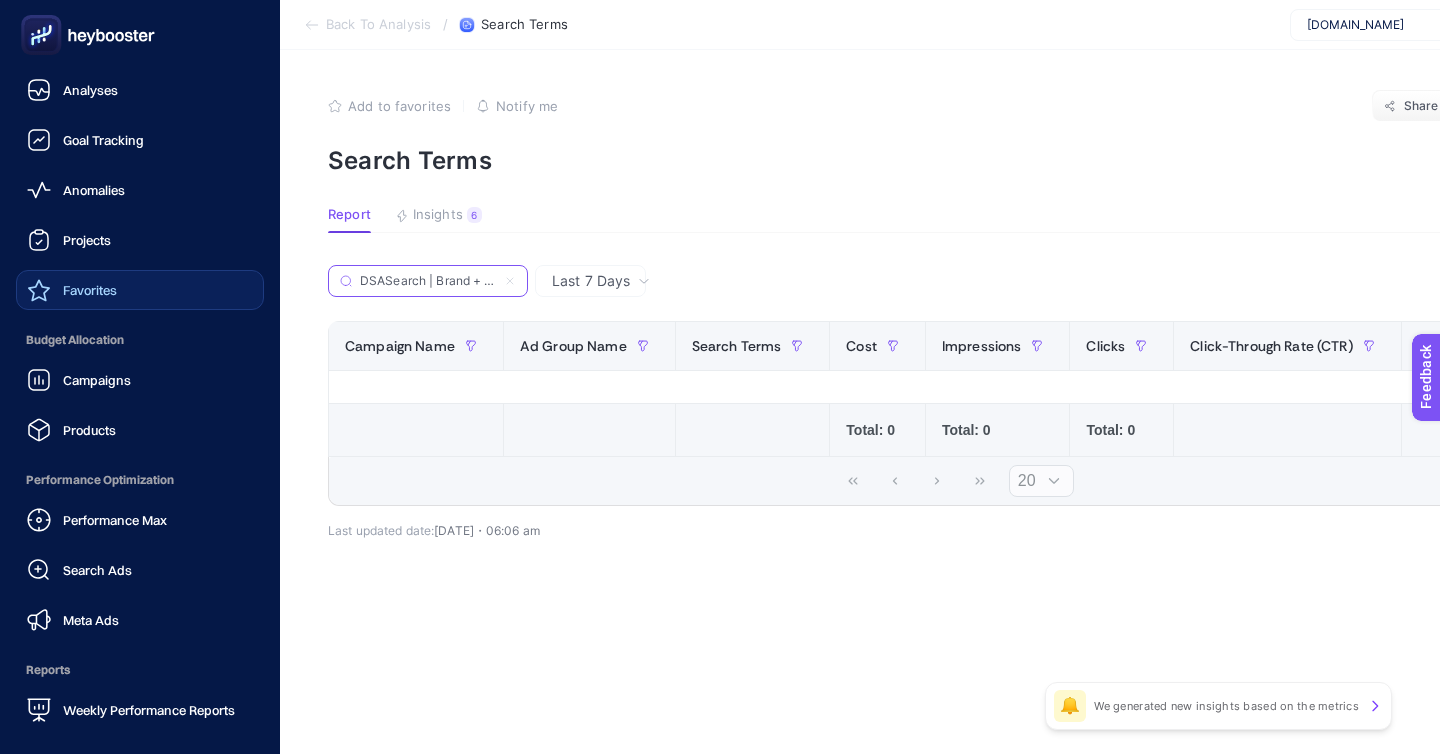 drag, startPoint x: 221, startPoint y: 250, endPoint x: 54, endPoint y: 243, distance: 167.14664 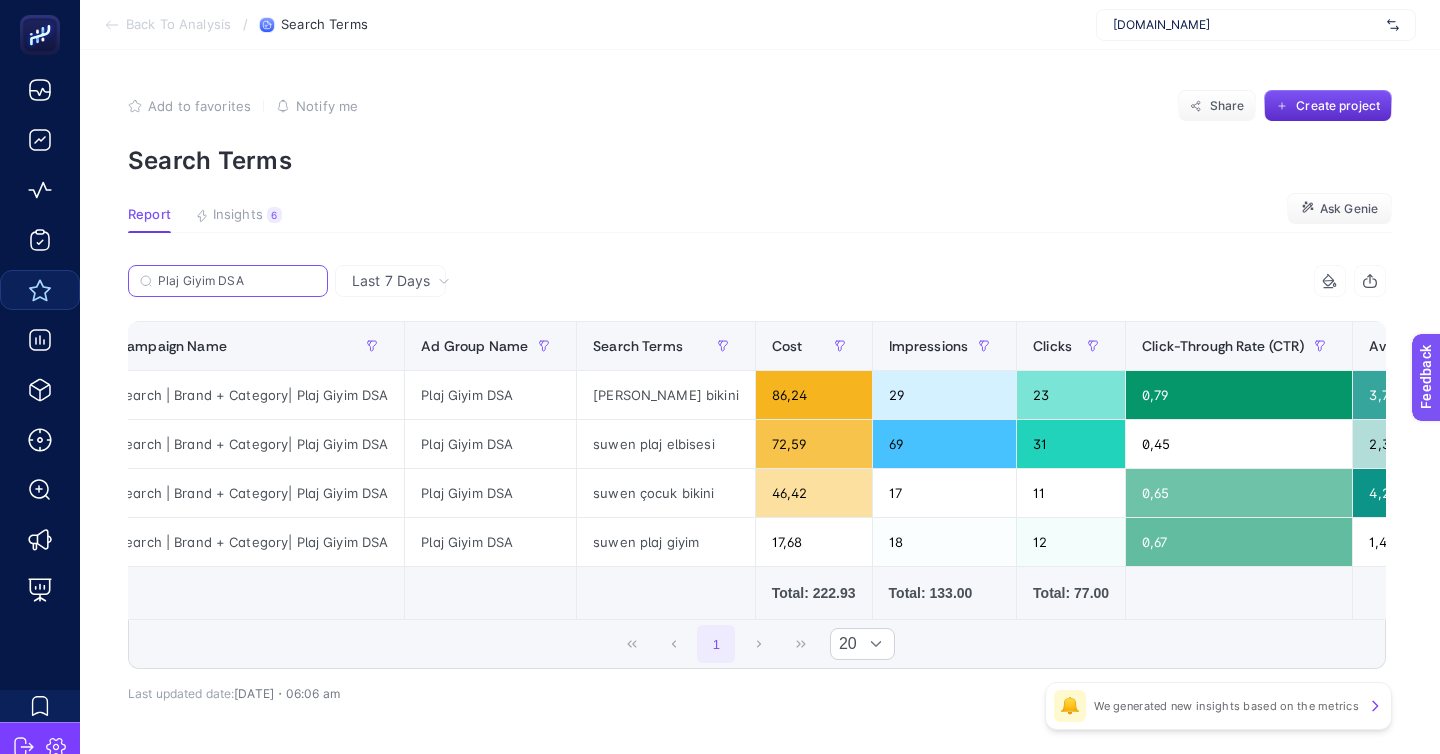 scroll, scrollTop: 0, scrollLeft: 27, axis: horizontal 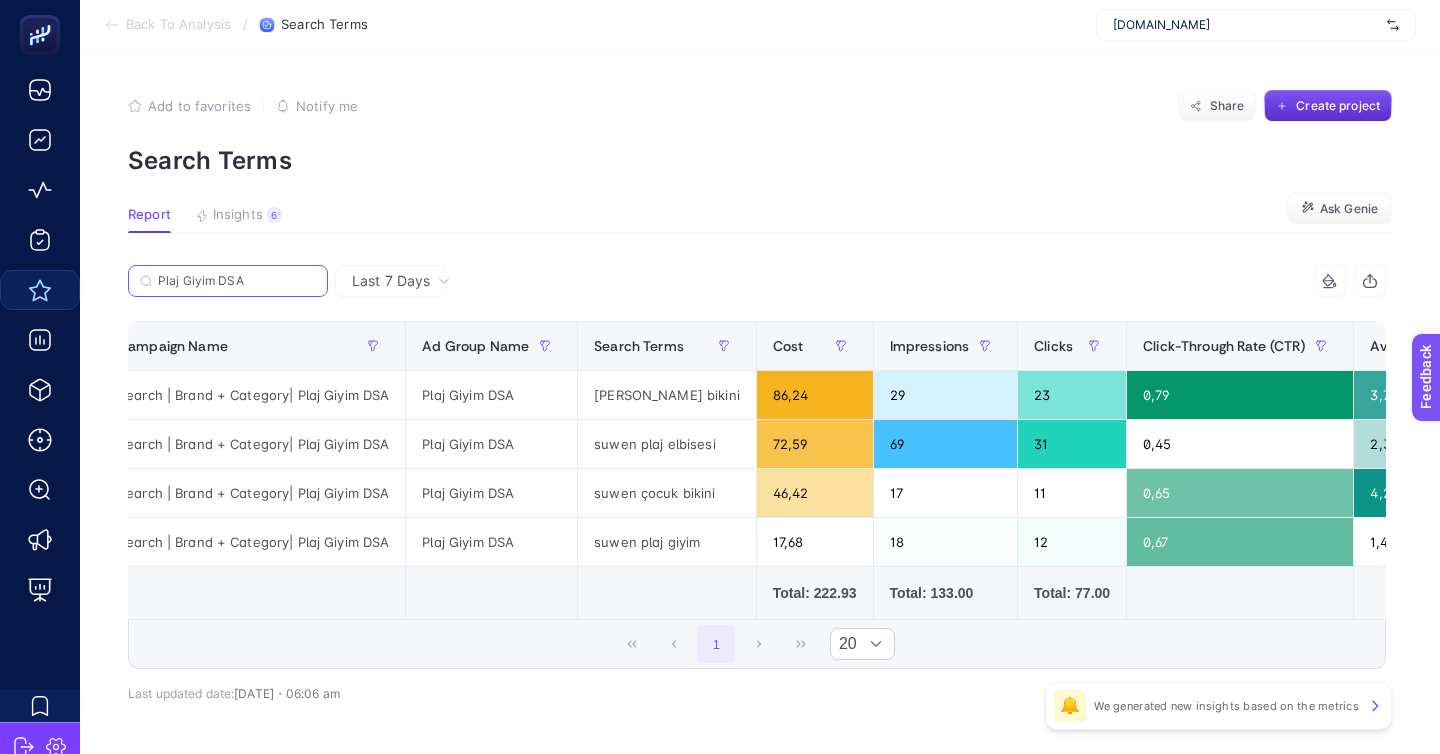 type on "Plaj Giyim DSA" 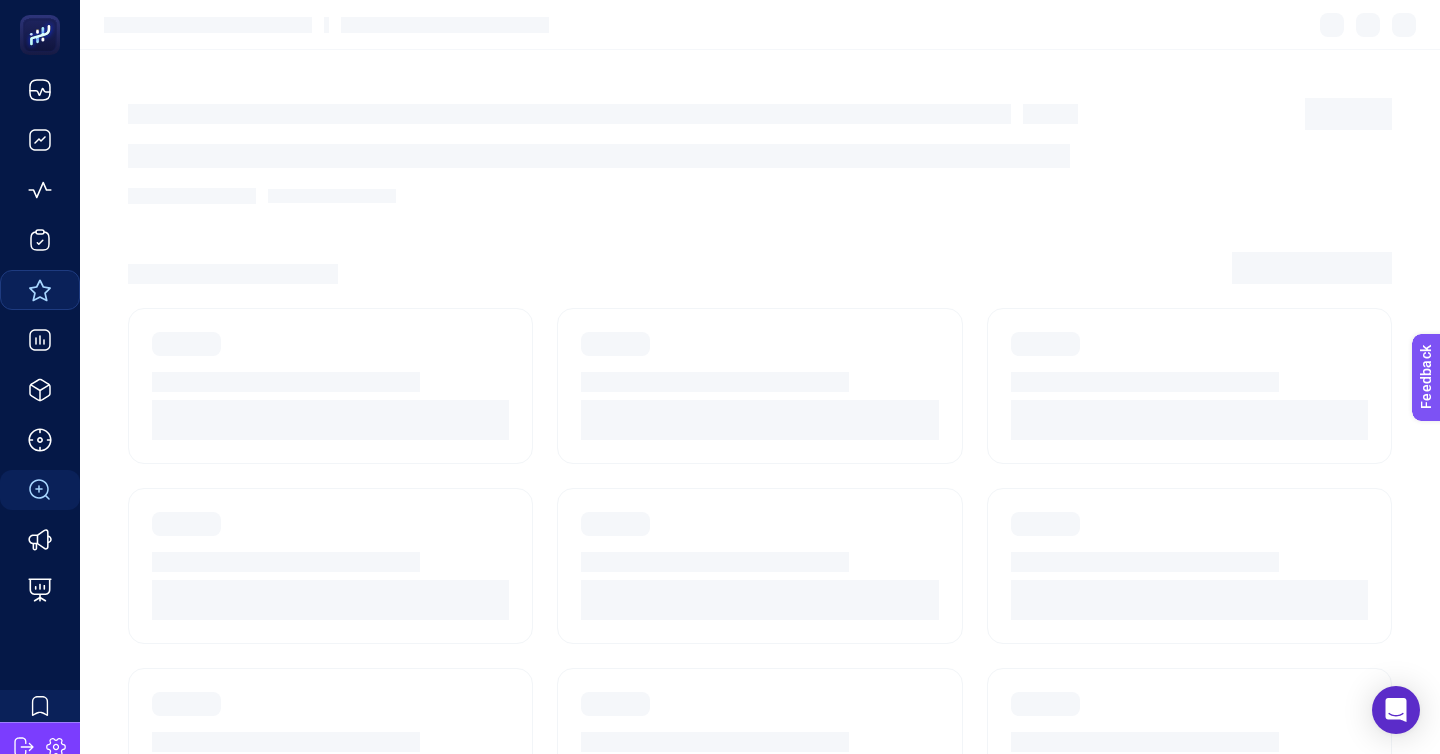 scroll, scrollTop: 172, scrollLeft: 0, axis: vertical 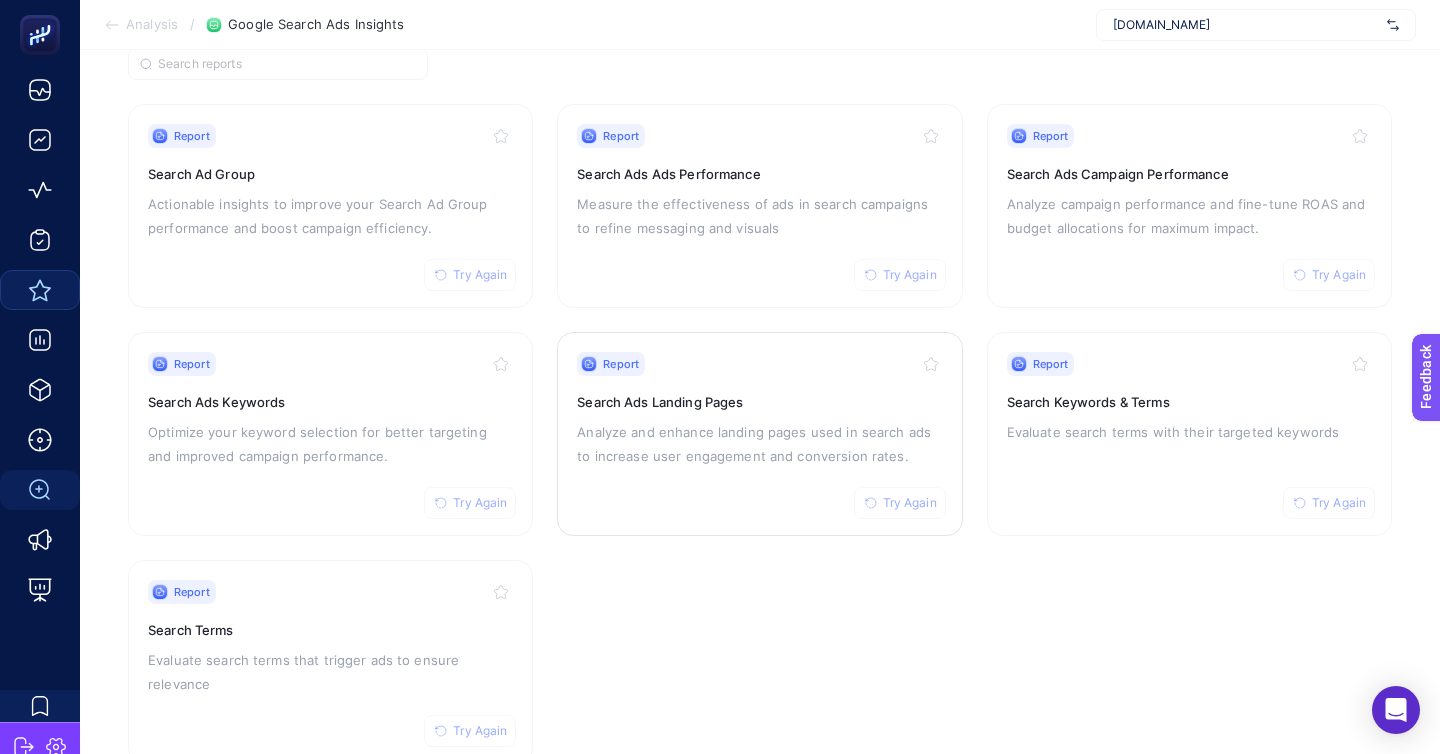 click on "Report Try Again Search Ads Landing Pages Analyze and enhance landing pages used in search ads to increase user engagement and conversion rates." at bounding box center [759, 434] 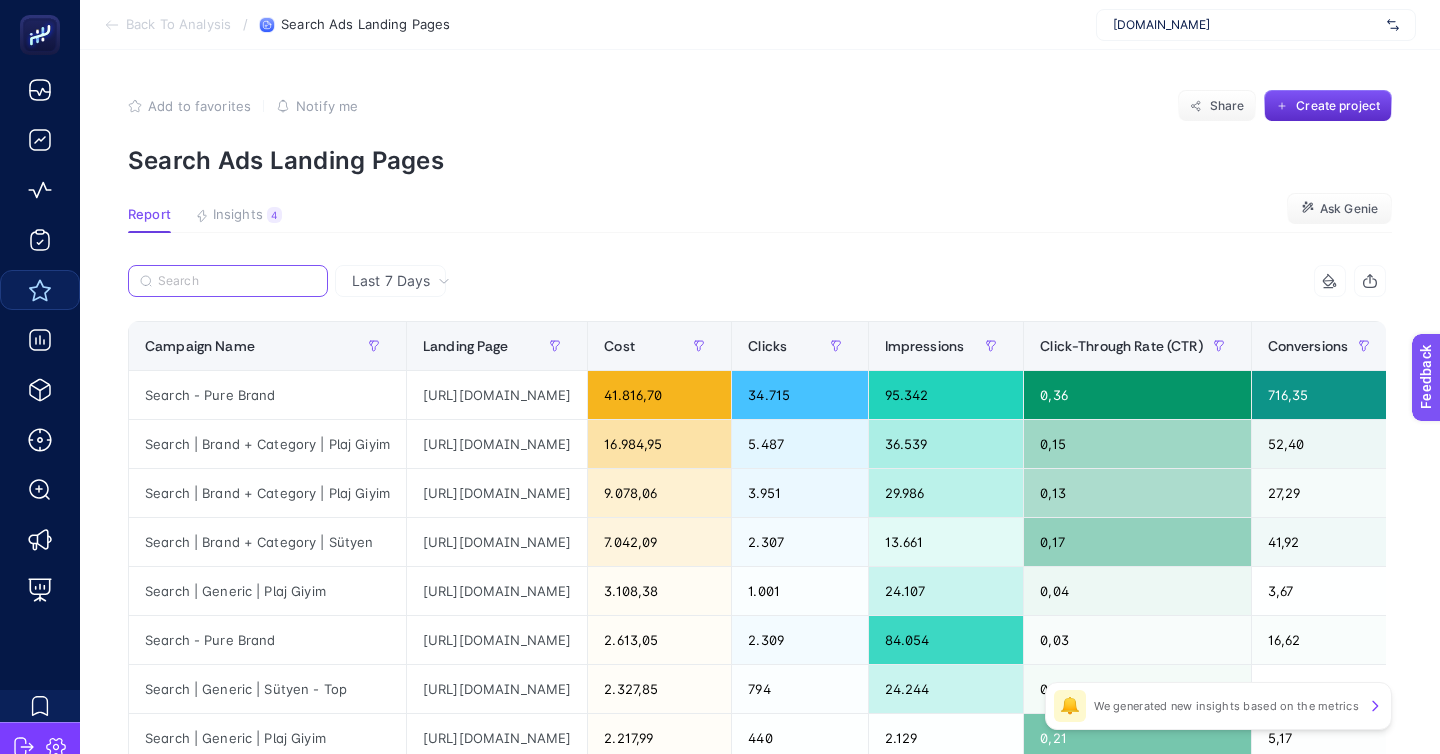 click at bounding box center (237, 281) 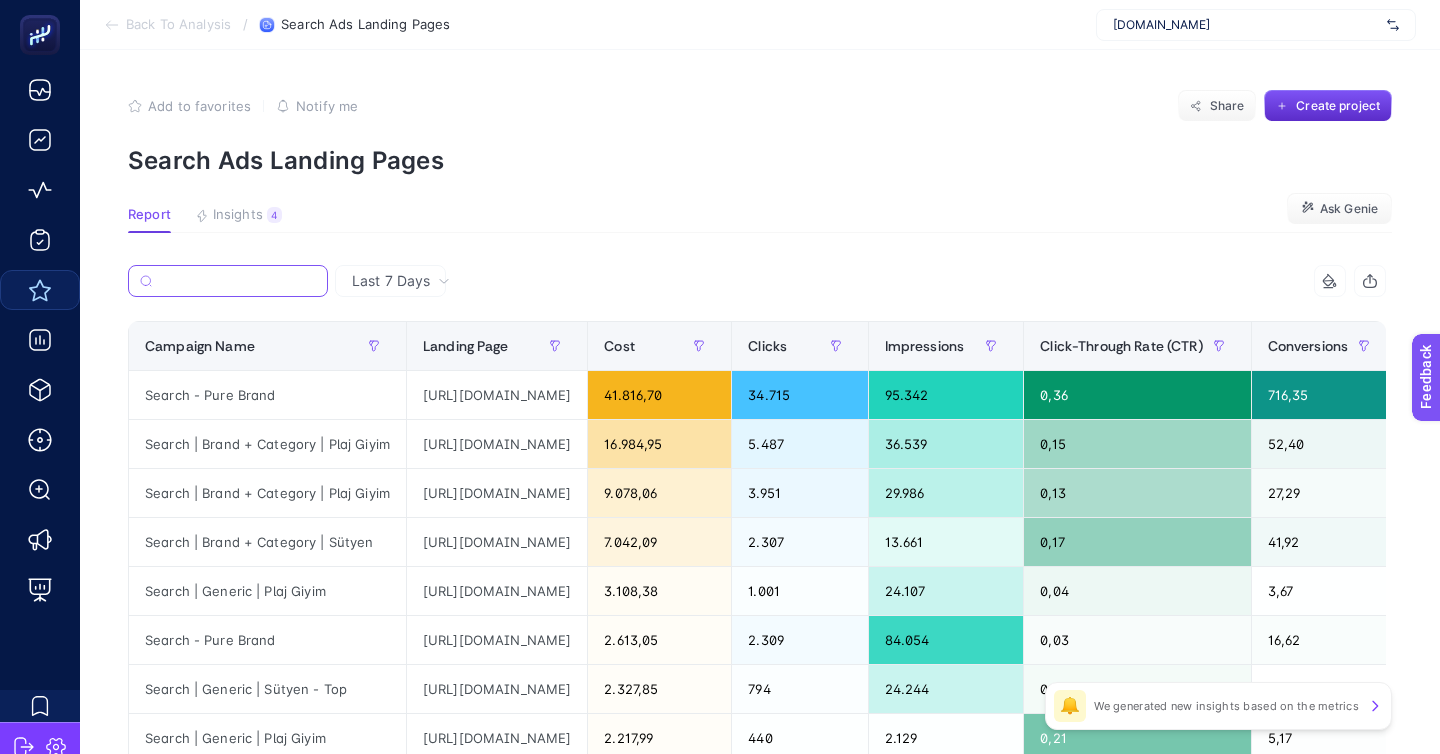 paste on "Search | Brand + Category| Plaj Giyim DSA" 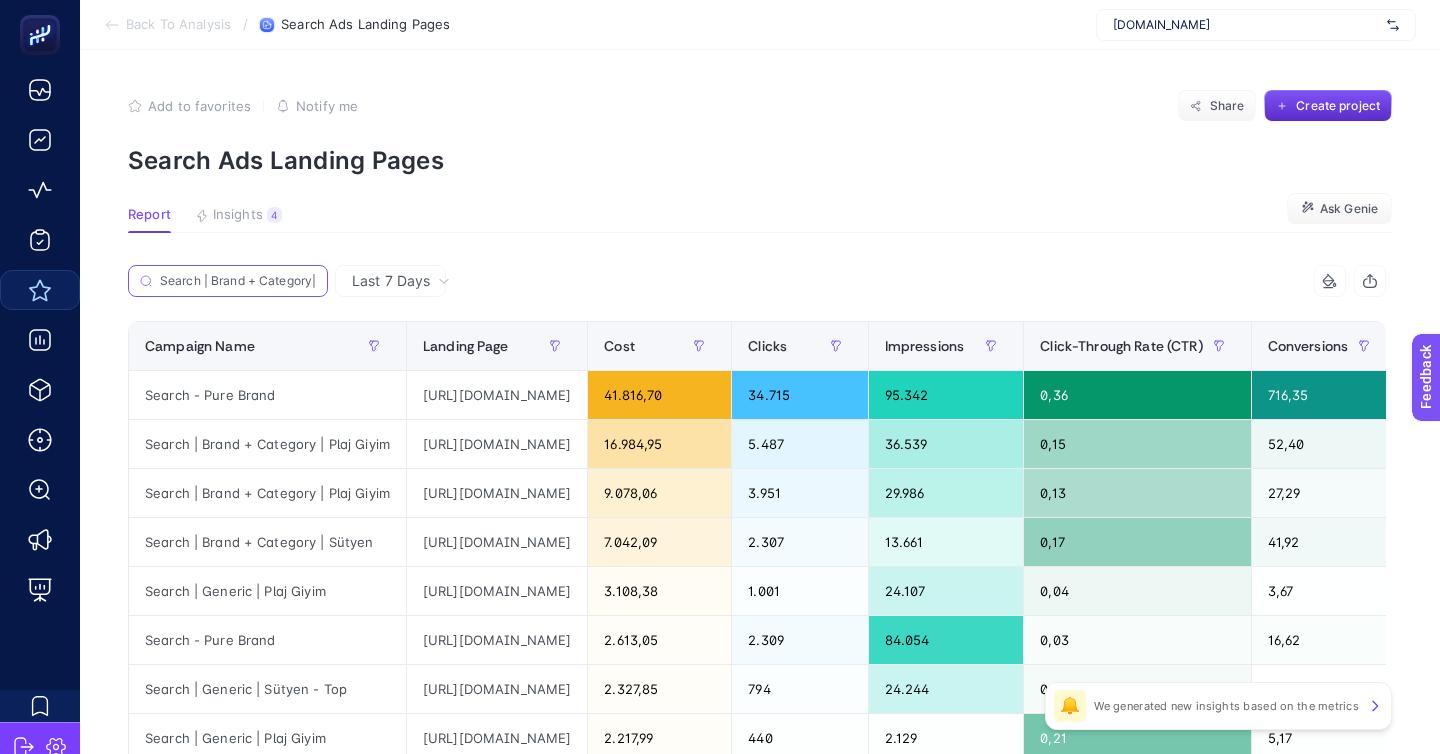 scroll, scrollTop: 0, scrollLeft: 57, axis: horizontal 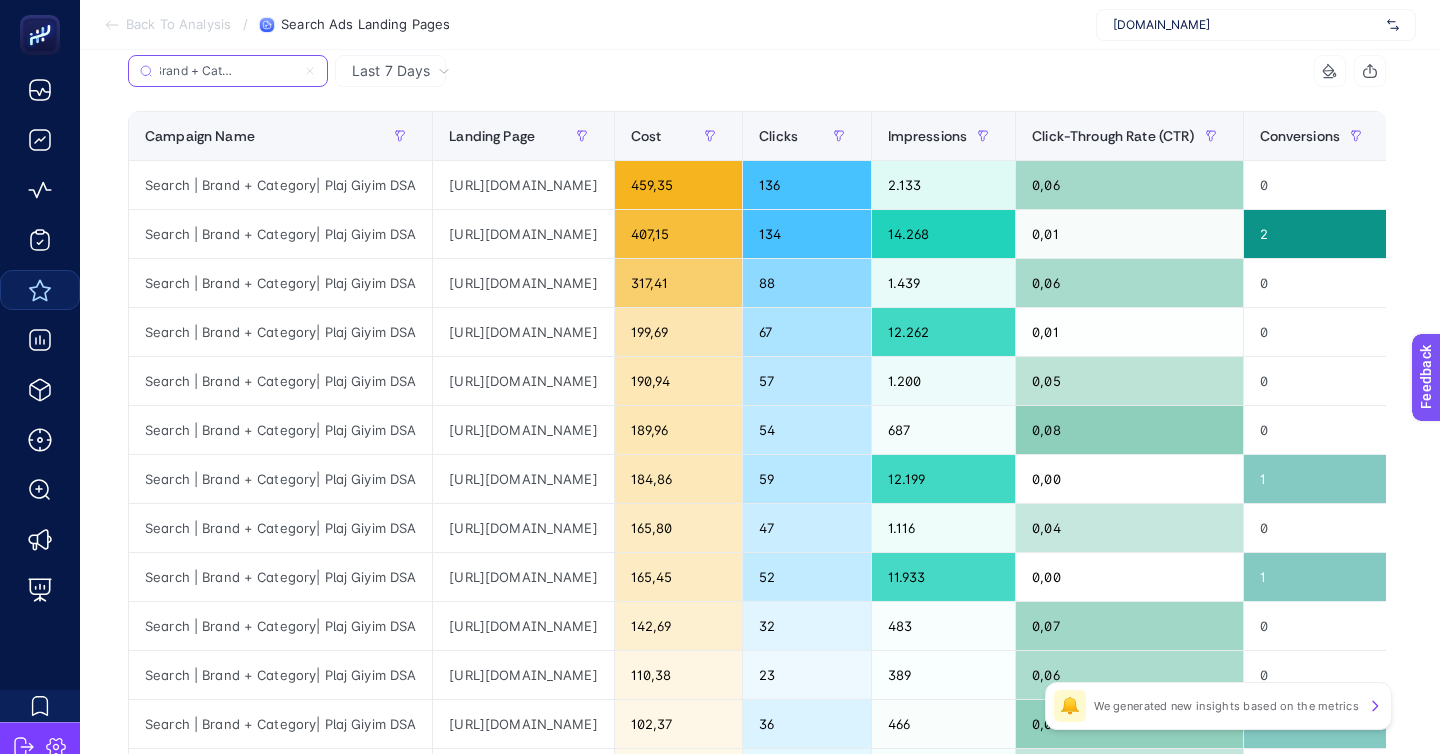 type on "Search | Brand + Category| Plaj Giyim DSA" 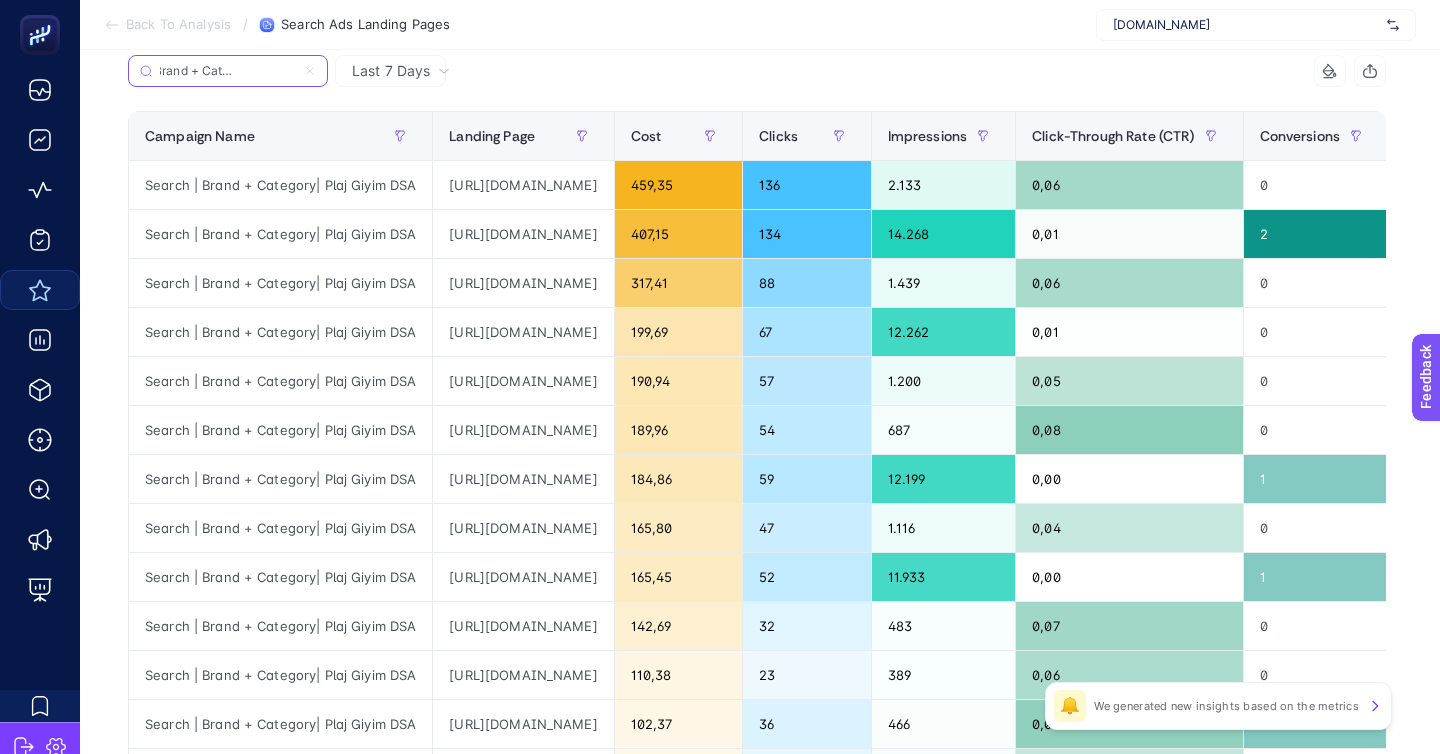 scroll, scrollTop: 0, scrollLeft: 0, axis: both 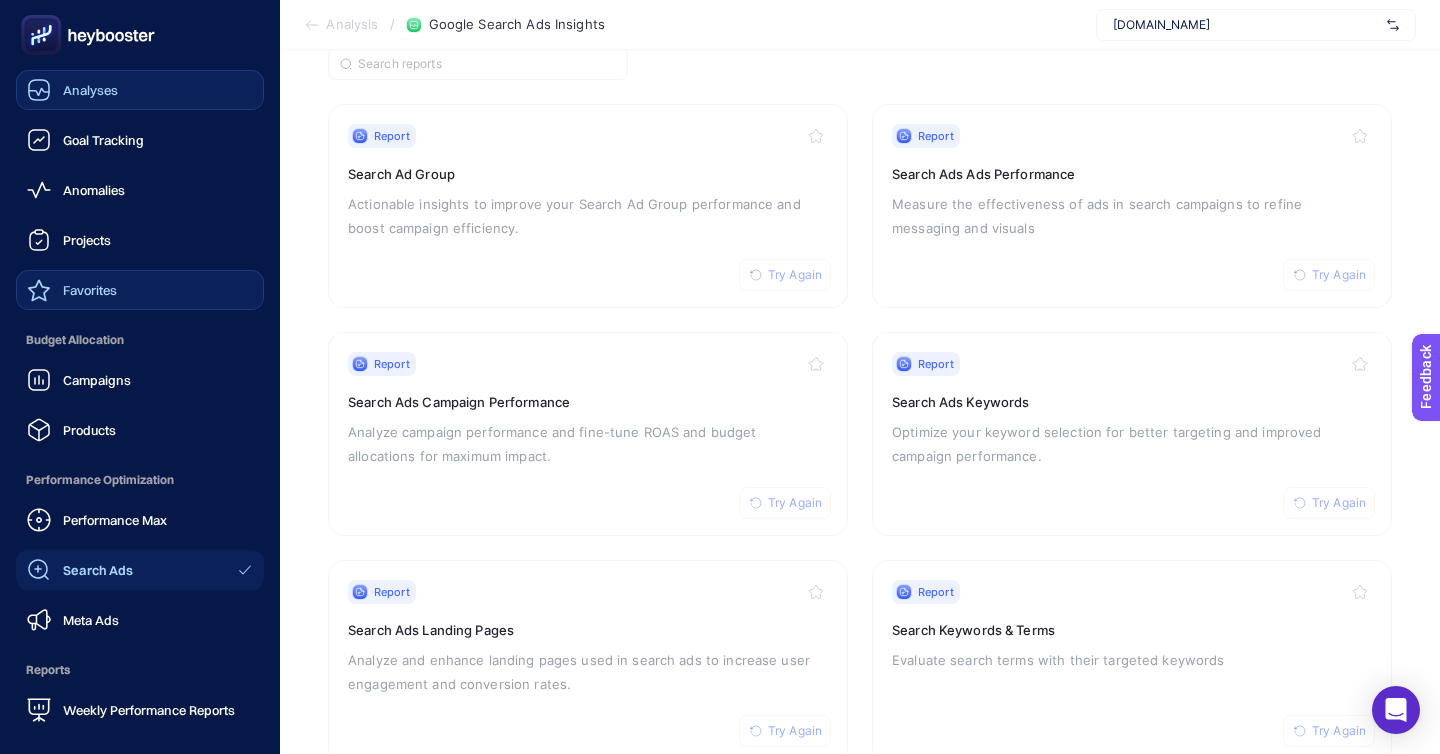 click on "Analyses" at bounding box center [140, 90] 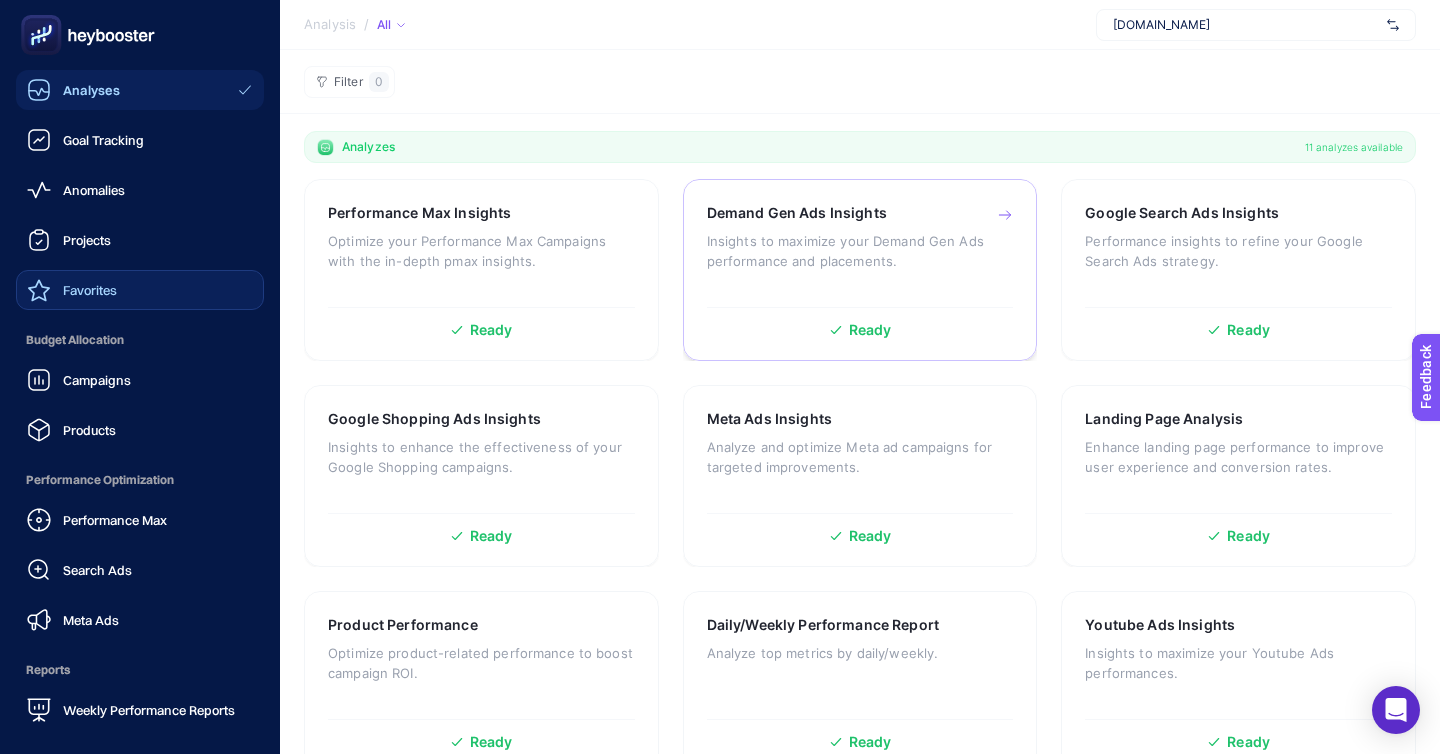 scroll, scrollTop: 153, scrollLeft: 0, axis: vertical 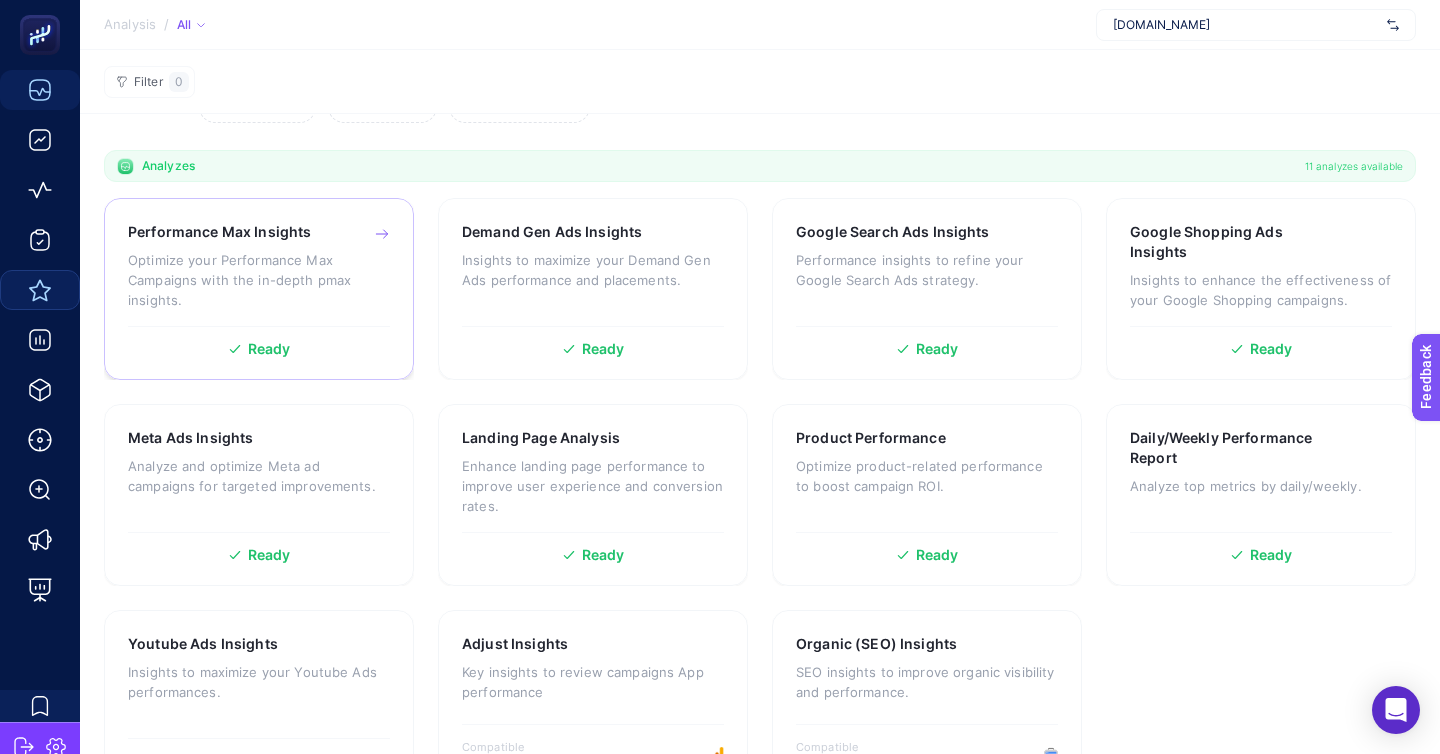 click on "Performance Max Insights Optimize your Performance Max Campaigns with the in-depth pmax insights." at bounding box center [259, 274] 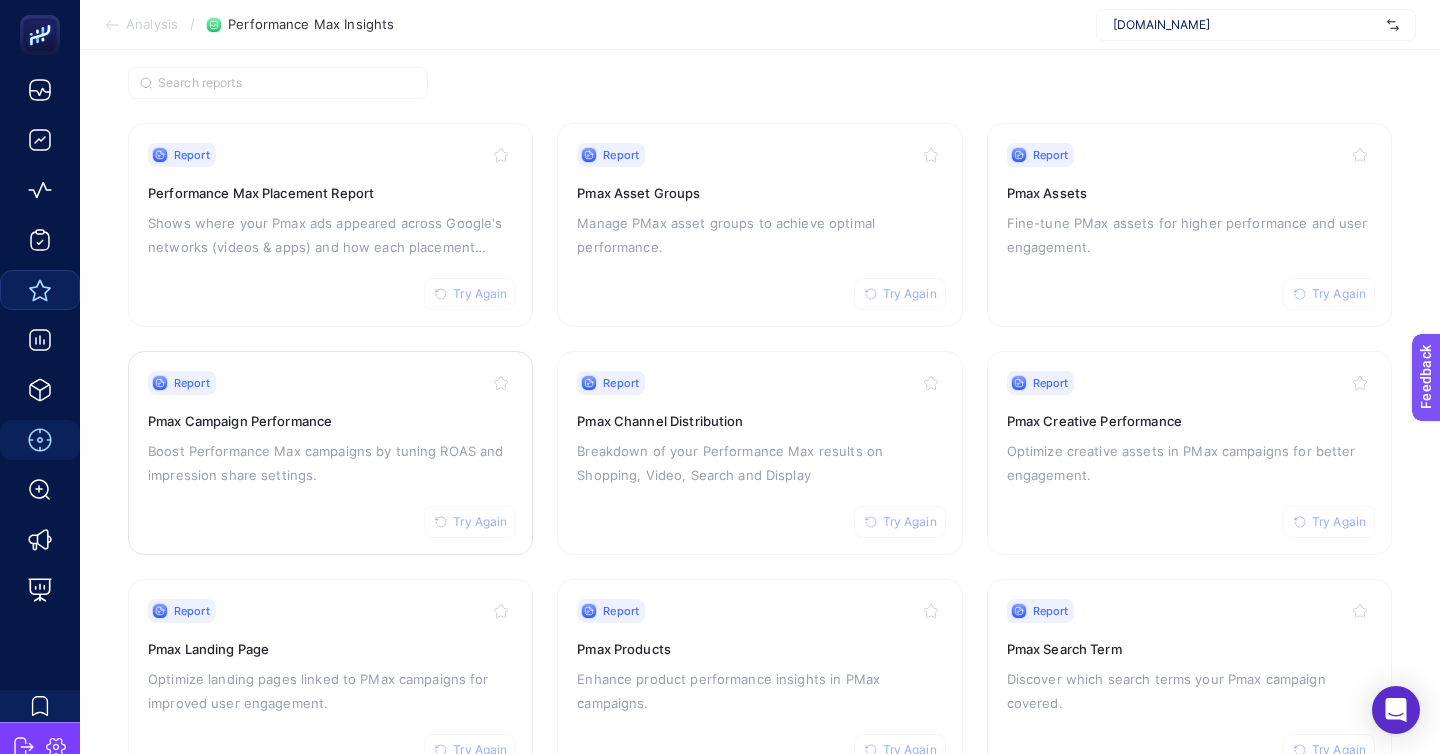 click on "Report Try Again" at bounding box center [330, 383] 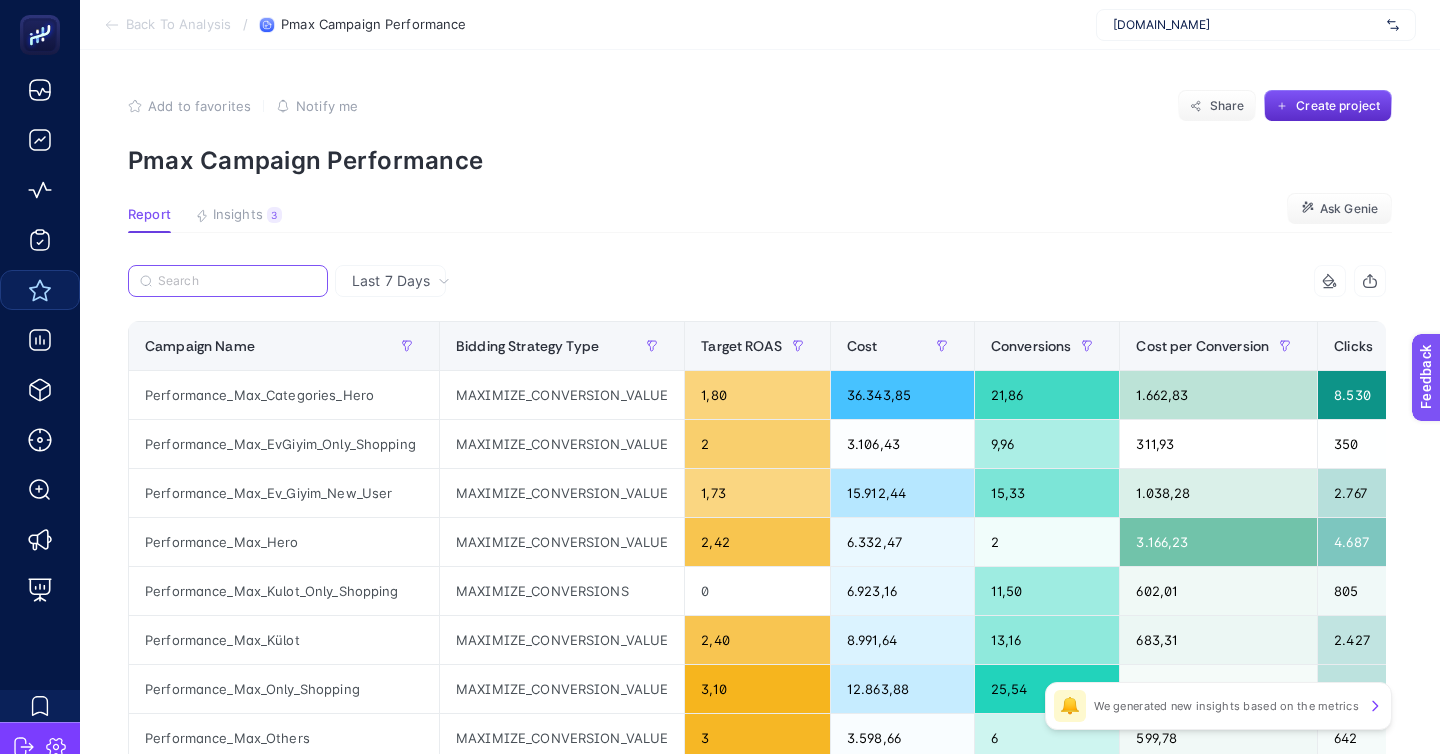 click at bounding box center [237, 281] 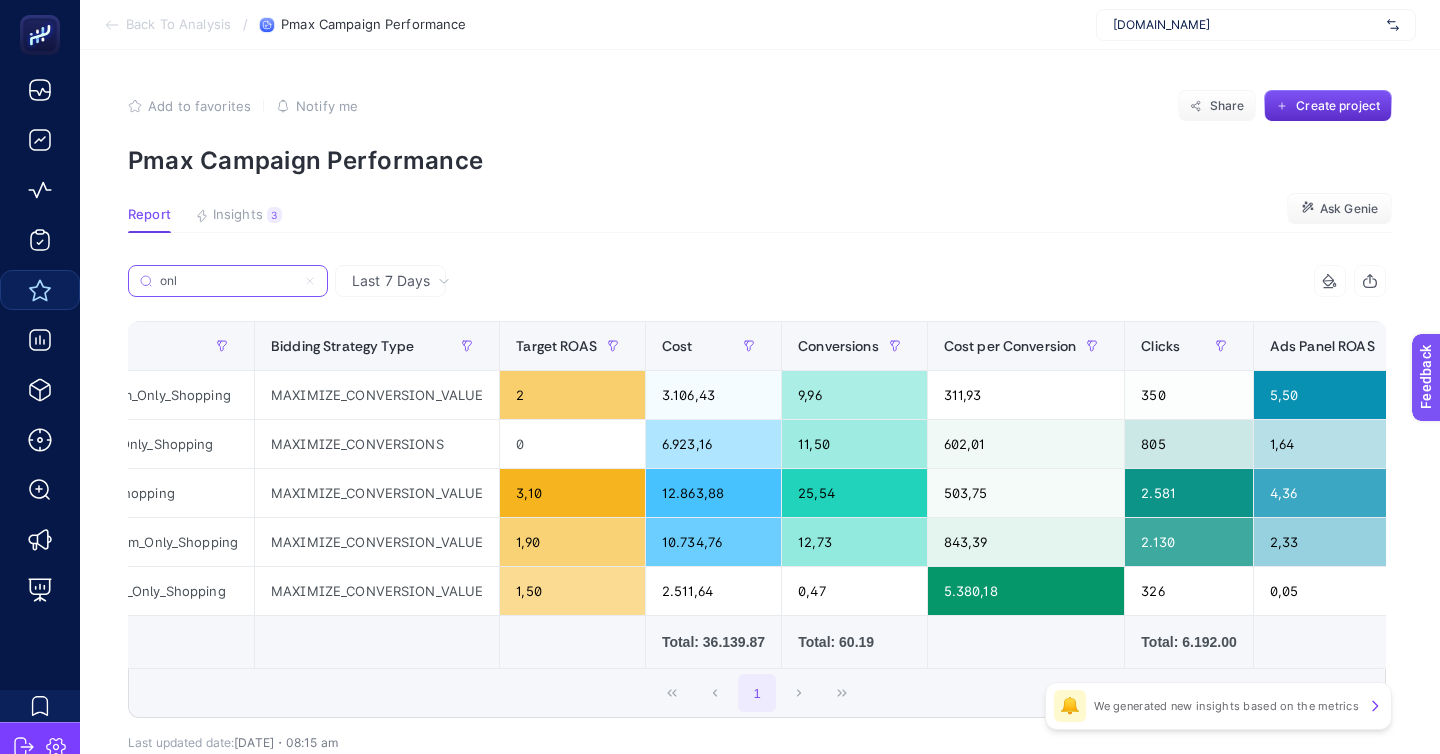 scroll, scrollTop: 0, scrollLeft: 0, axis: both 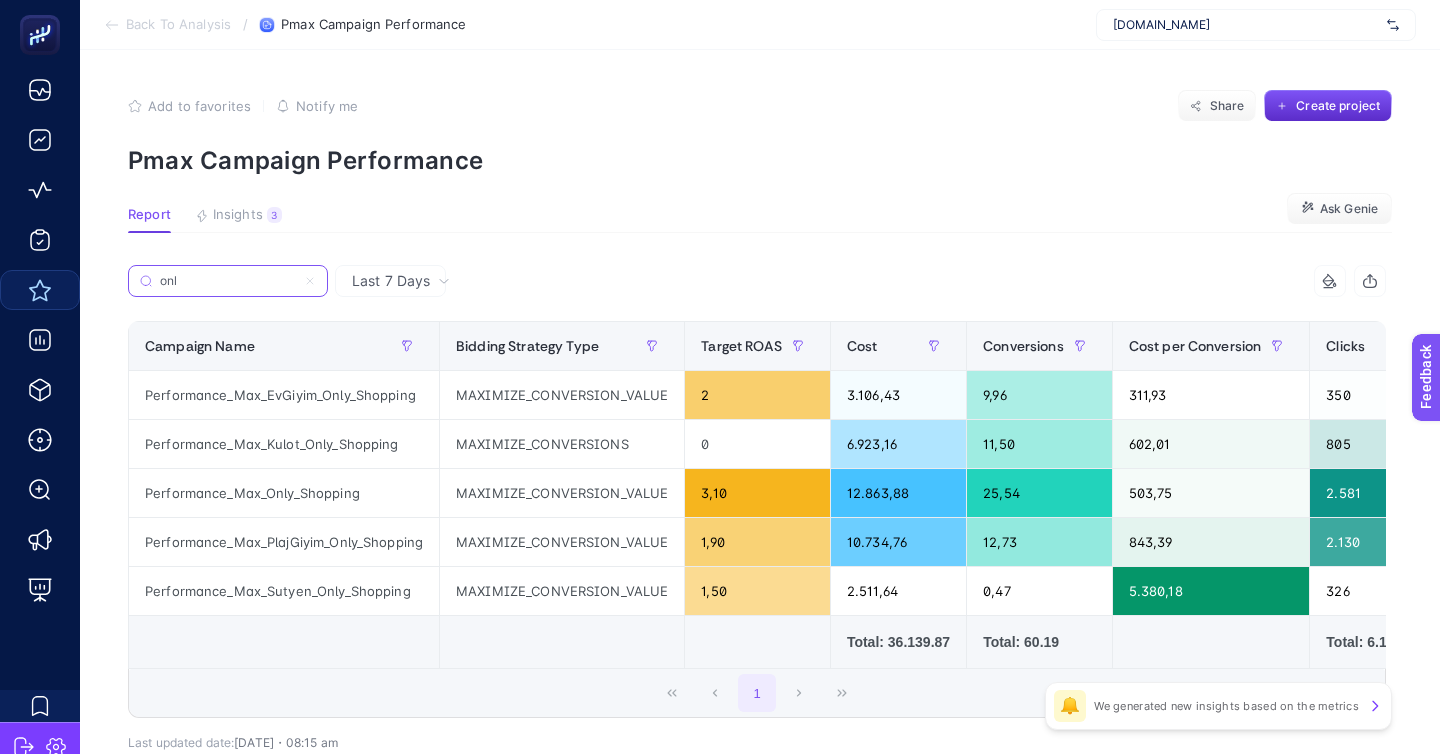 type on "onl" 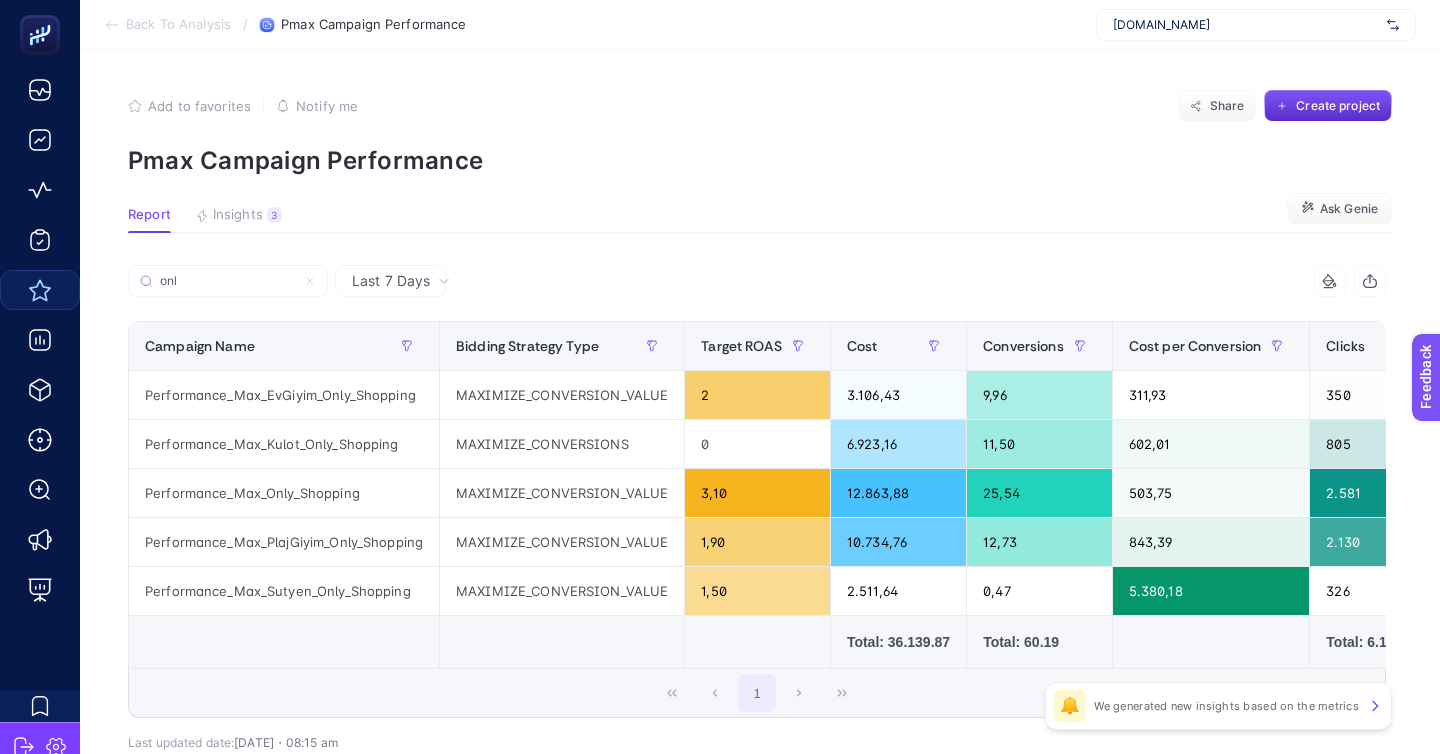 click on "MAXIMIZE_CONVERSION_VALUE" 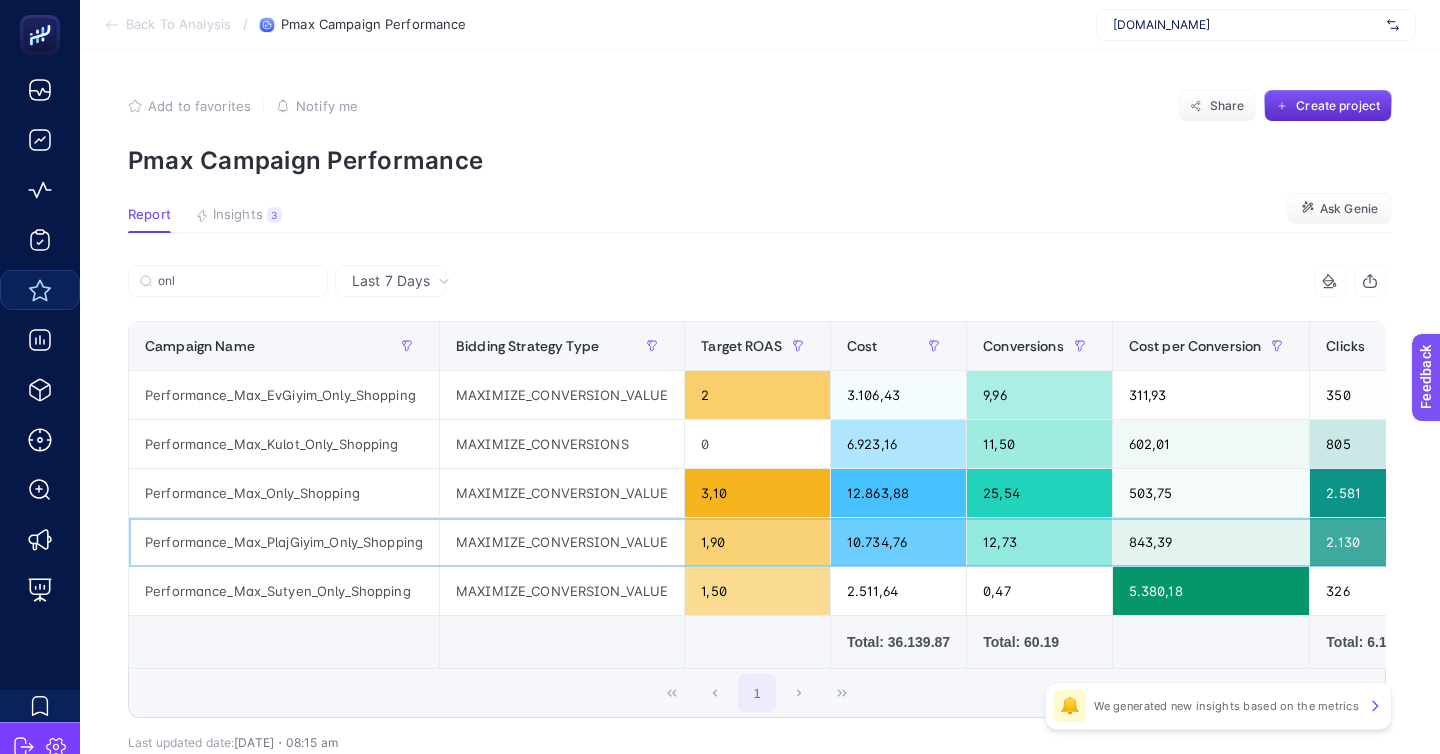 click on "MAXIMIZE_CONVERSION_VALUE" 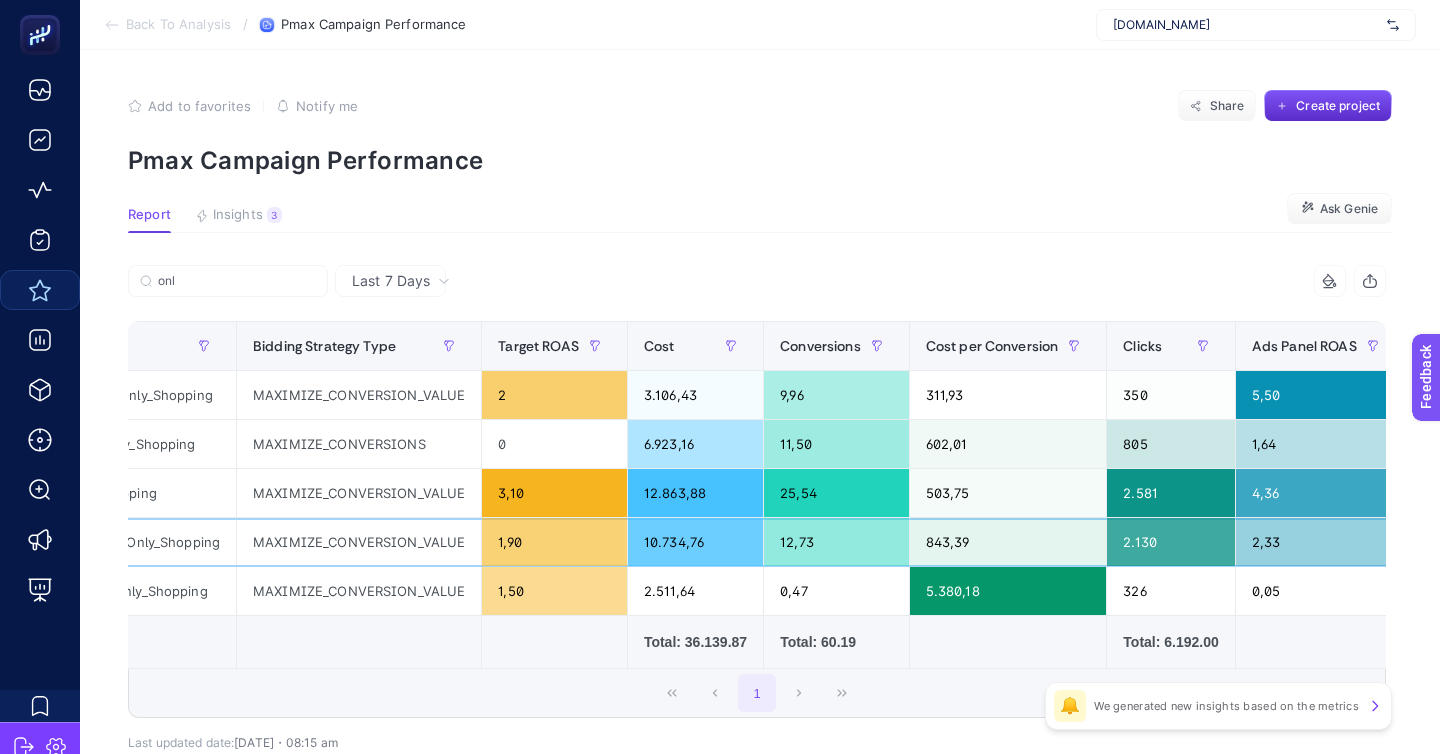 scroll, scrollTop: 0, scrollLeft: 0, axis: both 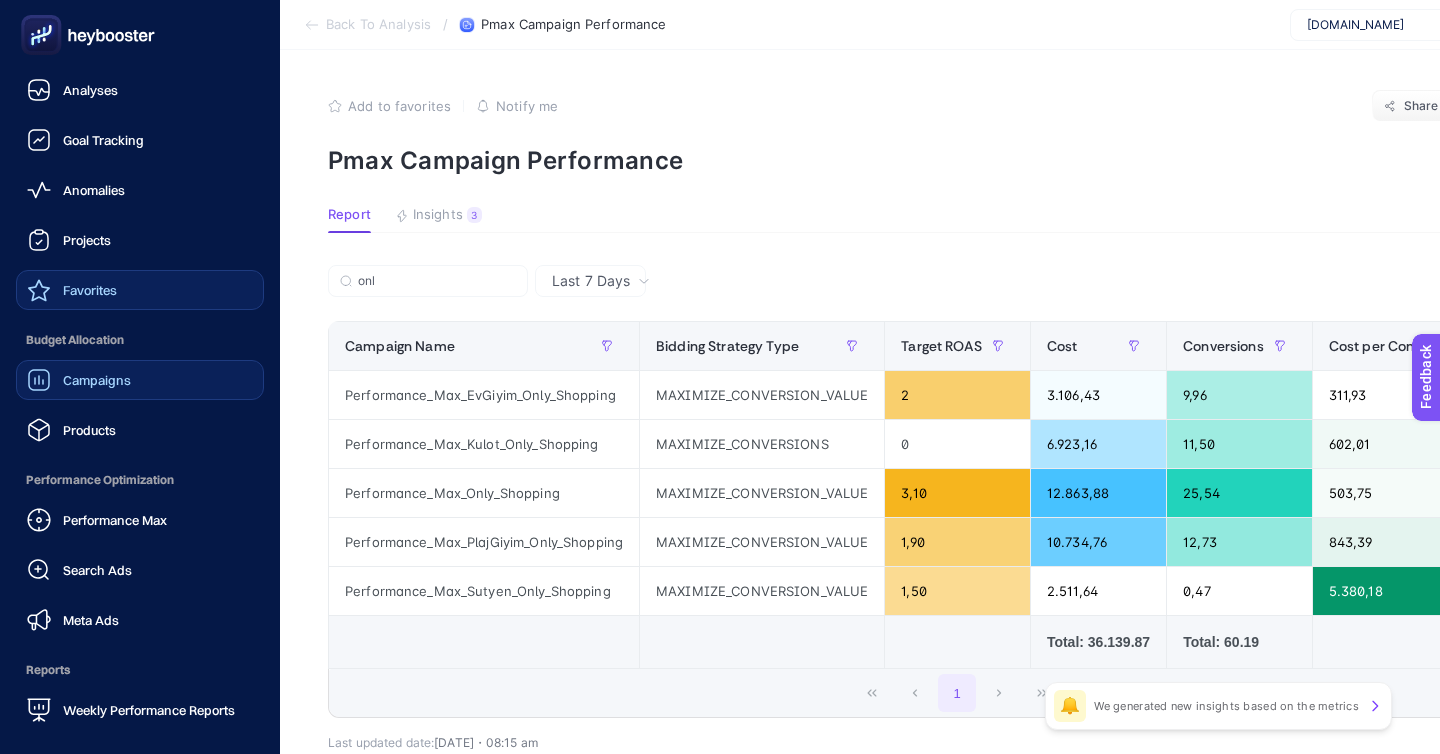 click on "Campaigns" 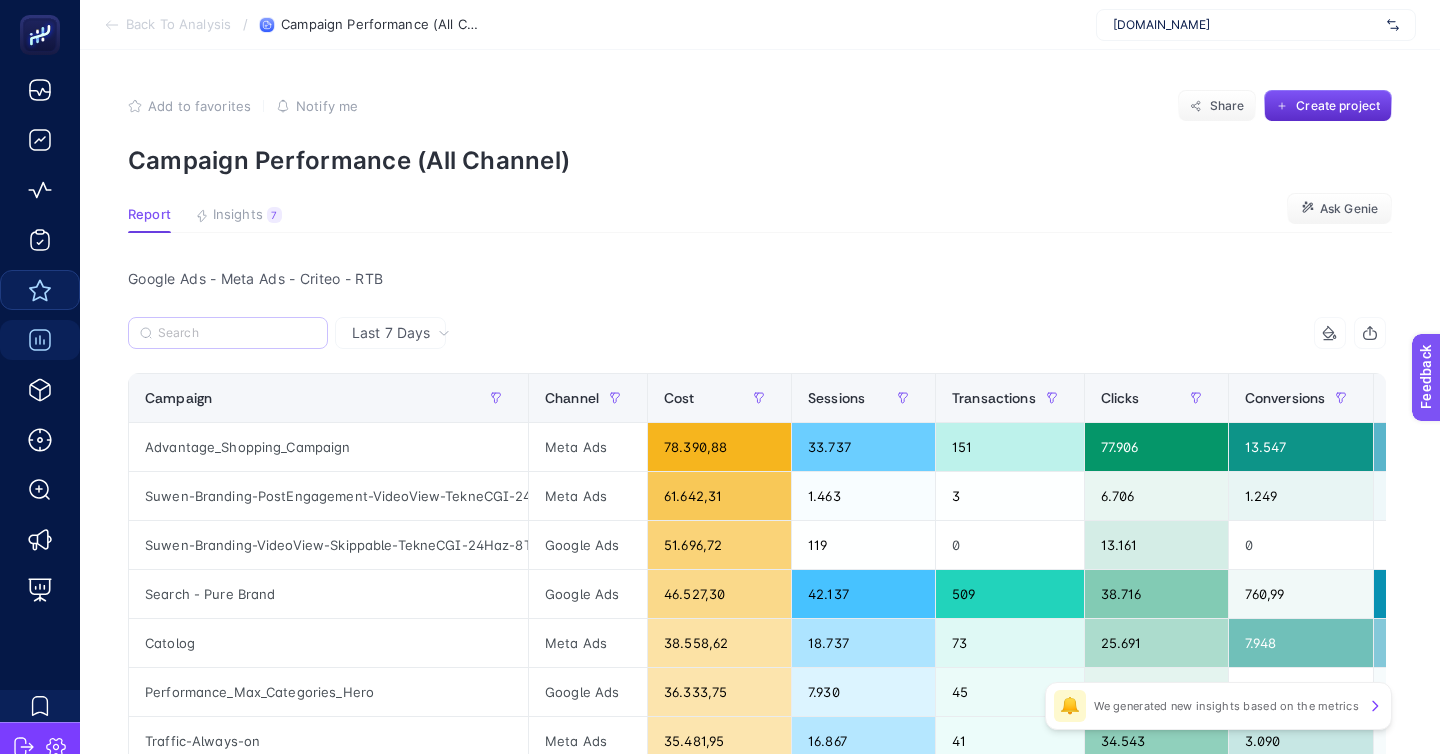 click at bounding box center [228, 333] 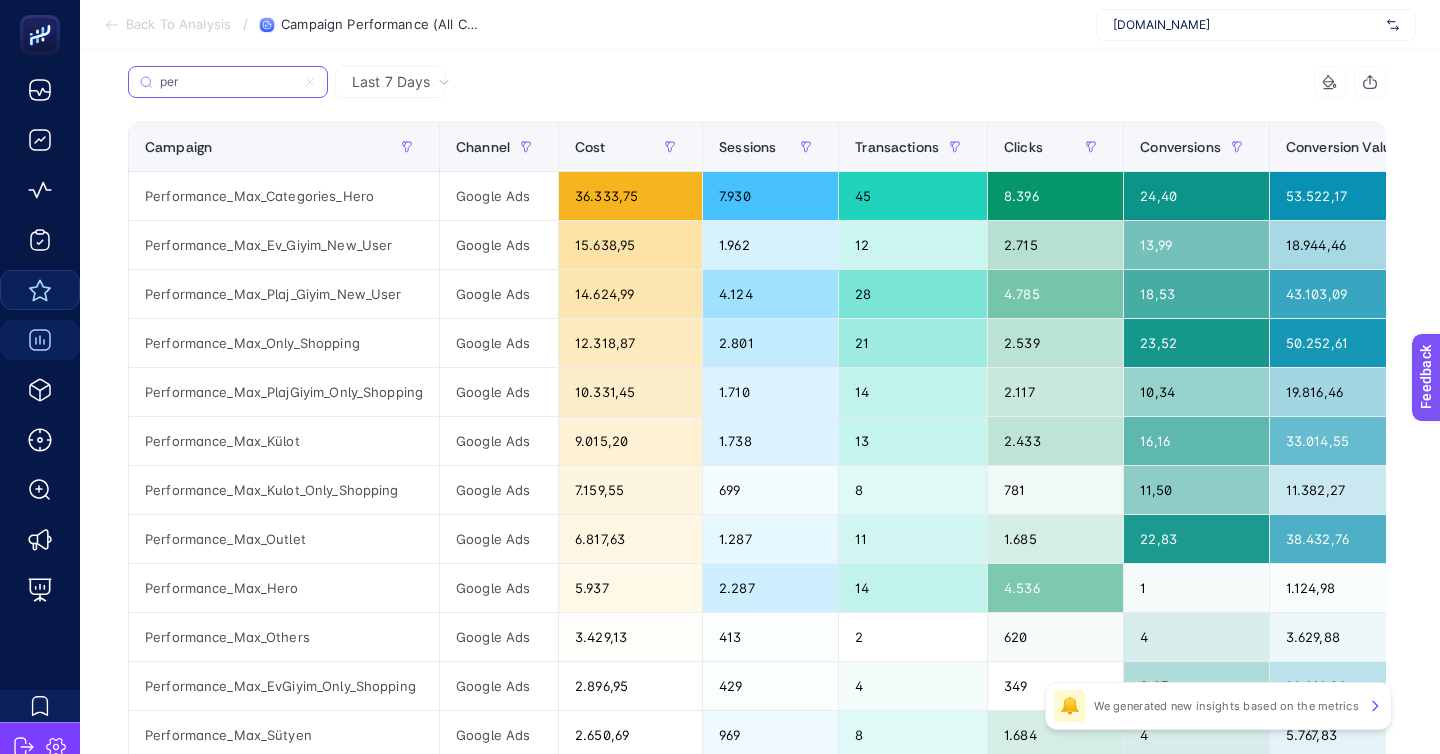 scroll, scrollTop: 248, scrollLeft: 0, axis: vertical 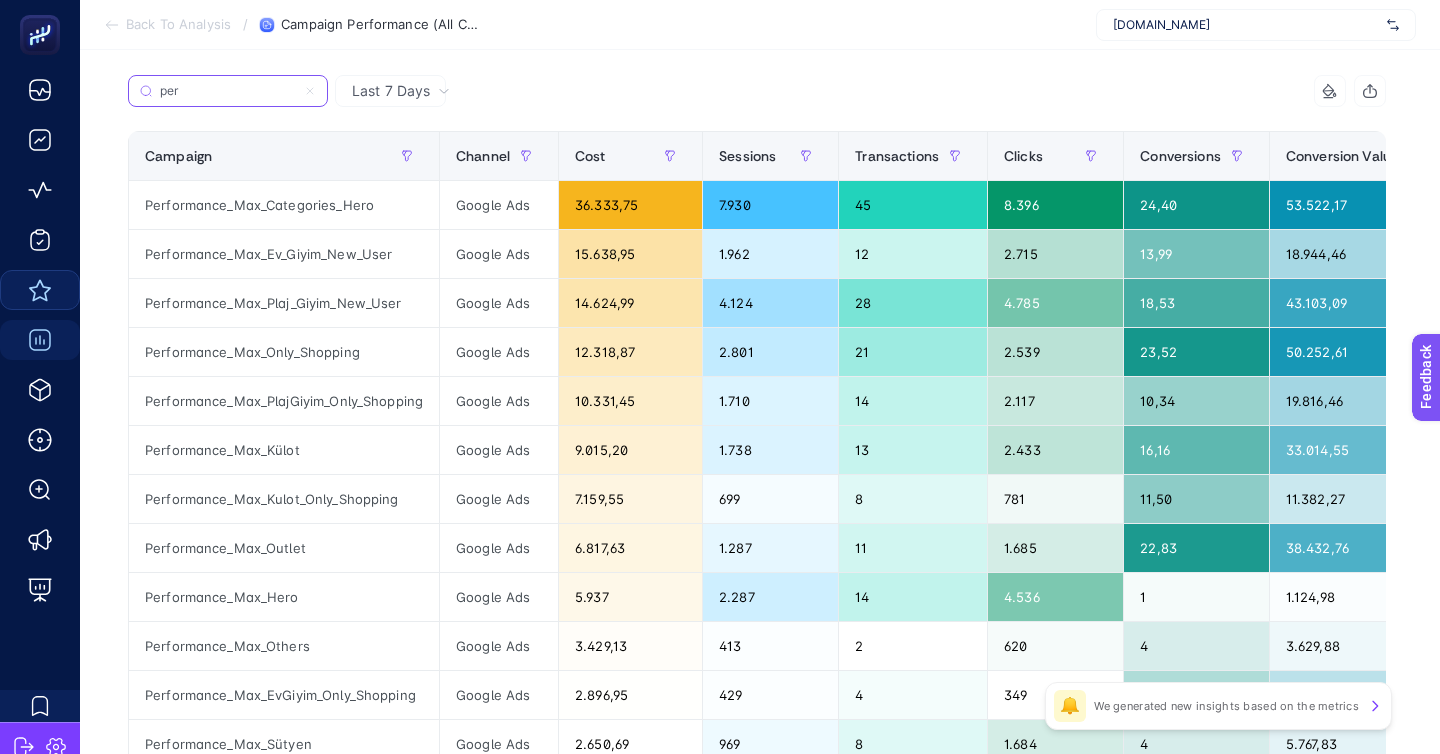 type on "per" 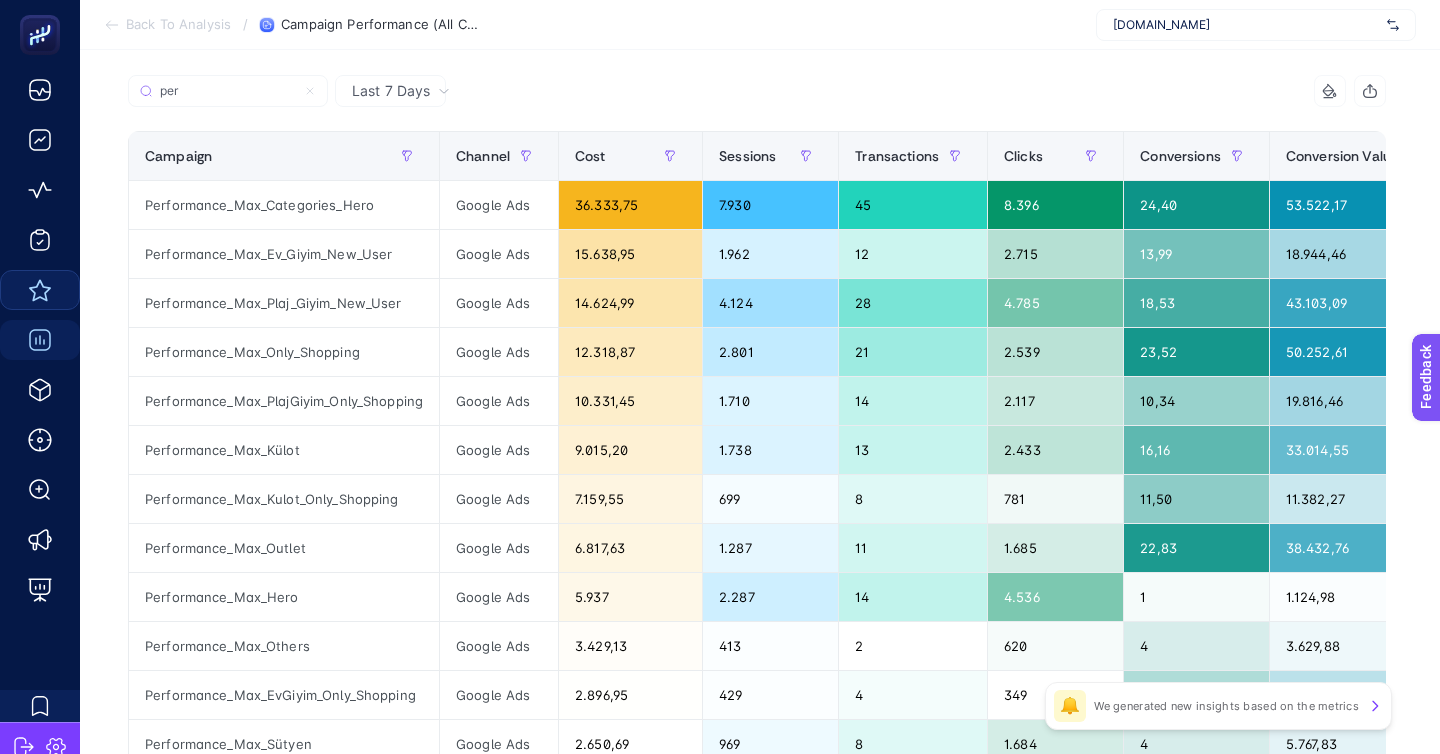 click on "Google Ads" 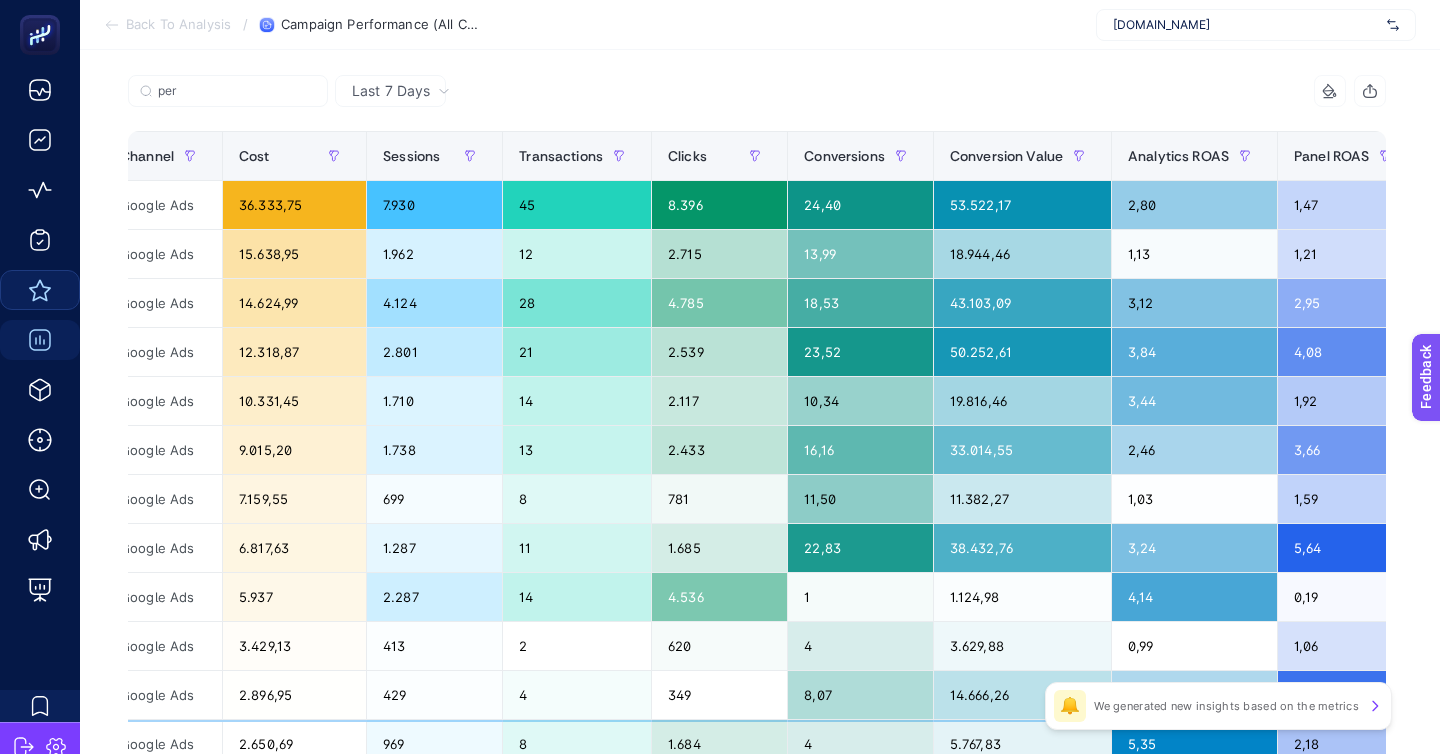 scroll, scrollTop: 0, scrollLeft: 0, axis: both 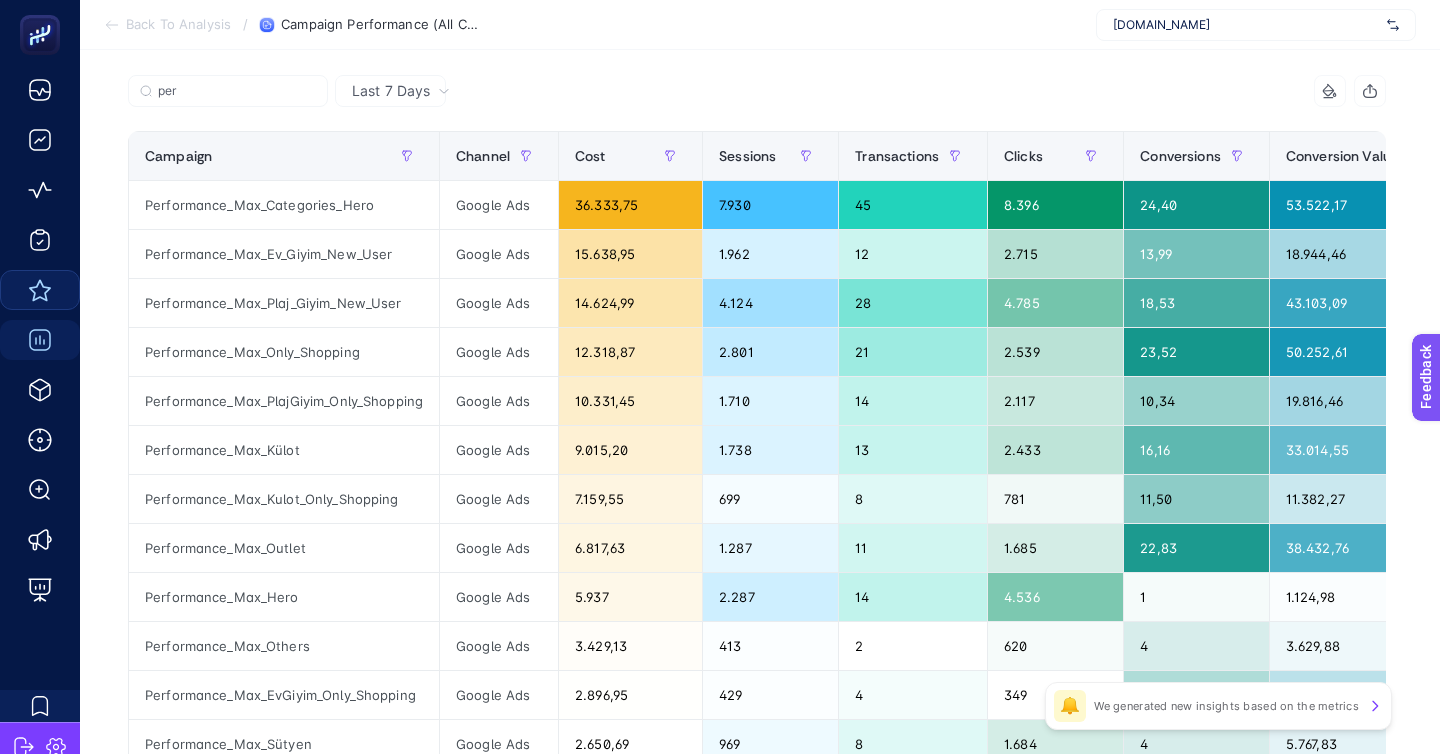 click on "Performance_Max_Sutyen_Only_Shopping" 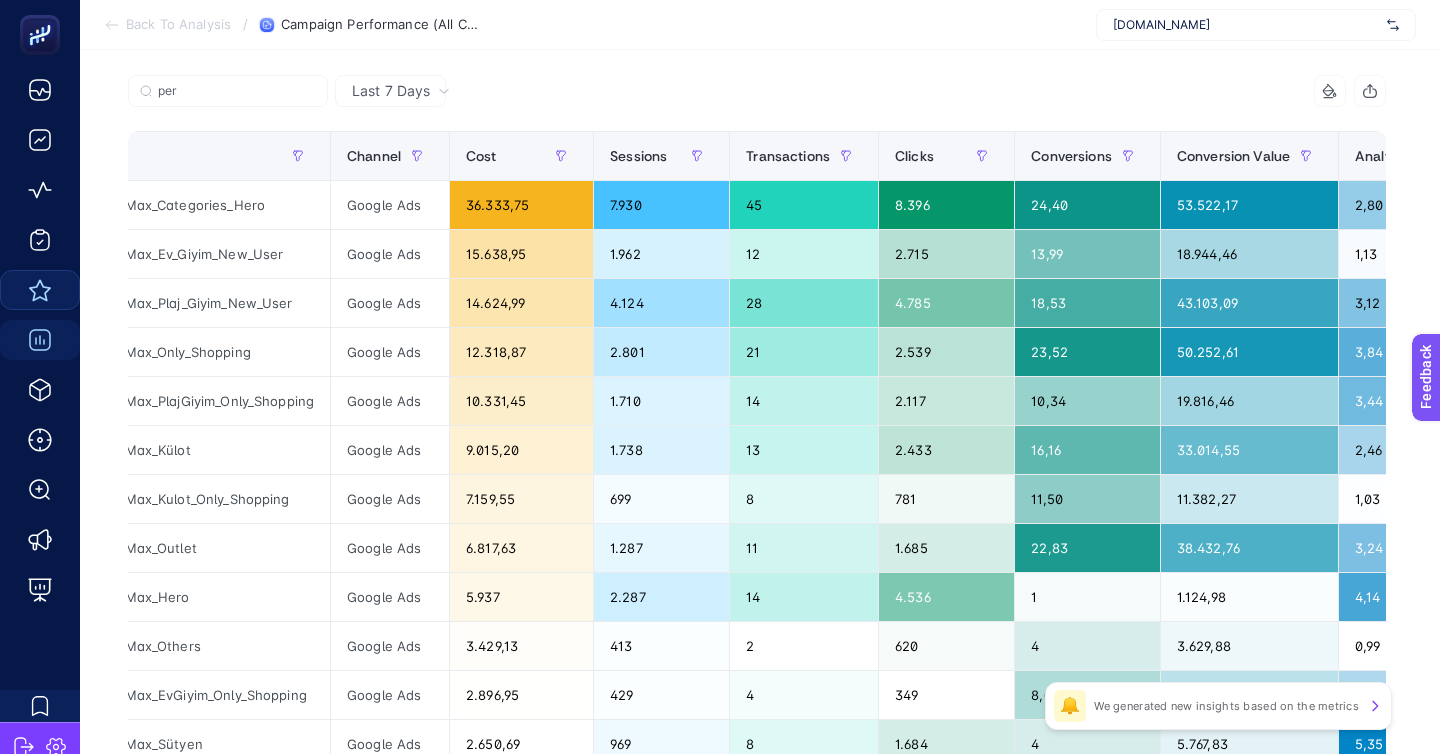 scroll, scrollTop: 0, scrollLeft: 0, axis: both 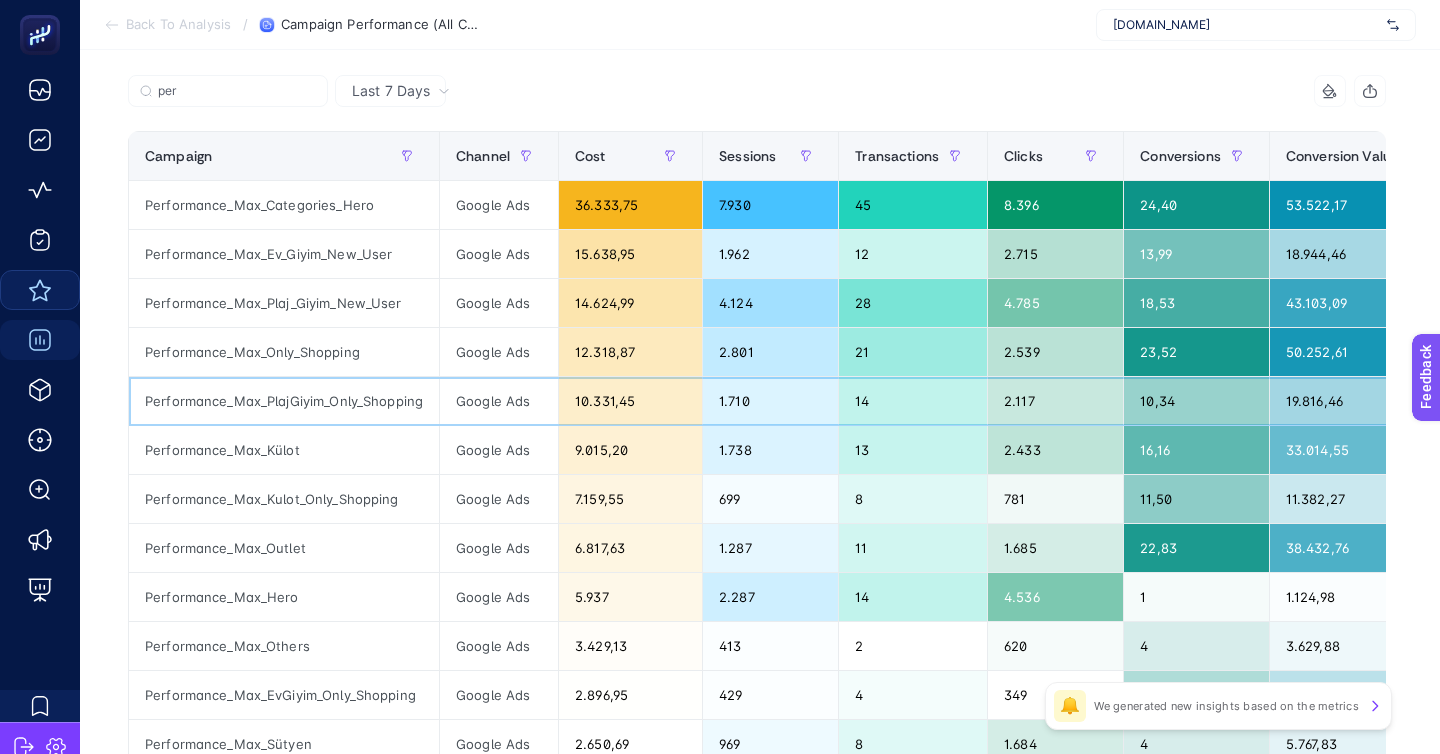 click on "Performance_Max_PlajGiyim_Only_Shopping" 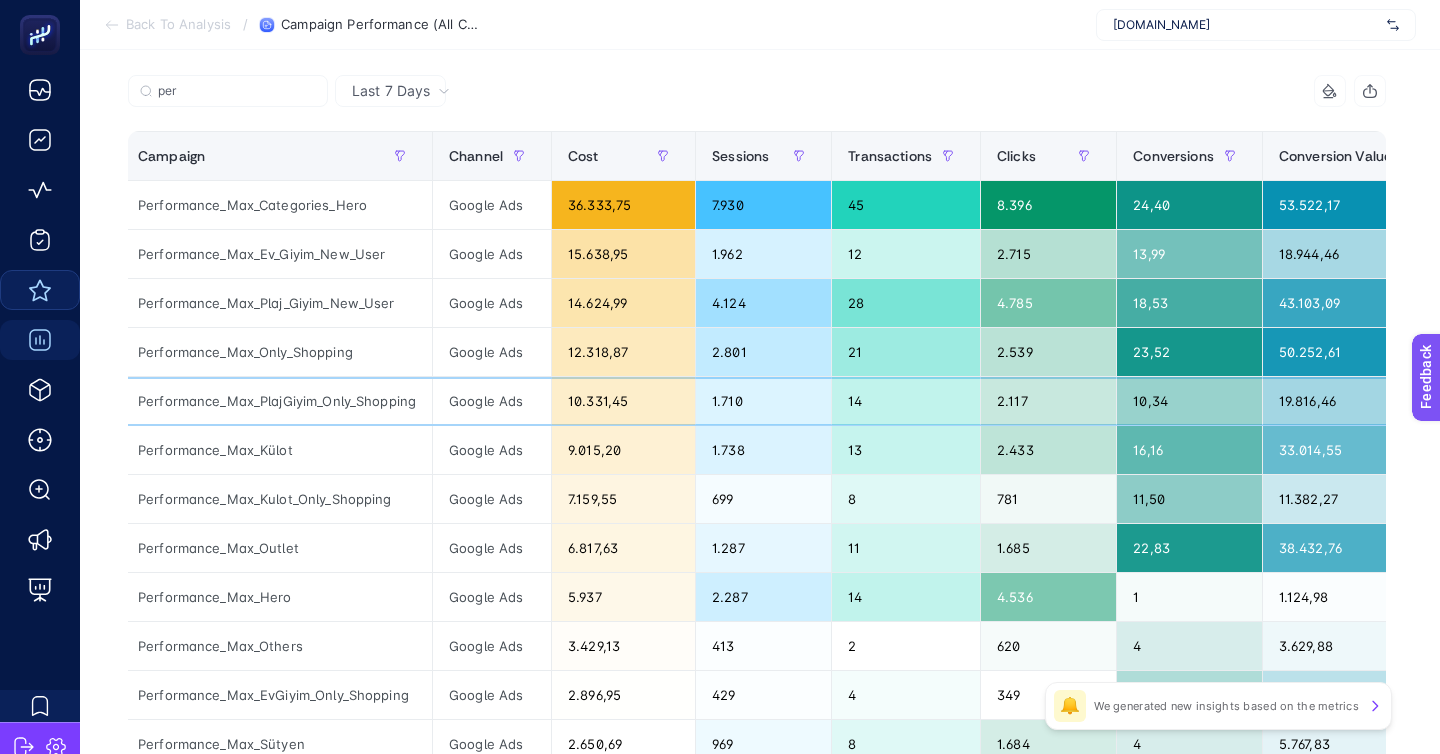 scroll, scrollTop: 0, scrollLeft: 0, axis: both 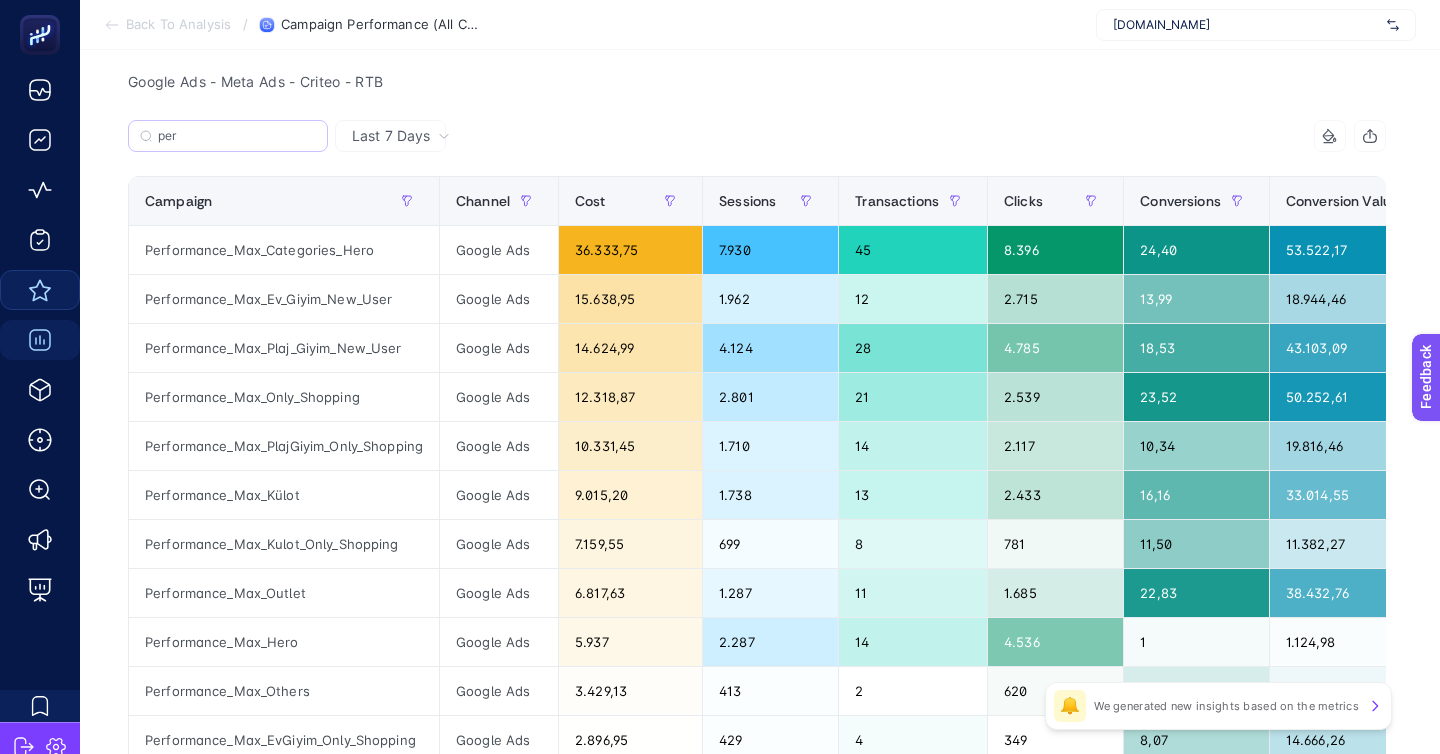 click on "per" at bounding box center (228, 136) 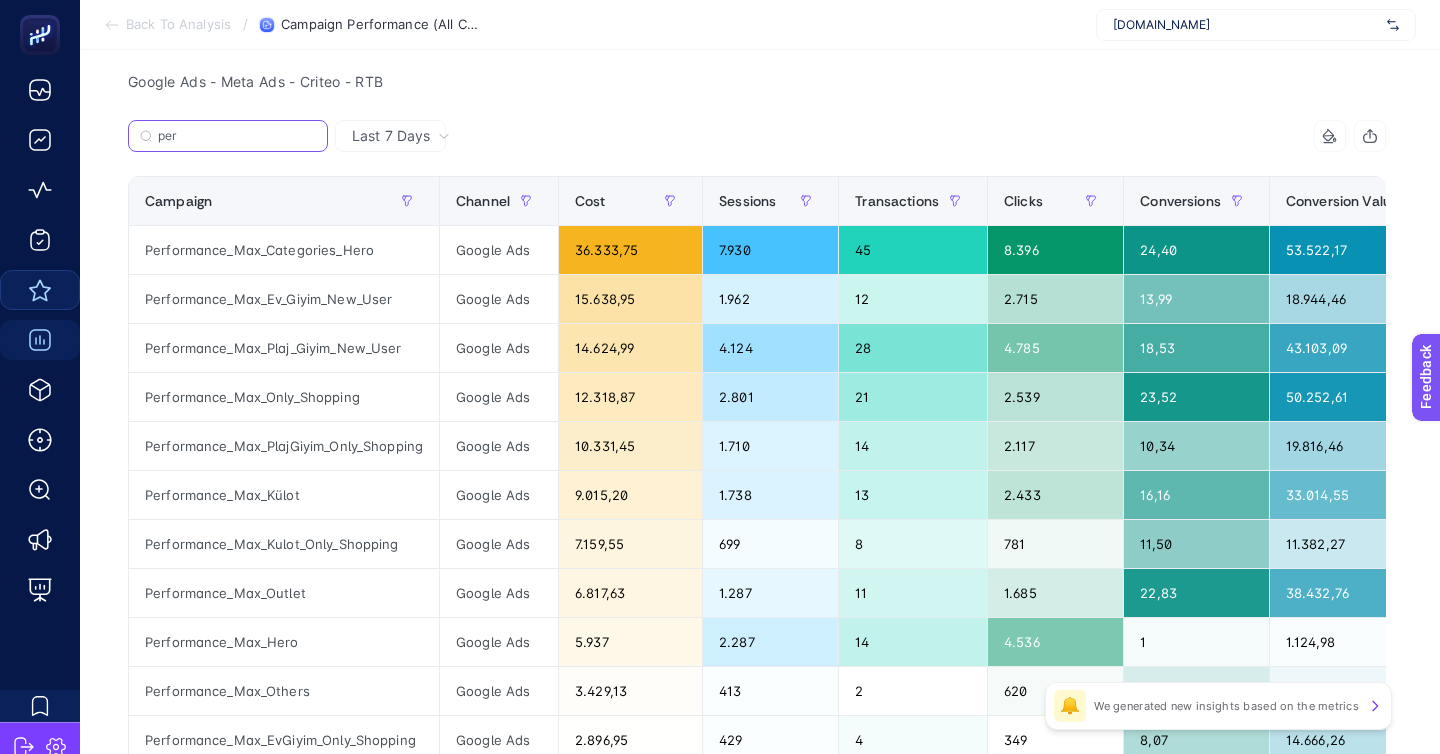 click on "per" at bounding box center [237, 136] 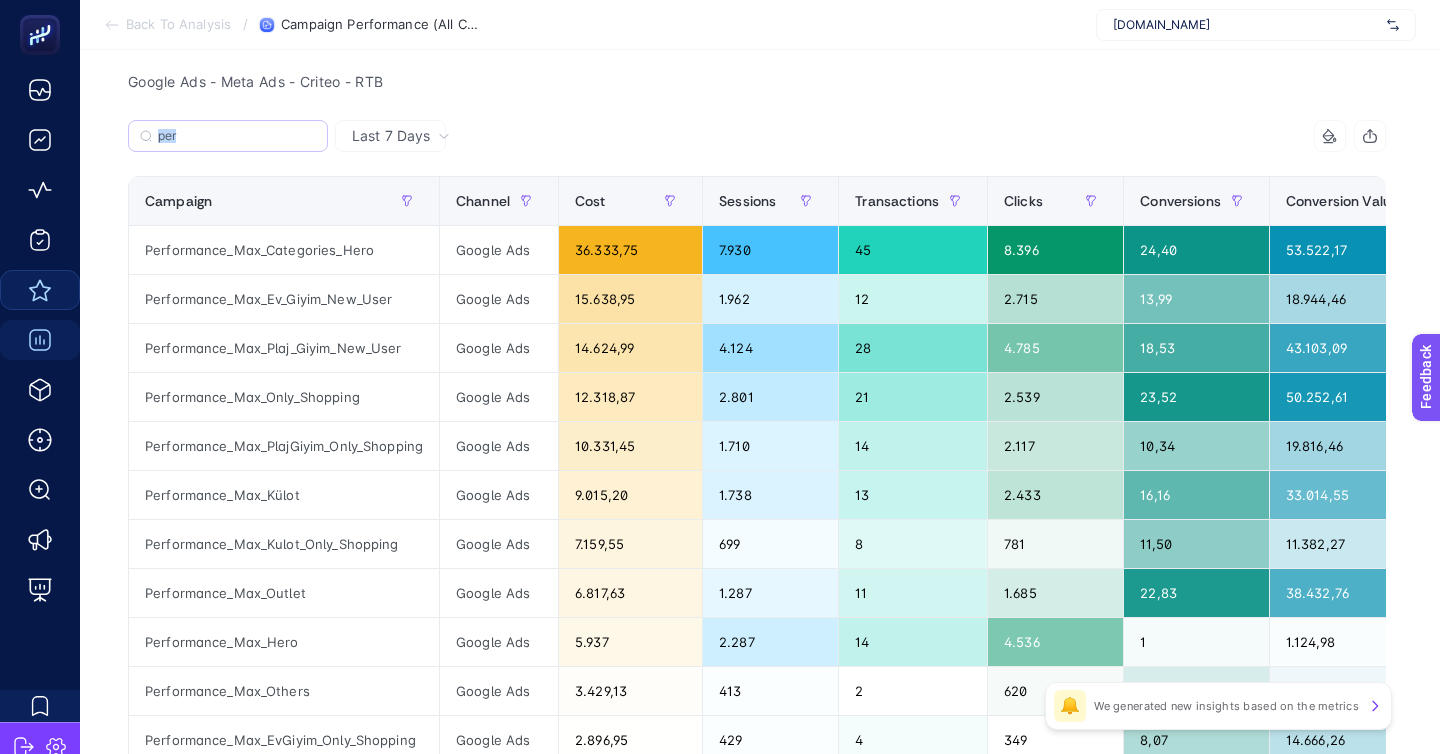 click on "per" at bounding box center [228, 136] 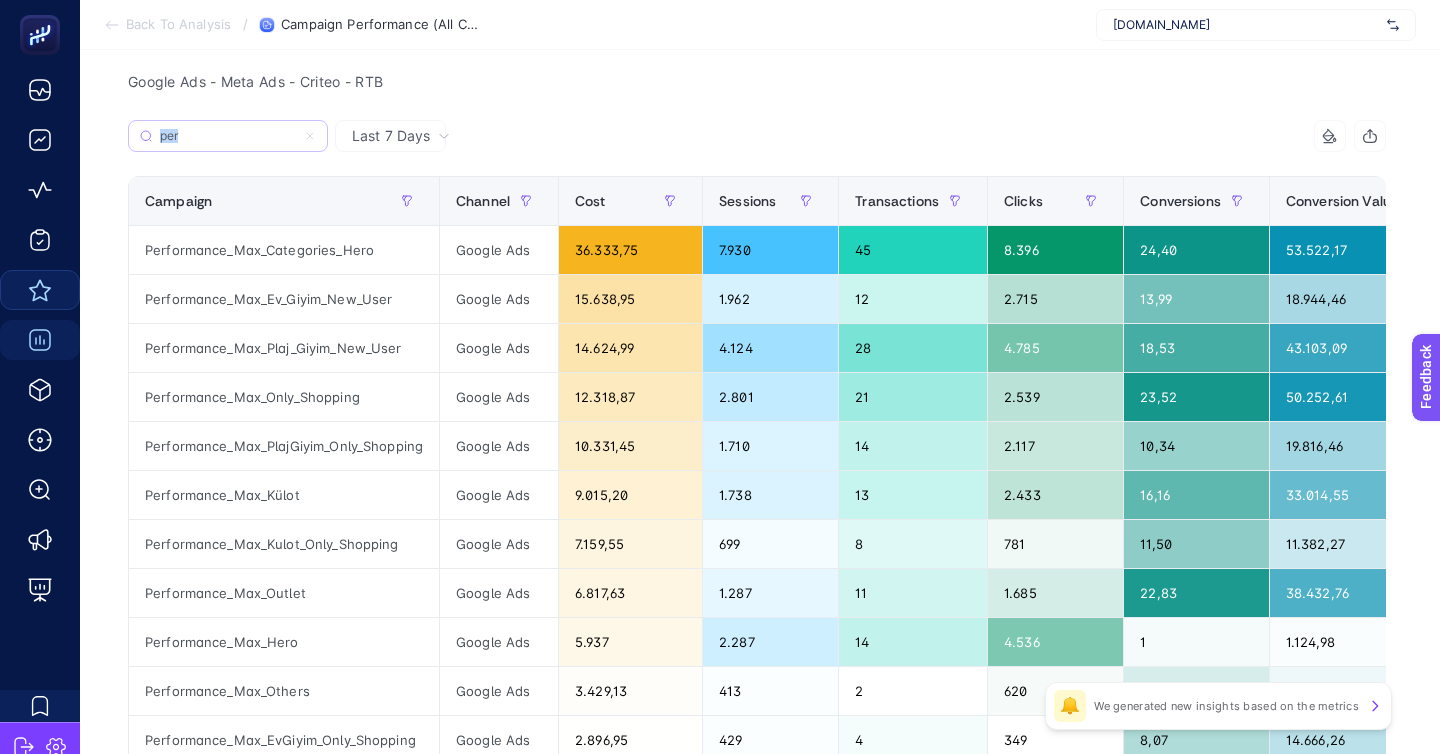 click on "per" at bounding box center [228, 136] 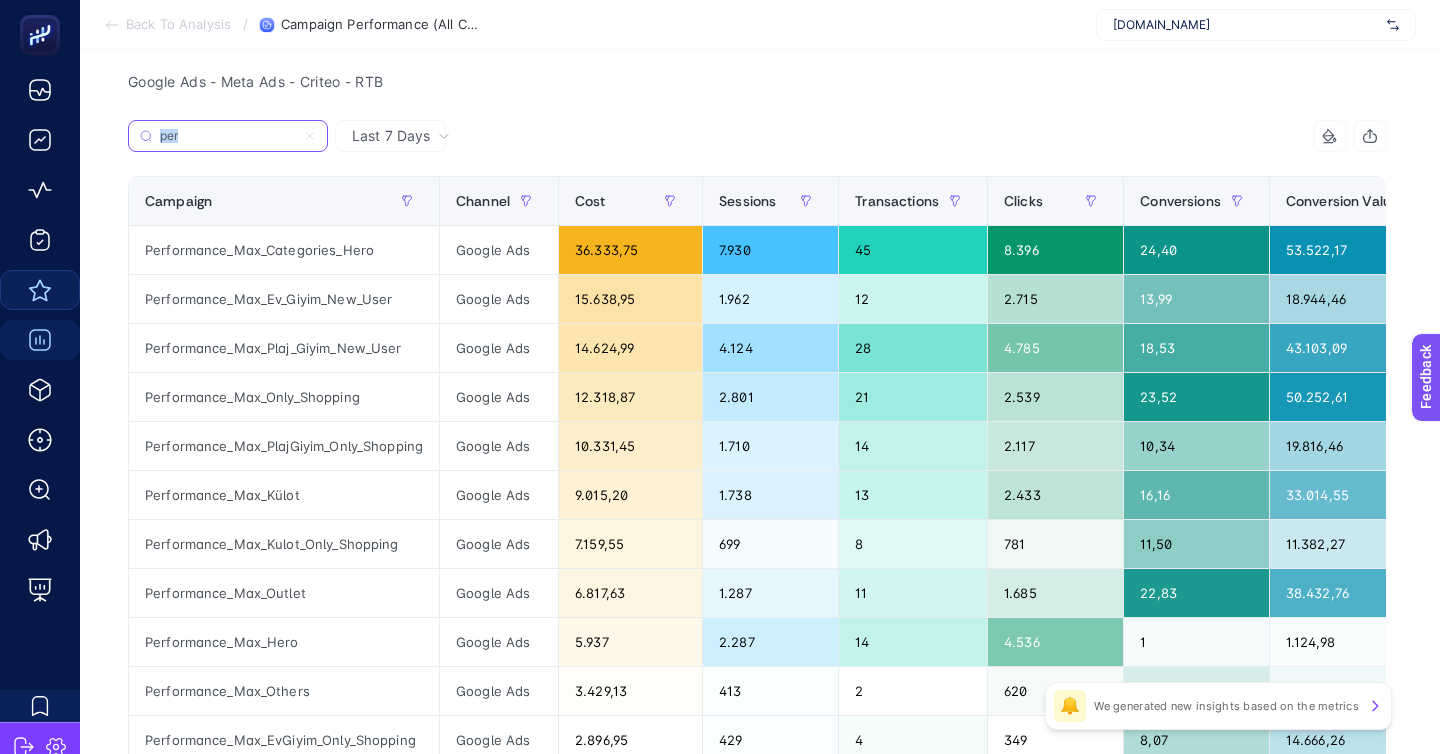 click on "per" at bounding box center (228, 136) 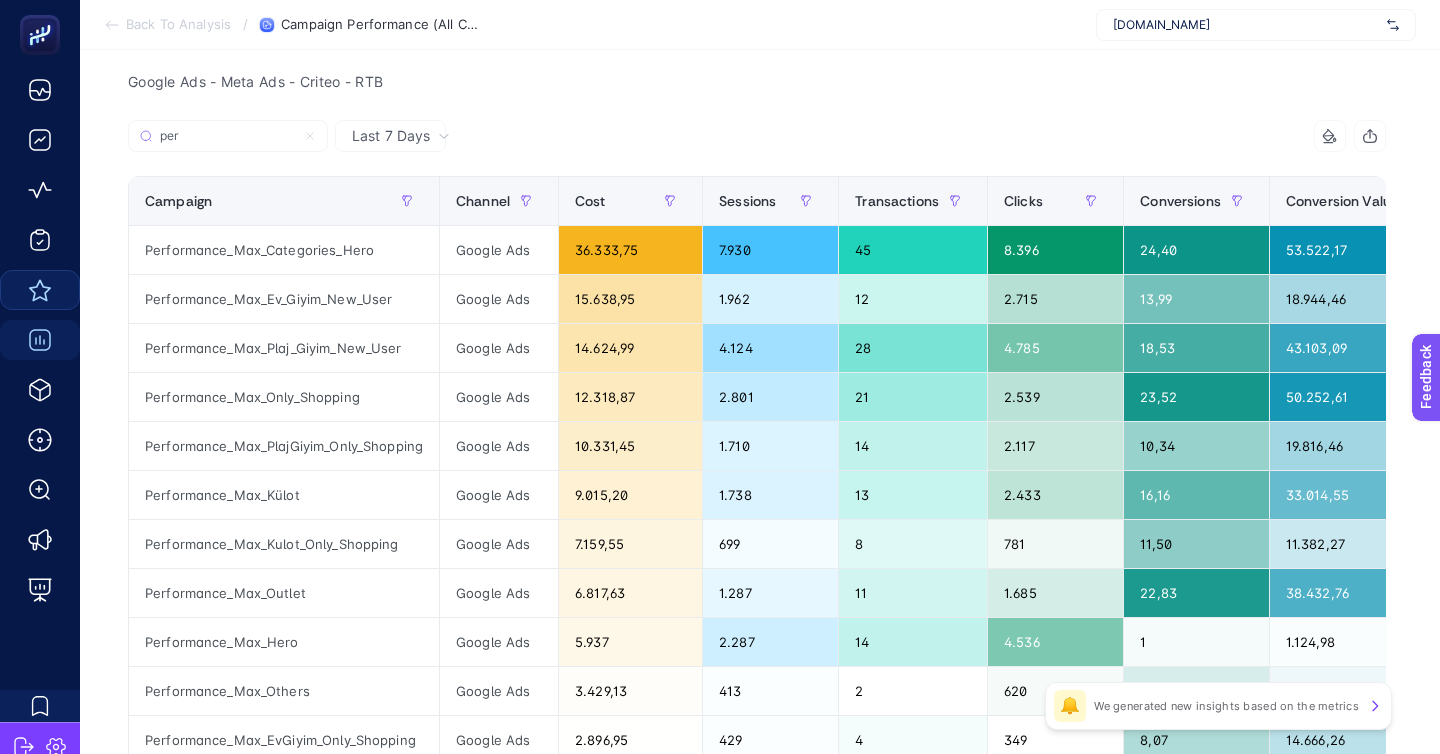 click on "per" at bounding box center (442, 142) 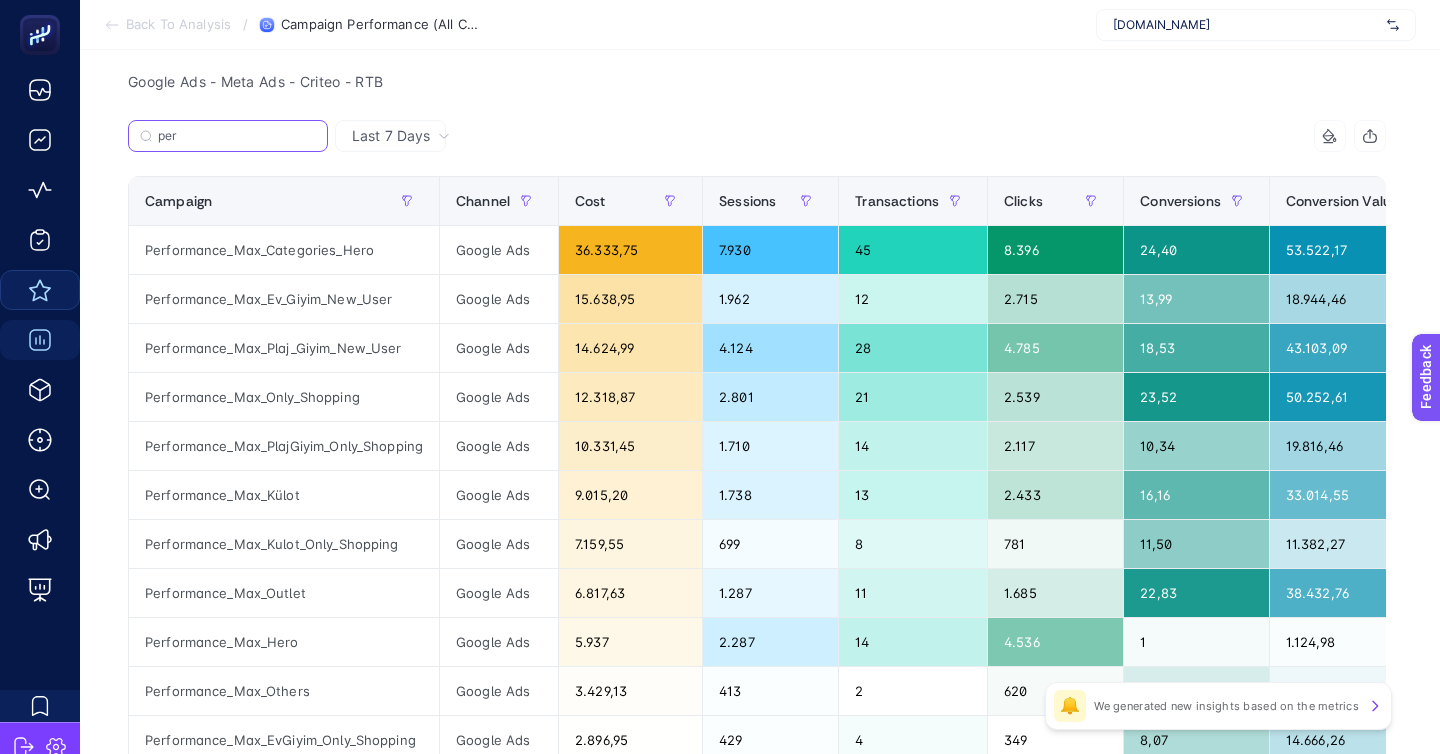 click on "per" at bounding box center (237, 136) 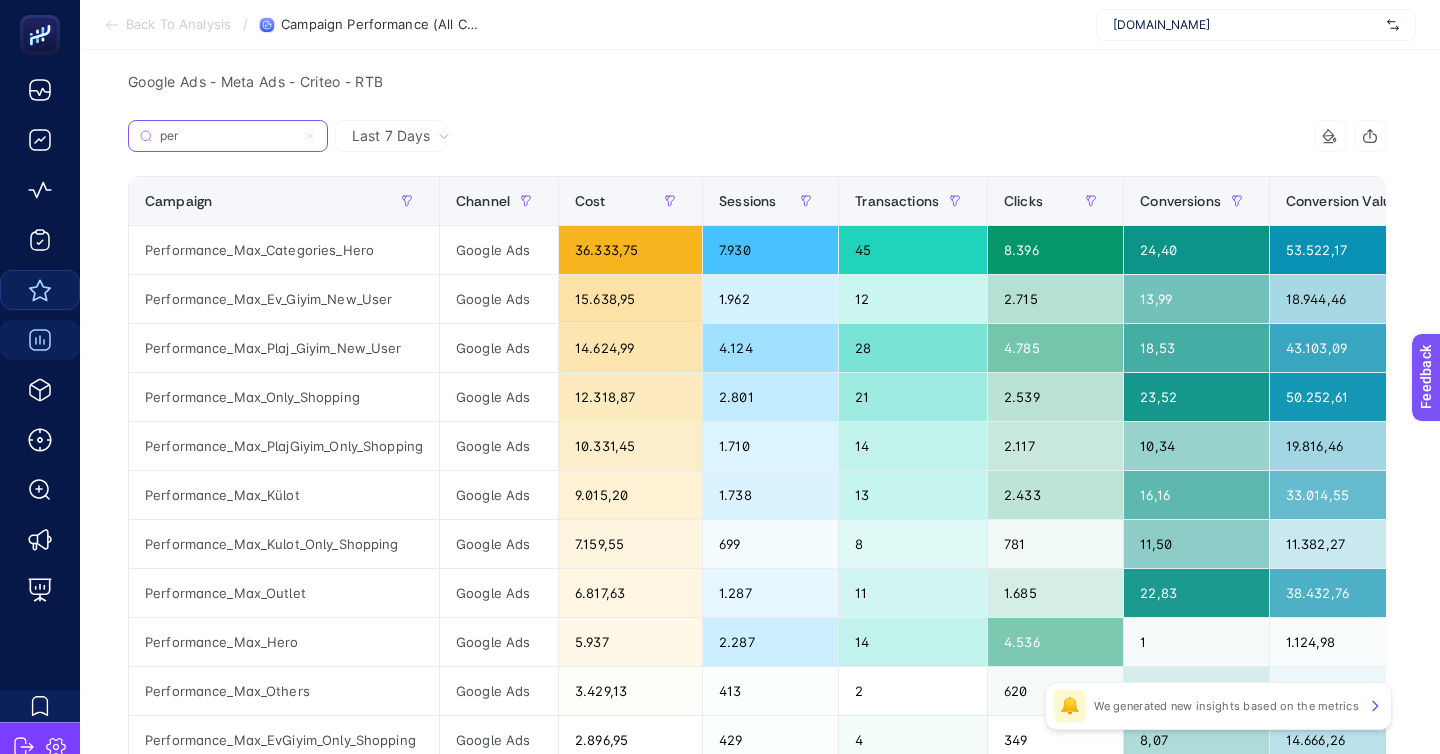 click 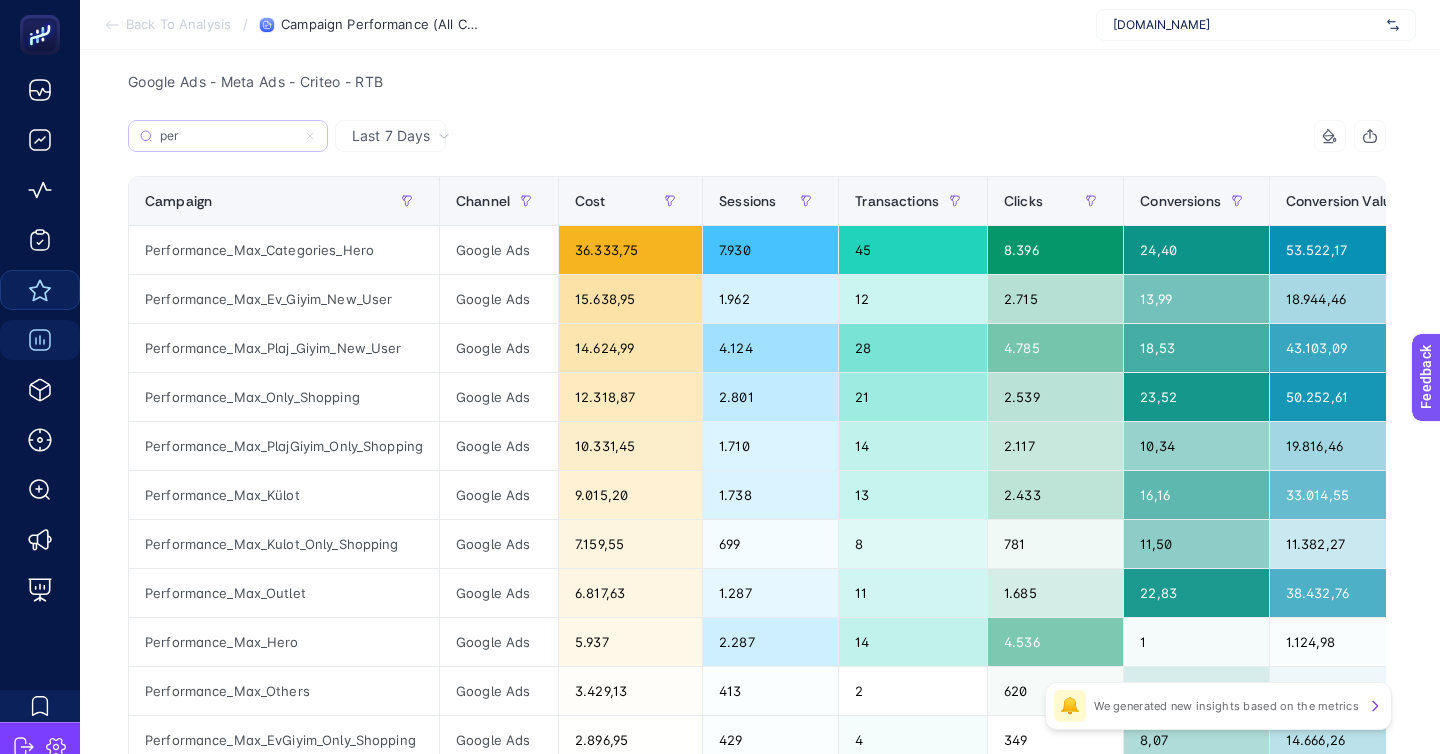 click on "per" at bounding box center [228, 136] 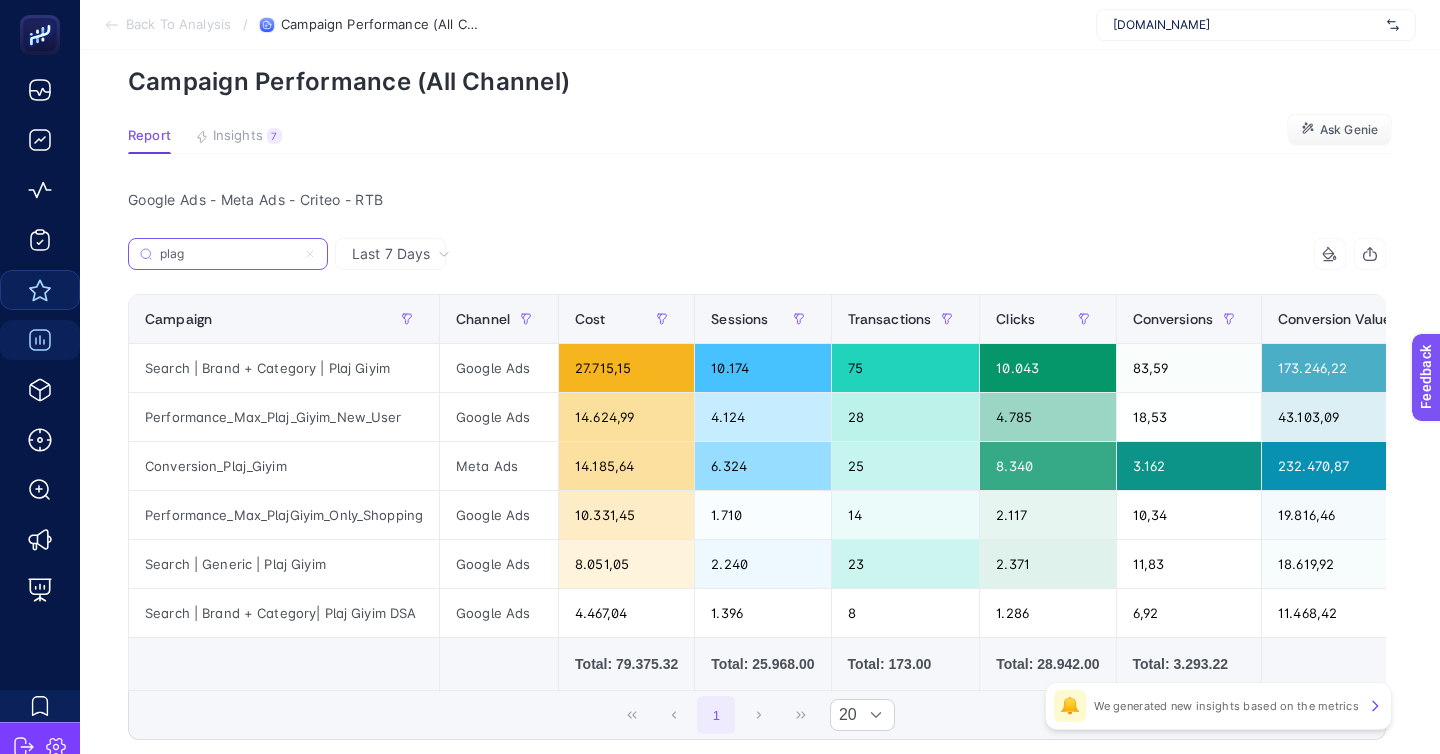 scroll, scrollTop: 0, scrollLeft: 0, axis: both 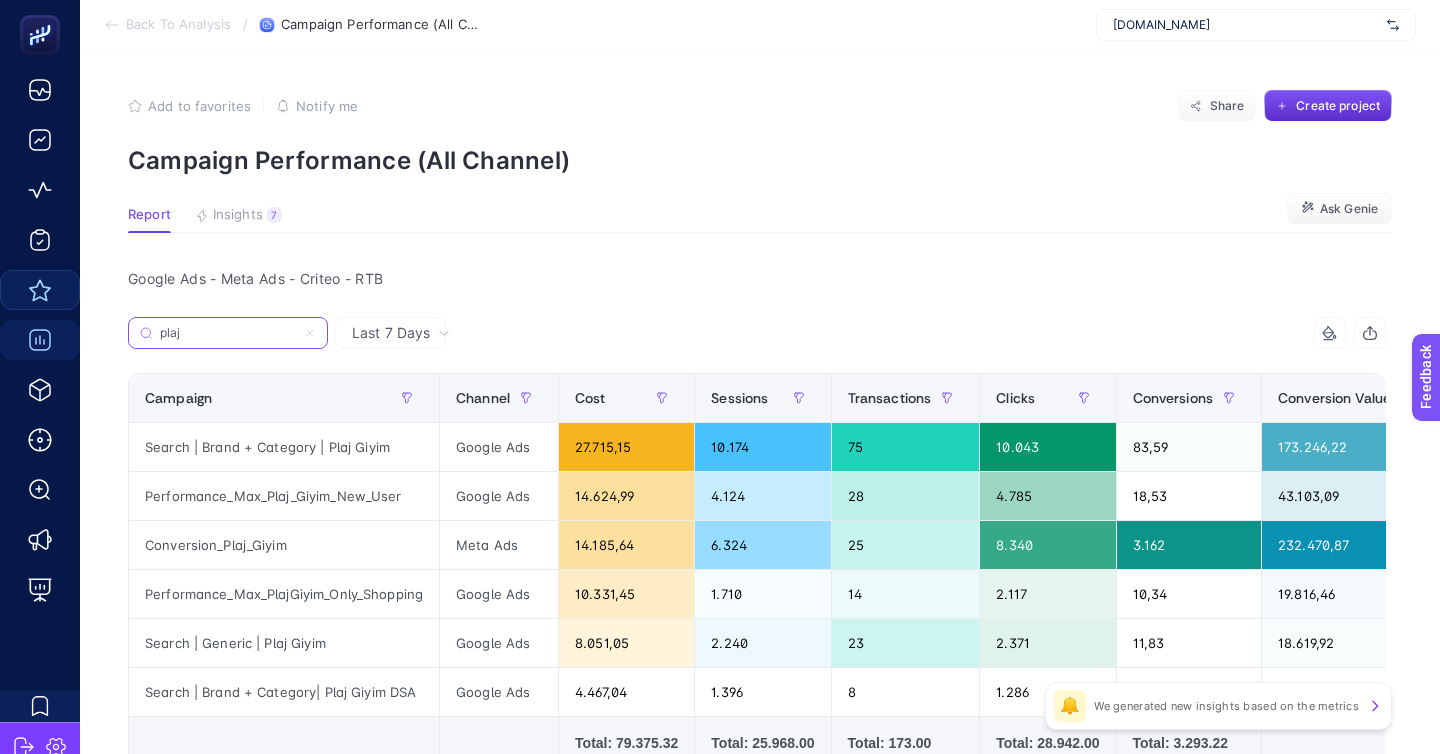 type on "plaj" 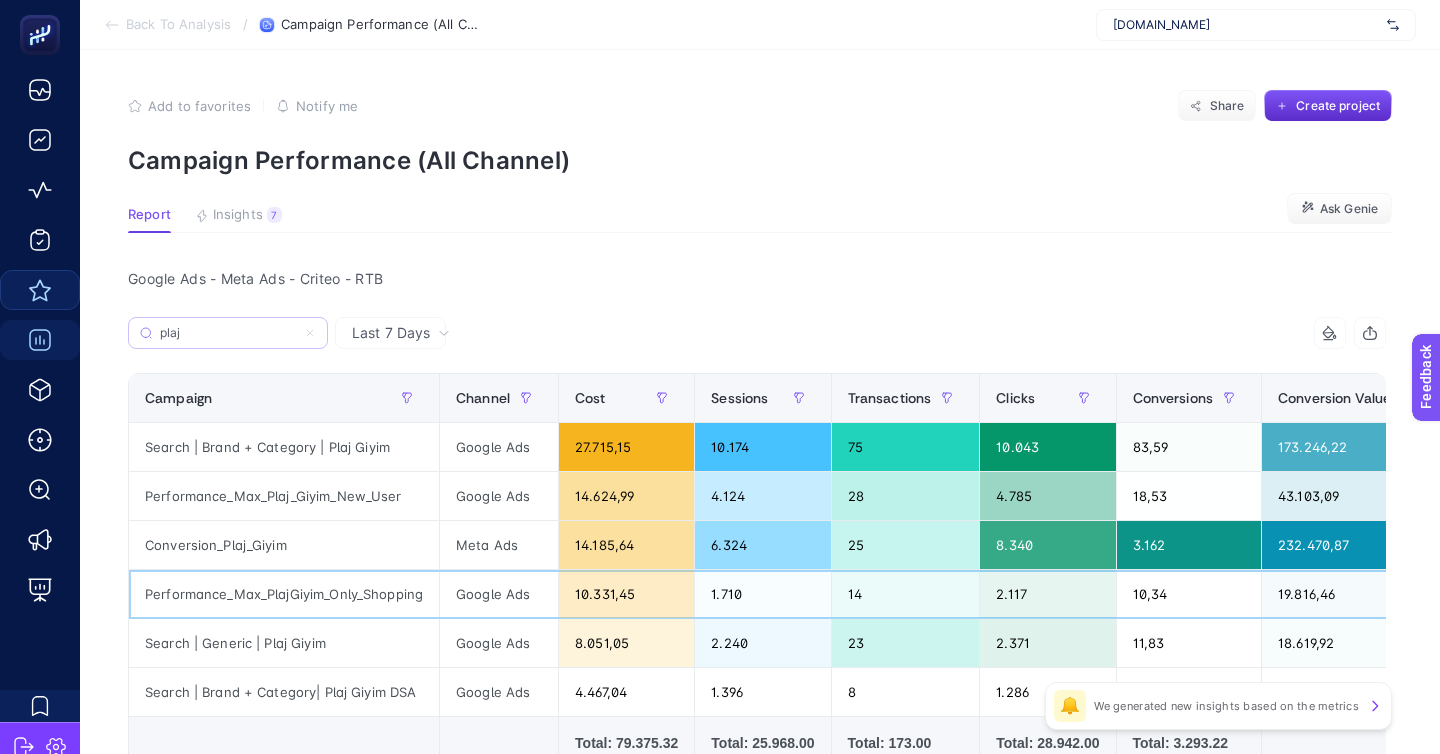 click on "Performance_Max_PlajGiyim_Only_Shopping" 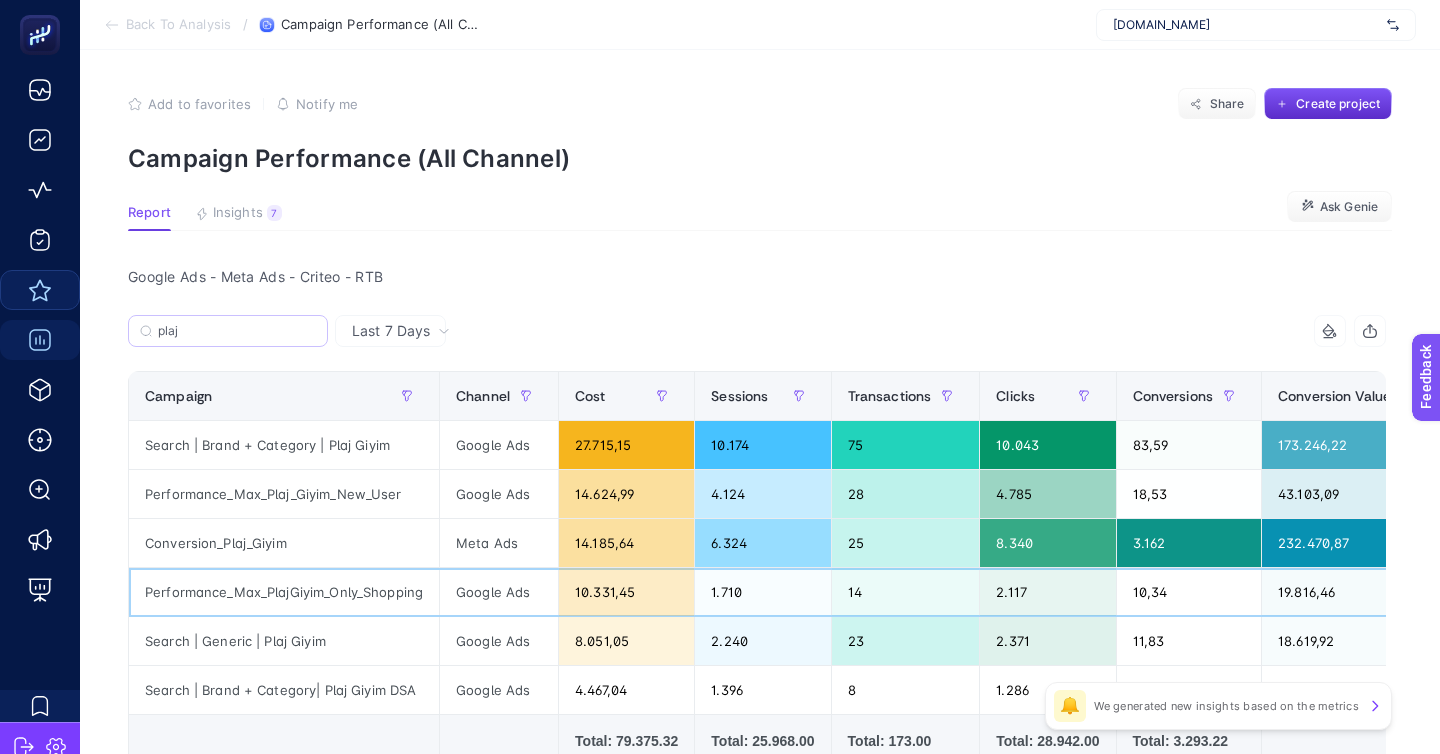 scroll, scrollTop: 79, scrollLeft: 0, axis: vertical 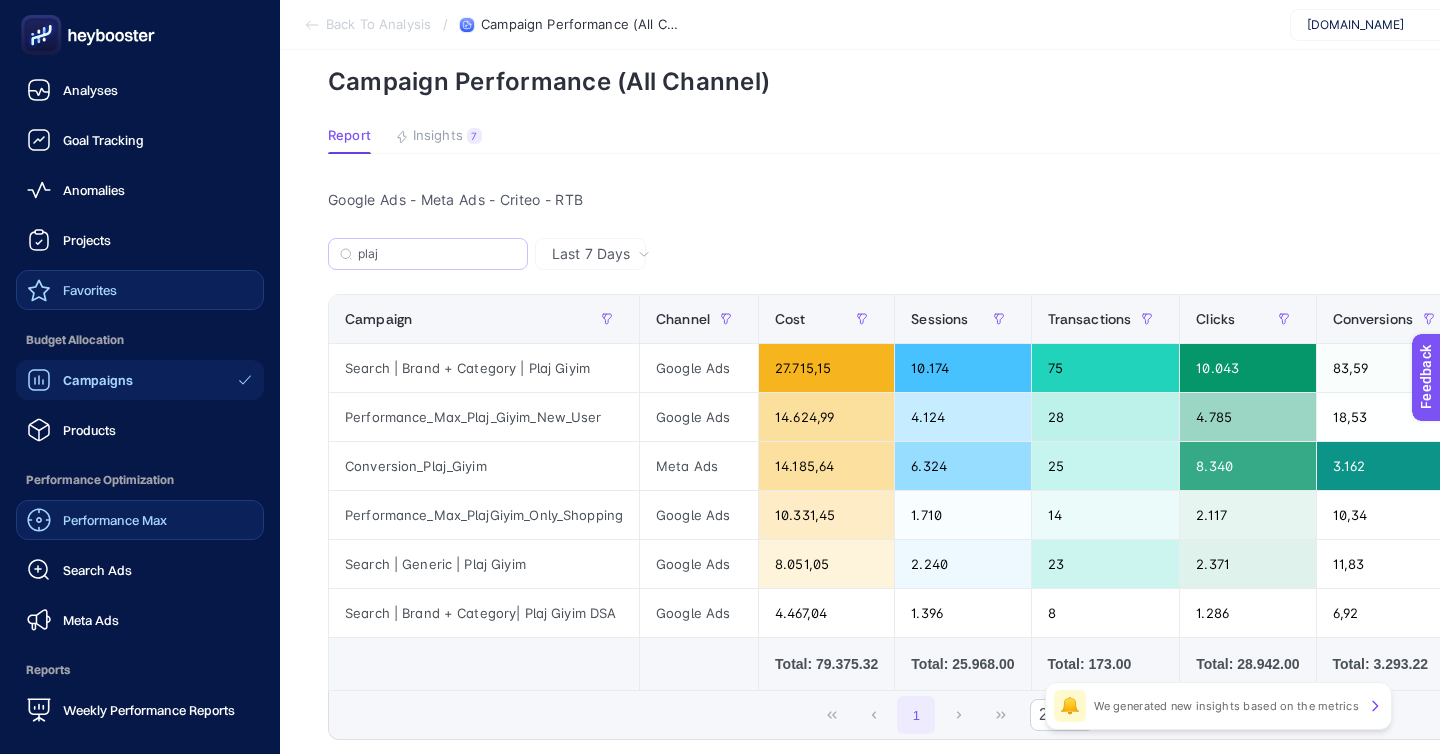 click on "Performance Max" at bounding box center (115, 520) 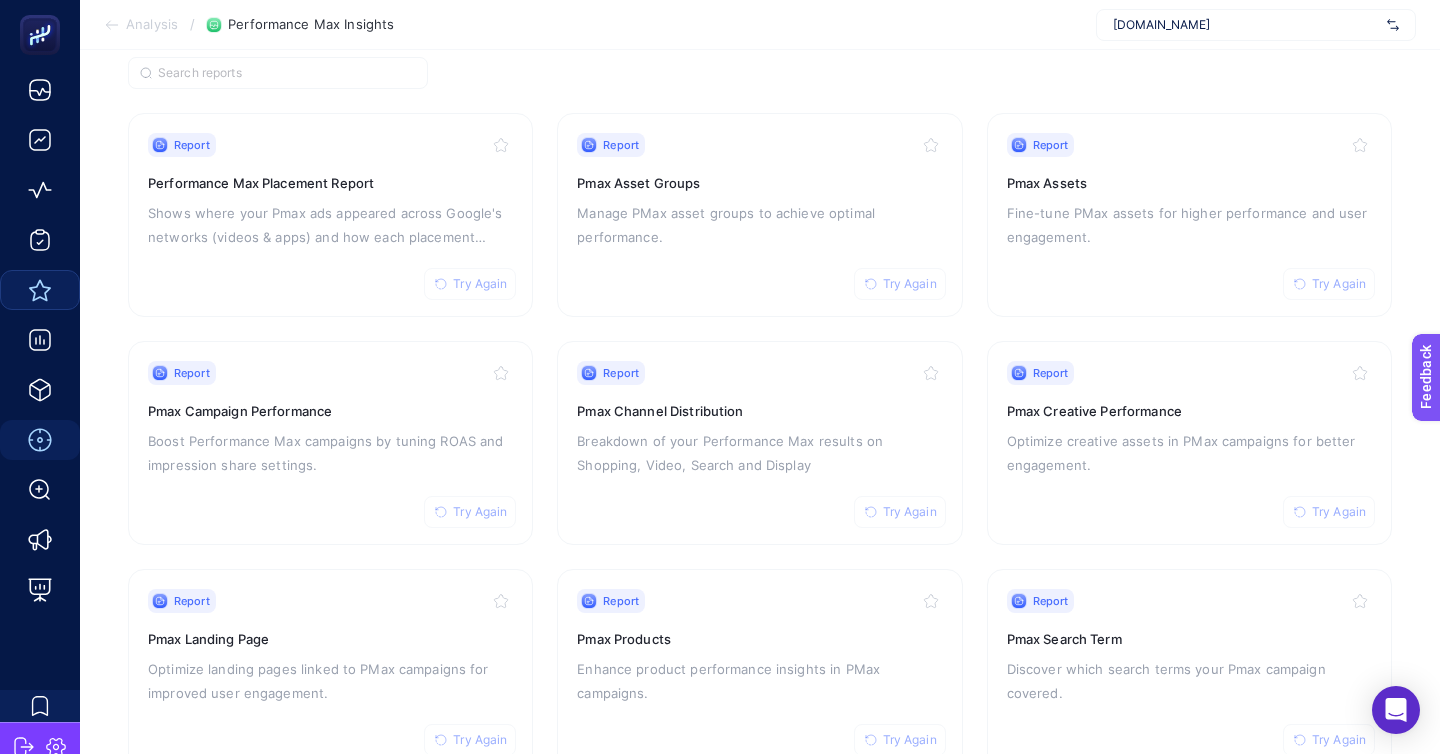 scroll, scrollTop: 172, scrollLeft: 0, axis: vertical 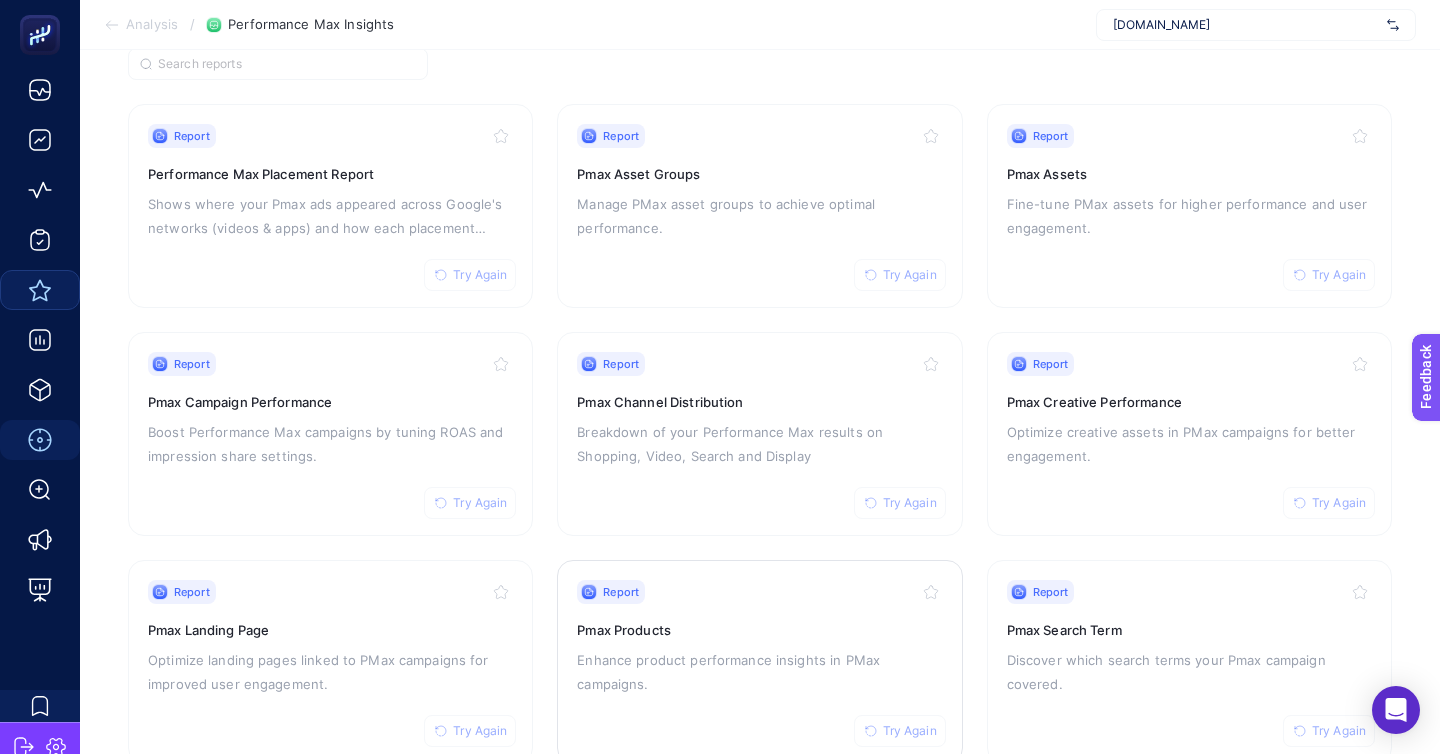 click on "Report Try Again Pmax Products Enhance product performance insights in PMax campaigns." at bounding box center (759, 662) 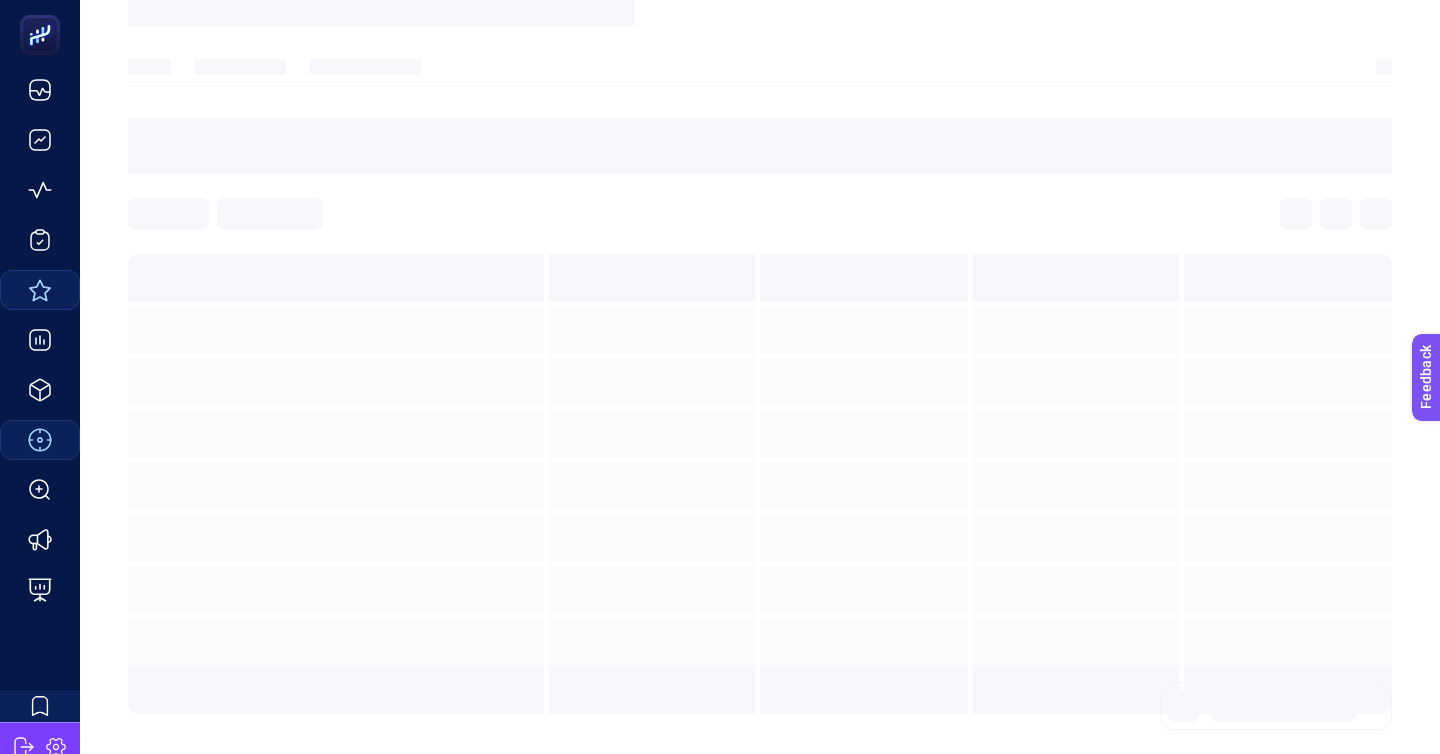 scroll, scrollTop: 0, scrollLeft: 0, axis: both 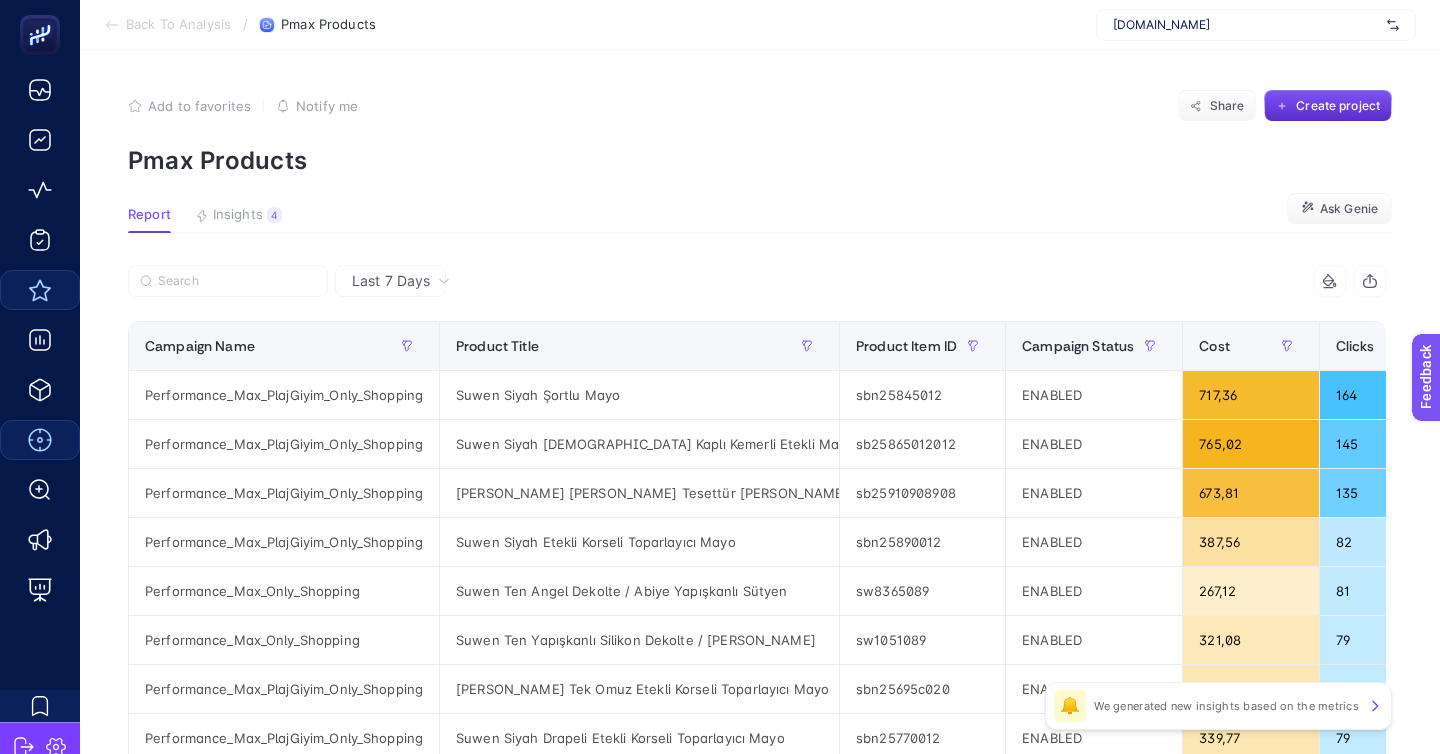 click on "Last 7 Days" at bounding box center (757, 281) 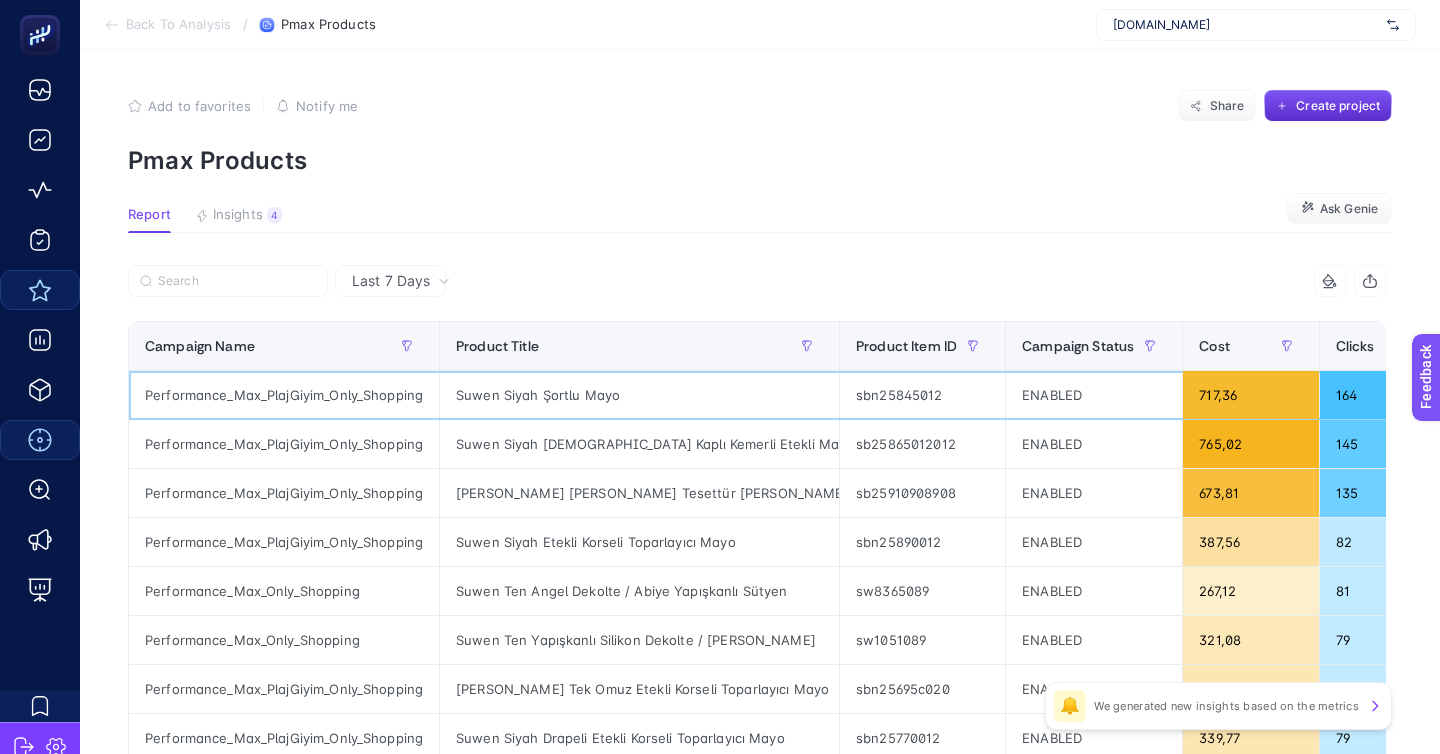 click on "Performance_Max_PlajGiyim_Only_Shopping" 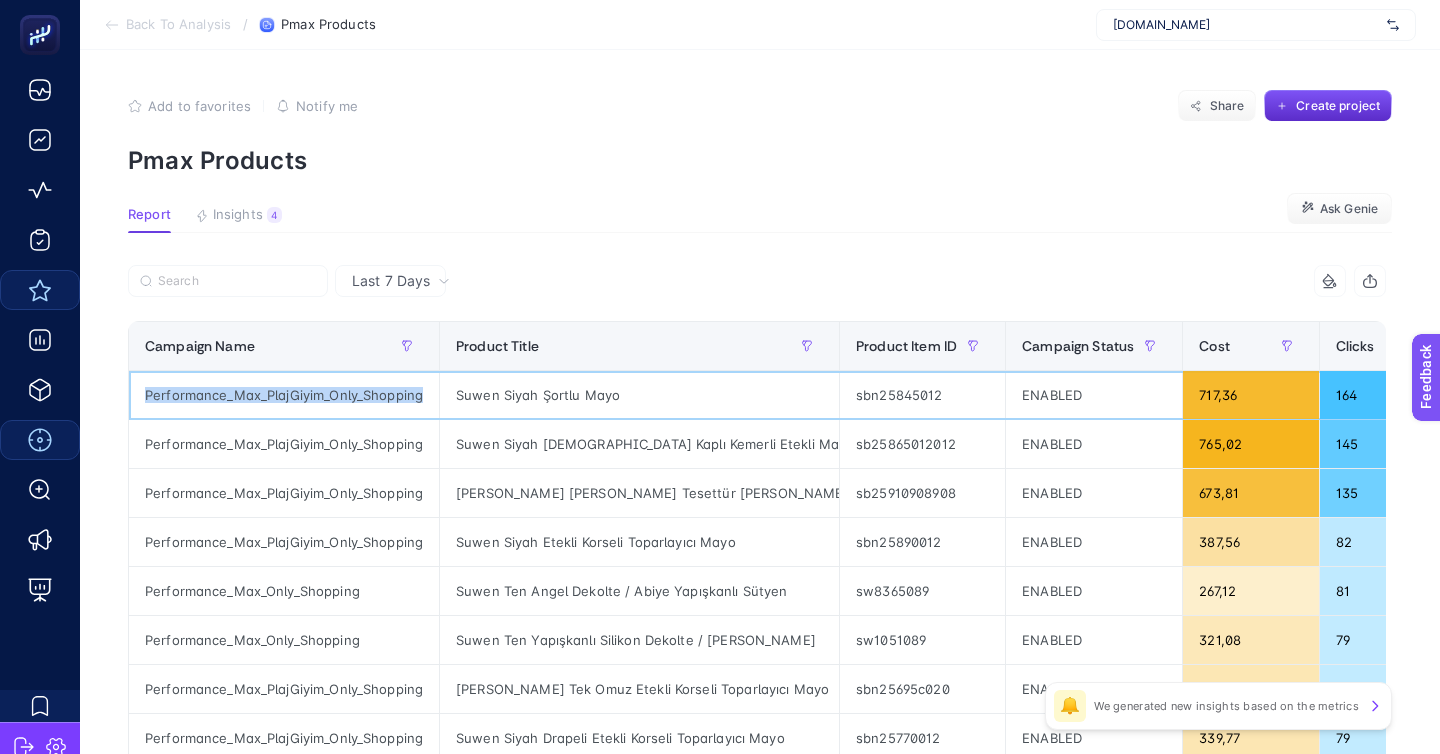 click on "Performance_Max_PlajGiyim_Only_Shopping" 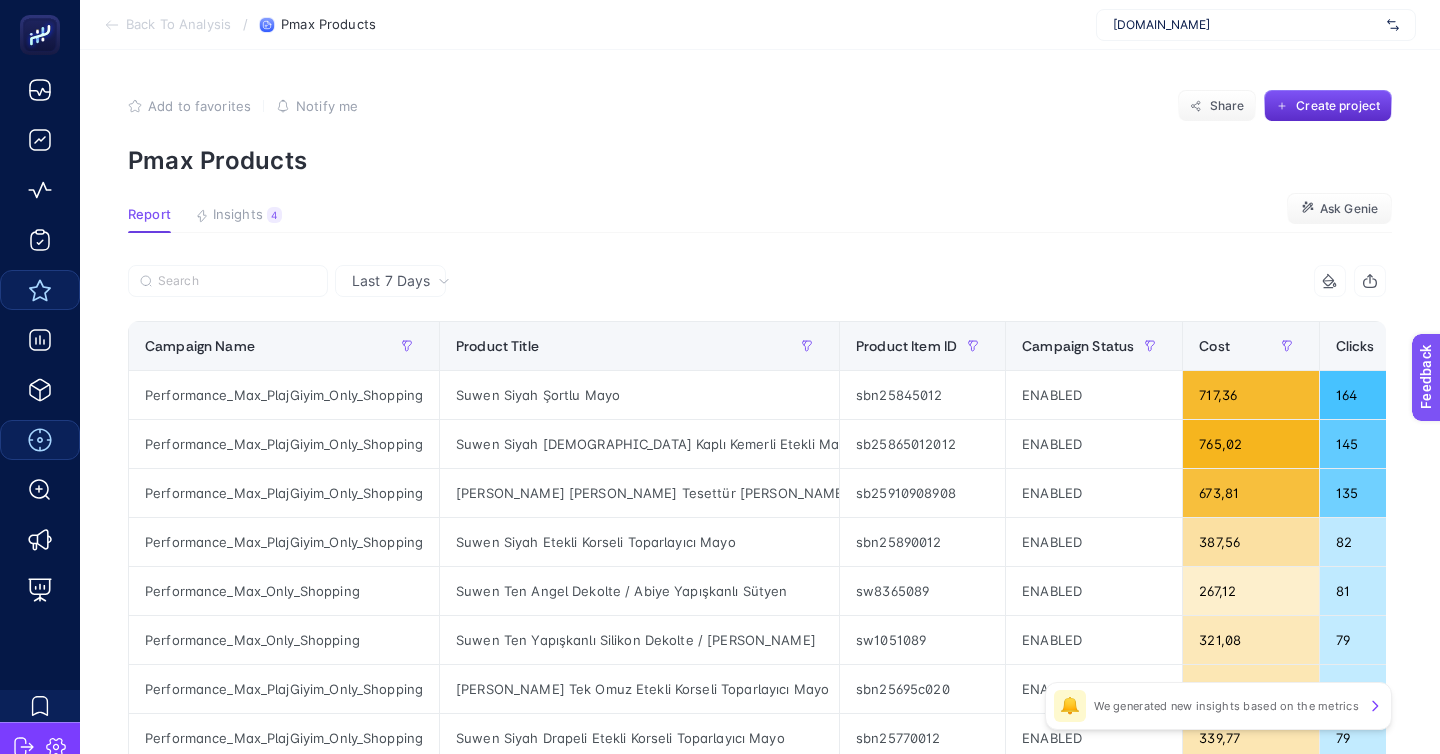 click at bounding box center (442, 287) 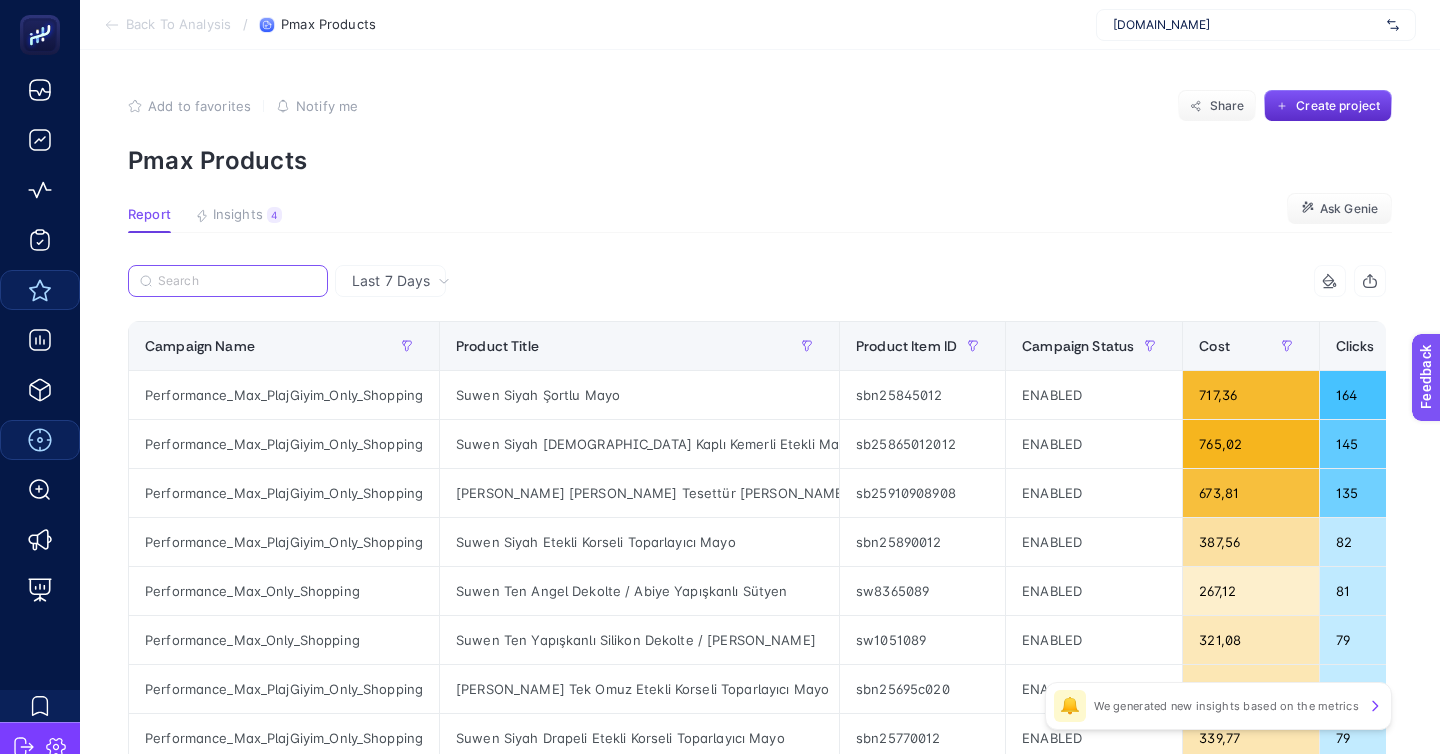 click at bounding box center (237, 281) 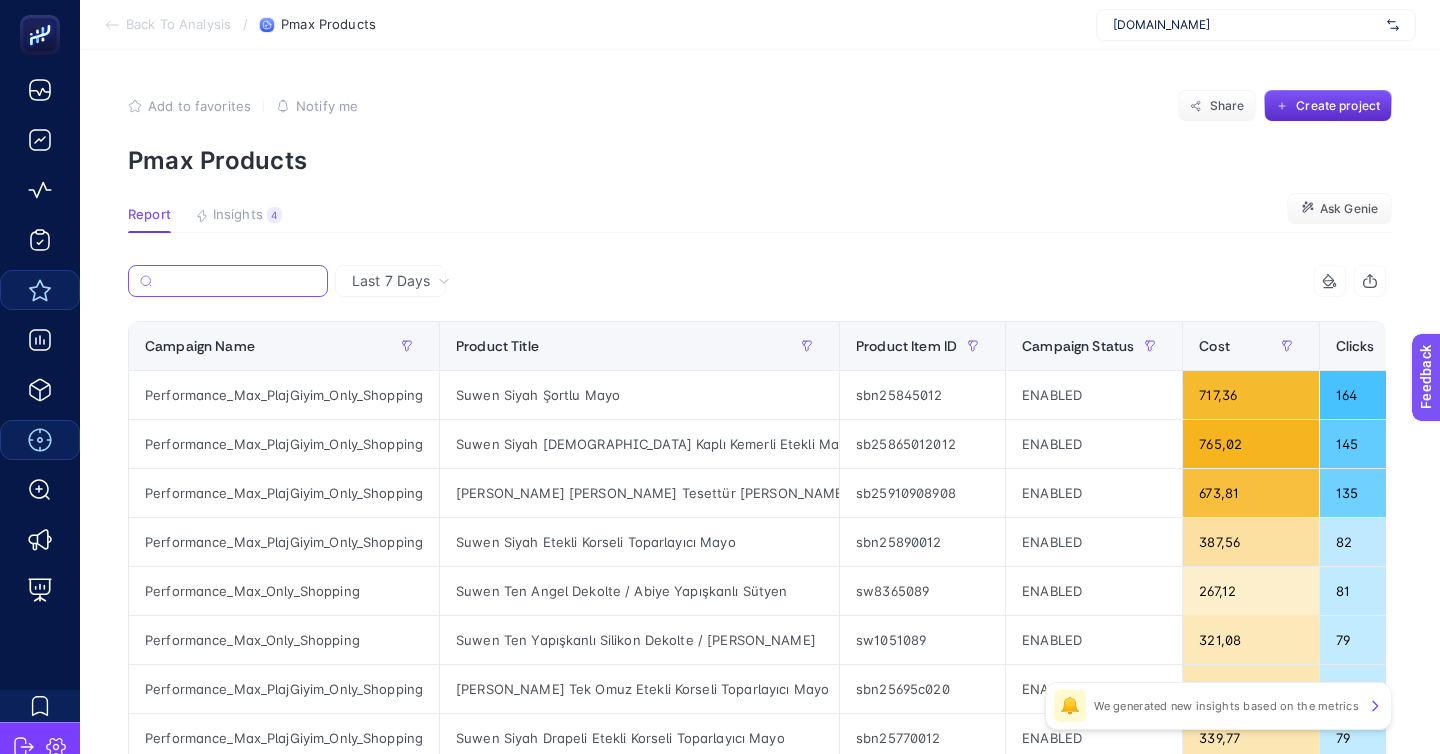 paste on "Performance_Max_PlajGiyim_Only_Shopping" 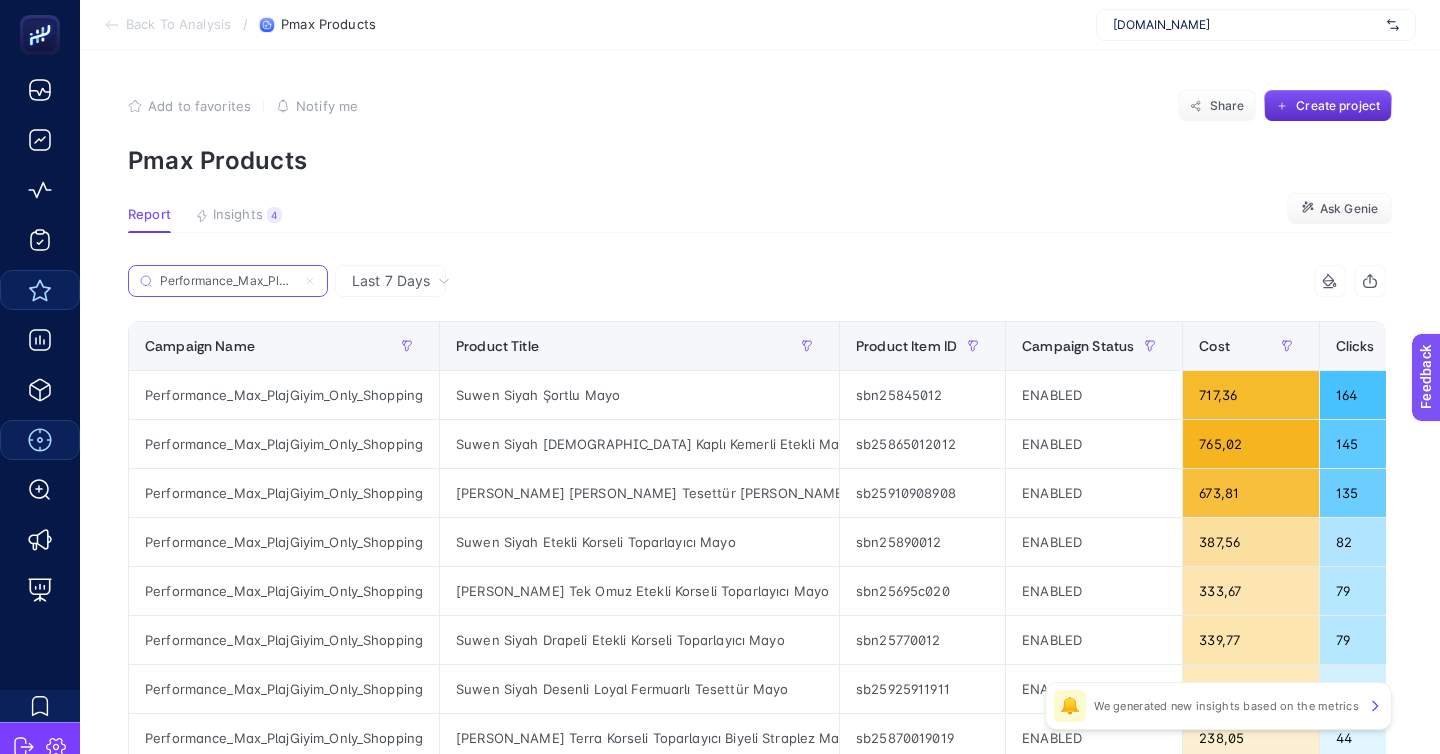 scroll, scrollTop: 0, scrollLeft: 63, axis: horizontal 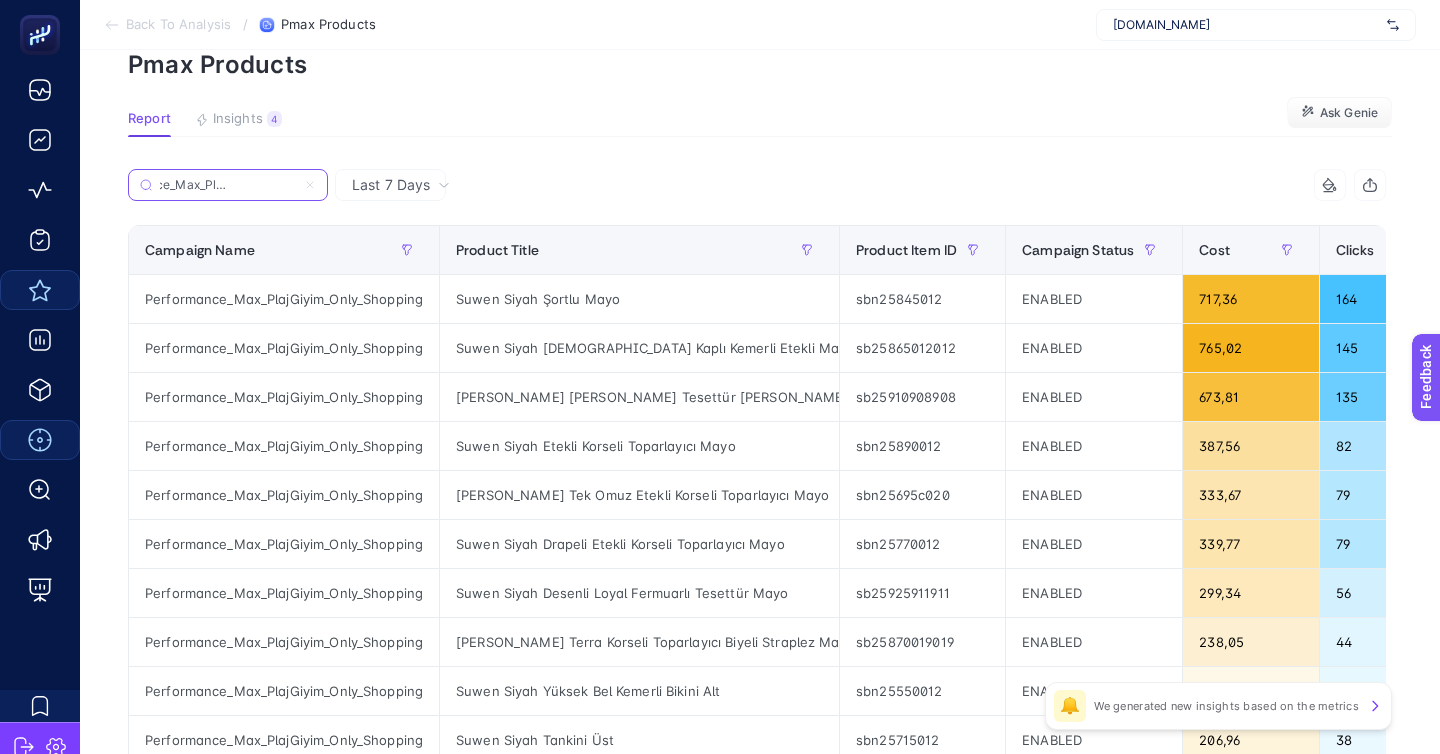 type on "Performance_Max_PlajGiyim_Only_Shopping" 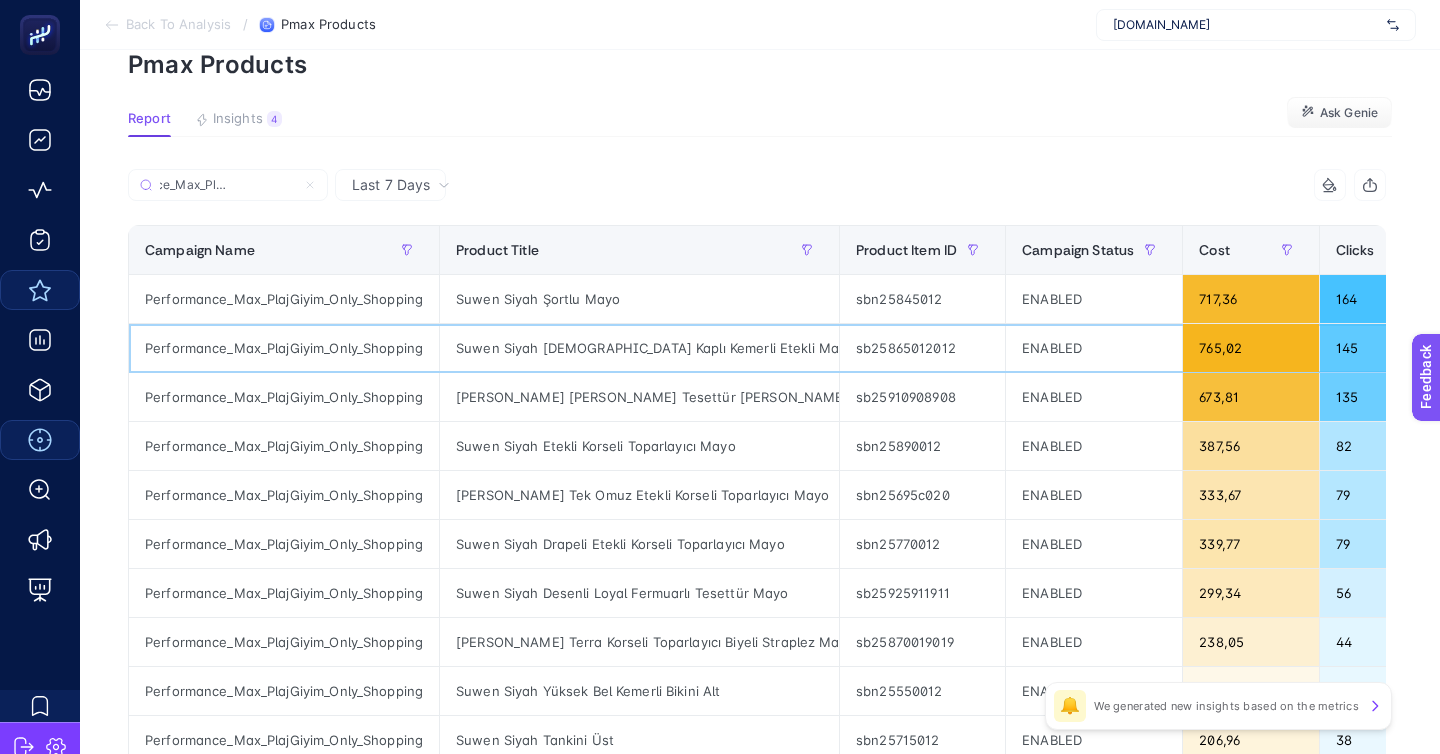click on "Suwen Siyah Lady Kaplı Kemerli Etekli Mayo" 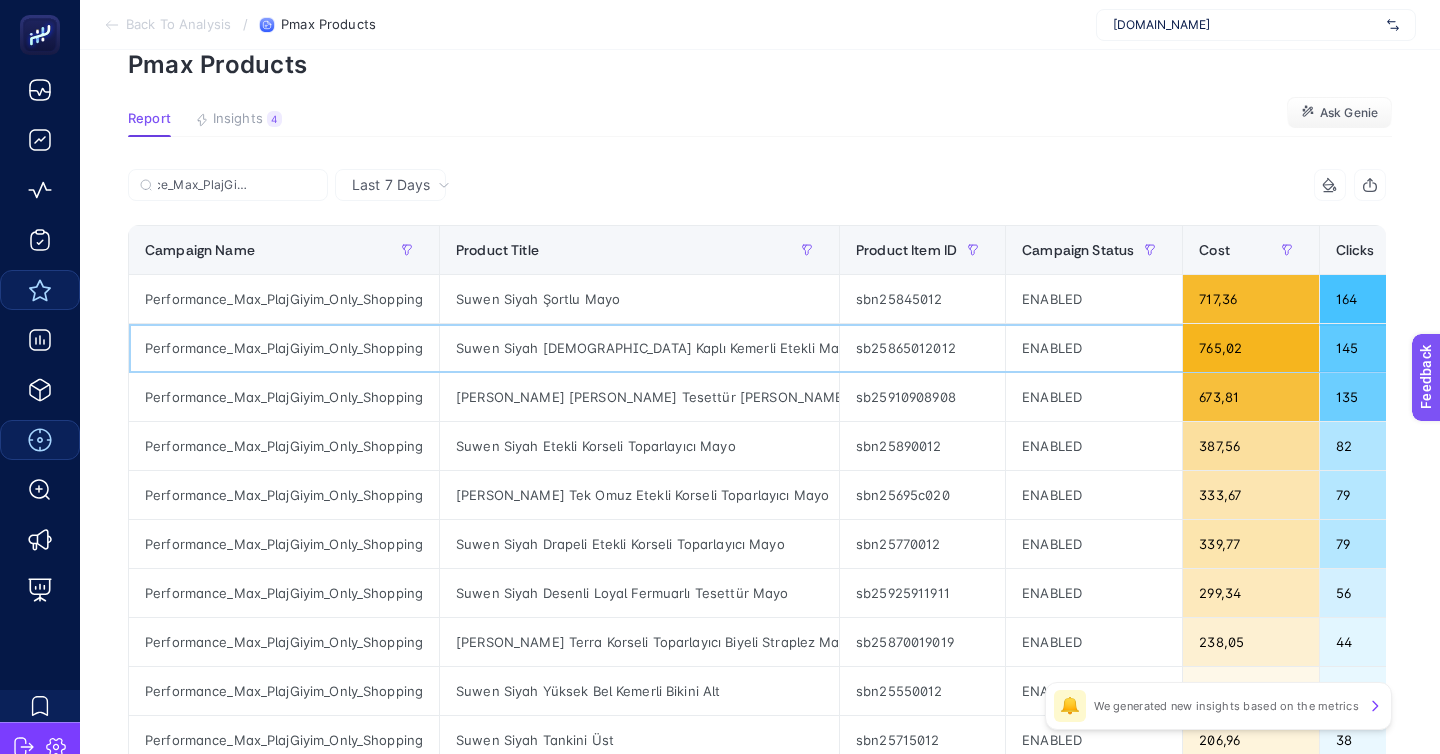 scroll, scrollTop: 0, scrollLeft: 0, axis: both 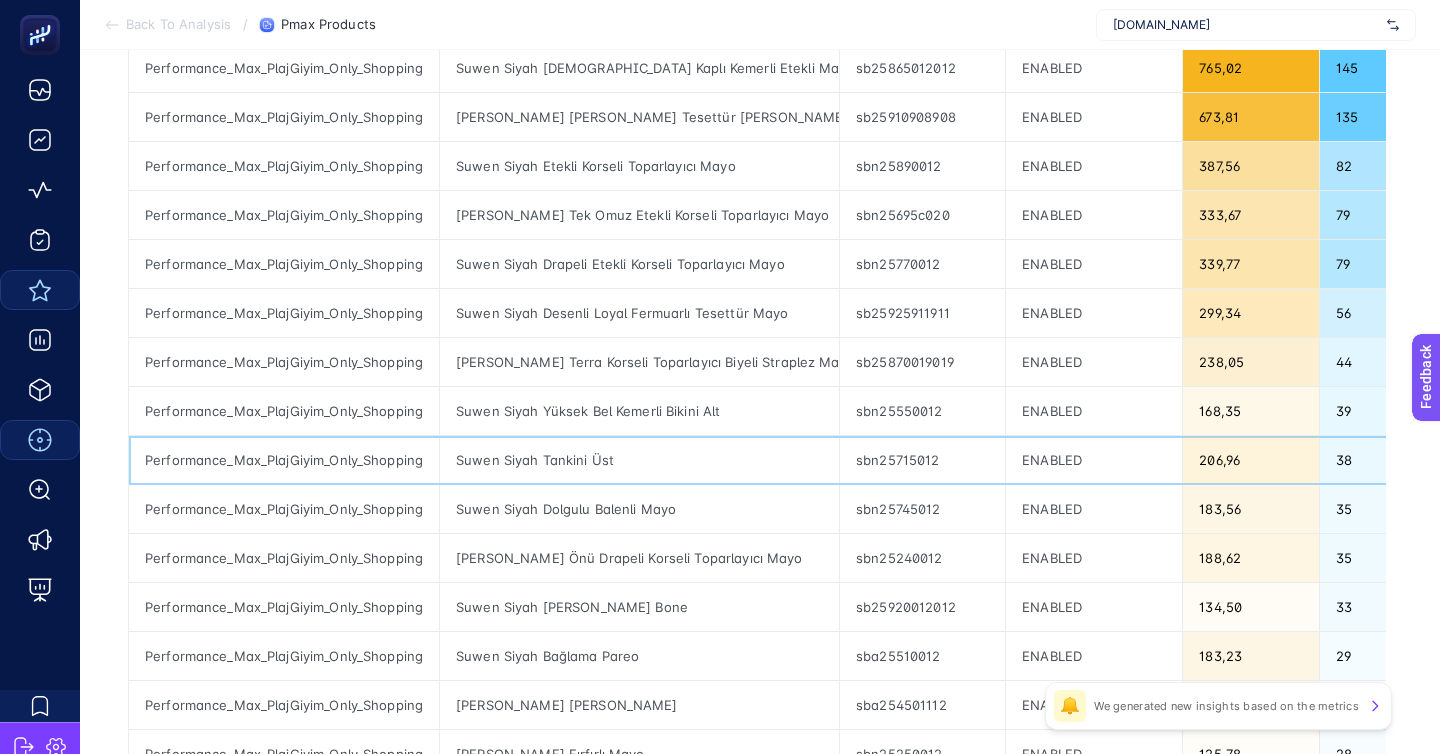 click on "Suwen Siyah Tankini Üst" 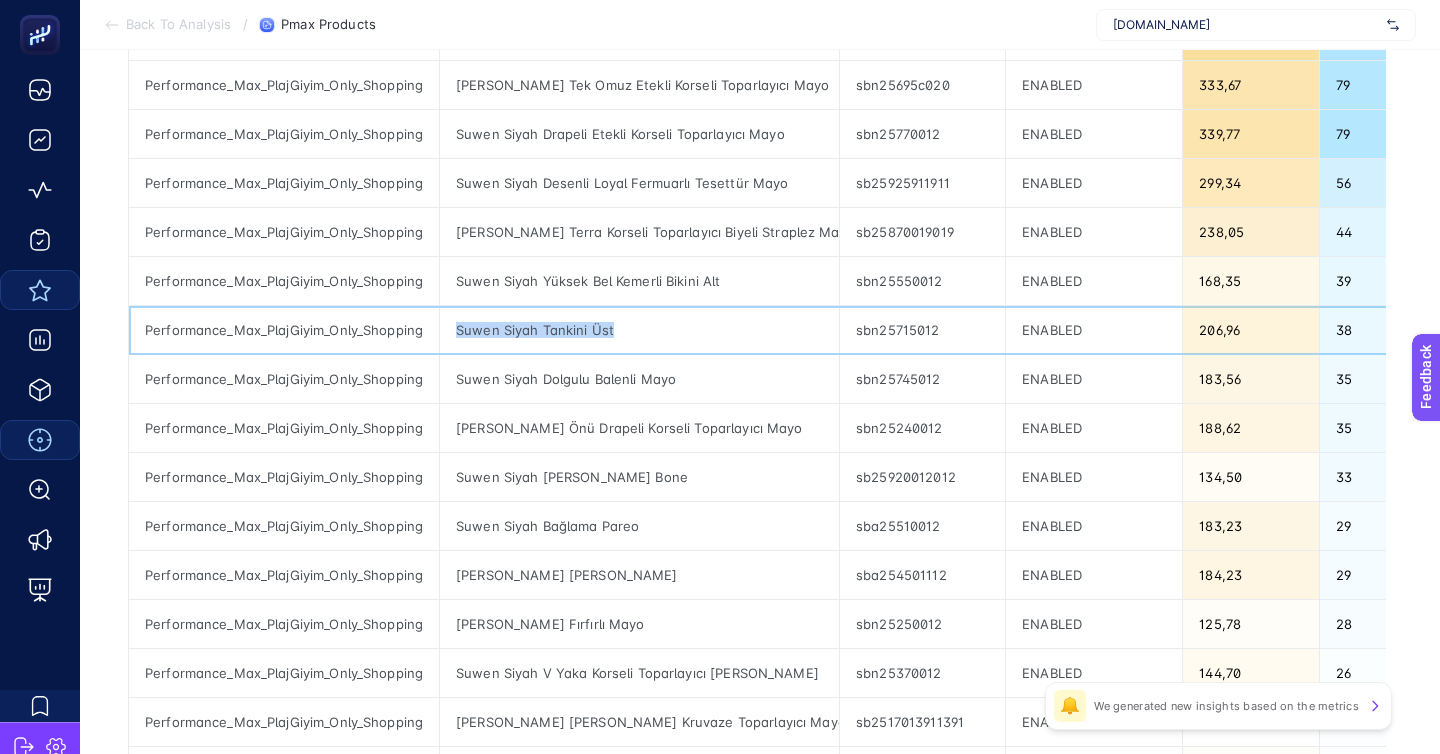 scroll, scrollTop: 552, scrollLeft: 0, axis: vertical 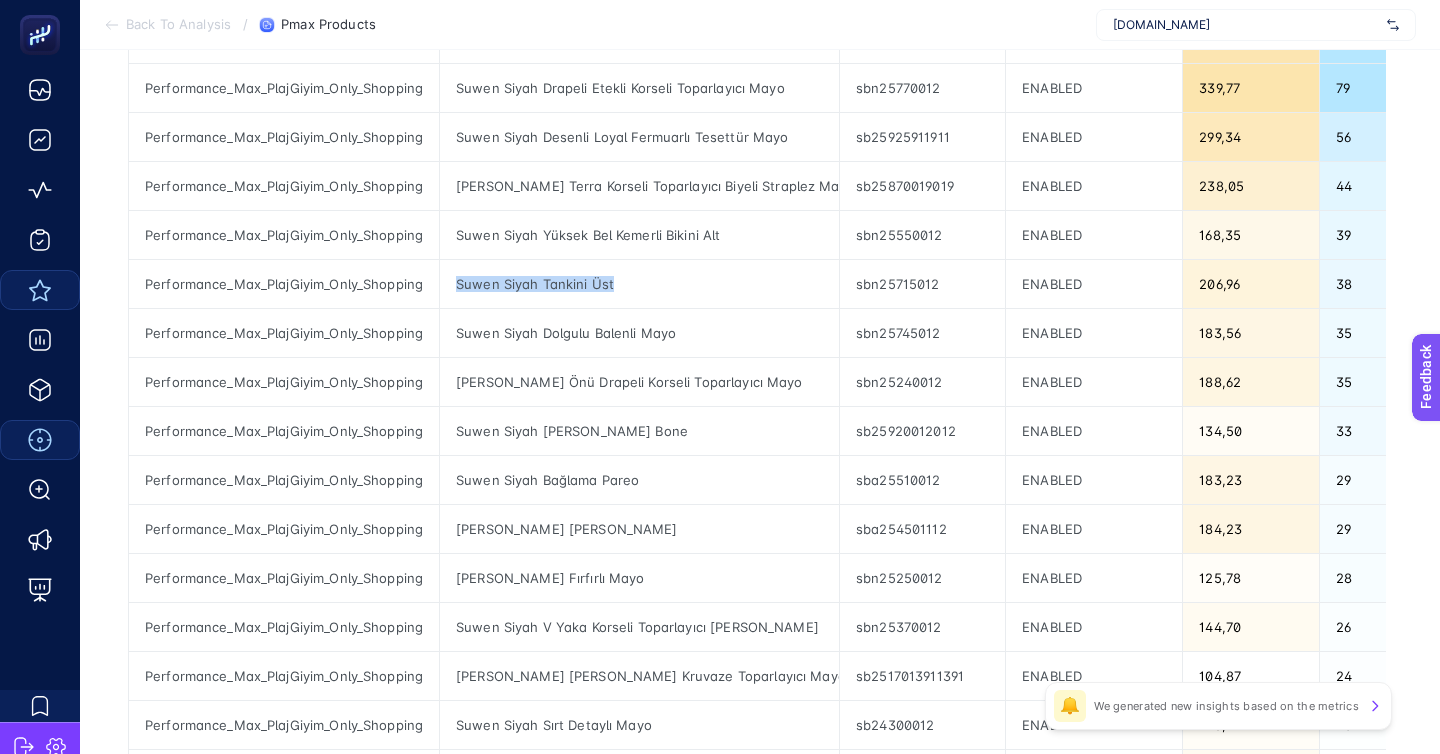 click on "2" 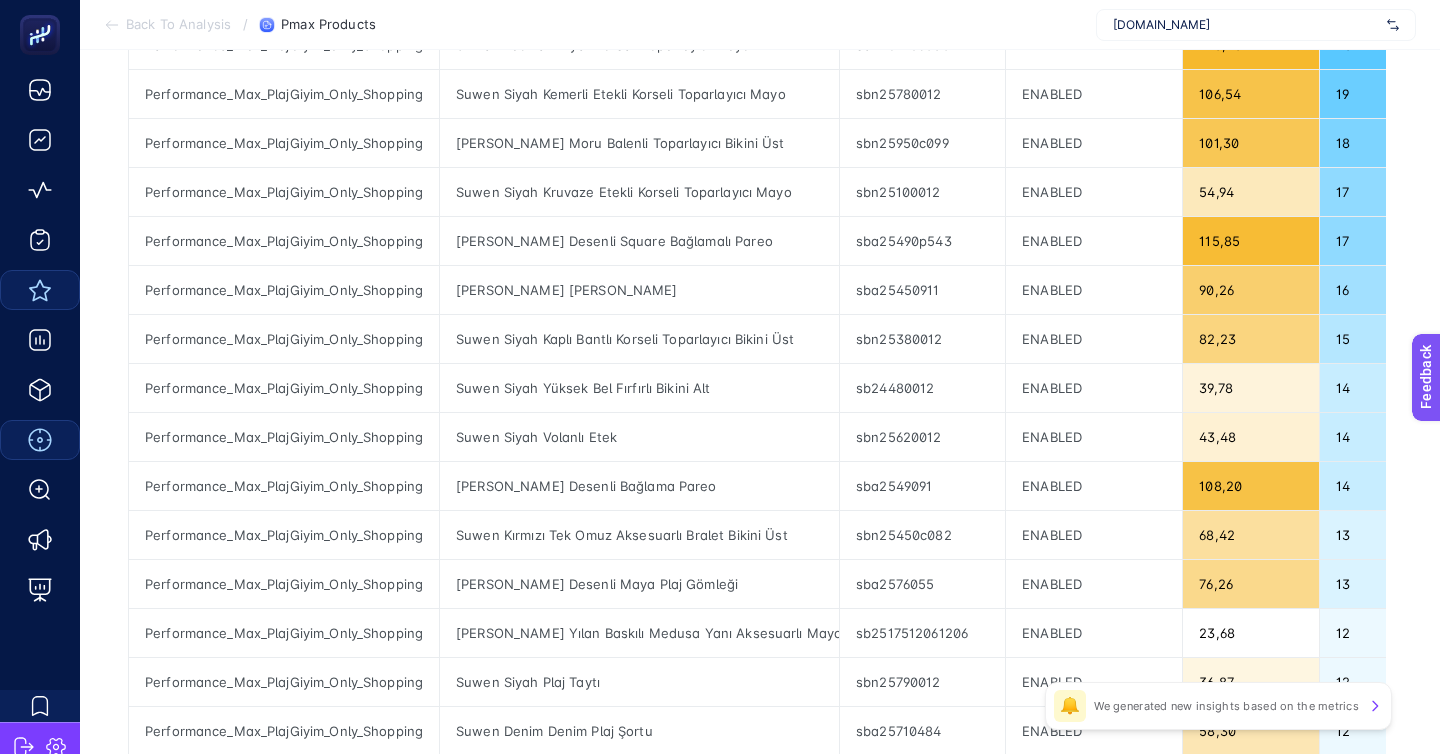 scroll, scrollTop: 521, scrollLeft: 0, axis: vertical 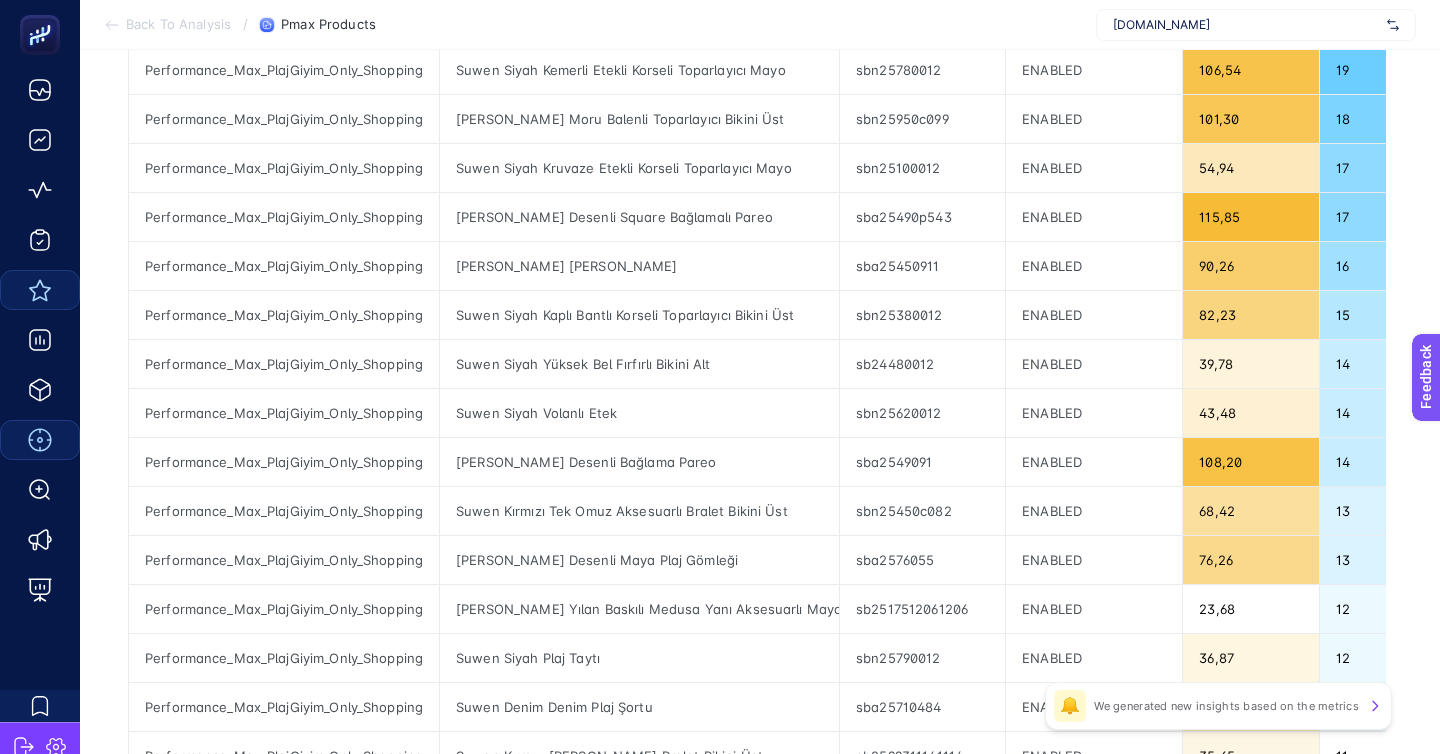 click on "3" 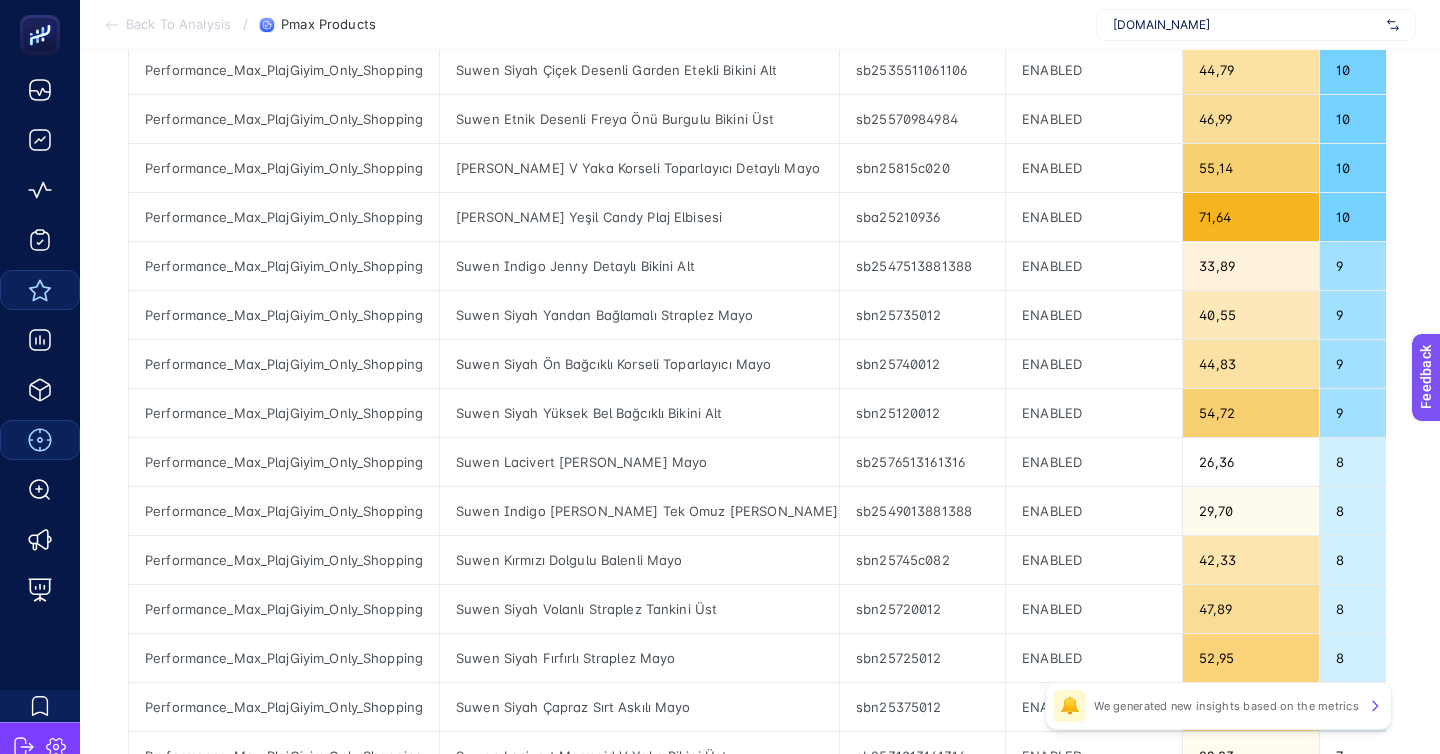 click on "1" 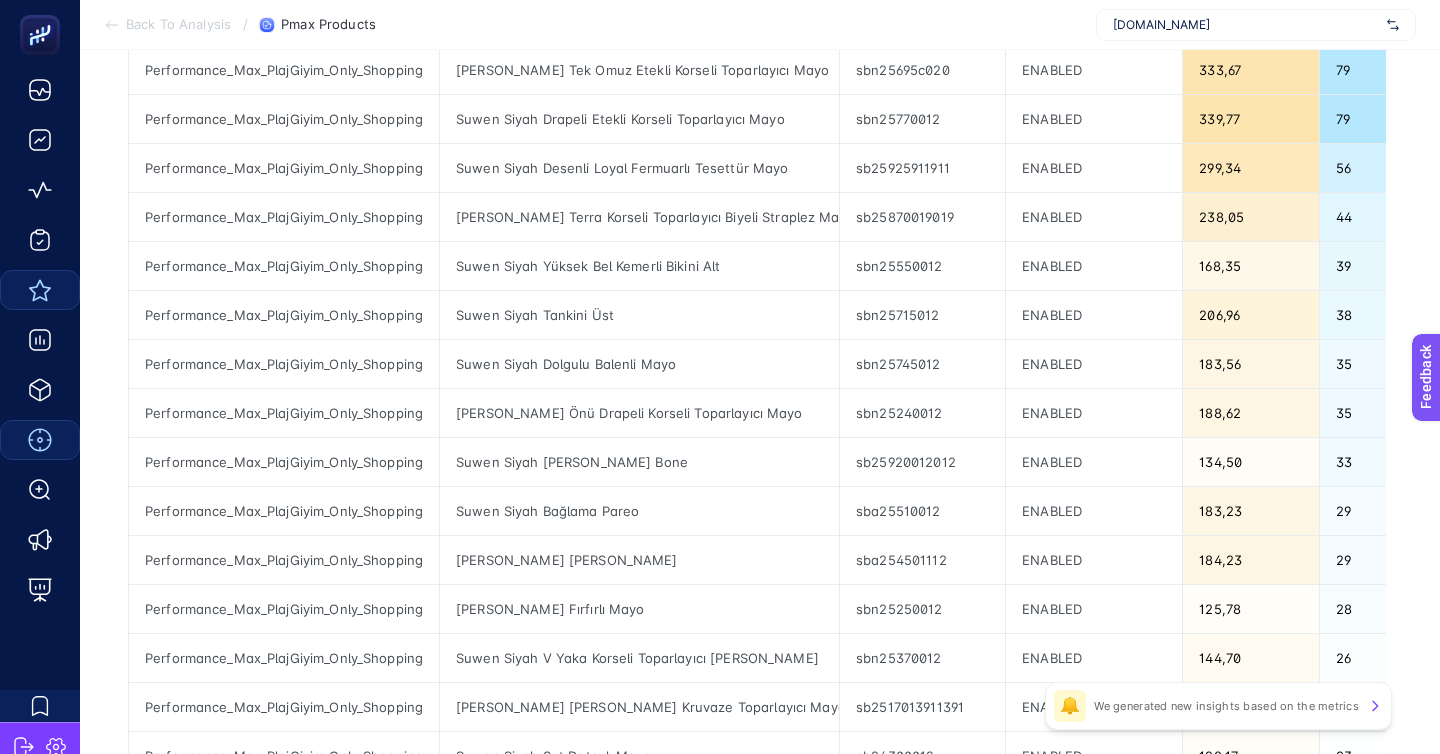 click on "1 2 3 4 5 20" 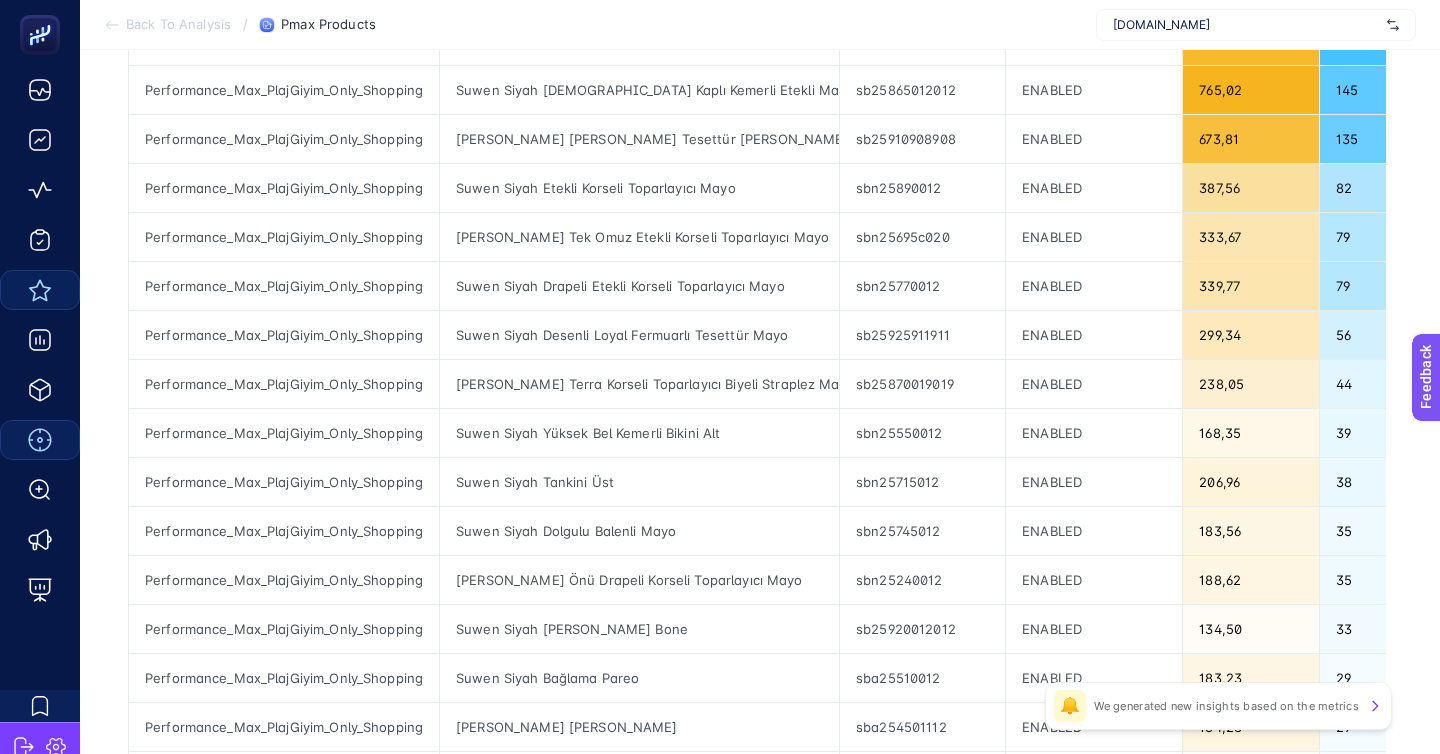 scroll, scrollTop: 0, scrollLeft: 0, axis: both 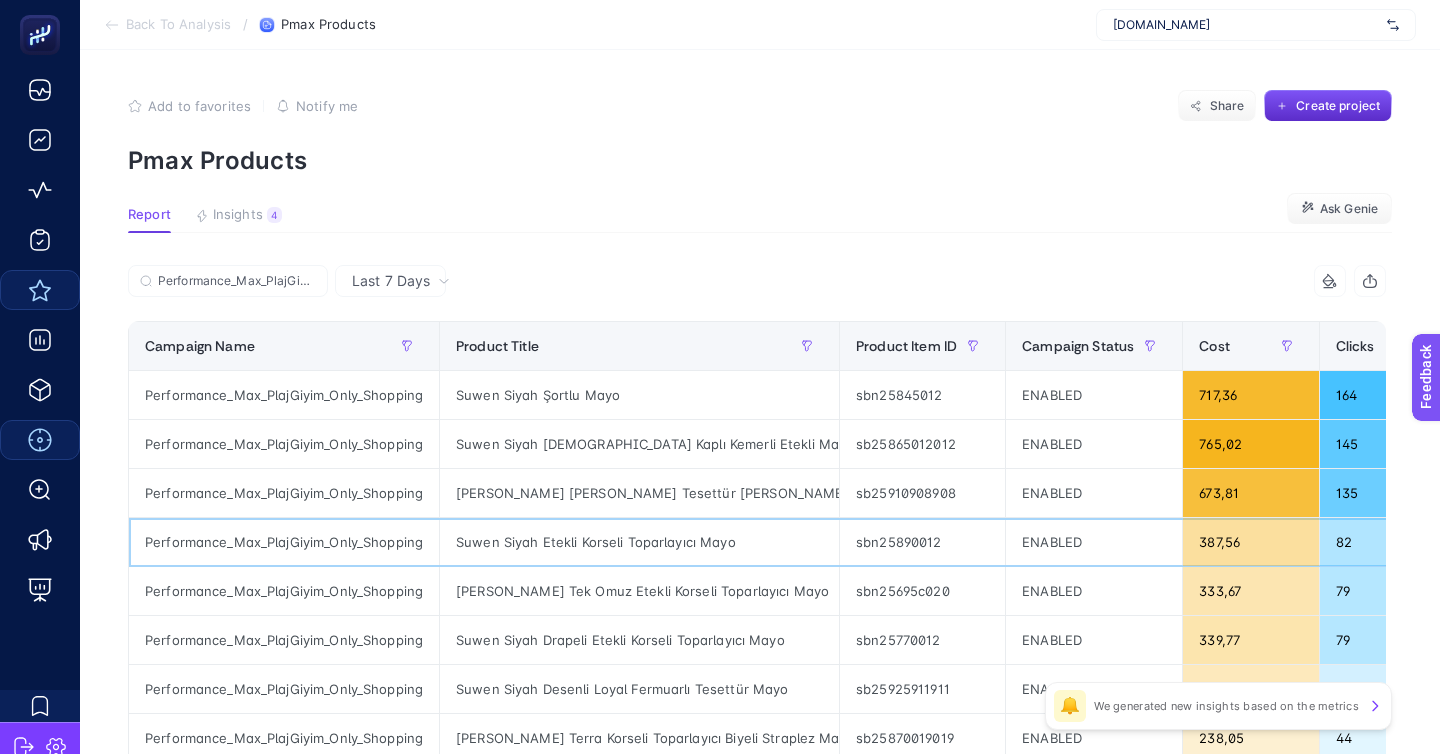 click on "Performance_Max_PlajGiyim_Only_Shopping" 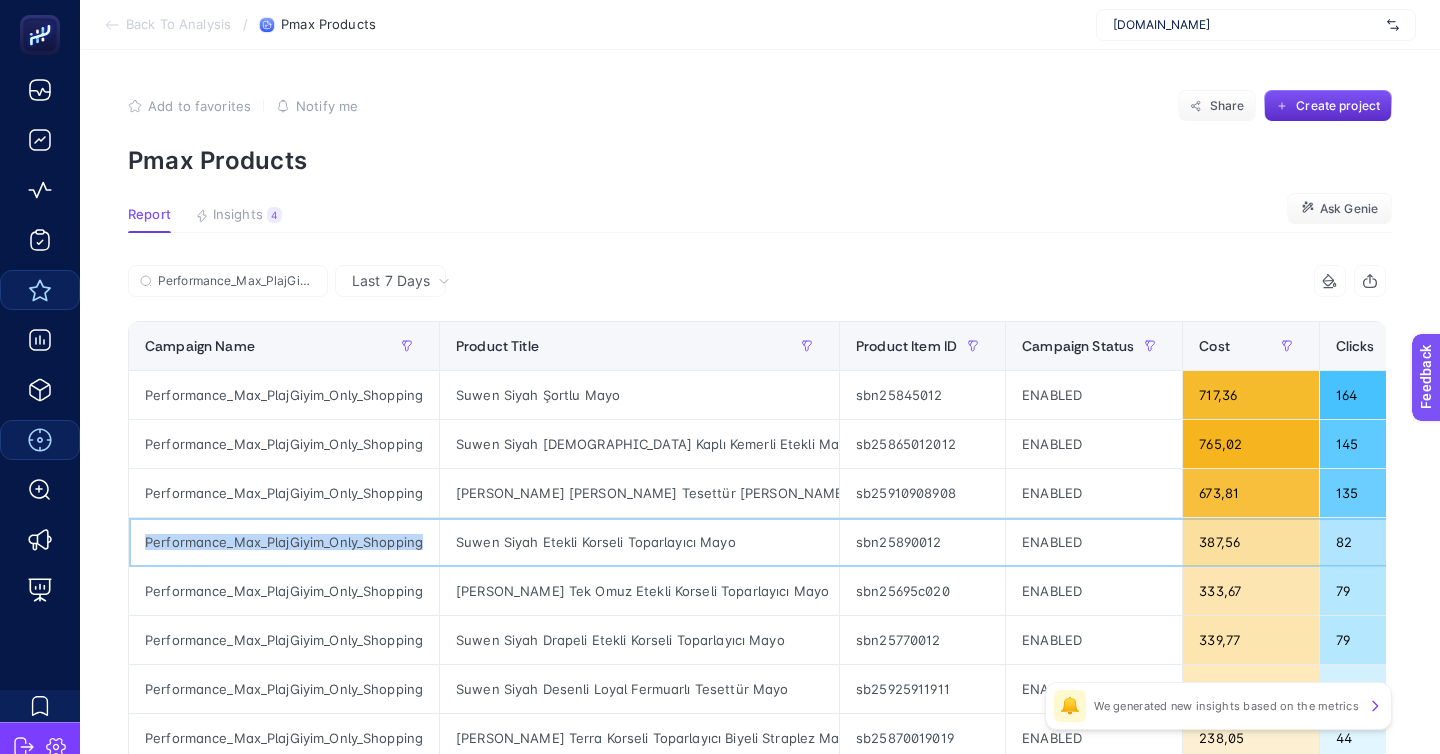 copy on "Performance_Max_PlajGiyim_Only_Shopping" 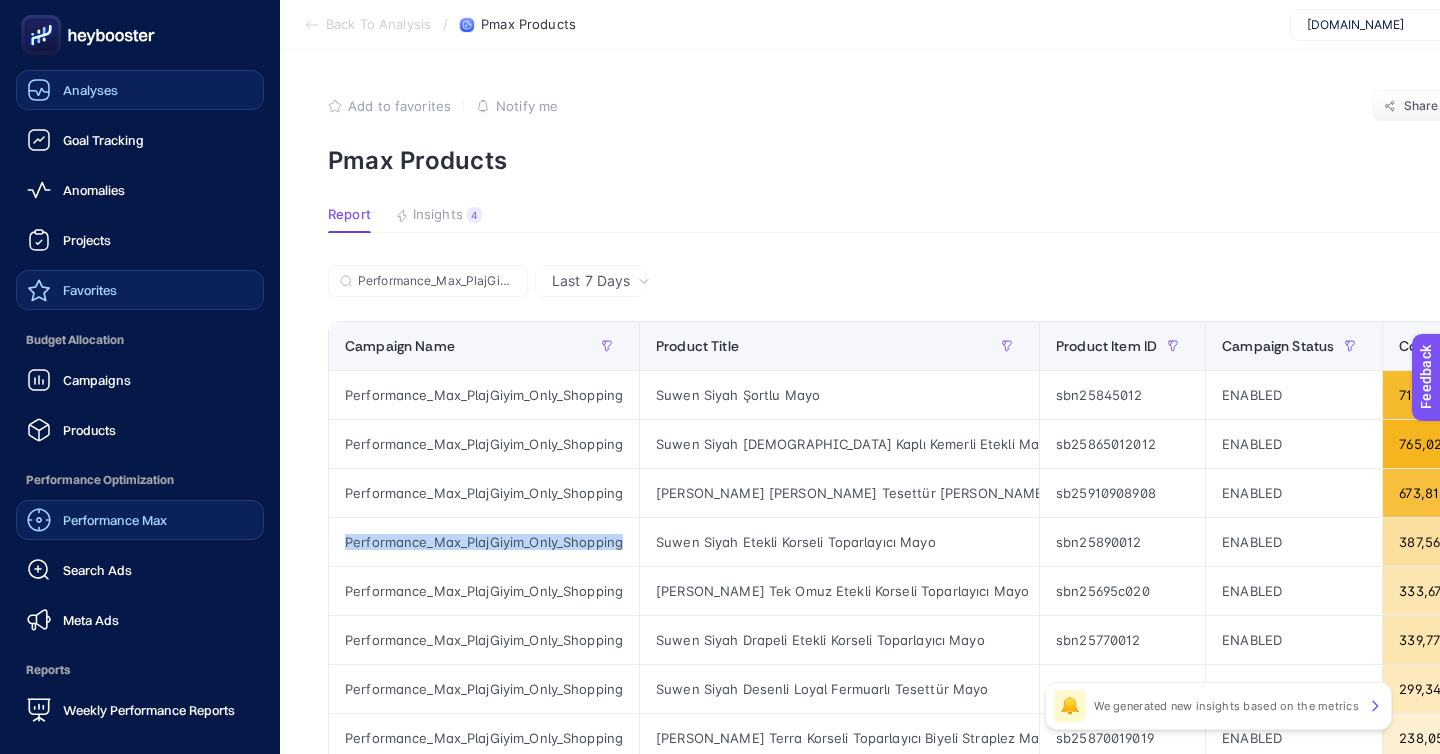 click on "Analyses" at bounding box center [140, 90] 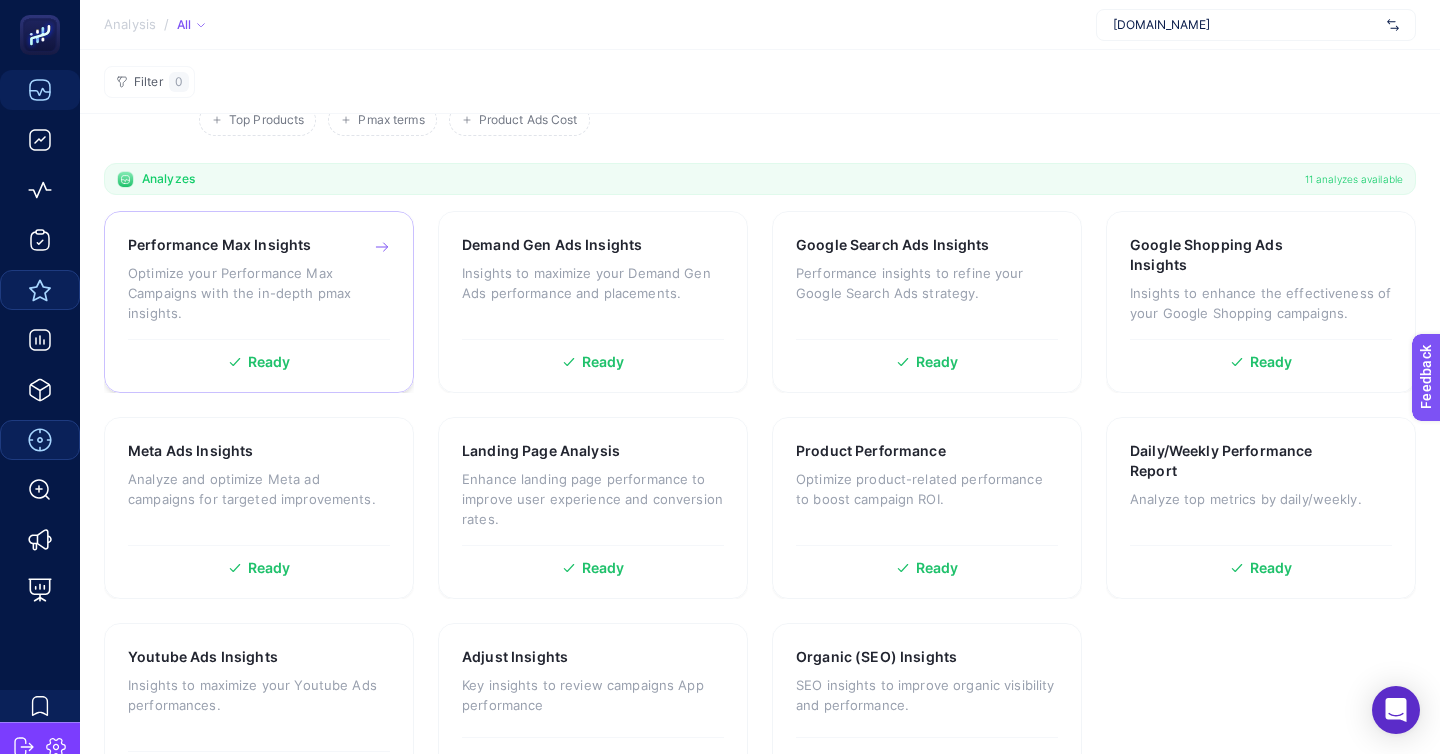 scroll, scrollTop: 153, scrollLeft: 0, axis: vertical 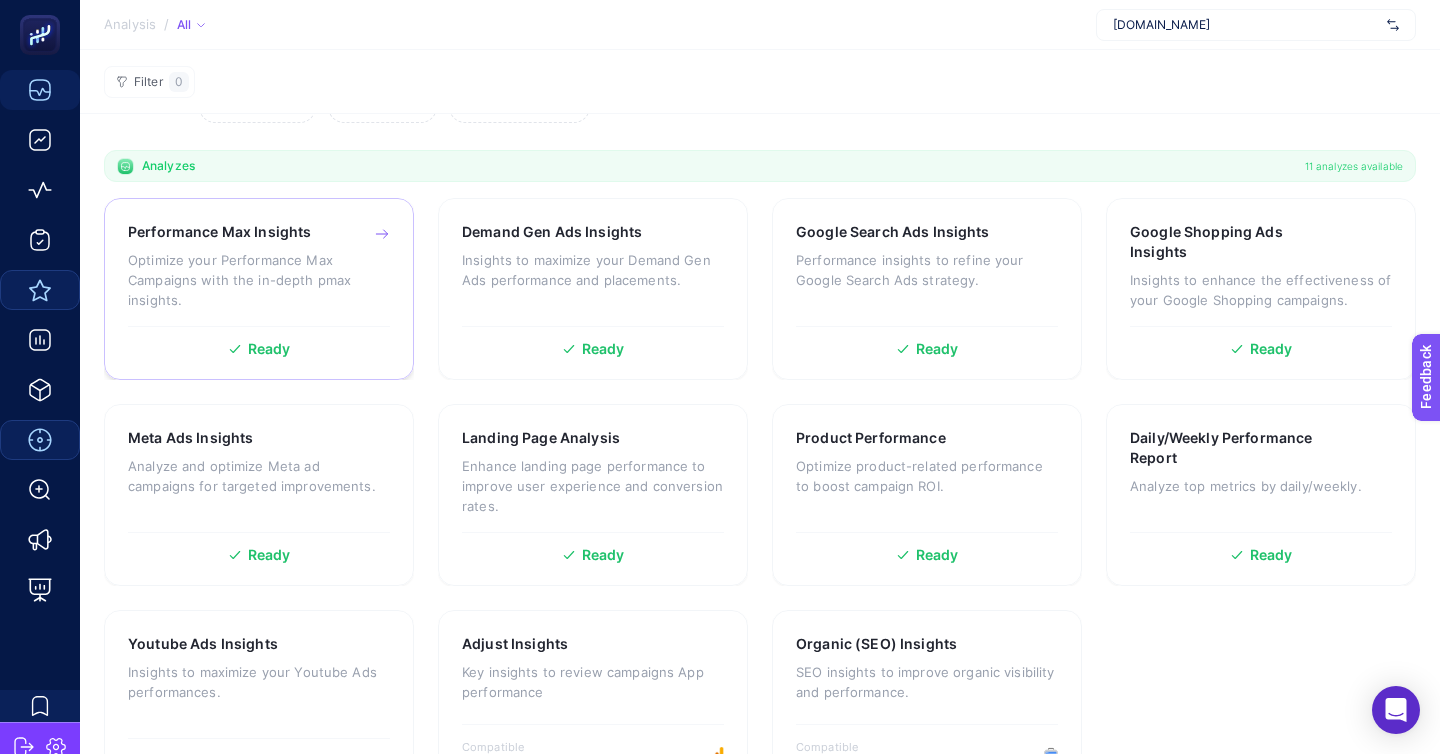 click on "Ready" at bounding box center [259, 341] 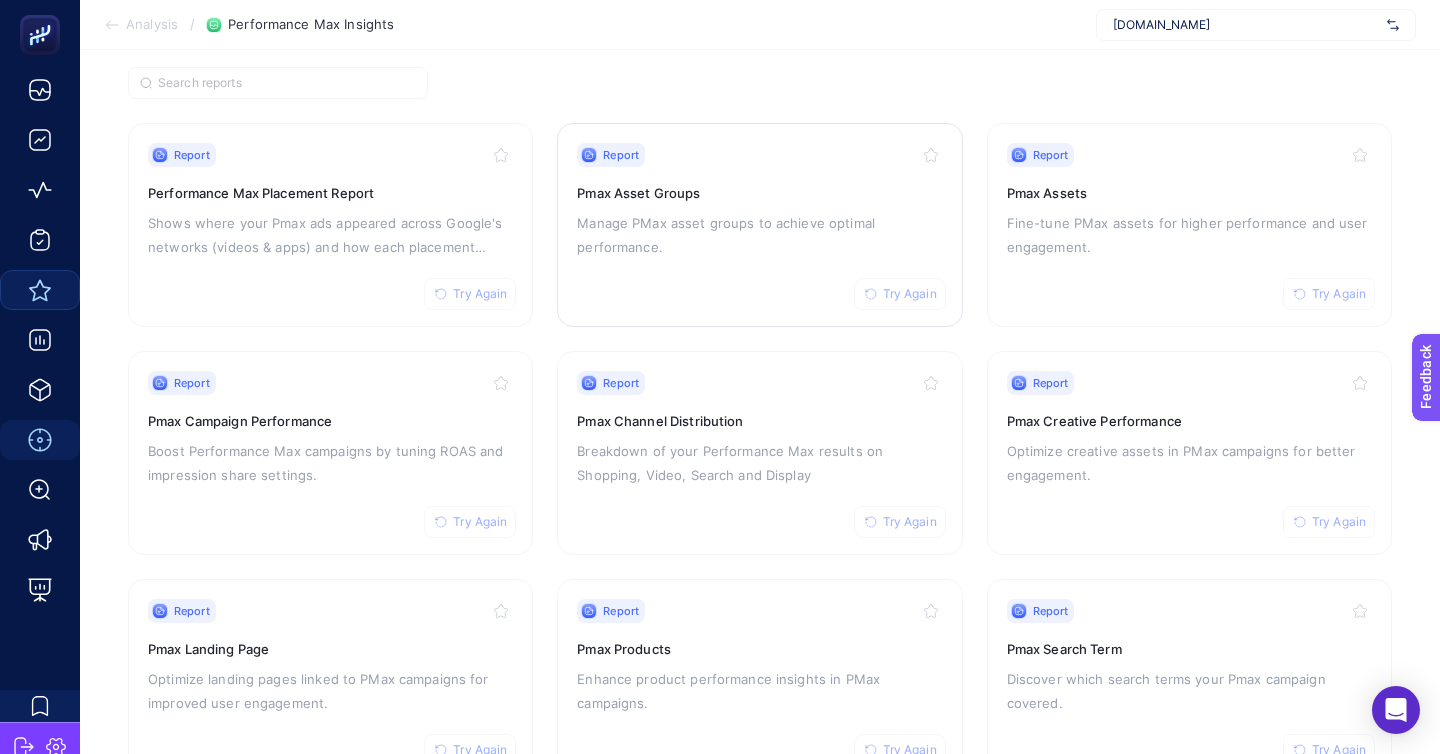 click on "Report Try Again Pmax Asset Groups Manage PMax asset groups to achieve optimal performance." at bounding box center [759, 225] 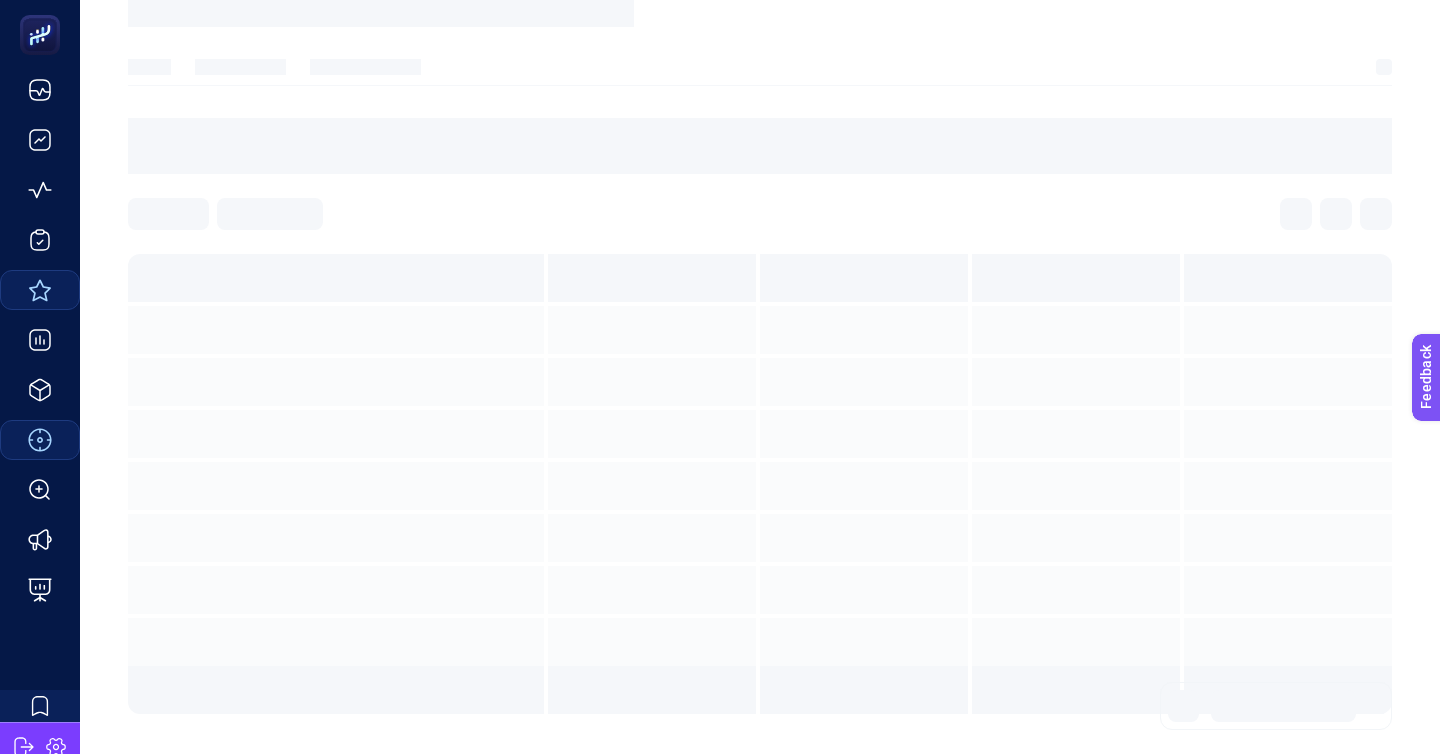 scroll, scrollTop: 0, scrollLeft: 0, axis: both 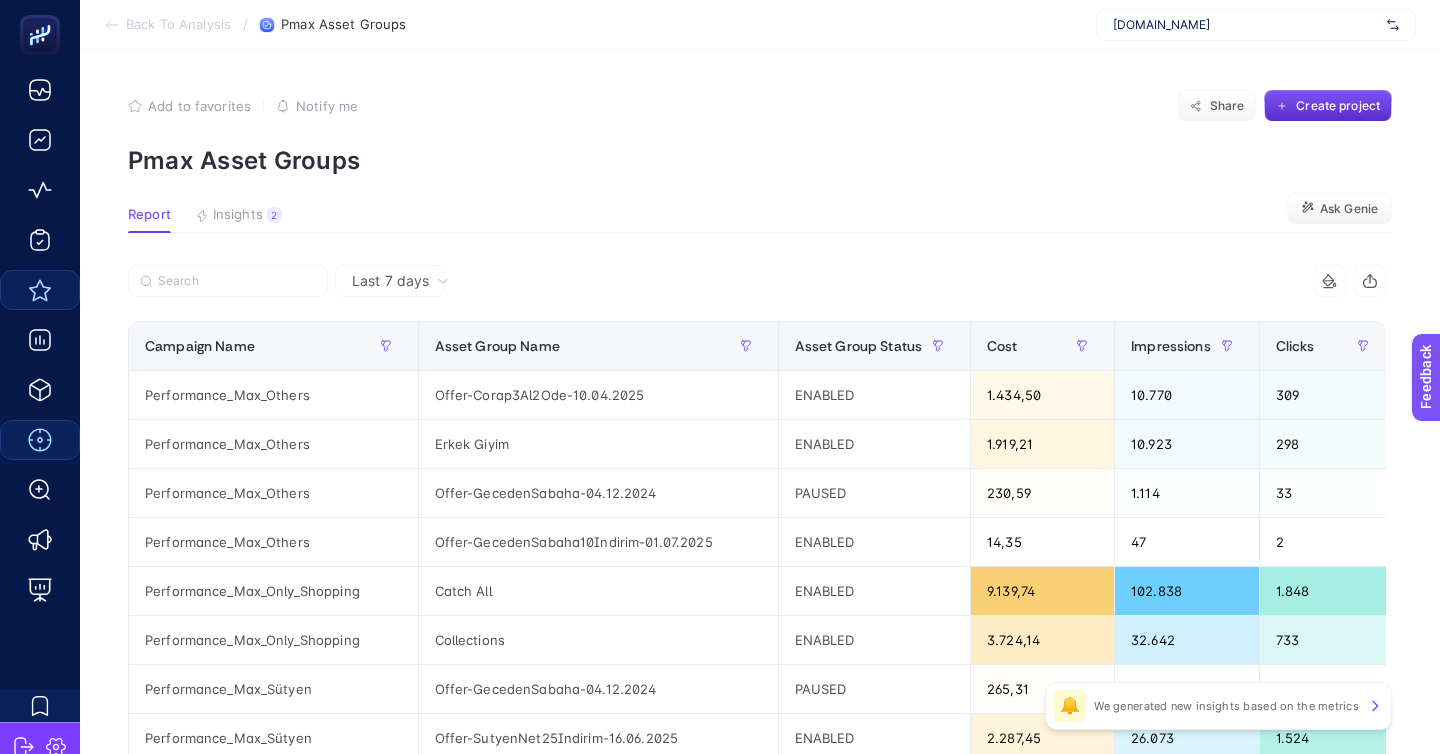 click on "Last 7 days" at bounding box center (757, 281) 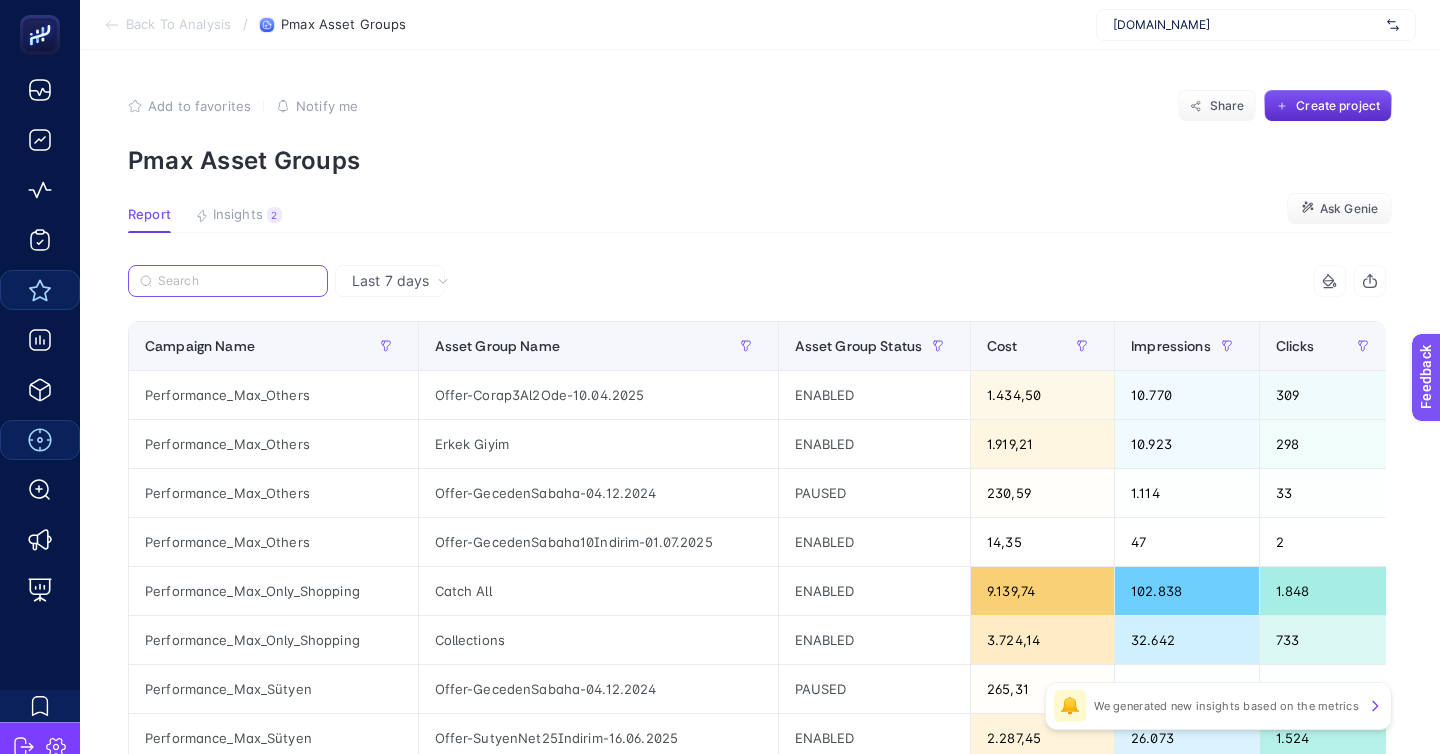 click at bounding box center (237, 281) 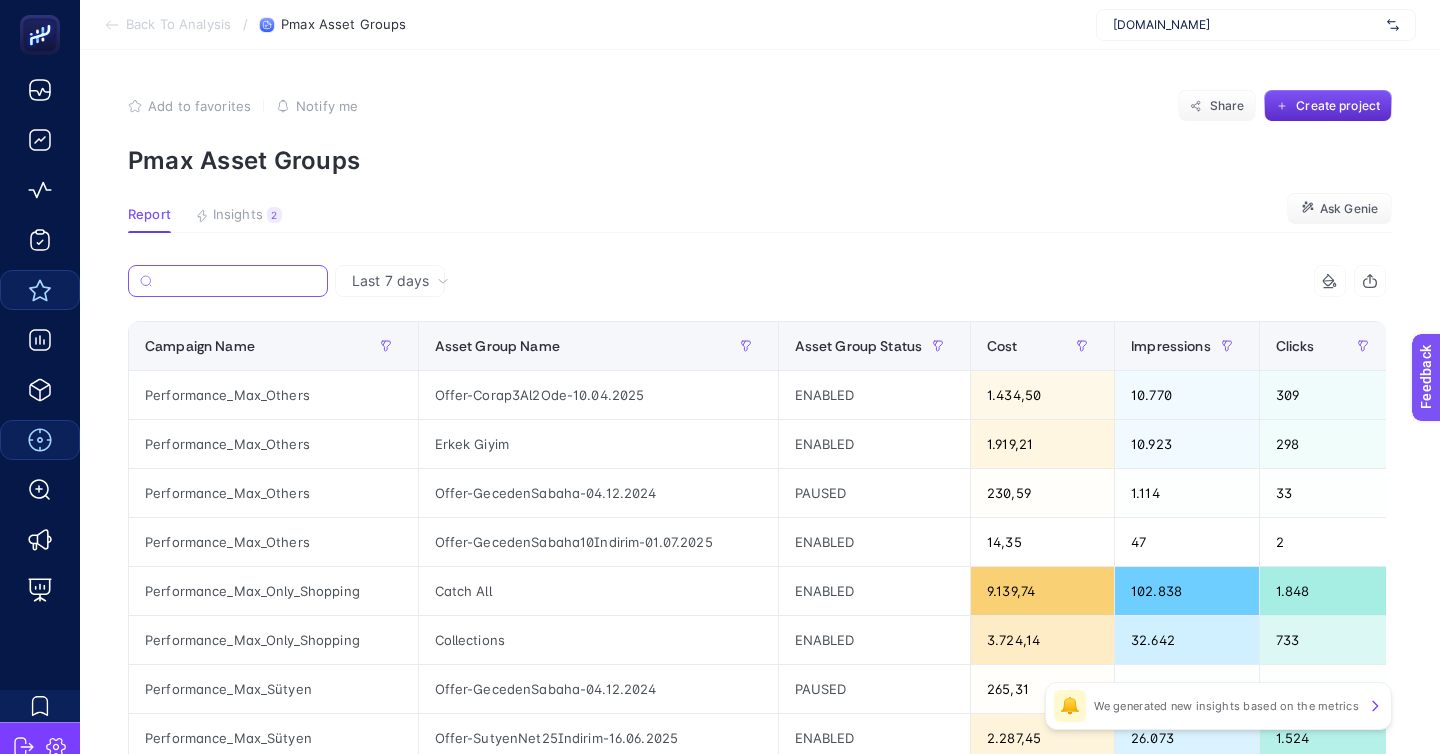 paste on "Performance_Max_PlajGiyim_Only_Shopping" 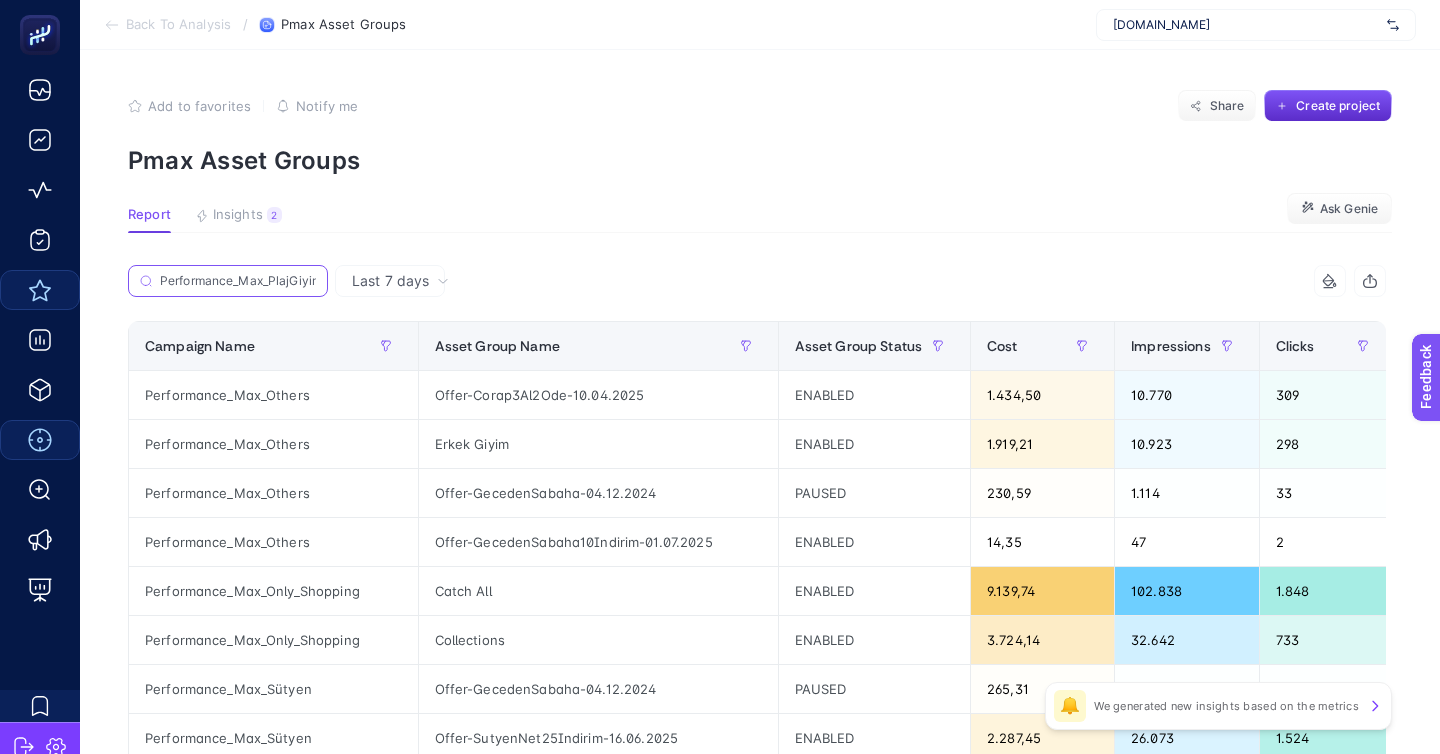 scroll, scrollTop: 0, scrollLeft: 63, axis: horizontal 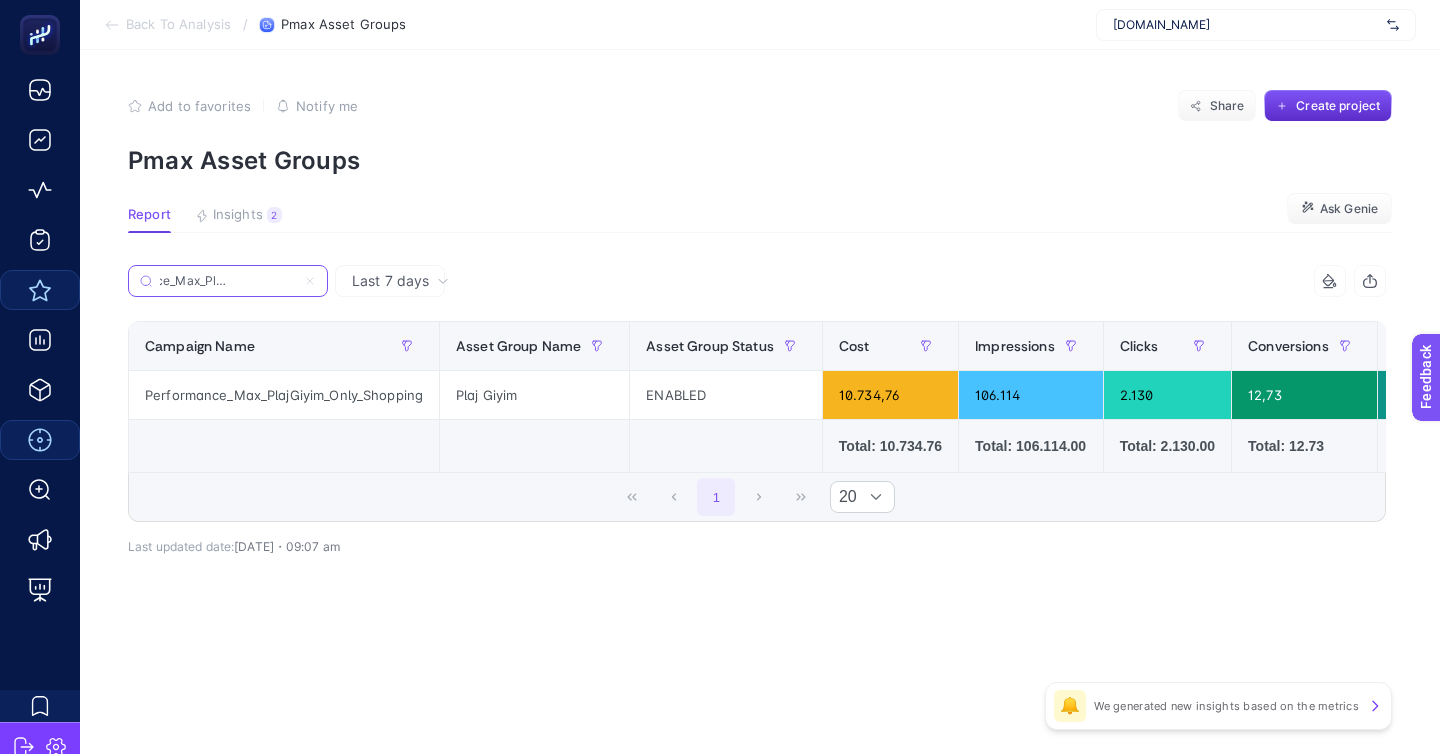 type on "Performance_Max_PlajGiyim_Only_Shopping" 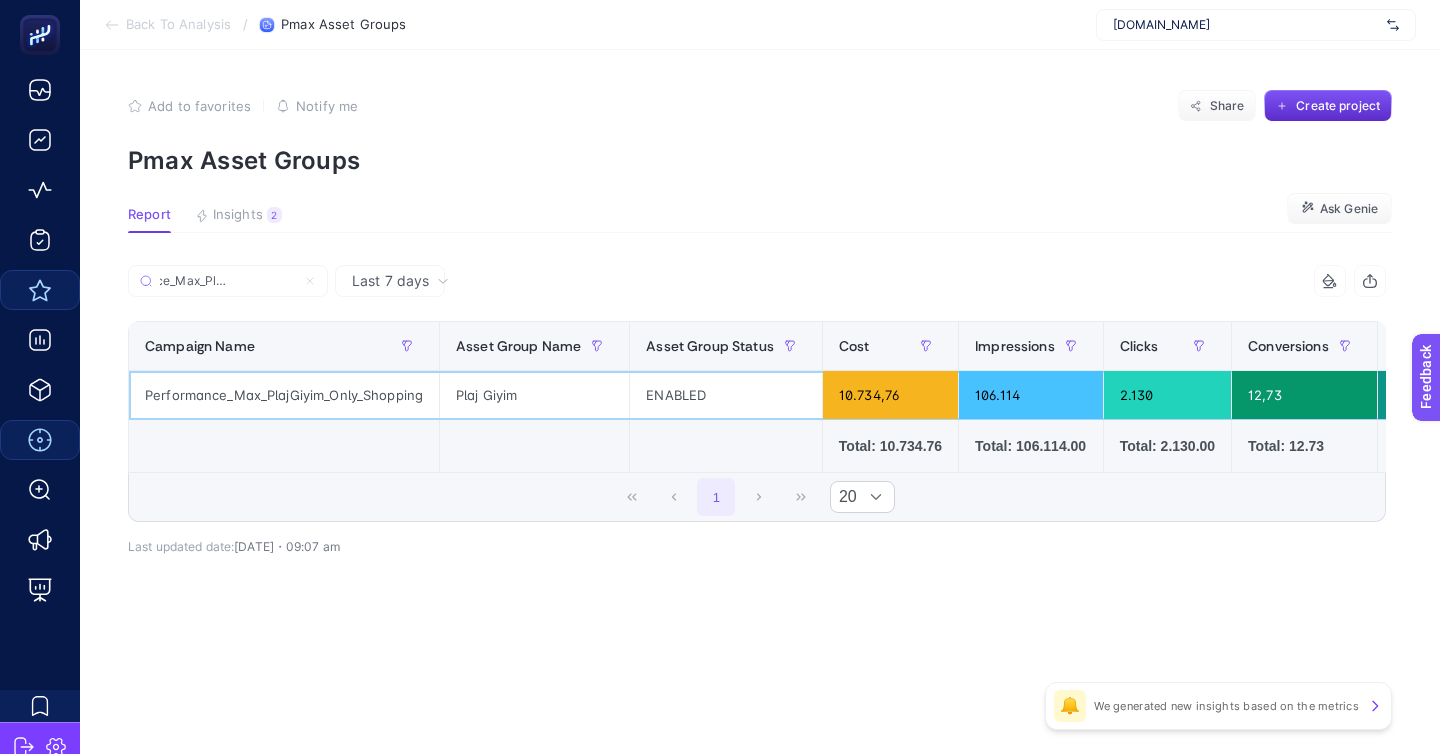 click on "Plaj Giyim" 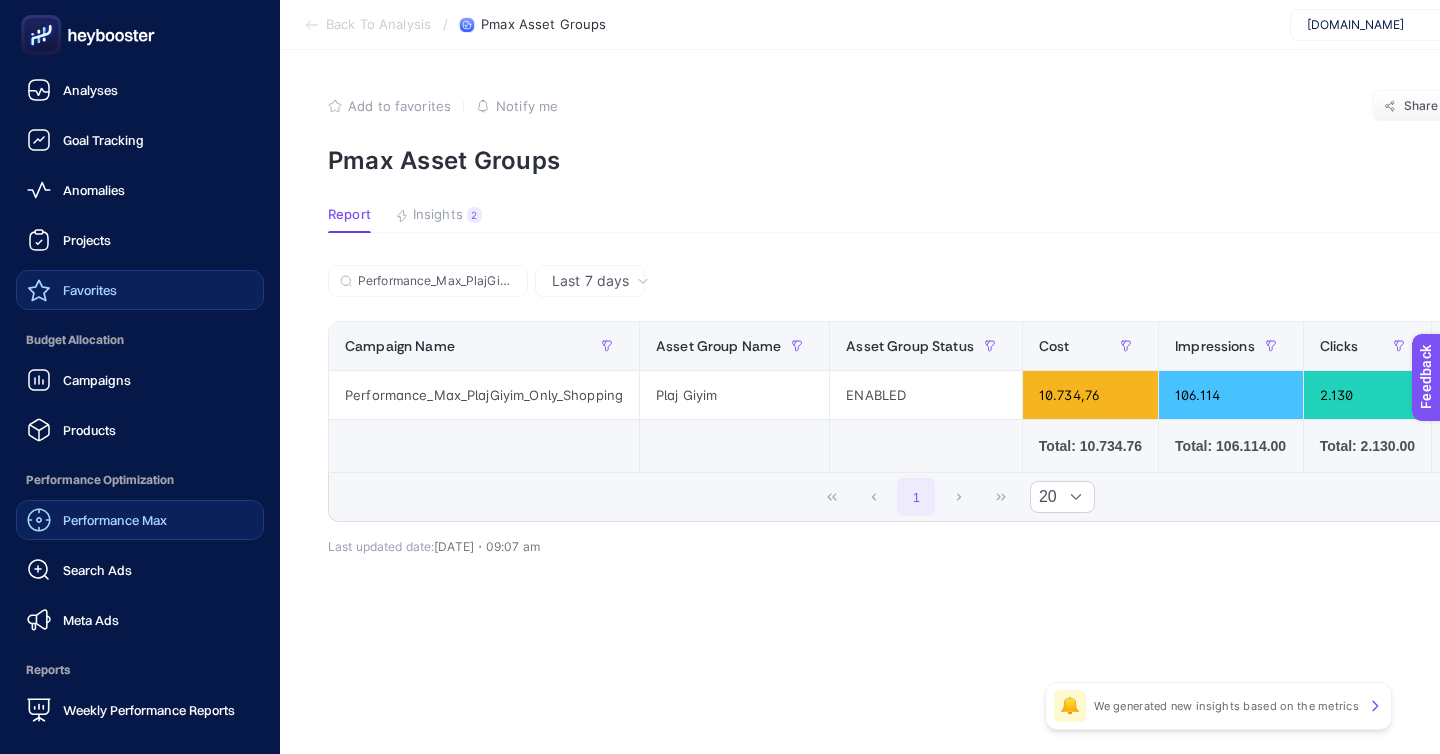 click on "Performance Max" 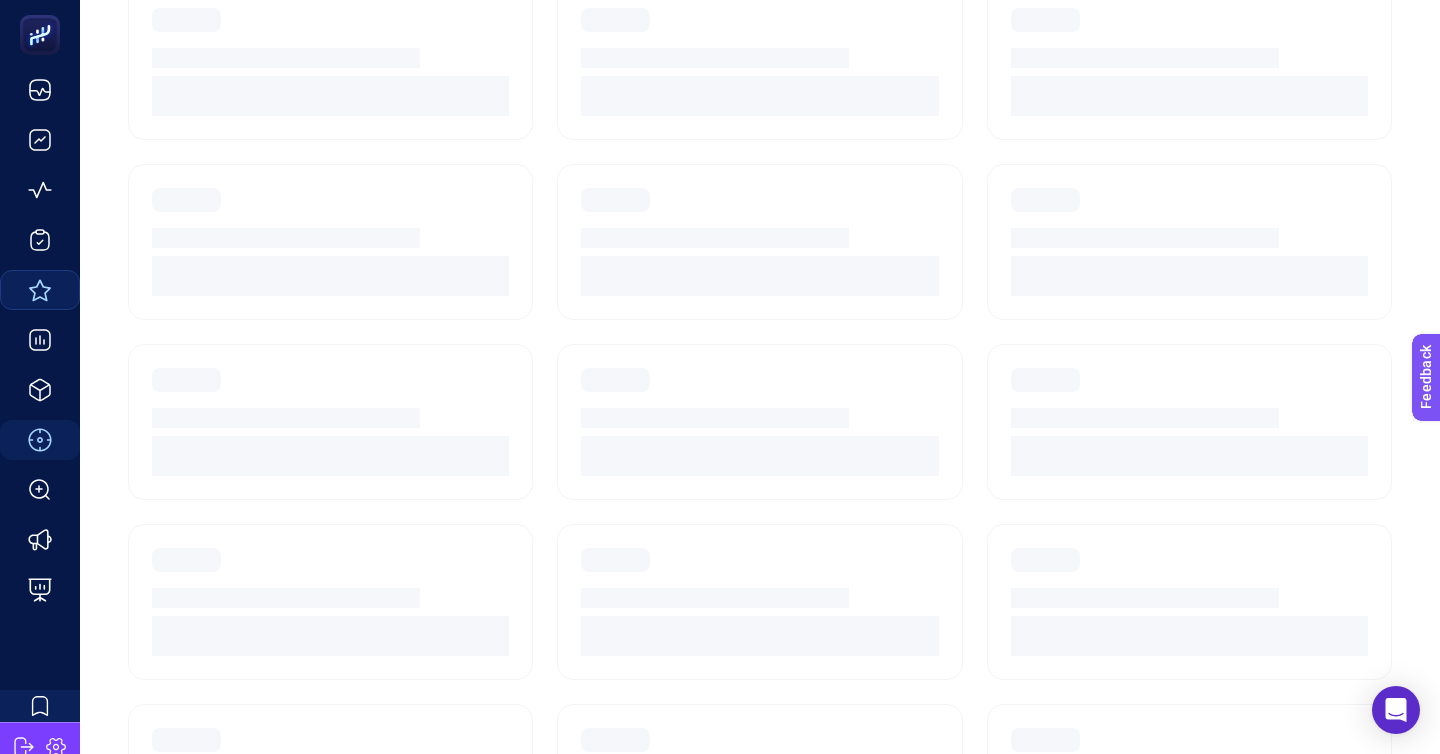 scroll, scrollTop: 172, scrollLeft: 0, axis: vertical 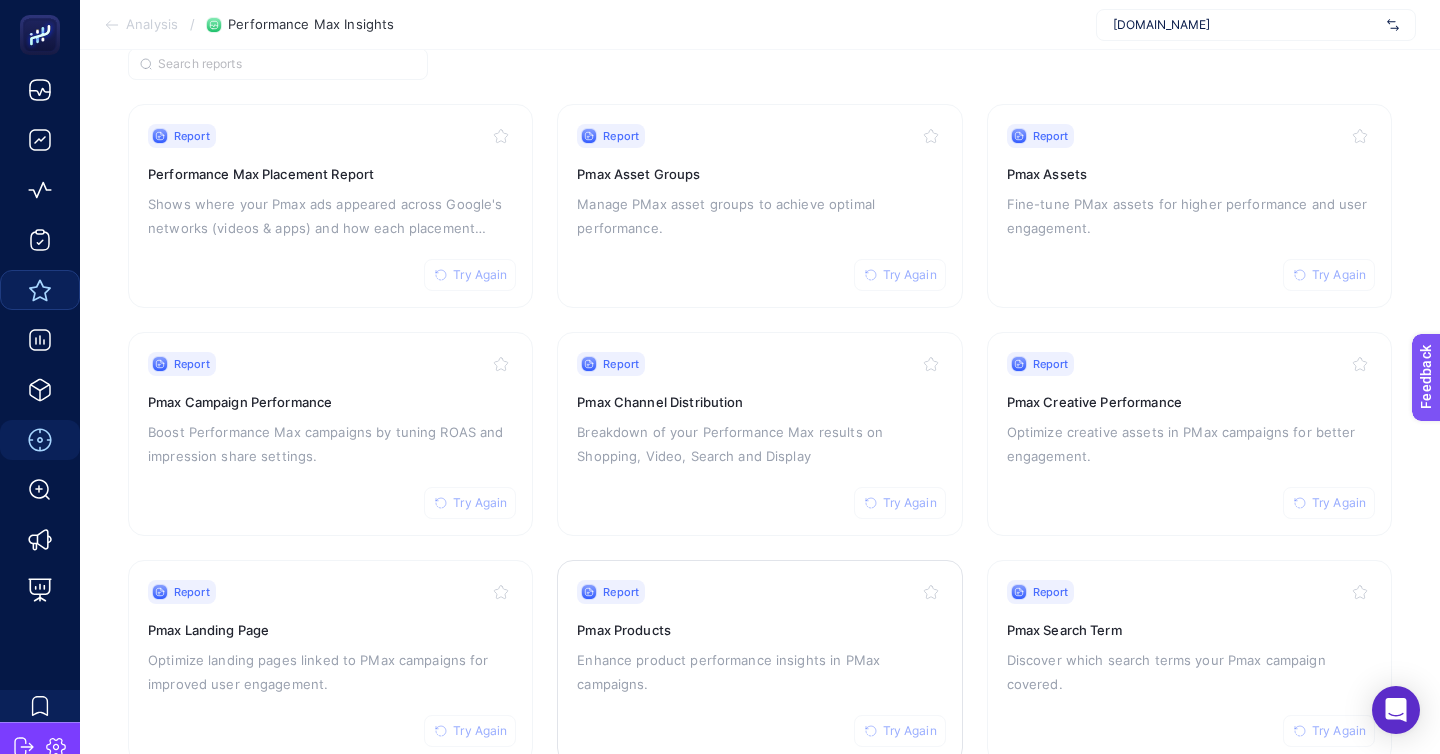 click on "Report Try Again Pmax Products Enhance product performance insights in PMax campaigns." at bounding box center [759, 662] 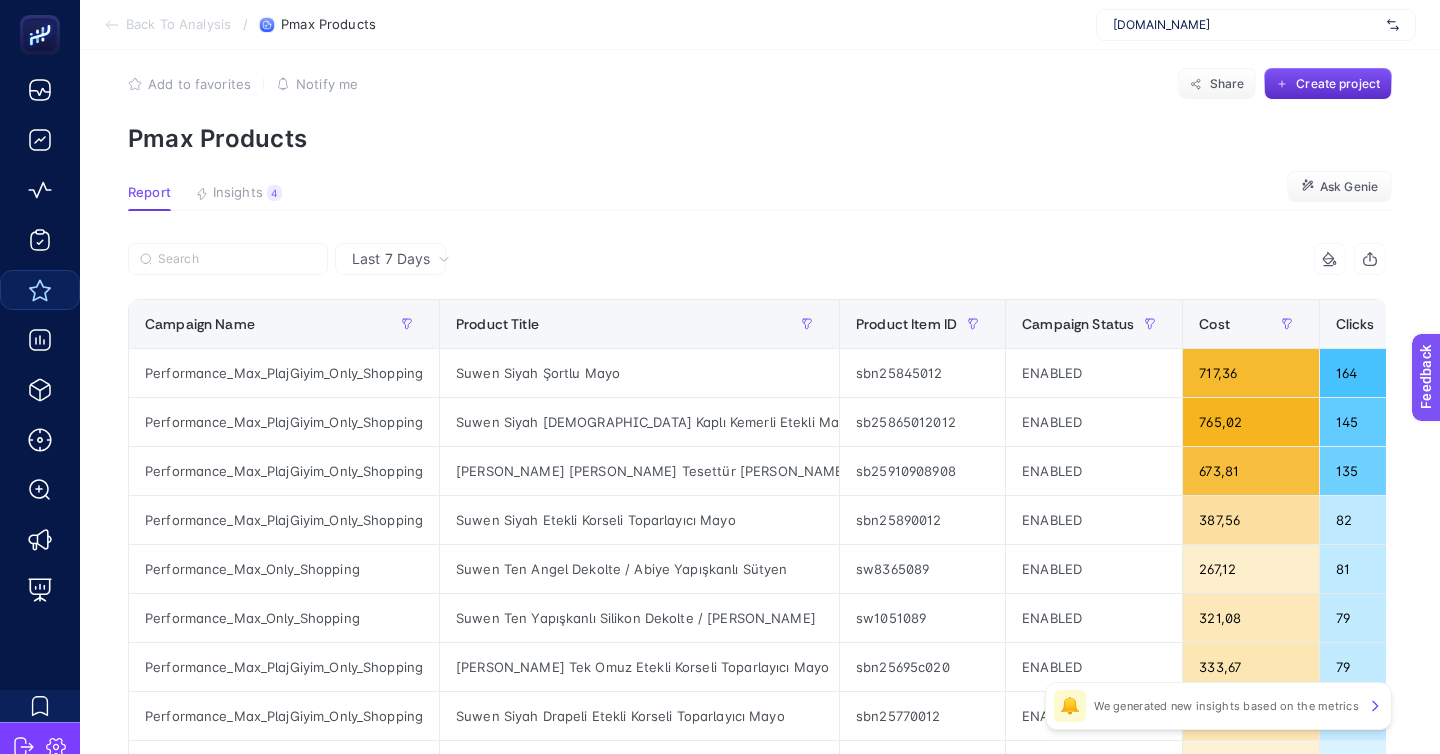 scroll, scrollTop: 32, scrollLeft: 0, axis: vertical 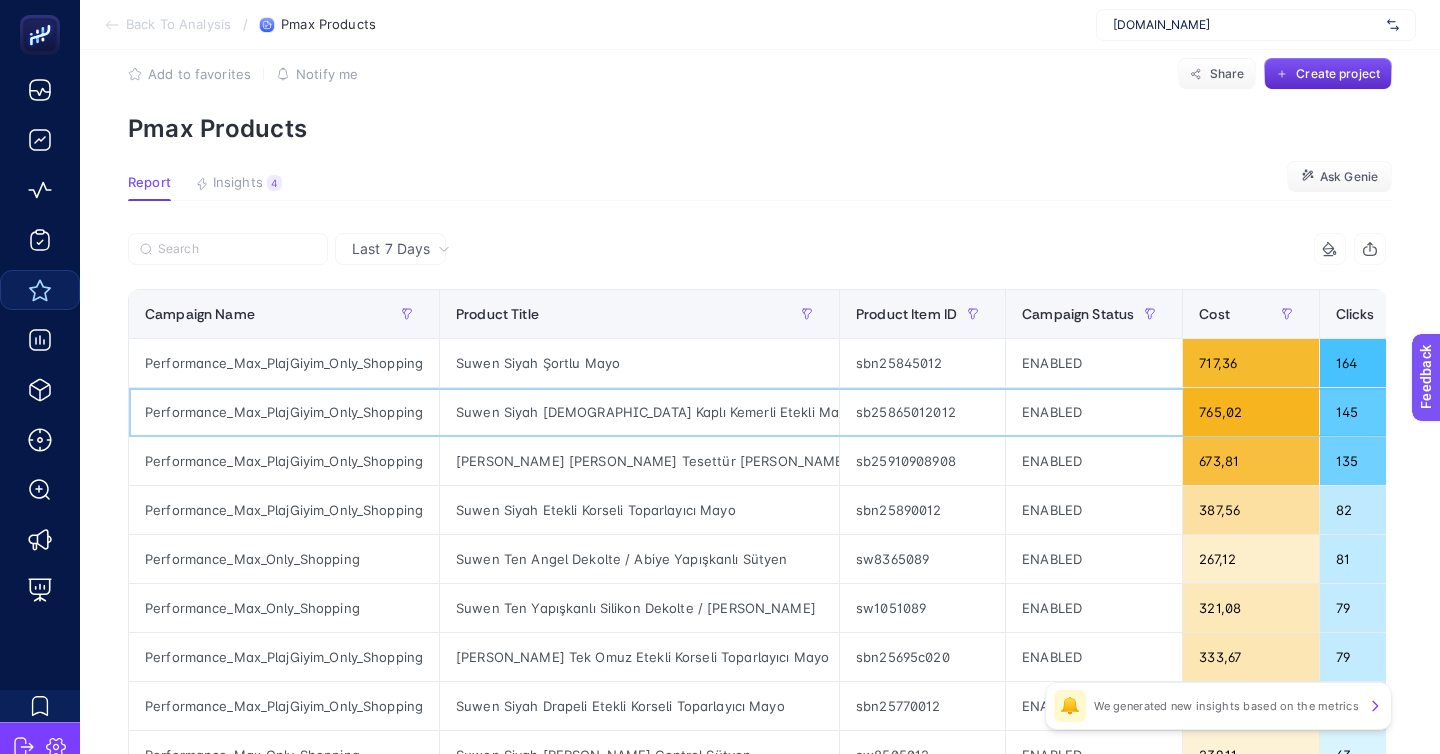 click on "Performance_Max_PlajGiyim_Only_Shopping" 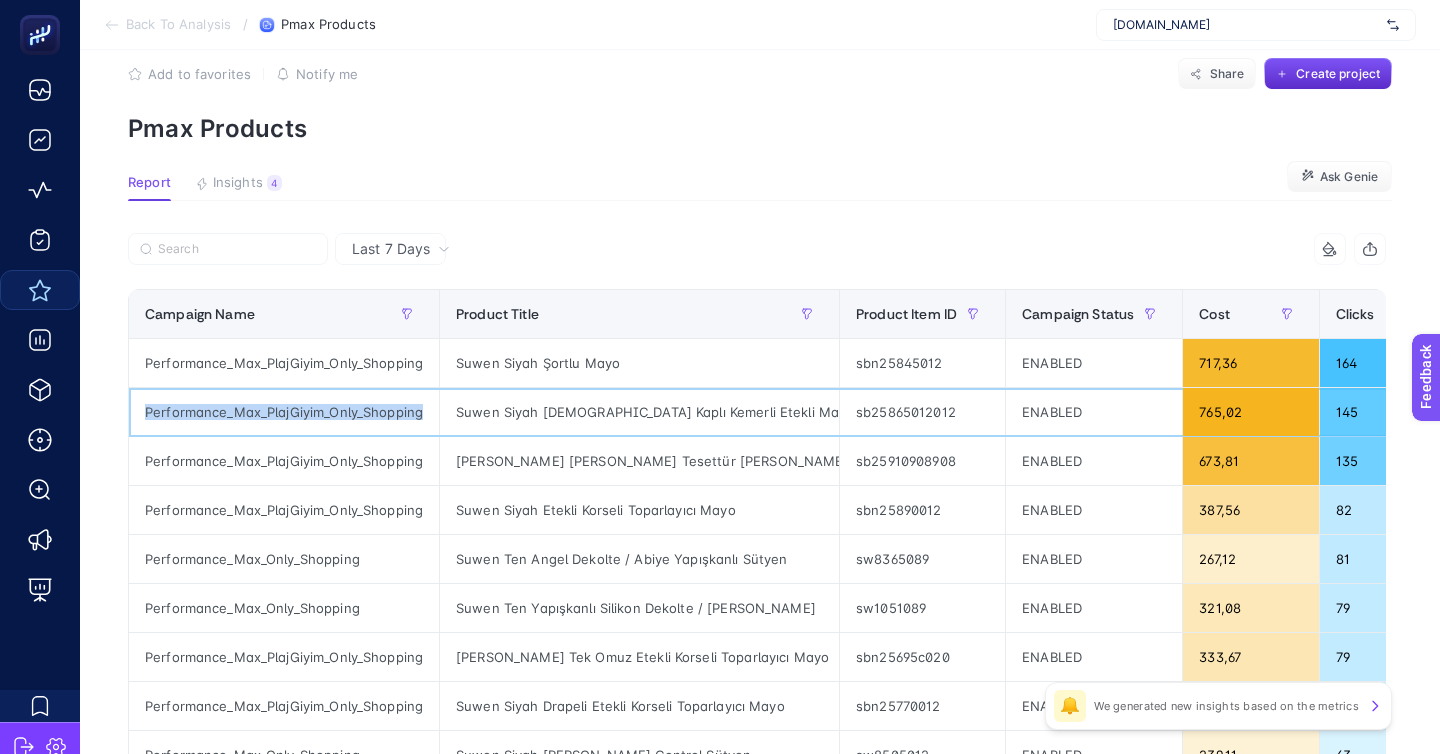 copy on "Performance_Max_PlajGiyim_Only_Shopping" 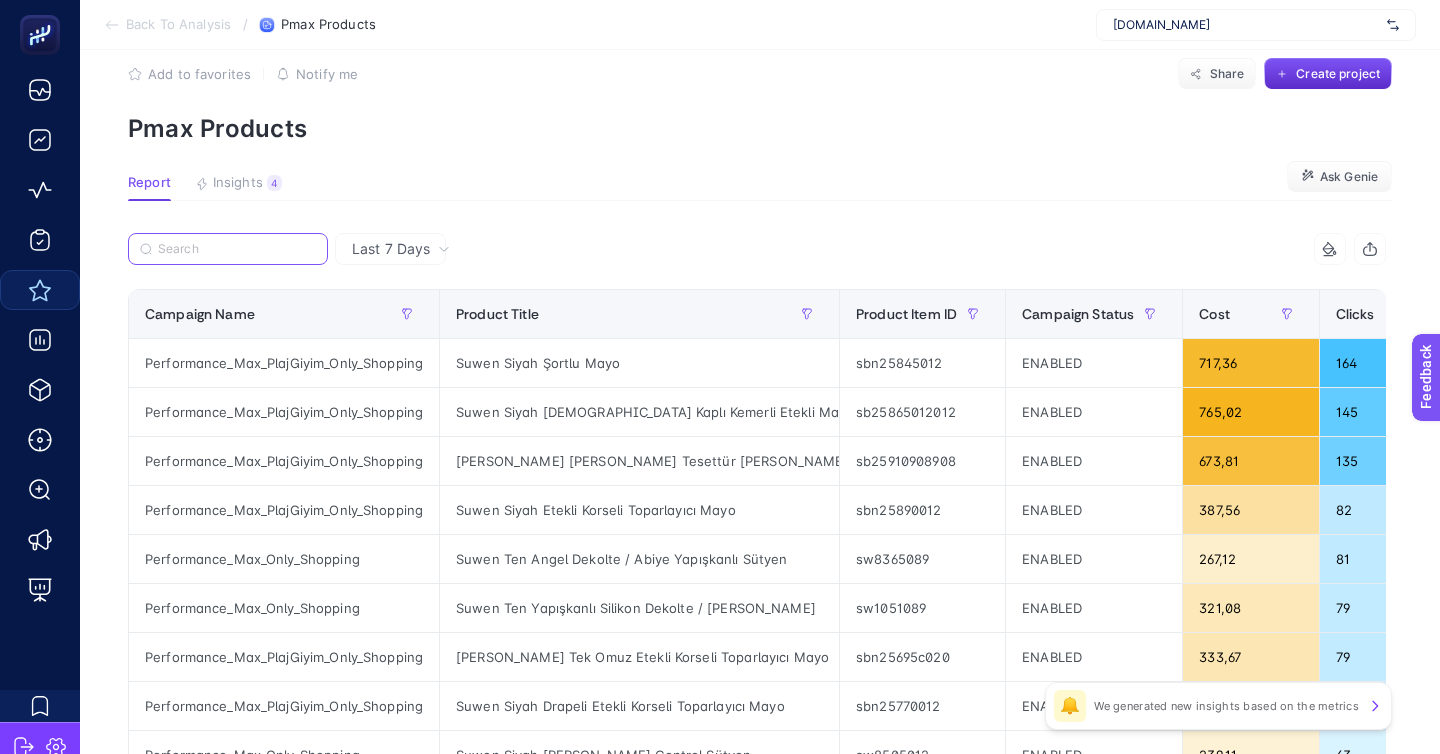 click at bounding box center [237, 249] 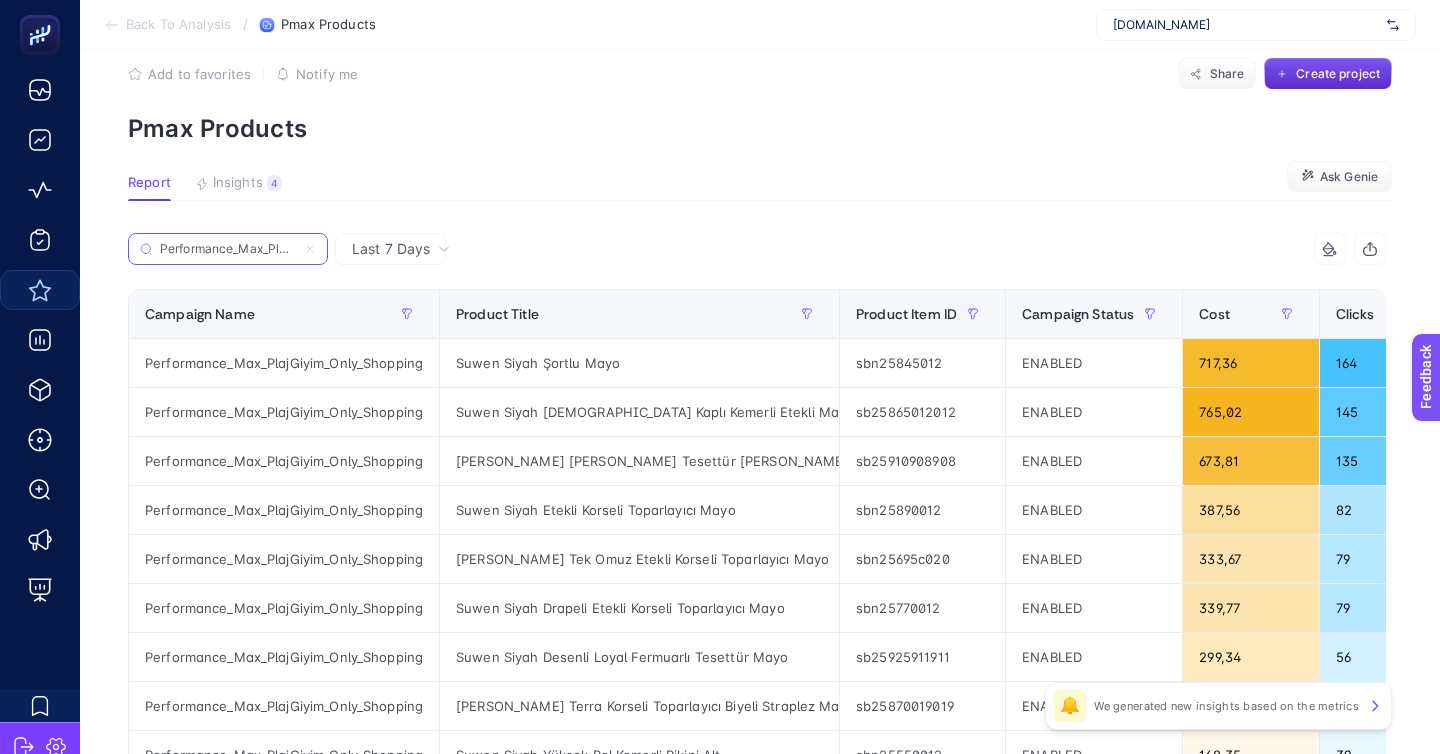 scroll, scrollTop: 0, scrollLeft: 61, axis: horizontal 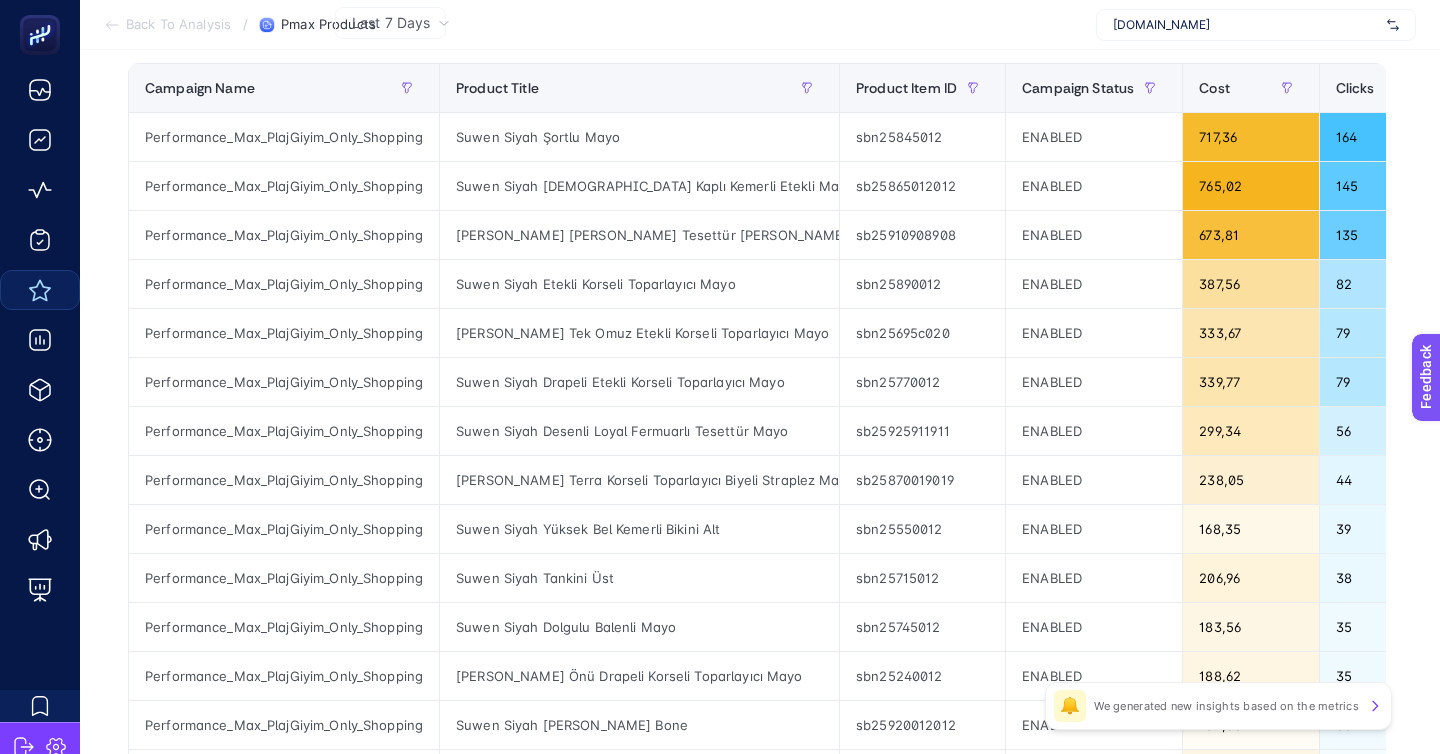 type on "Performance_Max_PlajGiyim_Only_Shopping" 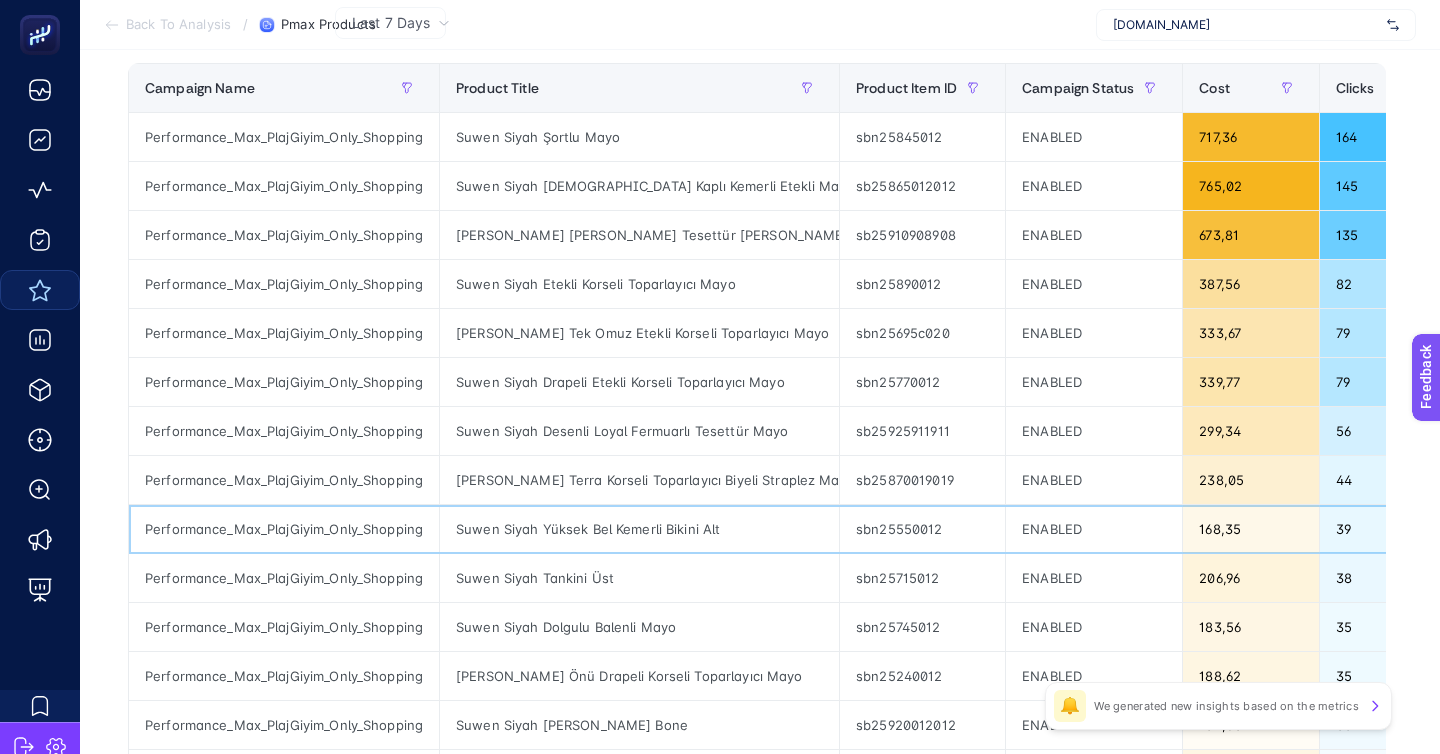 click on "Suwen Siyah Yüksek Bel Kemerli Bikini Alt" 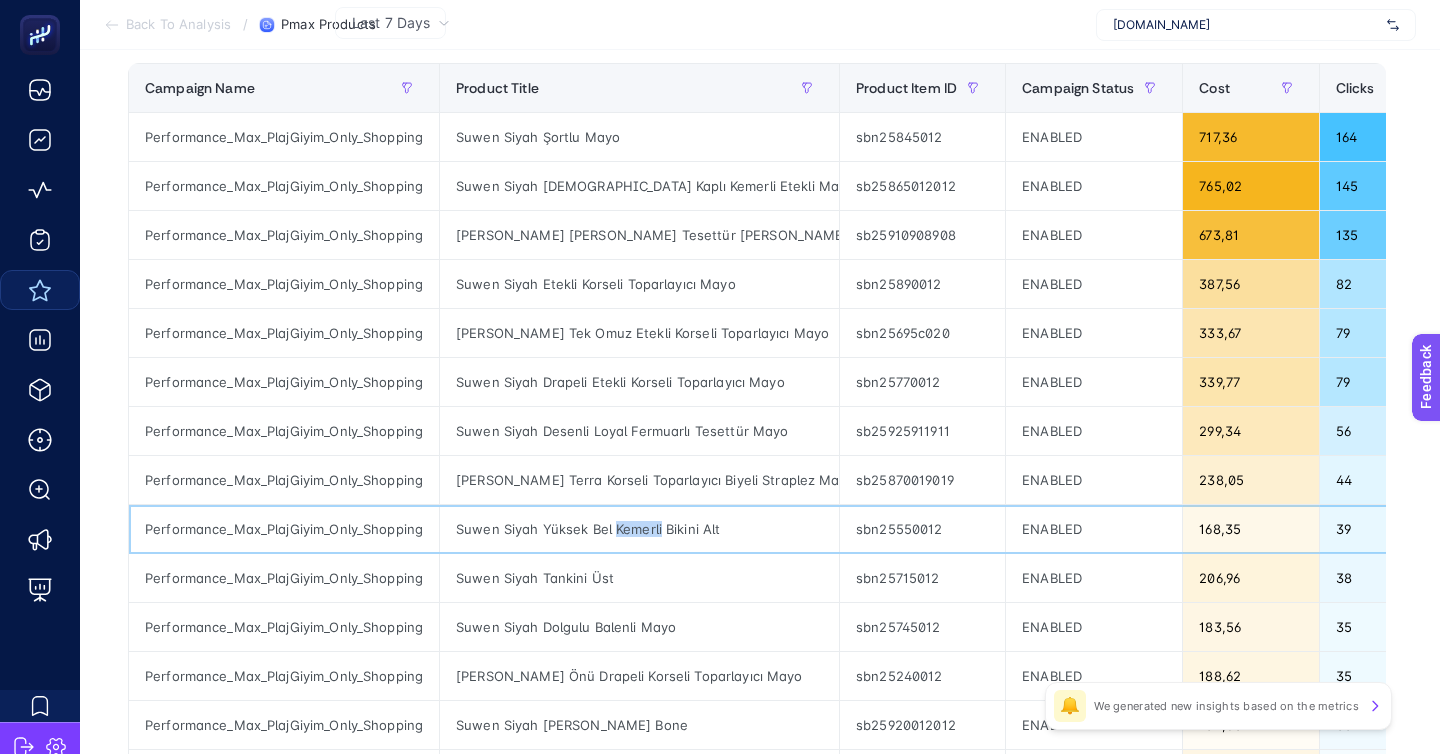 click on "Suwen Siyah Yüksek Bel Kemerli Bikini Alt" 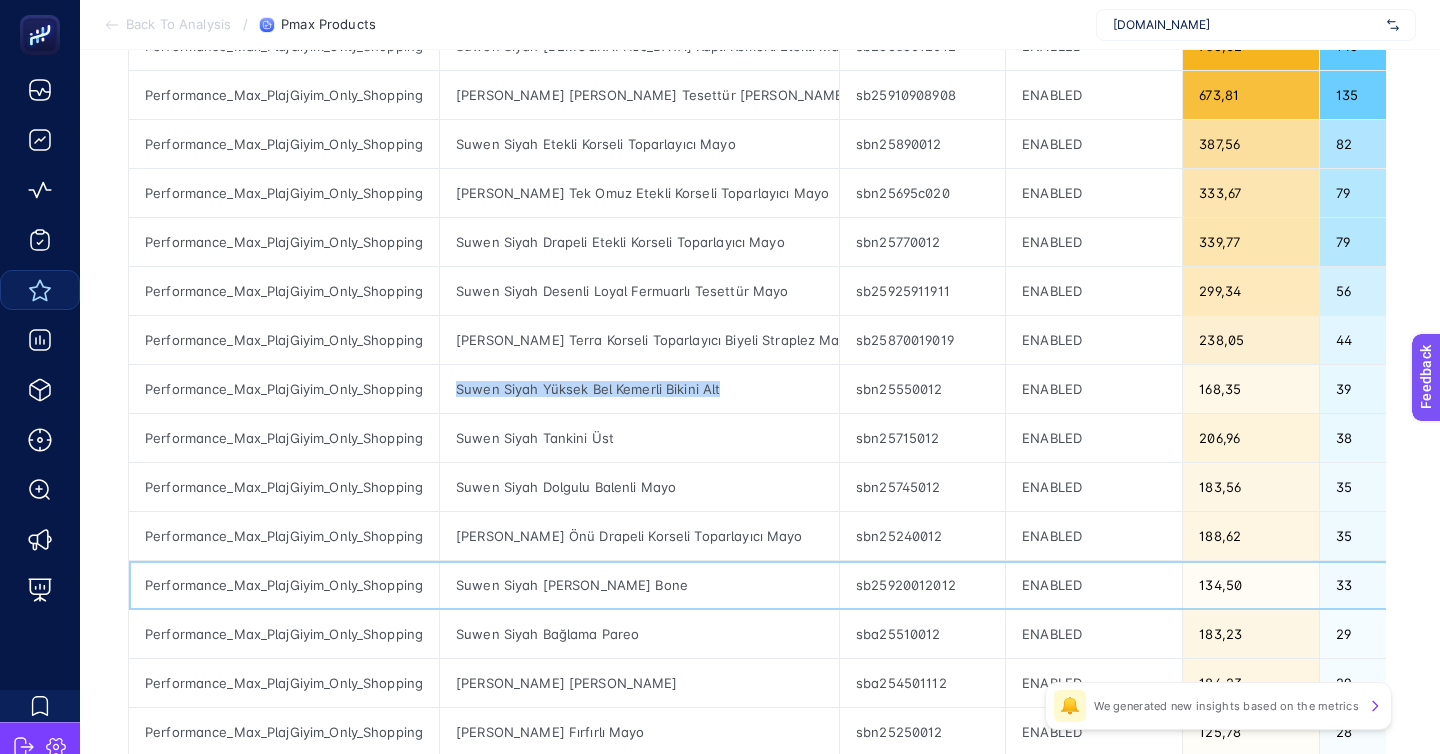 click on "Suwen Siyah Victoria Tesettür Bone" 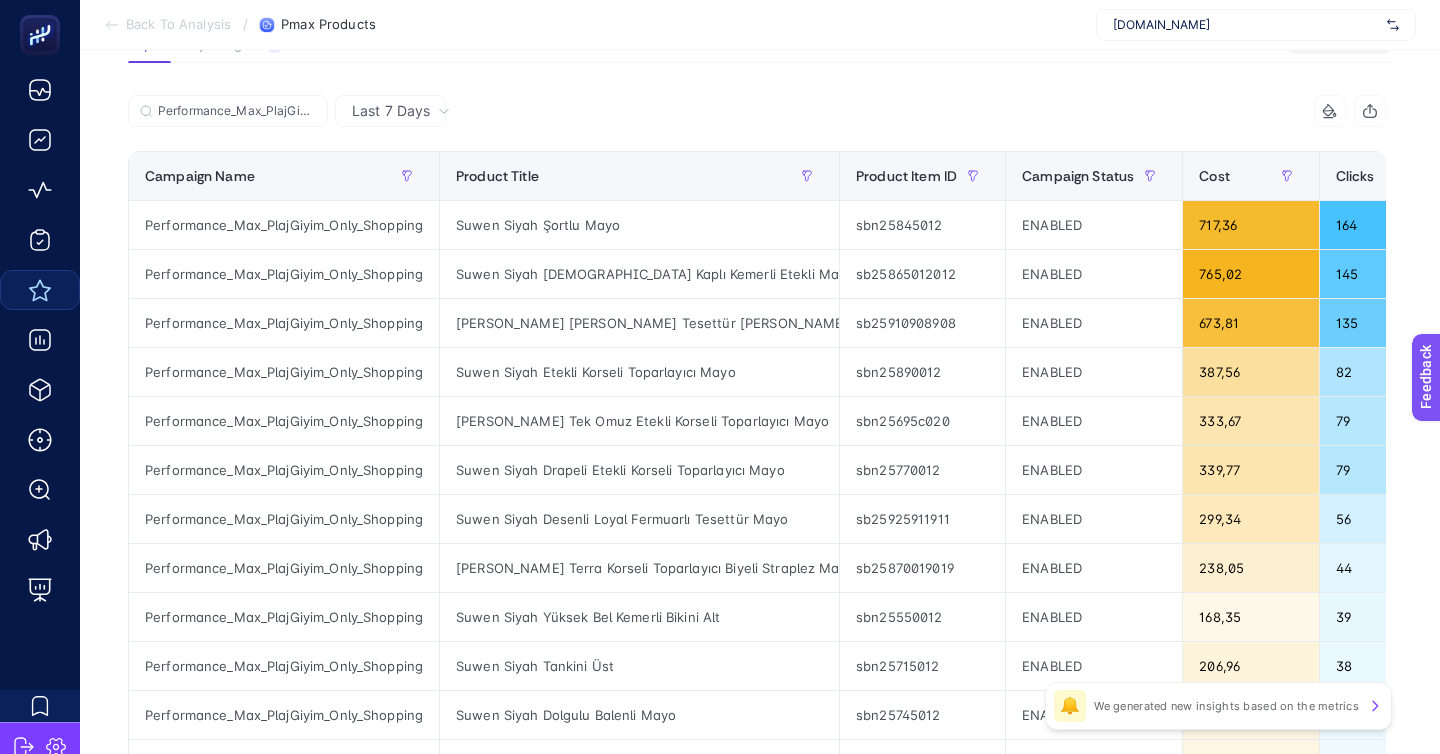 scroll, scrollTop: 33, scrollLeft: 0, axis: vertical 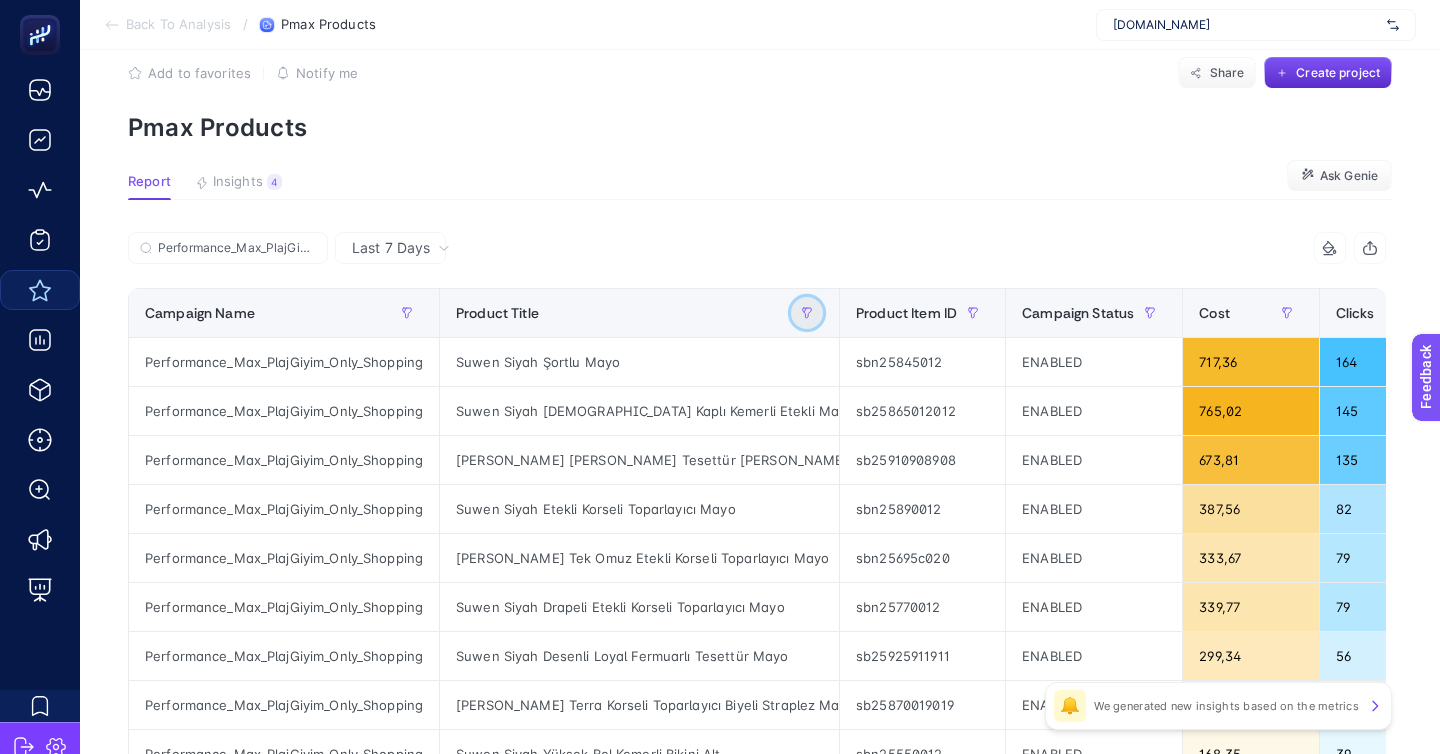 click 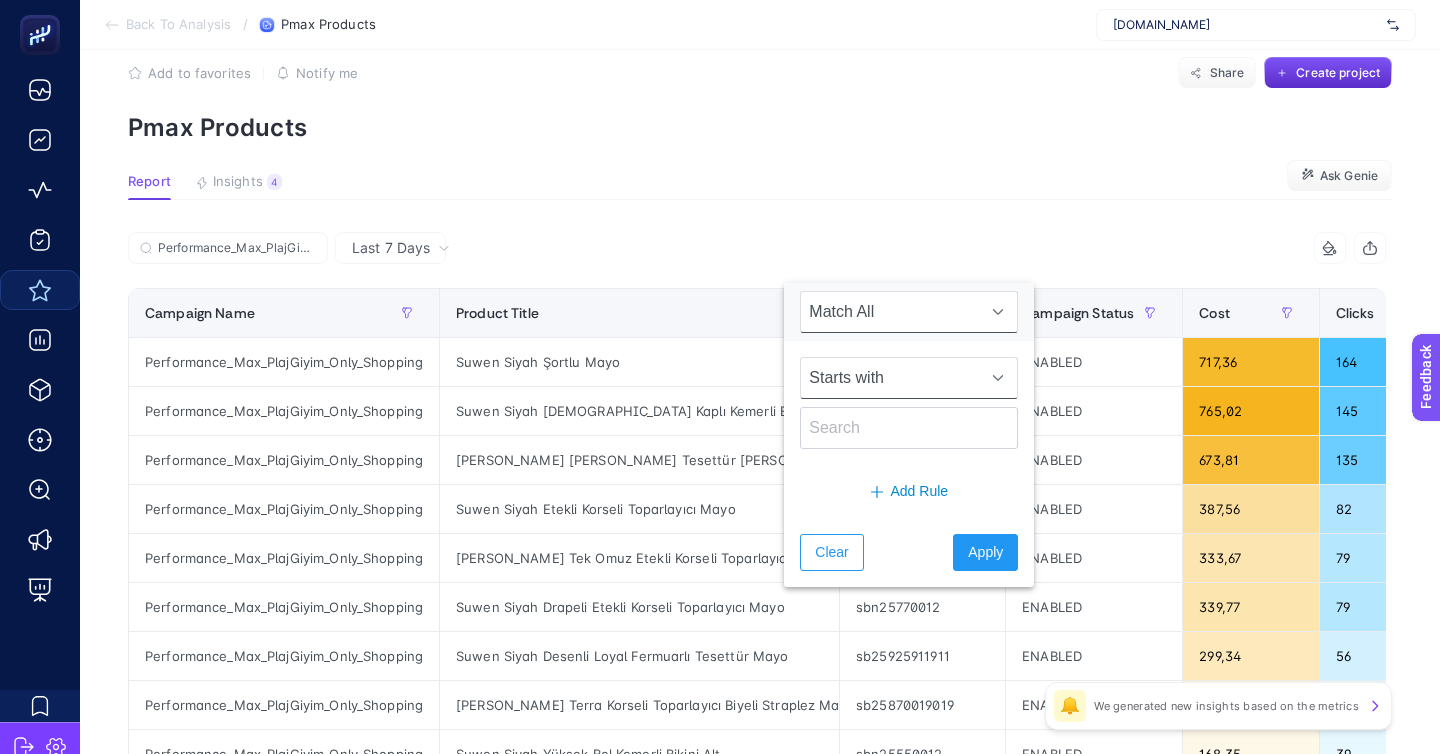 click on "Starts with" at bounding box center [890, 378] 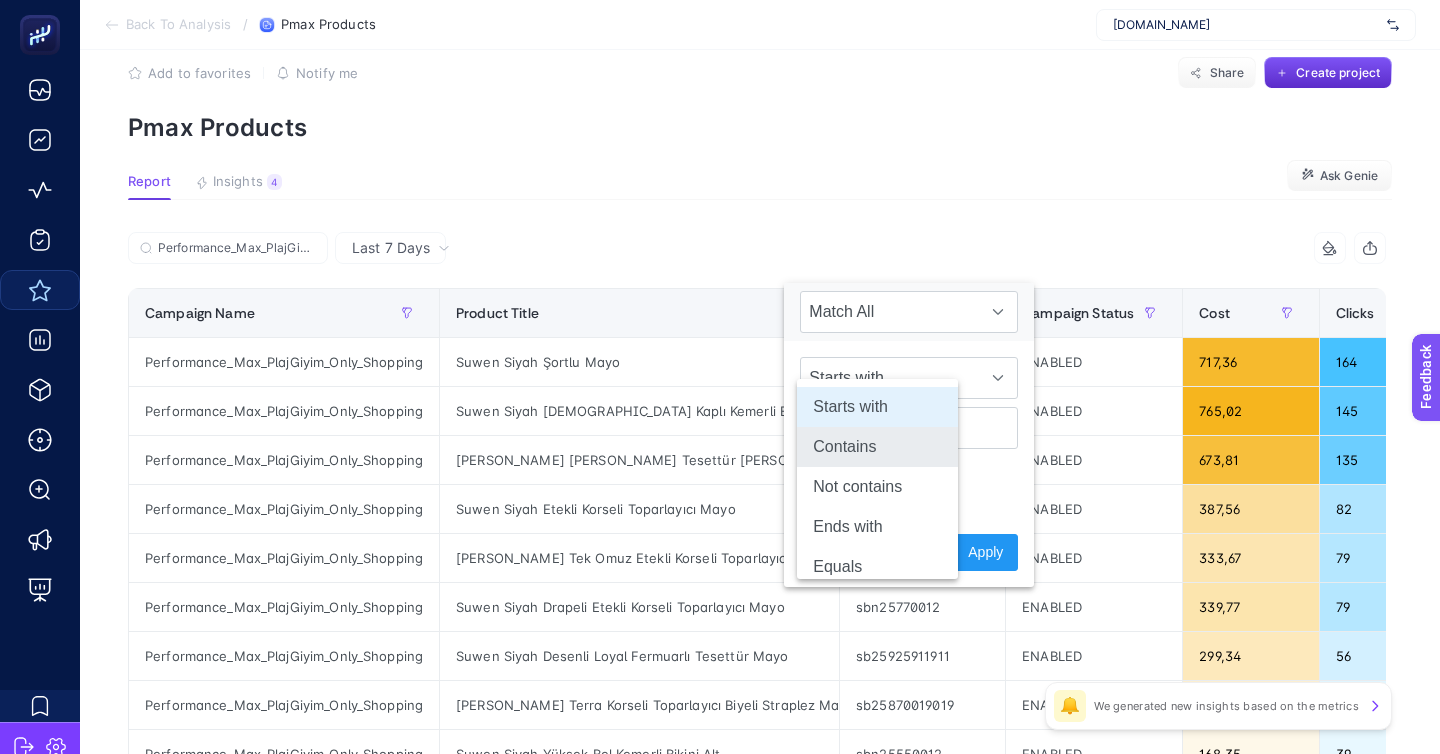click on "Contains" 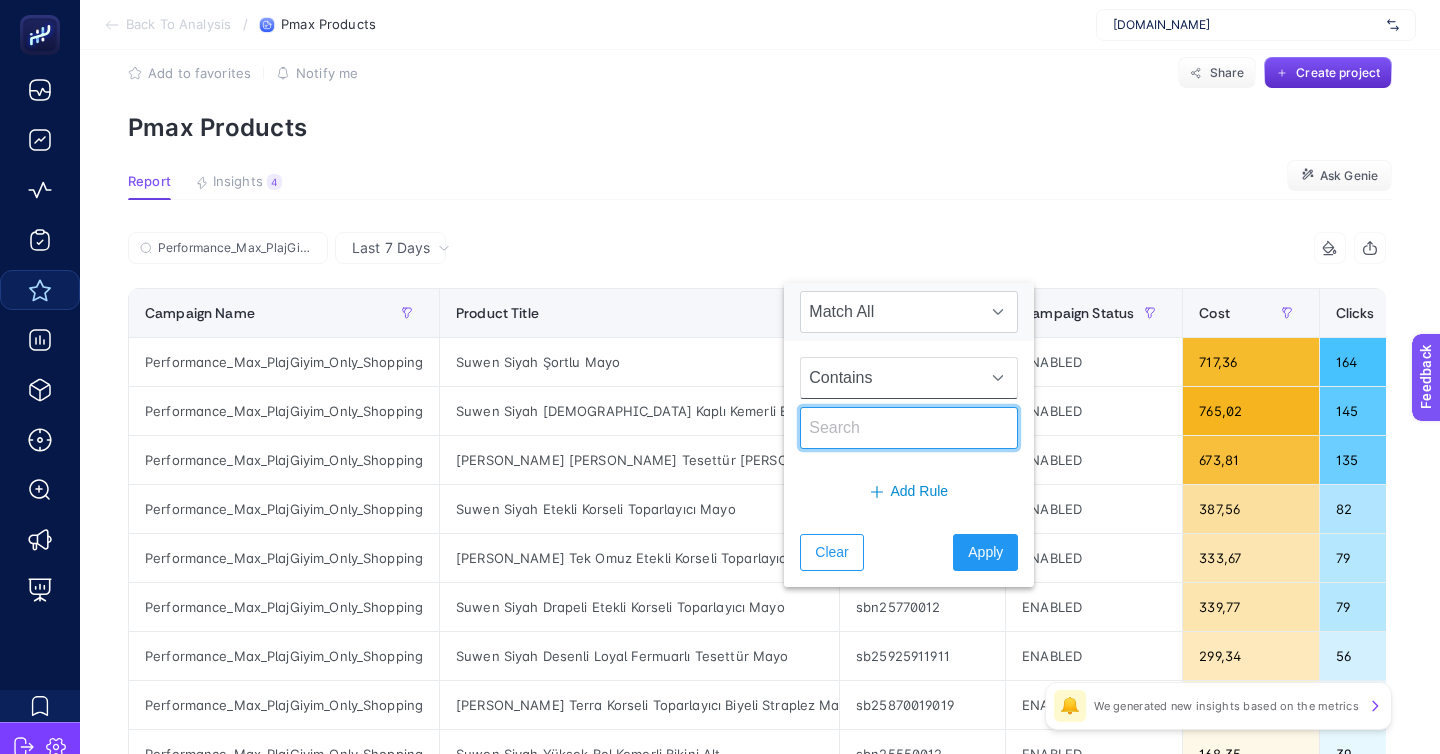 click 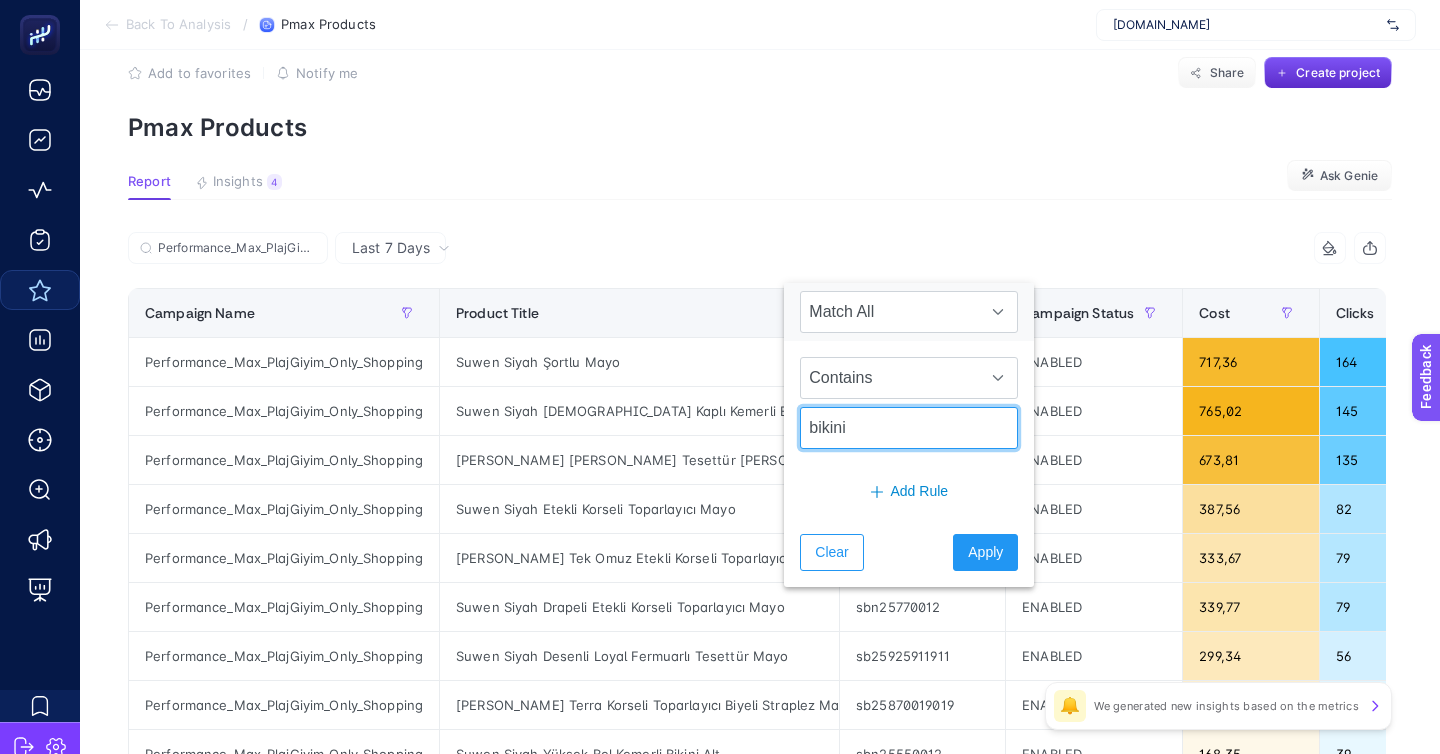 type on "bikini" 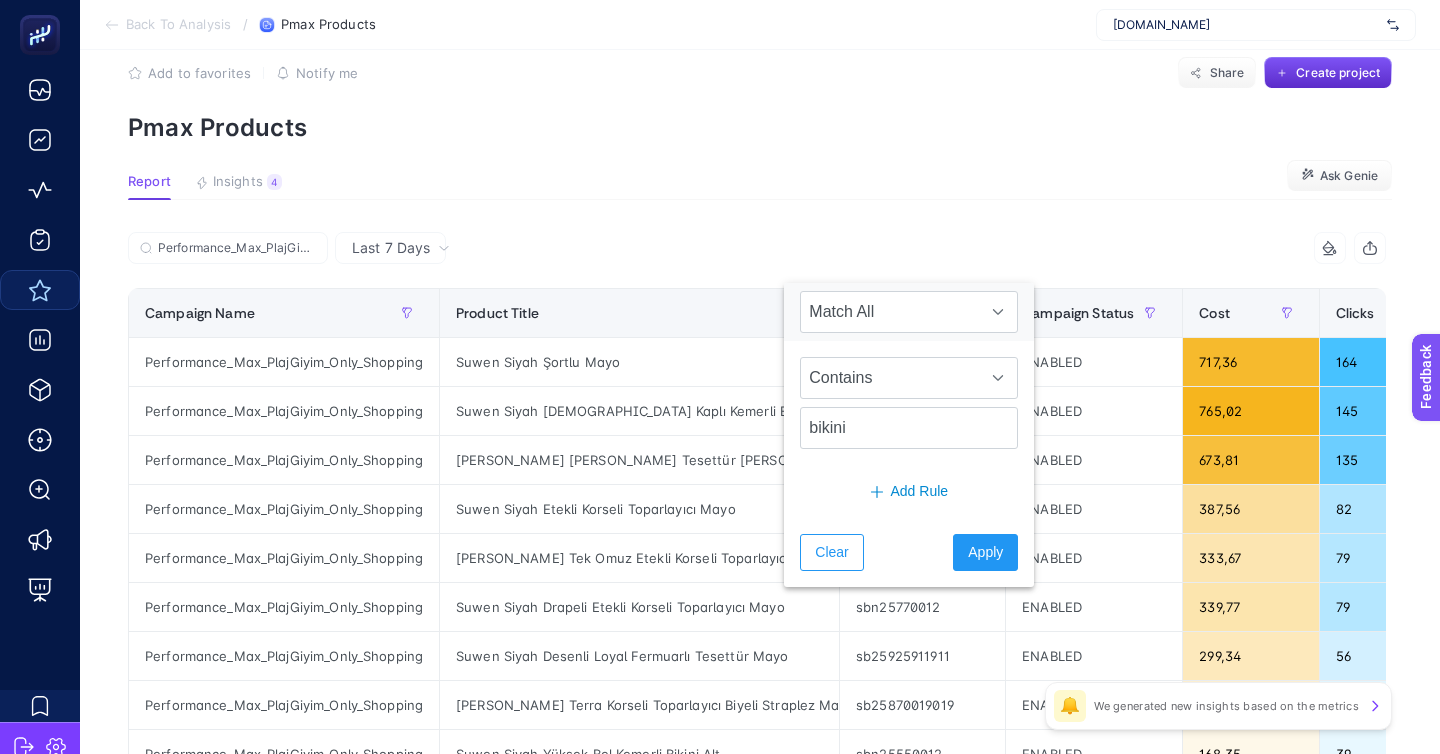 click on "Clear Apply" 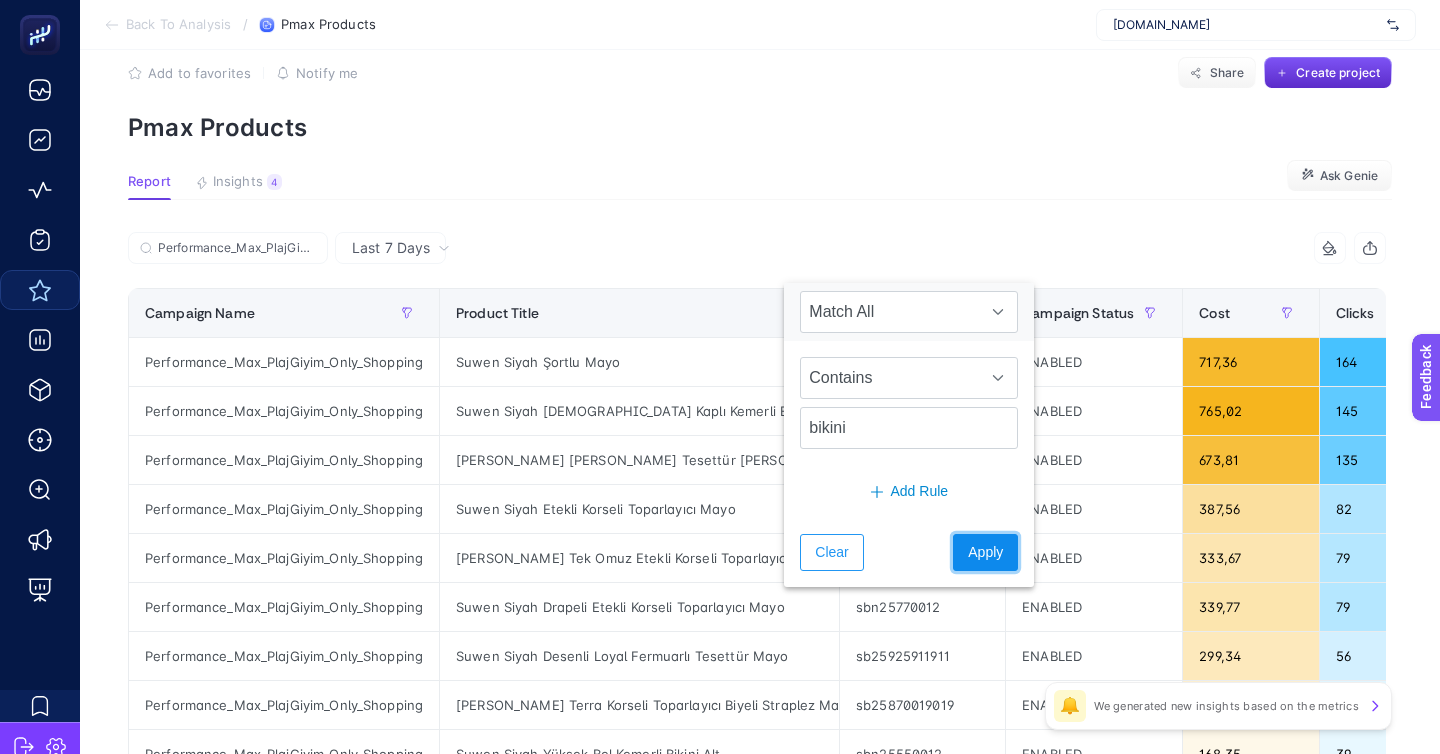 click on "Apply" 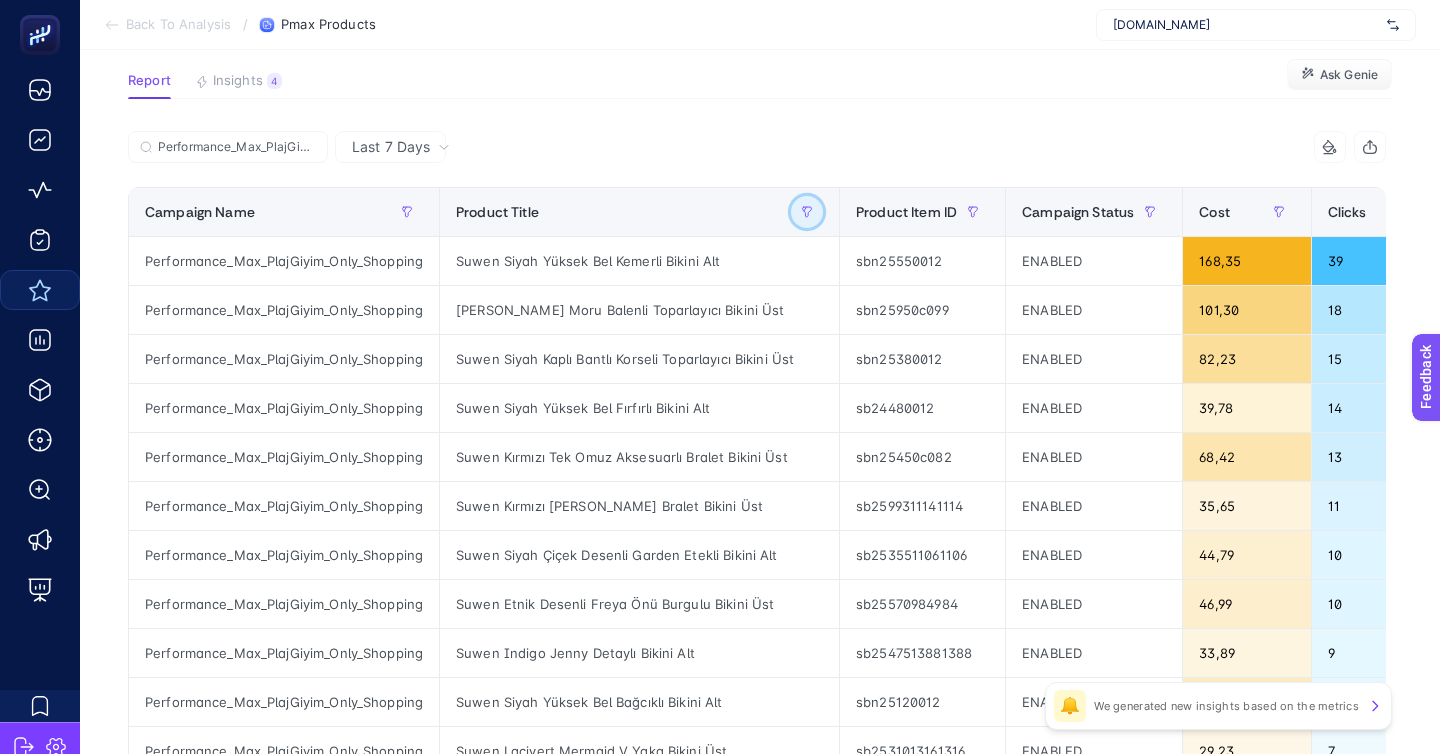 scroll, scrollTop: 15, scrollLeft: 0, axis: vertical 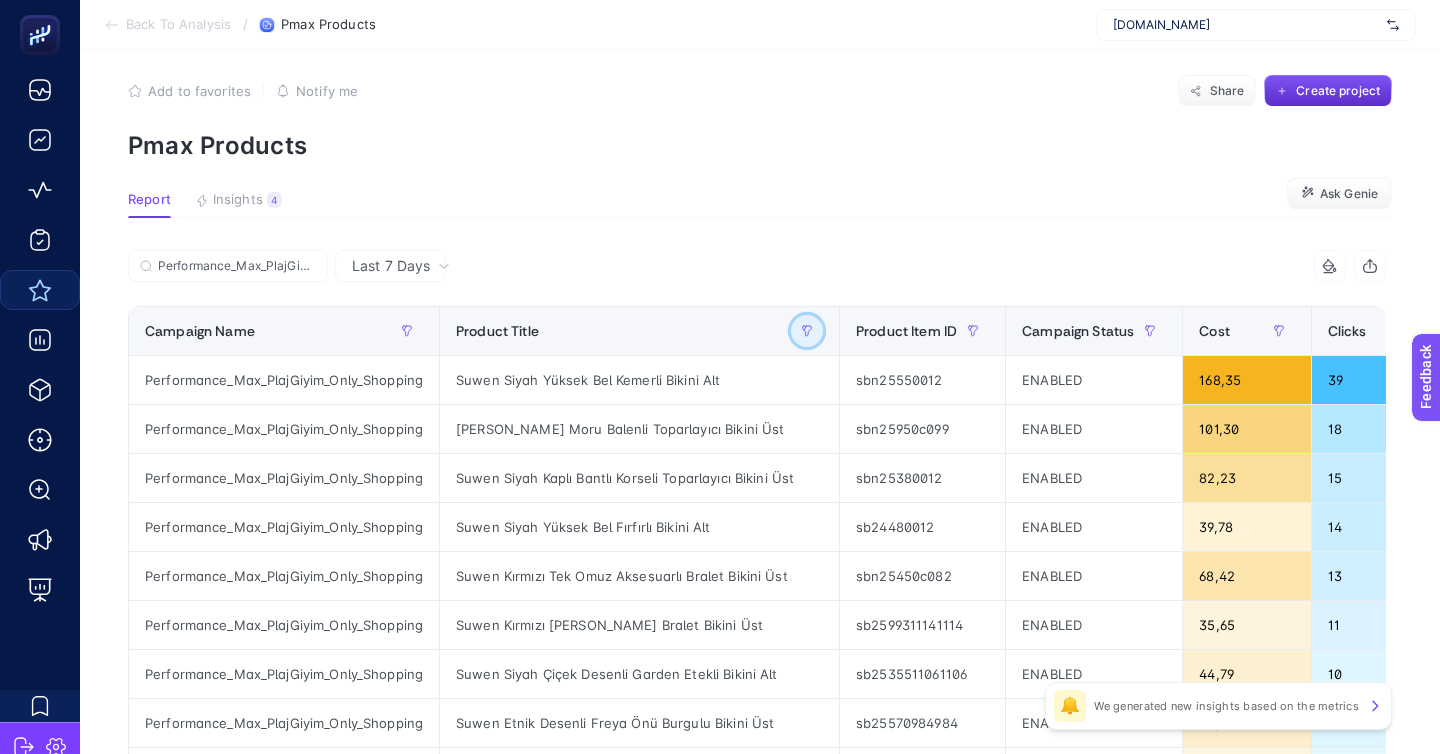 click at bounding box center (807, 331) 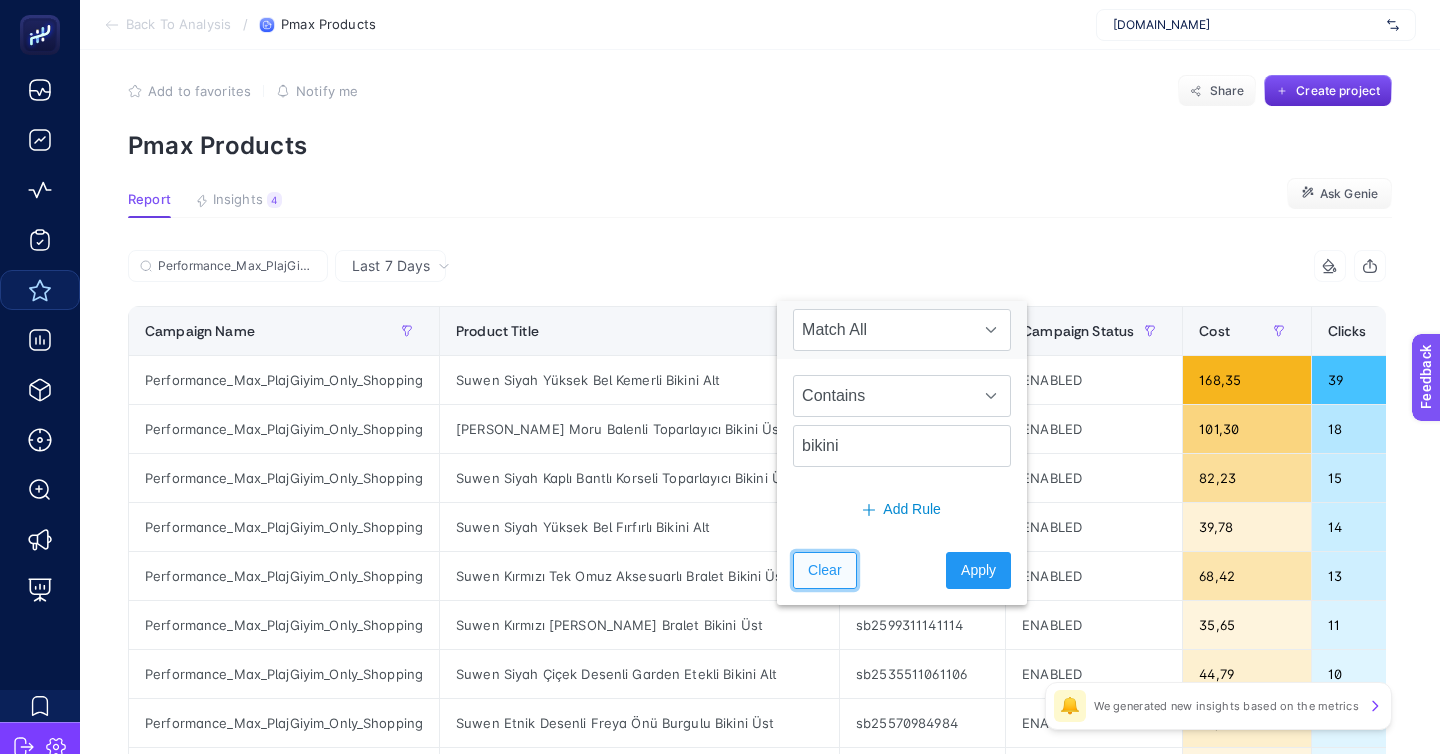 click on "Clear" 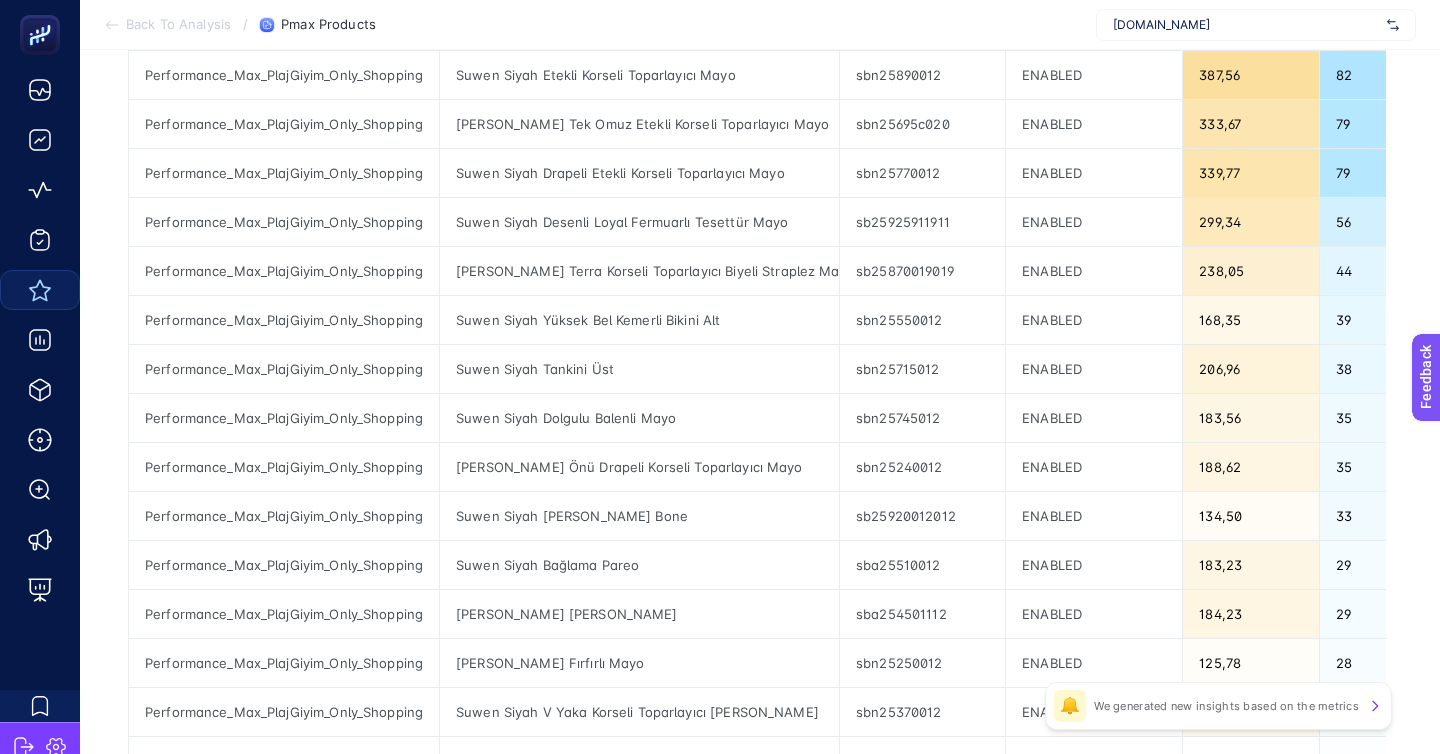 scroll, scrollTop: 592, scrollLeft: 0, axis: vertical 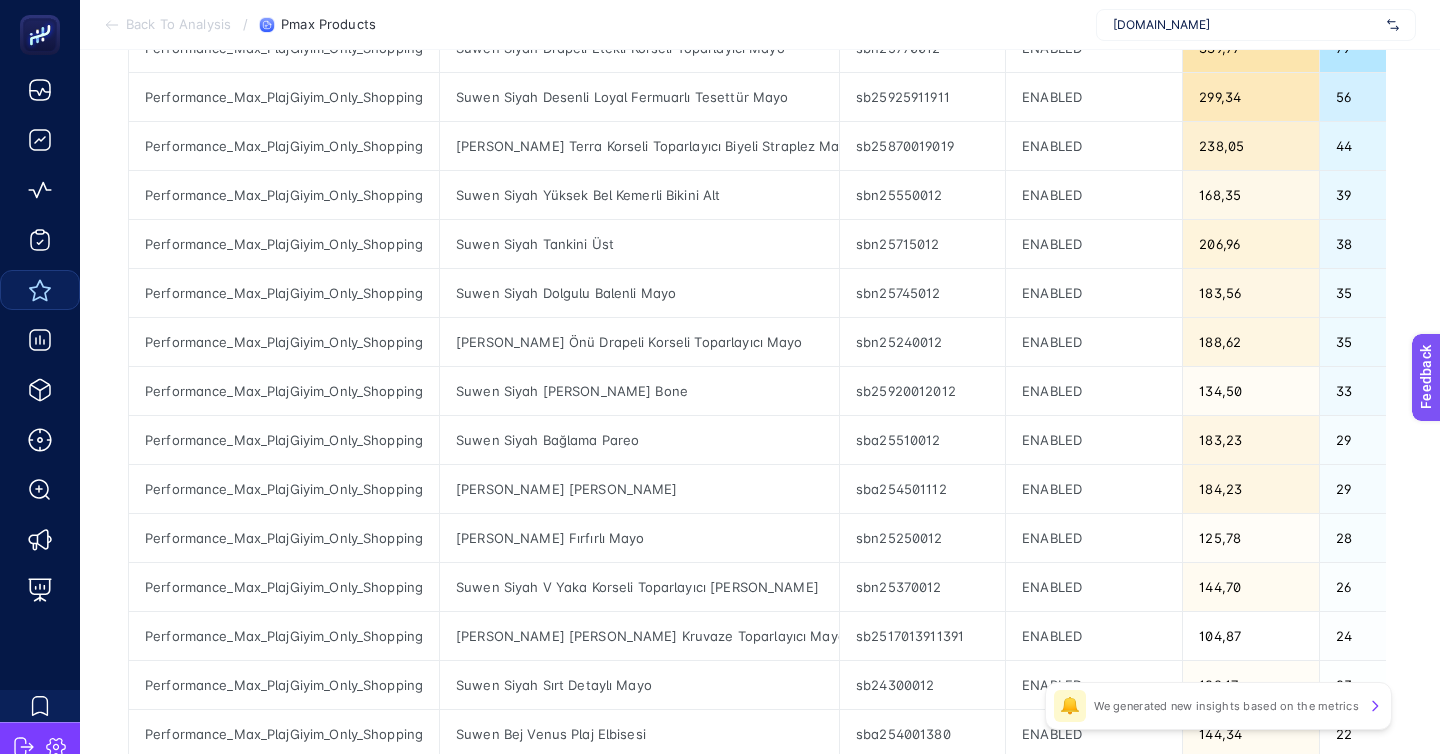 type 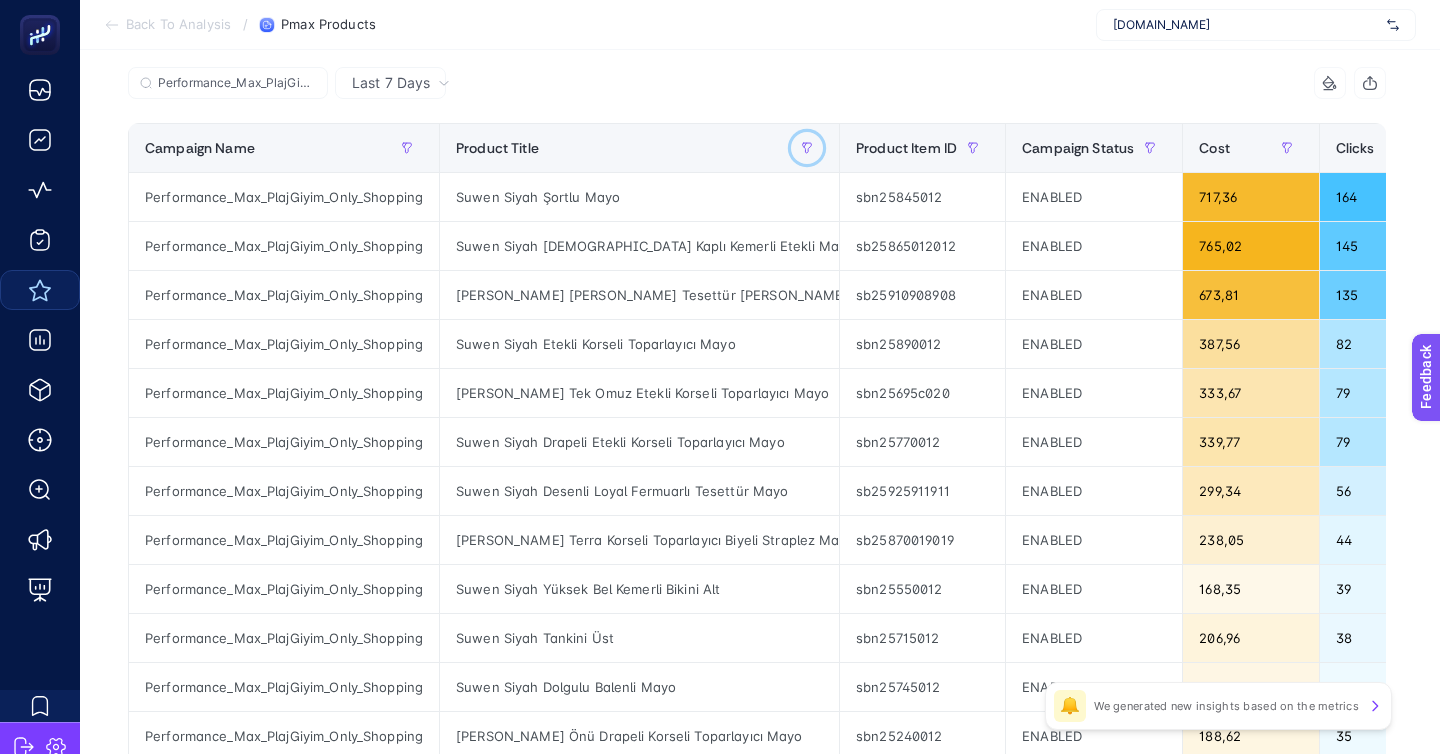 scroll, scrollTop: 0, scrollLeft: 0, axis: both 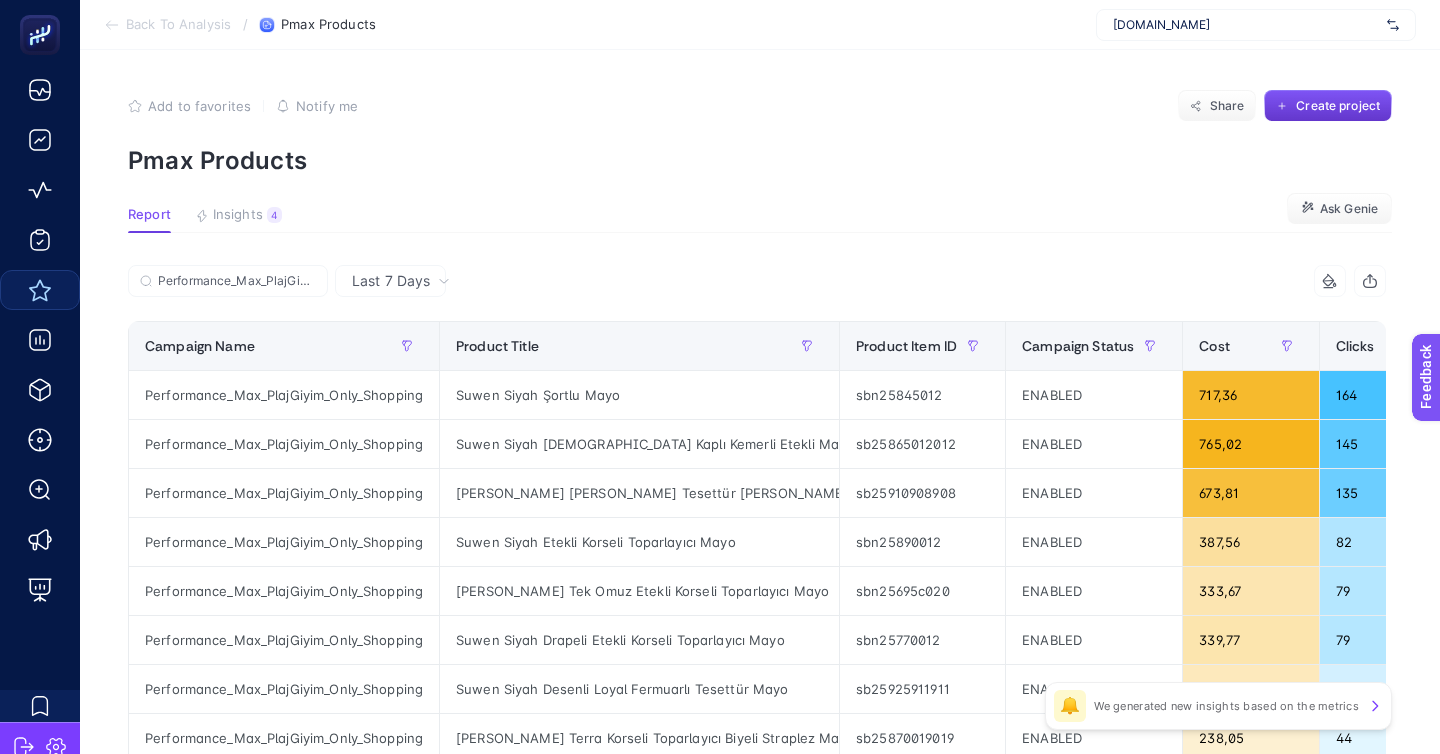 click on "Create project" at bounding box center (1328, 106) 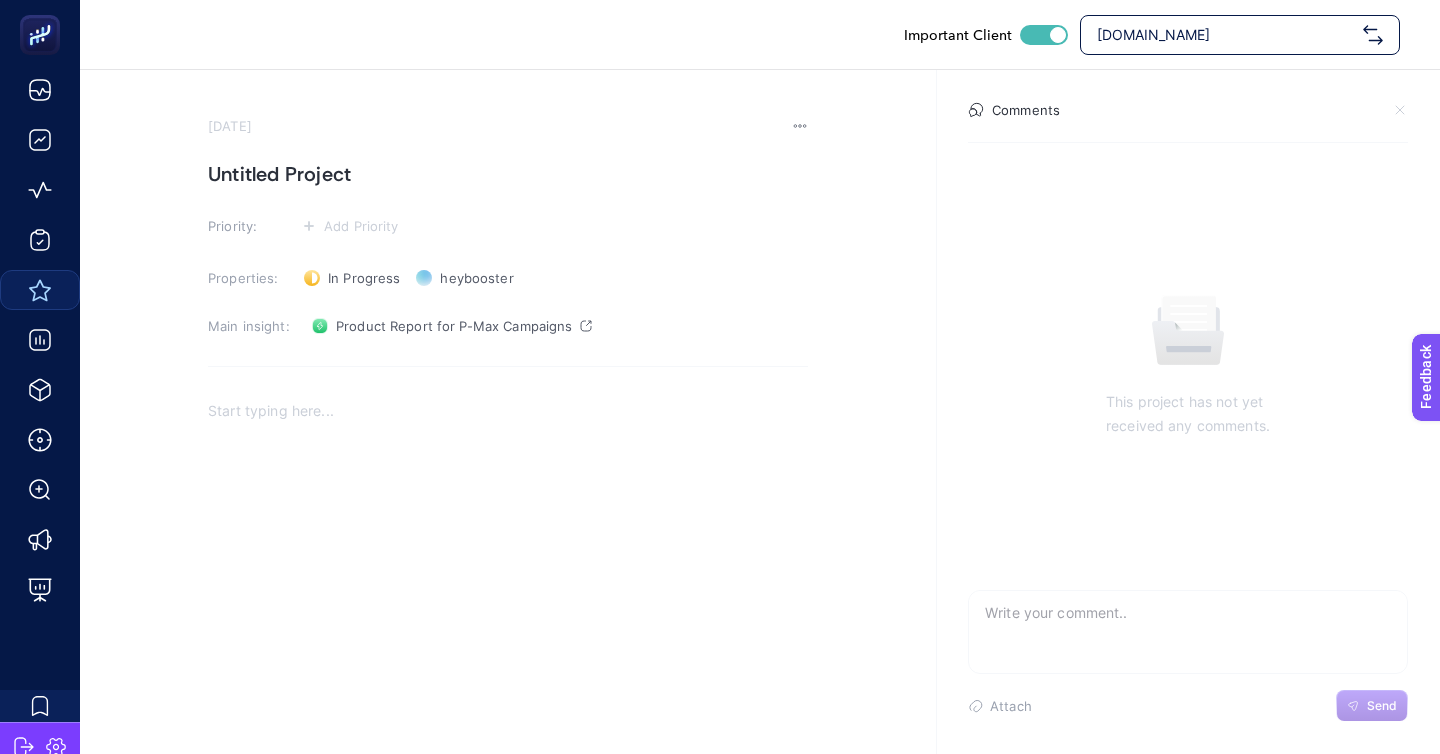 click on "July 3, 2025 Untitled Project  Priority:   Add Priority   Properties:  In Progress Status heybooster  Owner  Main insight:  Product Report for P-Max Campaigns" at bounding box center (508, 452) 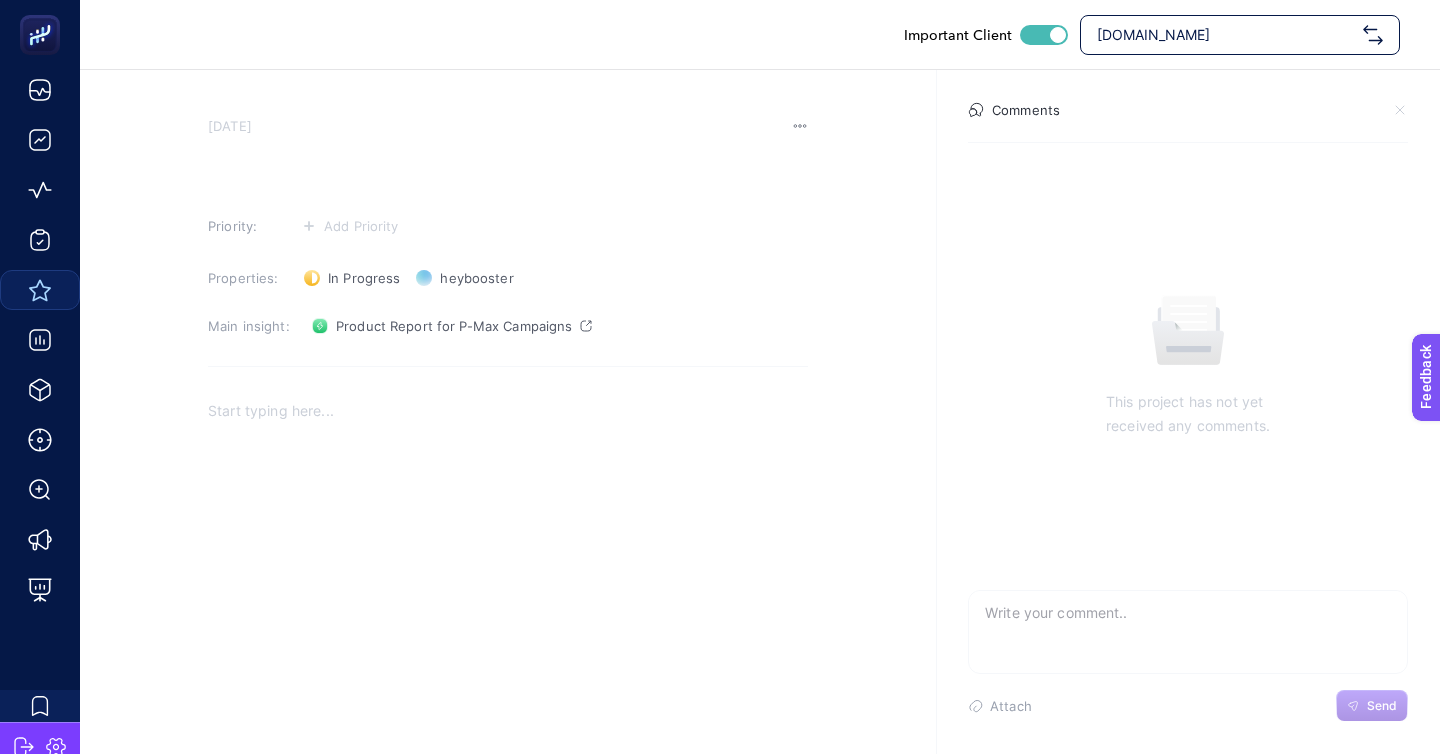 type 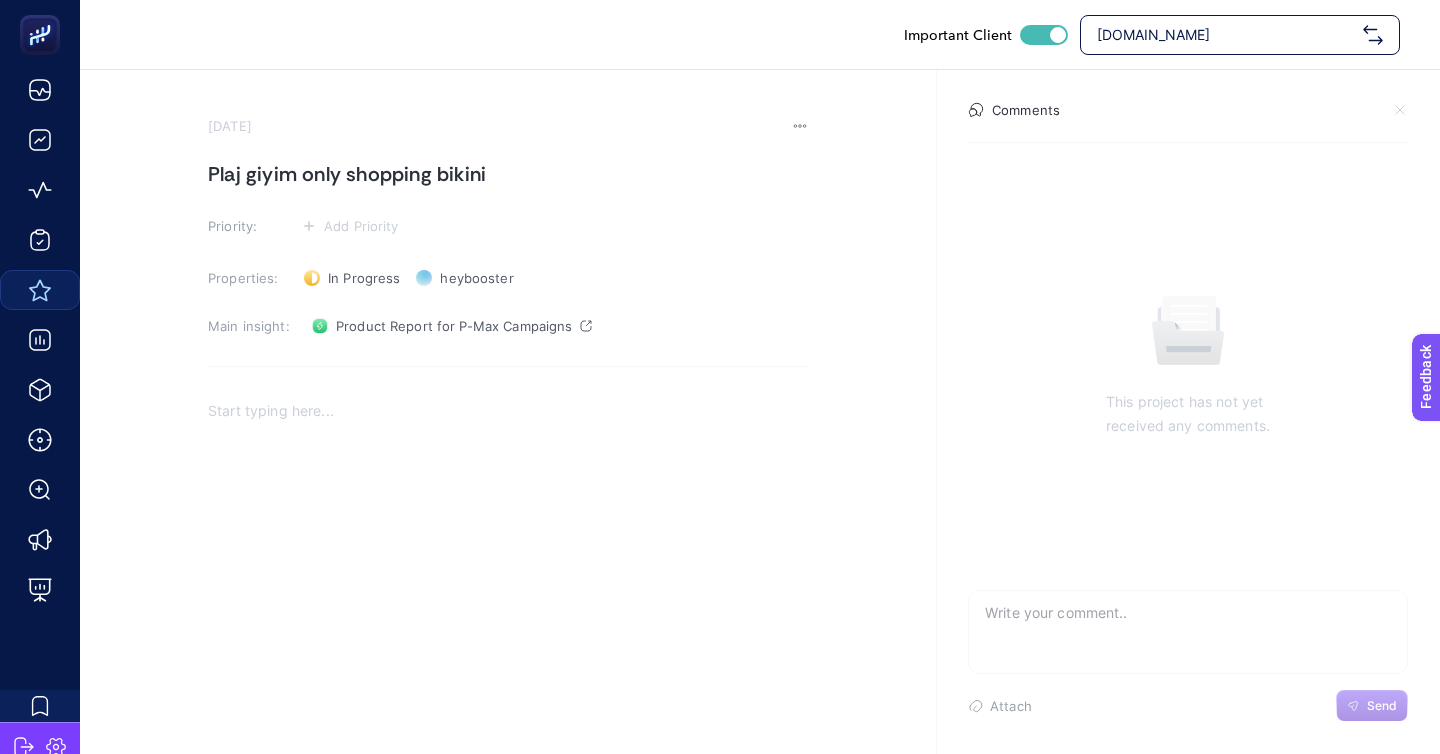 click on "Plaj giyim only shopping bikini" at bounding box center (508, 174) 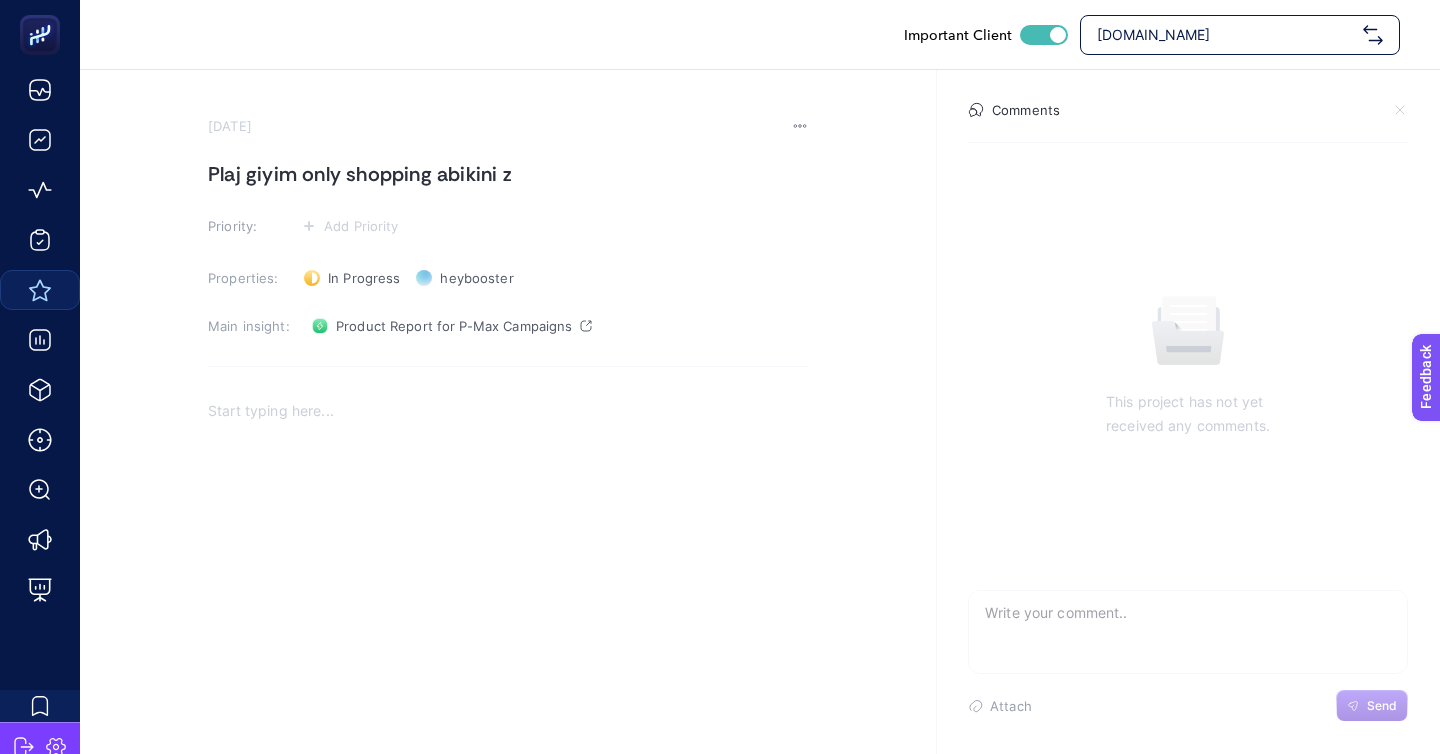 click on "July 3, 2025 Plaj giyim only shopping abikini z  Priority:   Add Priority   Properties:  In Progress Status heybooster  Owner  Main insight:  Product Report for P-Max Campaigns" at bounding box center (508, 452) 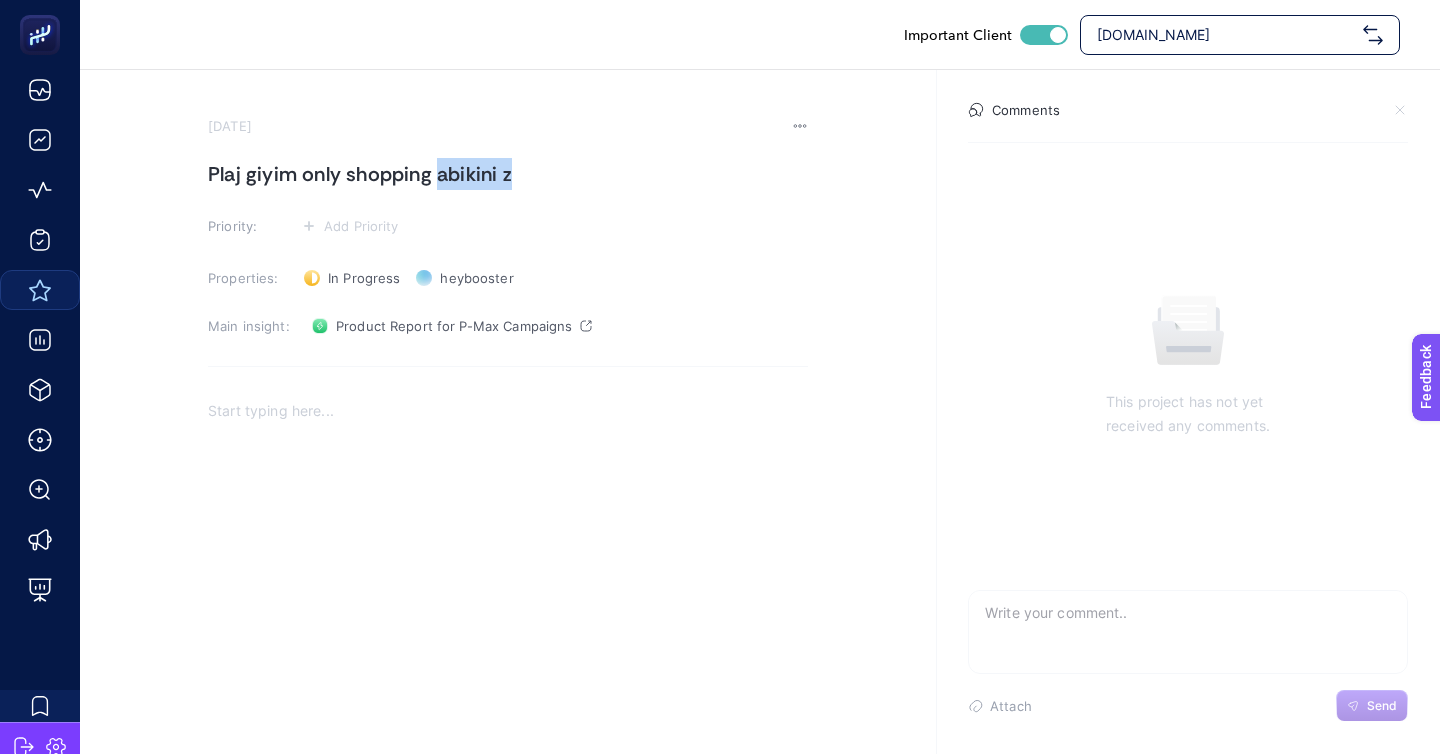 drag, startPoint x: 513, startPoint y: 146, endPoint x: 434, endPoint y: 139, distance: 79.30952 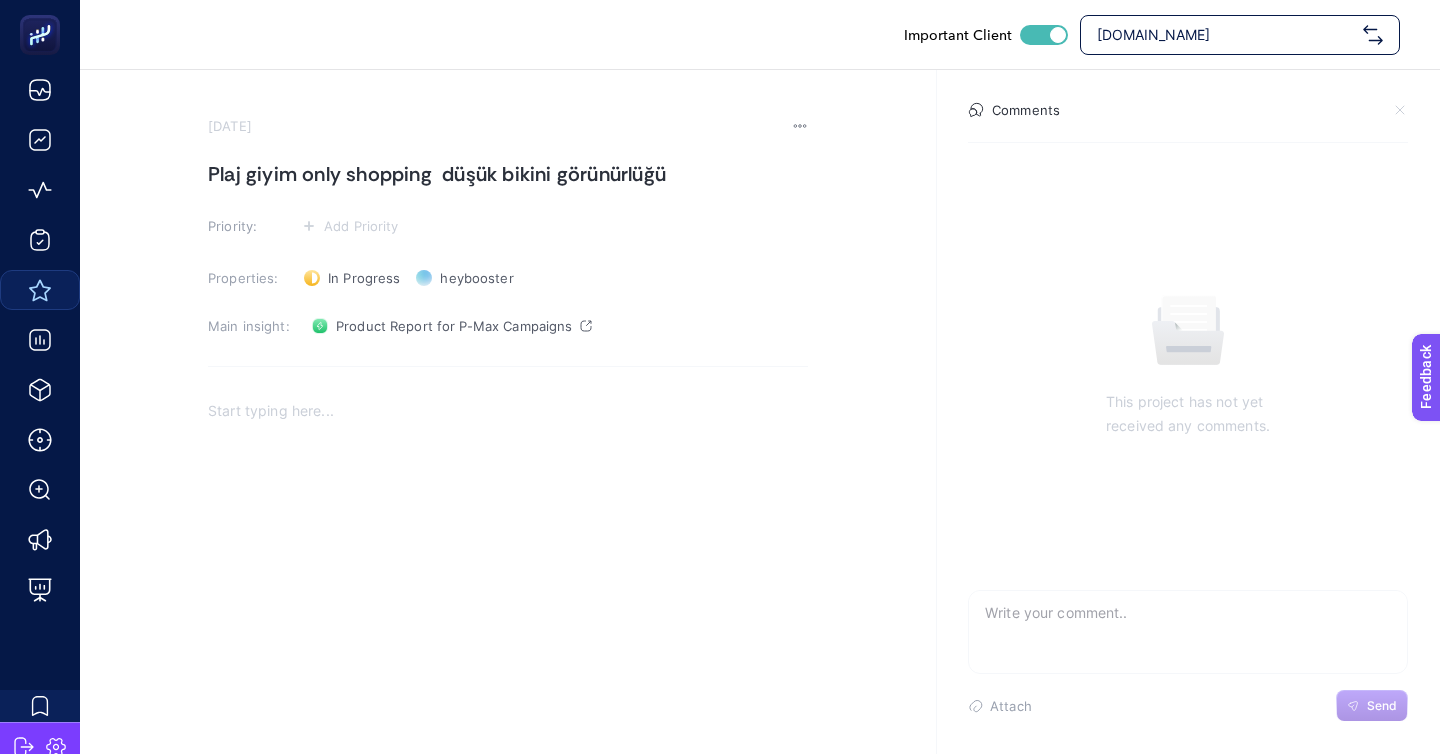 click on "Plaj giyim only shopping  düşük bikini görünürlüğü" at bounding box center (508, 174) 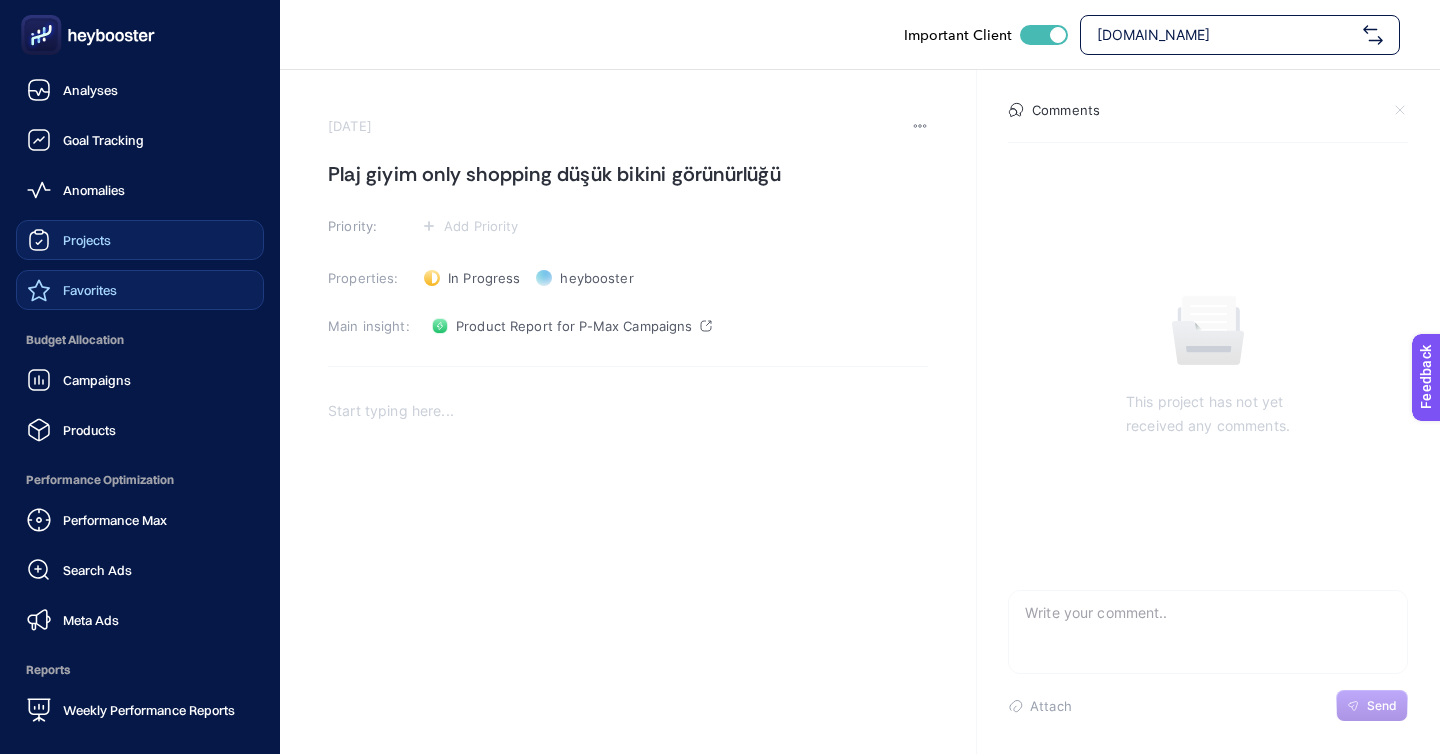 click on "Projects" at bounding box center [140, 240] 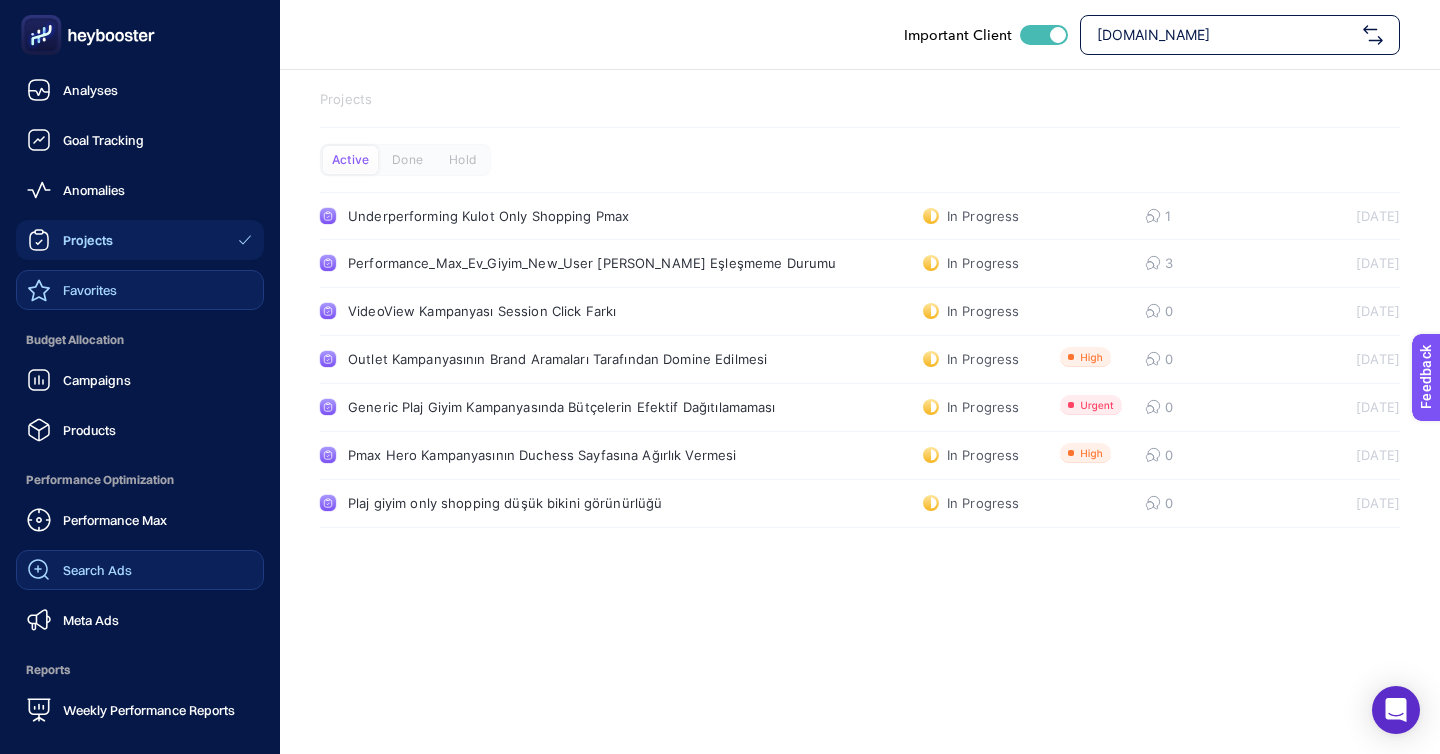 click on "Search Ads" 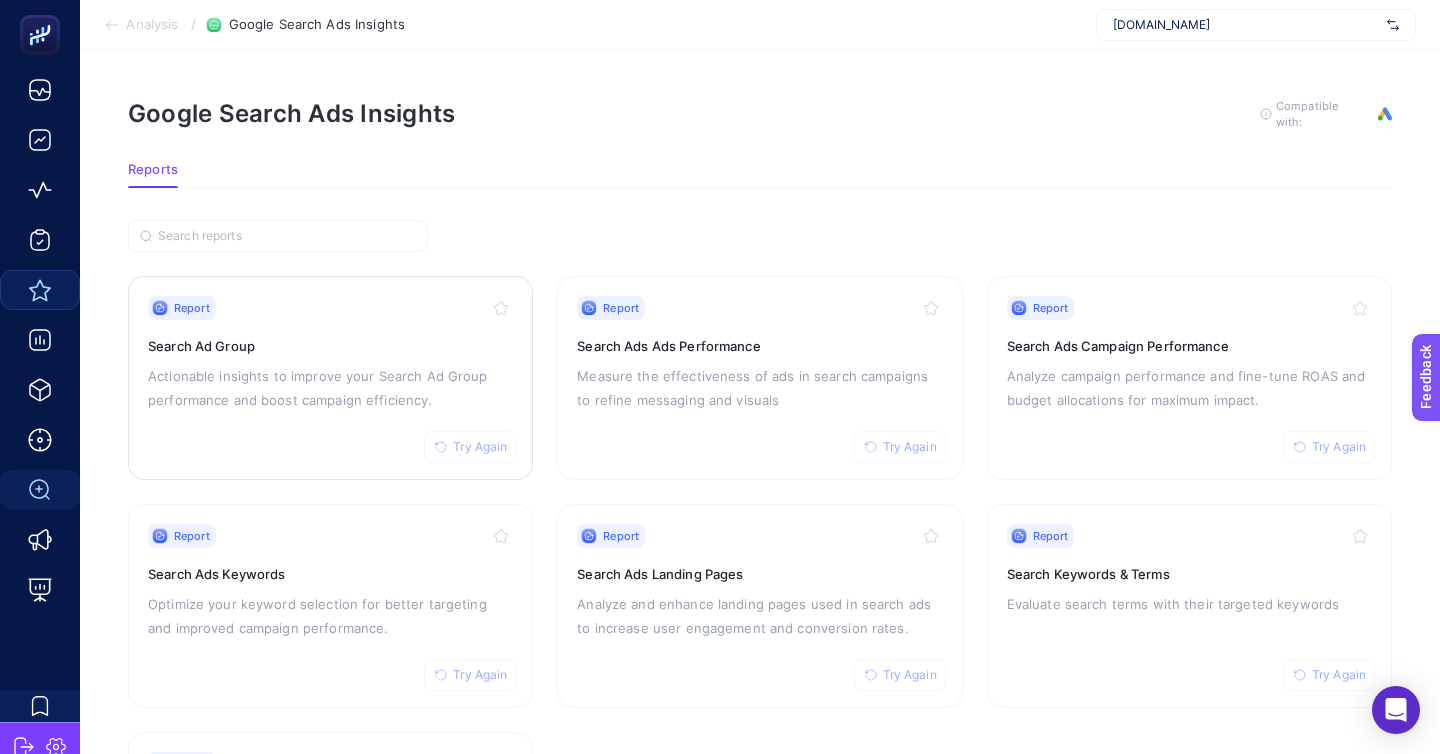 click on "Report Try Again Search Ad Group Actionable insights to improve your Search Ad Group performance and boost campaign efficiency." at bounding box center [330, 378] 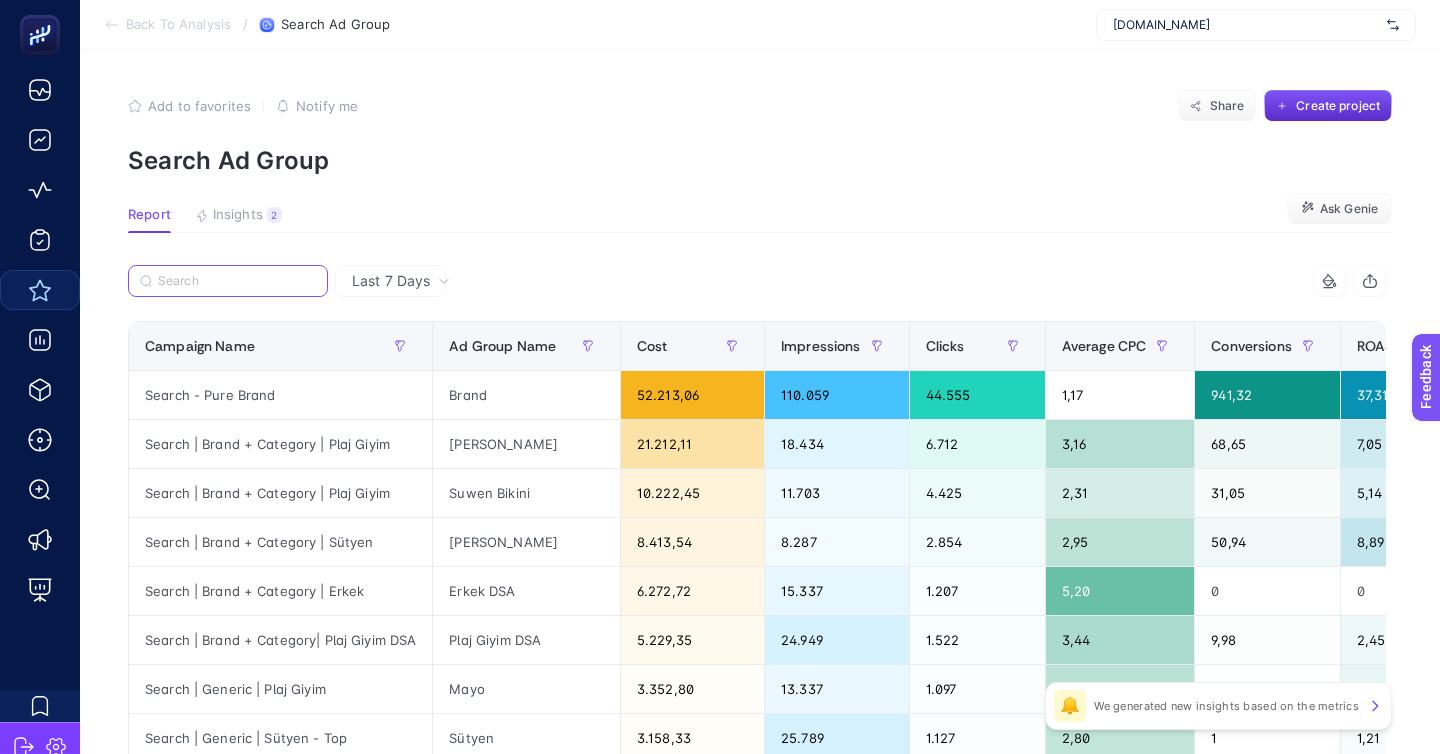 click at bounding box center (237, 281) 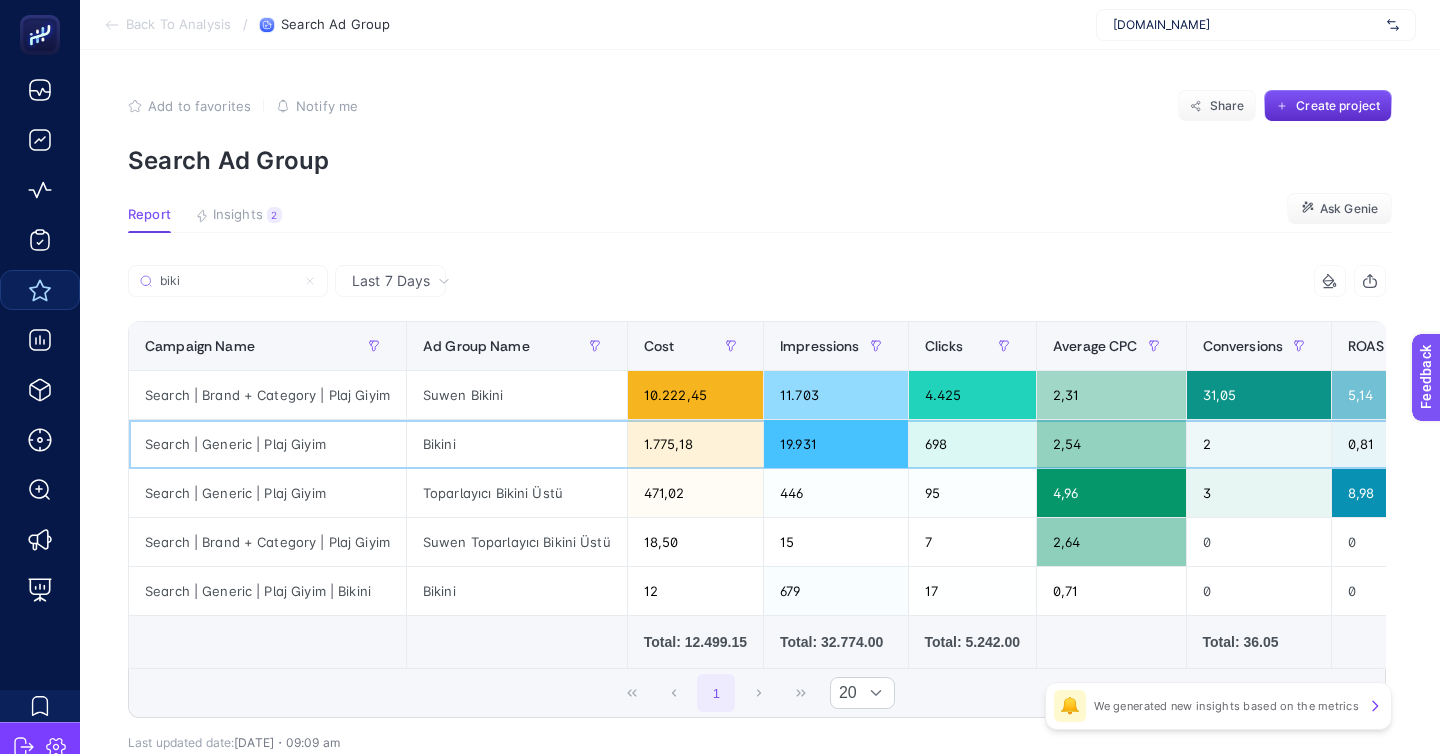 click on "Search | Generic | Plaj Giyim" 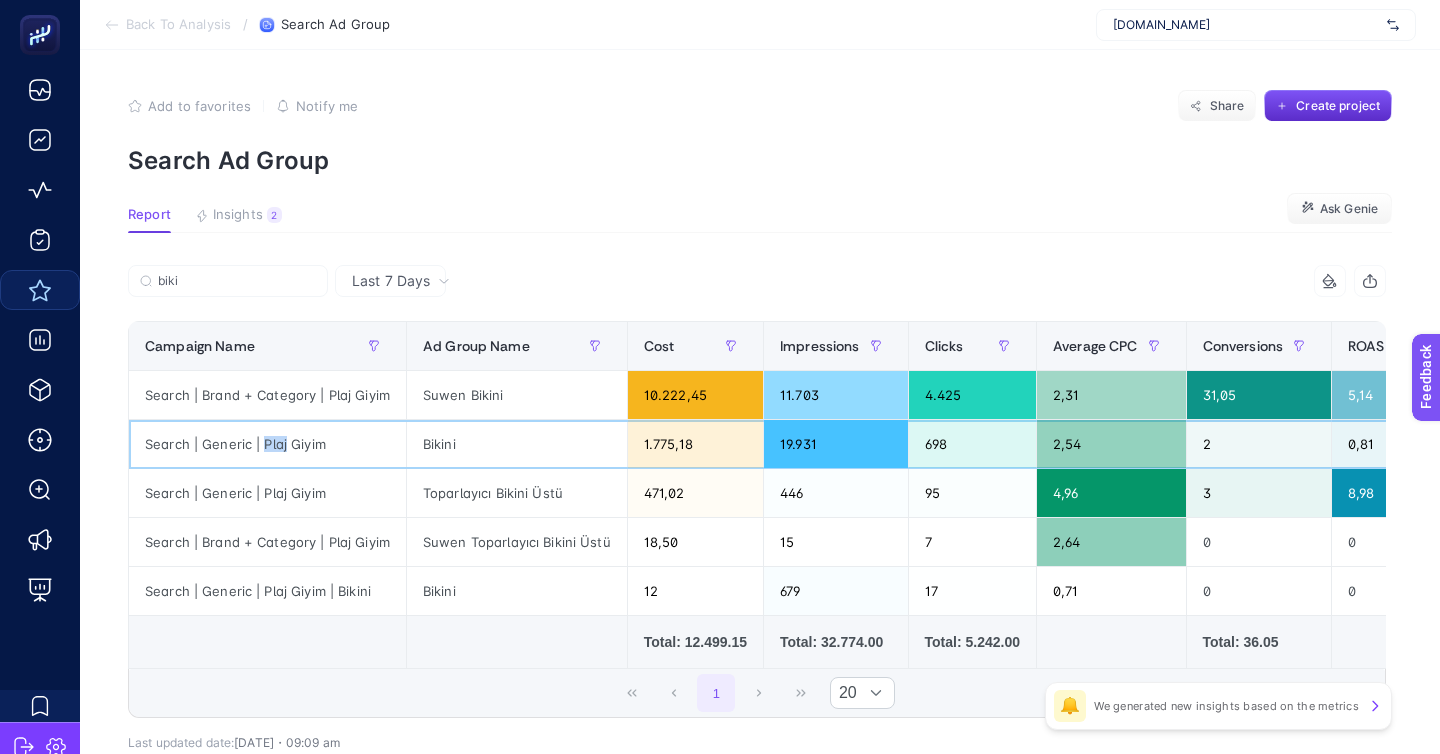 click on "Search | Generic | Plaj Giyim" 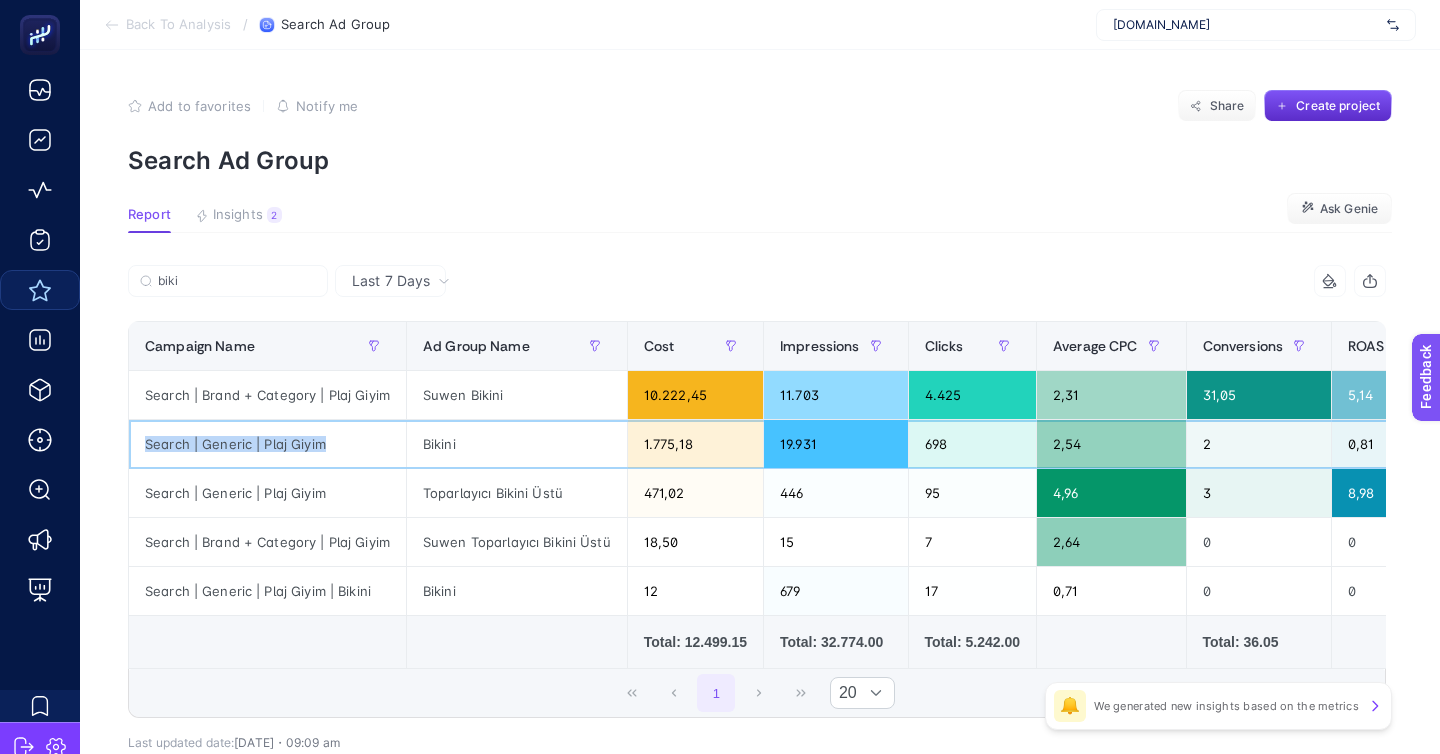 click on "Search | Generic | Plaj Giyim" 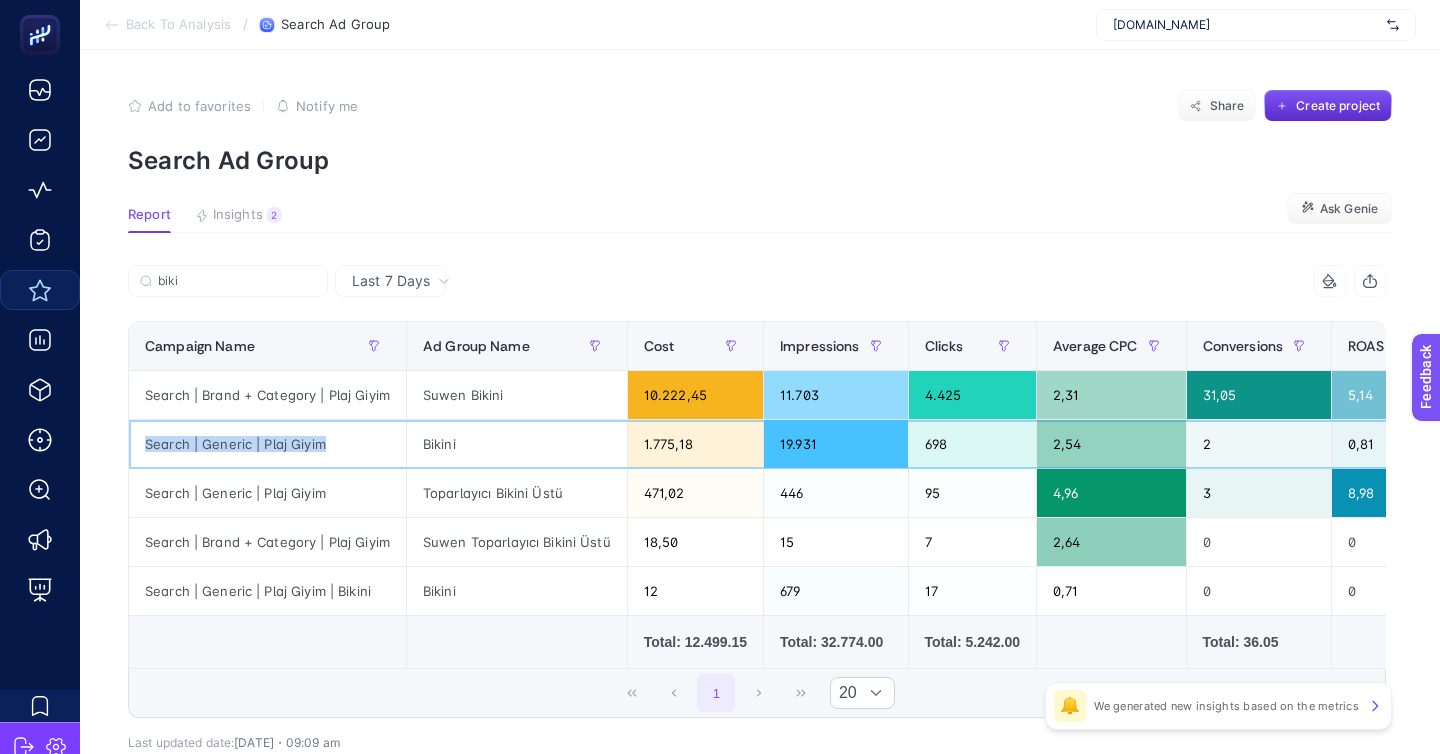 copy on "Search | Generic | Plaj Giyim" 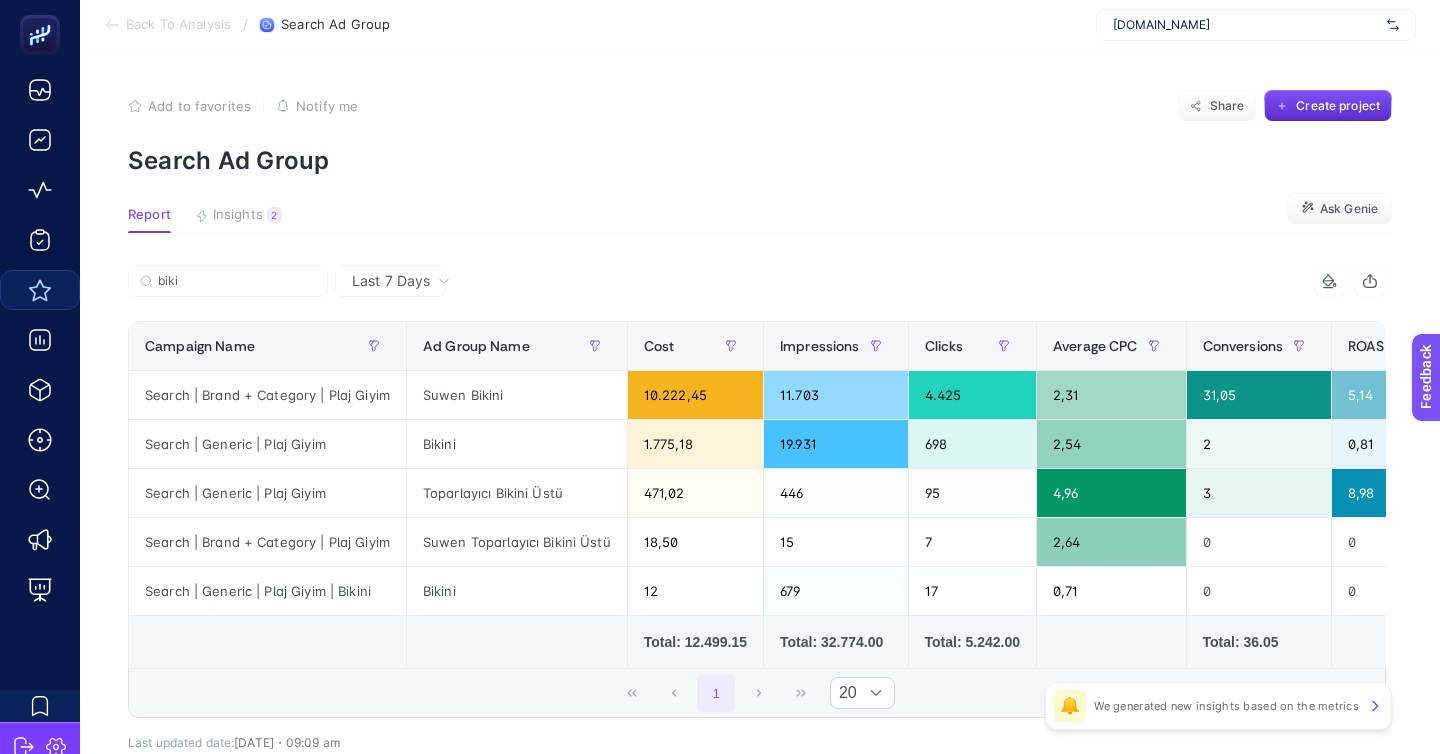 click on "biki" at bounding box center [442, 287] 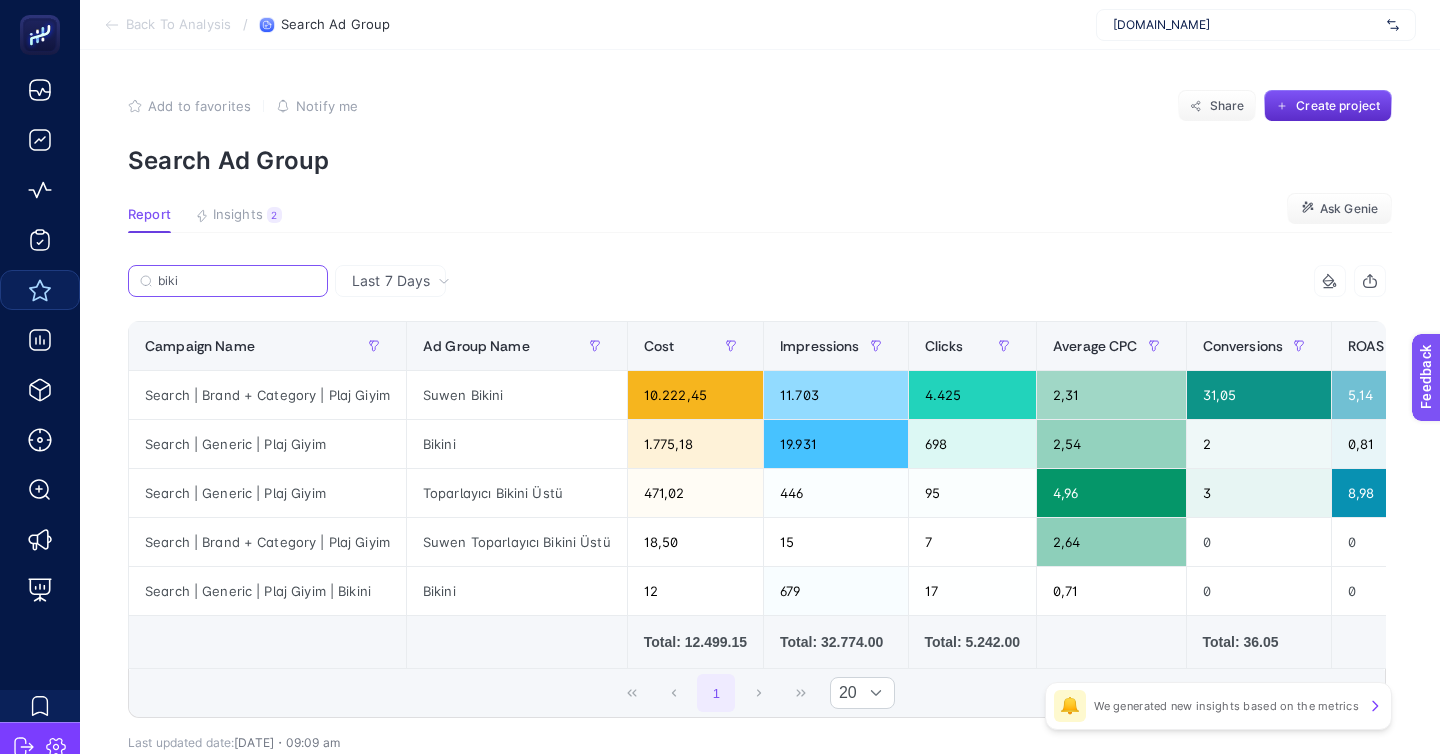 click on "biki" at bounding box center [237, 281] 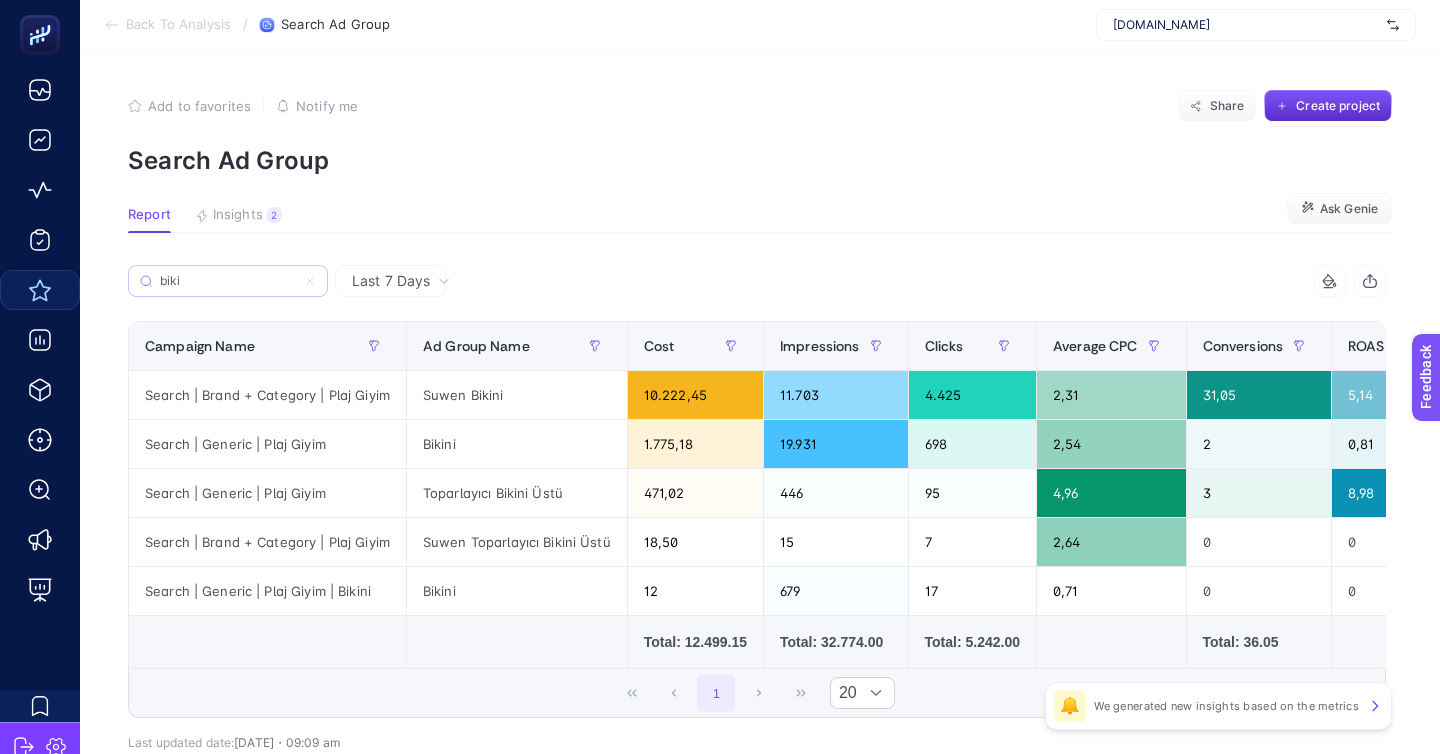 click on "biki" at bounding box center [228, 281] 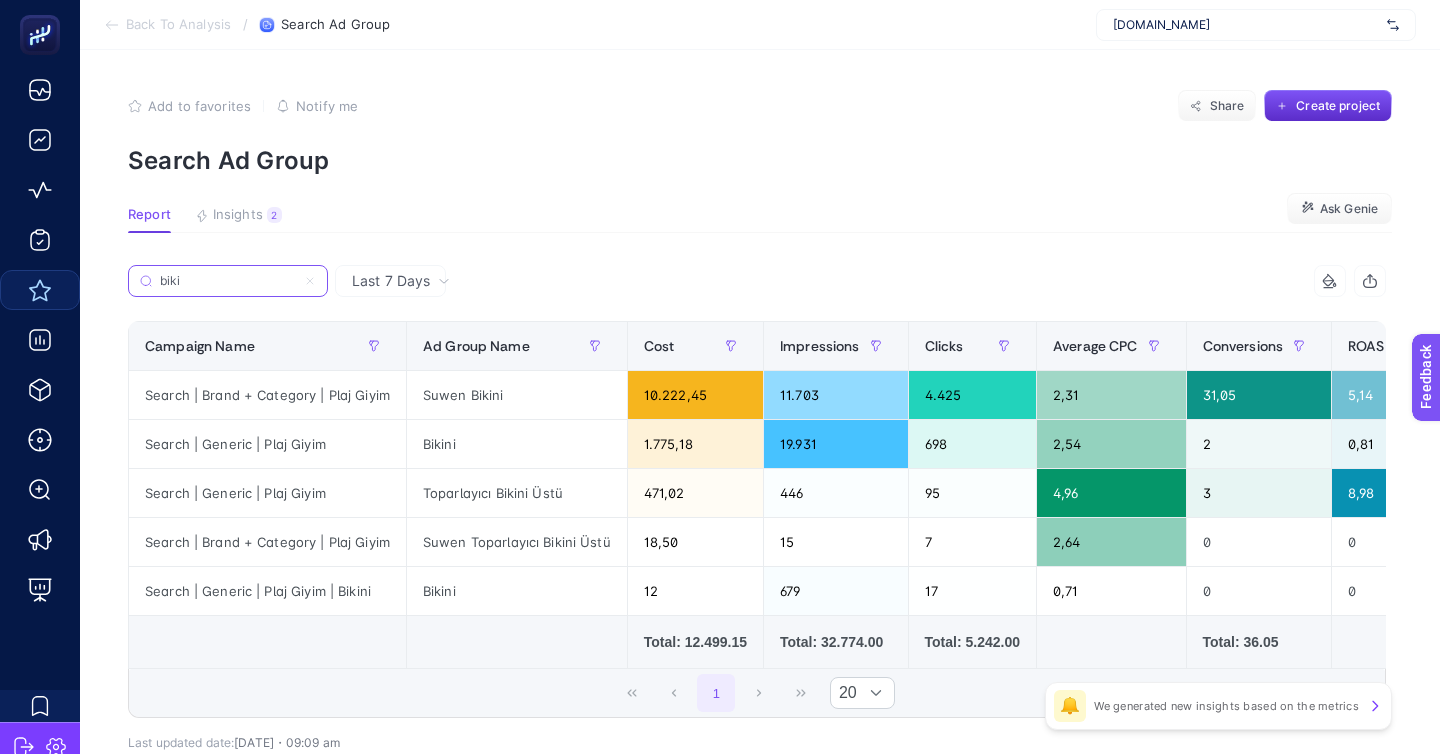 paste on "Search | Generic | Plaj Giyim" 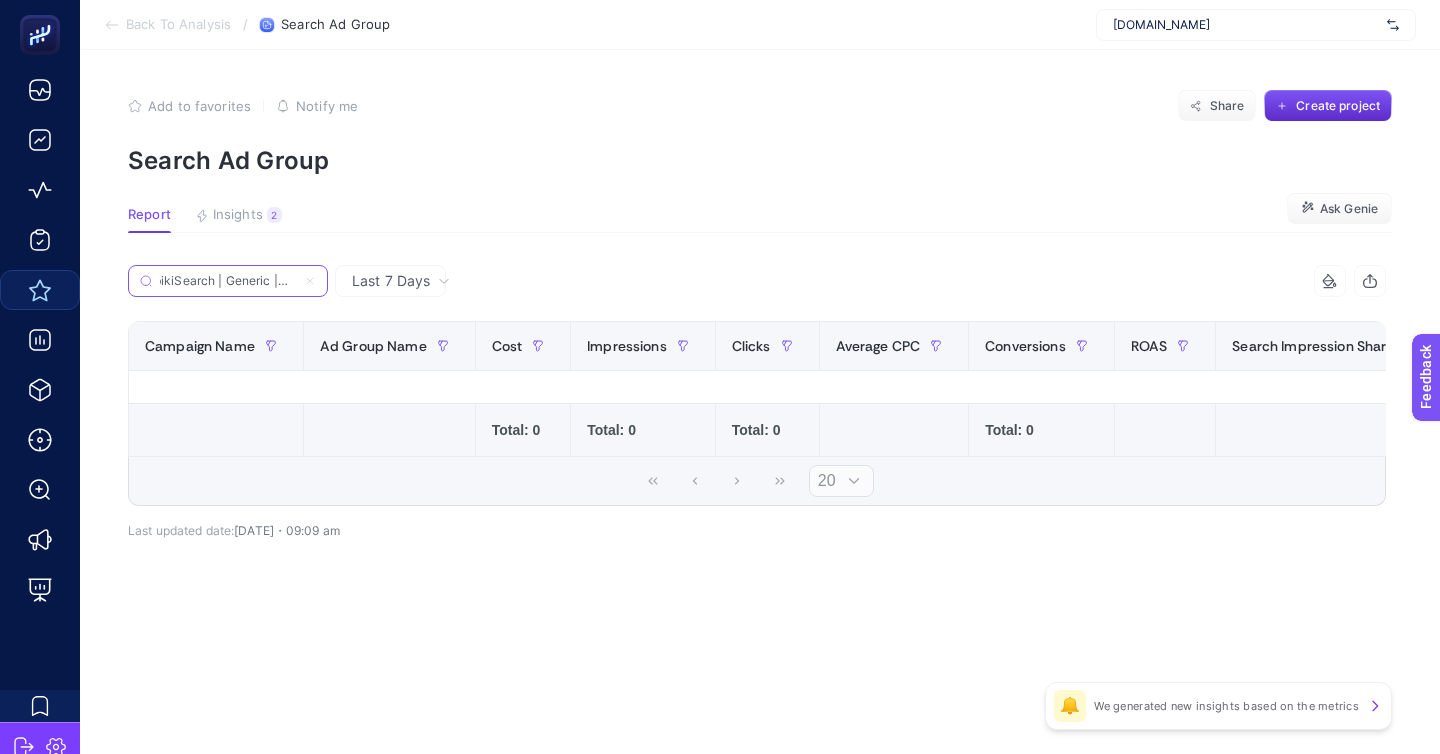 type on "bikiSearch | Generic | Plaj Giyim" 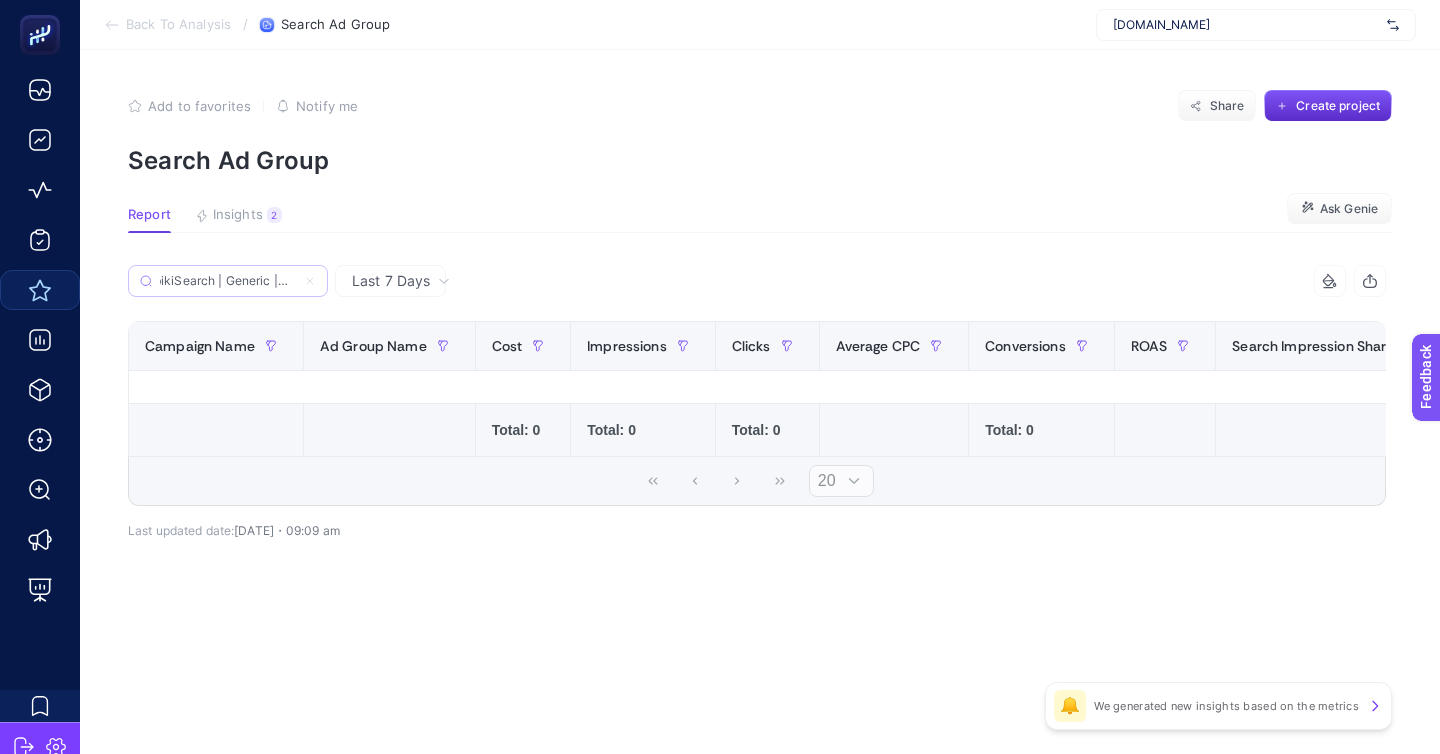 click on "bikiSearch | Generic | Plaj Giyim" at bounding box center [228, 281] 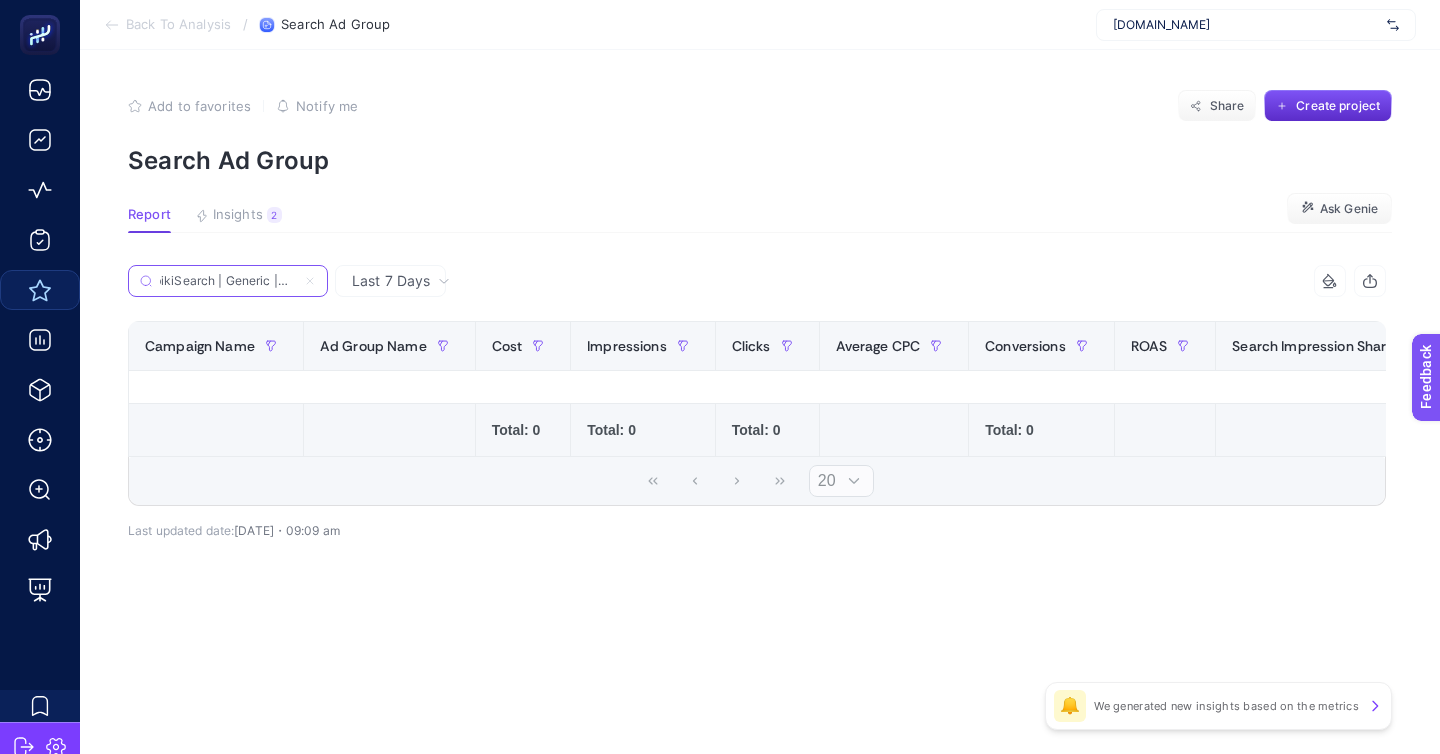 scroll, scrollTop: 0, scrollLeft: 6, axis: horizontal 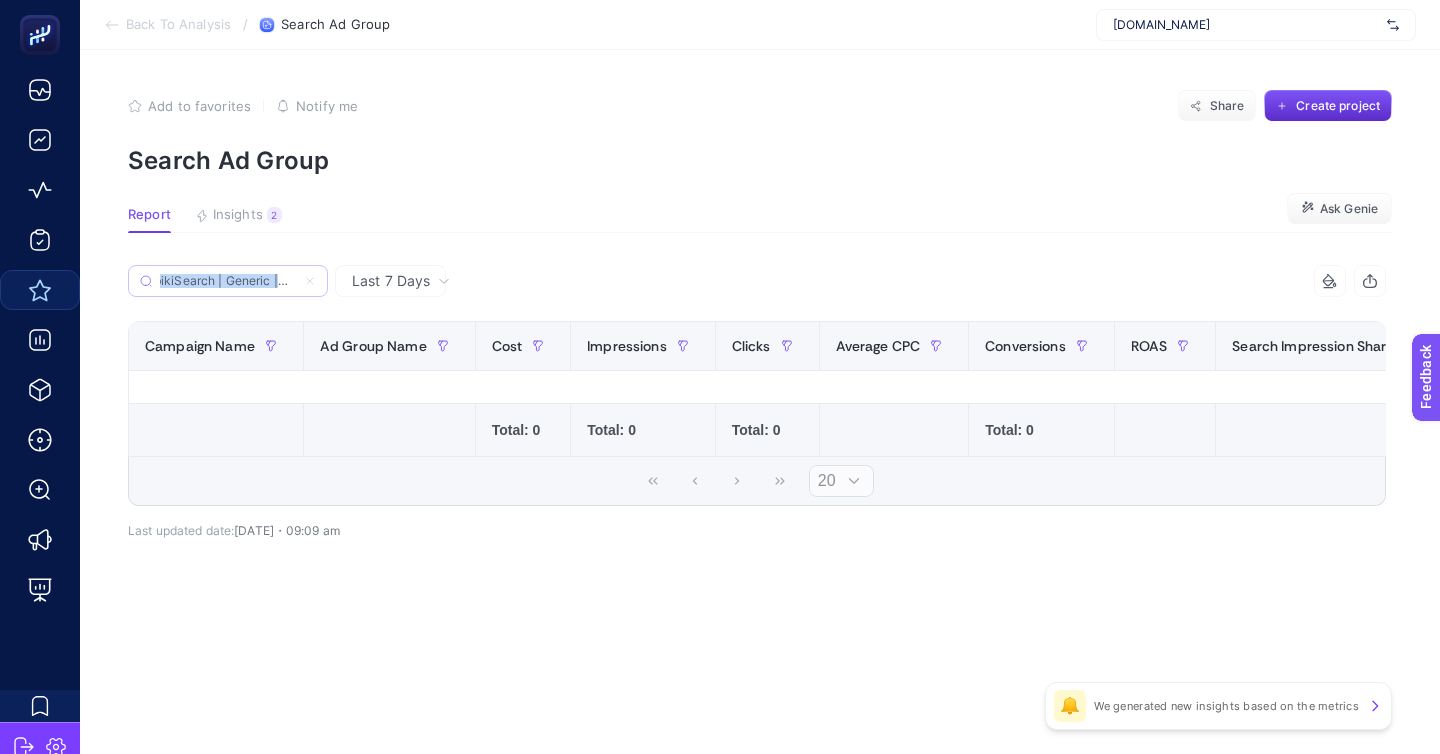 click on "bikiSearch | Generic | Plaj Giyim" at bounding box center [228, 281] 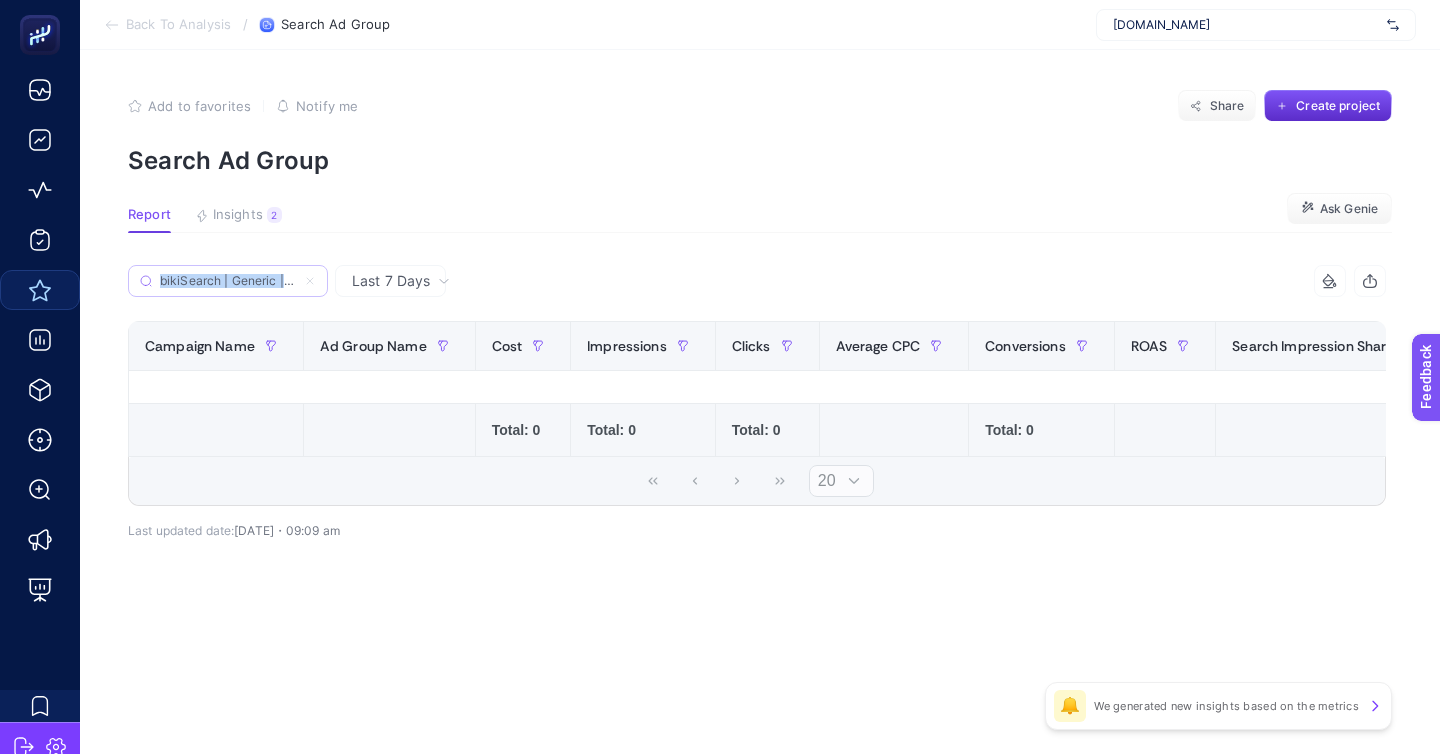 click on "bikiSearch | Generic | Plaj Giyim" at bounding box center (228, 281) 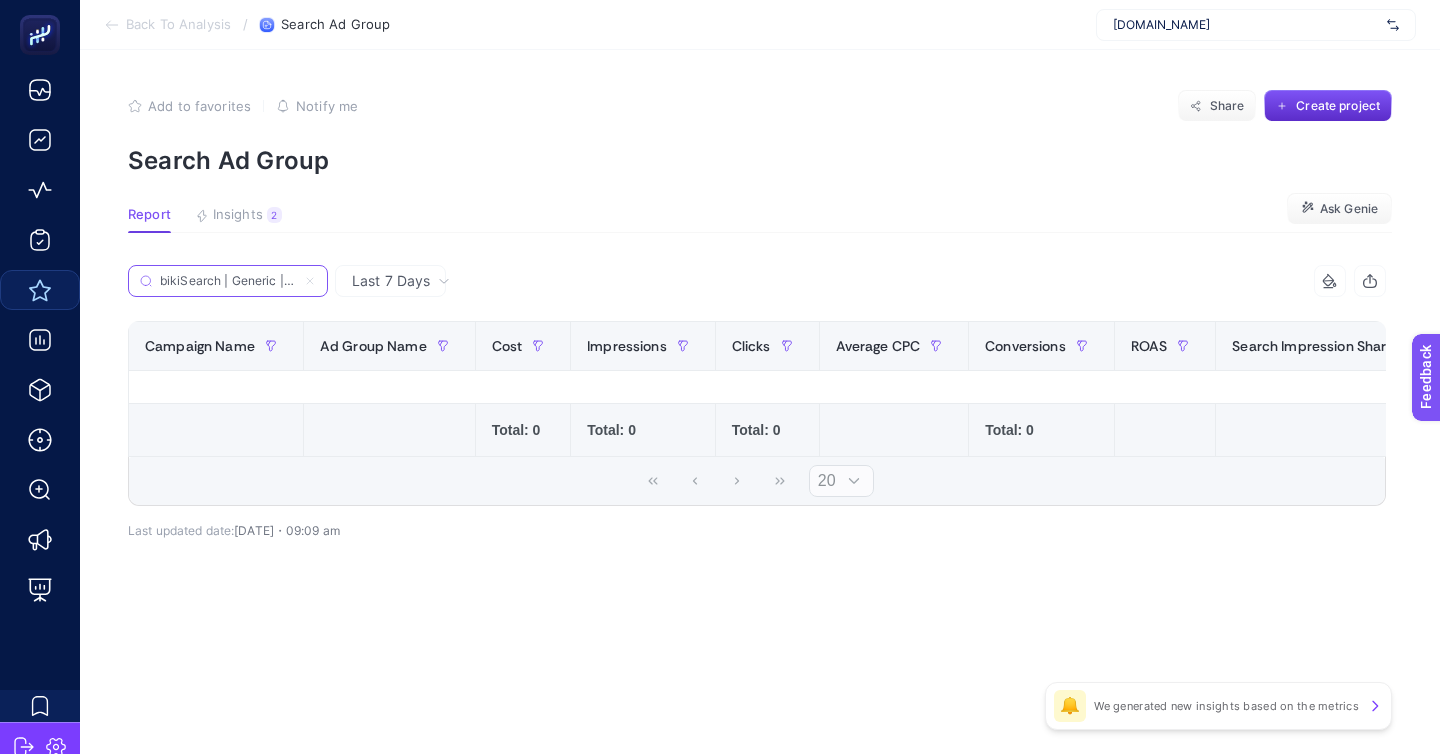 click 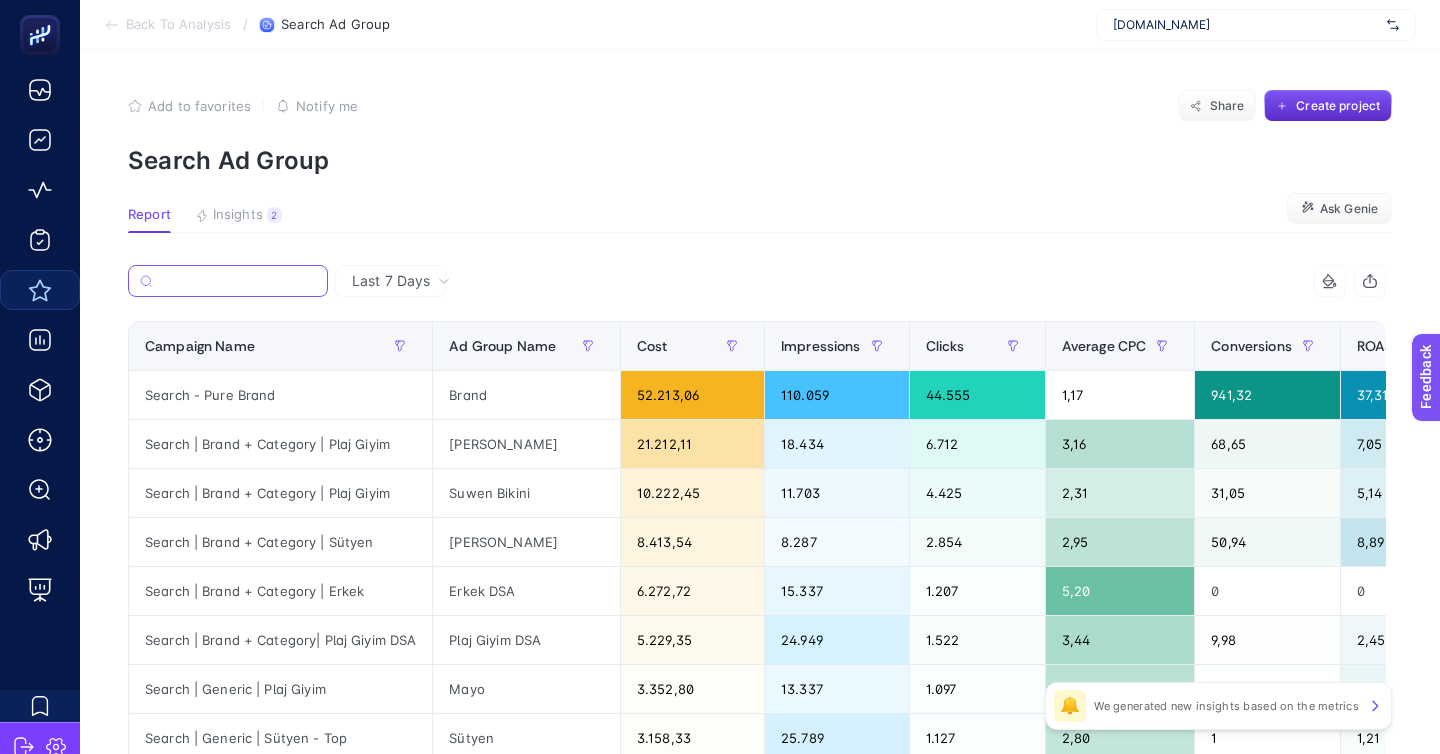 paste on "Search | Generic | Plaj Giyim" 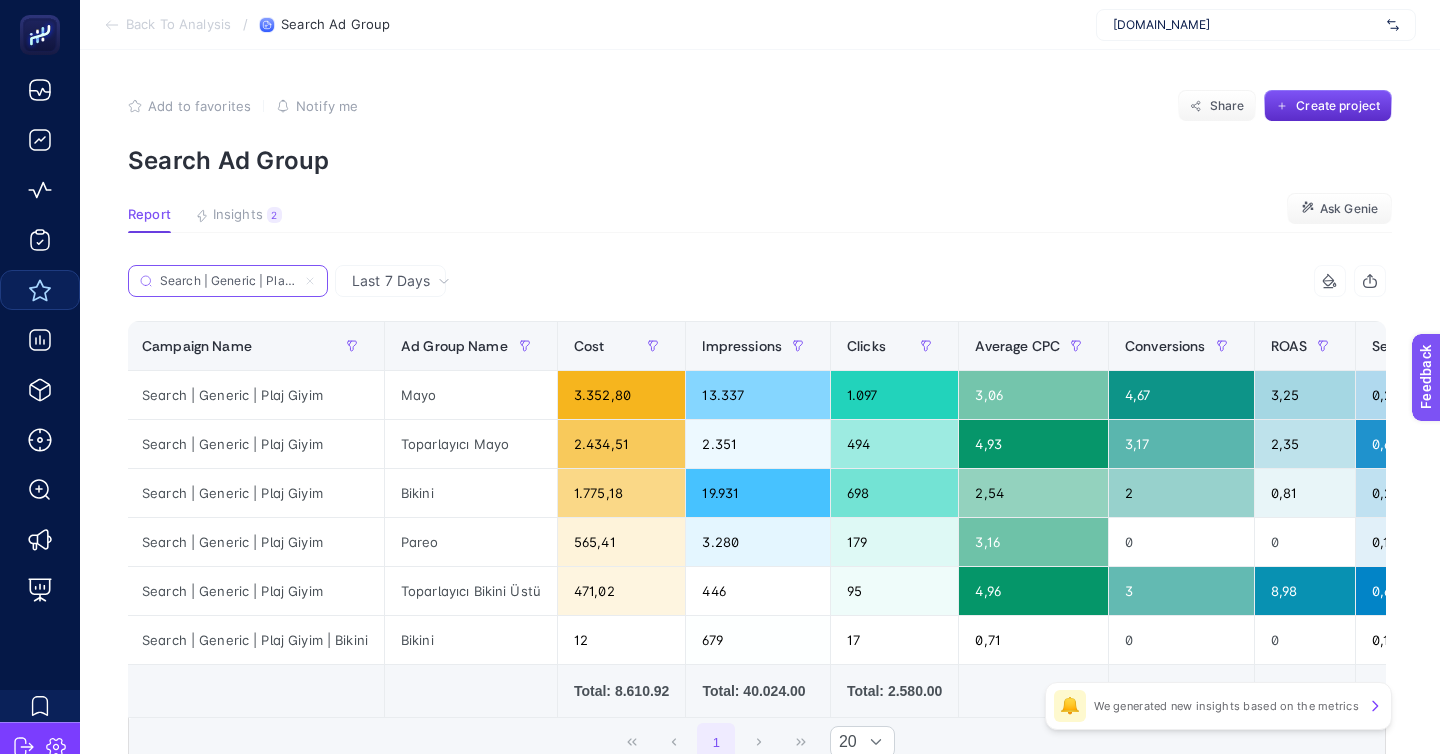 type on "Search | Generic | Plaj Giyim" 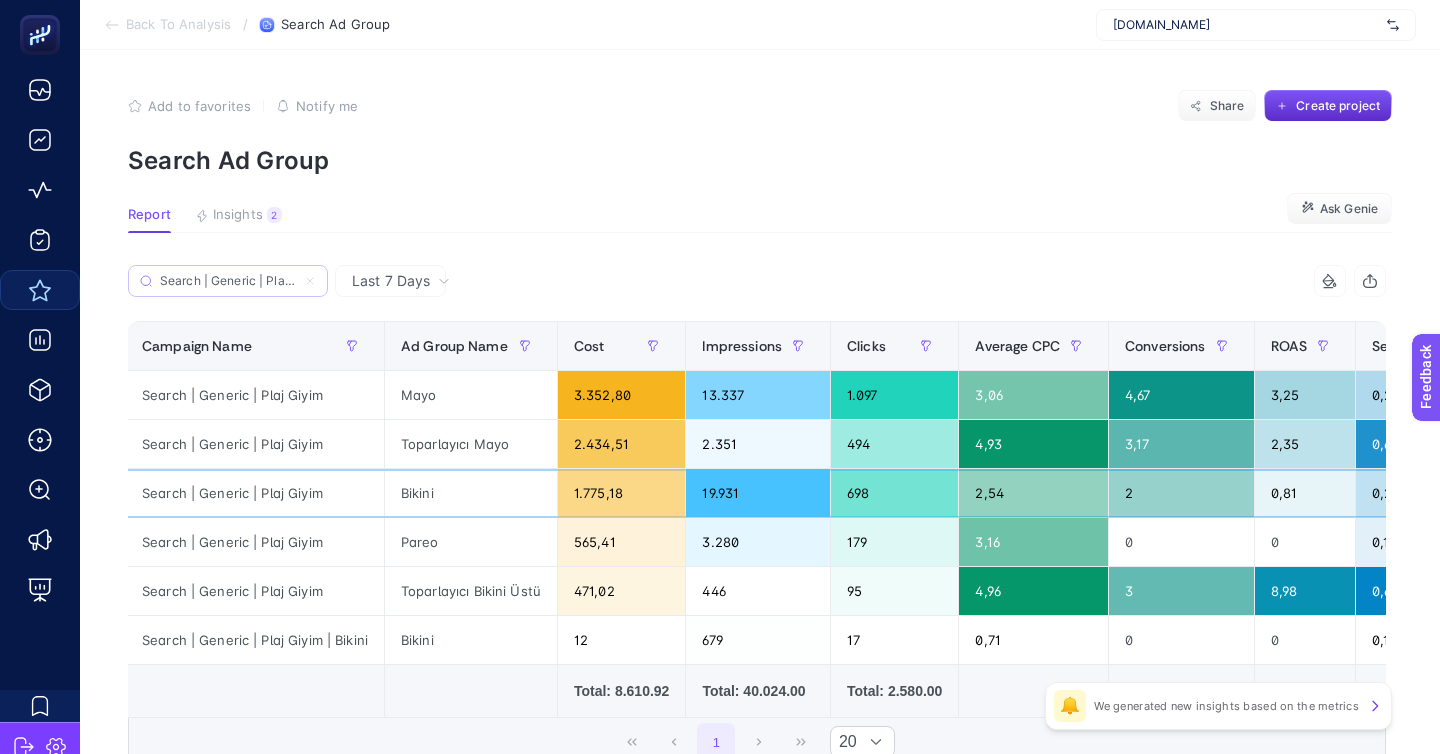 click on "Bikini" 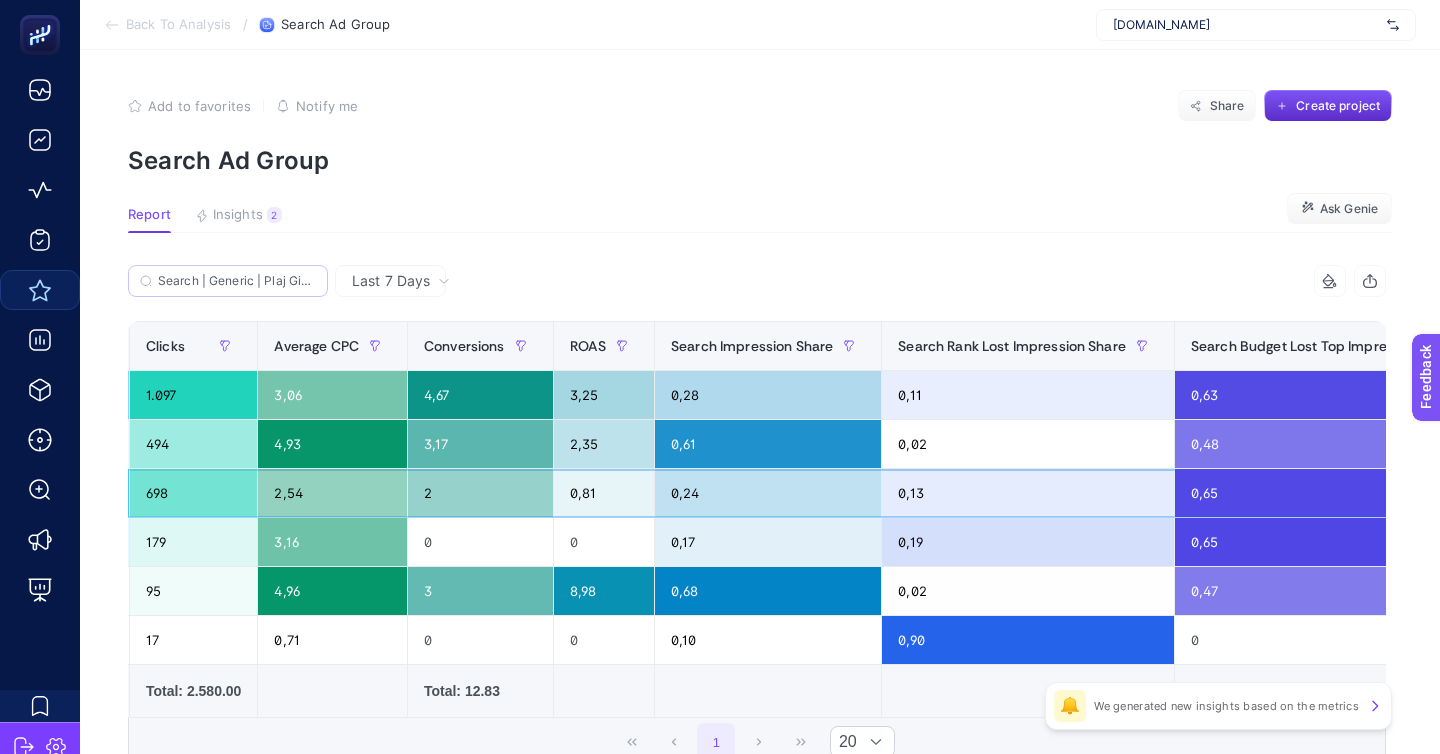 scroll, scrollTop: 0, scrollLeft: 0, axis: both 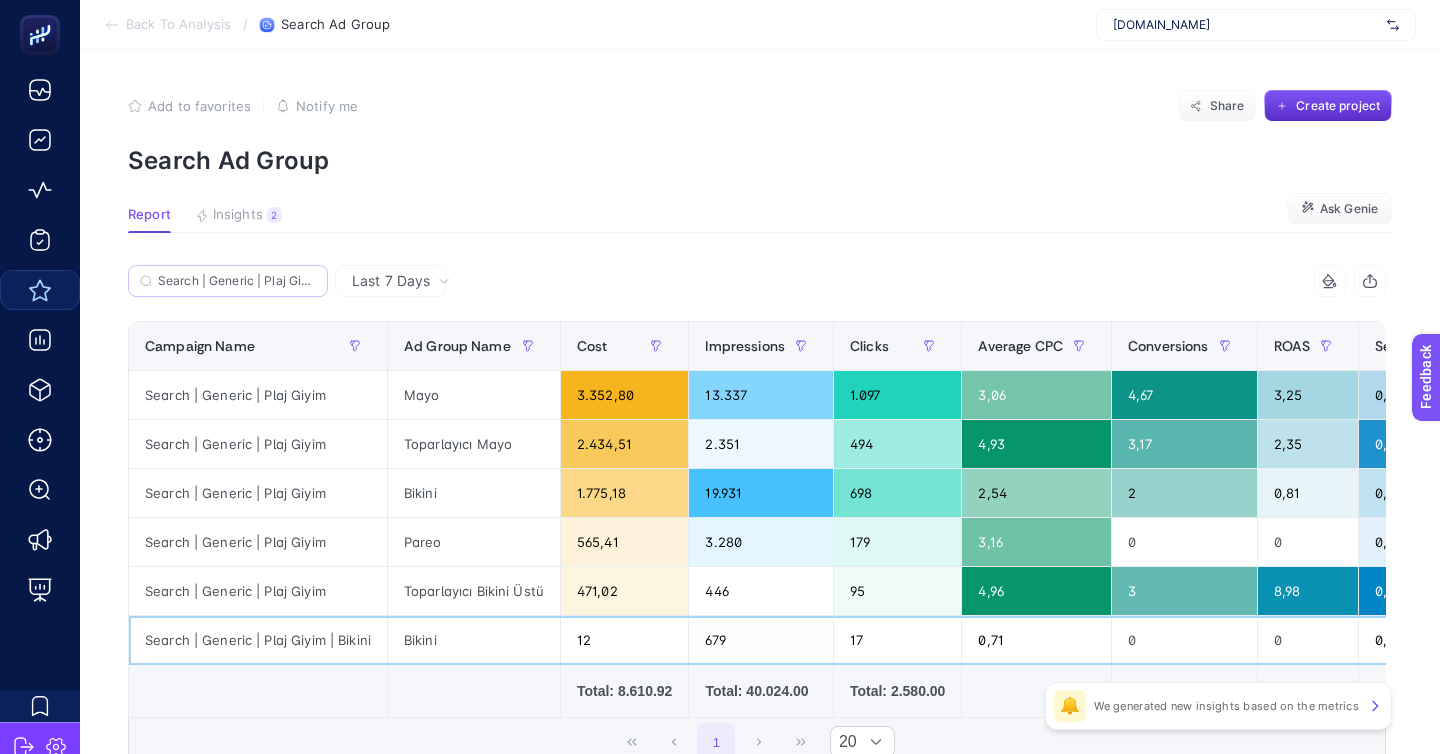 click on "Bikini" 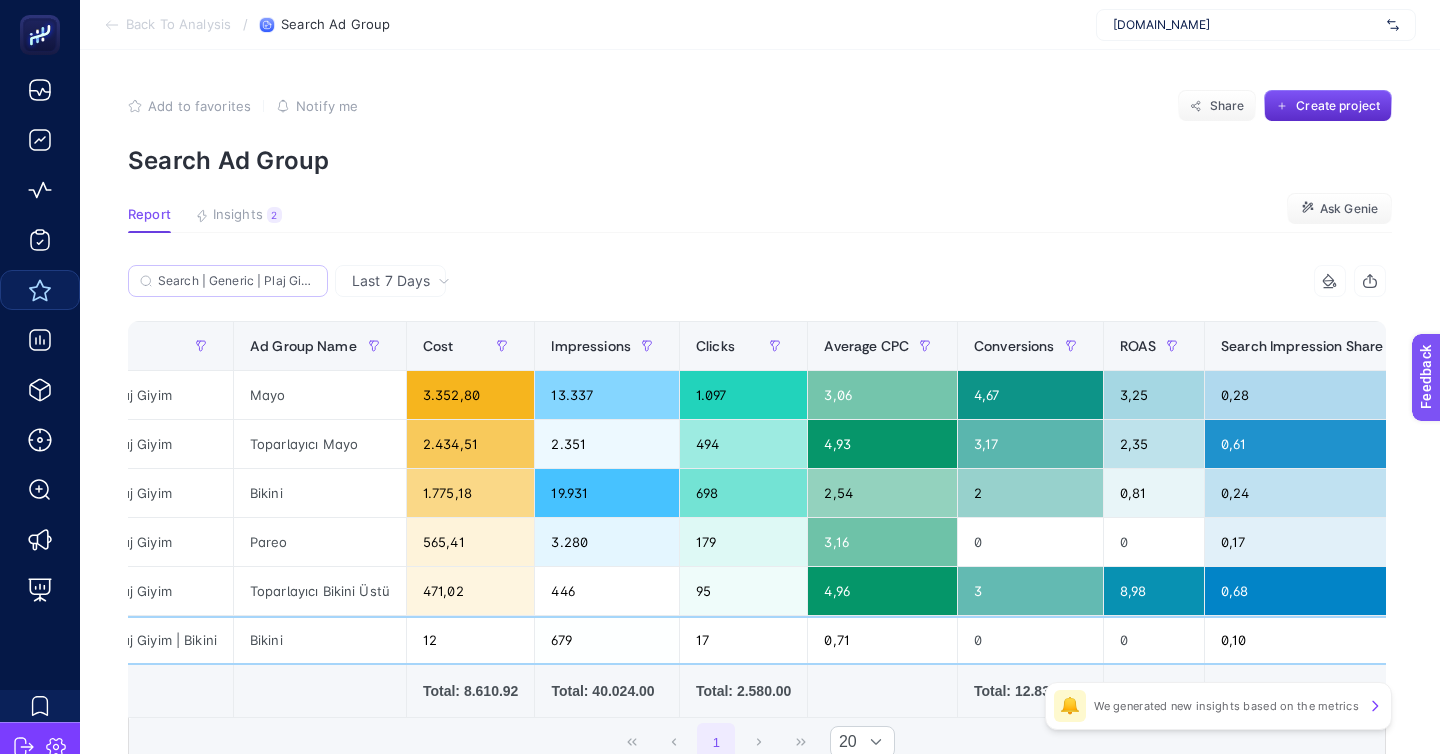 scroll, scrollTop: 0, scrollLeft: 0, axis: both 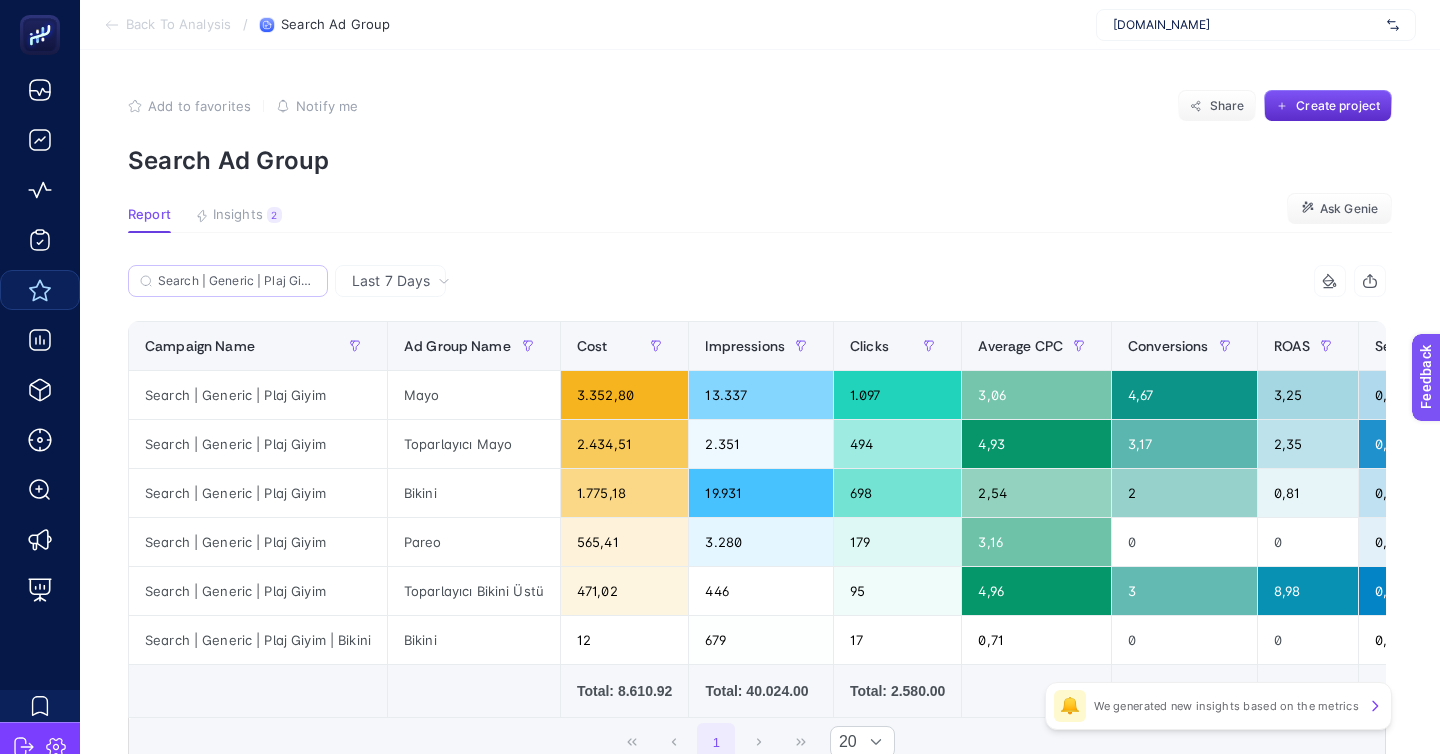 click on "[DOMAIN_NAME]" at bounding box center (1256, 25) 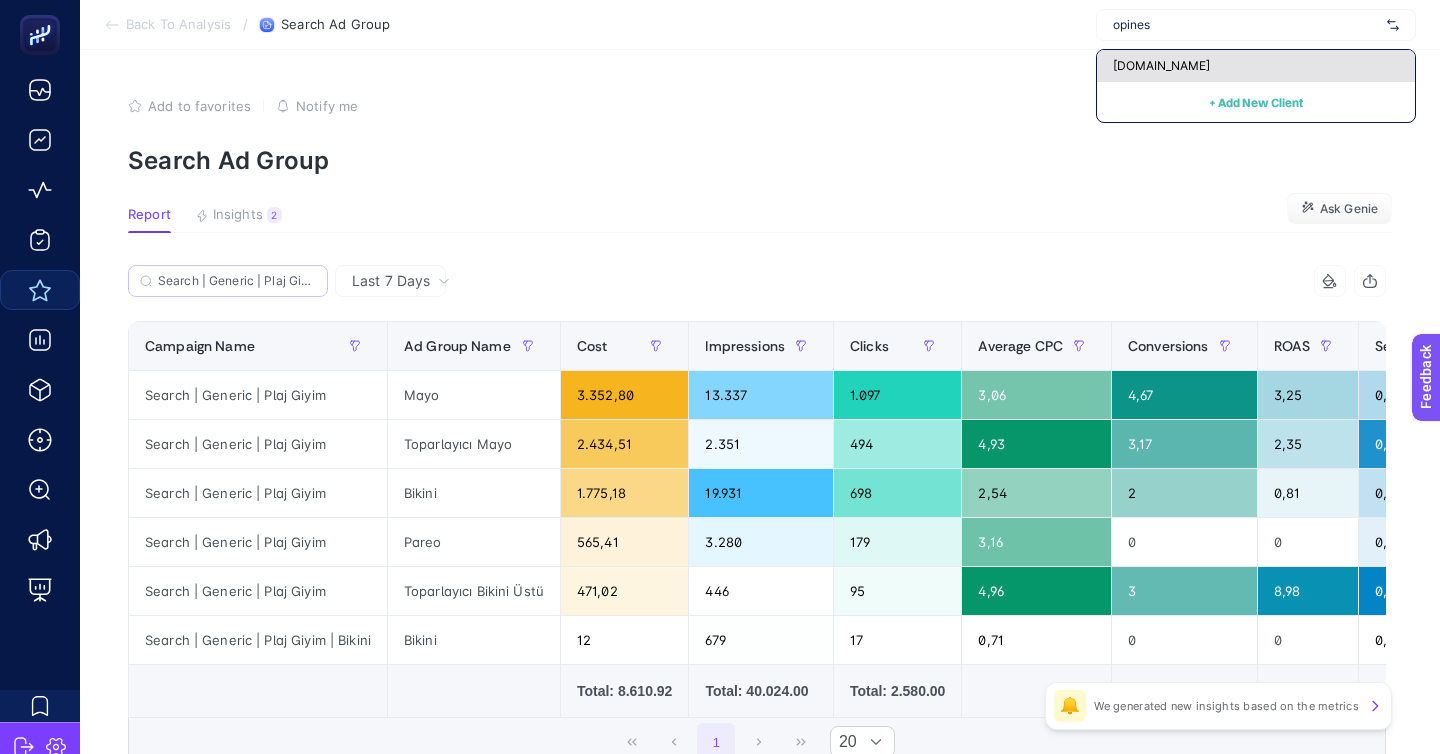 type on "opines" 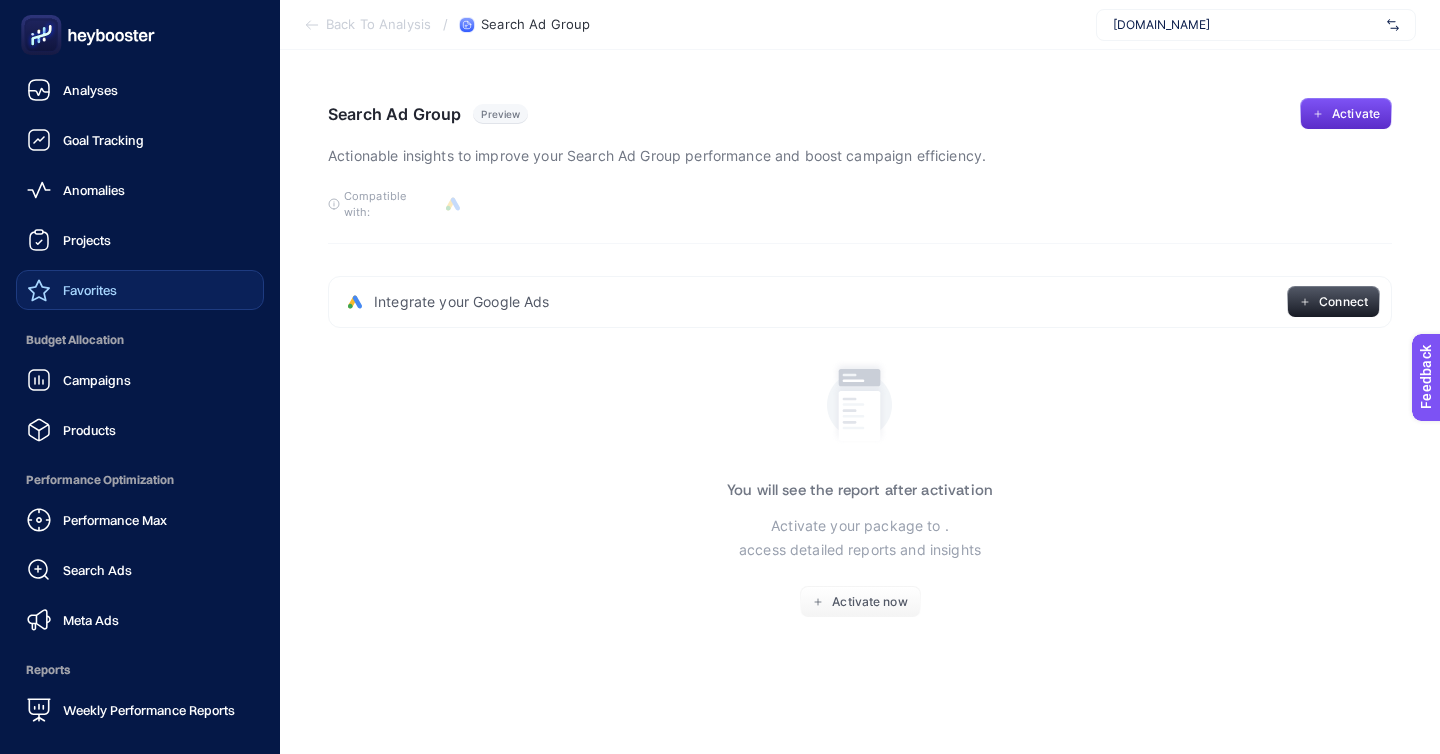 click 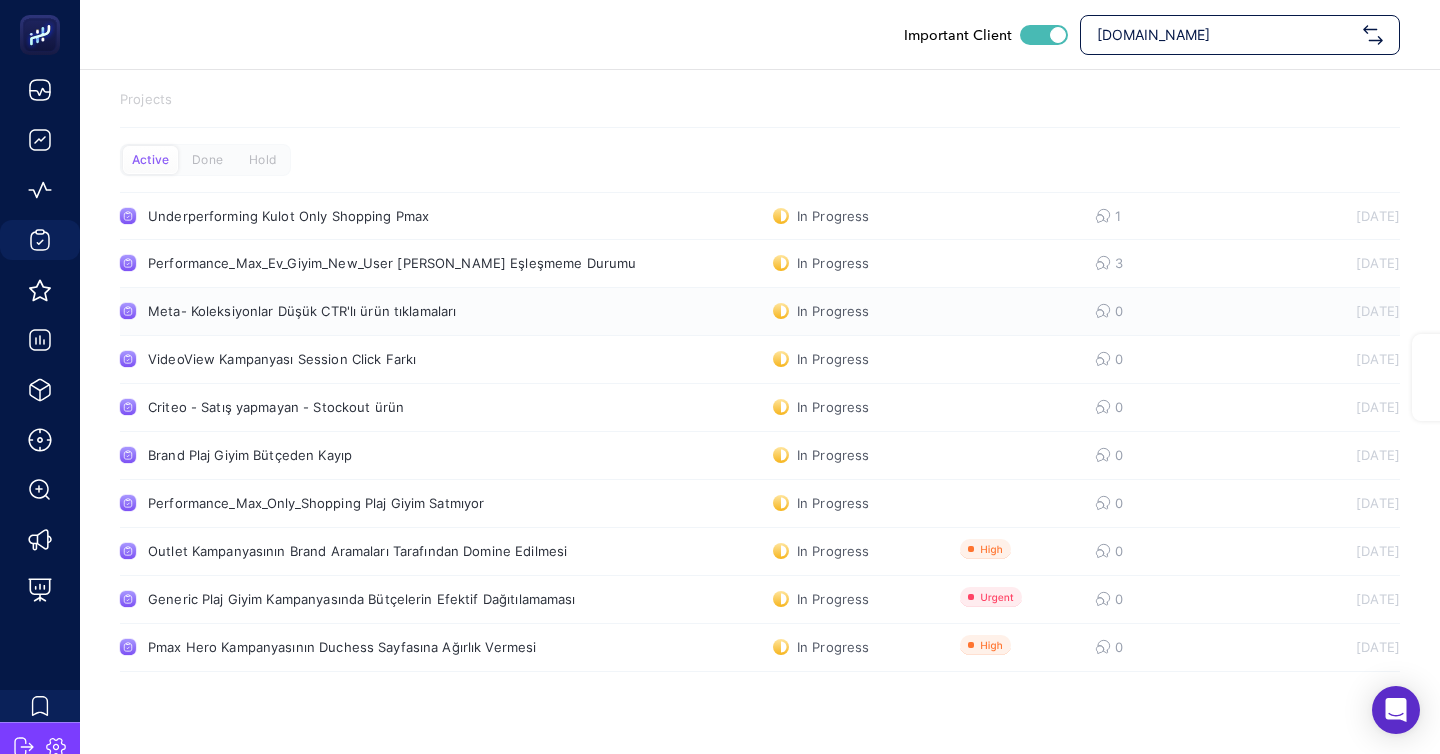 scroll, scrollTop: 0, scrollLeft: 0, axis: both 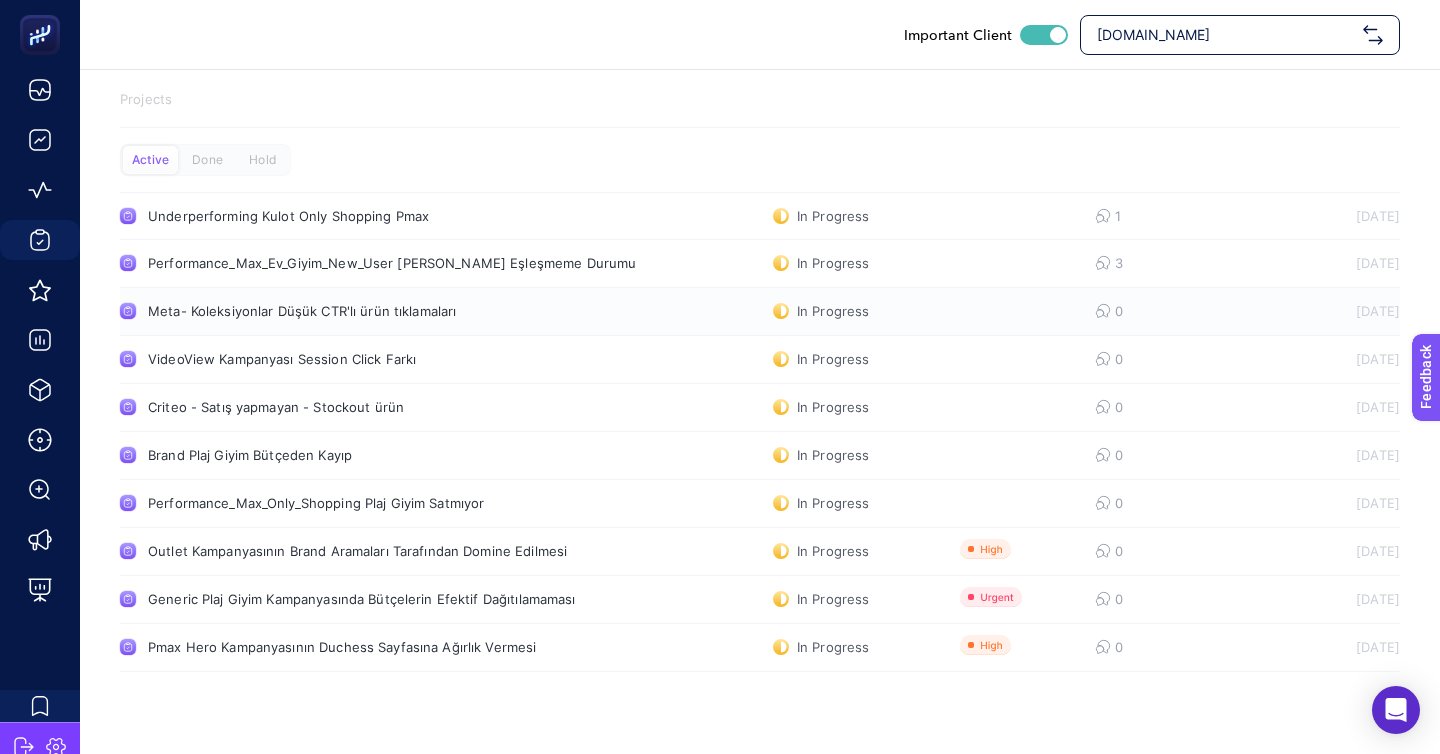 click on "Meta- Koleksiyonlar Düşük CTR'lı ürün tıklamaları  In Progress  0 5/29/2025" 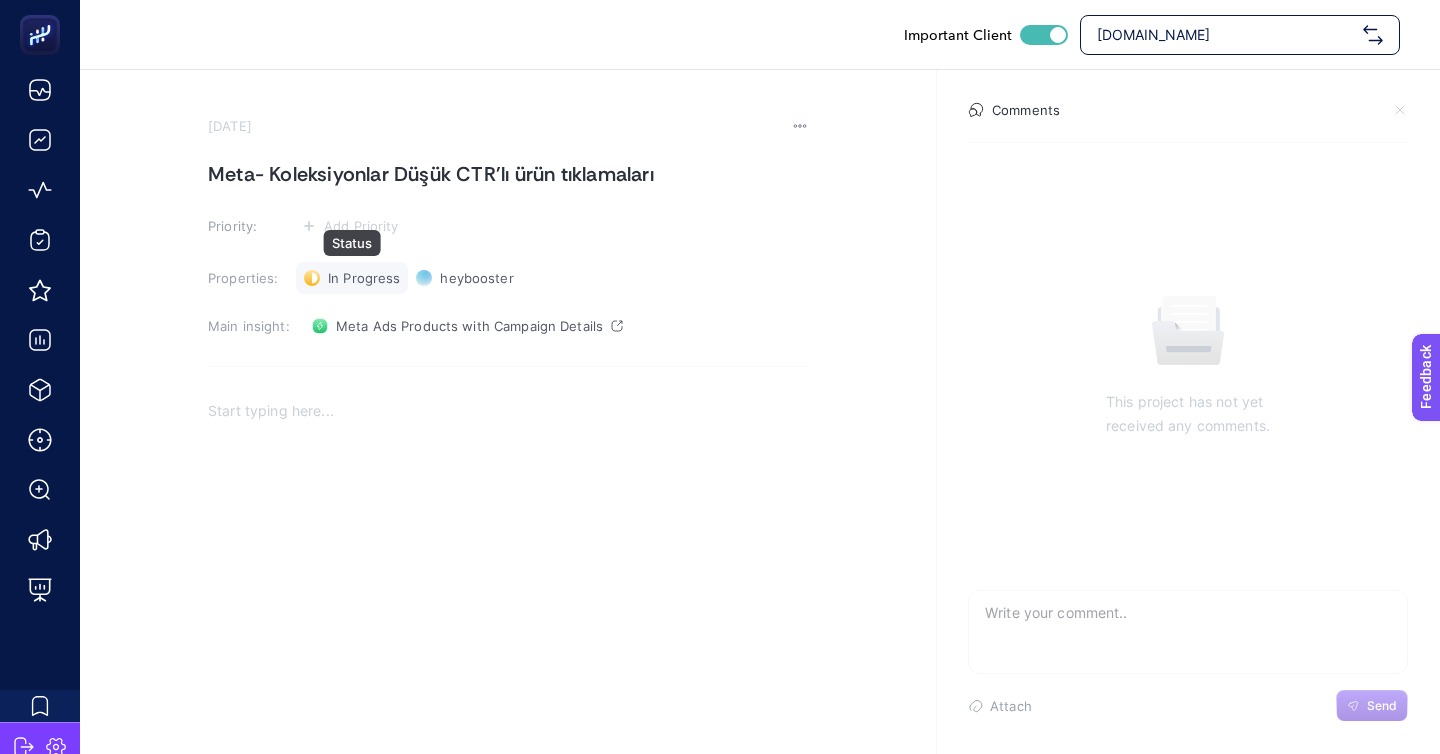 click on "In Progress" at bounding box center [364, 278] 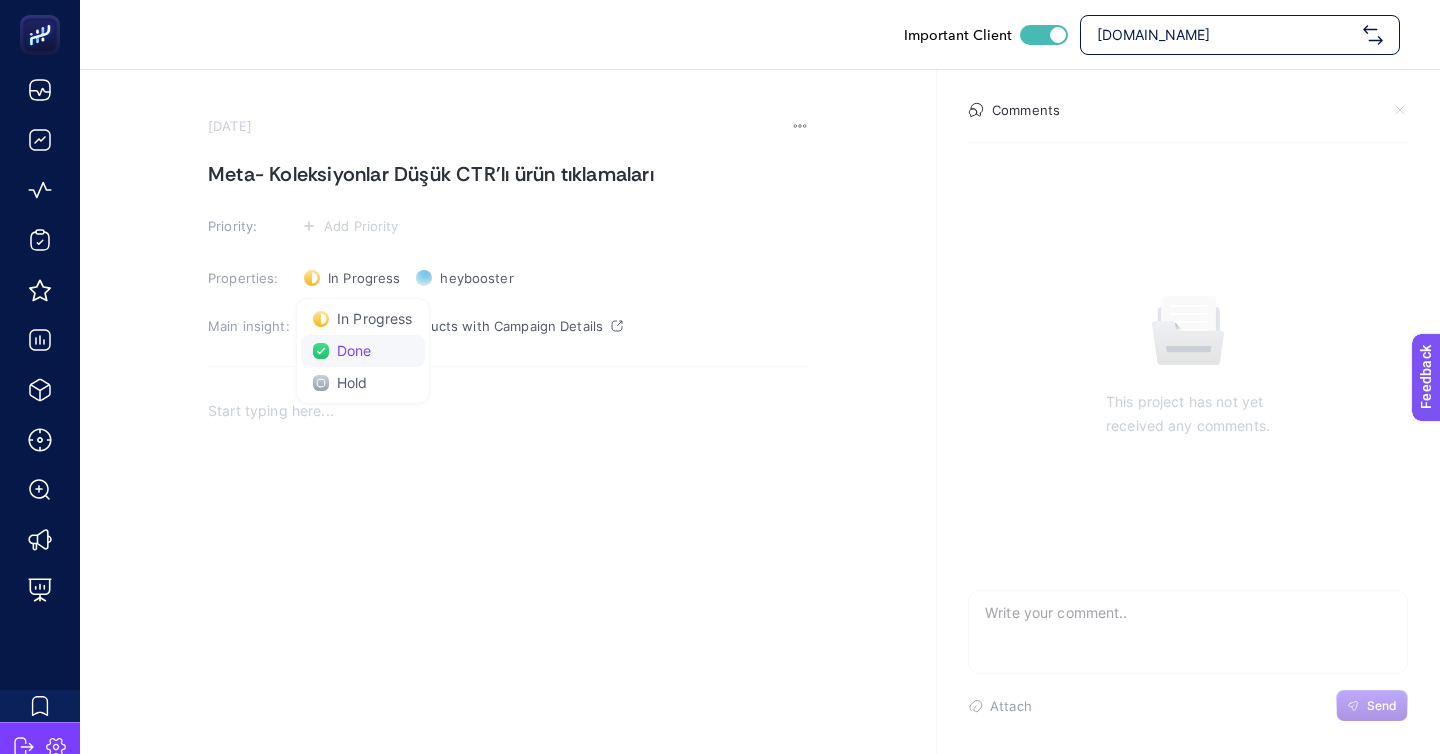click on "Done" 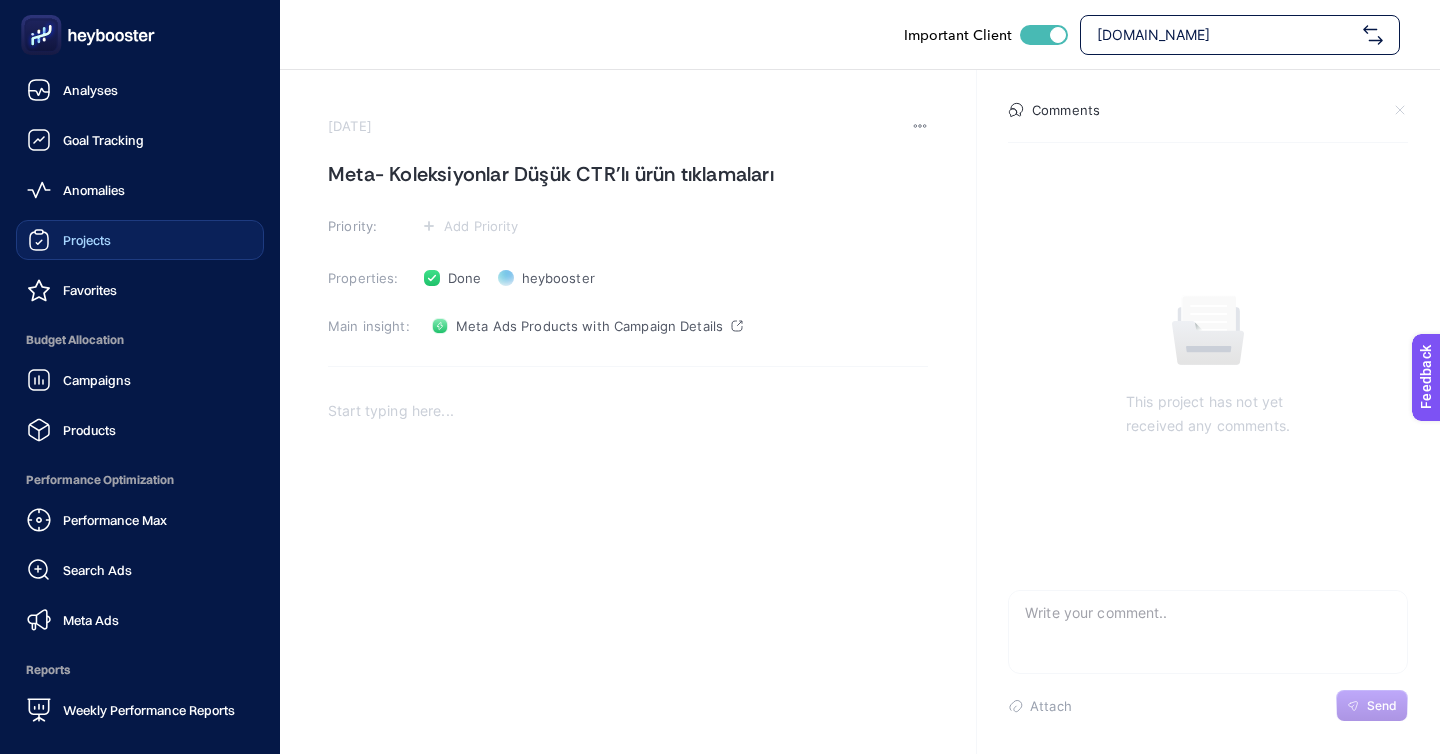 click on "Projects" at bounding box center [140, 240] 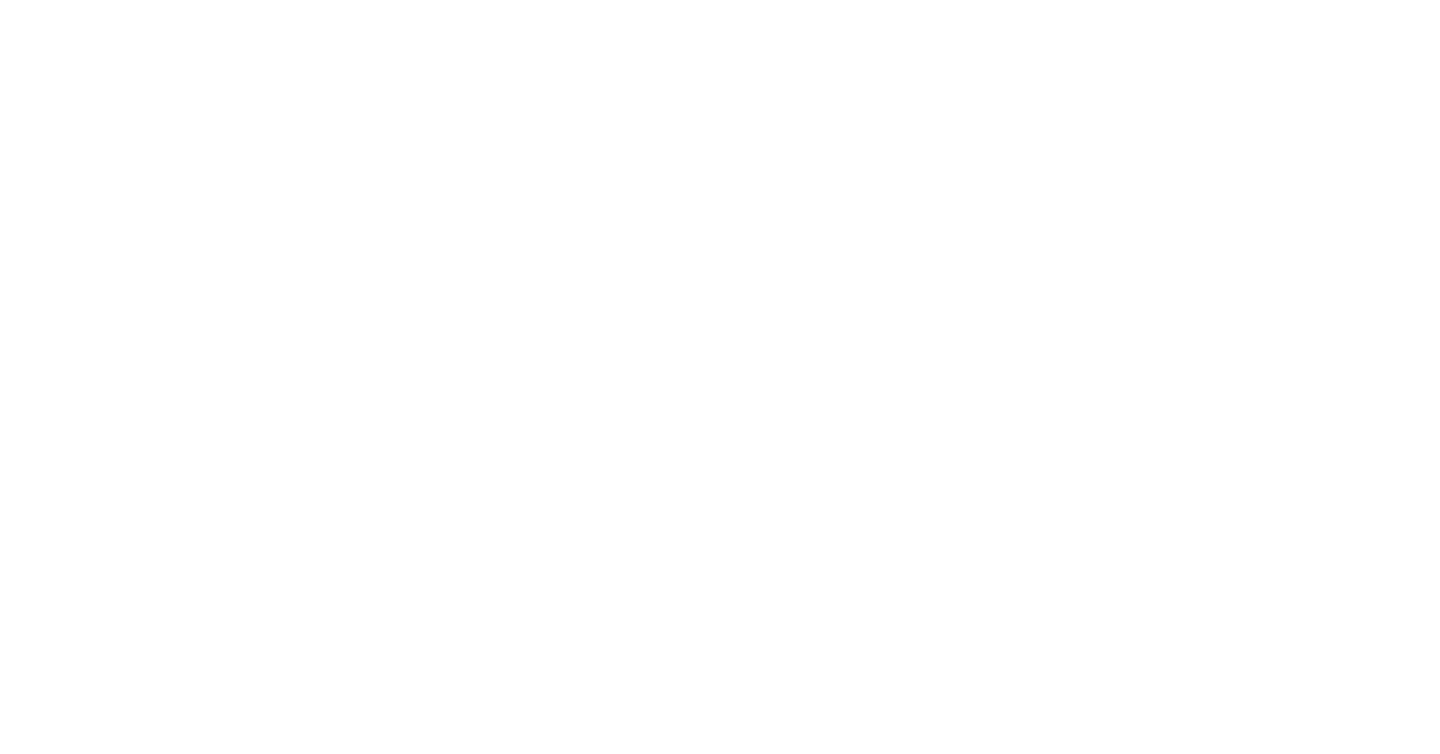 scroll, scrollTop: 0, scrollLeft: 0, axis: both 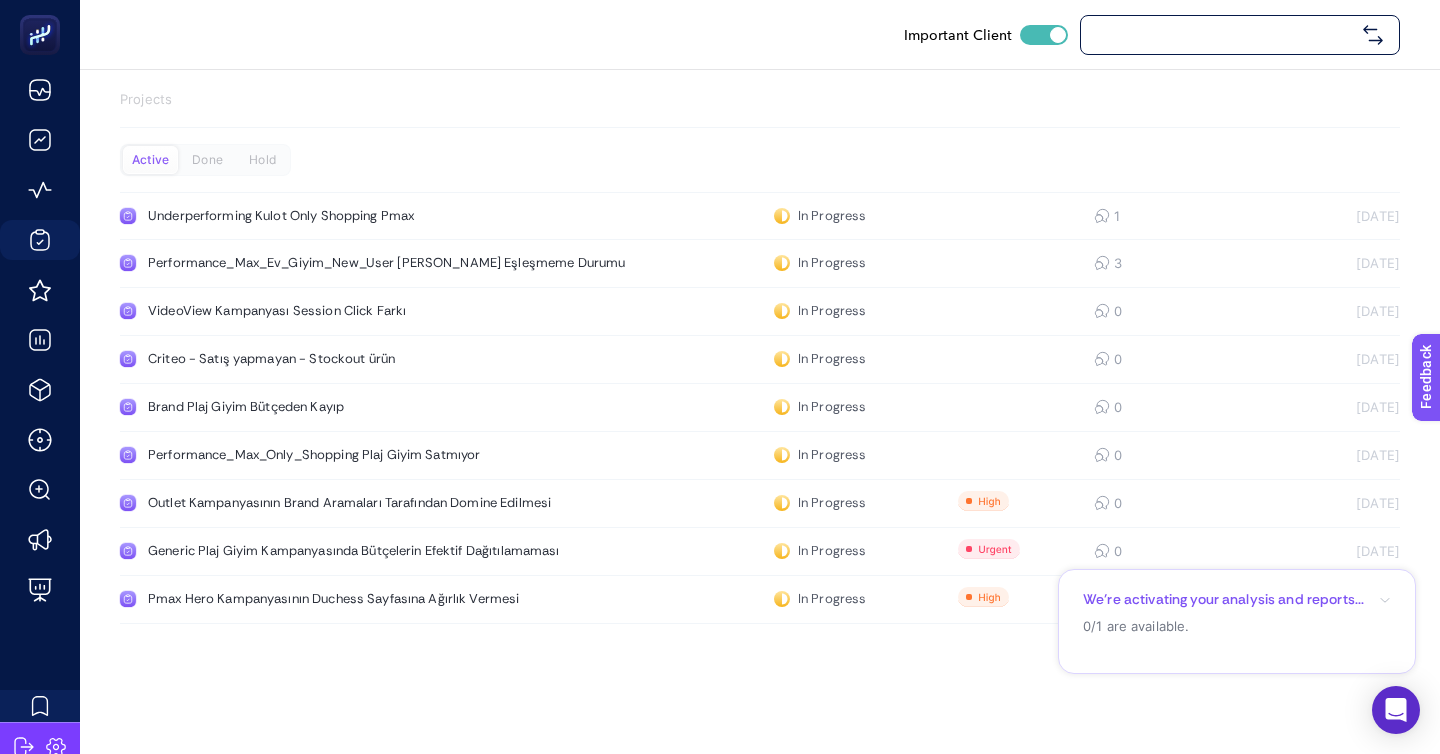 checkbox on "true" 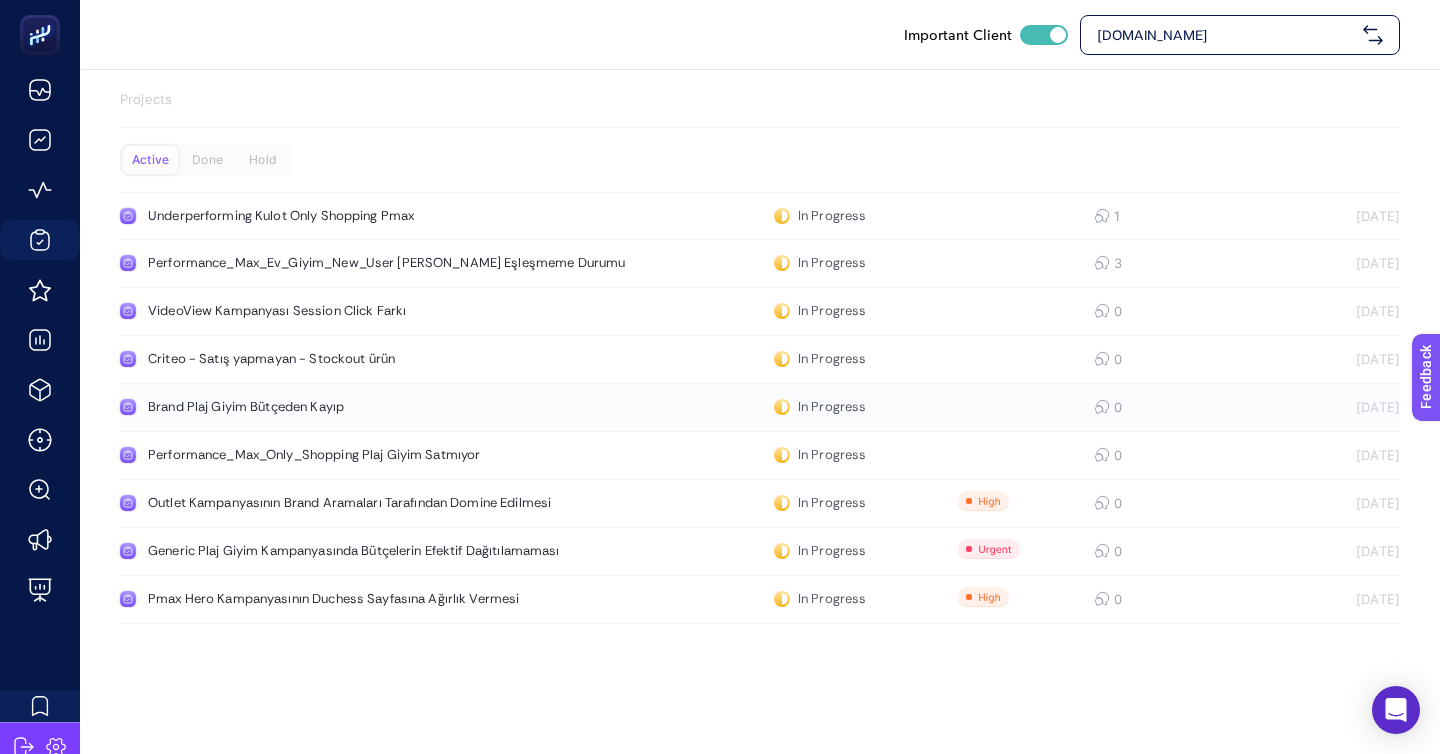 click on "Brand Plaj Giyim Bütçeden Kayıp" at bounding box center (379, 407) 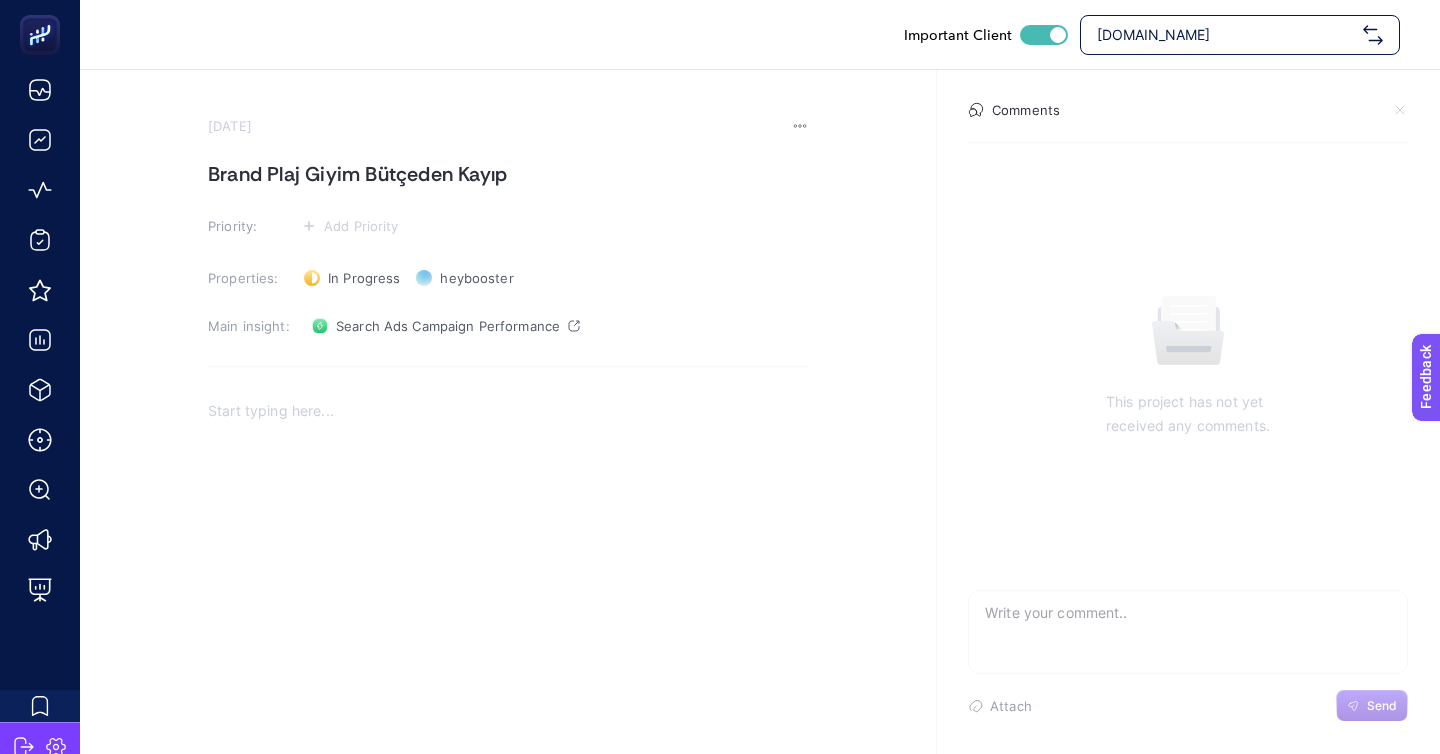 click on "June 11, 2025 Brand Plaj Giyim Bütçeden Kayıp  Priority:   Add Priority   Properties:  In Progress Status heybooster  Owner  Main insight:  Search Ads Campaign Performance" at bounding box center [508, 452] 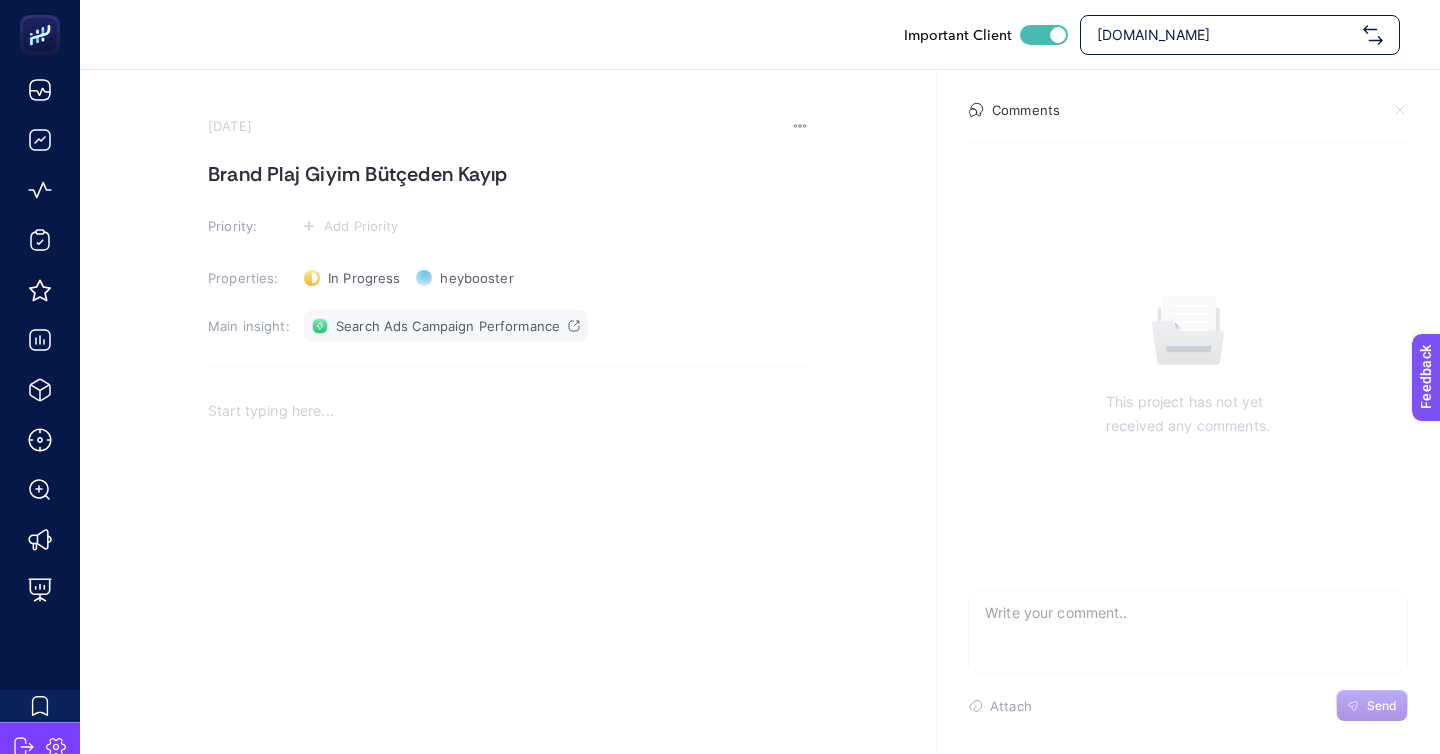 click on "Search Ads Campaign Performance" at bounding box center [448, 326] 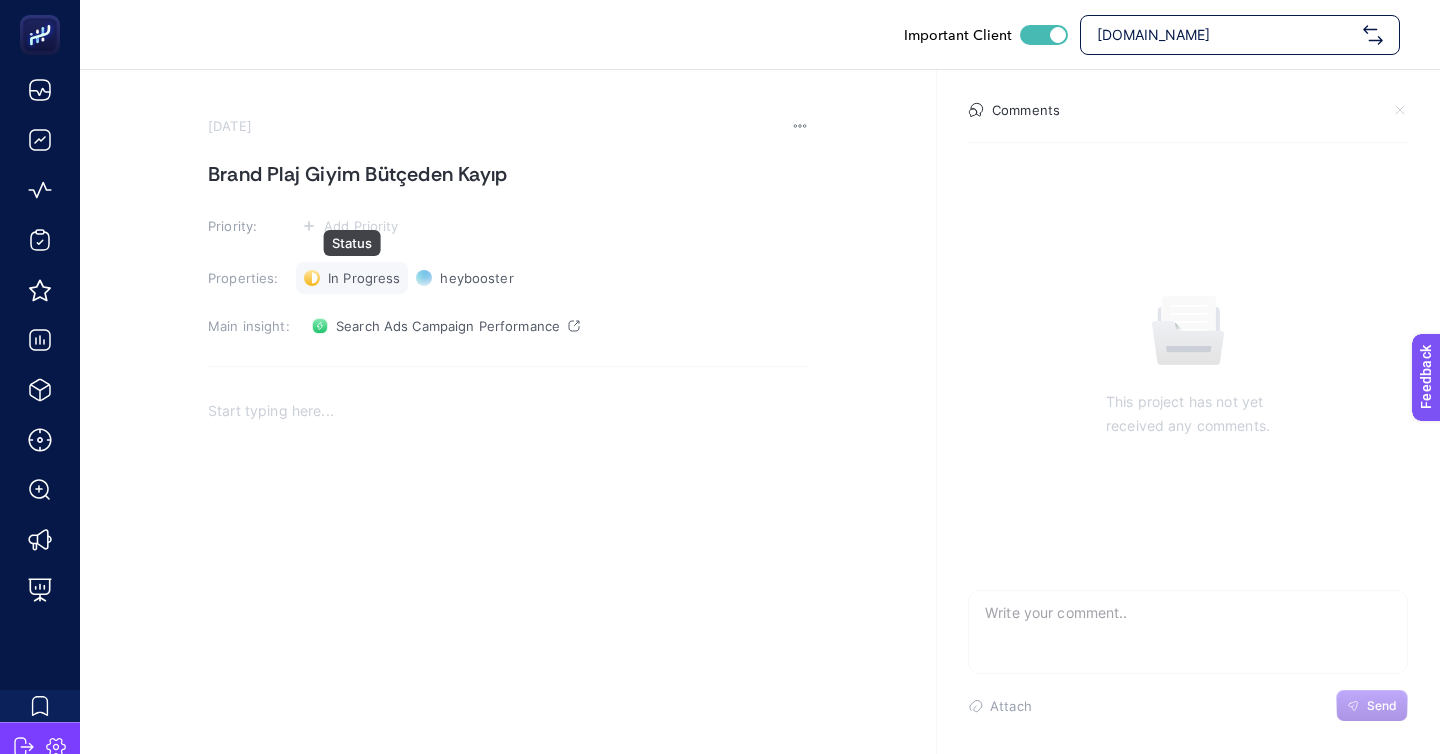 click on "In Progress Status" at bounding box center (352, 278) 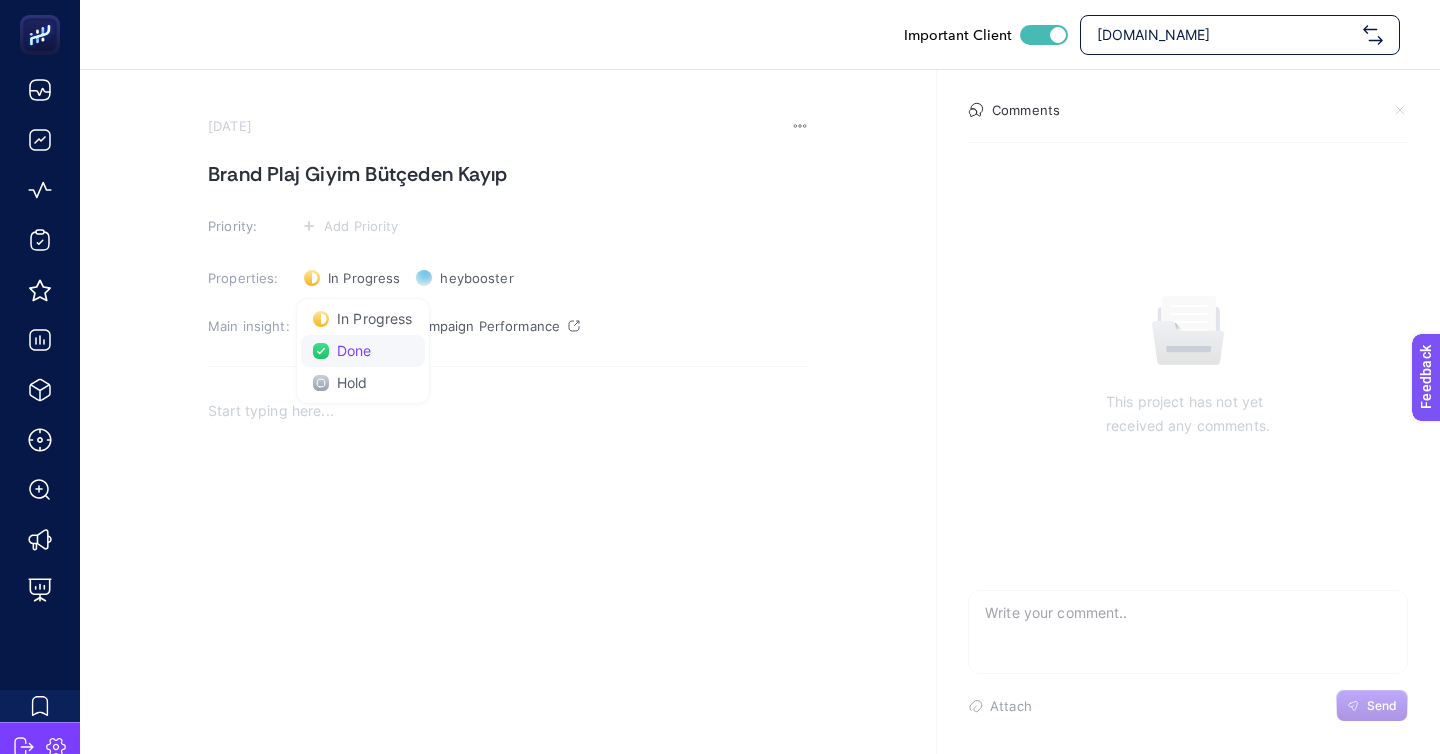 click on "Done" 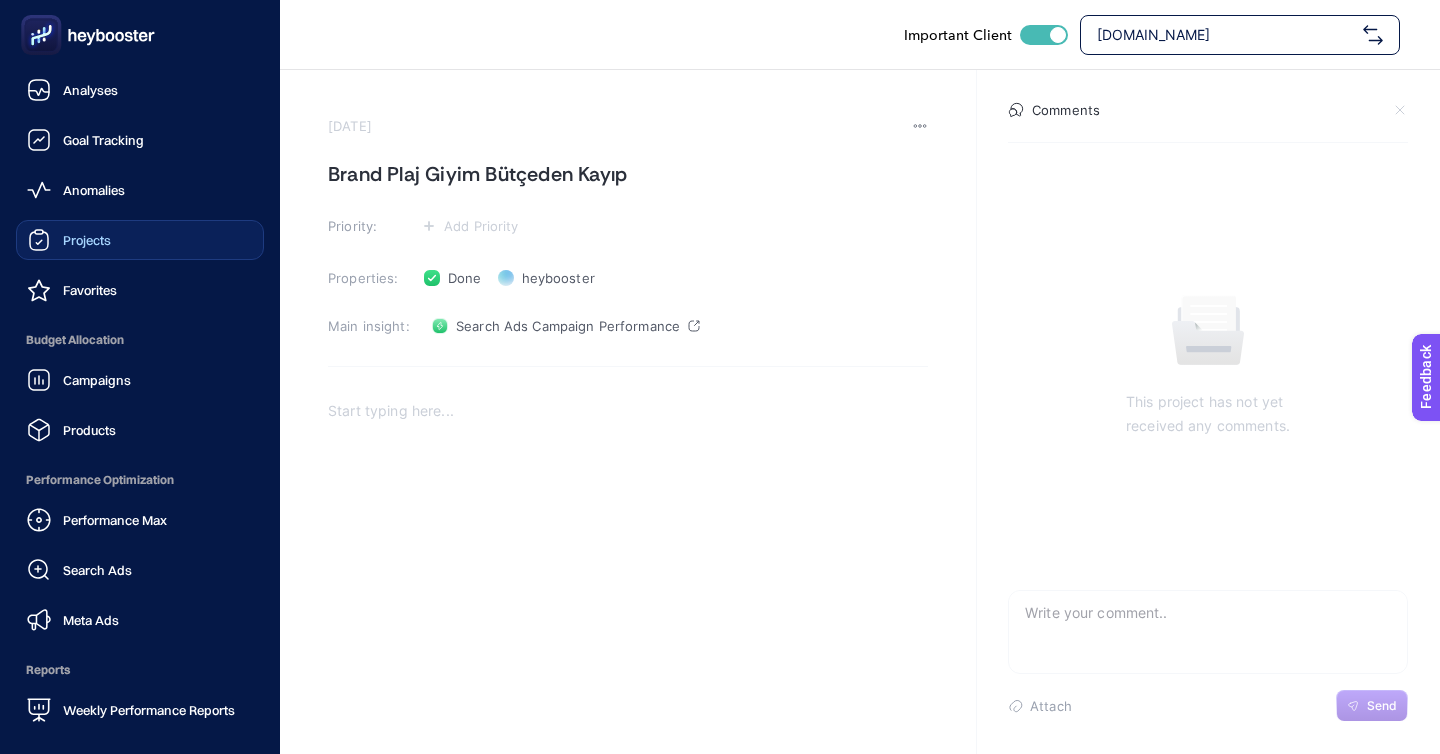click on "Projects" at bounding box center [140, 240] 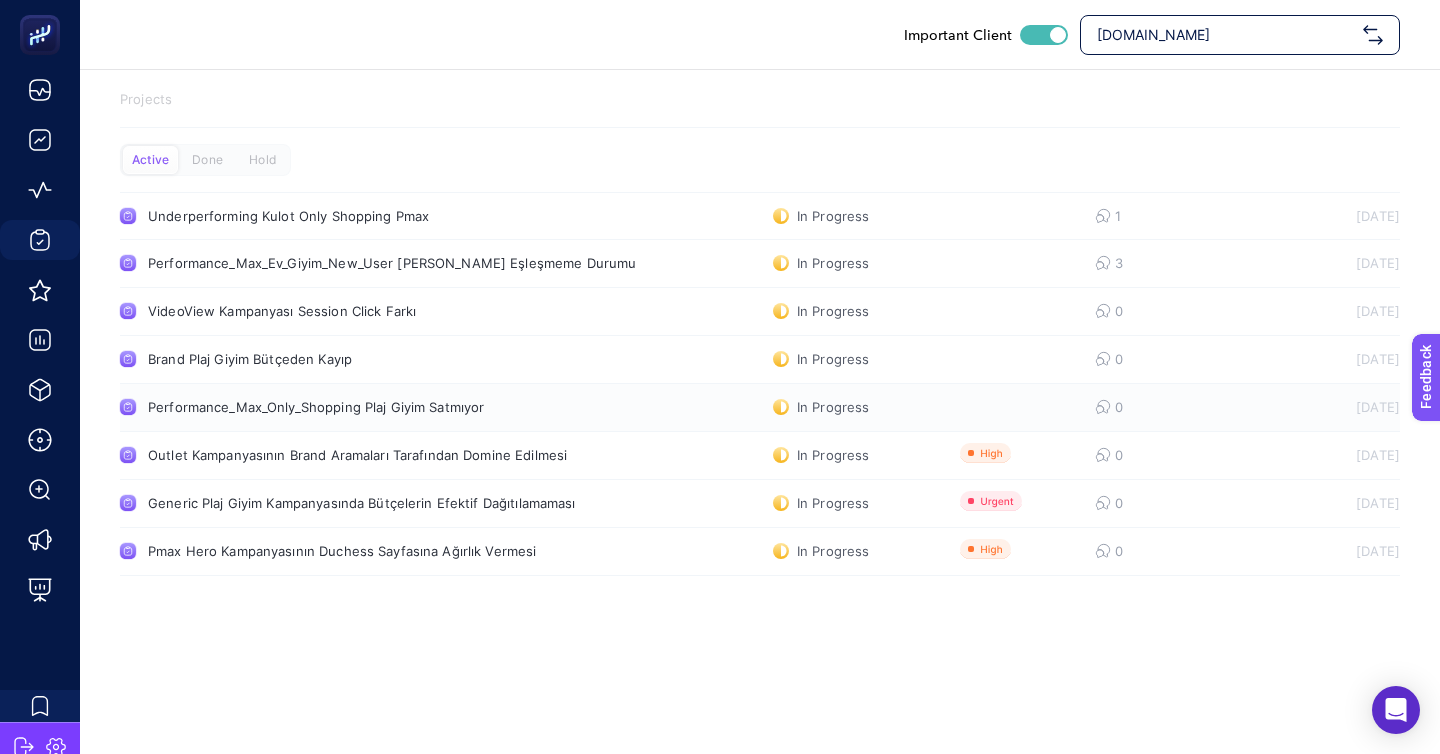 click on "Performance_Max_Only_Shopping Plaj Giyim Satmıyor  In Progress  0 6/11/2025" 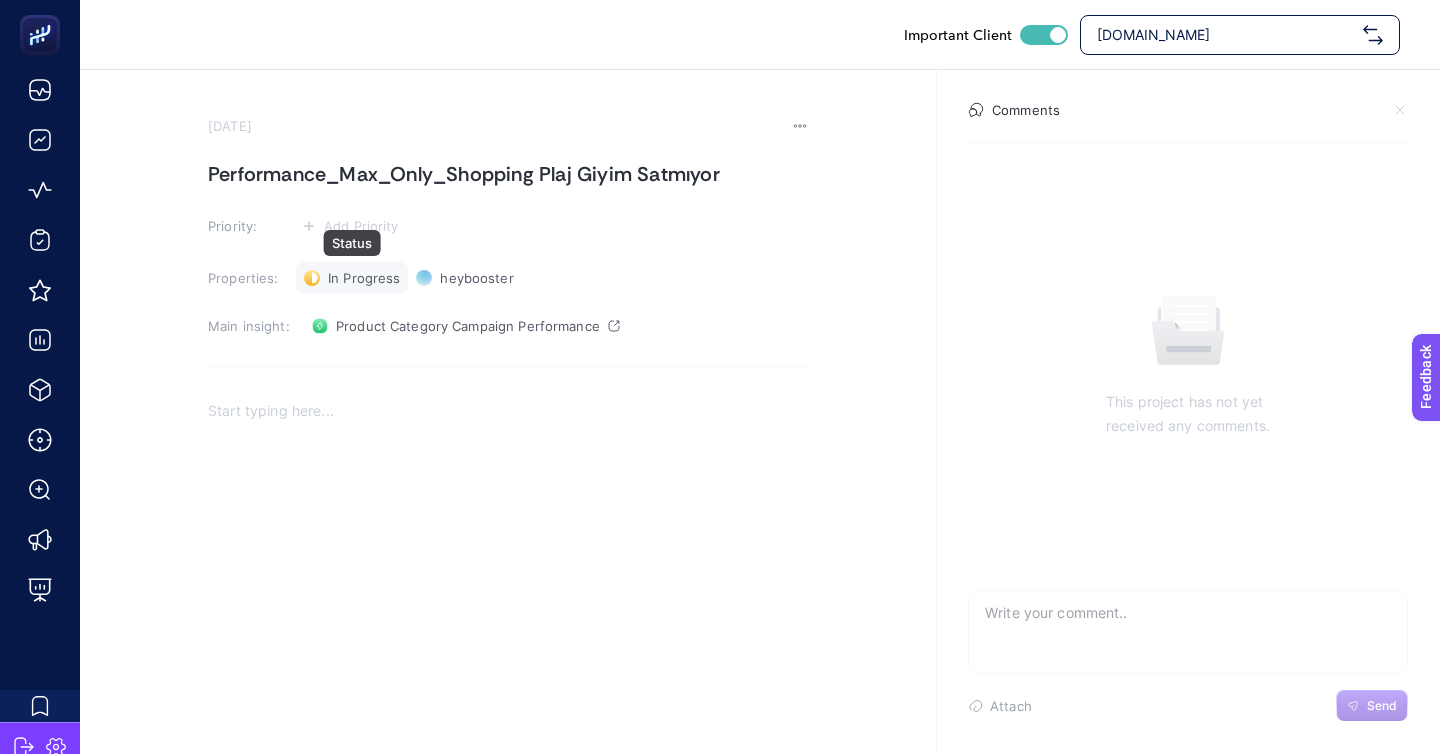 click on "In Progress Status" at bounding box center (352, 278) 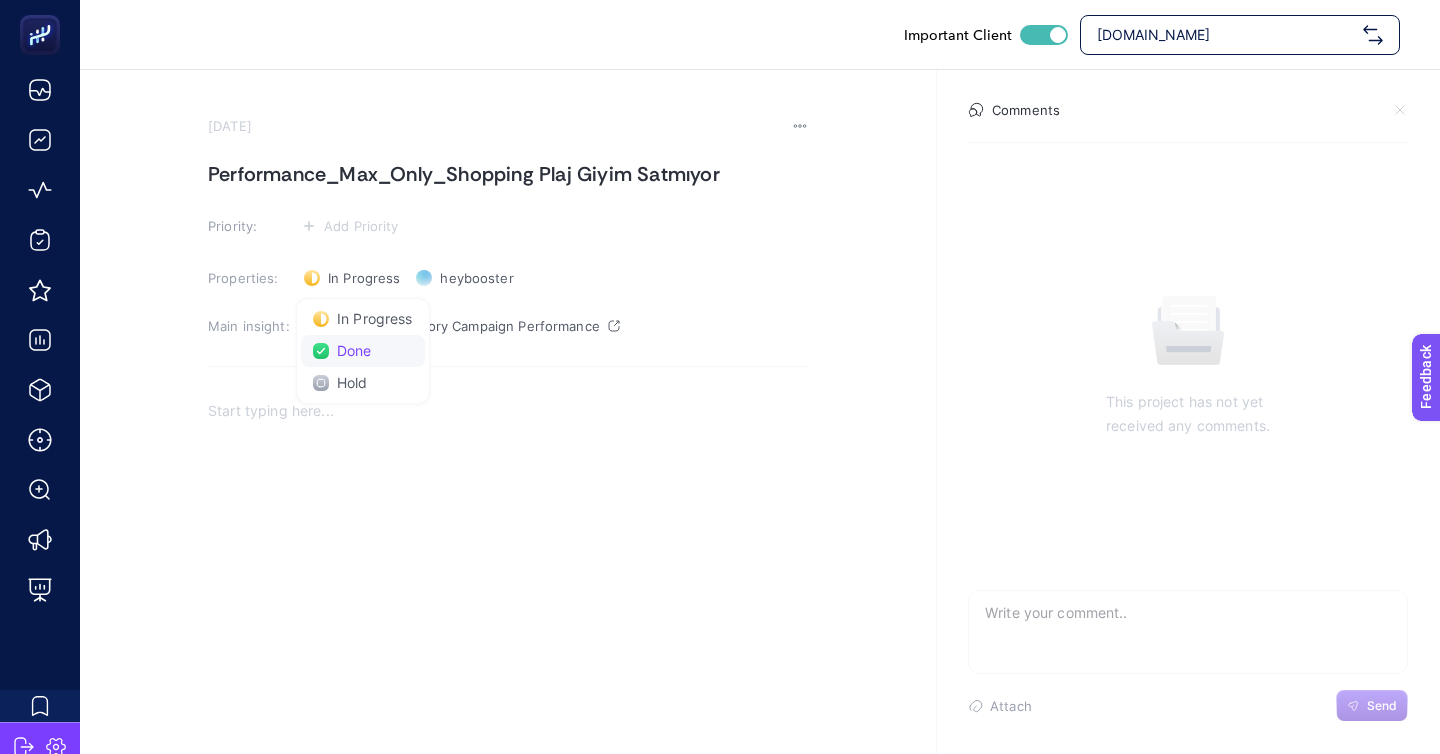 click on "Done" 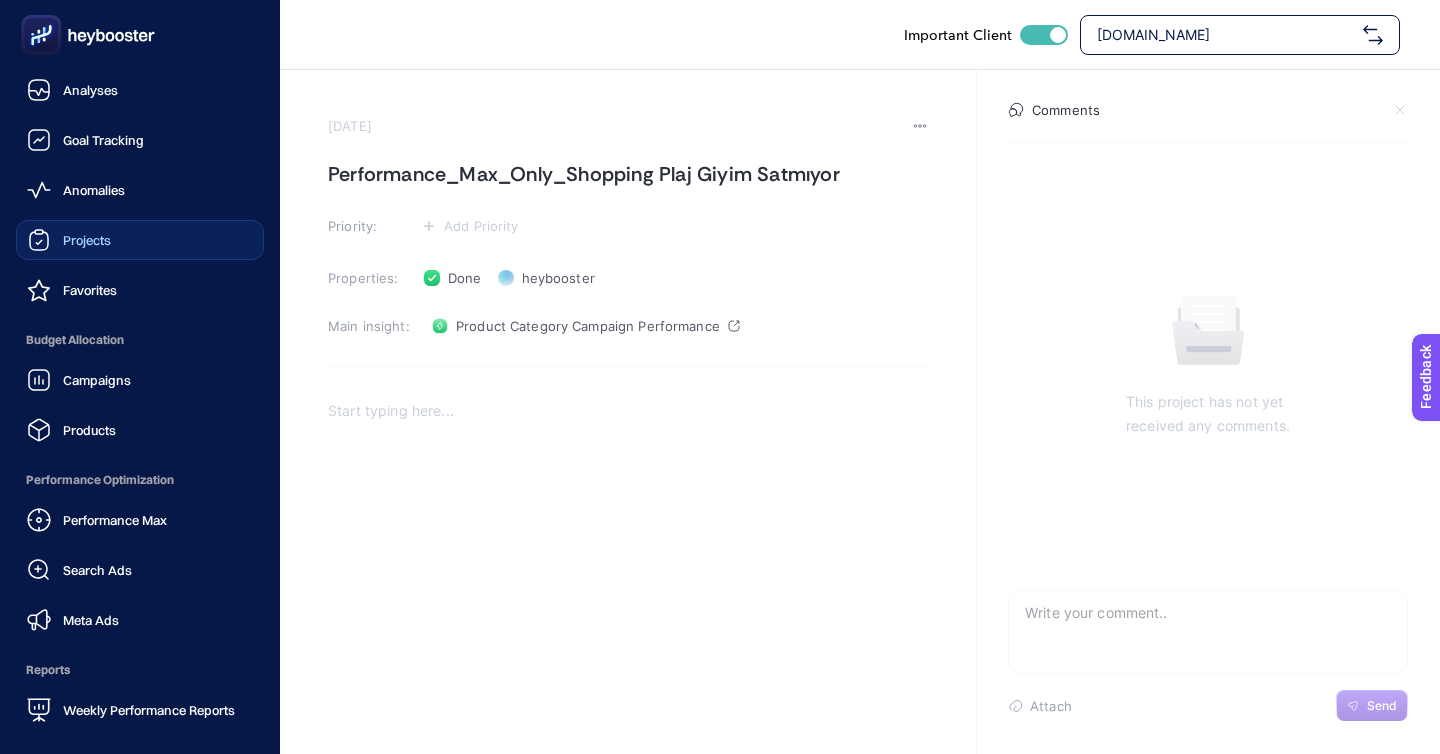 click on "Projects" at bounding box center (140, 240) 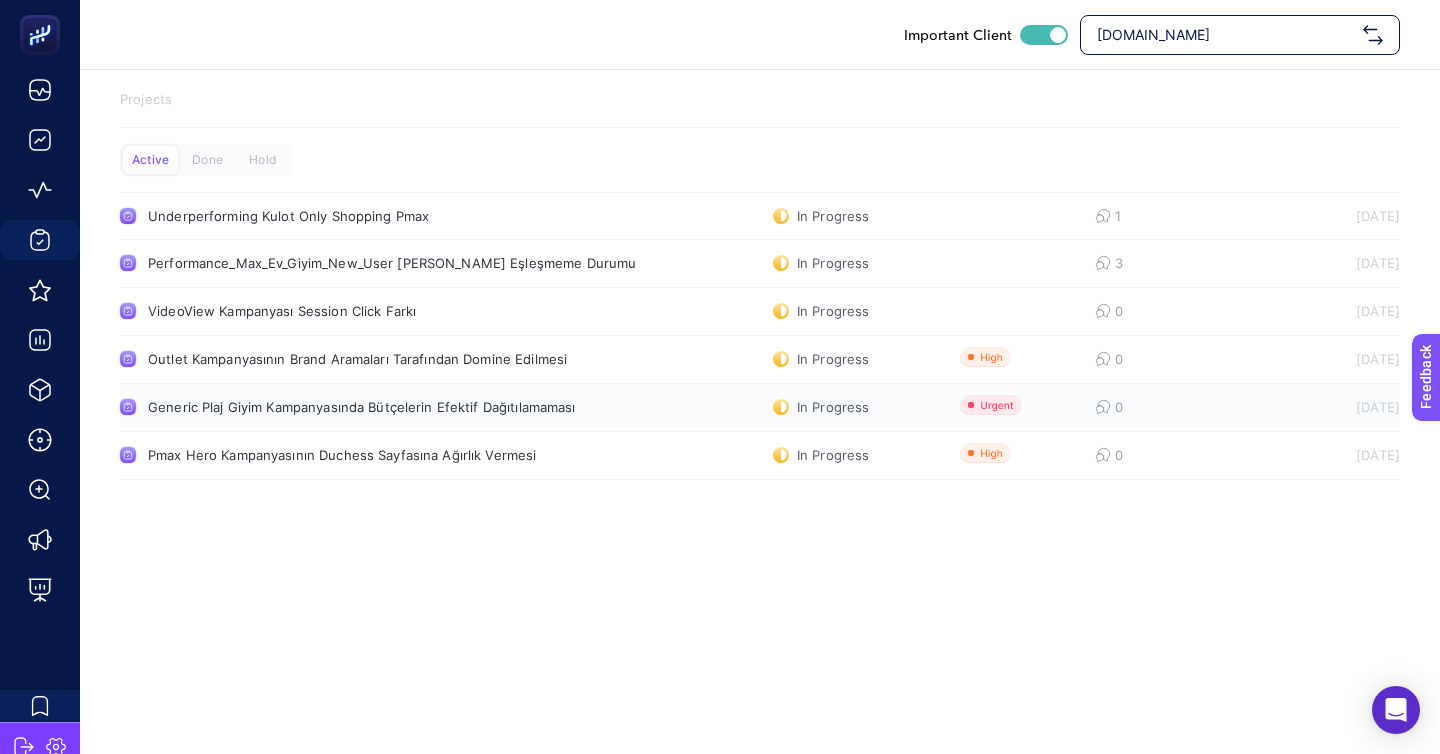 click on "Generic Plaj Giyim Kampanyasında Bütçelerin Efektif Dağıtılamaması" at bounding box center (379, 407) 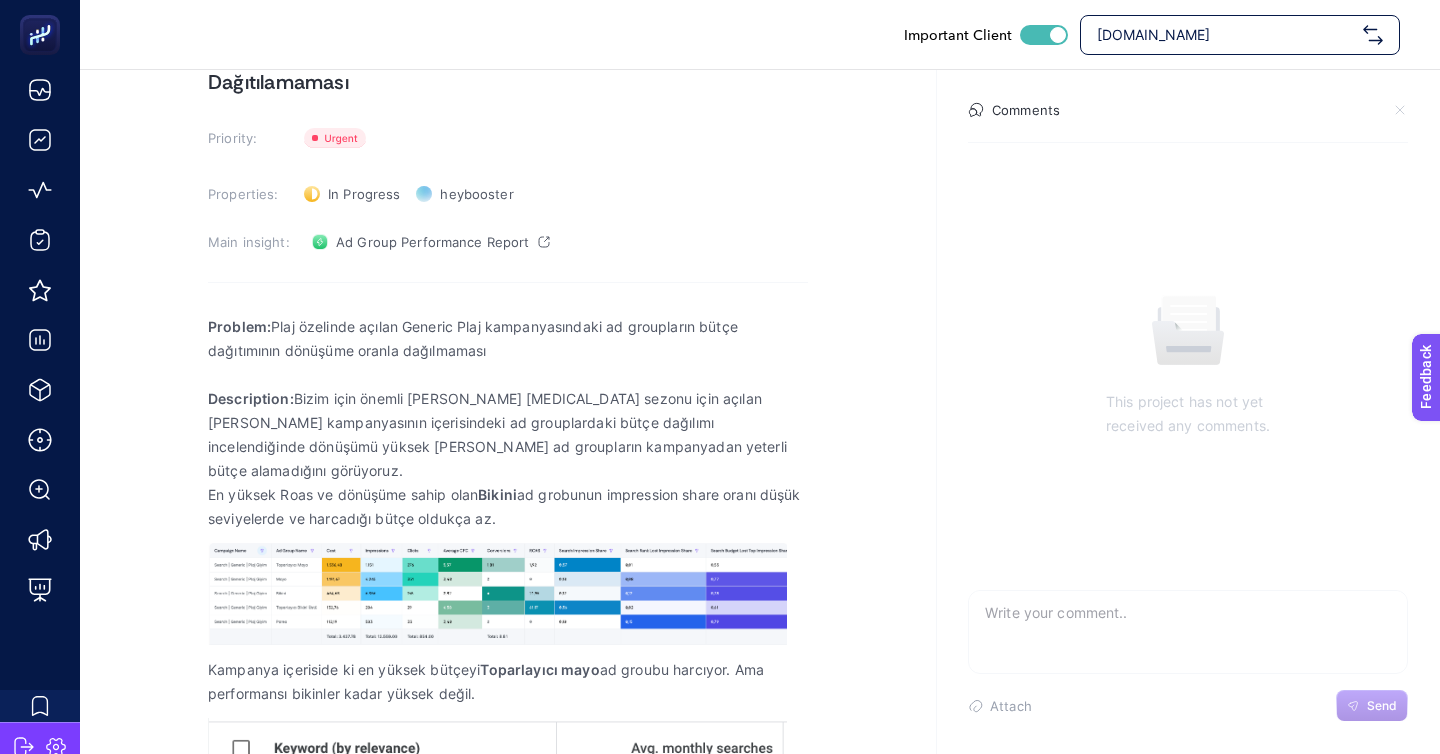 scroll, scrollTop: 192, scrollLeft: 0, axis: vertical 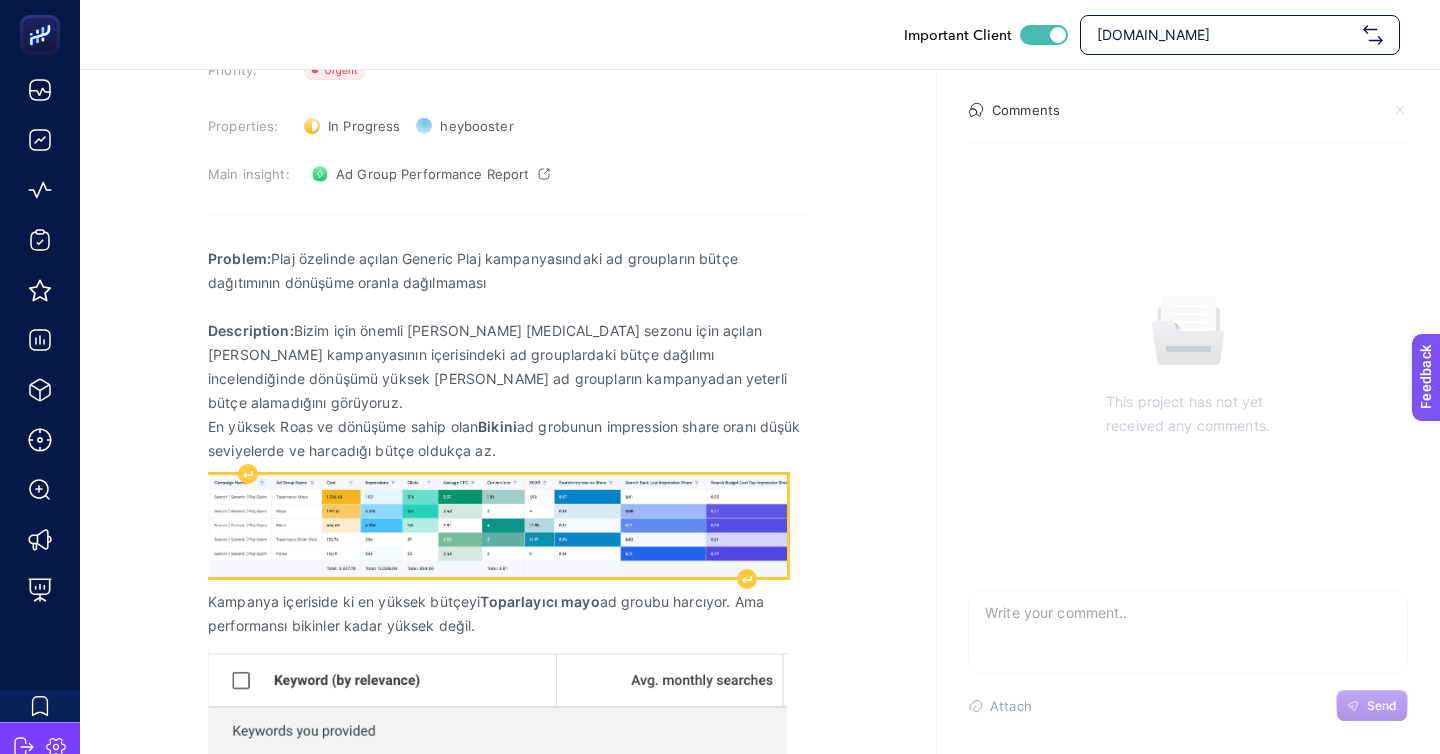click at bounding box center (497, 526) 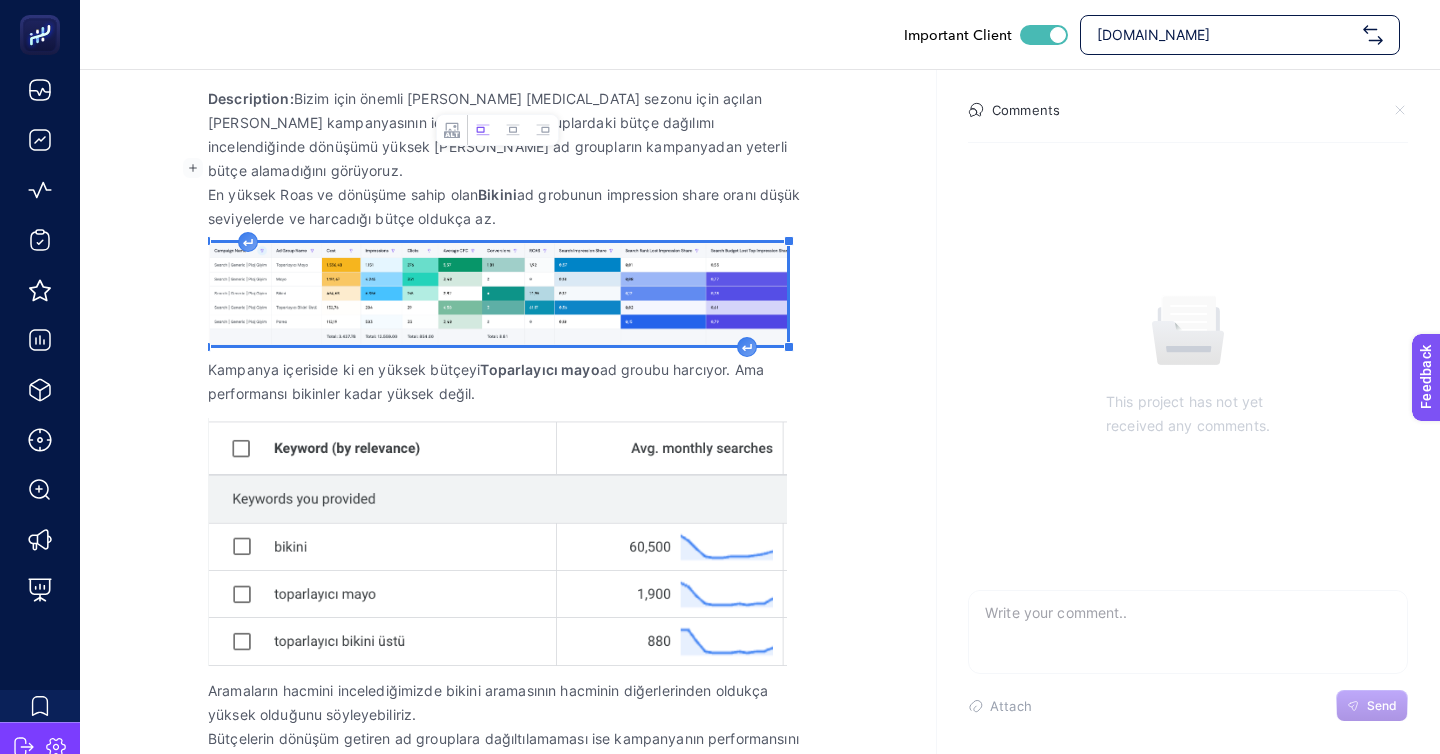 scroll, scrollTop: 502, scrollLeft: 0, axis: vertical 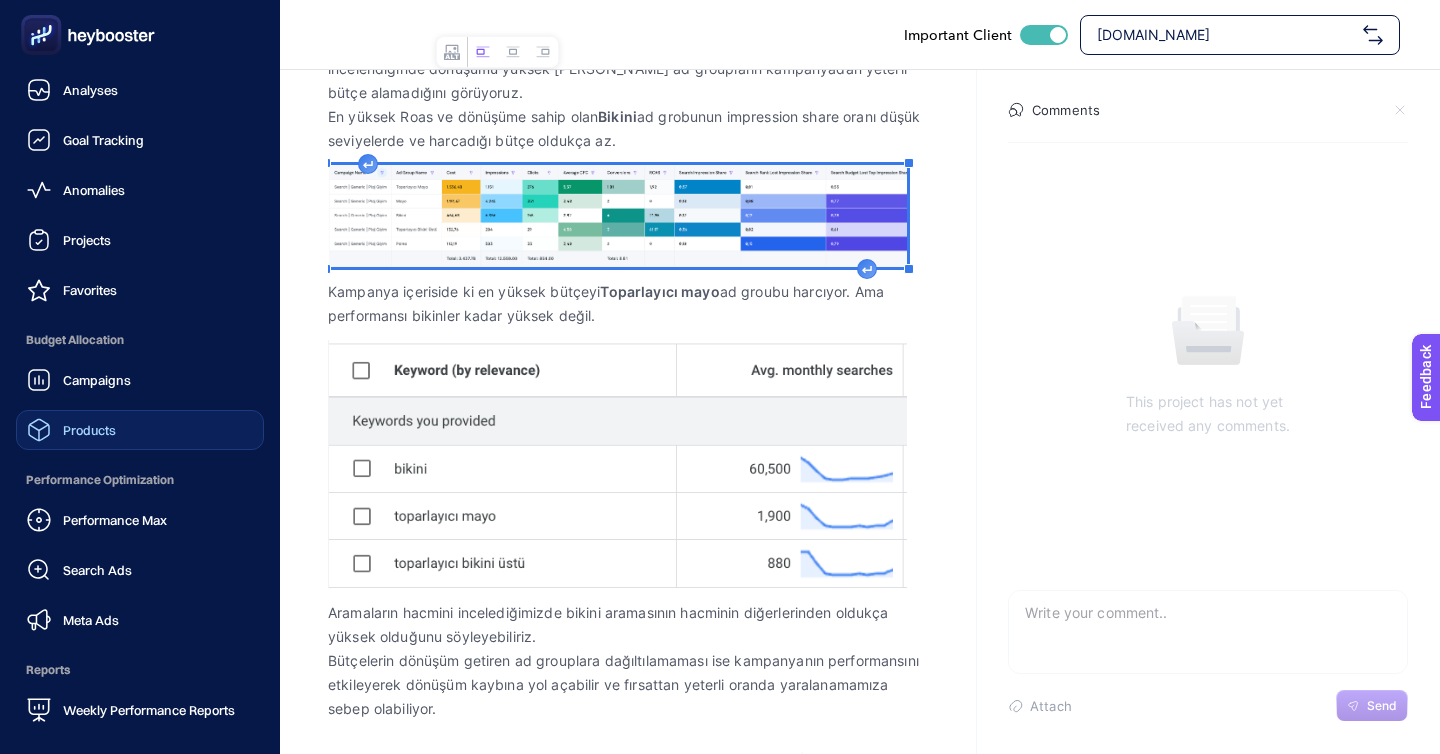 click on "Products" 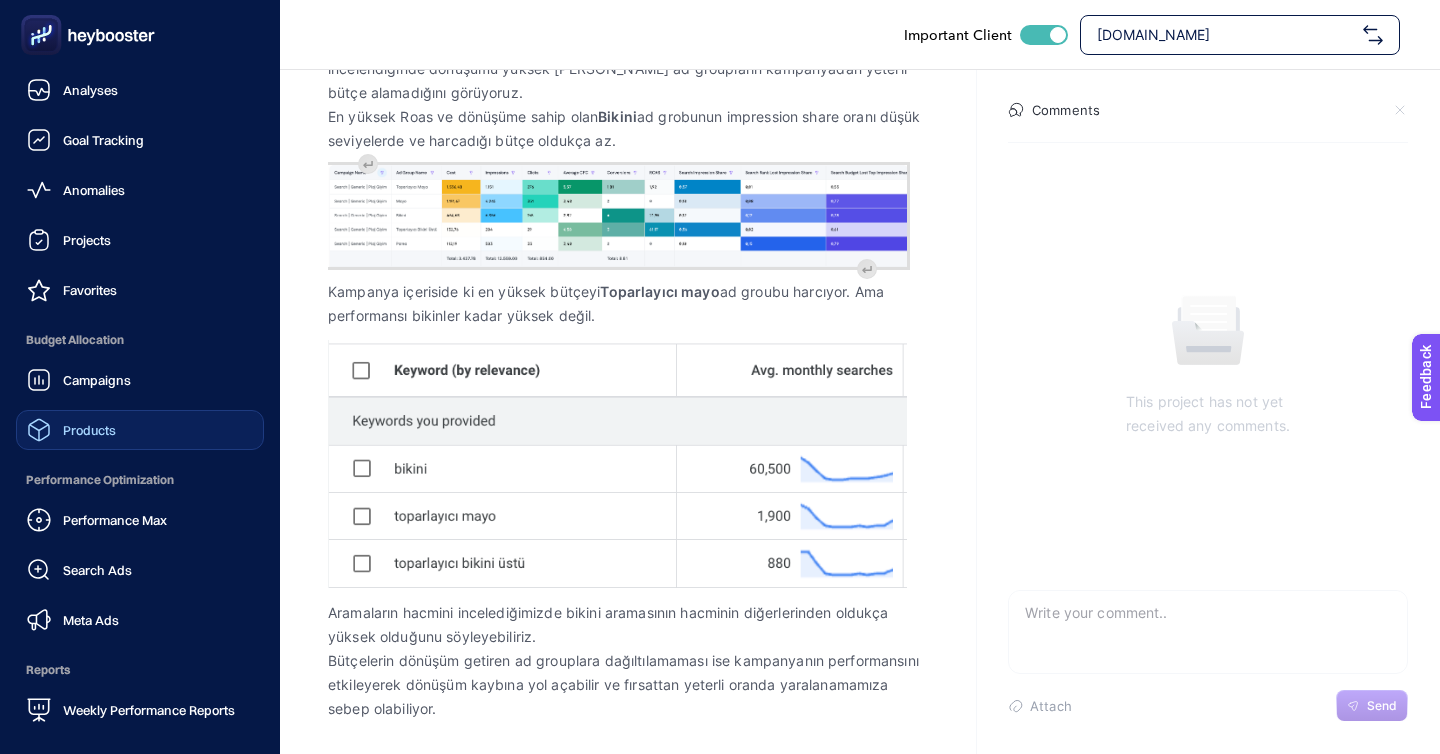 scroll, scrollTop: 501, scrollLeft: 0, axis: vertical 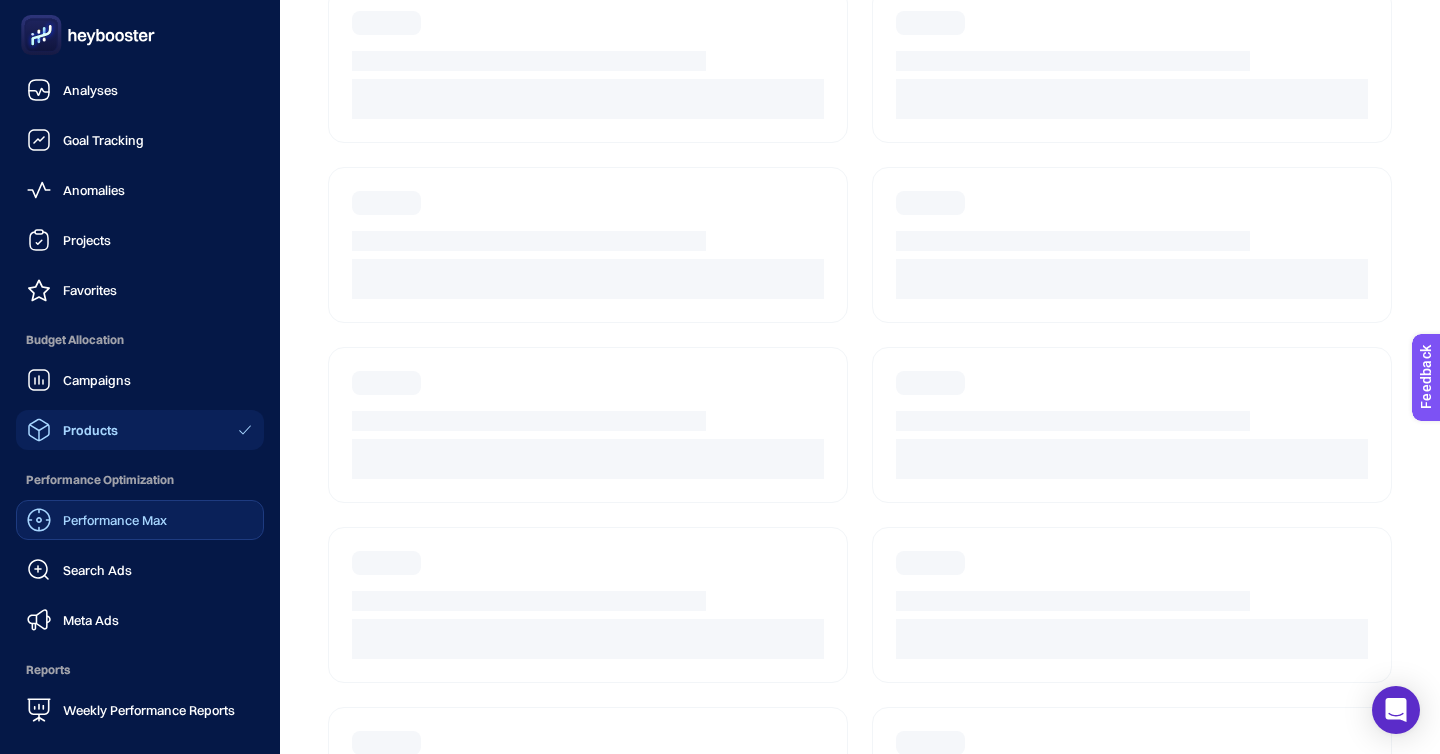 click on "Performance Max" 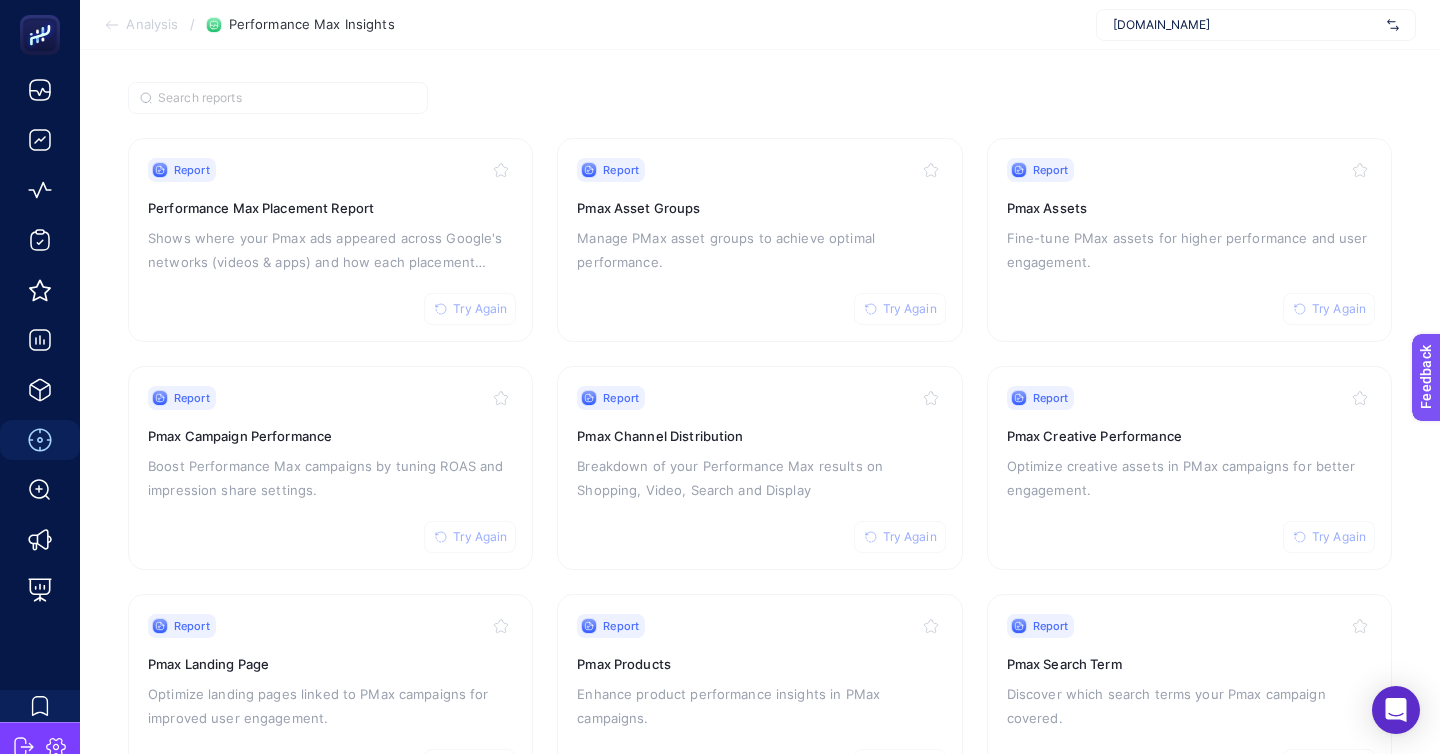 scroll, scrollTop: 50, scrollLeft: 0, axis: vertical 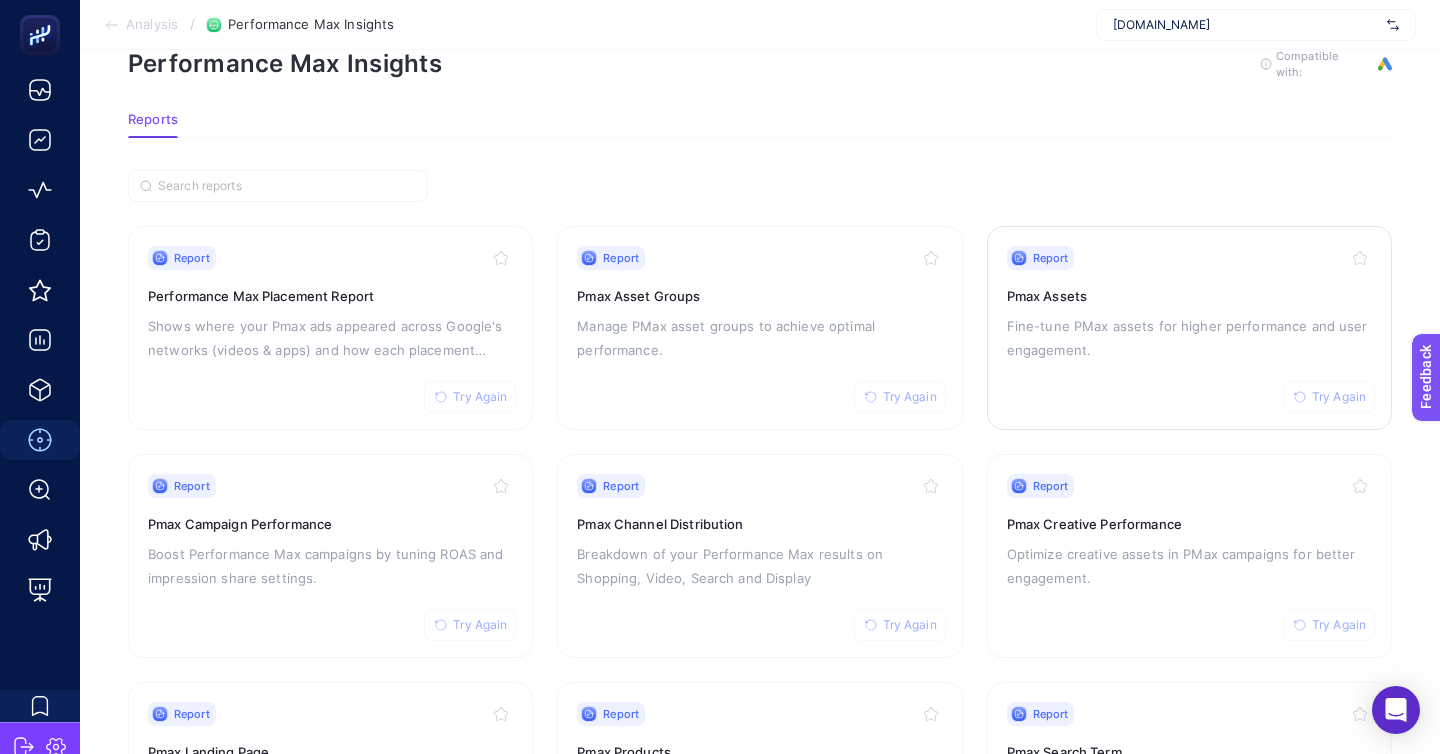 click on "Report Try Again Pmax Assets Fine-tune PMax assets for higher performance and user engagement." 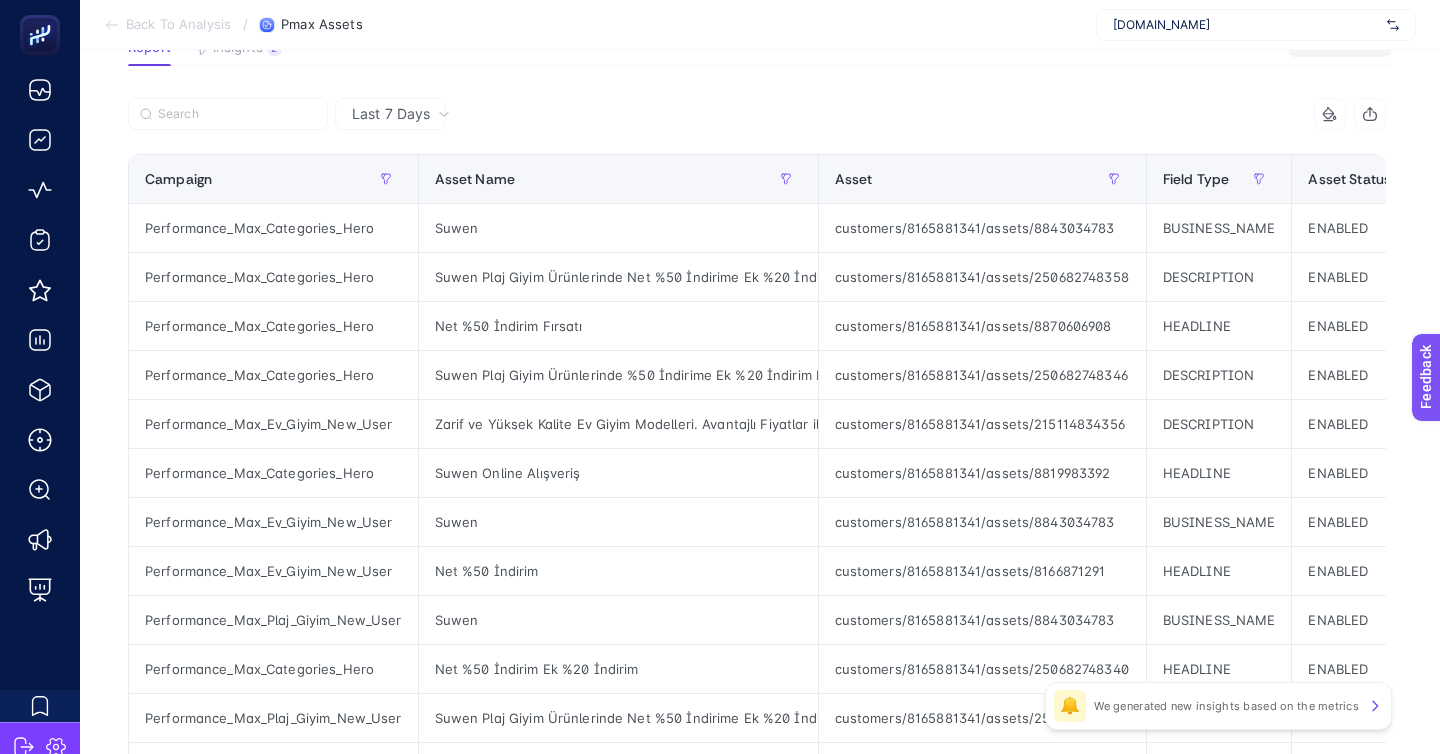 scroll, scrollTop: 0, scrollLeft: 0, axis: both 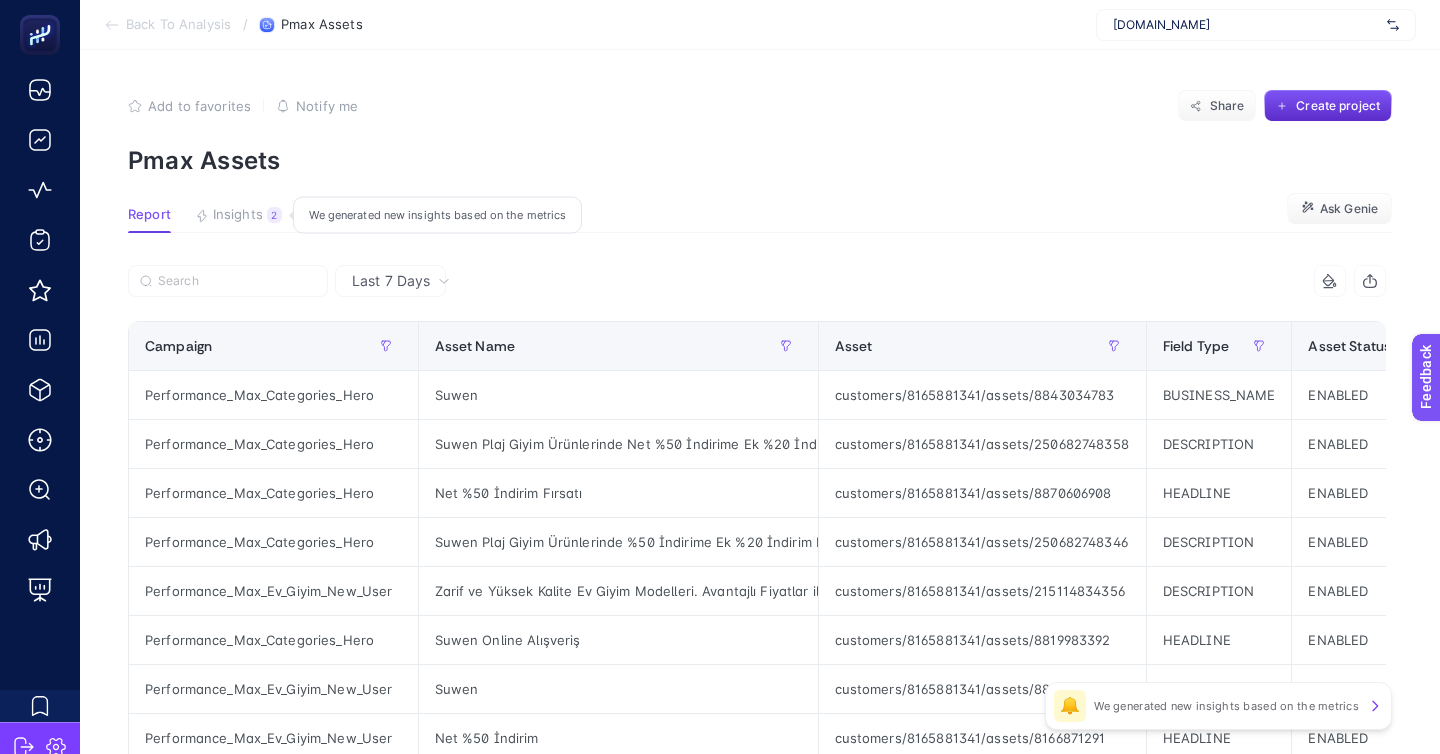 click on "Insights" at bounding box center (238, 215) 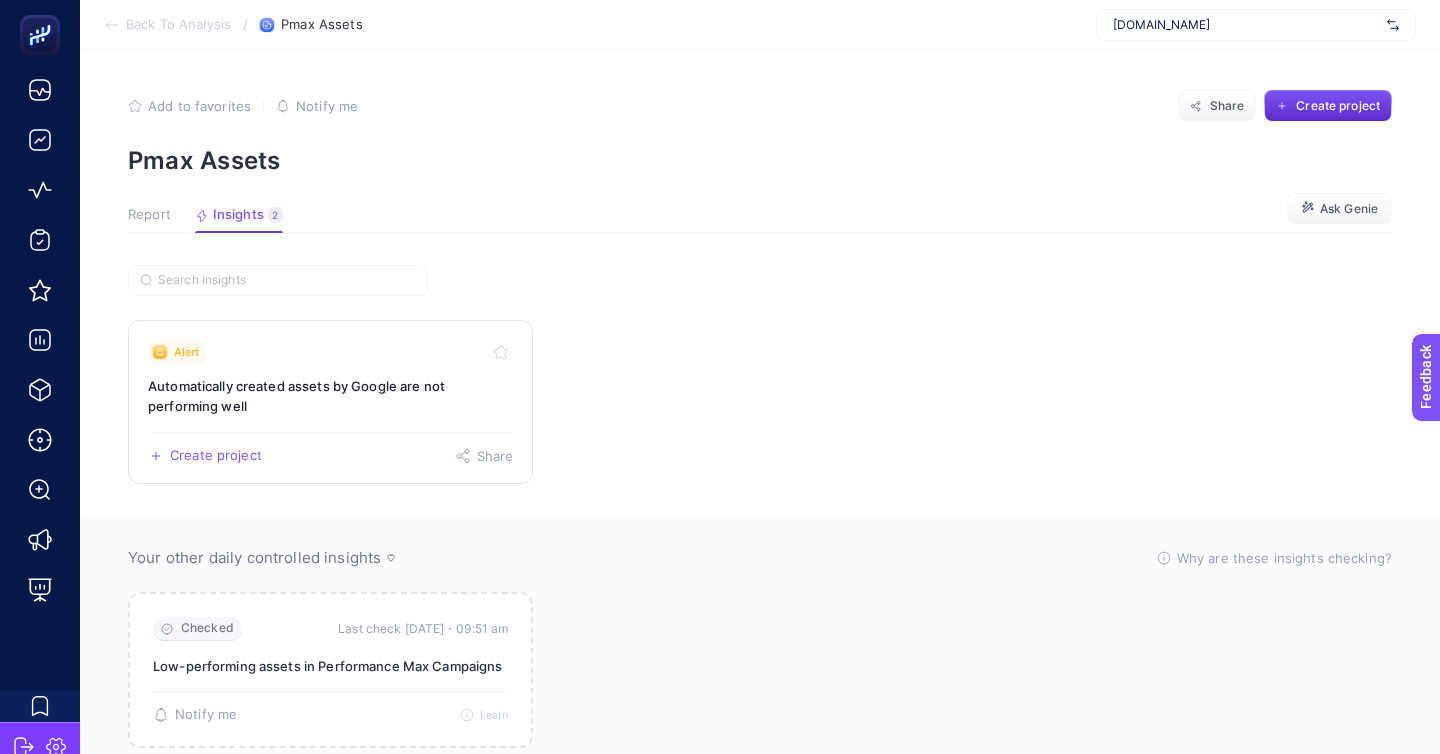click on "Alert" at bounding box center [330, 352] 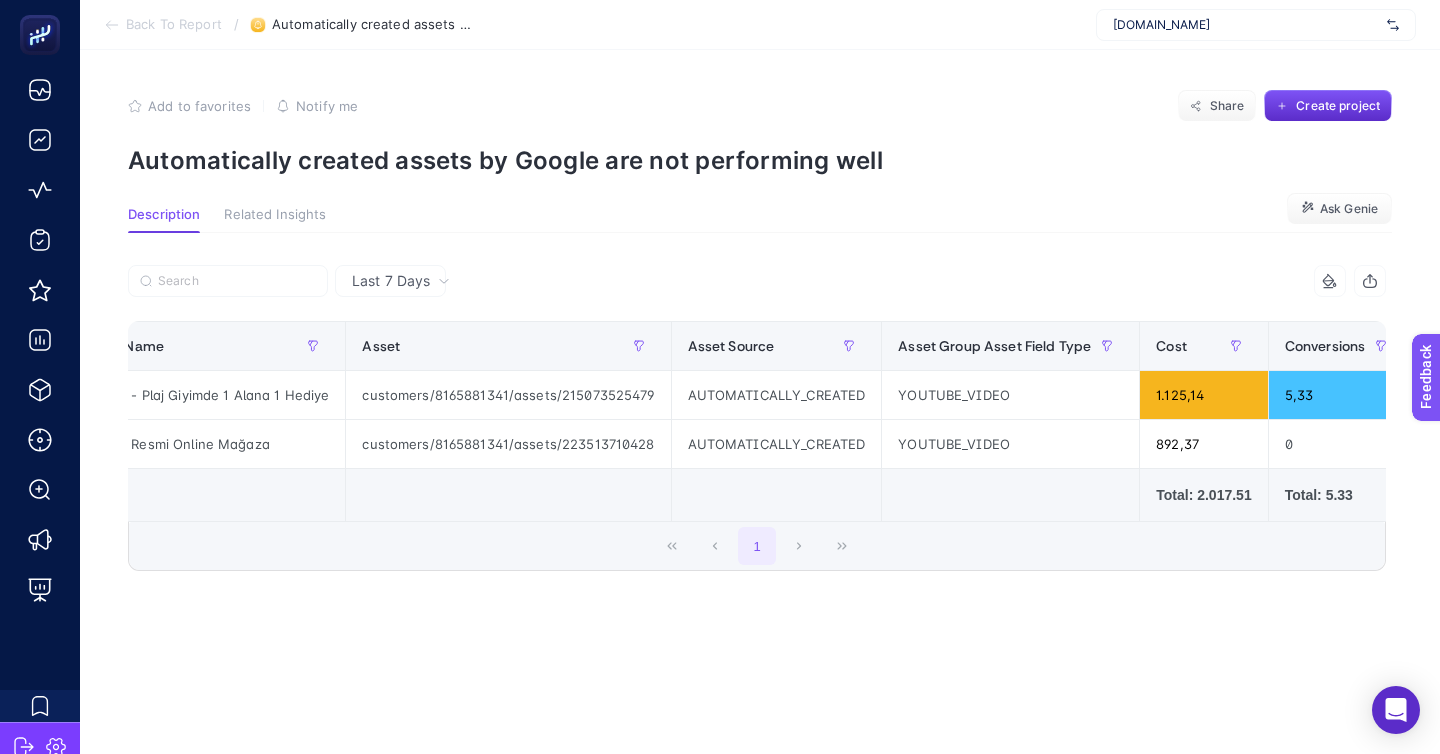 scroll, scrollTop: 0, scrollLeft: 0, axis: both 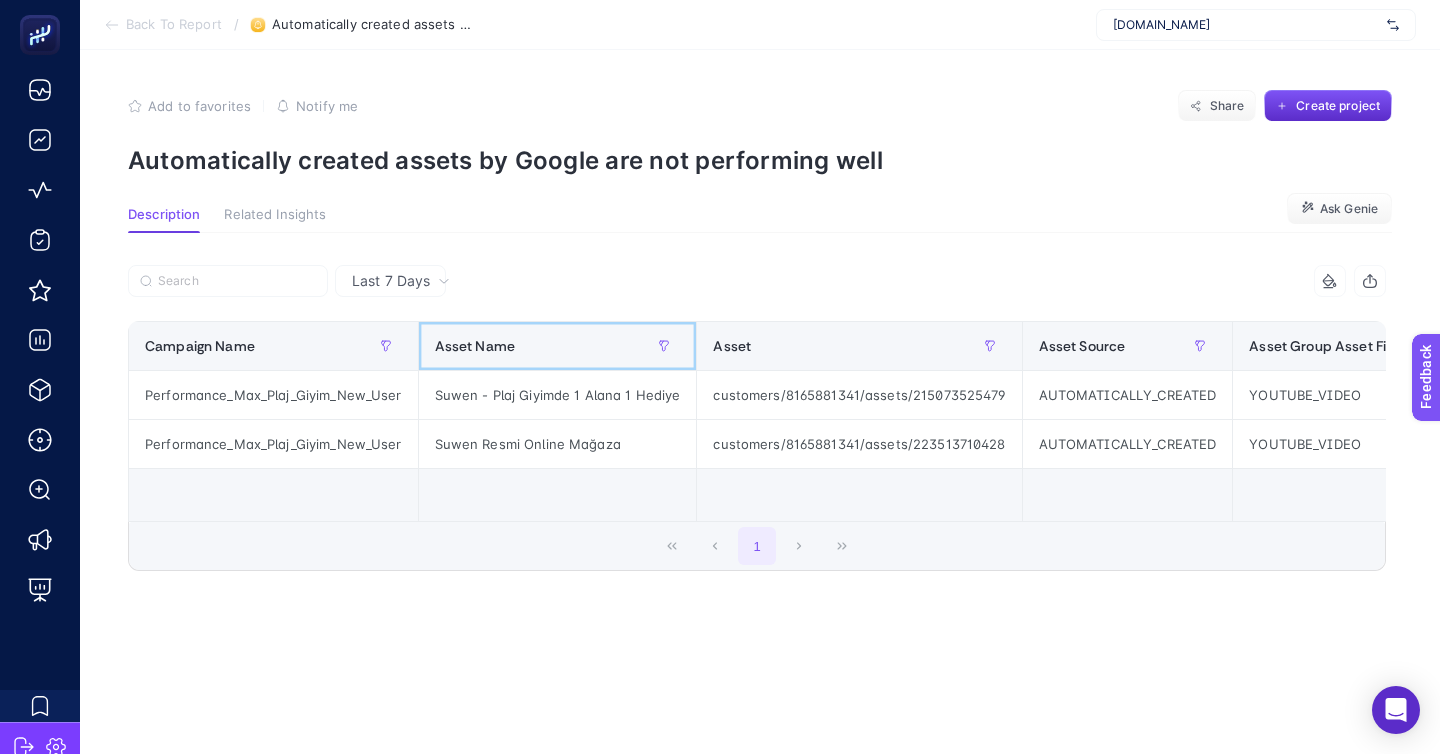 click on "Asset Name" 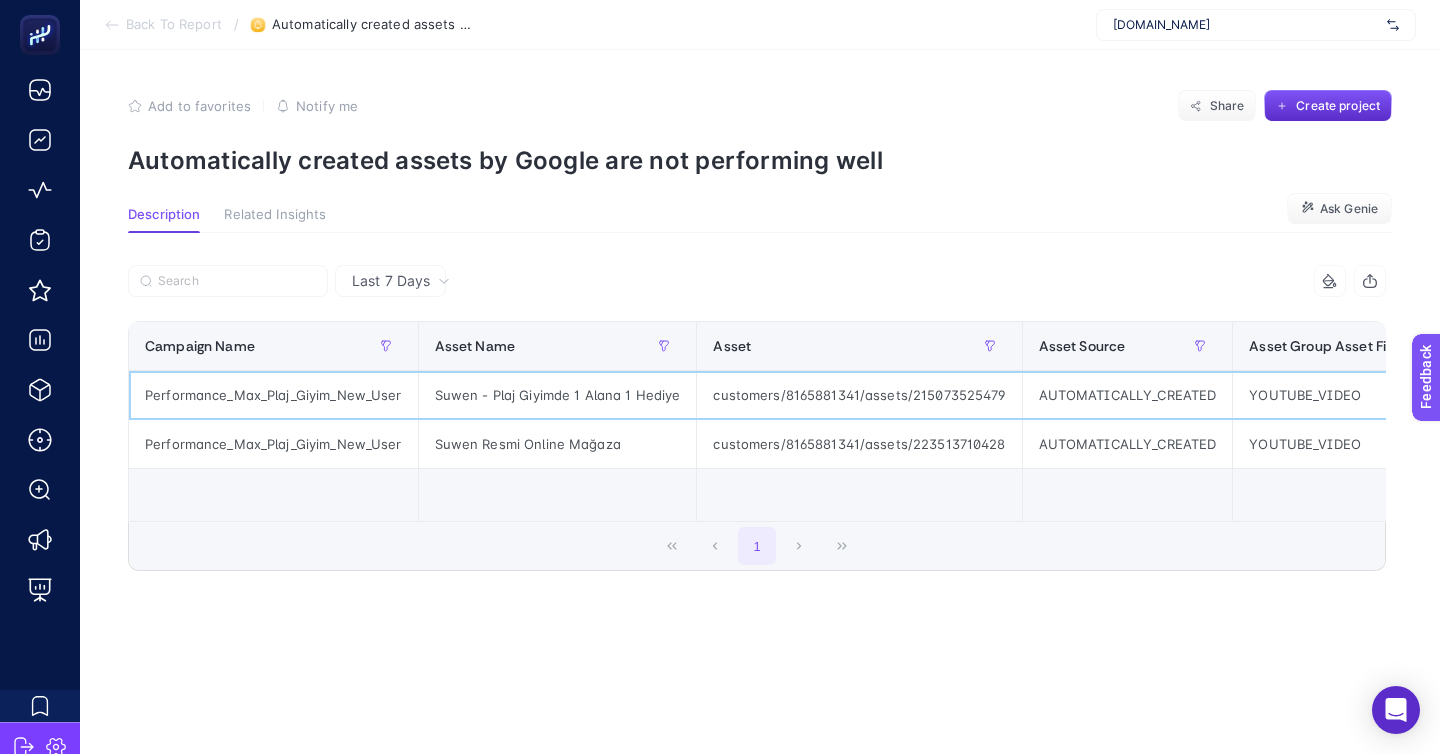 click on "customers/8165881341/assets/215073525479" 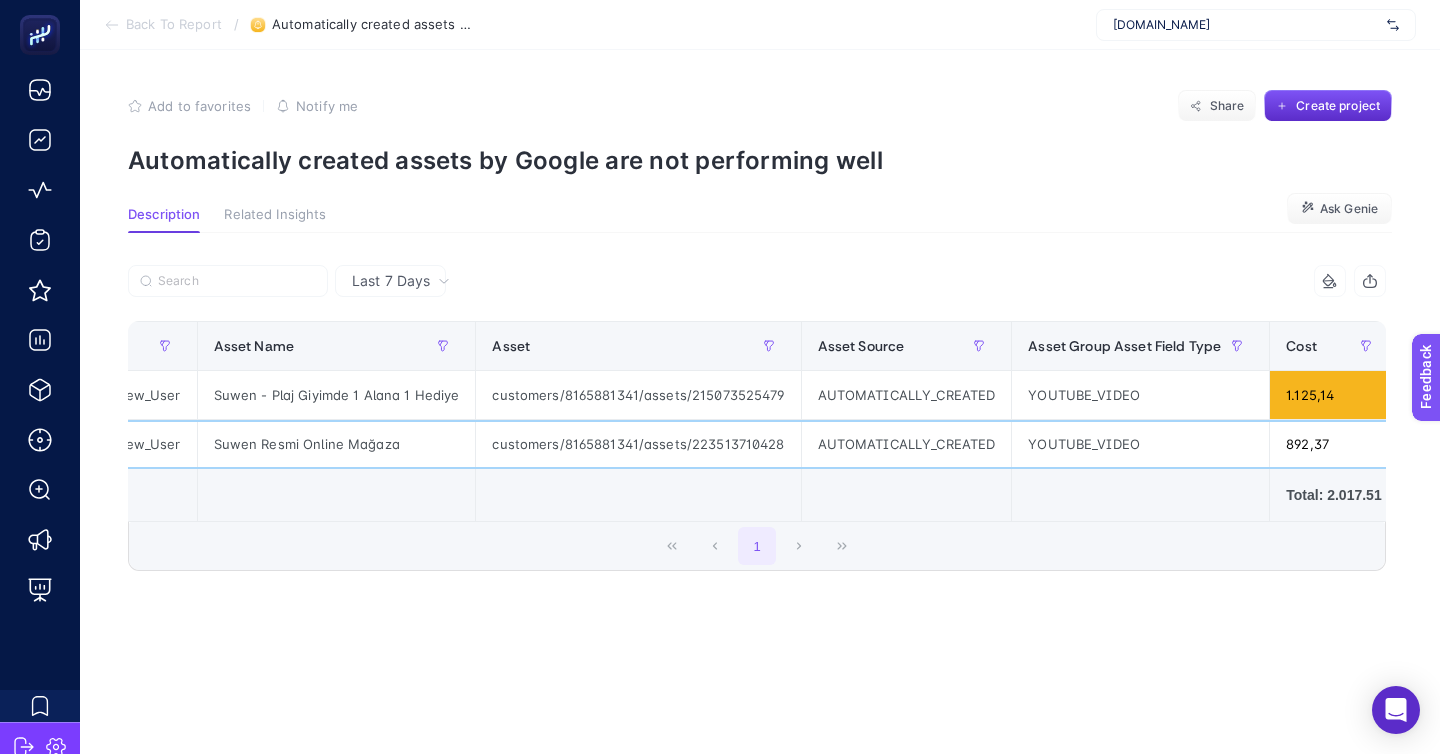 scroll, scrollTop: 0, scrollLeft: 0, axis: both 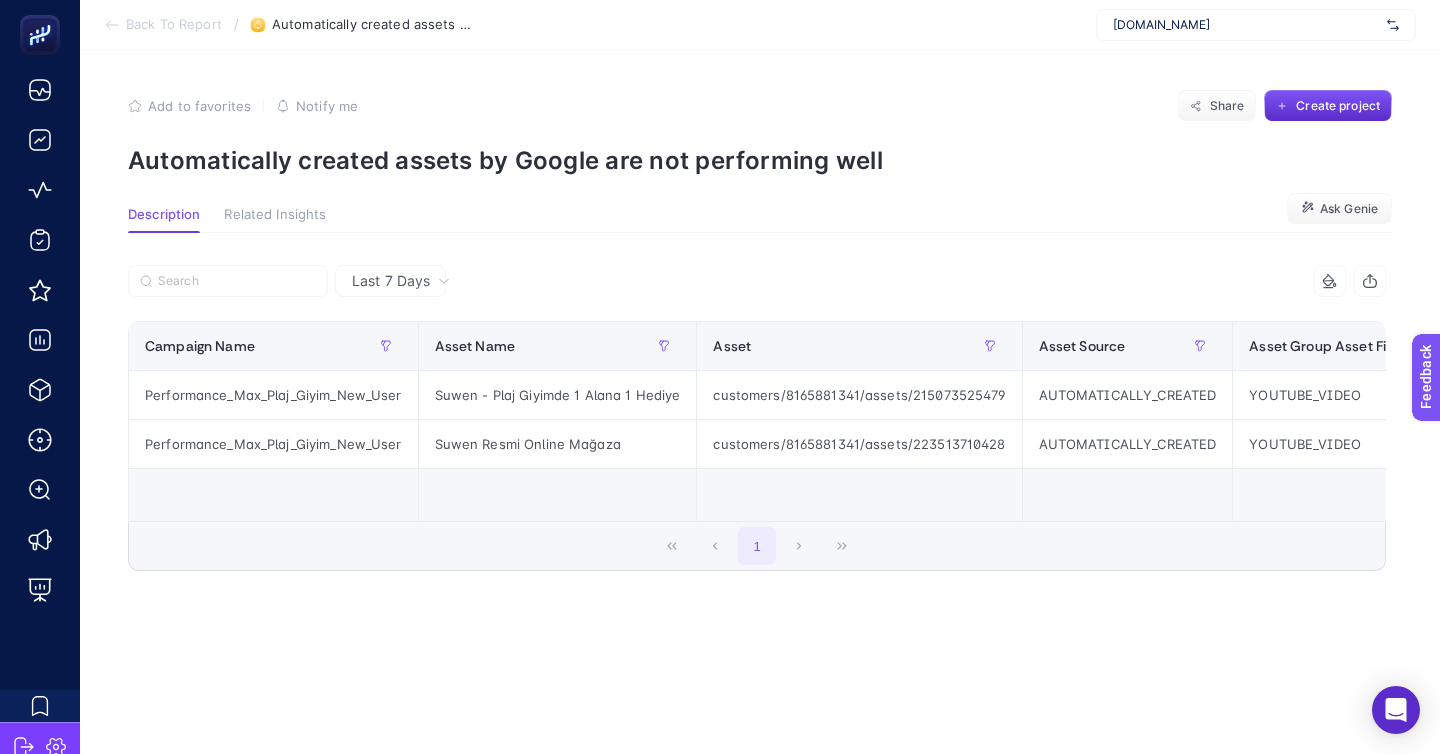 click on "Back To Report" at bounding box center [174, 25] 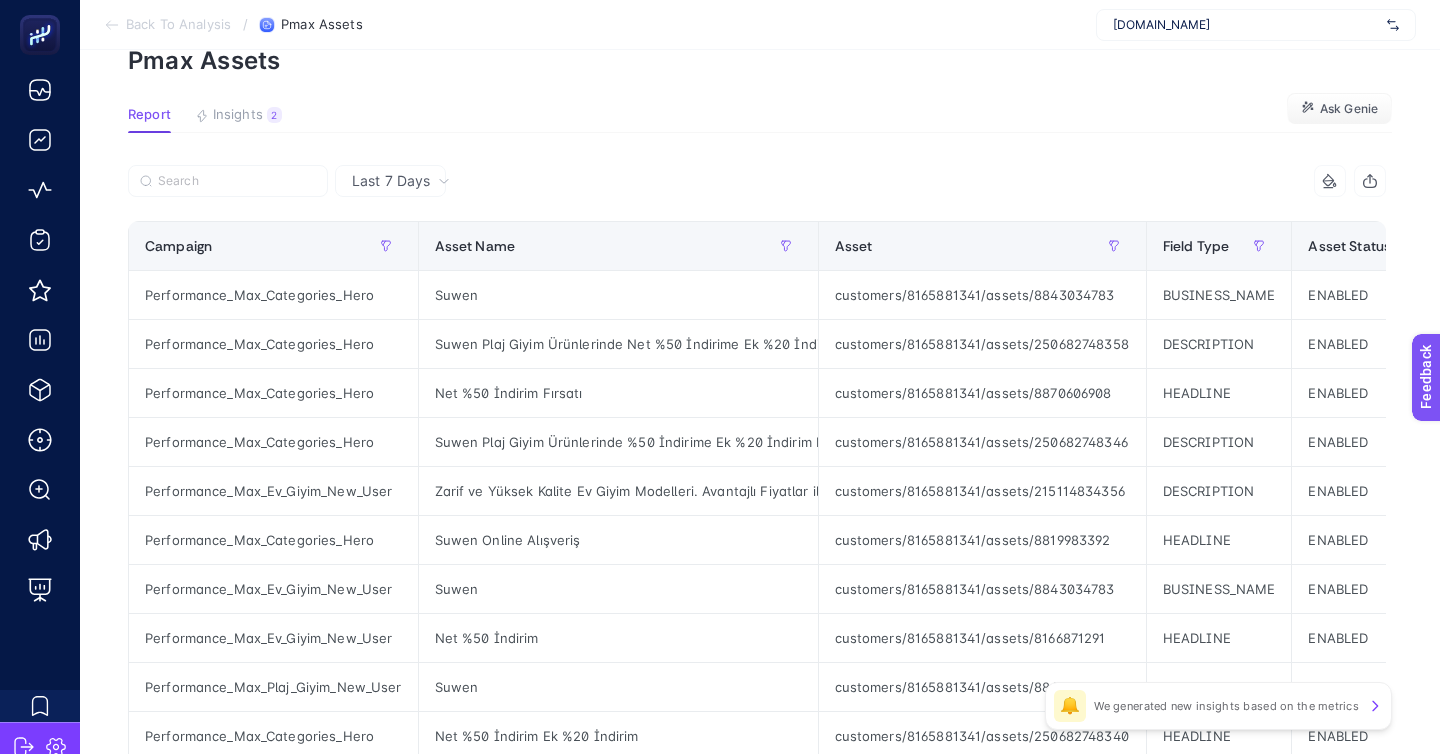 scroll, scrollTop: 112, scrollLeft: 0, axis: vertical 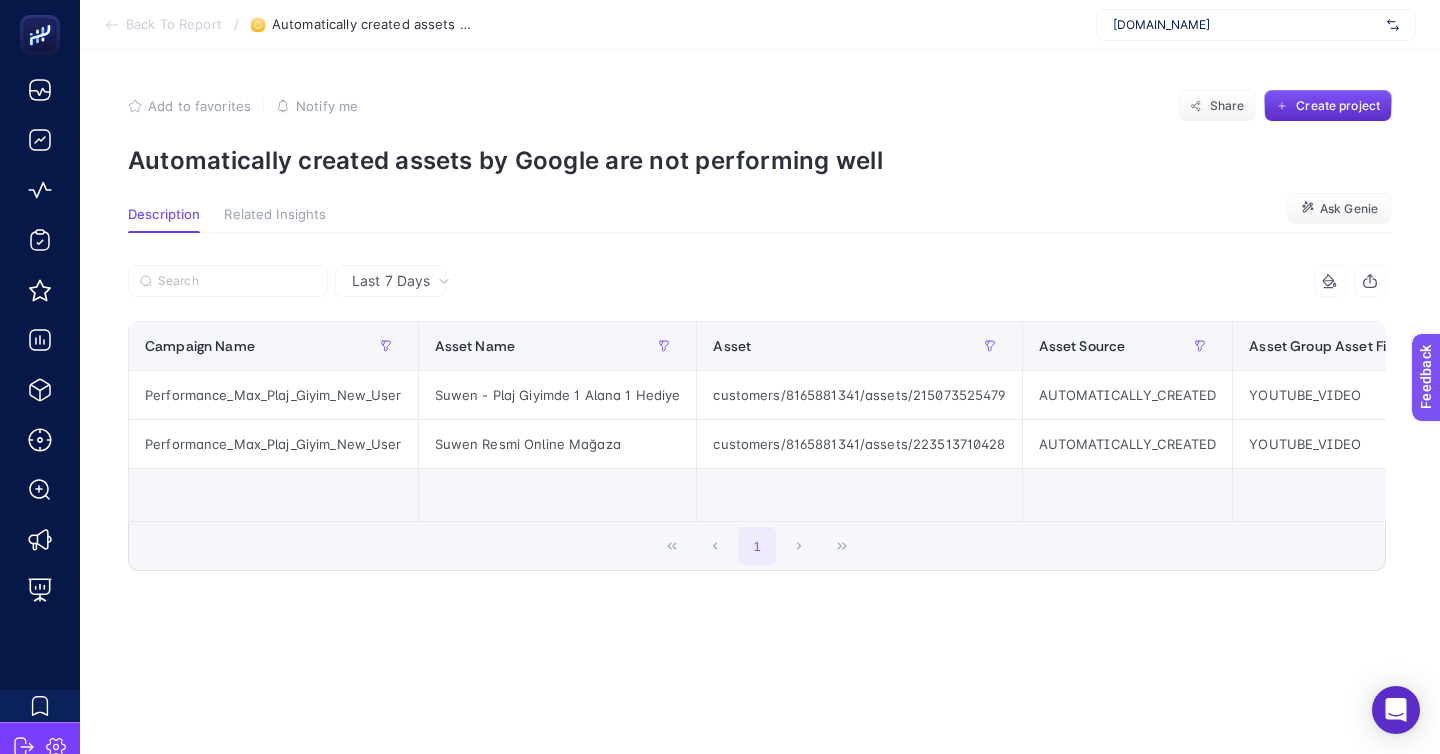 click on "Back To Report" at bounding box center (174, 25) 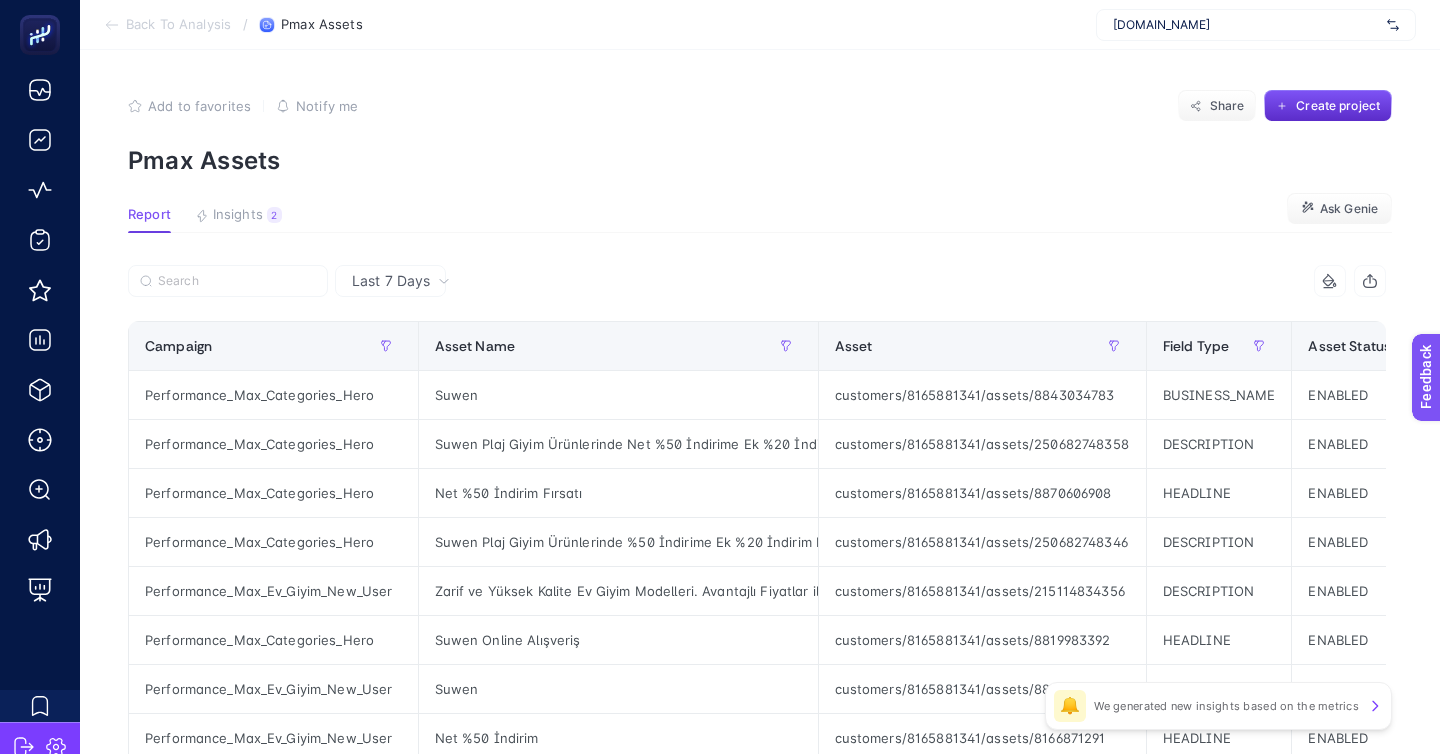 click on "Back To Analysis" at bounding box center (178, 25) 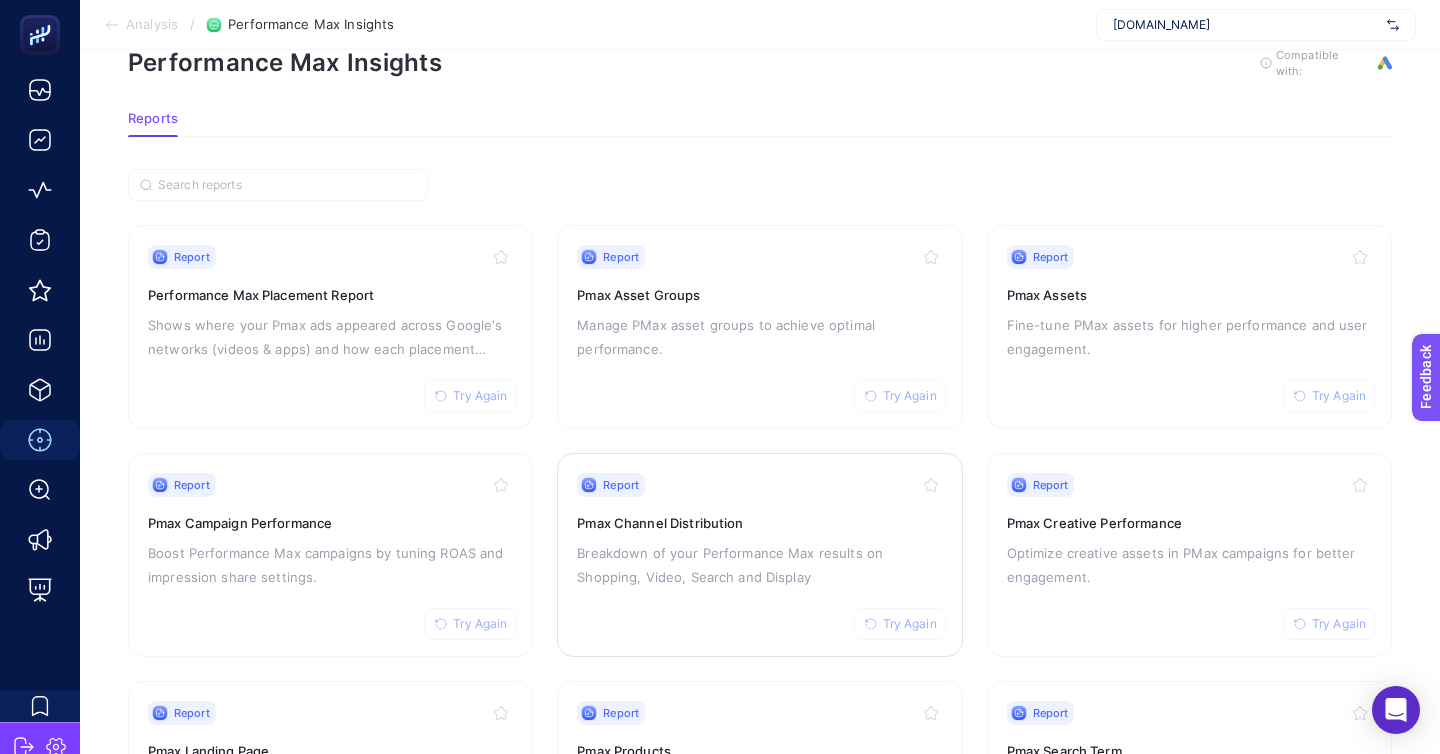 scroll, scrollTop: 172, scrollLeft: 0, axis: vertical 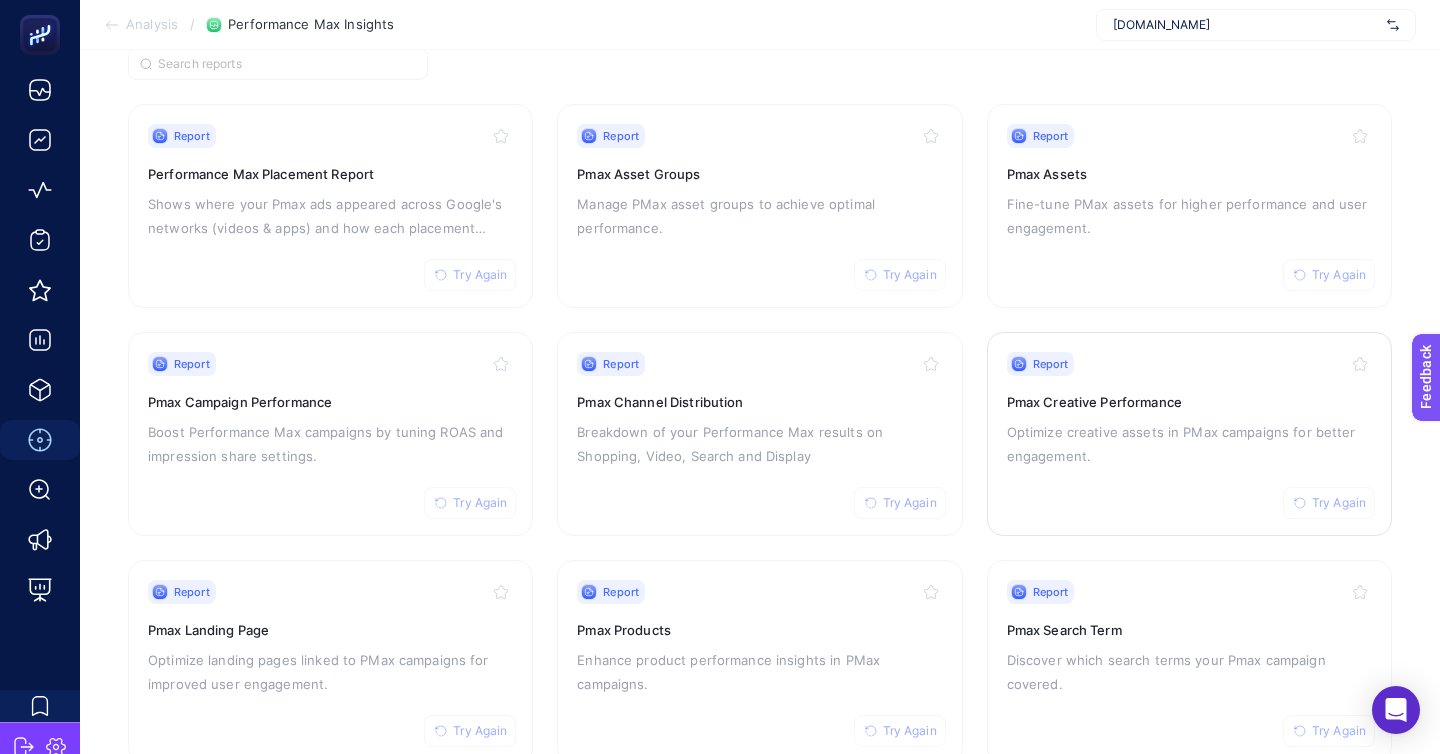click on "Optimize creative assets in PMax campaigns for better engagement." at bounding box center (1189, 444) 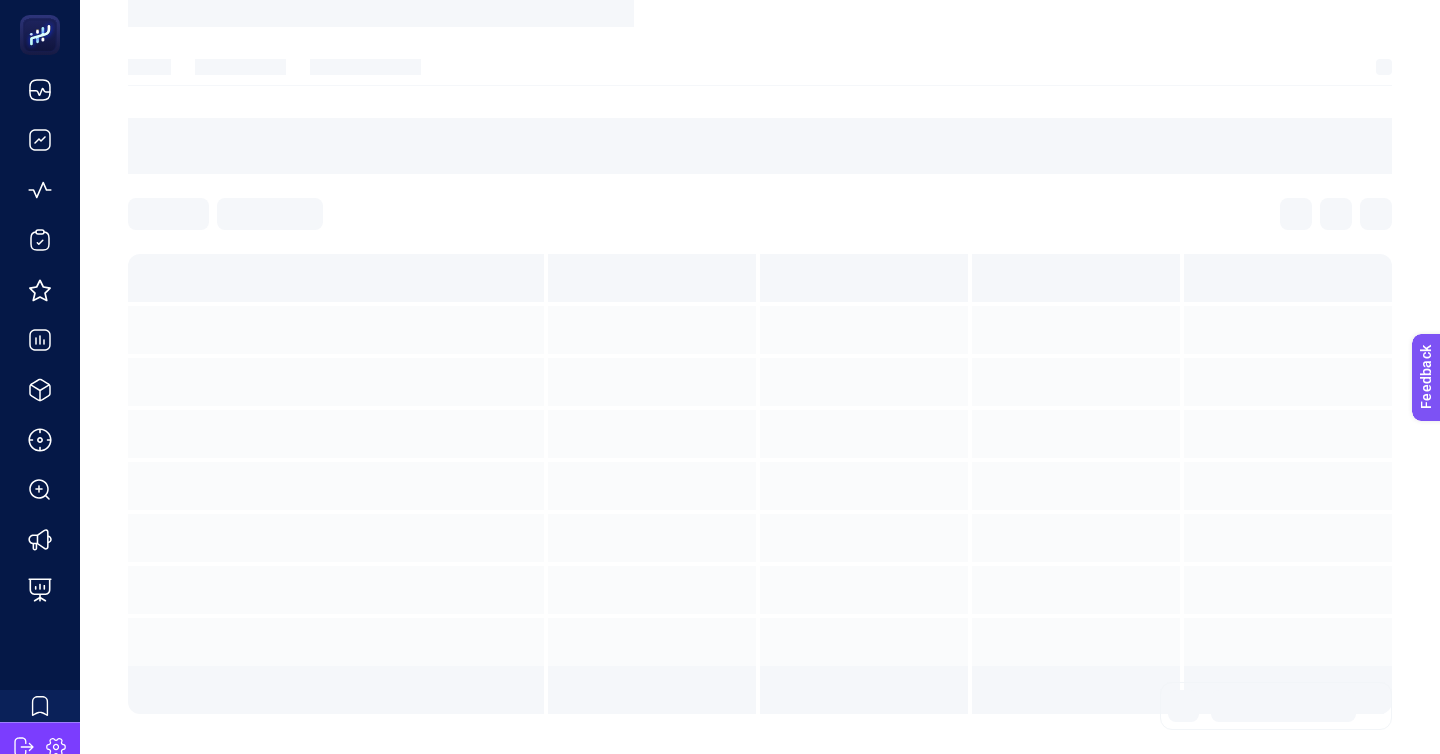 scroll, scrollTop: 0, scrollLeft: 0, axis: both 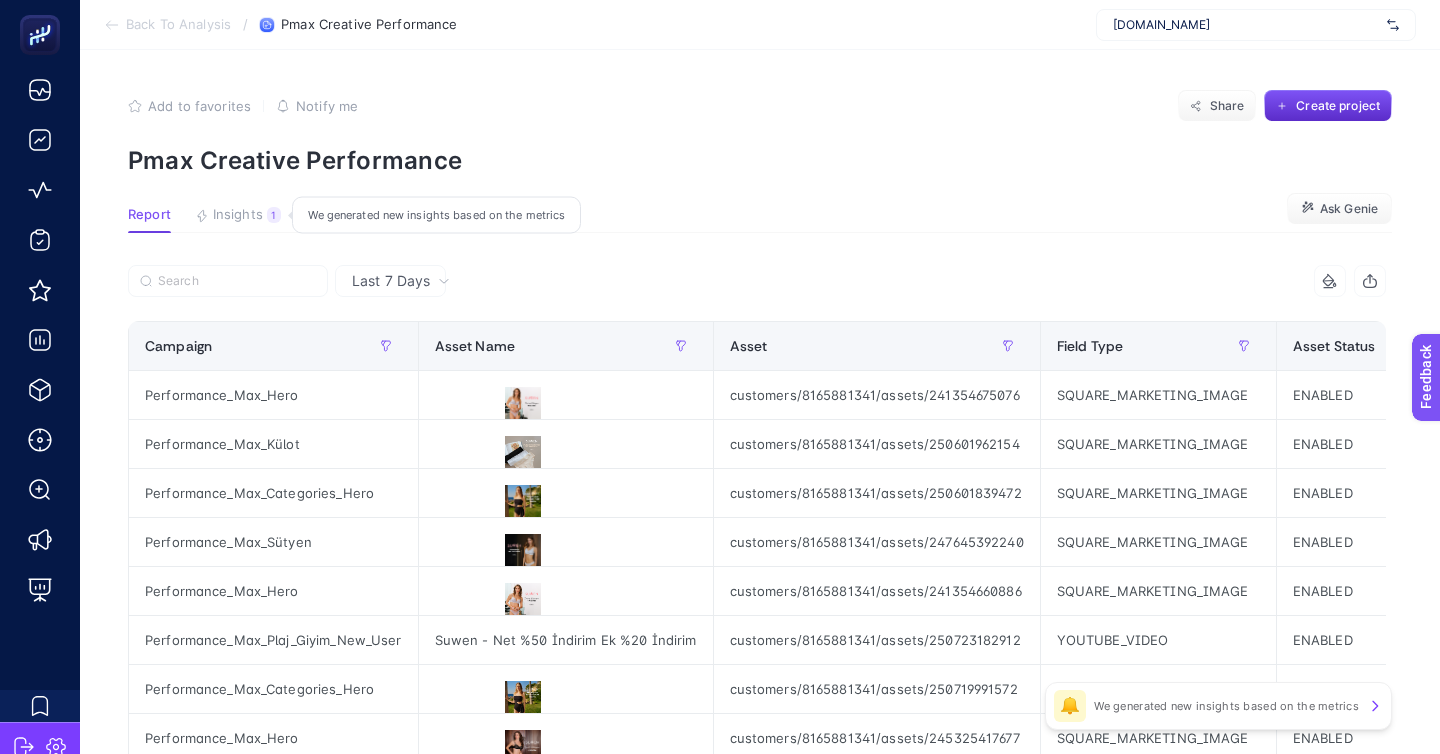 click on "Insights" at bounding box center [238, 215] 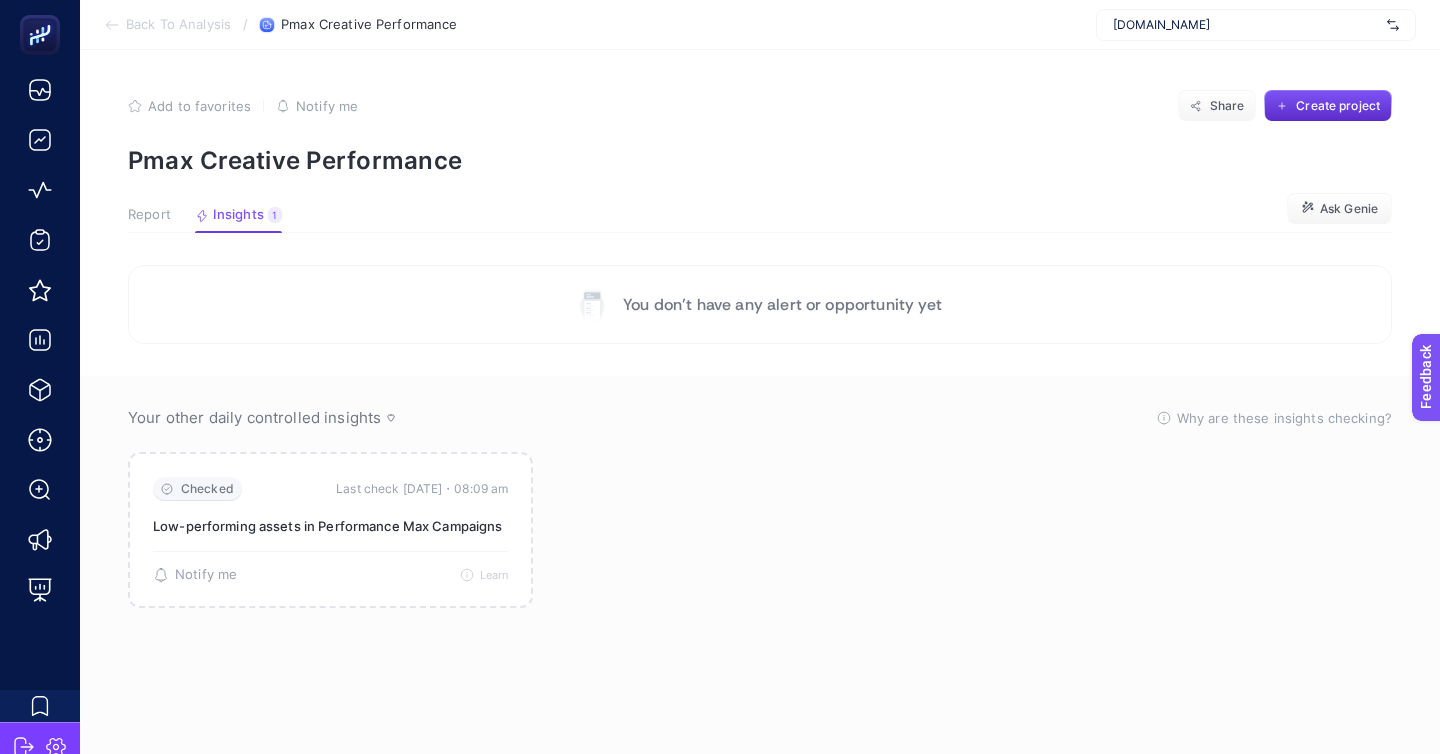 click on "Report Insights 1  We generated new insights based on the metrics" at bounding box center [205, 220] 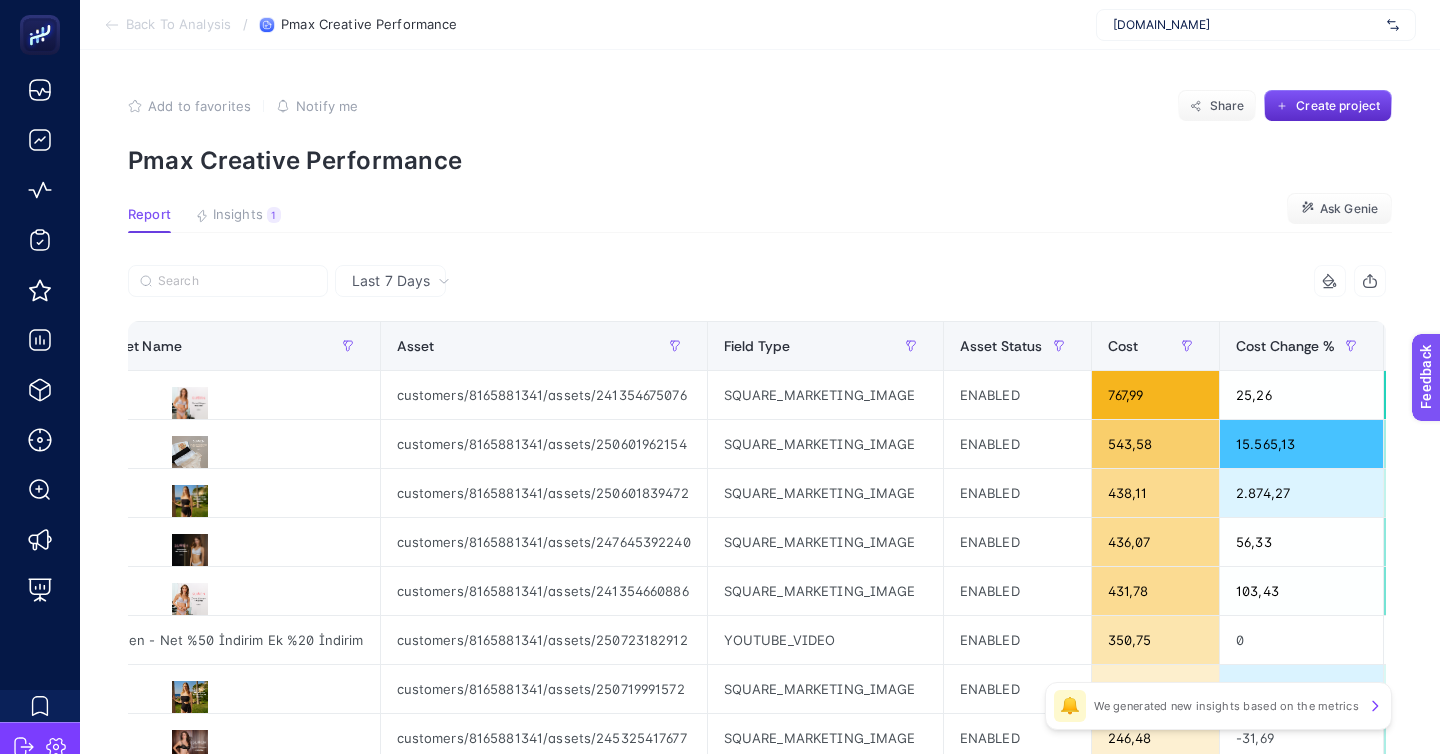 scroll, scrollTop: 0, scrollLeft: 555, axis: horizontal 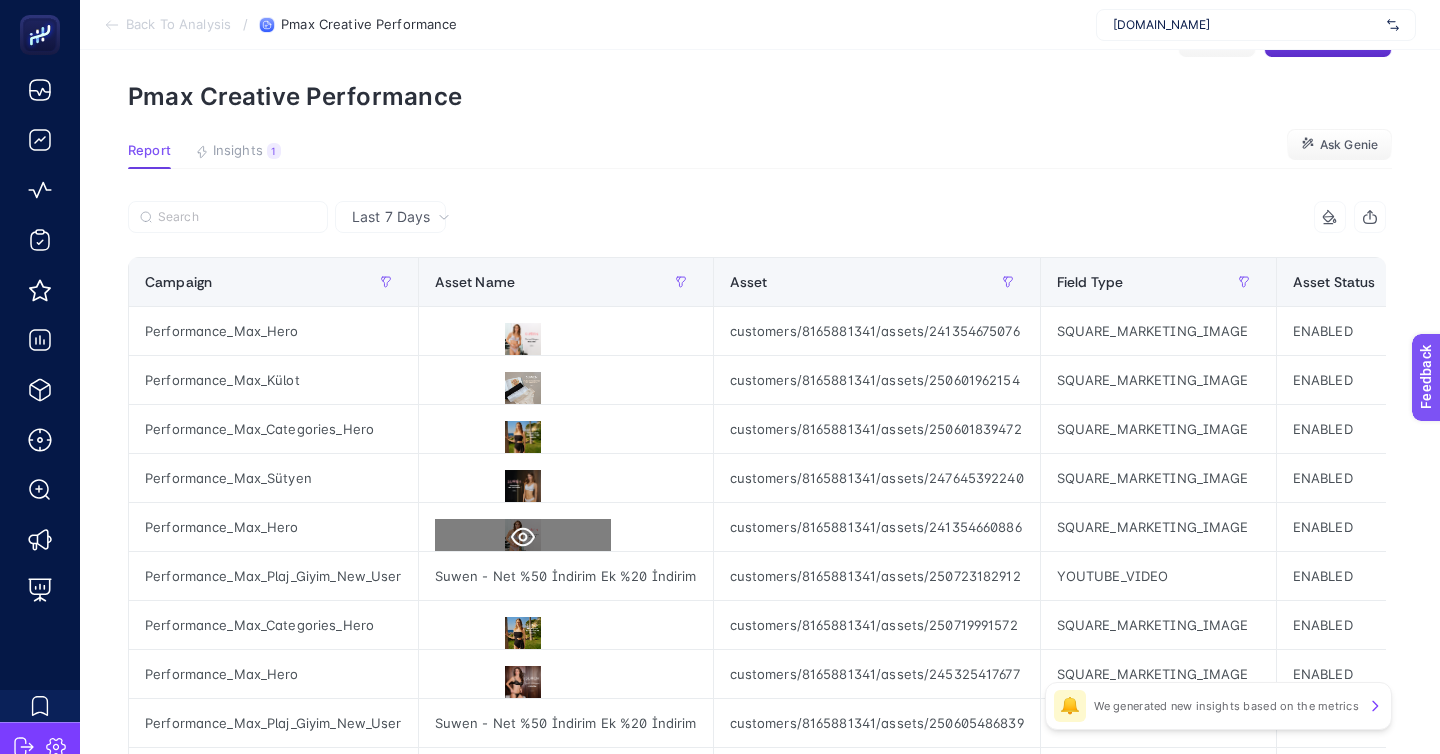click 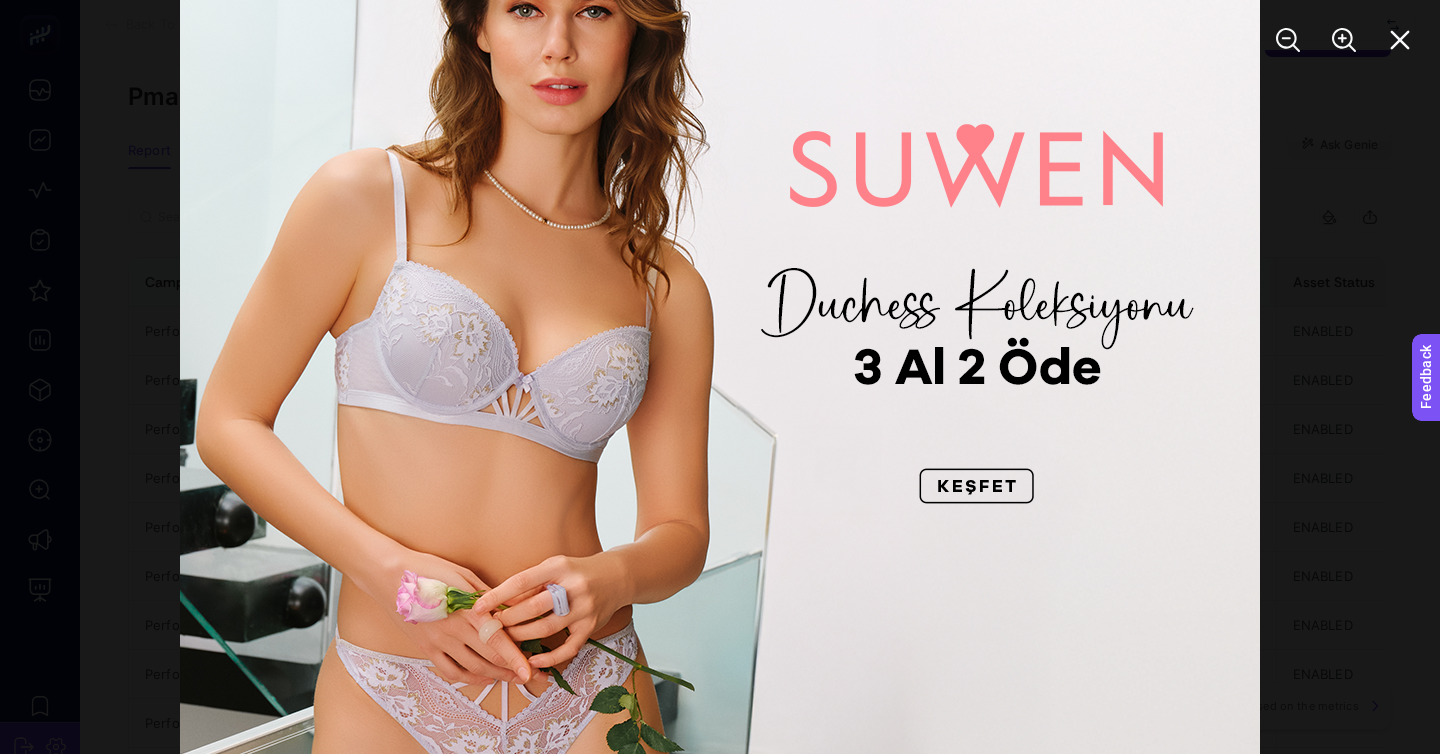 click 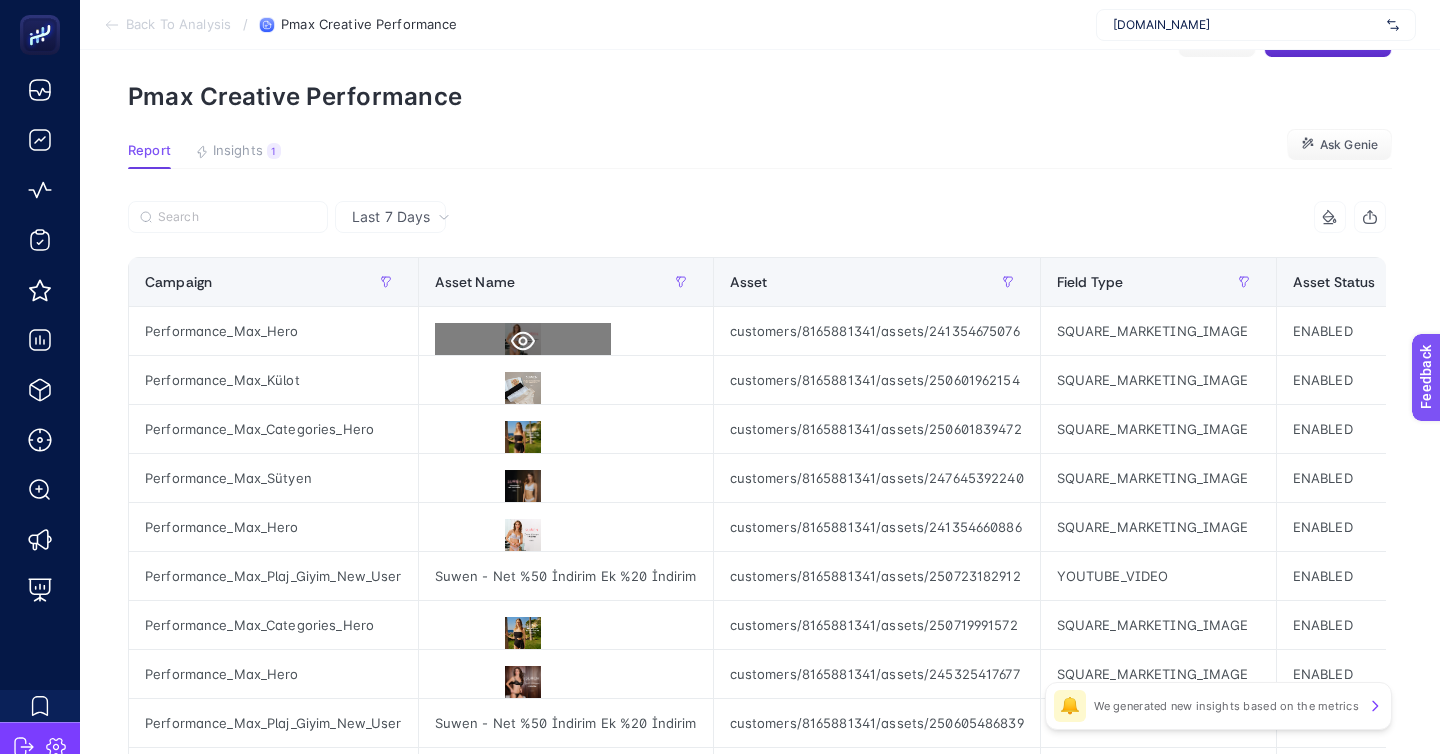 click 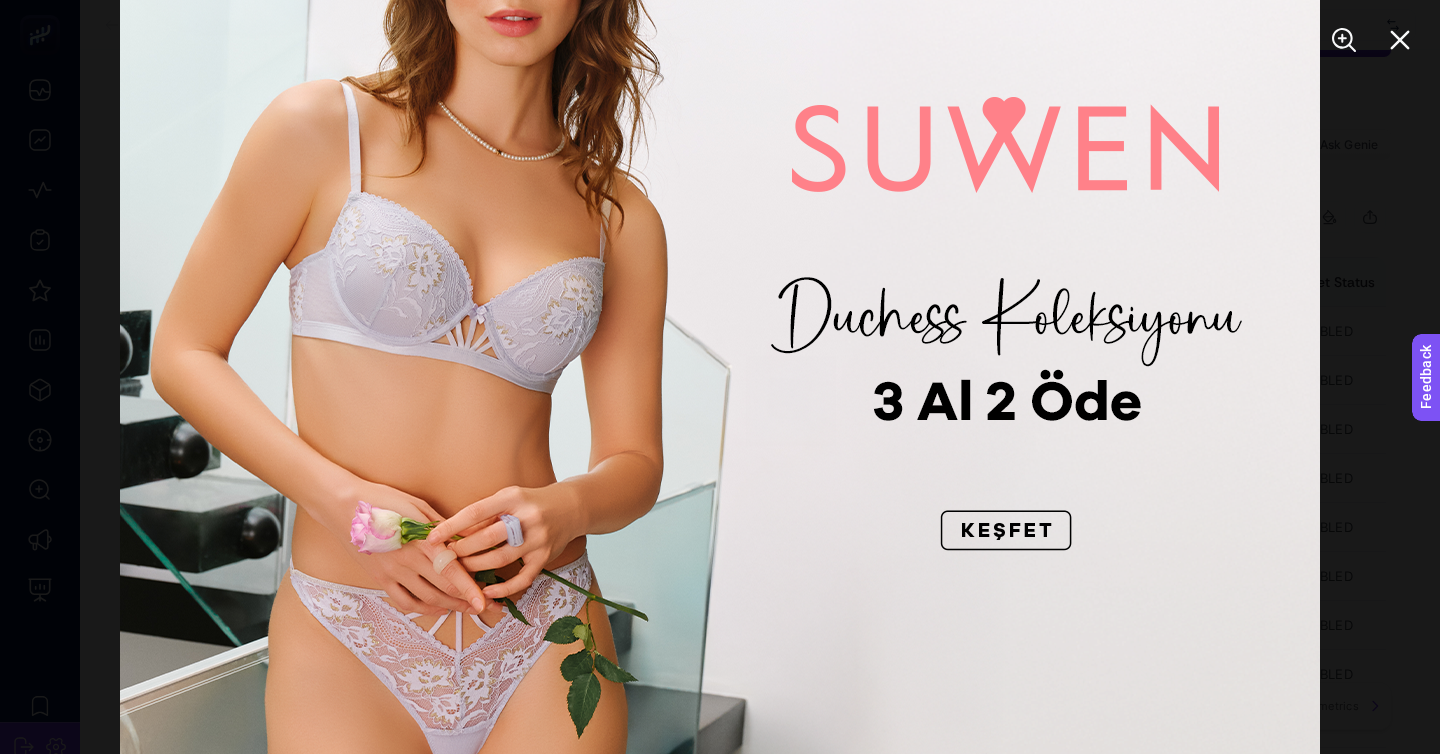 click 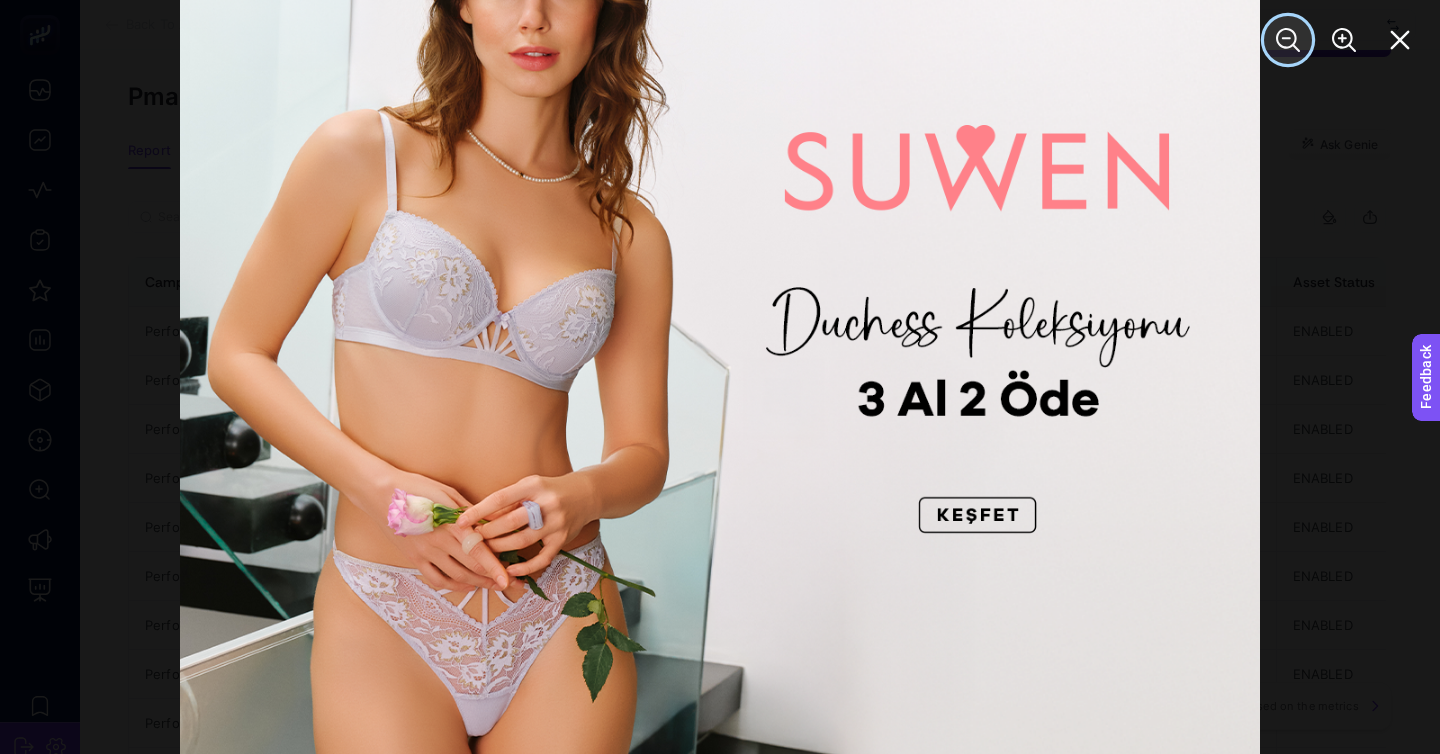 click at bounding box center (1288, 40) 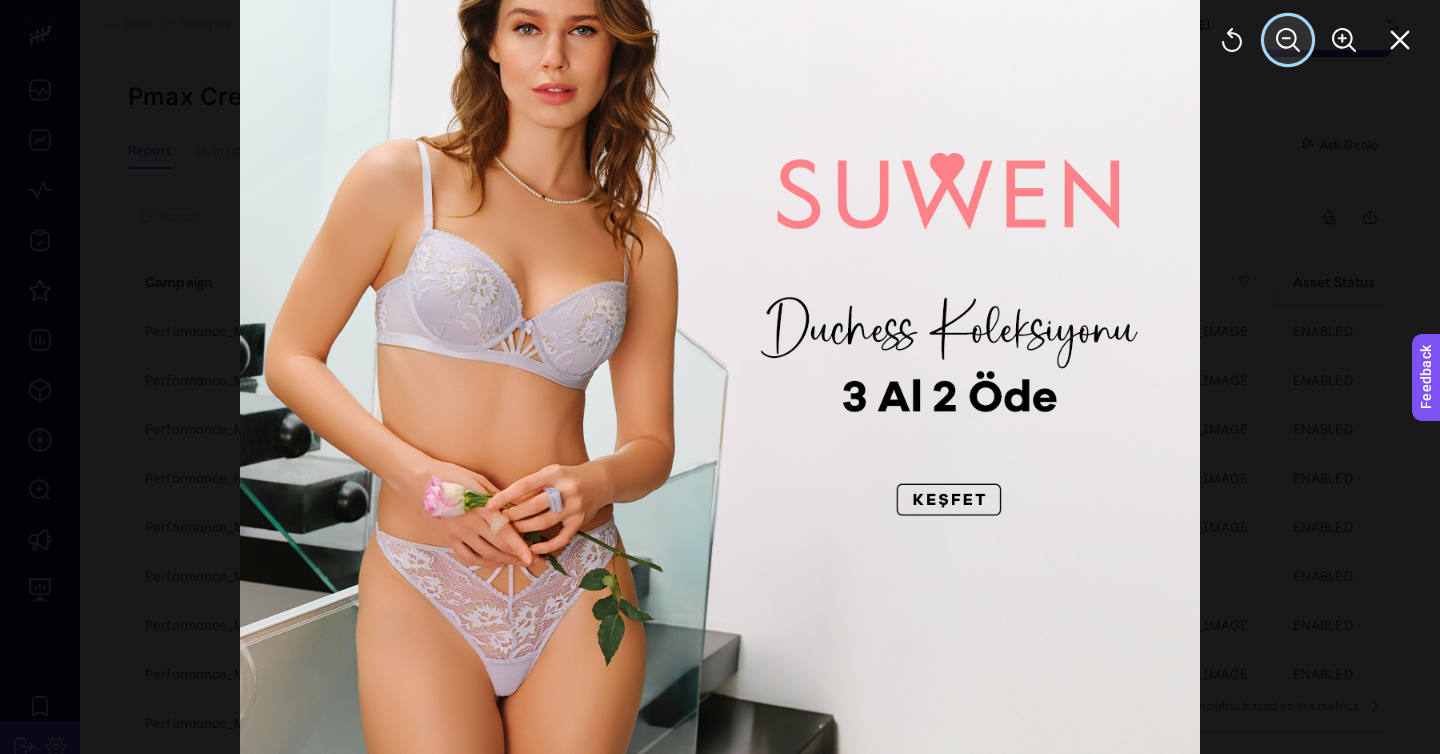 click at bounding box center (1288, 40) 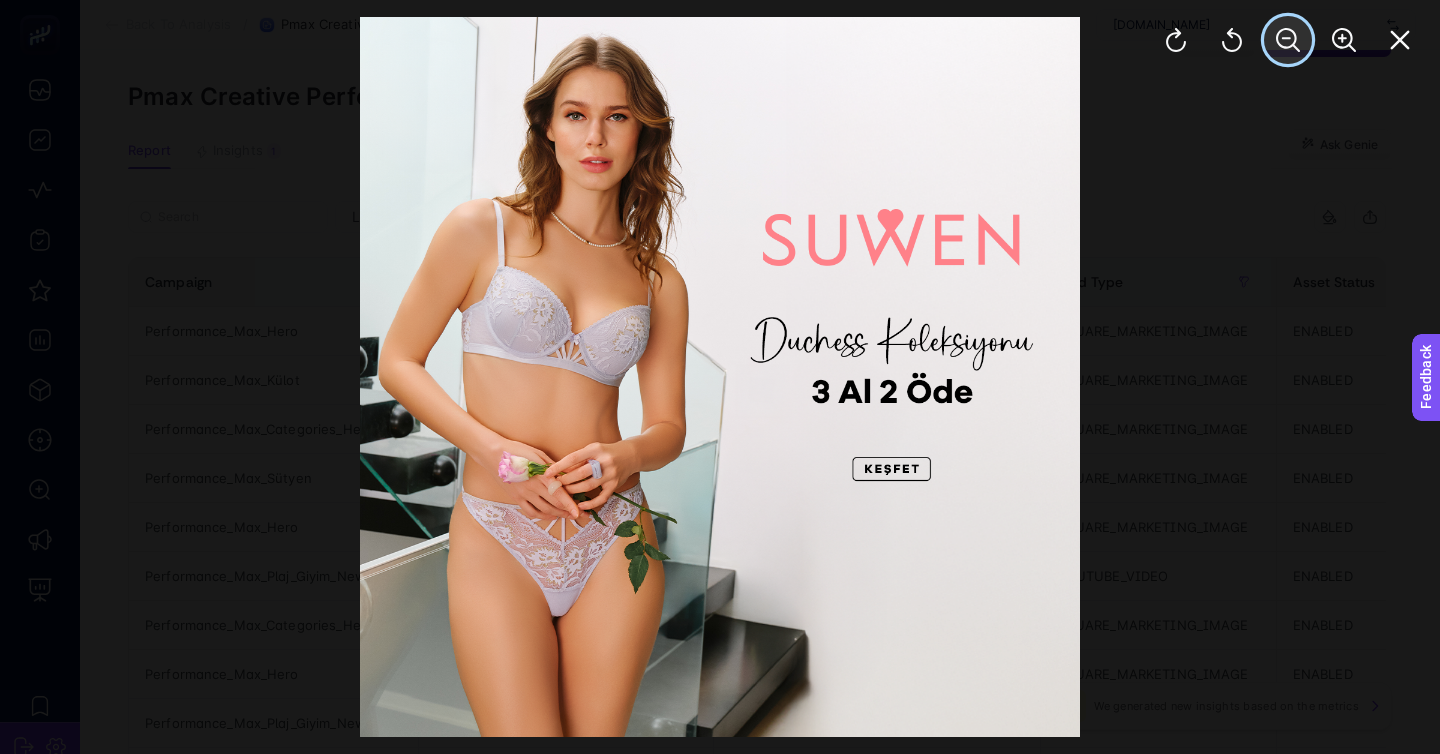 click at bounding box center (1288, 40) 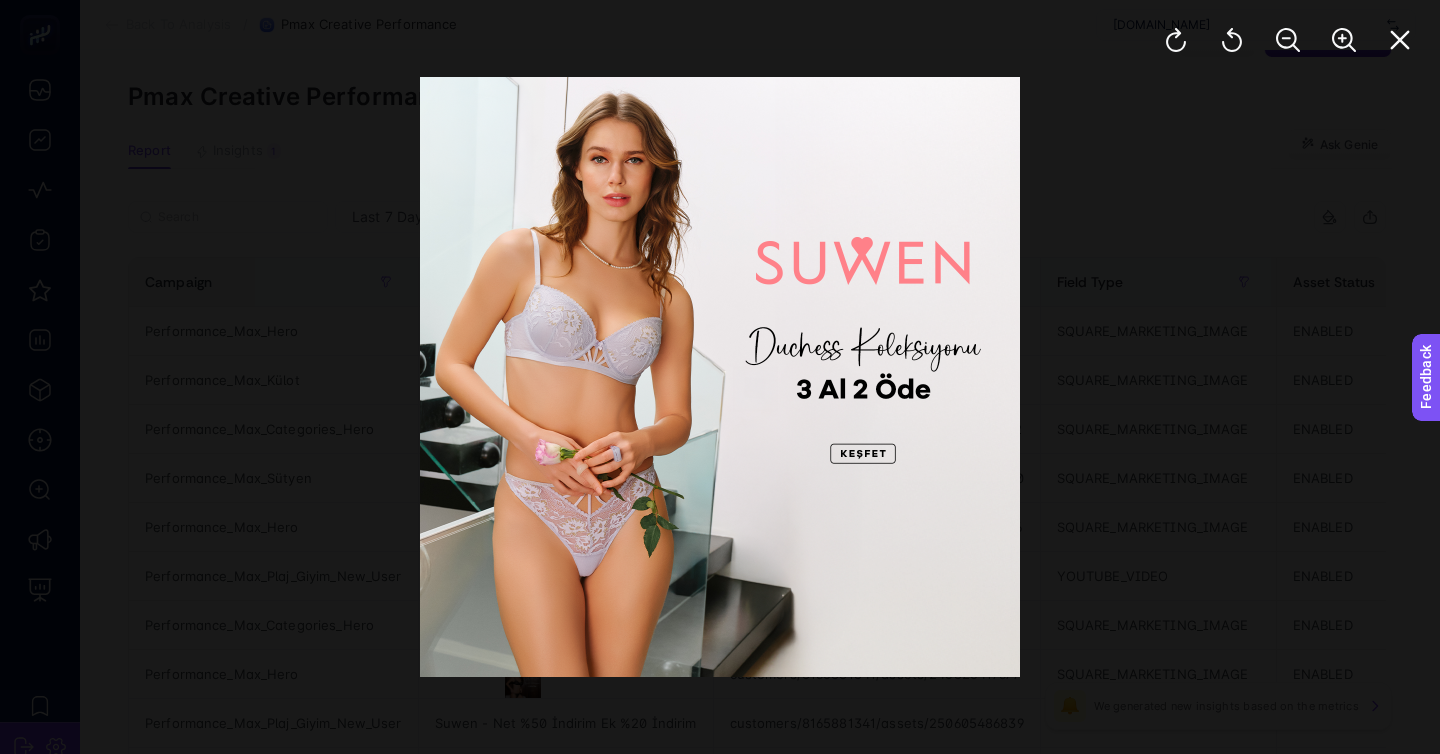 click 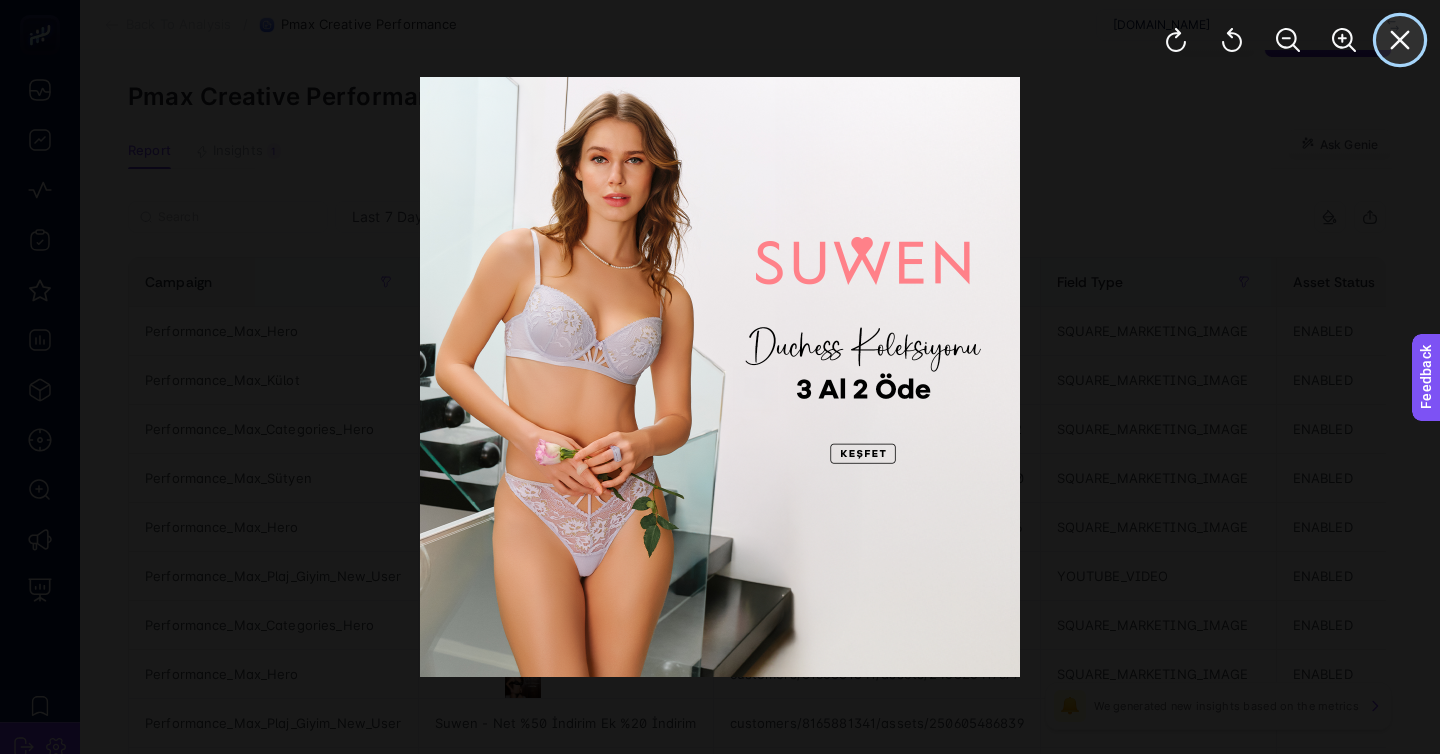 click at bounding box center [1400, 40] 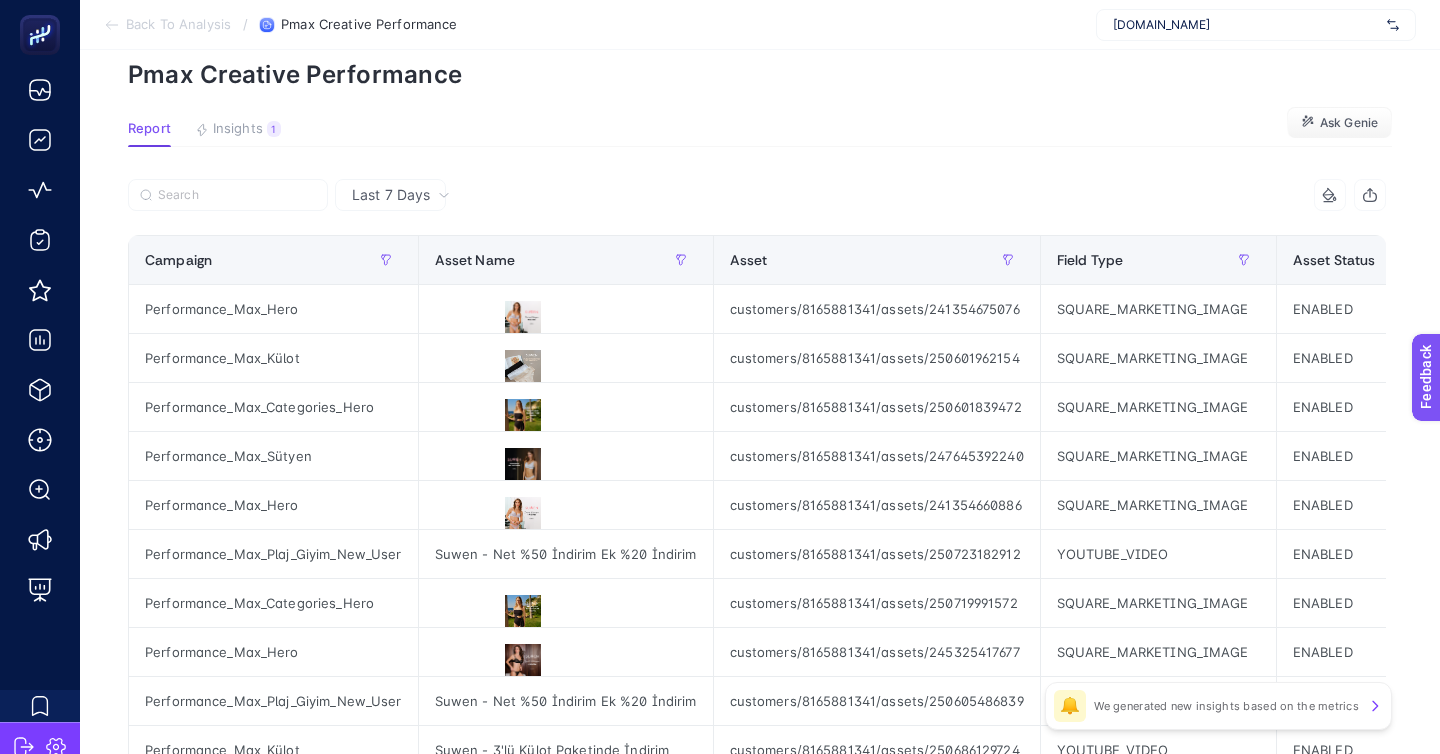 scroll, scrollTop: 94, scrollLeft: 0, axis: vertical 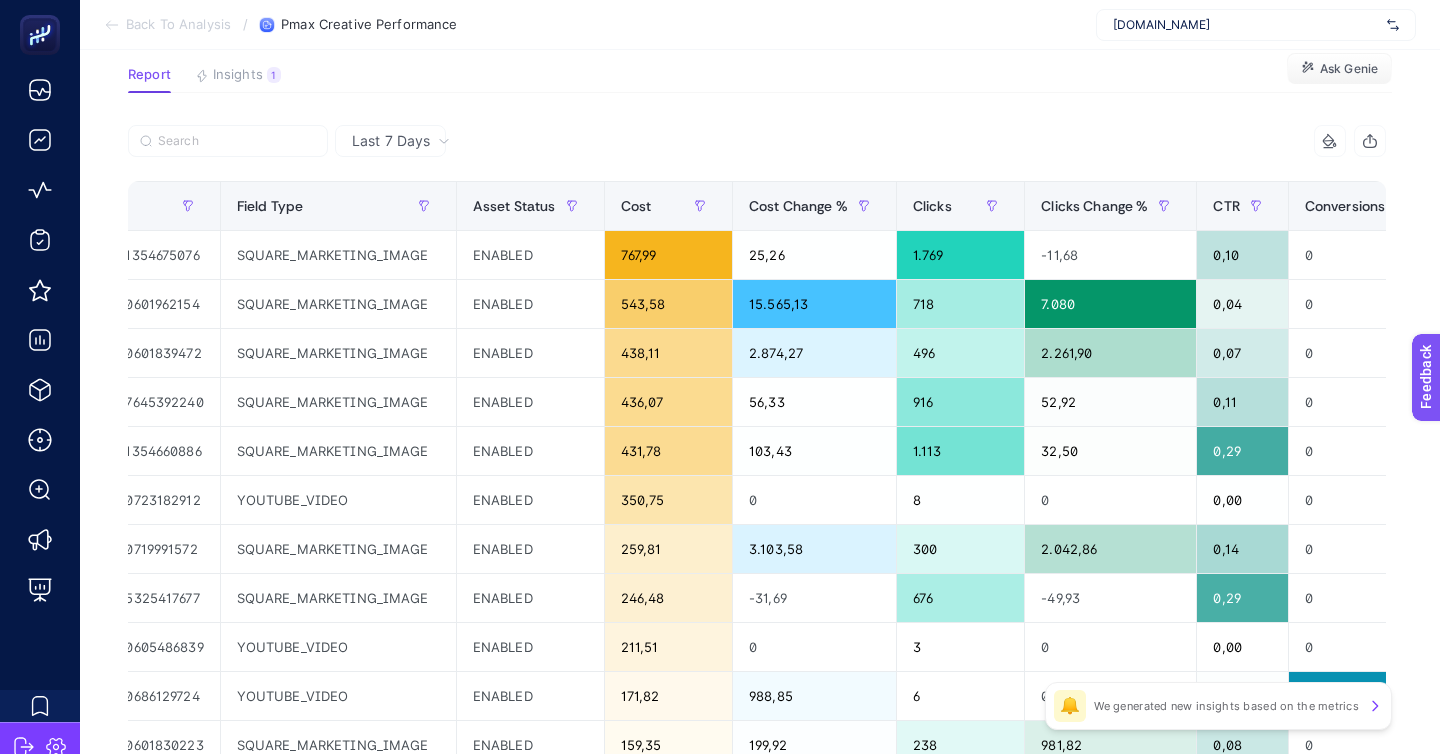 click on "10 items selected Campaign Asset Name Asset Field Type Asset Status Cost Cost Change % Clicks Clicks Change % CTR Conversions Conversions Change % Conversion_Value Conversion Value Change % Conversion Rate 15 items selected + Performance_Max_Hero customers/8165881341/assets/241354675076 SQUARE_MARKETING_IMAGE ENABLED 767,99 25,26 1.769 -11,68 0,10 0 0 0 0 0 Performance_Max_Külot customers/8165881341/assets/250601962154 SQUARE_MARKETING_IMAGE ENABLED 543,58 15.565,13 718 7.080 0,04 0 0 0 0 0 Performance_Max_Categories_Hero customers/8165881341/assets/250601839472 SQUARE_MARKETING_IMAGE ENABLED 438,11 2.874,27 496 2.261,90 0,07 0 0 0 0 0 Performance_Max_Sütyen customers/8165881341/assets/247645392240 SQUARE_MARKETING_IMAGE ENABLED 436,07 56,33 916 52,92 0,11 0 0 0 0 0 Performance_Max_Hero customers/8165881341/assets/241354660886 SQUARE_MARKETING_IMAGE ENABLED 431,78 103,43 1.113 32,50 0,29 0 0 0 0 0 Performance_Max_Plaj_Giyim_New_User Suwen - Net %50 İndirim Ek %20 İndirim YOUTUBE_VIDEO ENABLED 350,75 0 8 0" at bounding box center (757, 719) 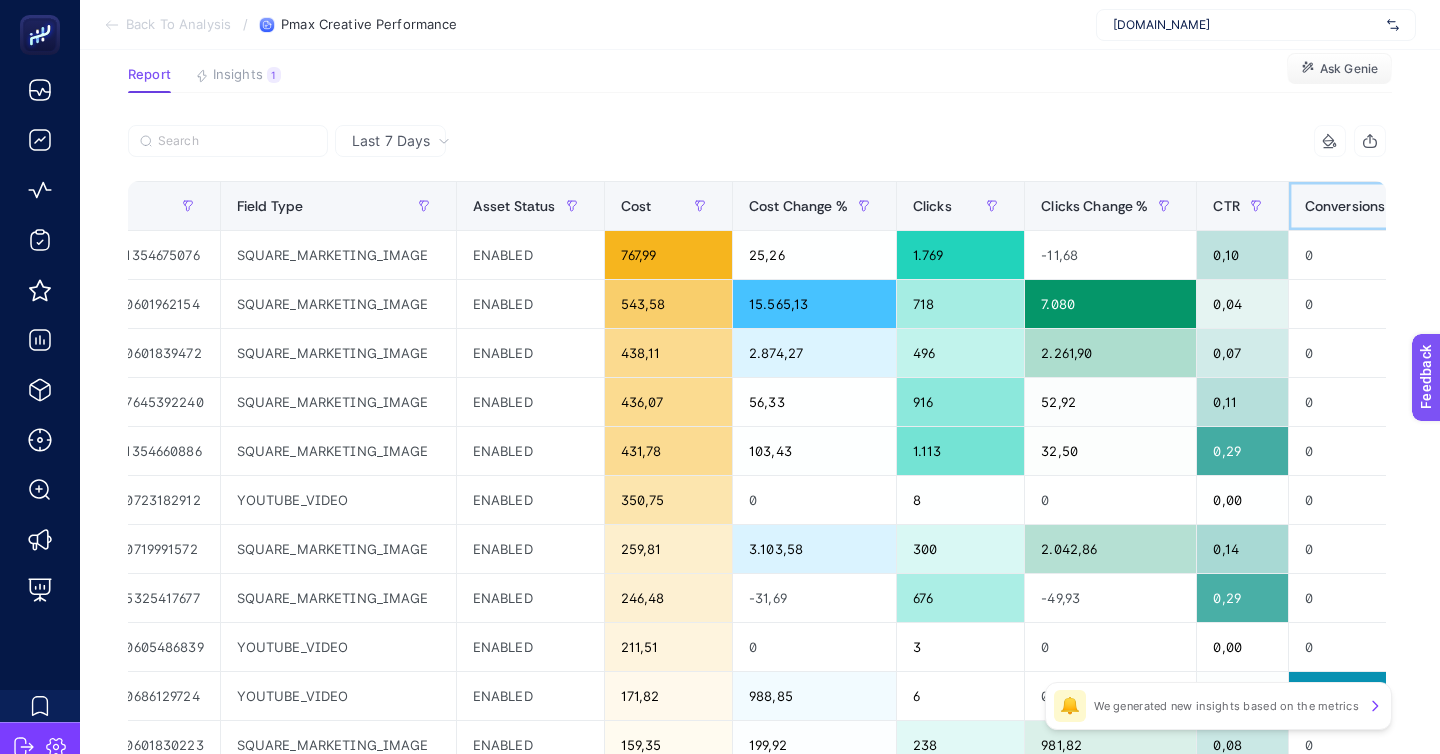 click on "Conversions" 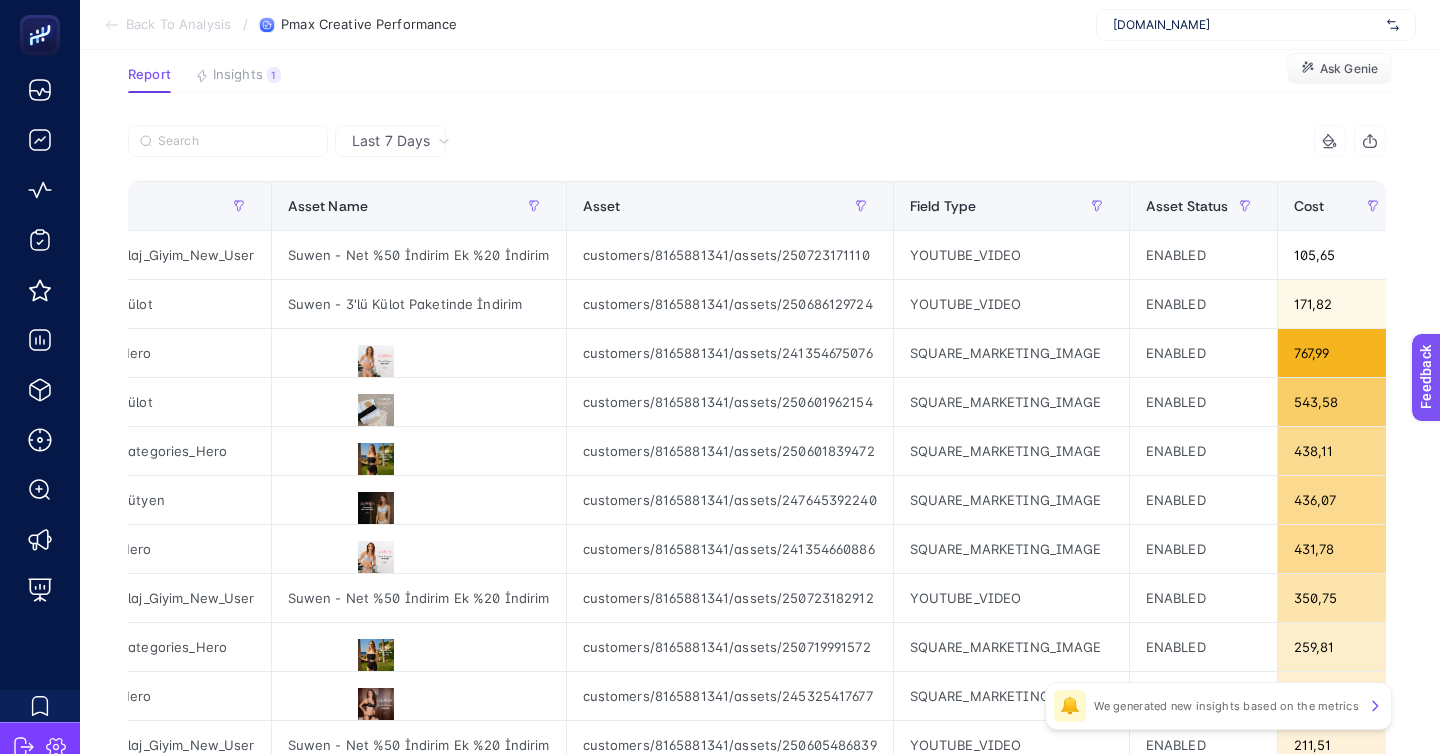 scroll, scrollTop: 0, scrollLeft: 0, axis: both 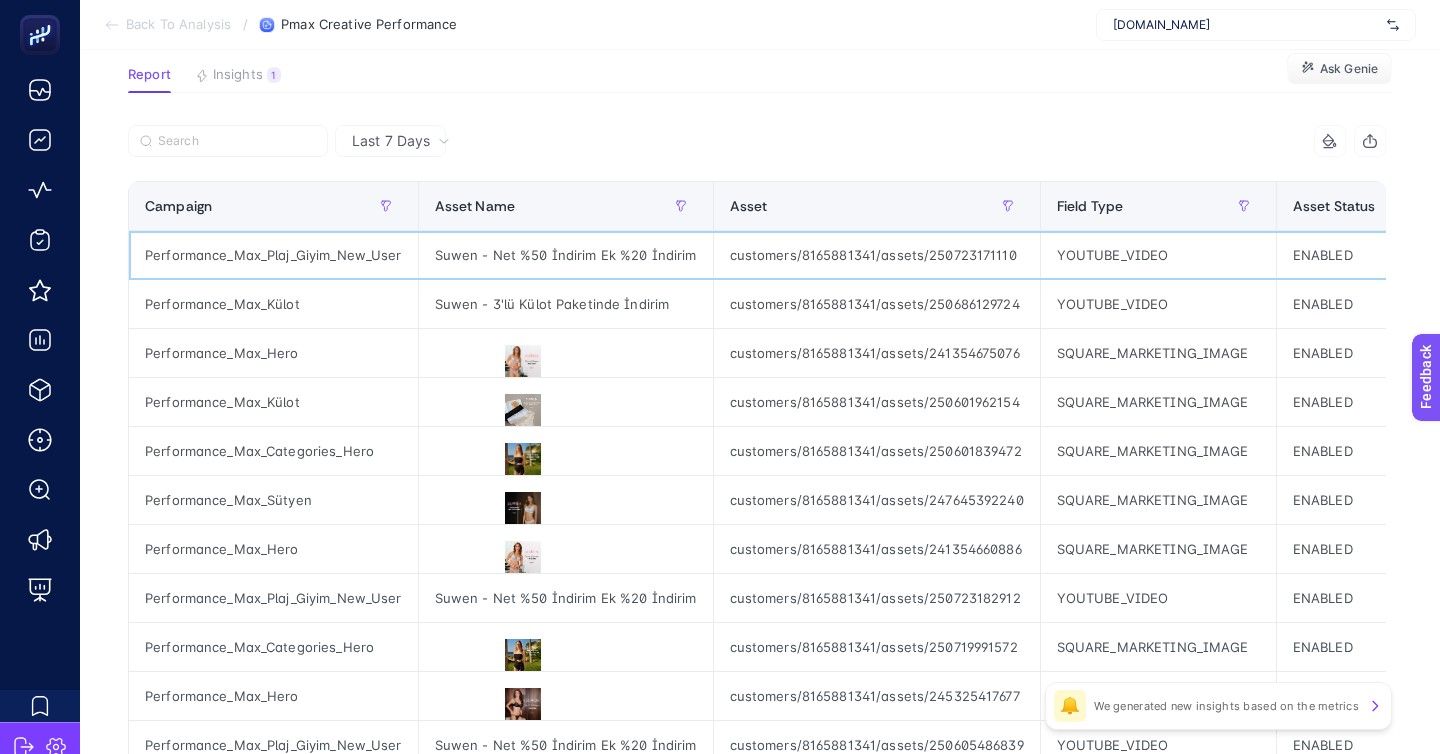 click on "Suwen - Net %50 İndirim Ek %20 İndirim" 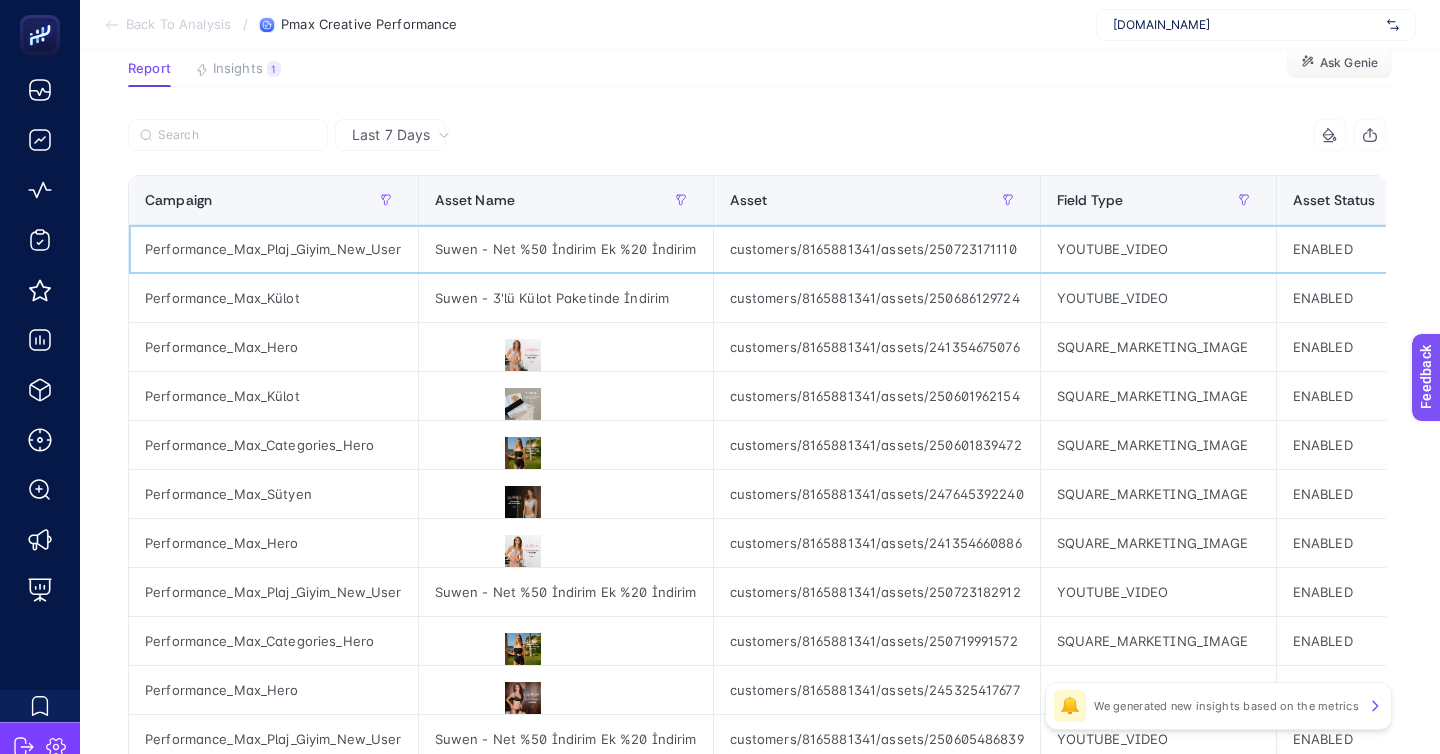 scroll, scrollTop: 150, scrollLeft: 0, axis: vertical 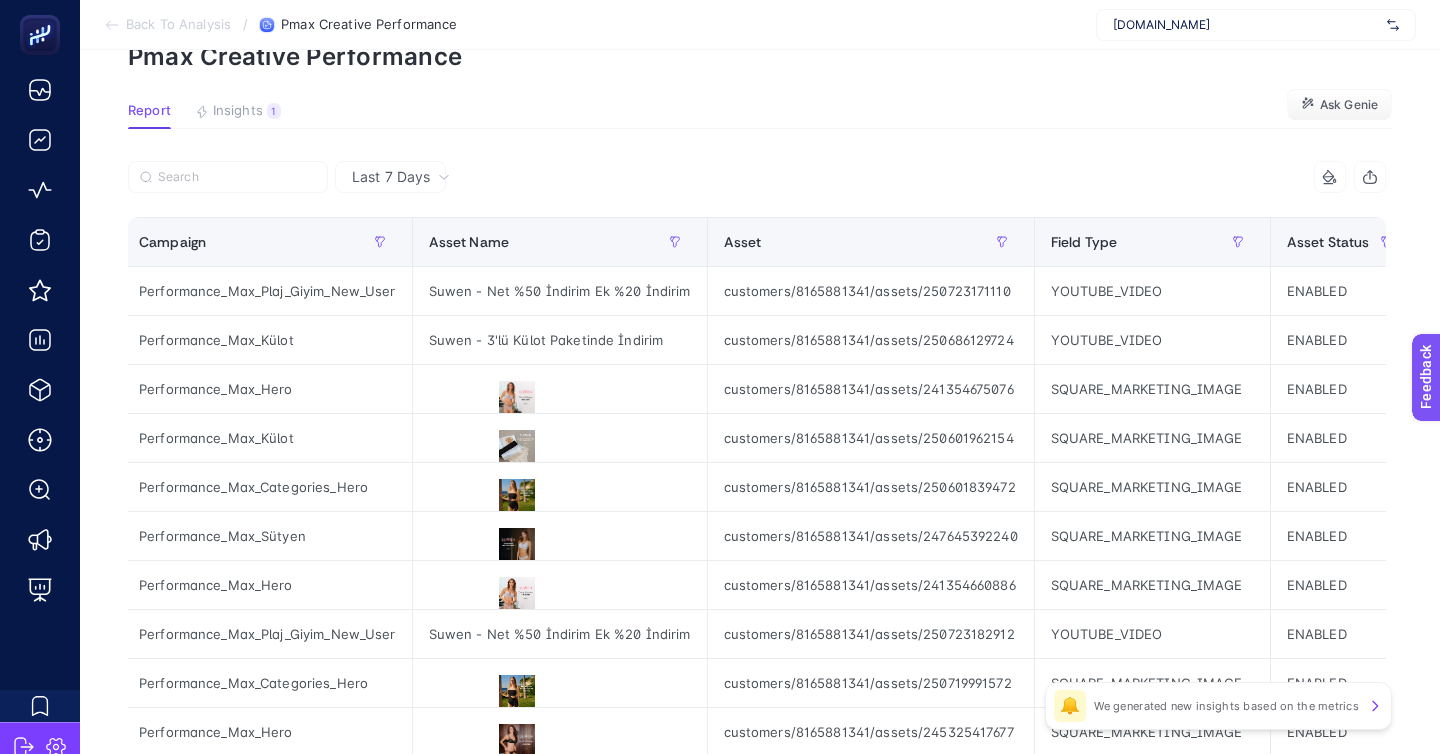 click on "Back To Analysis" at bounding box center [178, 25] 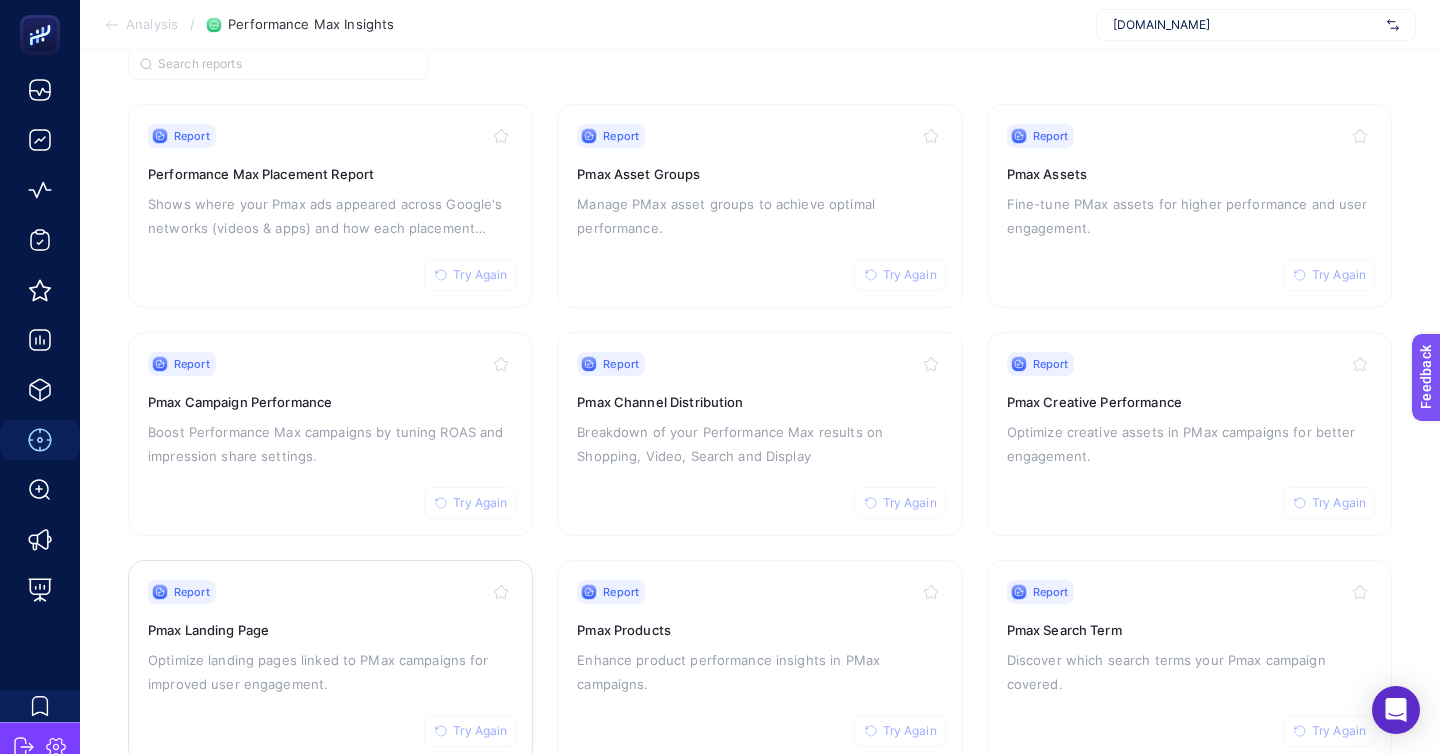 click on "Optimize landing pages linked to PMax campaigns for improved user engagement." at bounding box center [330, 672] 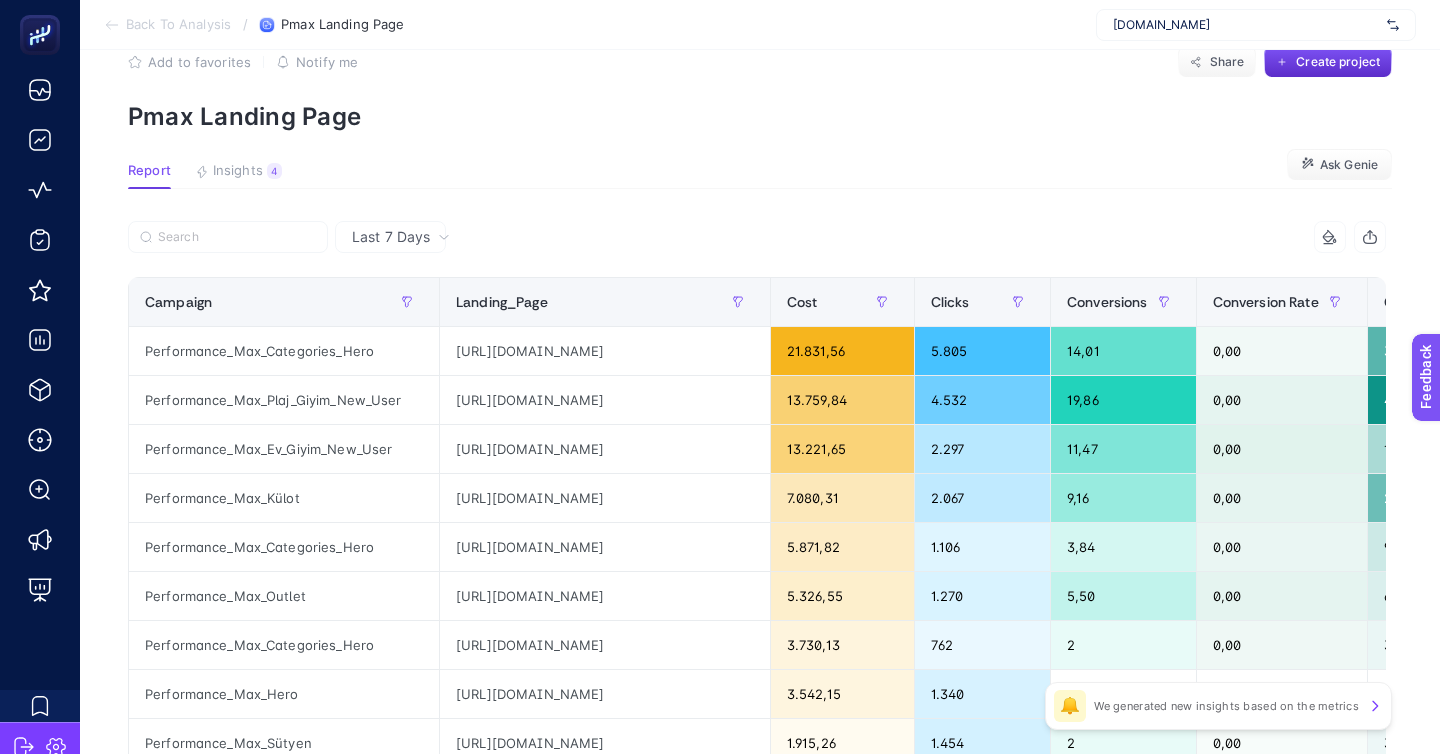scroll, scrollTop: 72, scrollLeft: 0, axis: vertical 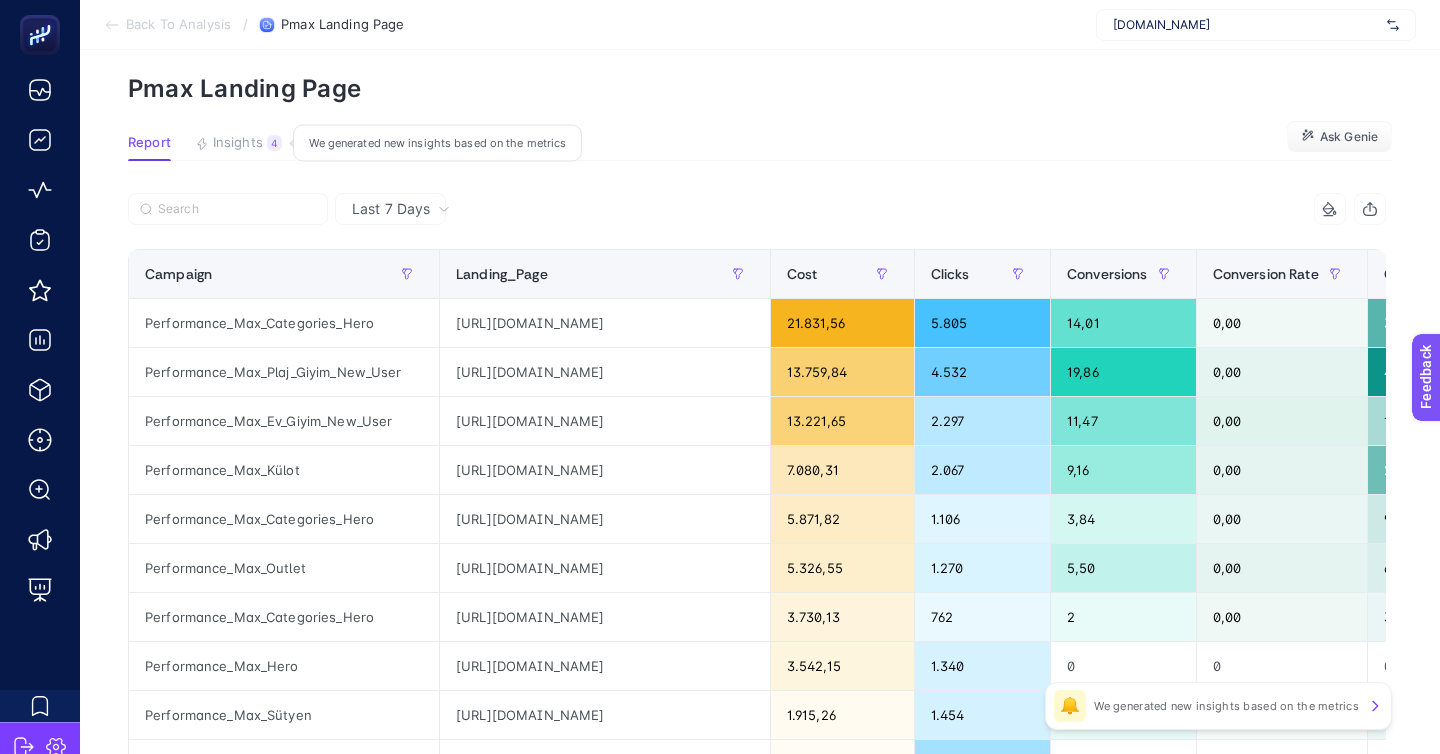 click on "Insights 4  We generated new insights based on the metrics" 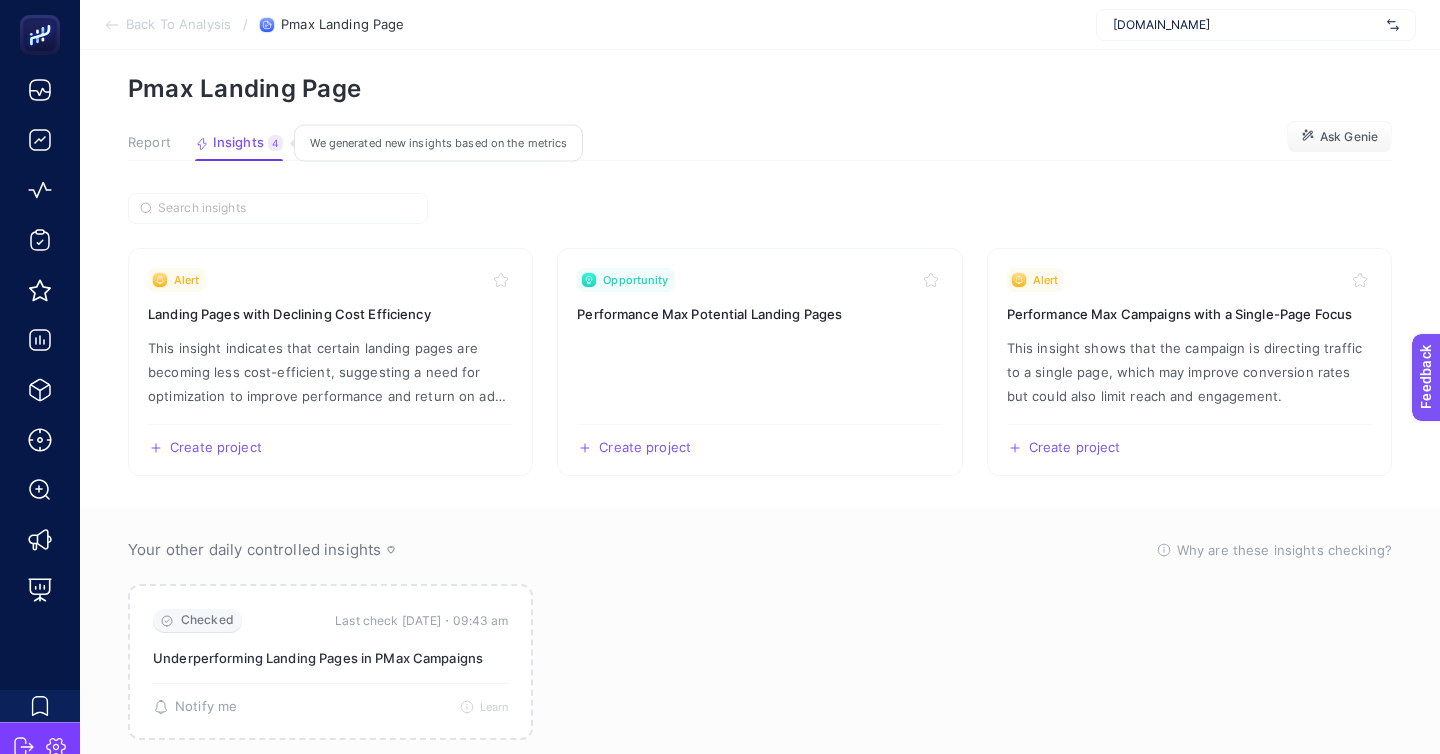 scroll, scrollTop: 6, scrollLeft: 0, axis: vertical 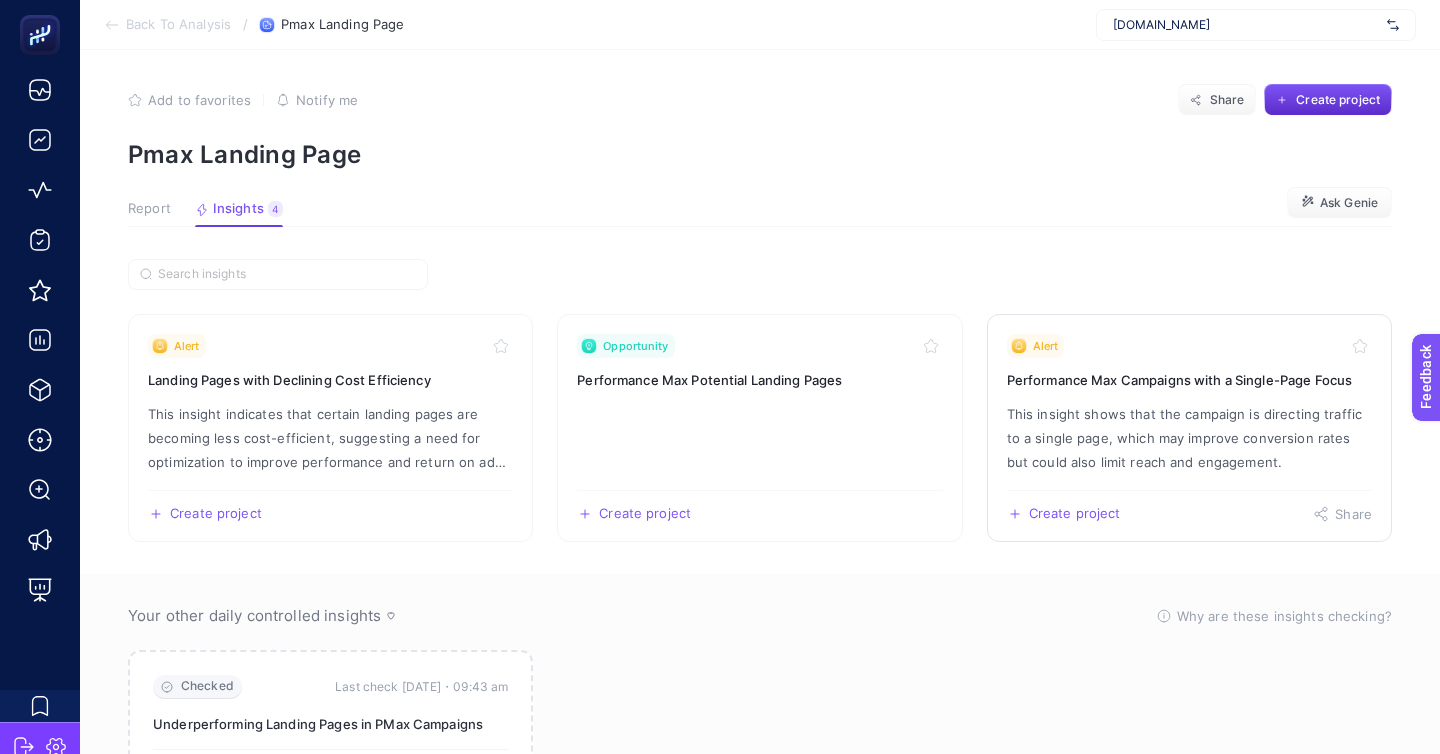 click on "Alert Performance Max Campaigns with a Single-Page Focus This insight shows that the campaign is directing traffic to a single page, which may improve conversion rates but could also limit reach and engagement.  Create project   Share" 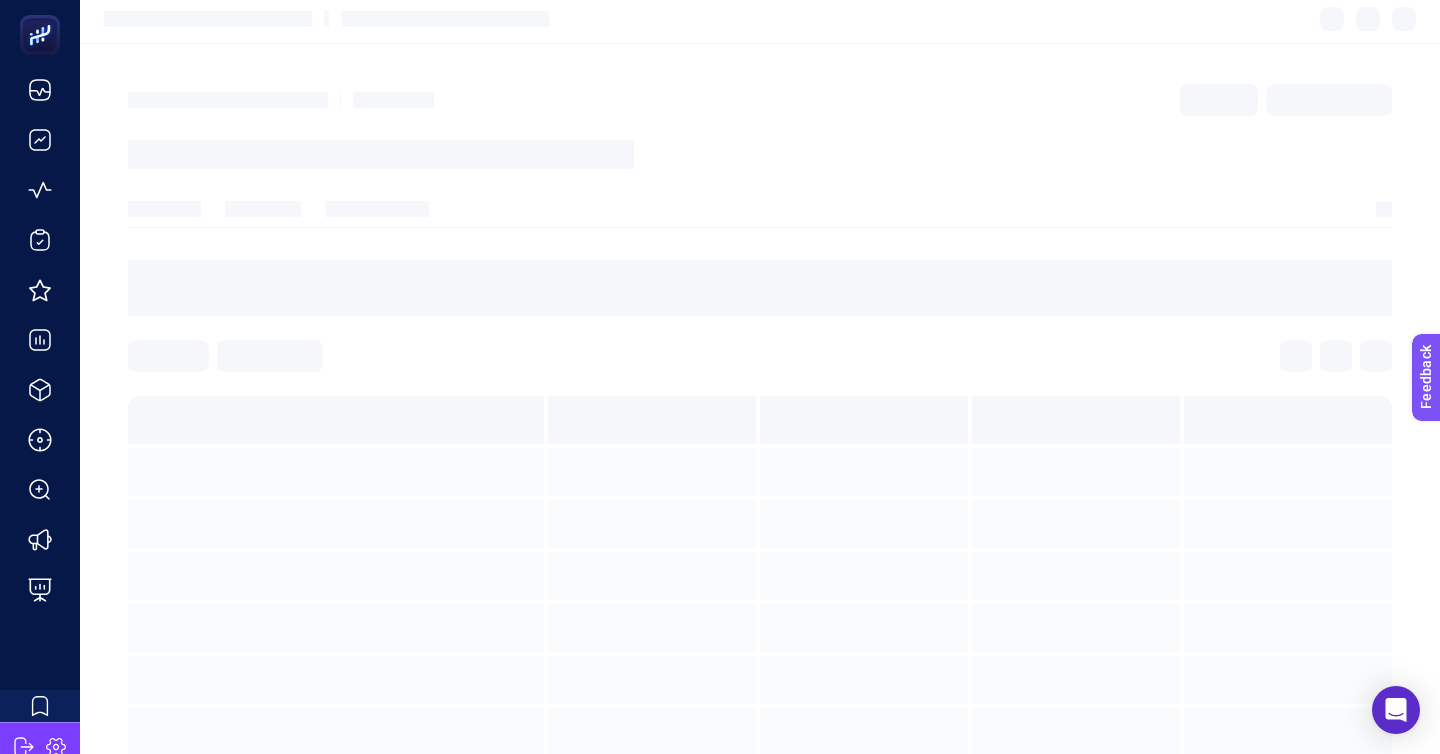 scroll, scrollTop: 0, scrollLeft: 0, axis: both 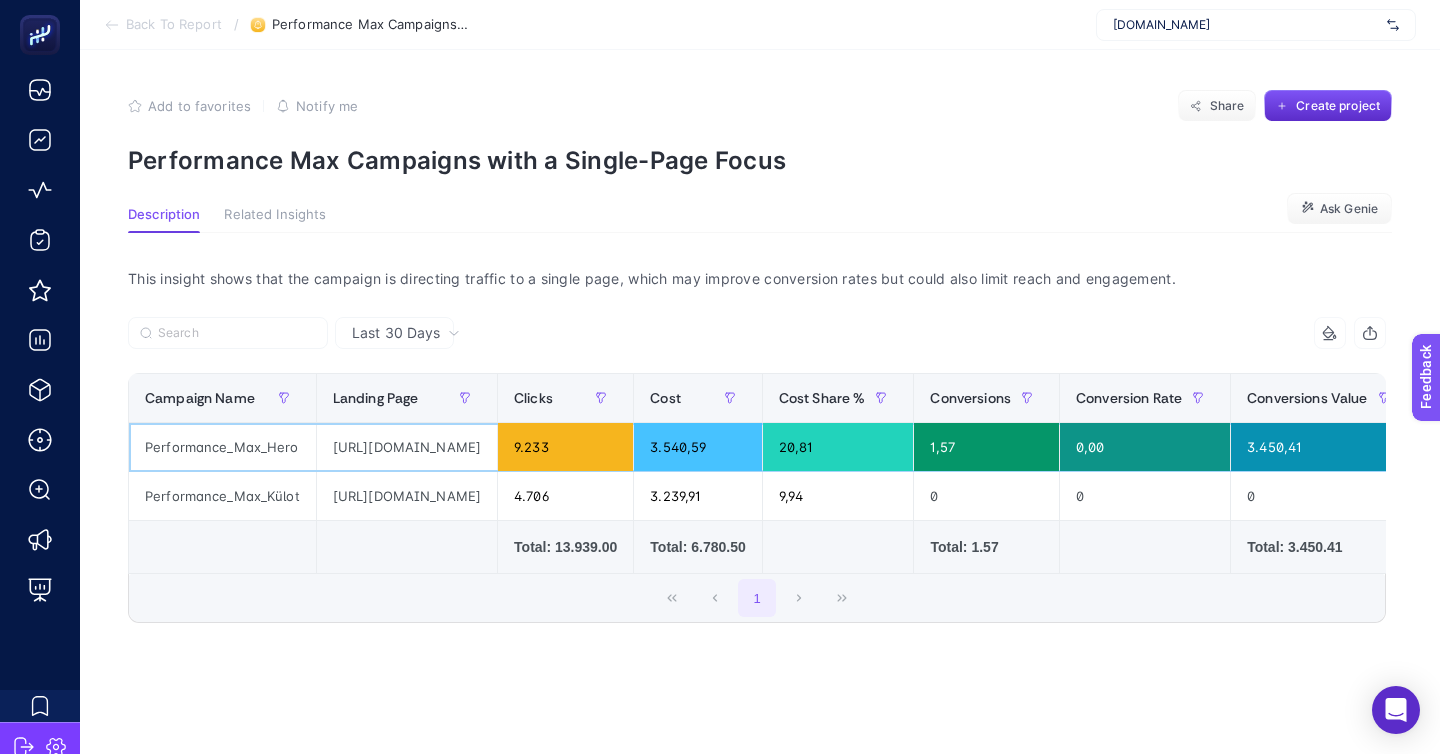 click on "3.540,59" 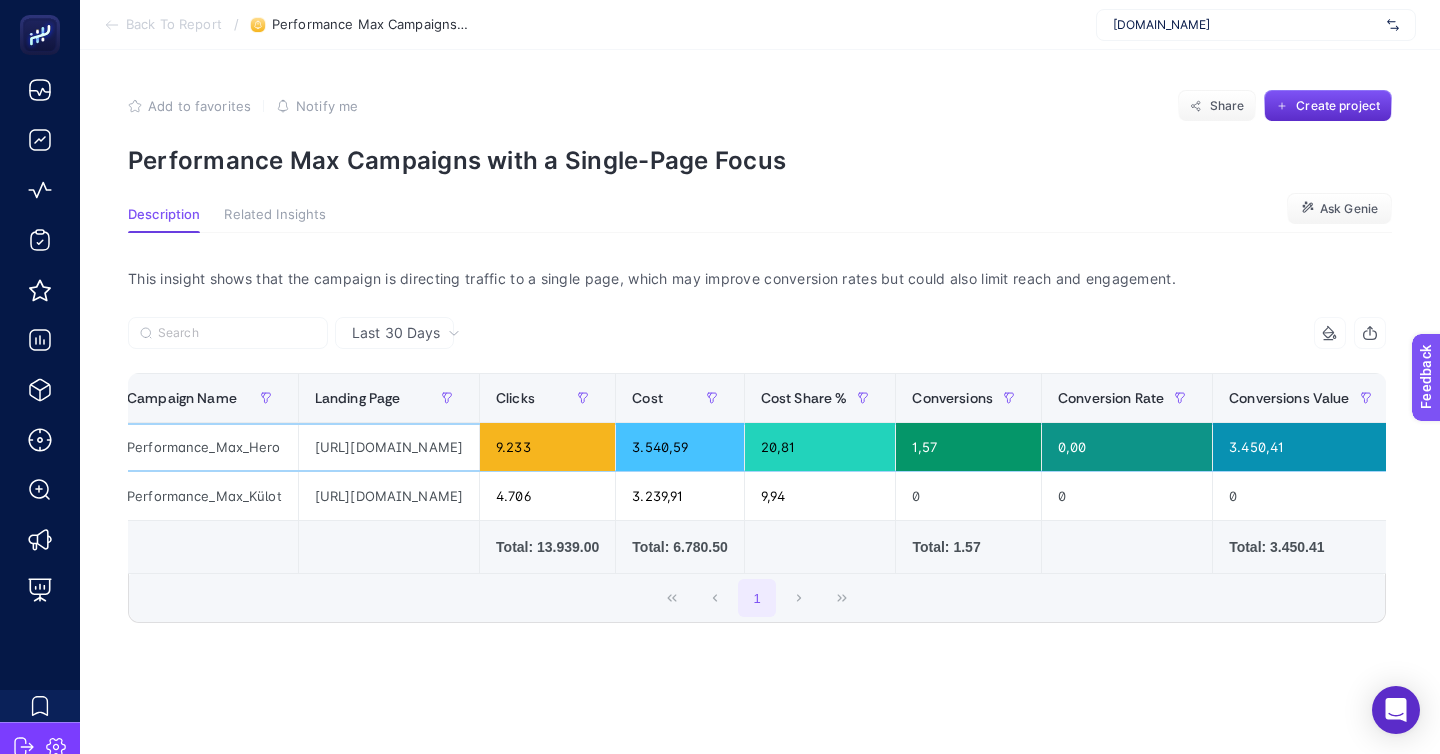 scroll, scrollTop: 0, scrollLeft: 0, axis: both 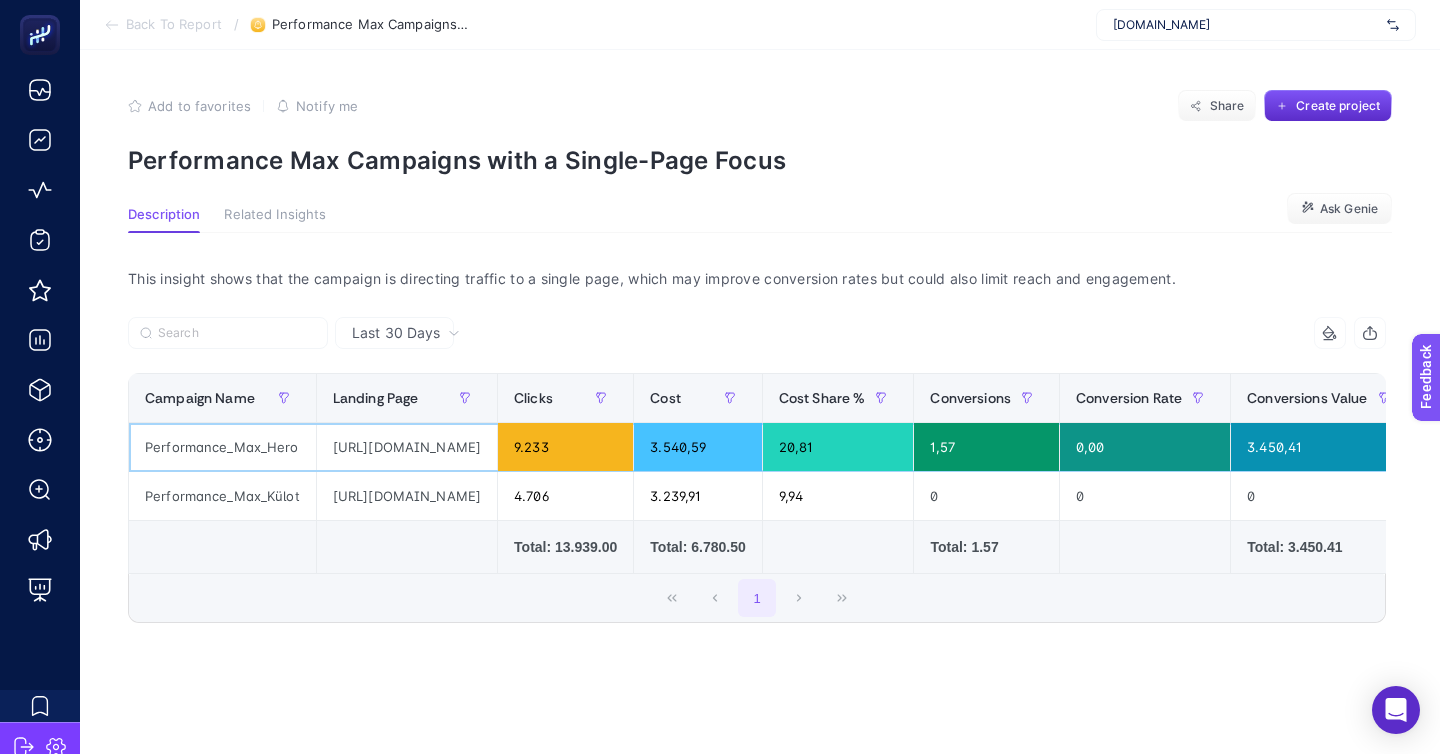 click on "Performance_Max_Hero" 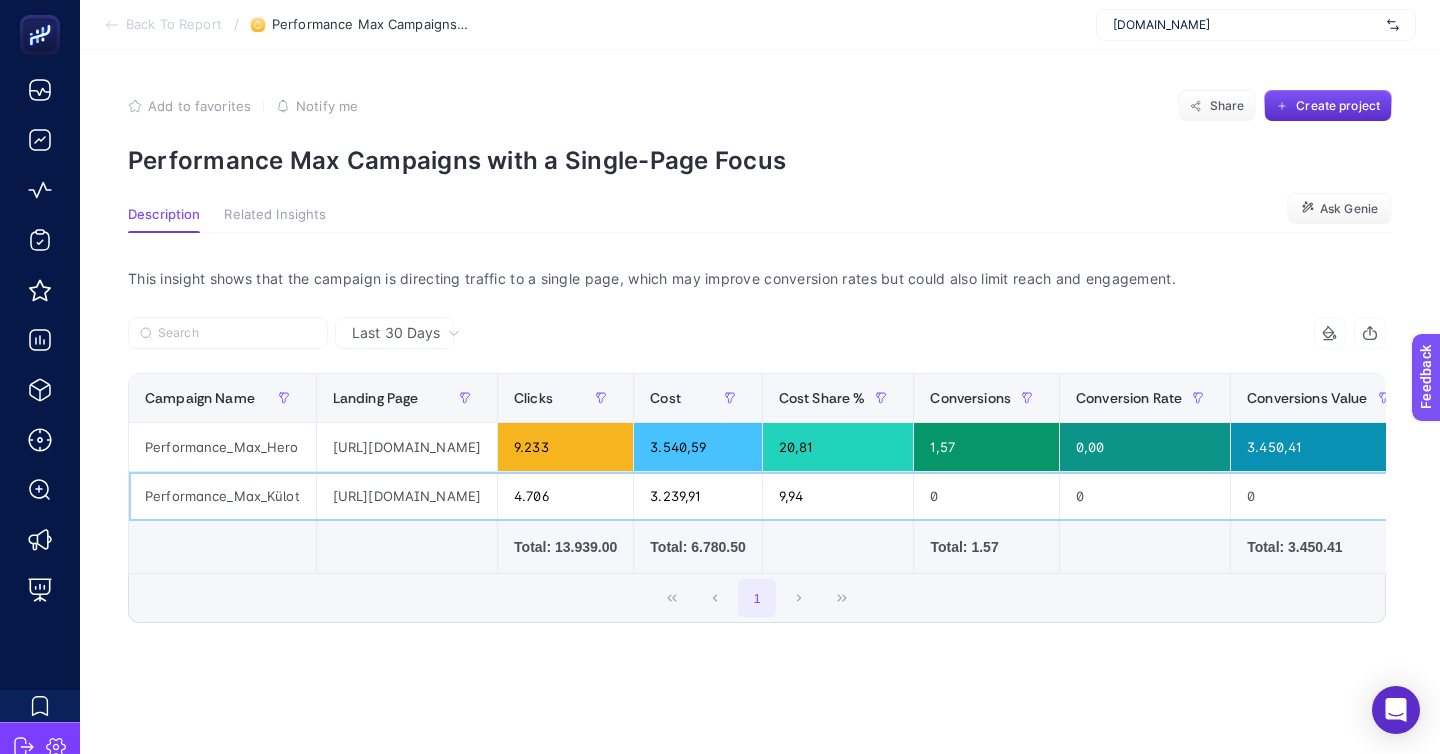 click on "[URL][DOMAIN_NAME]" 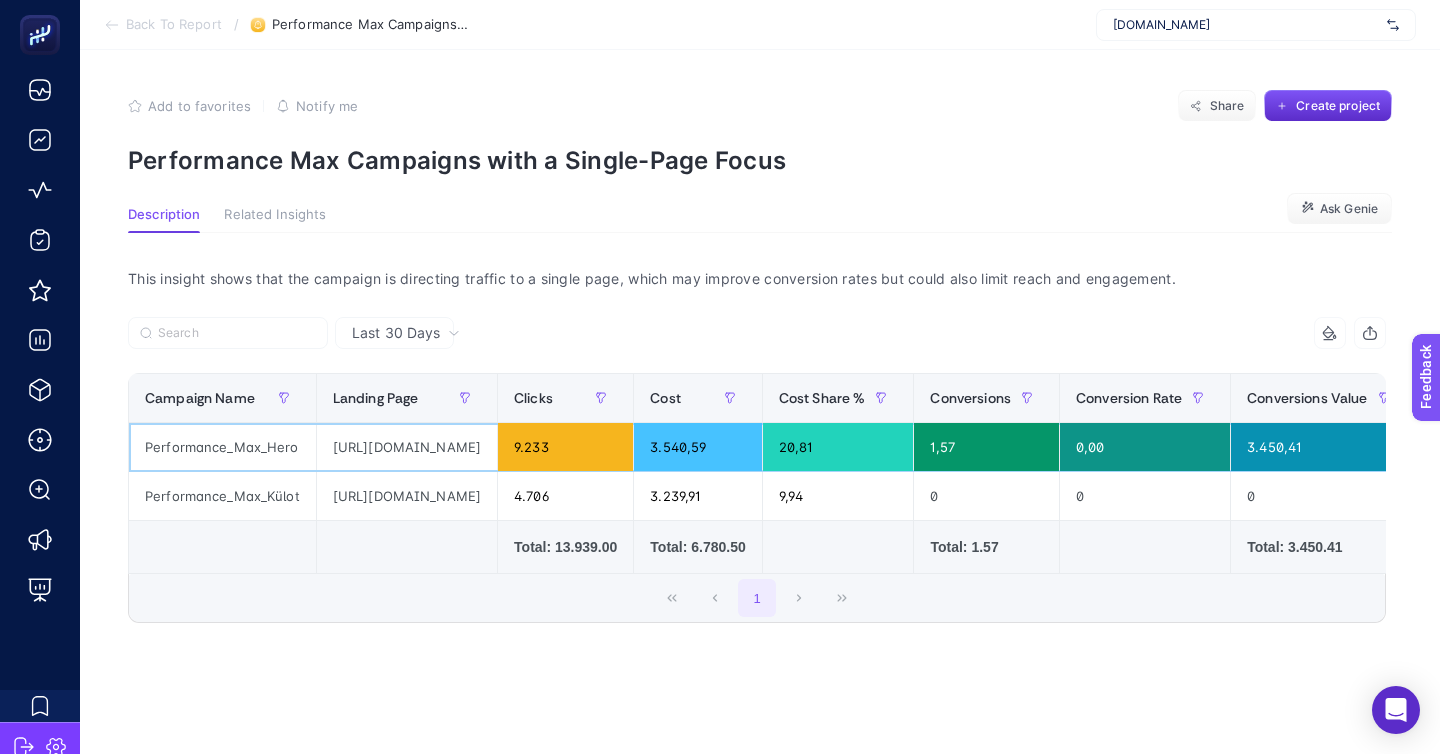 click on "Performance_Max_Hero" 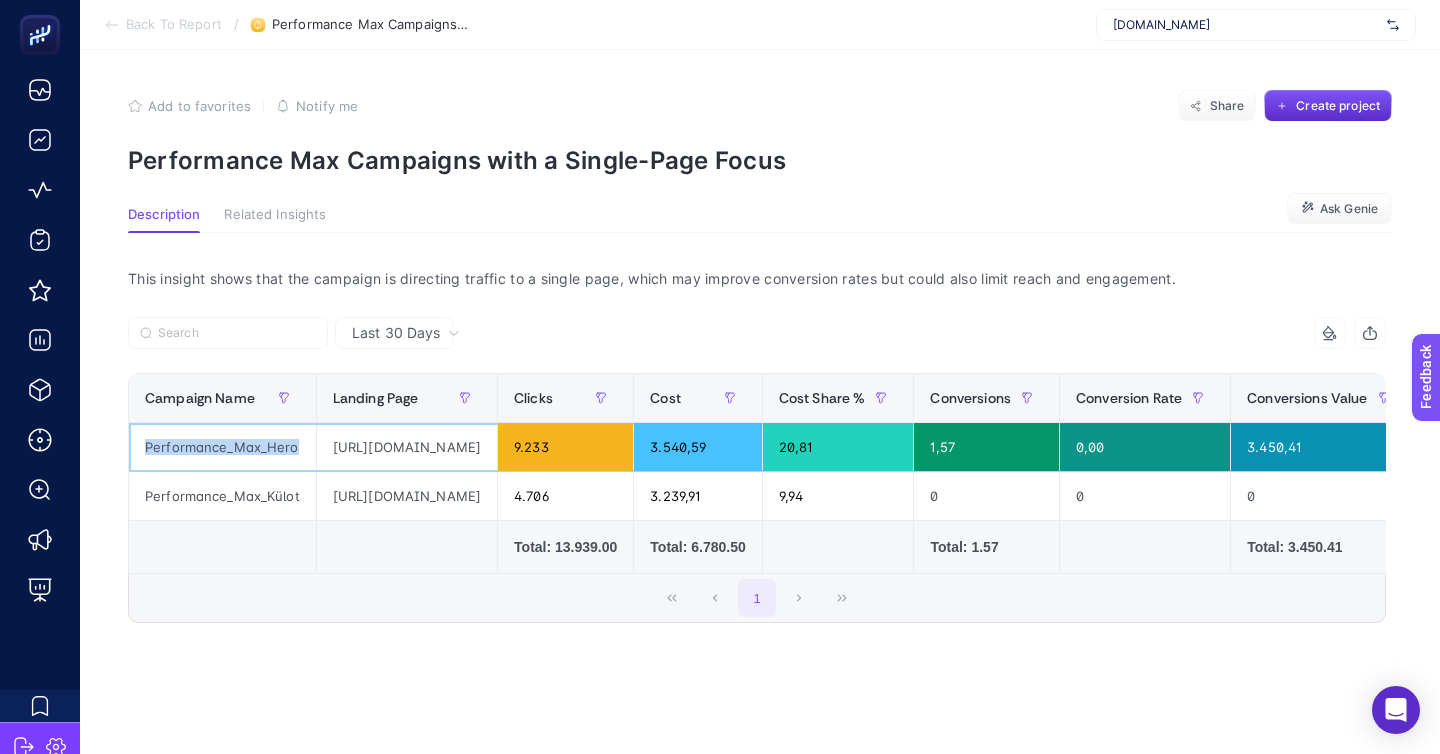 click on "Performance_Max_Hero" 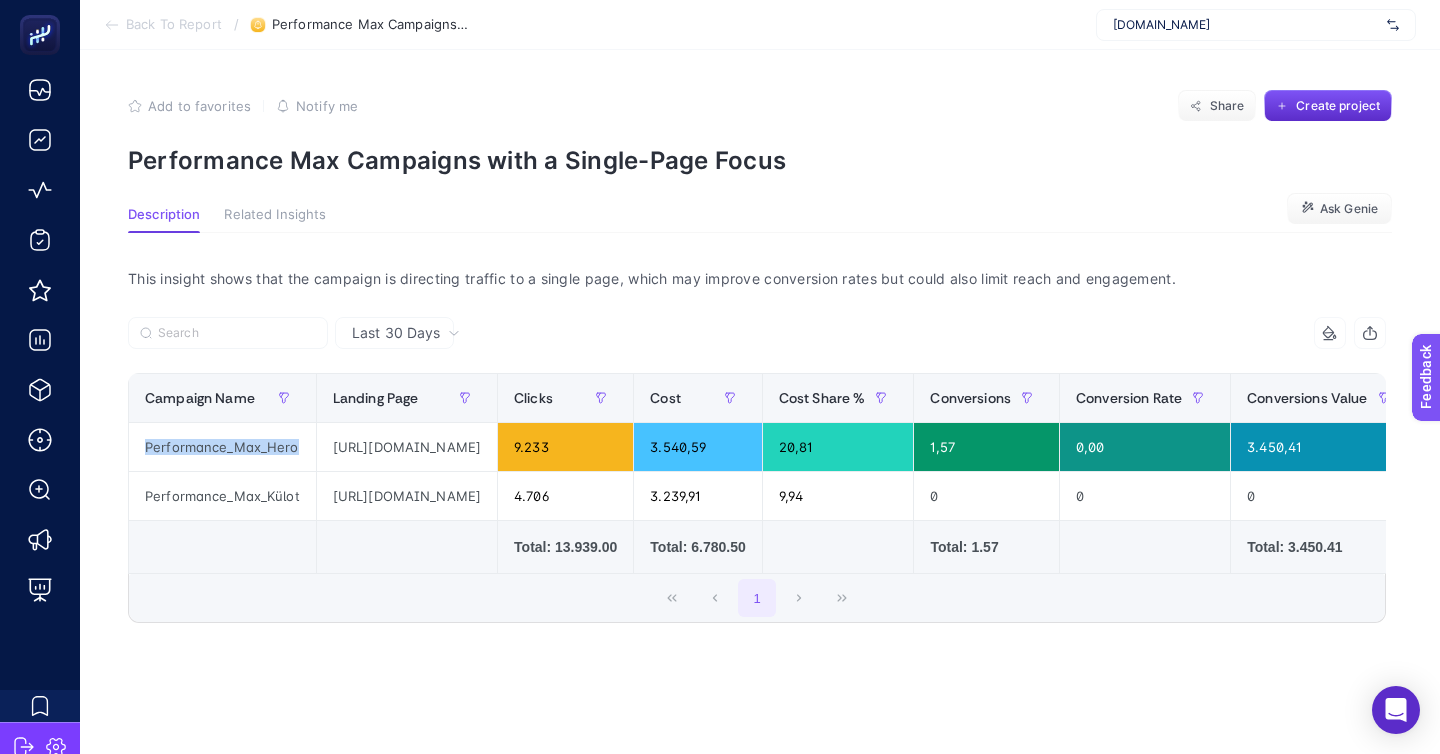 click on "Back To Report" at bounding box center (174, 25) 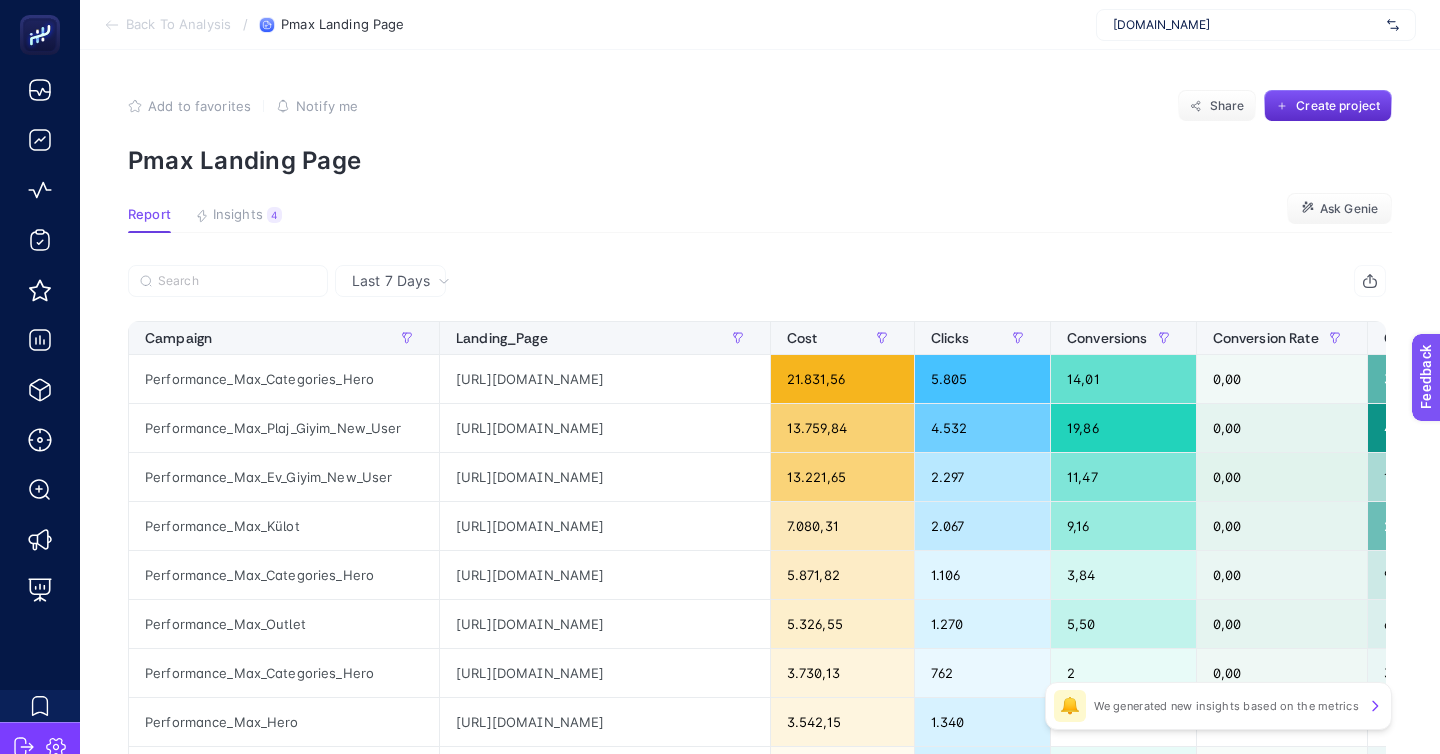 click at bounding box center (228, 281) 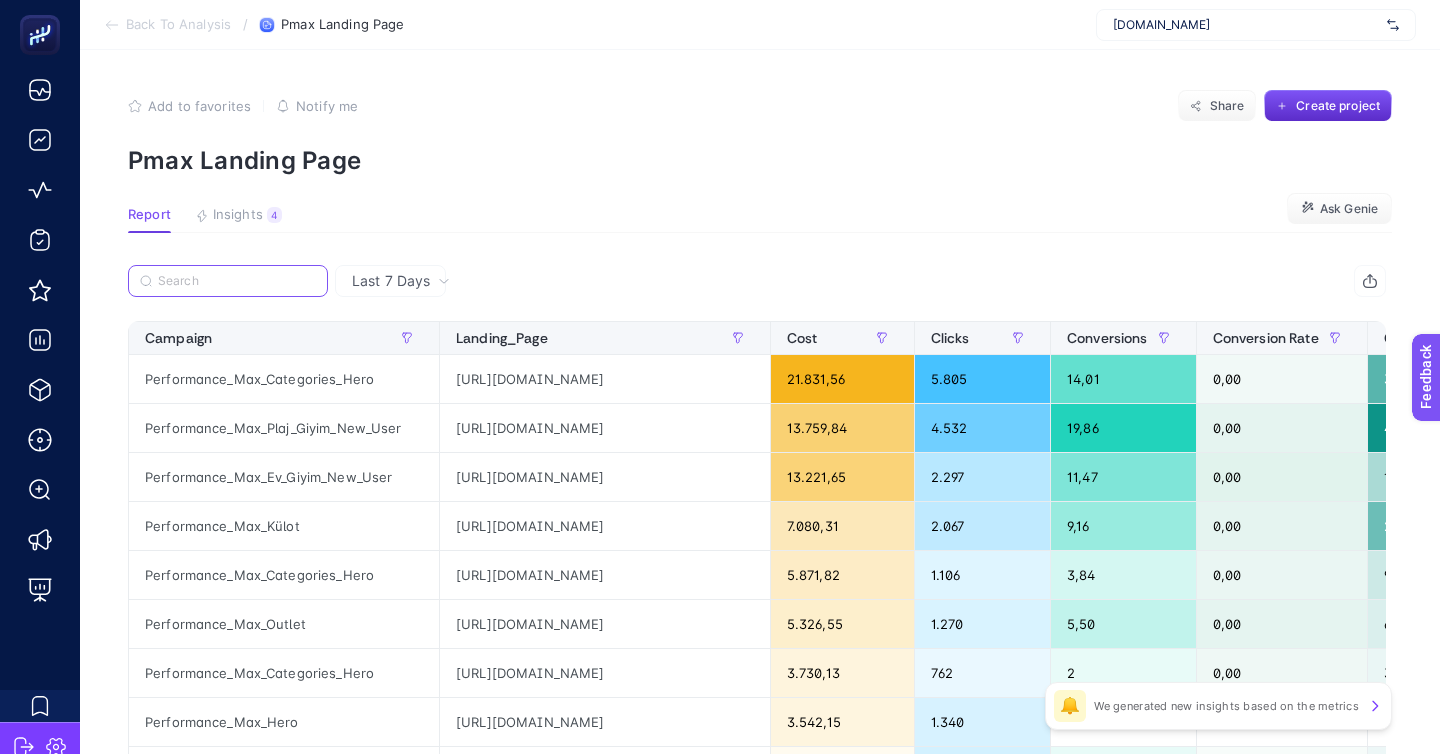 click at bounding box center (237, 281) 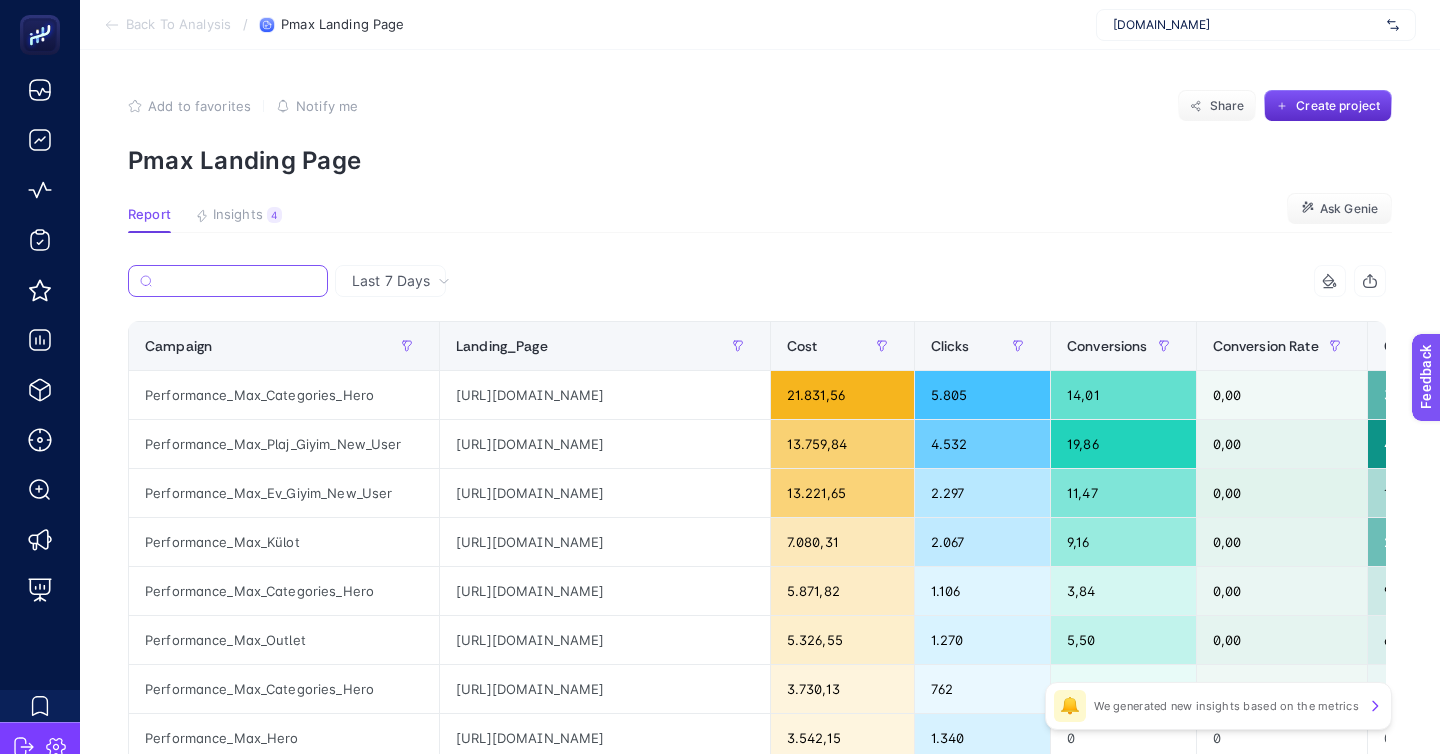 paste on "Performance_Max_Hero" 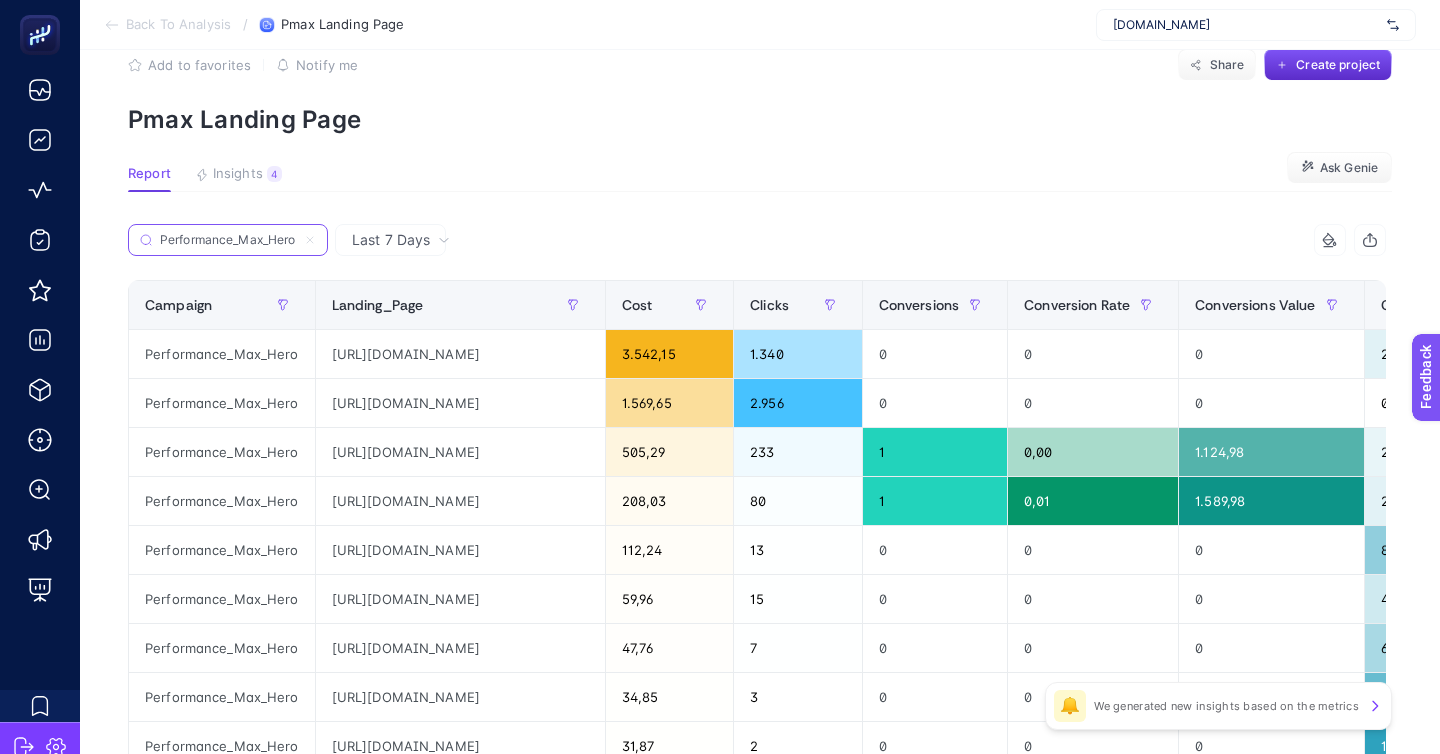 scroll, scrollTop: 45, scrollLeft: 0, axis: vertical 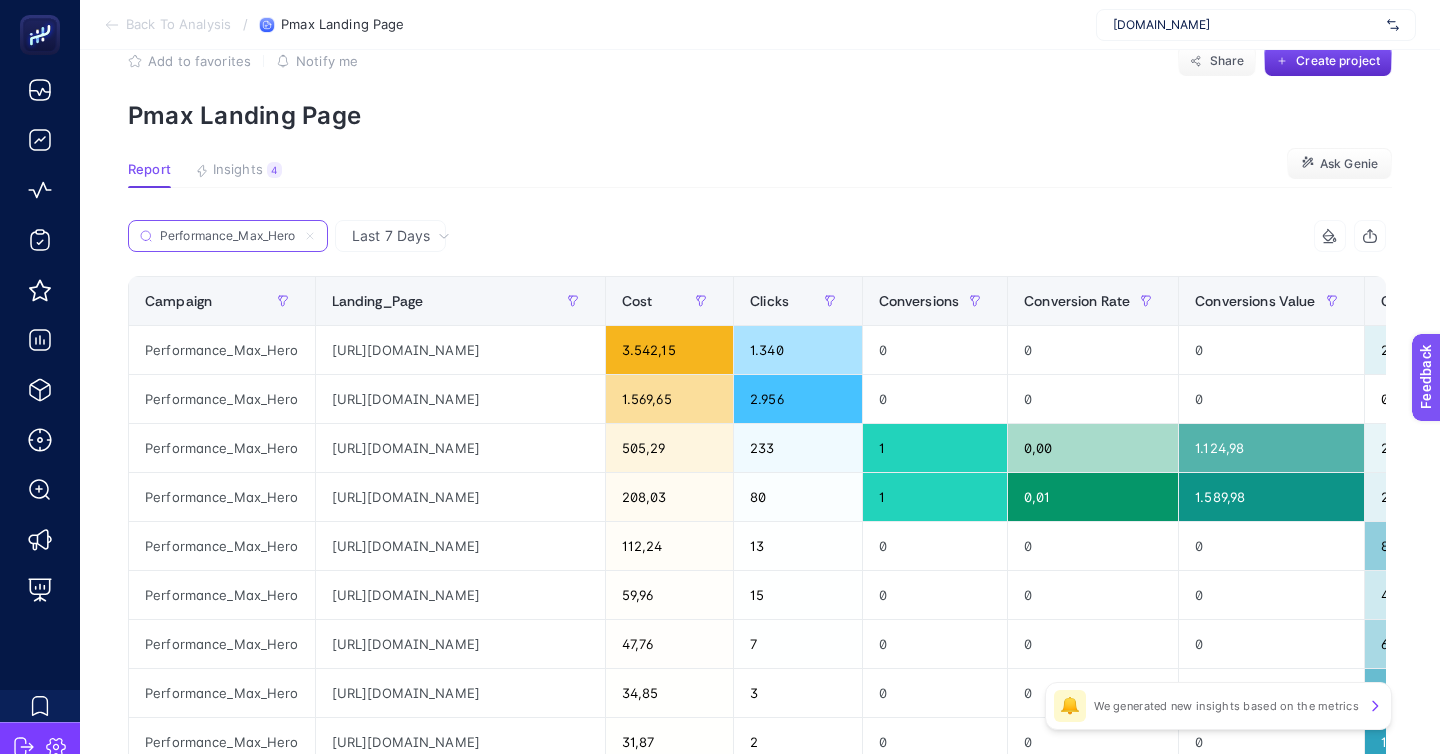 type on "Performance_Max_Hero" 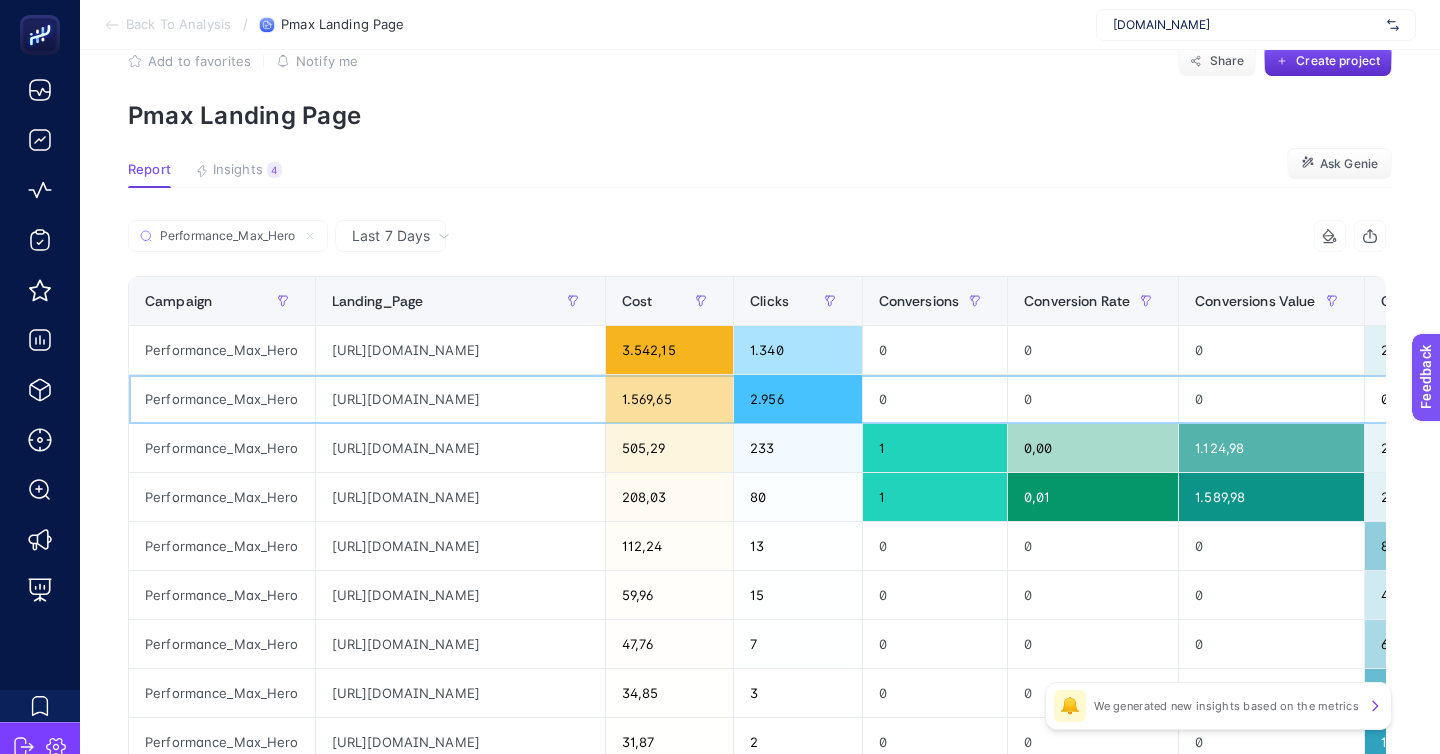 click on "[URL][DOMAIN_NAME]" 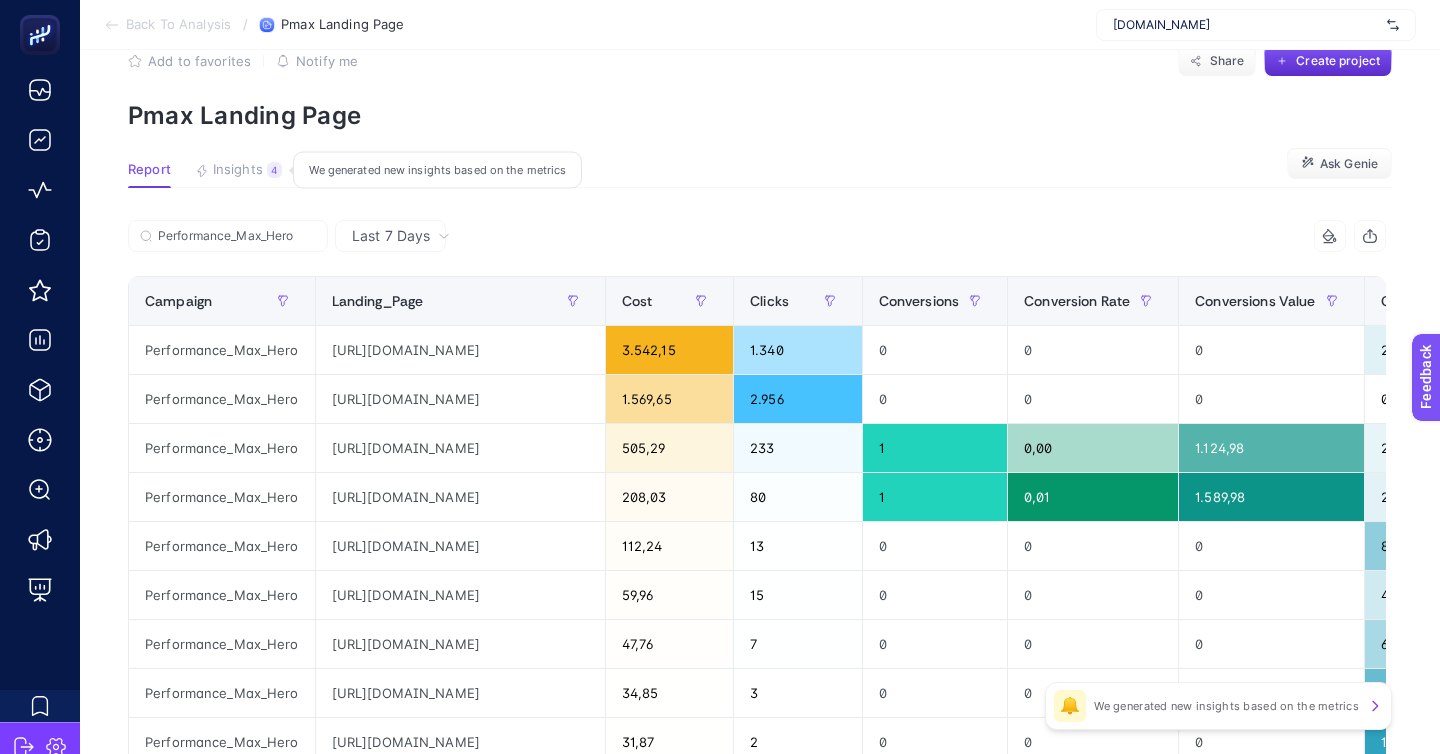 click on "Insights" at bounding box center (238, 170) 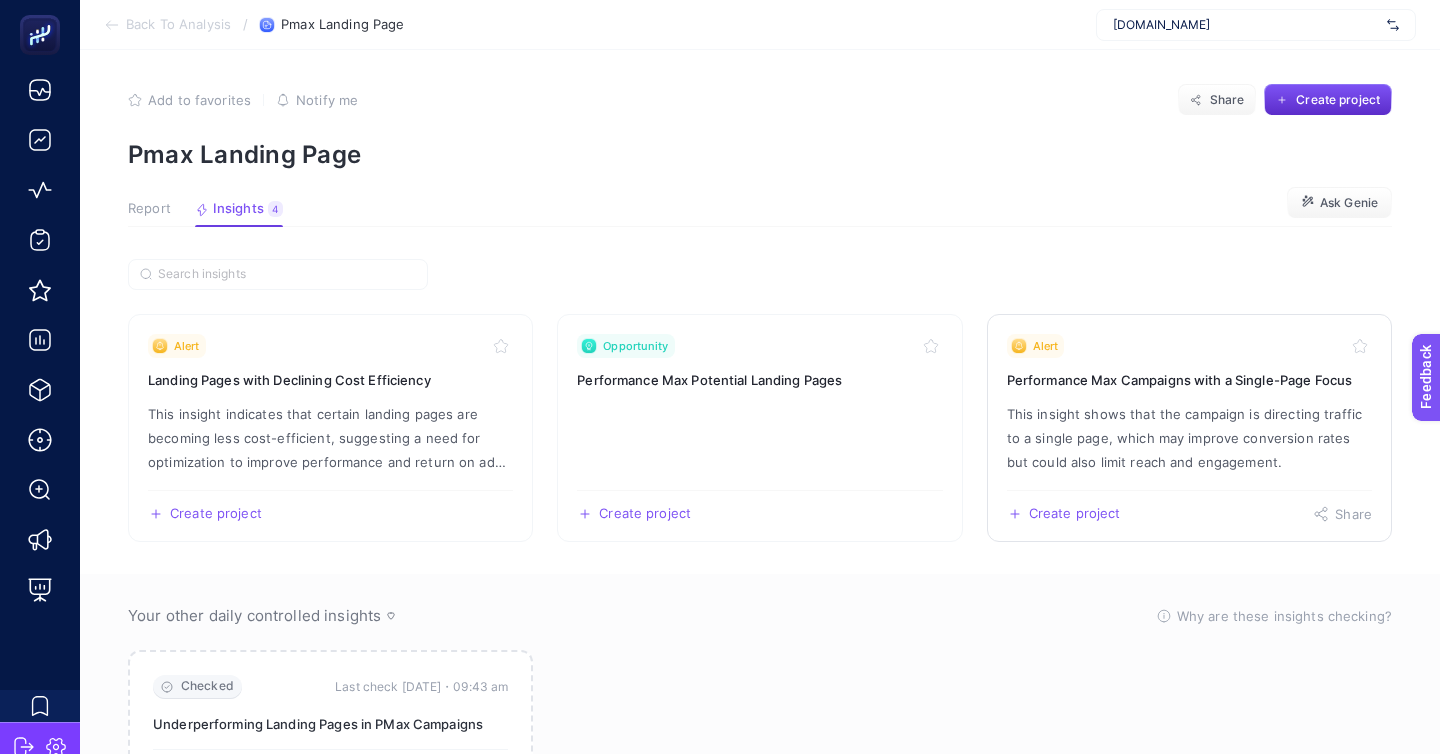 click on "This insight shows that the campaign is directing traffic to a single page, which may improve conversion rates but could also limit reach and engagement." at bounding box center (1189, 438) 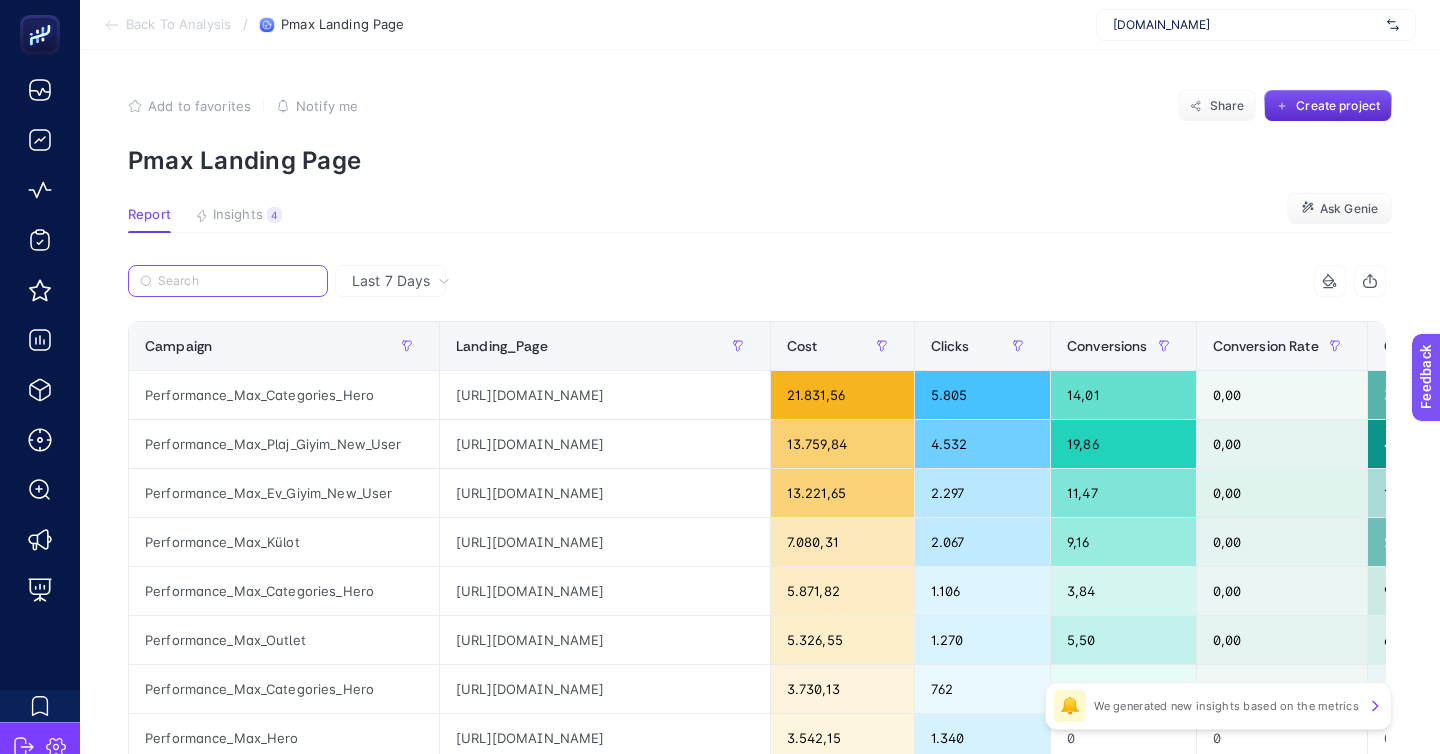 click at bounding box center (237, 281) 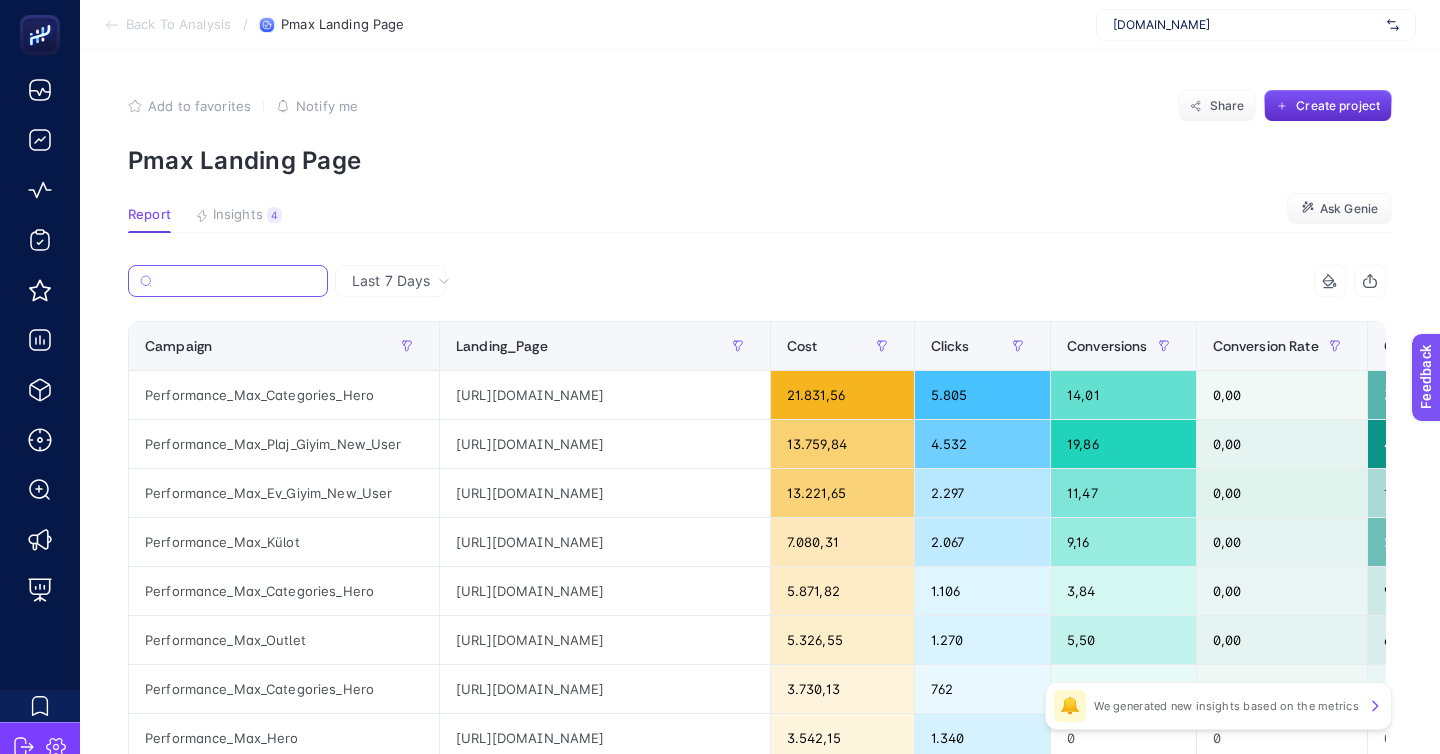 paste on "Performance_Max_Hero" 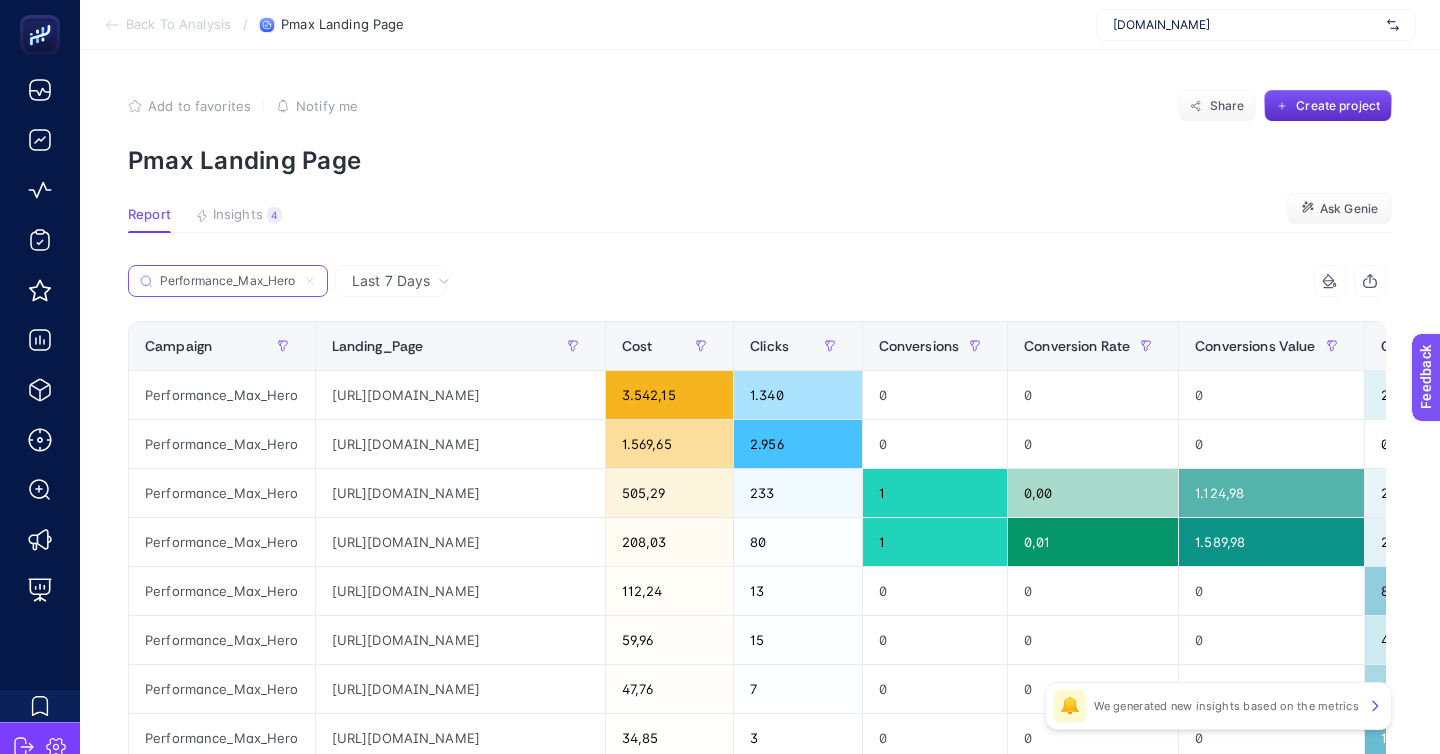 type on "Performance_Max_Hero" 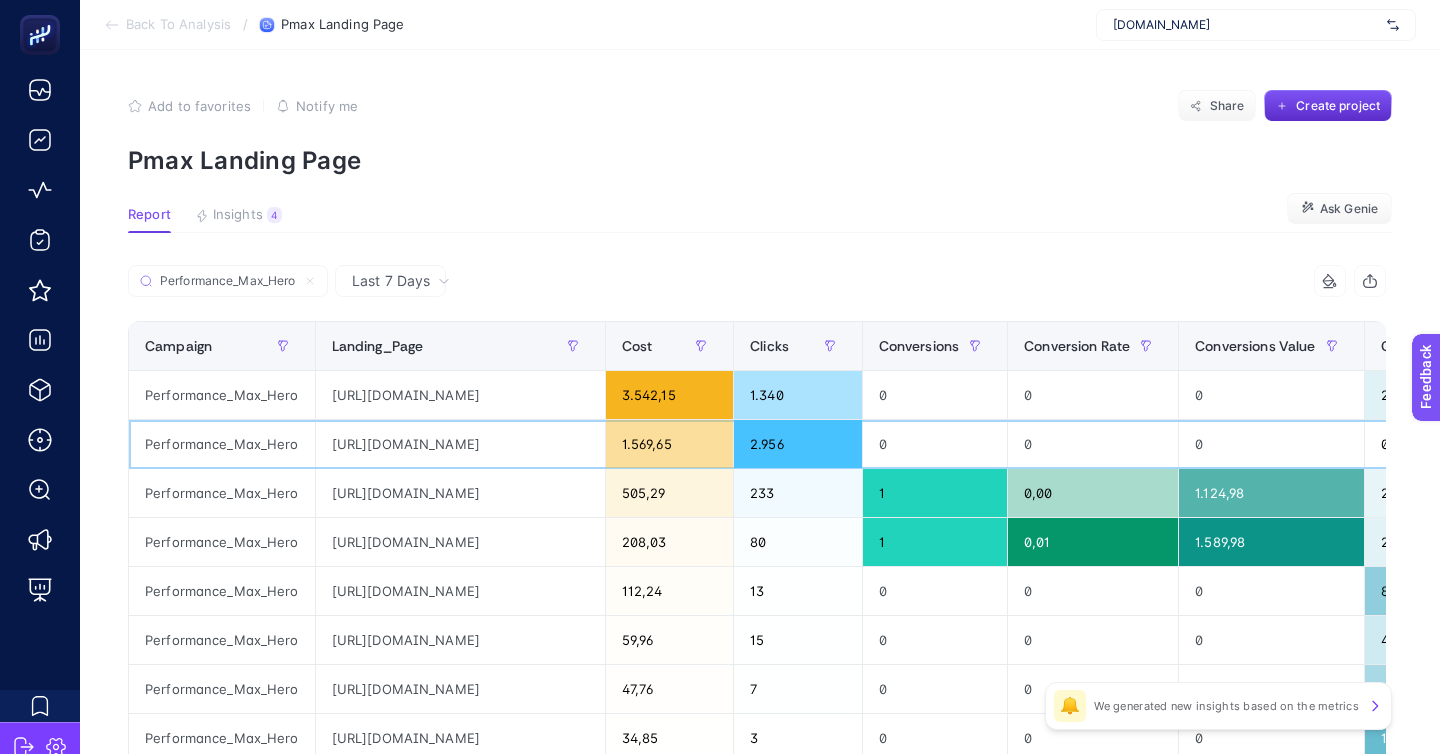 click on "[URL][DOMAIN_NAME]" 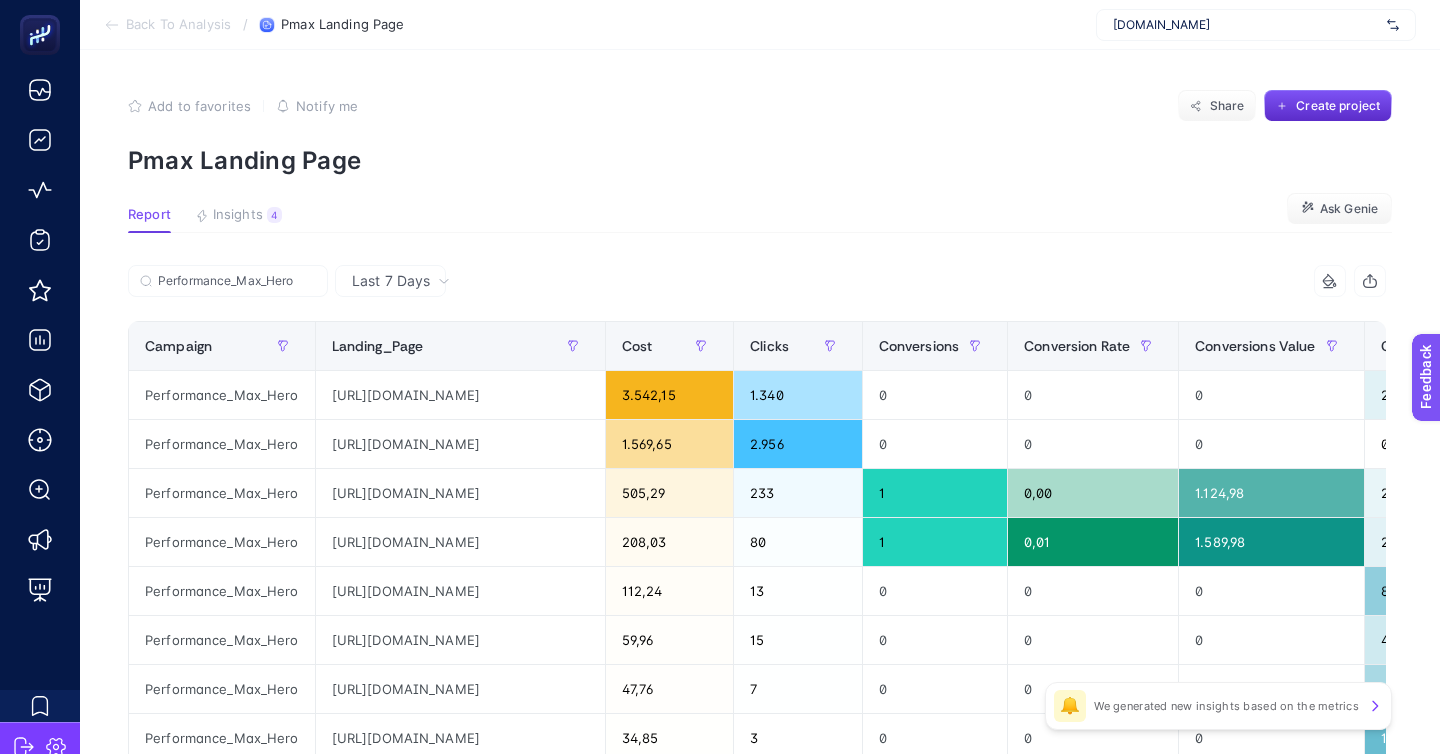click on "Last 7 Days" at bounding box center [391, 281] 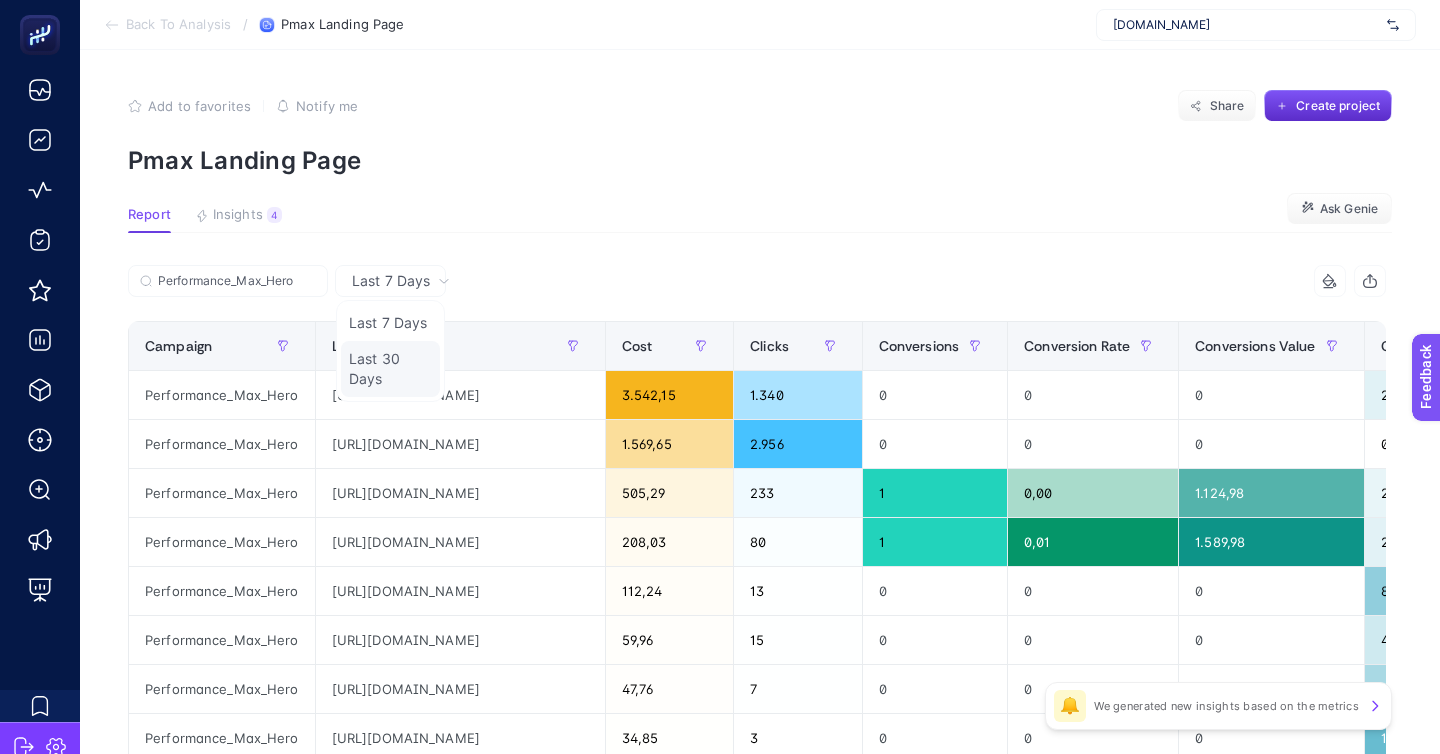 click on "Last 30 Days" 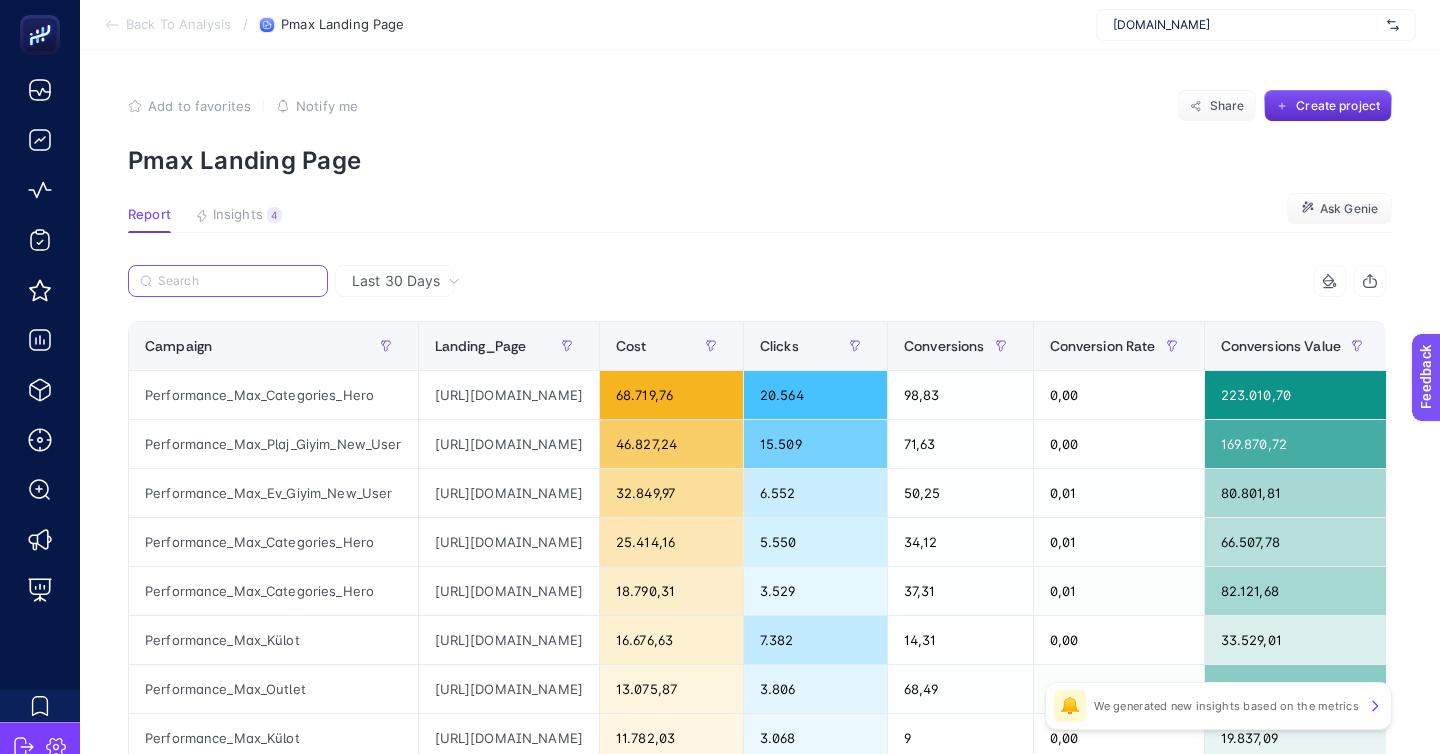 click at bounding box center [237, 281] 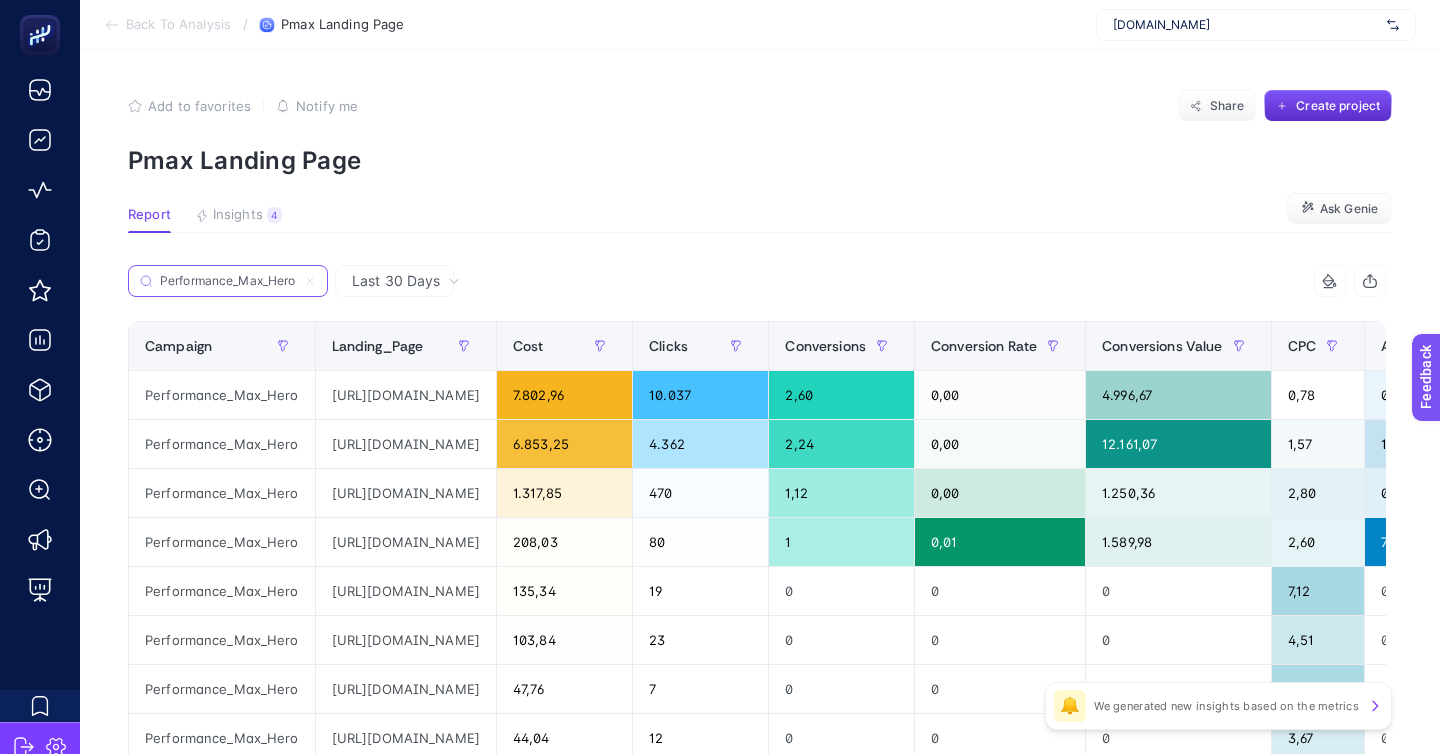 type on "Performance_Max_Hero" 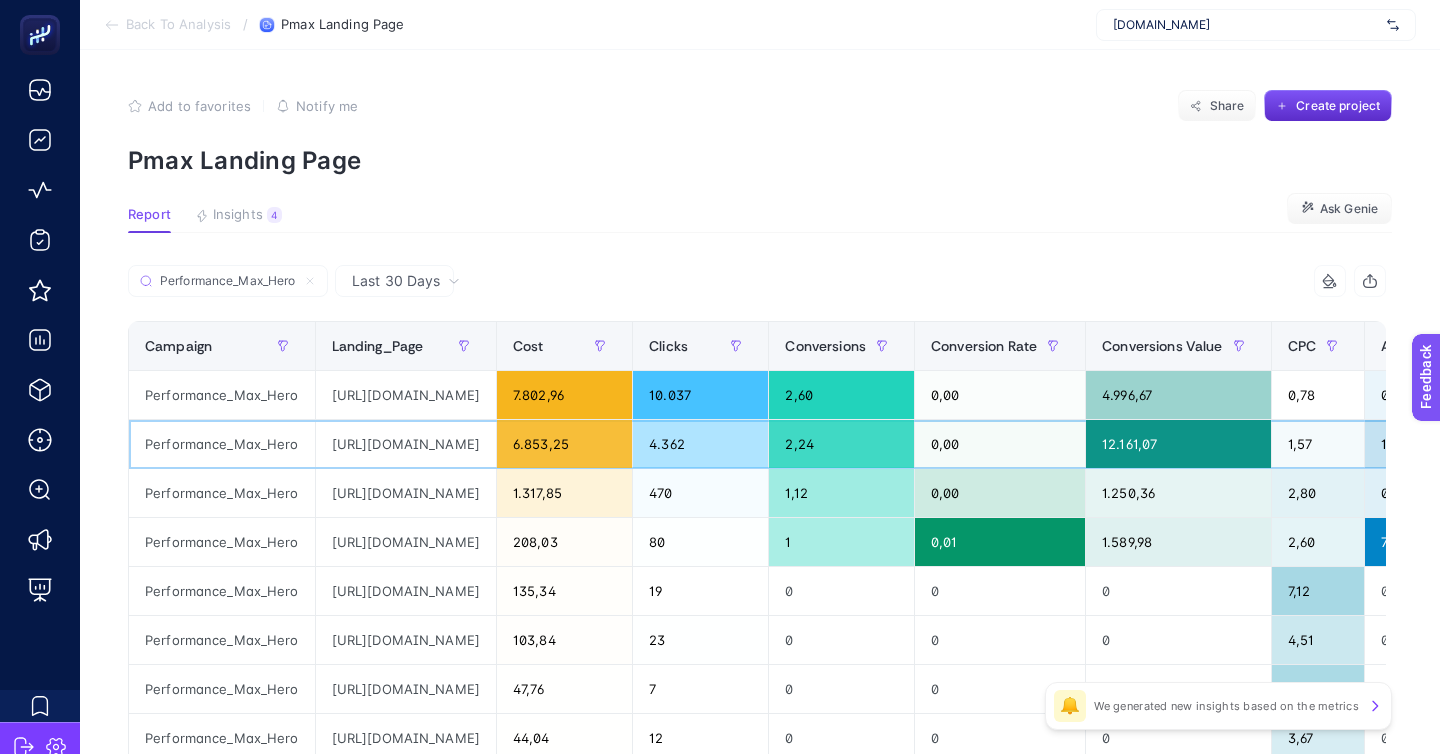 click on "[URL][DOMAIN_NAME]" 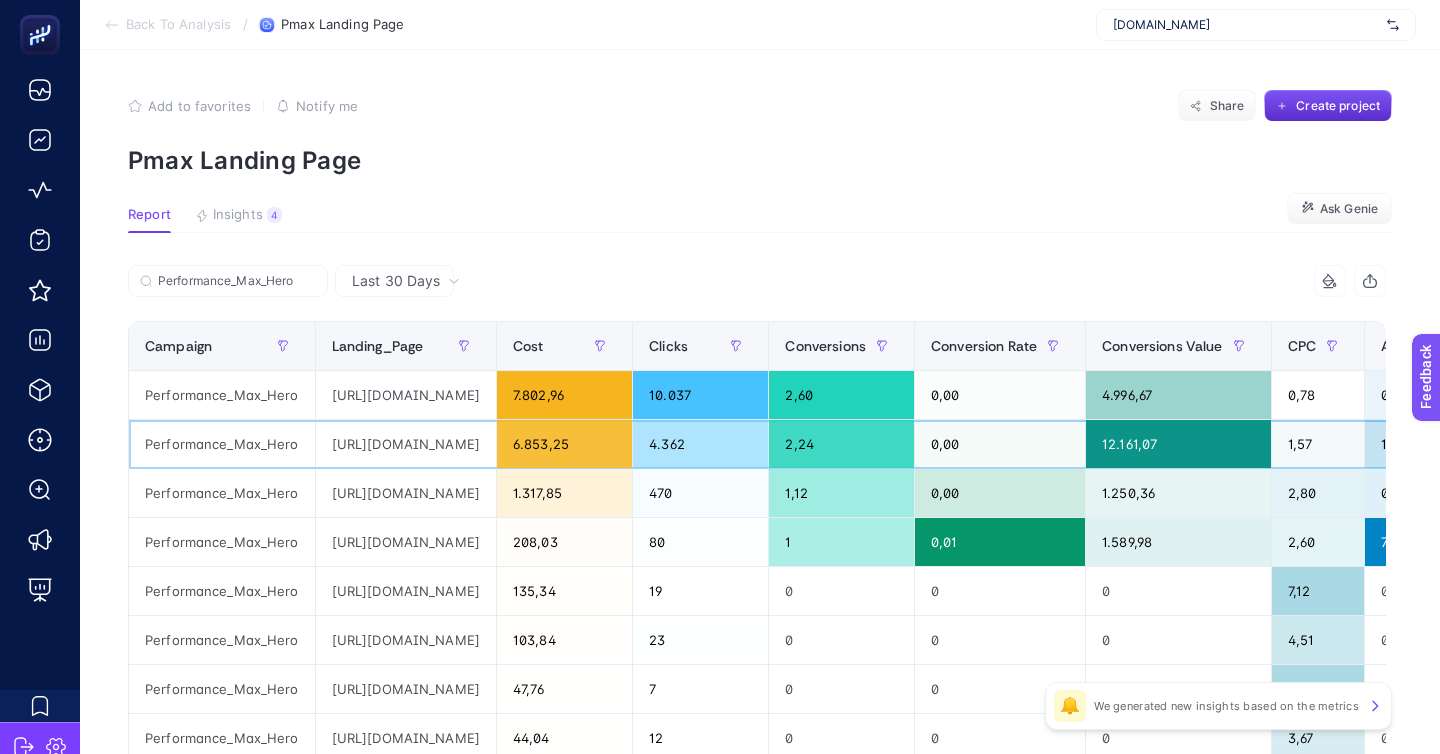 click on "[URL][DOMAIN_NAME]" 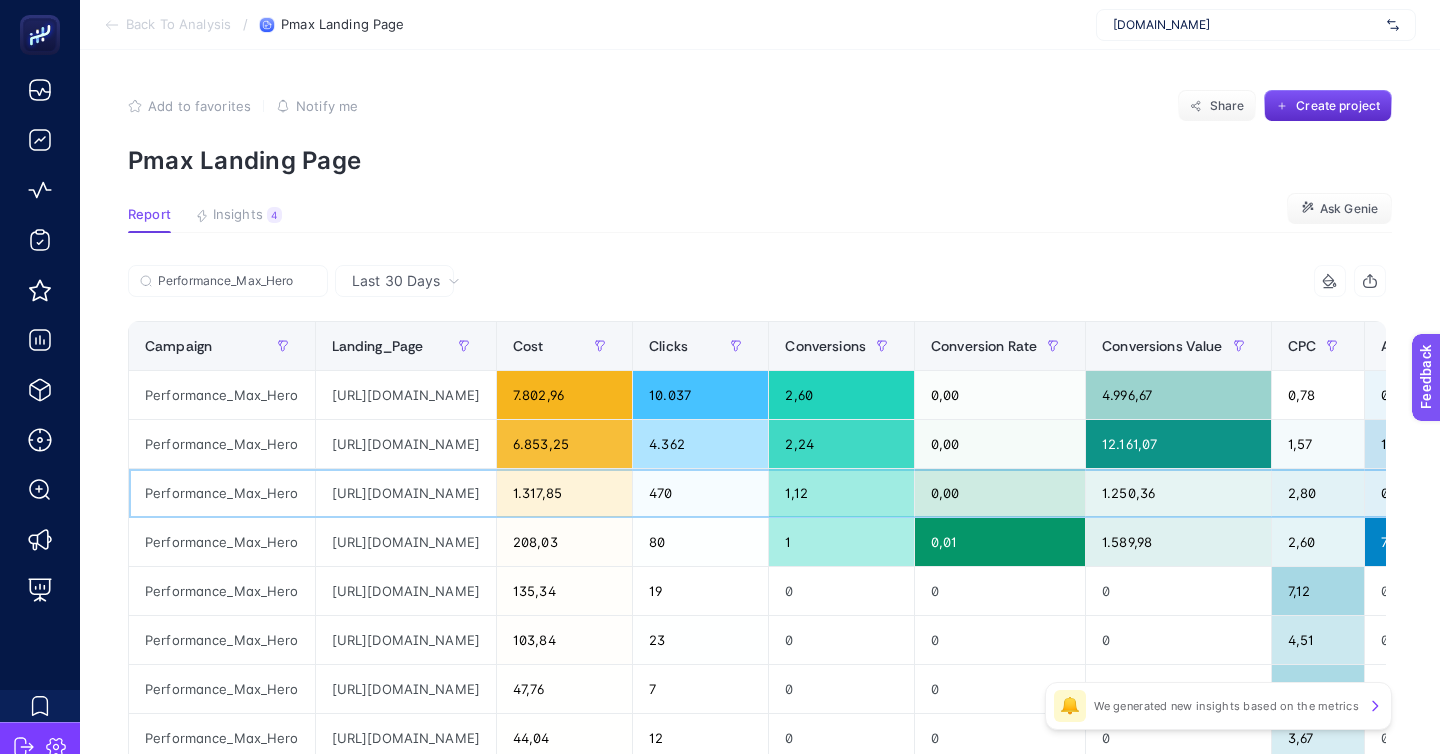 click on "[URL][DOMAIN_NAME]" 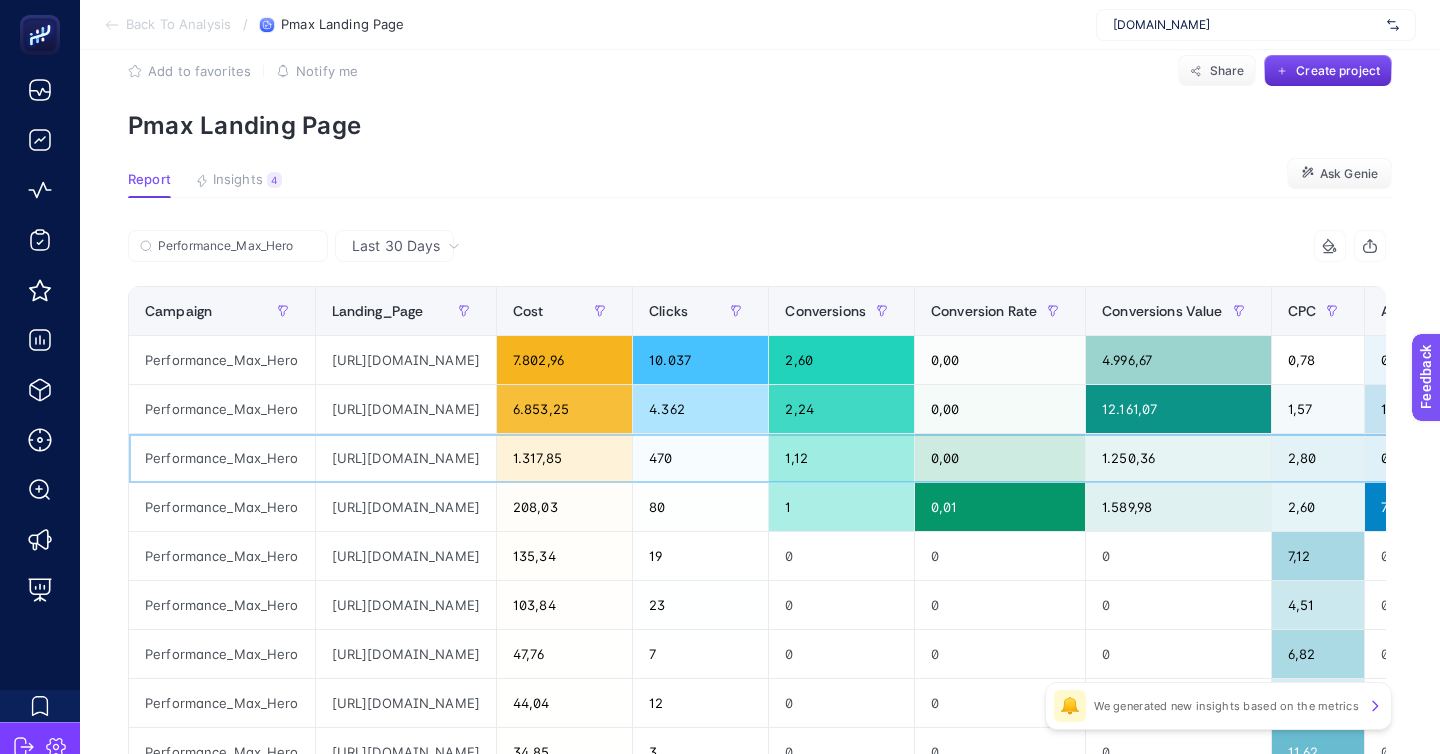 scroll, scrollTop: 32, scrollLeft: 0, axis: vertical 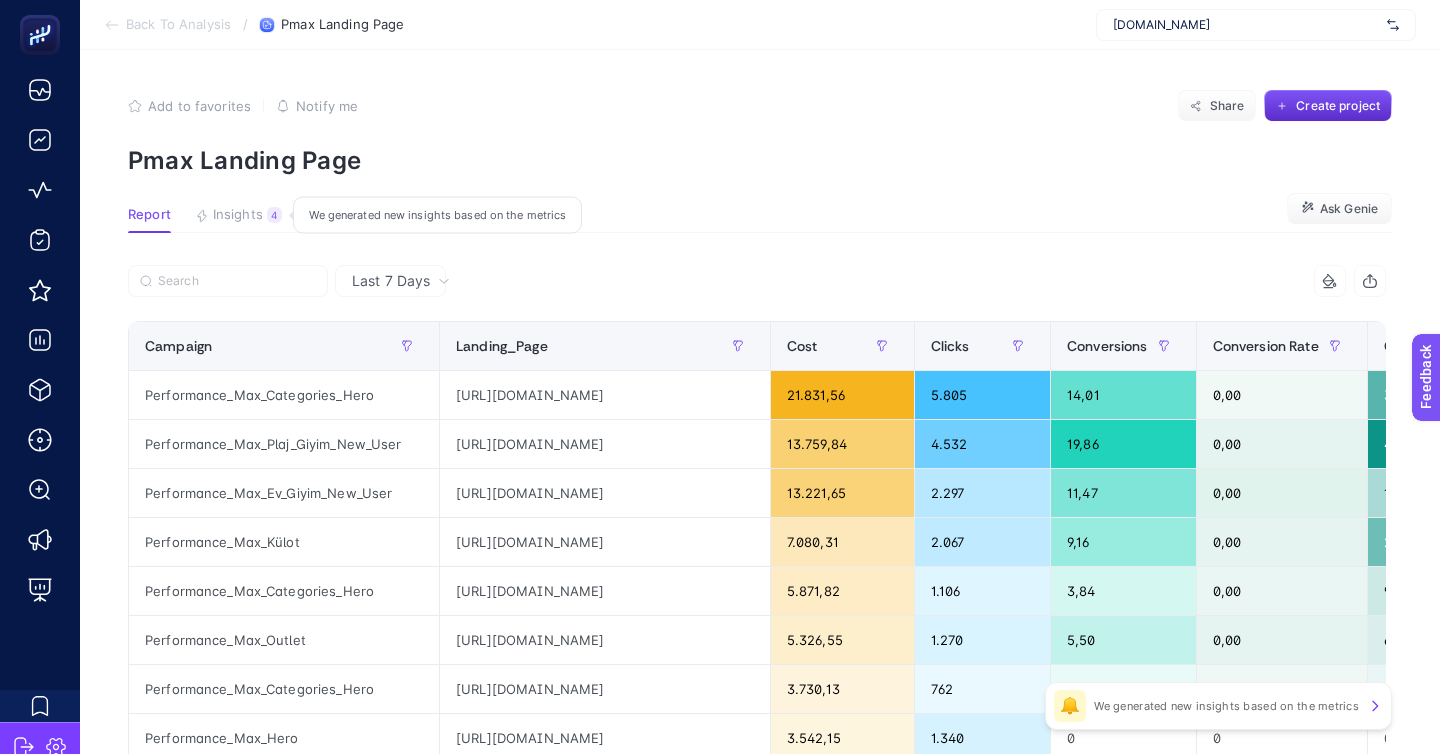 click on "4" at bounding box center (274, 215) 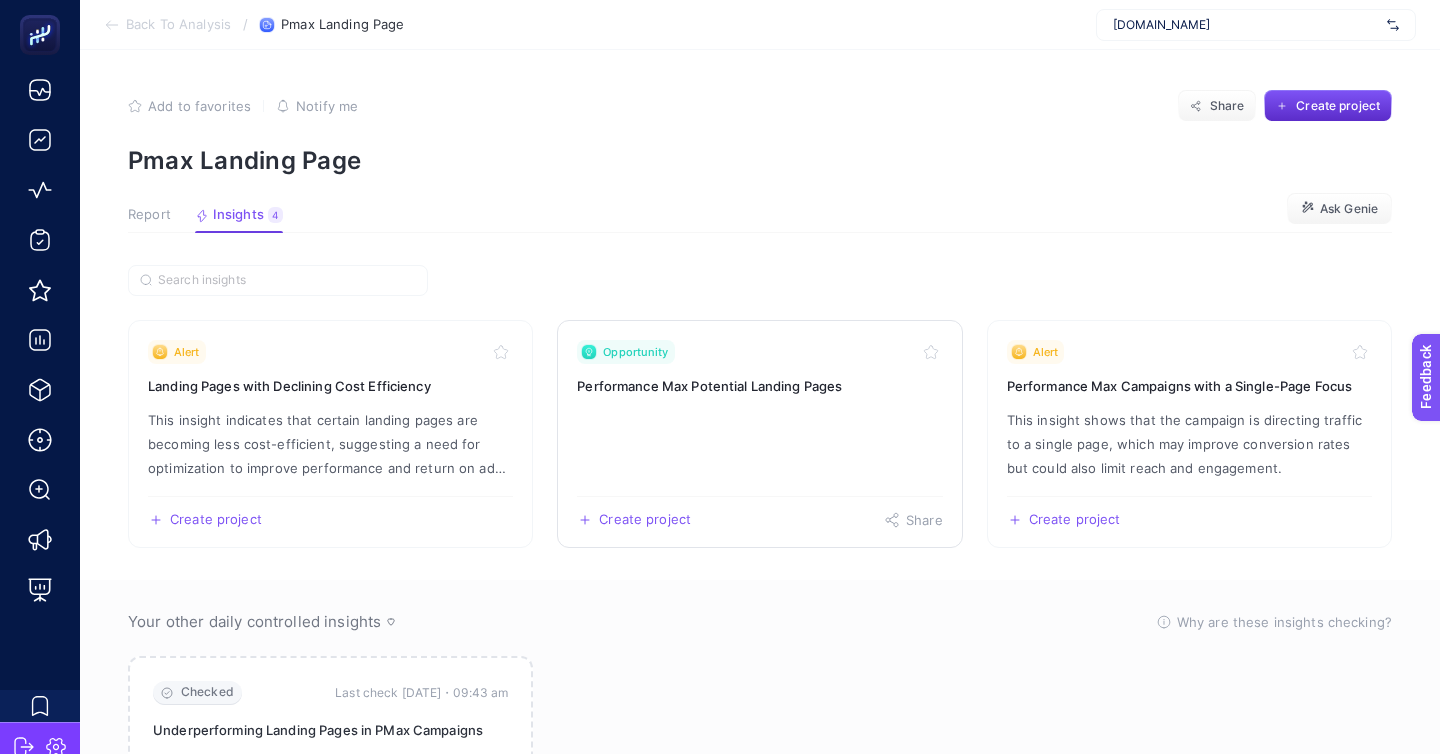 click on "Opportunity Performance Max Potential Landing Pages  Create project   Share" 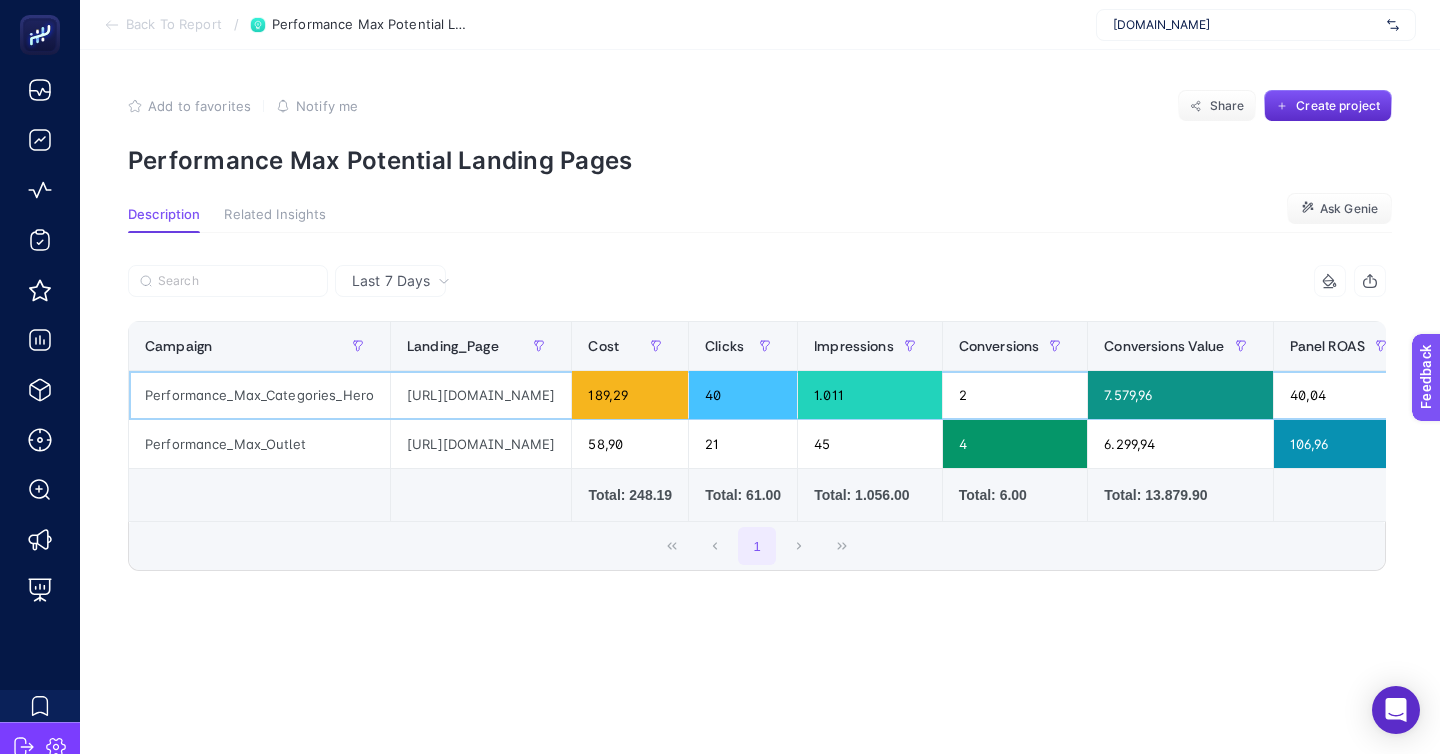 click on "[URL][DOMAIN_NAME]" 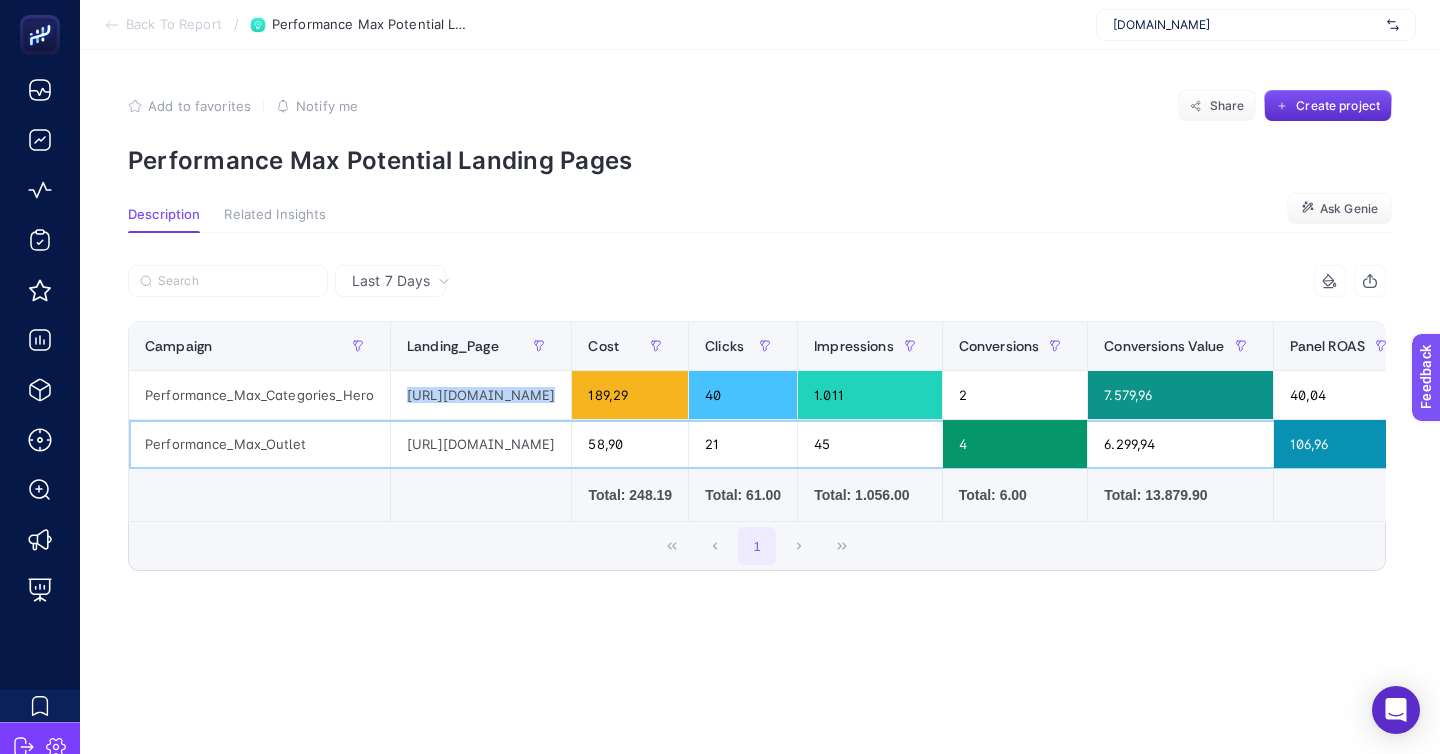 click on "[URL][DOMAIN_NAME]" 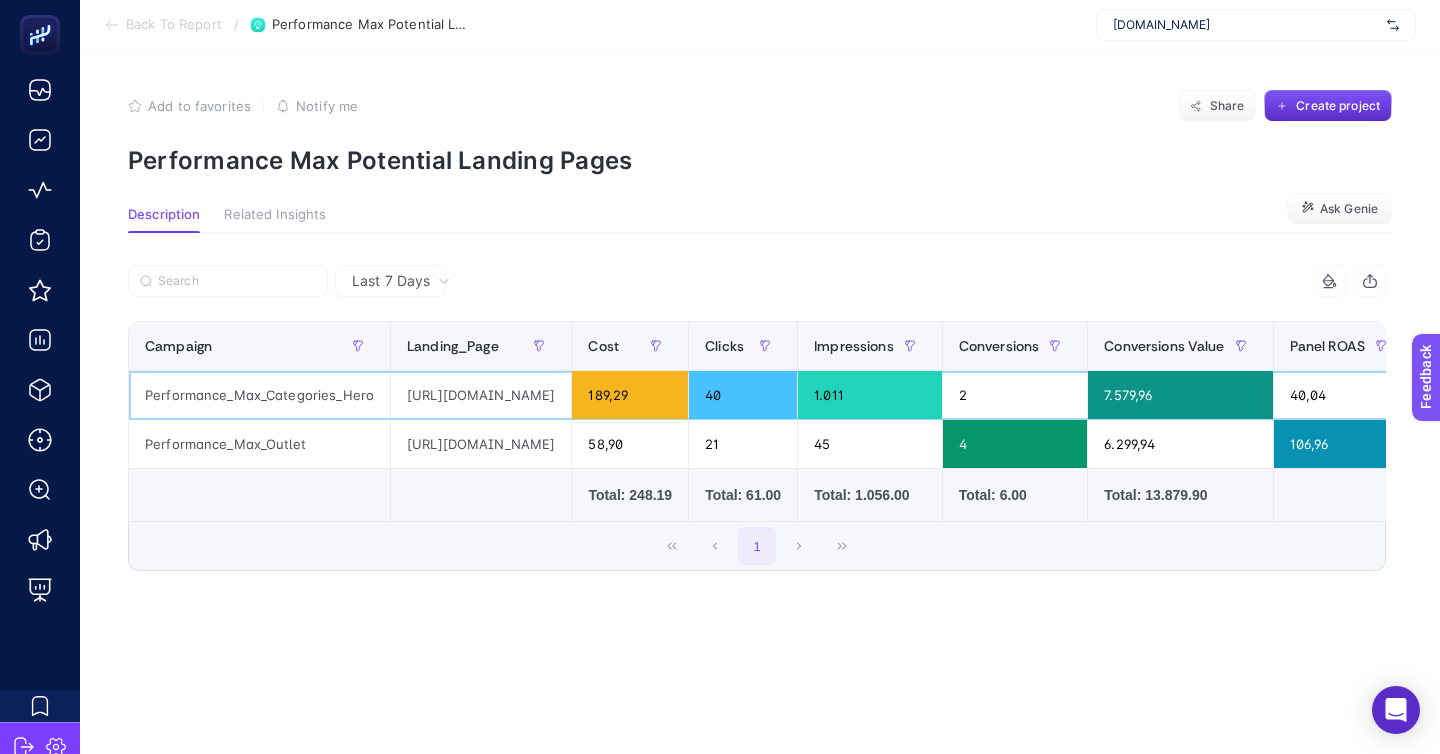 click on "[URL][DOMAIN_NAME]" 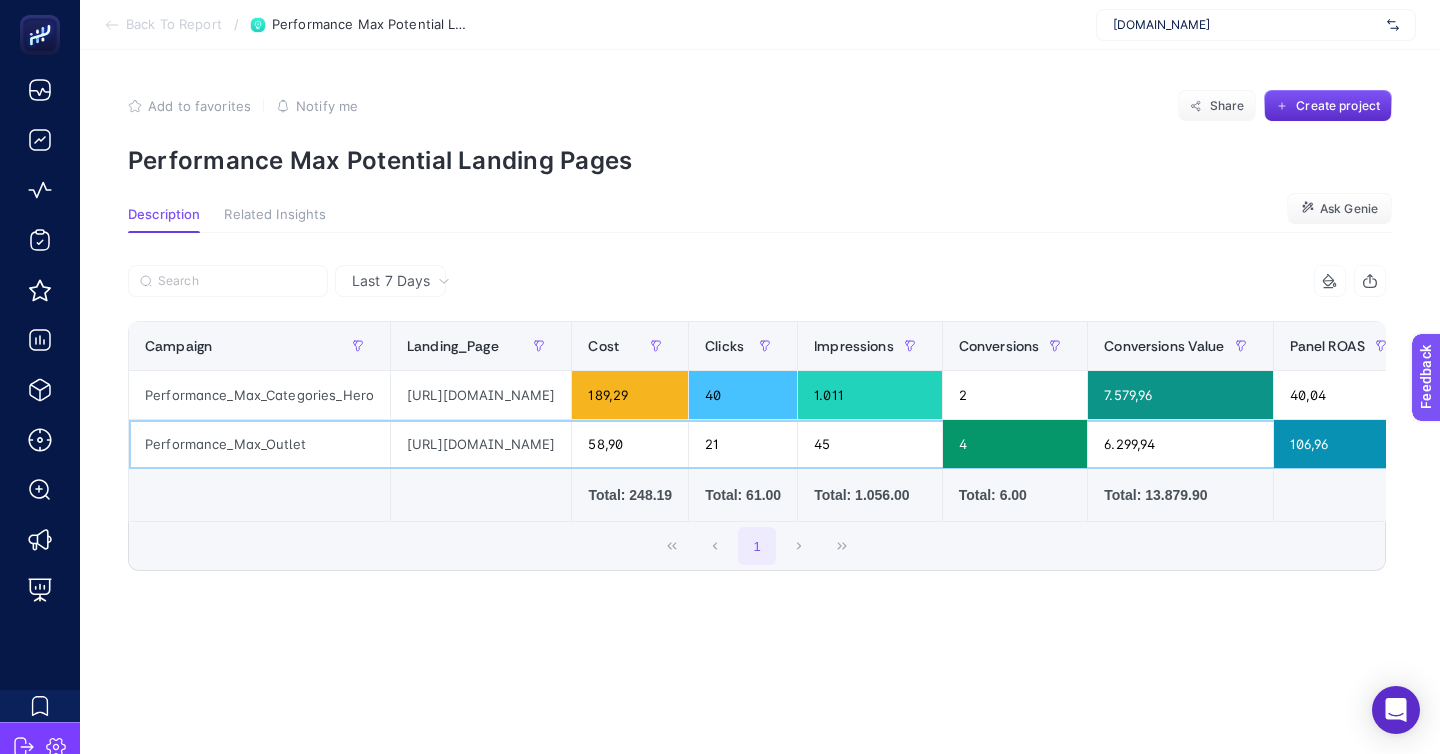 click on "Performance_Max_Outlet" 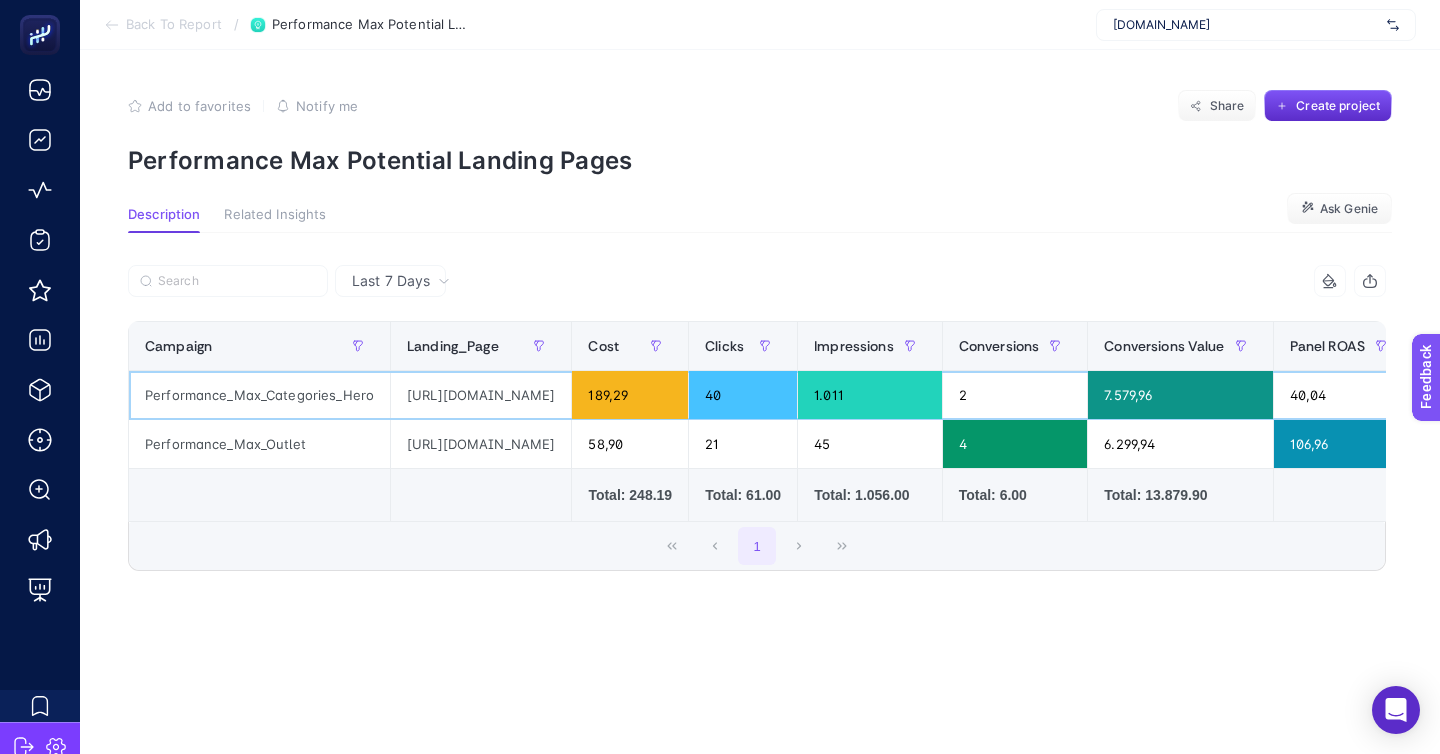 click on "Performance_Max_Categories_Hero" 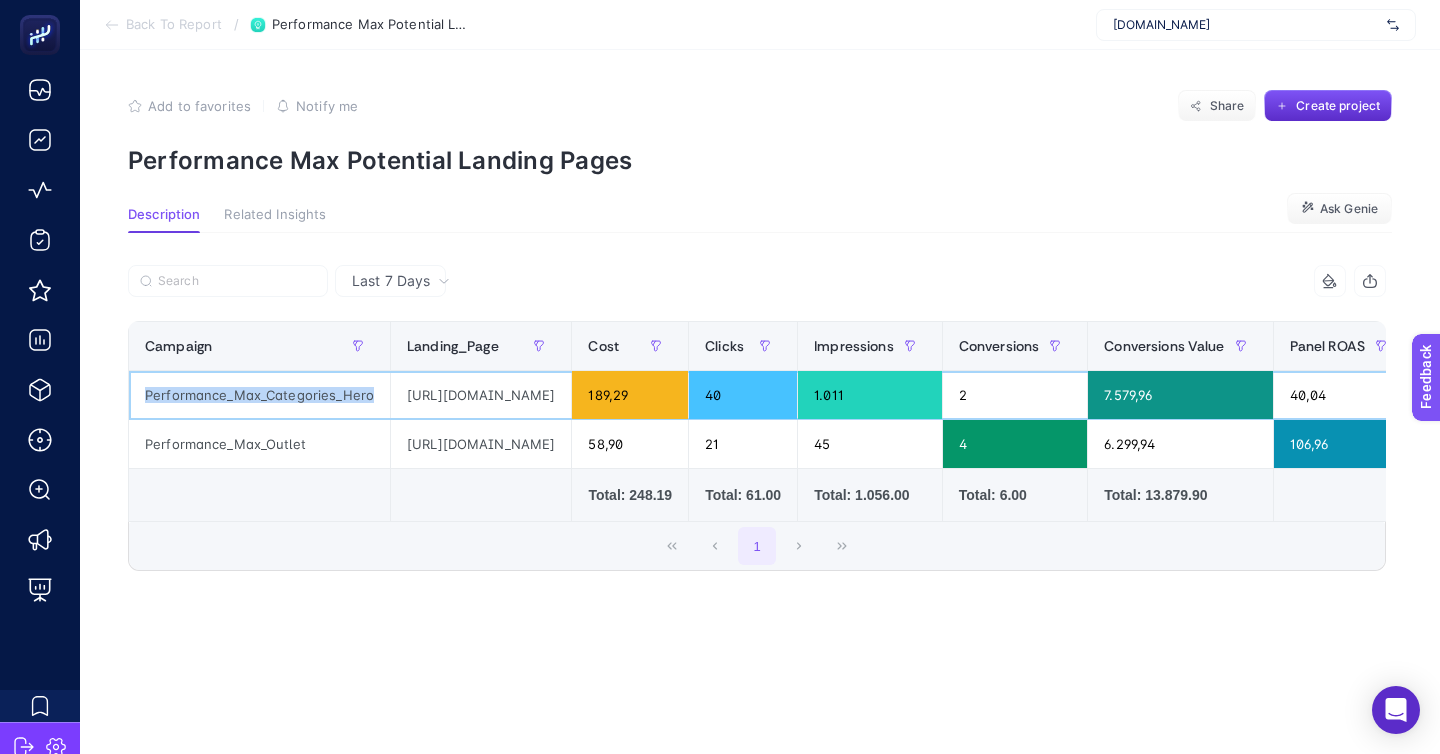 click on "Performance_Max_Categories_Hero" 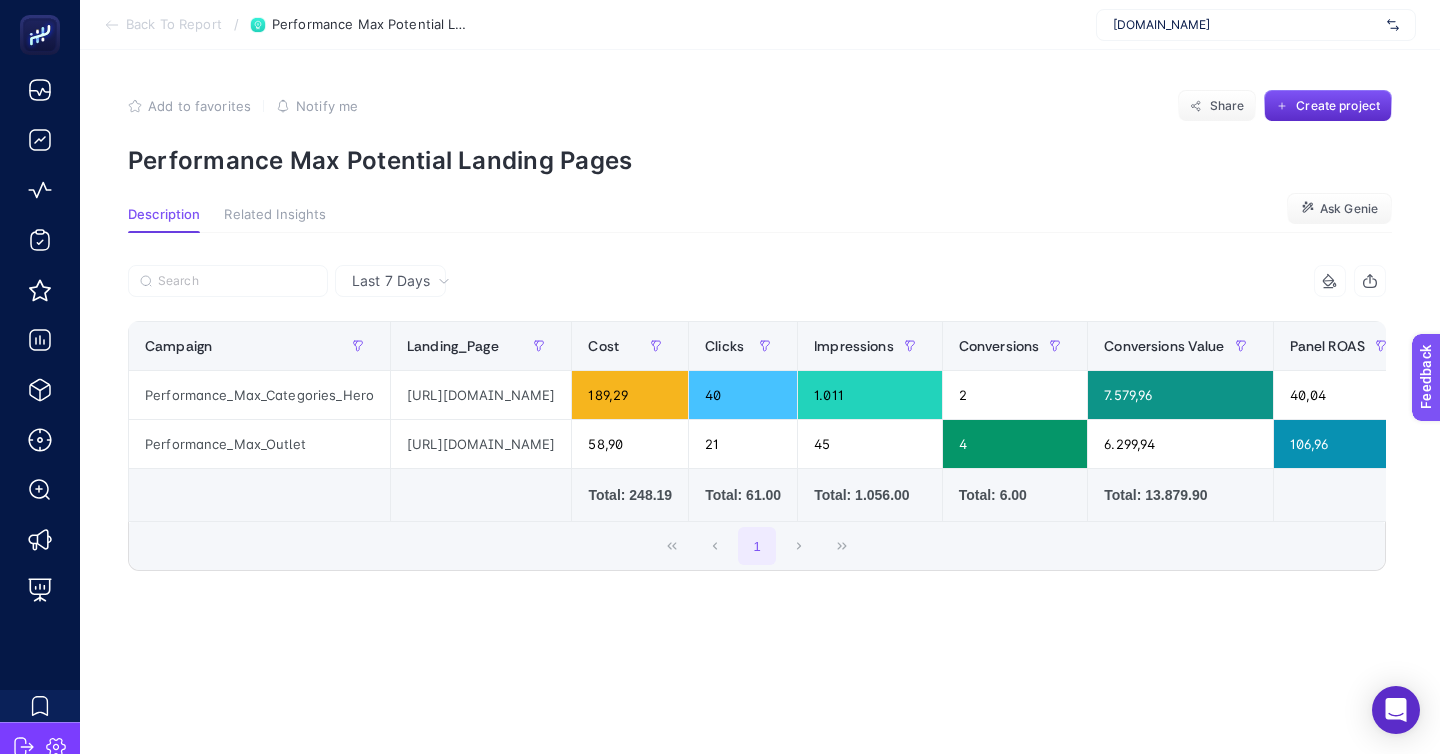 click on "Back To Report" at bounding box center [174, 25] 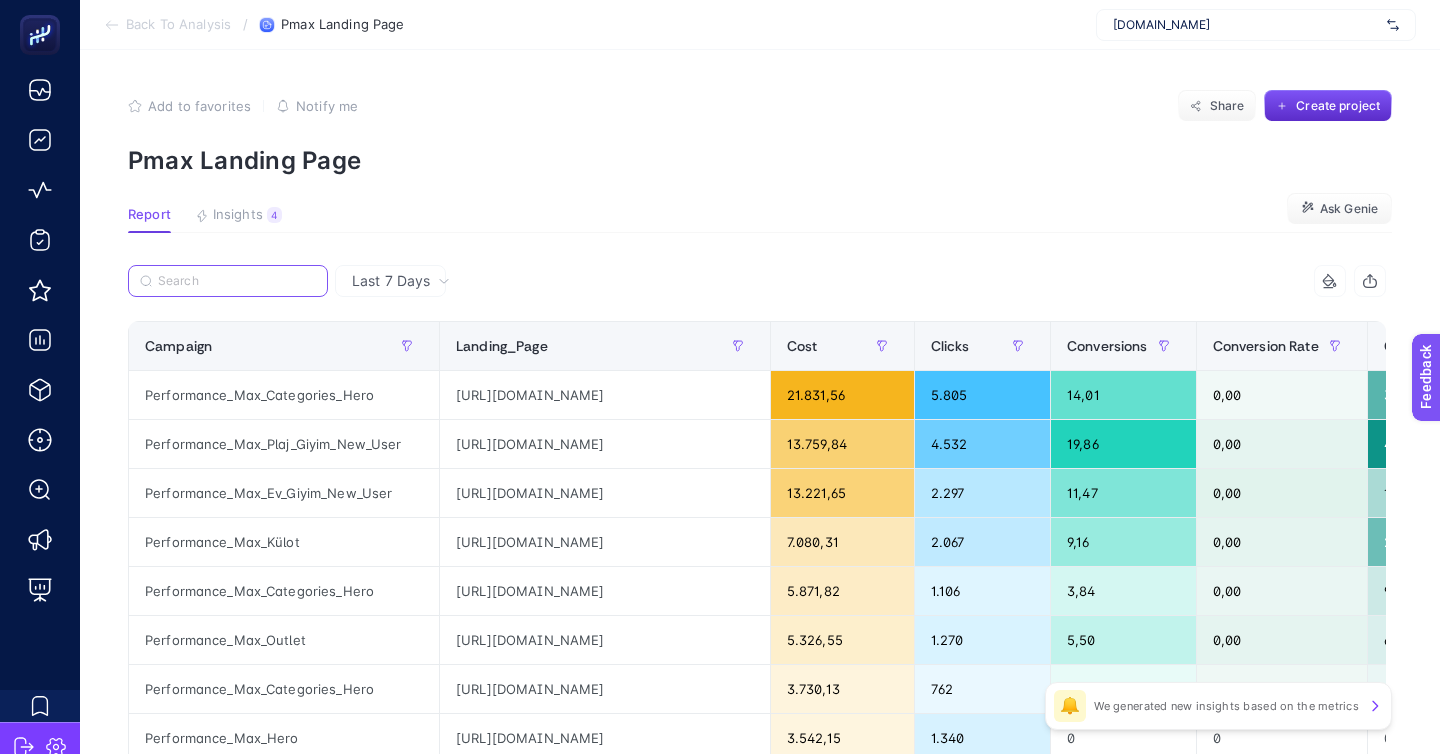 click at bounding box center (237, 281) 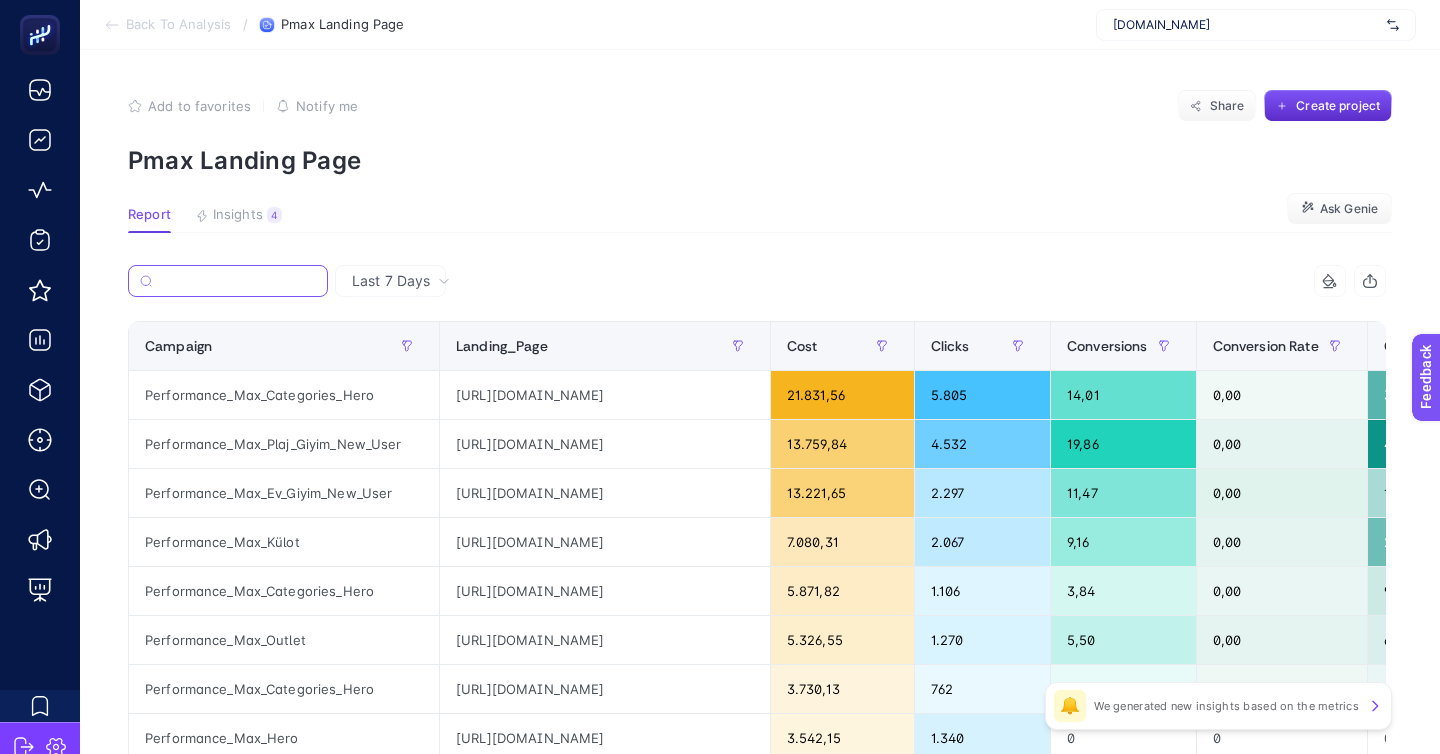 paste on "Performance_Max_Categories_Hero" 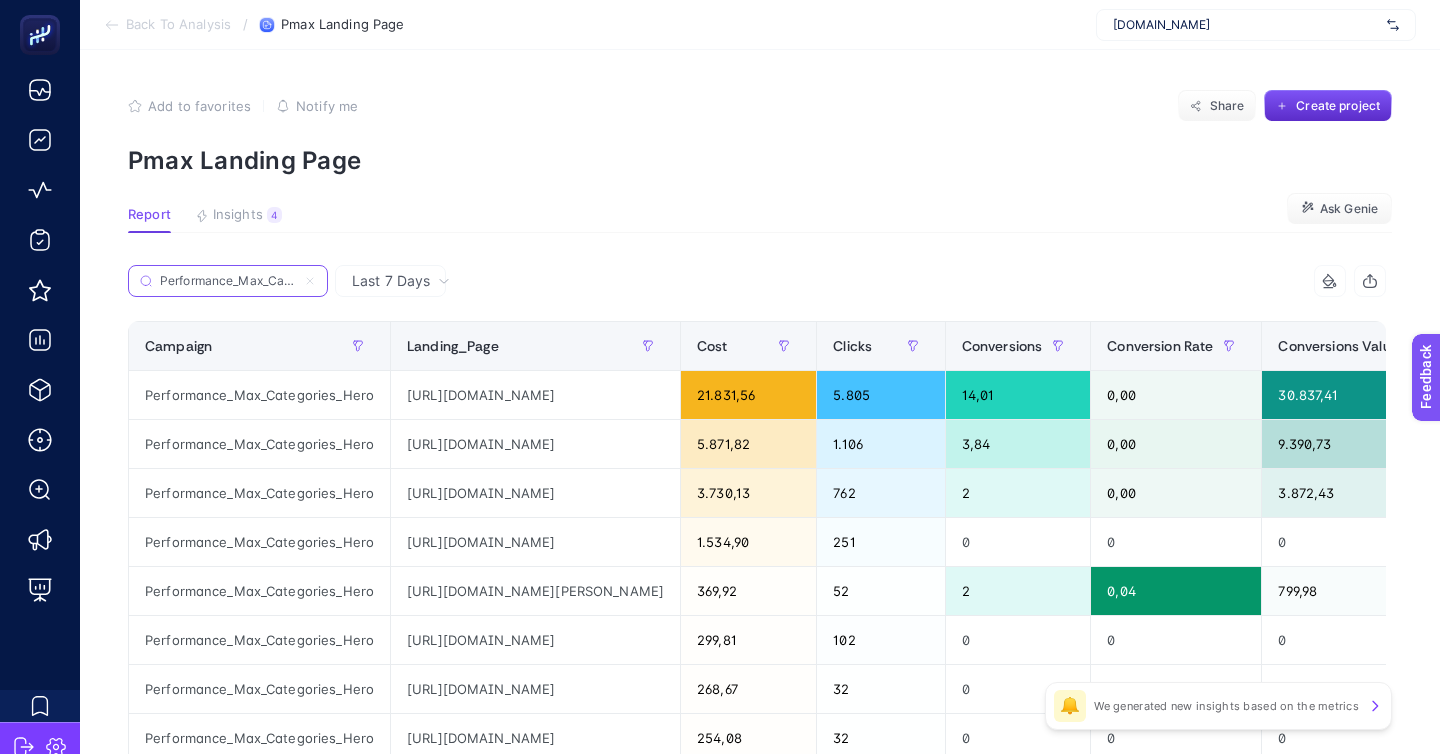 scroll, scrollTop: 0, scrollLeft: 24, axis: horizontal 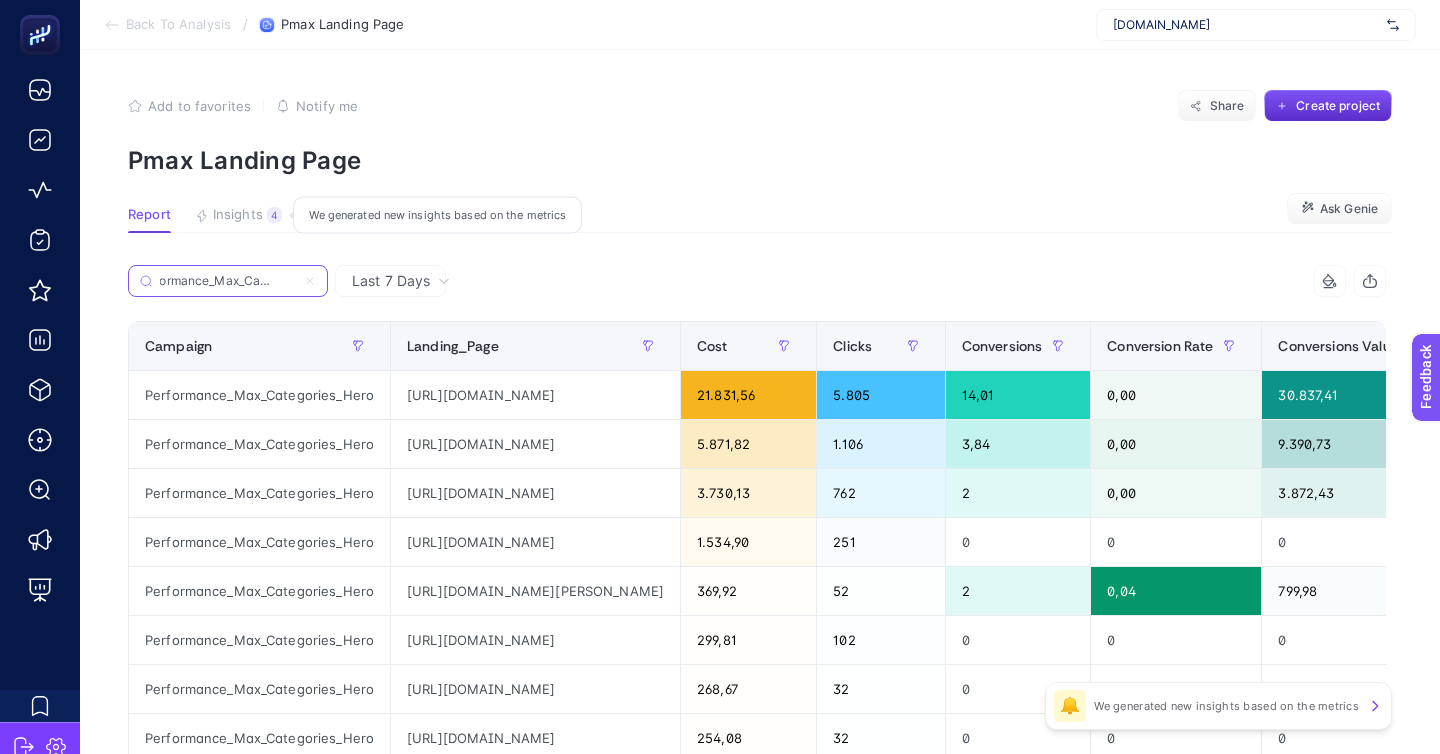 type on "Performance_Max_Categories_Hero" 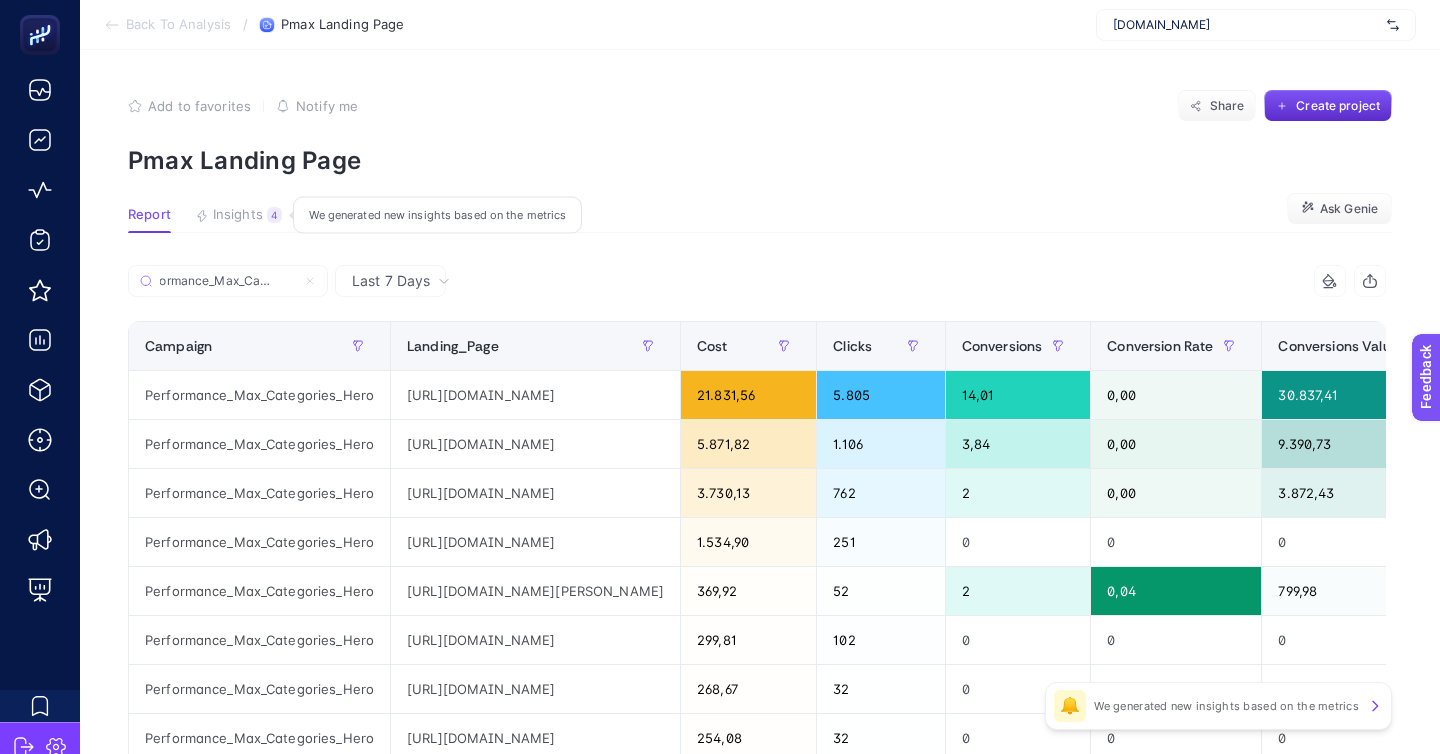 click on "Insights" at bounding box center (238, 215) 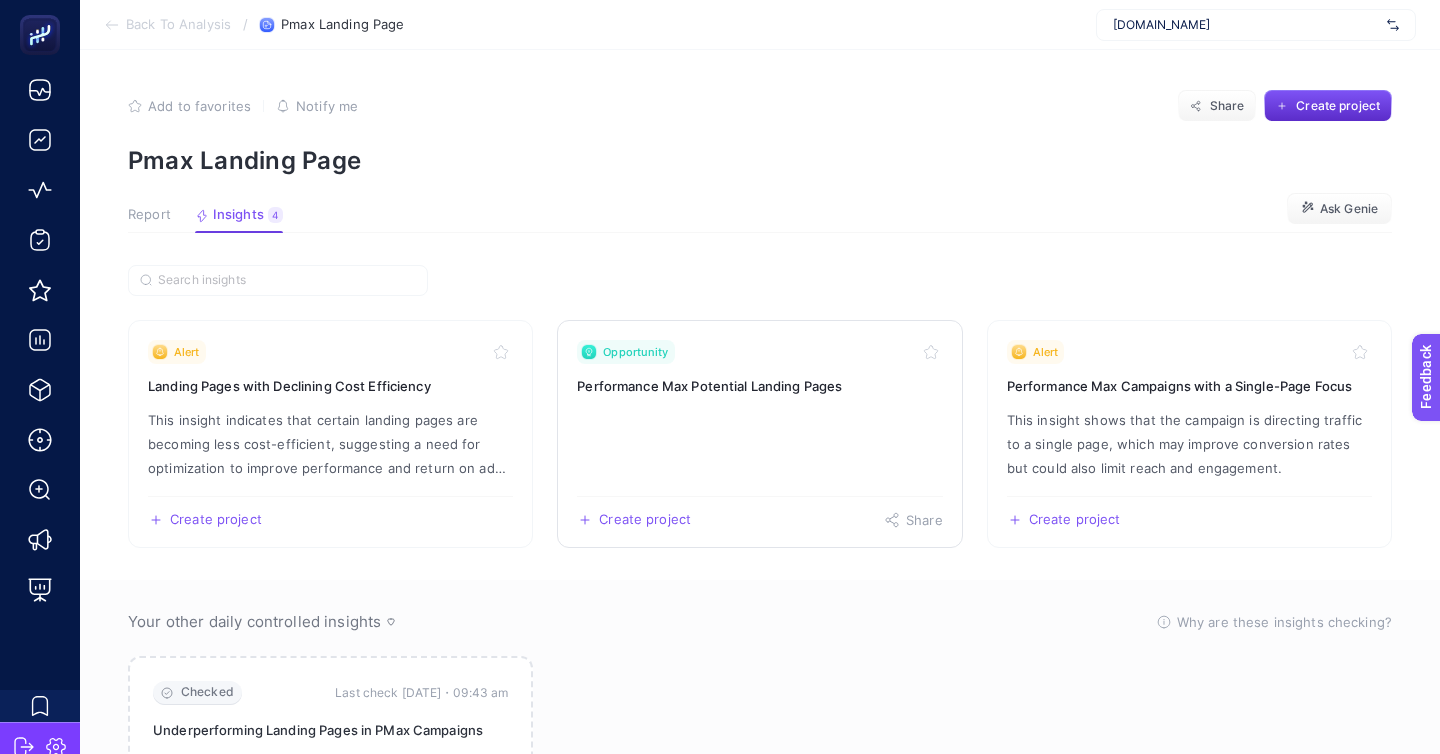 click on "Opportunity Performance Max Potential Landing Pages  Create project   Share" 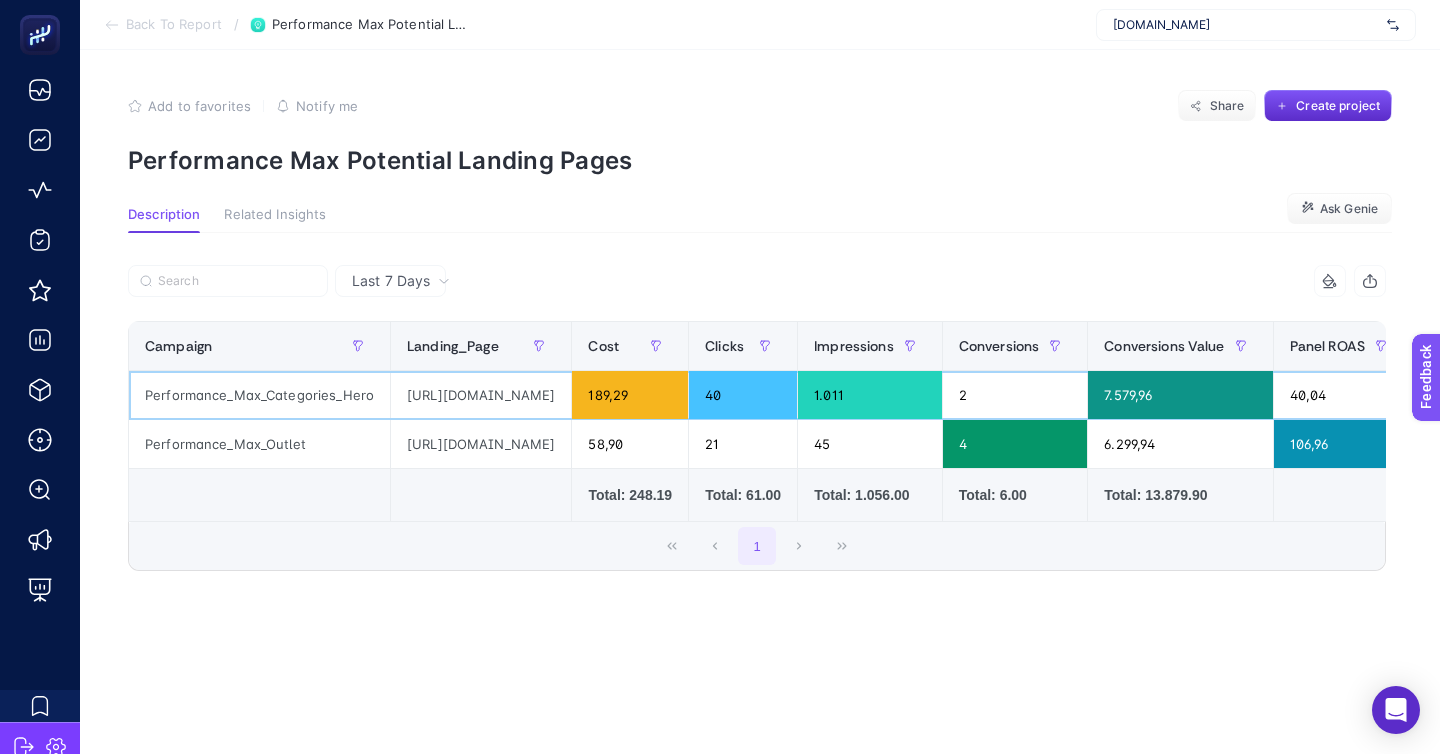 click on "https://www.suwen.com.tr/c/plaj" 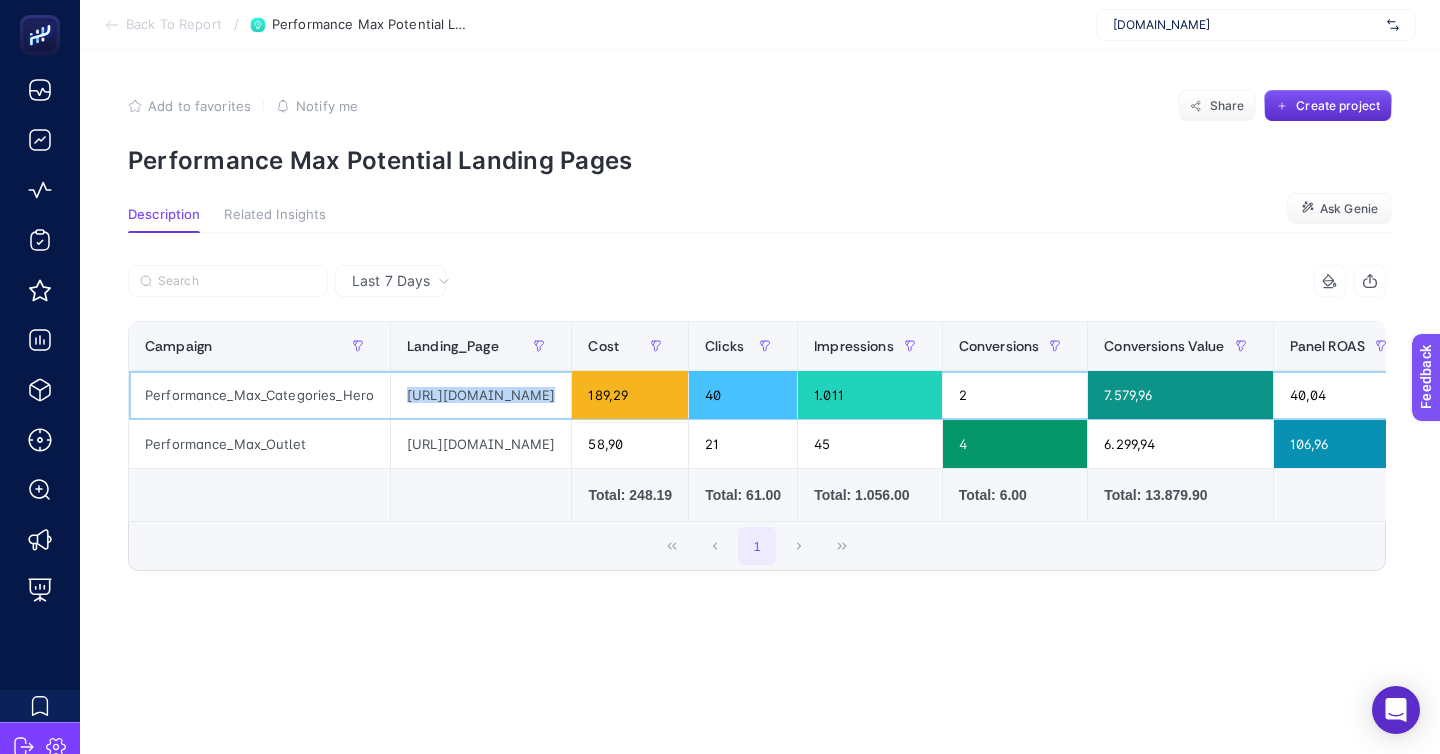 click on "[URL][DOMAIN_NAME]" 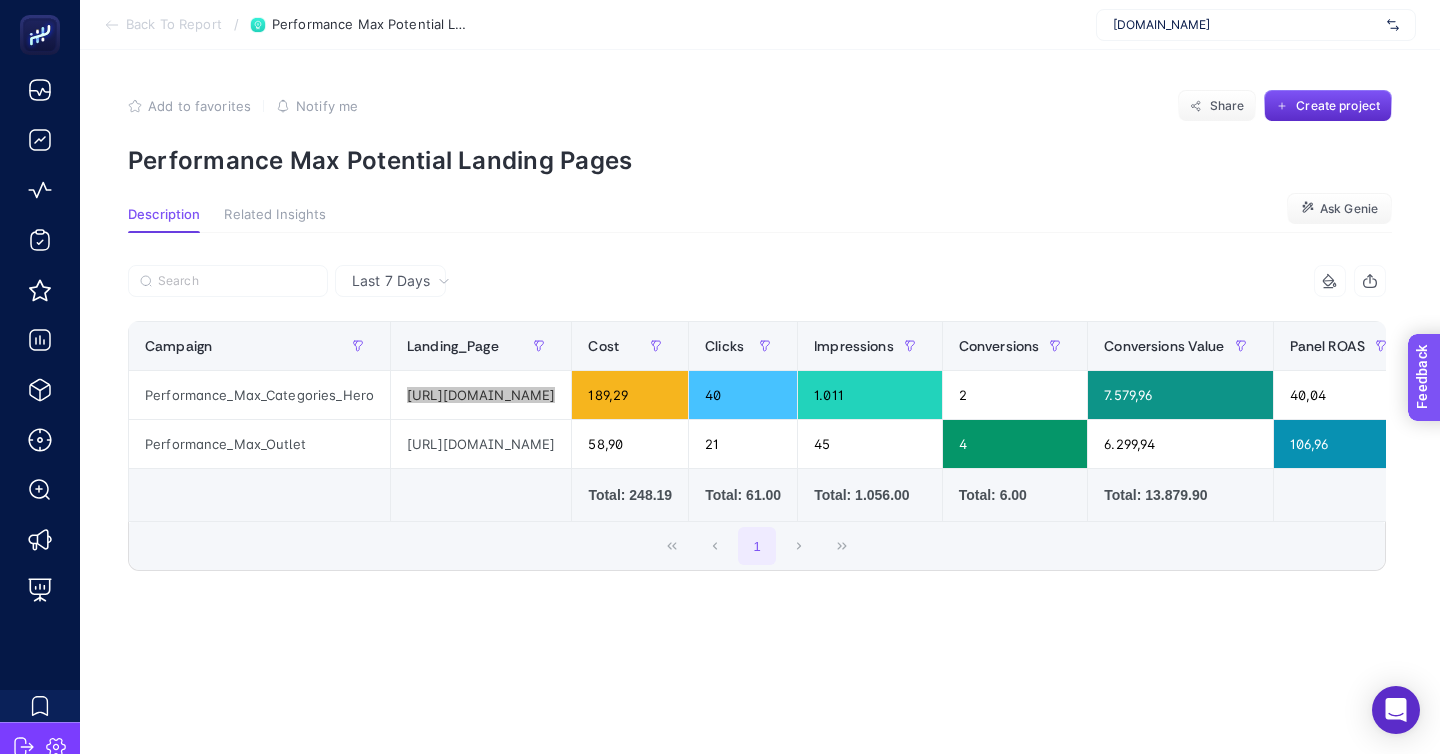 click on "Feedback" at bounding box center [1452, 435] 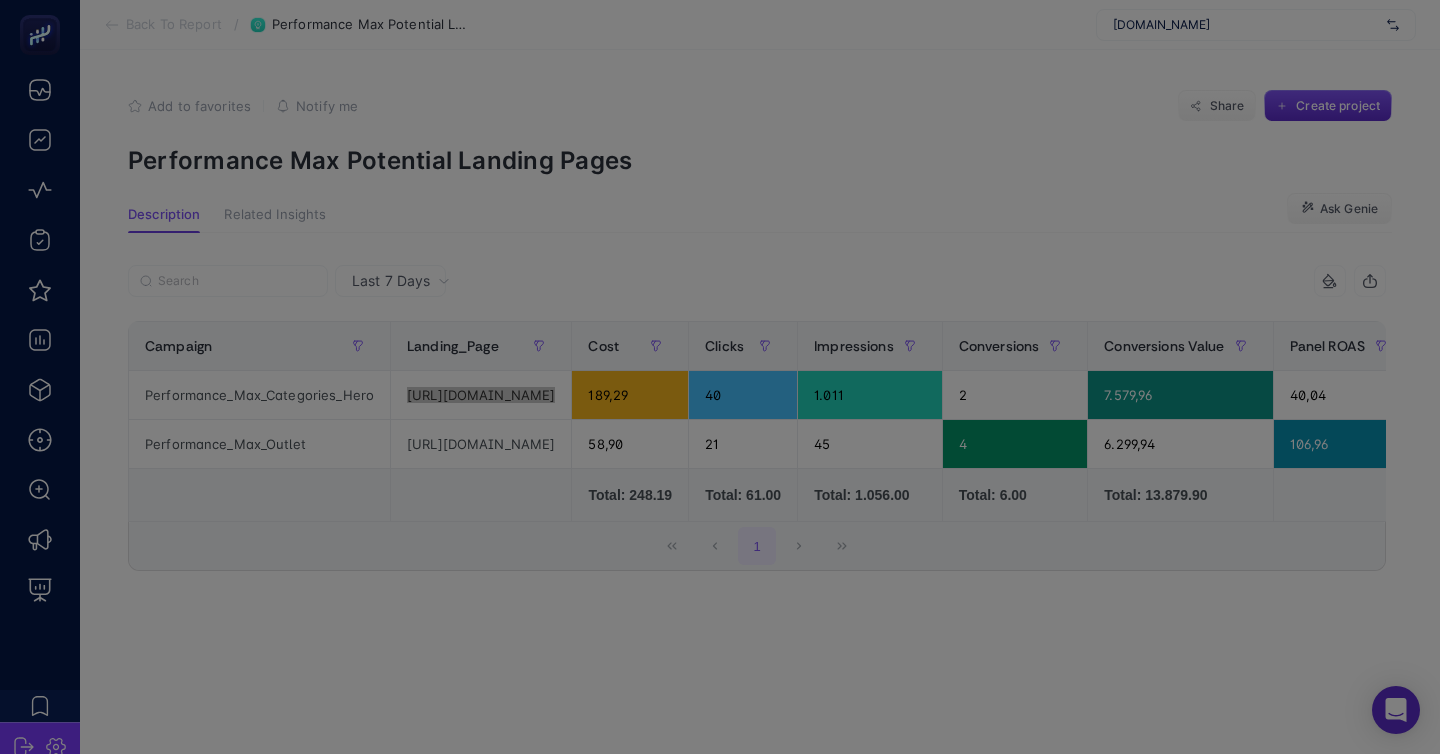 scroll, scrollTop: 0, scrollLeft: 0, axis: both 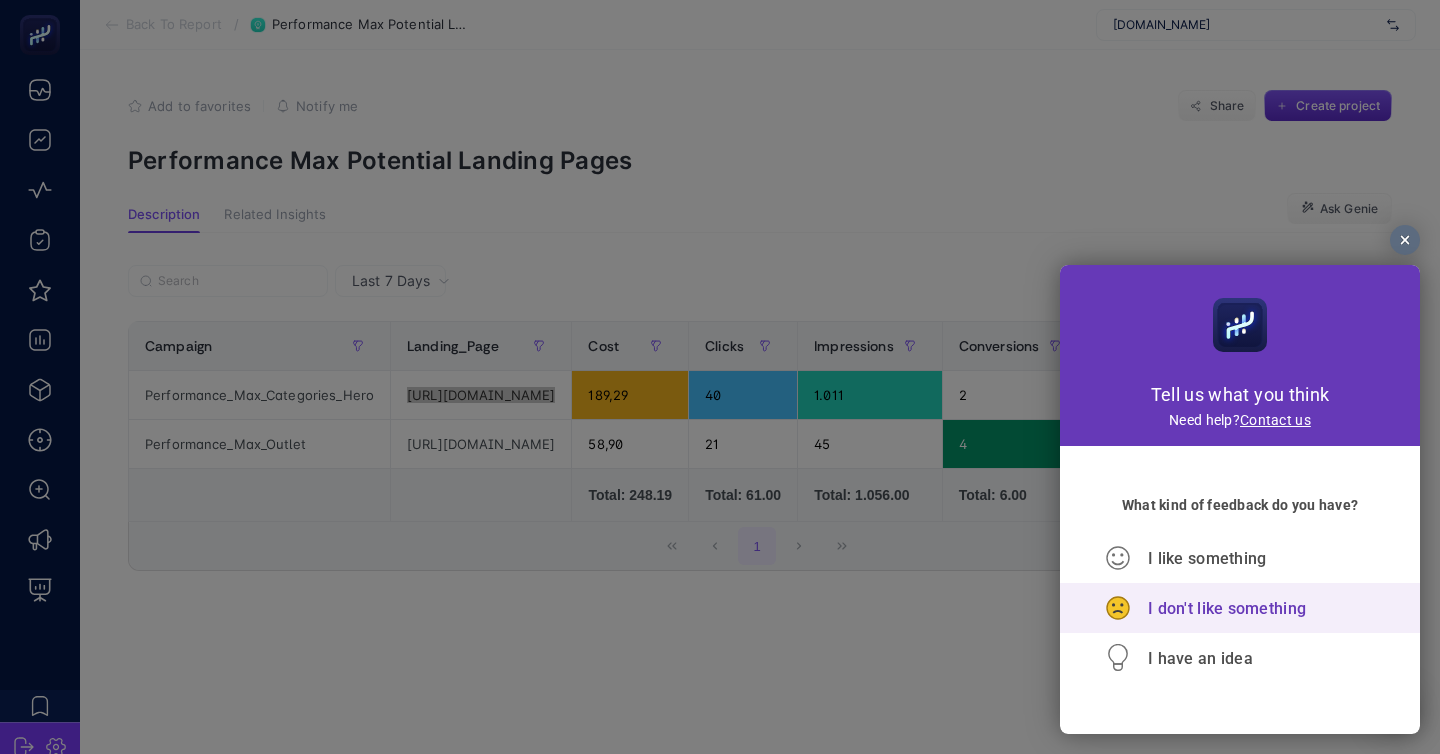 click on "I don't like something" at bounding box center (1227, 608) 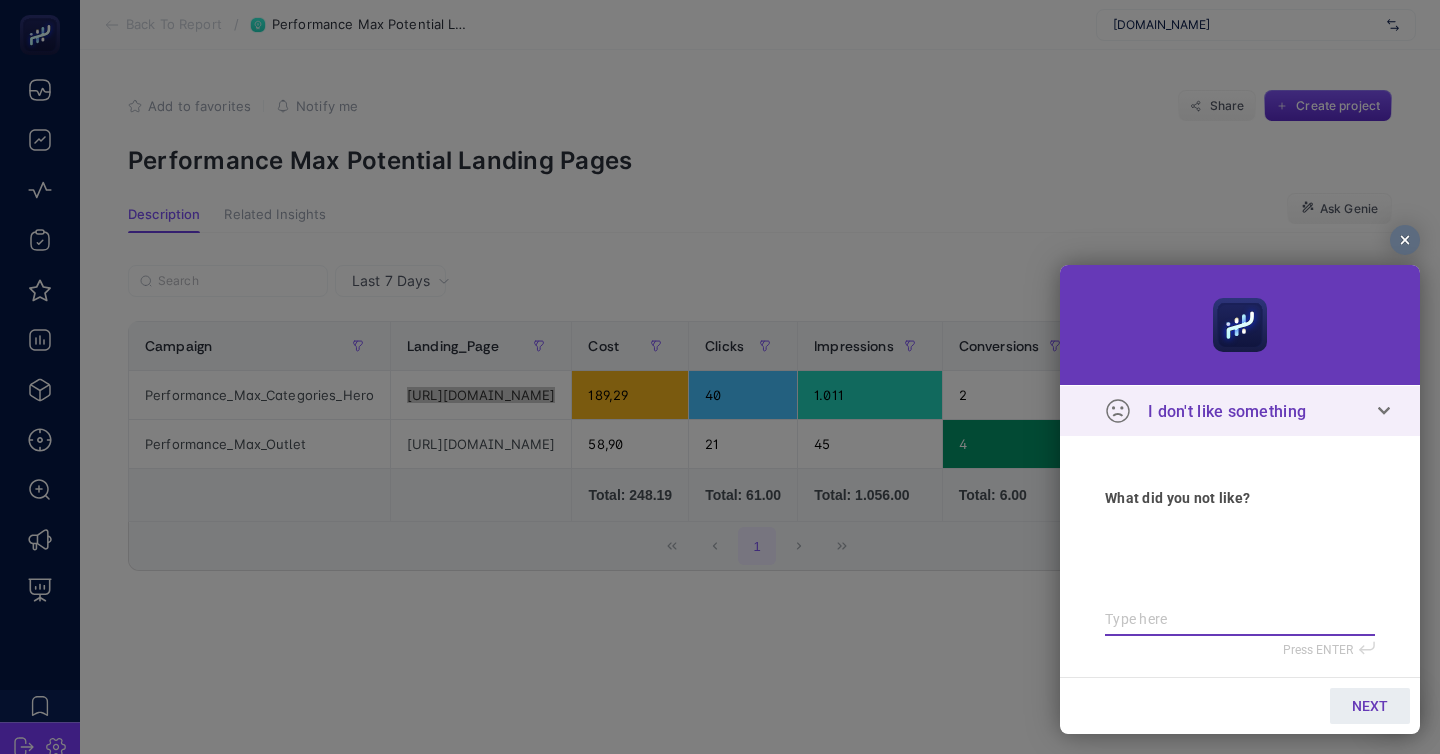 type on "B" 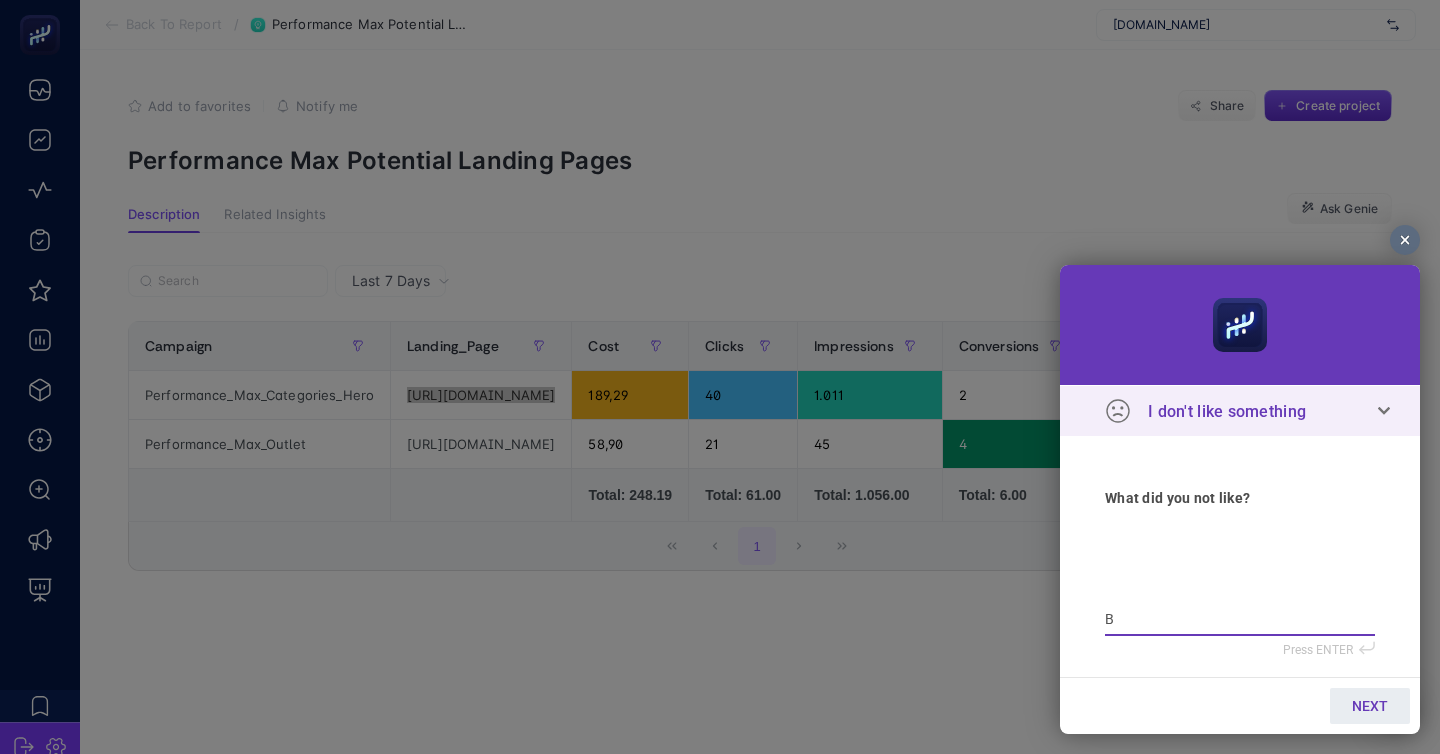 type on "Bu" 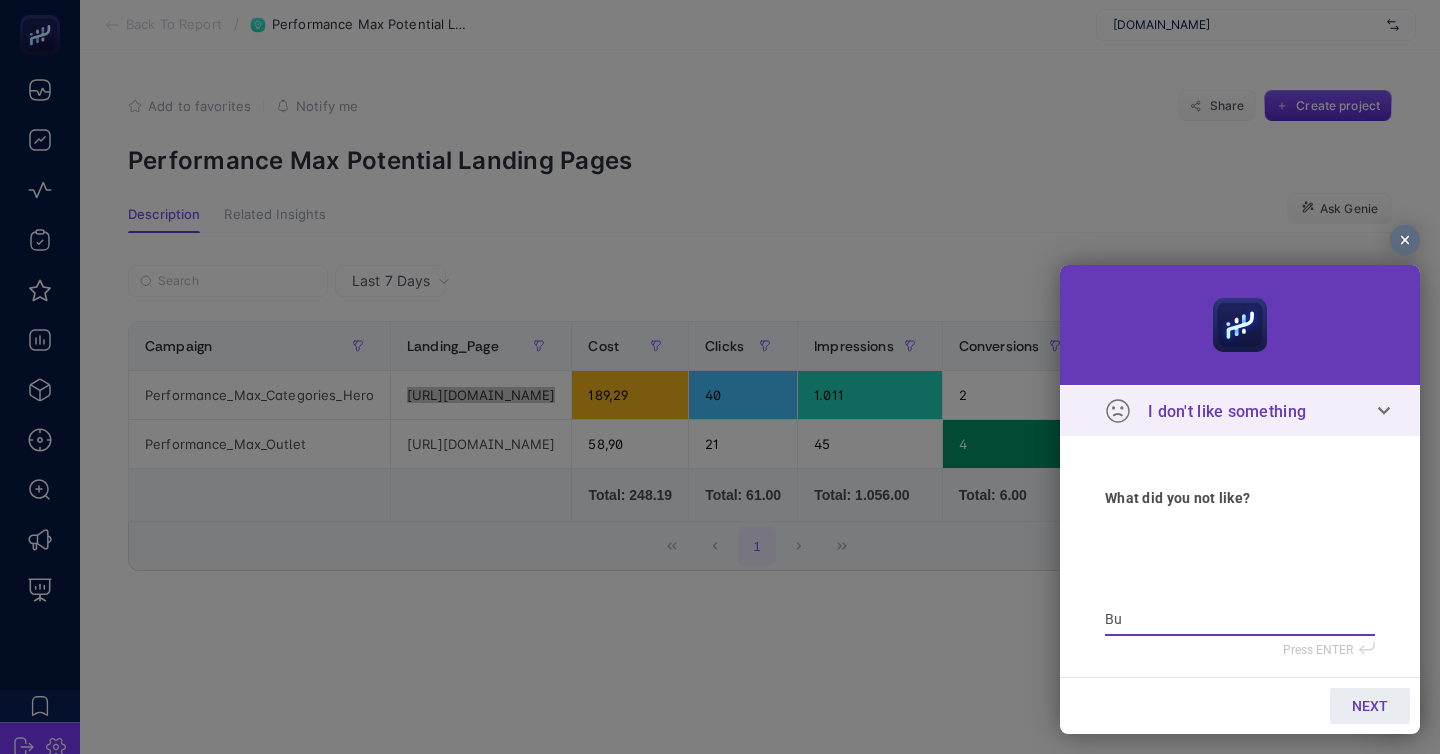 type on "Bur" 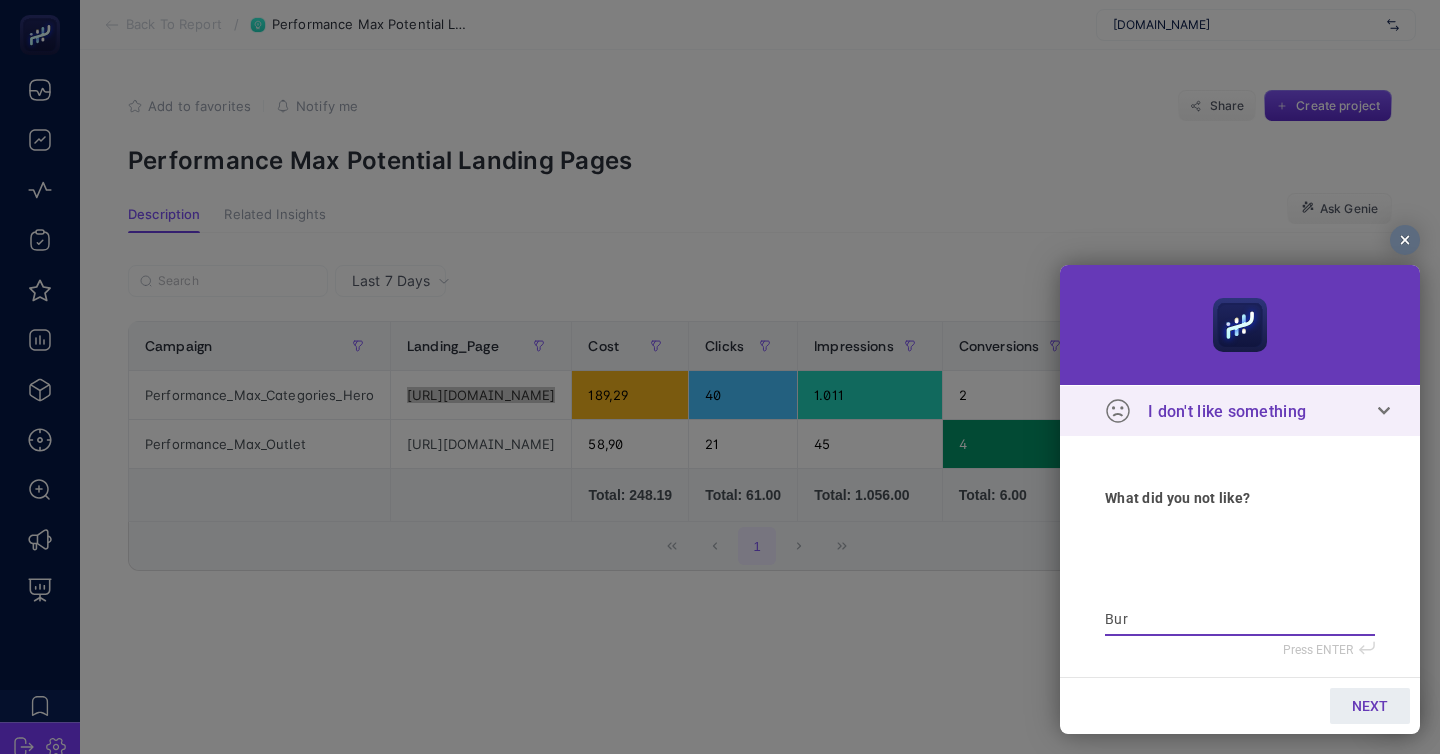 type on "Bura" 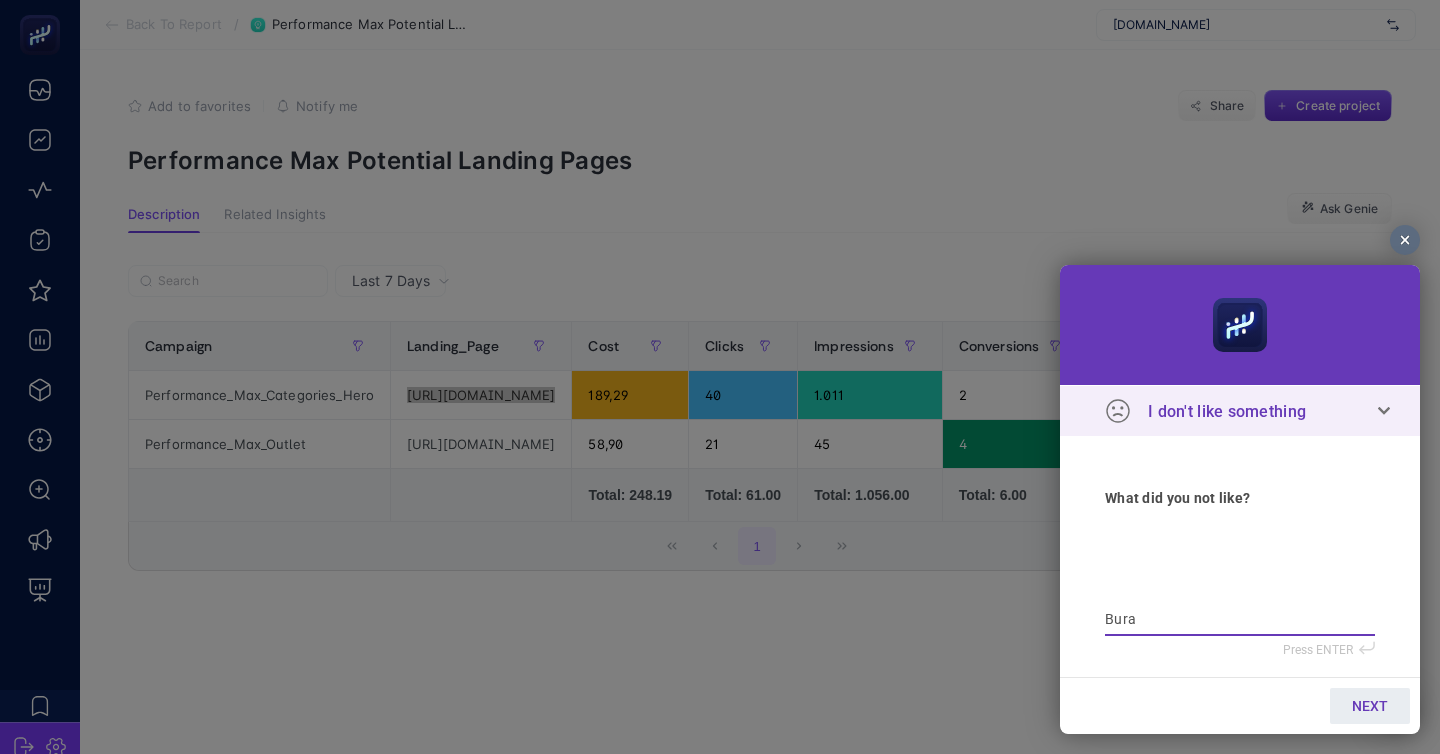 type on "Burad" 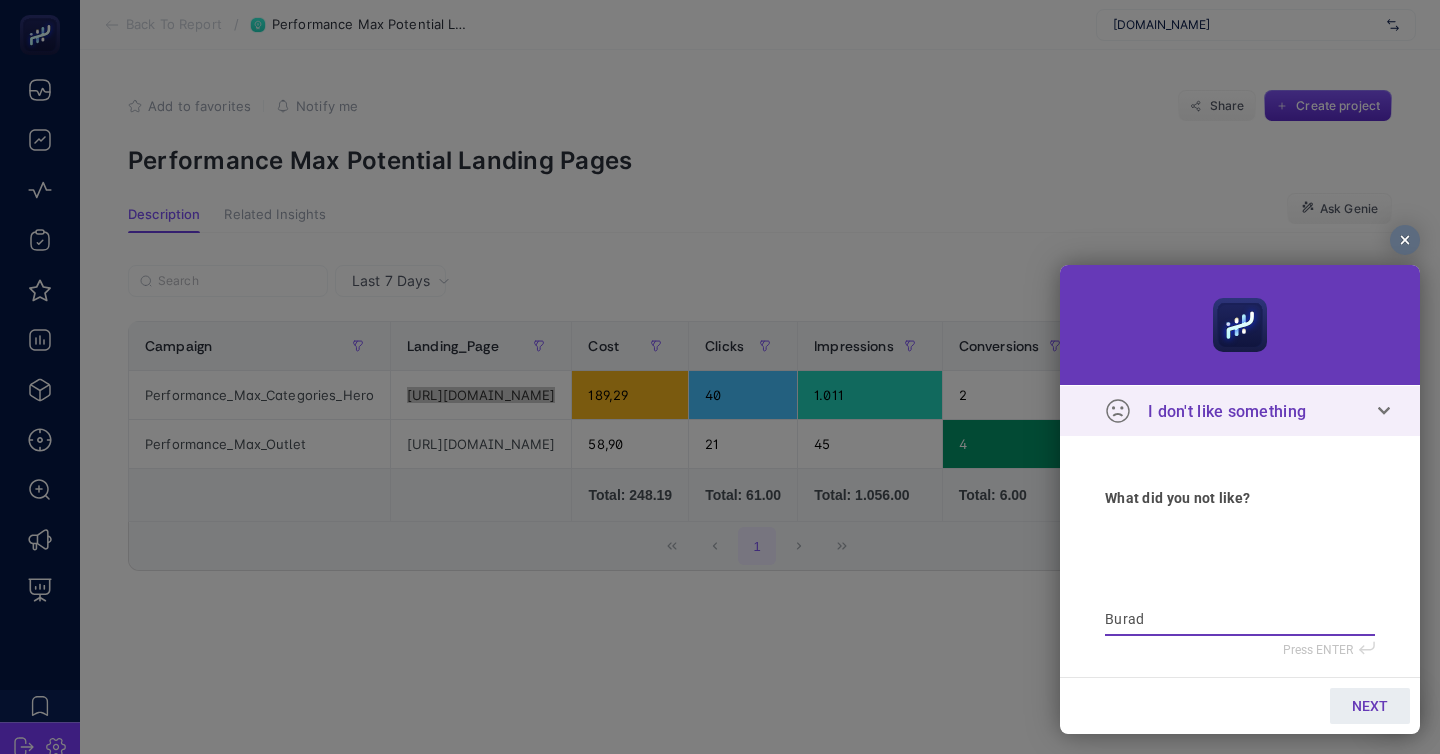 type on "Burada" 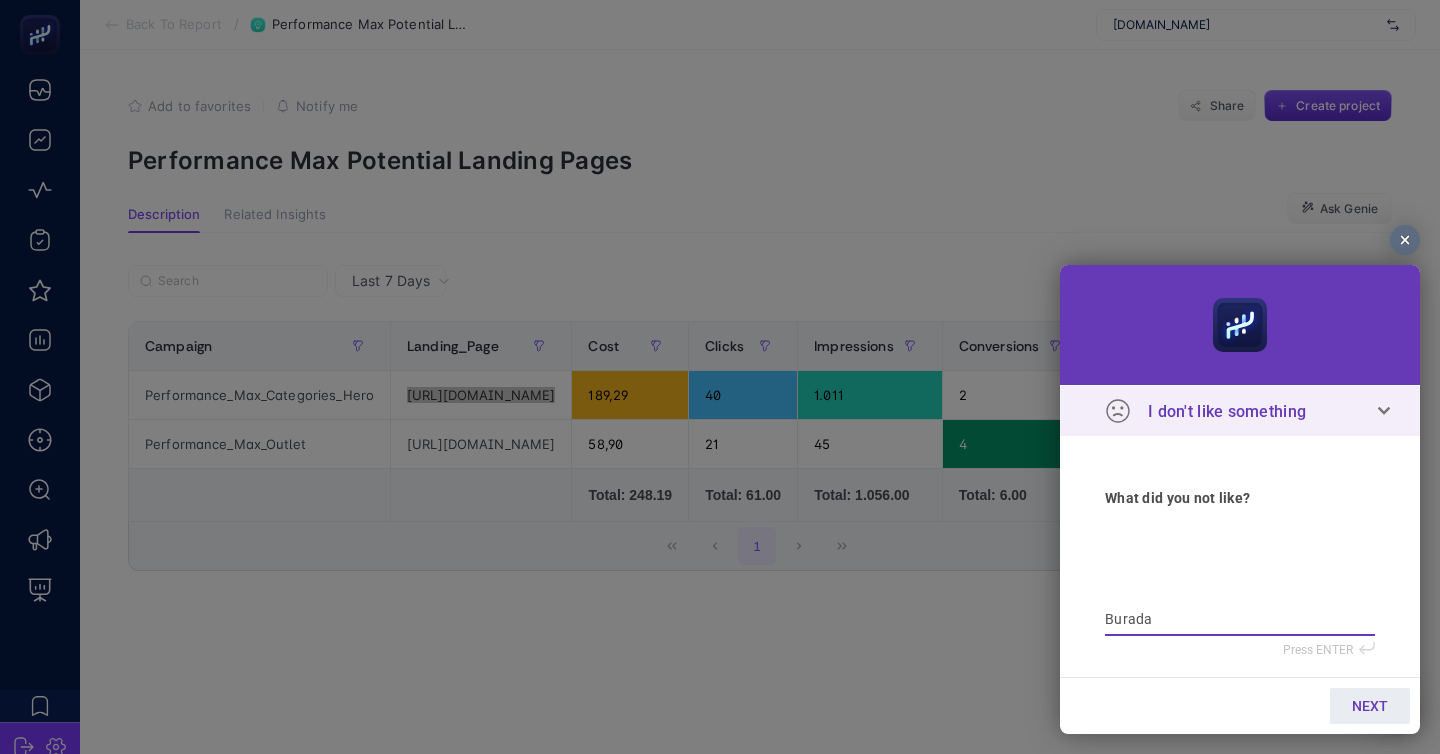 type on "Burada" 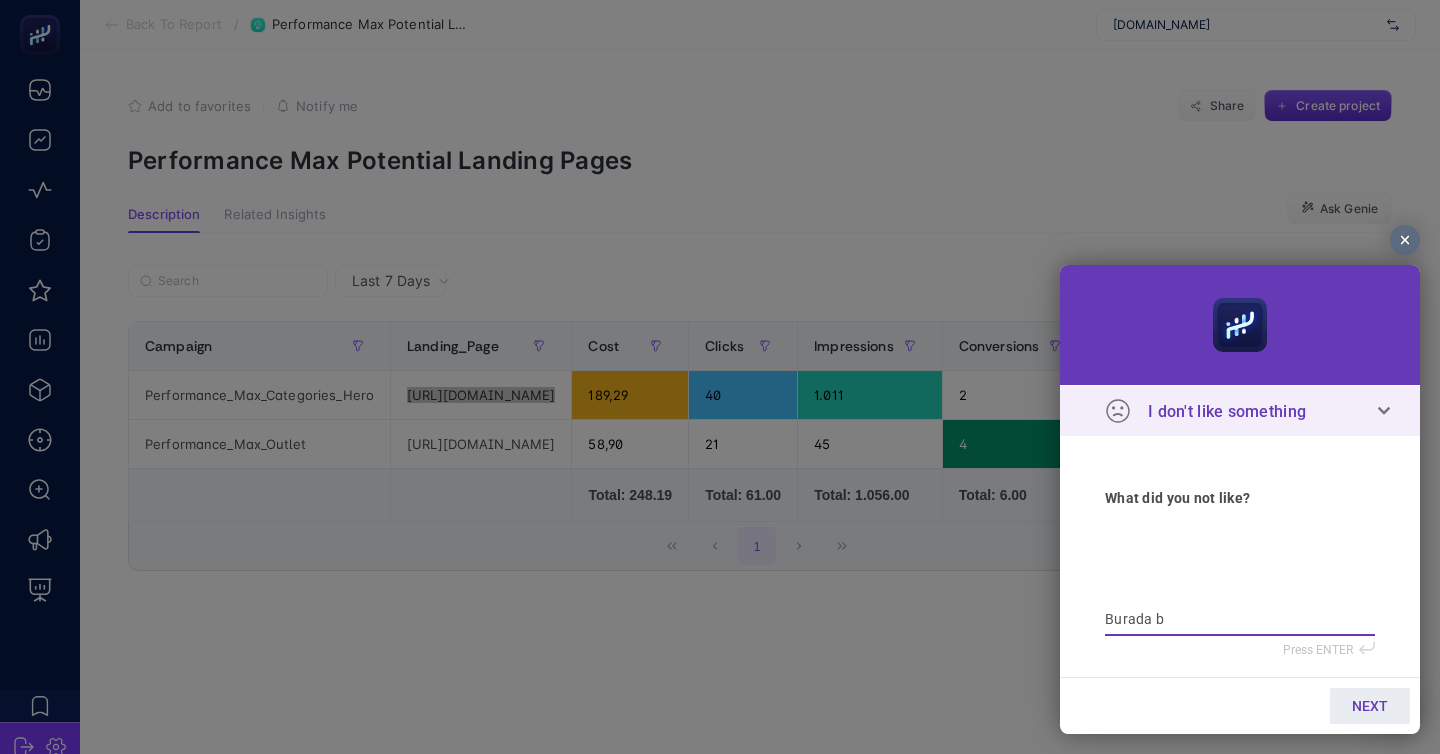 type on "Burada ba" 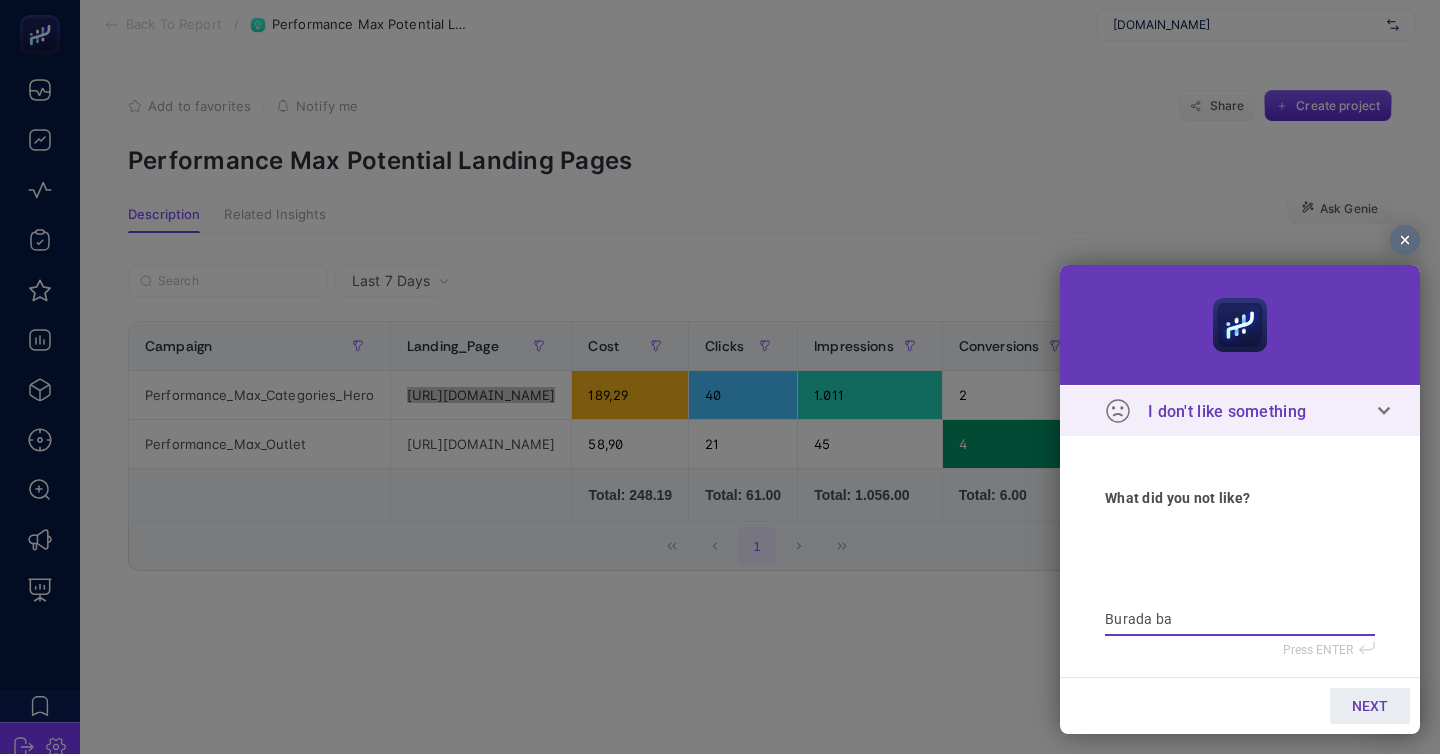type on "Burada bay" 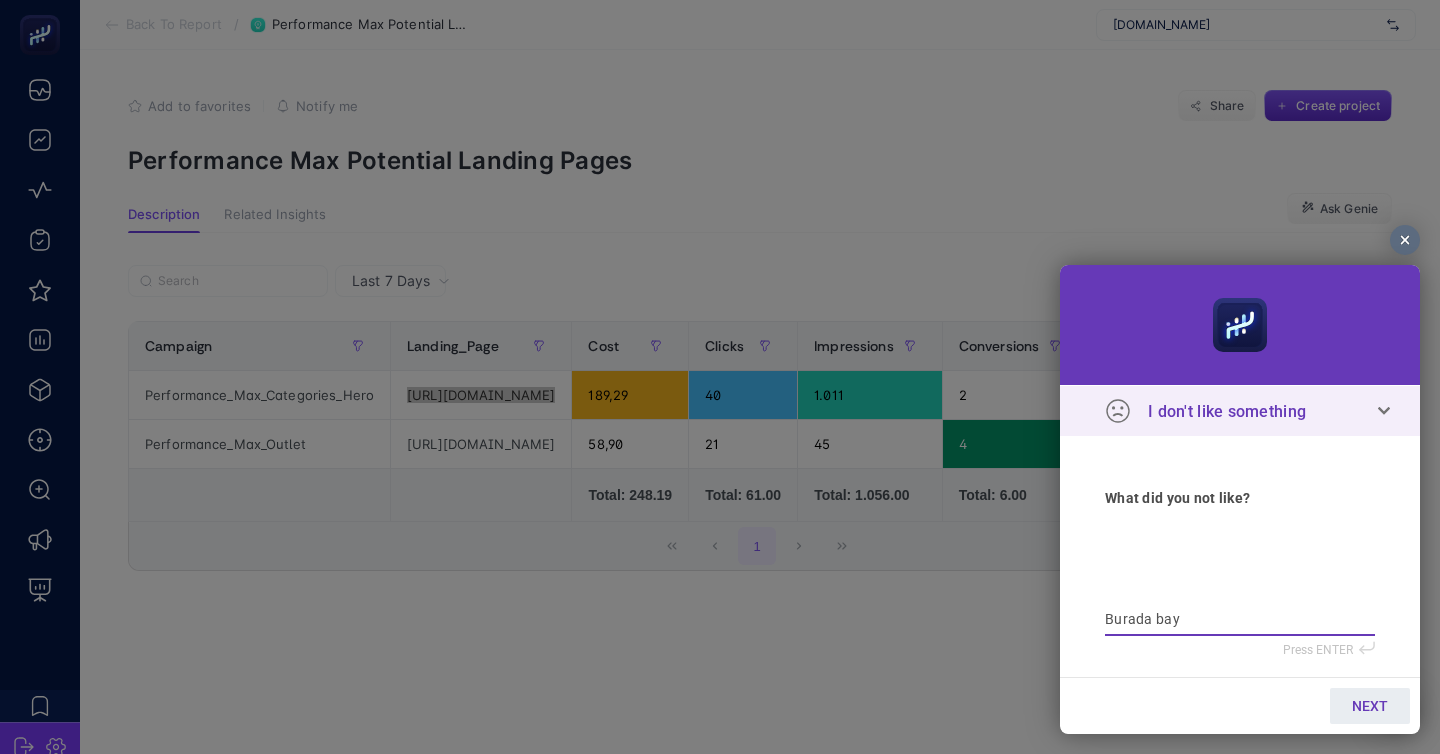type on "Burada baya" 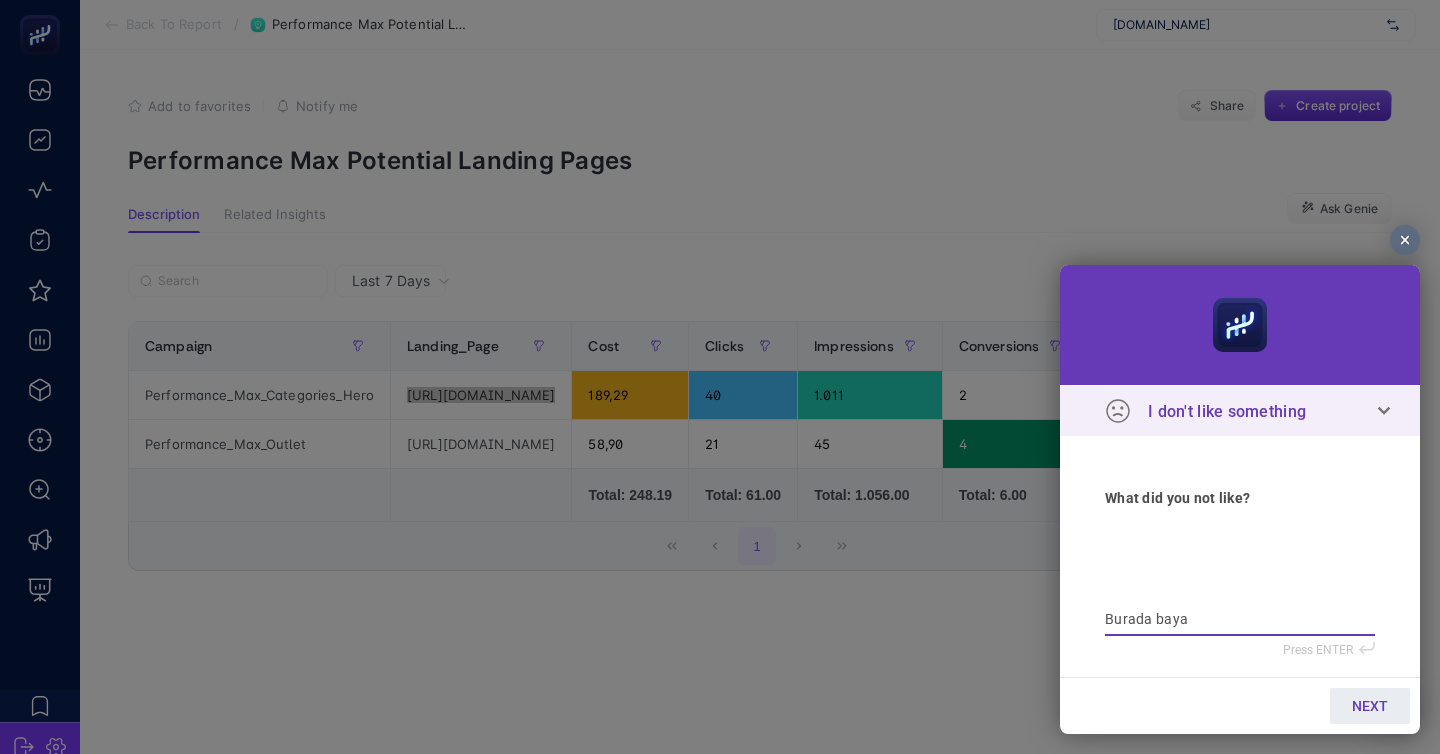 type on "Burada baya" 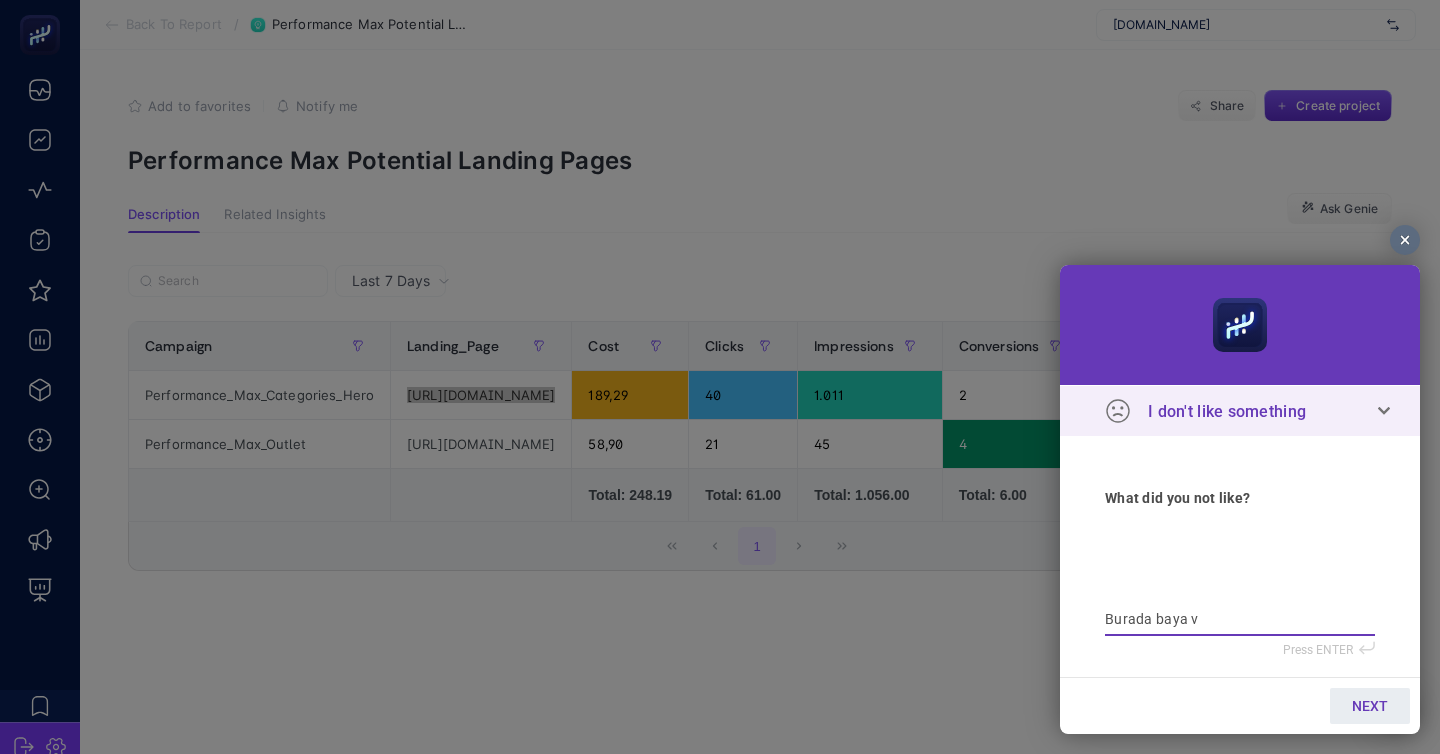 type on "Burada baya ve" 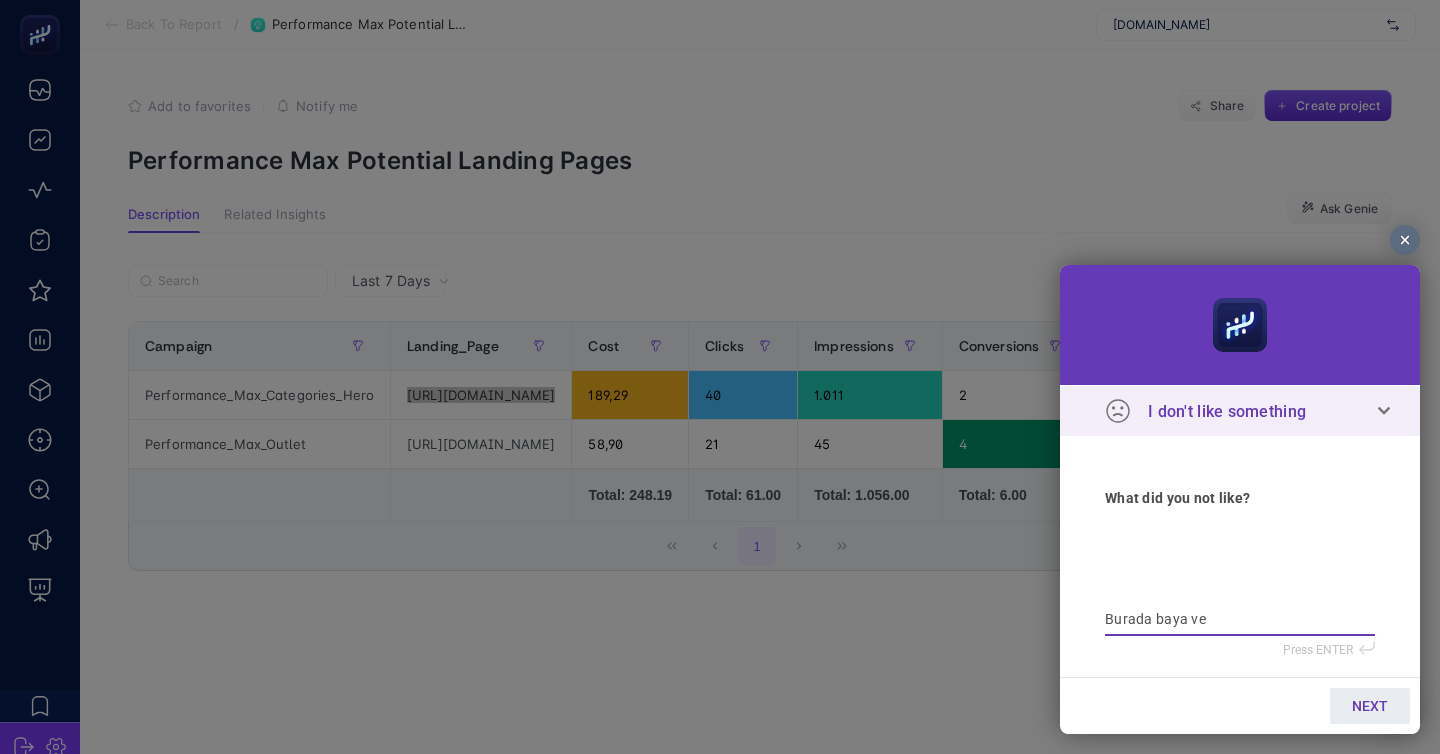 type on "Burada baya ver" 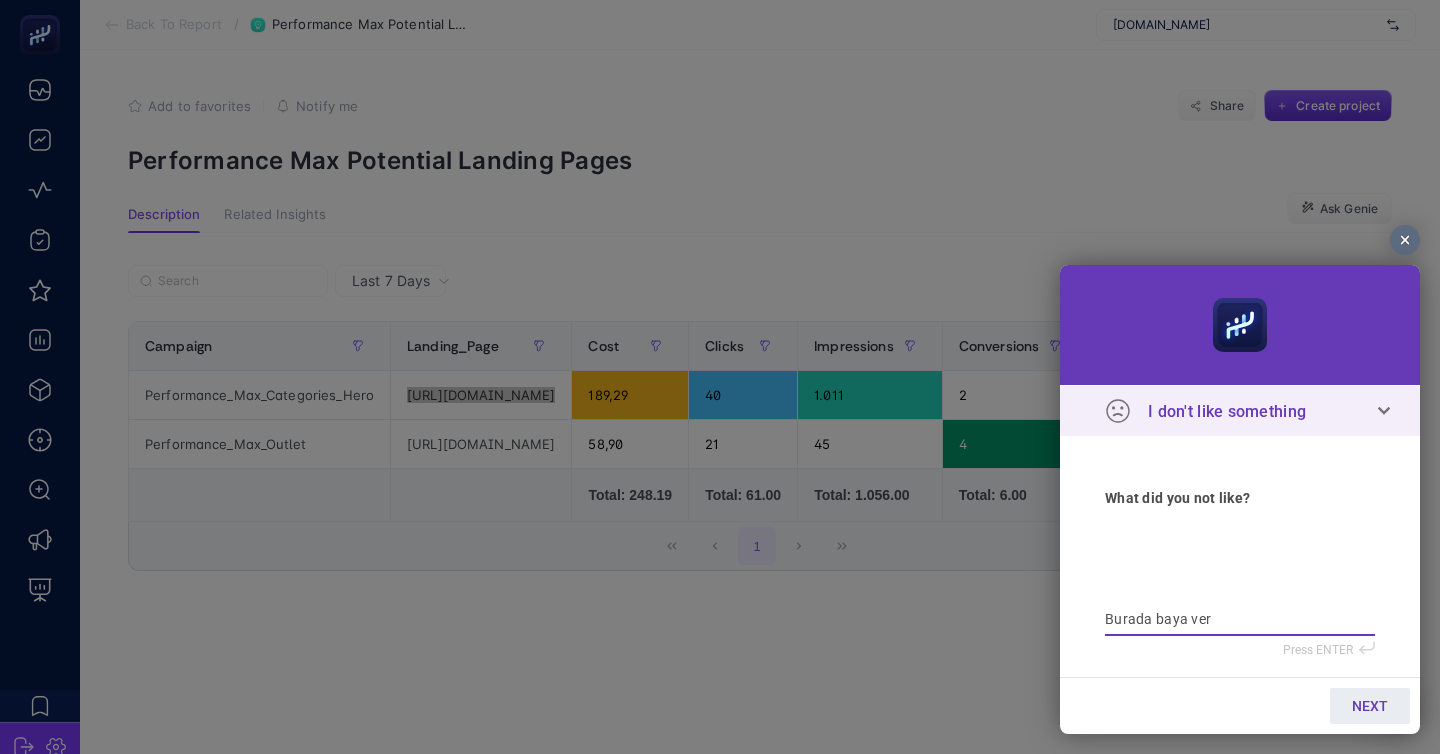 type on "Burada baya veri" 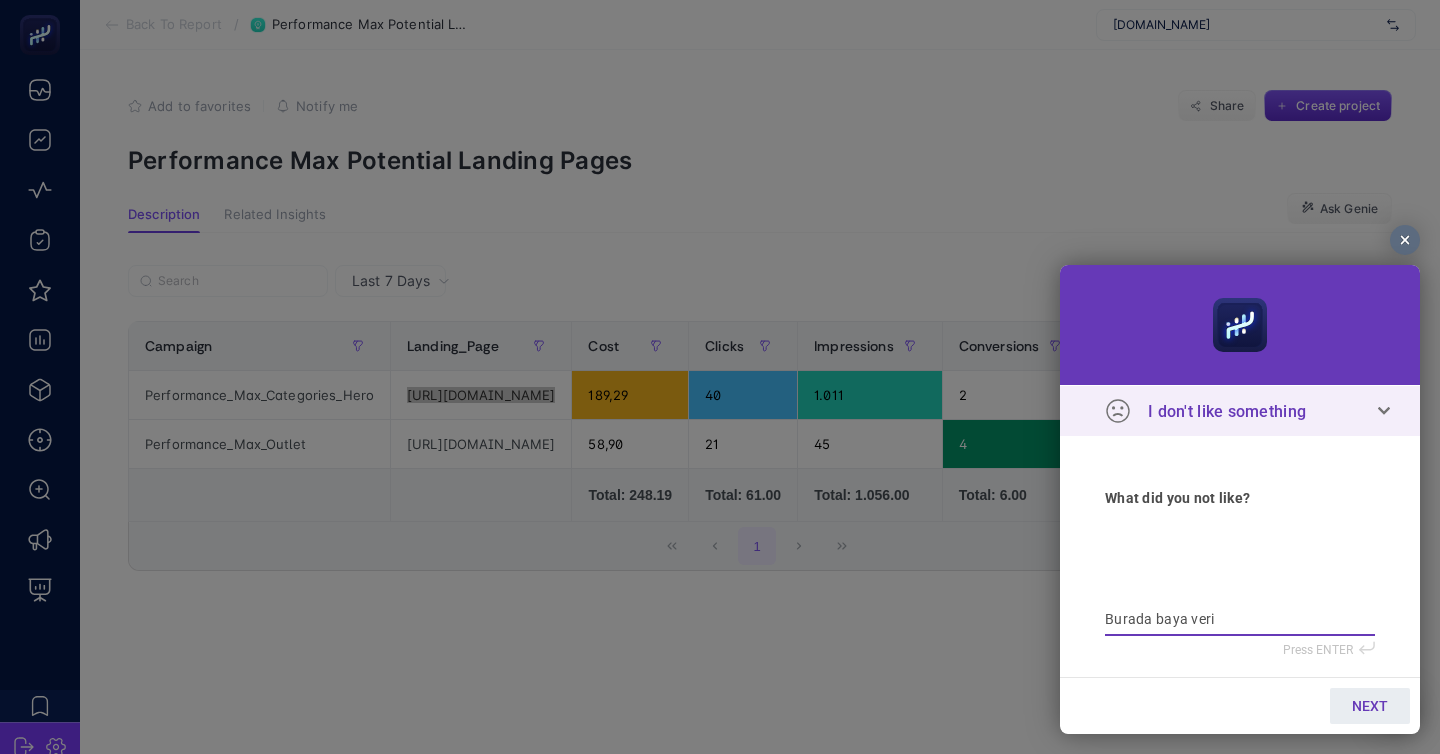 type on "Burada baya veri" 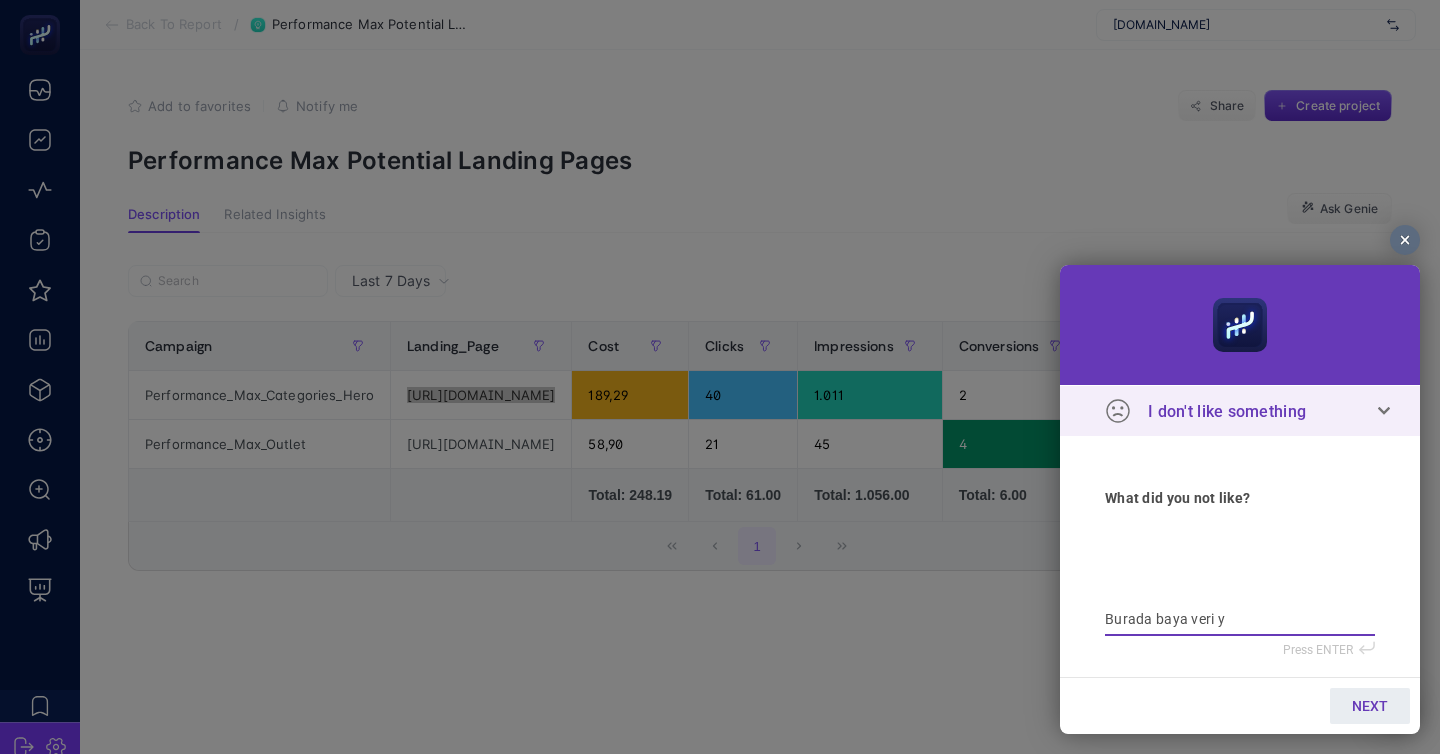 type on "Burada baya veri ya" 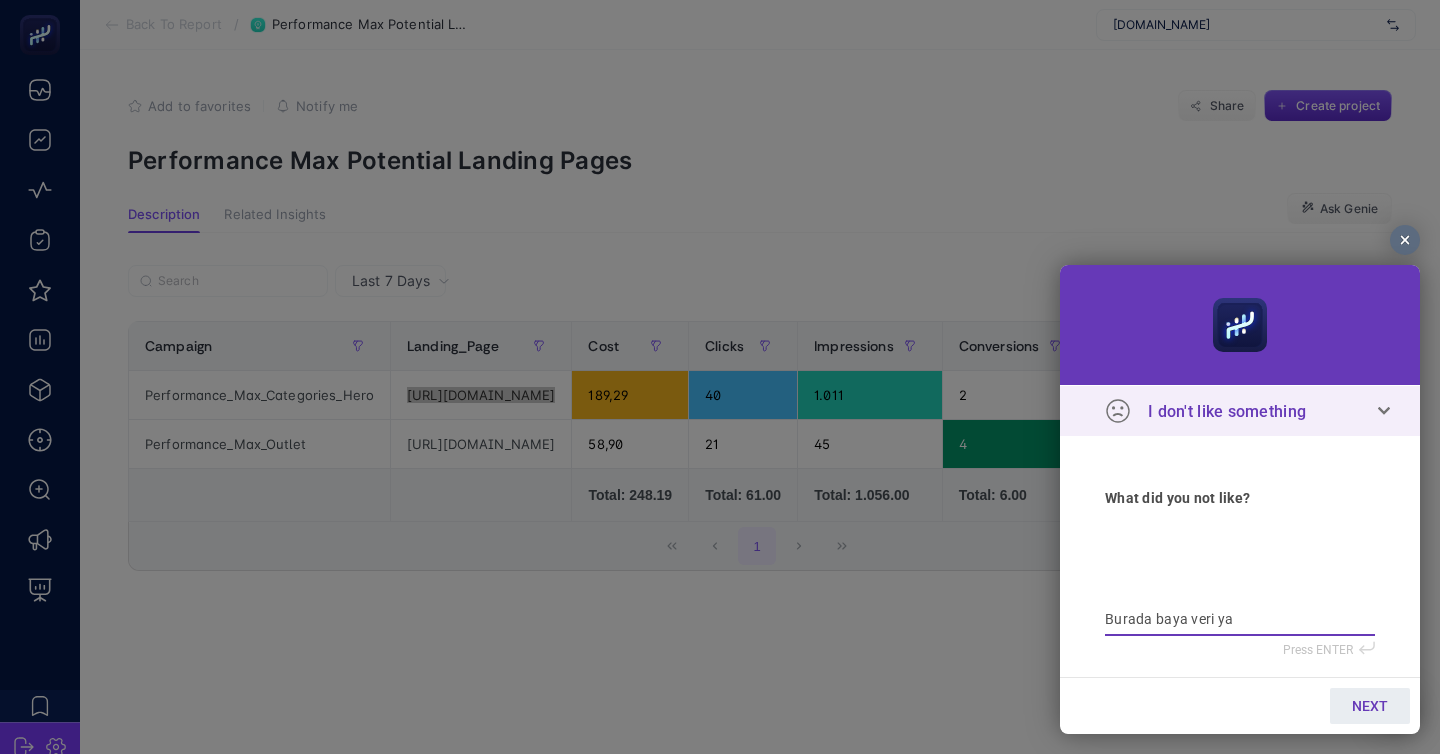 type on "Burada baya veri yan" 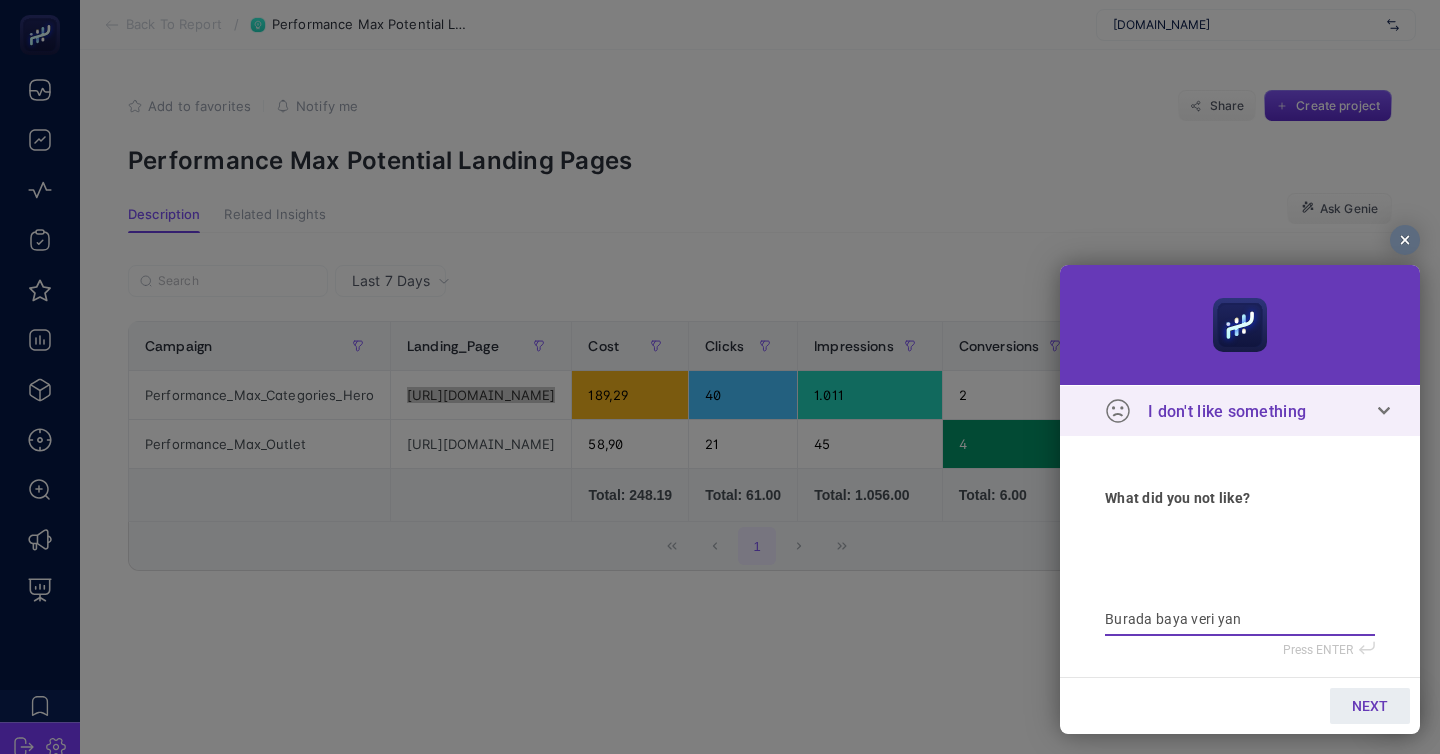 type on "Burada baya veri yanl" 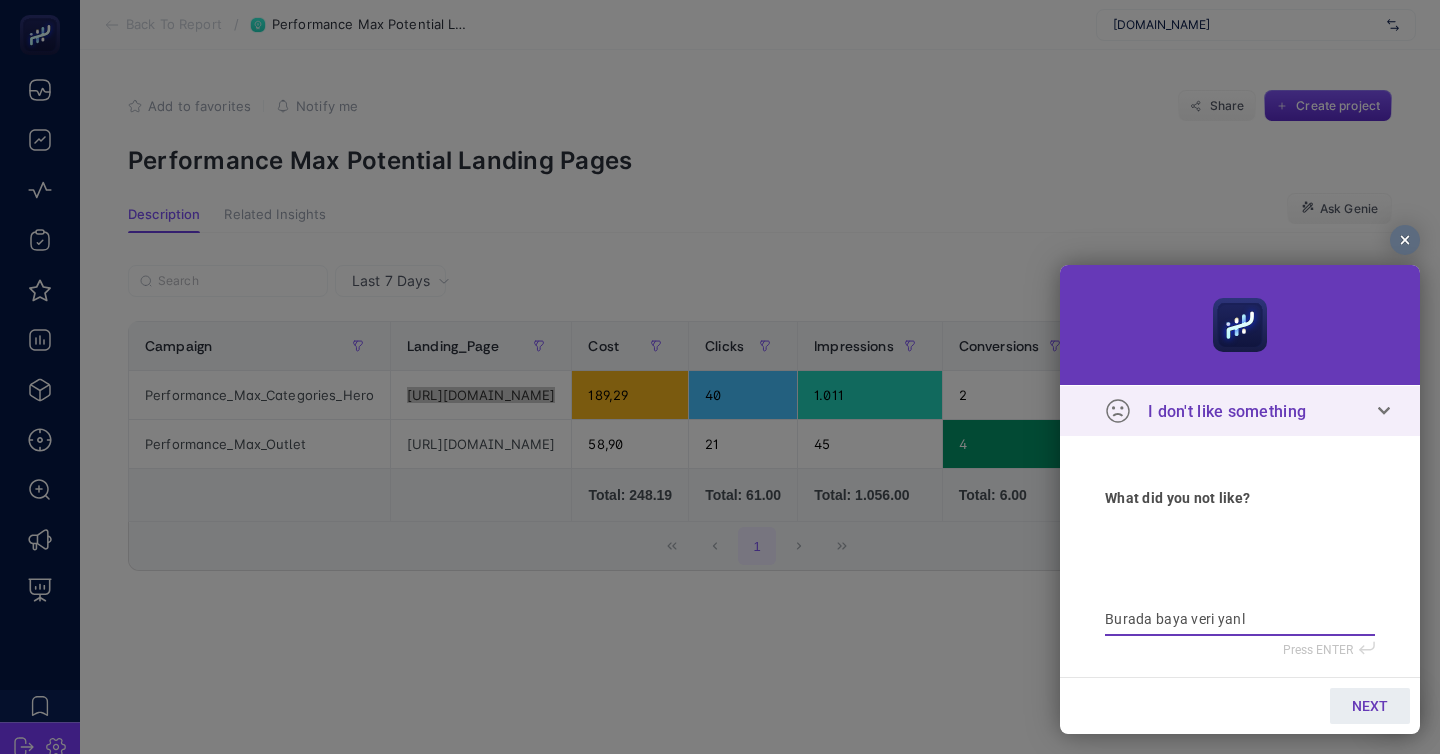type on "Burada baya veri yanlı" 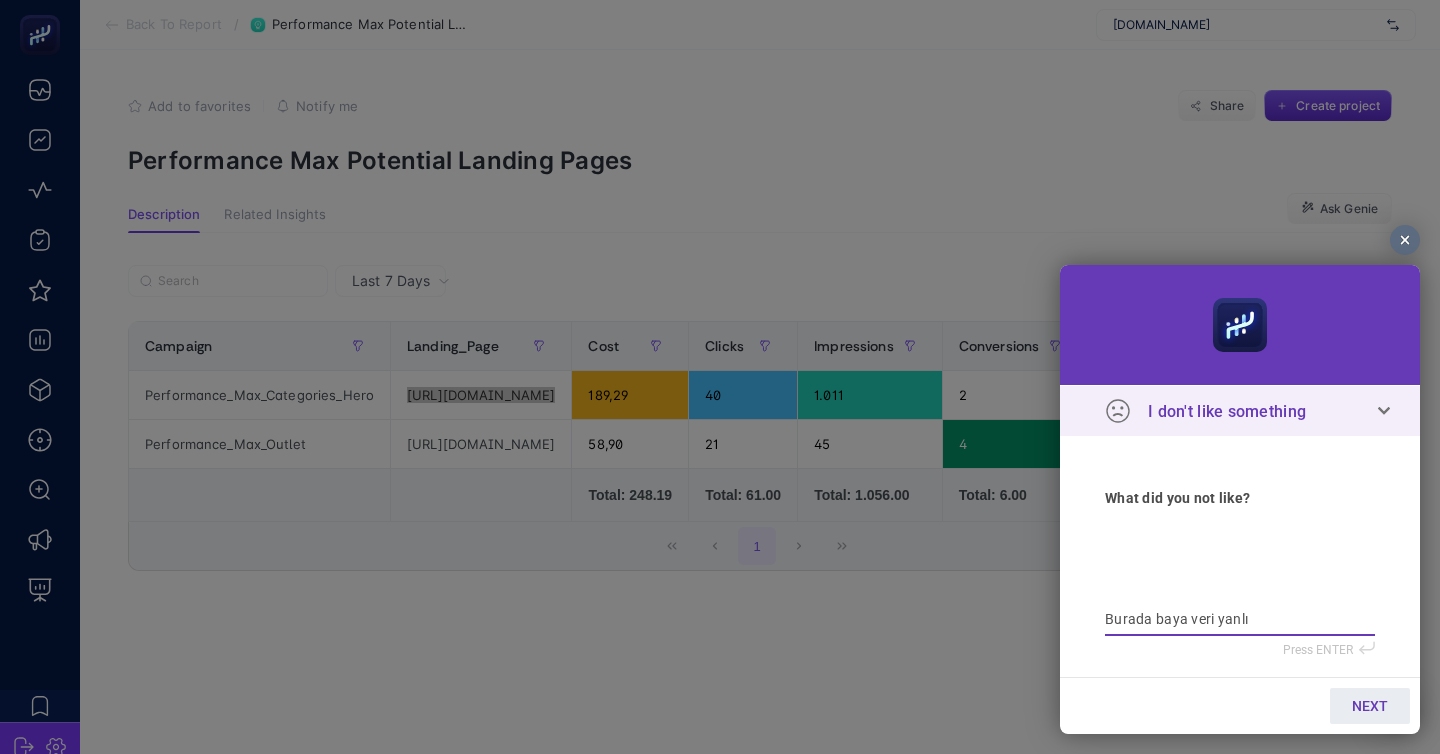 type on "Burada baya veri yanlış" 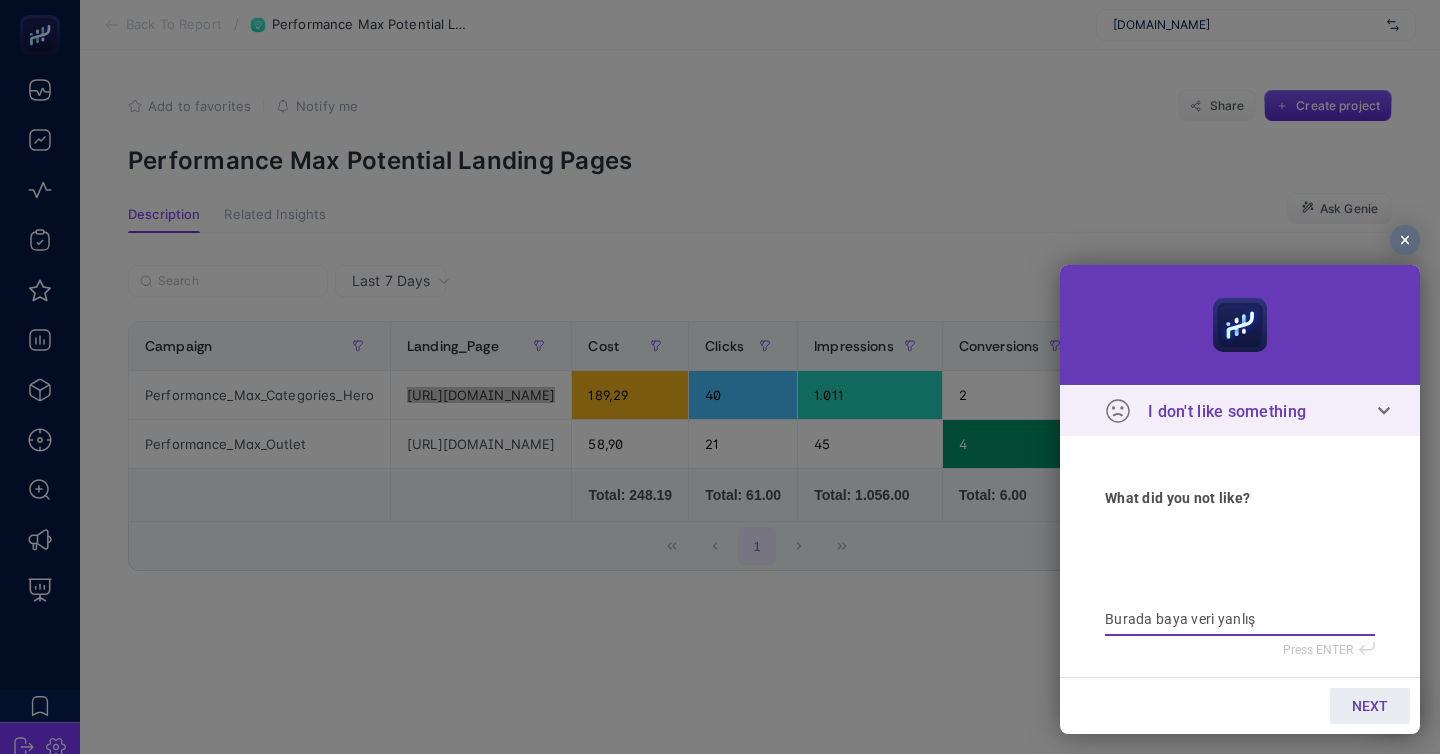 type on "Burada baya veri yanlış" 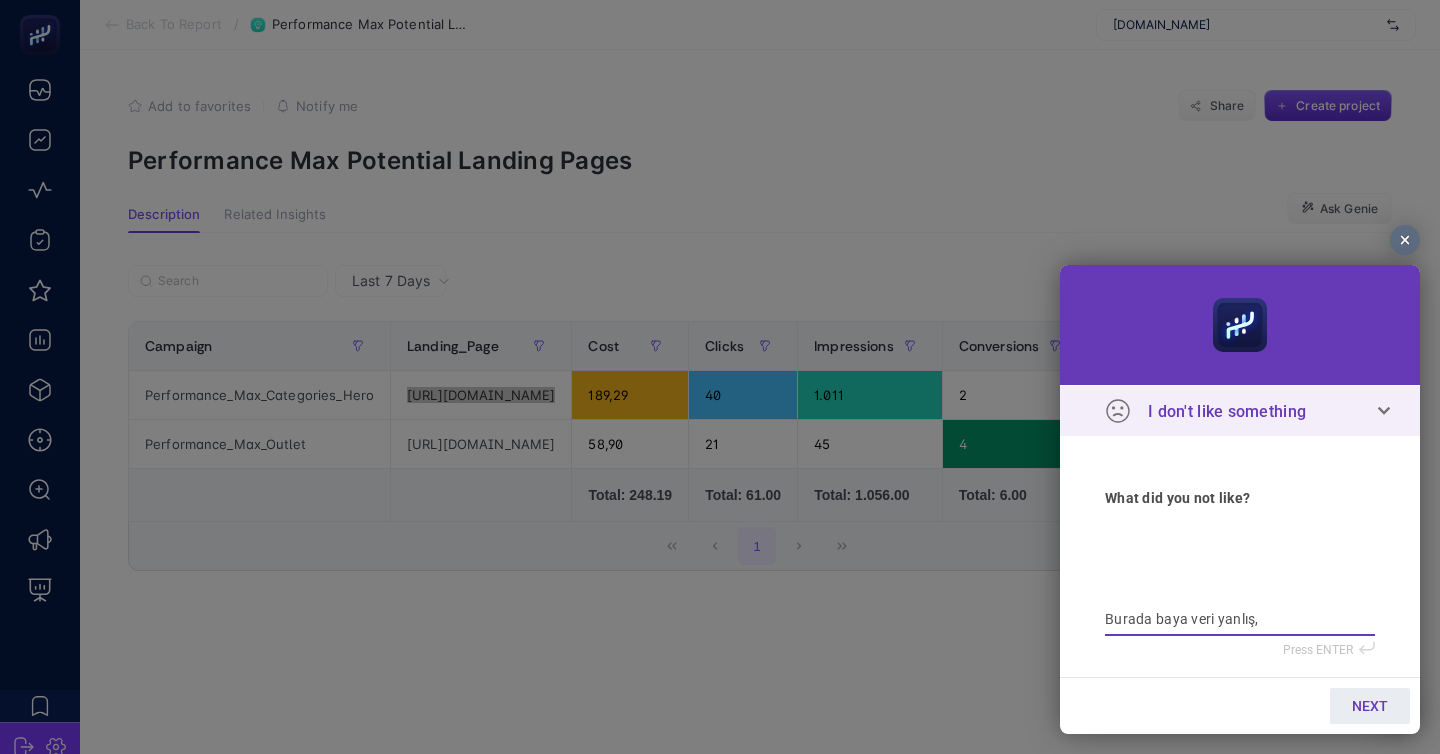 type on "Burada baya veri yanlış," 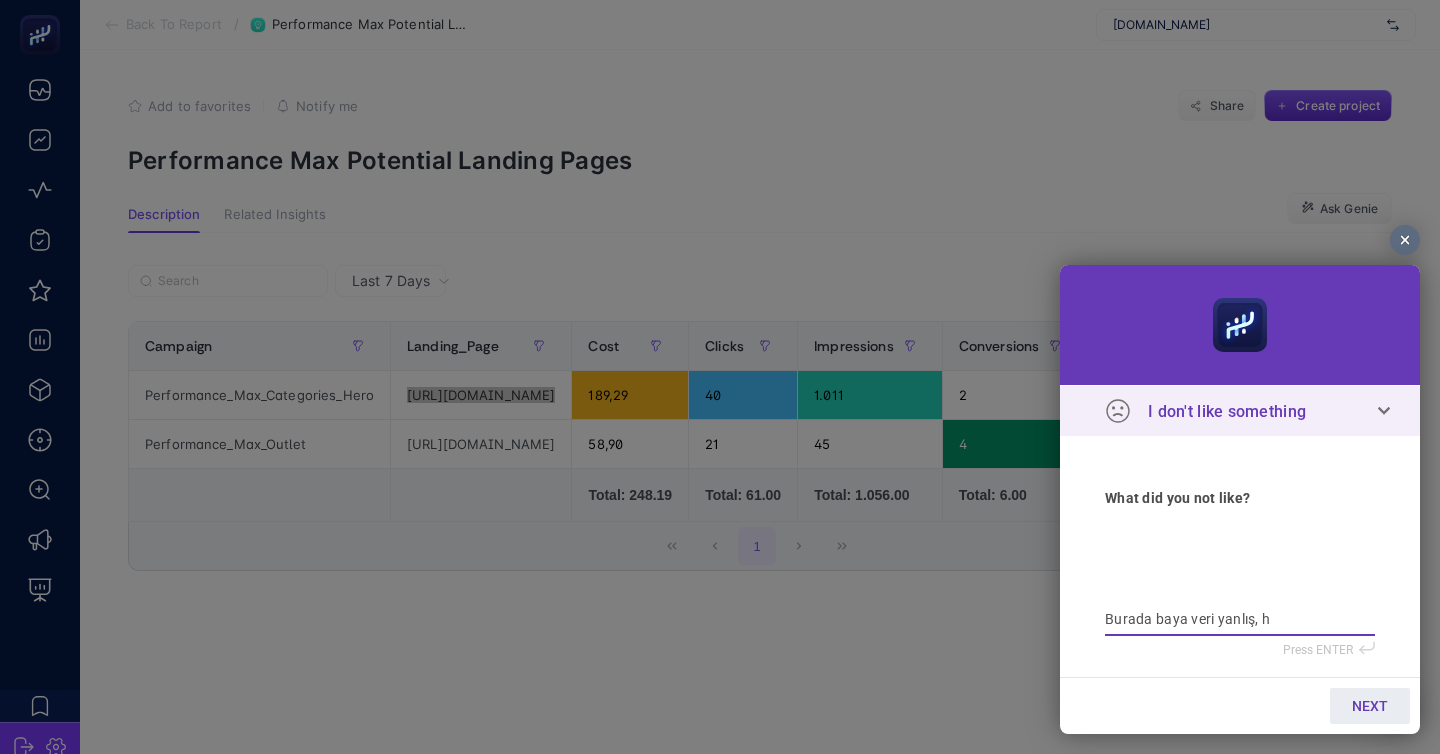 type on "Burada baya veri yanlış, hı" 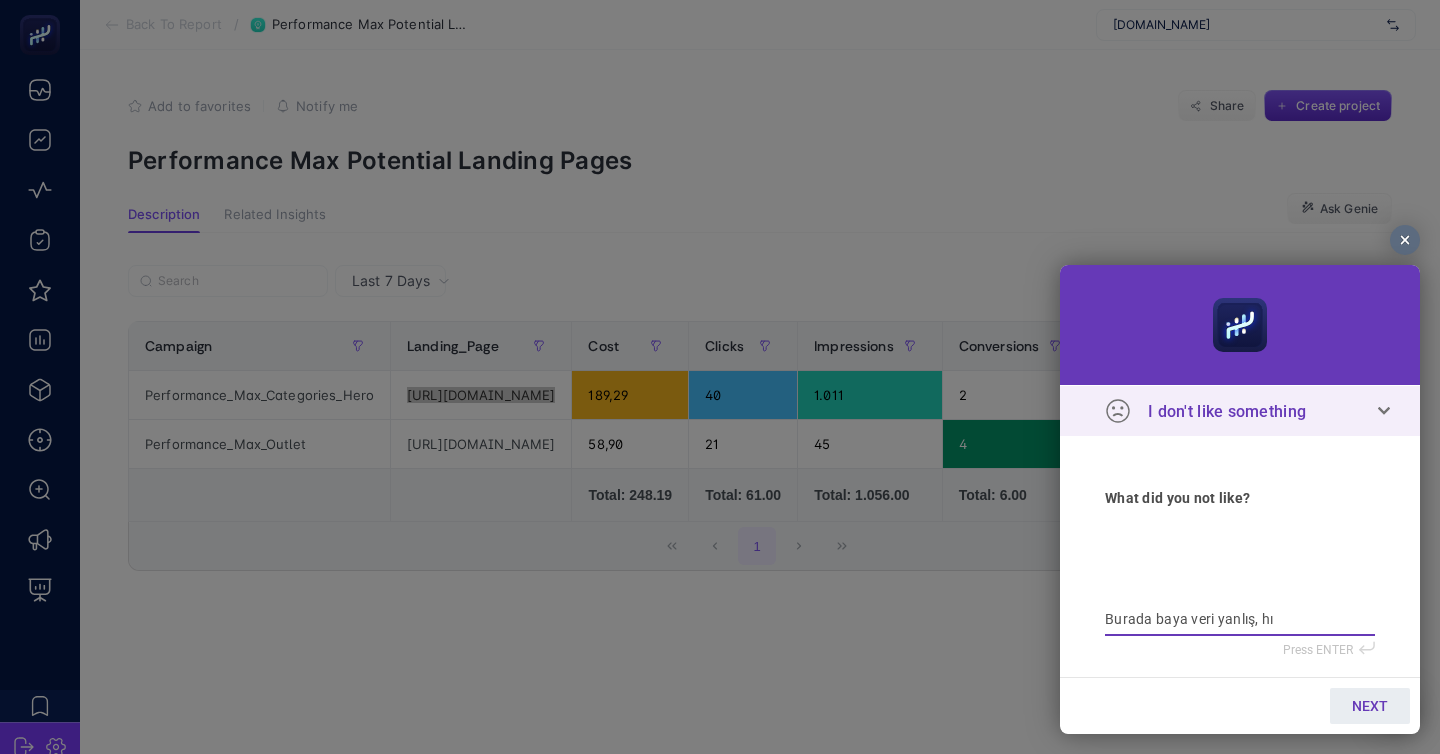 type on "Burada baya veri yanlış, hız" 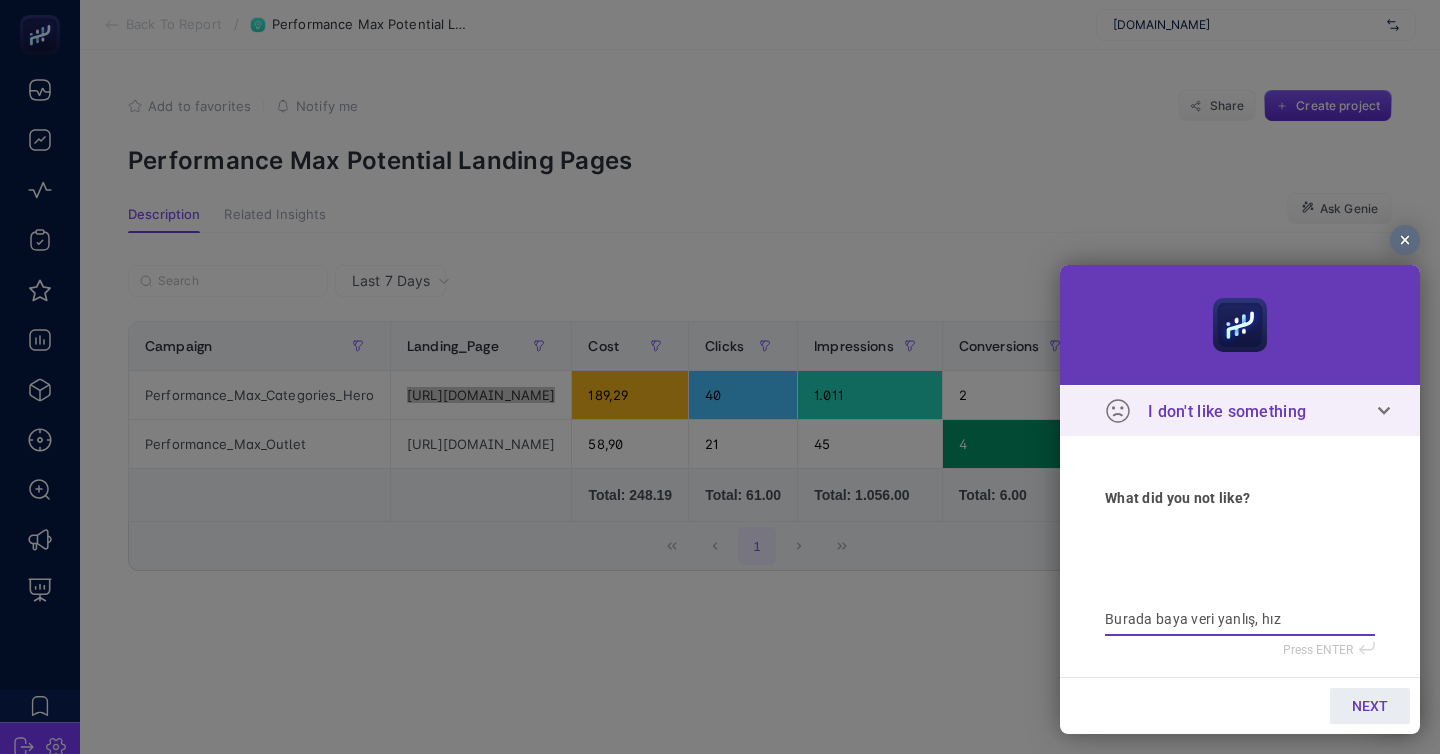 type on "Burada baya veri yanlış, hızl" 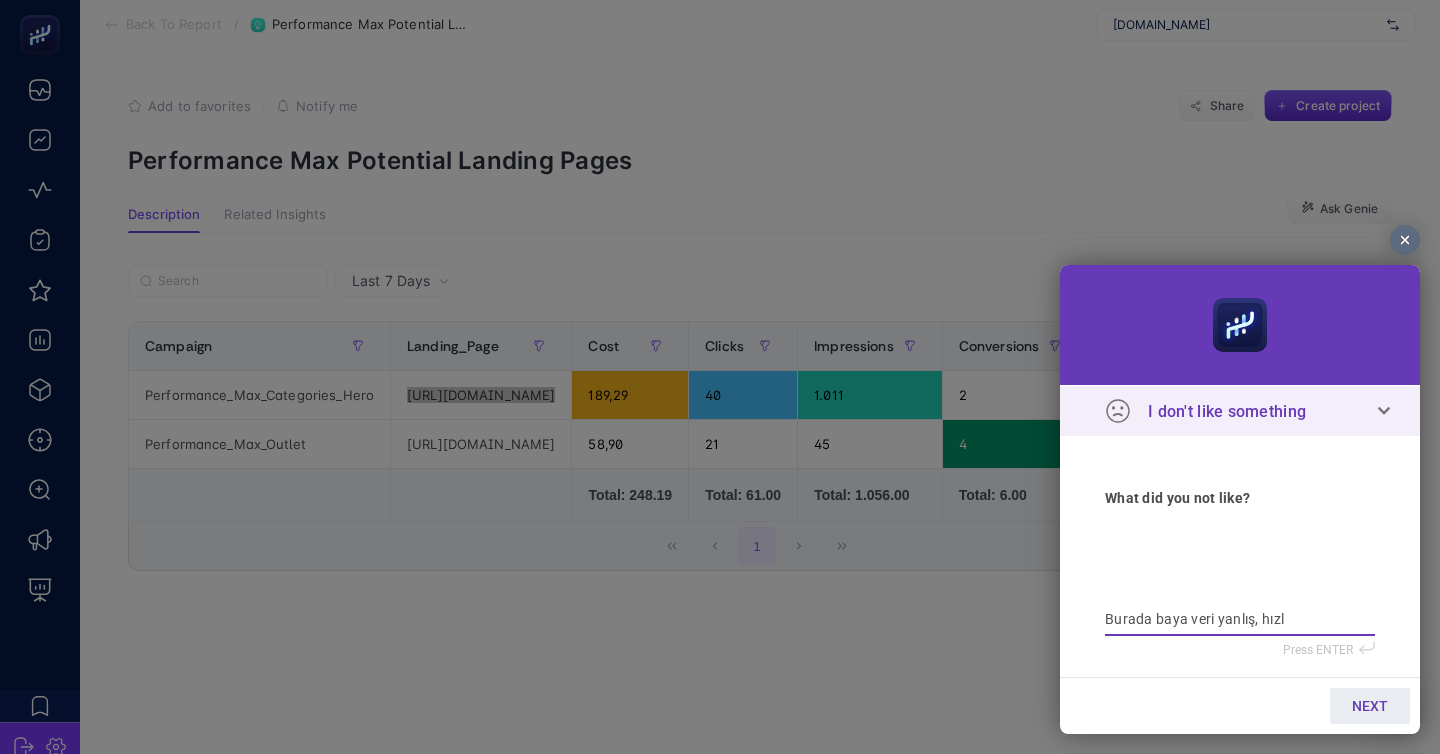 type on "Burada baya veri yanlış, hızl" 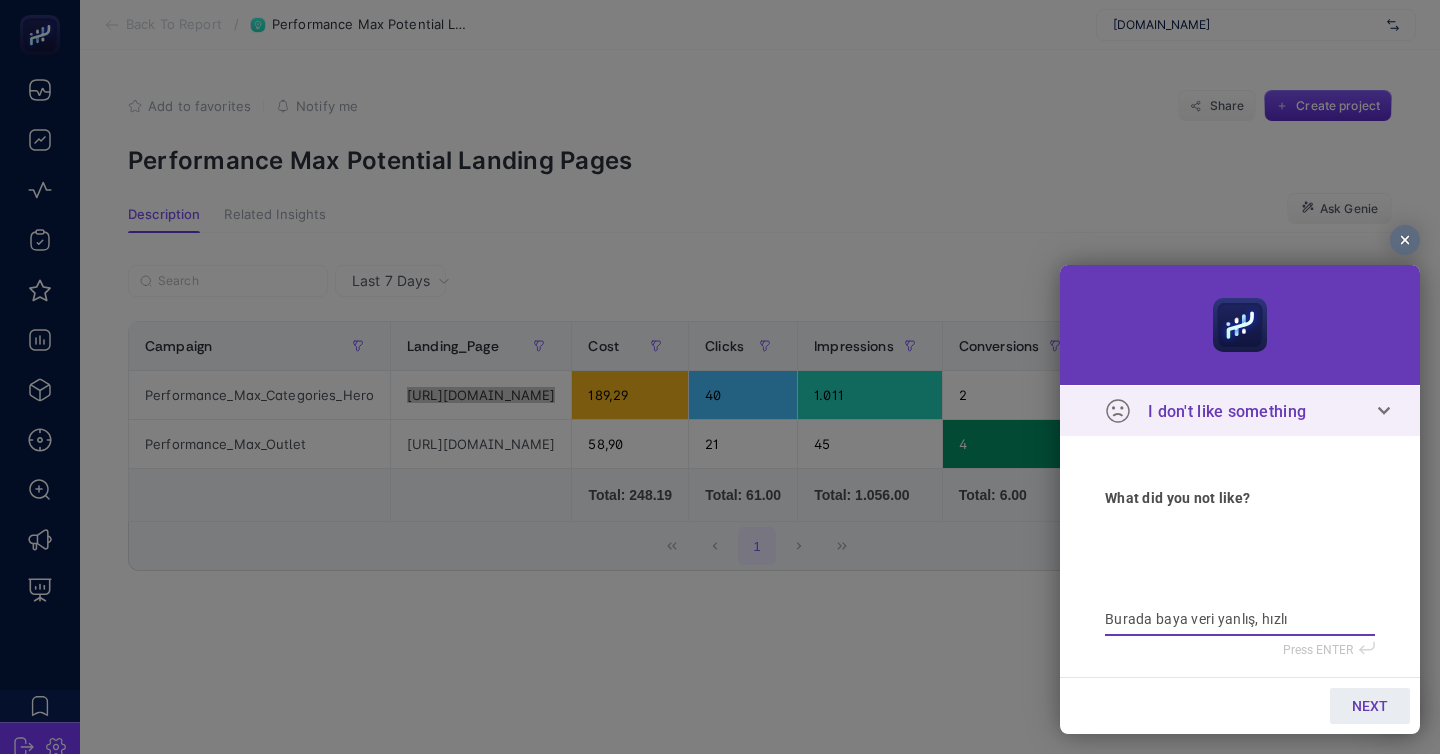 type on "Burada baya veri yanlış, hızlıc" 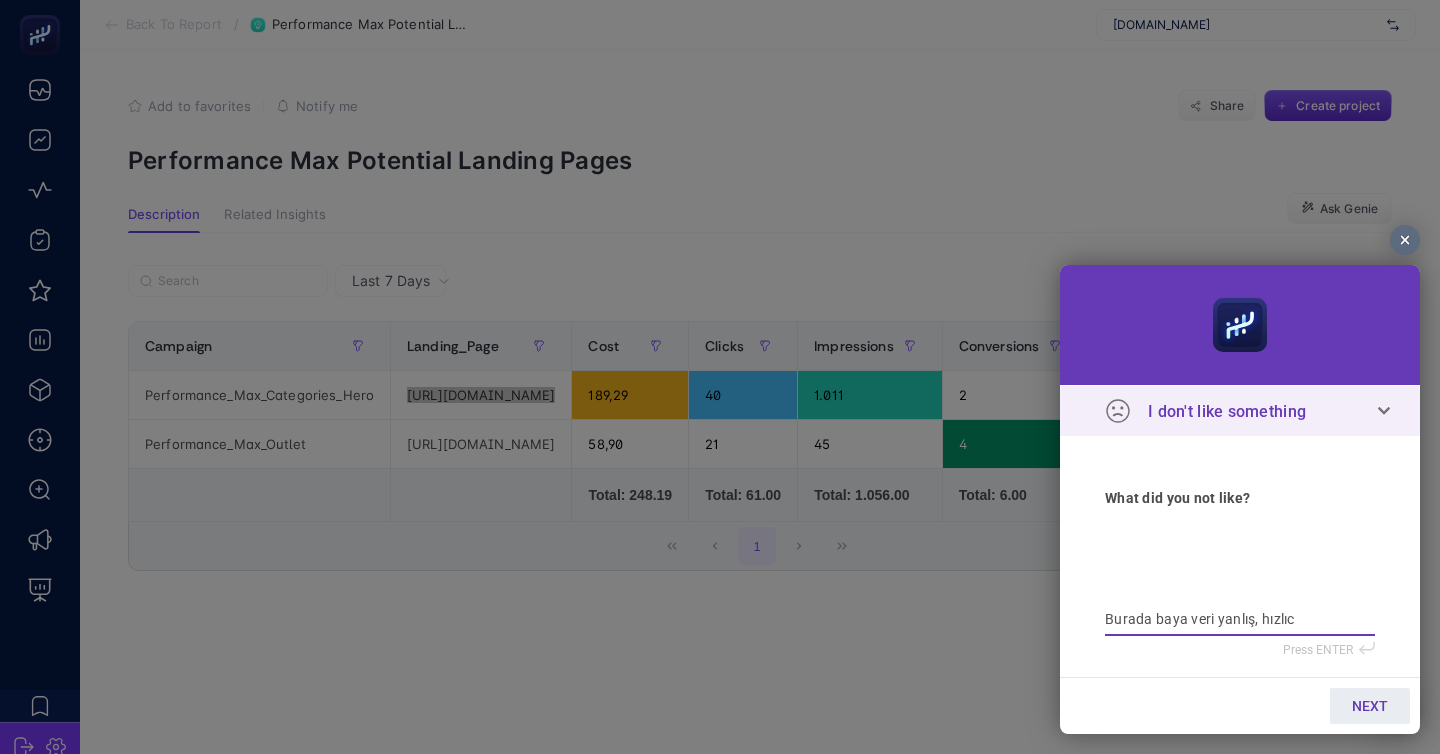 type on "Burada baya veri yanlış, hızlıc" 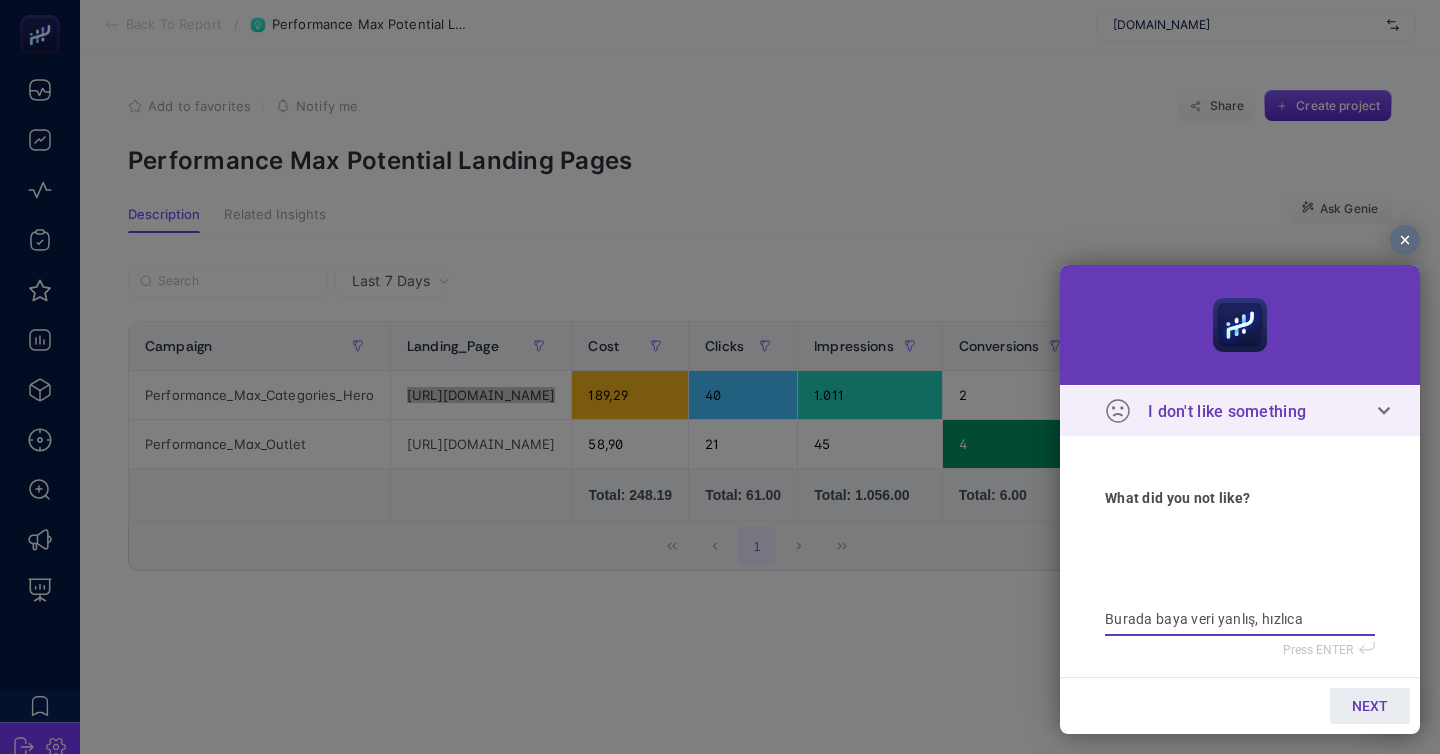 type on "Burada baya veri yanlış, hızlıca" 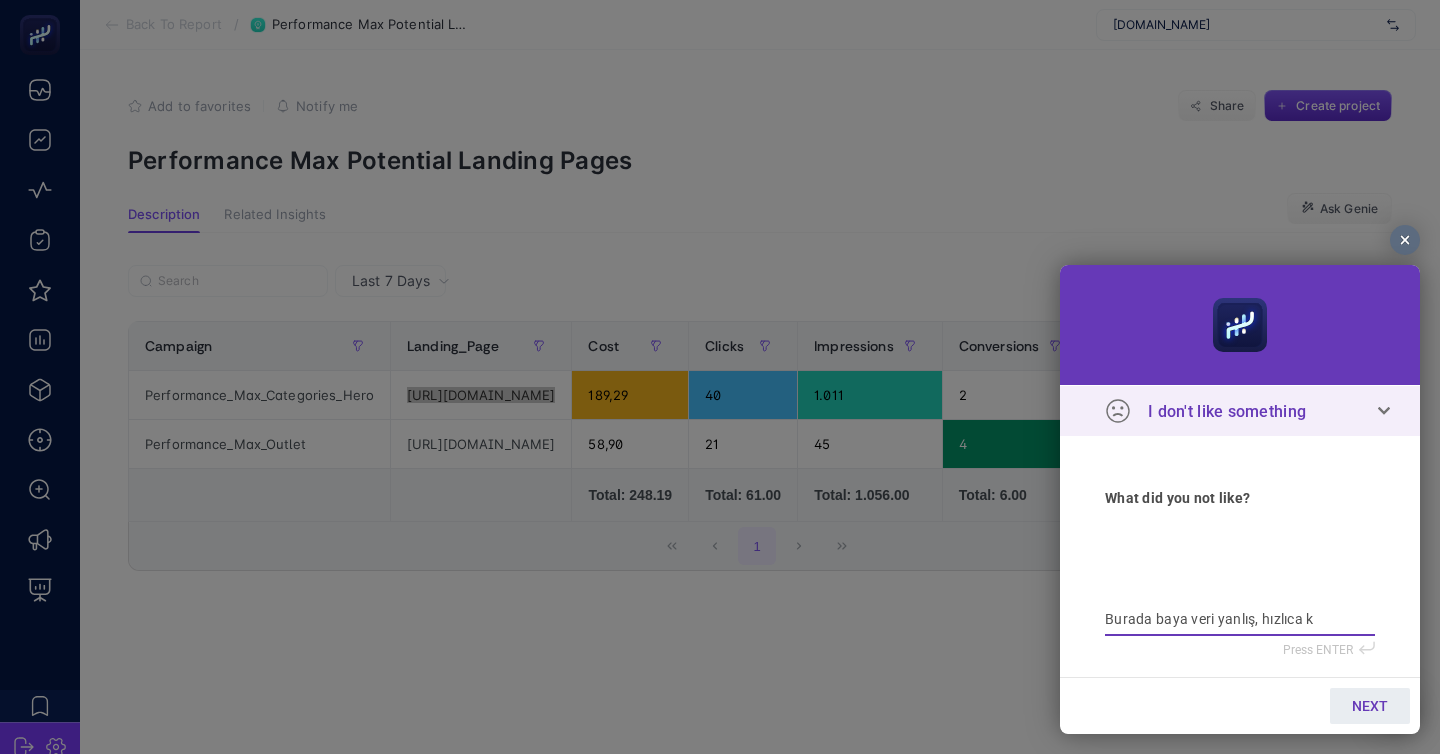 type on "Burada baya veri yanlış, hızlıca ko" 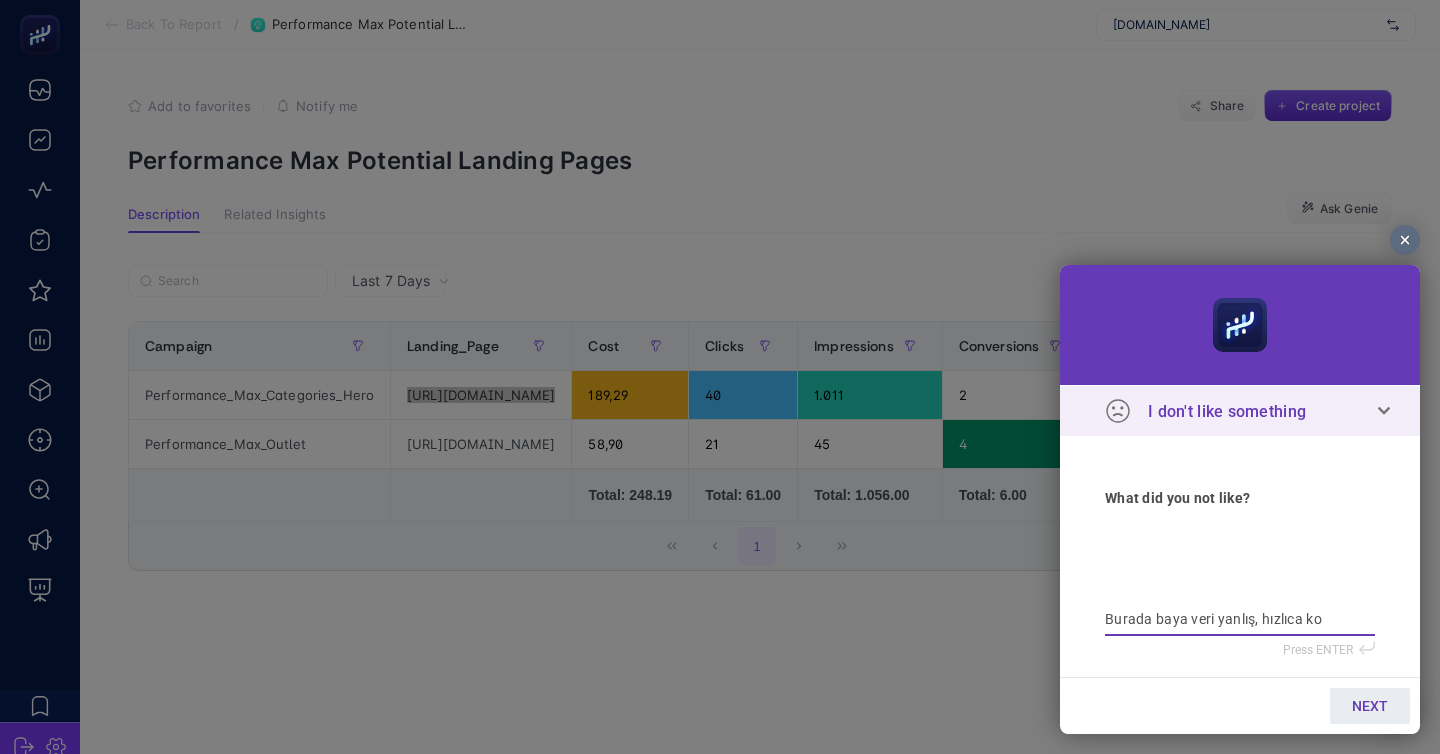 type on "Burada baya veri yanlış, hızlıca kon" 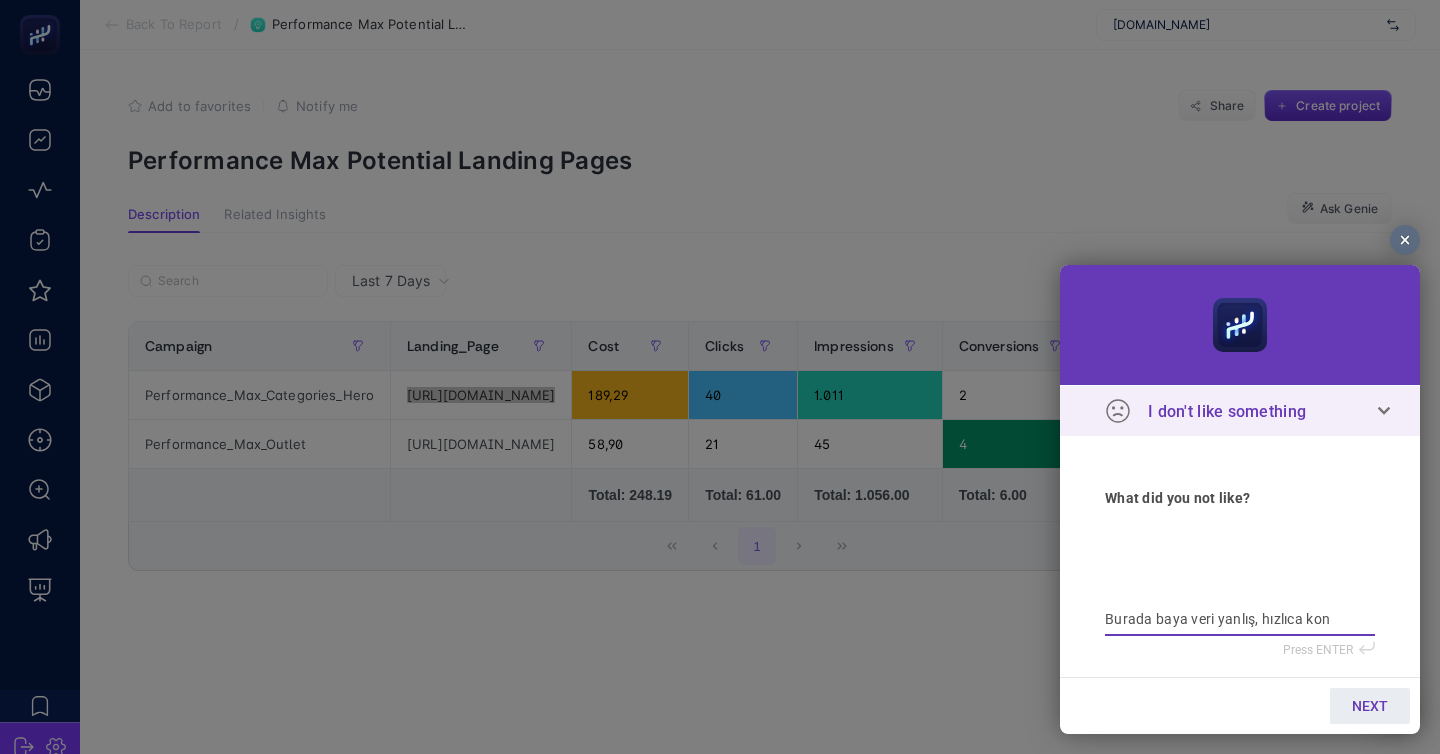 type on "Burada baya veri yanlış, hızlıca kont" 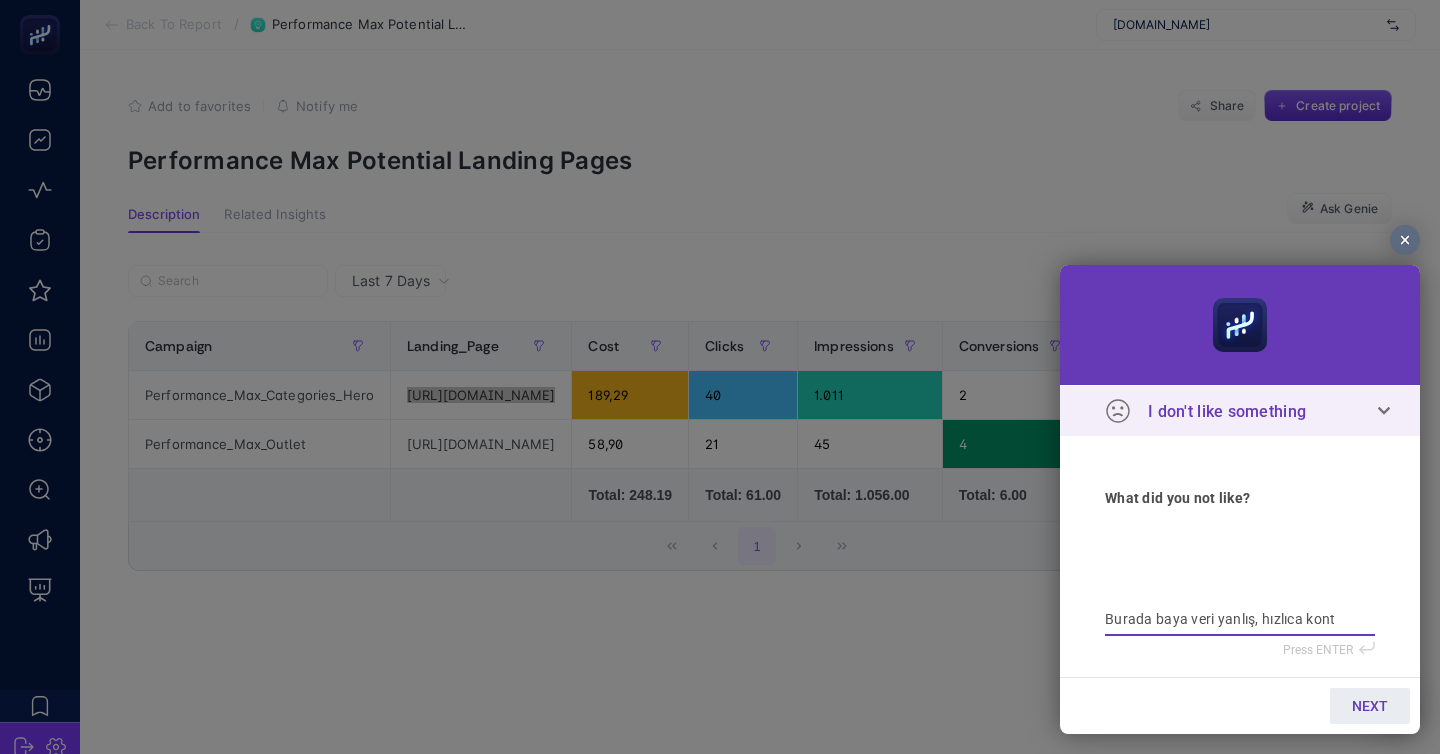 type on "Burada baya veri yanlış, hızlıca kontr" 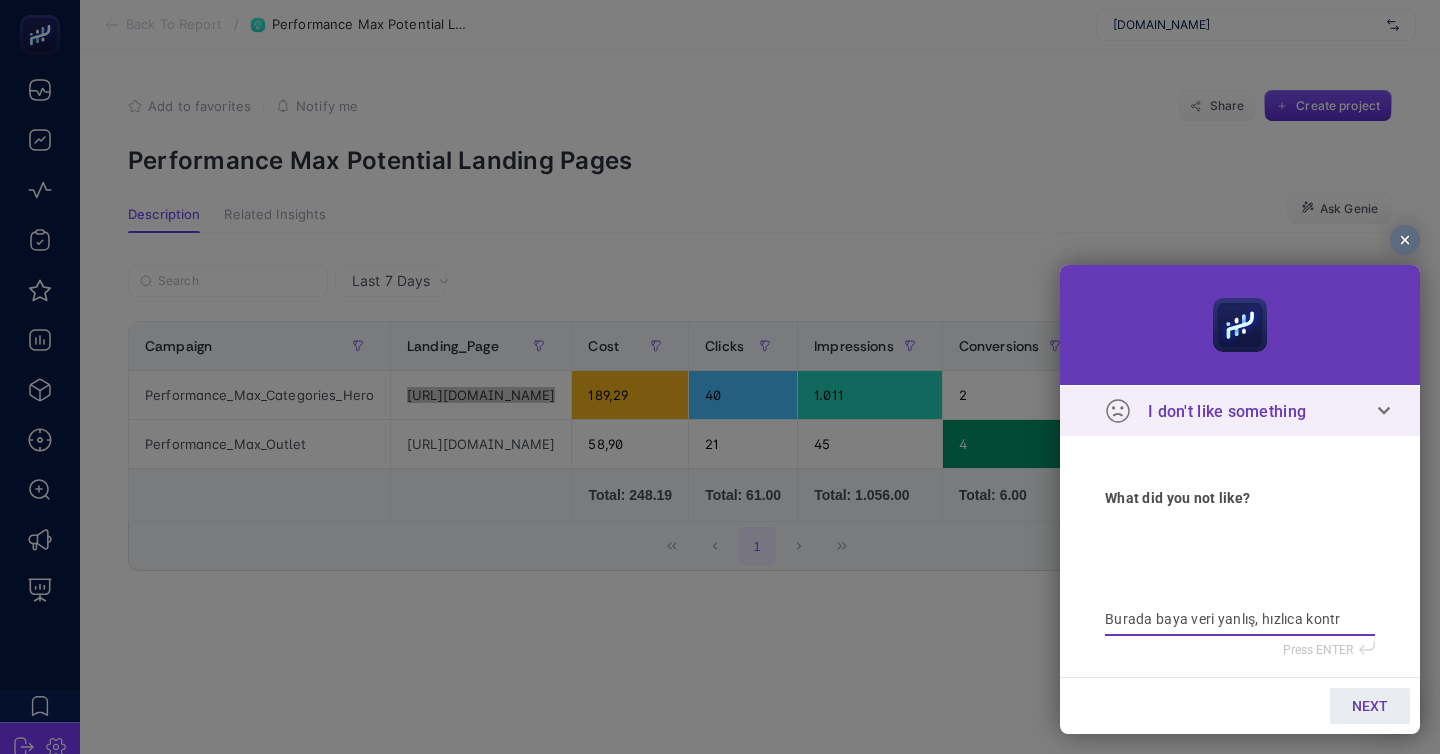 type on "Burada baya veri yanlış, hızlıca kontr" 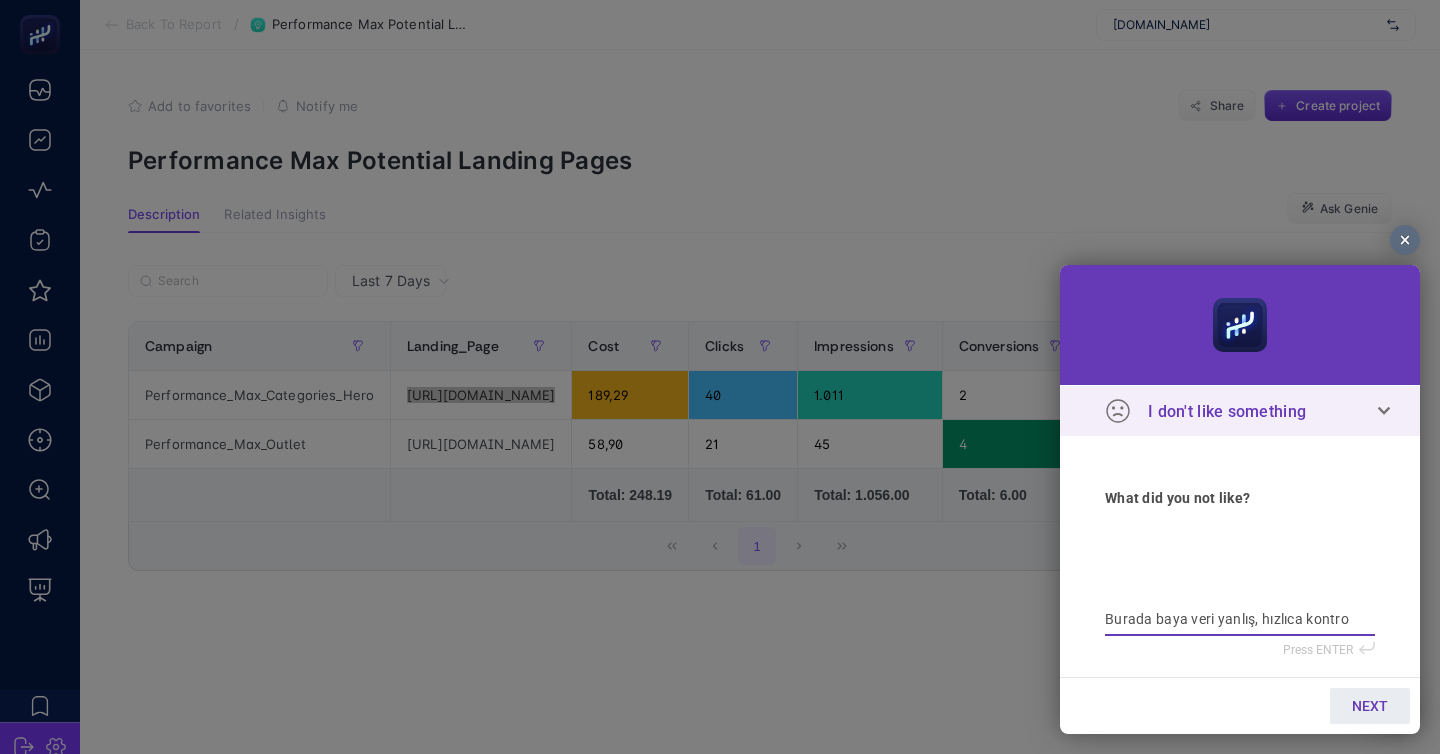 type on "Burada baya veri yanlış, hızlıca kontrol" 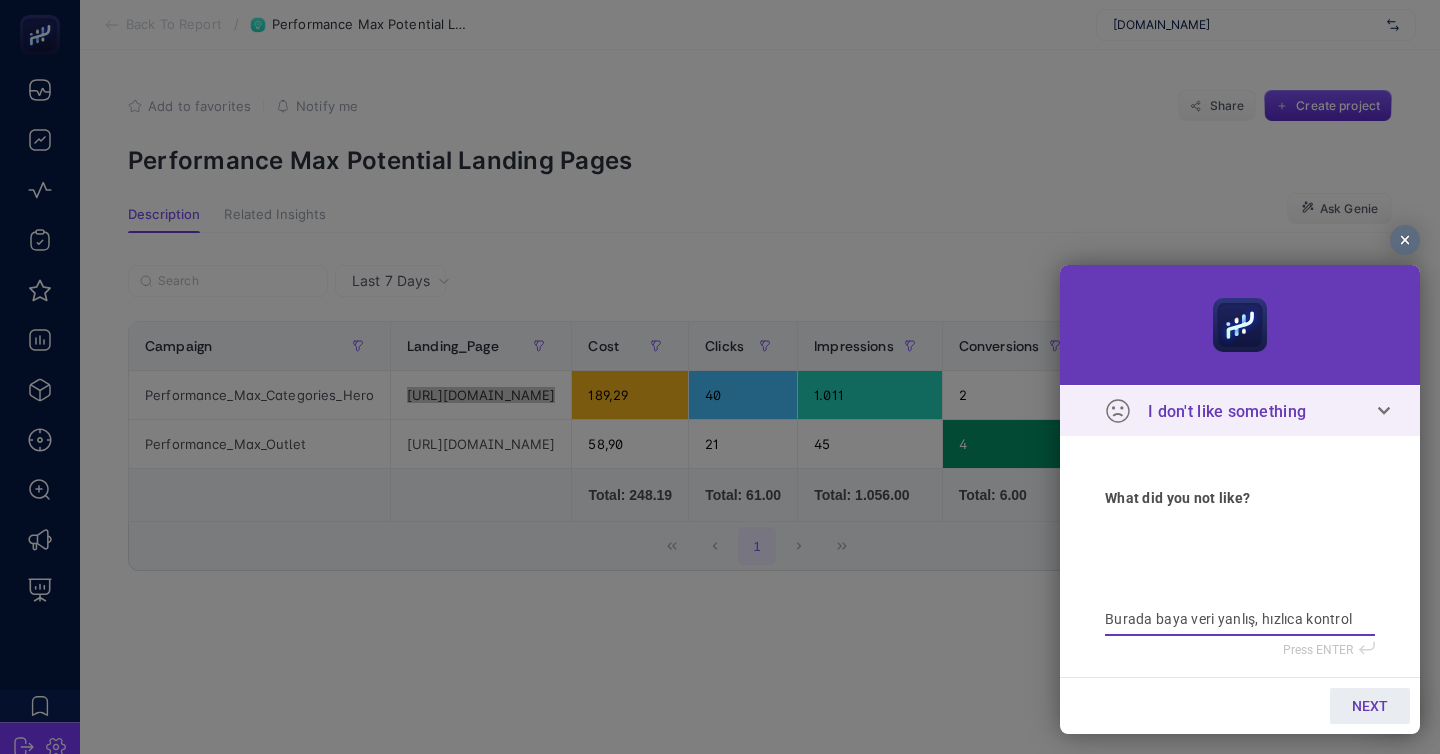 type on "Burada baya veri yanlış, hızlıca kontrol" 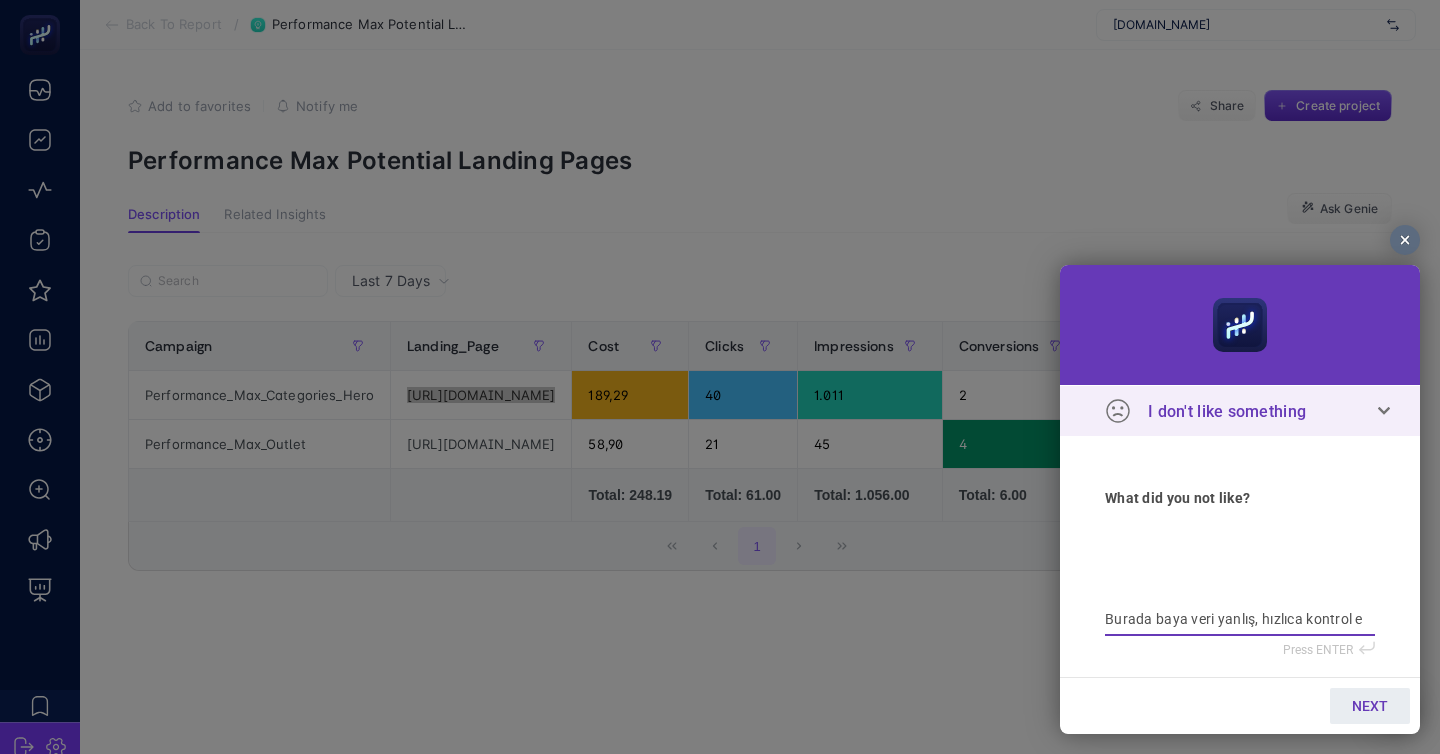 type on "Burada baya veri yanlış, hızlıca kontrol ed" 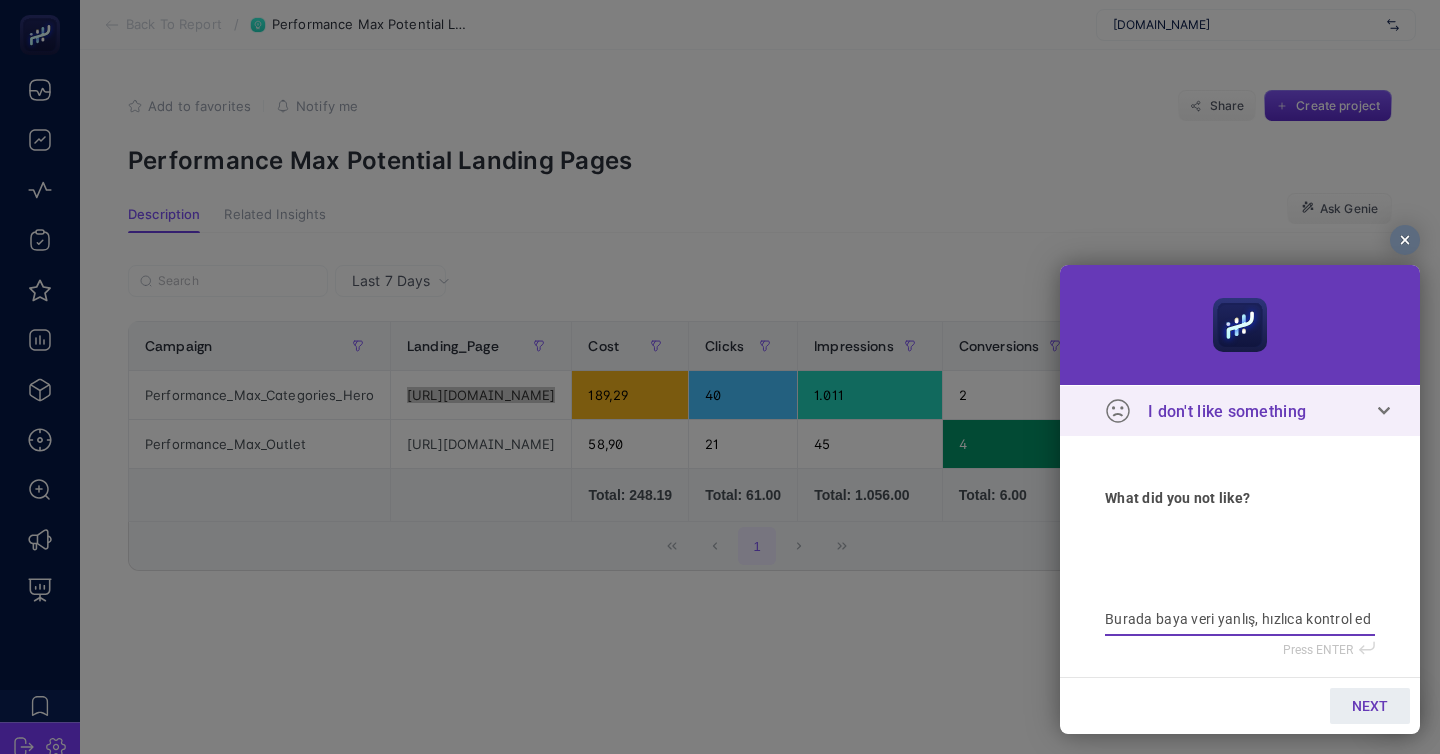 type on "Burada baya veri yanlış, hızlıca kontrol ede" 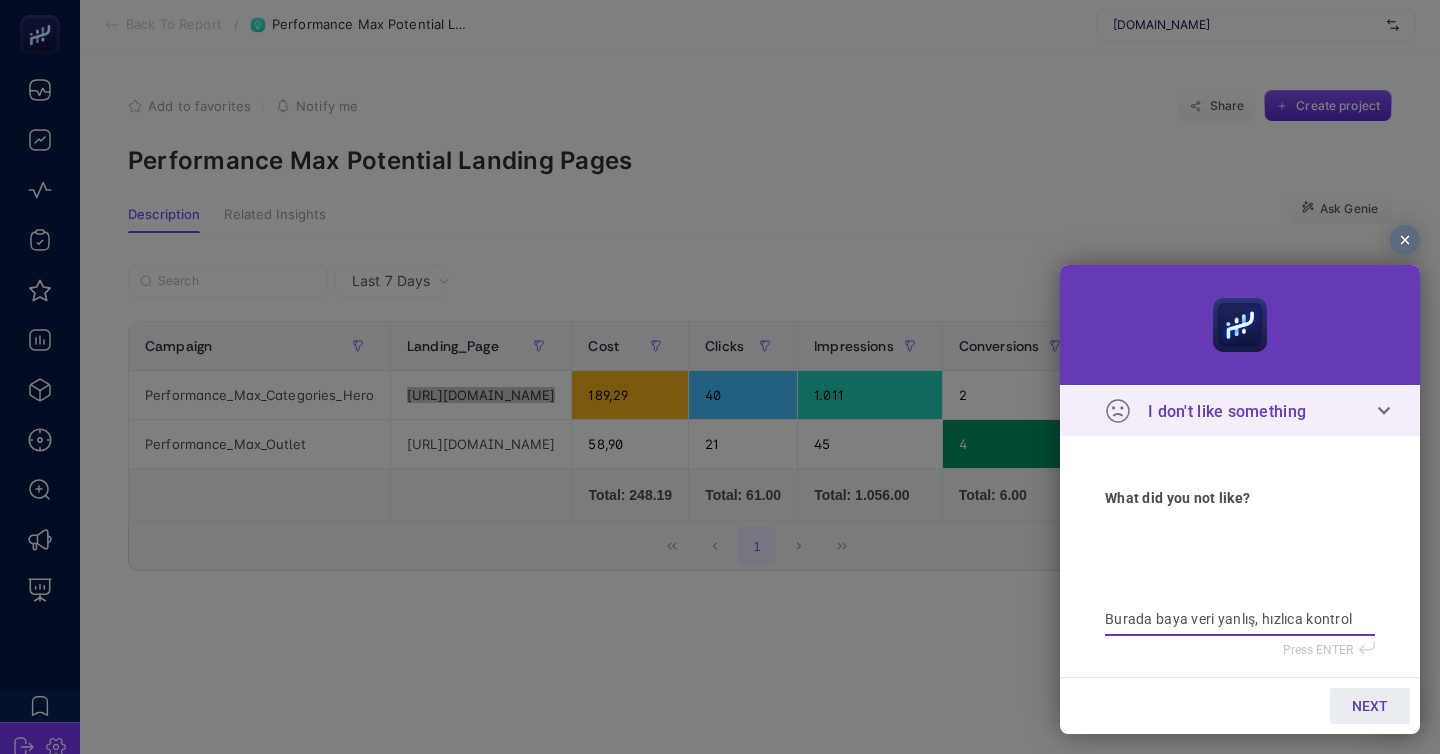 type on "Burada baya veri yanlış, hızlıca kontrol eder" 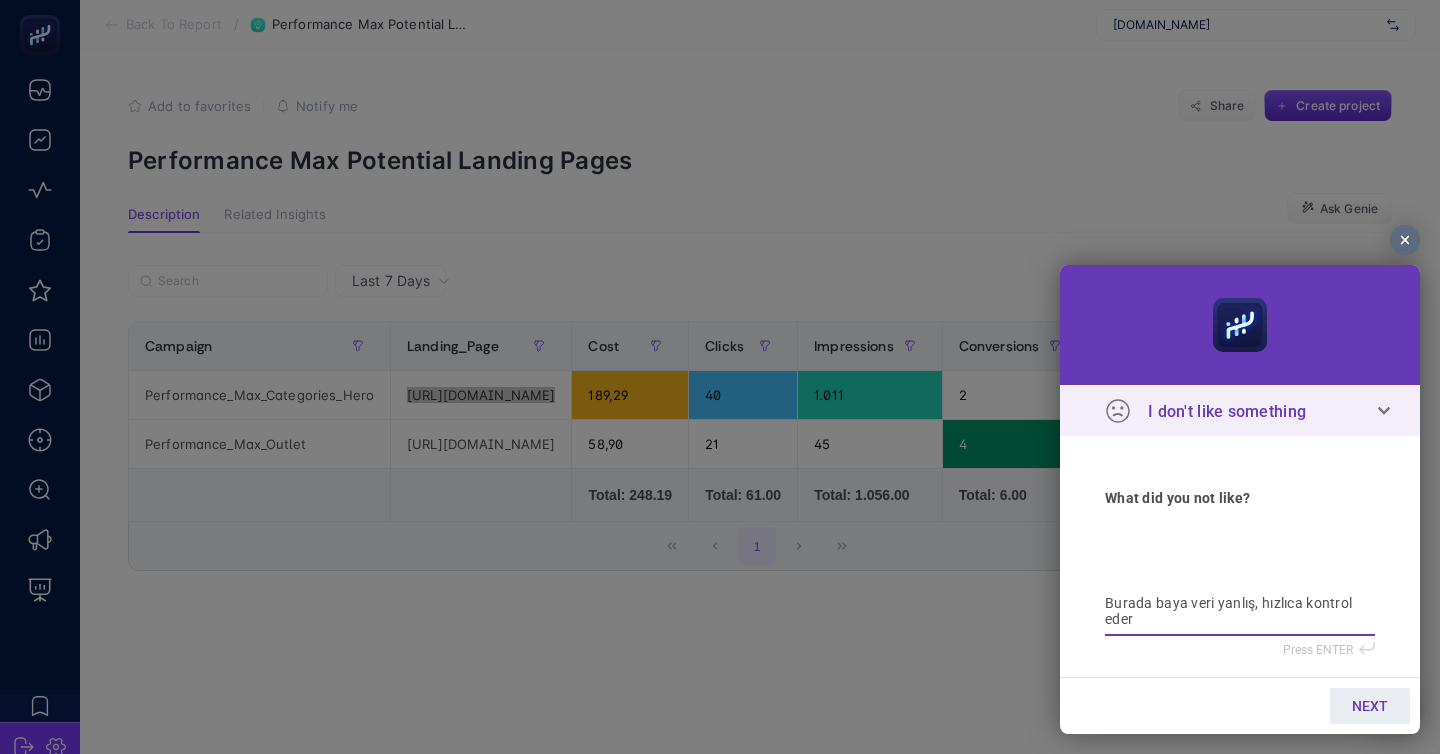 type on "Burada baya veri yanlış, hızlıca kontrol eder m" 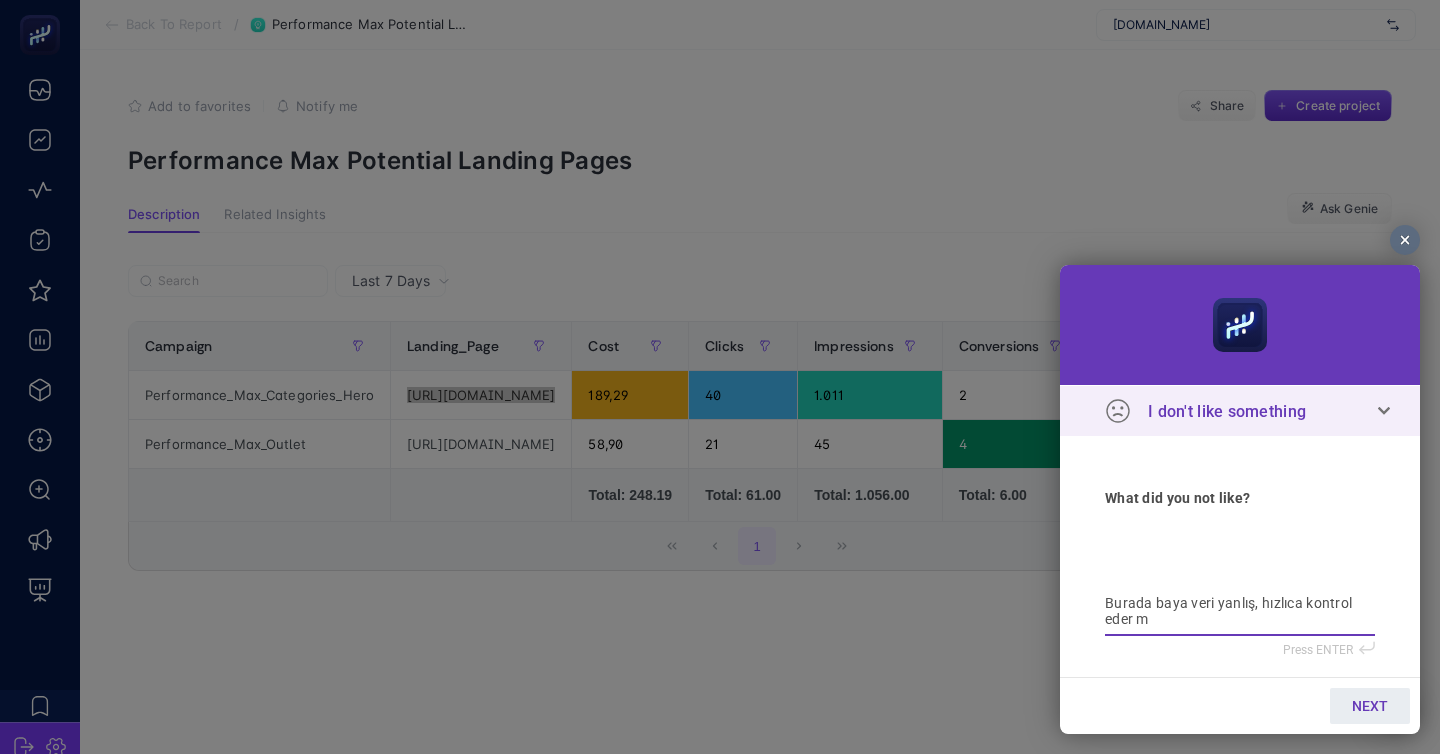 type on "Burada baya veri yanlış, hızlıca kontrol eder mi" 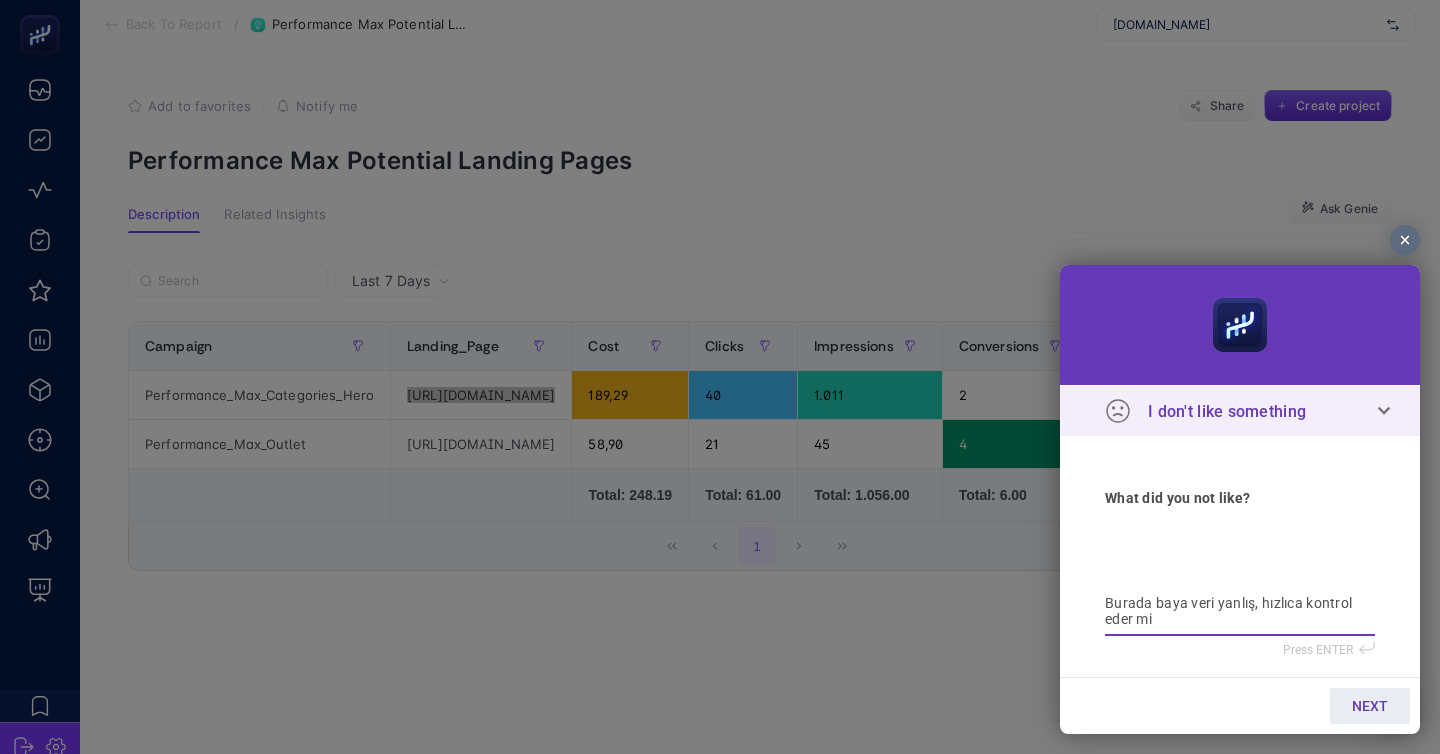 type on "Burada baya veri yanlış, hızlıca kontrol eder mis" 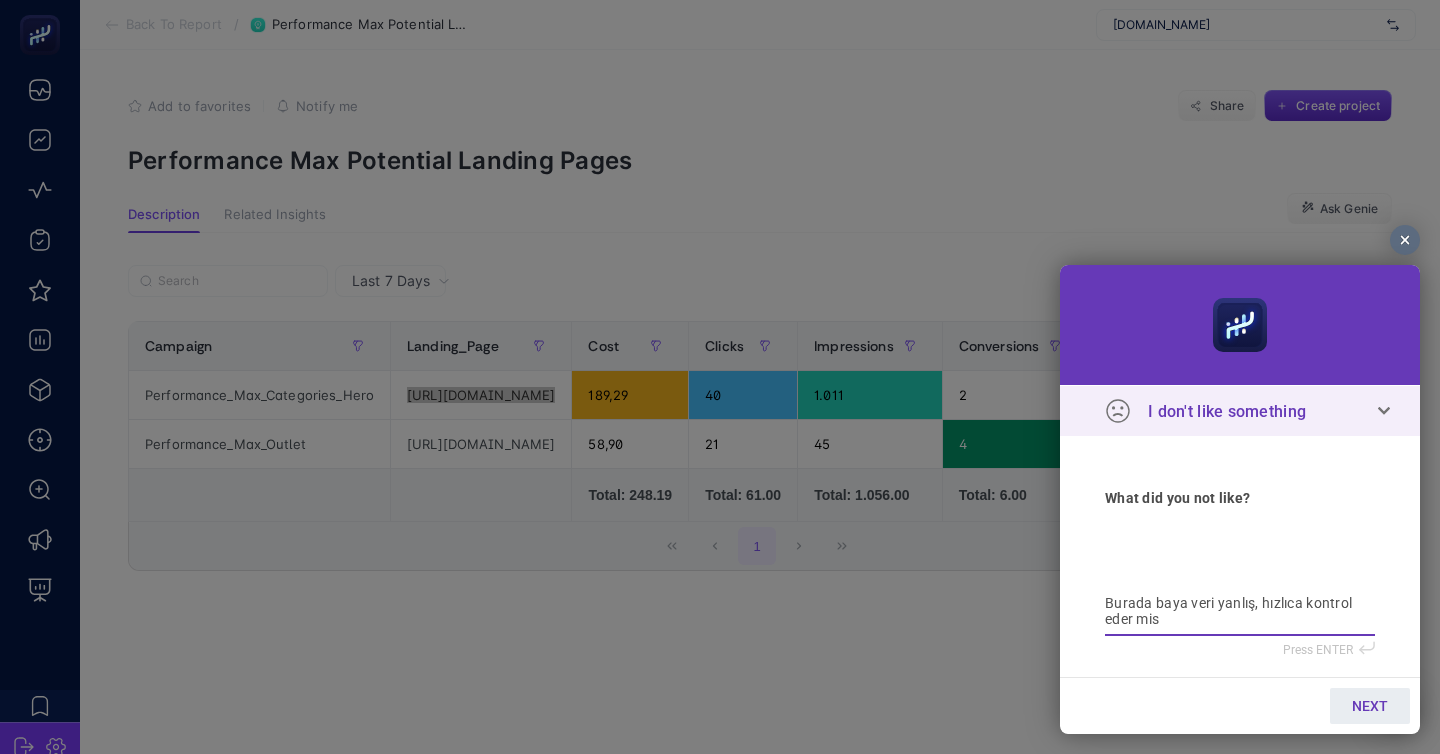 type on "Burada baya veri yanlış, hızlıca kontrol eder misi" 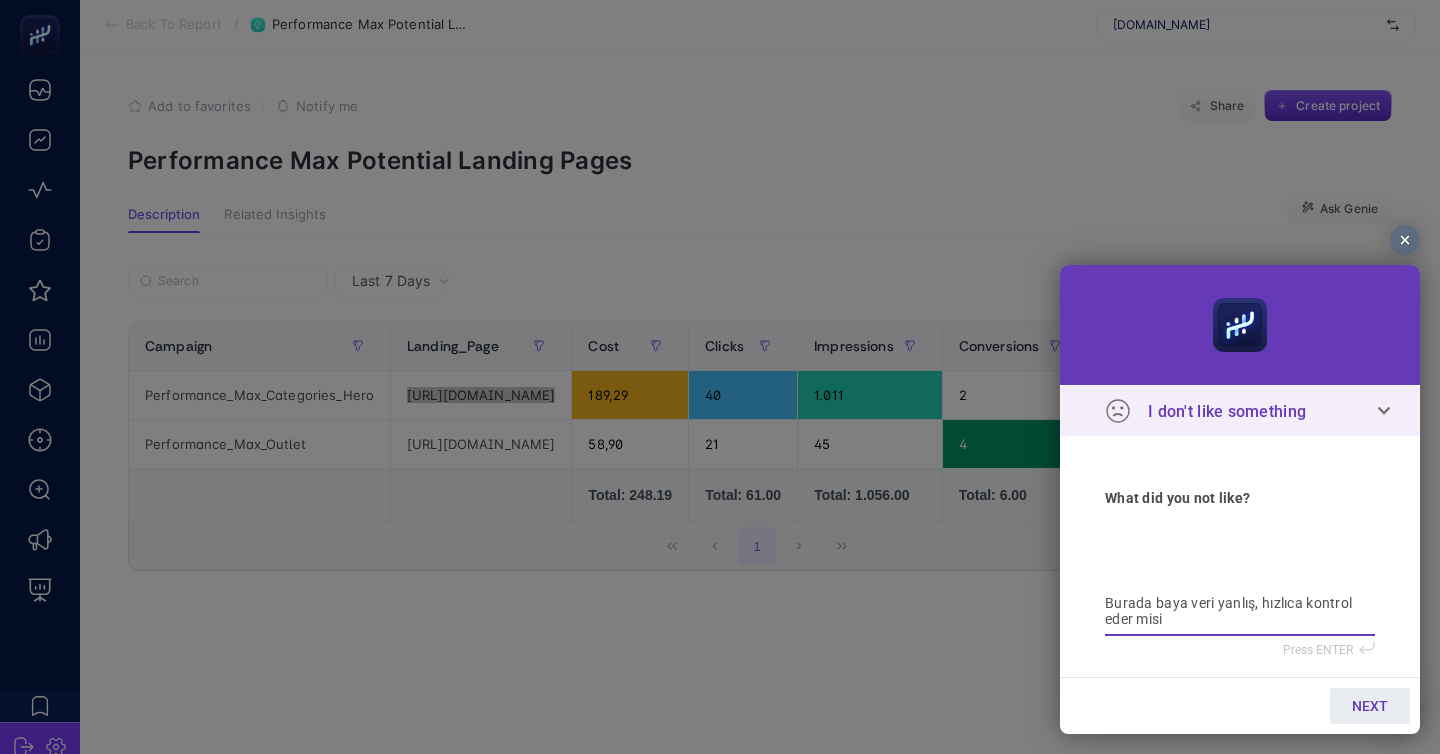 type on "Burada baya veri yanlış, hızlıca kontrol eder misin" 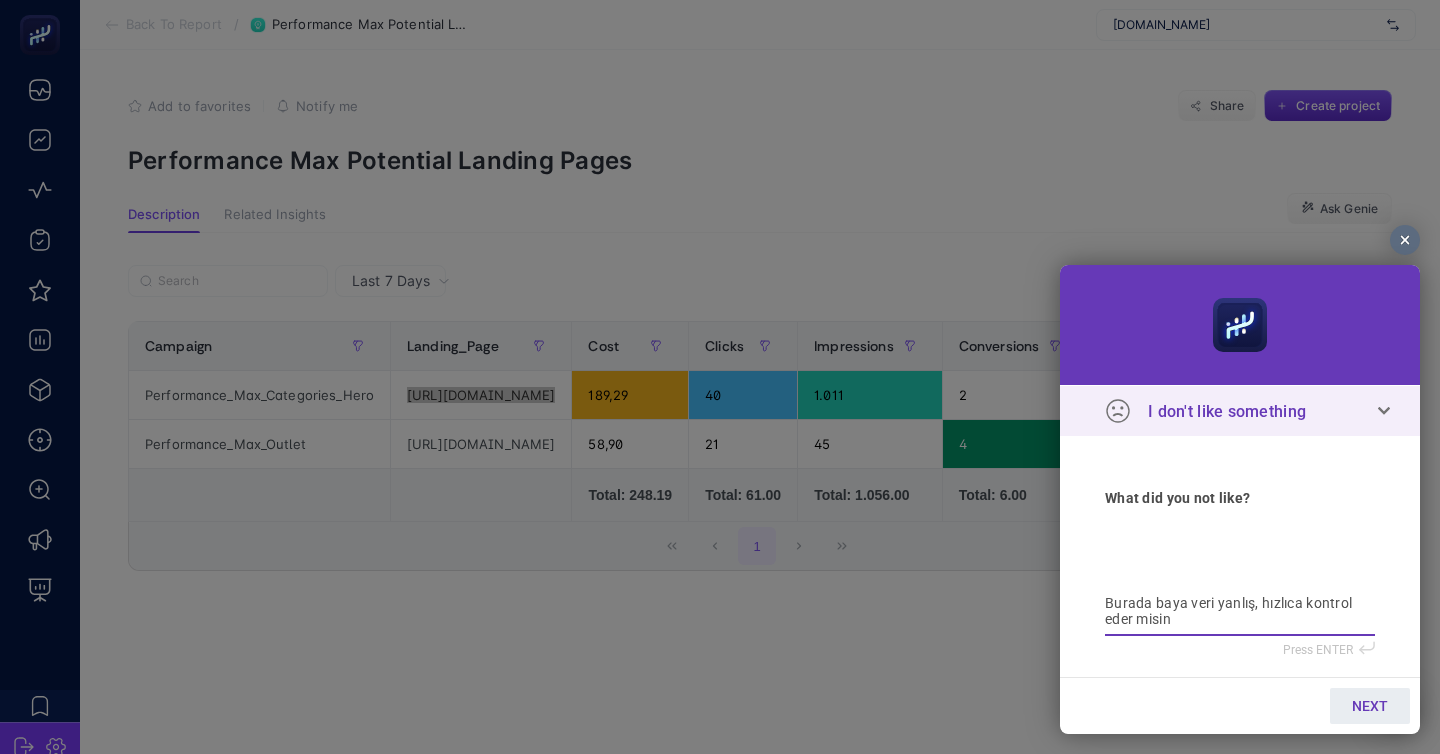 type on "Burada baya veri yanlış, hızlıca kontrol eder misini" 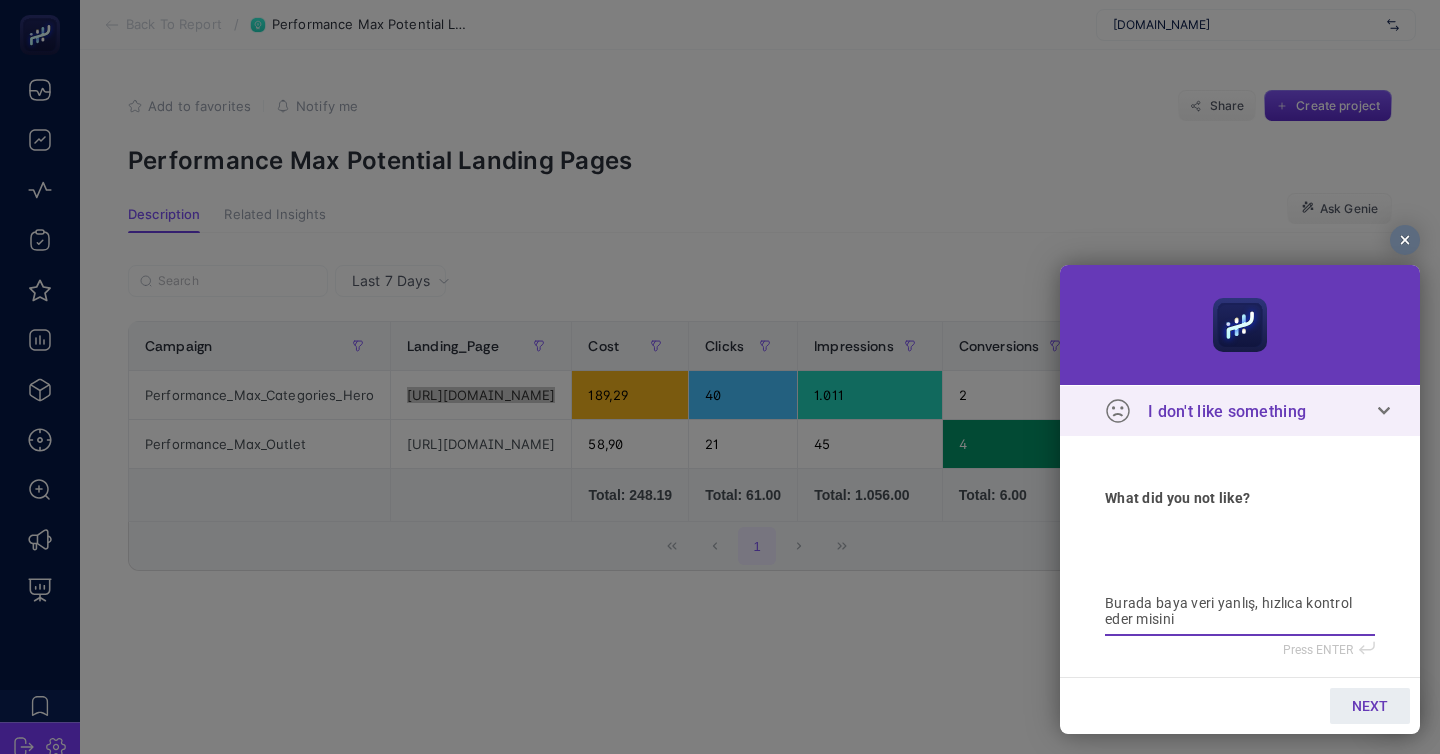type on "Burada baya veri yanlış, hızlıca kontrol eder misiniz" 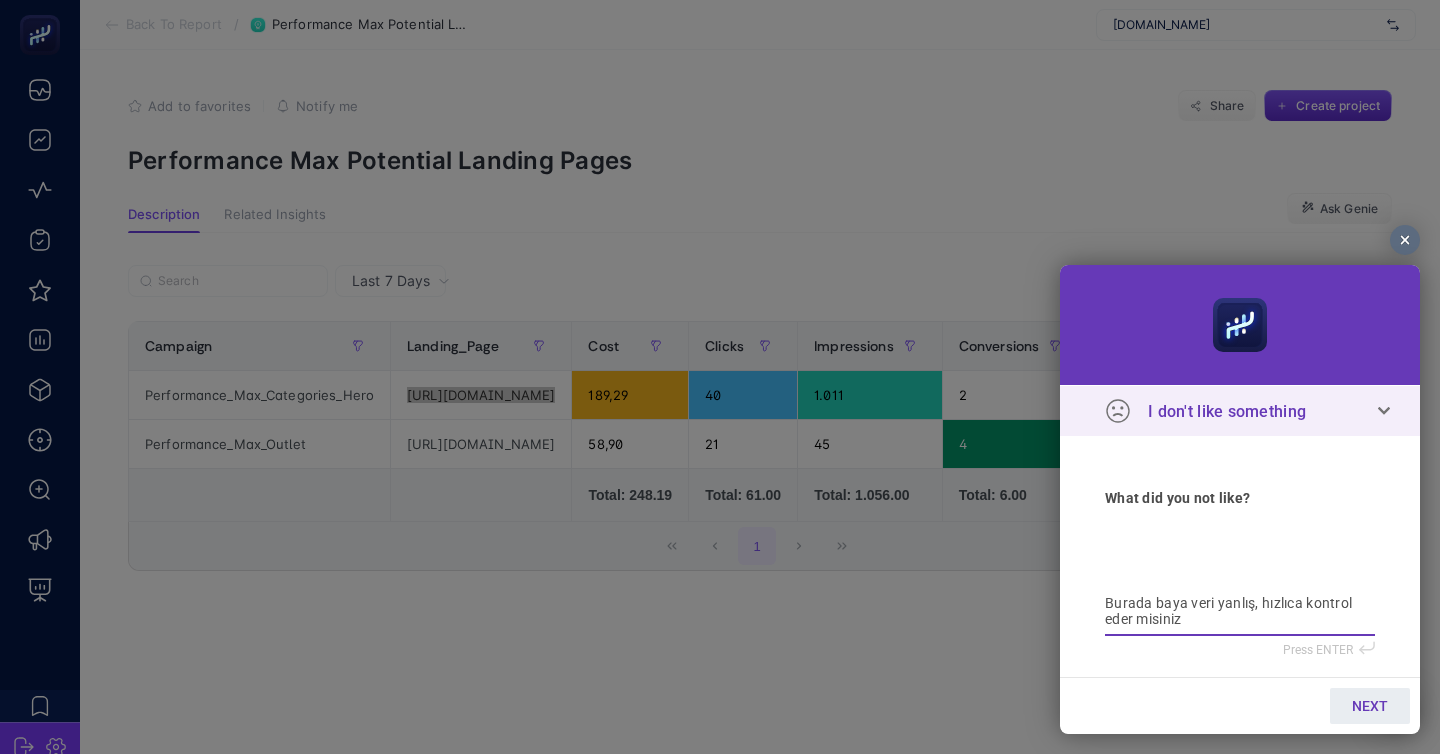 type on "Burada baya veri yanlış, hızlıca kontrol eder misiniz" 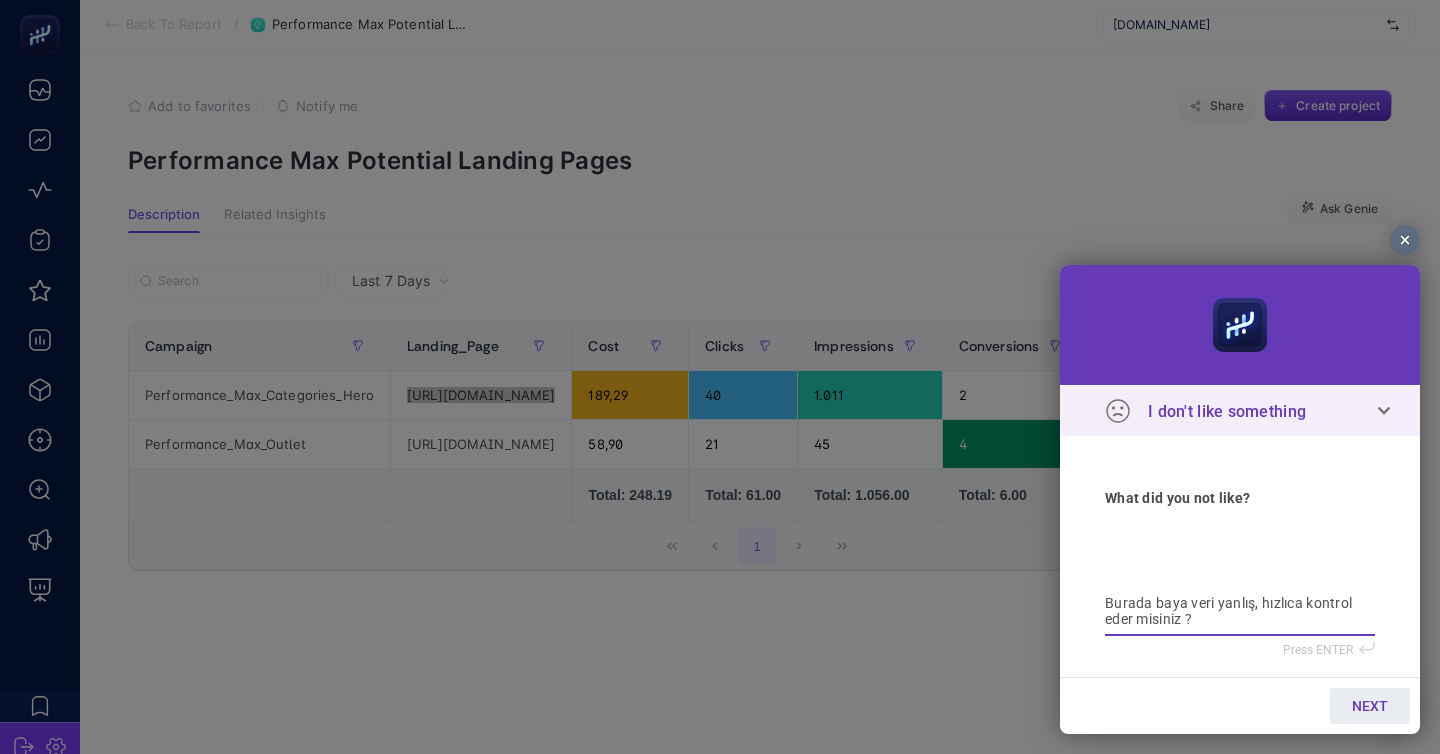 type on "Burada baya veri yanlış, hızlıca kontrol eder misiniz ?" 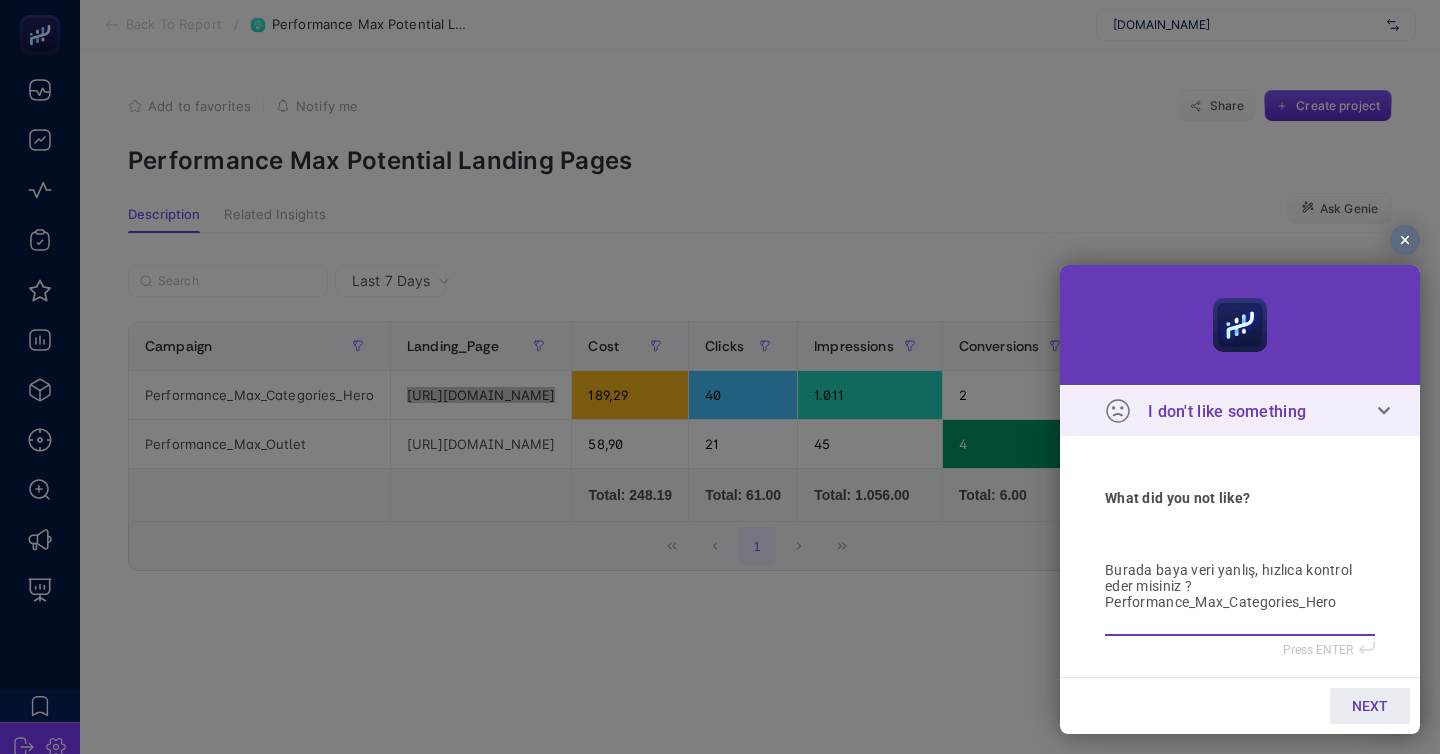 type on "Burada baya veri yanlış, hızlıca kontrol eder misiniz ? Performance_Max_Categories_Hero
b" 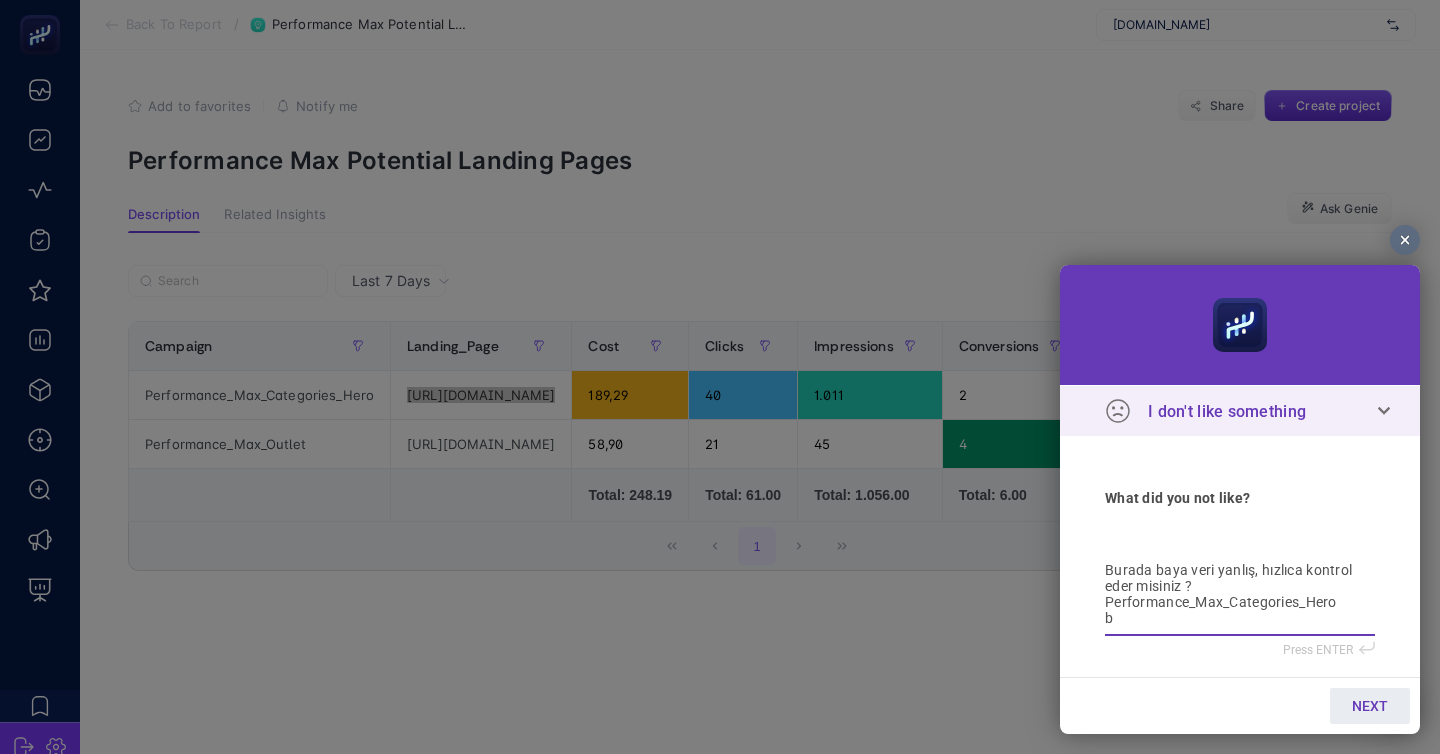 type on "Burada baya veri yanlış, hızlıca kontrol eder misiniz ? Performance_Max_Categories_Hero
bu" 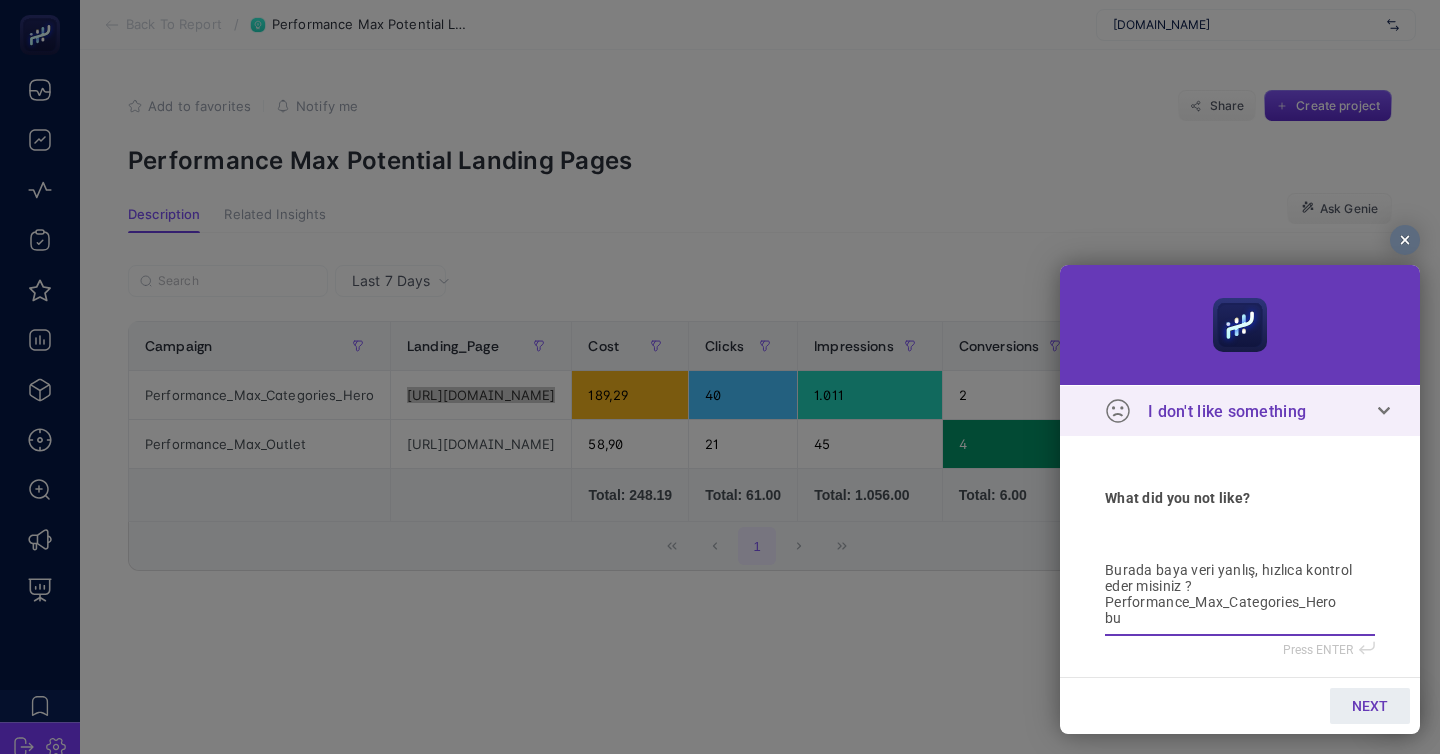 type on "Burada baya veri yanlış, hızlıca kontrol eder misiniz ? Performance_Max_Categories_Hero
bu" 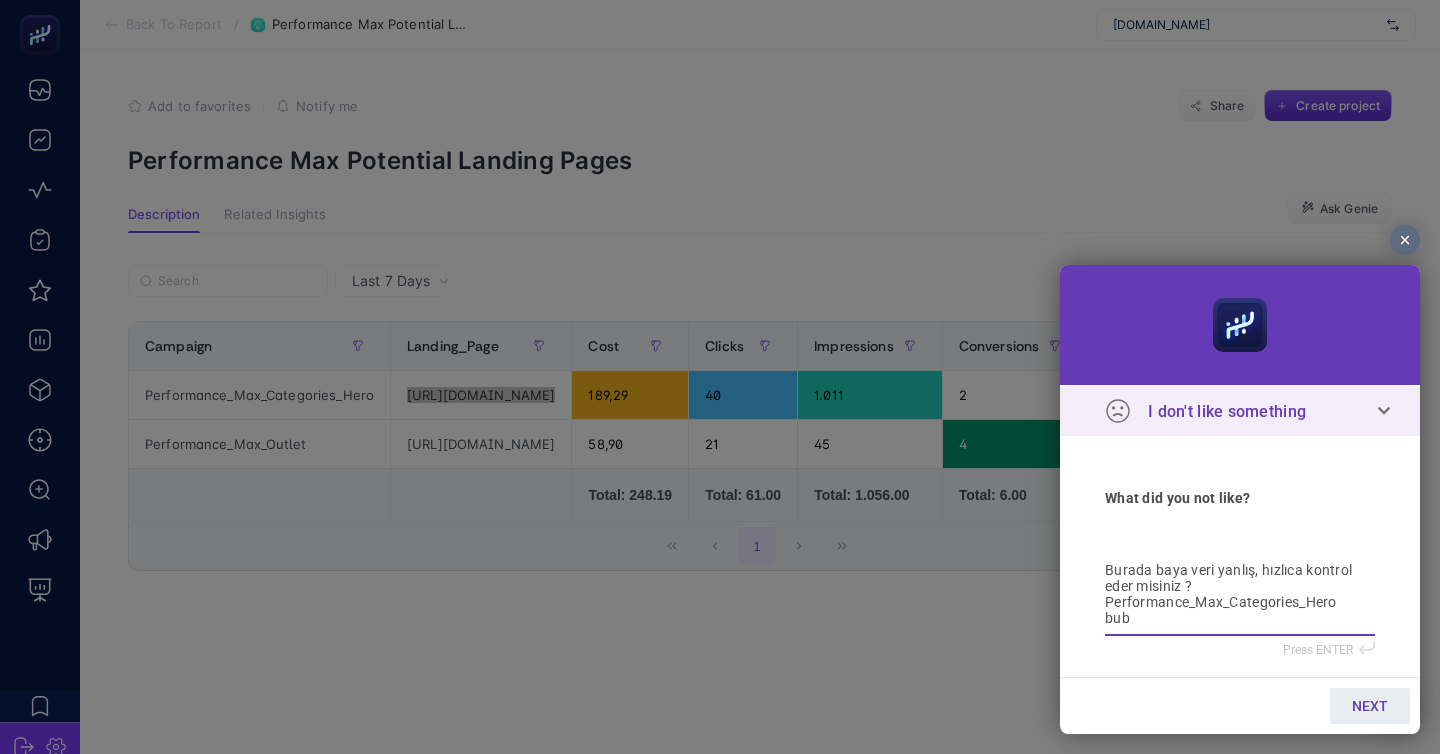 type on "Burada baya veri yanlış, hızlıca kontrol eder misiniz ? Performance_Max_Categories_Hero
bub" 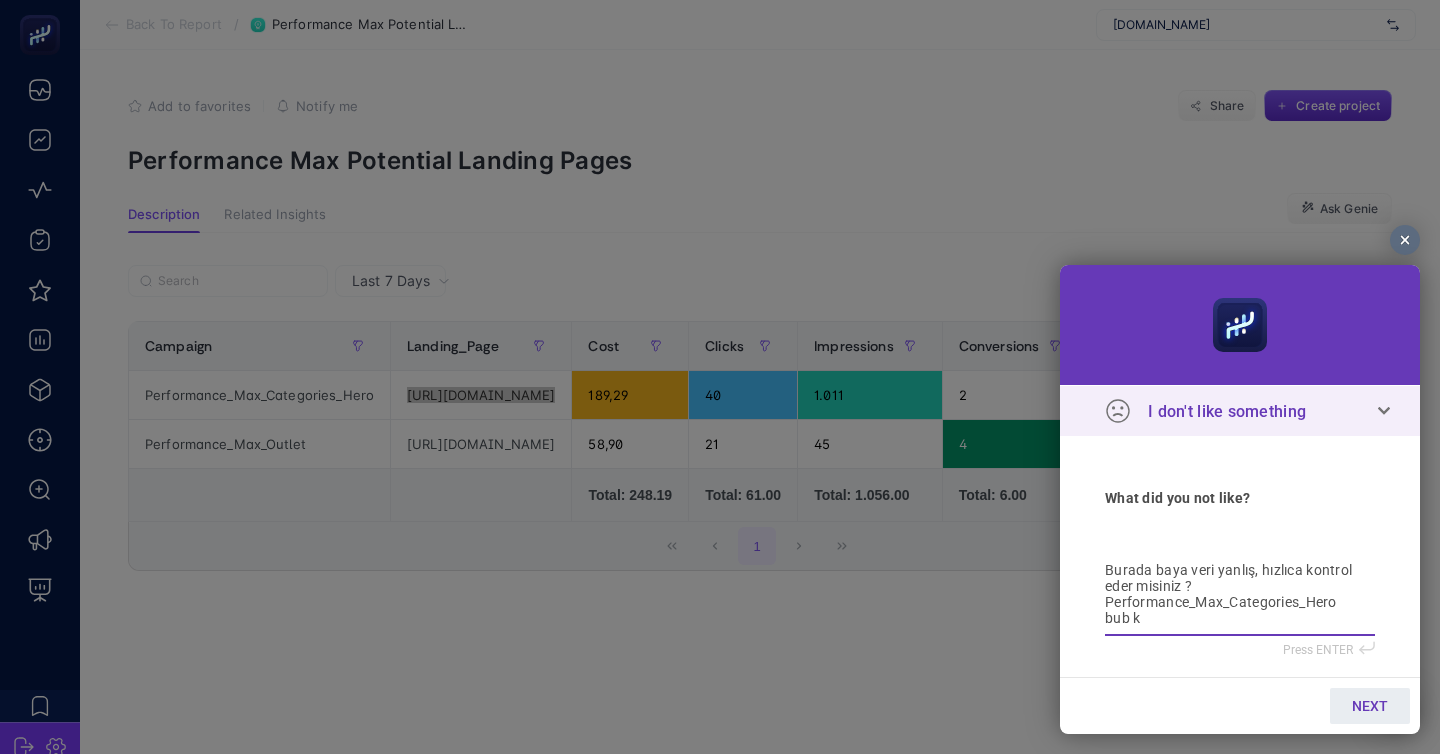 type on "Burada baya veri yanlış, hızlıca kontrol eder misiniz ? Performance_Max_Categories_Hero
bub ka" 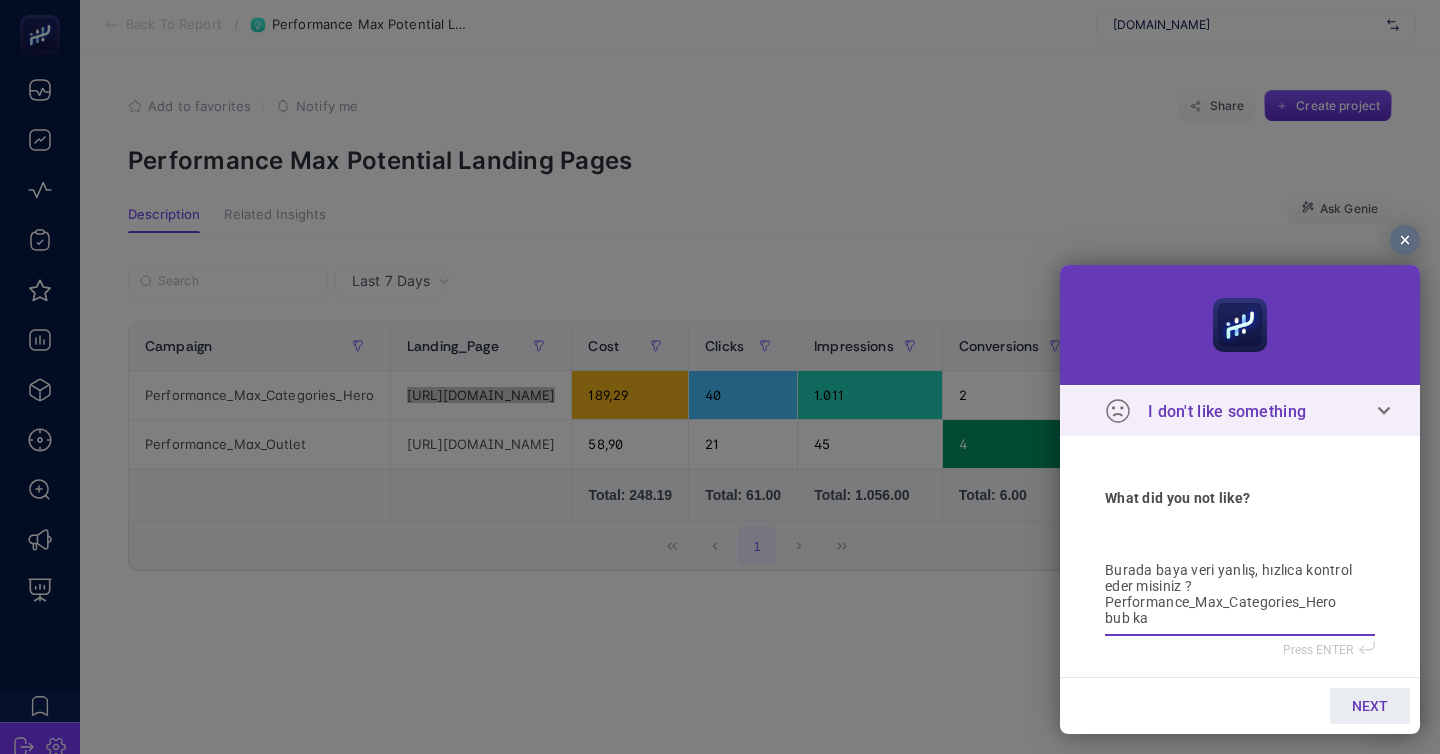 type on "Burada baya veri yanlış, hızlıca kontrol eder misiniz ? Performance_Max_Categories_Hero
bub k" 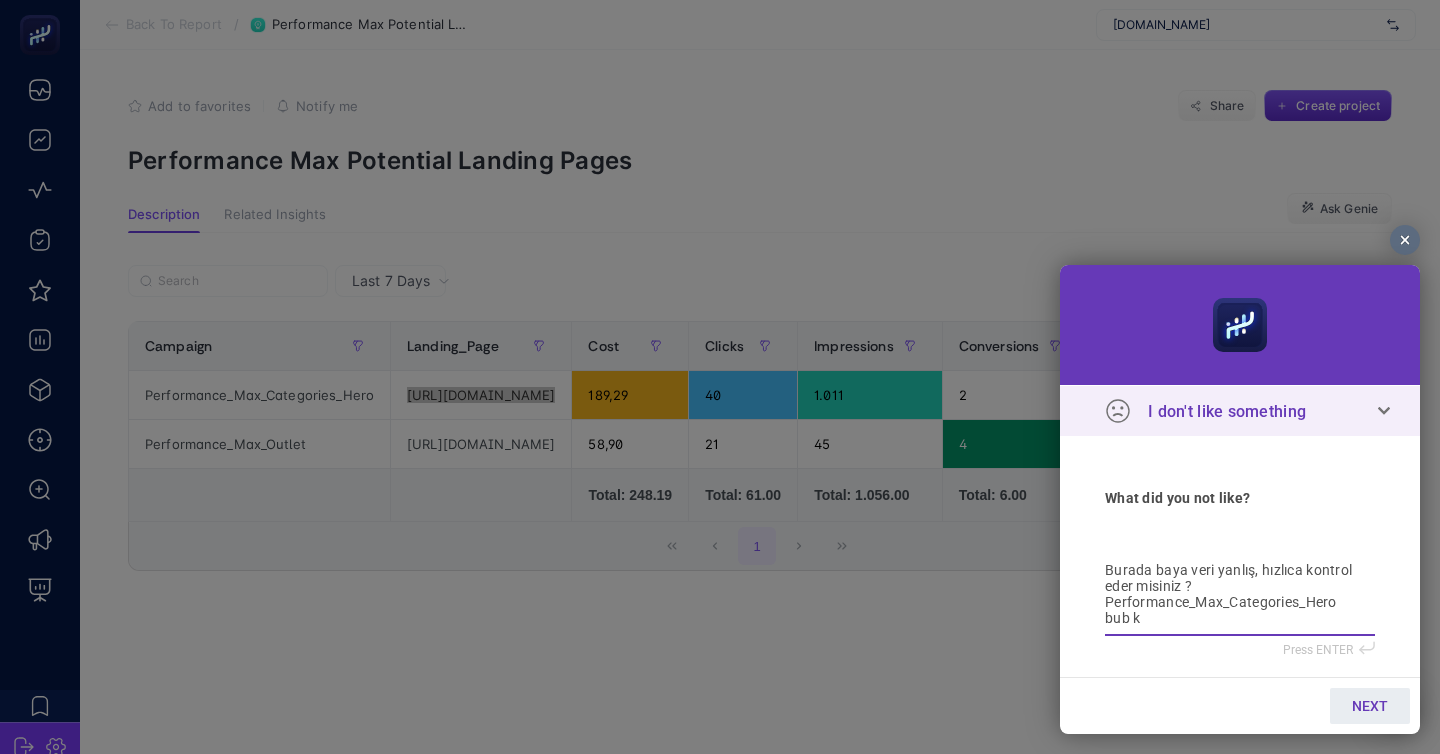 type on "Burada baya veri yanlış, hızlıca kontrol eder misiniz ? Performance_Max_Categories_Hero
bub" 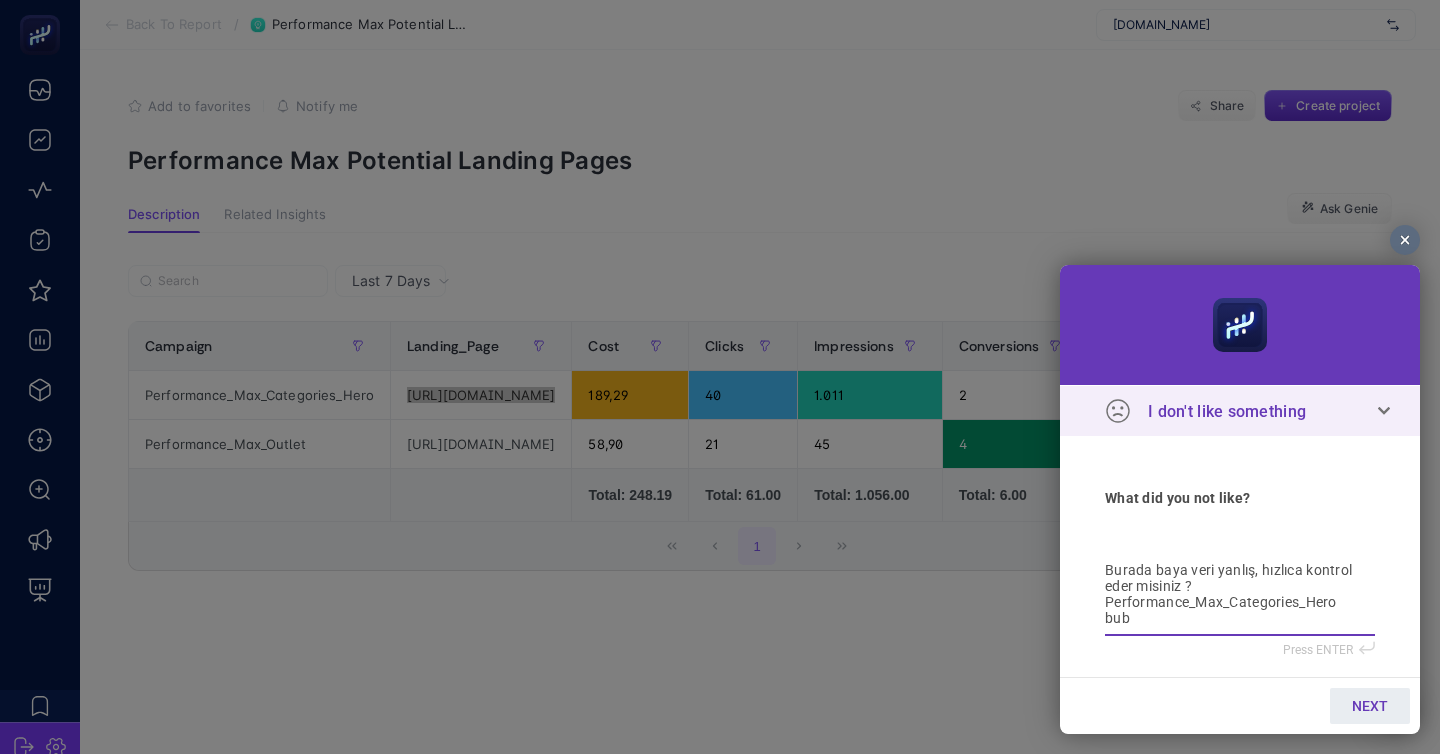 type on "Burada baya veri yanlış, hızlıca kontrol eder misiniz ? Performance_Max_Categories_Hero
bub" 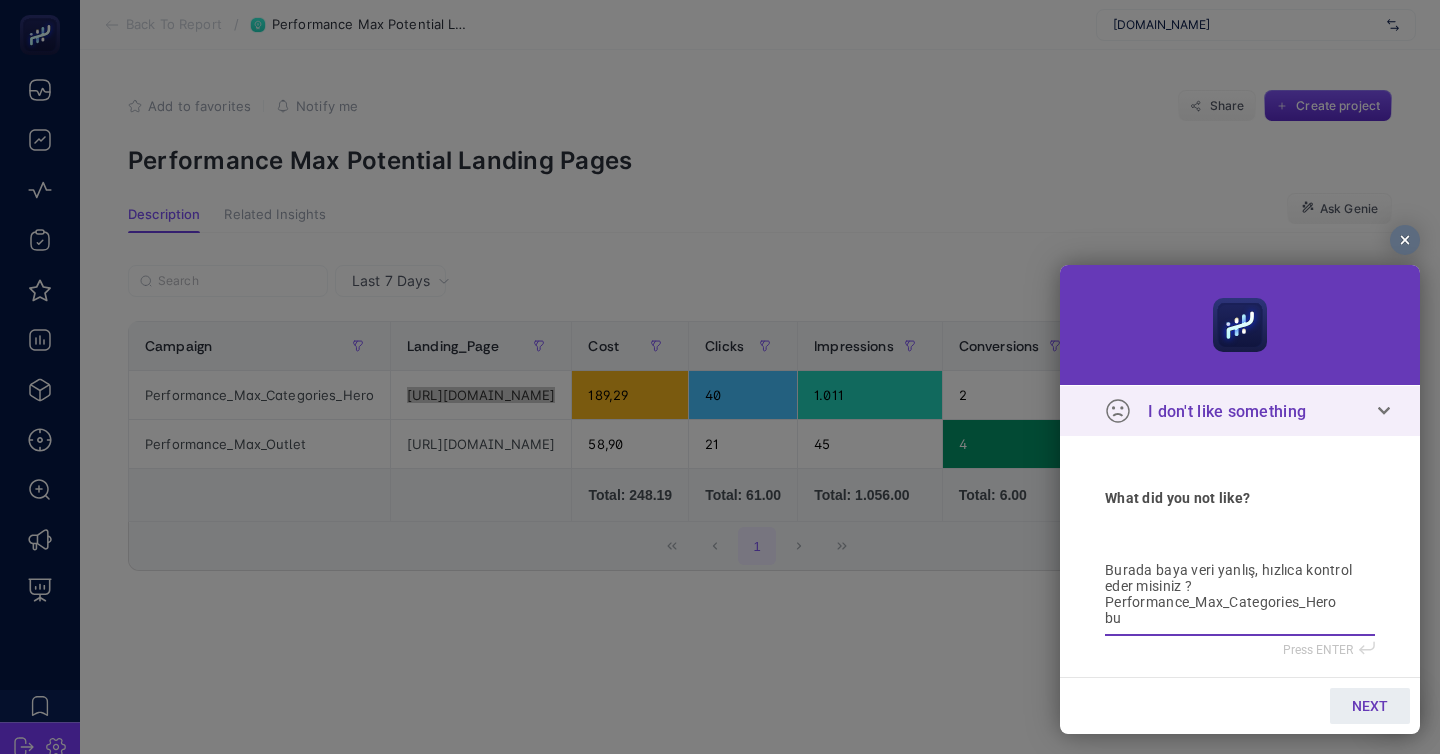 type on "Burada baya veri yanlış, hızlıca kontrol eder misiniz ? Performance_Max_Categories_Hero
bu" 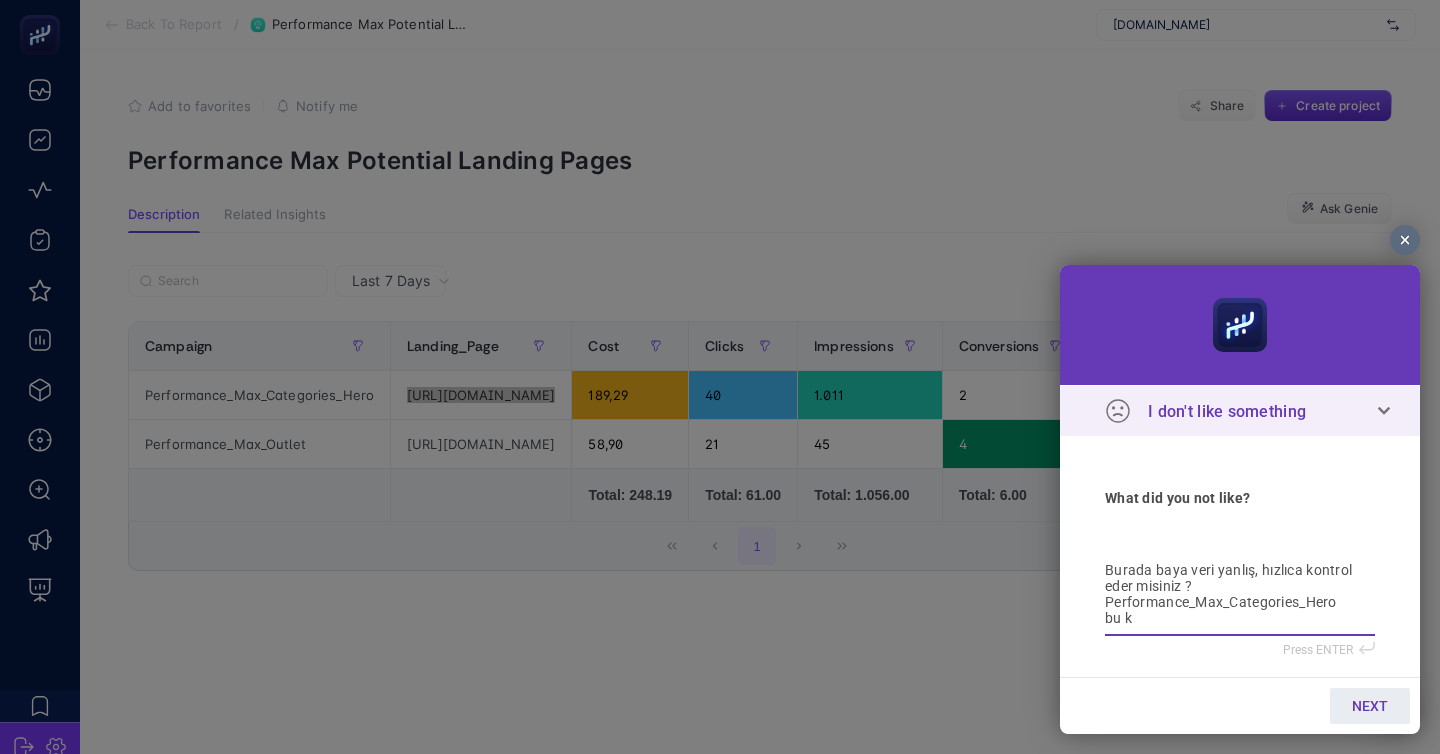 type on "Burada baya veri yanlış, hızlıca kontrol eder misiniz ? Performance_Max_Categories_Hero
bu ka" 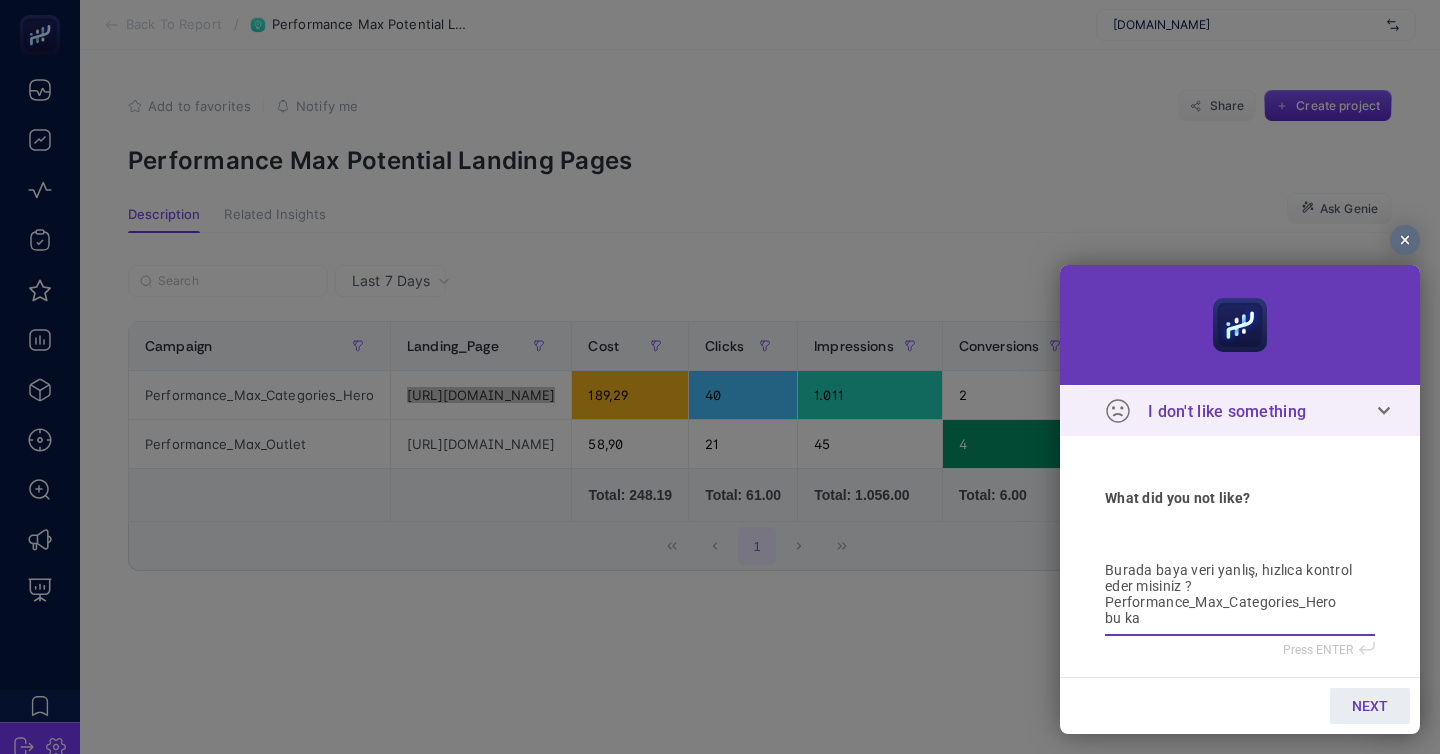 type on "Burada baya veri yanlış, hızlıca kontrol eder misiniz ? Performance_Max_Categories_Hero
bu kam" 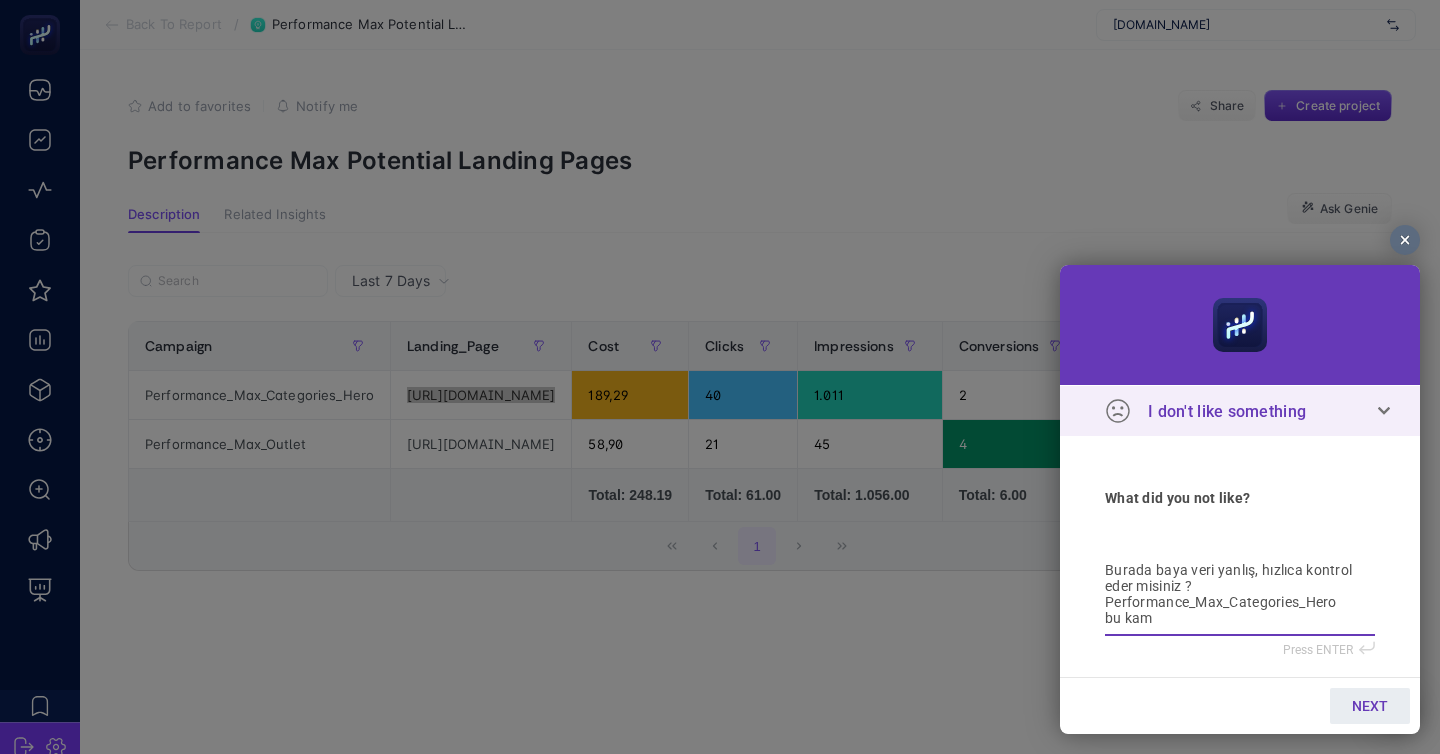 type on "Burada baya veri yanlış, hızlıca kontrol eder misiniz ? Performance_Max_Categories_Hero
bu kamp" 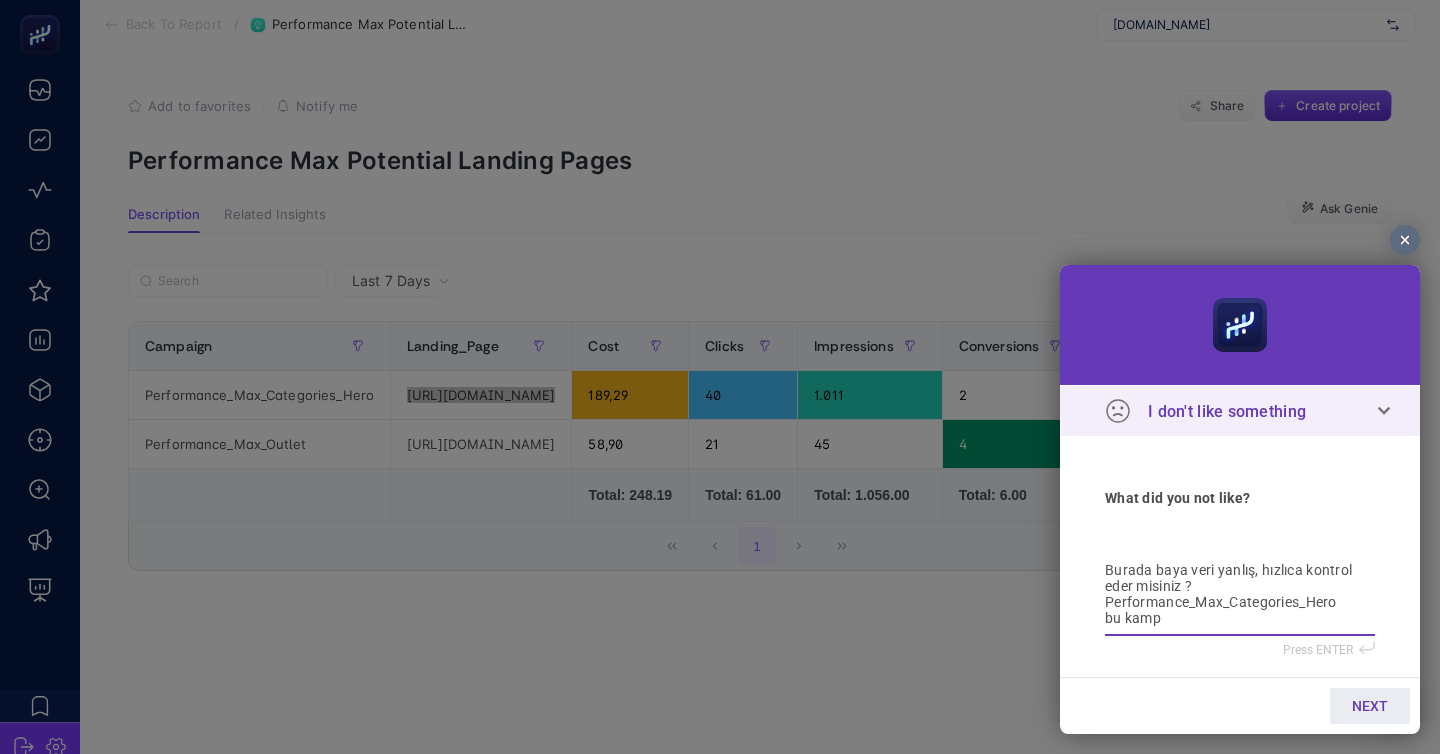 type on "Burada baya veri yanlış, hızlıca kontrol eder misiniz ? Performance_Max_Categories_Hero
bu kampa" 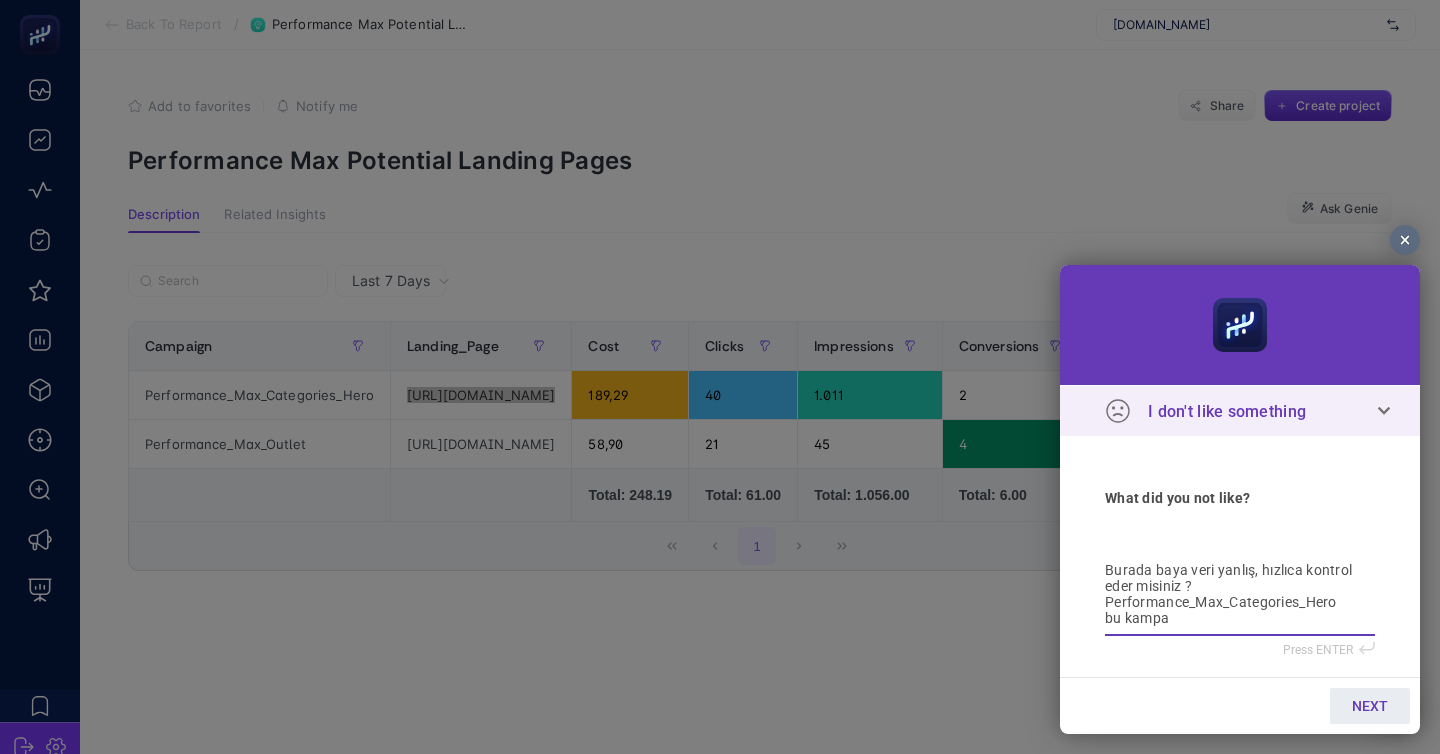 type on "Burada baya veri yanlış, hızlıca kontrol eder misiniz ? Performance_Max_Categories_Hero
bu kampan" 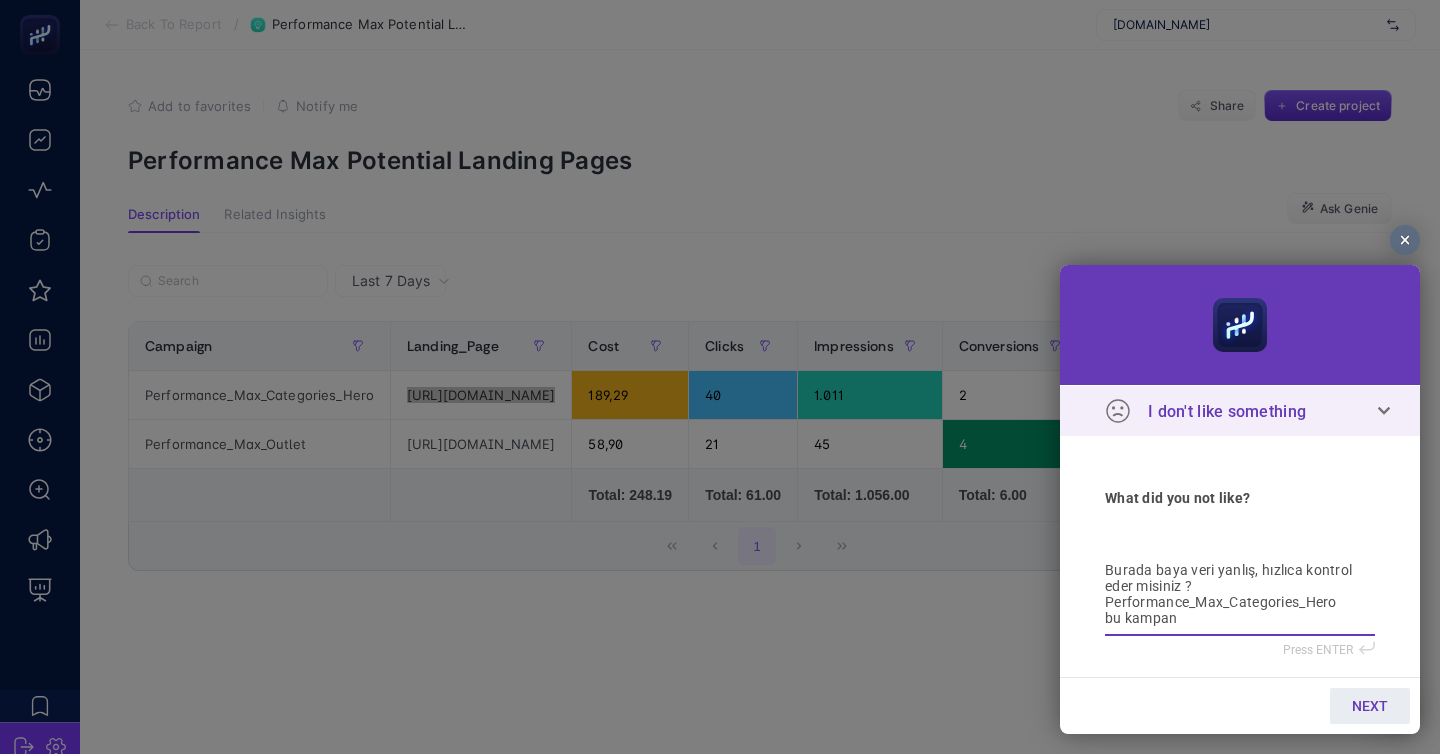 type on "Burada baya veri yanlış, hızlıca kontrol eder misiniz ? Performance_Max_Categories_Hero
bu kampan" 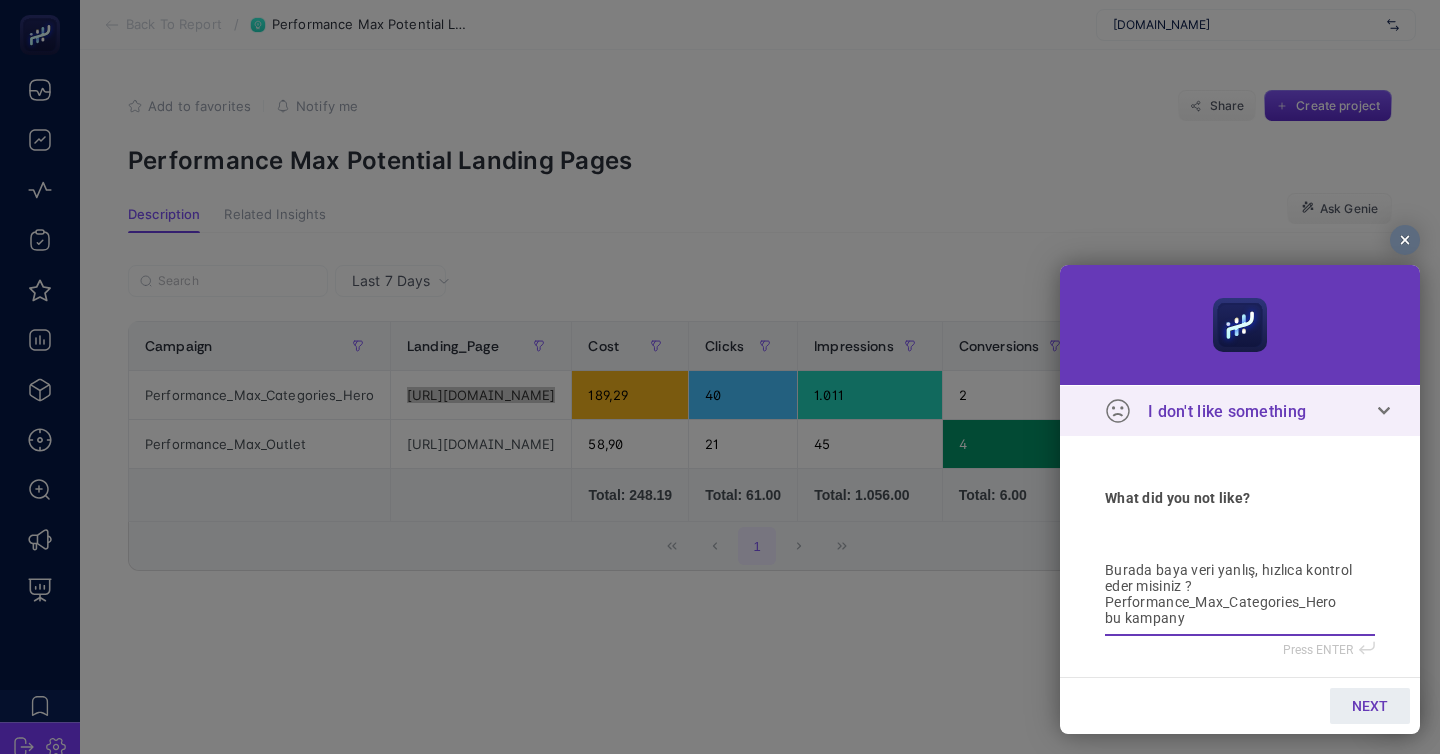 type on "Burada baya veri yanlış, hızlıca kontrol eder misiniz ? Performance_Max_Categories_Hero
bu kampanya" 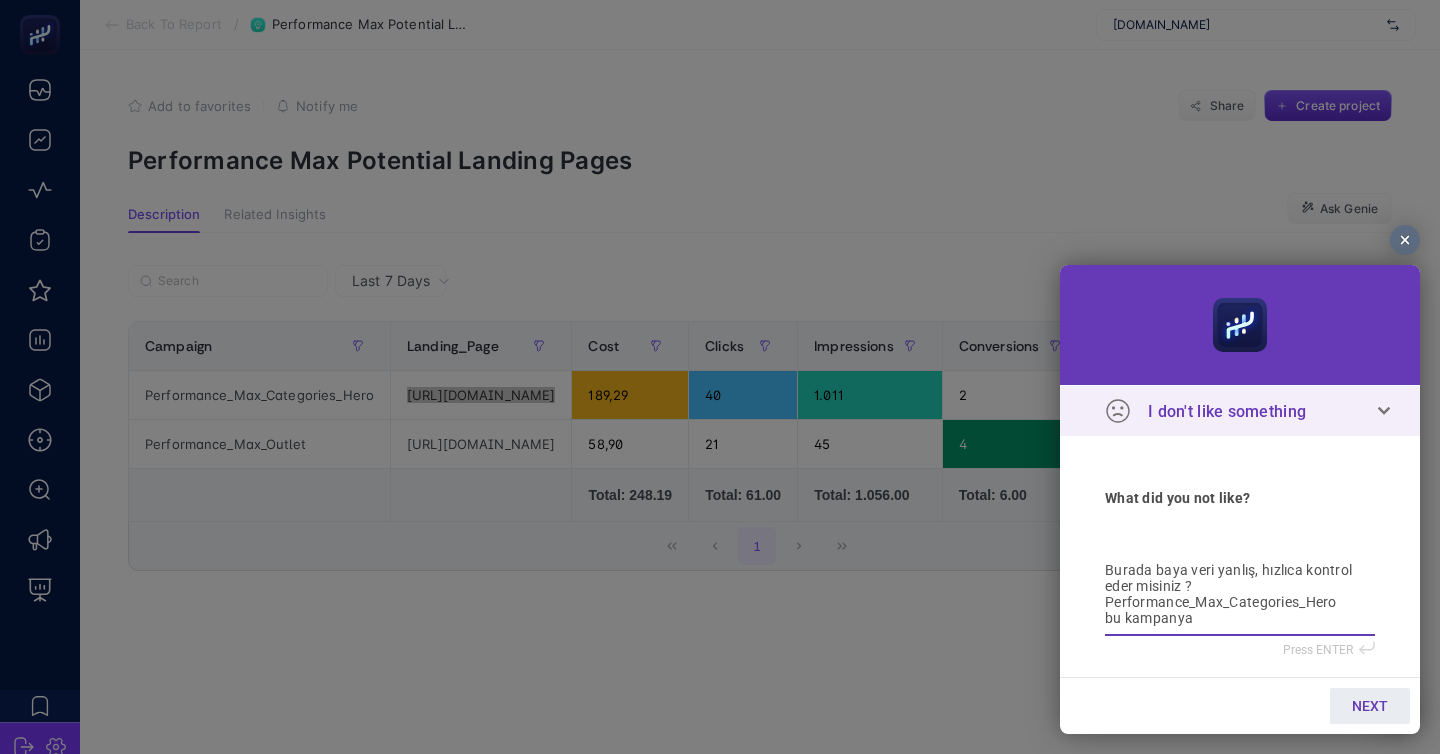 type on "Burada baya veri yanlış, hızlıca kontrol eder misiniz ? Performance_Max_Categories_Hero
bu kampanyan" 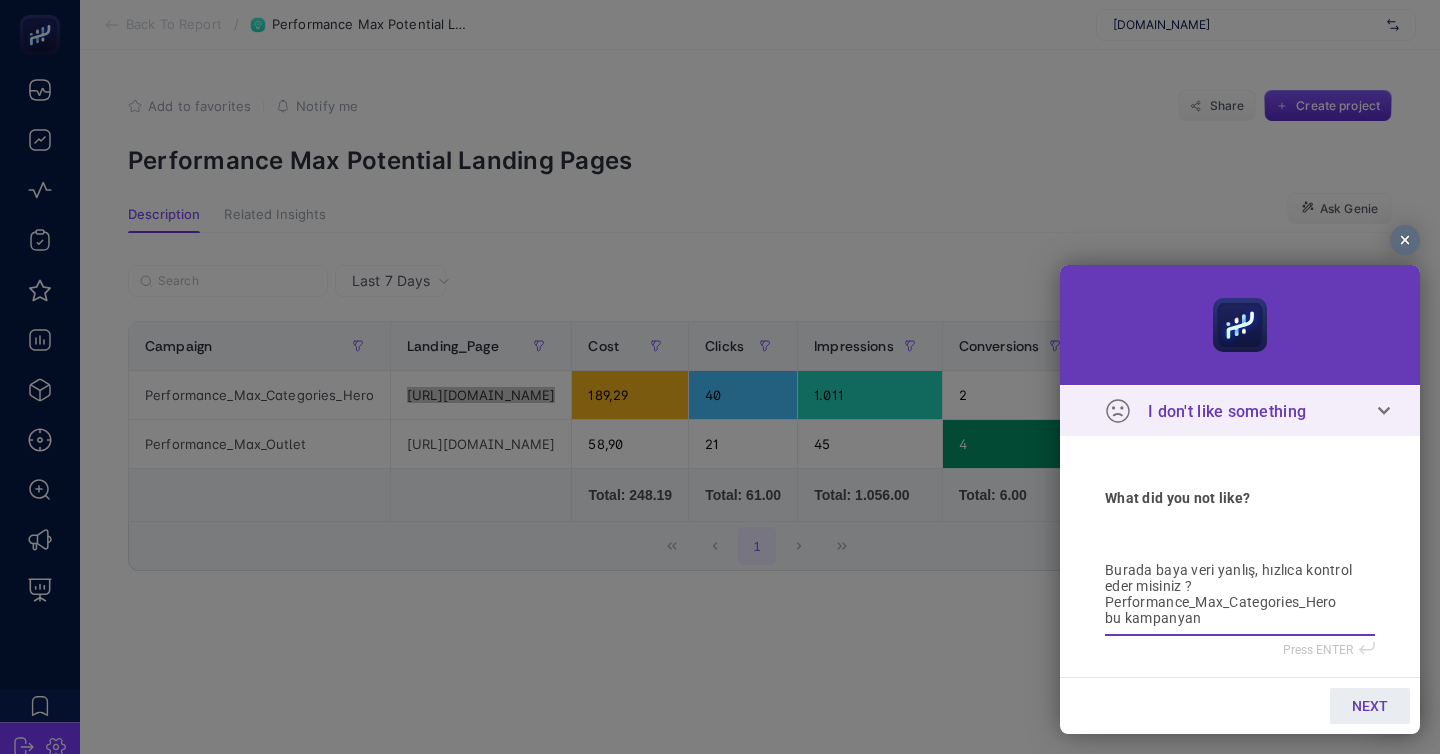 type on "Burada baya veri yanlış, hızlıca kontrol eder misiniz ? Performance_Max_Categories_Hero
bu kampanyan" 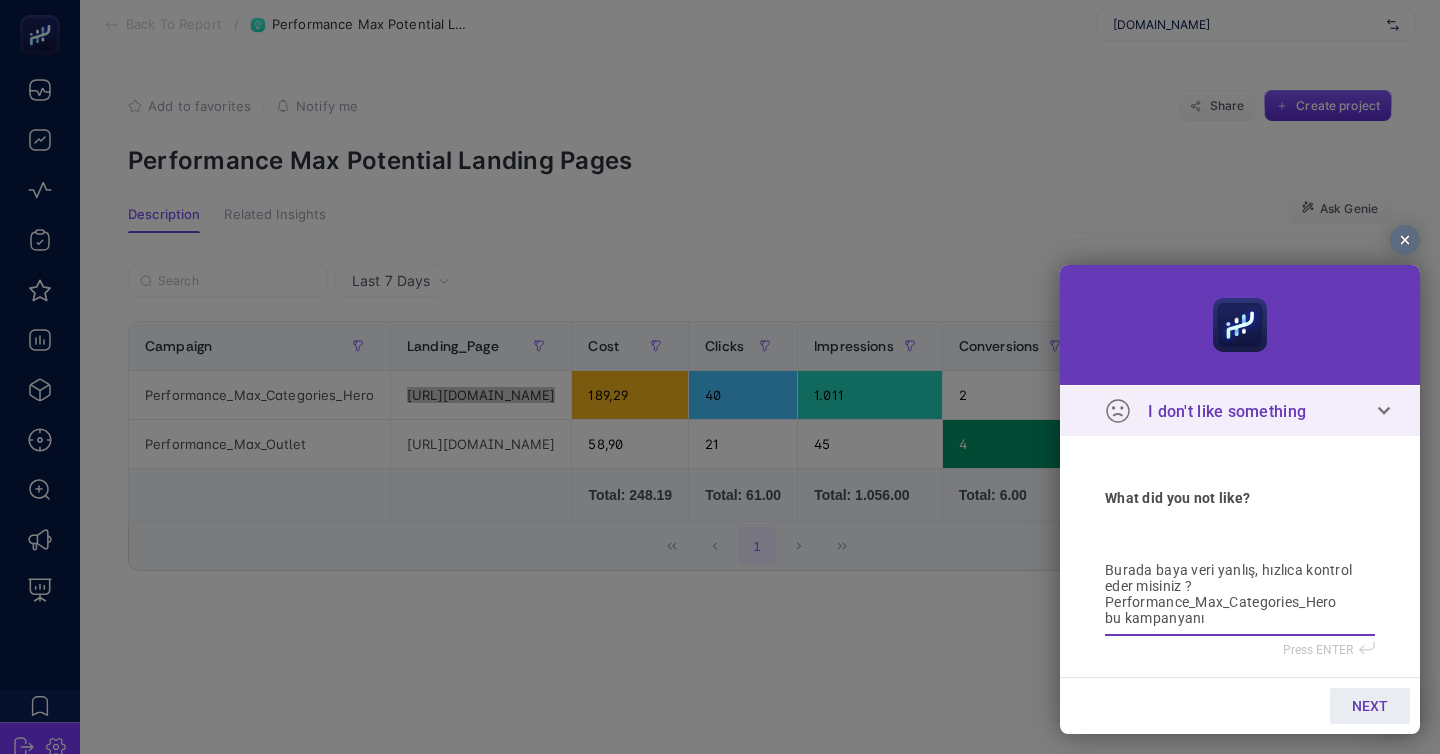 type on "Burada baya veri yanlış, hızlıca kontrol eder misiniz ? Performance_Max_Categories_Hero
bu kampanyanın" 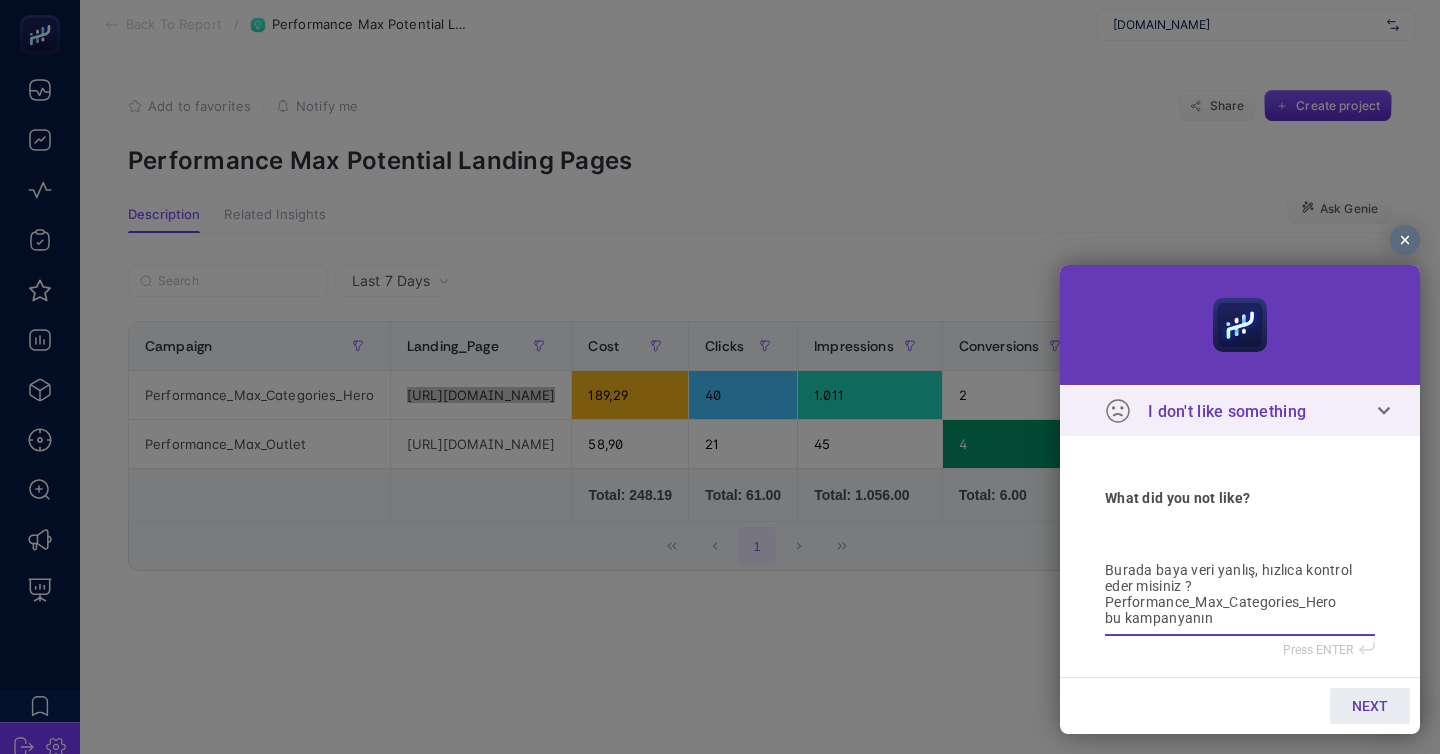 type on "Burada baya veri yanlış, hızlıca kontrol eder misiniz ? Performance_Max_Categories_Hero
bu kampanyanın" 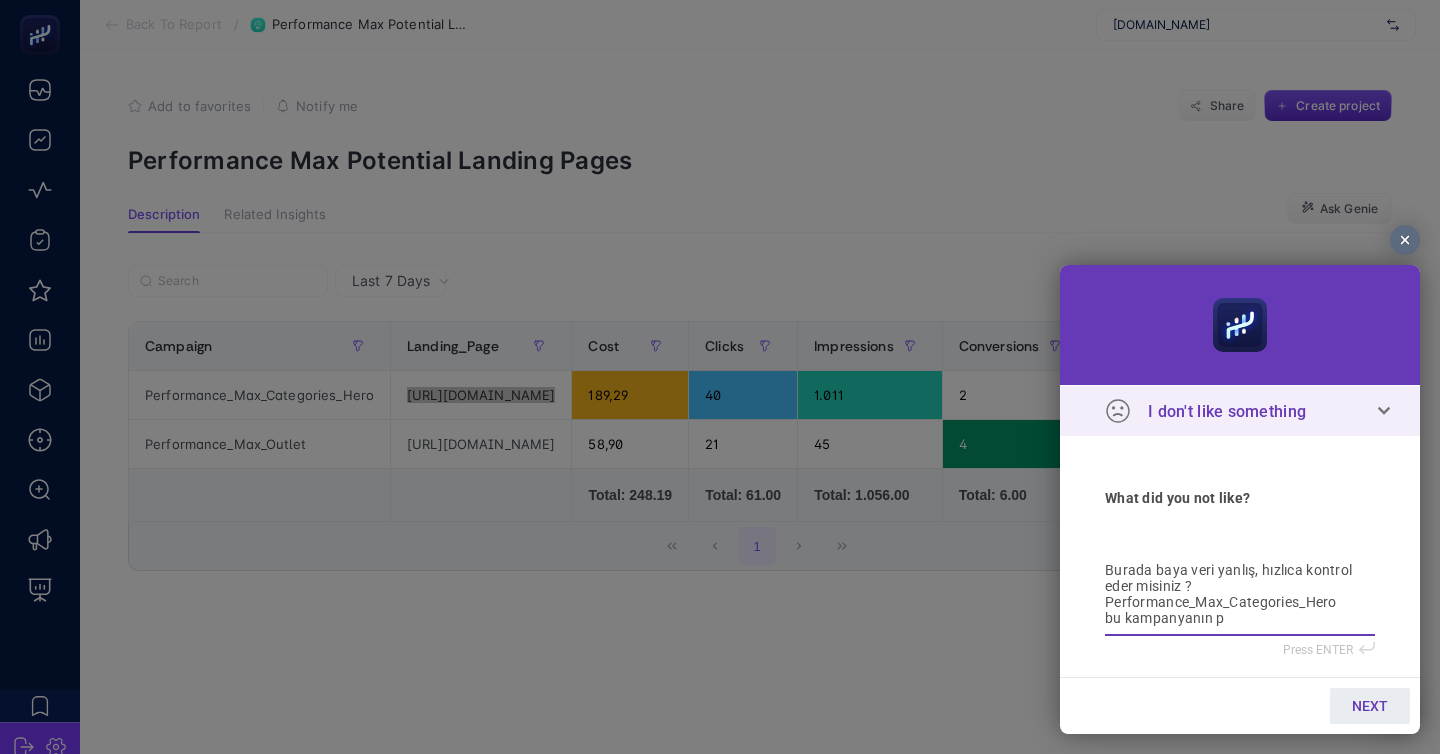 type on "Burada baya veri yanlış, hızlıca kontrol eder misiniz ? Performance_Max_Categories_Hero
bu kampanyanın pl" 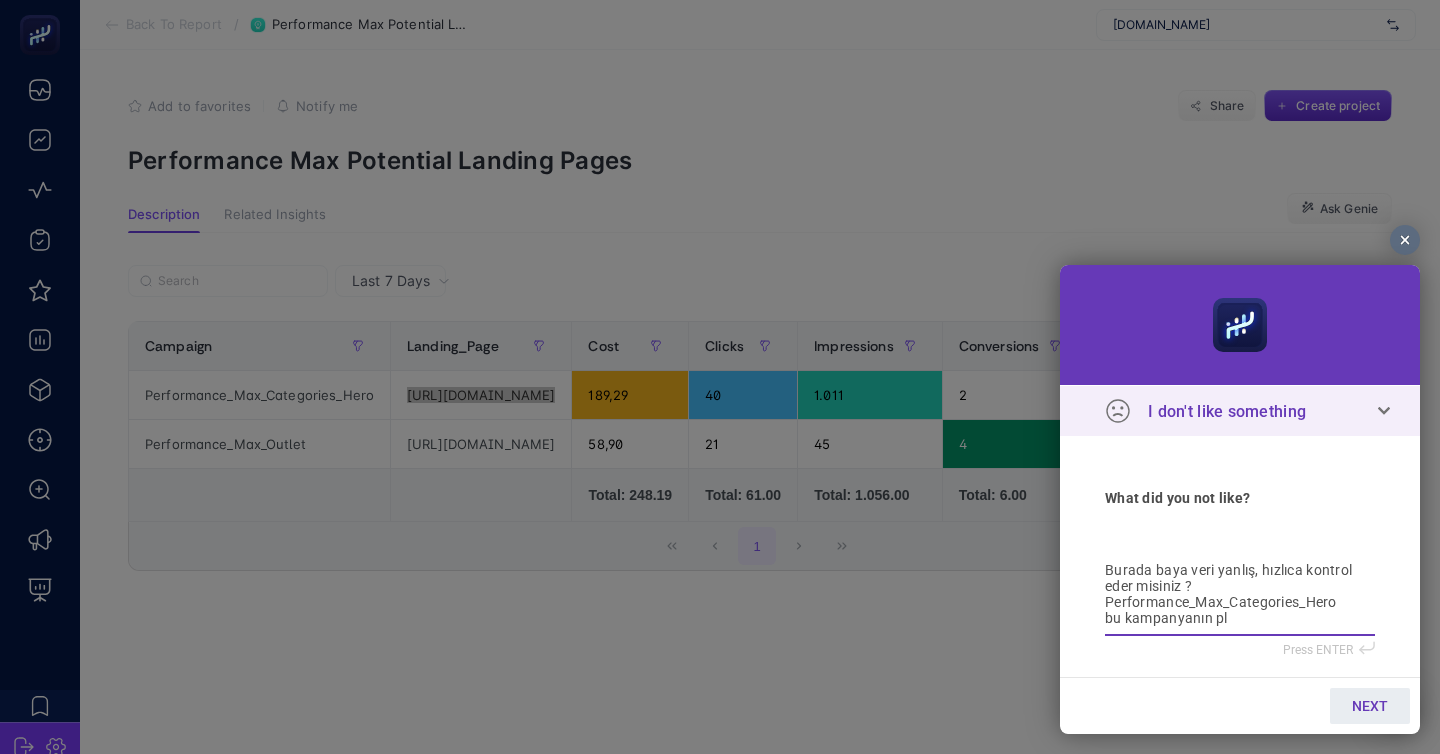 type on "Burada baya veri yanlış, hızlıca kontrol eder misiniz ? Performance_Max_Categories_Hero
bu kampanyanın pla" 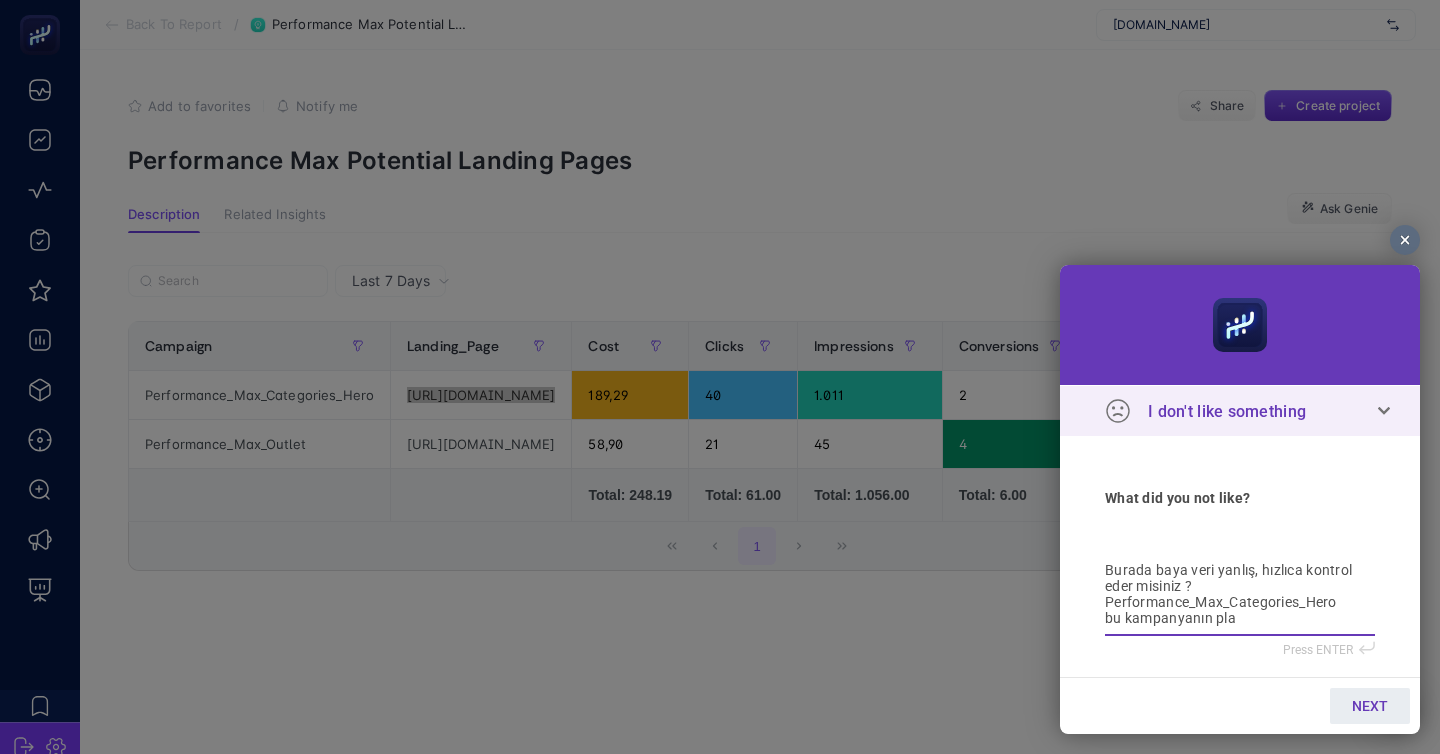type on "Burada baya veri yanlış, hızlıca kontrol eder misiniz ? Performance_Max_Categories_Hero
bu kampanyanın pla" 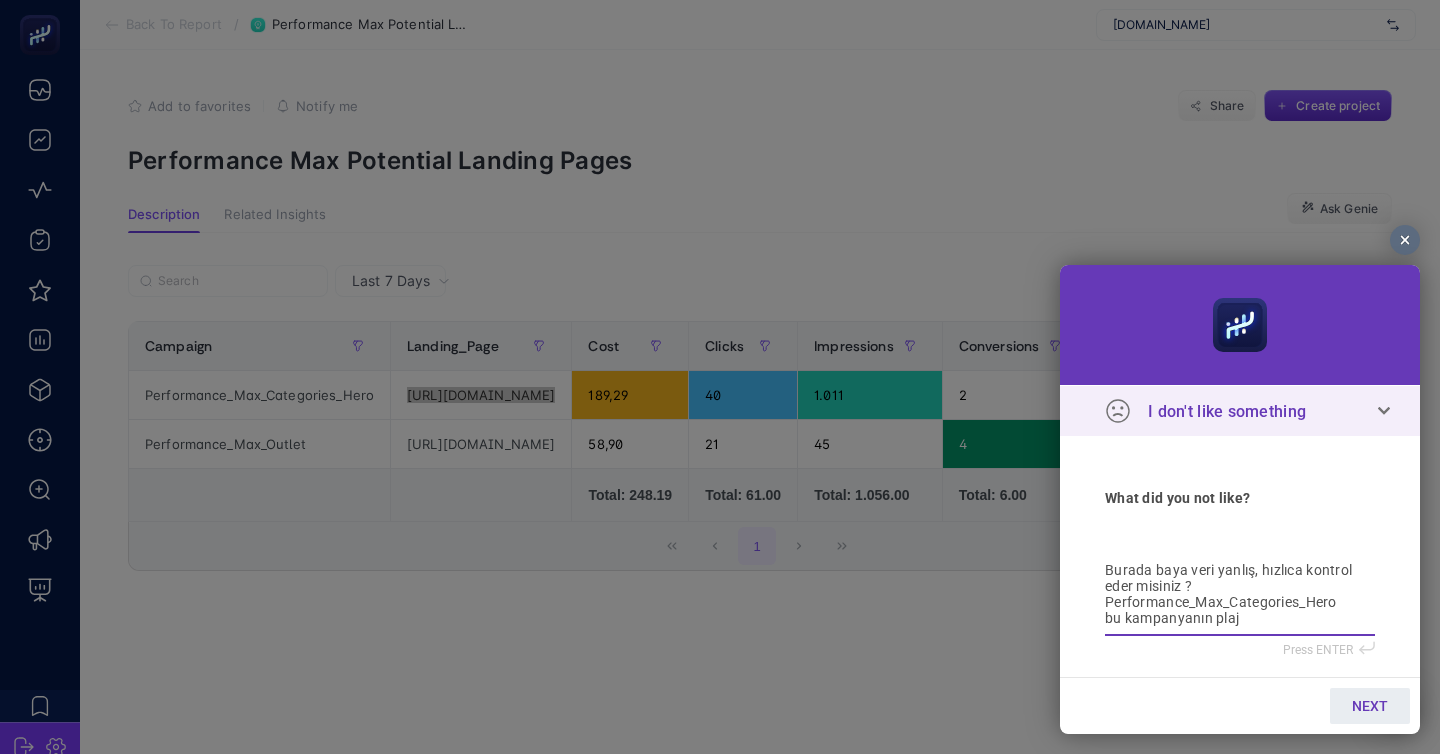 type on "Burada baya veri yanlış, hızlıca kontrol eder misiniz ? Performance_Max_Categories_Hero
bu kampanyanın plaj" 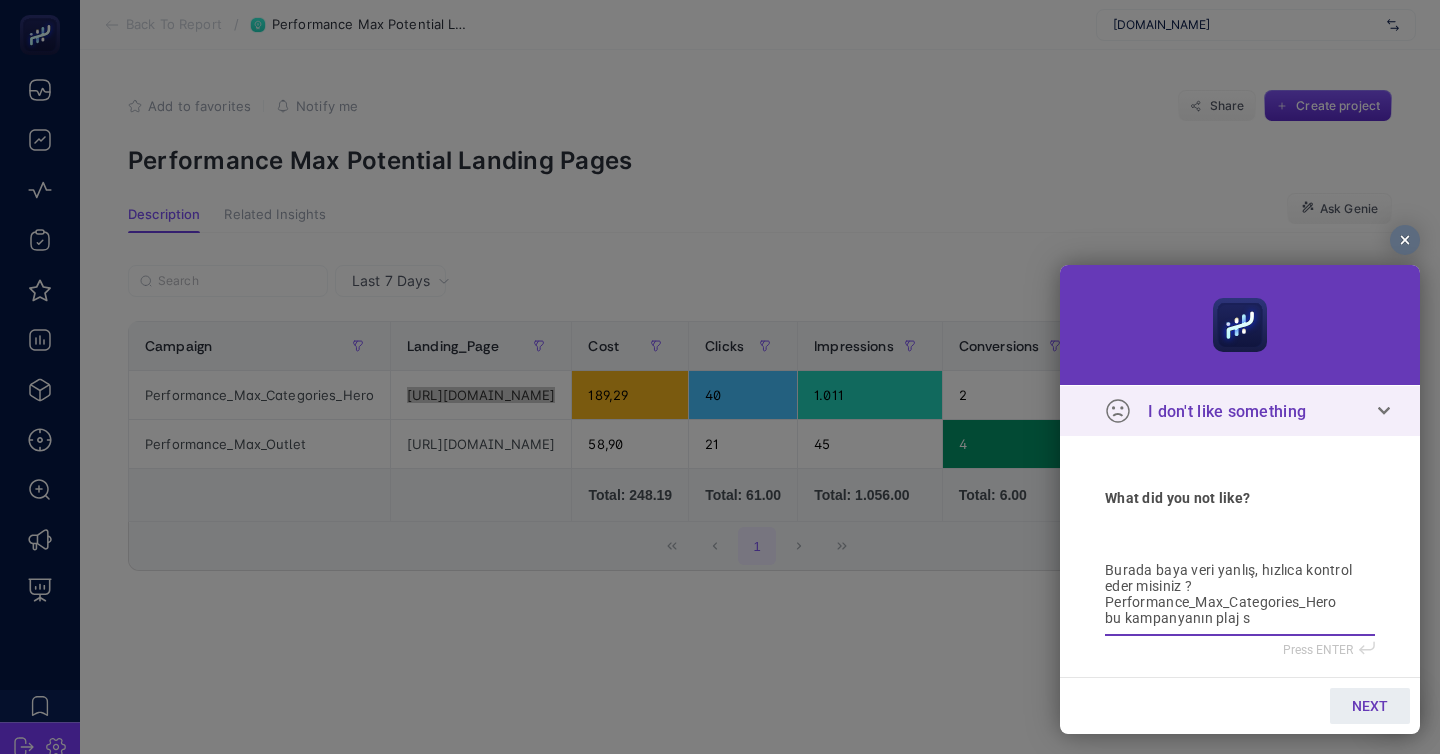 type on "Burada baya veri yanlış, hızlıca kontrol eder misiniz ? Performance_Max_Categories_Hero
bu kampanyanın plaj sa" 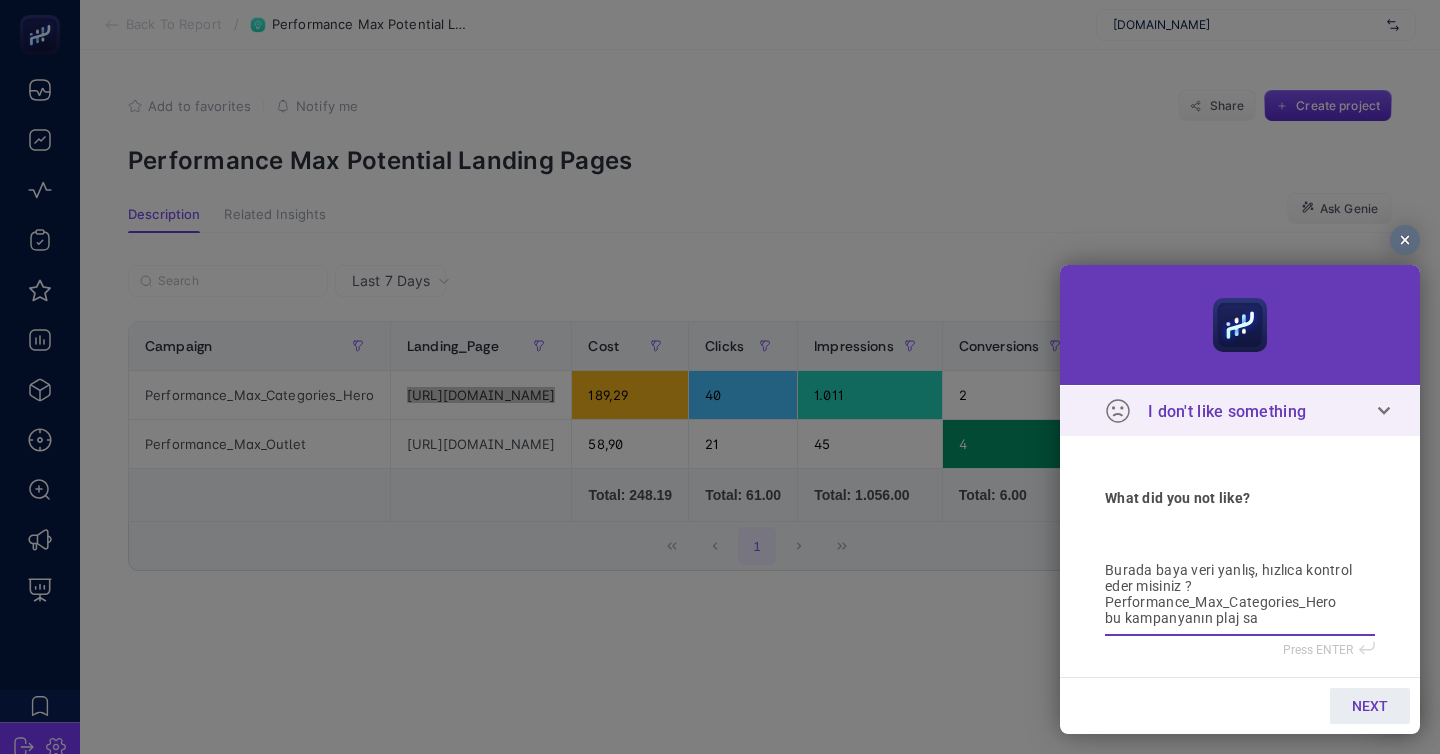 type on "Burada baya veri yanlış, hızlıca kontrol eder misiniz ? Performance_Max_Categories_Hero
bu kampanyanın plaj say" 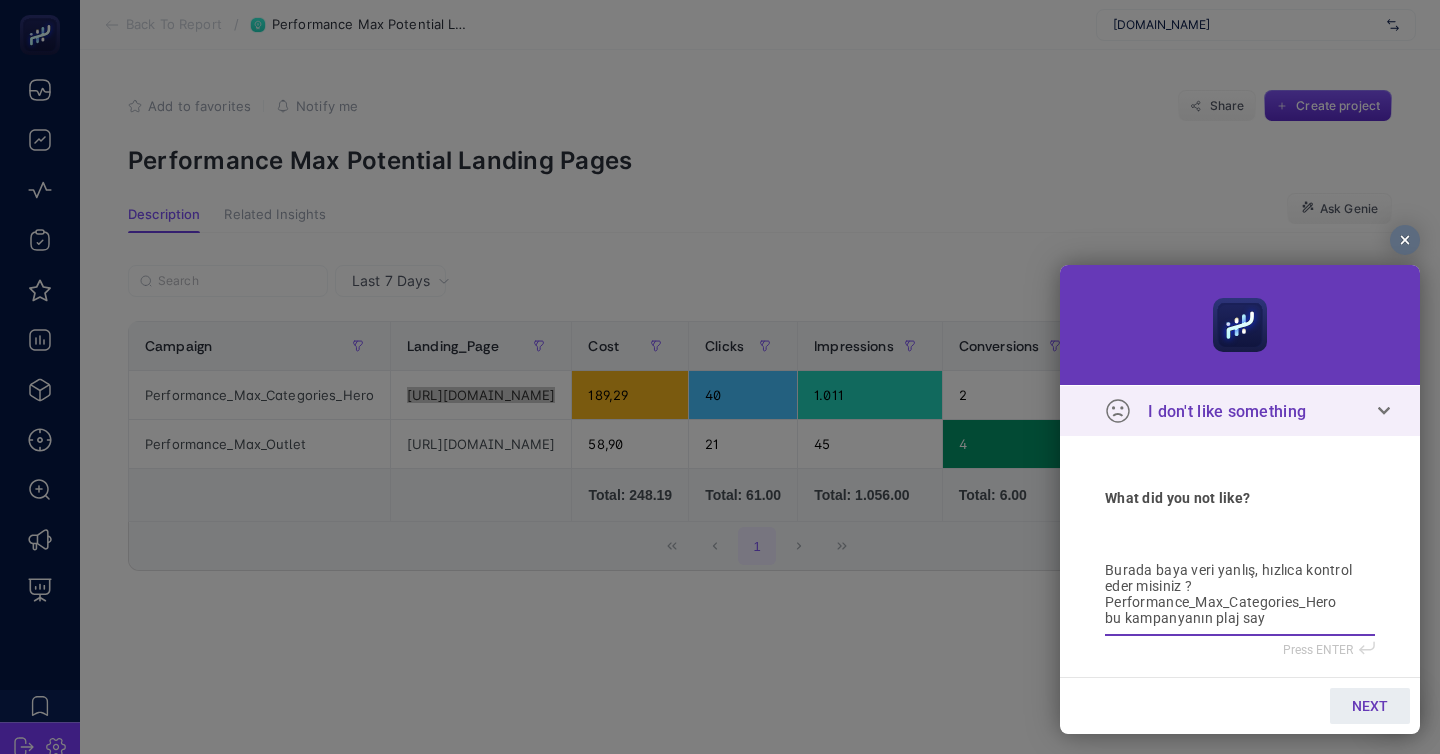 type on "Burada baya veri yanlış, hızlıca kontrol eder misiniz ? Performance_Max_Categories_Hero
bu kampanyanın plaj sayd" 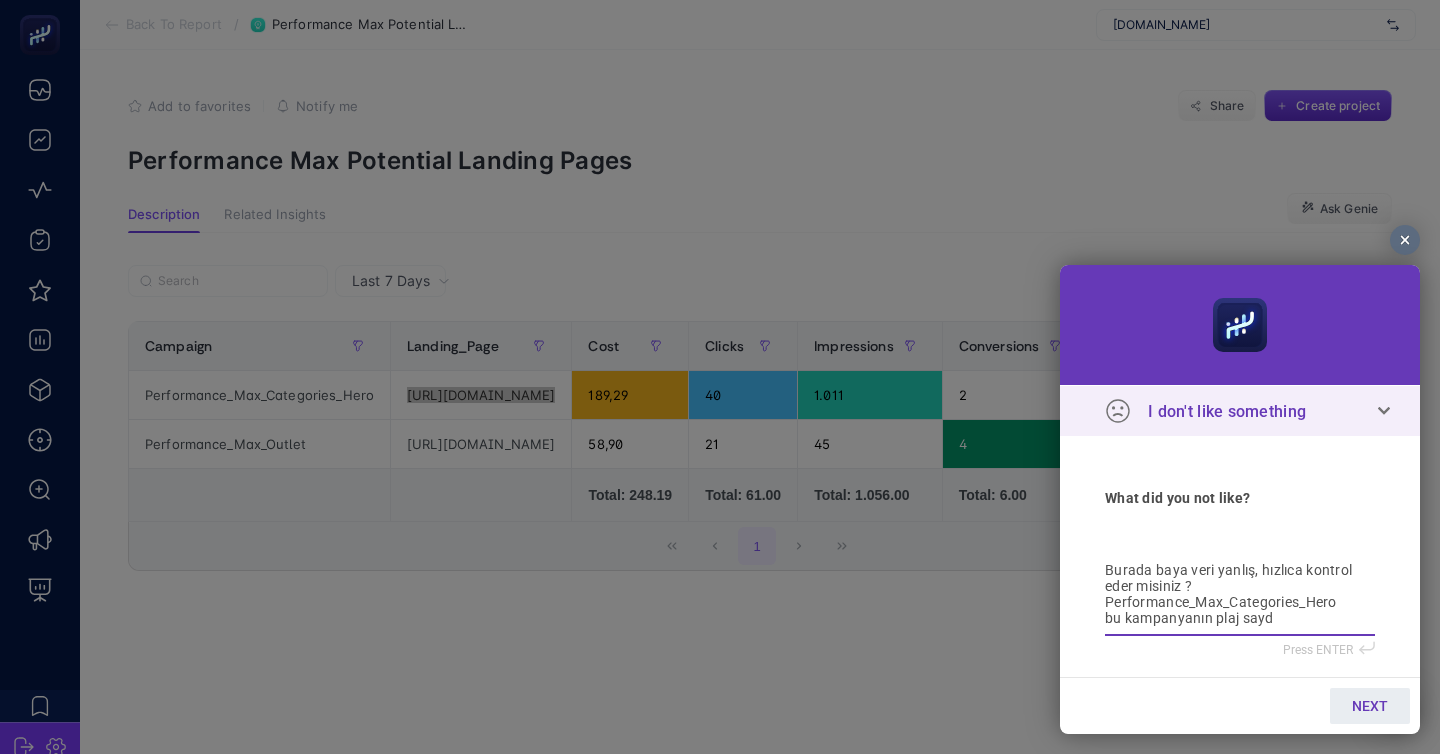 type on "Burada baya veri yanlış, hızlıca kontrol eder misiniz ? Performance_Max_Categories_Hero
bu kampanyanın plaj sayda" 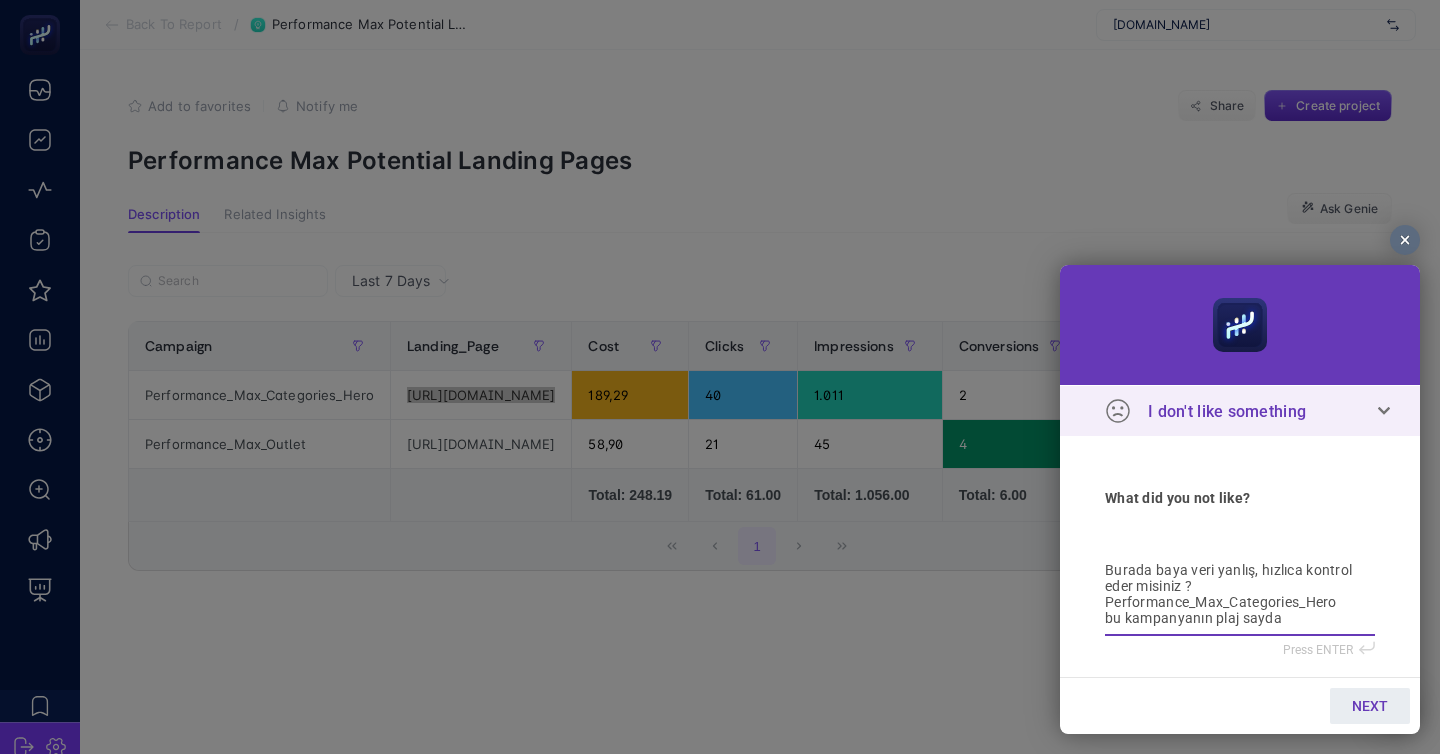 type on "Burada baya veri yanlış, hızlıca kontrol eder misiniz ? Performance_Max_Categories_Hero
bu kampanyanın plaj saydan" 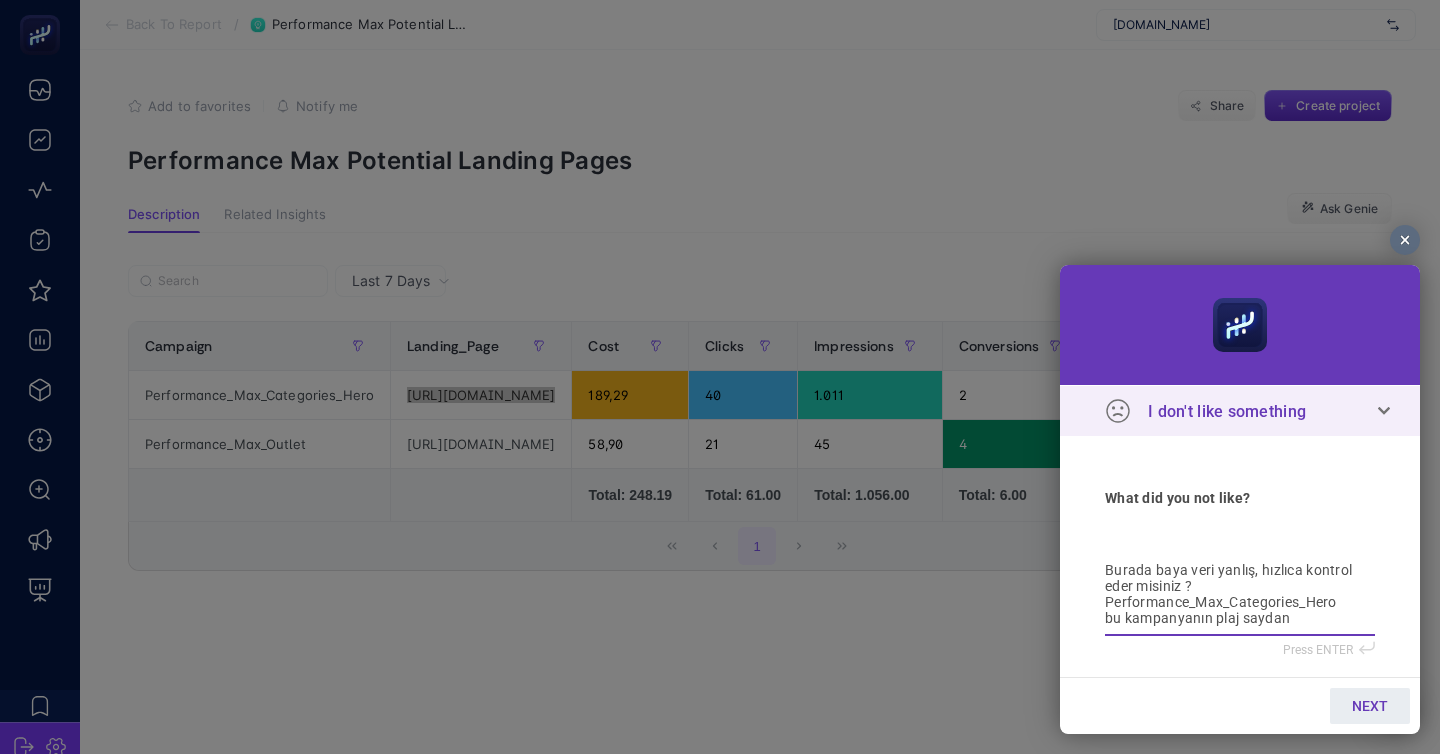 type on "Burada baya veri yanlış, hızlıca kontrol eder misiniz ? Performance_Max_Categories_Hero
bu kampanyanın plaj sayda" 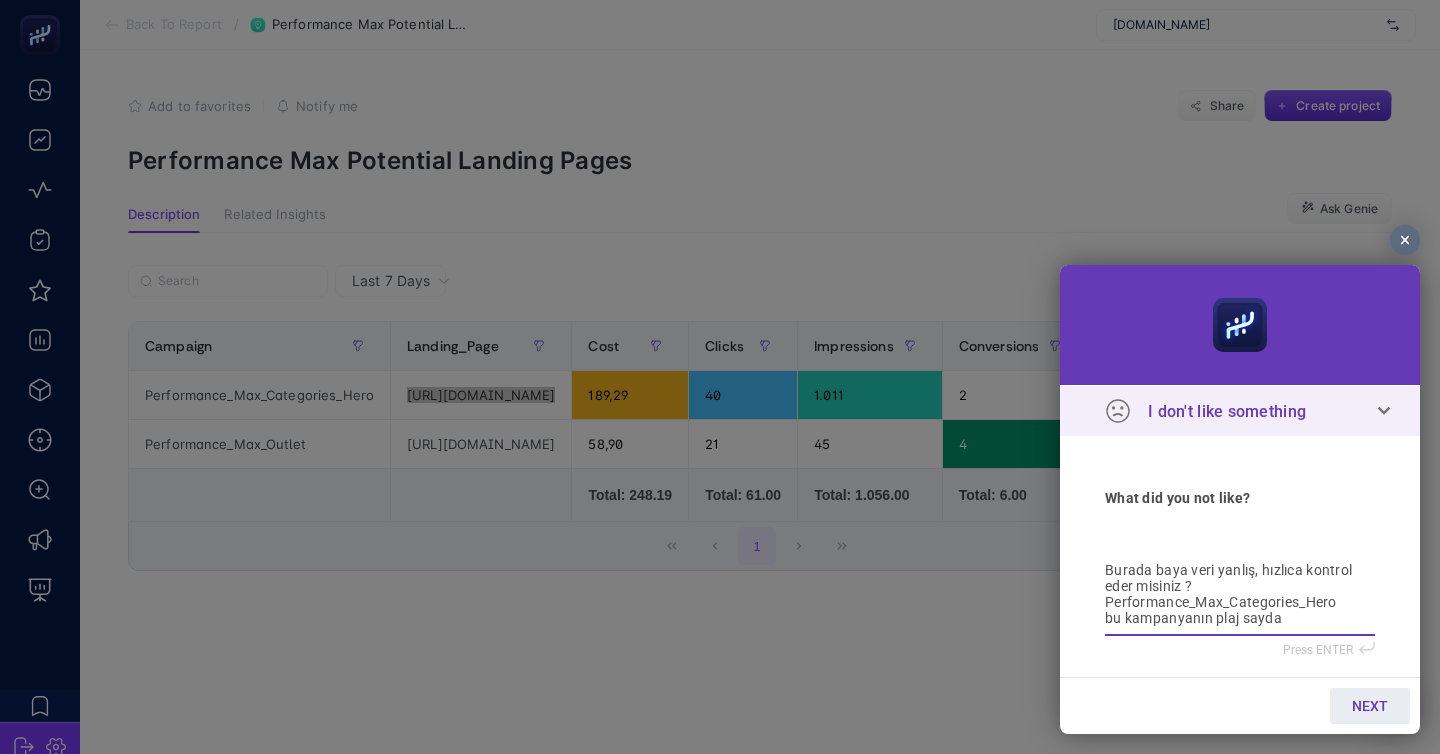 type on "Burada baya veri yanlış, hızlıca kontrol eder misiniz ? Performance_Max_Categories_Hero
bu kampanyanın plaj sayda" 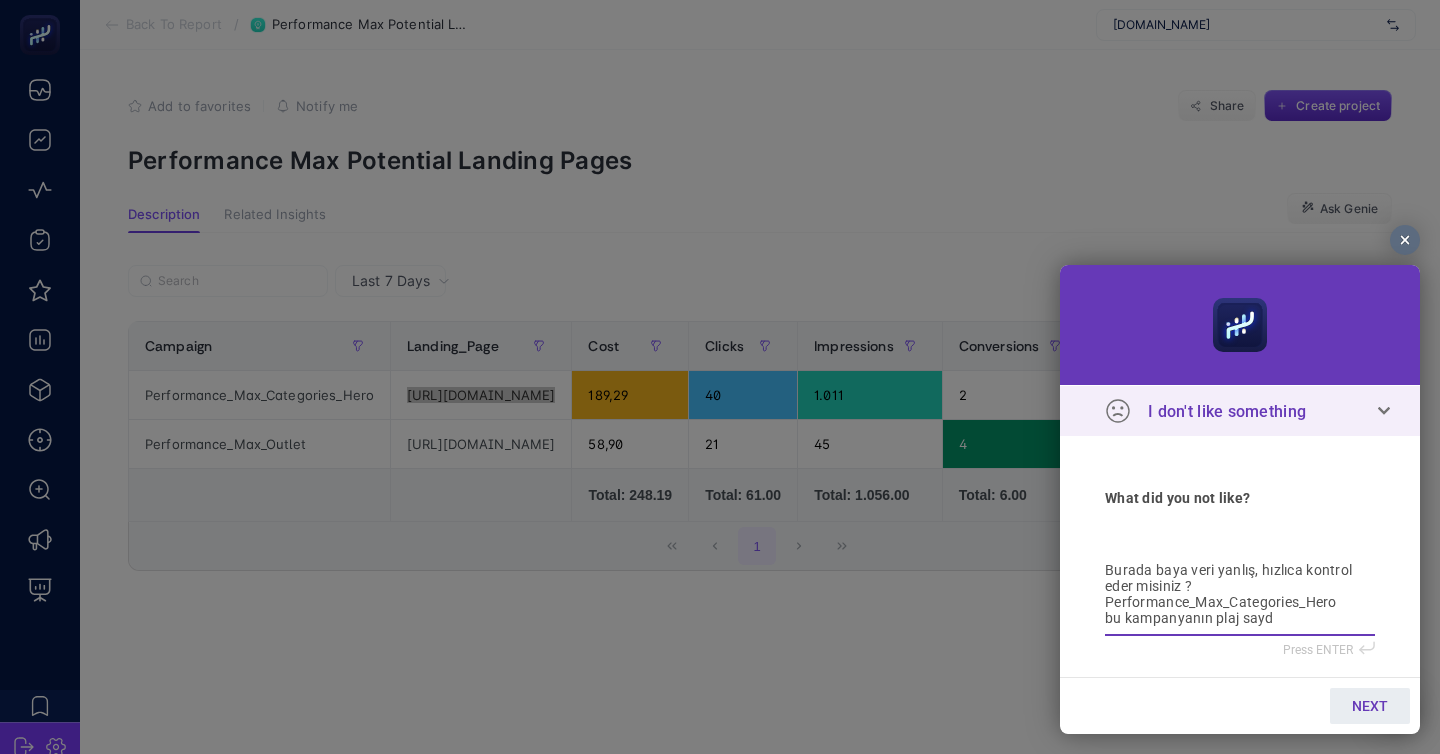 type on "Burada baya veri yanlış, hızlıca kontrol eder misiniz ? Performance_Max_Categories_Hero
bu kampanyanın plaj say" 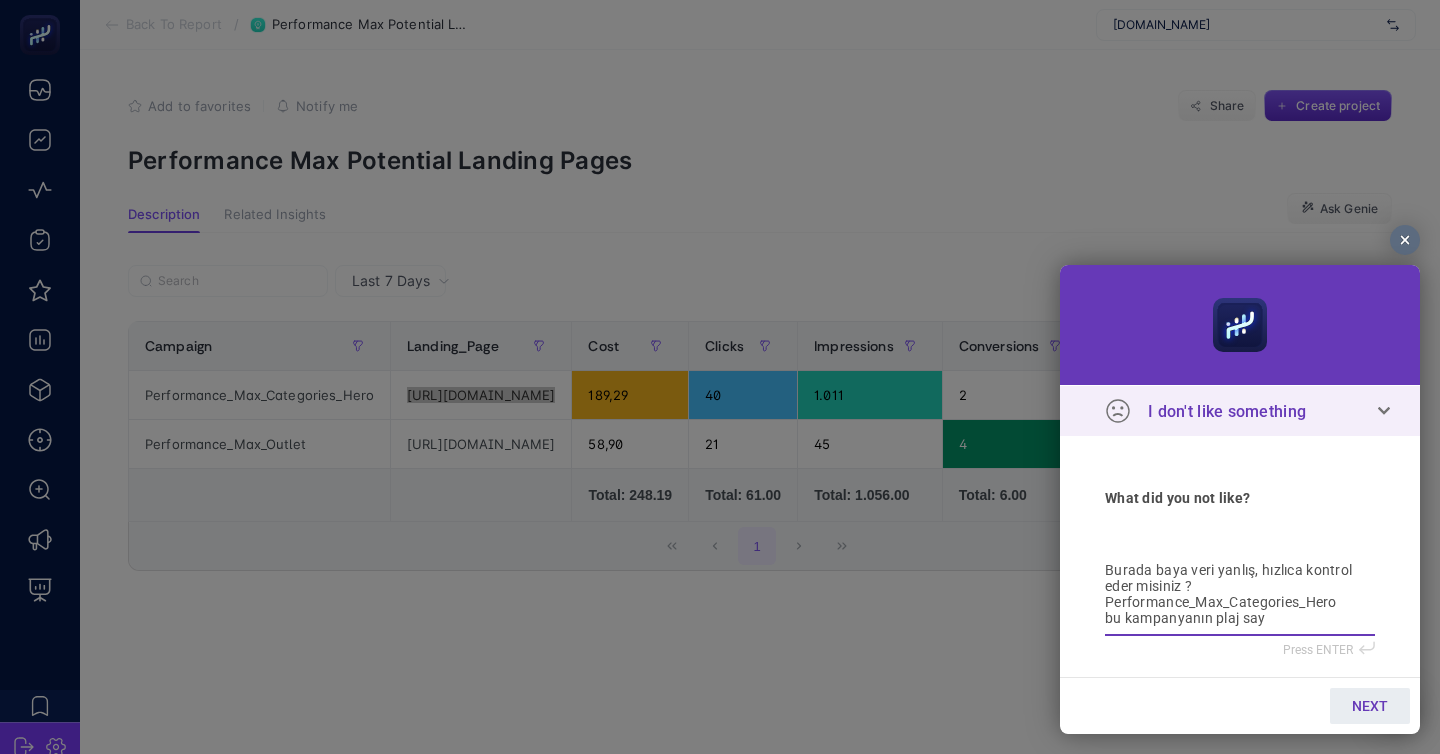 type on "Burada baya veri yanlış, hızlıca kontrol eder misiniz ? Performance_Max_Categories_Hero
bu kampanyanın plaj sayf" 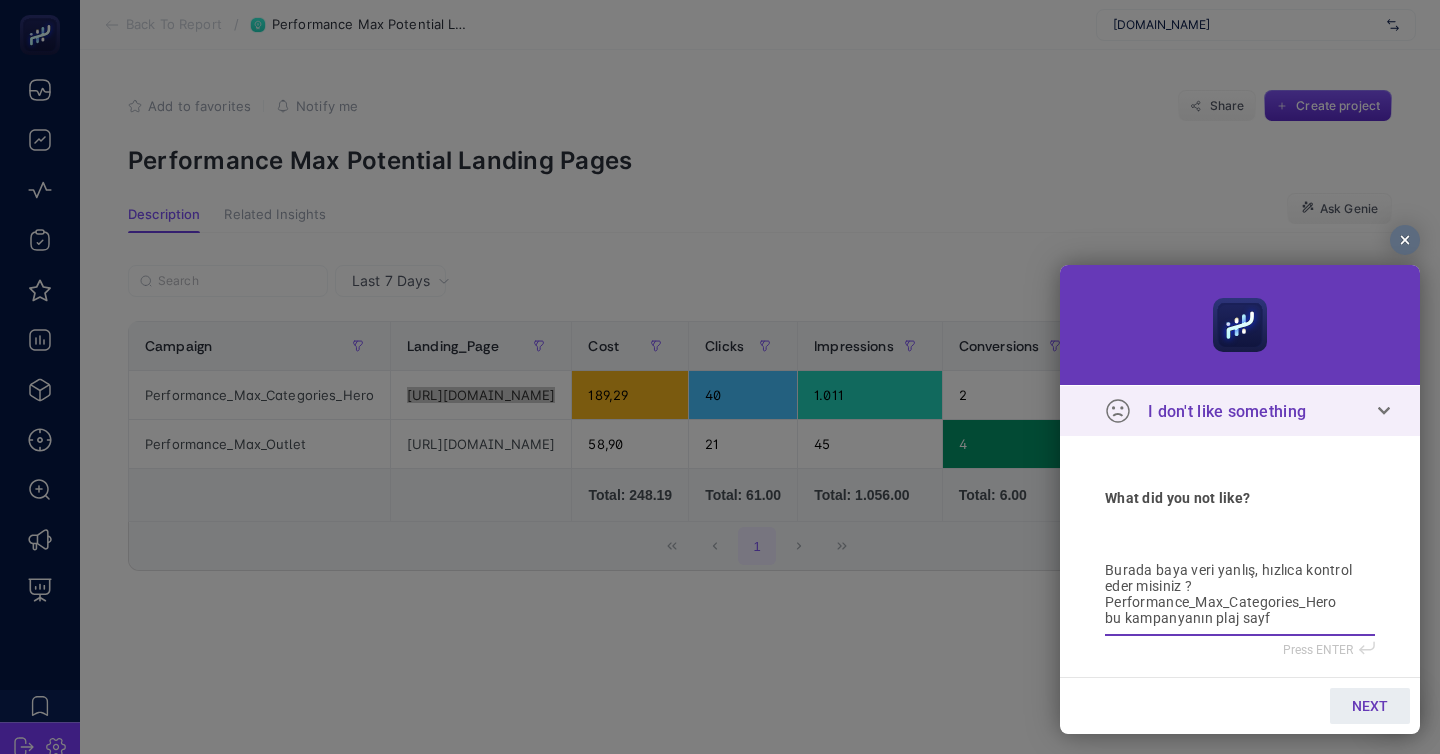 type on "Burada baya veri yanlış, hızlıca kontrol eder misiniz ? Performance_Max_Categories_Hero
bu kampanyanın plaj sayfa" 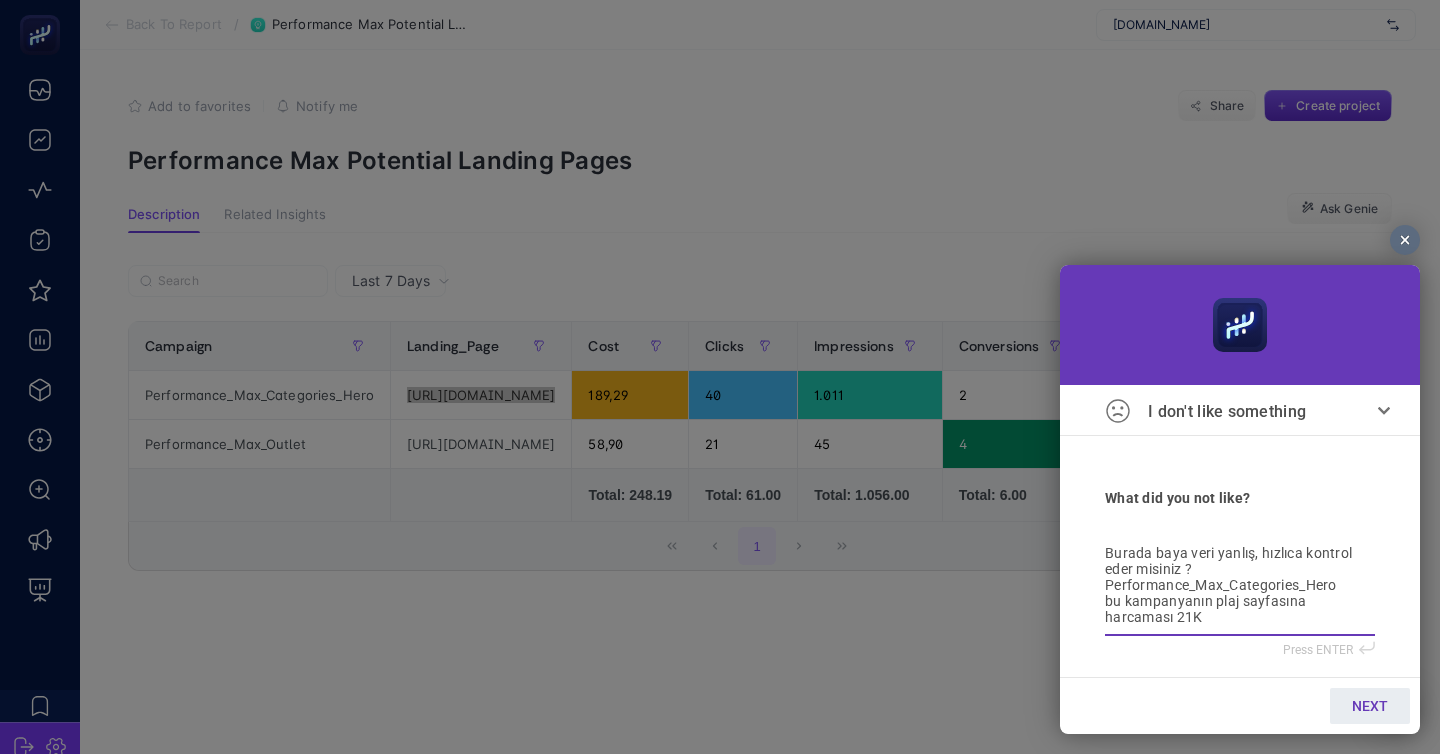 click on "NEXT" at bounding box center [1370, 706] 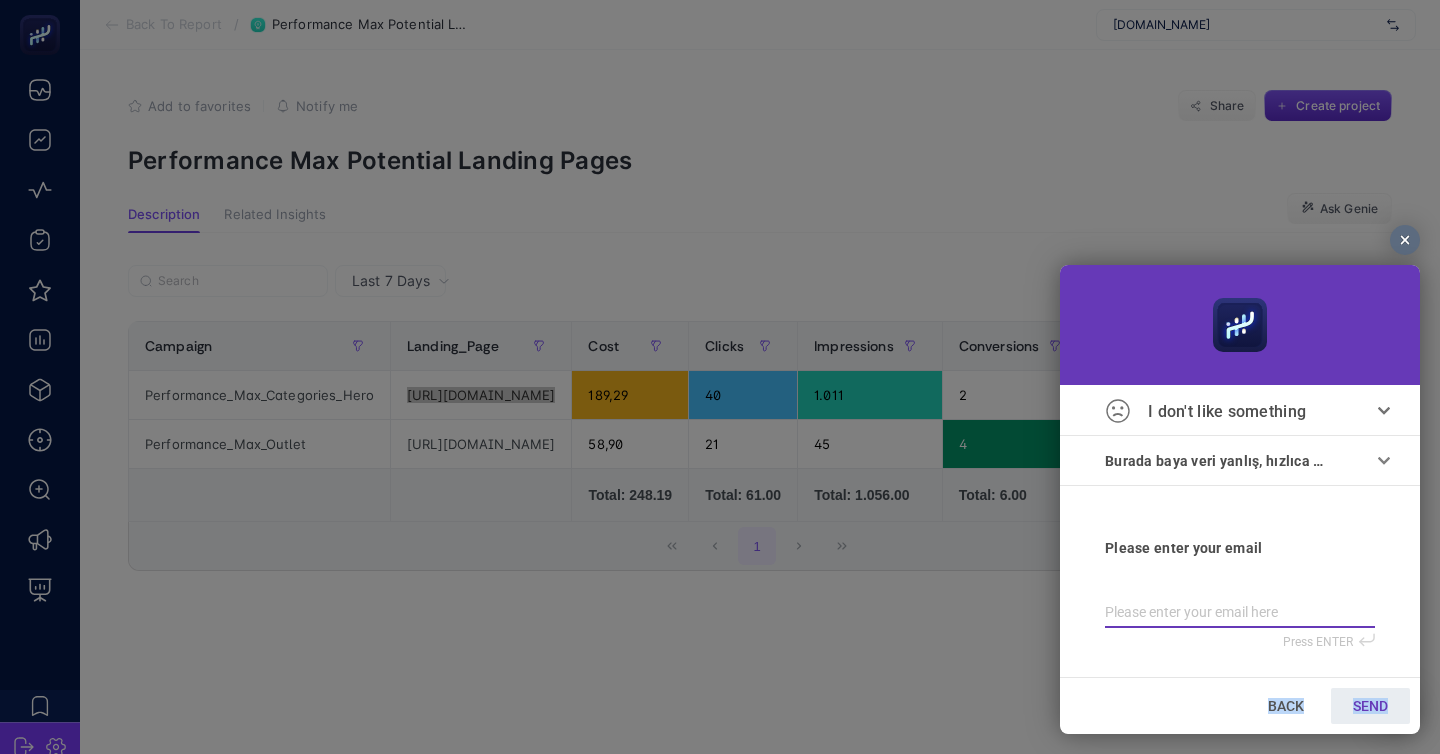 click on "SEND" at bounding box center [1370, 706] 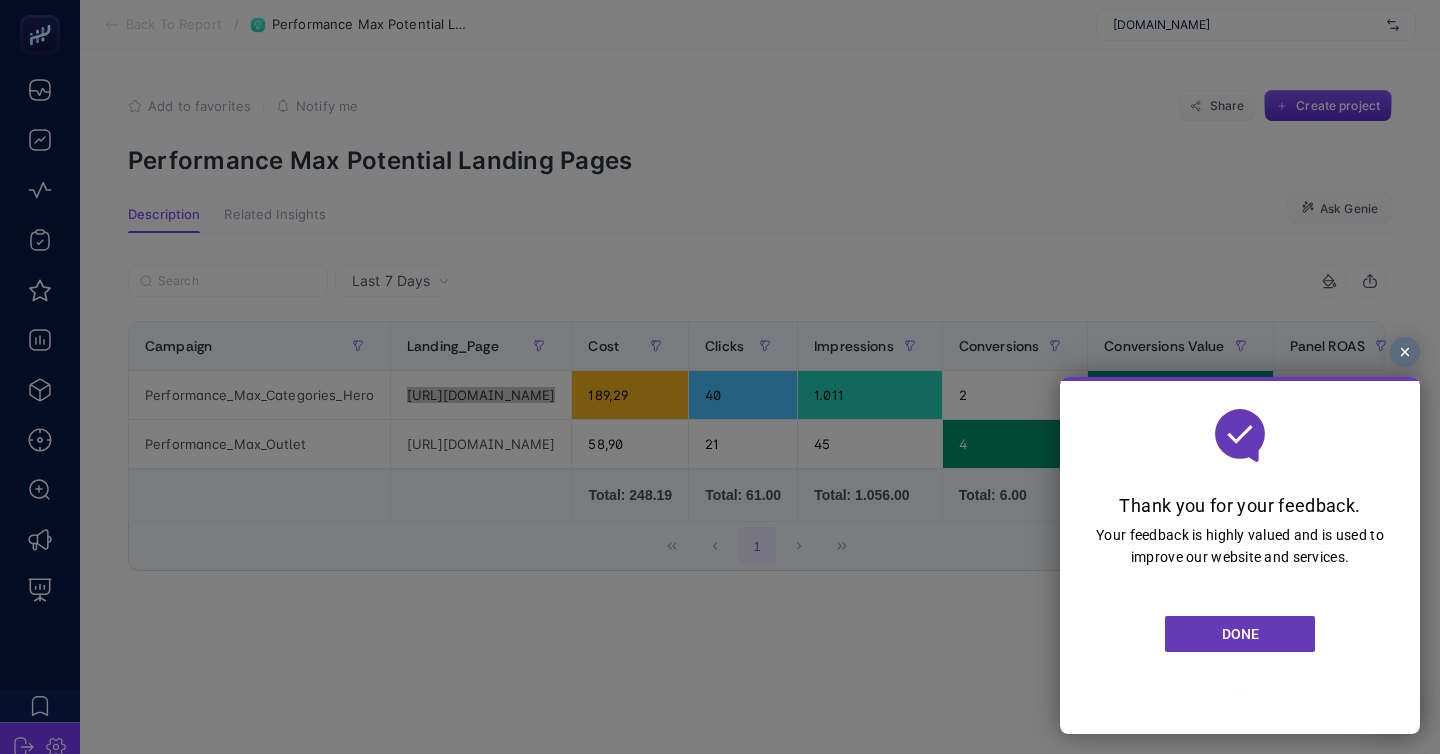 click on "DONE" at bounding box center [1240, 634] 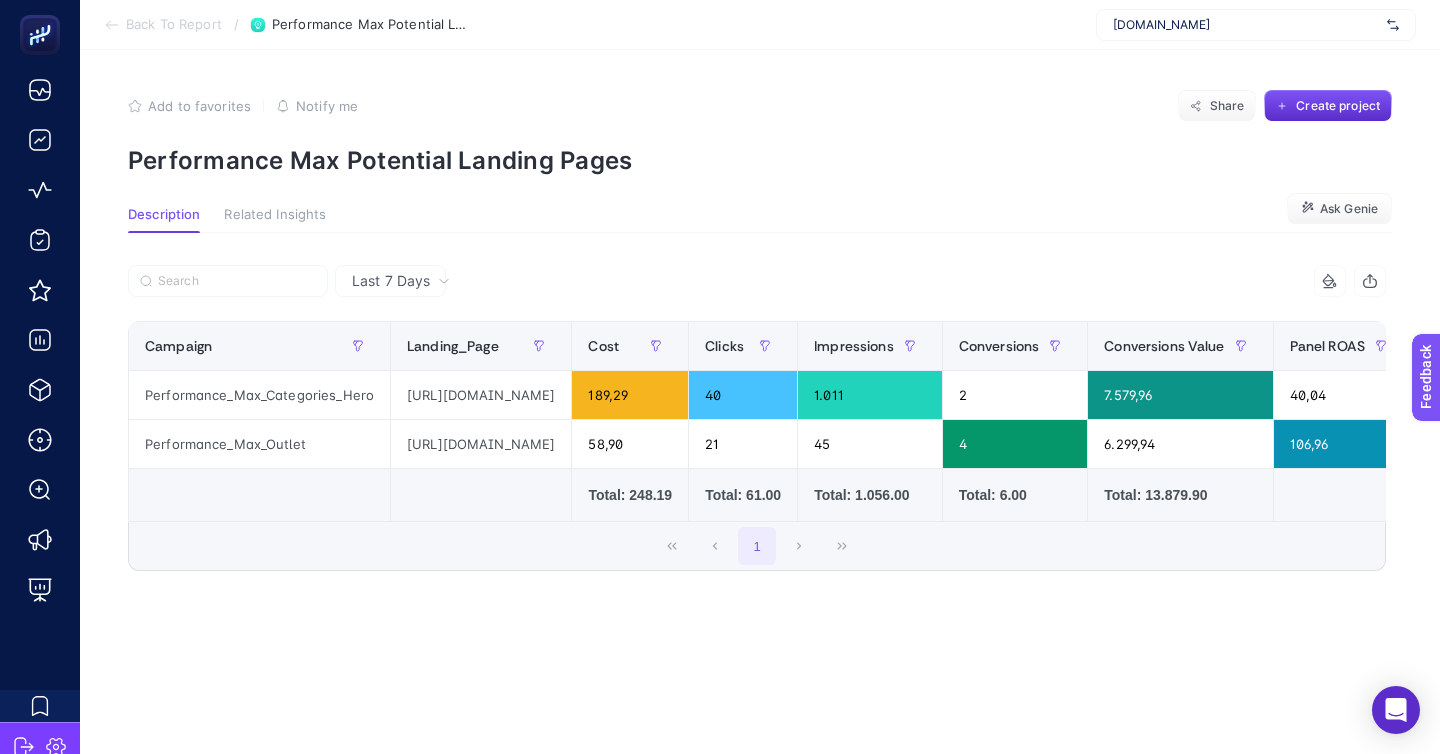 click on "Back To Report" at bounding box center (174, 25) 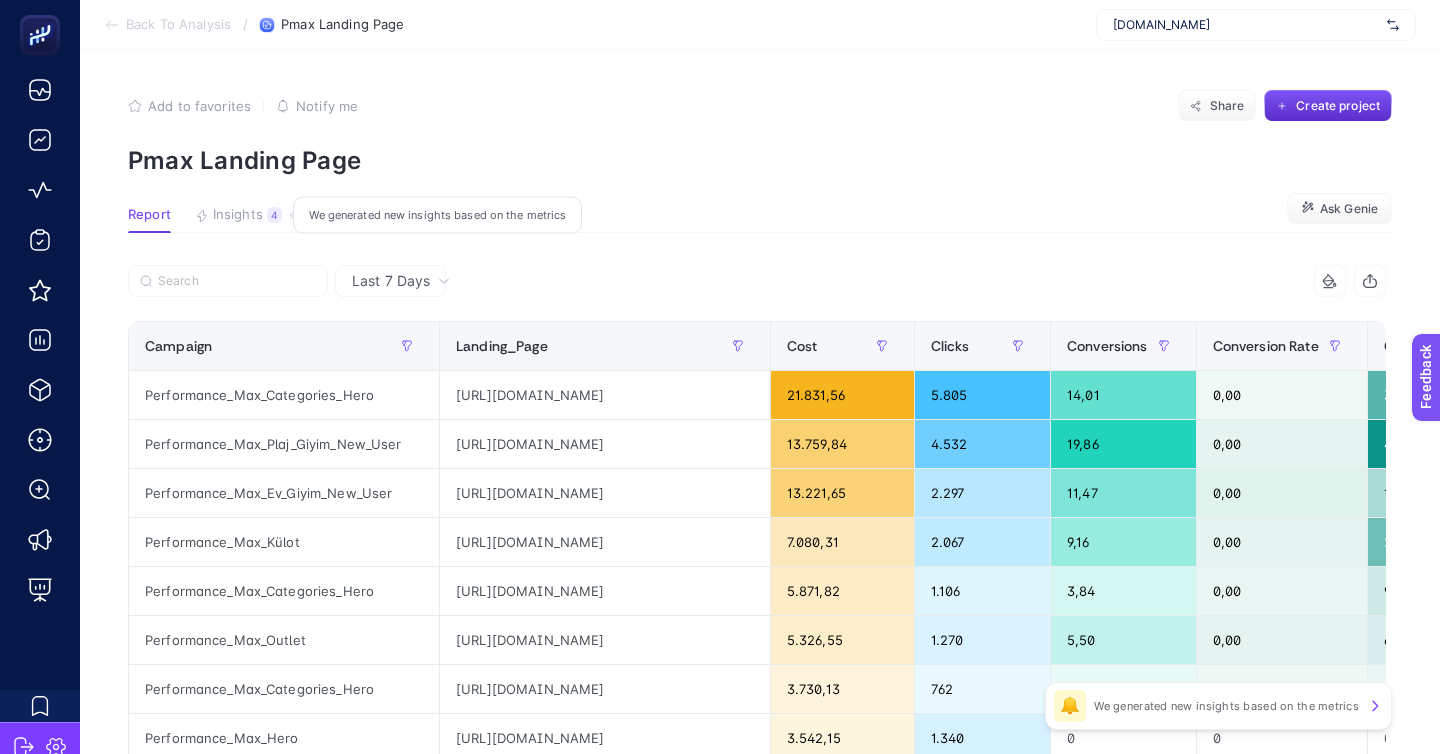click on "Insights" at bounding box center (238, 215) 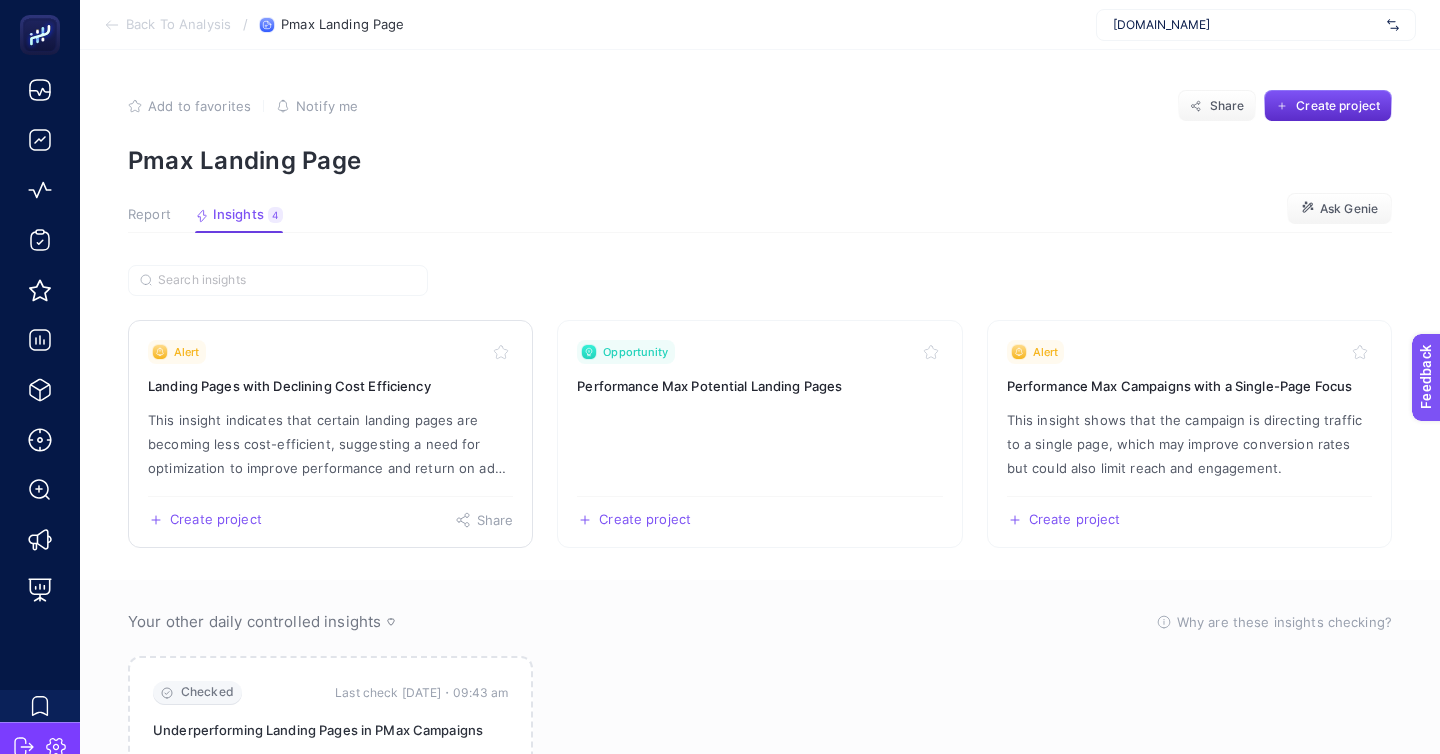 click on "Alert Landing Pages with Declining Cost Efficiency This insight indicates that certain landing pages are becoming less cost-efficient, suggesting a need for optimization to improve performance and return on ad spend.  Create project   Share" 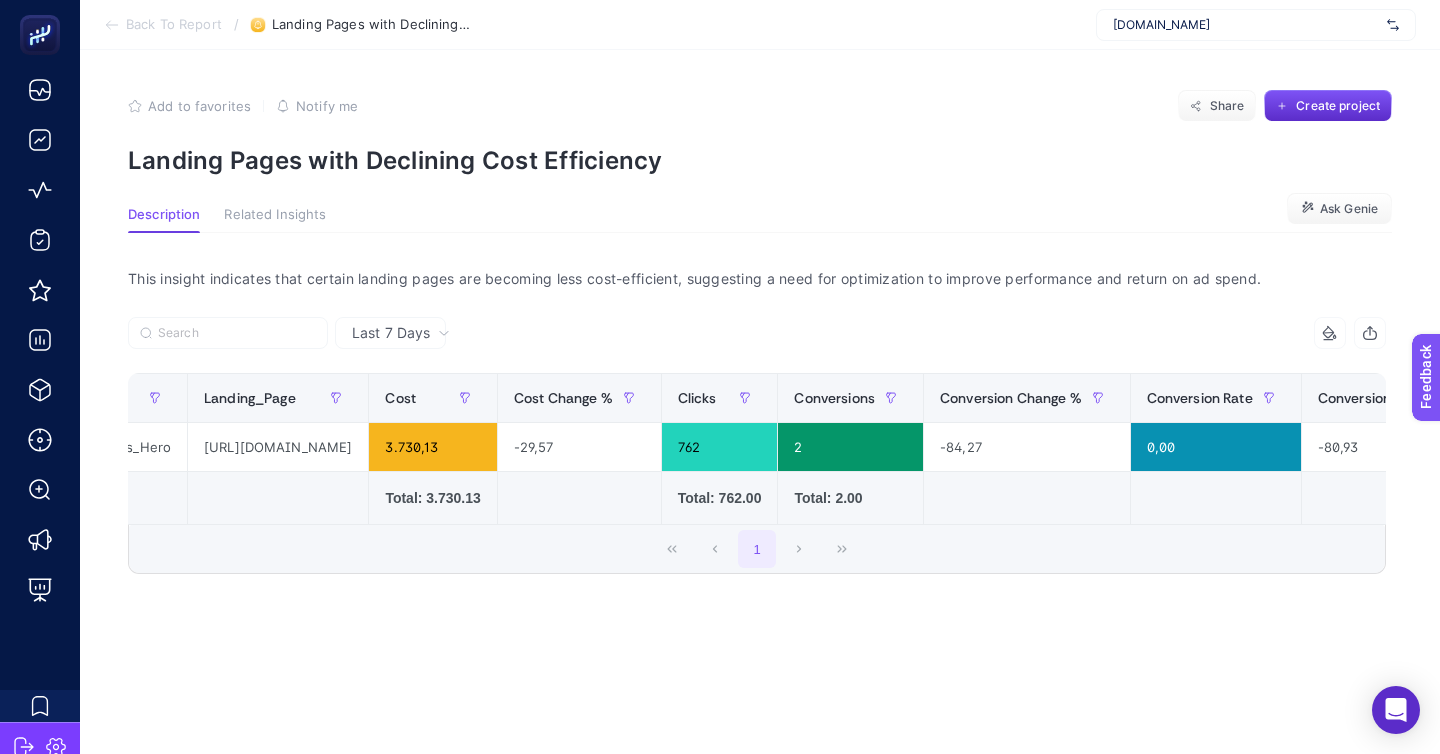 scroll, scrollTop: 0, scrollLeft: 0, axis: both 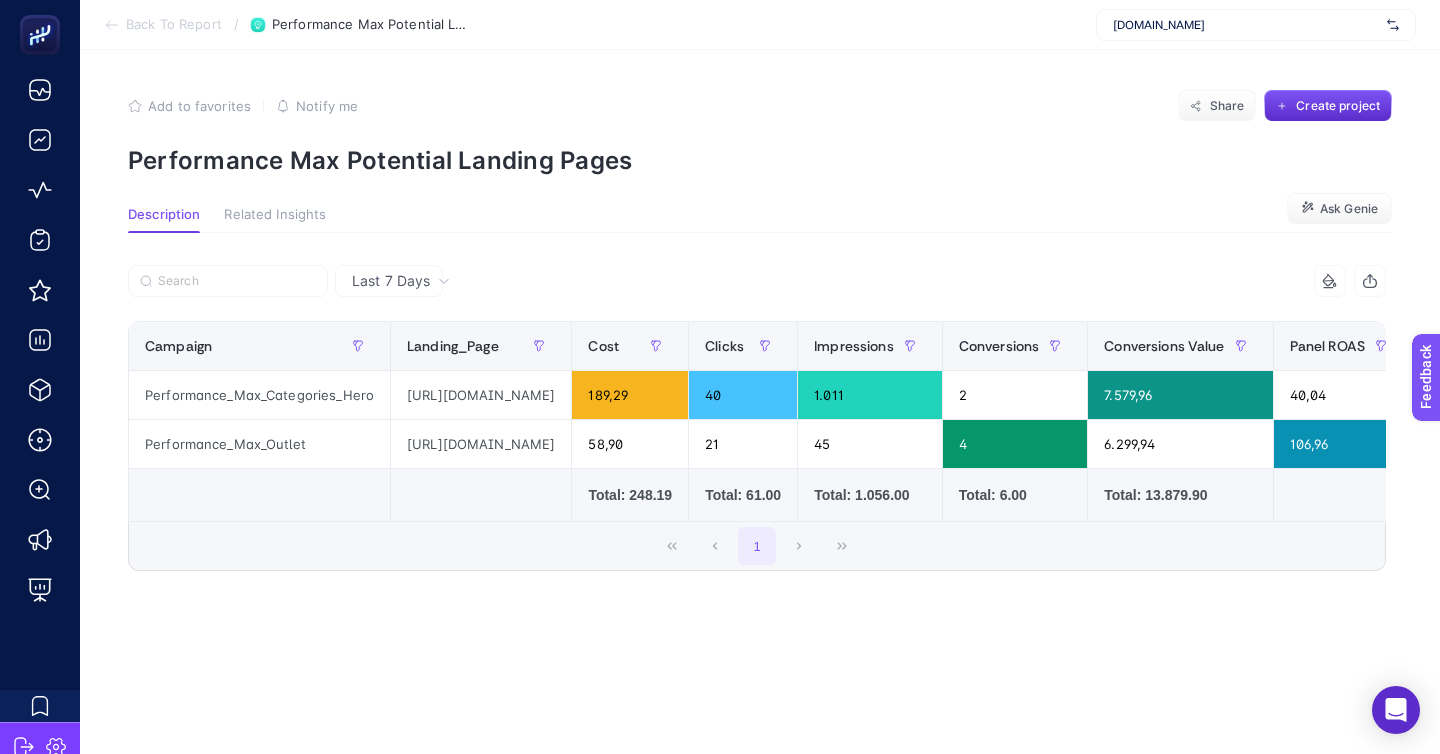 click on "Back To Report / Performance Max Potential Landing Pages www.suwen.com.tr" 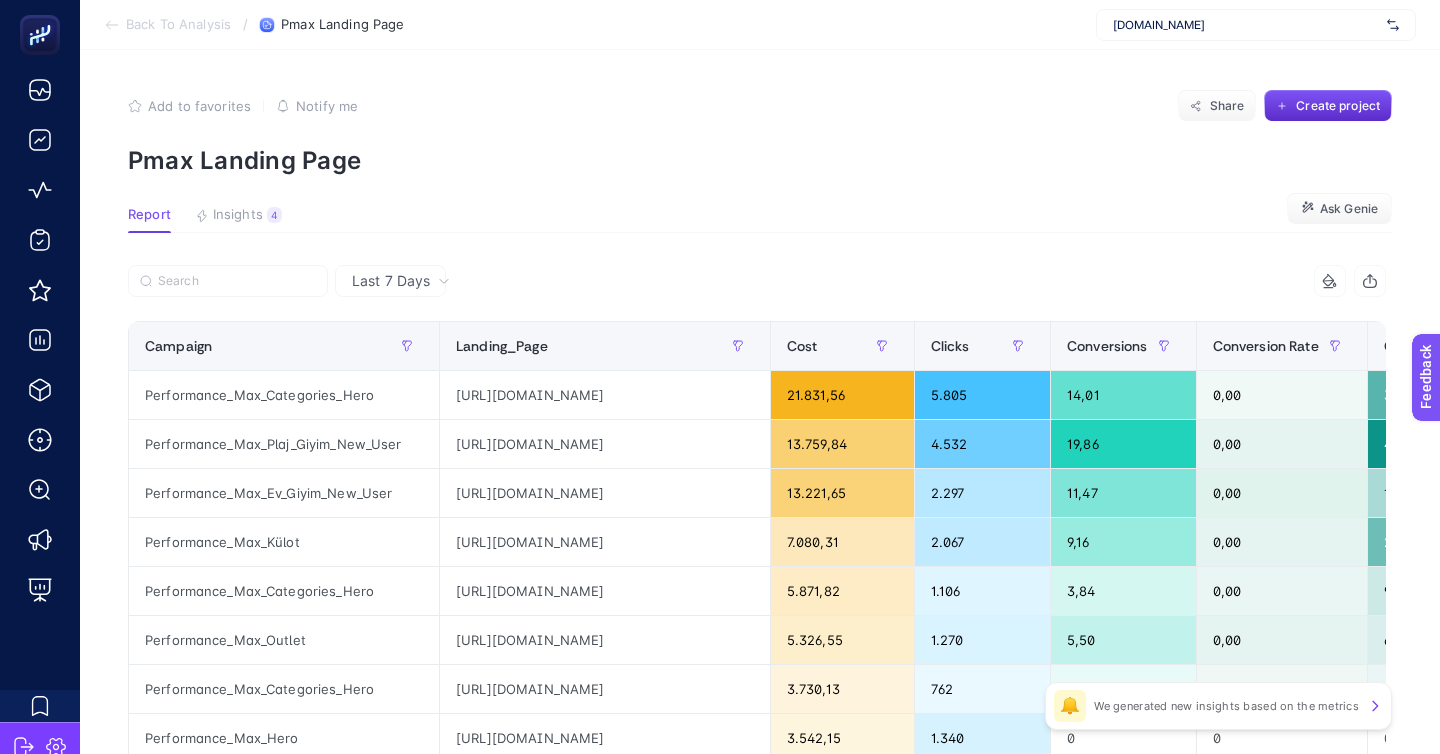 click on "Last 7 Days" at bounding box center [757, 281] 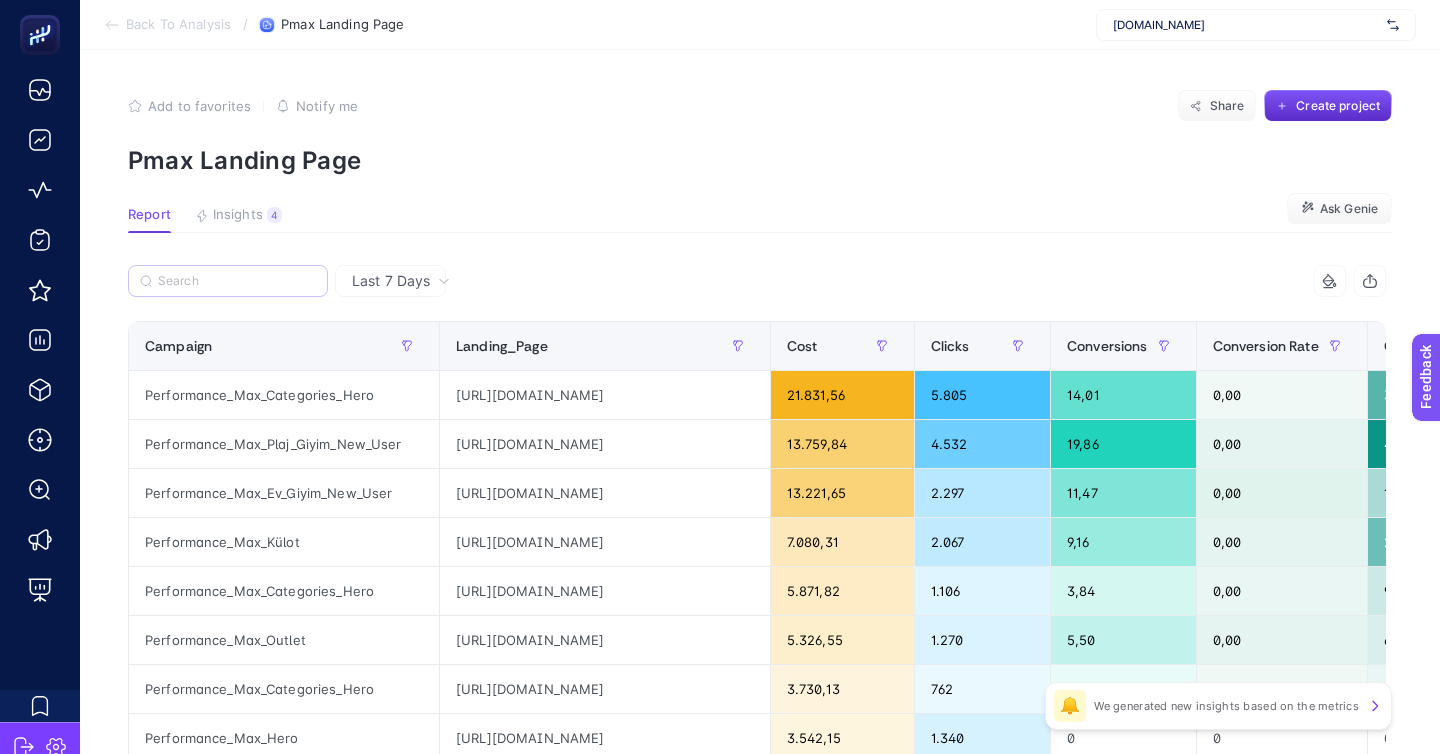 click at bounding box center [228, 281] 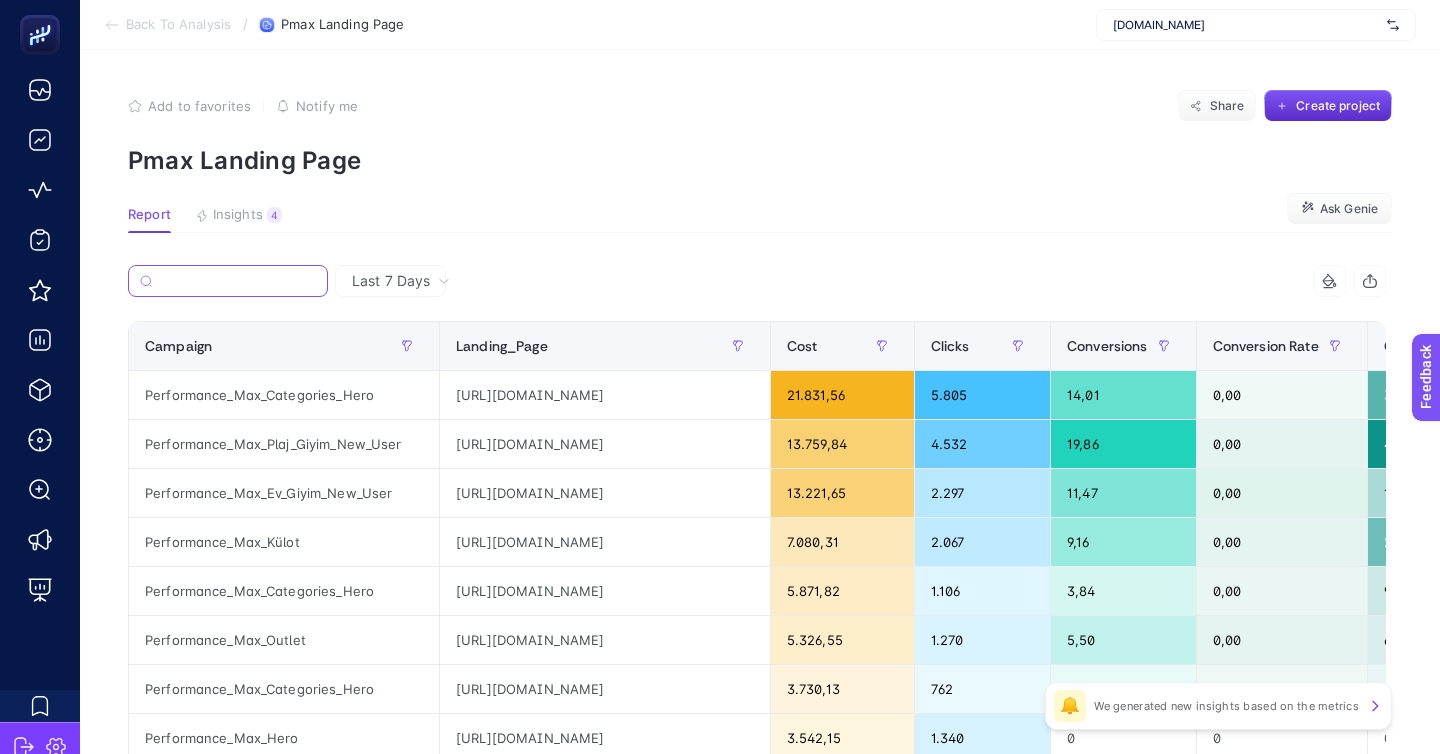 paste on "Performance_Max_Categories_Hero" 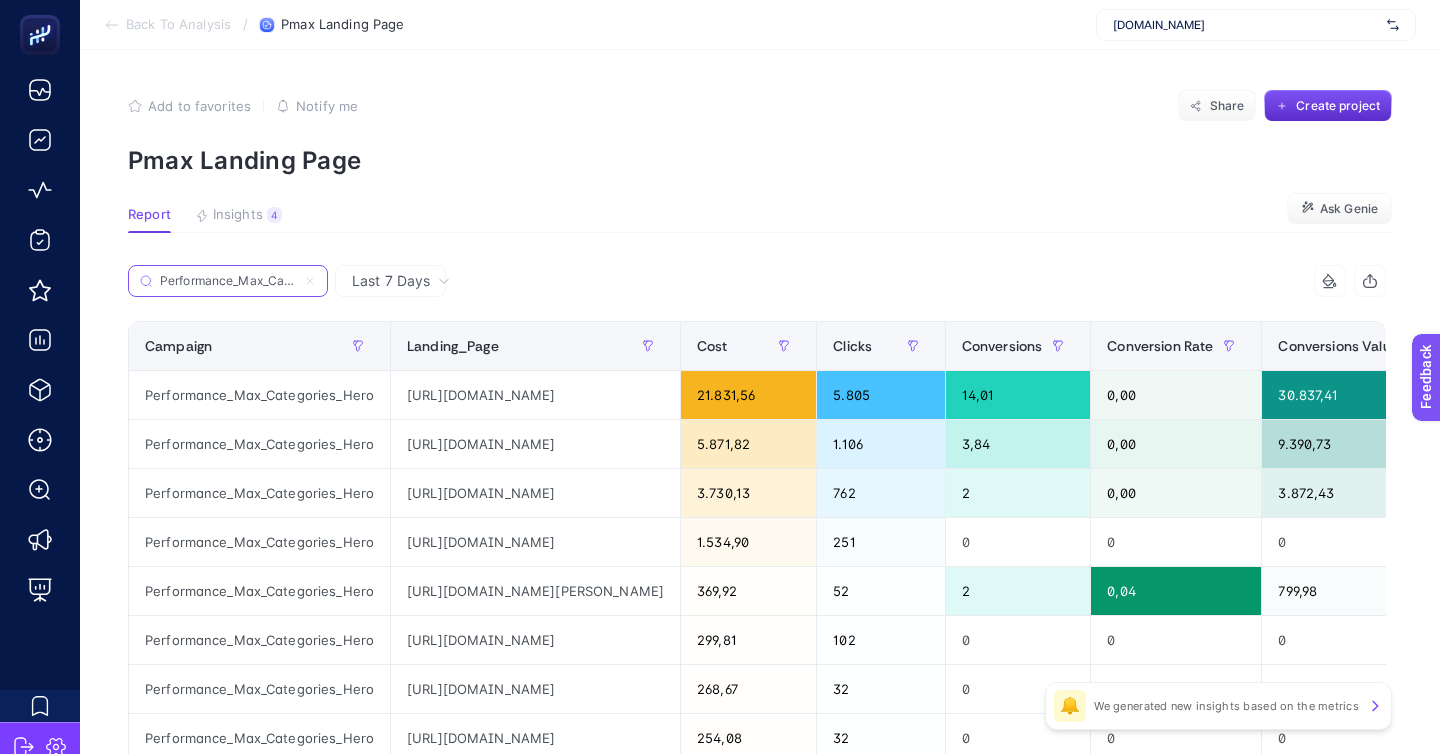 scroll, scrollTop: 0, scrollLeft: 24, axis: horizontal 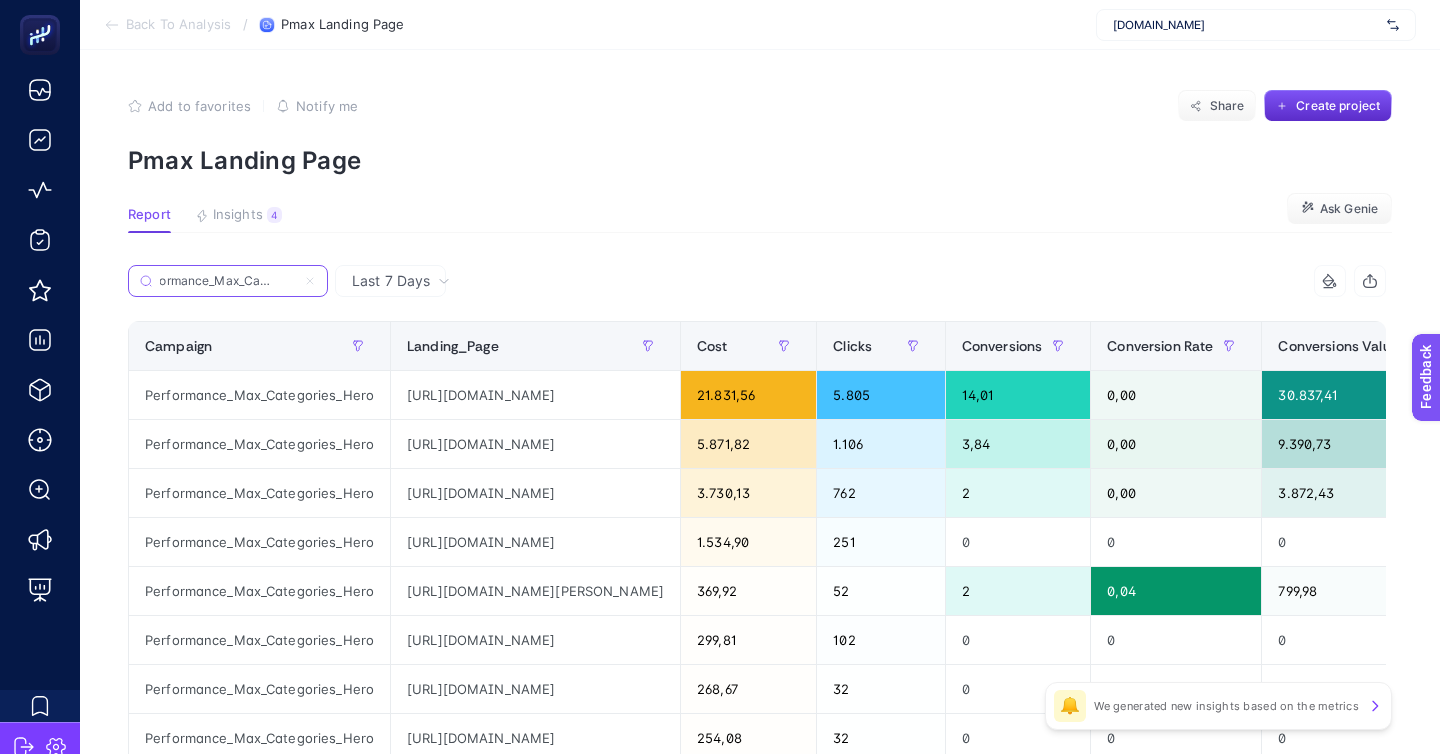 type on "Performance_Max_Categories_Hero" 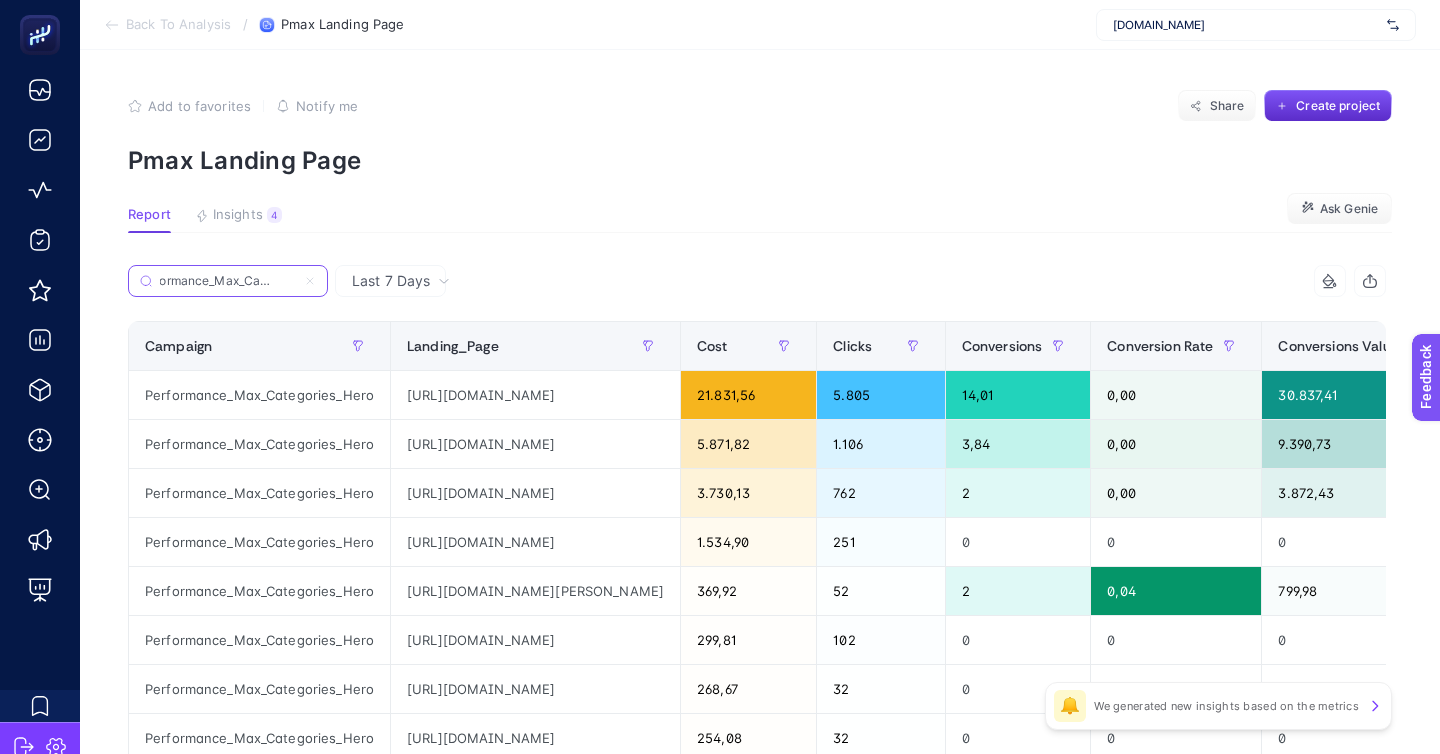 scroll, scrollTop: 0, scrollLeft: 0, axis: both 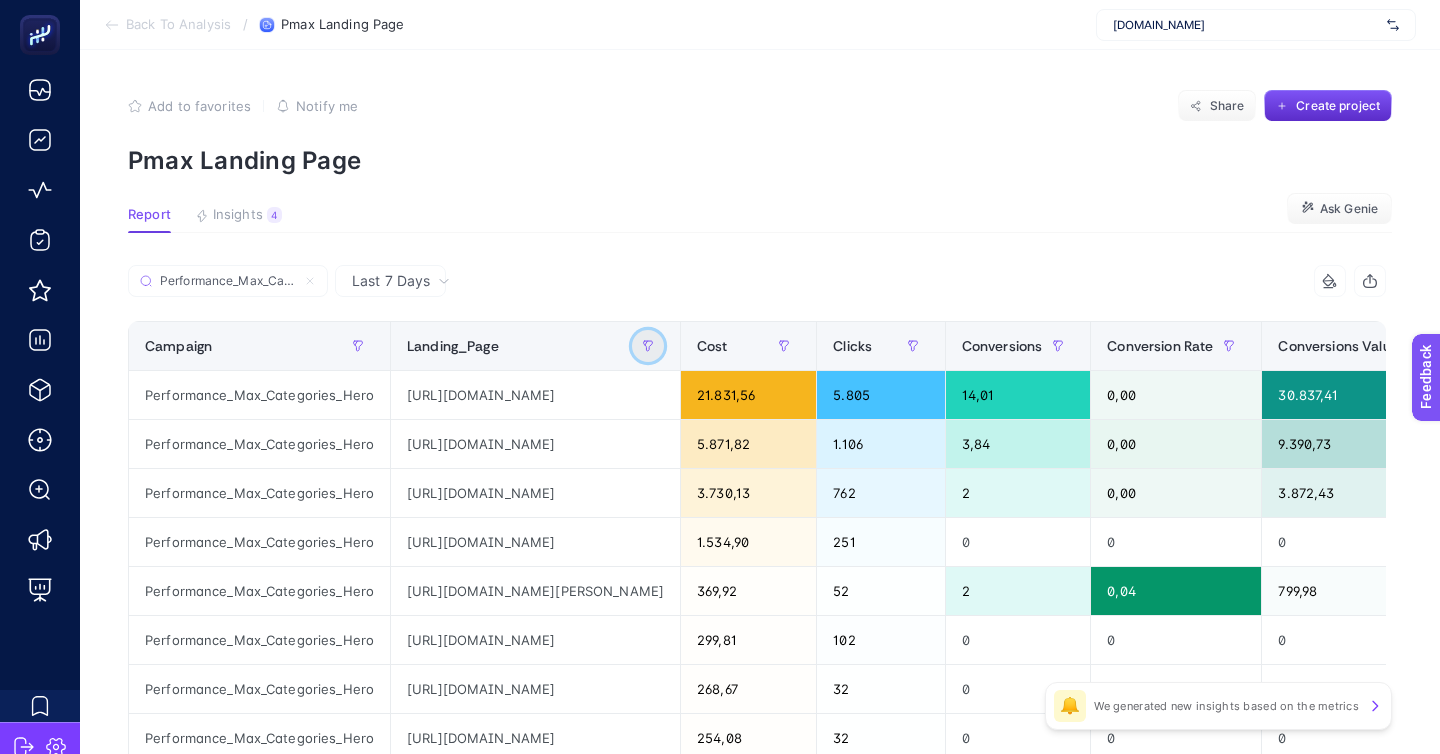 click at bounding box center (648, 346) 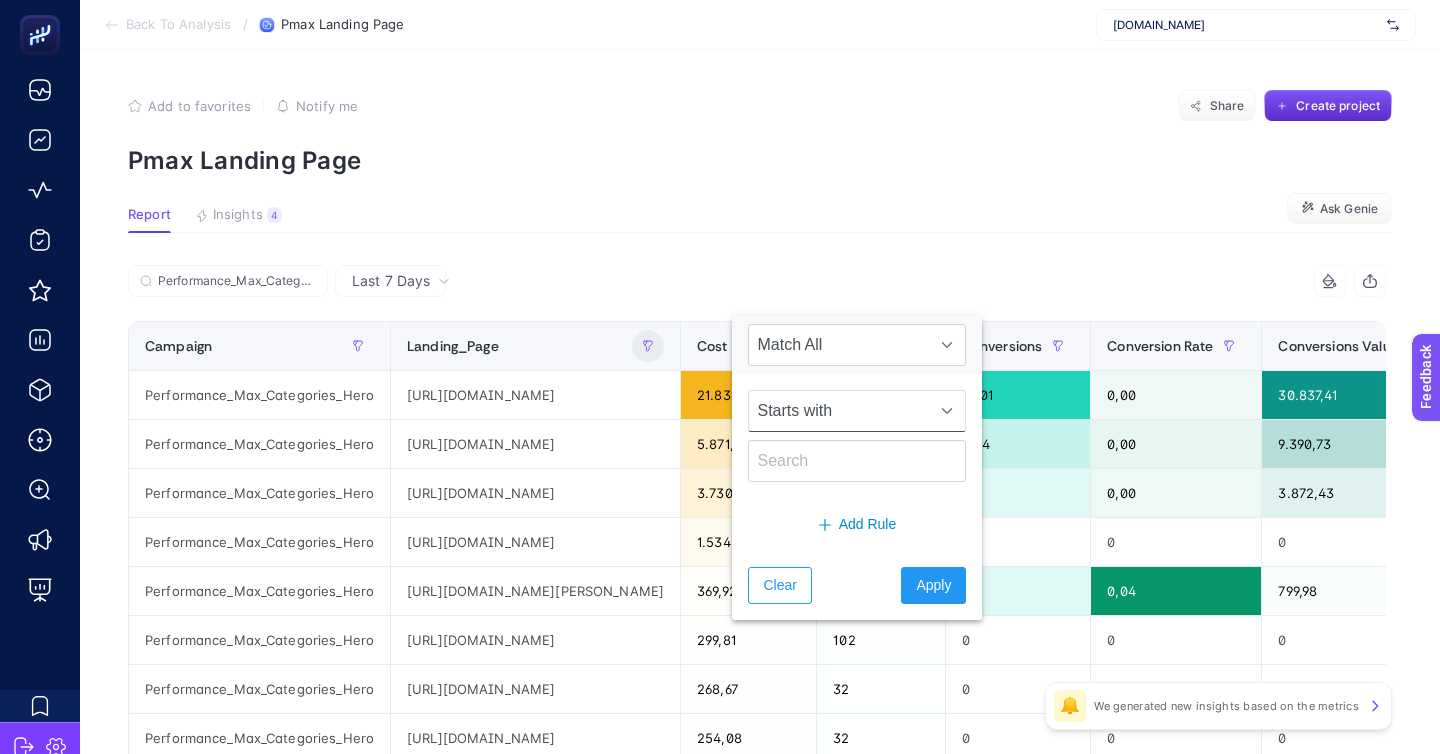 click on "Starts with" at bounding box center [838, 411] 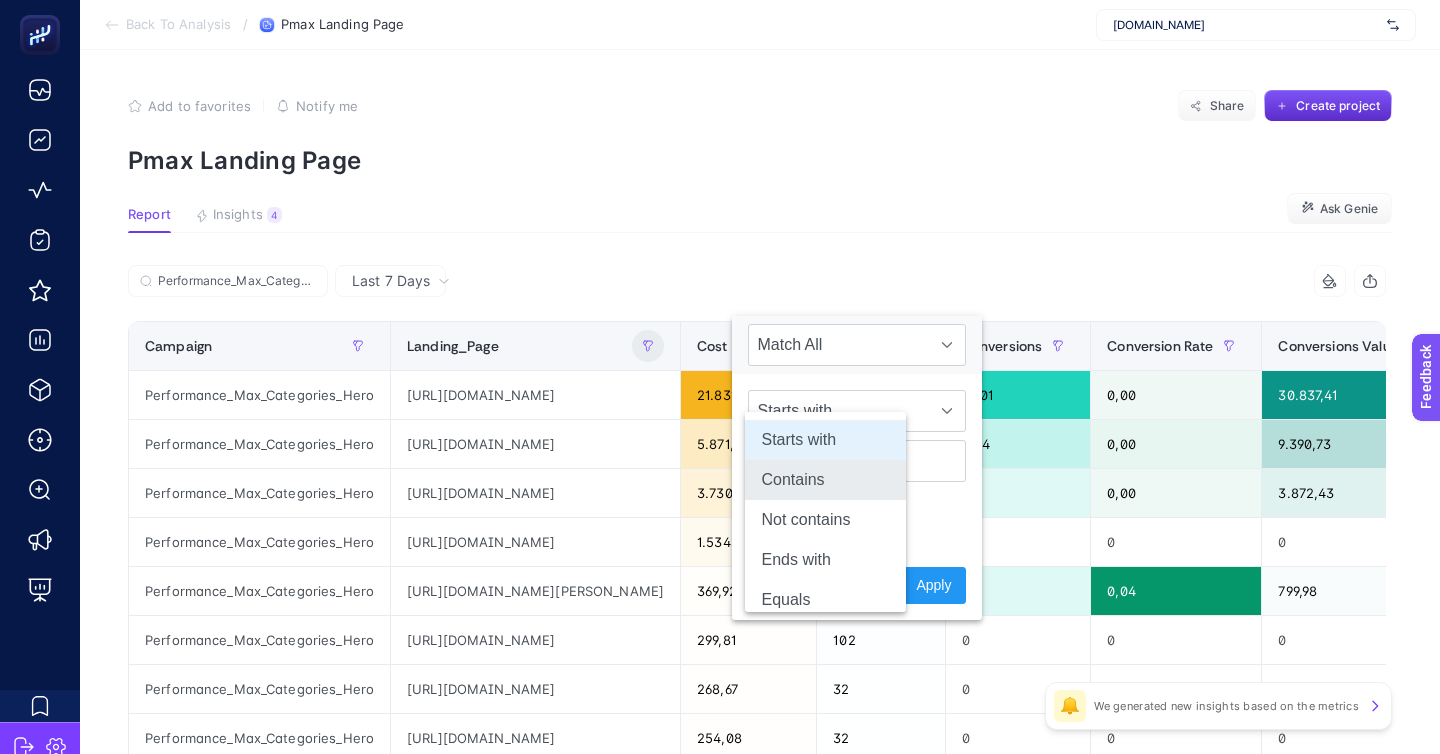 click on "Contains" 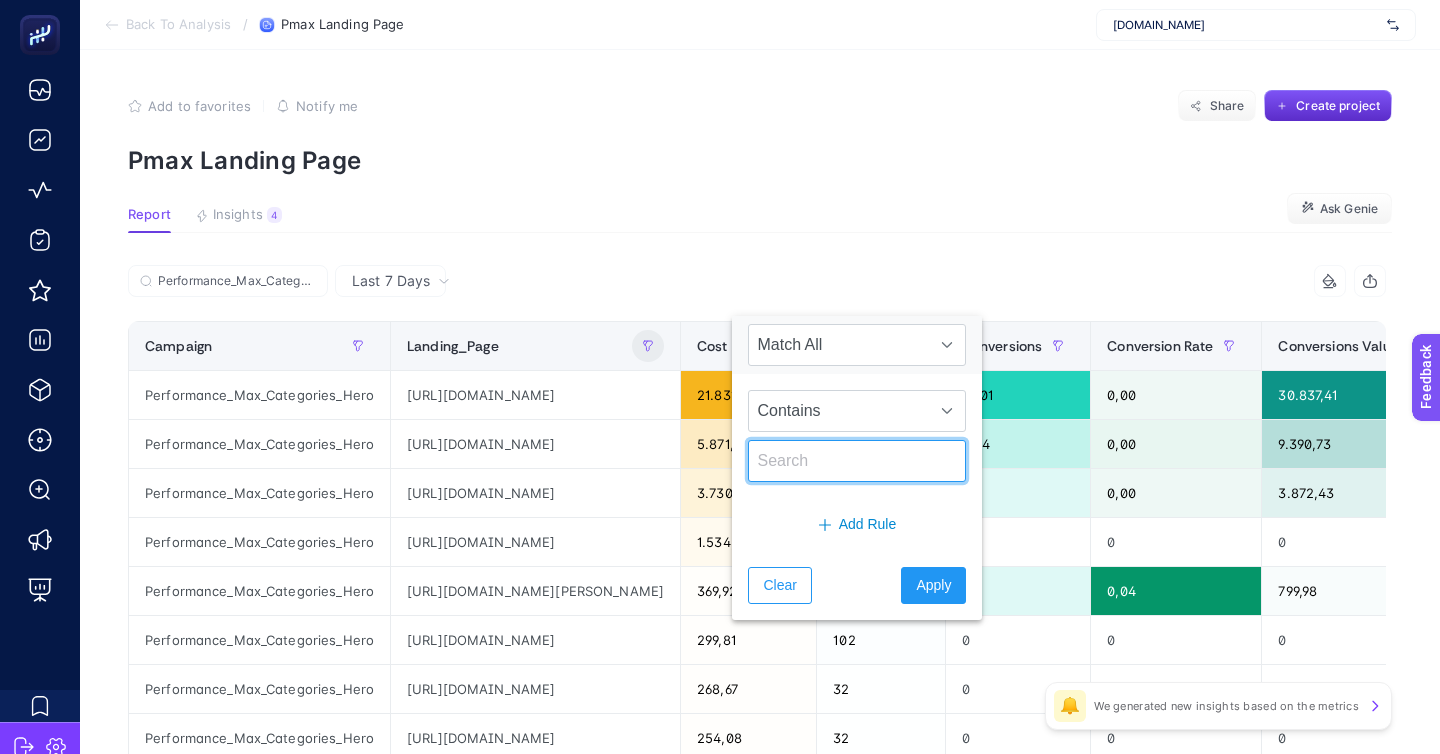click 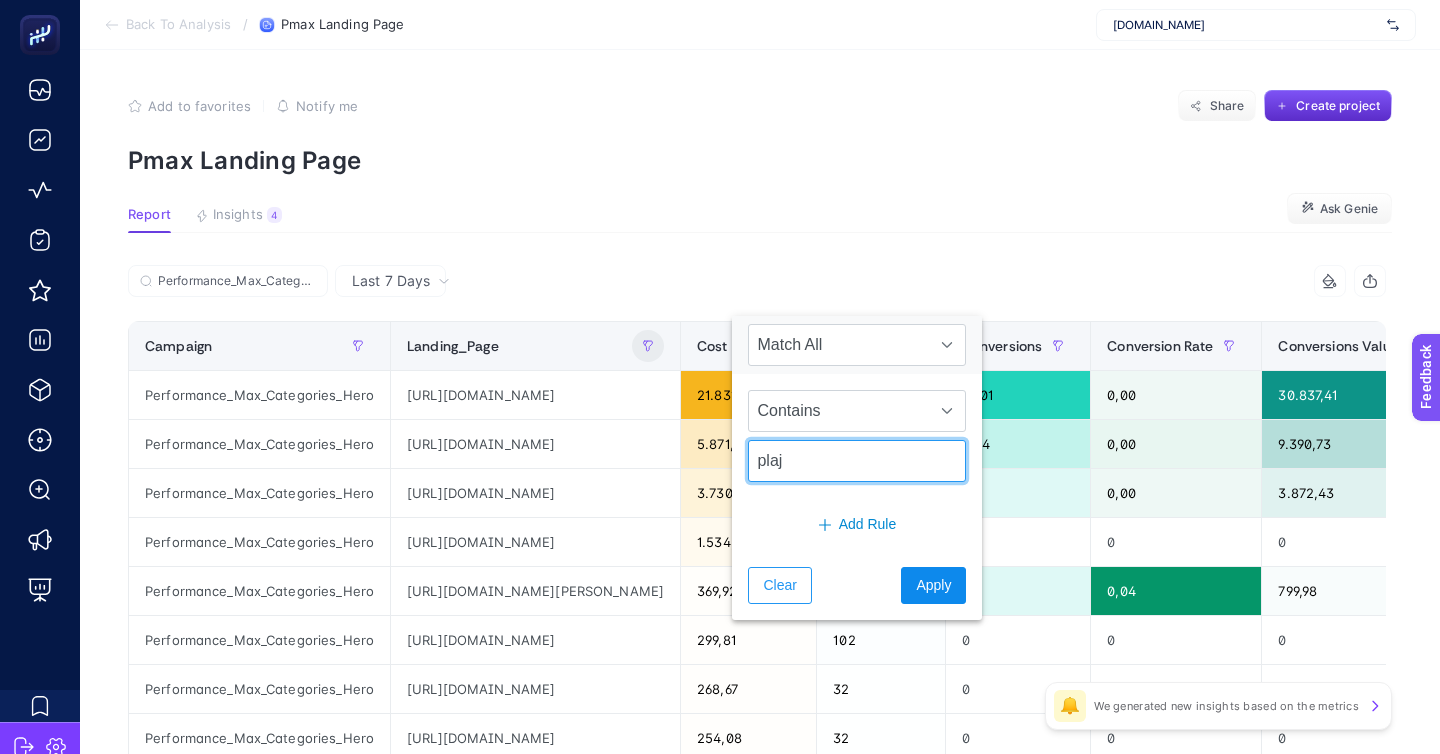 type on "plaj" 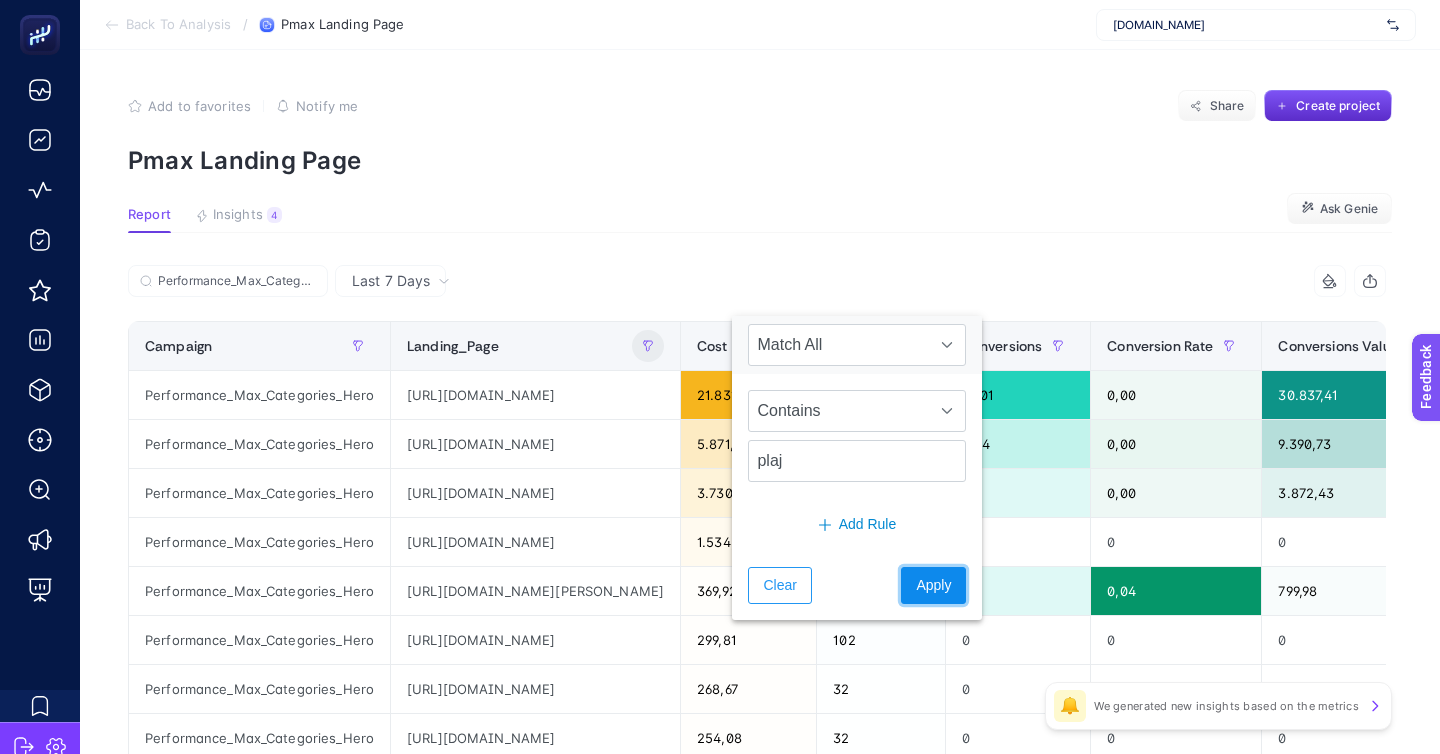 click on "Apply" 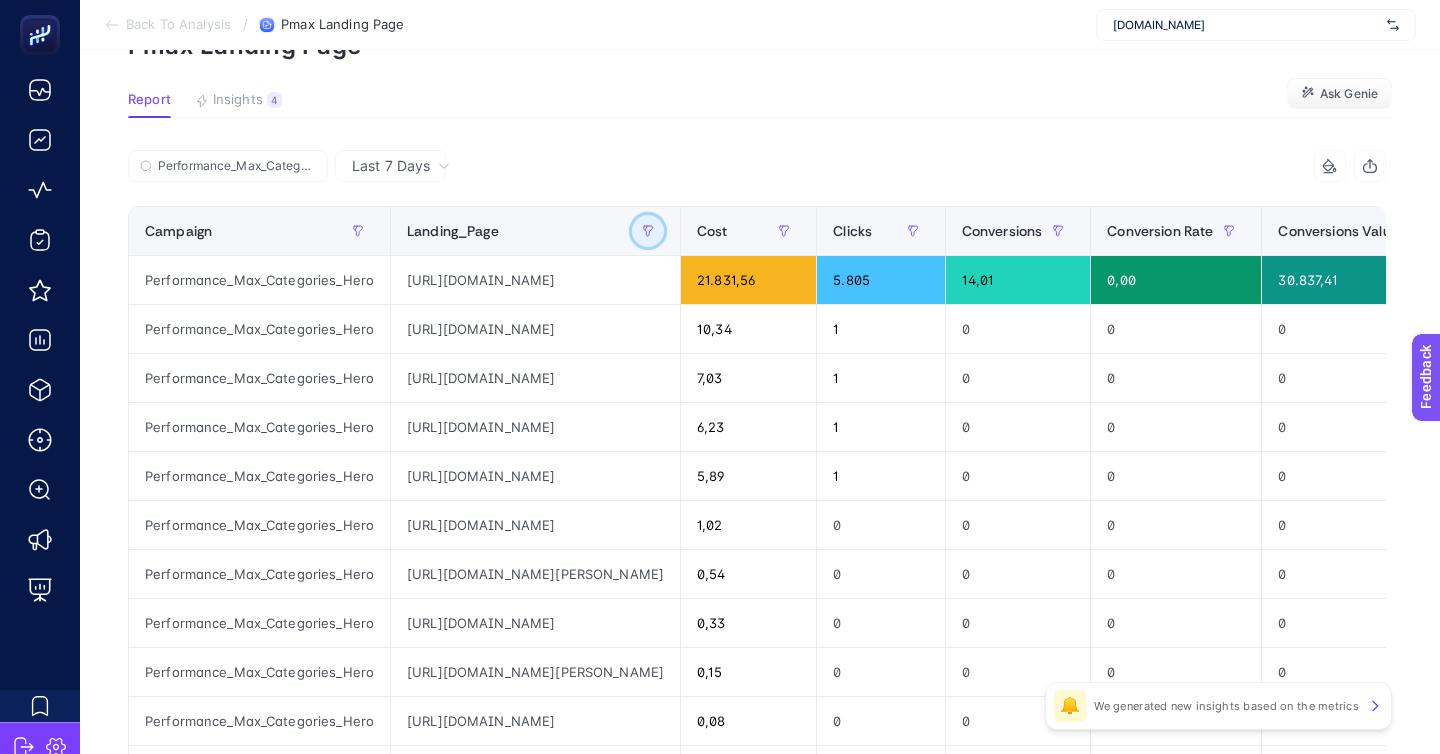 scroll, scrollTop: 105, scrollLeft: 0, axis: vertical 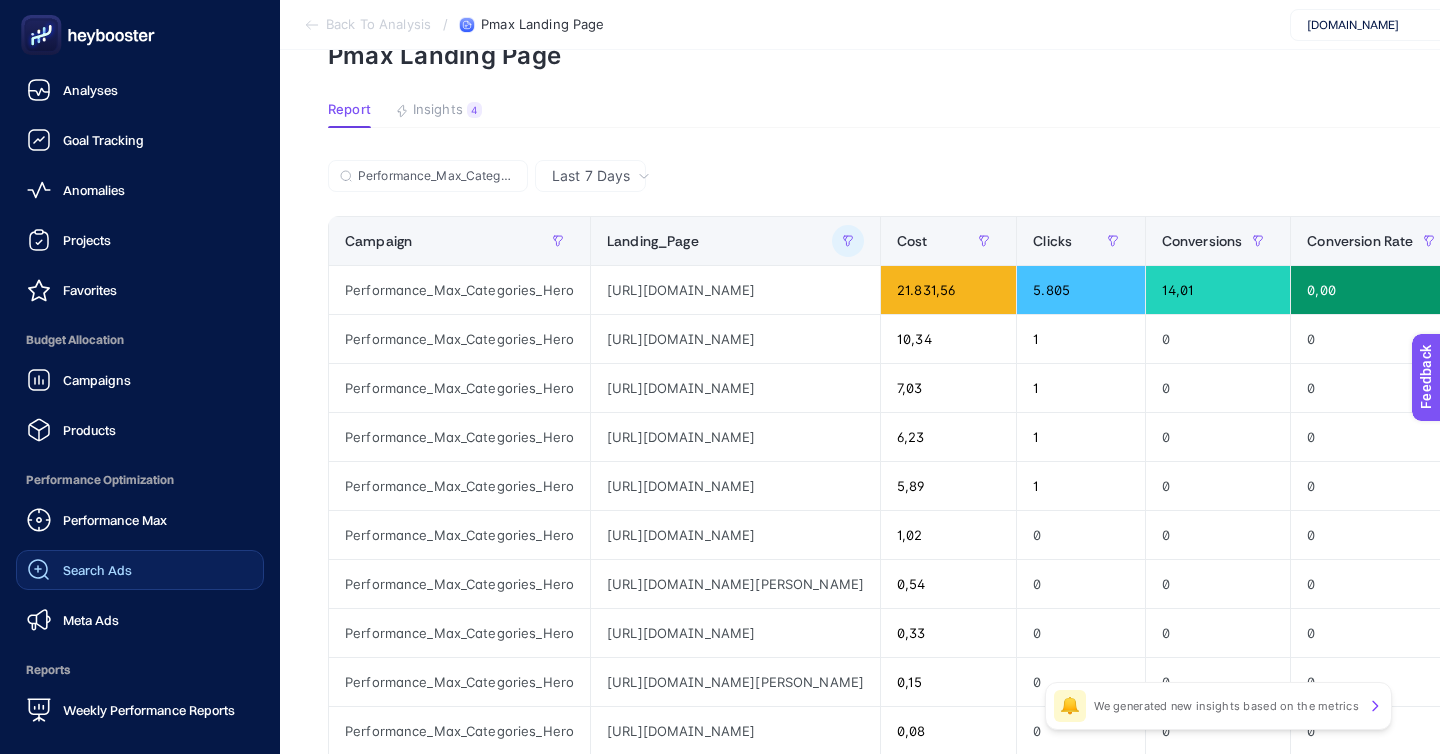 click on "Search Ads" at bounding box center (97, 570) 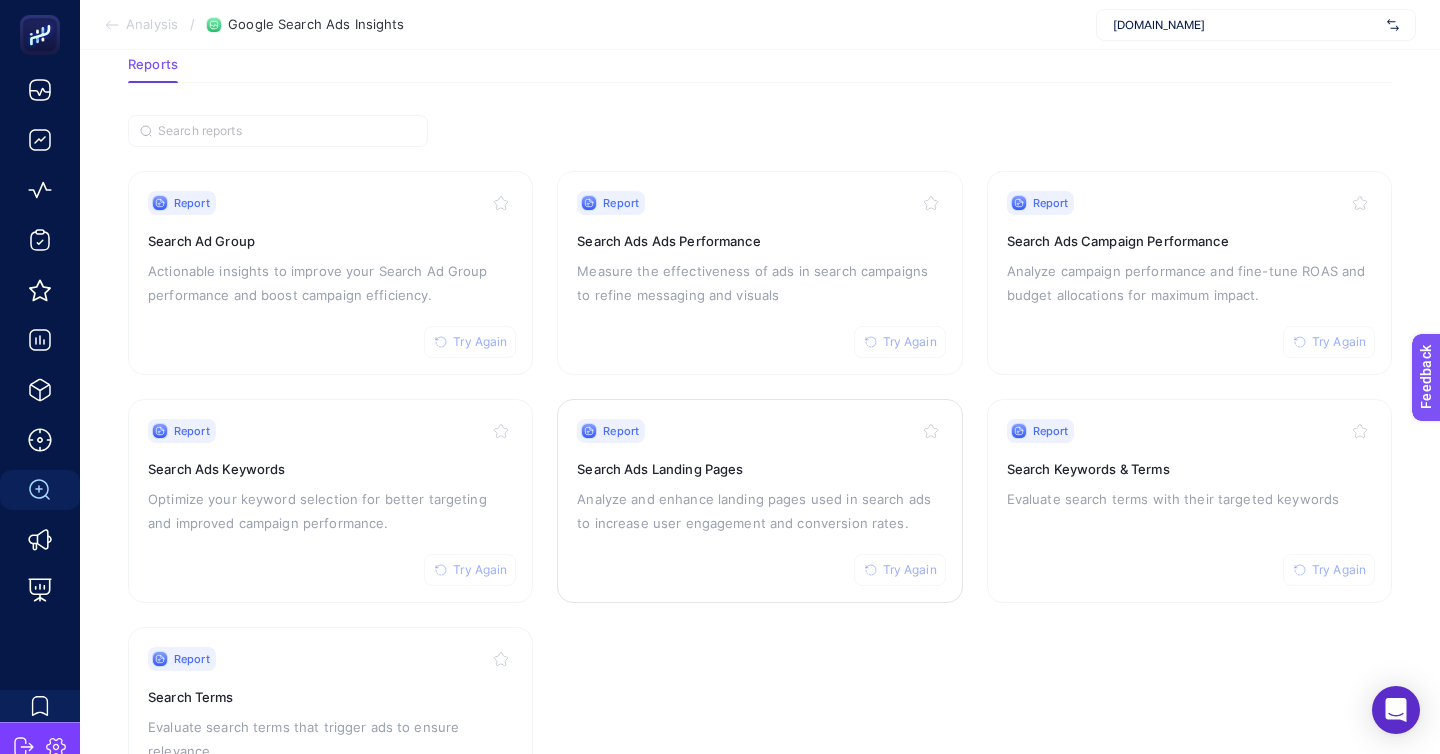 click on "Analyze and enhance landing pages used in search ads to increase user engagement and conversion rates." at bounding box center [759, 511] 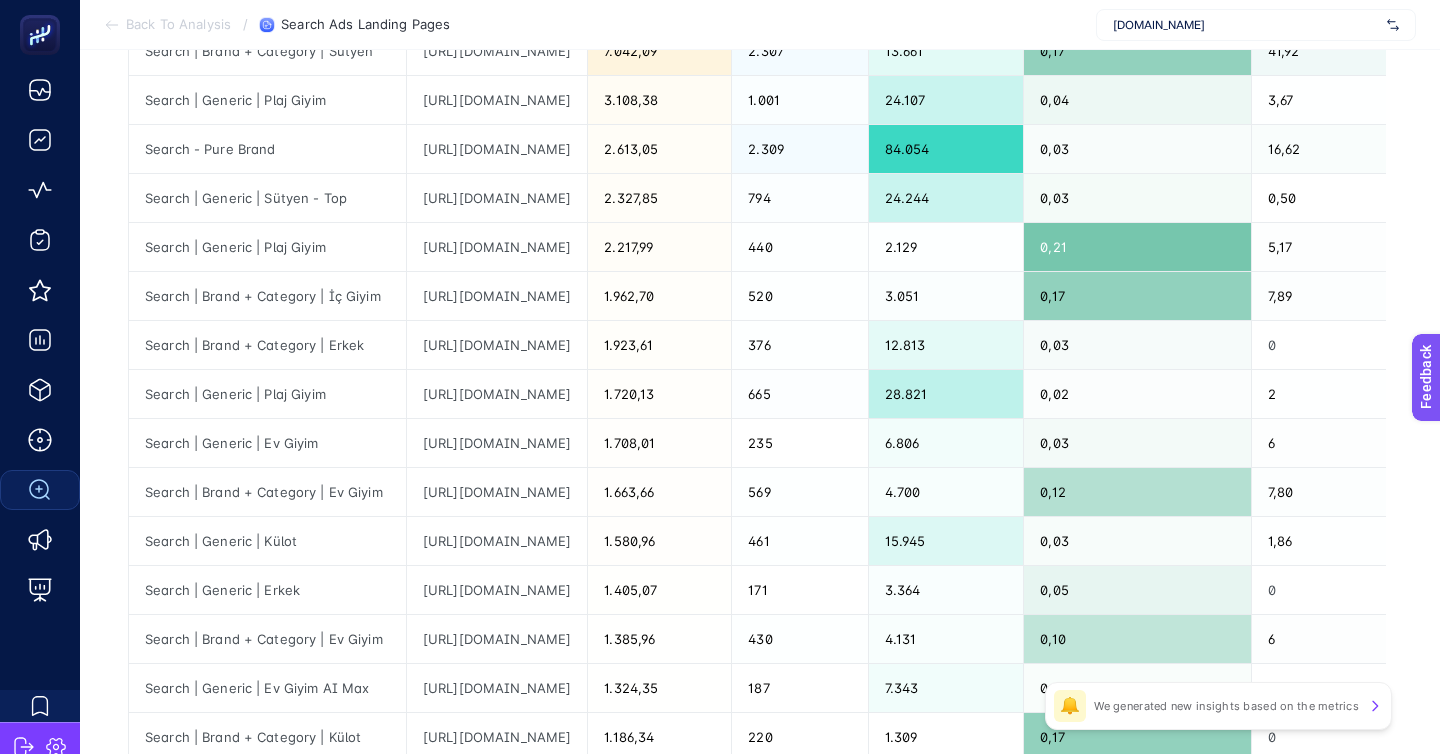 scroll, scrollTop: 495, scrollLeft: 0, axis: vertical 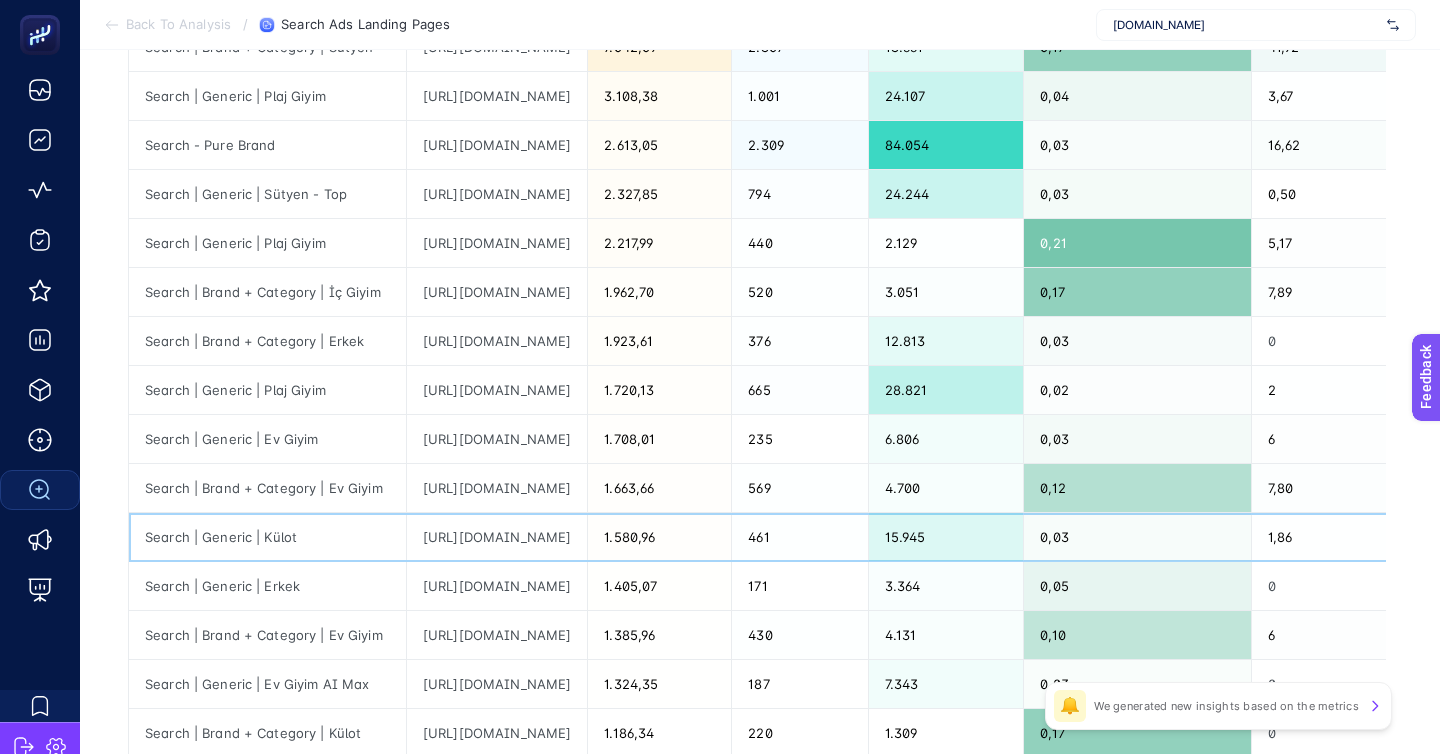 click on "[URL][DOMAIN_NAME]" 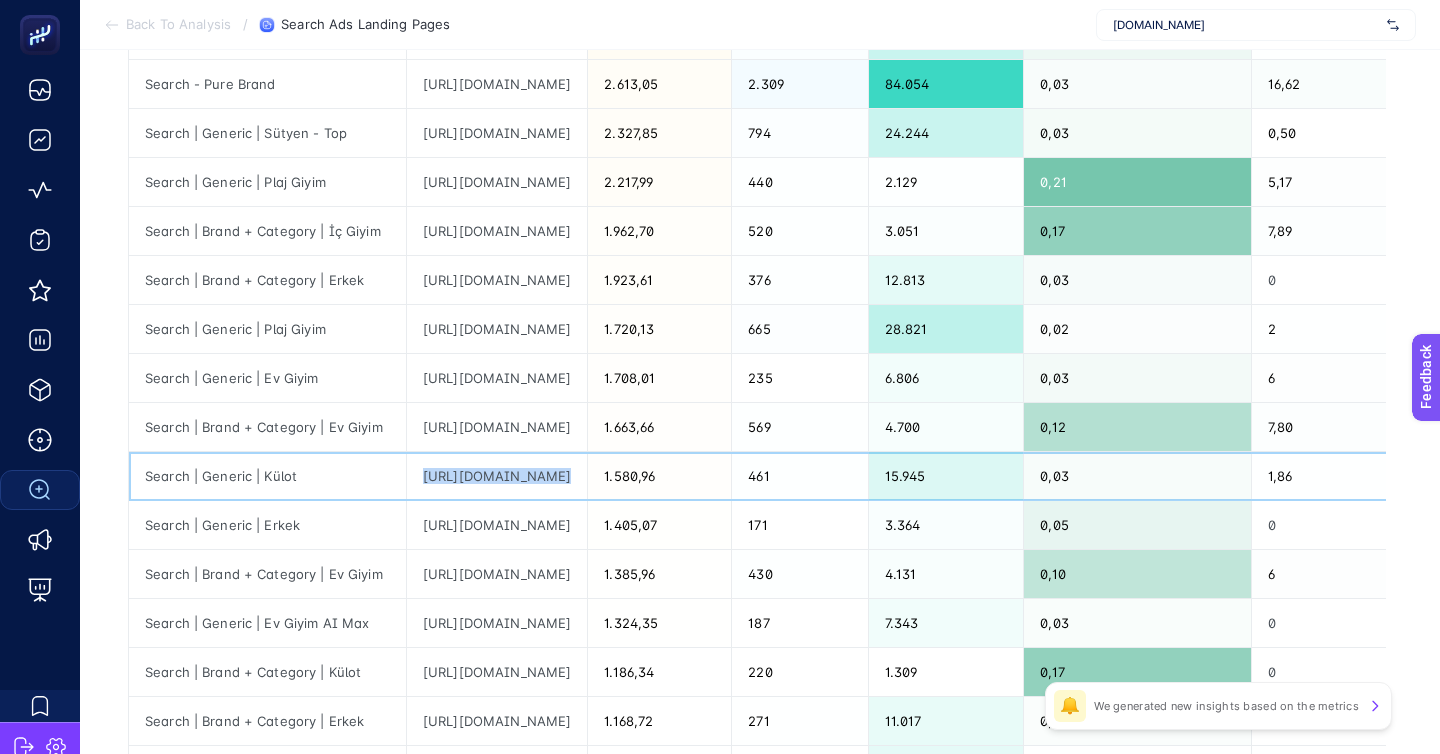 scroll, scrollTop: 0, scrollLeft: 0, axis: both 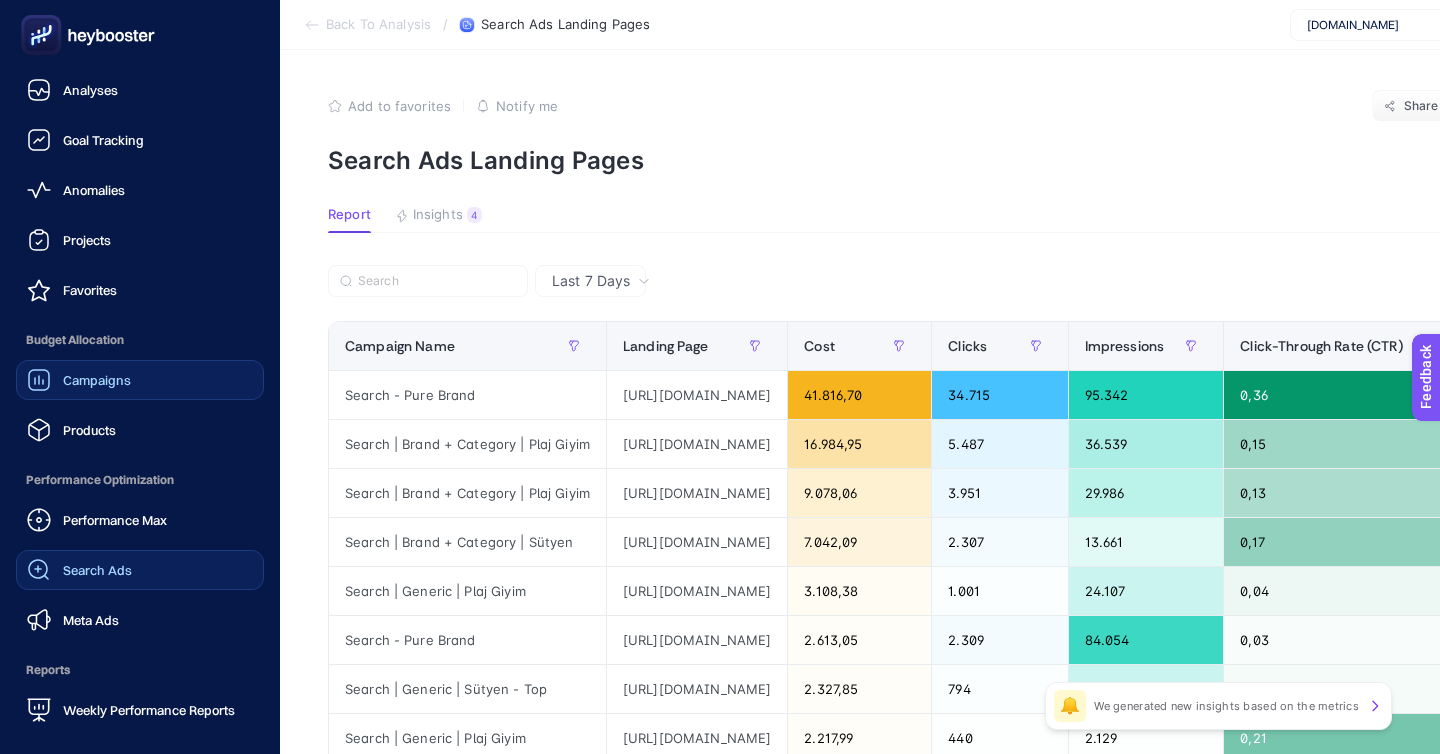 click on "Campaigns" 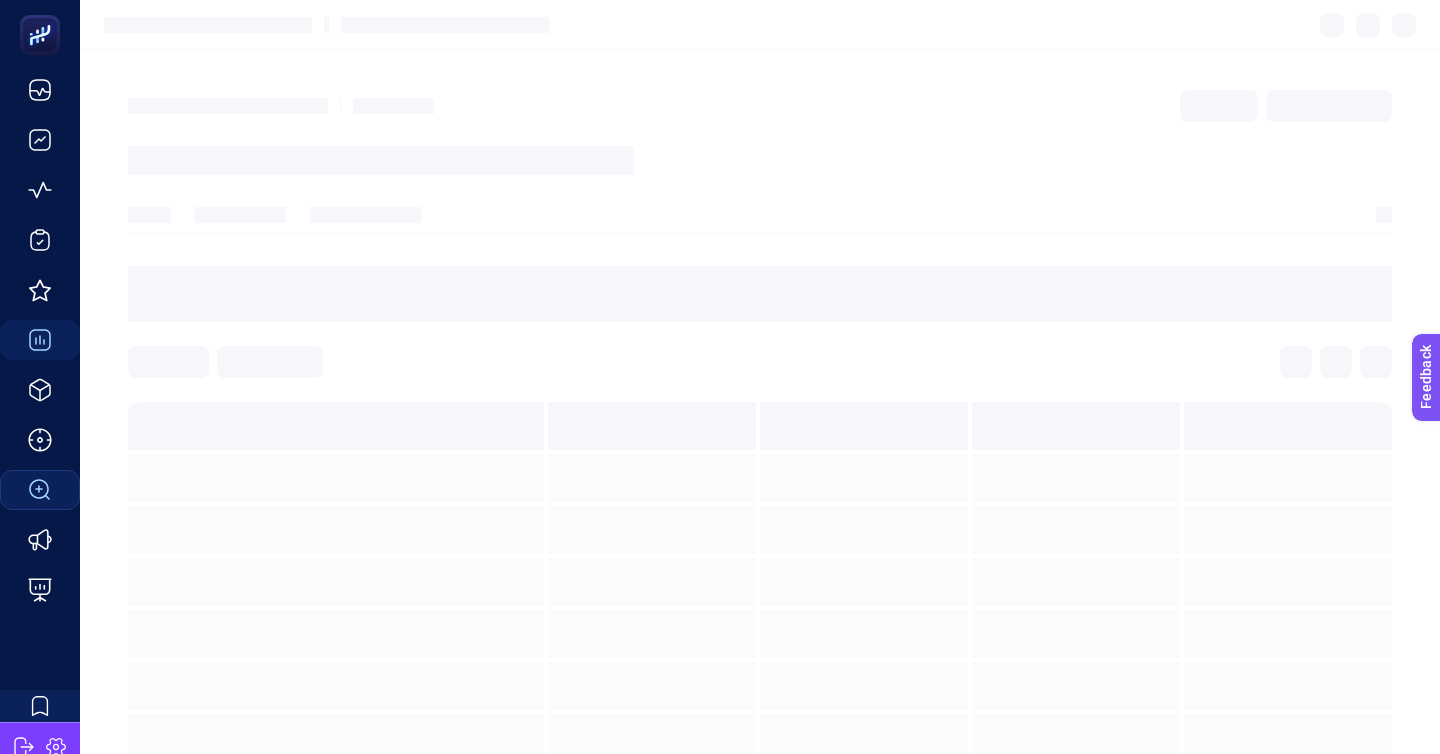 click at bounding box center [760, 362] 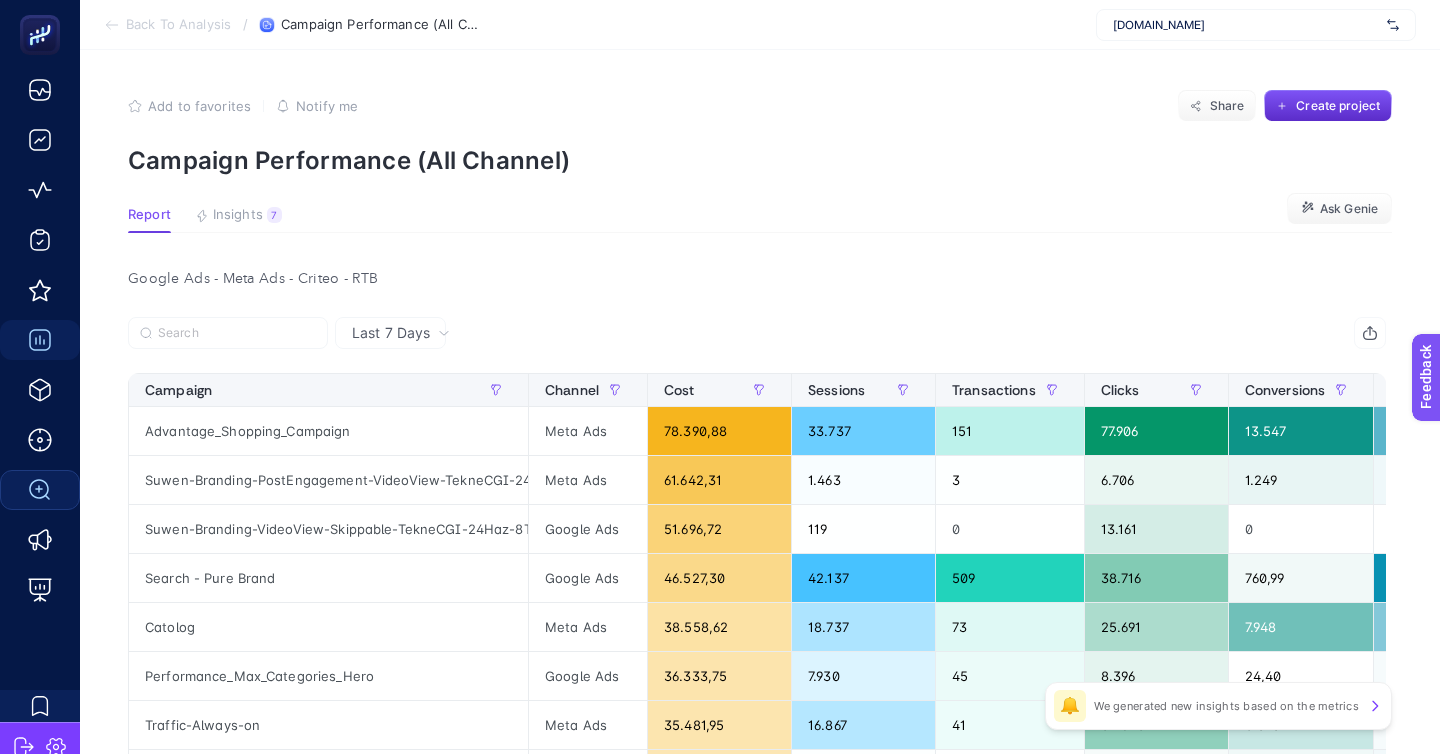 click on "Campaign Channel Cost Sessions Transactions Clicks Conversions Conversion Value Analytics ROAS Panel ROAS Revenue AOV Advantage_Shopping_Campaign Meta Ads 78.390,88 33.737 151 77.906 13.547 1.065.524,60 4,18 13,59 327.815,11 2.170,96 Suwen-Branding-PostEngagement-VideoView-TekneCGI-24Haz-8Tem25 Meta Ads 61.642,31 1.463 3 6.706 1.249 97.457,51 0,11 1,58 6.764,92 2.254,97 Suwen-Branding-VideoView-Skippable-TekneCGI-24Haz-8Tem Google Ads 51.696,72 119 0 13.161 0 0 0 0 0 0 Search - Pure Brand Google Ads 46.527,30 42.137 509 38.716 760,99 1.594.097,23 22,09 34,26 1.027.553,90 2.018,77 Catolog Meta Ads 38.558,62 18.737 73 25.691 7.948 786.148,24 3,33 20,39 128.587,49 1.761,47 Performance_Max_Categories_Hero Google Ads 36.333,75 7.930 45 8.396 24,40 53.522,17 2,80 1,47 101.620,75 2.258,24 Traffic-Always-on Meta Ads 35.481,95 16.867 41 34.543 3.090 57.219,42 2,40 1,61 85.053,77 2.074,48 Suwen-Branding-Reach-TekneCGI-24Haz-8Tem25 Meta Ads 34.241,82 437 2 2.614 806 82.445,40 0,04 2,41 1.524,96 762,48 Meta Ads 30.207,23" at bounding box center (757, 903) 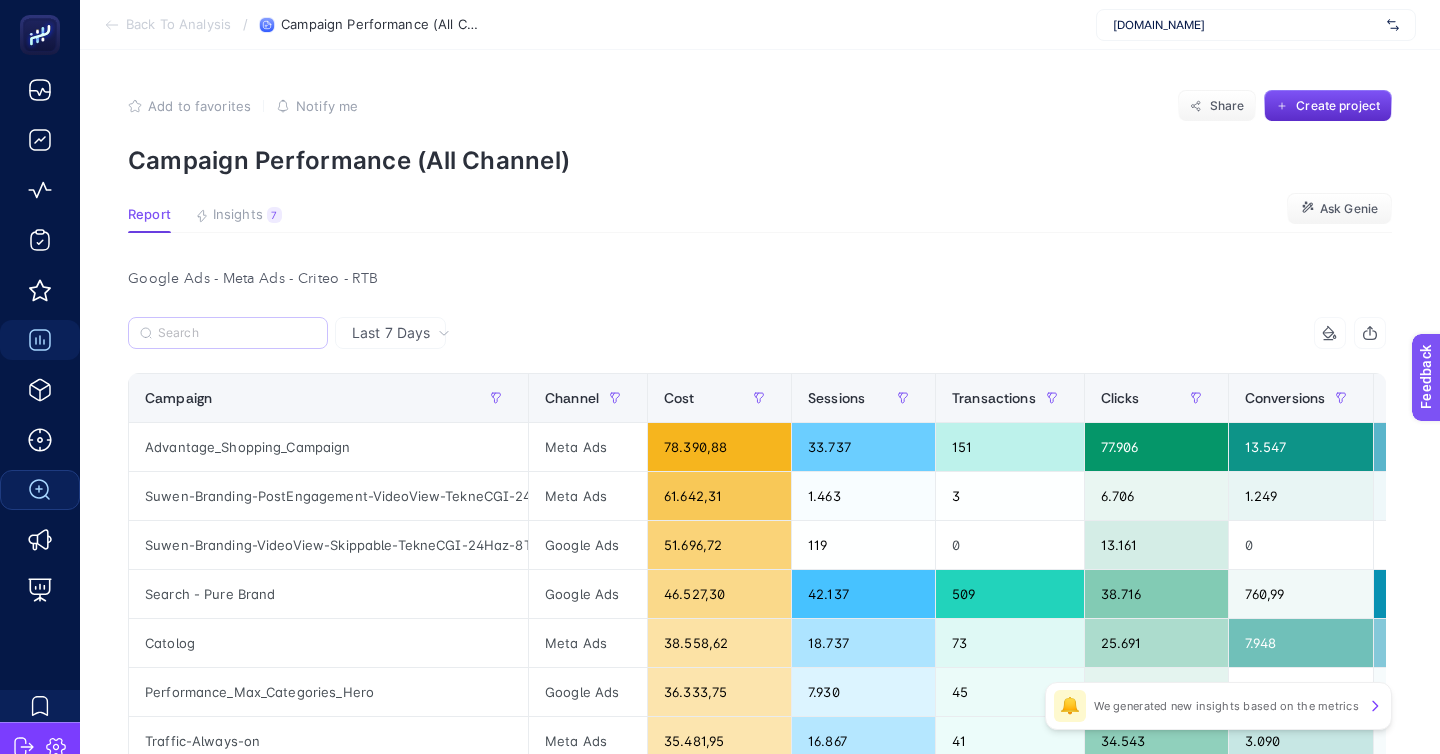 click at bounding box center [228, 333] 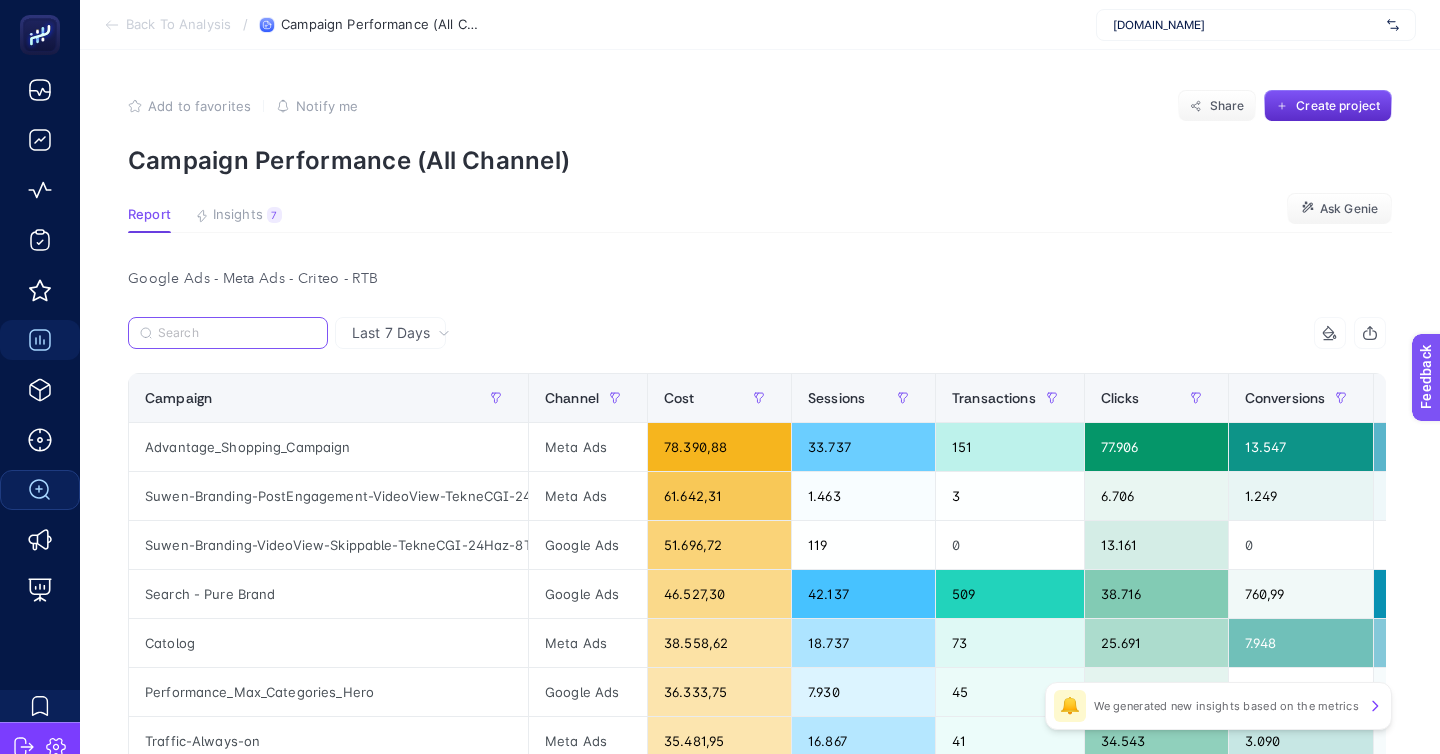 click at bounding box center (237, 333) 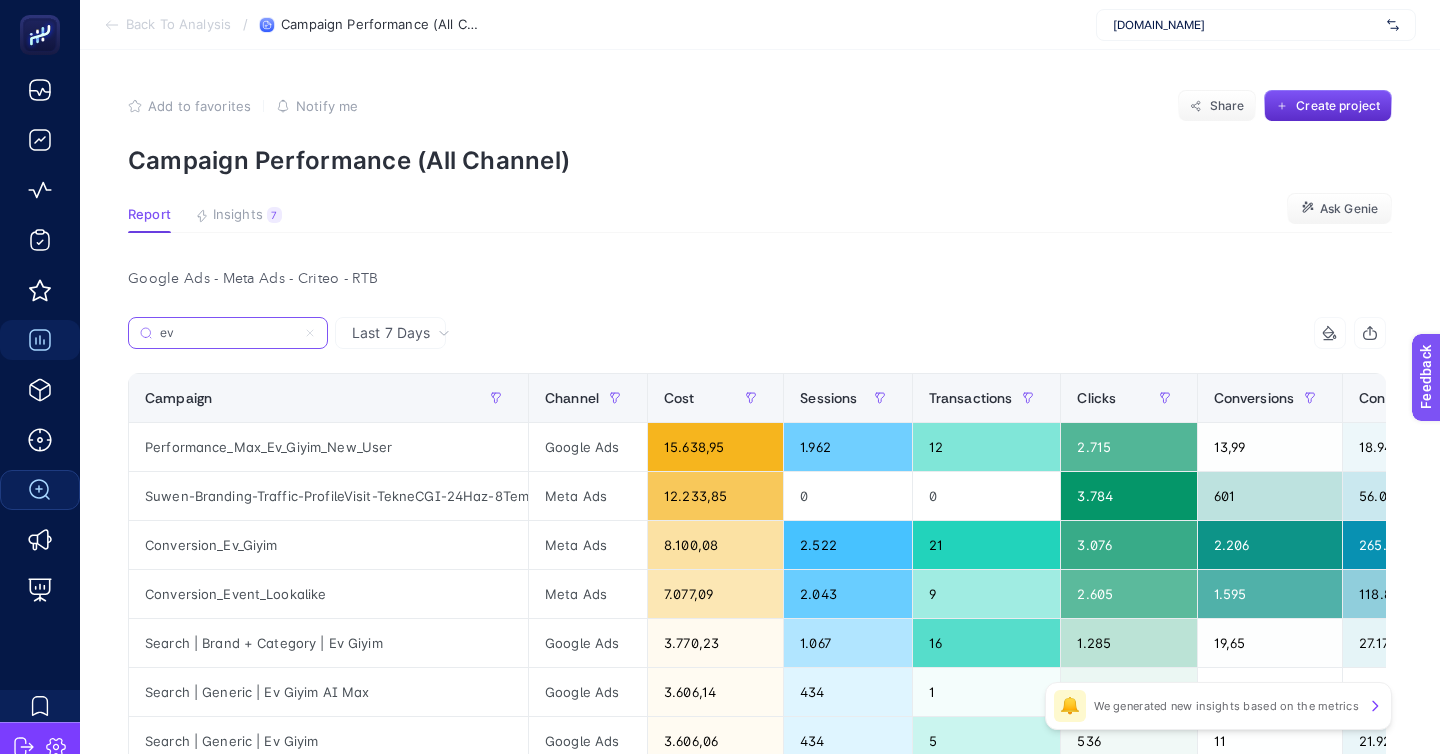 type on "ev" 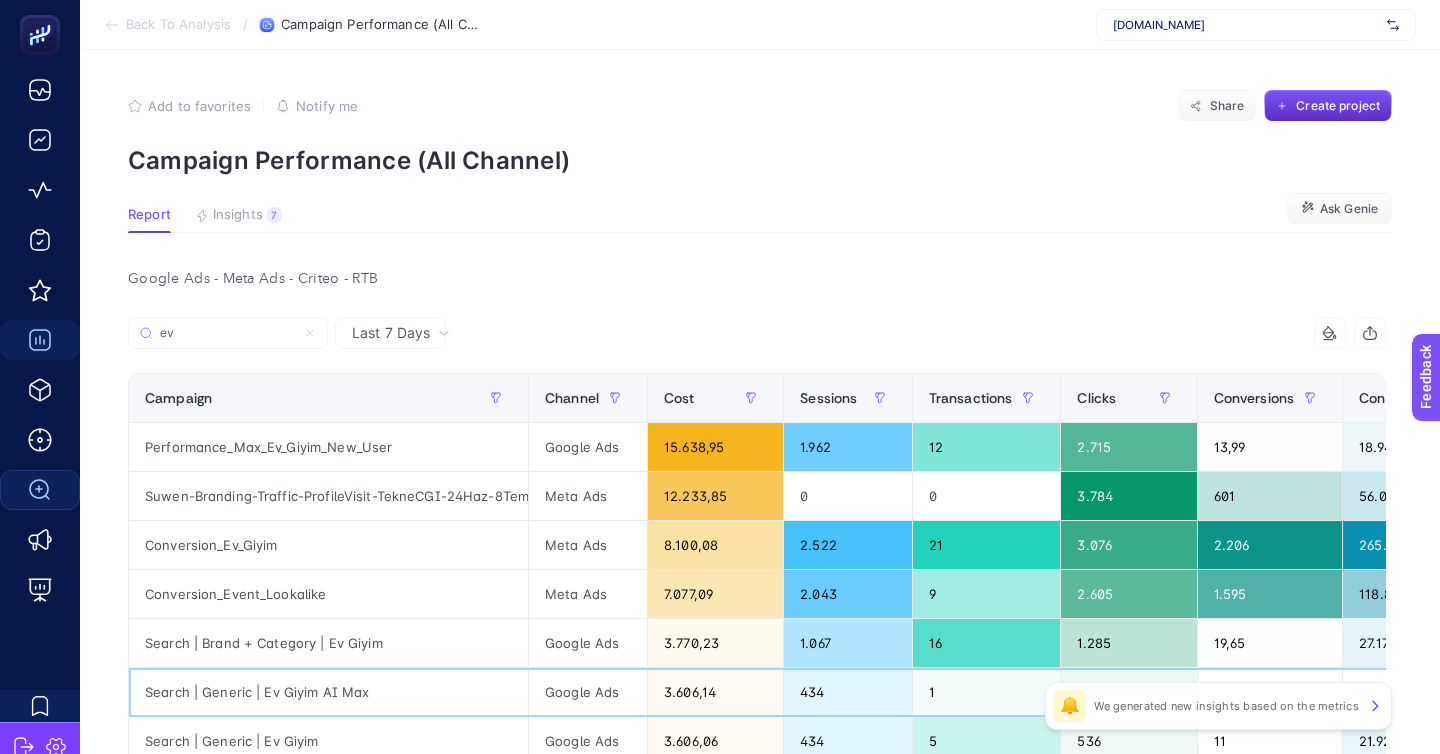 click on "Search | Generic | Ev Giyim AI Max" 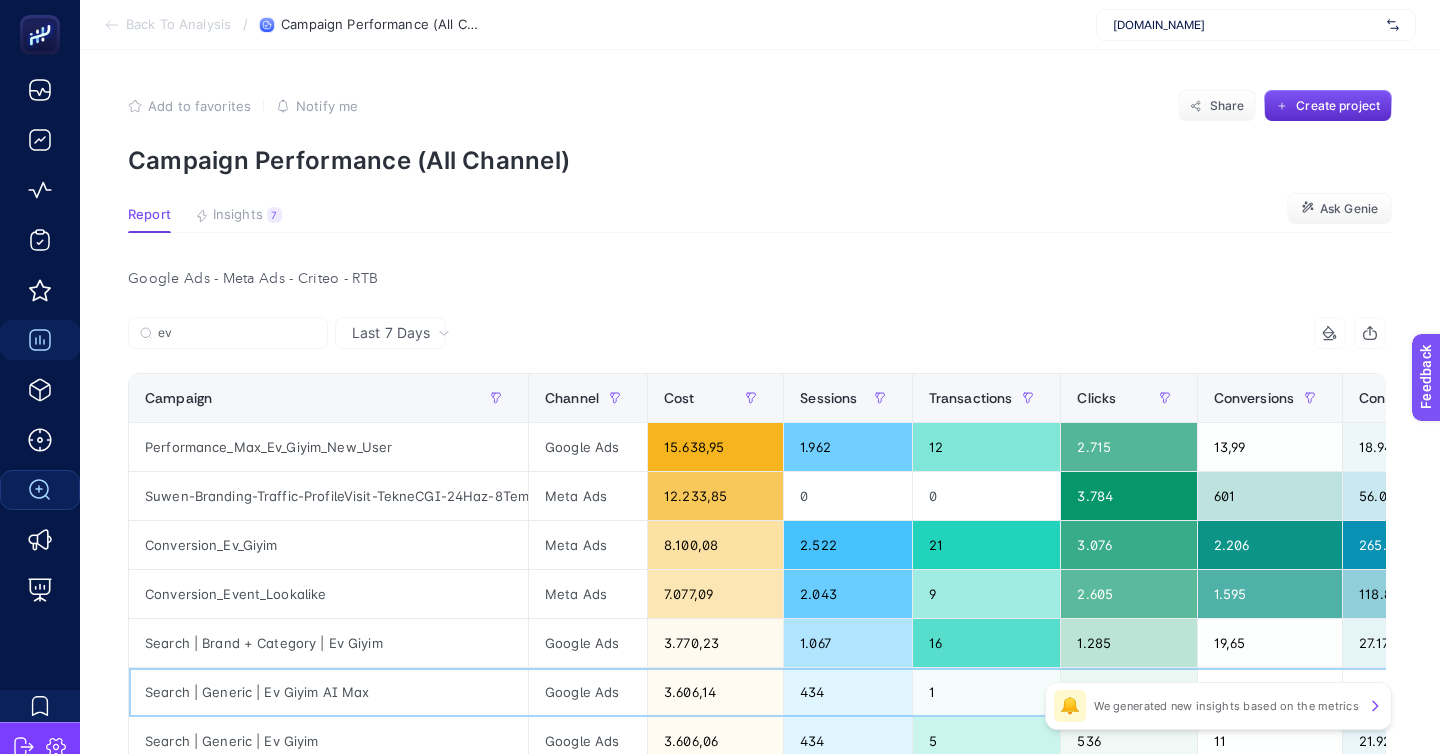 click on "Search | Generic | Ev Giyim AI Max" 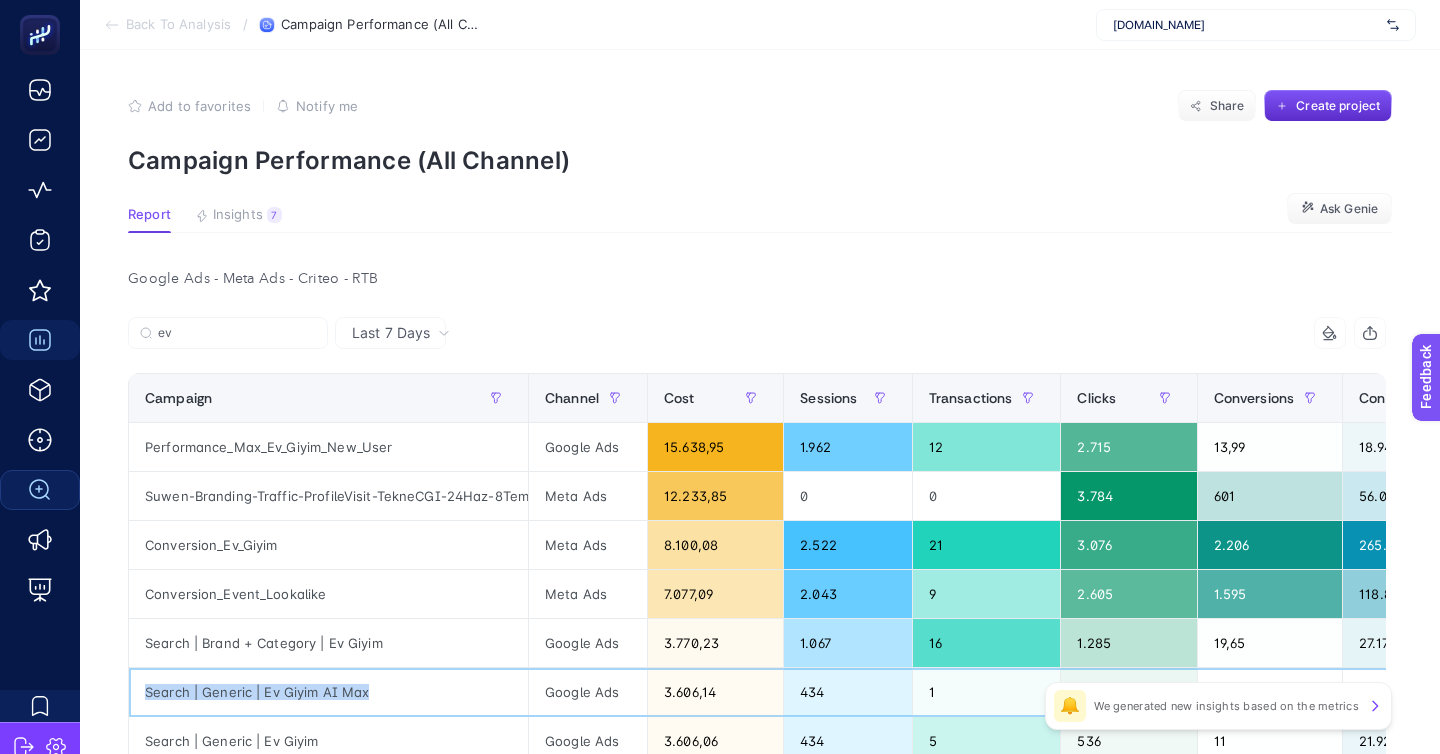 click on "Search | Generic | Ev Giyim AI Max" 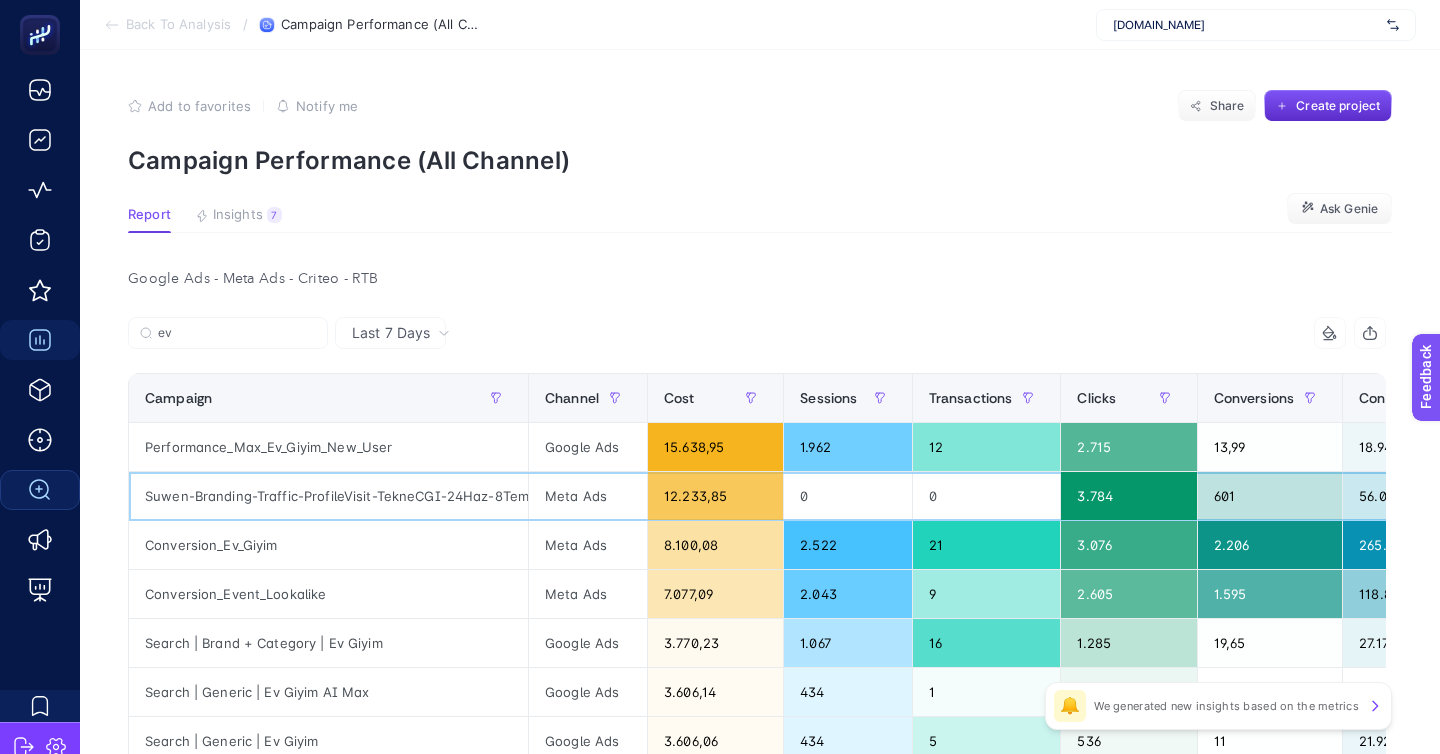 click on "Suwen-Branding-Traffic-ProfileVisit-TekneCGI-24Haz-8Tem25" 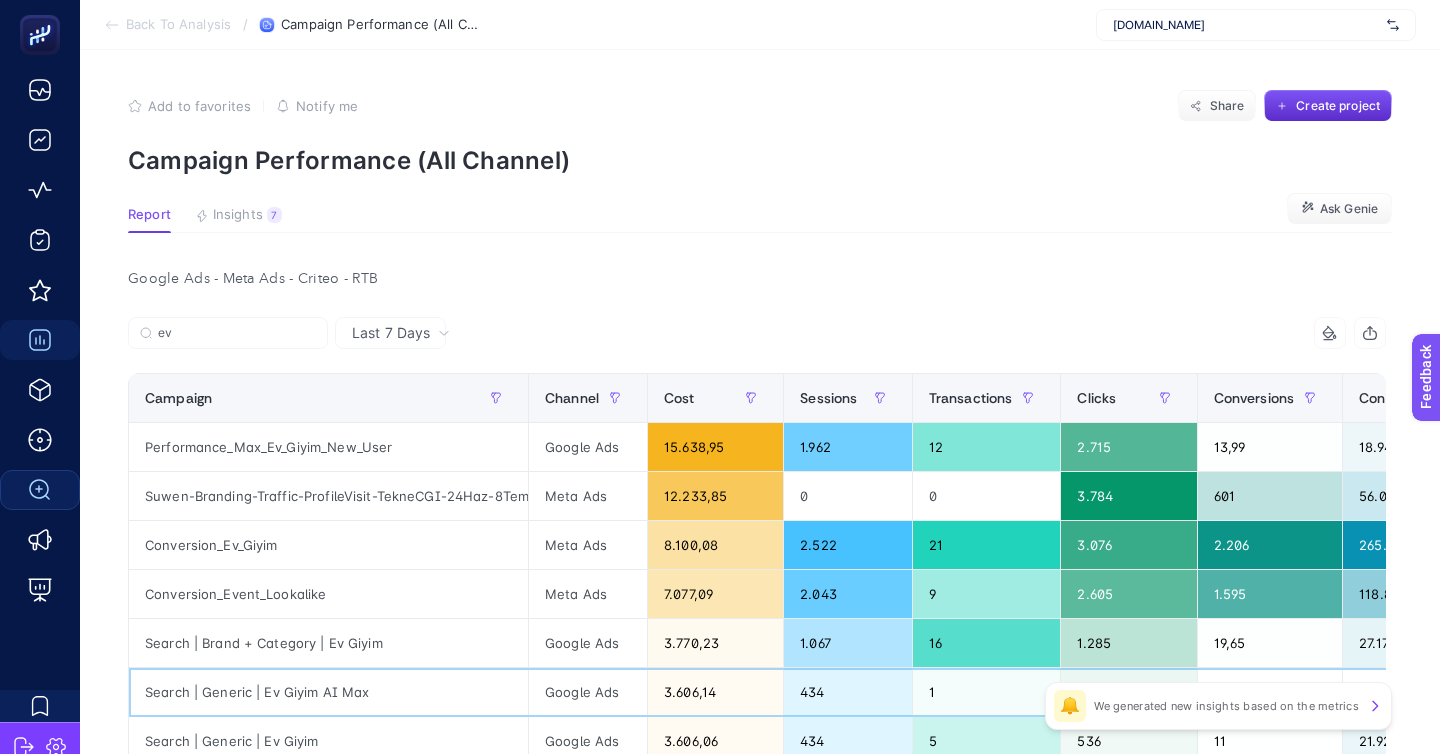 click on "Search | Generic | Ev Giyim AI Max" 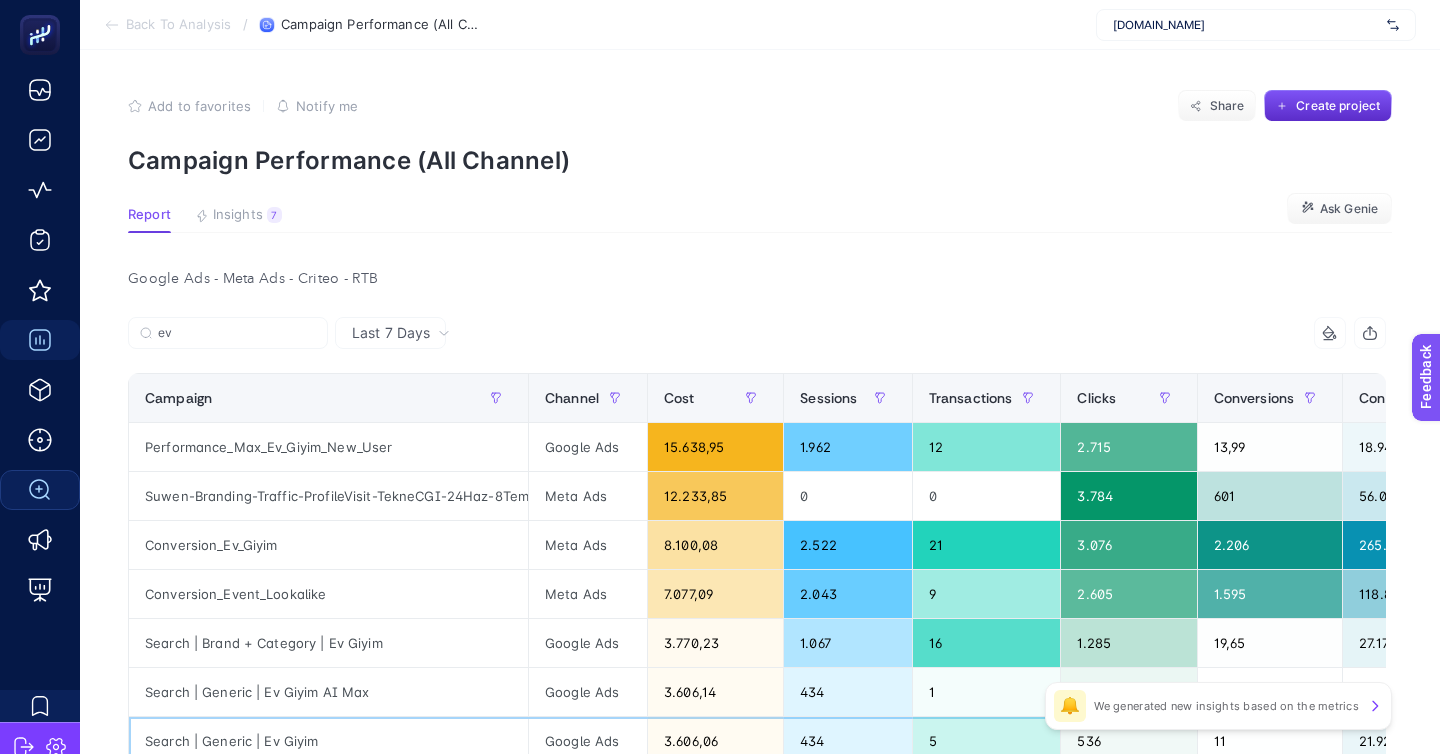 click on "Search | Generic | Ev Giyim" 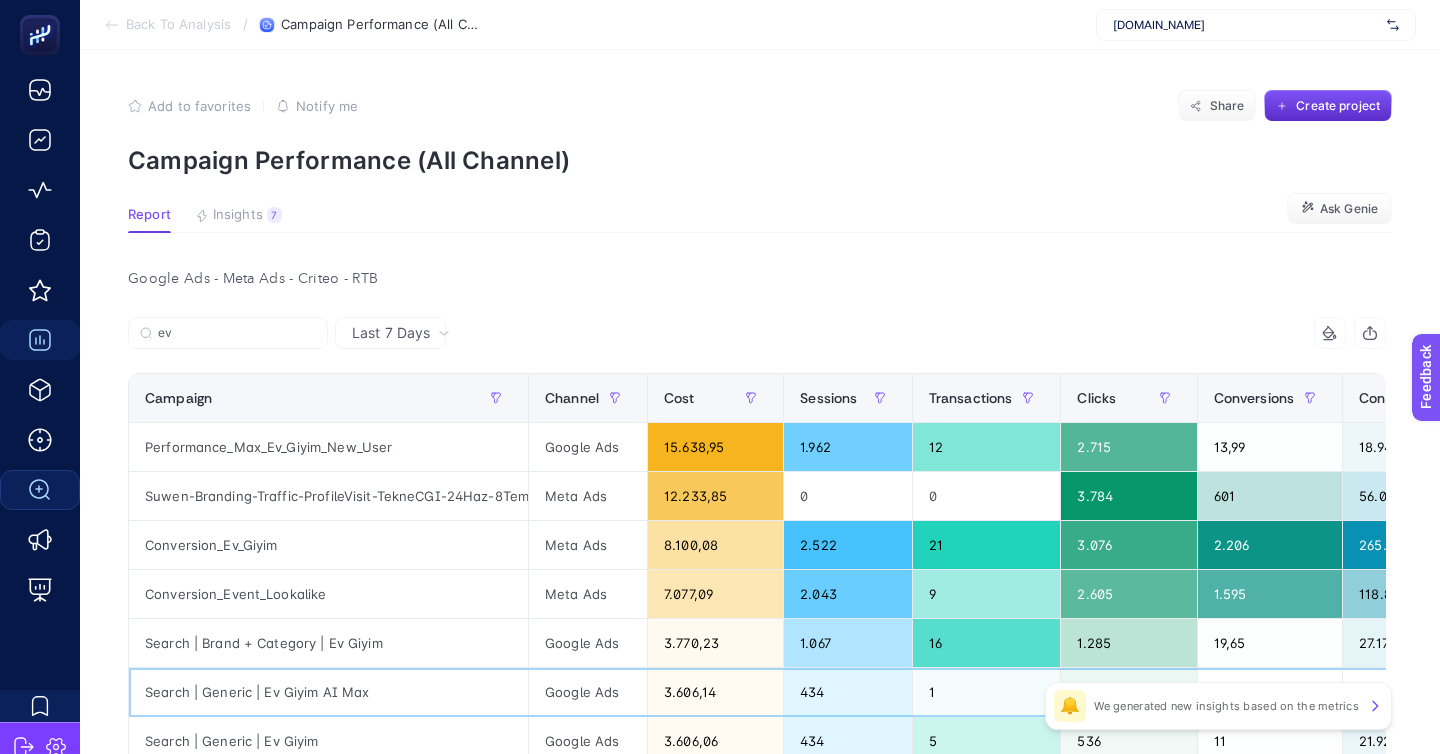 click on "Search | Generic | Ev Giyim AI Max" 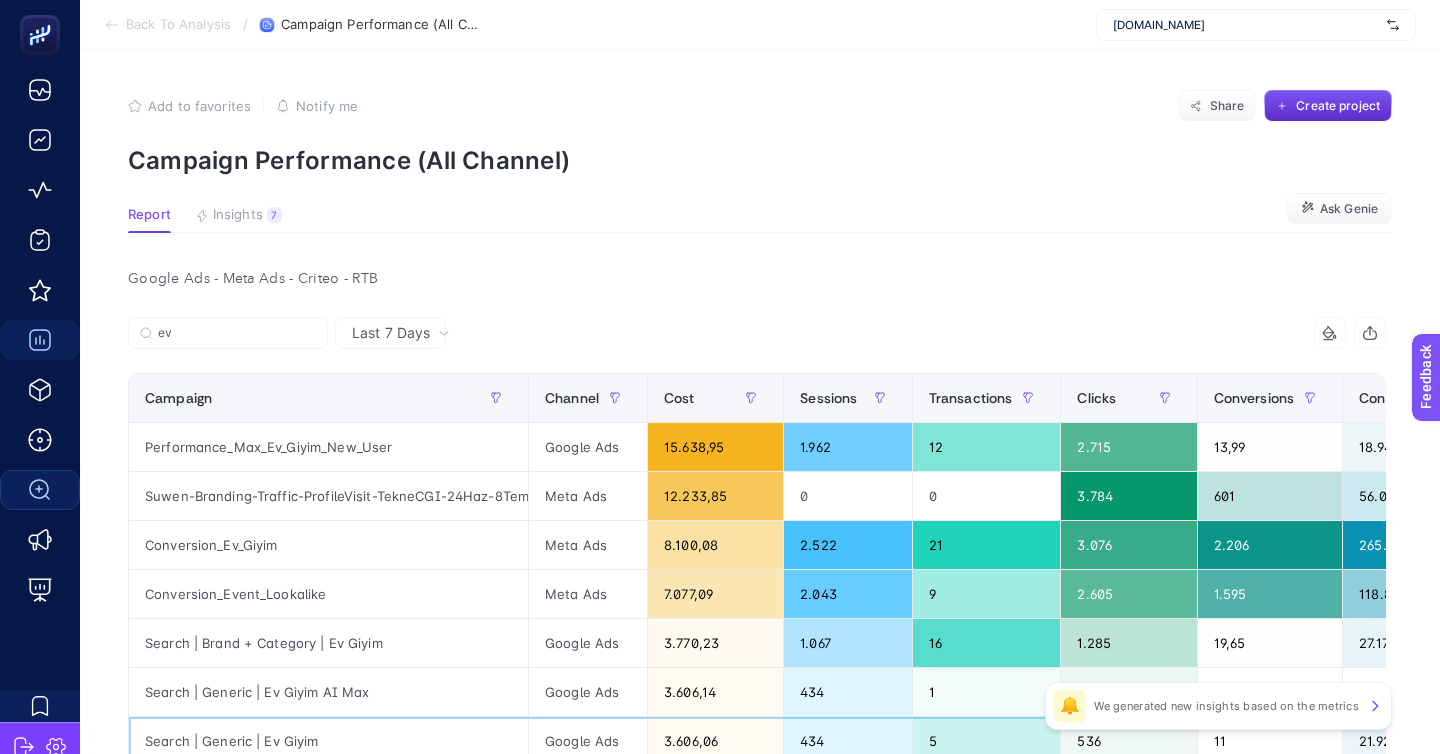 click on "Search | Generic | Ev Giyim" 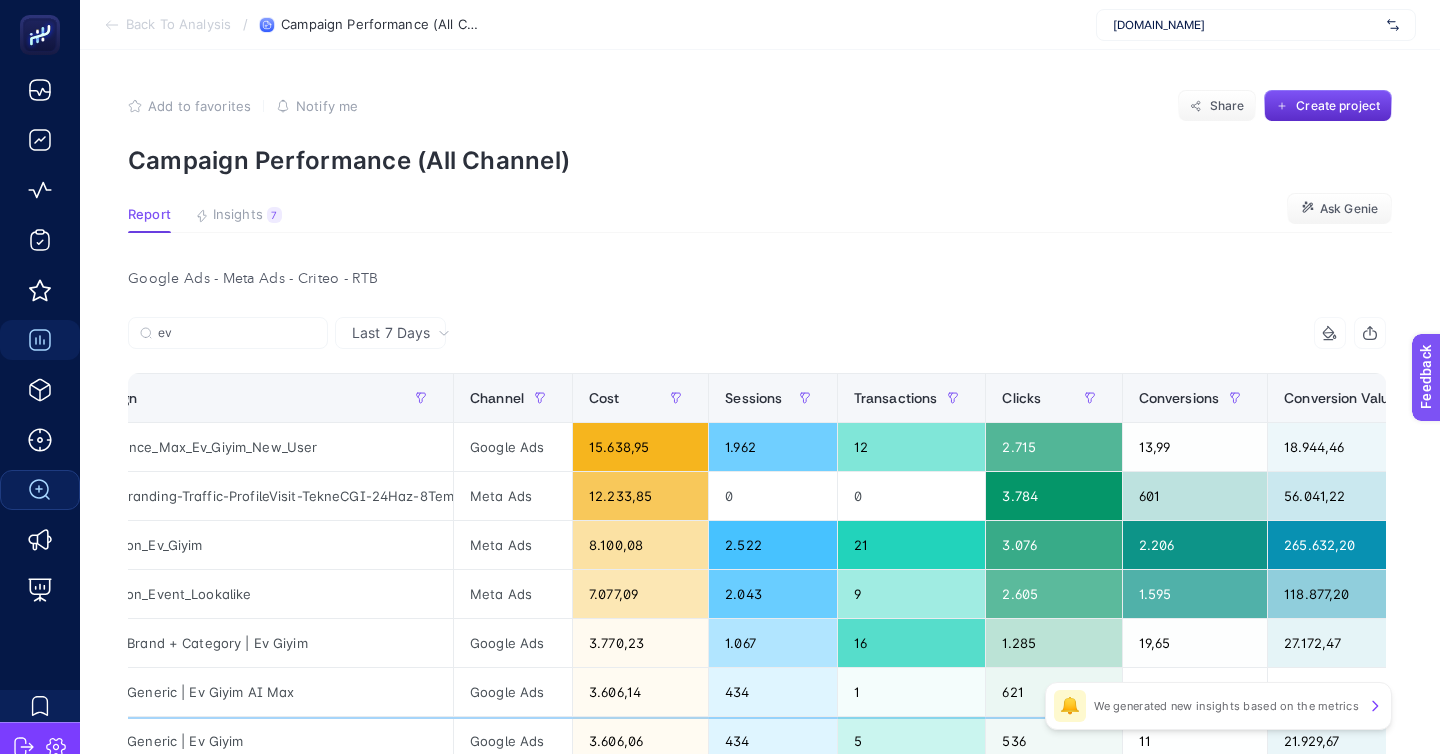 scroll, scrollTop: 0, scrollLeft: 66, axis: horizontal 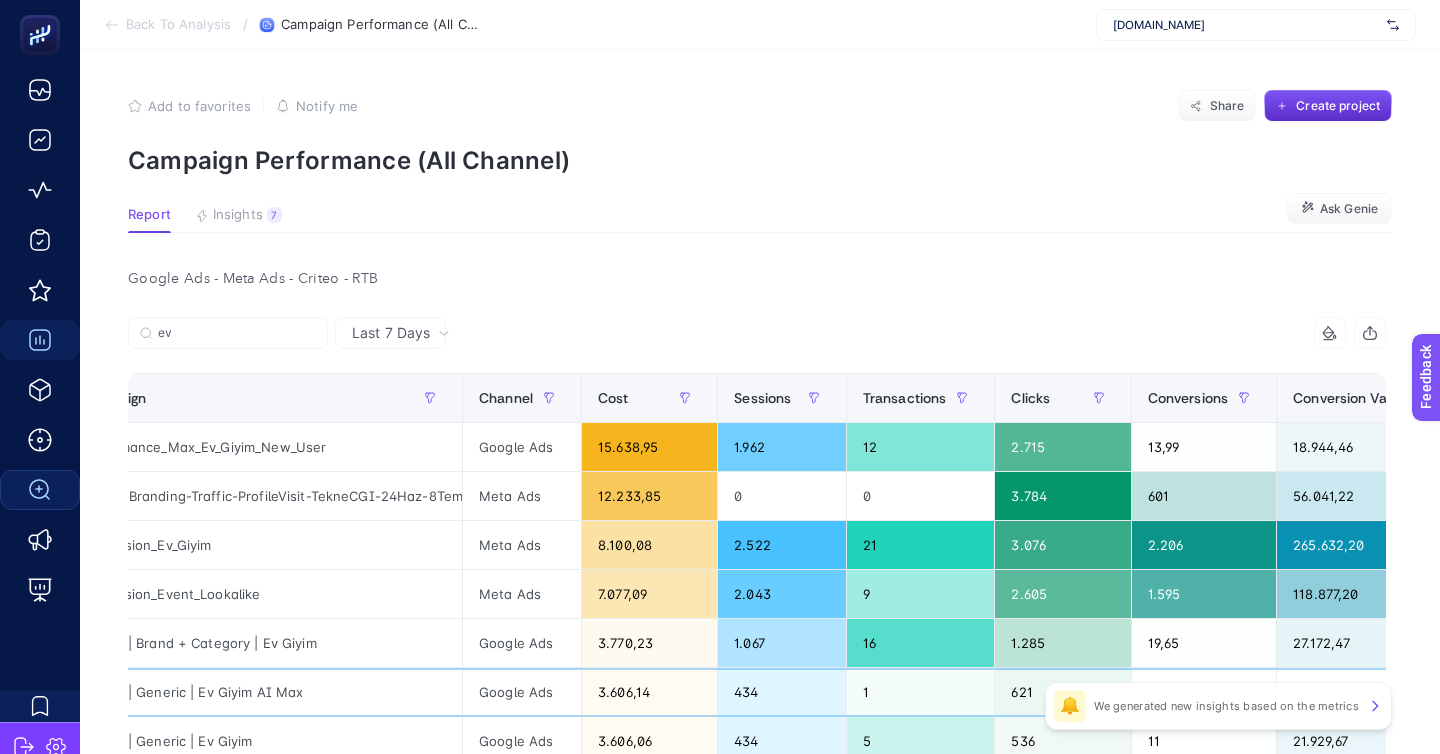click on "Search | Generic | Ev Giyim AI Max" 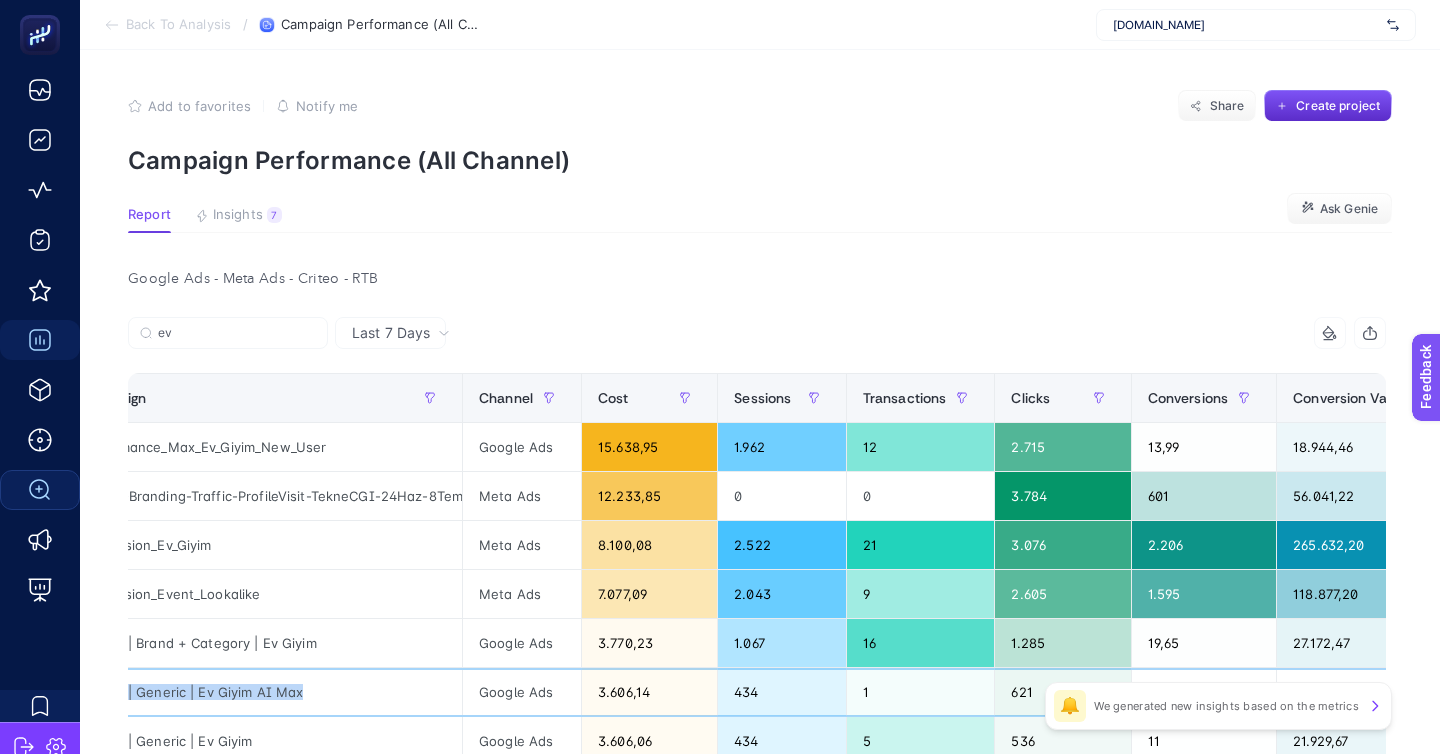 click on "Search | Generic | Ev Giyim AI Max" 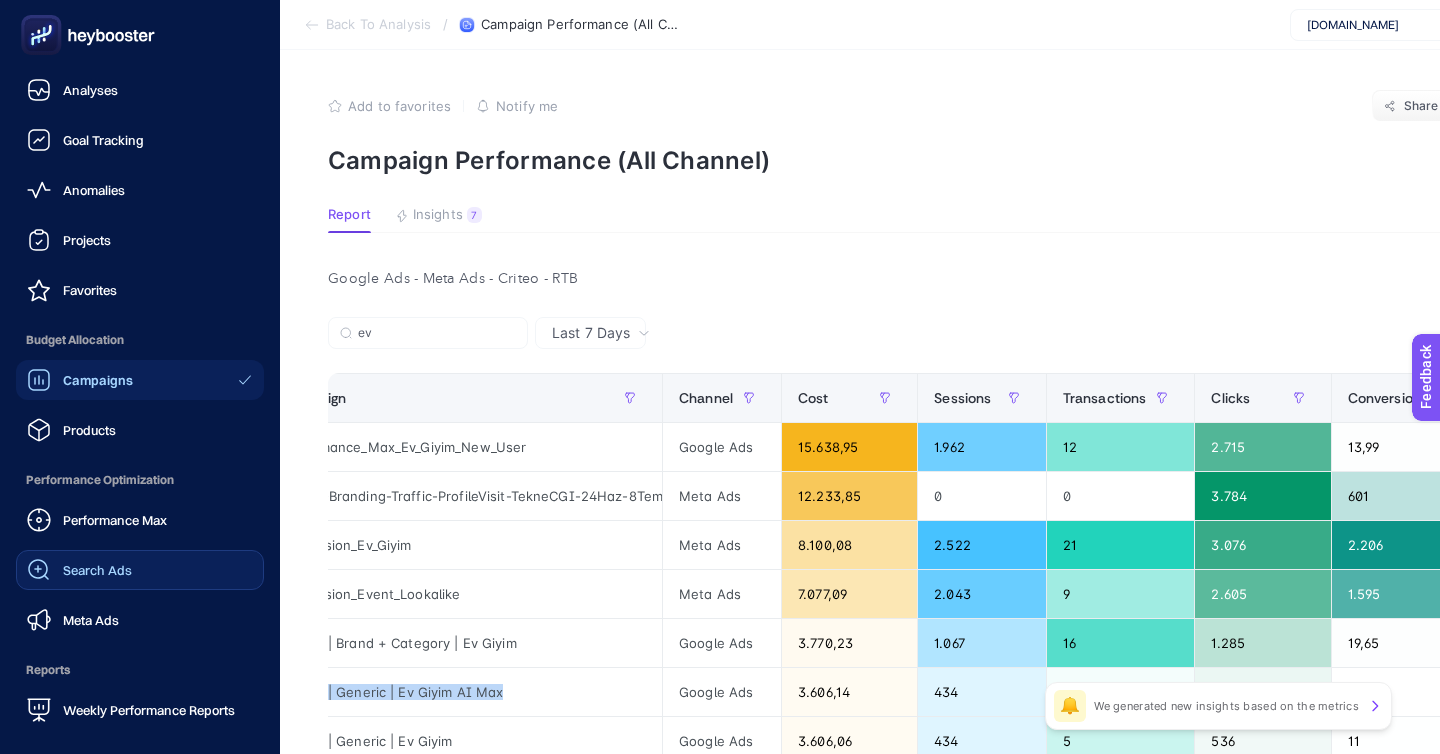 click on "Search Ads" at bounding box center (97, 570) 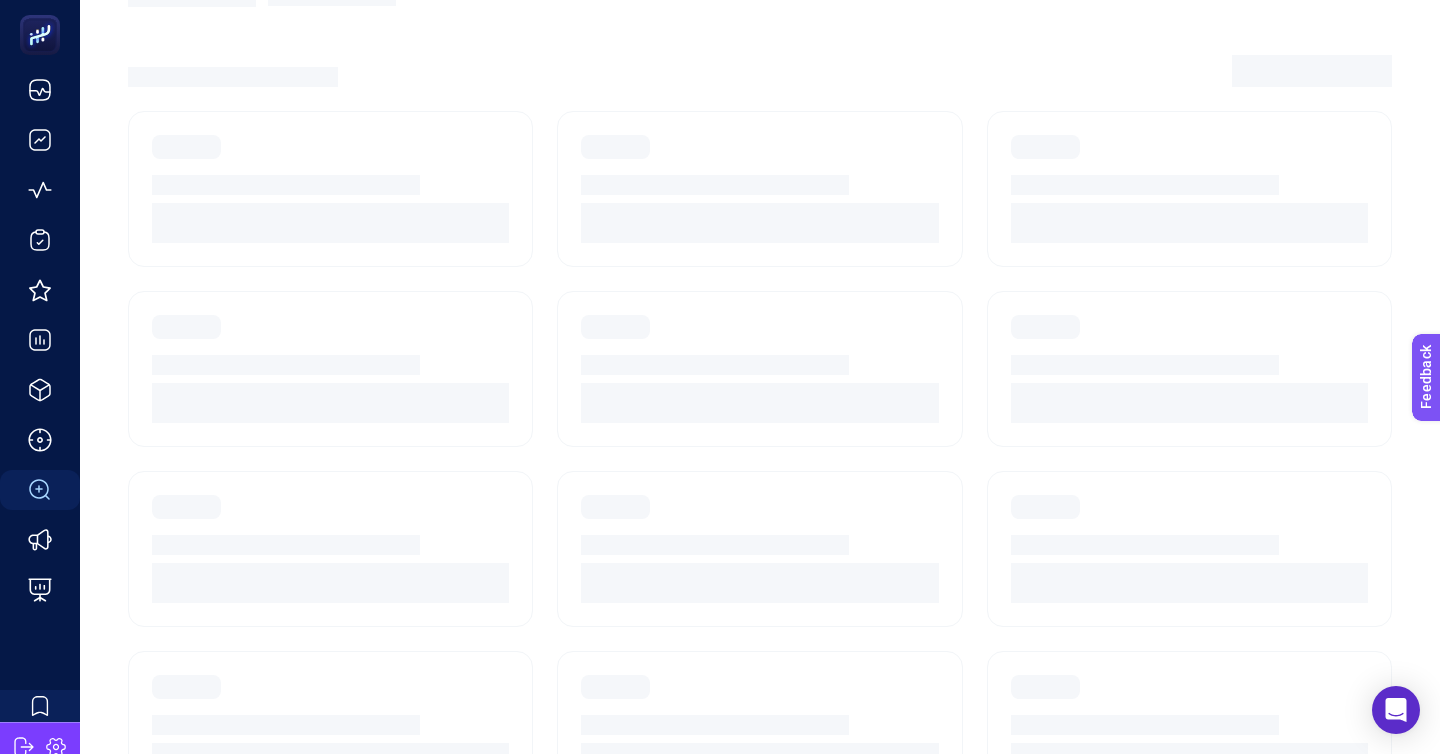 scroll, scrollTop: 172, scrollLeft: 0, axis: vertical 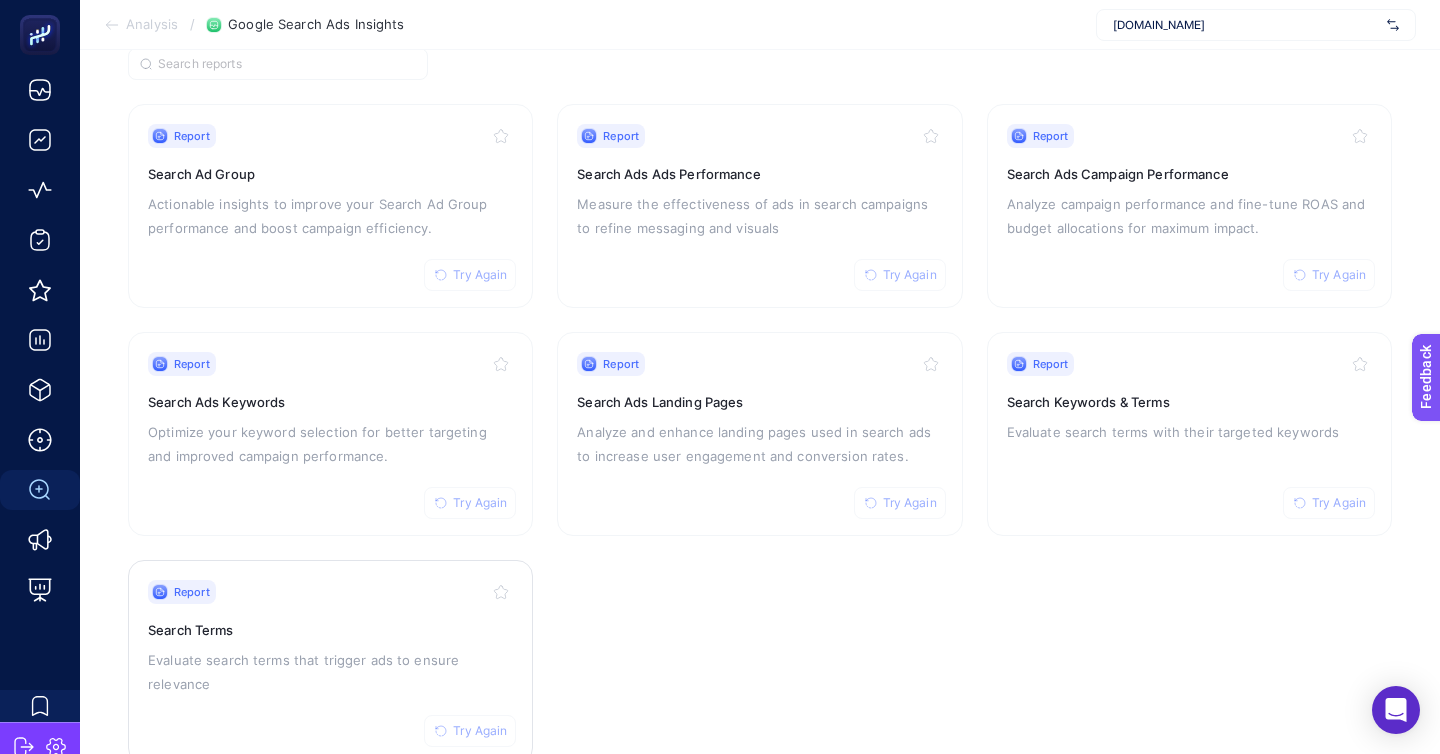 click on "Search Terms" at bounding box center (330, 630) 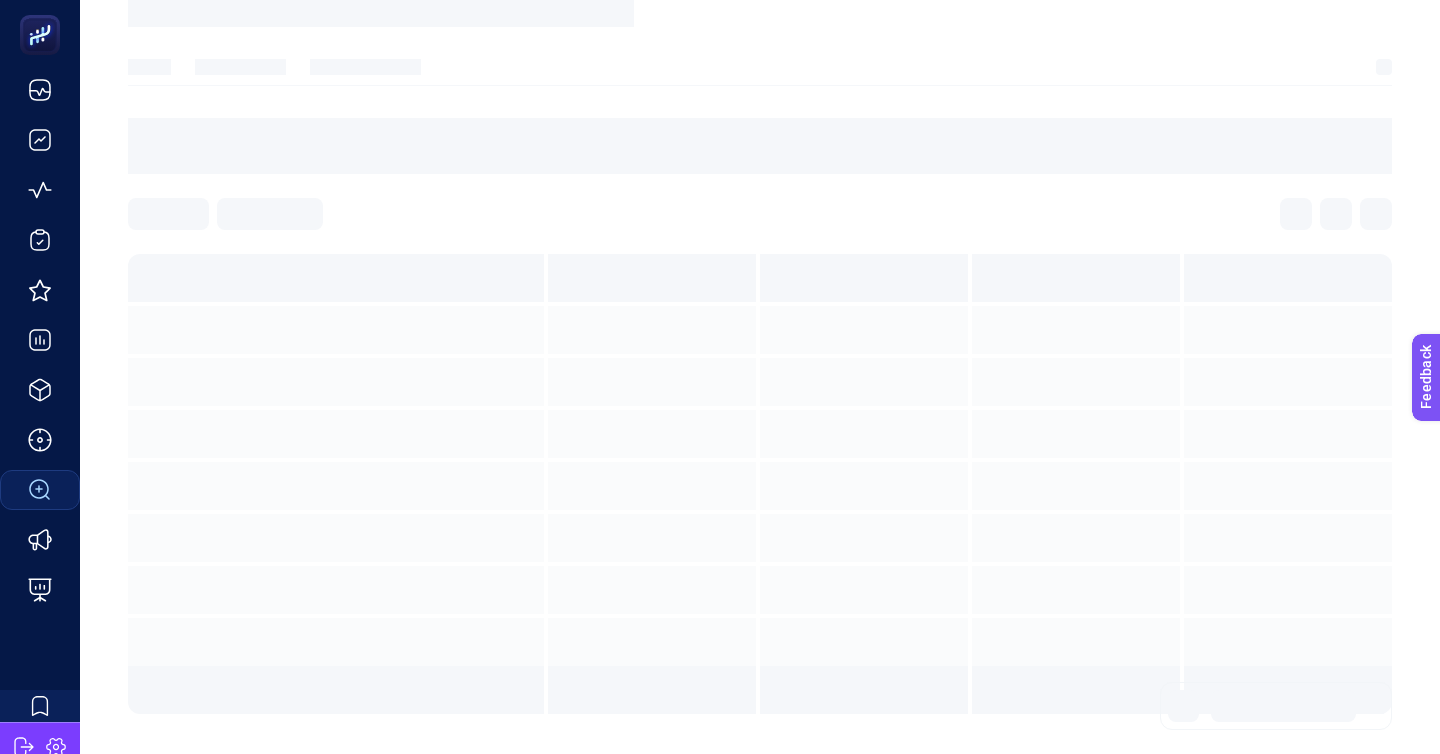 scroll, scrollTop: 0, scrollLeft: 0, axis: both 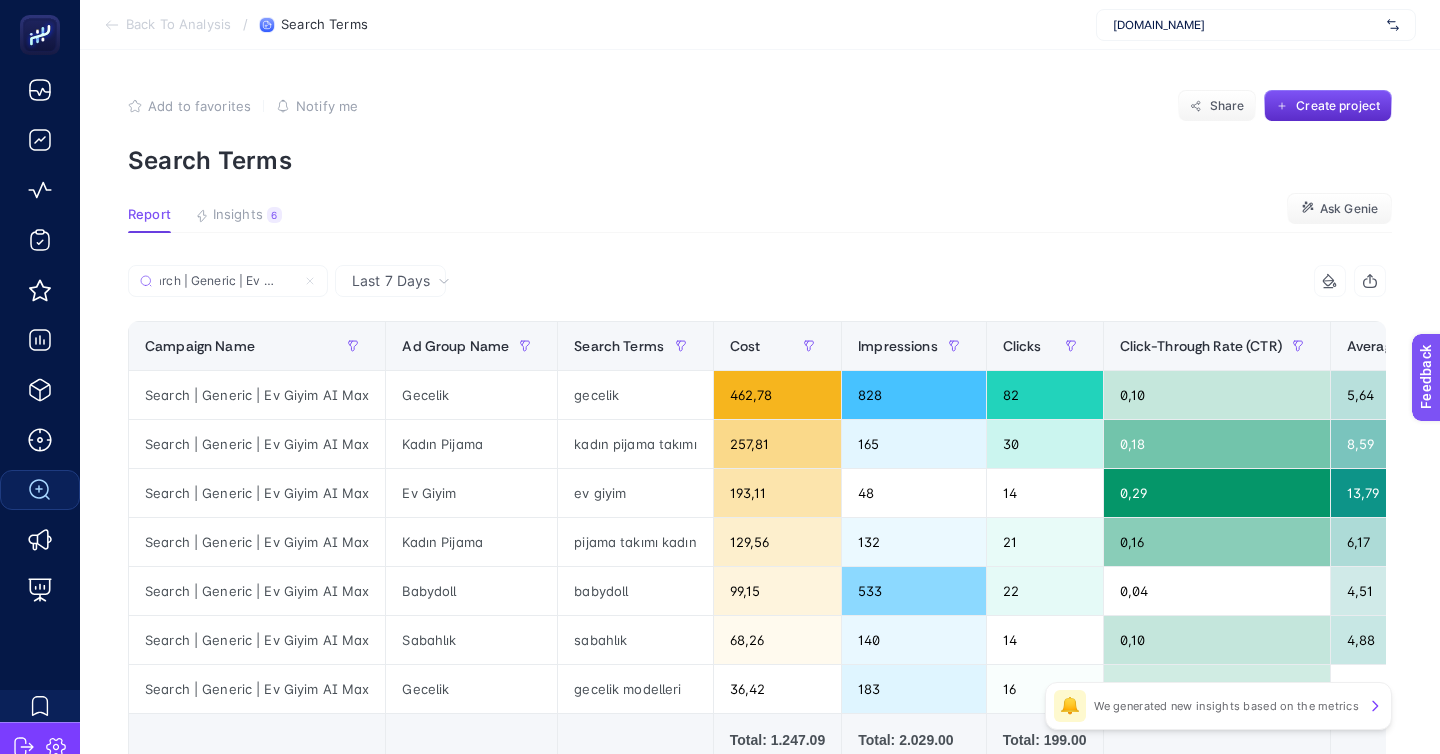 type on "Search | Generic | Ev Giyim AI Max" 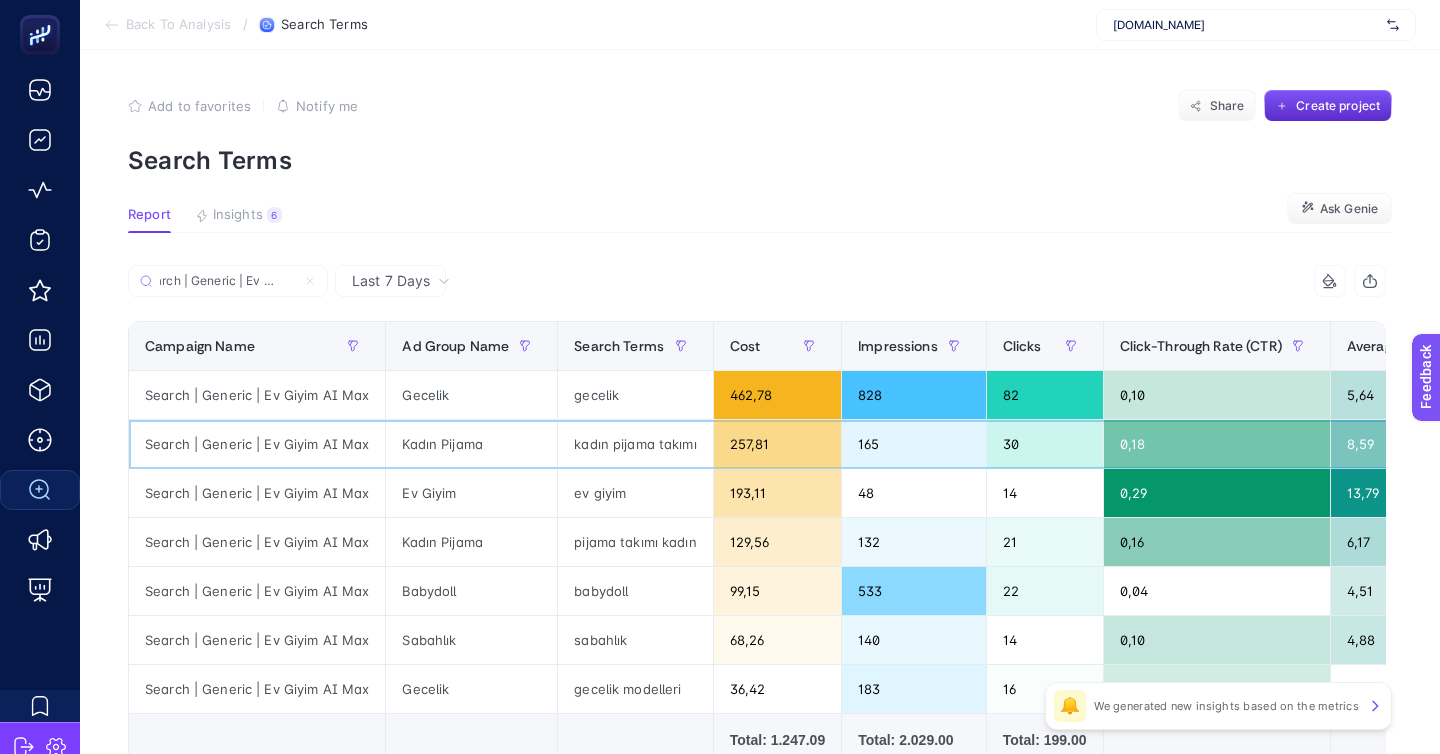 click on "Kadın Pijama" 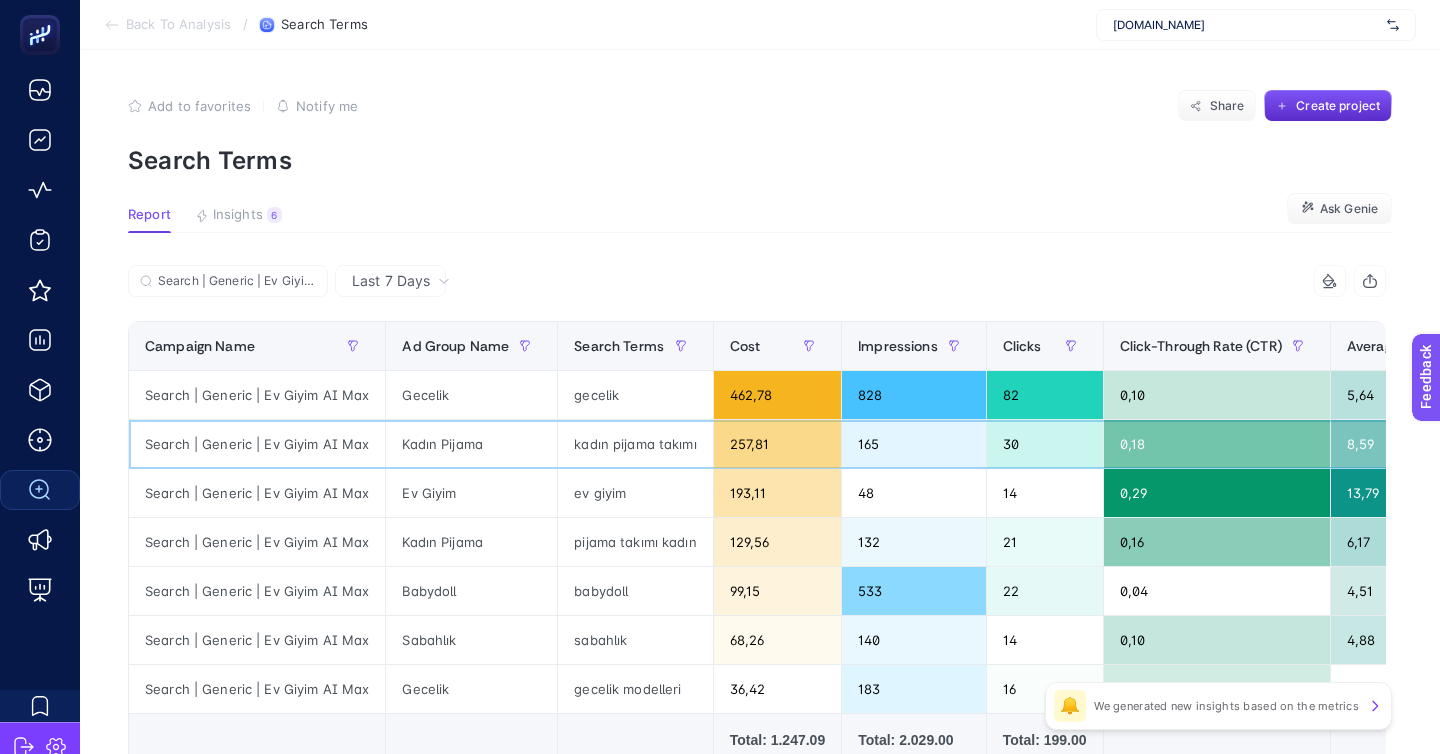 scroll, scrollTop: 14, scrollLeft: 0, axis: vertical 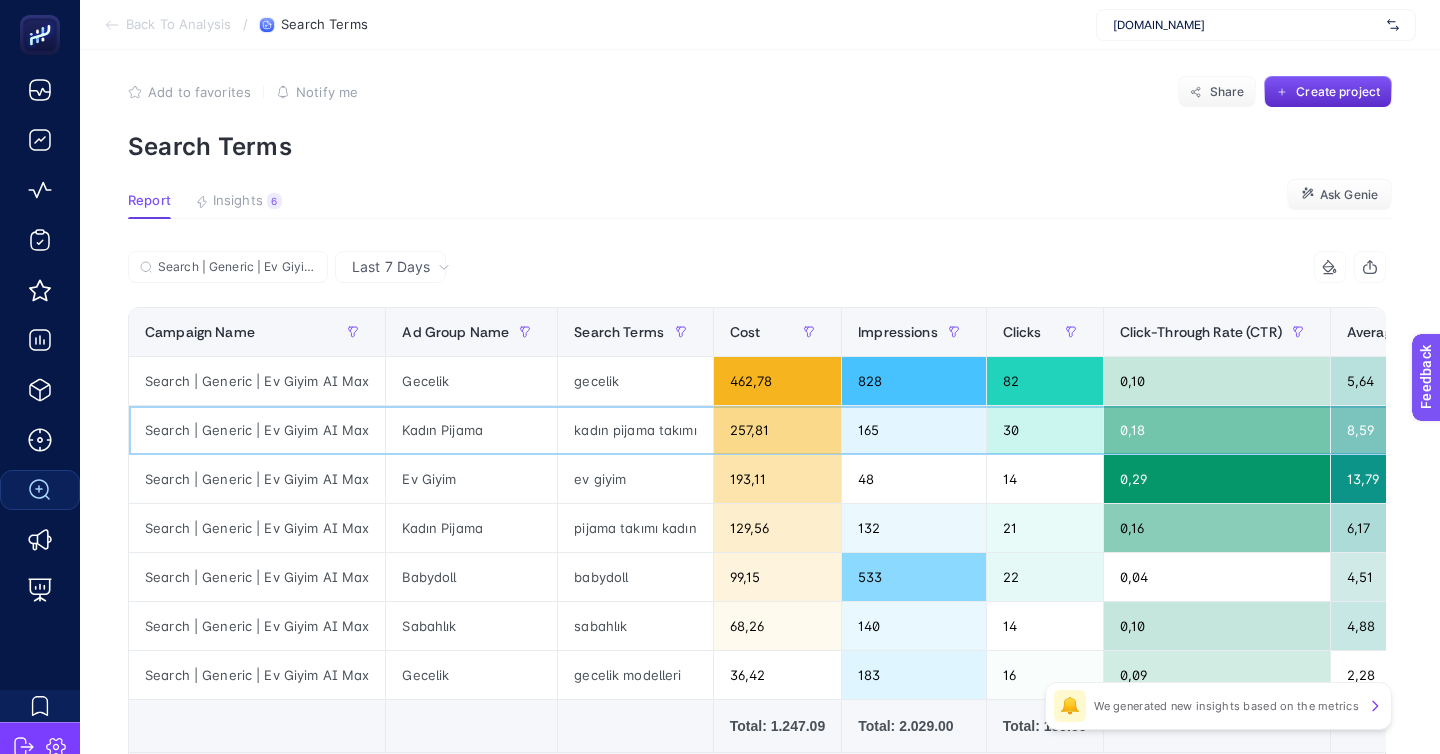 click on "kadın pijama takımı" 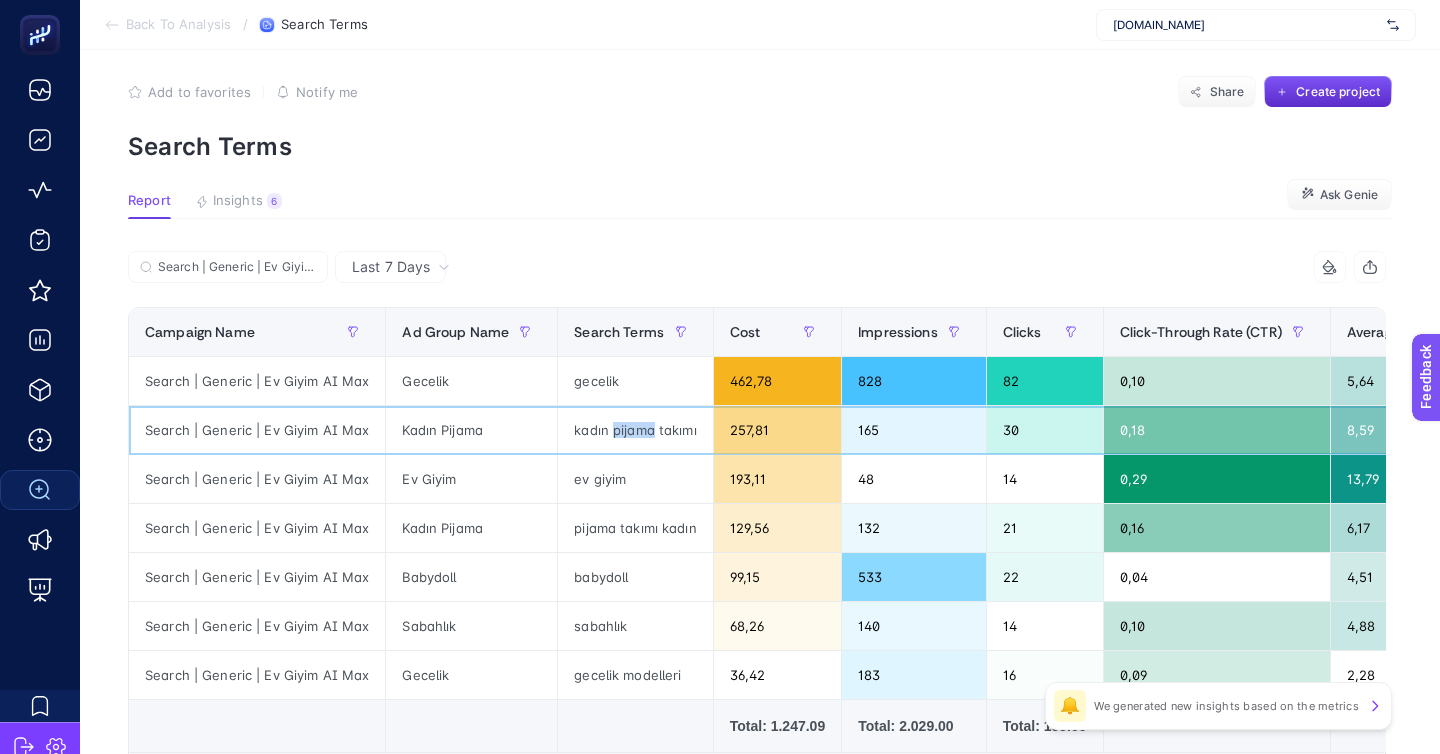 click on "kadın pijama takımı" 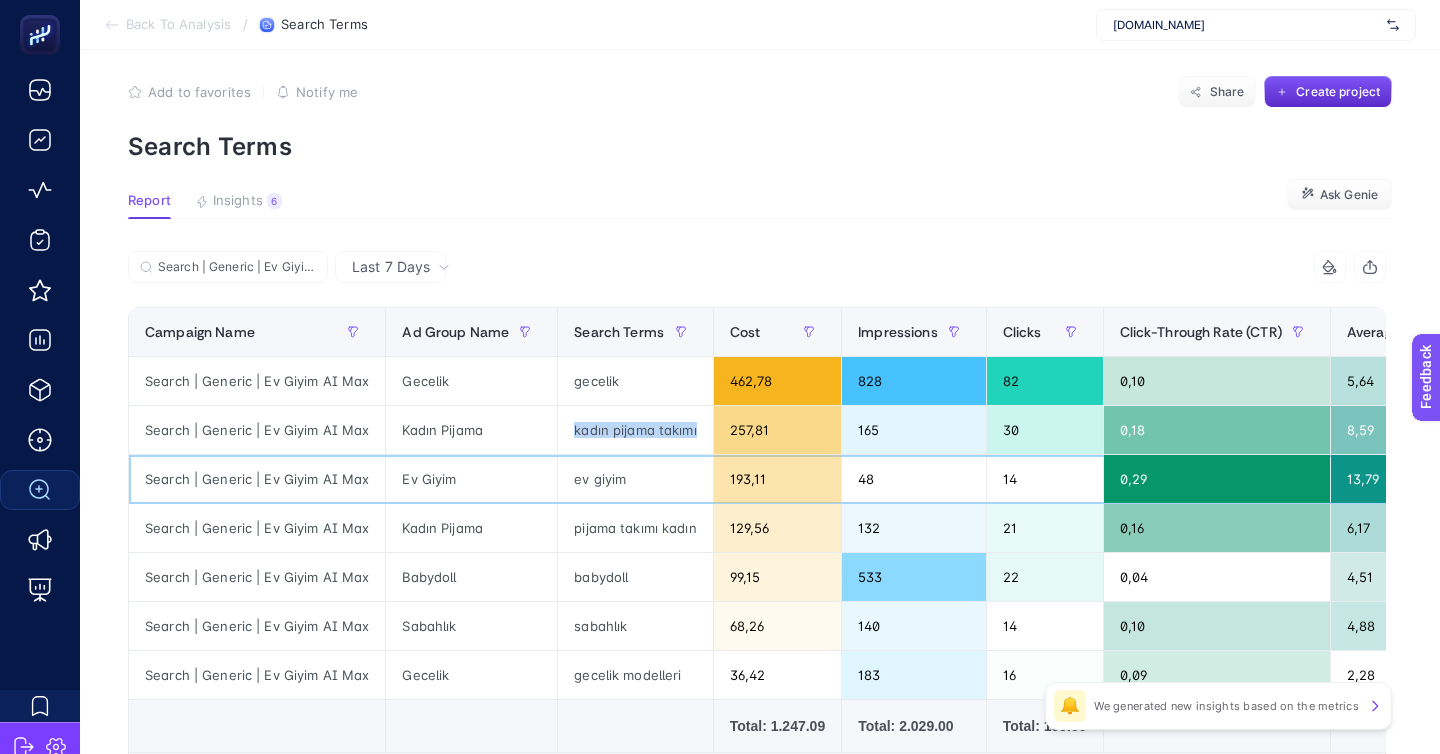 click on "ev giyim" 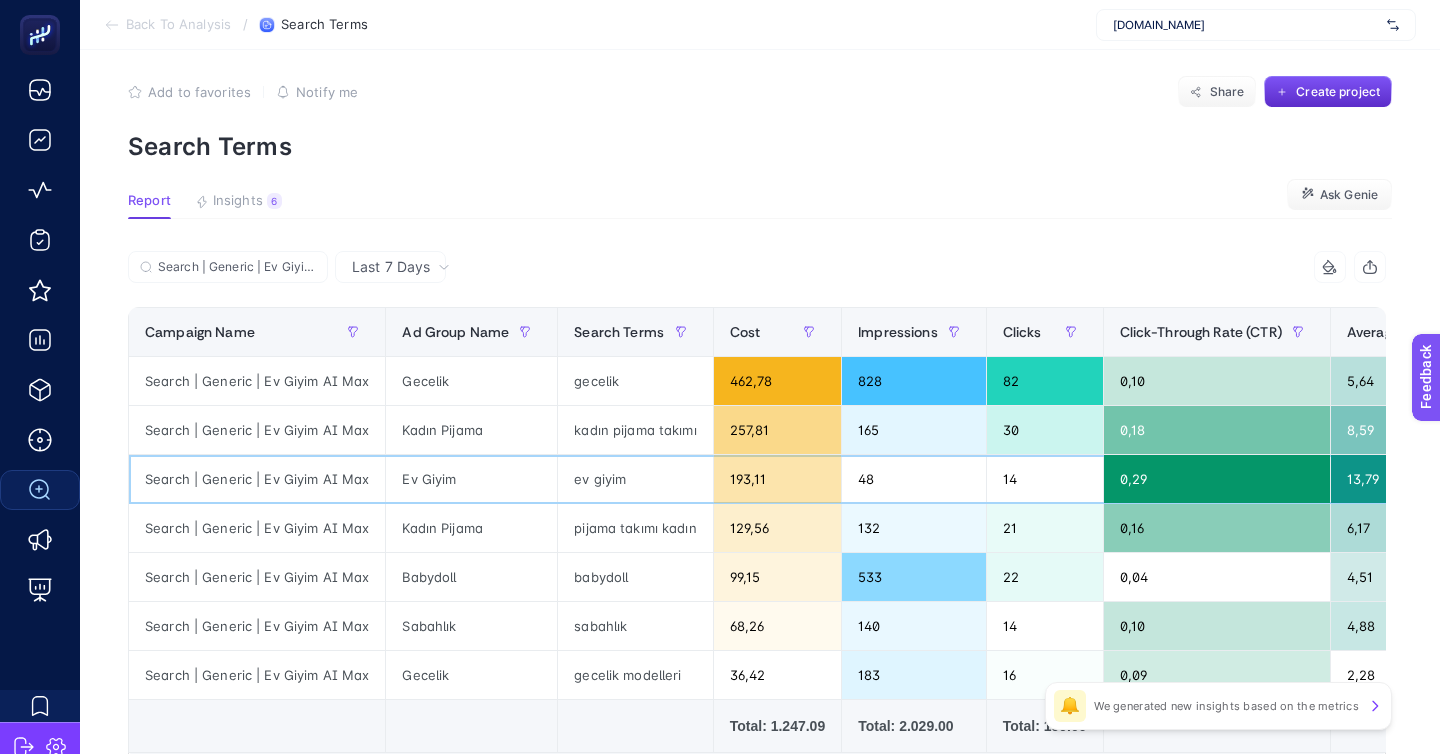 click on "ev giyim" 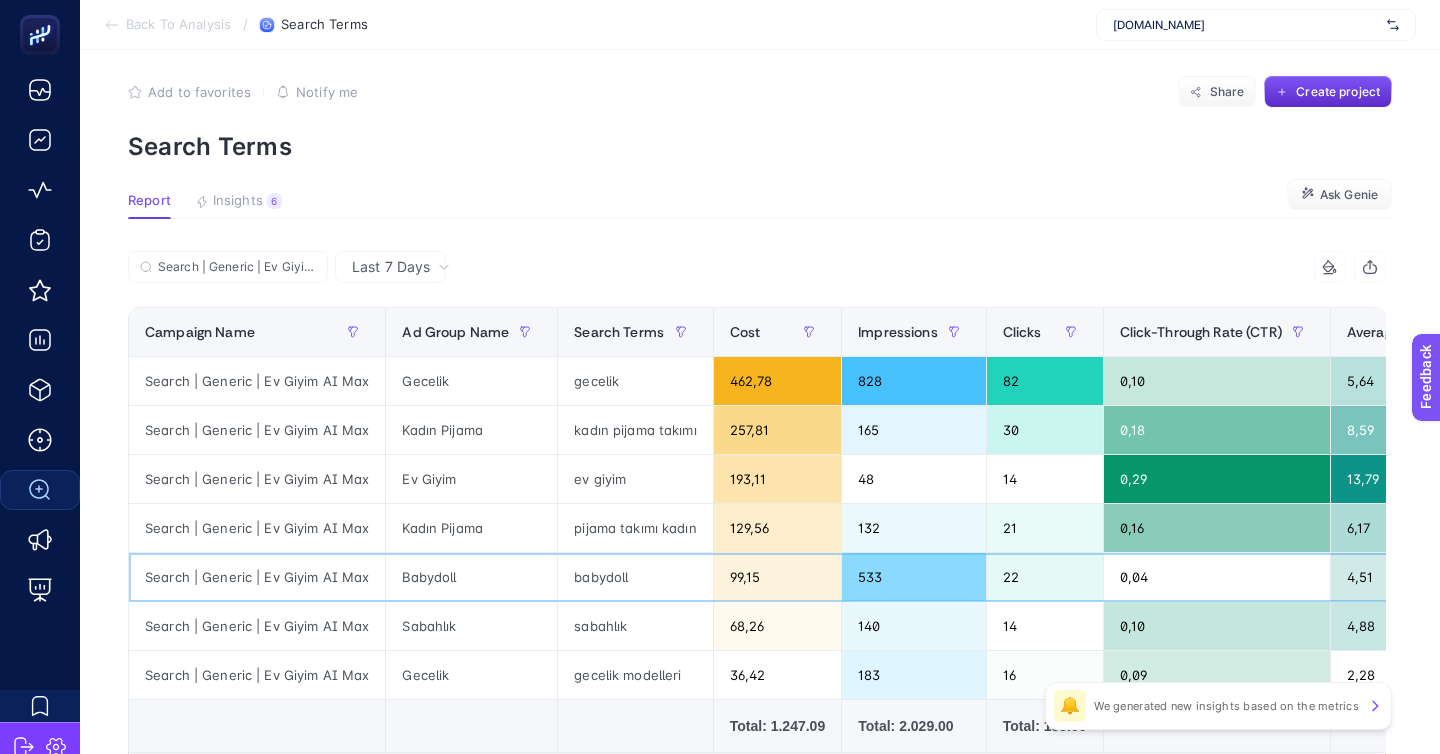 click on "babydoll" 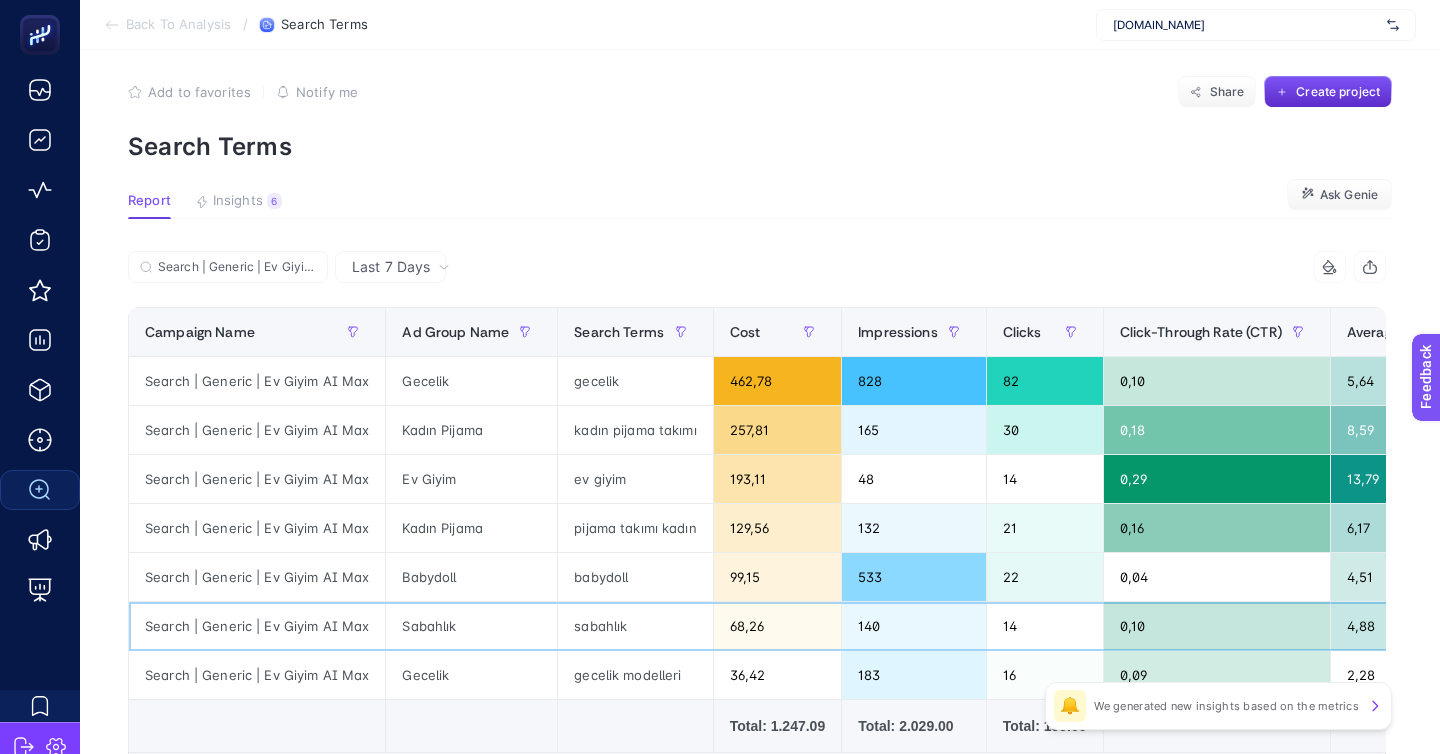 click on "sabahlık" 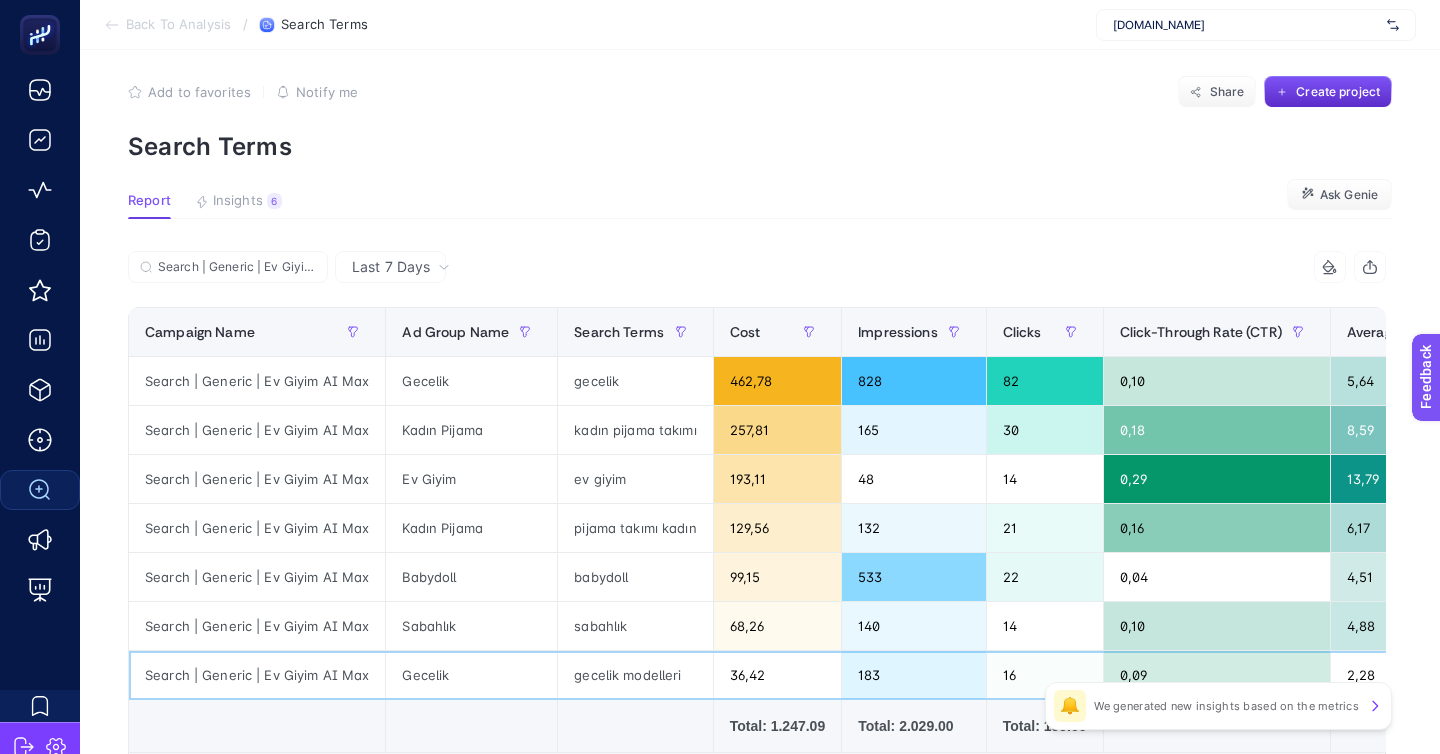 click on "gecelik modelleri" 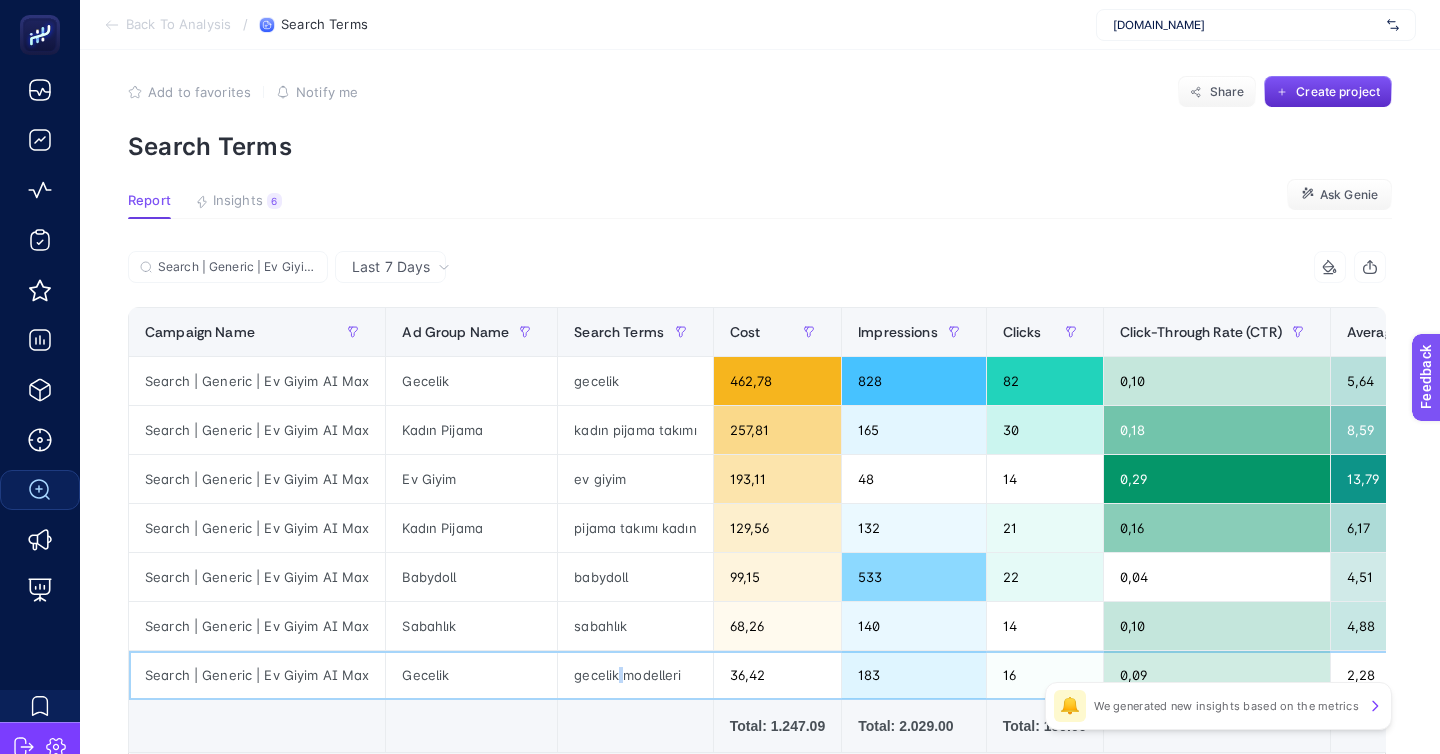 click on "gecelik modelleri" 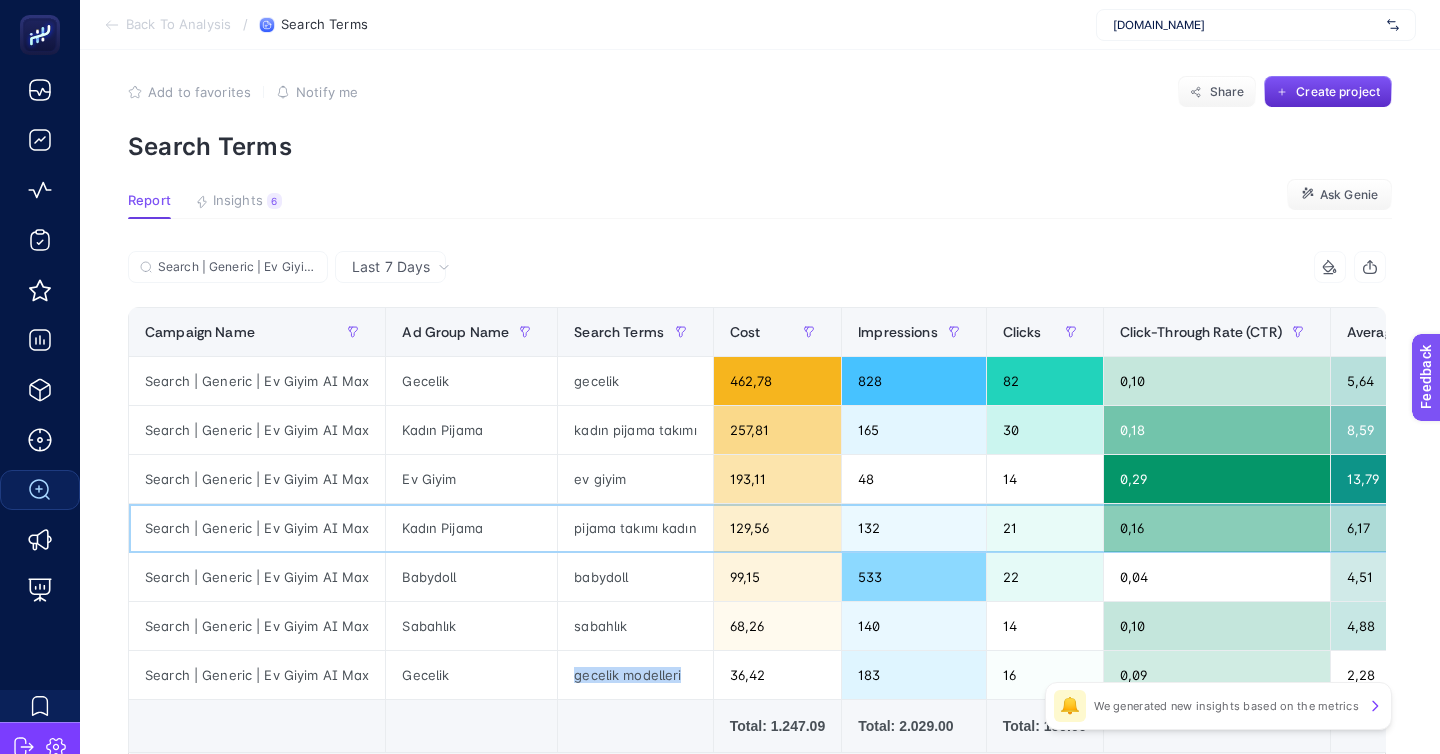 click on "pijama takımı kadın" 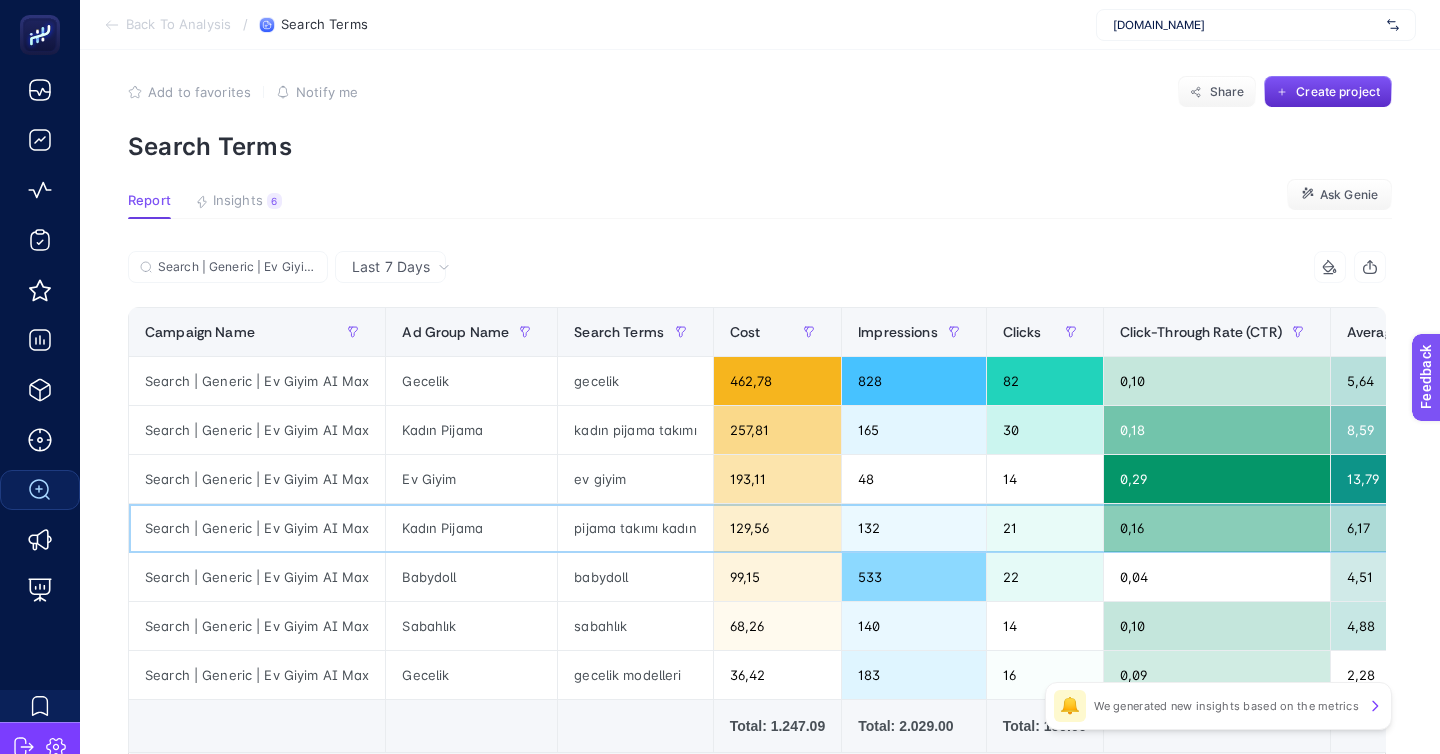 click on "pijama takımı kadın" 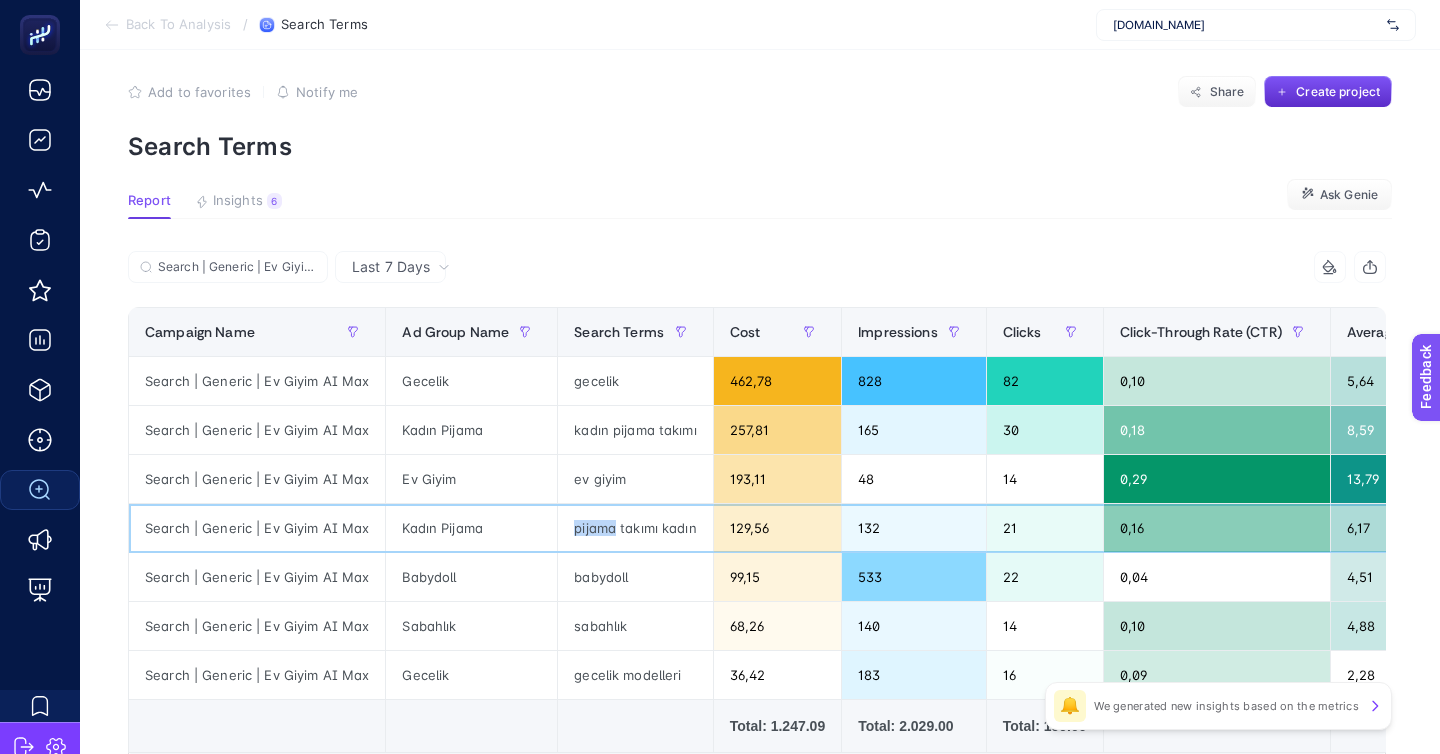 click on "pijama takımı kadın" 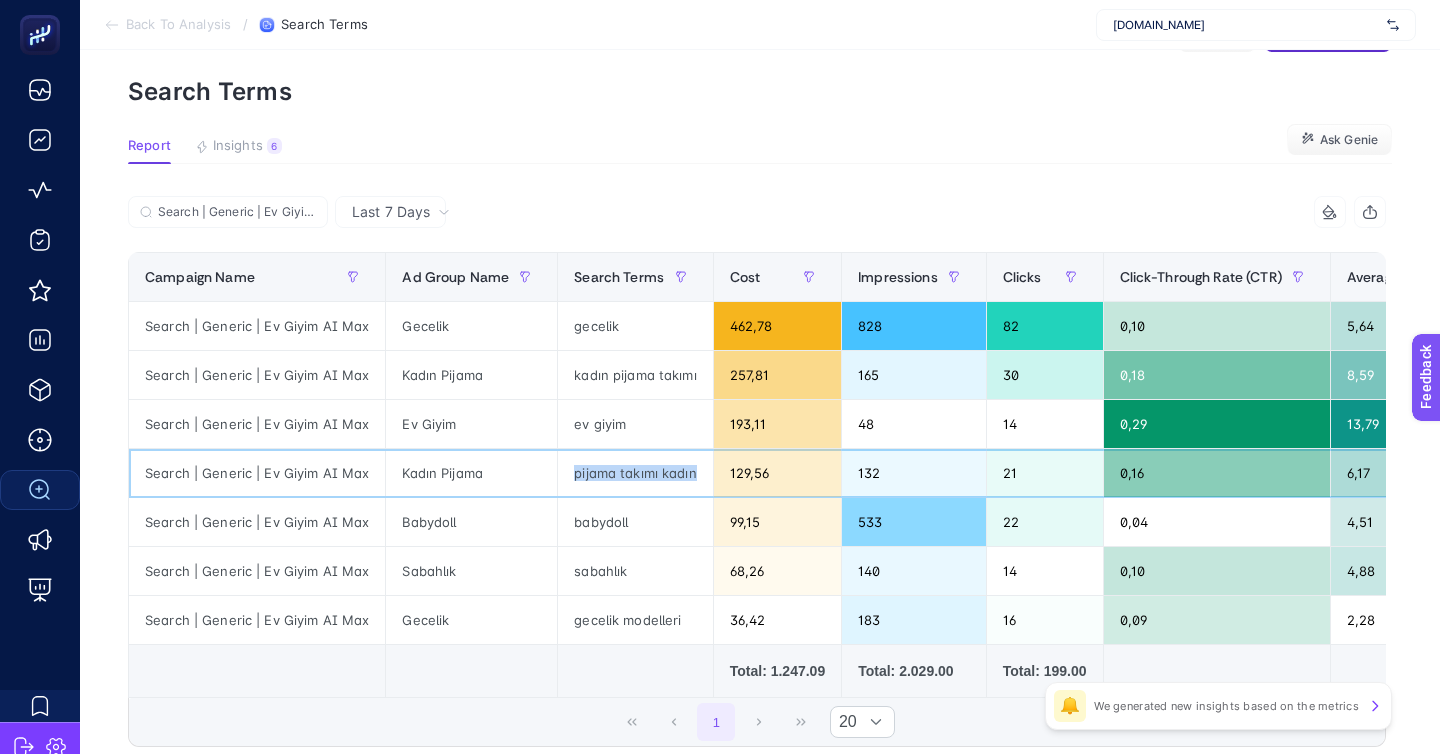 scroll, scrollTop: 60, scrollLeft: 0, axis: vertical 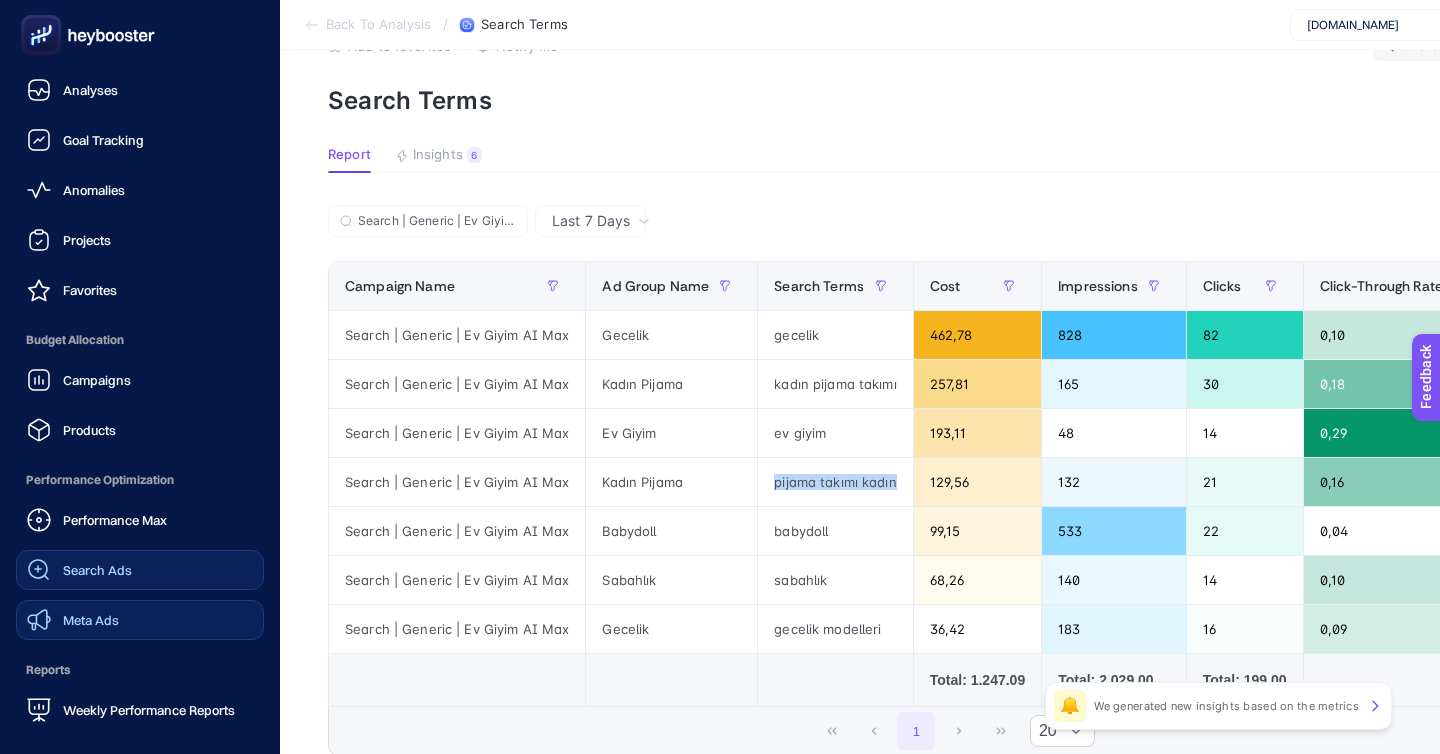 click on "Meta Ads" 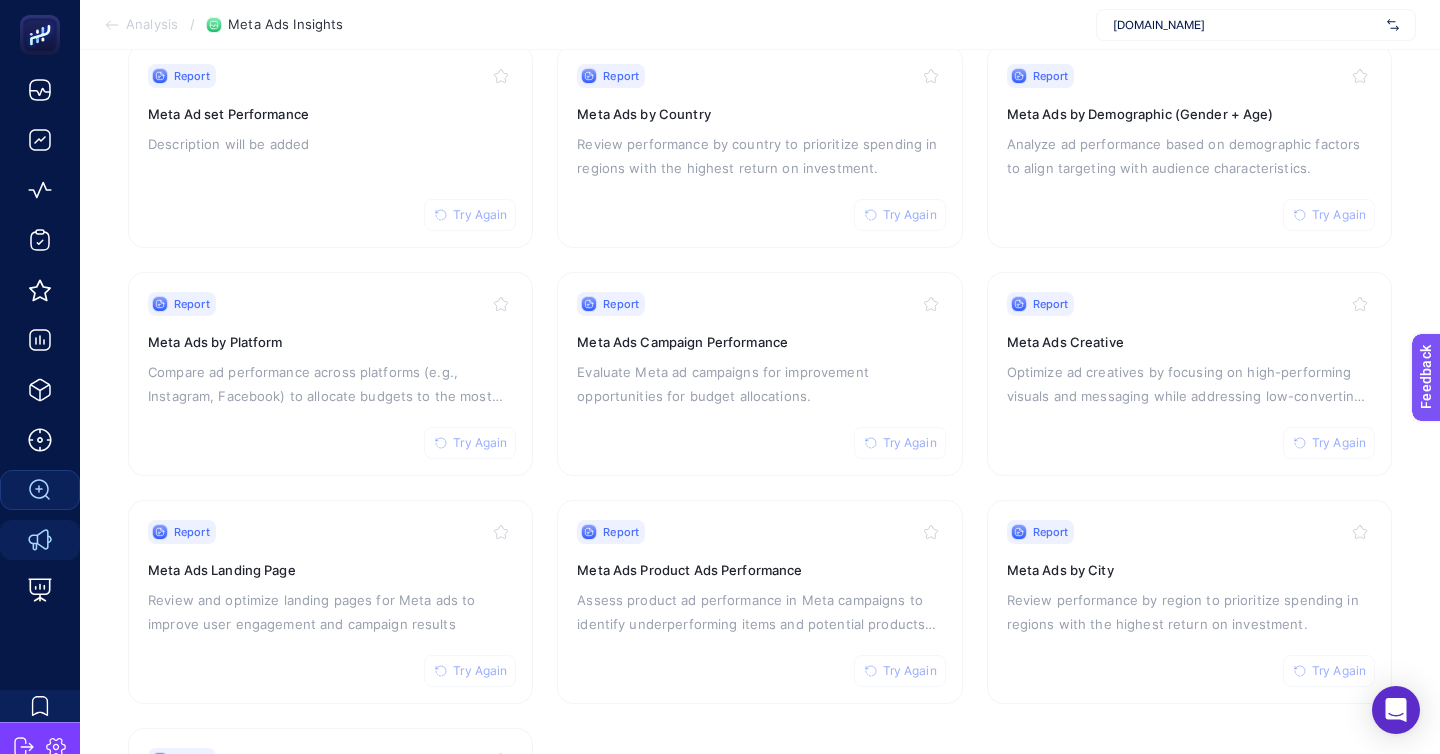 scroll, scrollTop: 235, scrollLeft: 0, axis: vertical 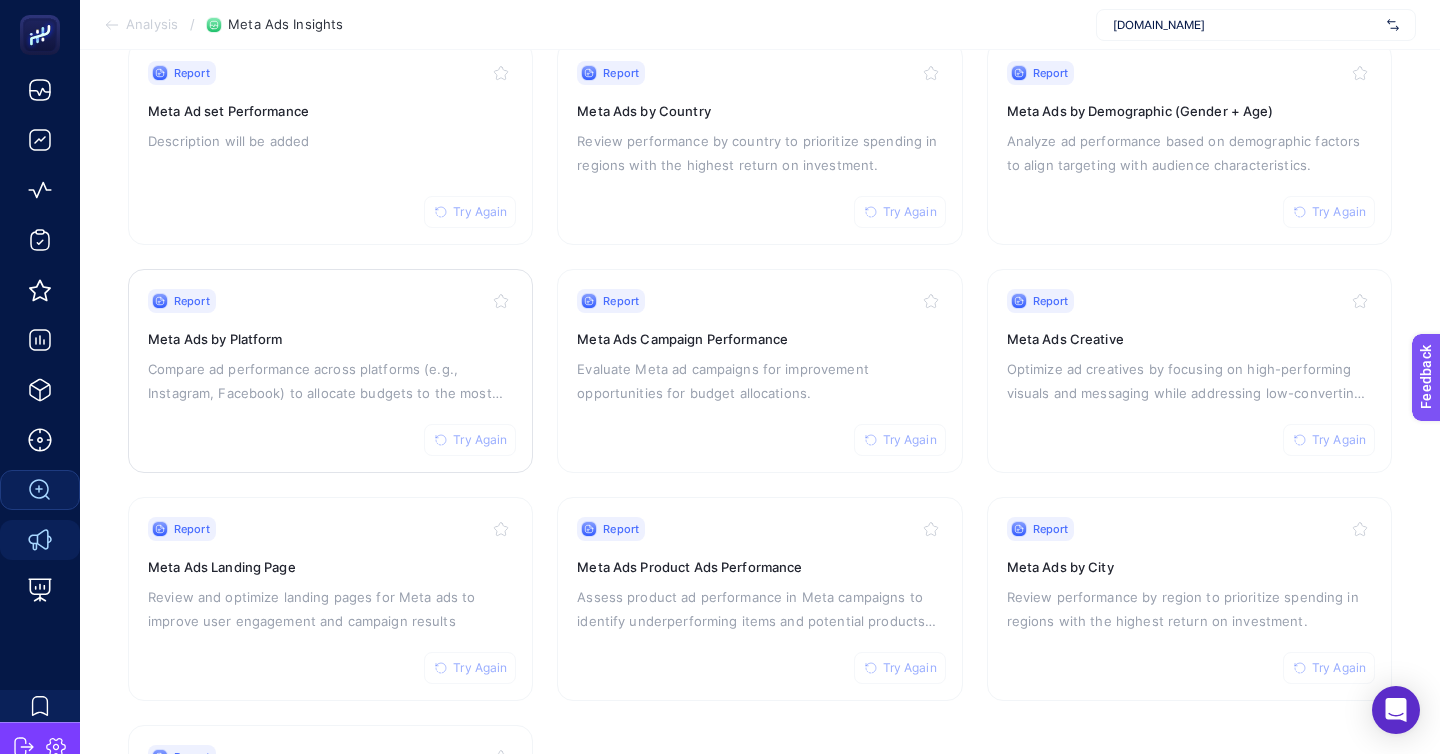 click on "Compare ad performance across platforms (e.g., Instagram, Facebook) to allocate budgets to the most effective channels​" at bounding box center (330, 381) 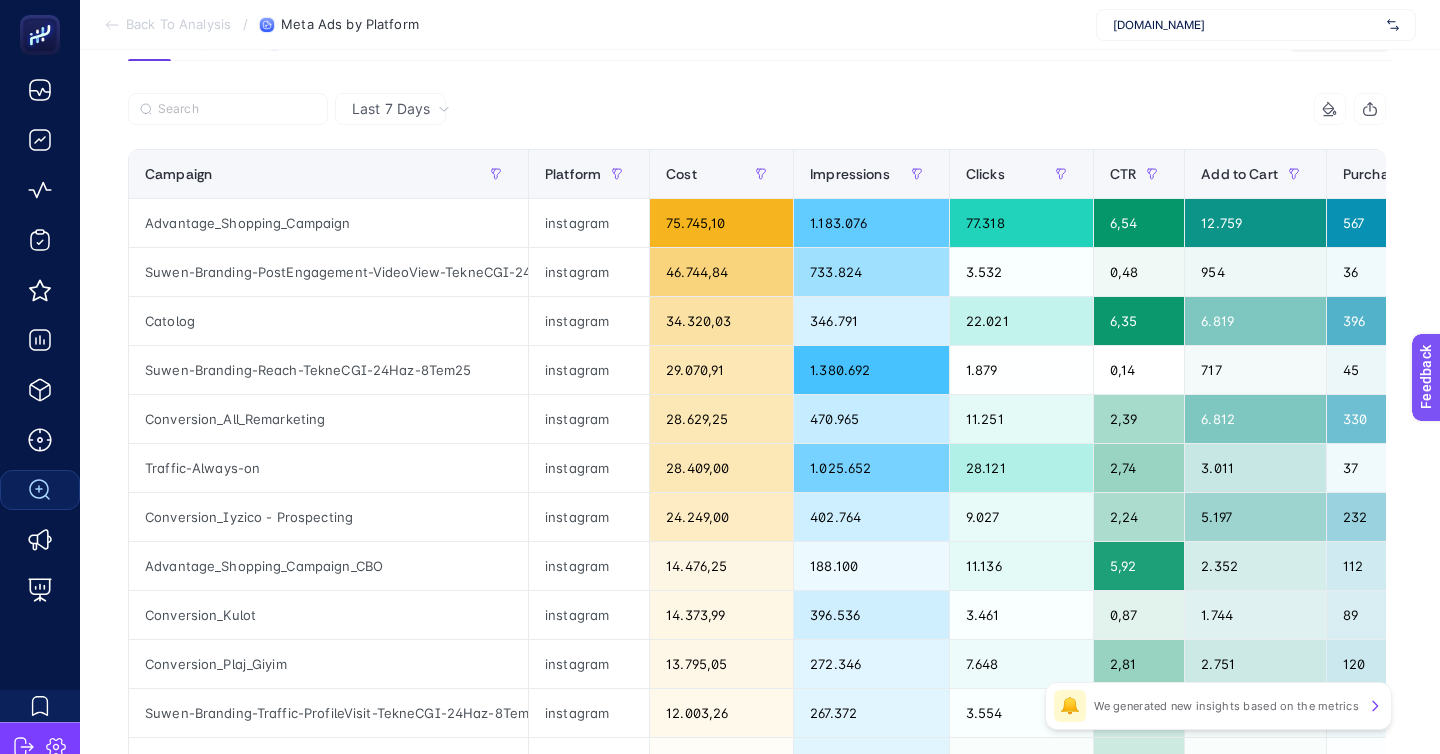 scroll, scrollTop: 0, scrollLeft: 0, axis: both 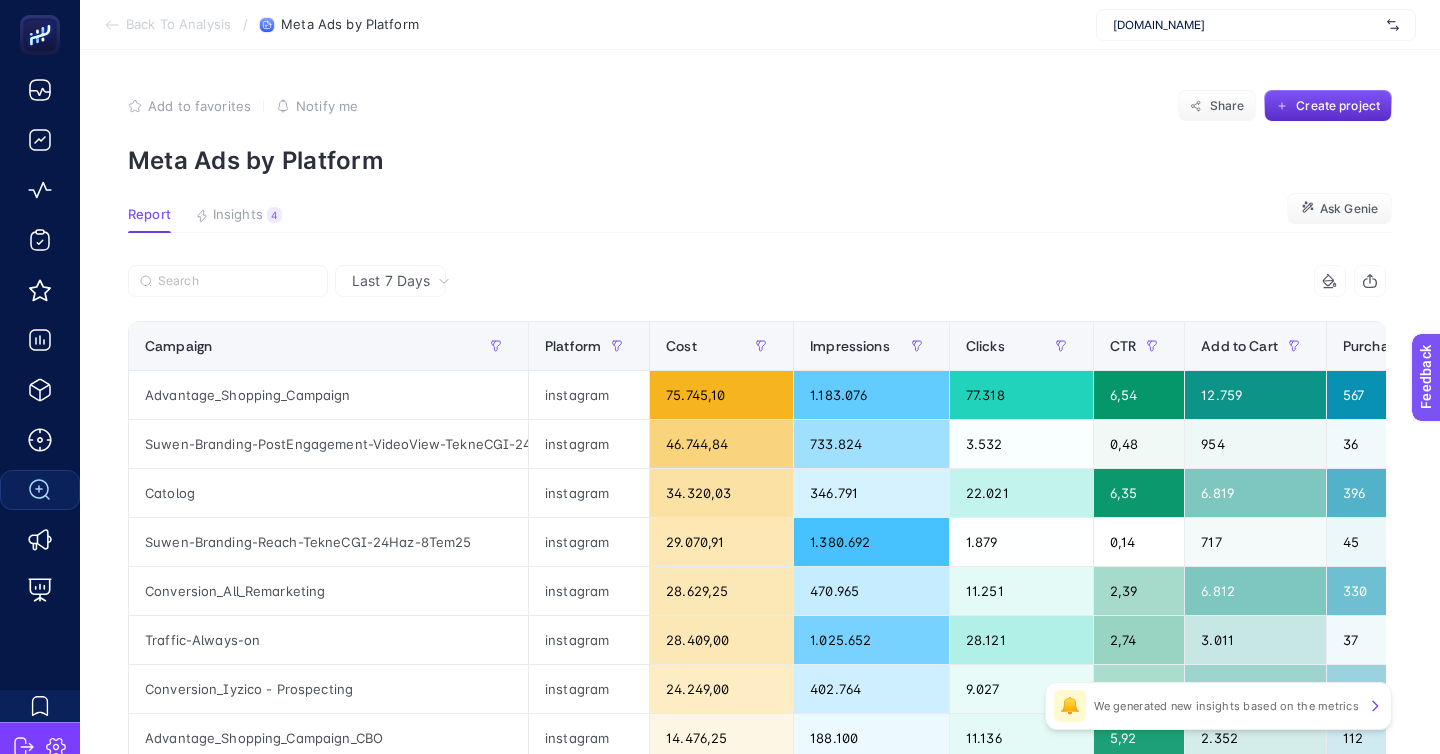 click on "Report Insights 4  We generated new insights based on the metrics  Ask Genie" at bounding box center (760, 220) 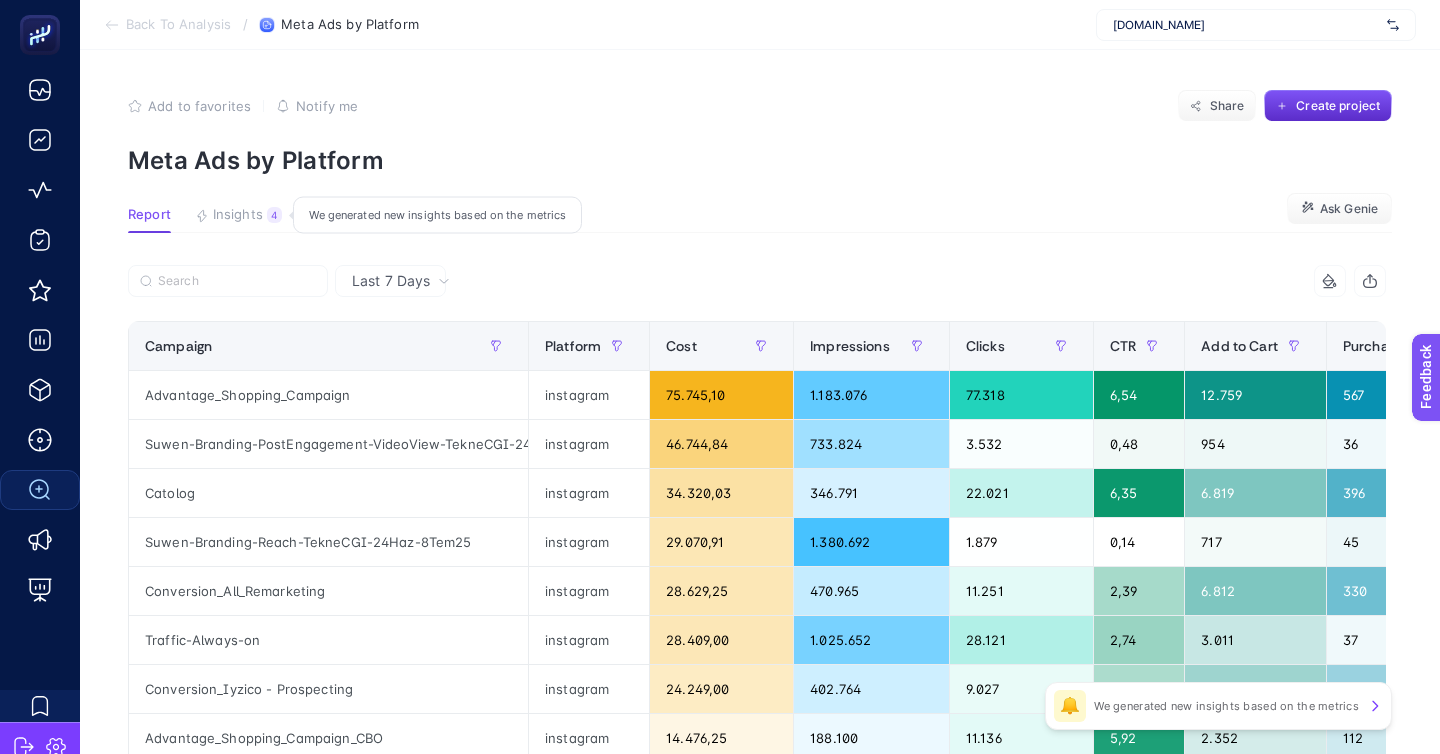 click on "Insights" at bounding box center (238, 215) 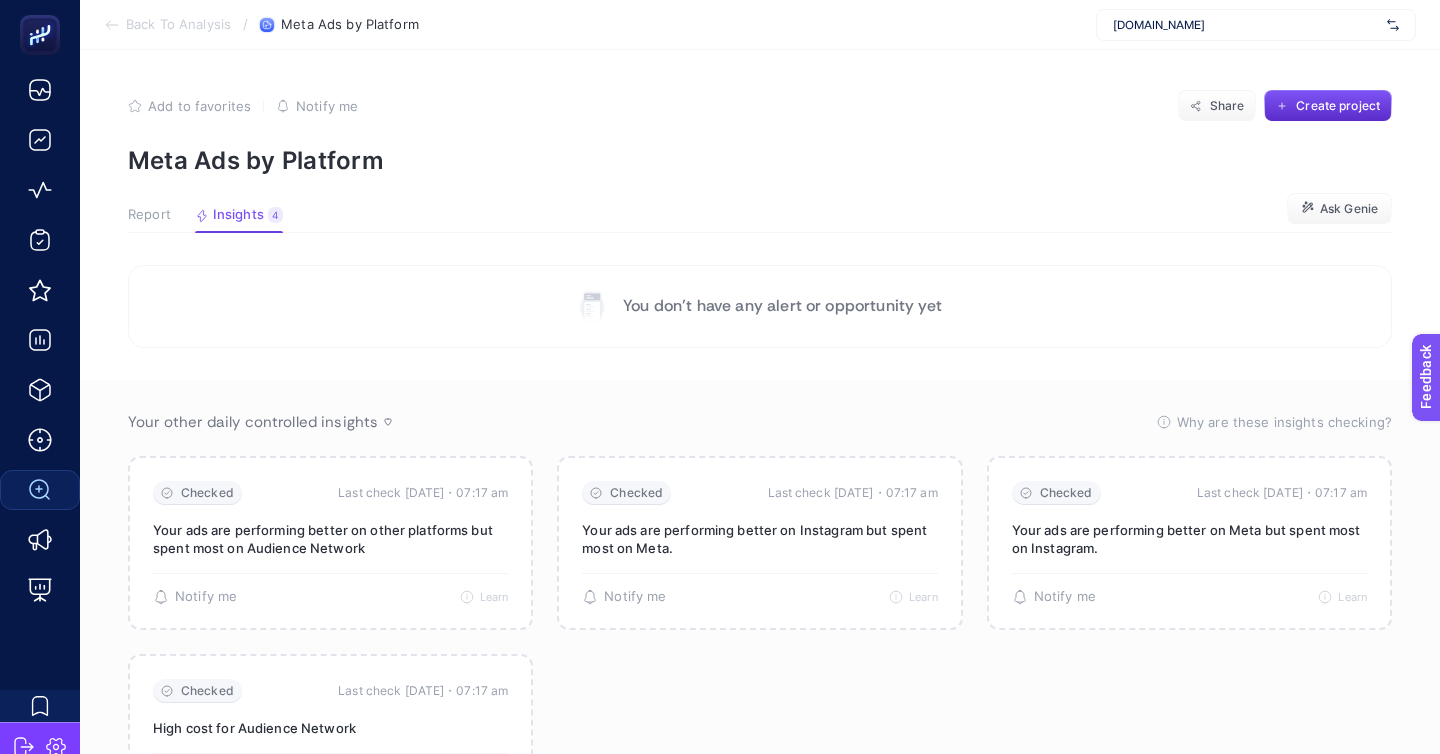 click on "Back To Analysis / Meta Ads by Platform www.suwen.com.tr" 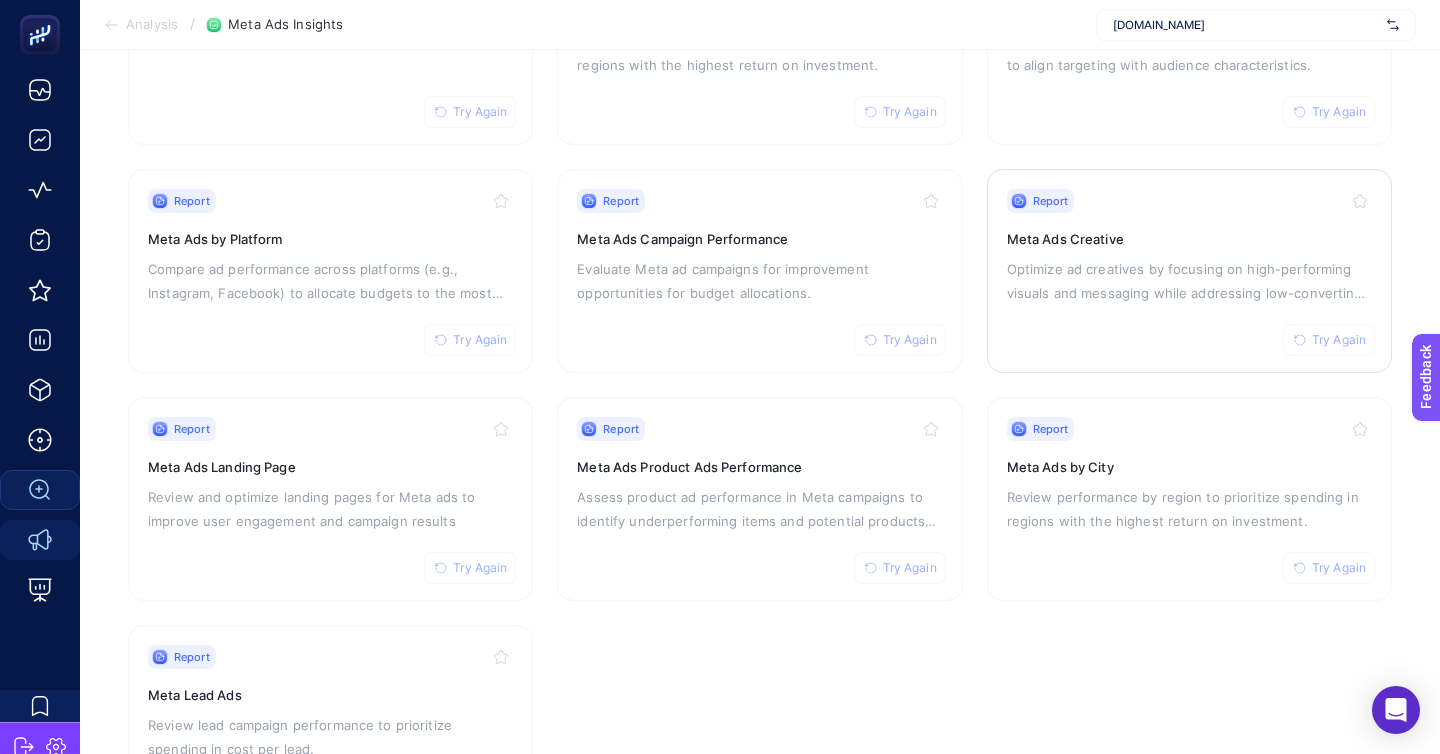 scroll, scrollTop: 313, scrollLeft: 0, axis: vertical 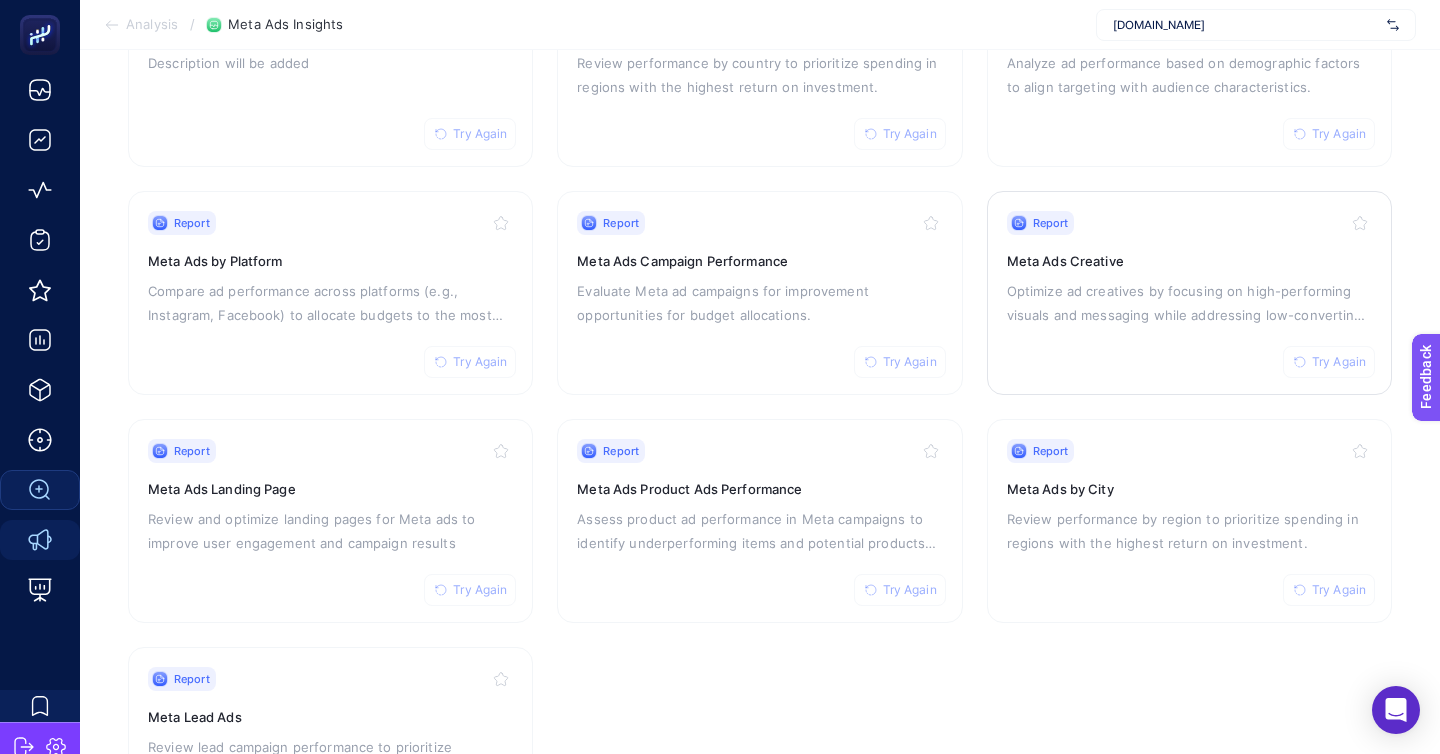 click on "Report Try Again" at bounding box center (1189, 223) 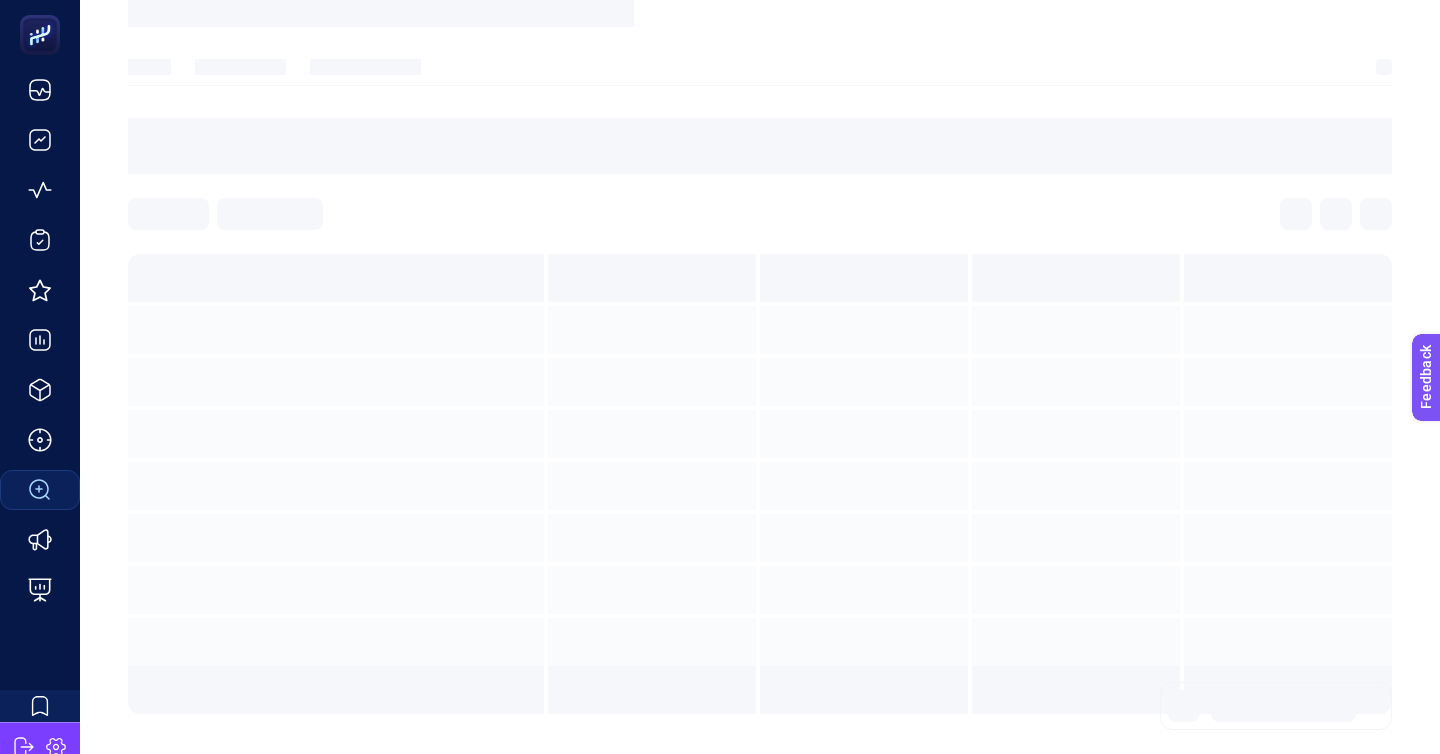 scroll, scrollTop: 0, scrollLeft: 0, axis: both 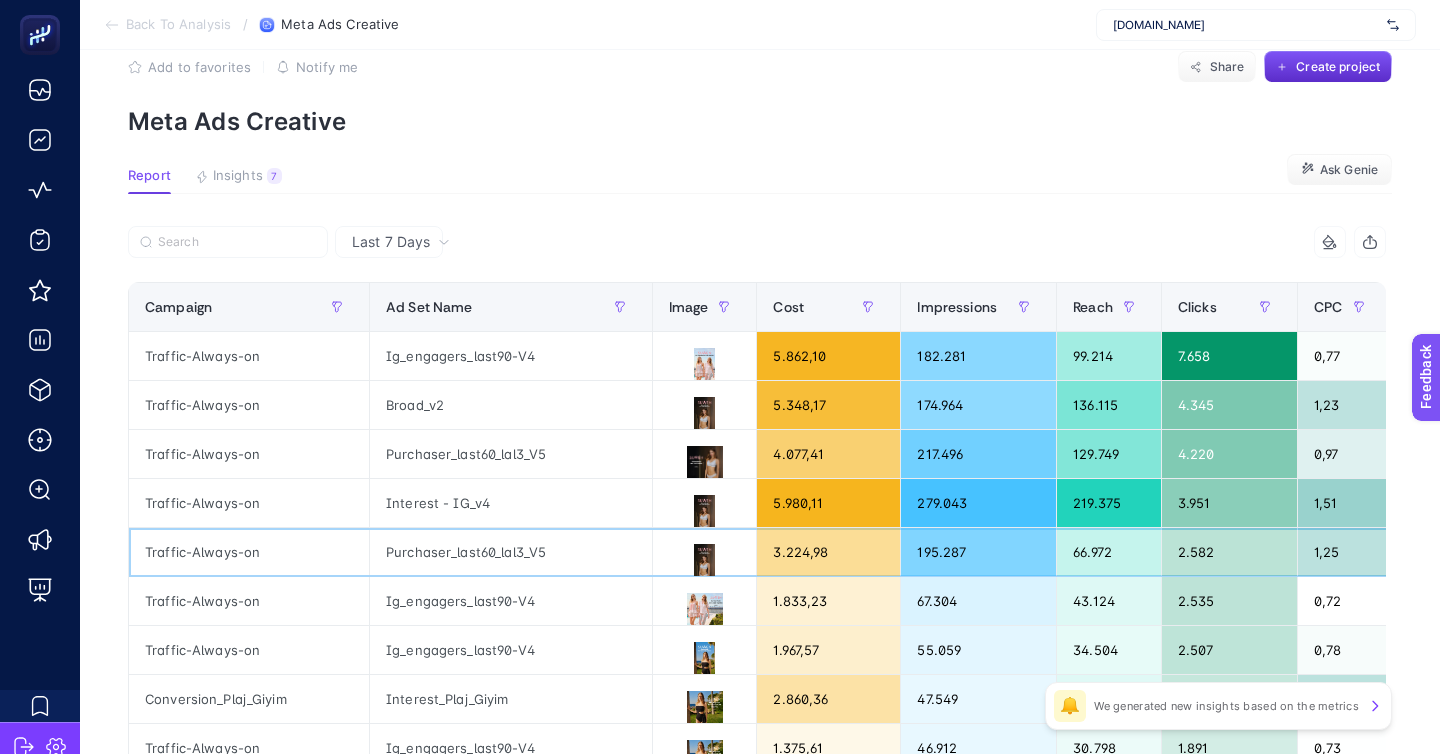 click on "Purchaser_last60_lal3_V5" 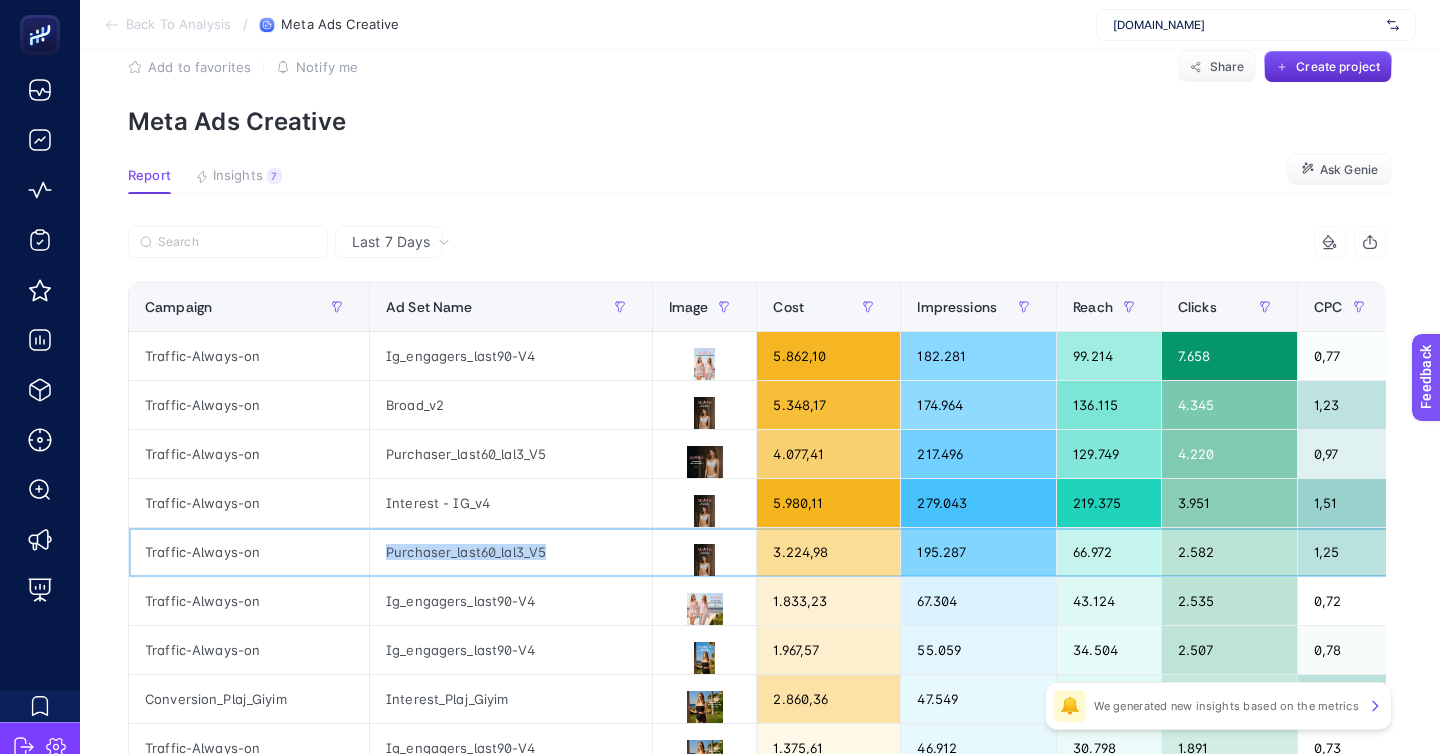 click on "Purchaser_last60_lal3_V5" 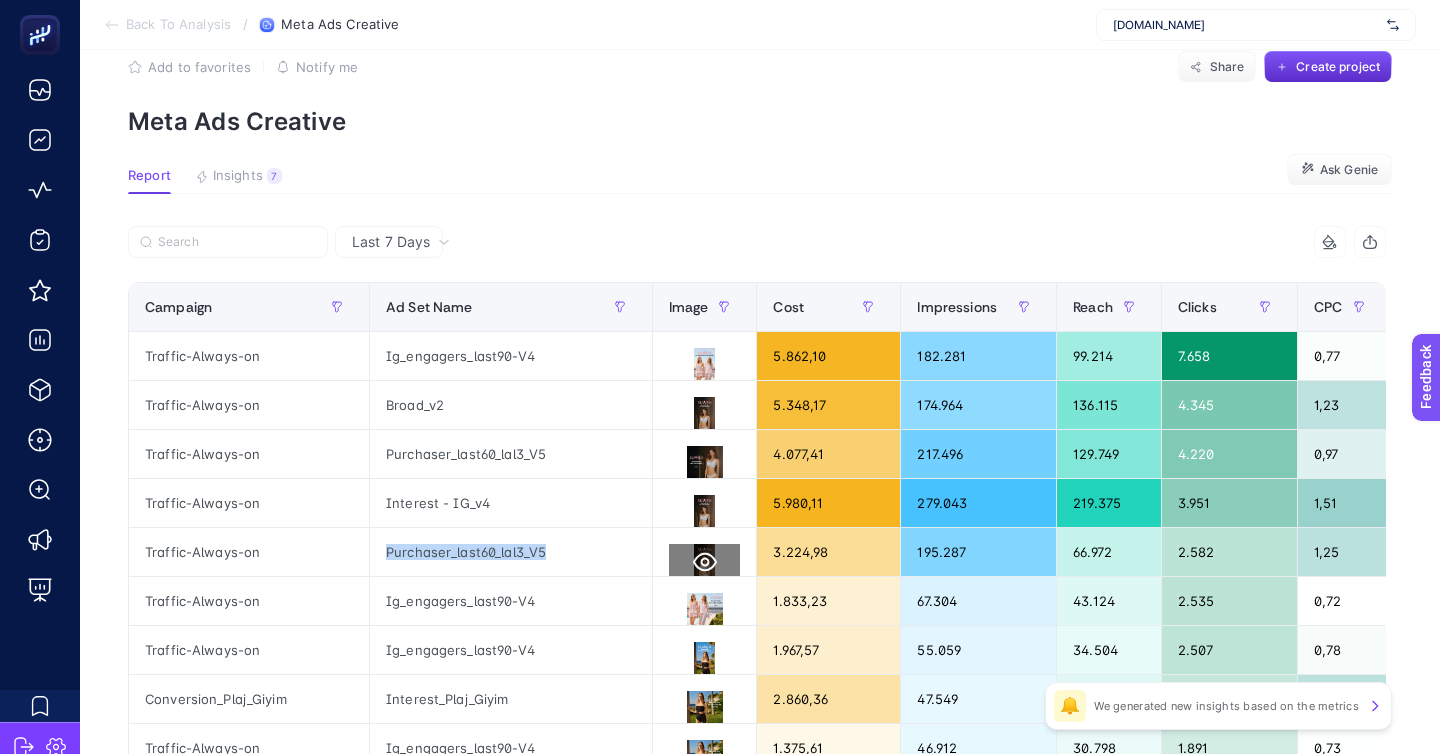 click 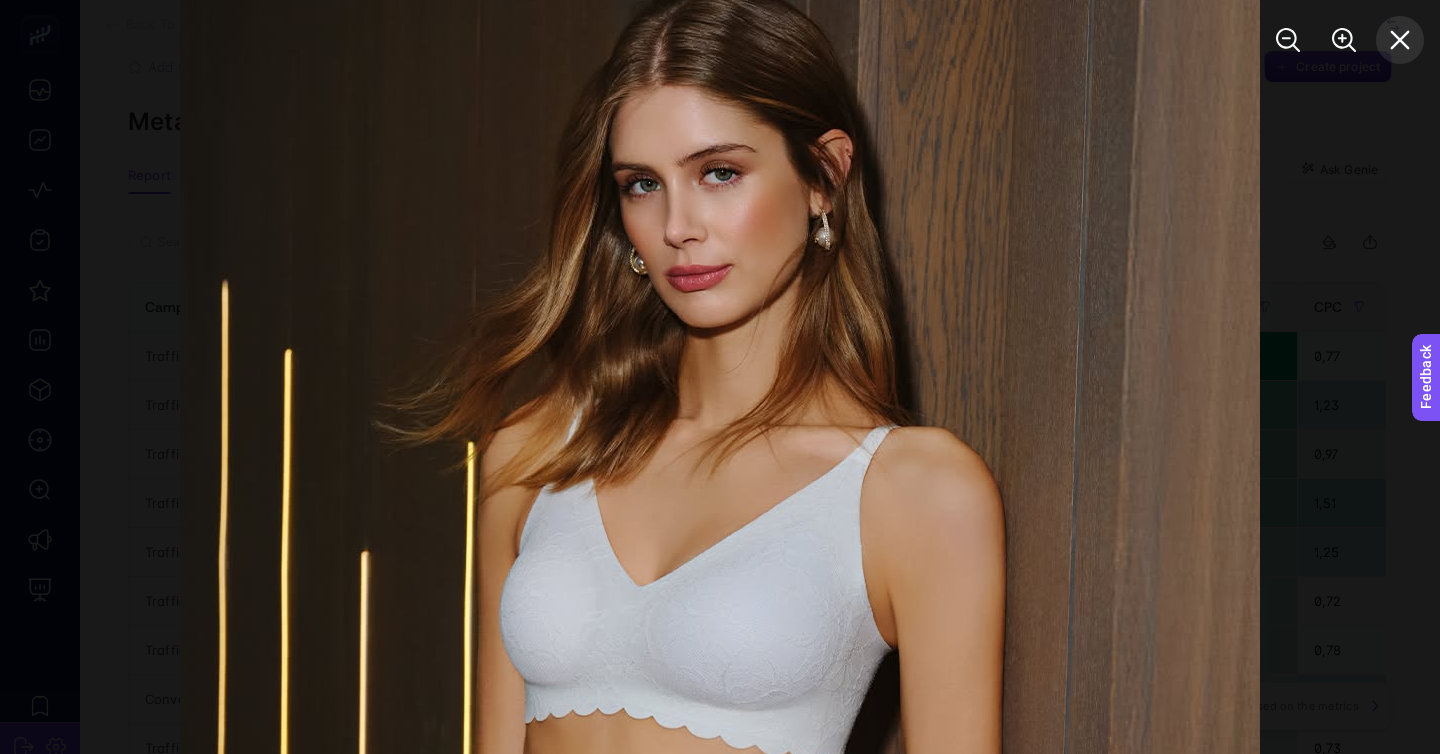 click at bounding box center [1400, 40] 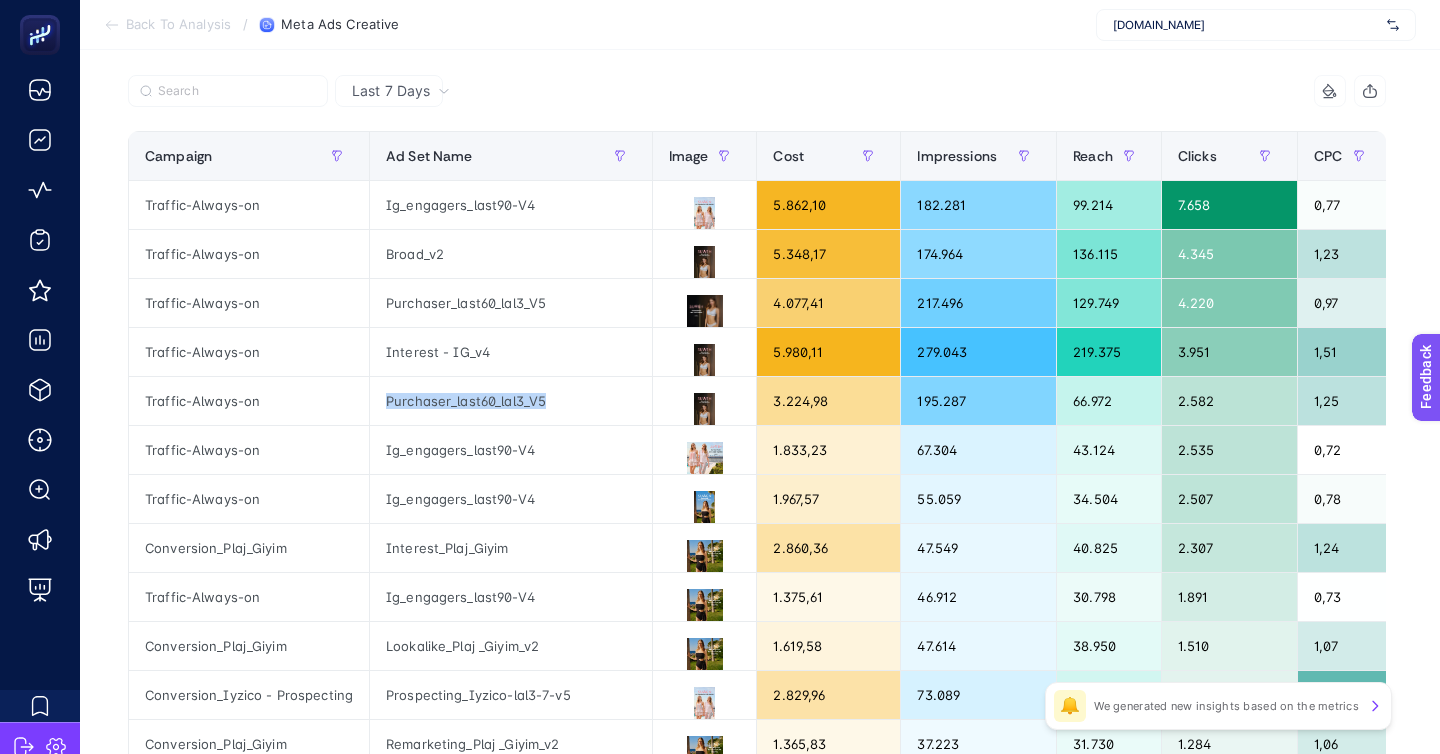 scroll, scrollTop: 0, scrollLeft: 0, axis: both 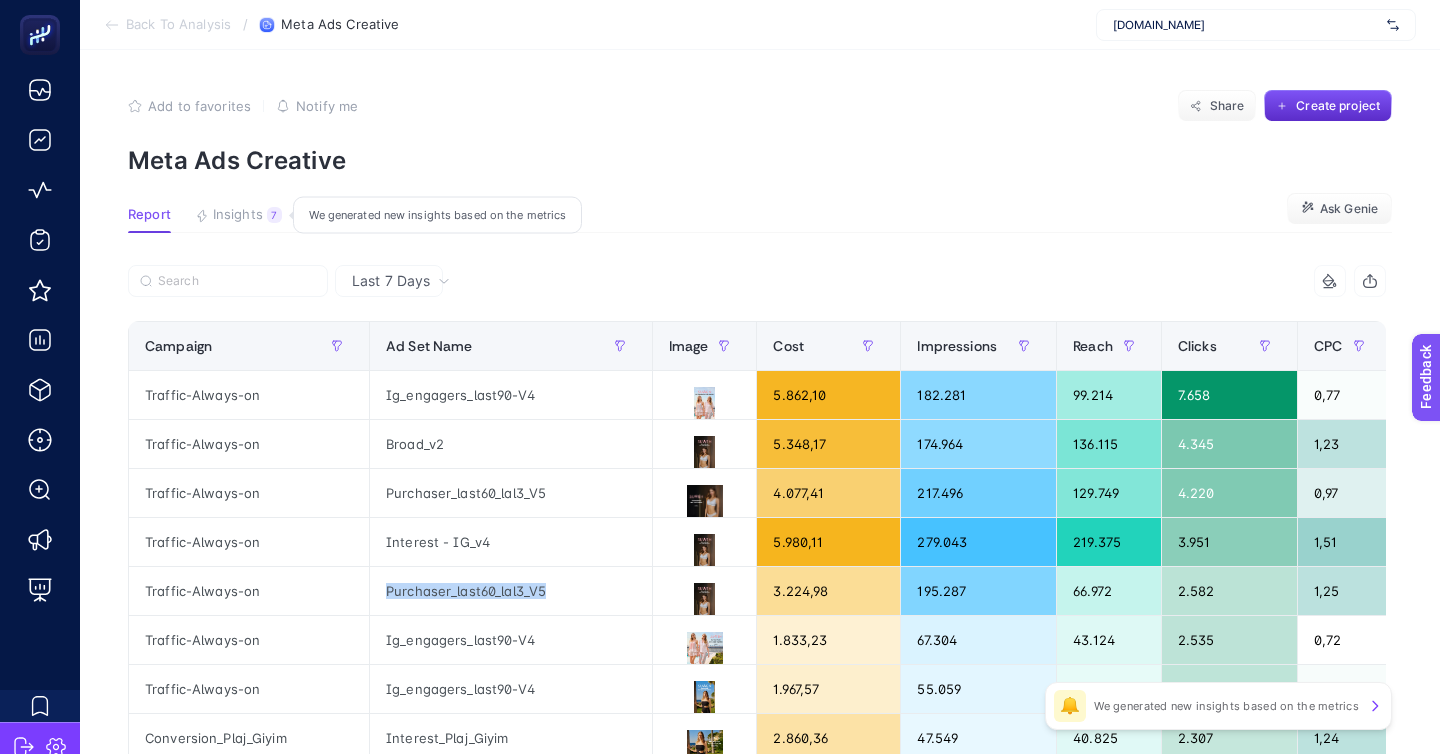 click on "Insights" at bounding box center [238, 215] 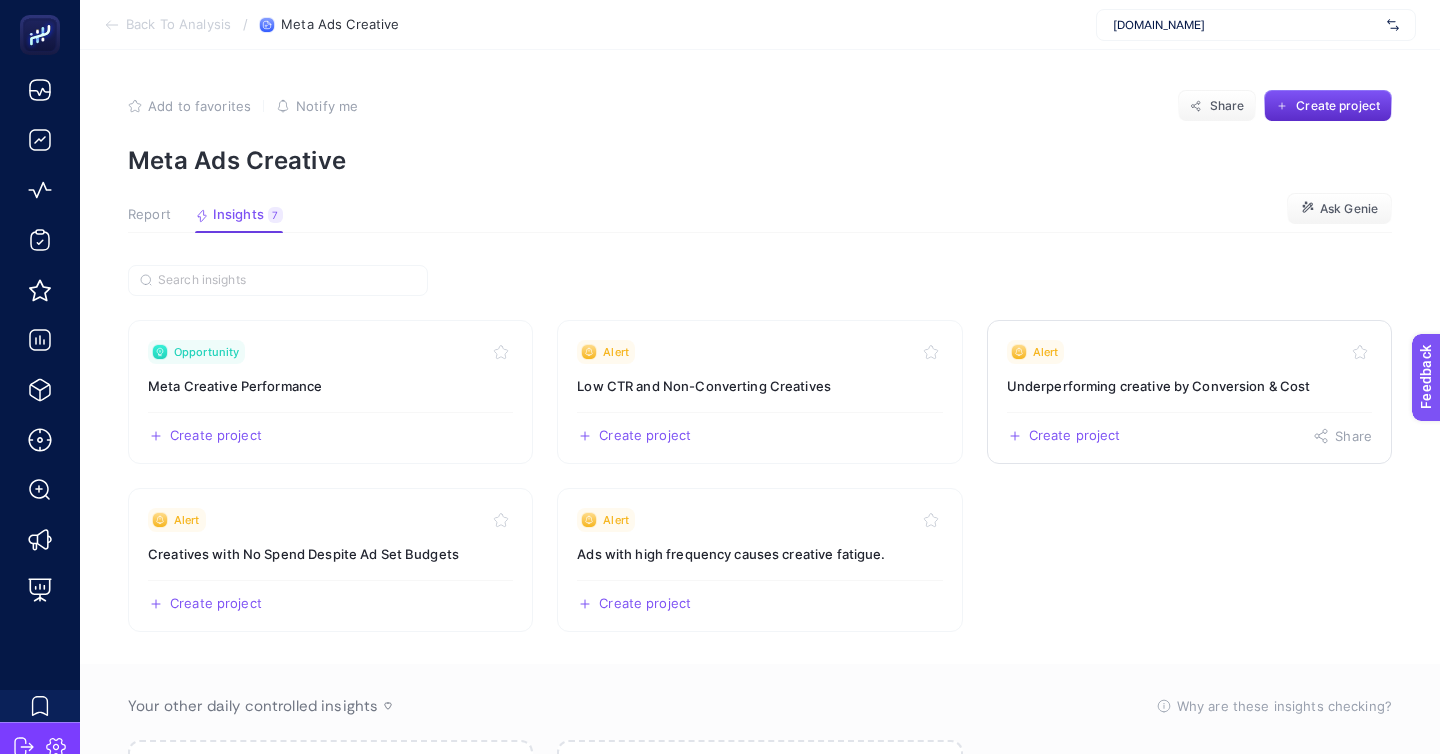 click on "Alert Underperforming creative by Conversion & Cost  Create project   Share" 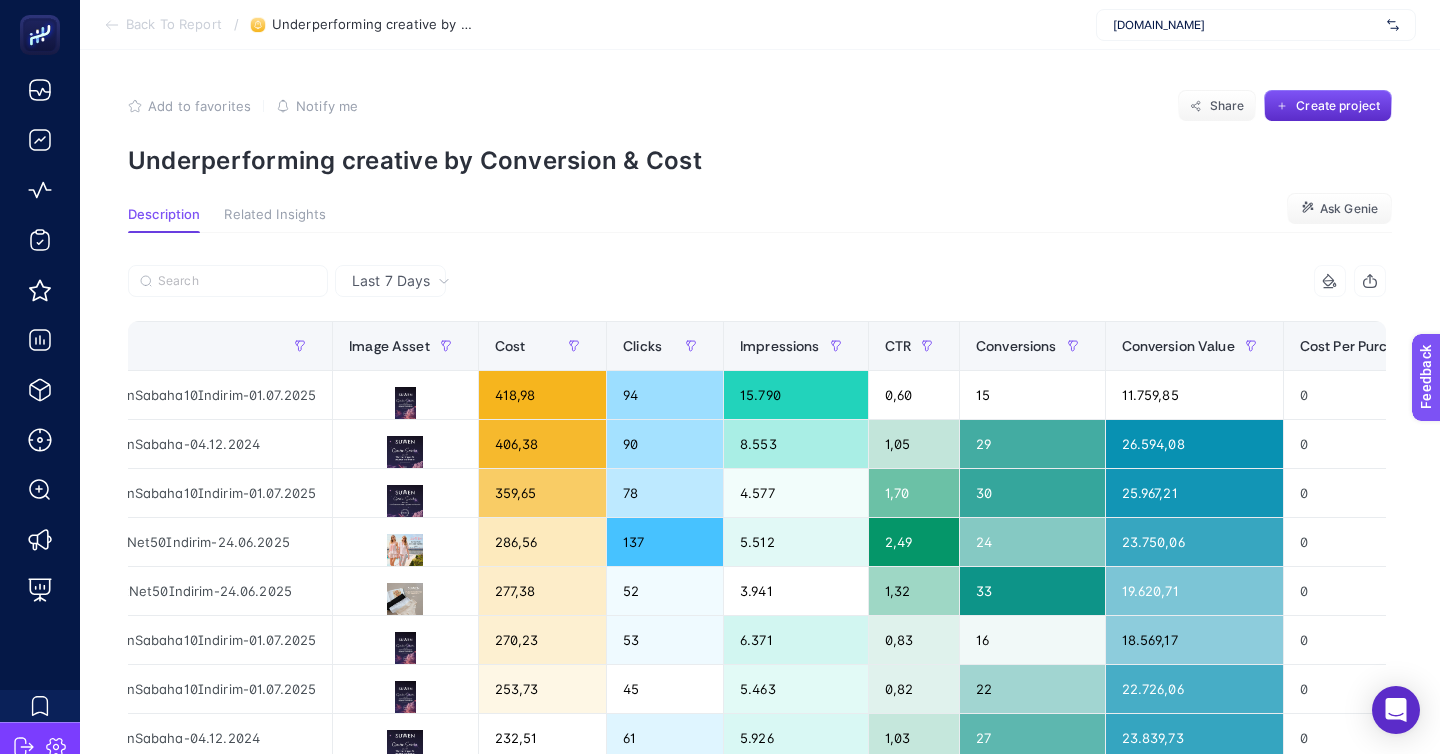 scroll, scrollTop: 0, scrollLeft: 705, axis: horizontal 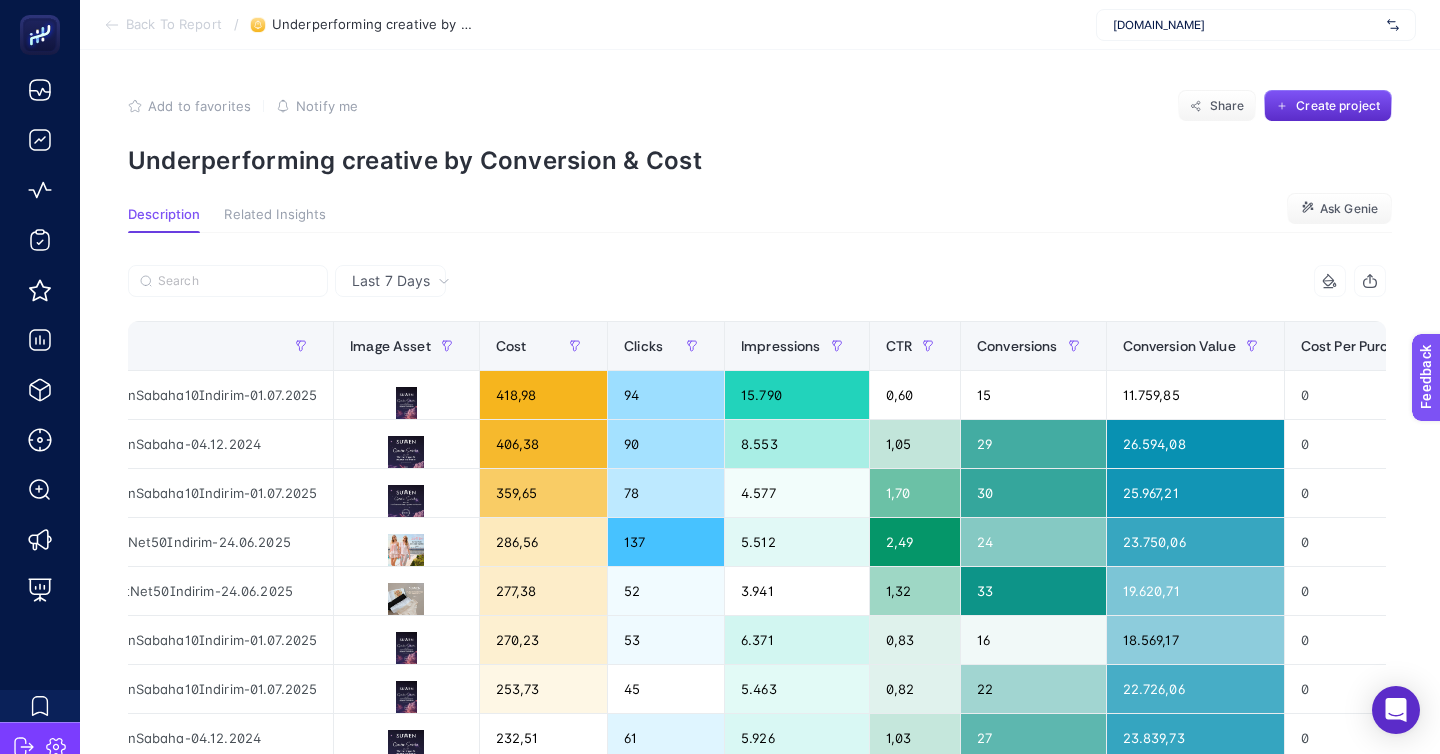 click on "+" at bounding box center (1506, 346) 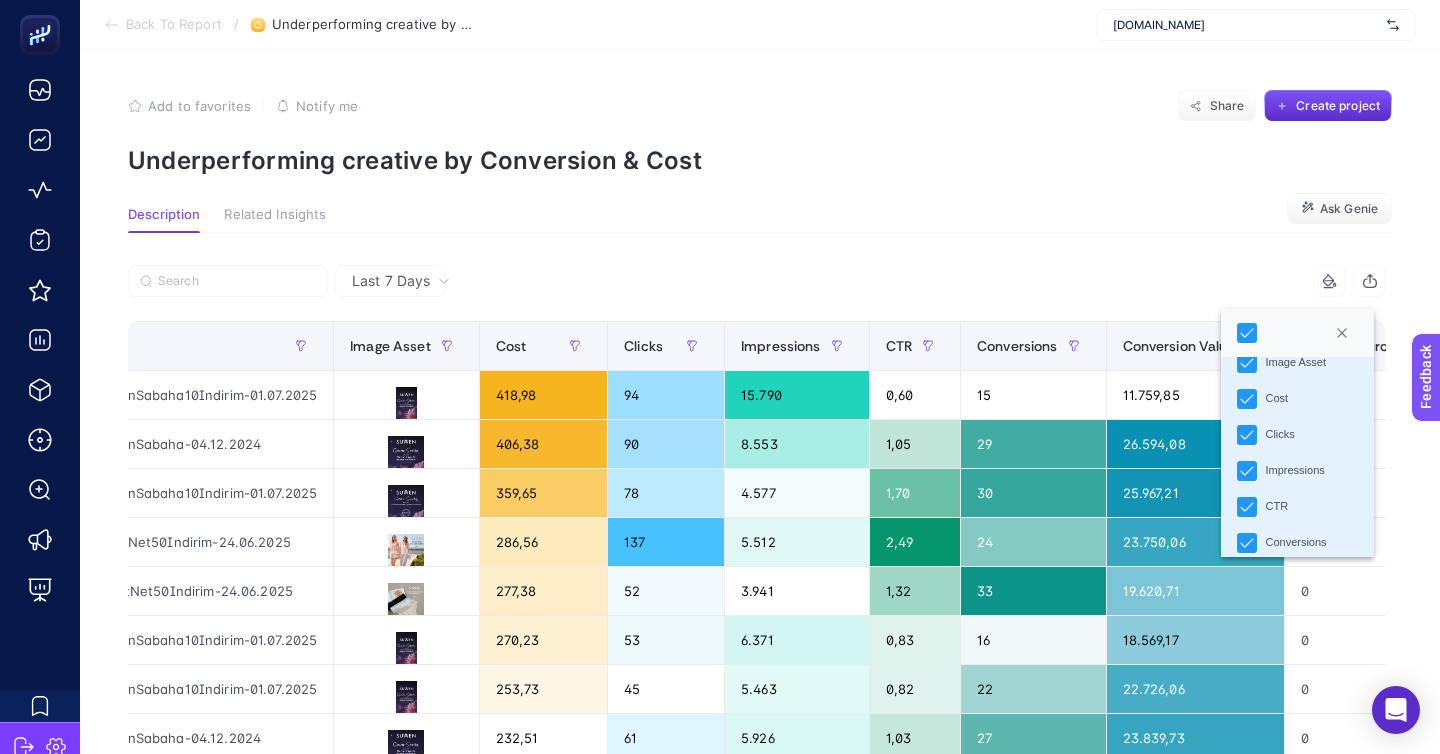 scroll, scrollTop: 209, scrollLeft: 0, axis: vertical 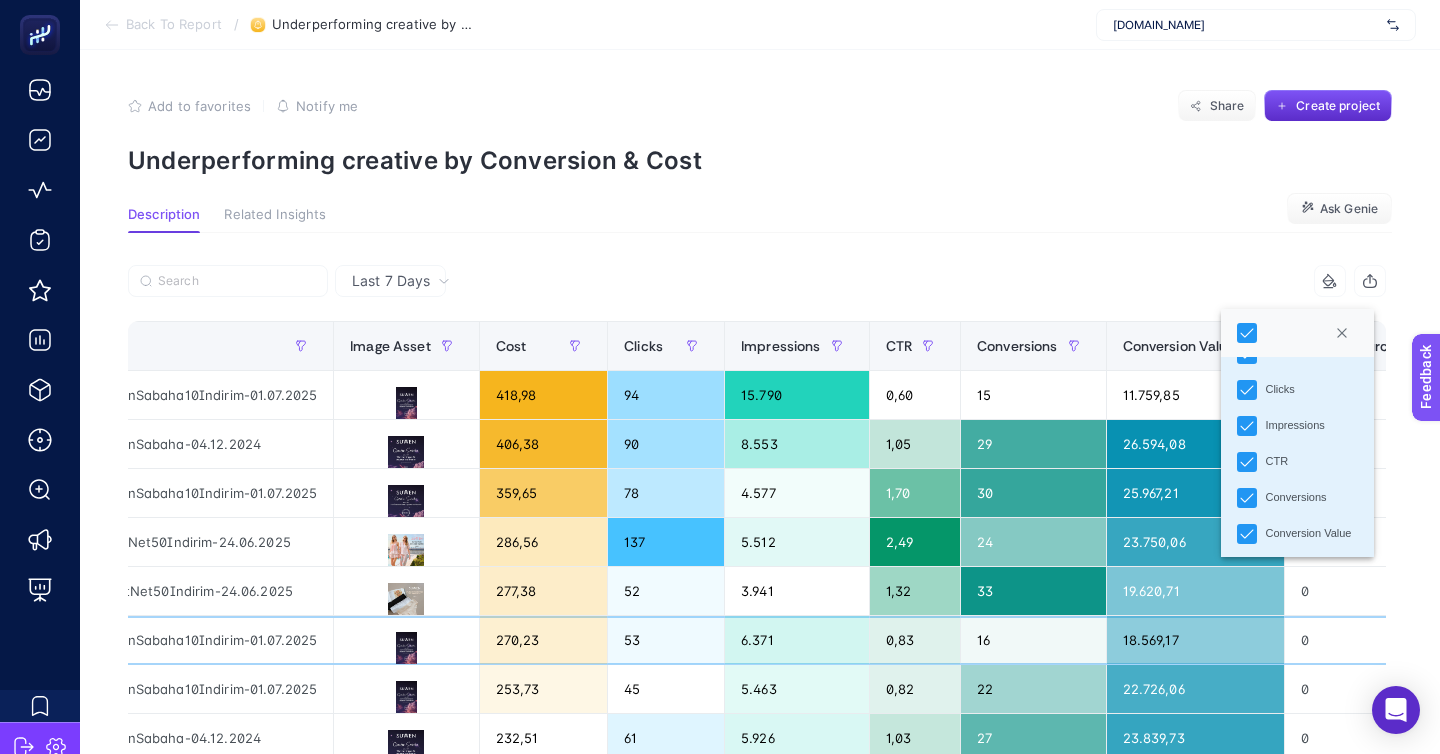 click on "18.569,17" 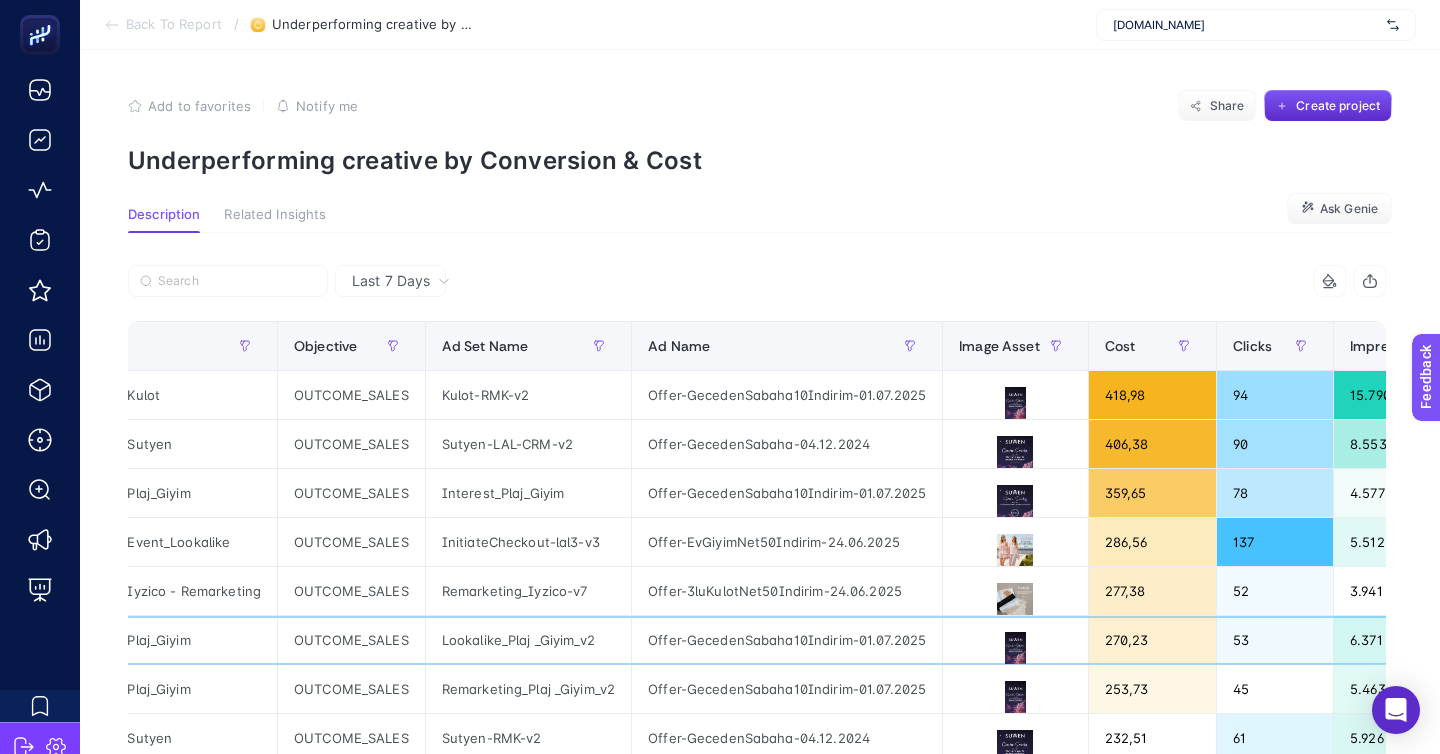 scroll, scrollTop: 0, scrollLeft: 0, axis: both 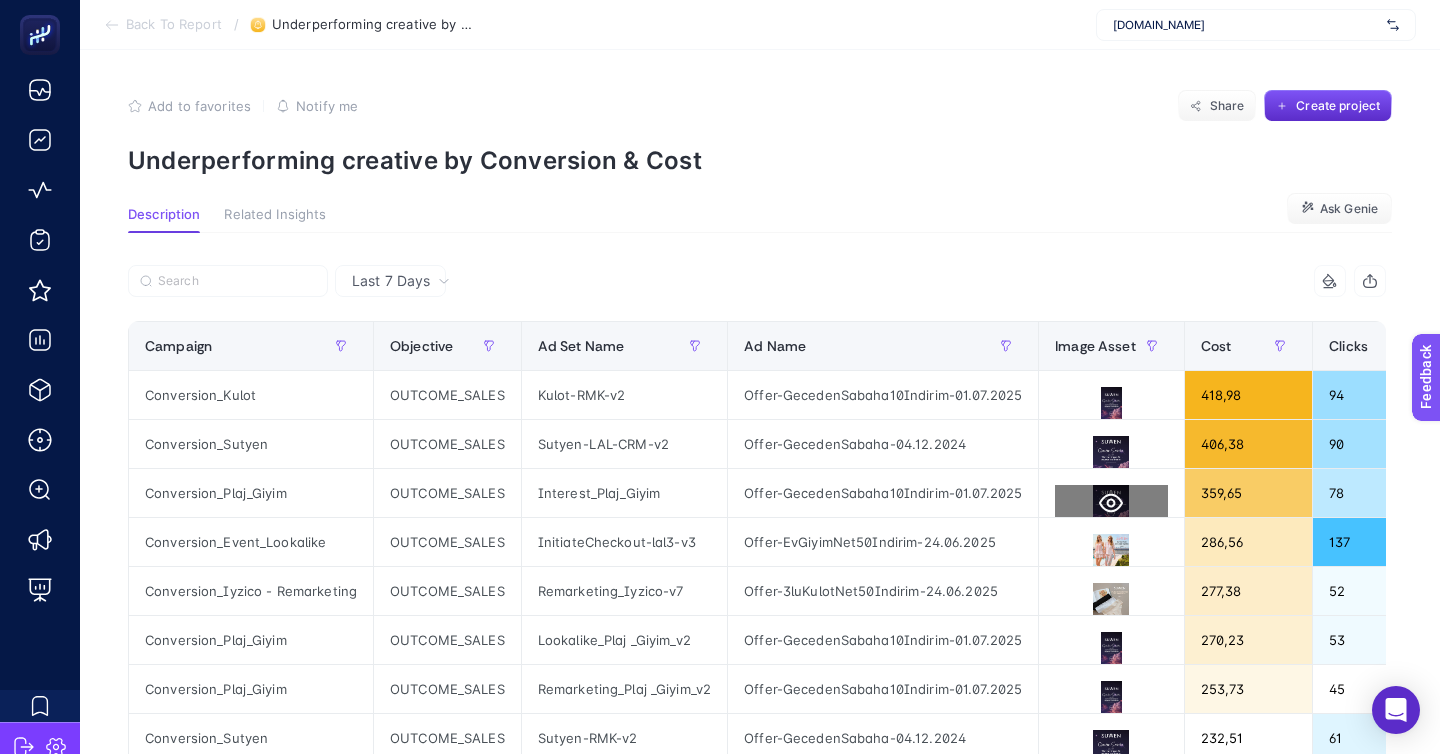 click 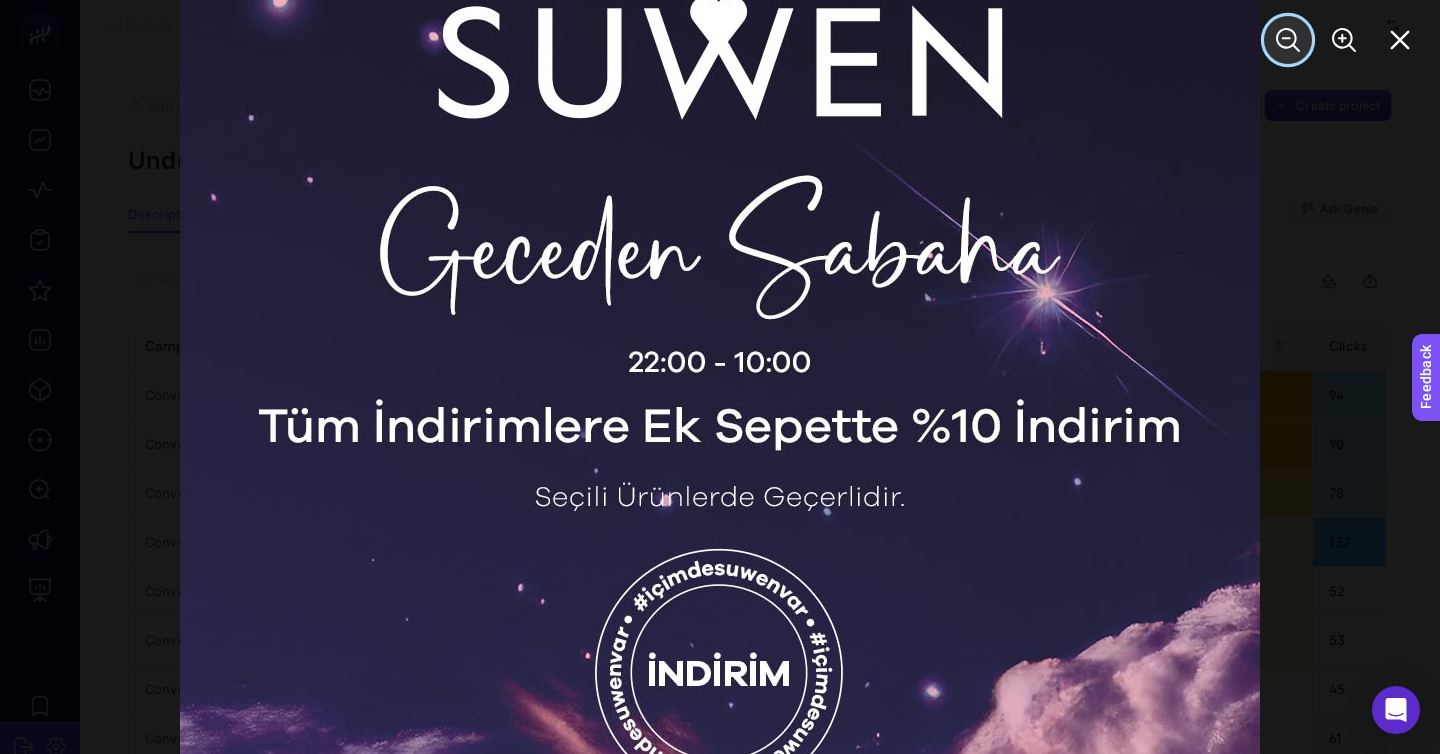click 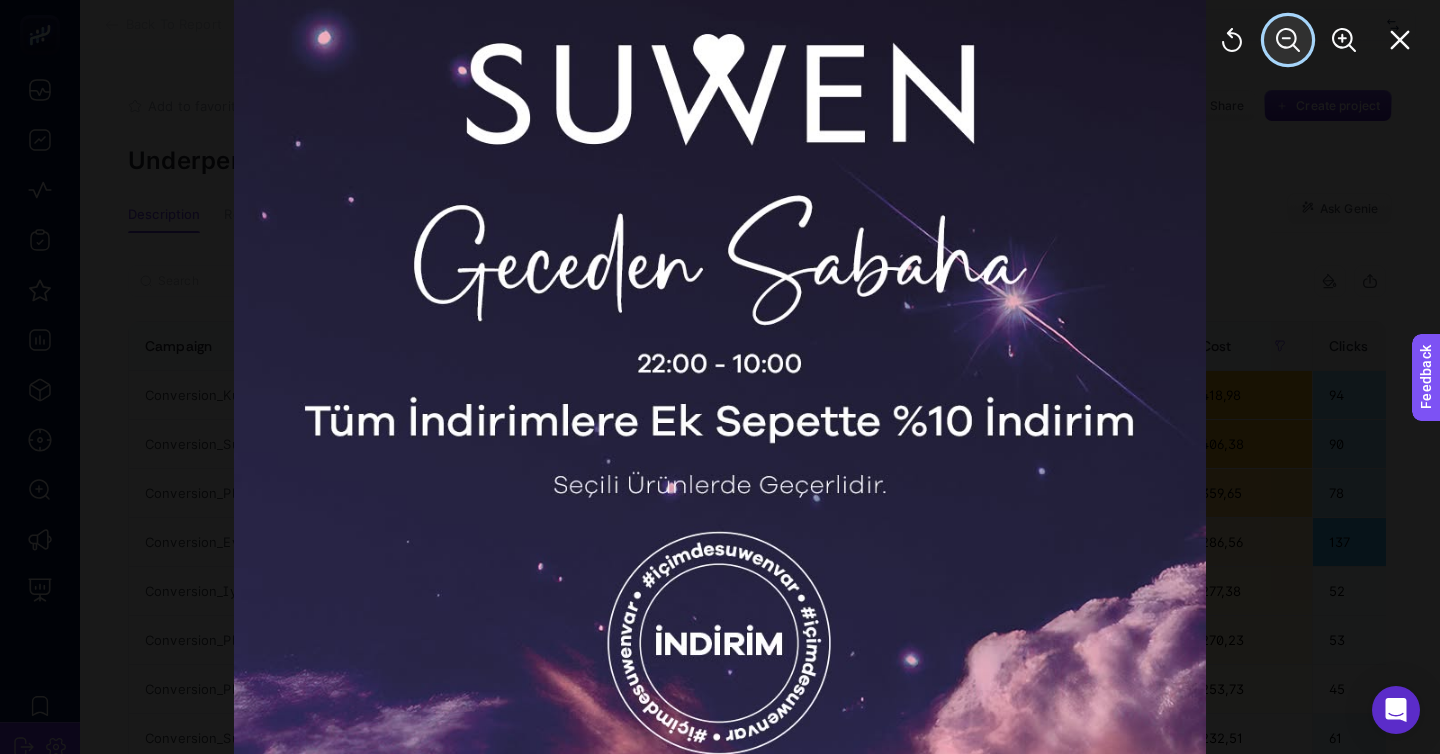 click 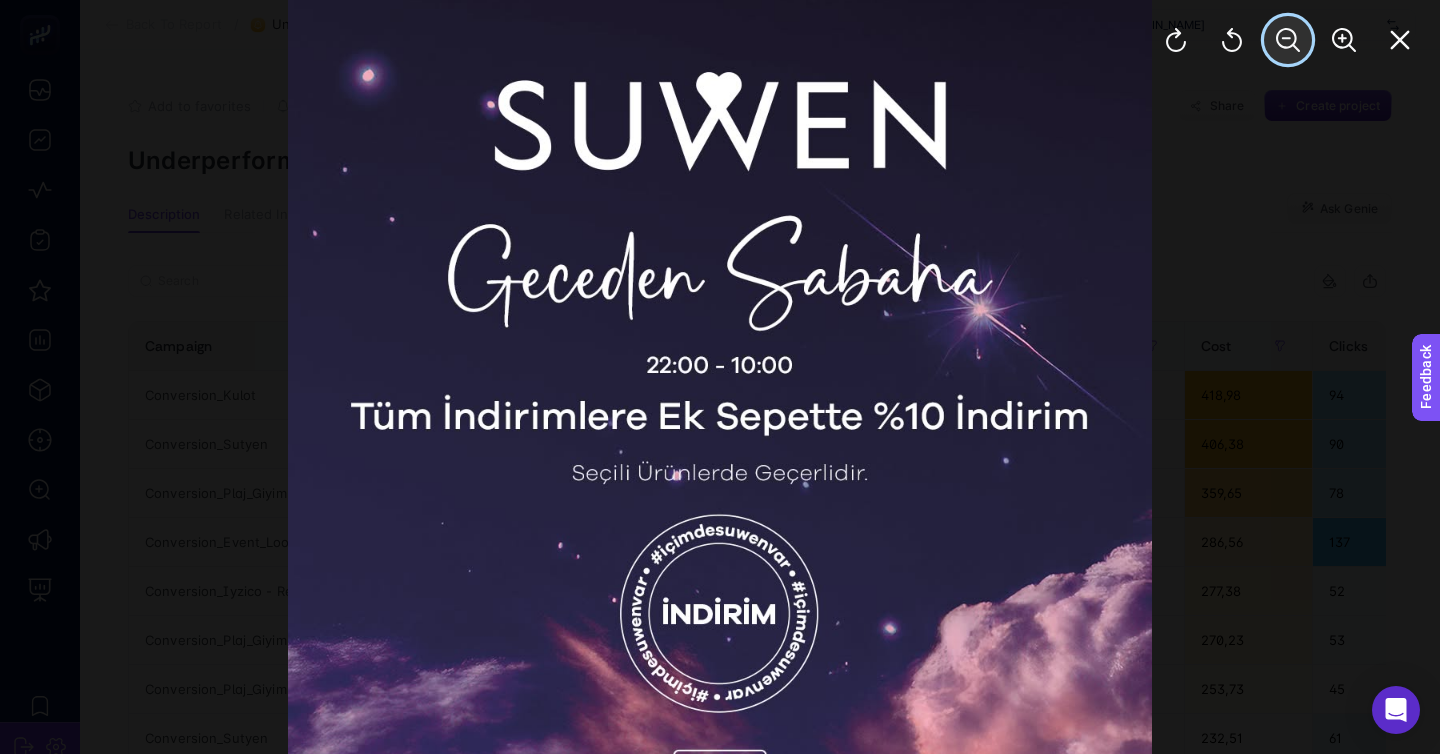 click 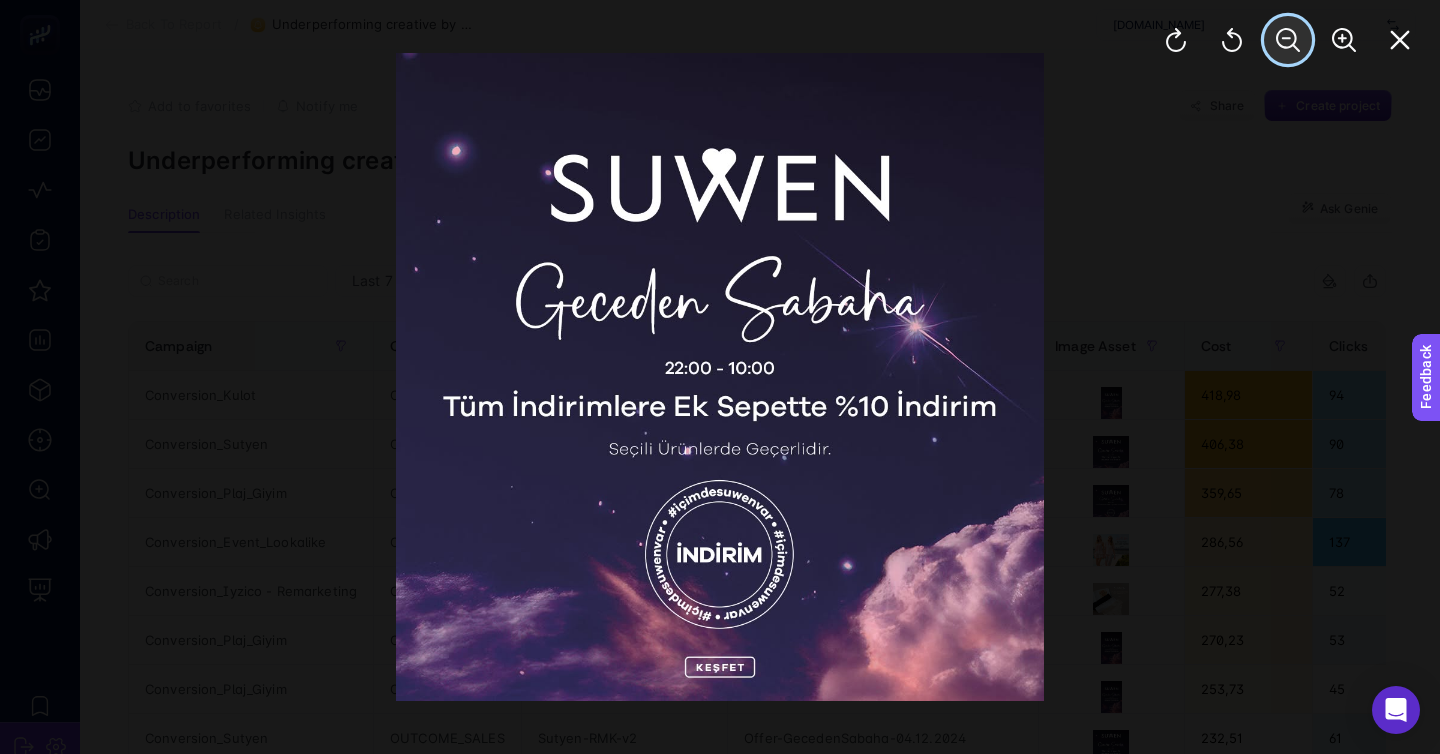 click 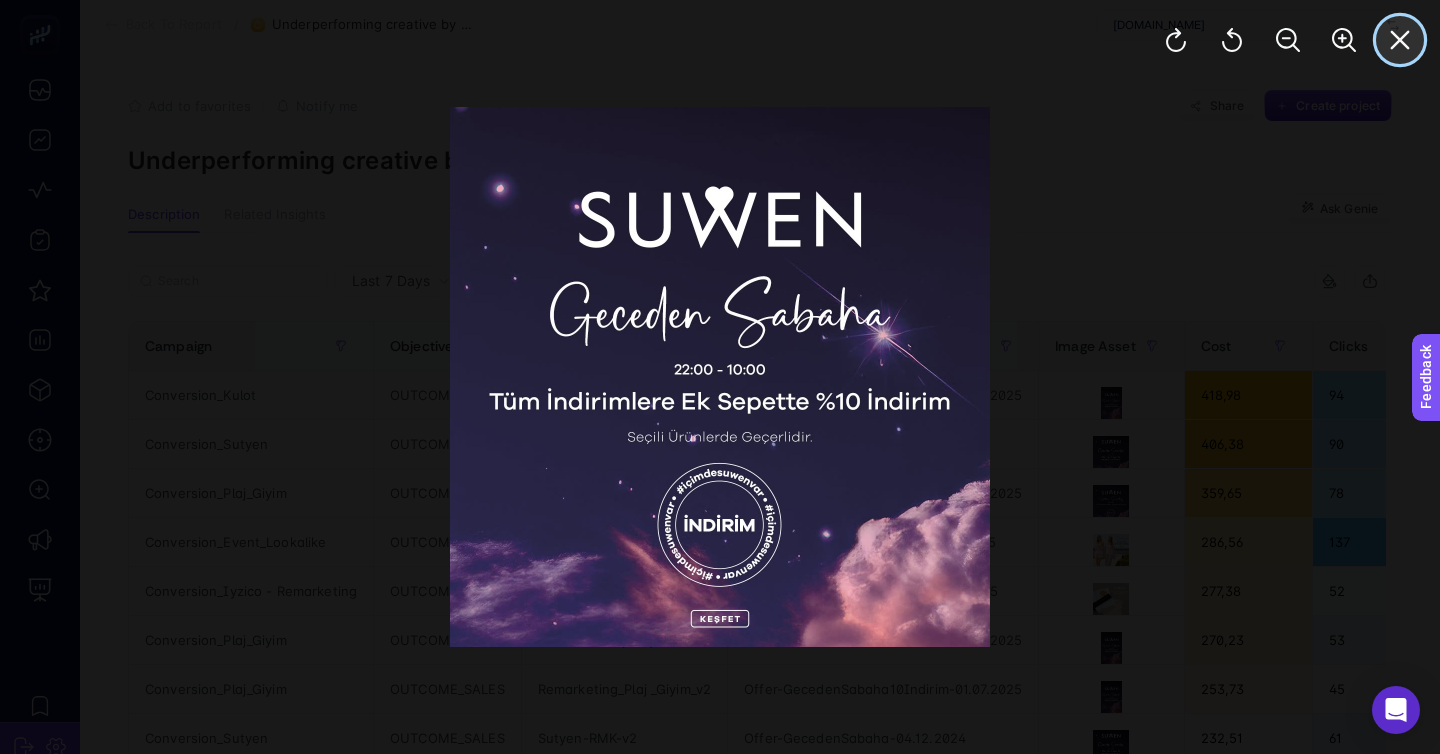 click 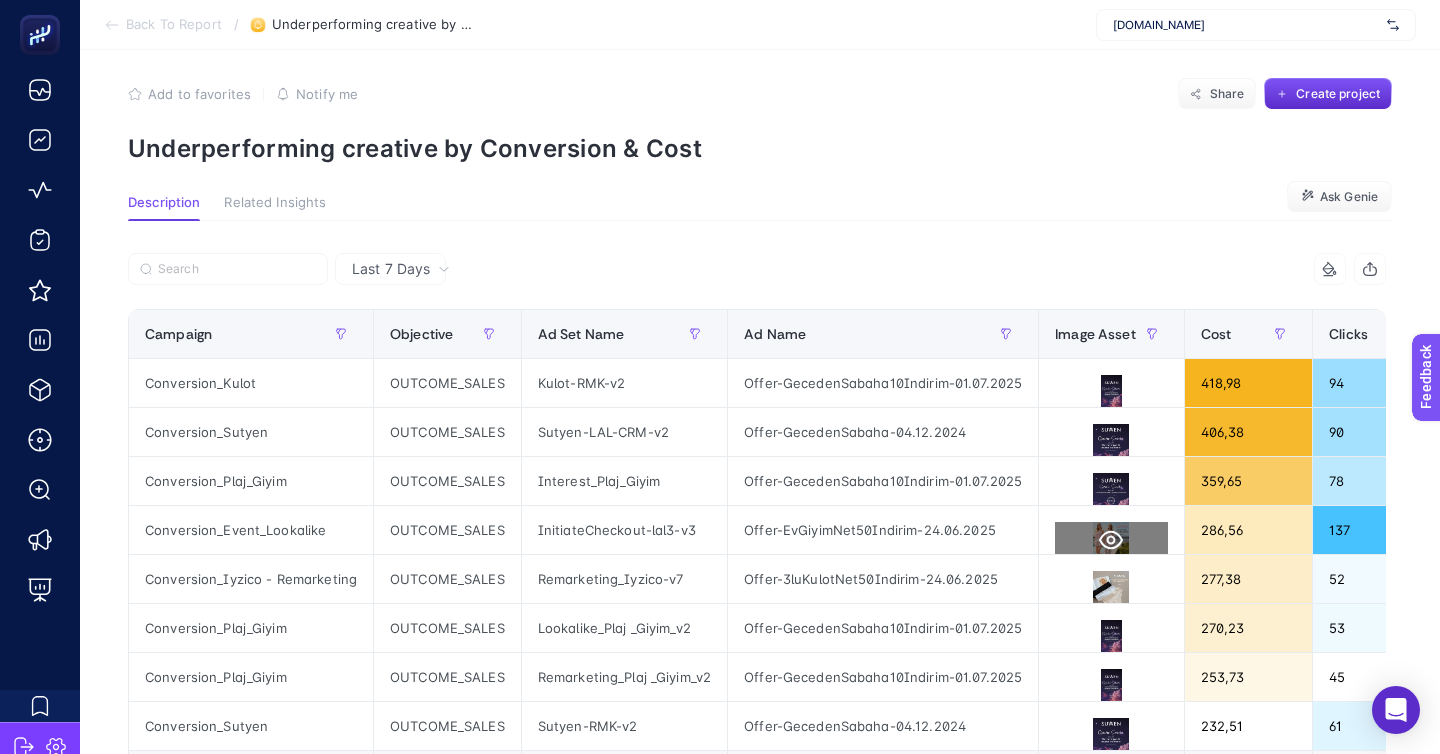 scroll, scrollTop: 19, scrollLeft: 0, axis: vertical 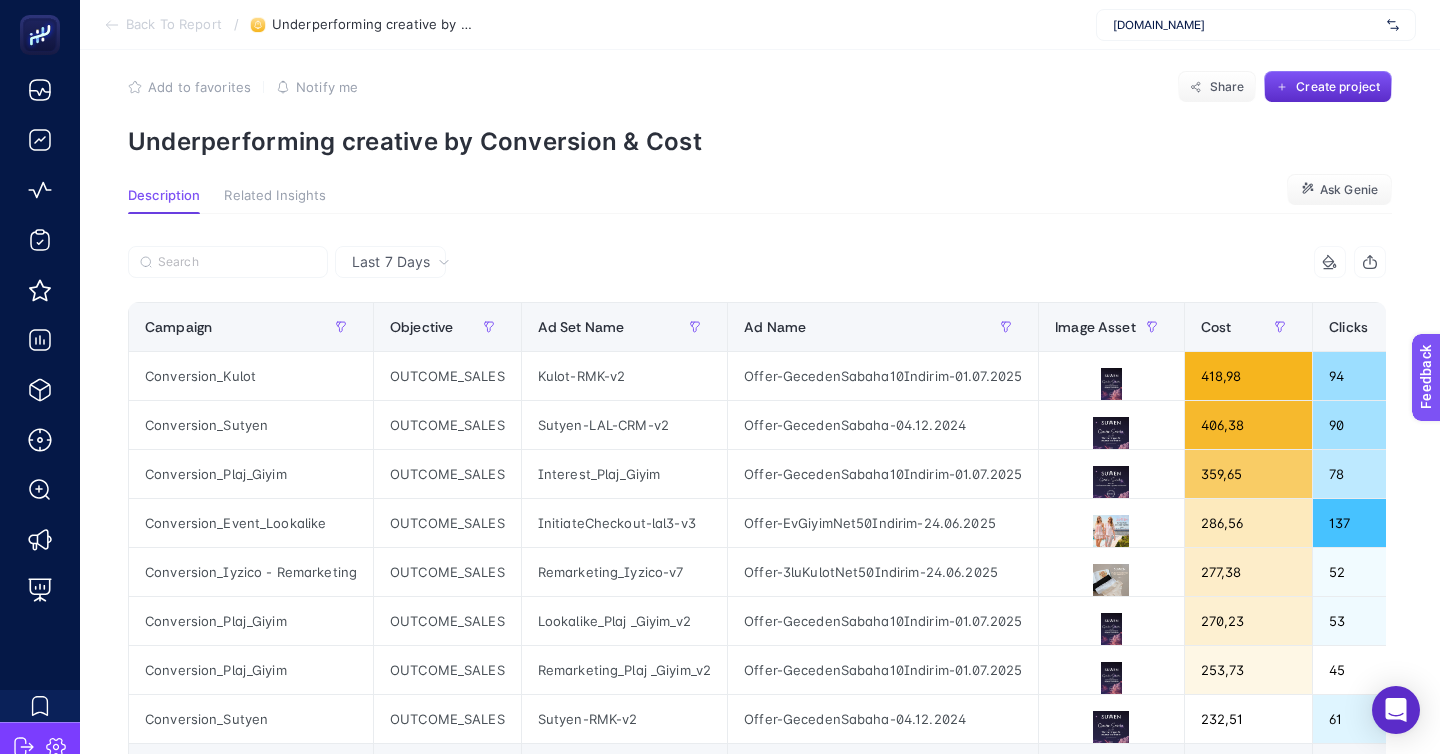click on "Back To Report / Underperforming creative by Conversion & Cost [DOMAIN_NAME]" 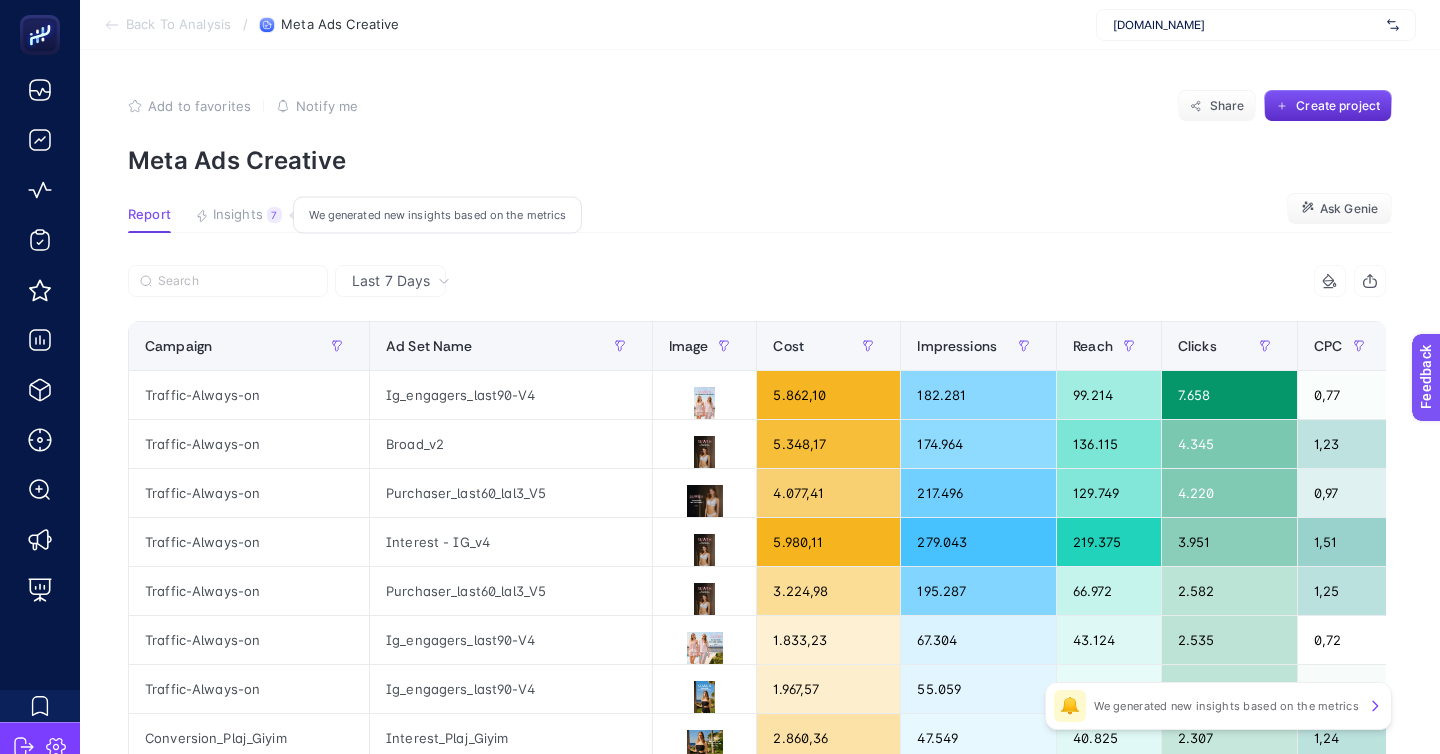 click on "Insights" at bounding box center [238, 215] 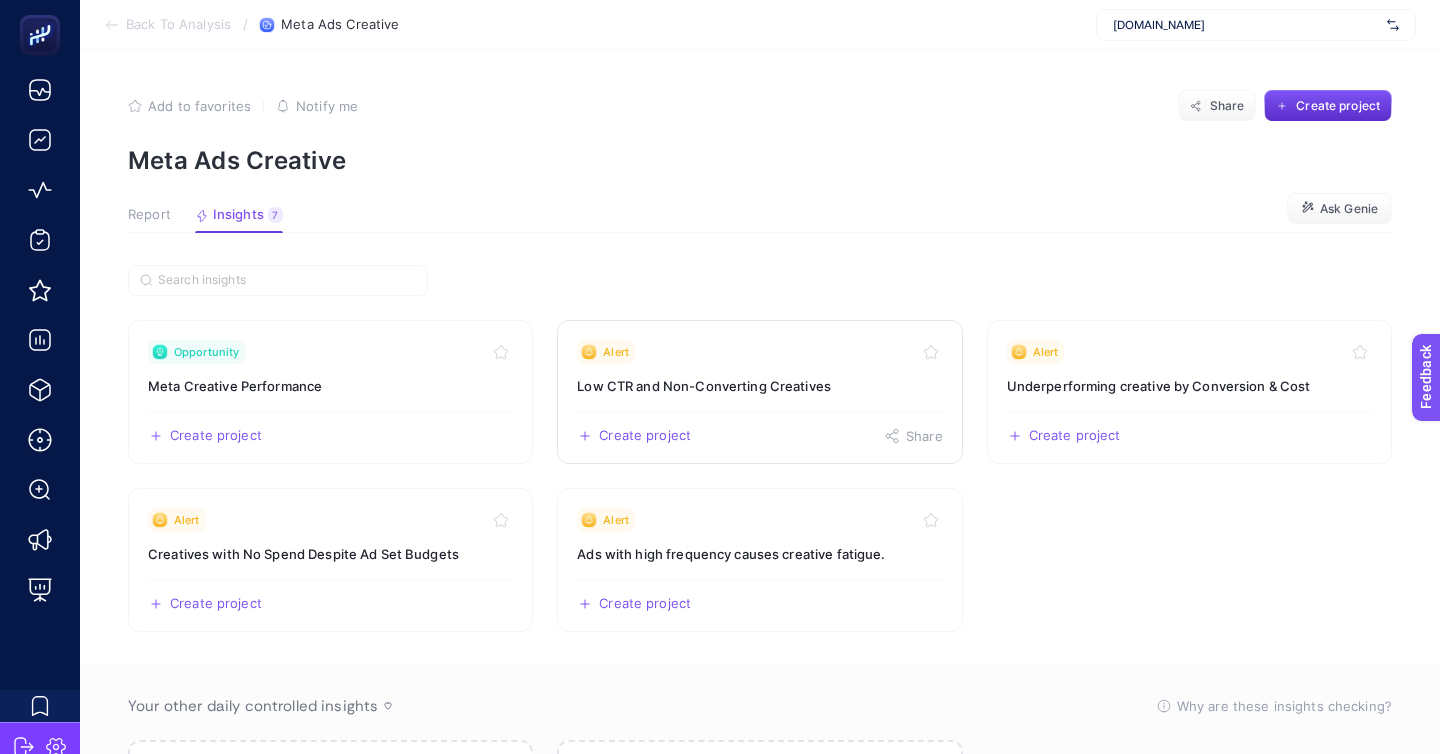 click on "Low CTR and Non-Converting Creatives" at bounding box center (759, 386) 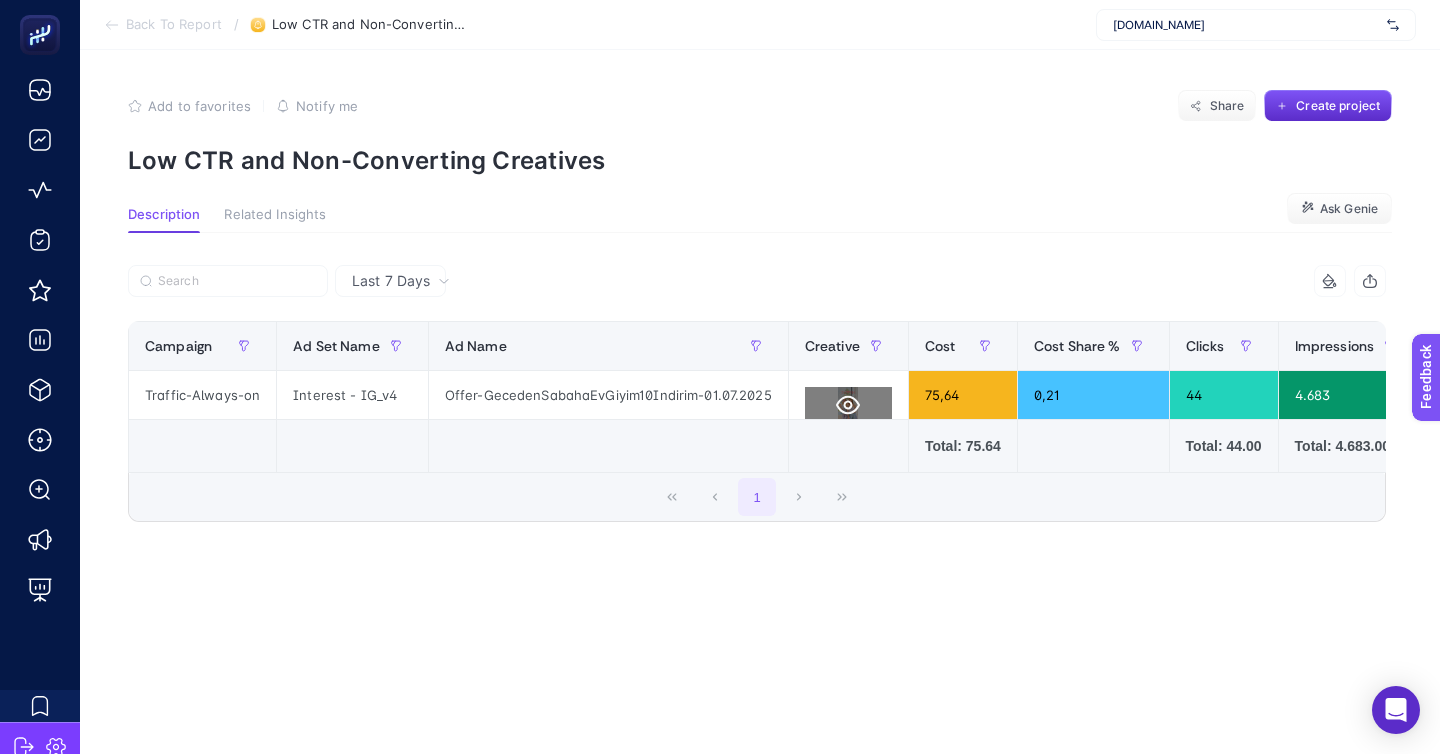 click 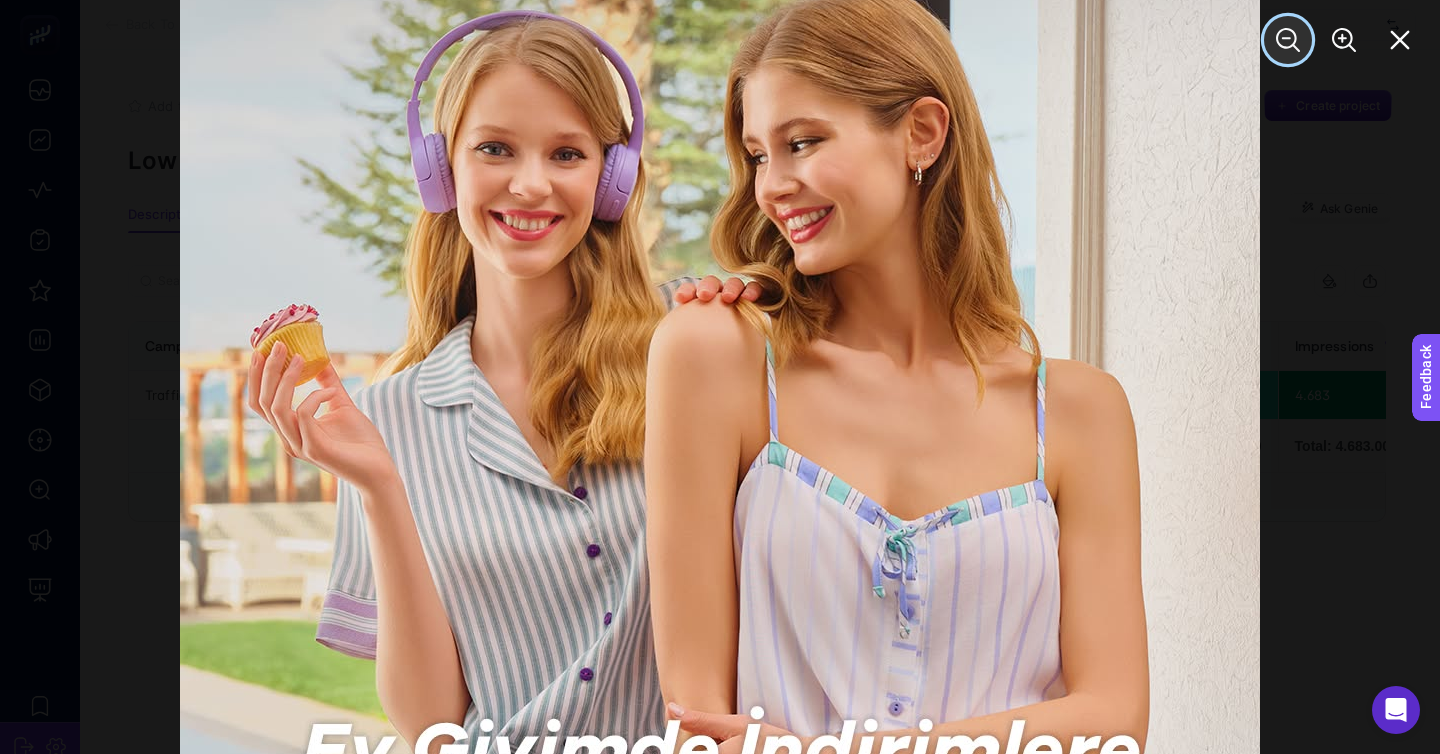 click at bounding box center (1288, 40) 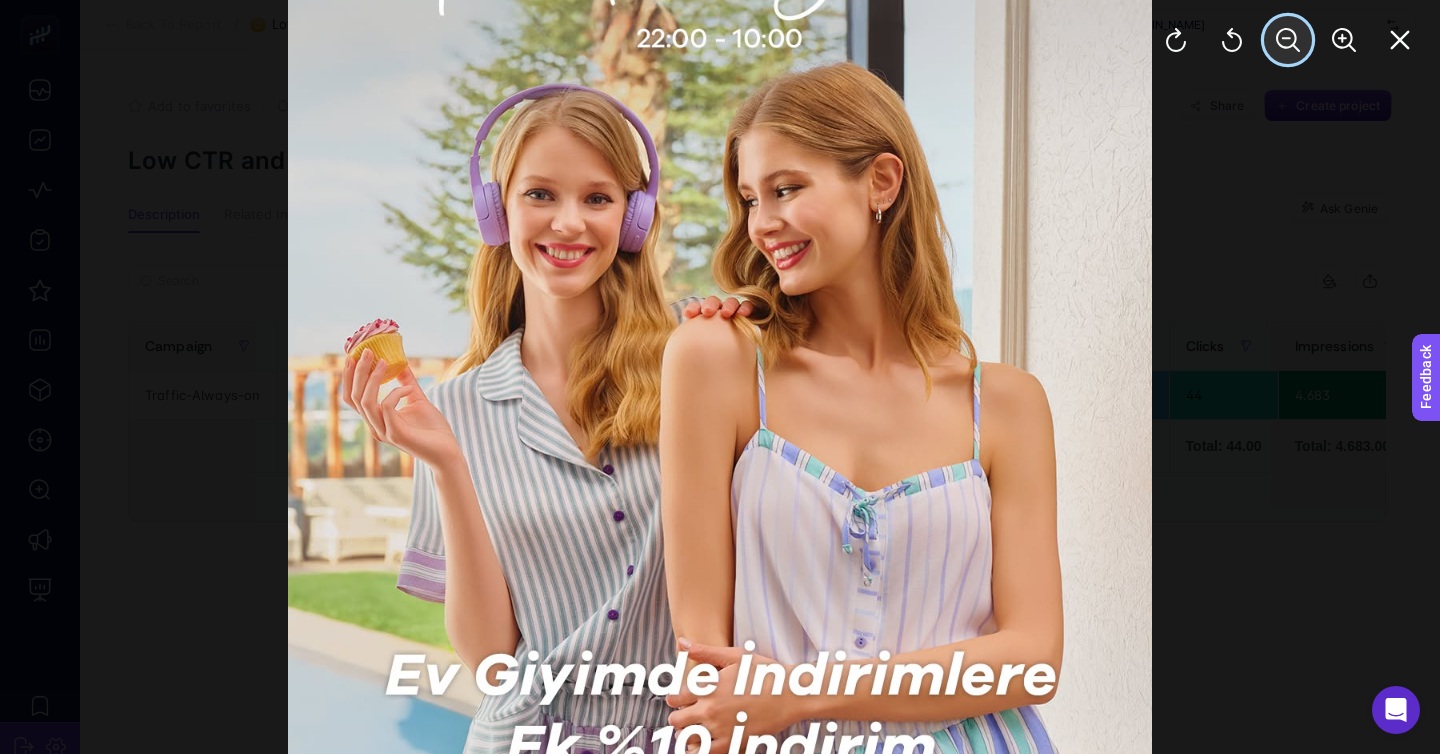 click at bounding box center [1288, 40] 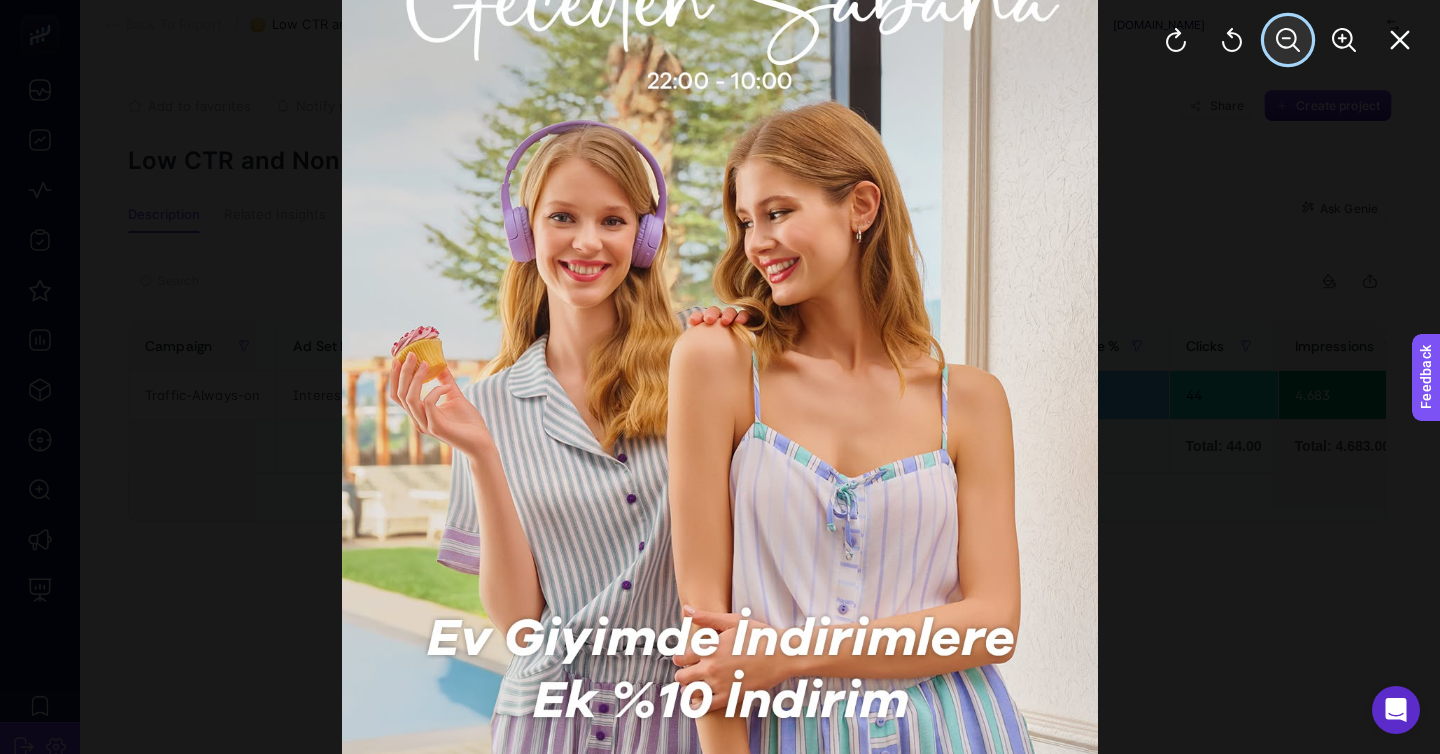 click at bounding box center (1288, 40) 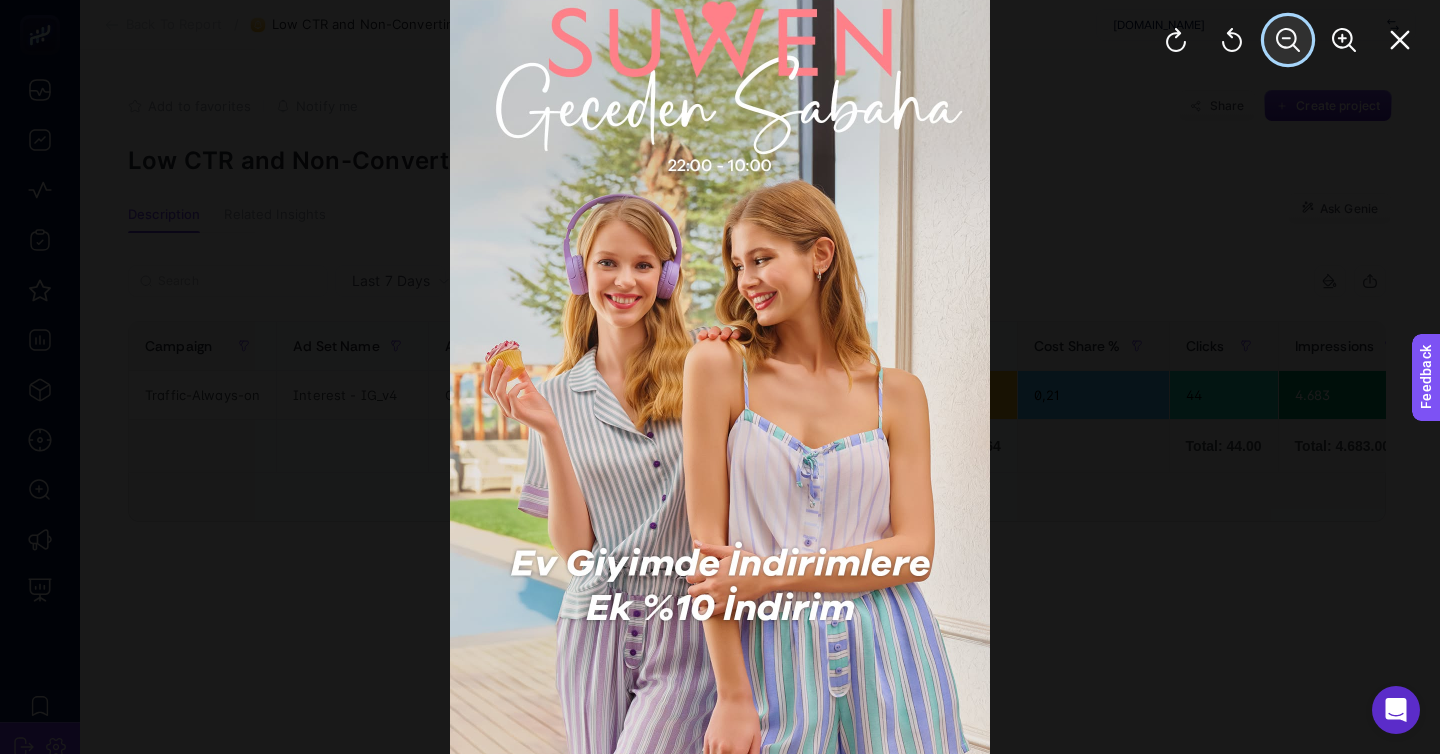click at bounding box center (1288, 40) 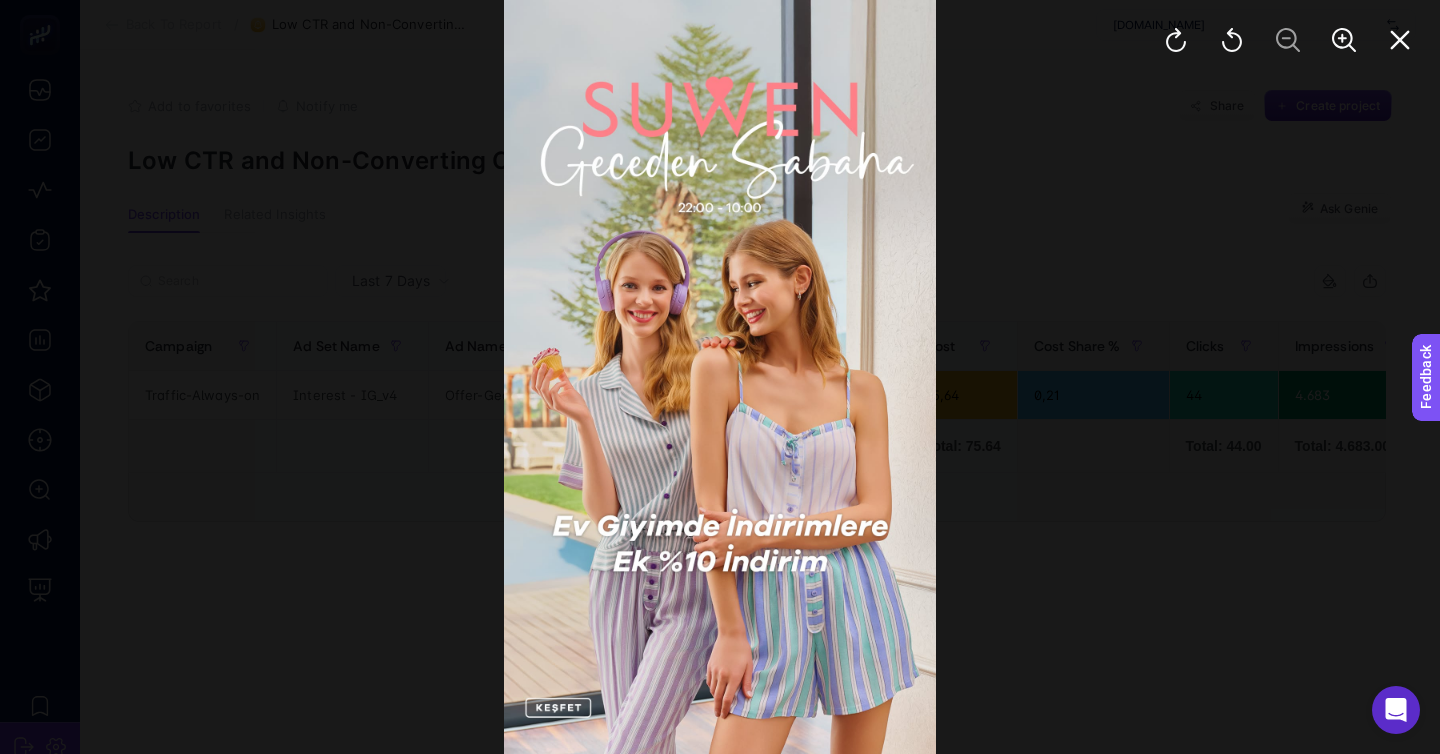 click 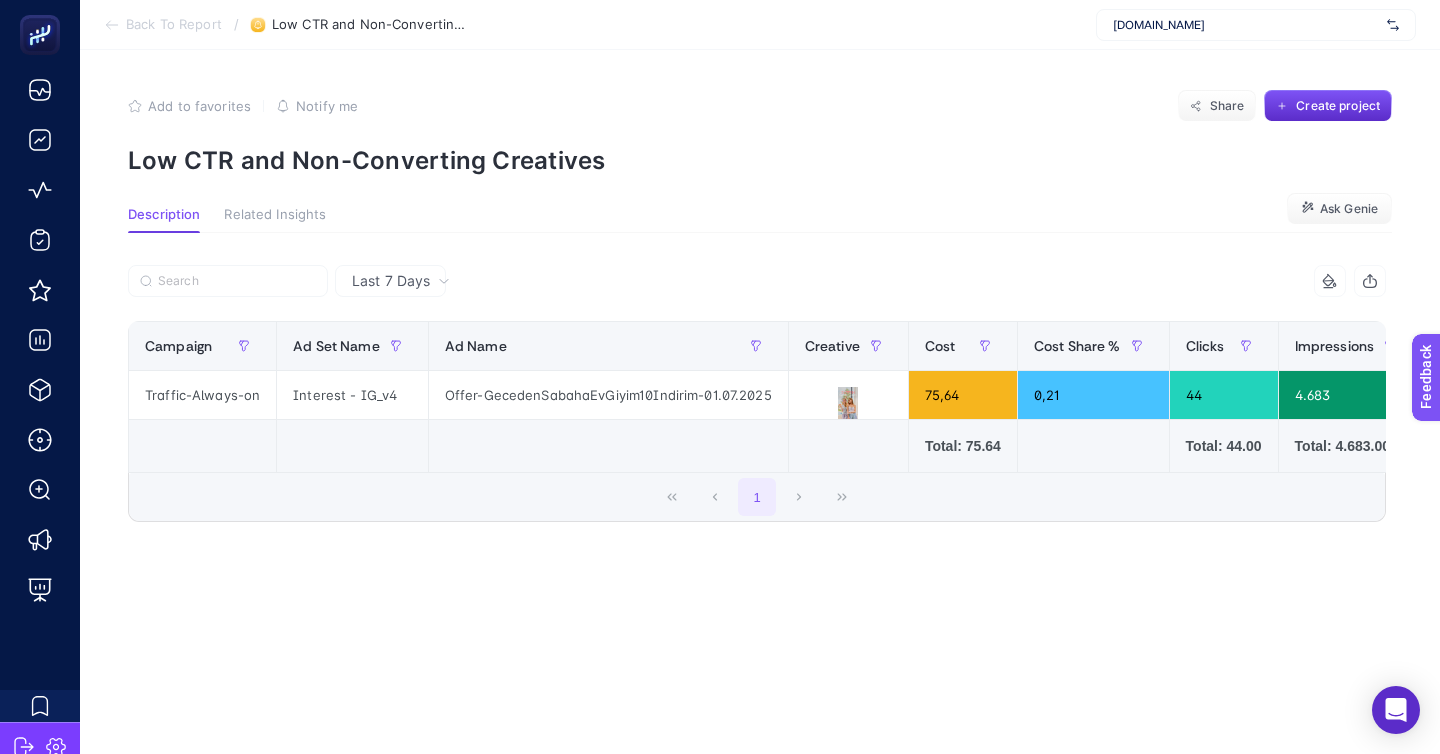 click on "Back To Report" at bounding box center (174, 25) 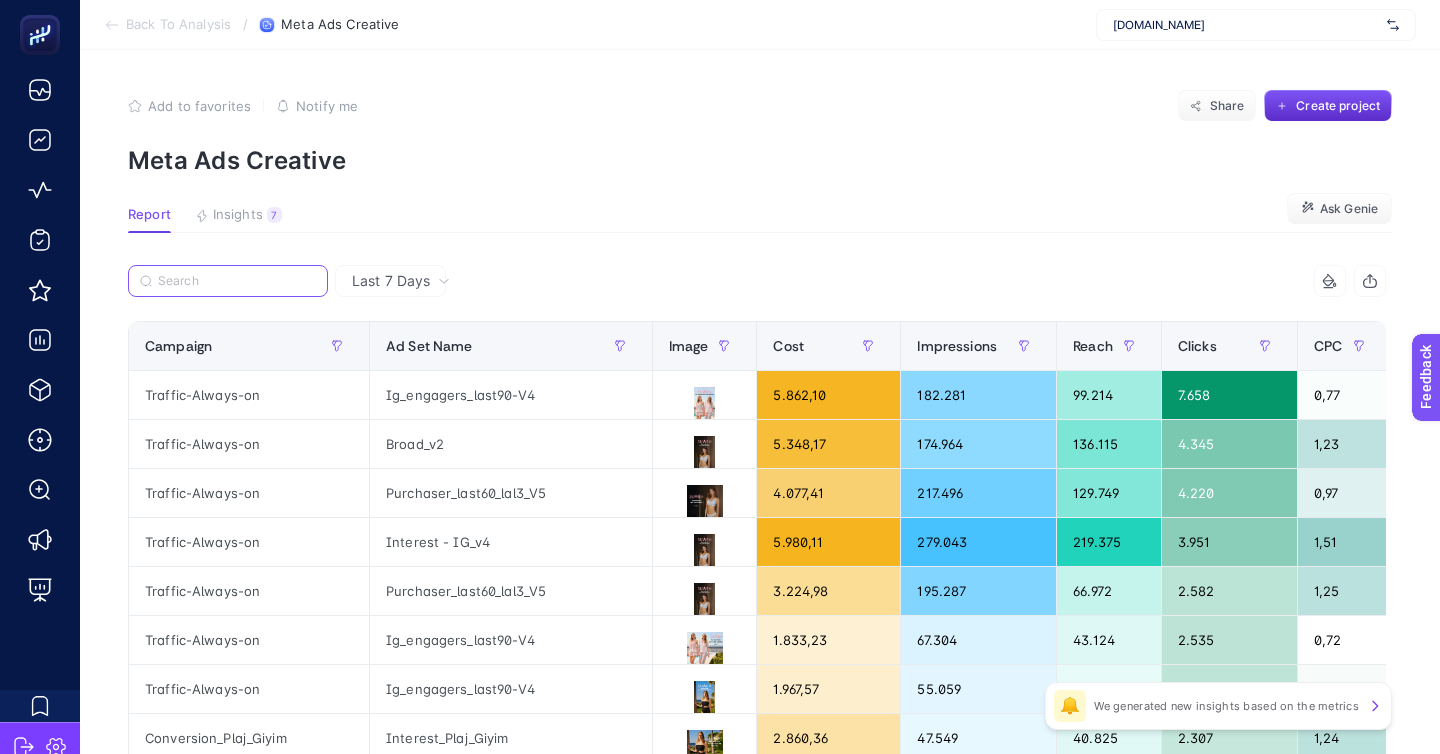 click at bounding box center (237, 281) 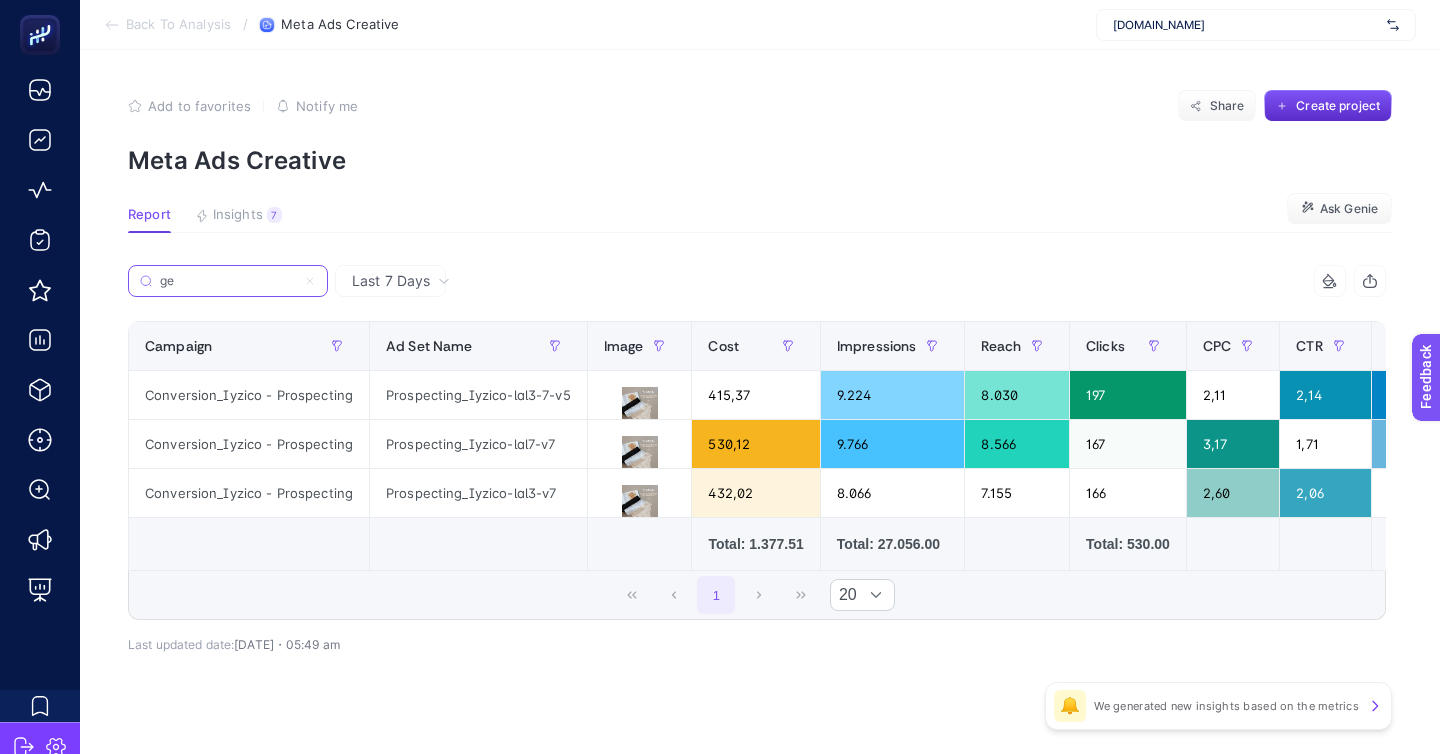 type on "g" 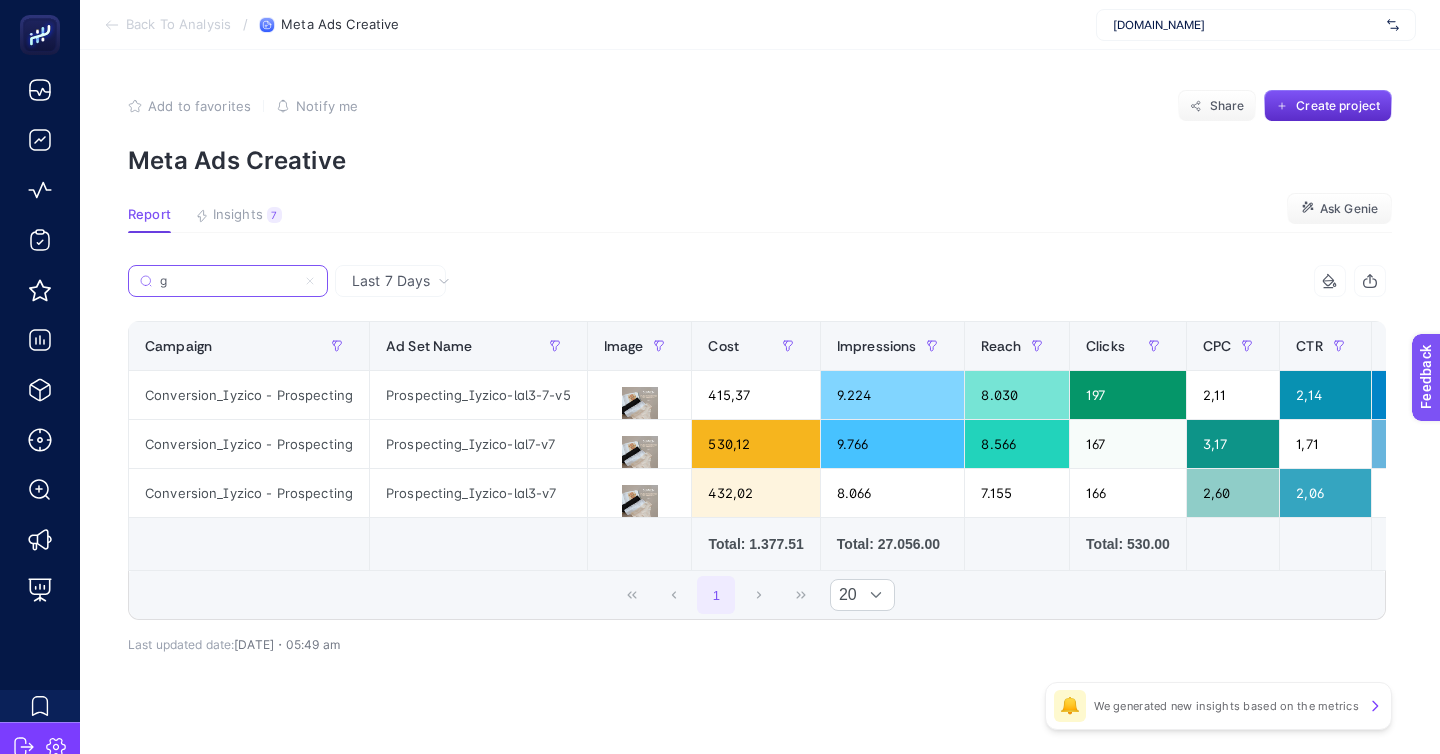 type 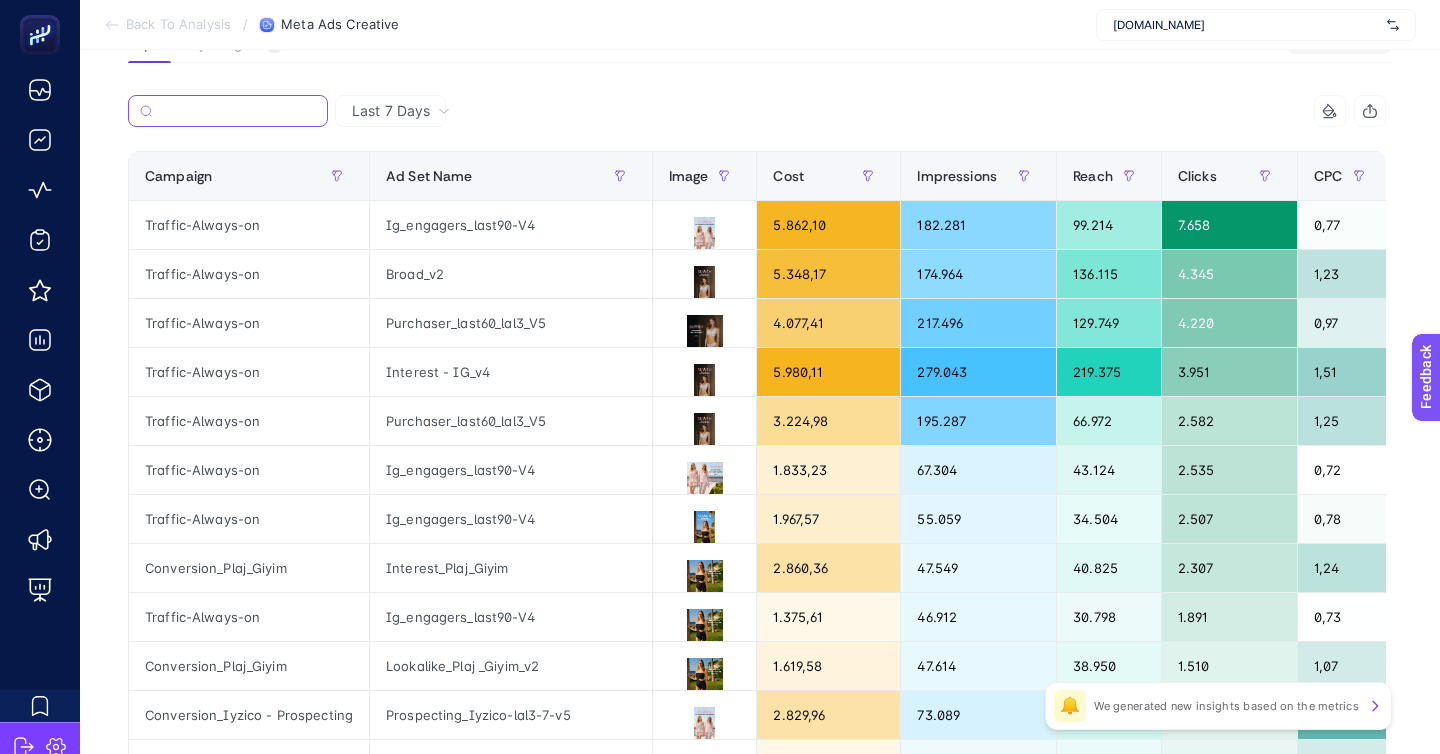 scroll, scrollTop: 0, scrollLeft: 0, axis: both 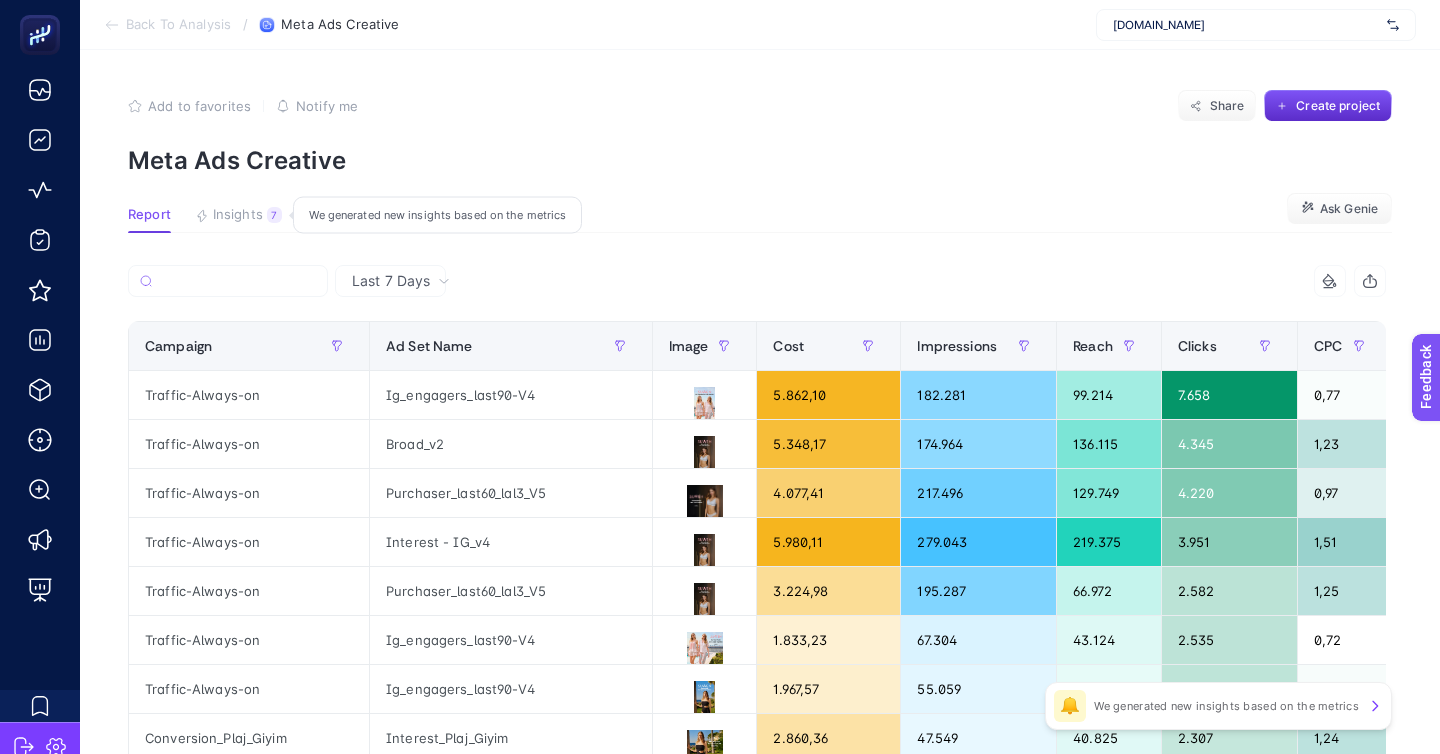 click on "Insights" at bounding box center [238, 215] 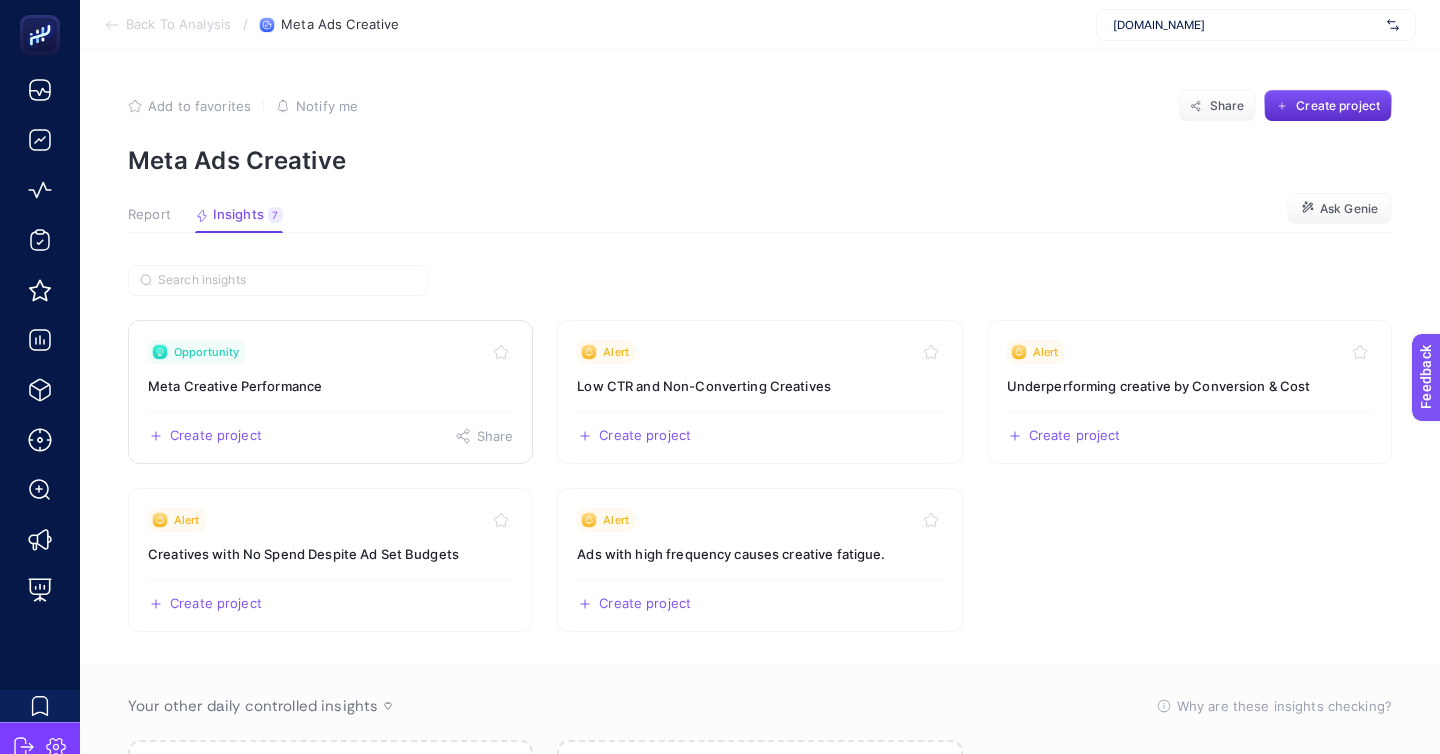 click on "Opportunity Meta Creative Performance  Create project   Share" 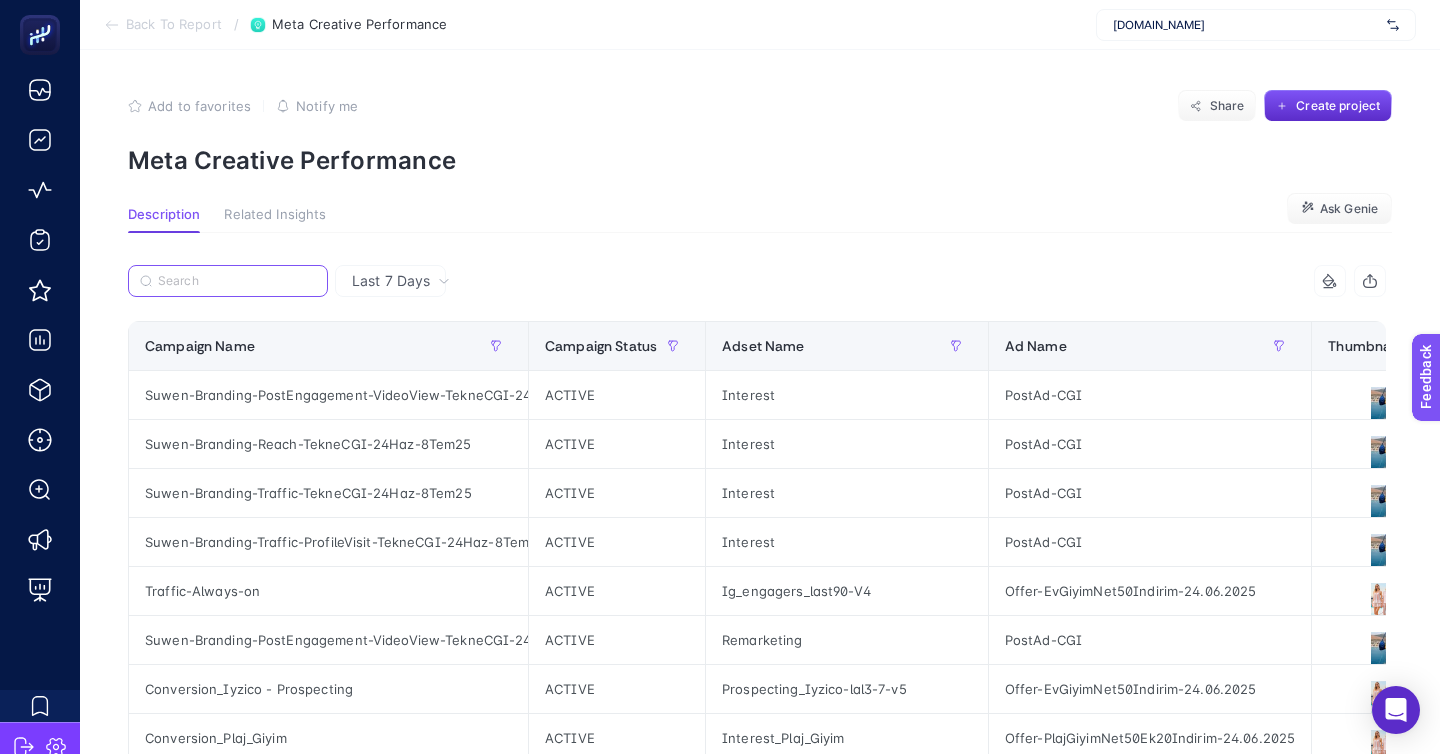 click at bounding box center (237, 281) 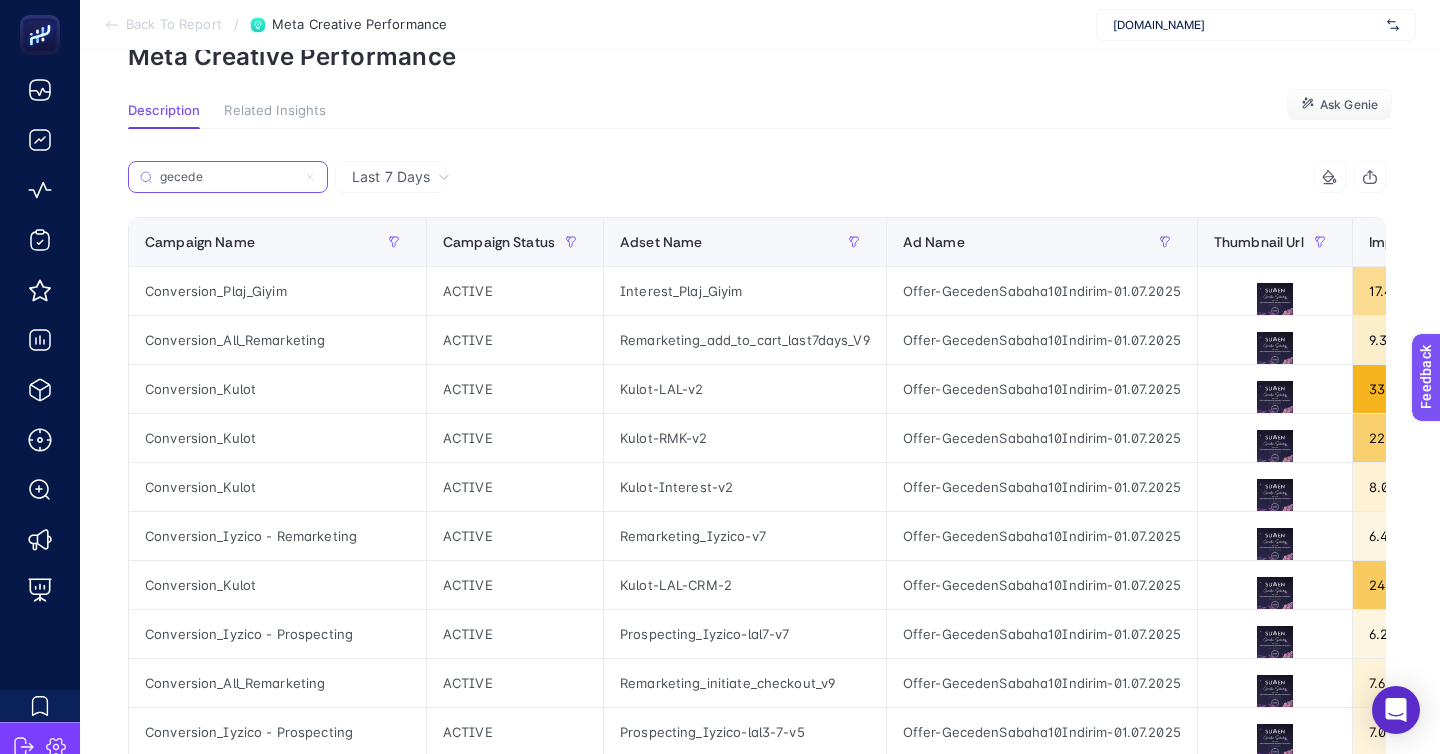 scroll, scrollTop: 114, scrollLeft: 0, axis: vertical 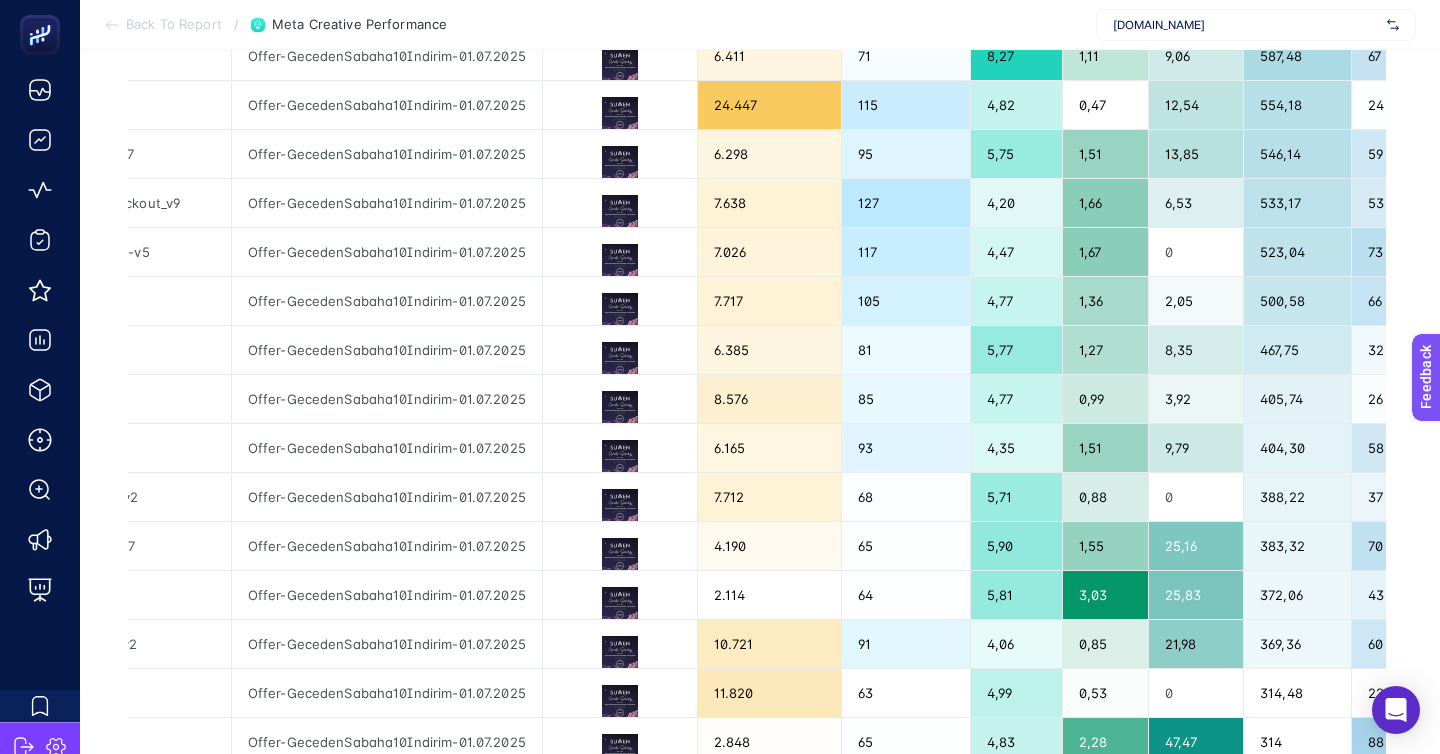 type on "gecede" 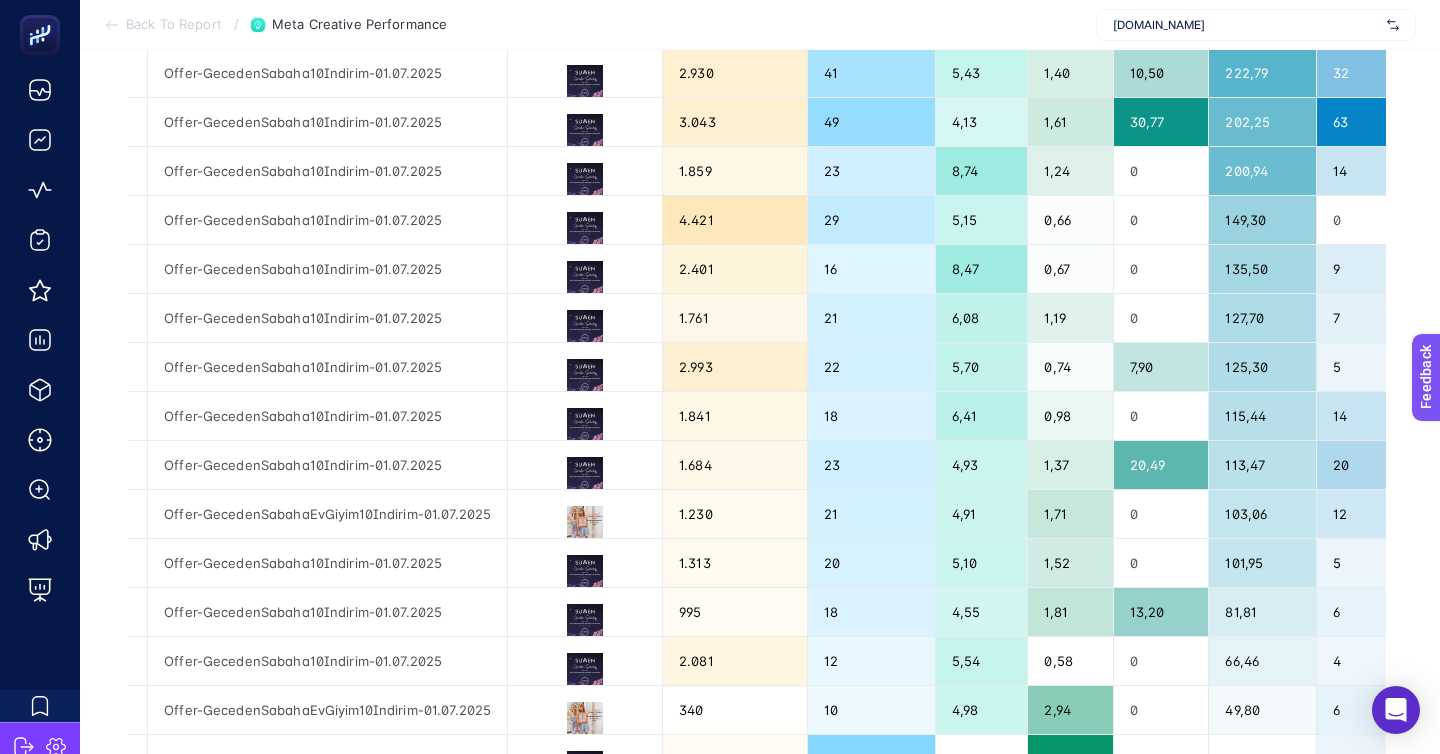 scroll, scrollTop: 520, scrollLeft: 0, axis: vertical 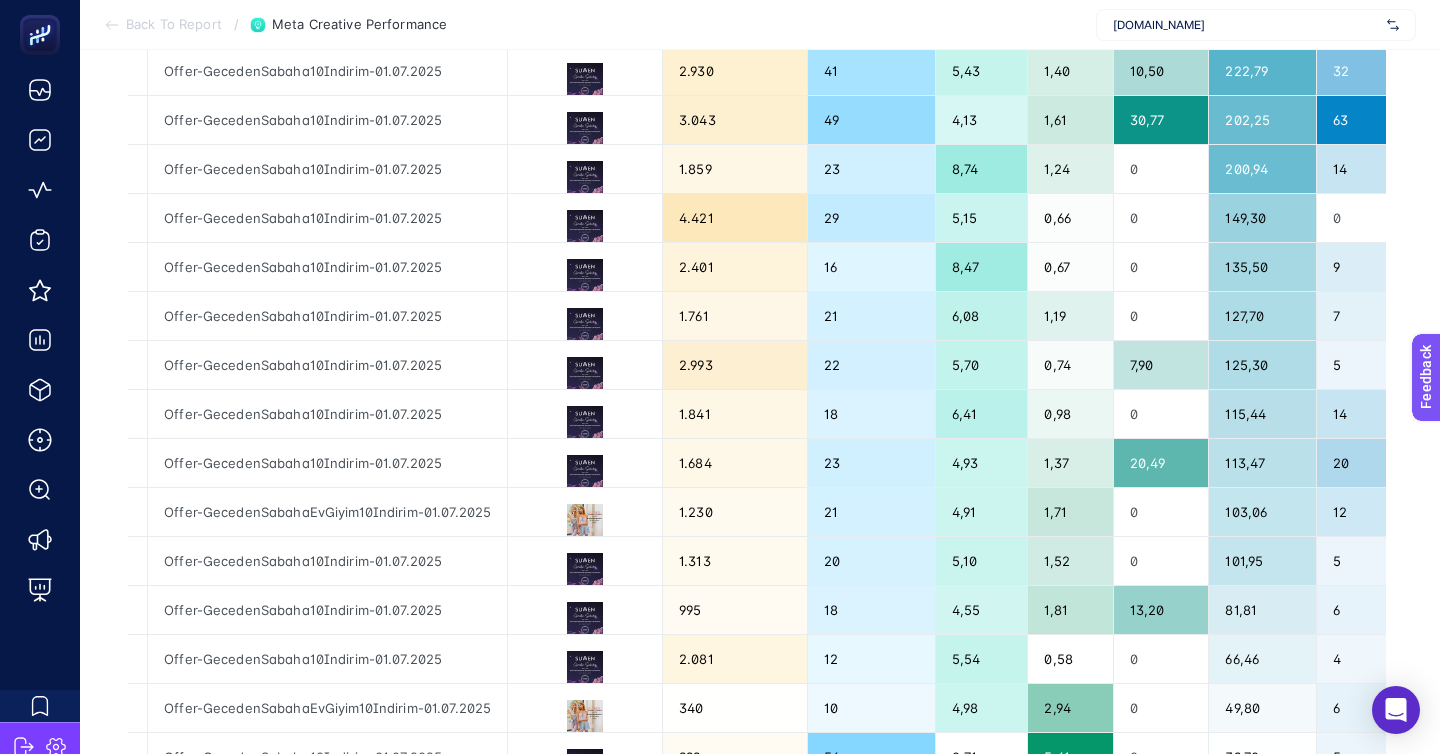 click on "3" 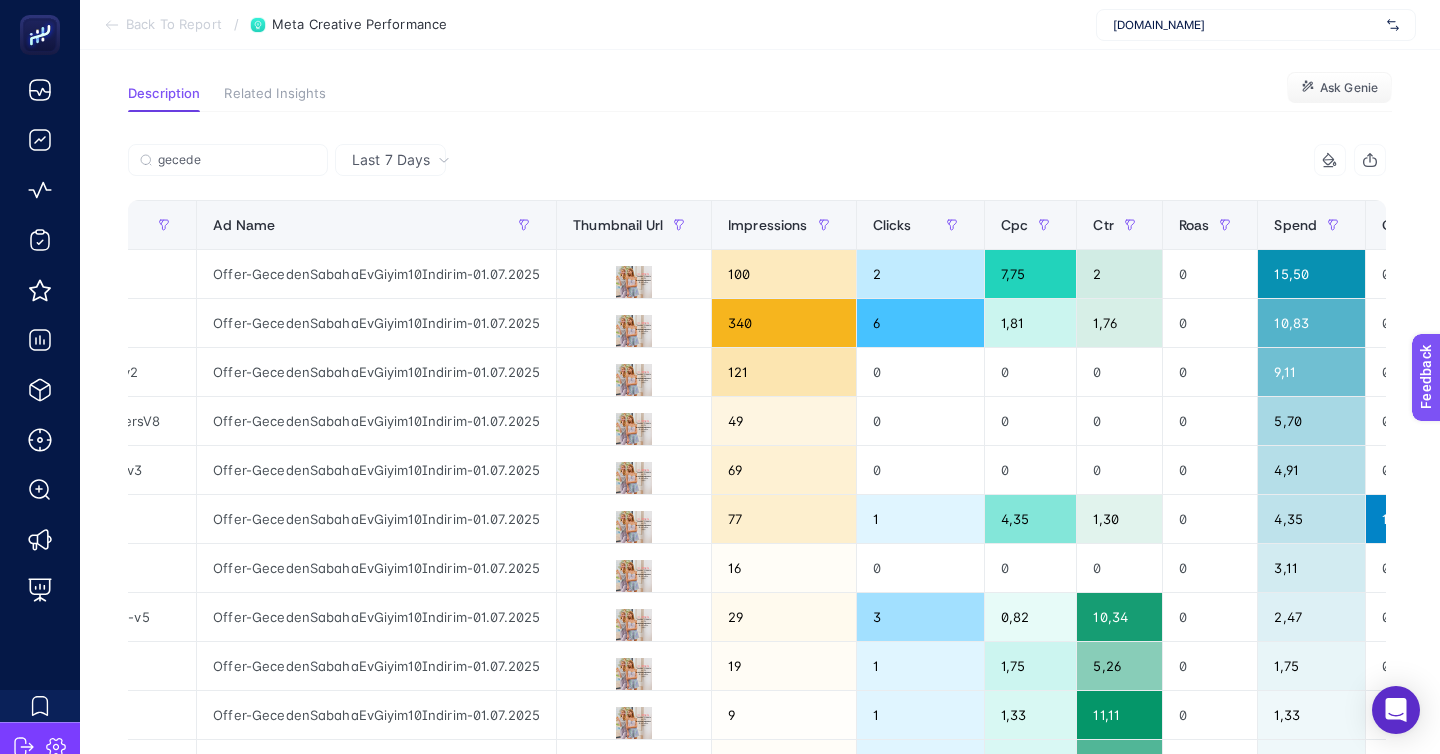 scroll, scrollTop: 584, scrollLeft: 0, axis: vertical 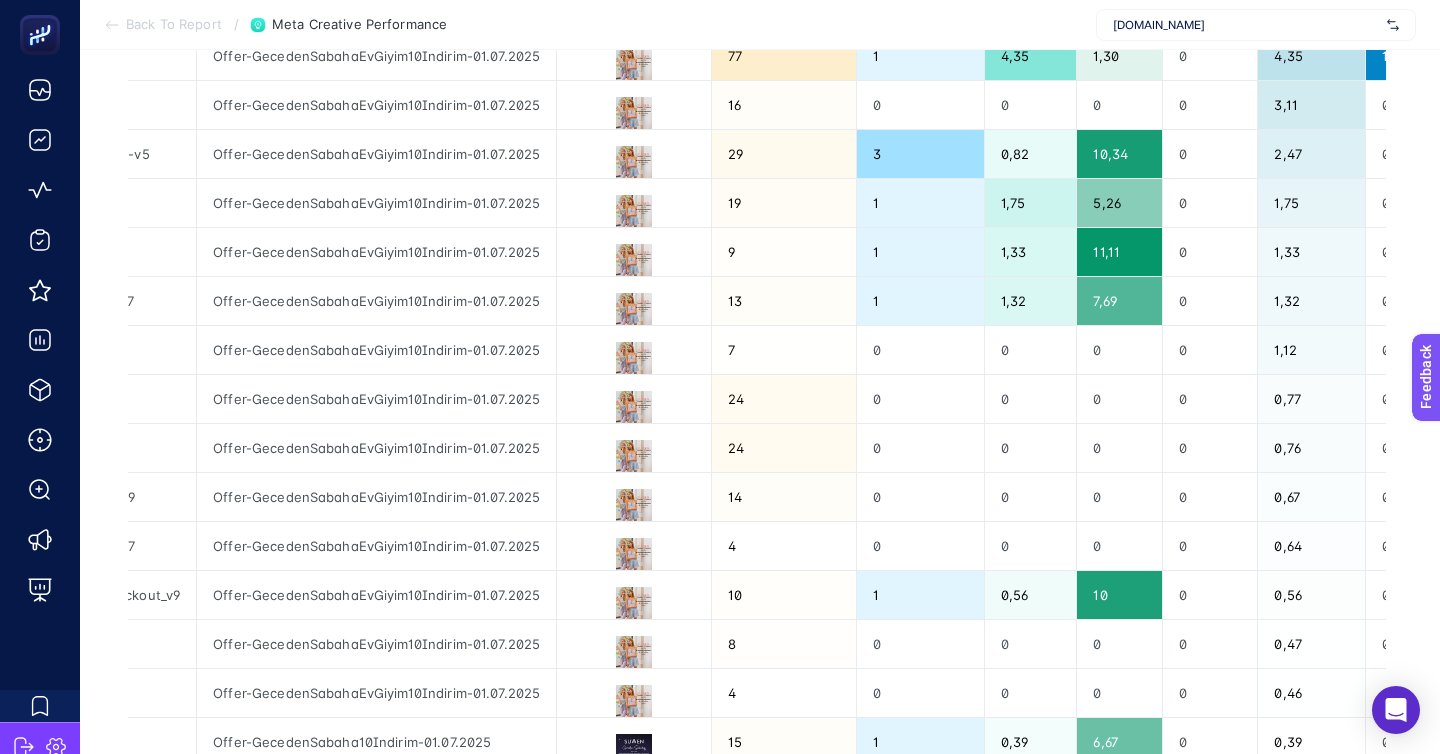 click on "2" 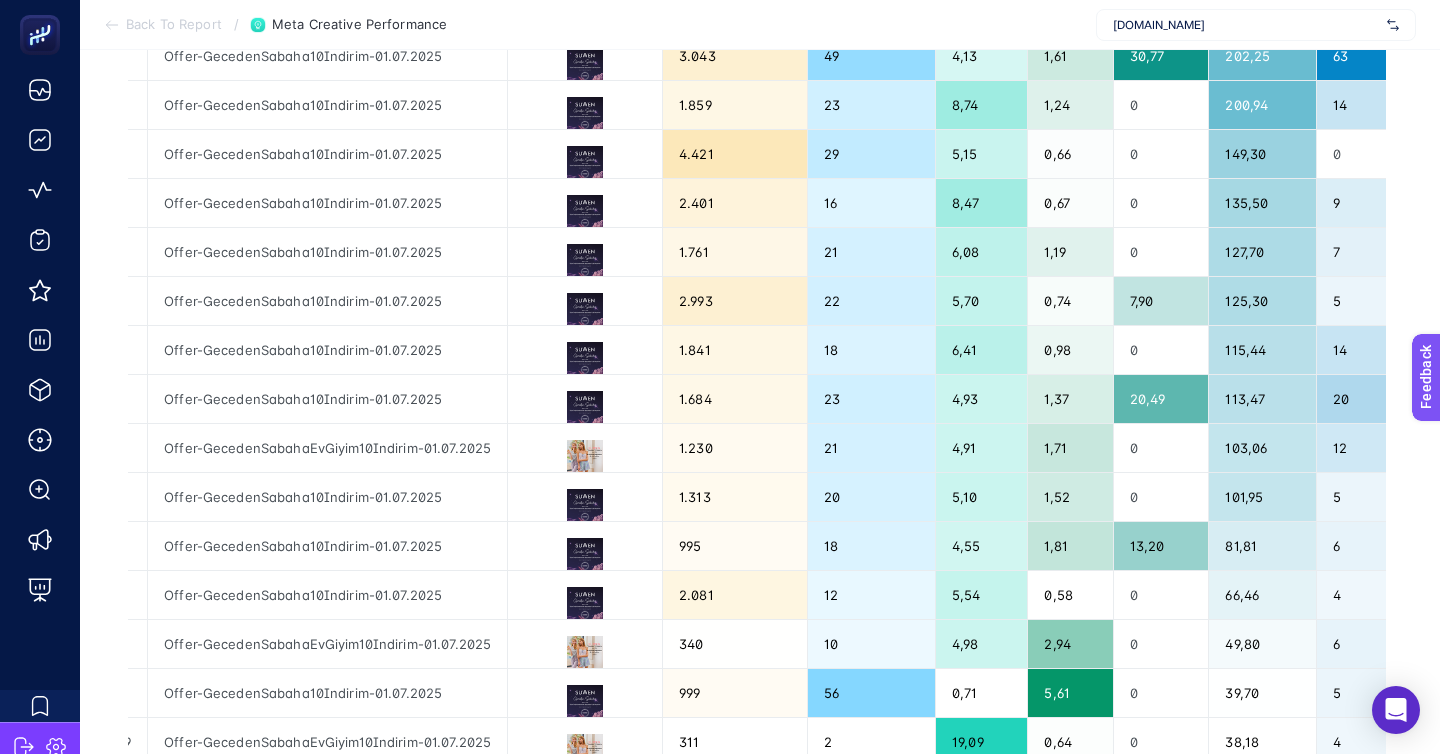 click on "1" 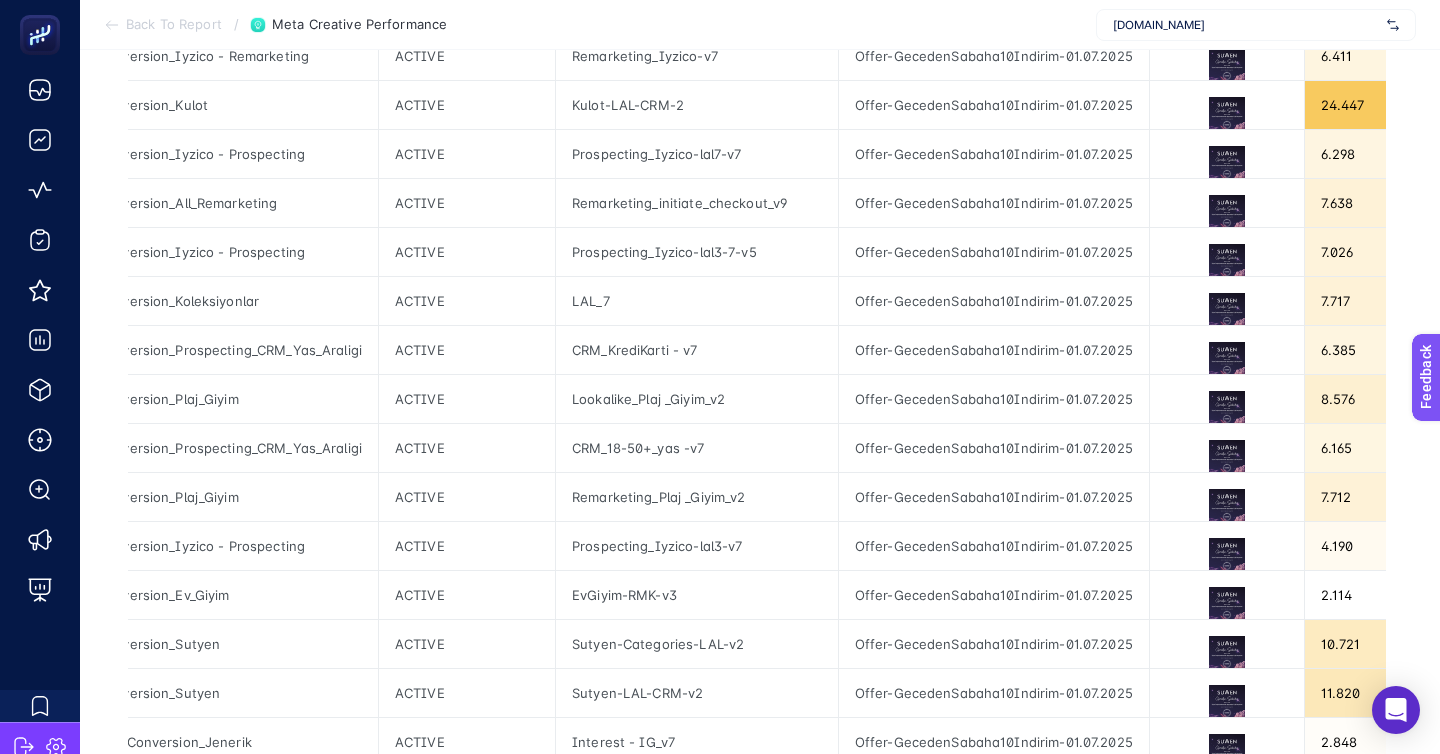 scroll, scrollTop: 0, scrollLeft: 0, axis: both 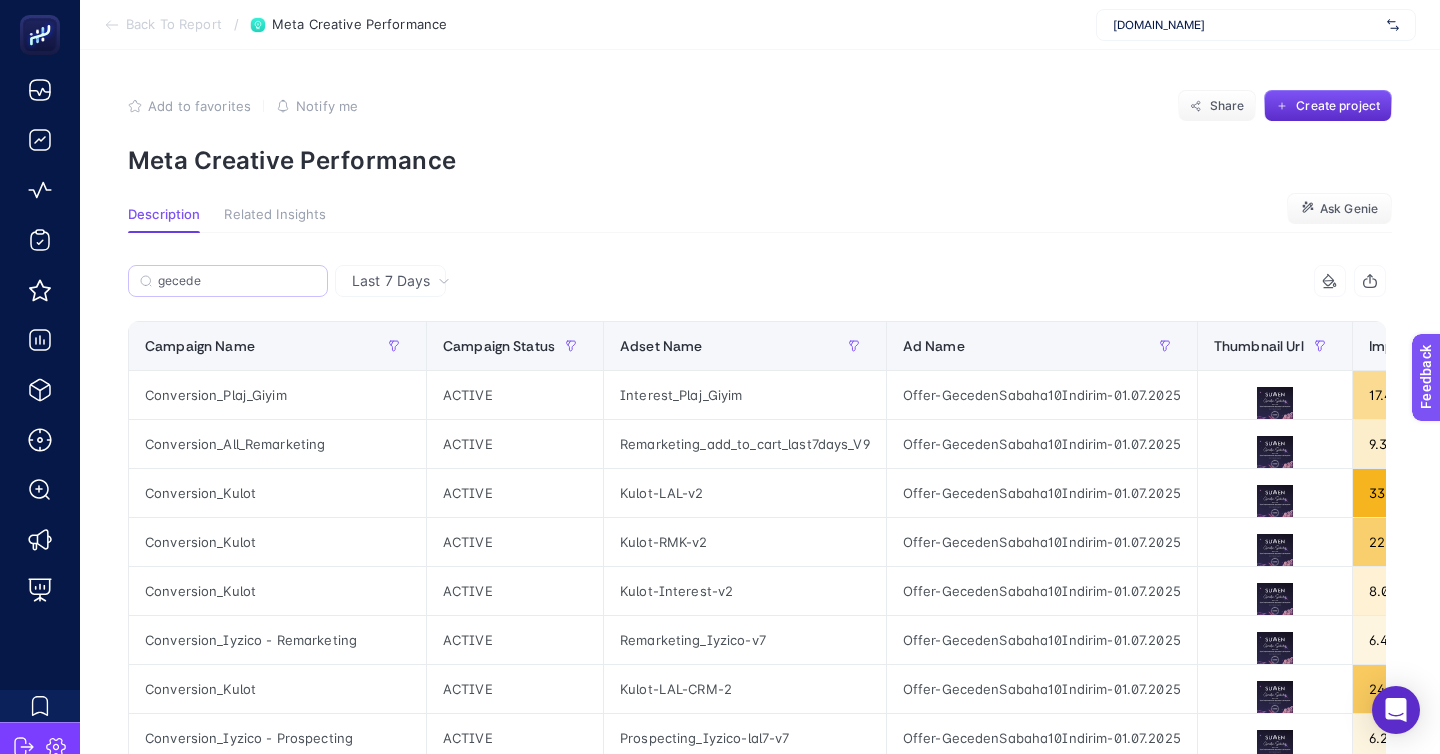click on "gecede" at bounding box center [228, 281] 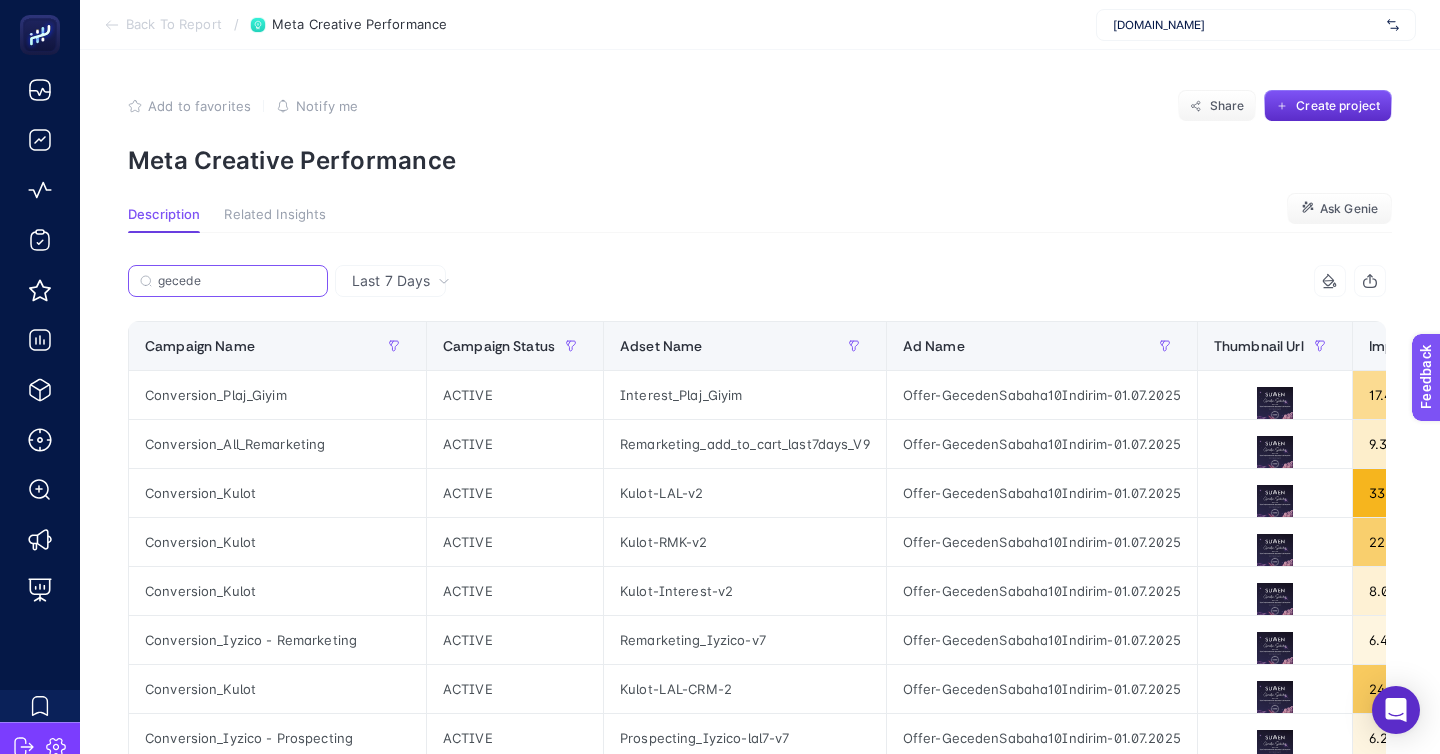 click on "gecede" at bounding box center (237, 281) 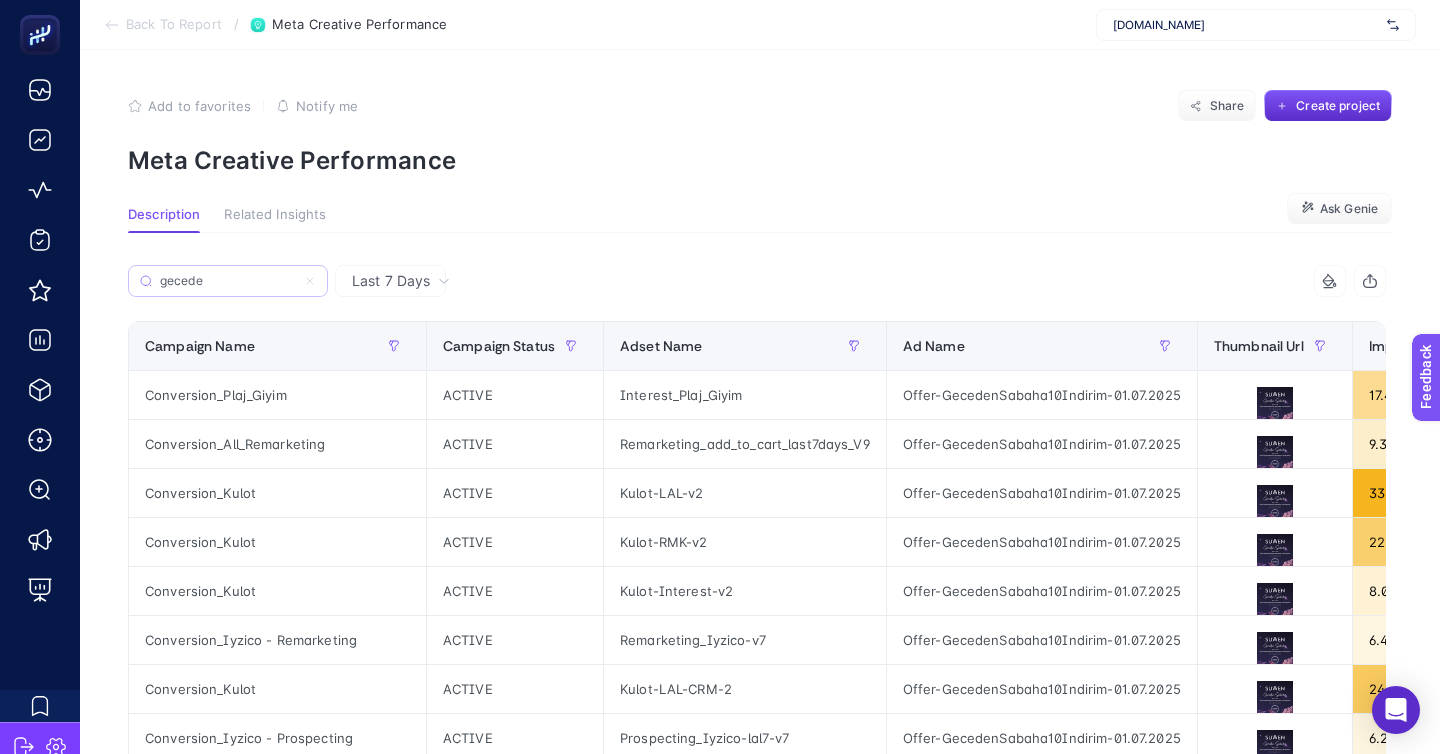 click on "gecede" at bounding box center [228, 281] 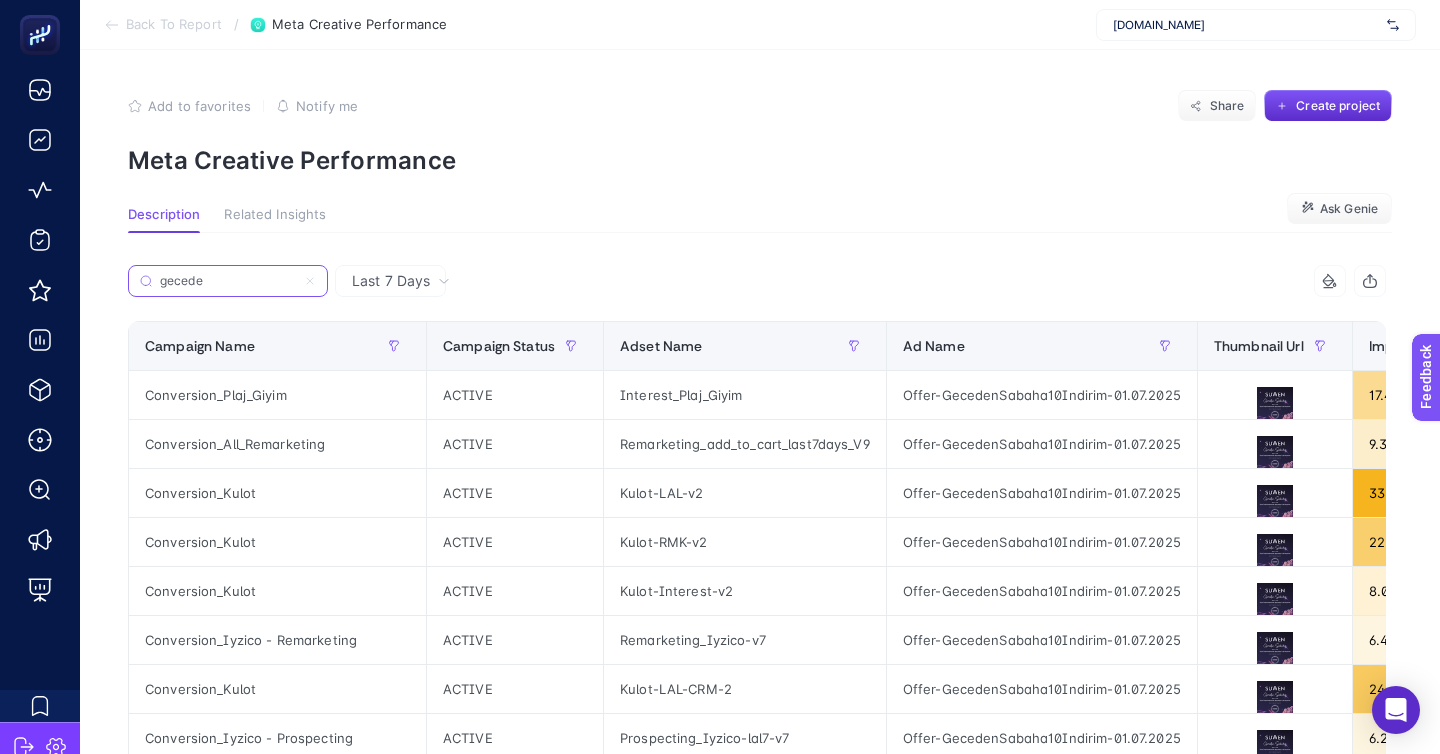 click 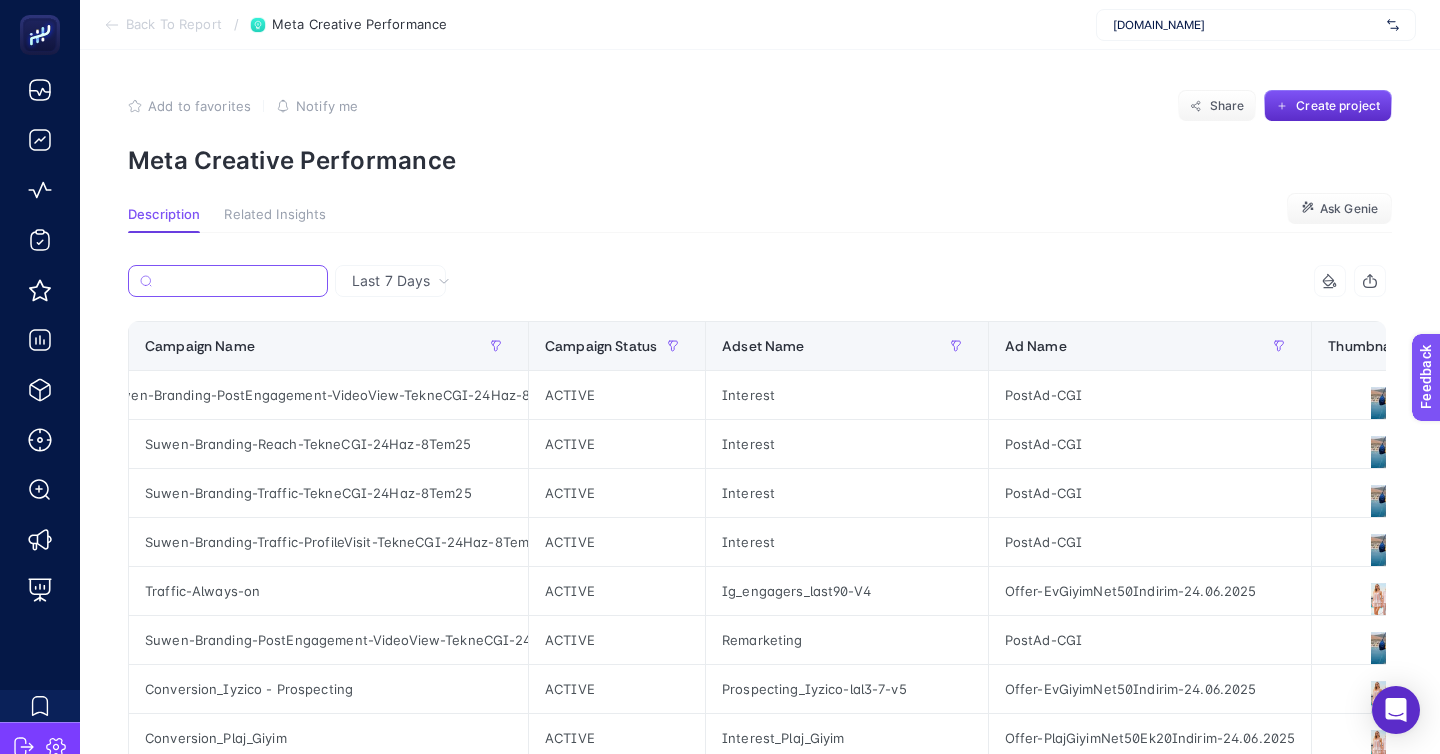 scroll, scrollTop: 0, scrollLeft: 88, axis: horizontal 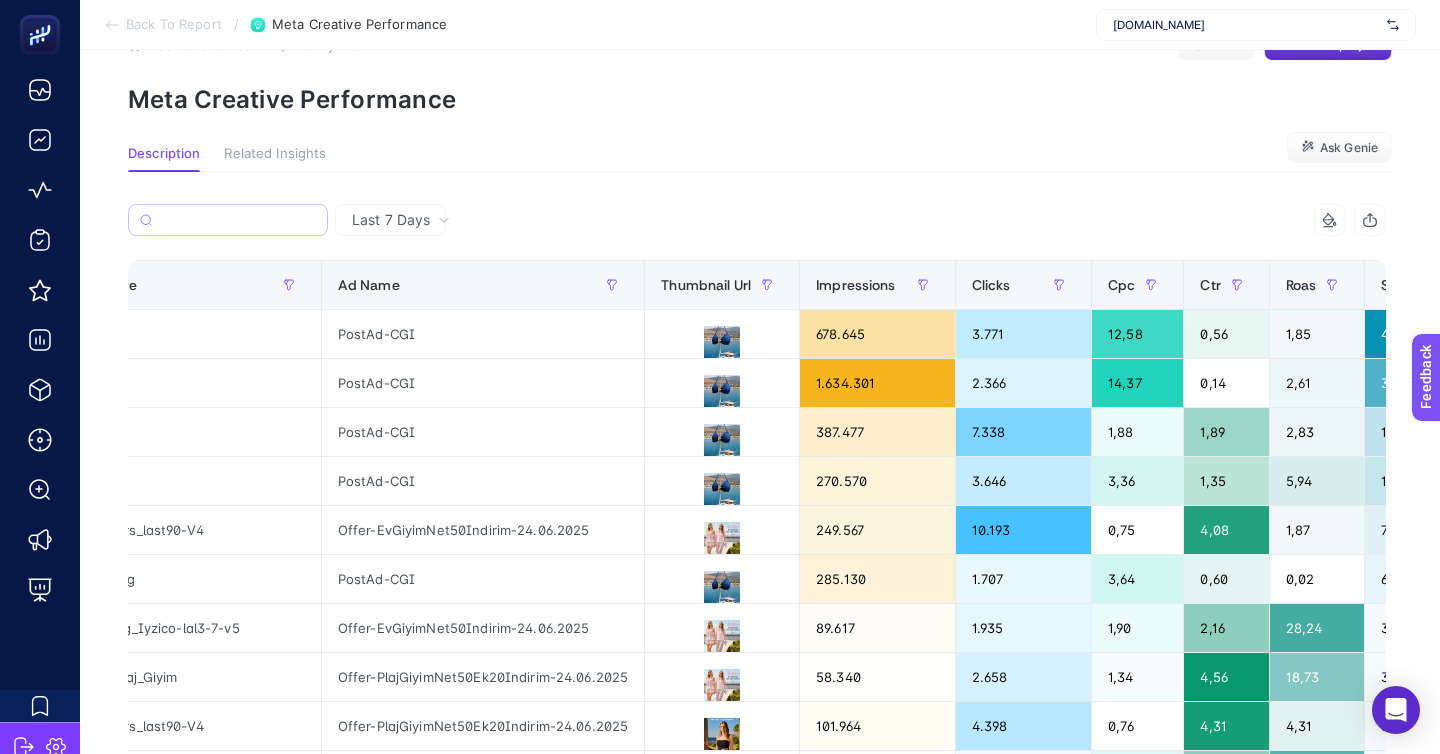 click on "Back To Report / Meta Creative Performance [DOMAIN_NAME]" 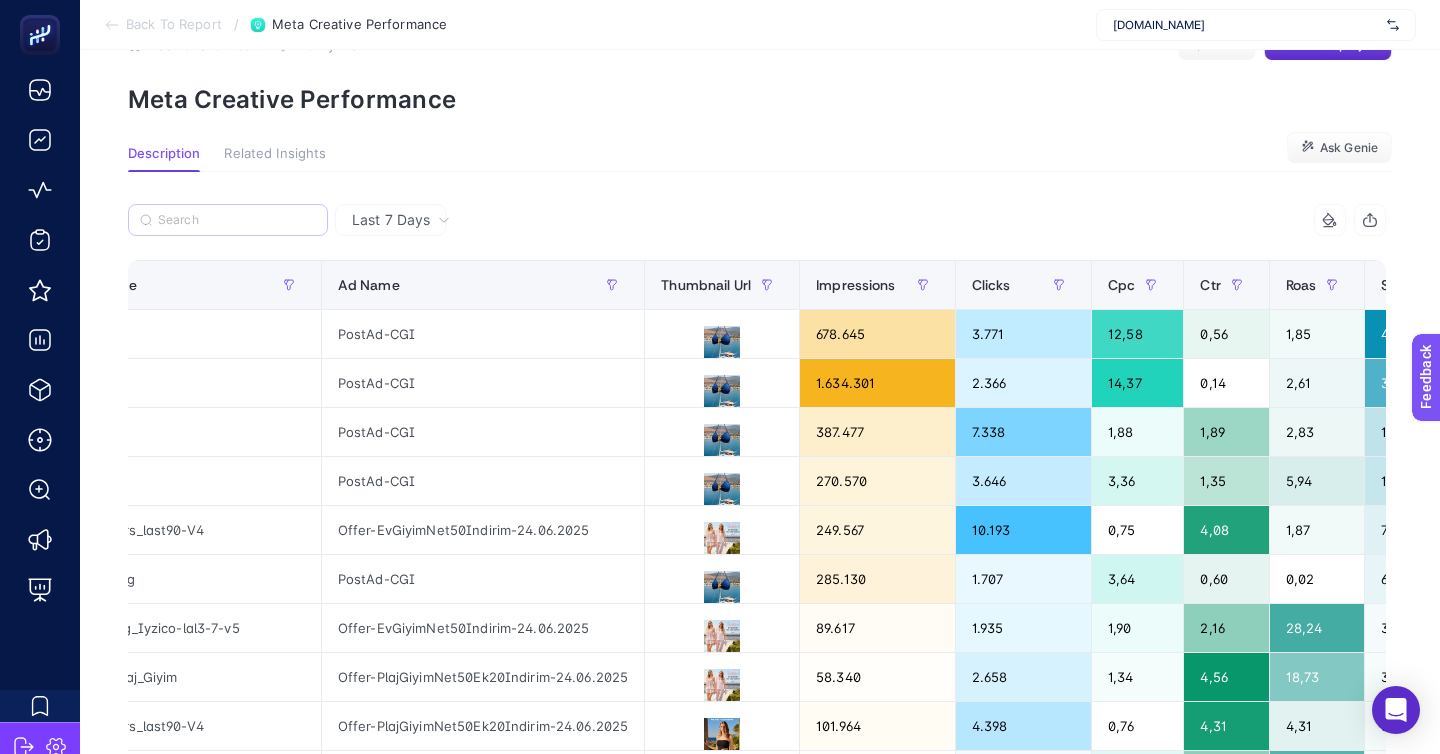click on "Back To Report" at bounding box center [174, 25] 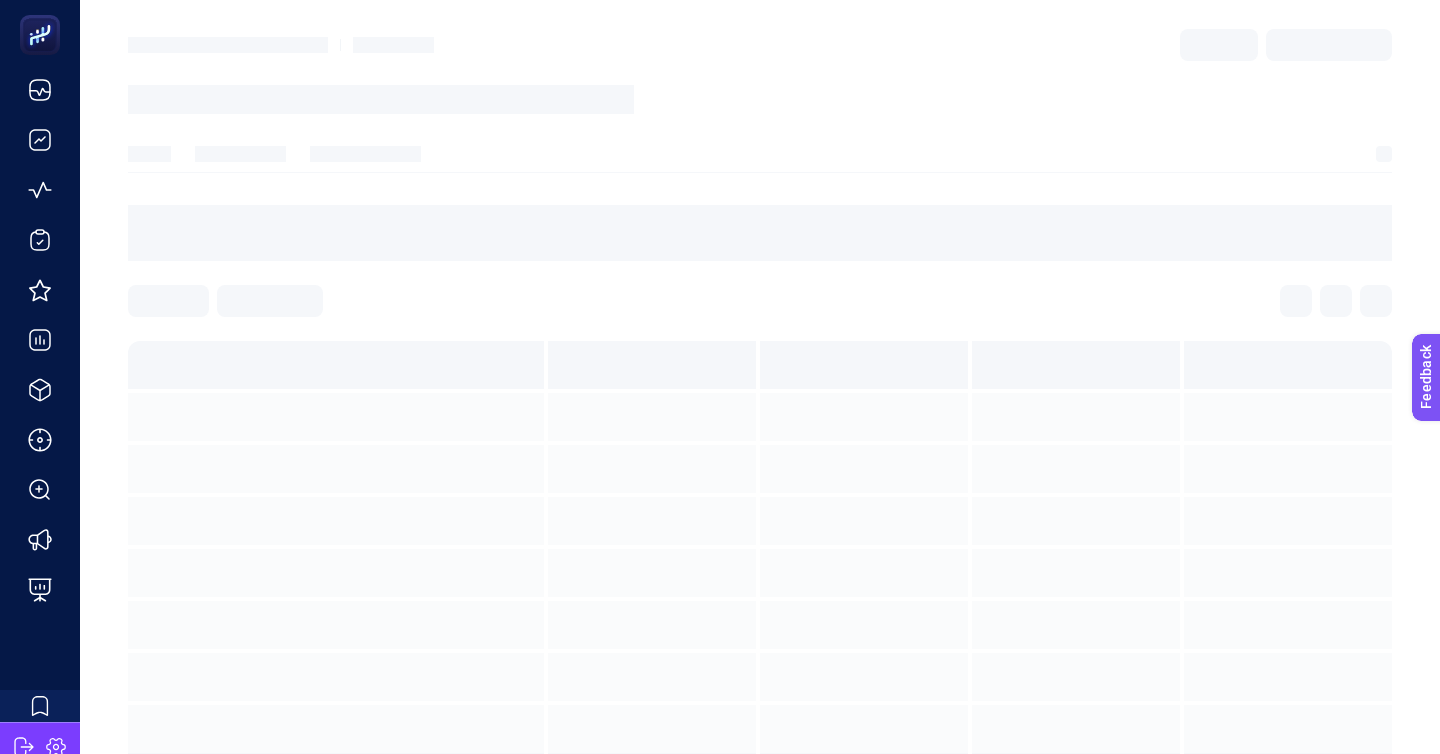 scroll, scrollTop: 0, scrollLeft: 0, axis: both 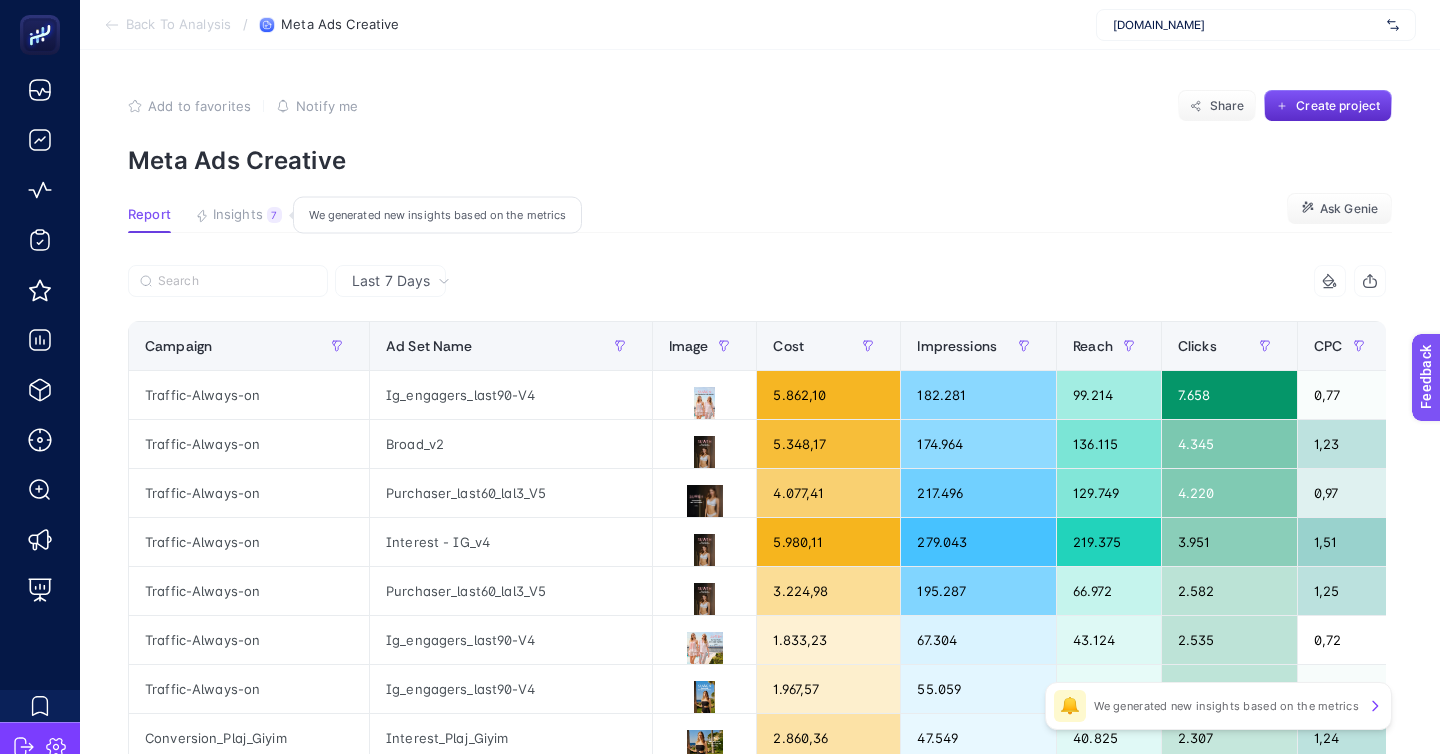 click on "Insights" at bounding box center [238, 215] 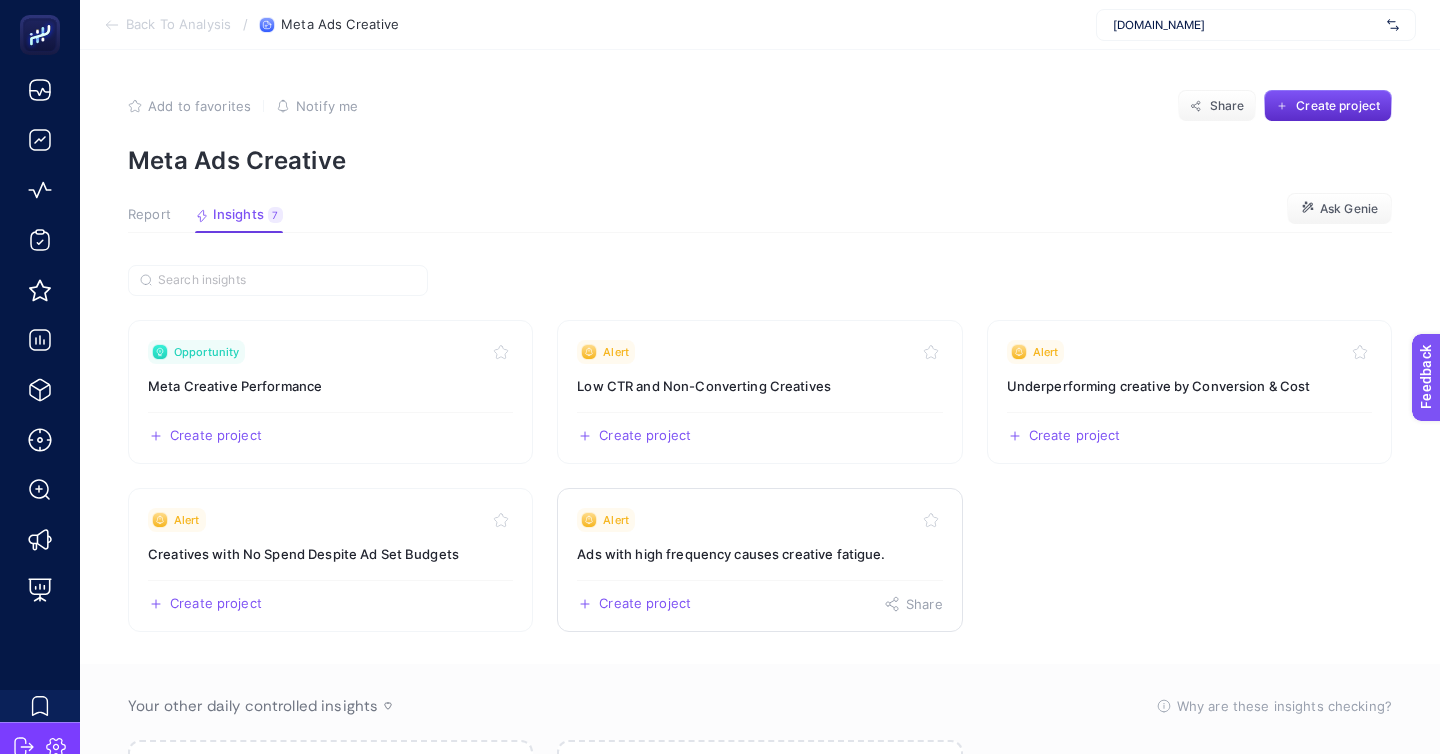 click on "Alert" at bounding box center [759, 520] 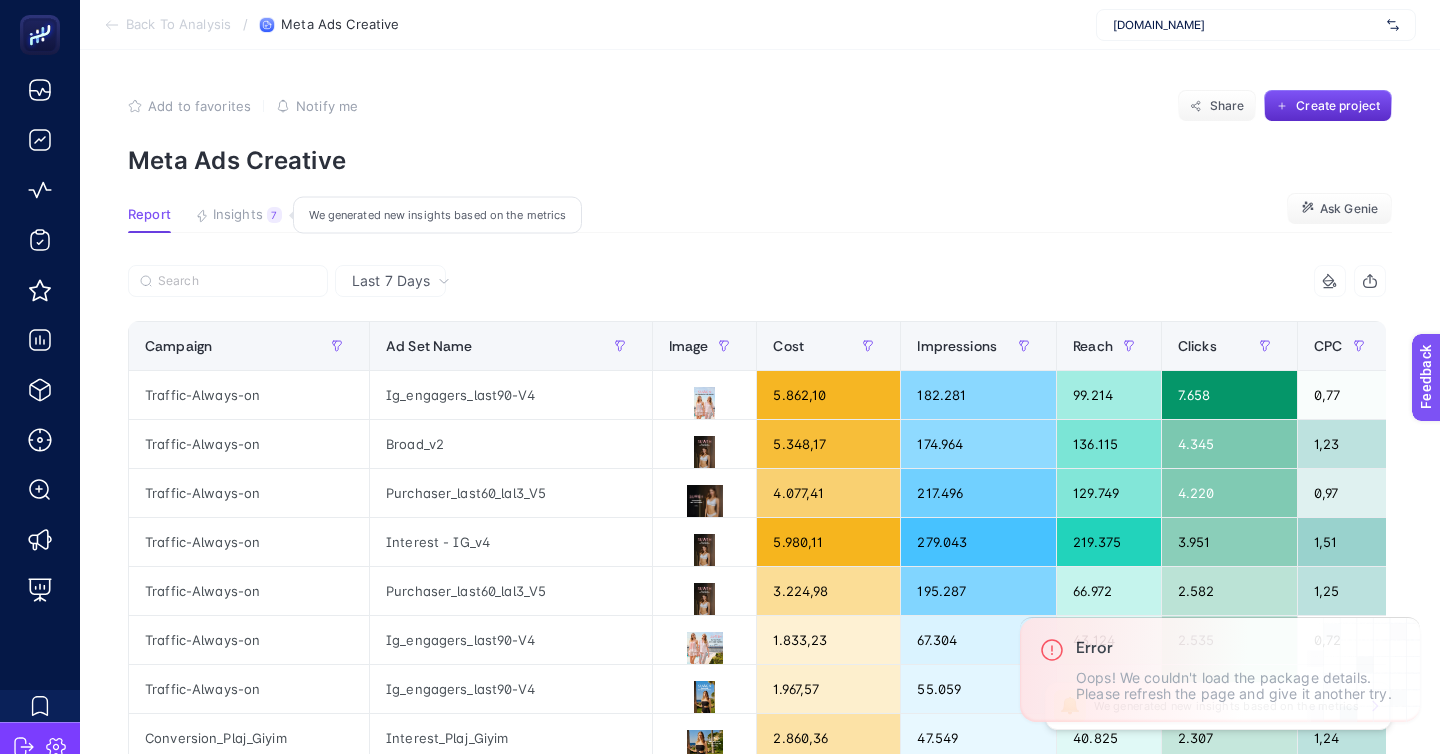 click on "Insights" at bounding box center (238, 215) 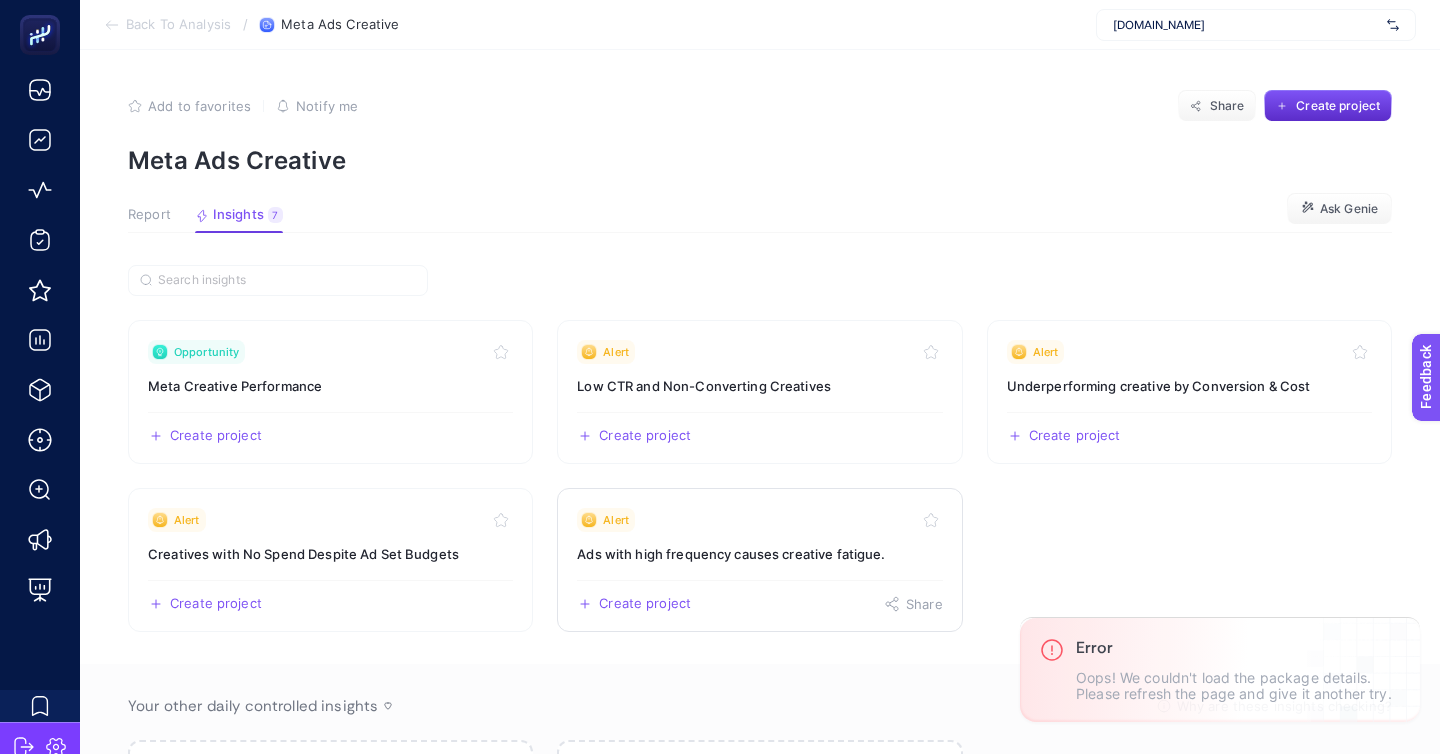 click on "Alert Ads with high frequency causes creative fatigue.  Create project   Share" 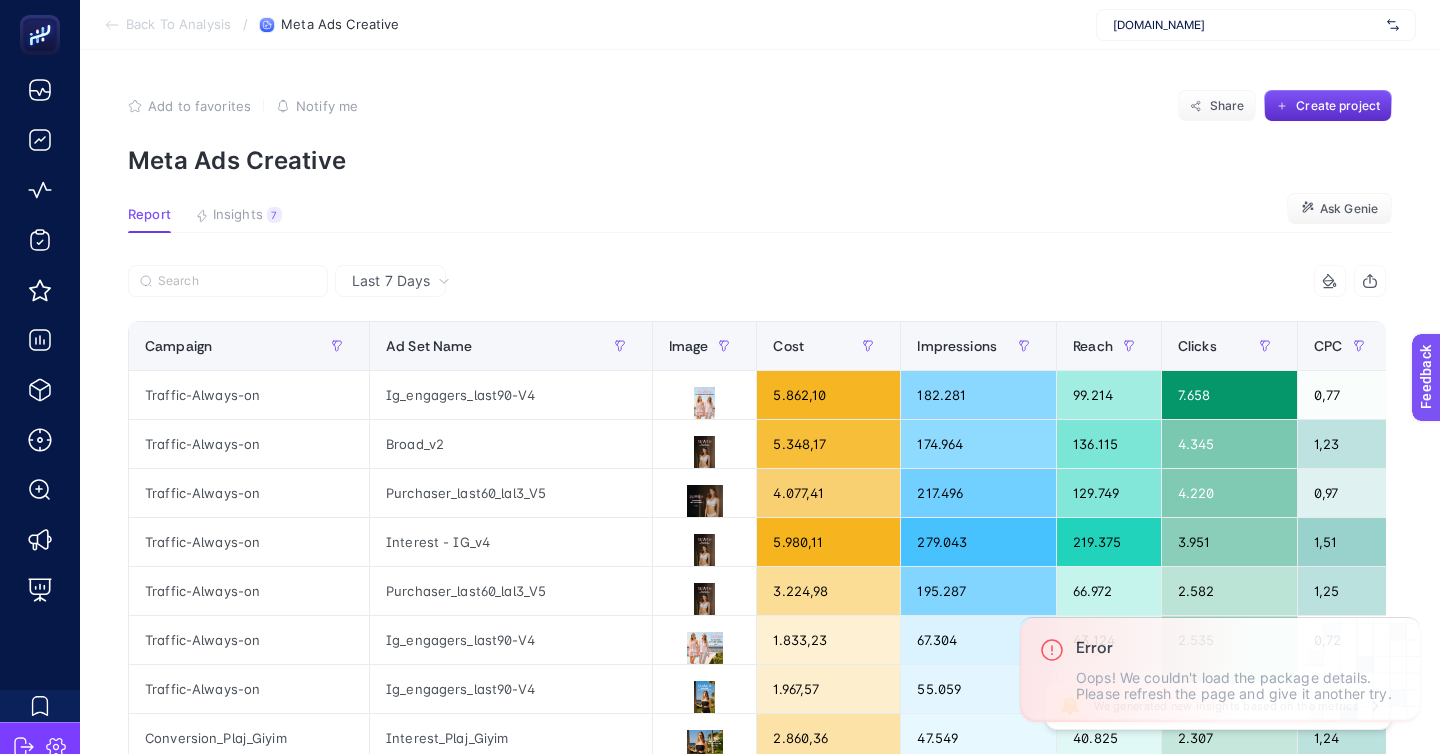 click on "Back To Analysis" at bounding box center (178, 25) 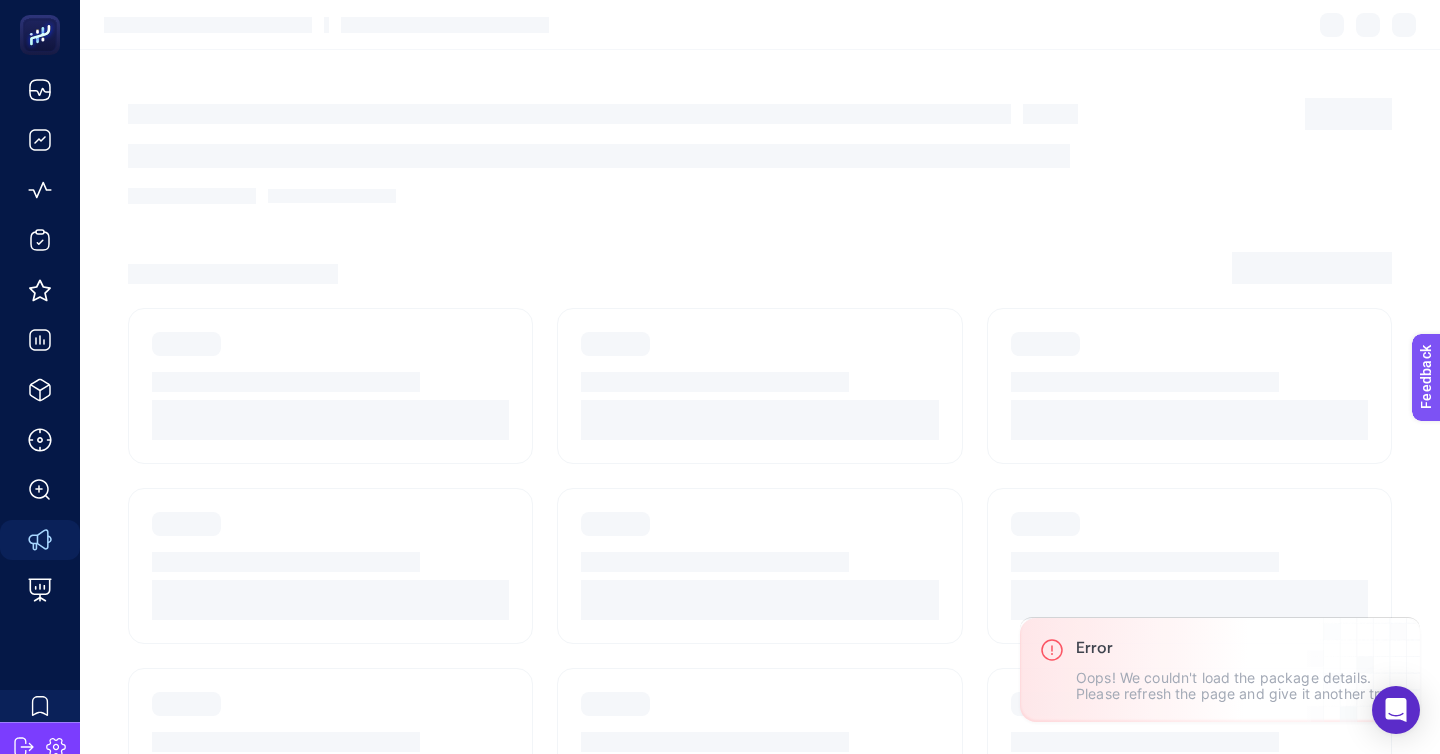 click 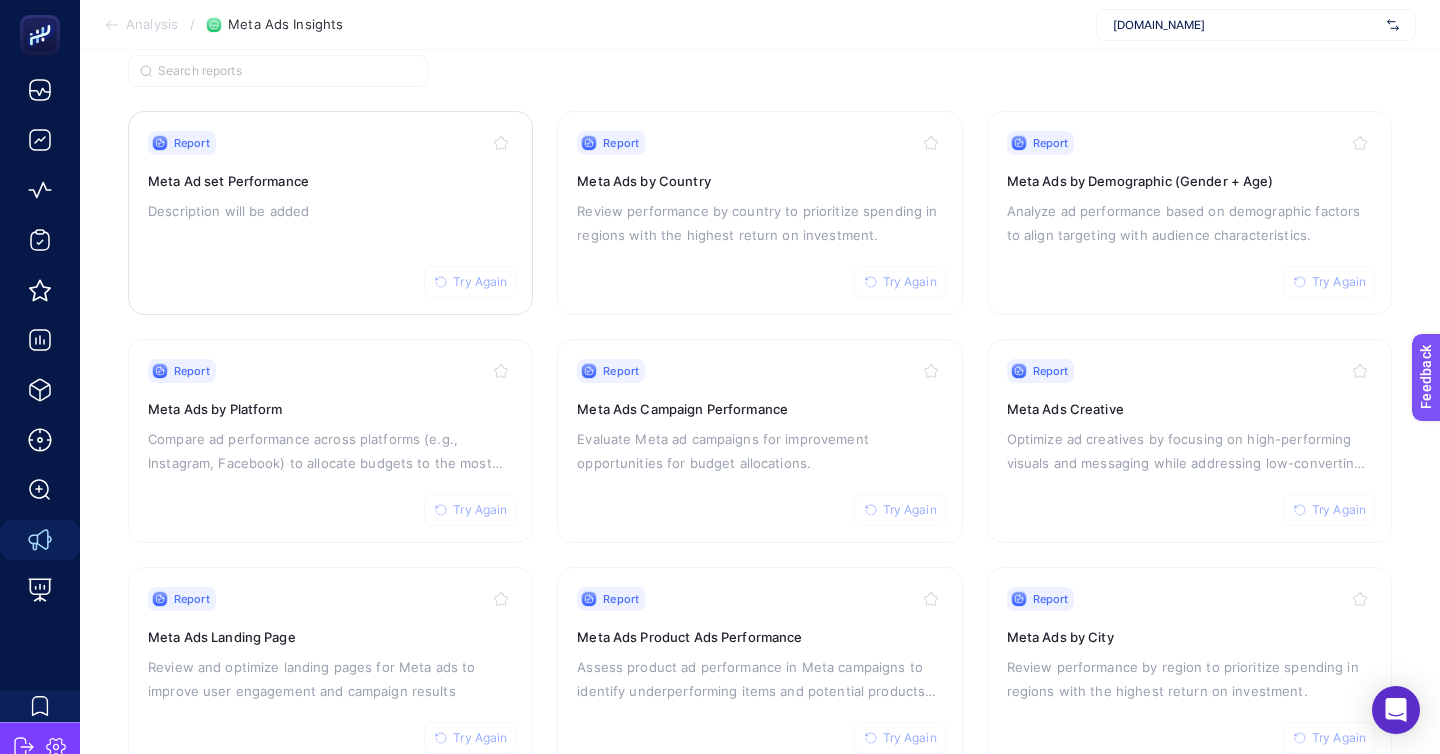 scroll, scrollTop: 189, scrollLeft: 0, axis: vertical 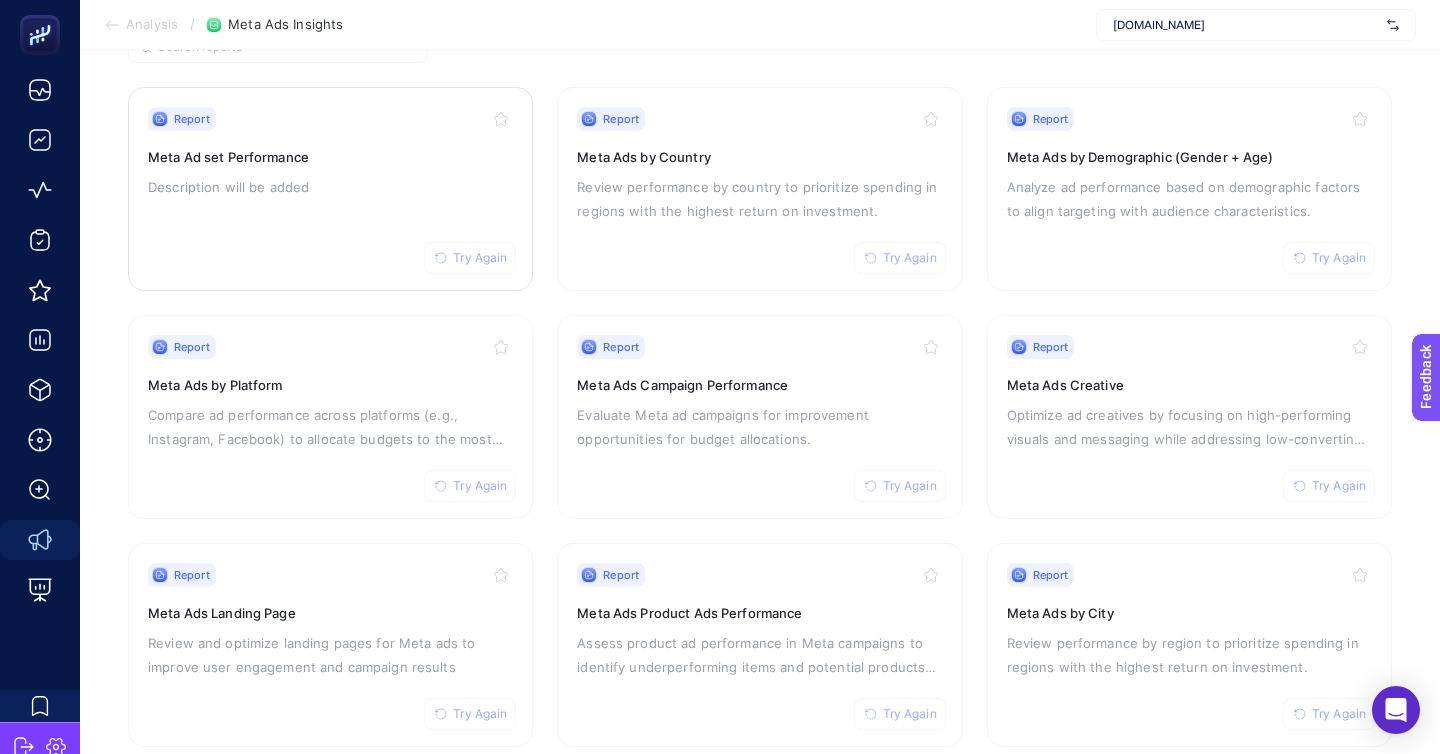 click on "Report Try Again Meta Ad set Performance  Description will be added" at bounding box center [330, 189] 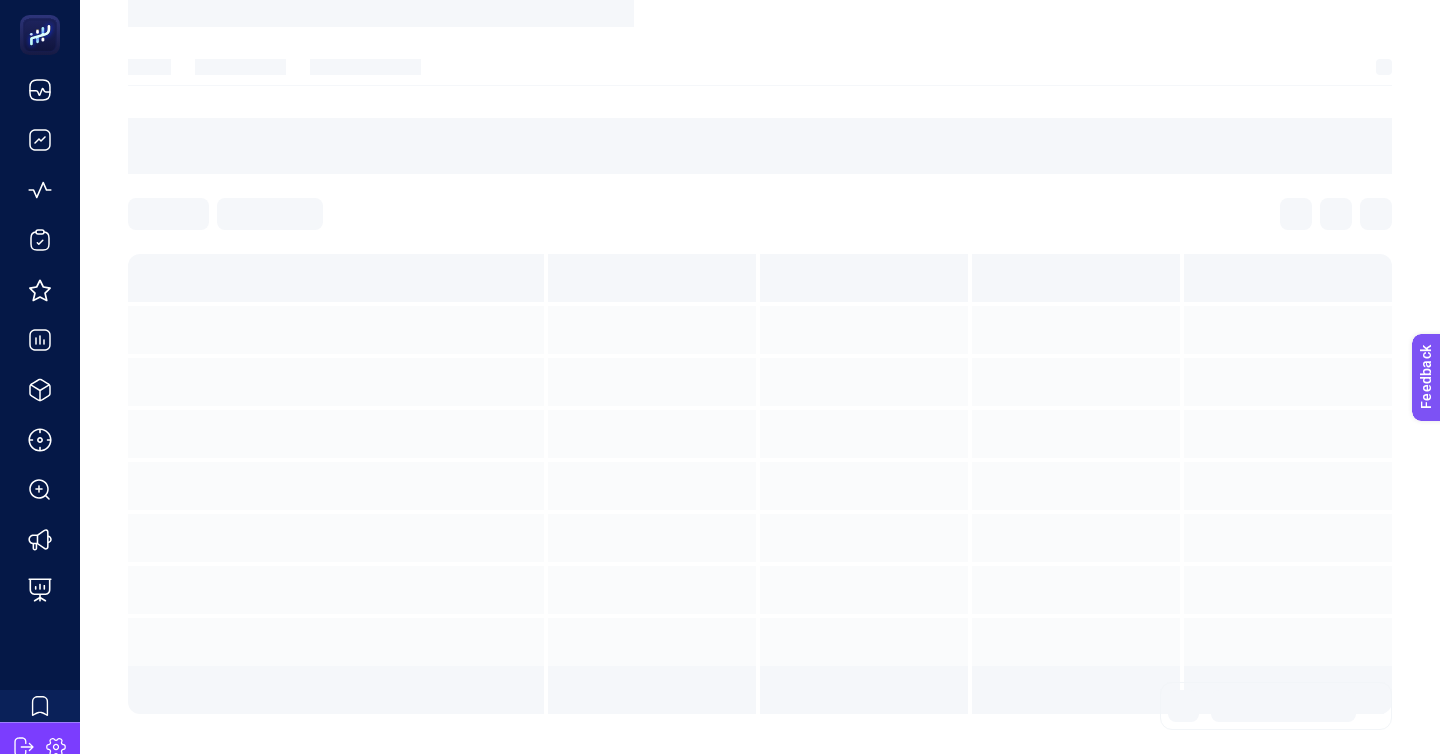scroll, scrollTop: 0, scrollLeft: 0, axis: both 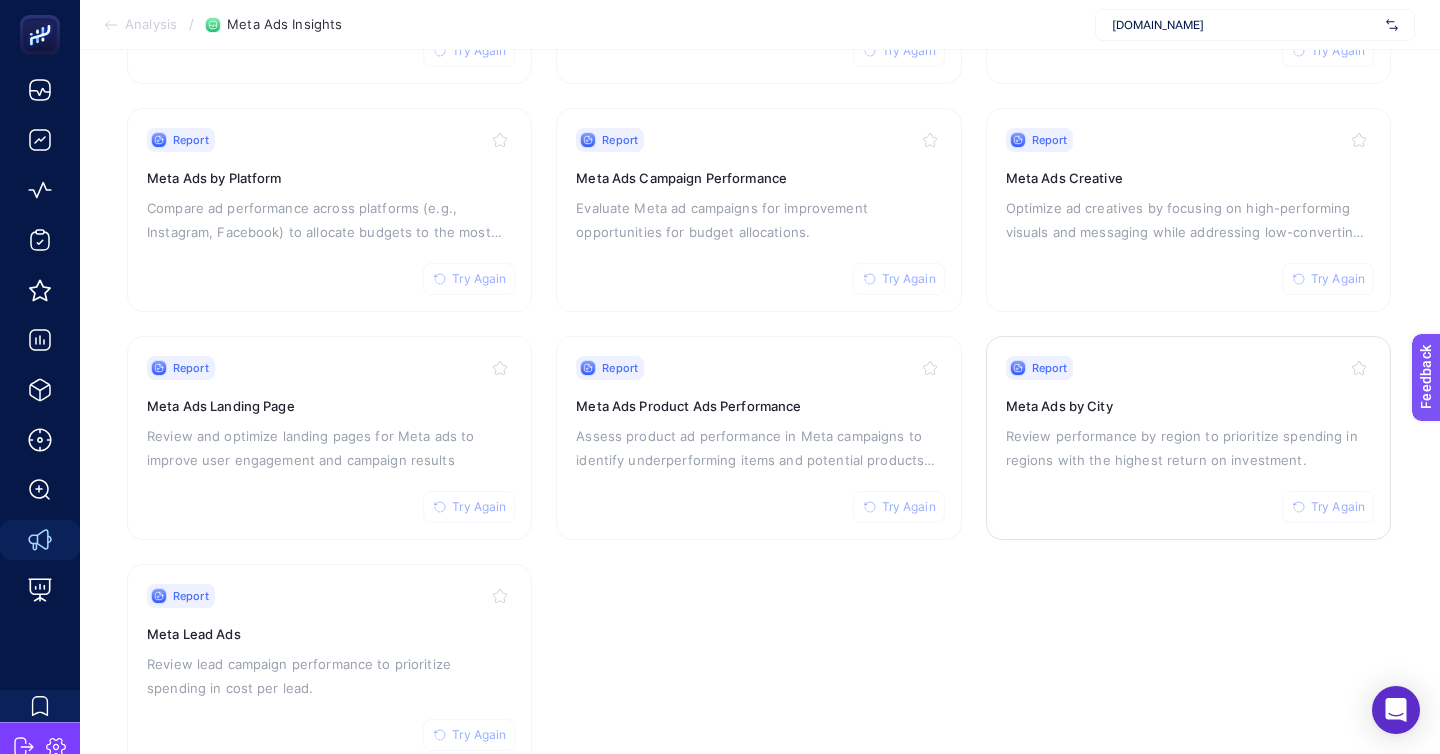 click on "Report Try Again Meta Ads by City Review performance by region to prioritize spending in regions with the highest return on investment." at bounding box center [1188, 438] 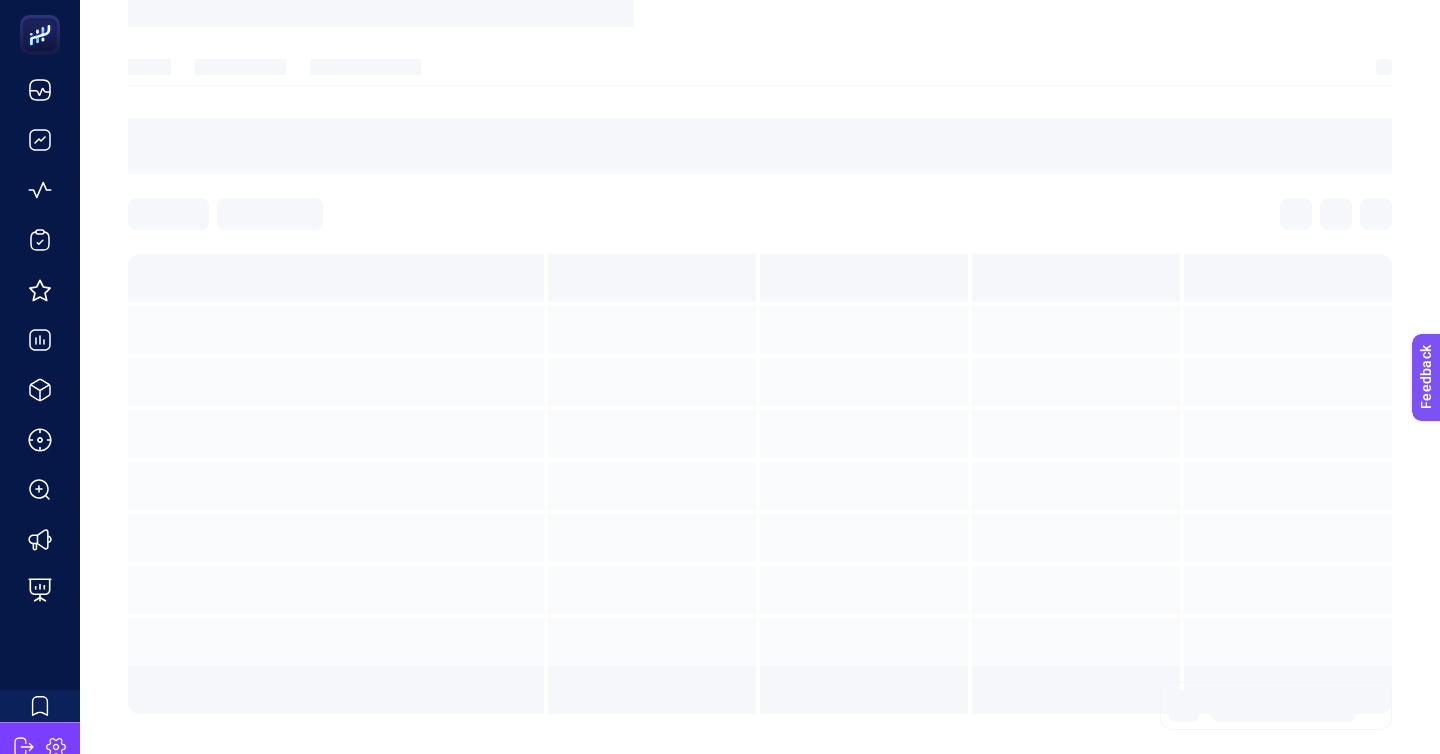 scroll, scrollTop: 0, scrollLeft: 0, axis: both 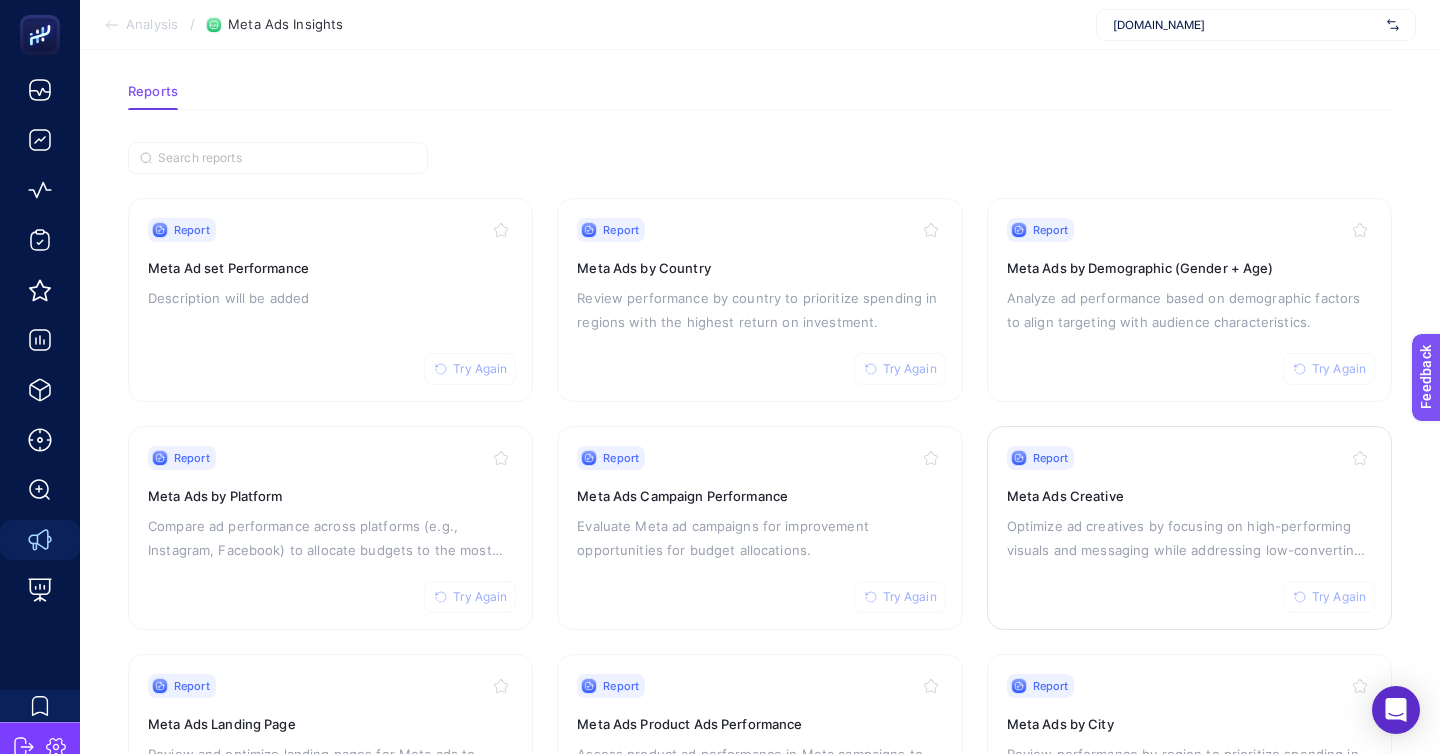 click on "Optimize ad creatives by focusing on high-performing visuals and messaging while addressing low-converting assets." at bounding box center (1189, 538) 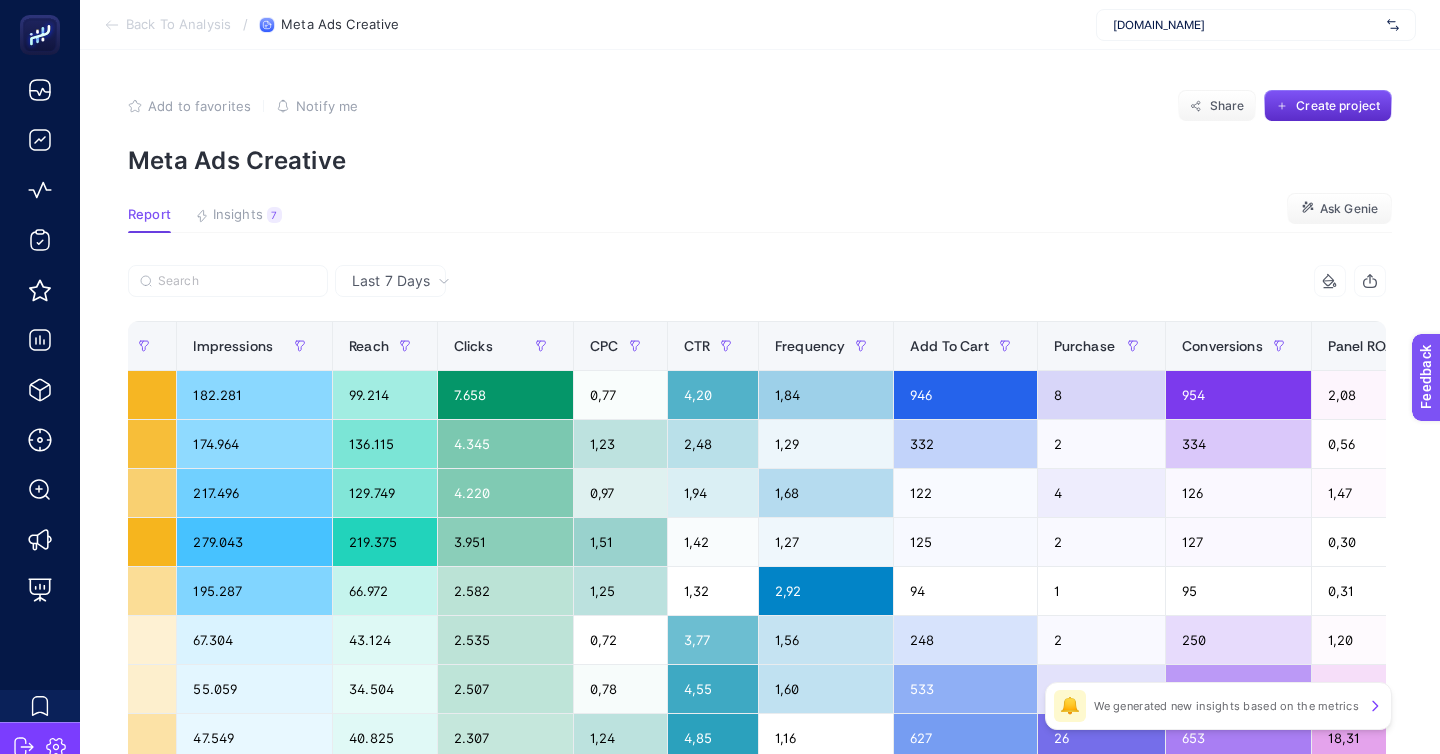 scroll, scrollTop: 0, scrollLeft: 738, axis: horizontal 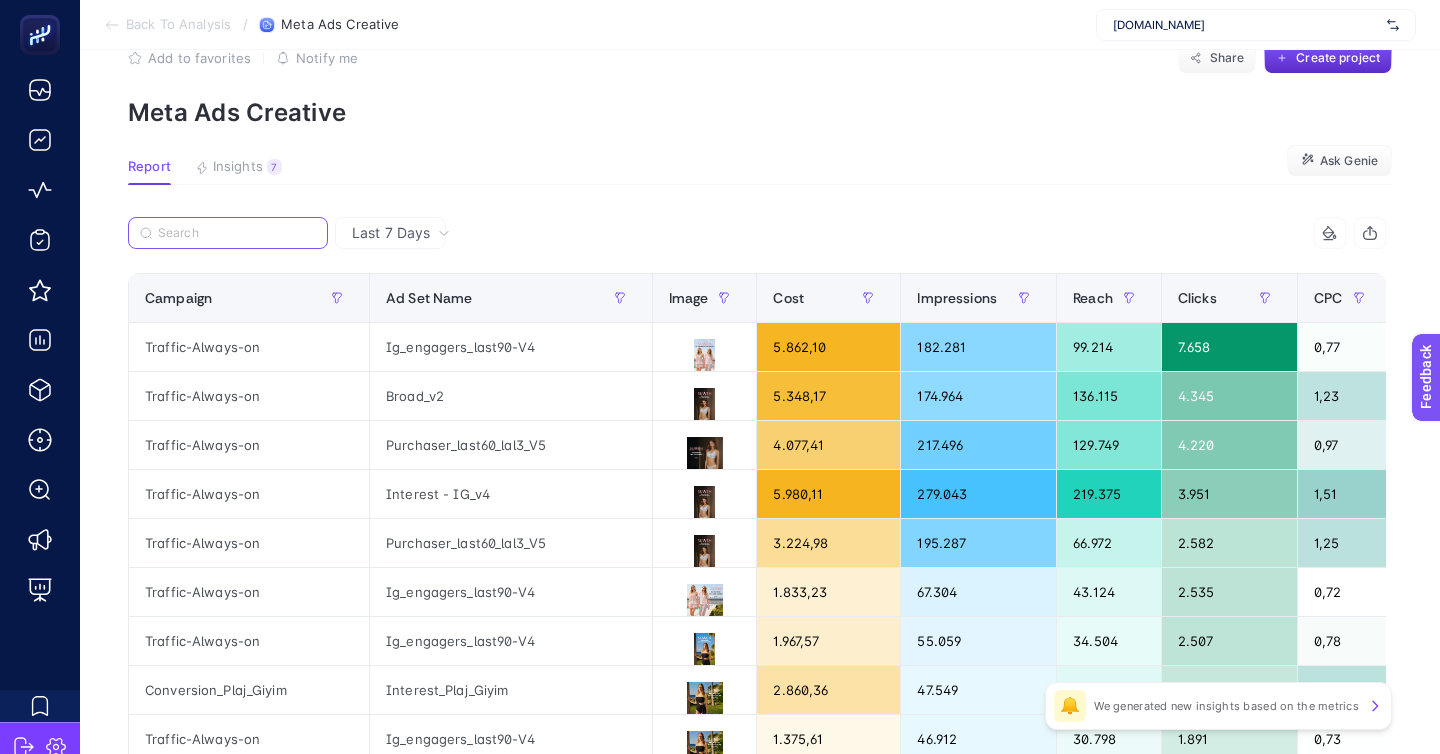 click at bounding box center (237, 233) 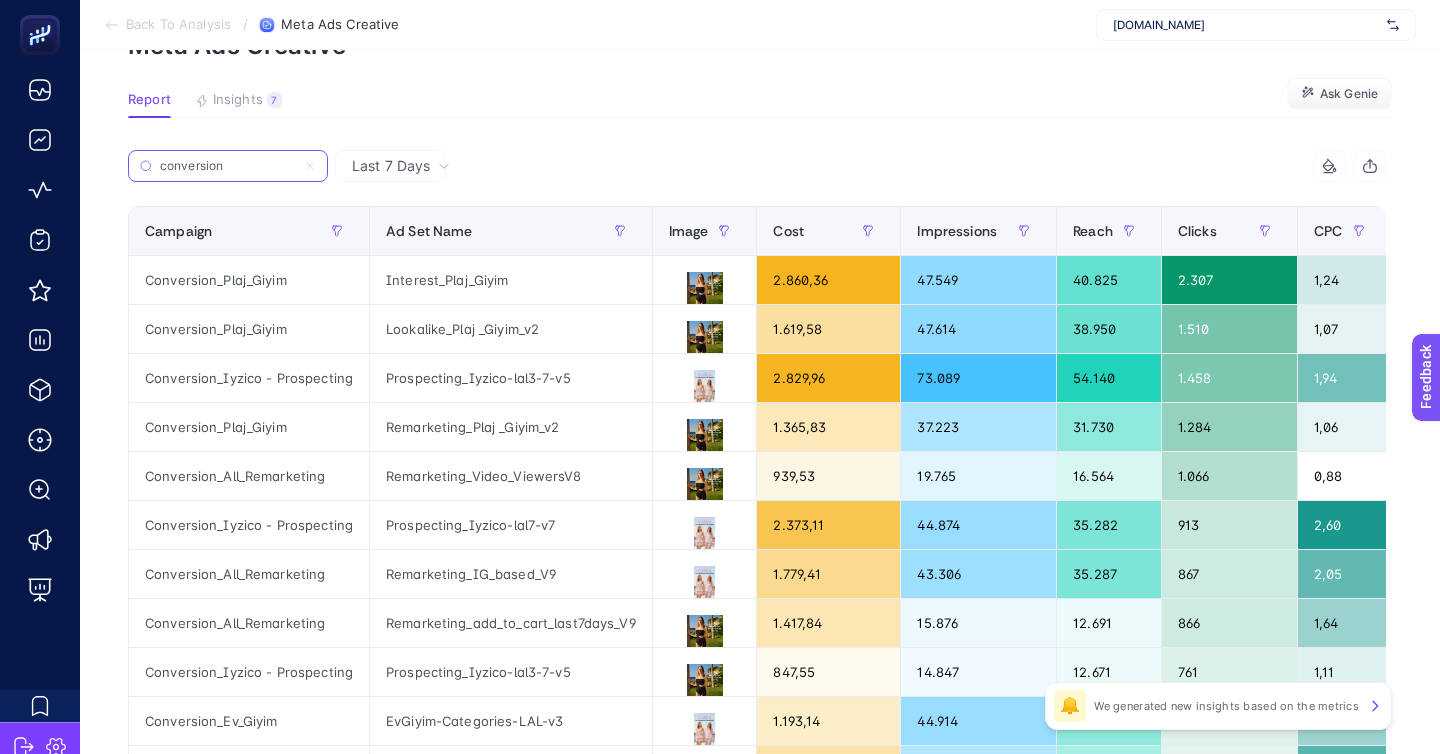 scroll, scrollTop: 121, scrollLeft: 0, axis: vertical 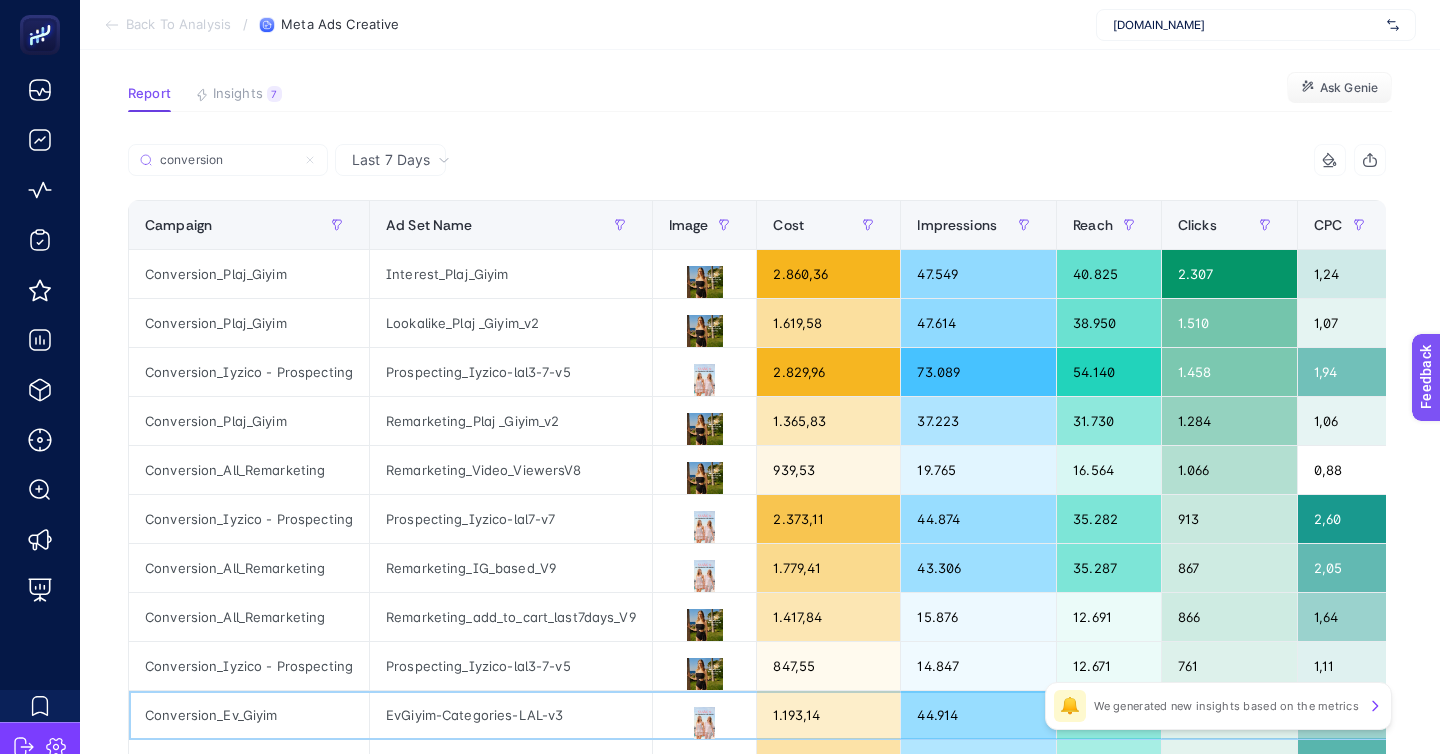 click on "Conversion_Ev_Giyim" 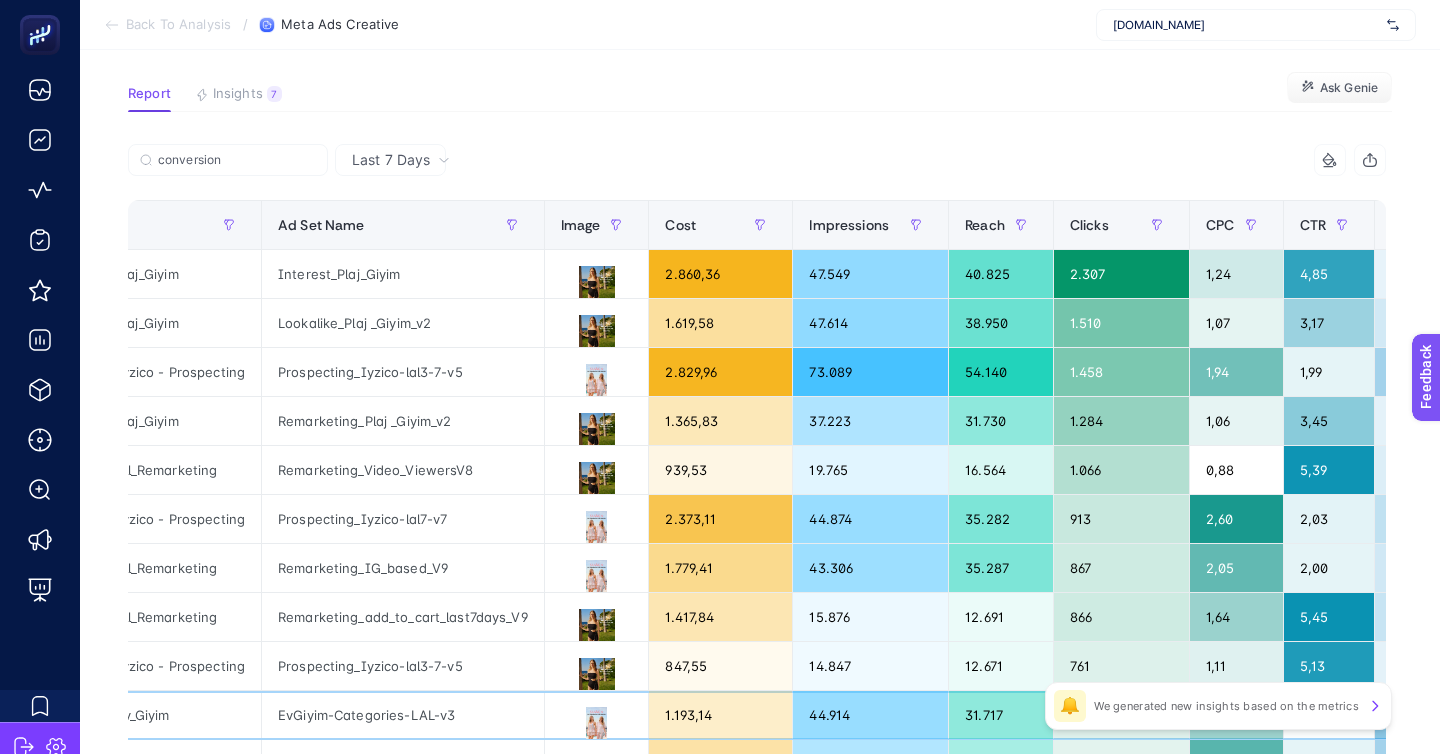 scroll, scrollTop: 0, scrollLeft: 0, axis: both 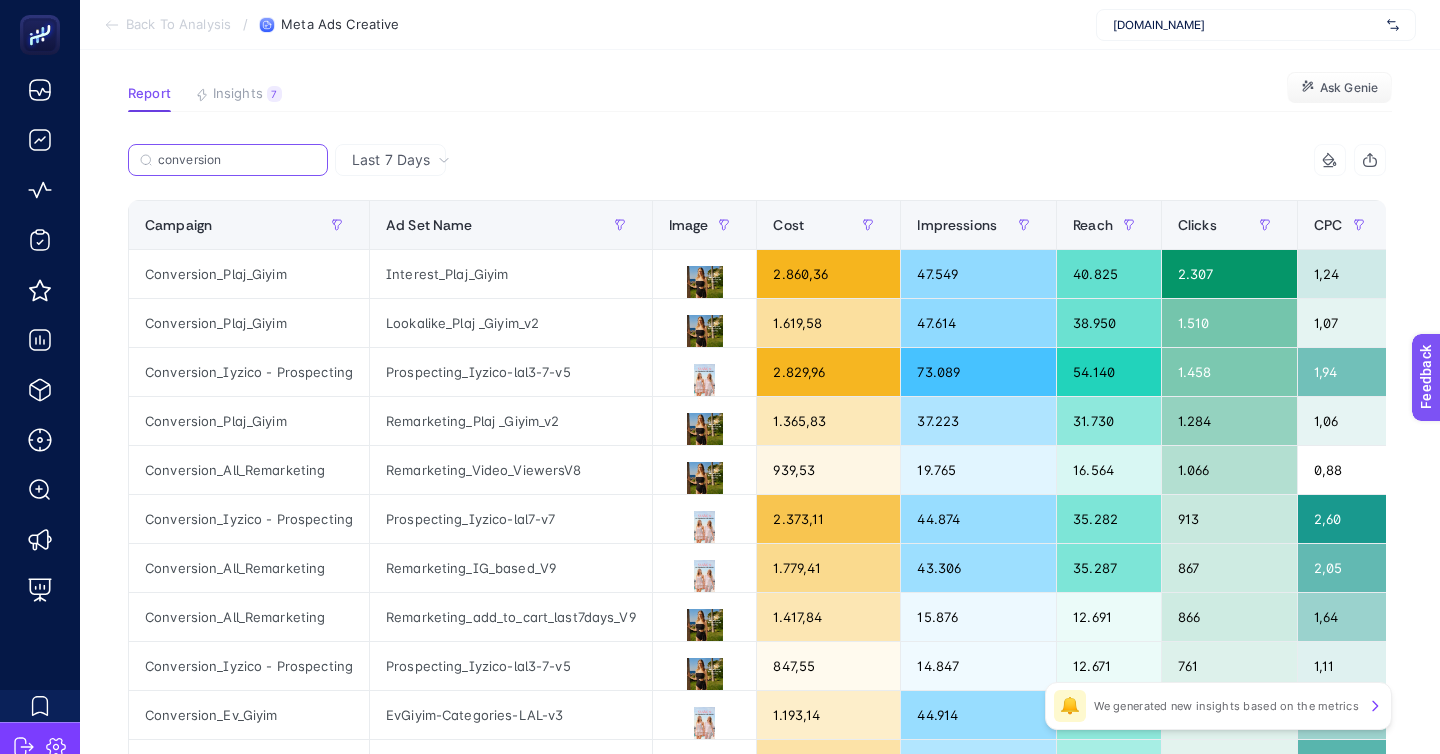 click on "conversion" at bounding box center (237, 160) 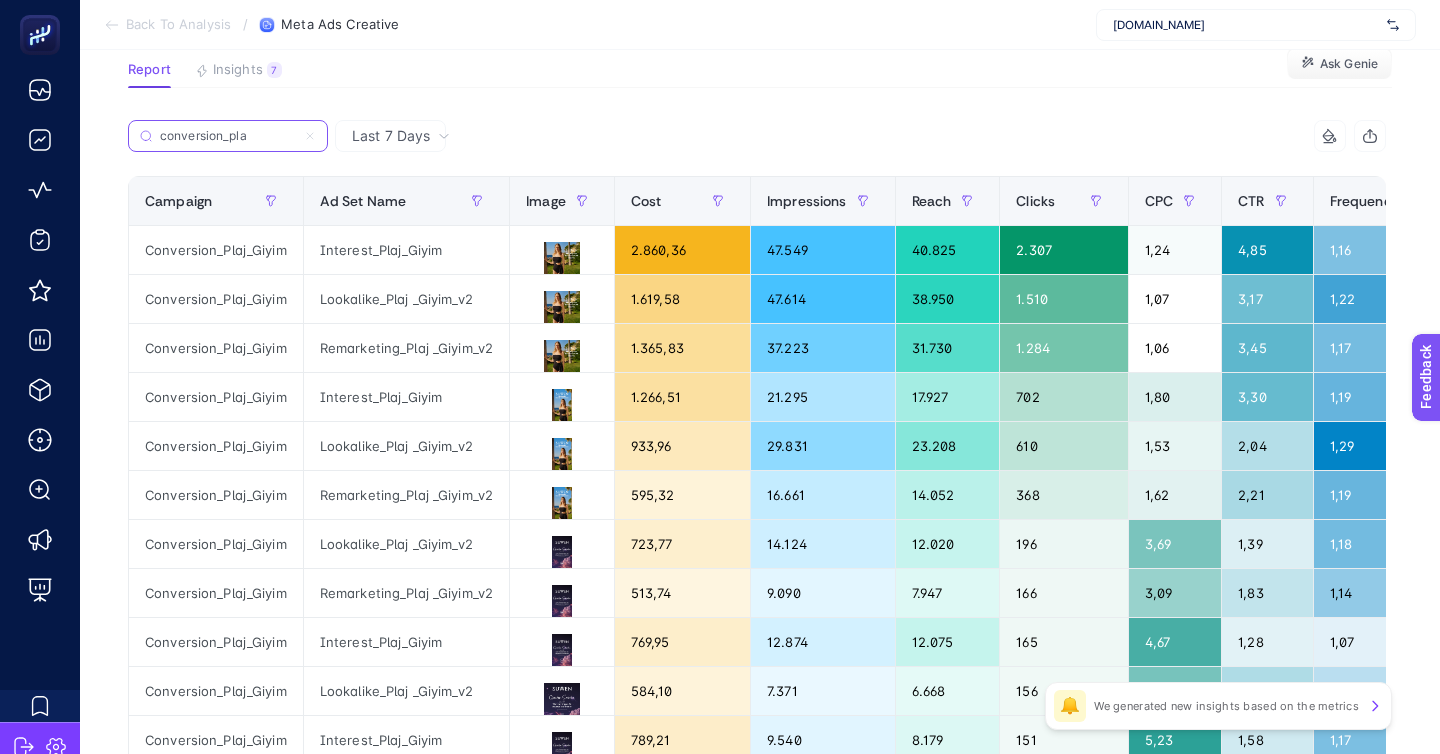 scroll, scrollTop: 160, scrollLeft: 0, axis: vertical 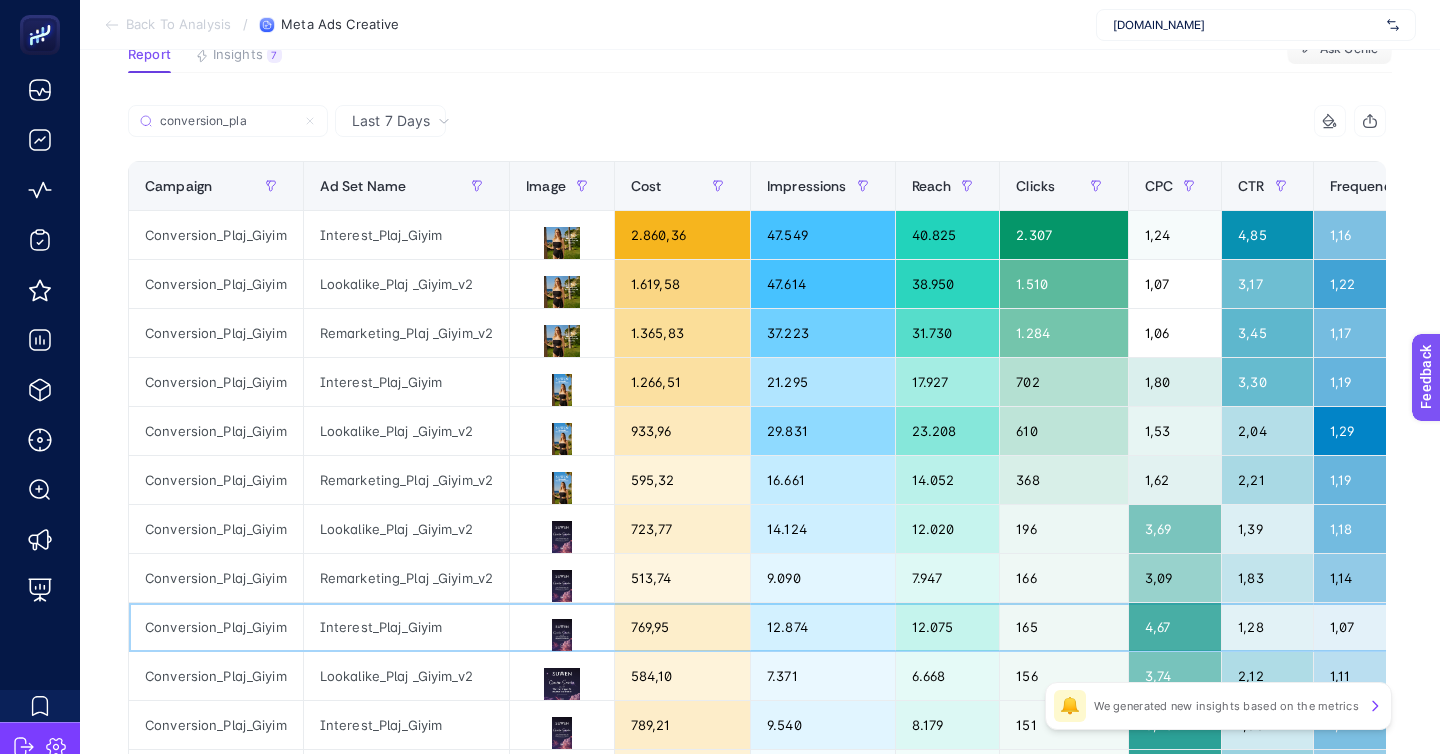 click 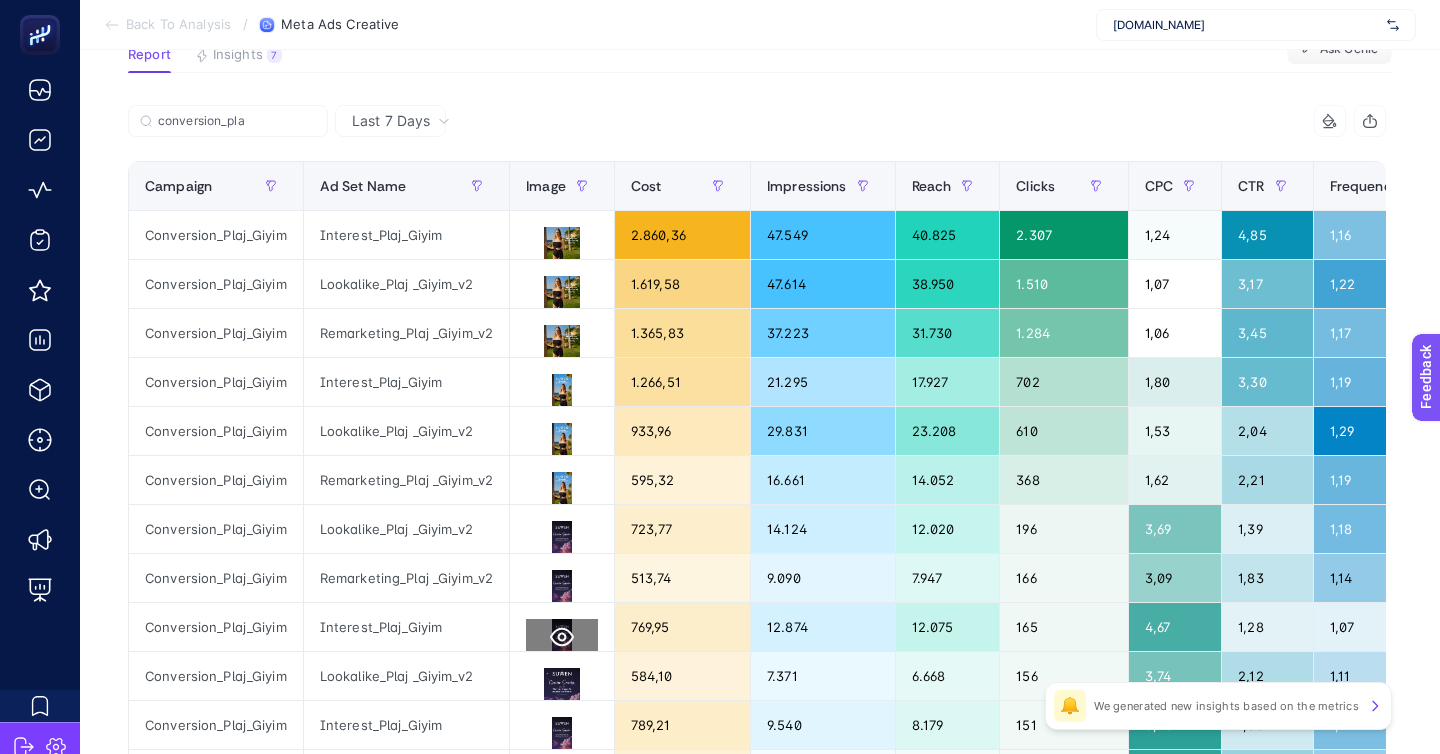 click 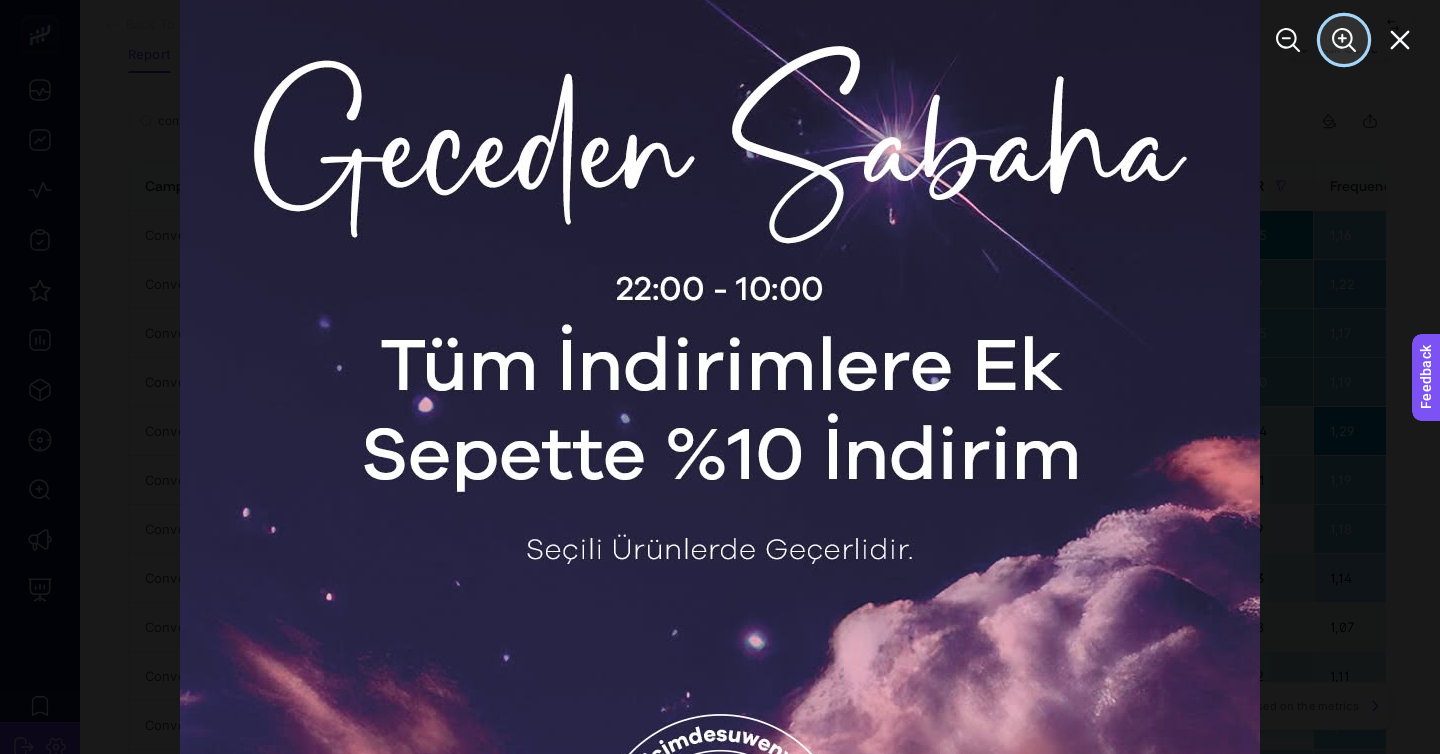 click at bounding box center [1344, 40] 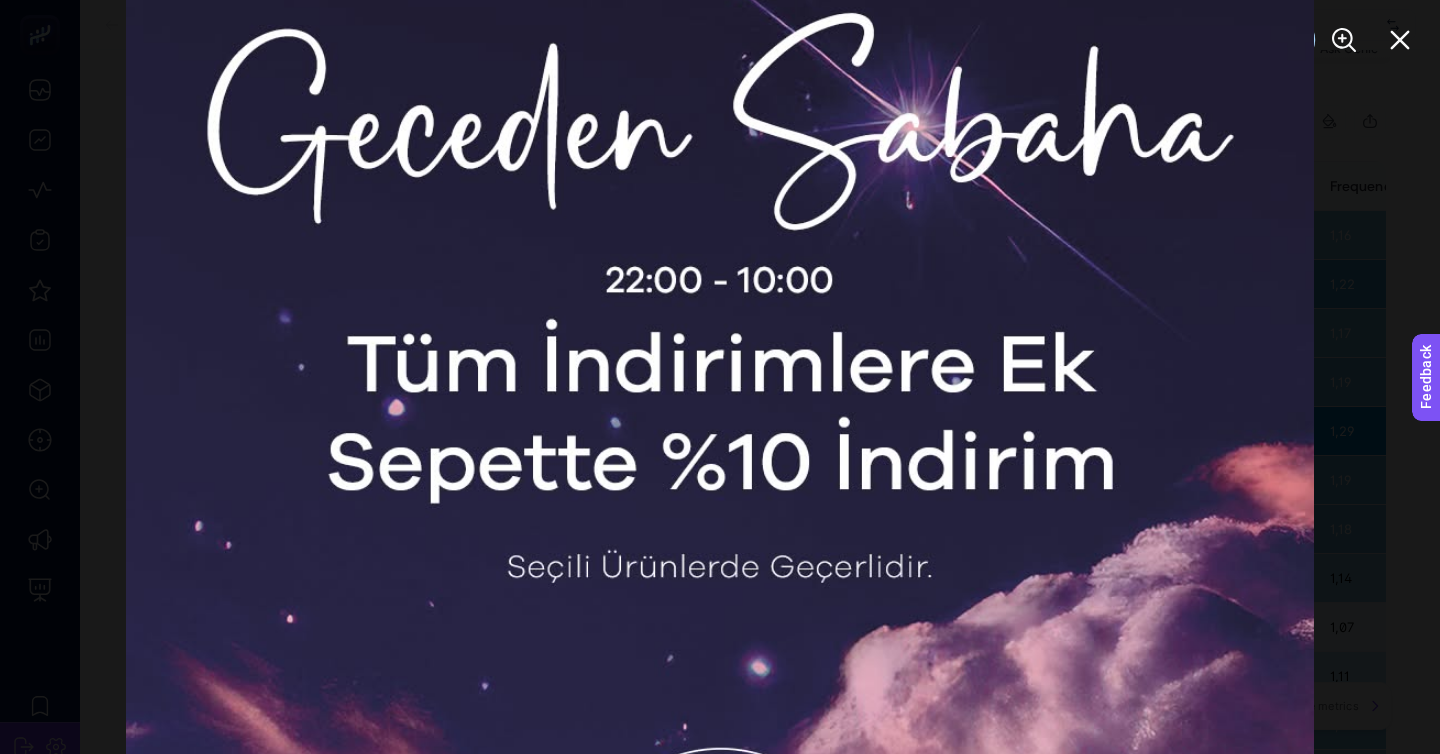 click 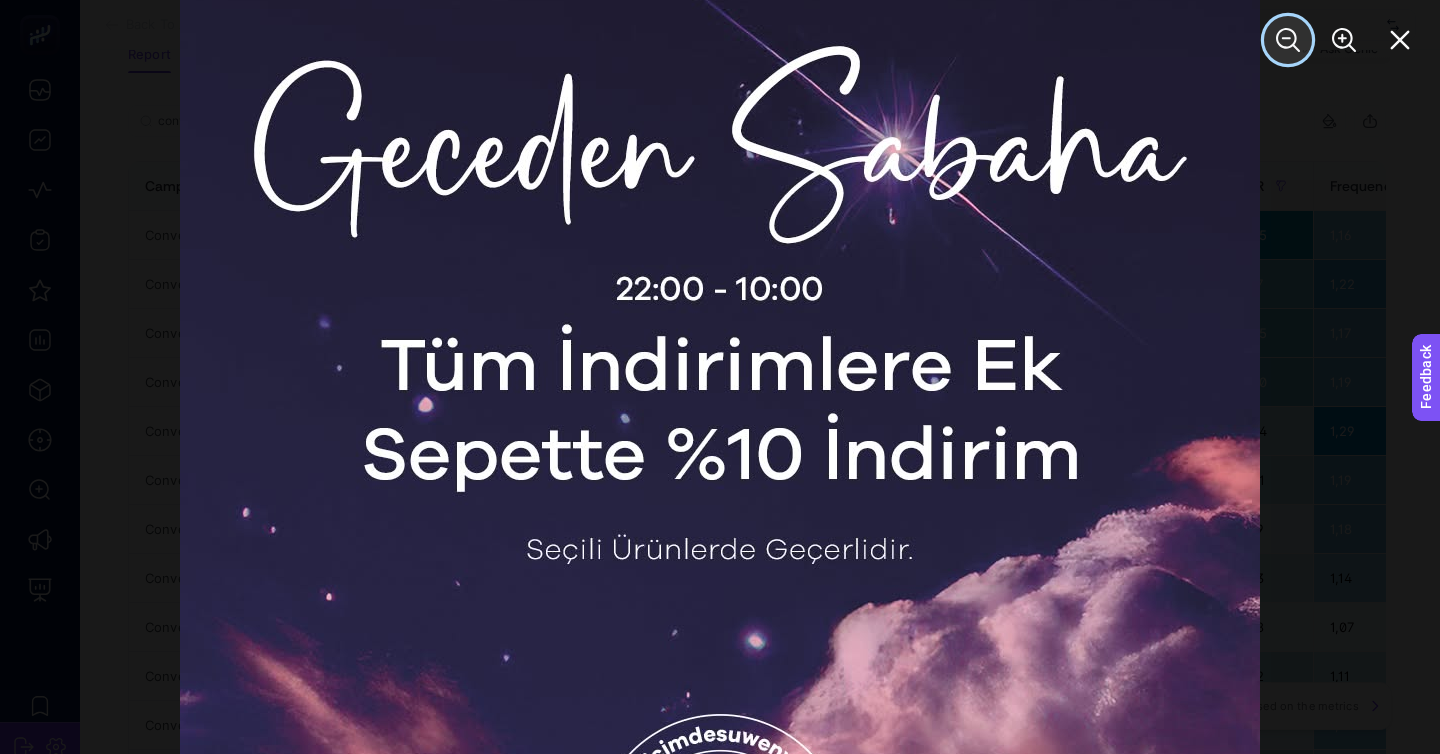 click 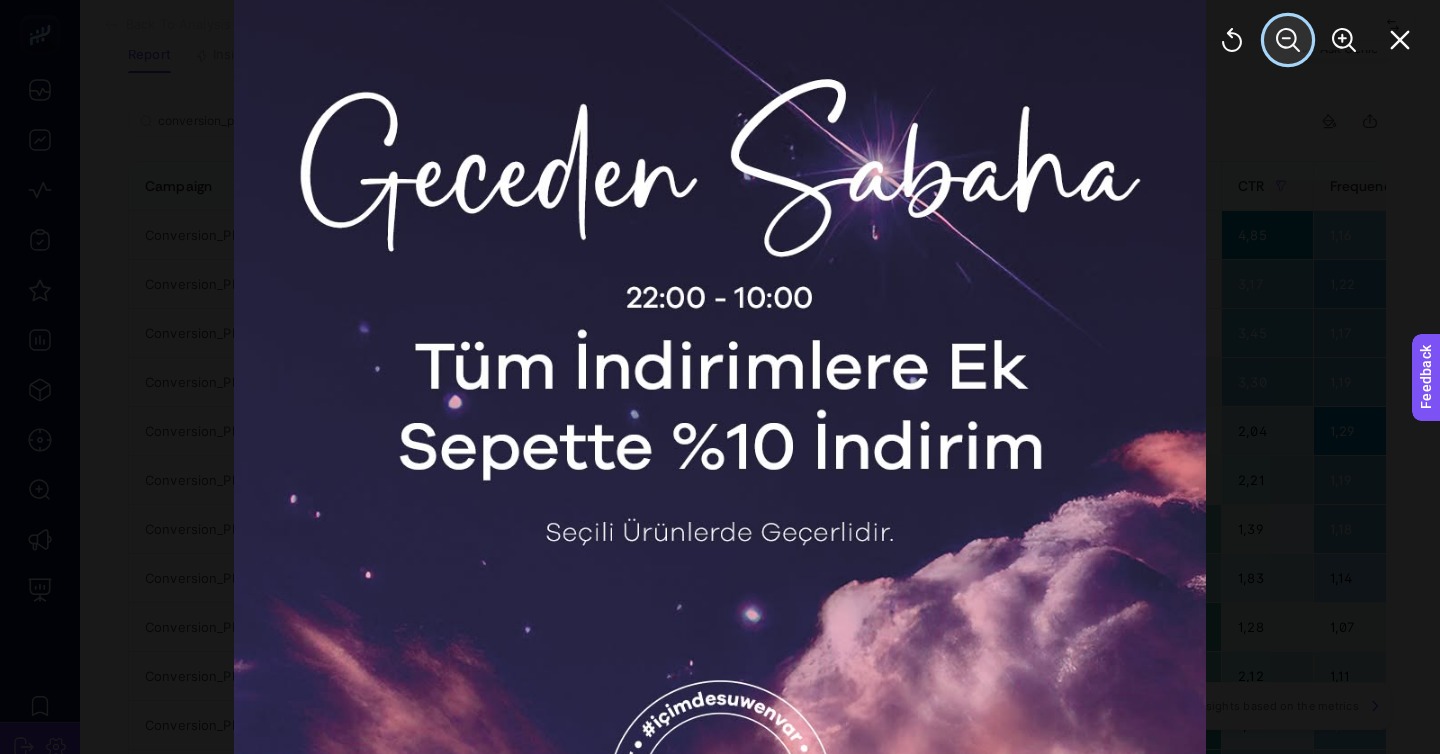 click 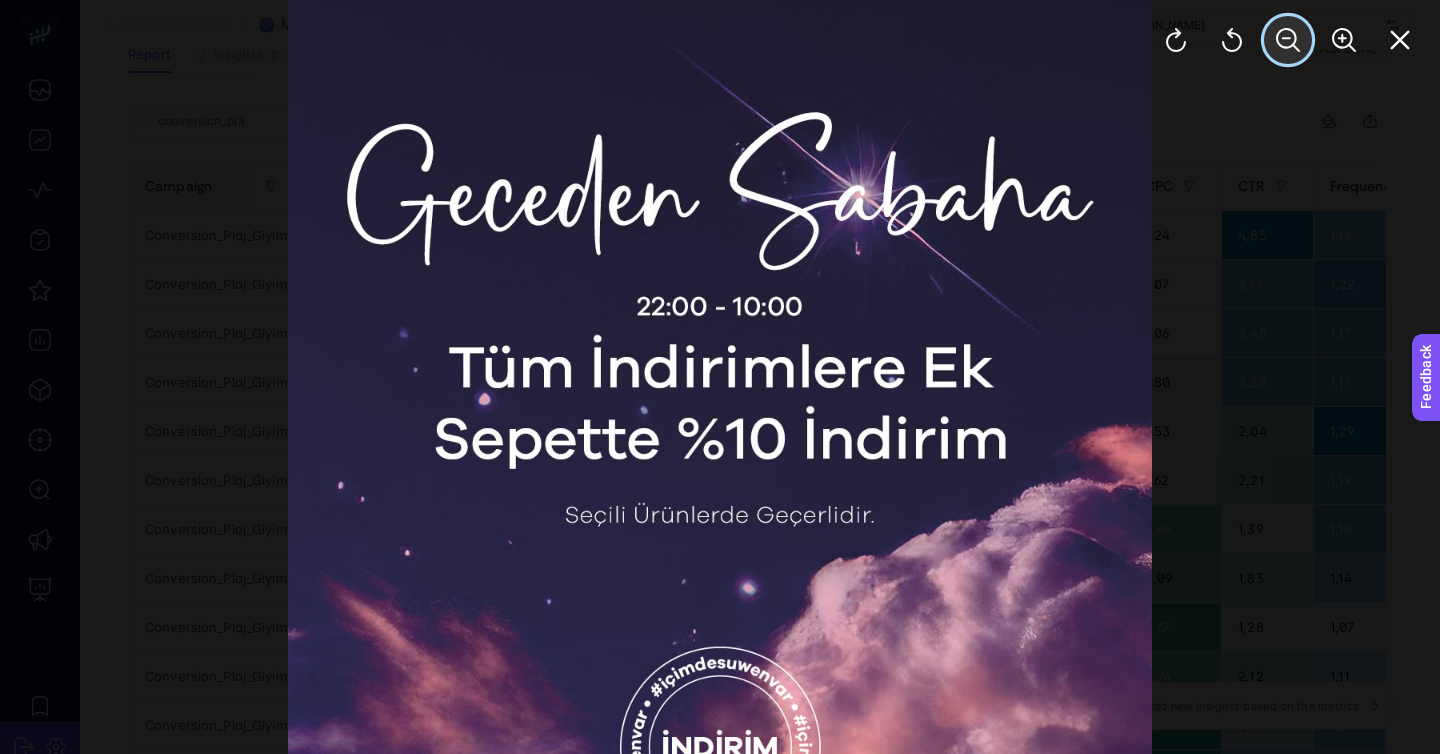 click 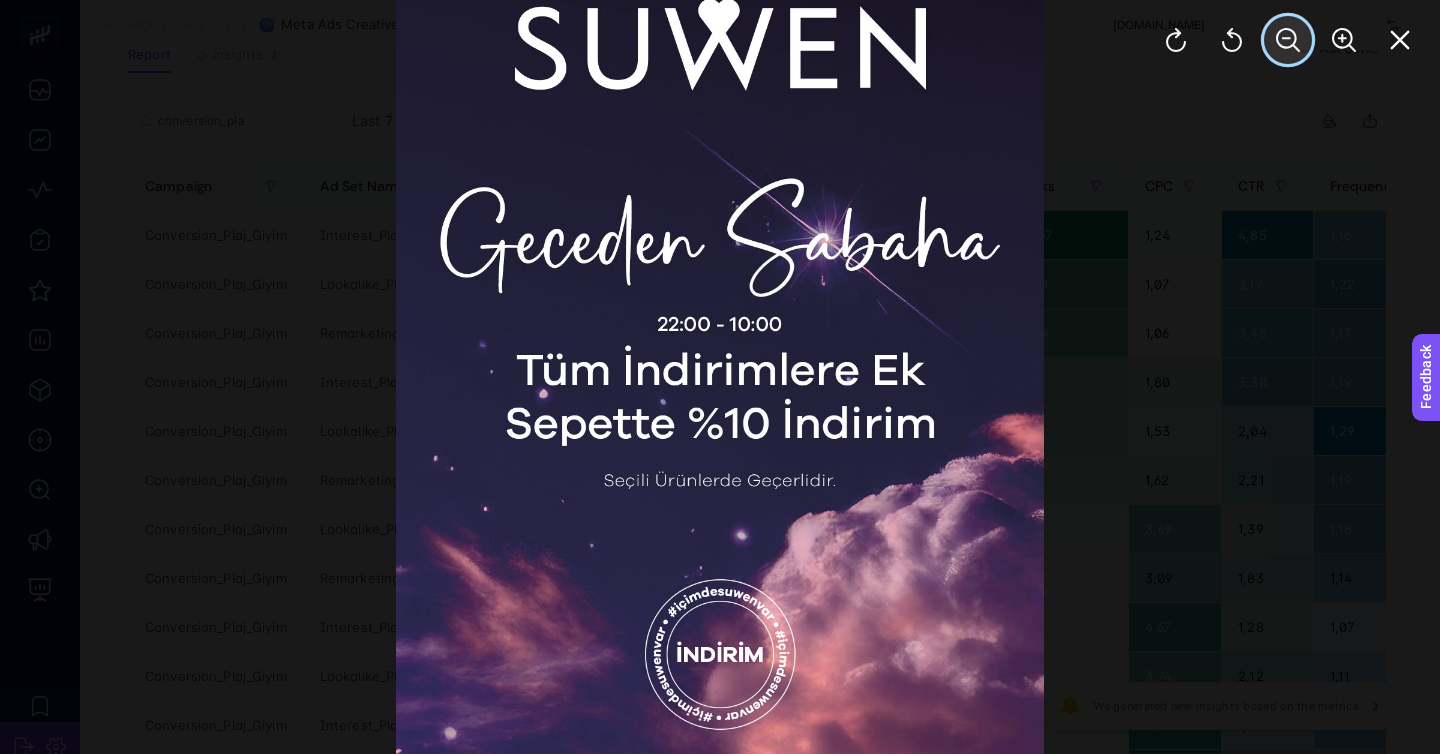 click 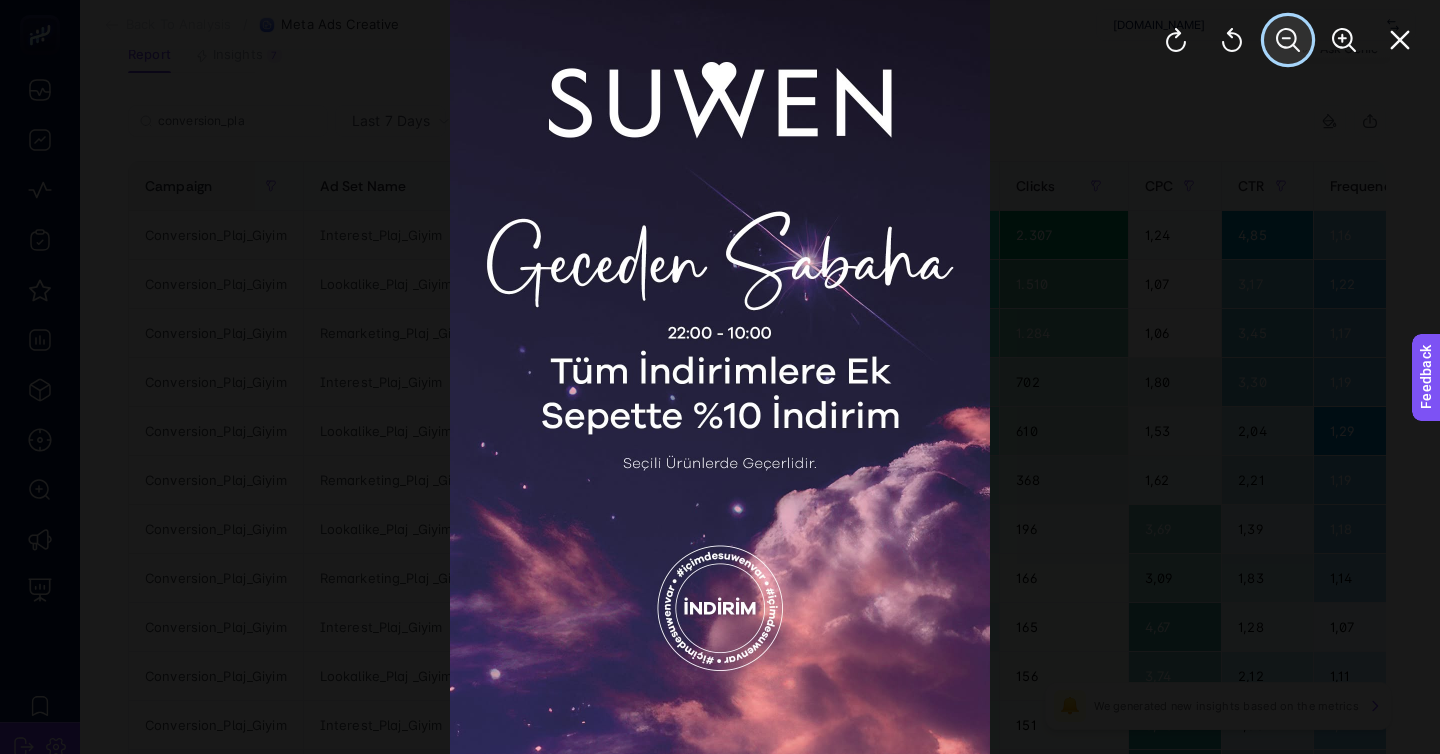 click 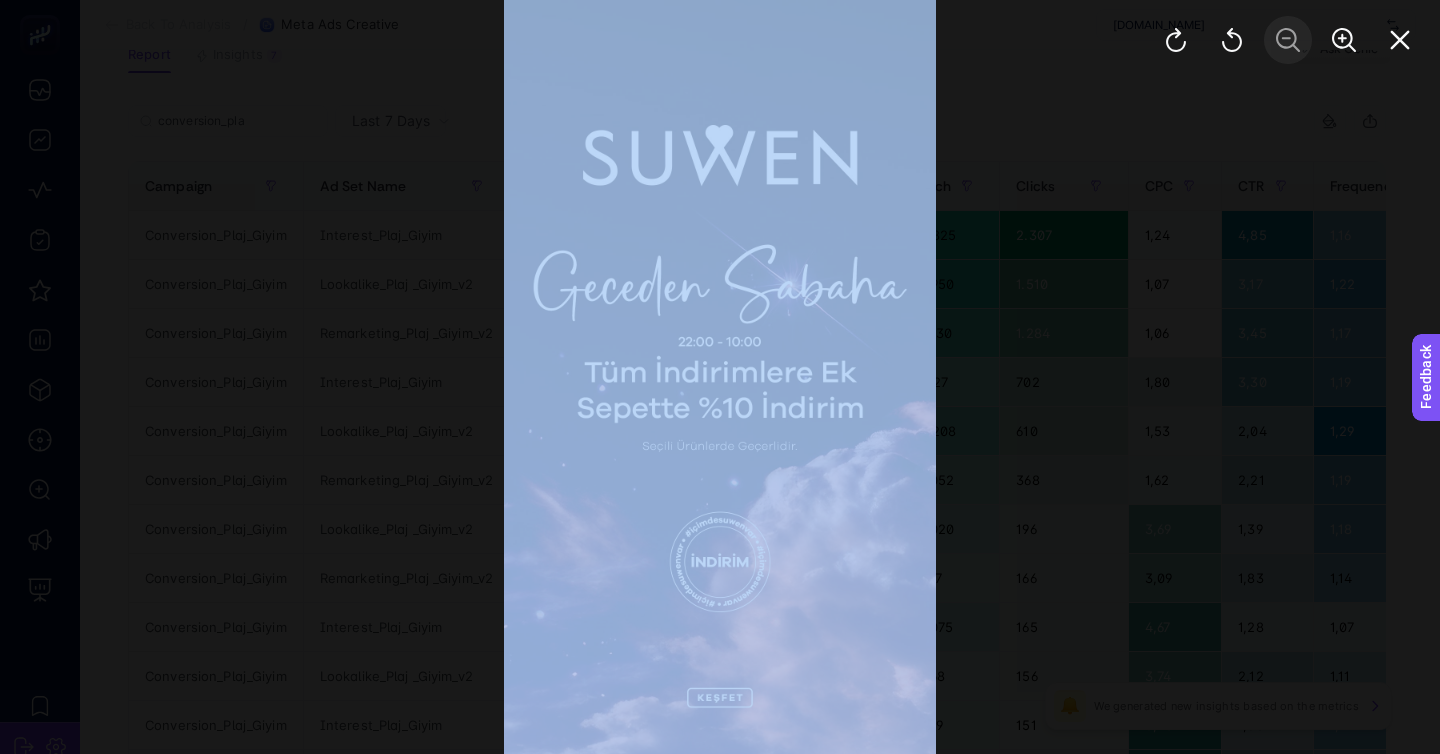 click at bounding box center [1288, 40] 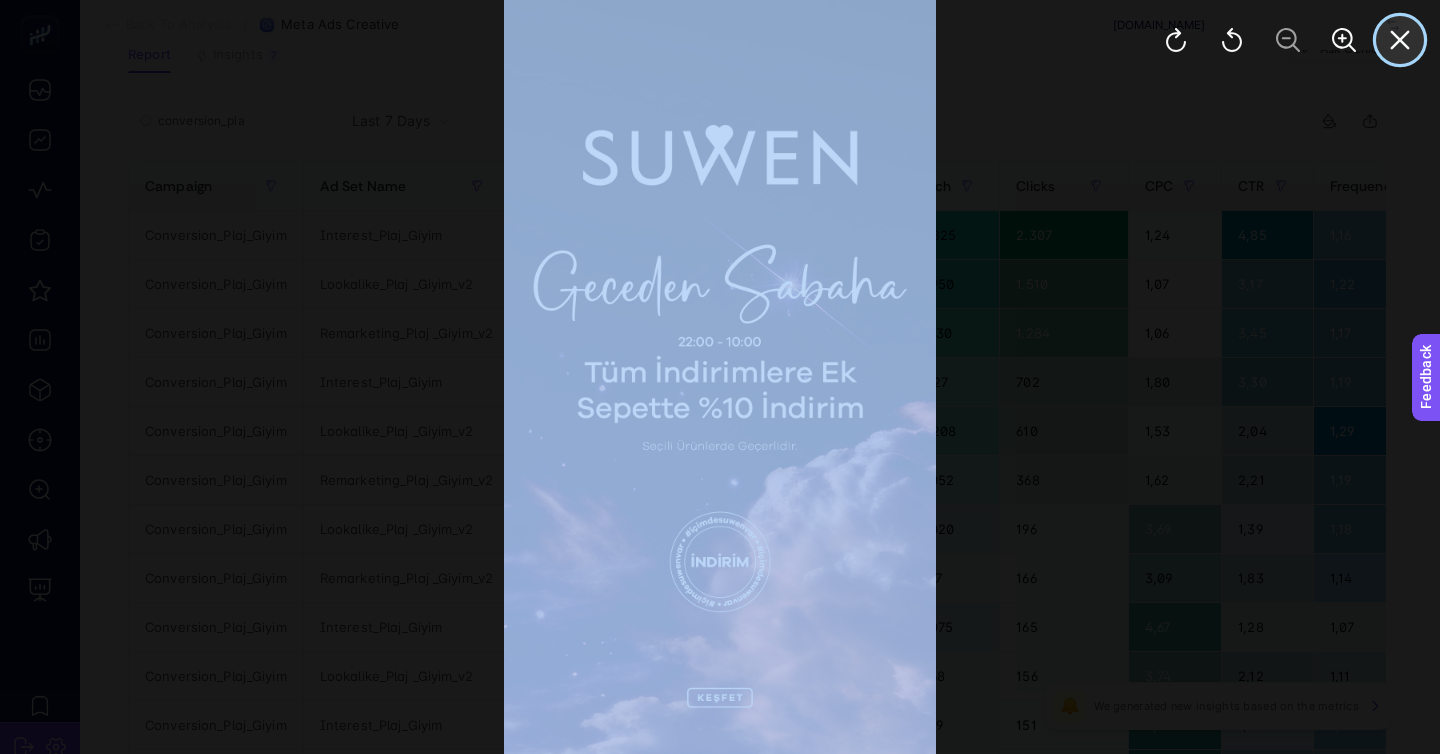 click 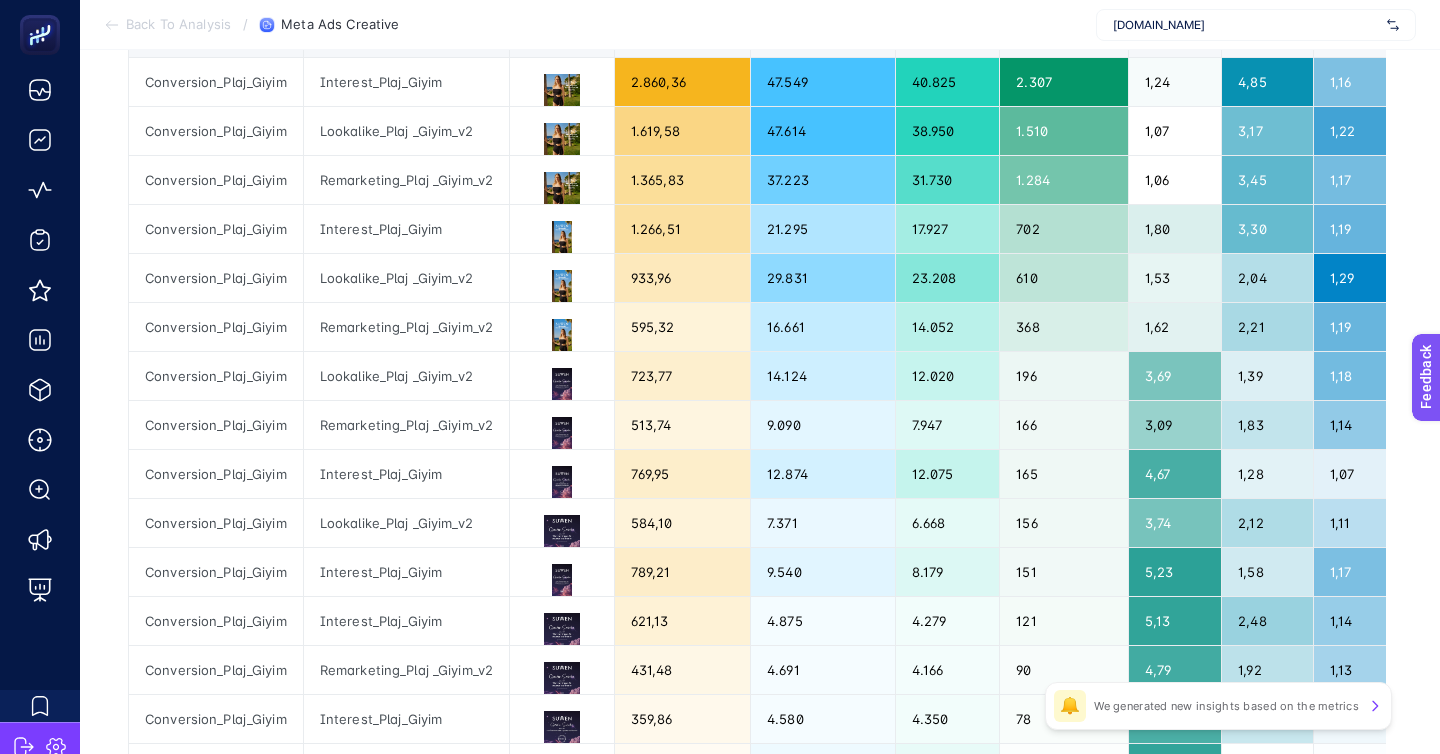 scroll, scrollTop: 350, scrollLeft: 0, axis: vertical 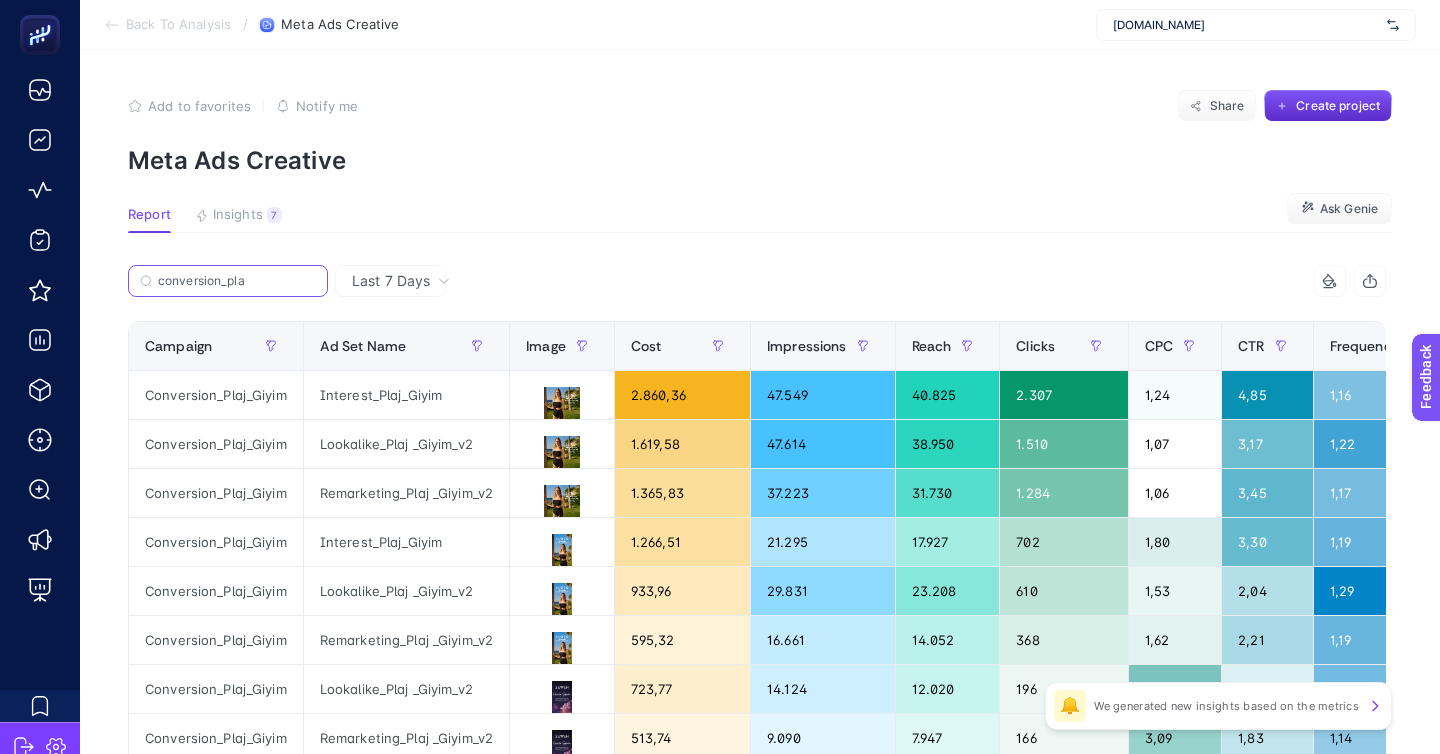 click on "conversion_pla" at bounding box center [237, 281] 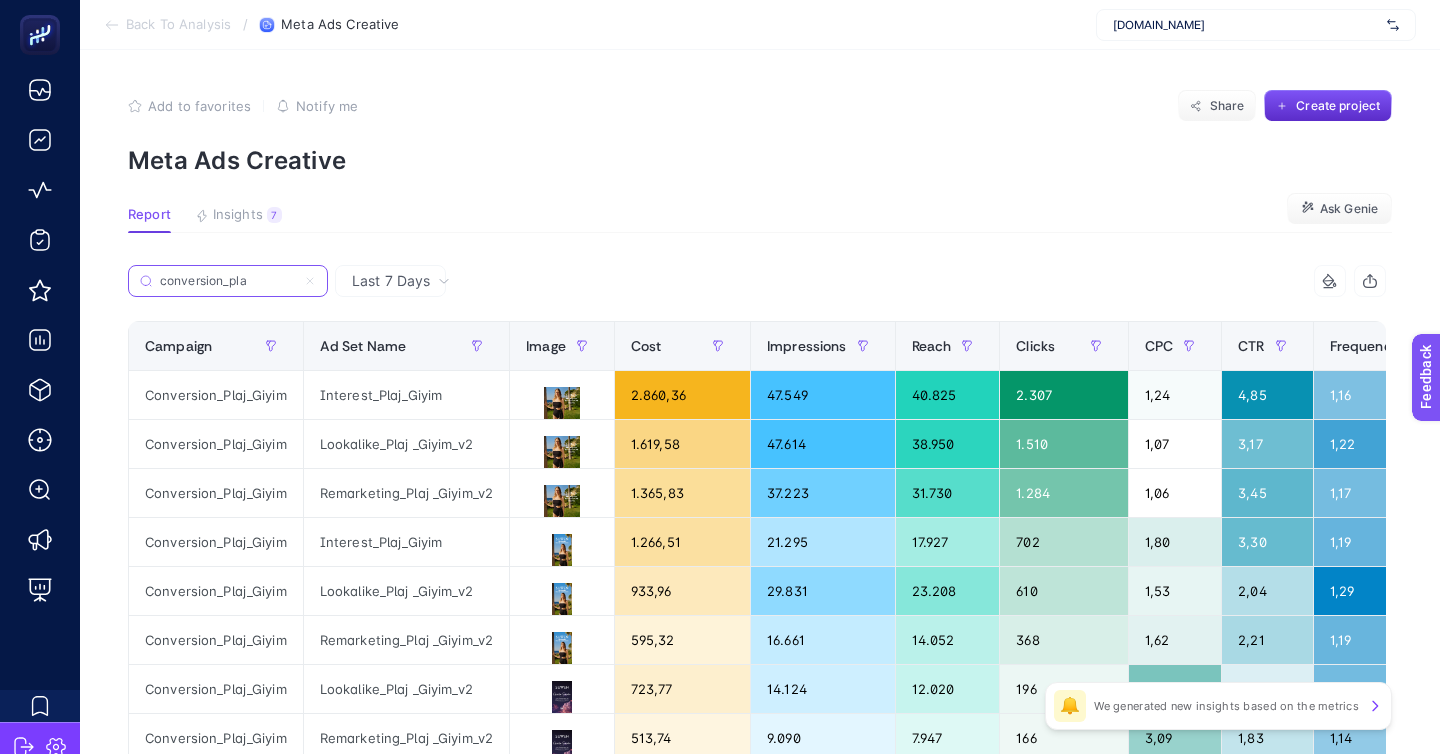 click on "conversion_pla" at bounding box center [228, 281] 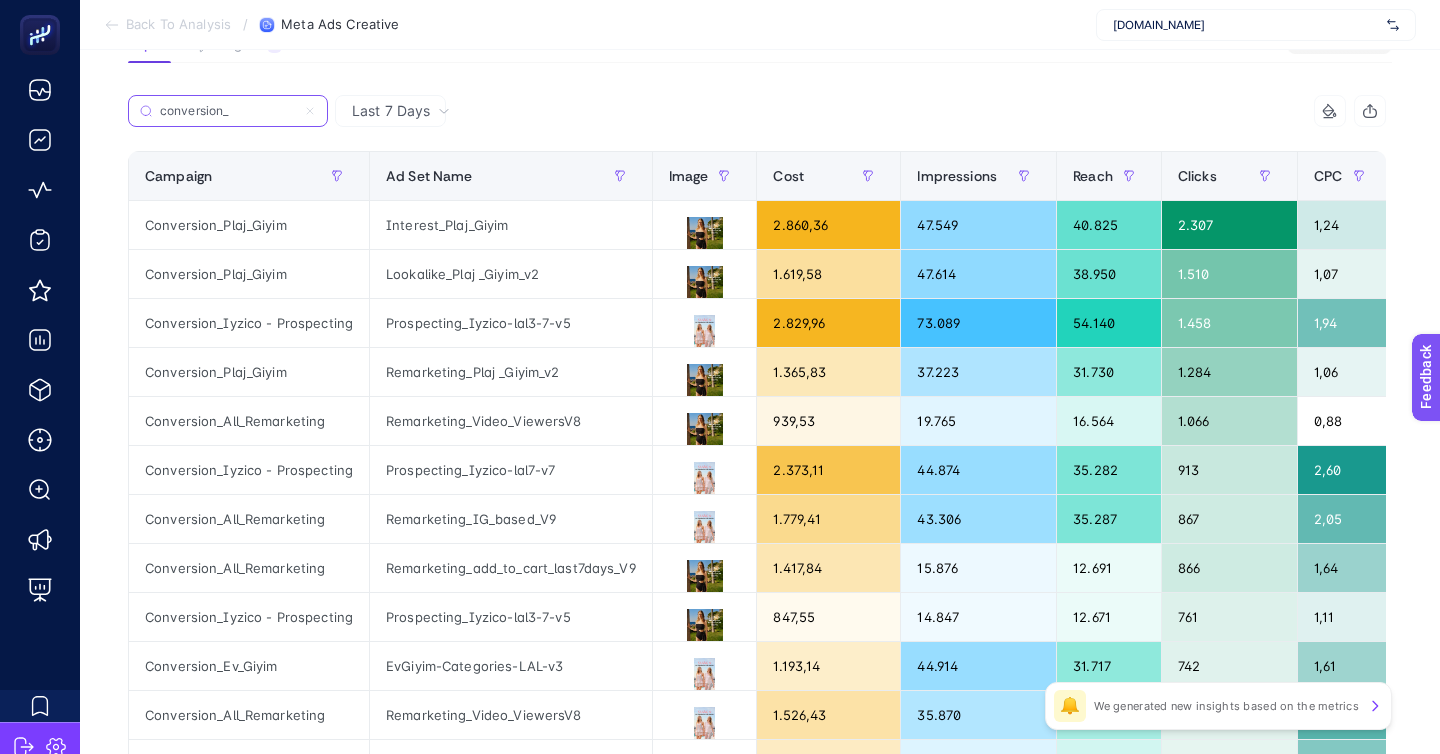 scroll, scrollTop: 217, scrollLeft: 0, axis: vertical 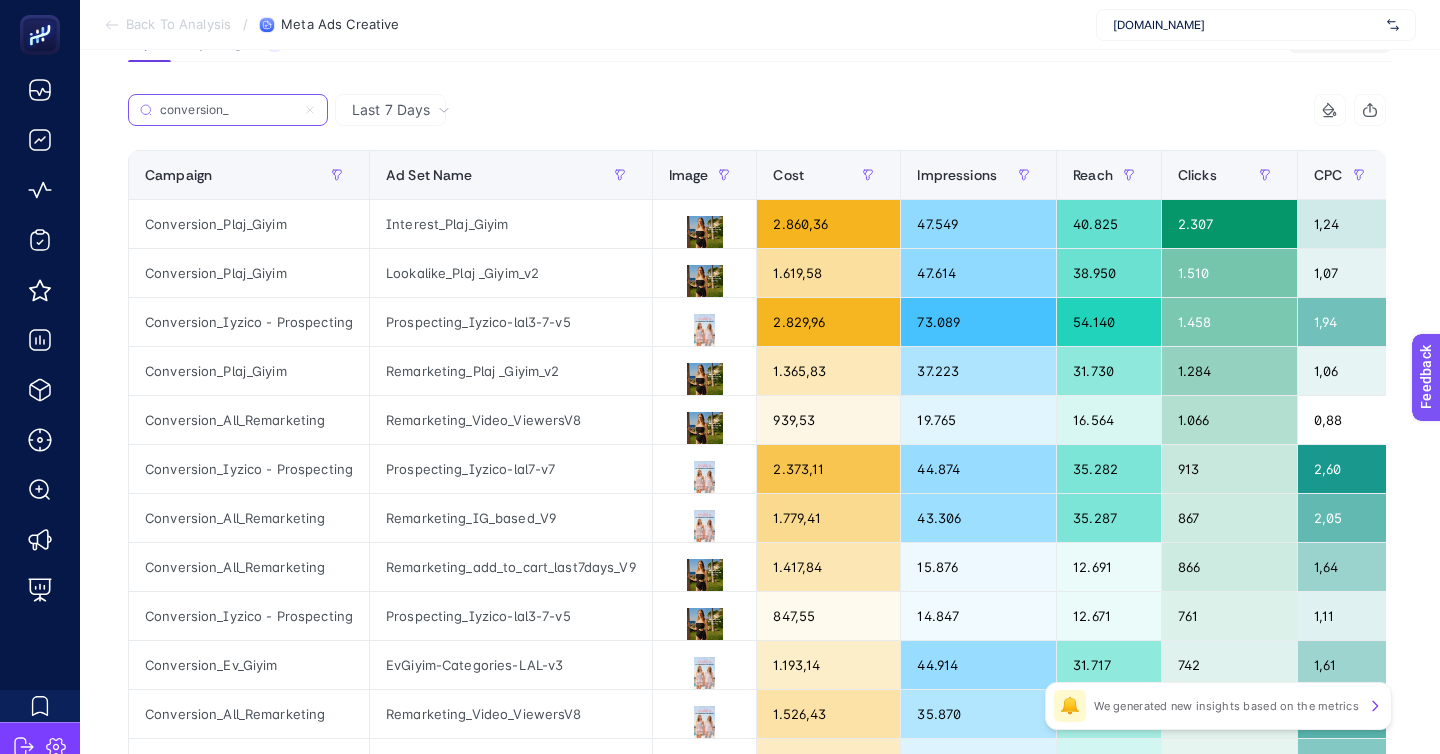 type on "conversion_" 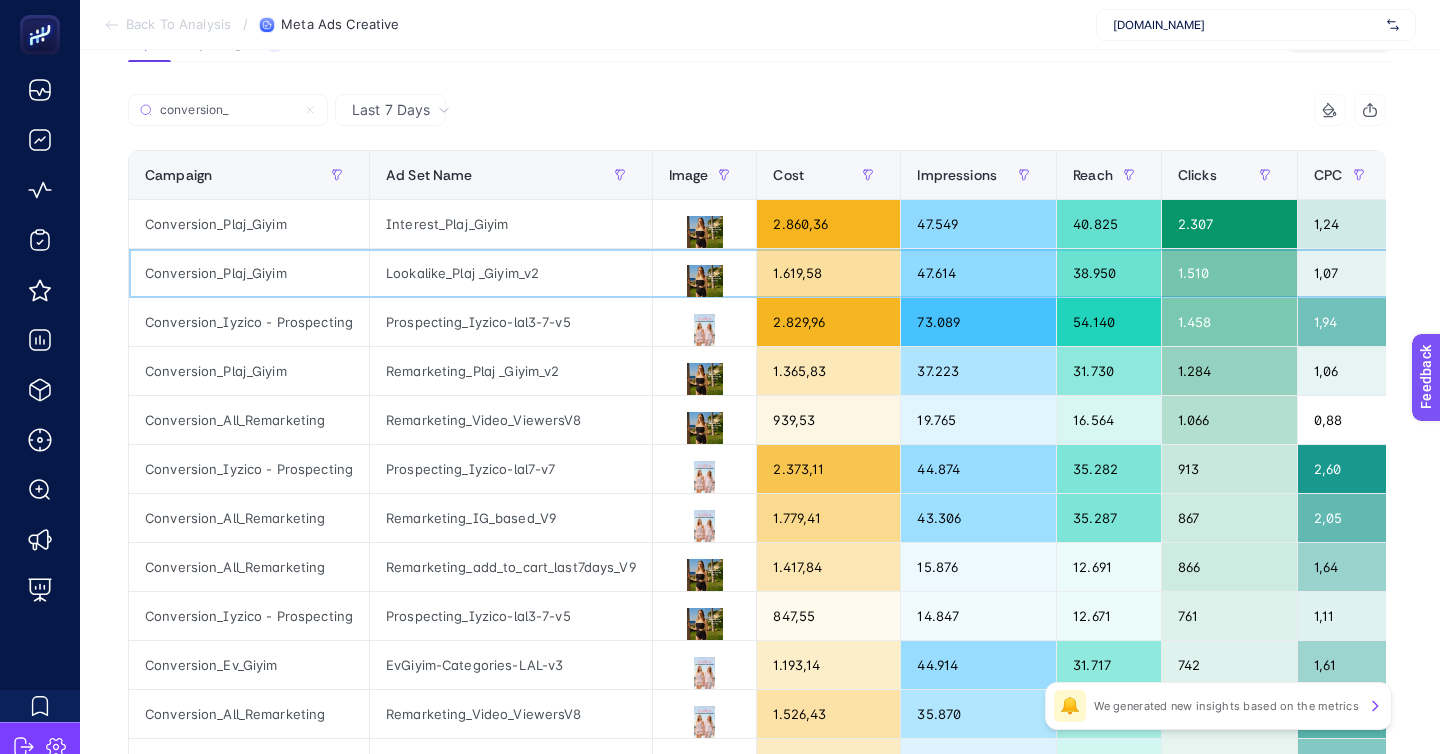 click on "Lookalike_Plaj _Giyim_v2" 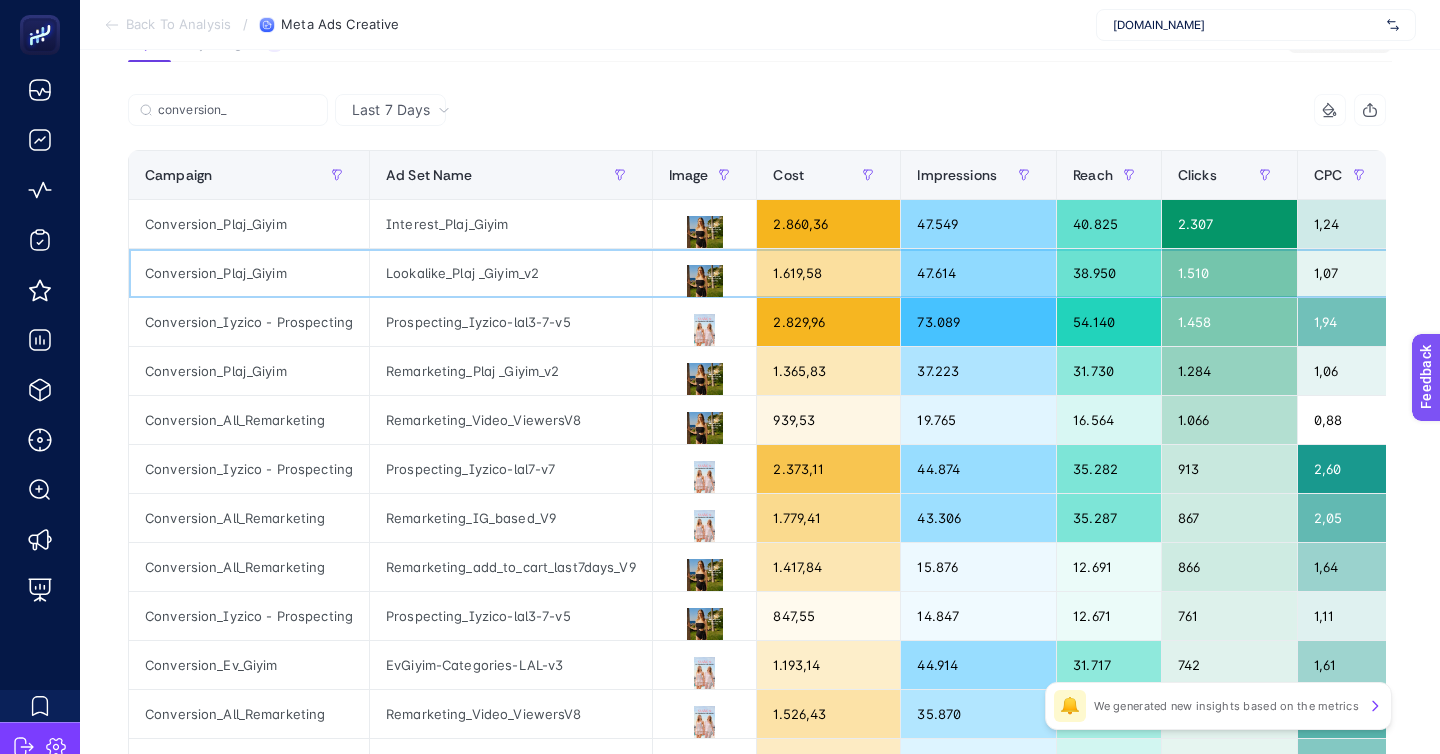 scroll, scrollTop: 178, scrollLeft: 0, axis: vertical 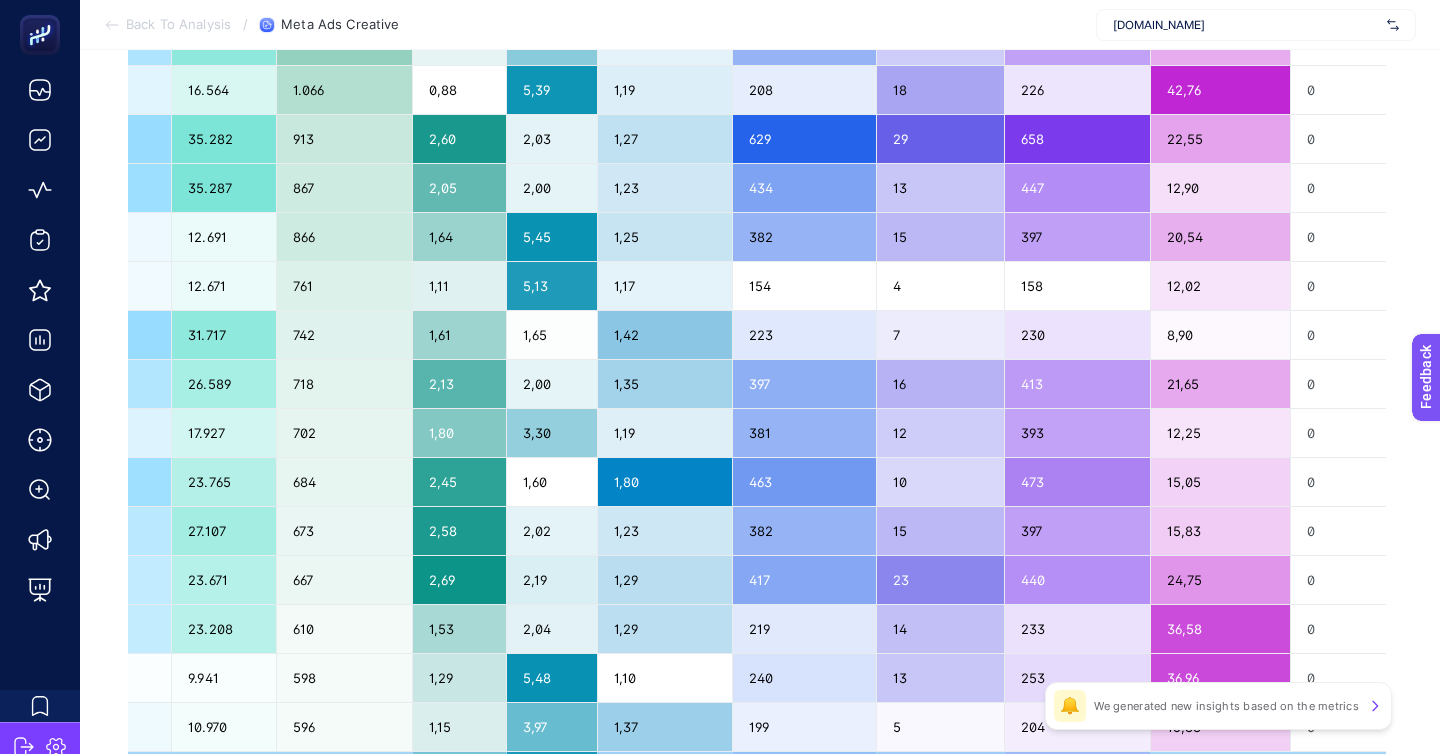 click on "6" 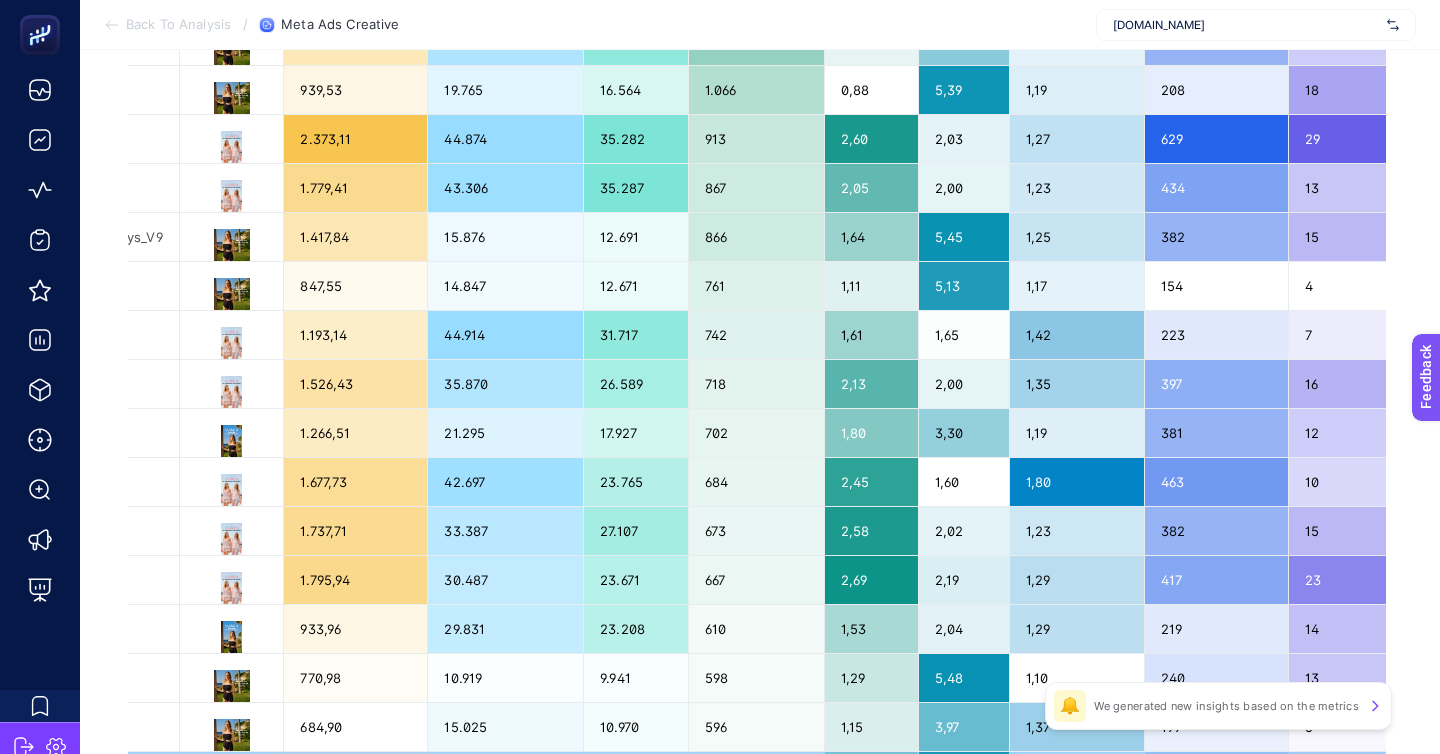 scroll, scrollTop: 0, scrollLeft: 0, axis: both 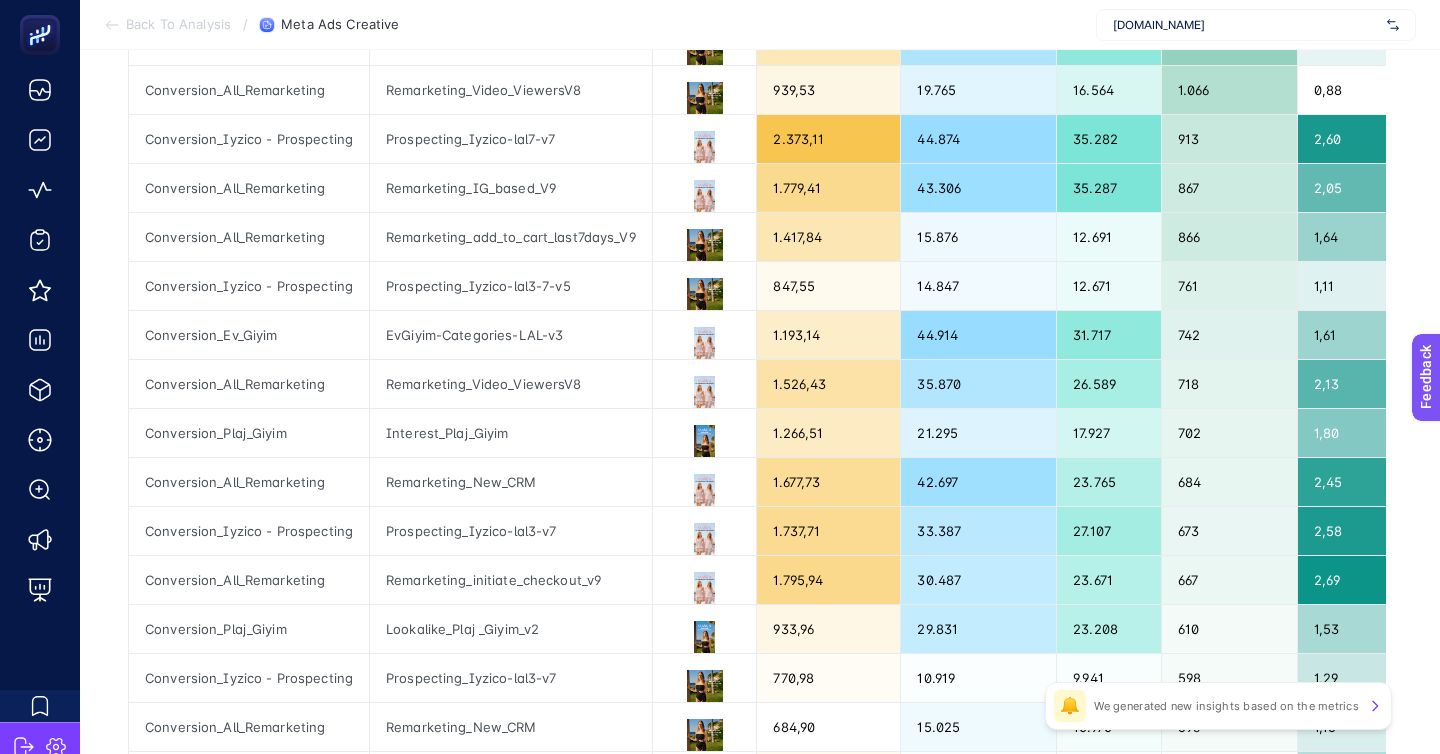 click 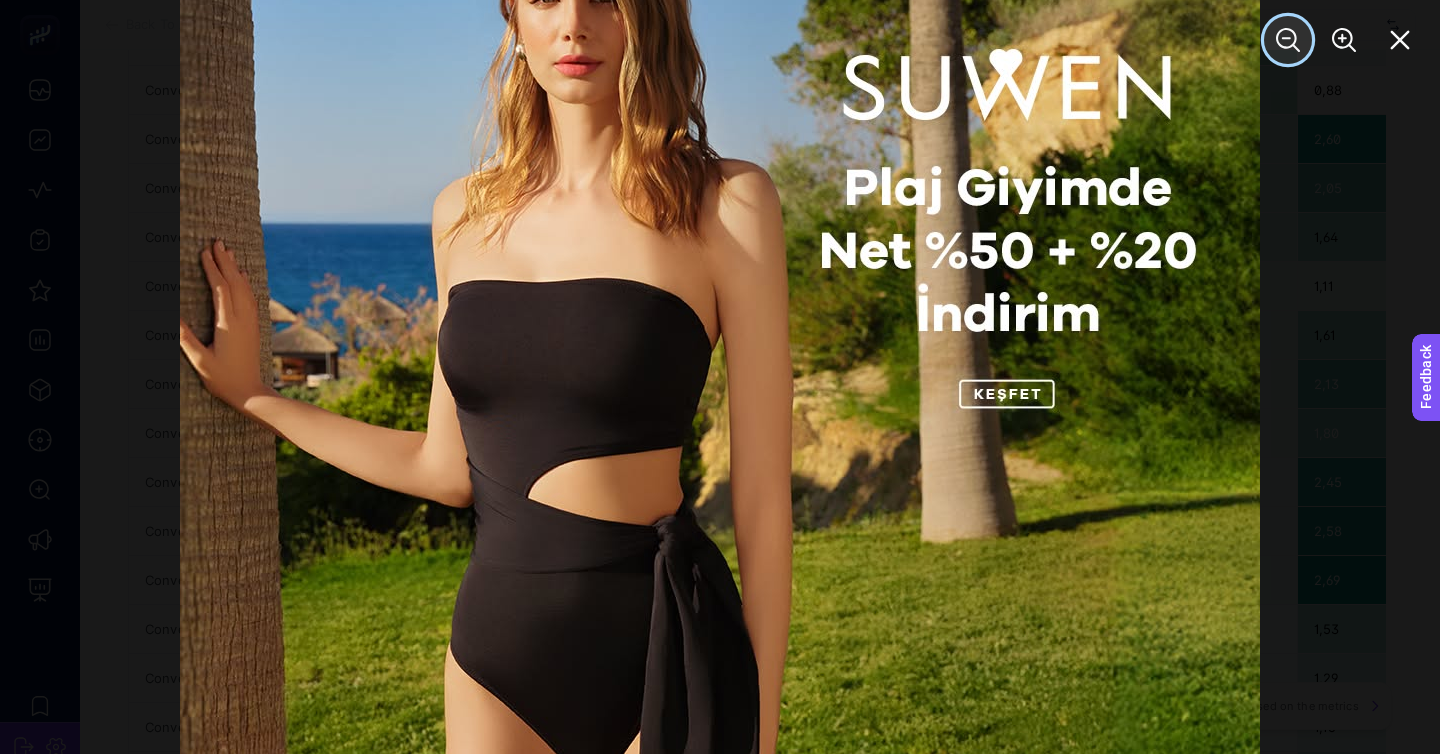 click at bounding box center (1288, 40) 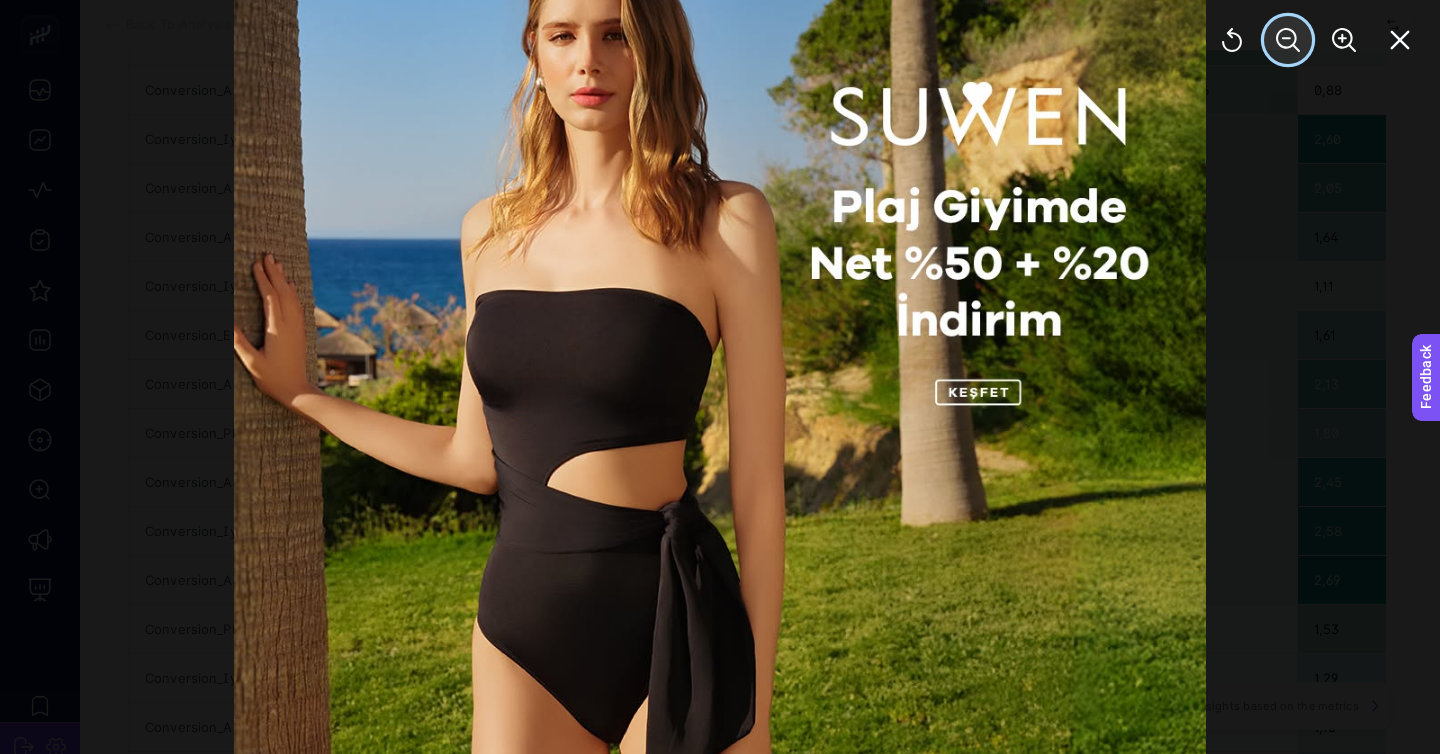 click at bounding box center (1288, 40) 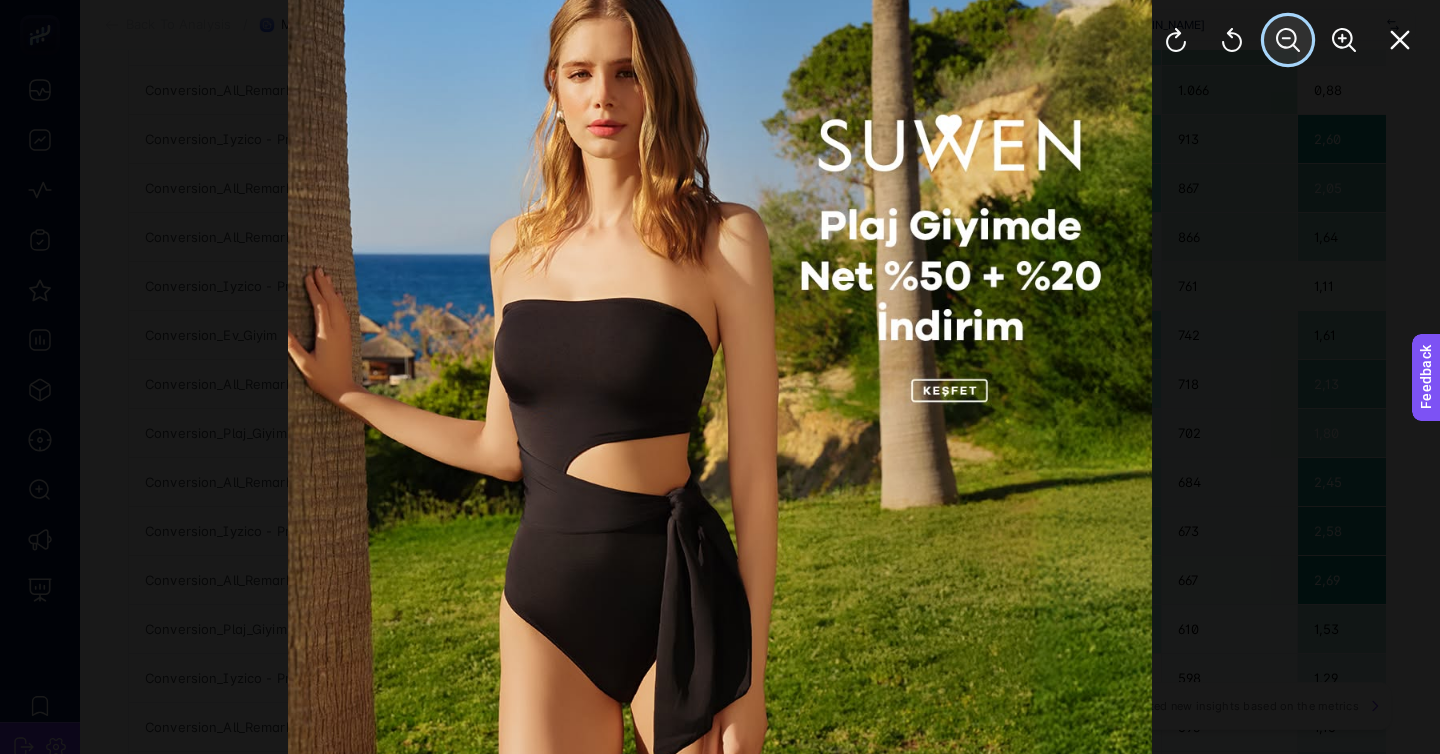 click at bounding box center (1288, 40) 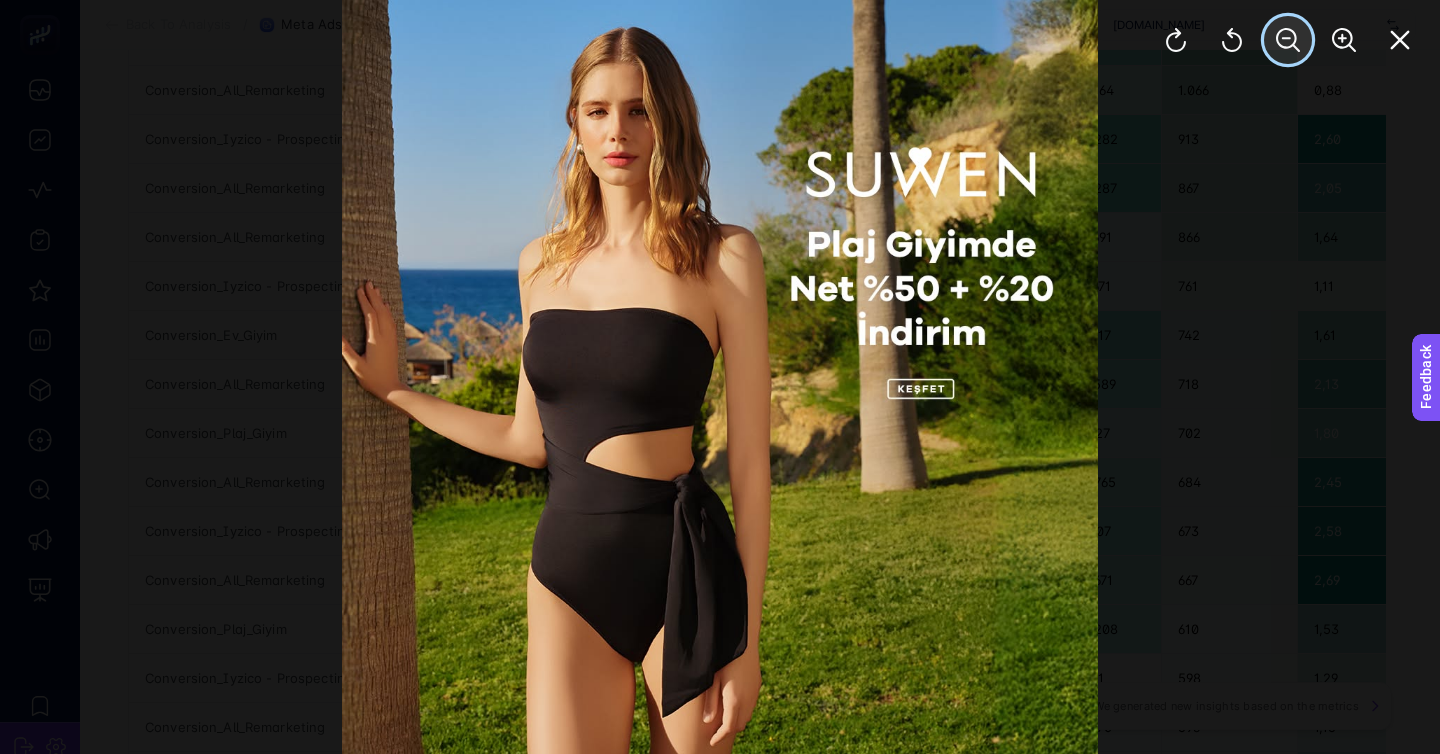 click at bounding box center (1288, 40) 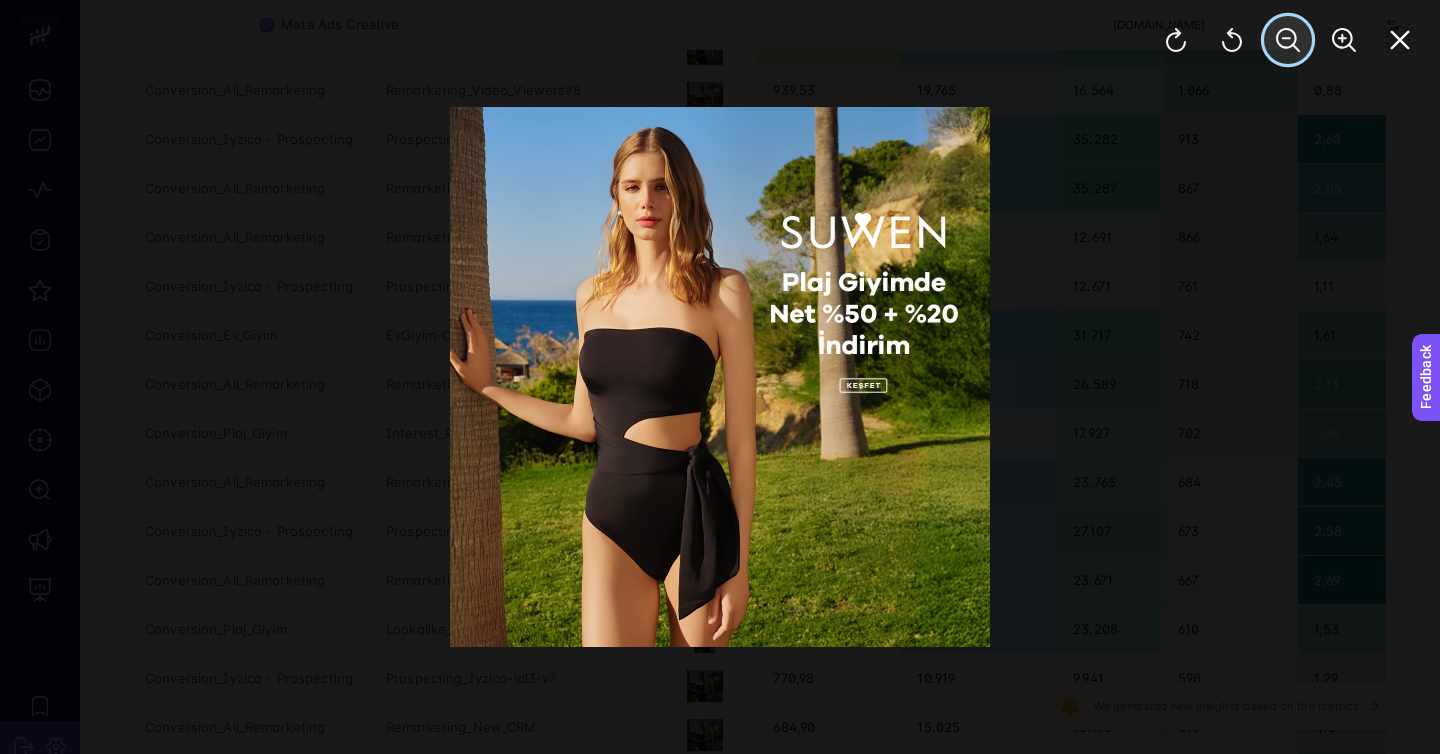 click at bounding box center [1288, 40] 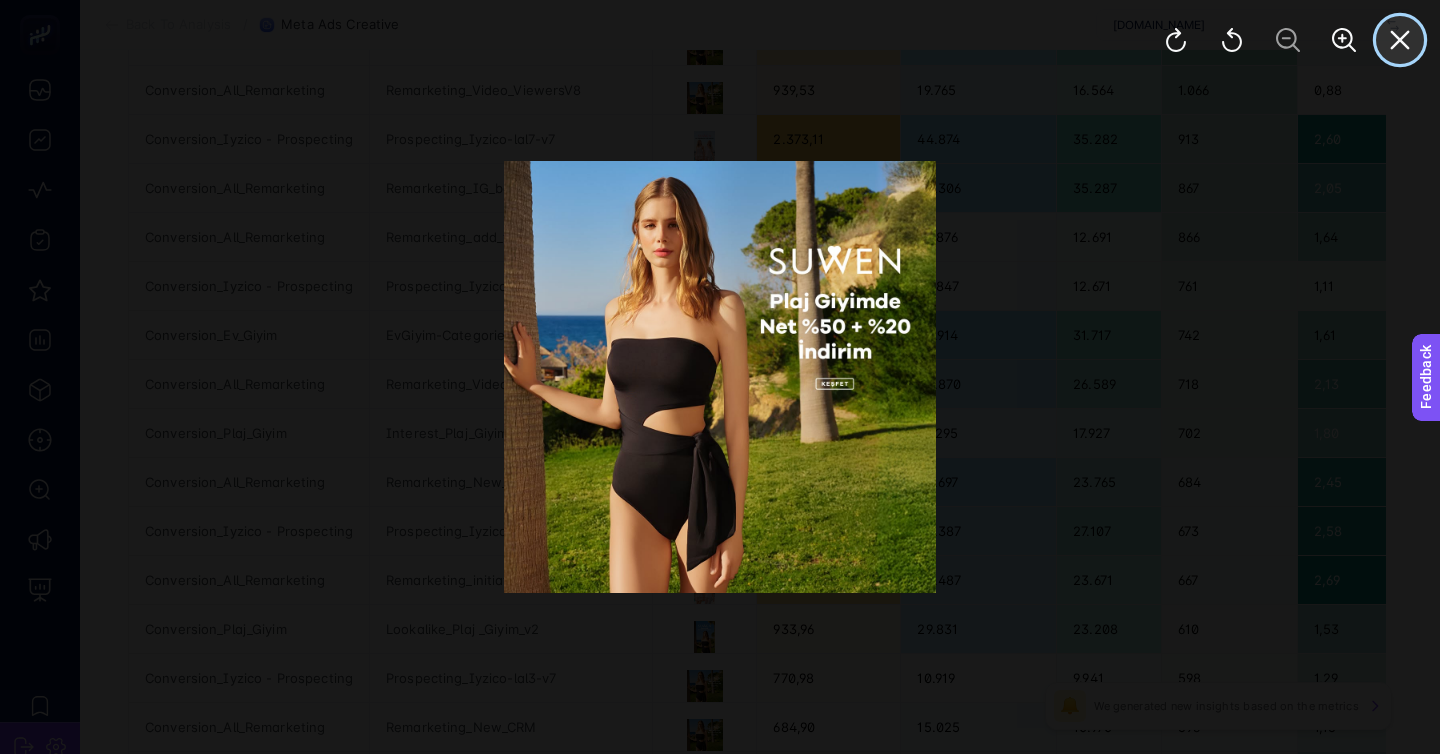 click 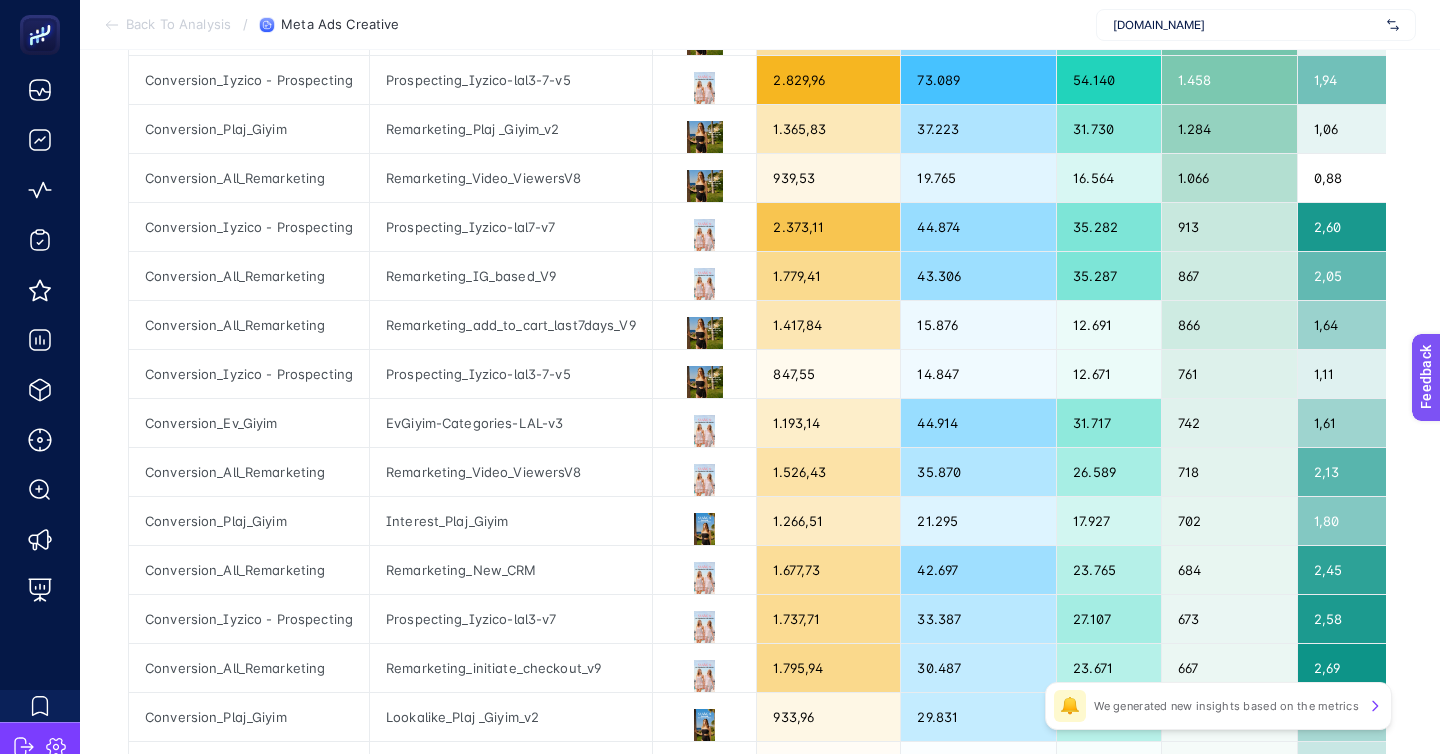 scroll, scrollTop: 412, scrollLeft: 0, axis: vertical 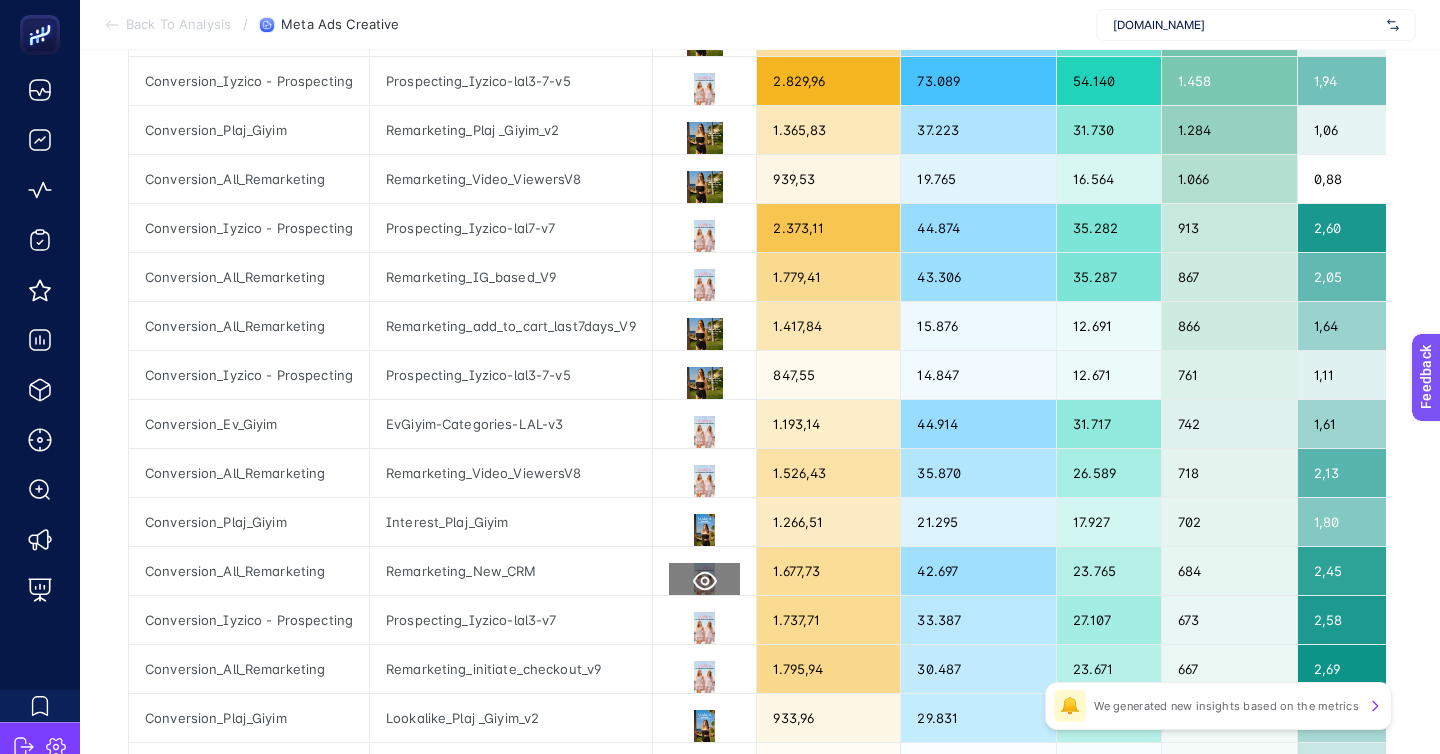 click 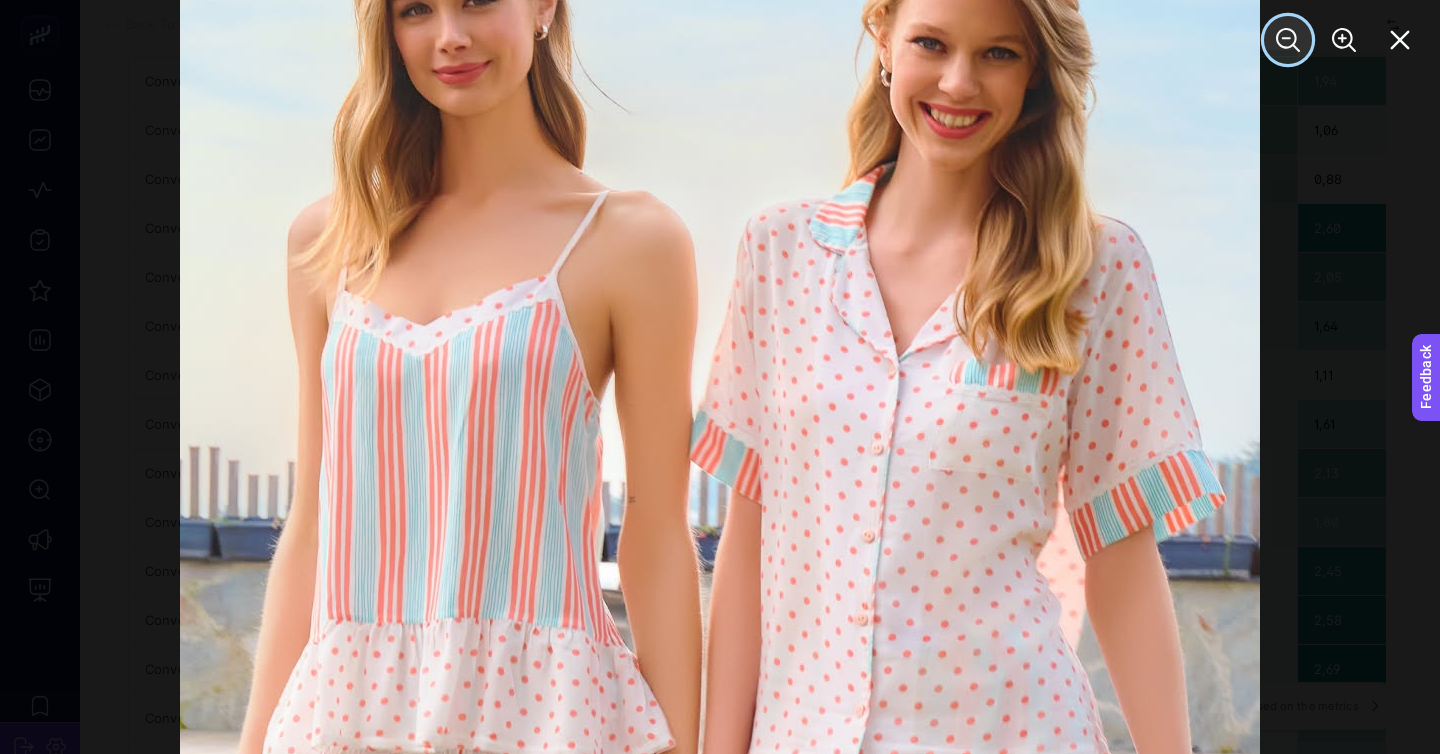 click 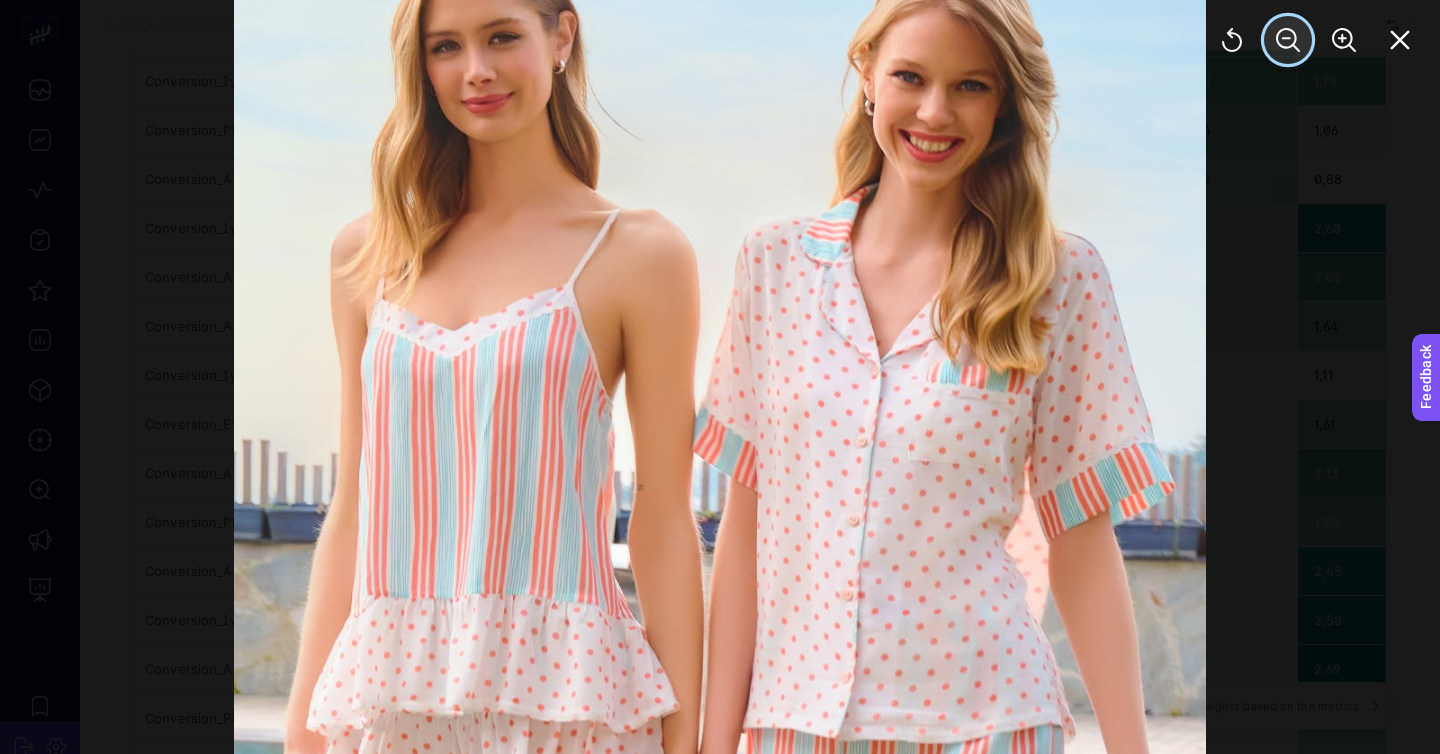 click 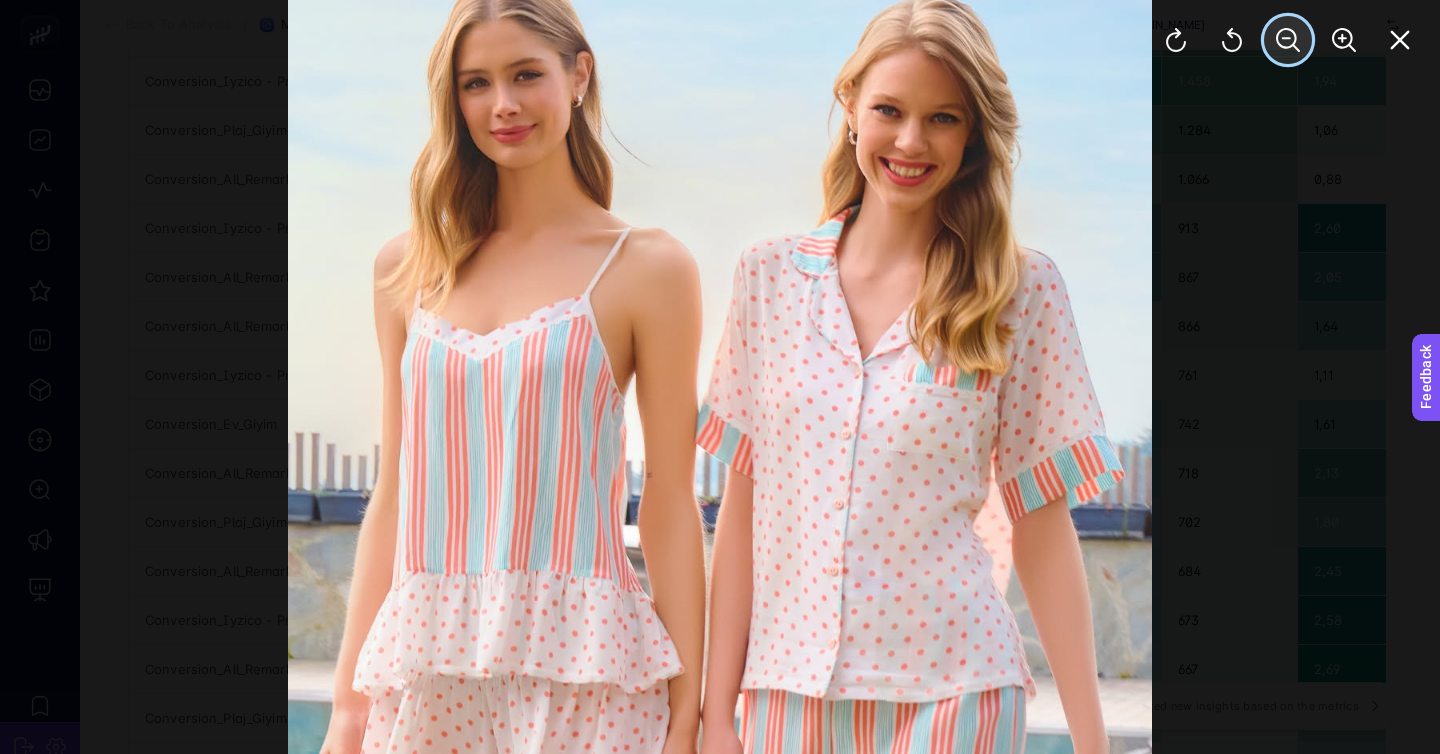 click 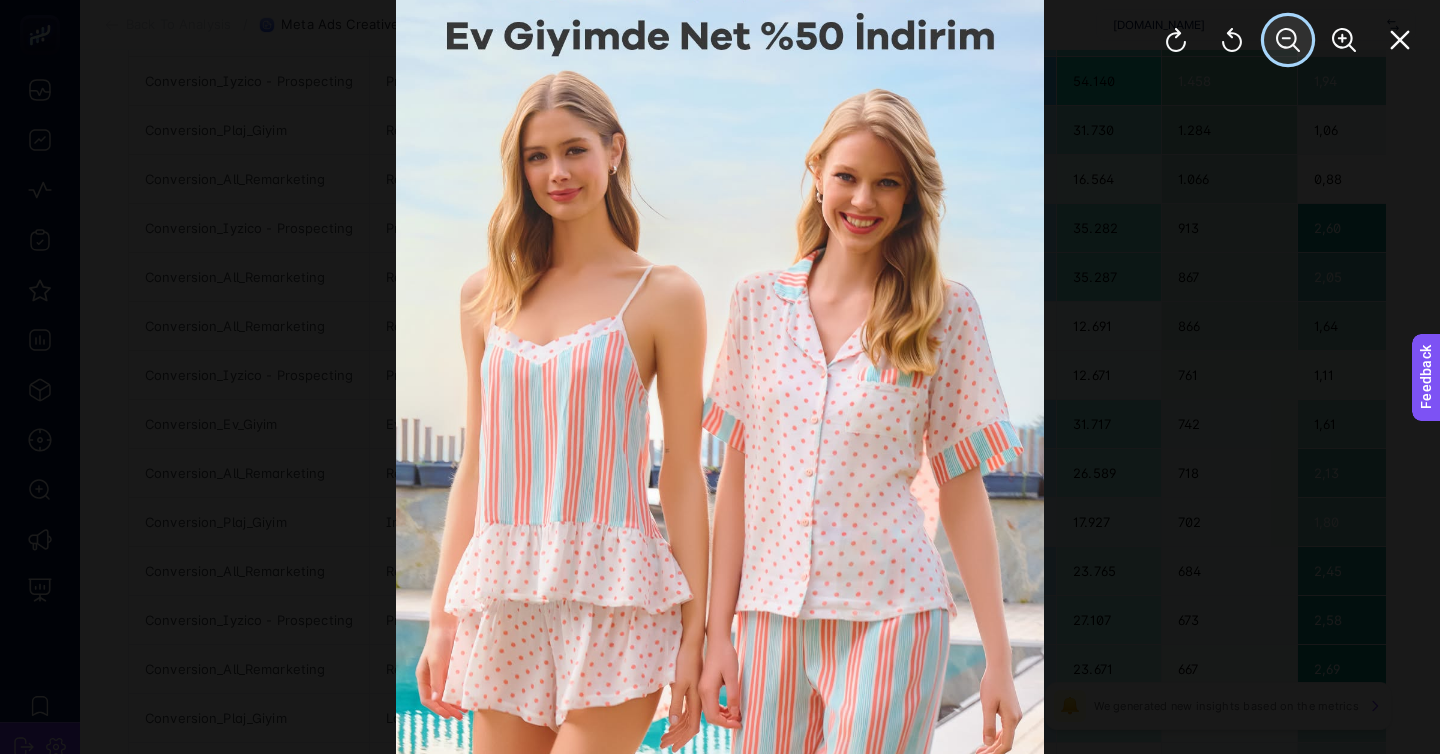 click 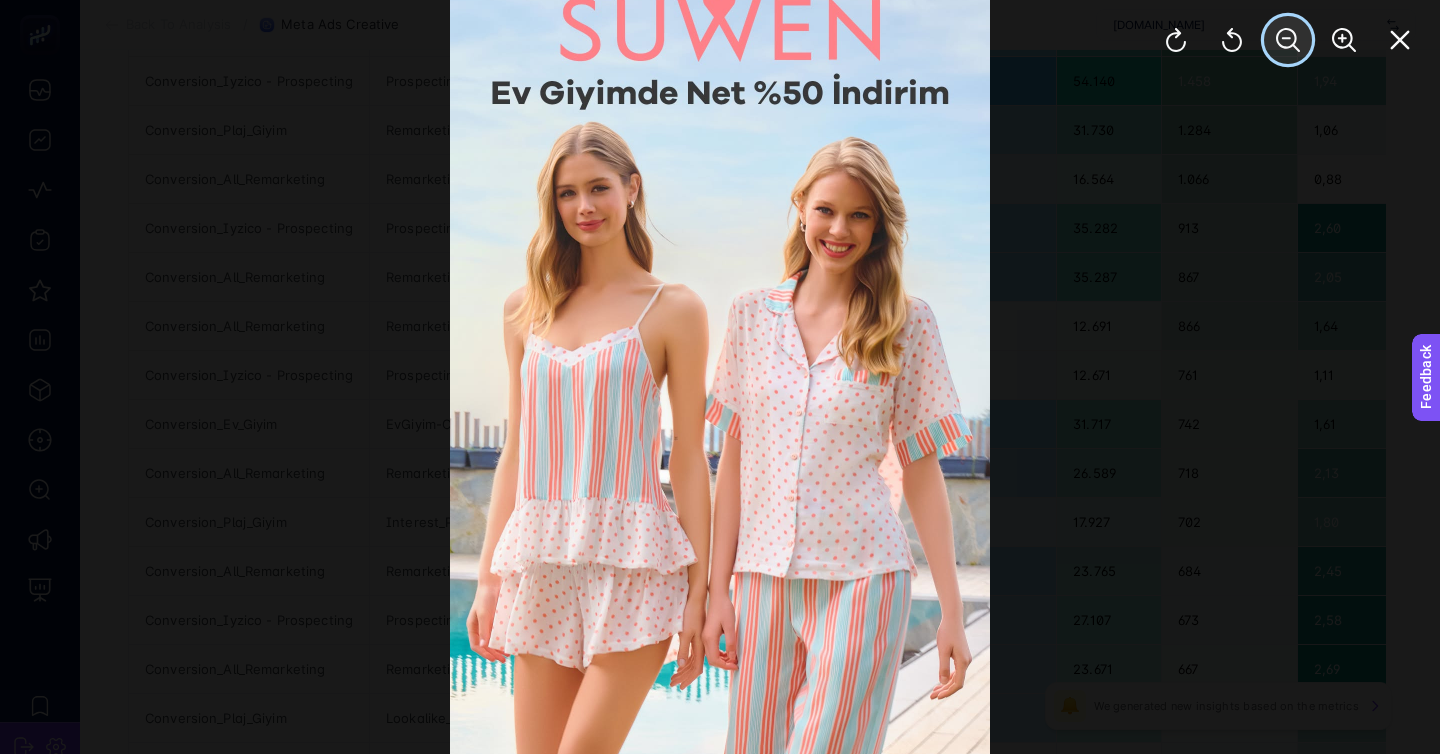 click 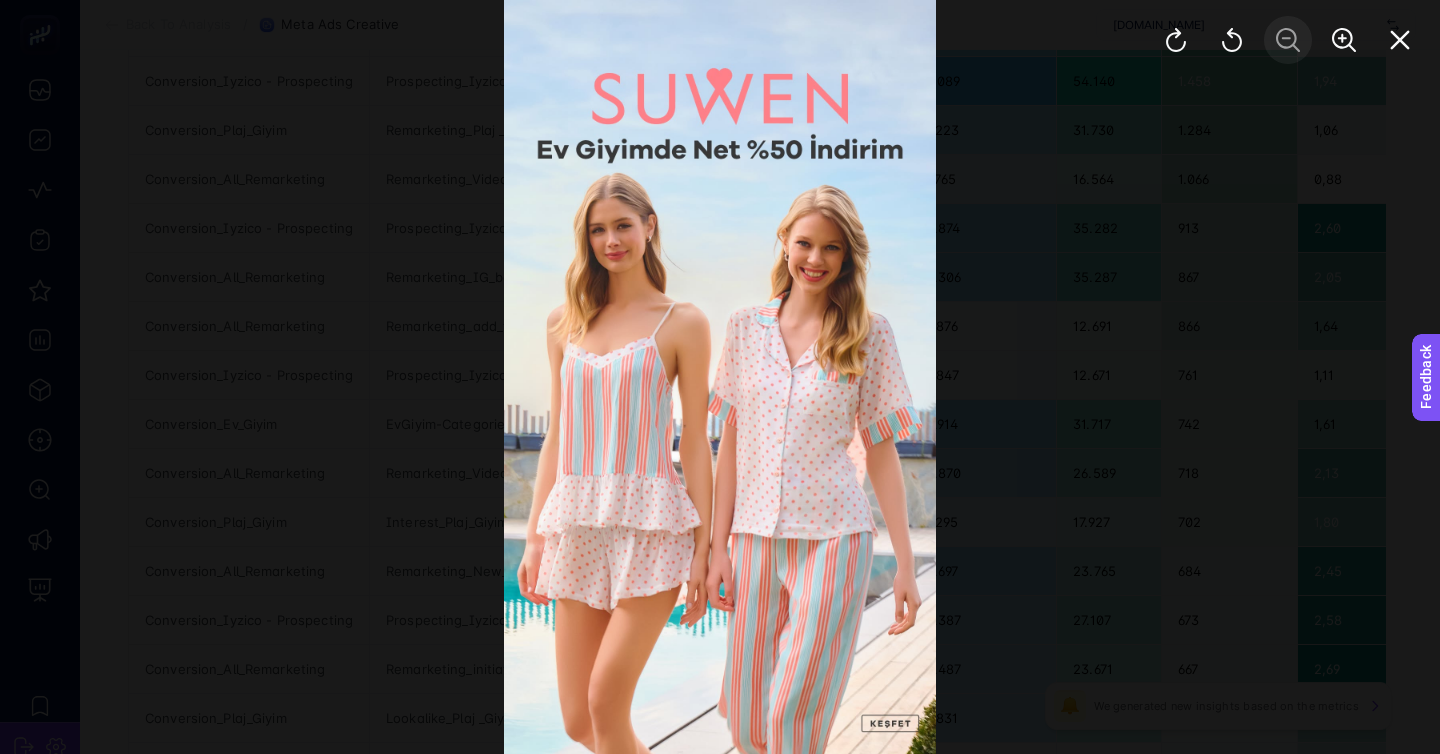 click at bounding box center [1288, 40] 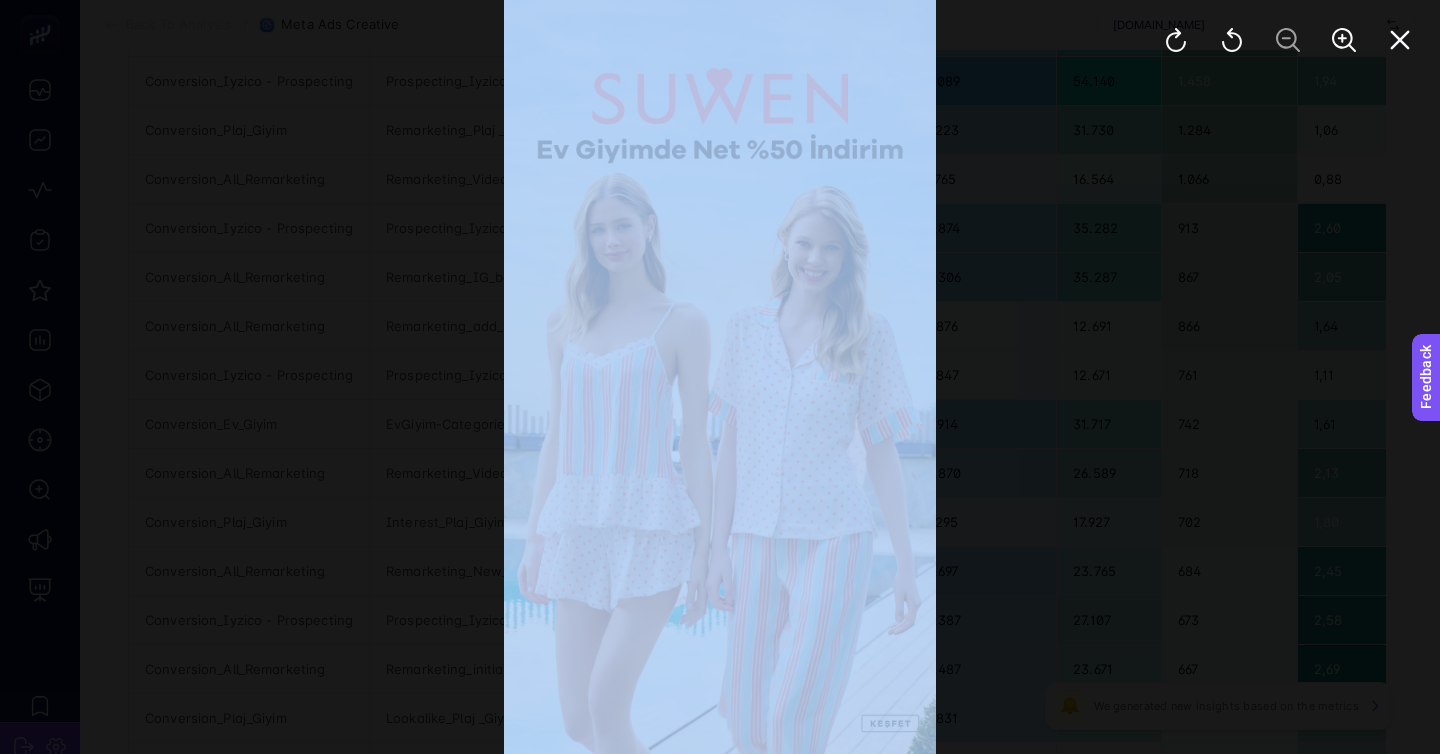 click 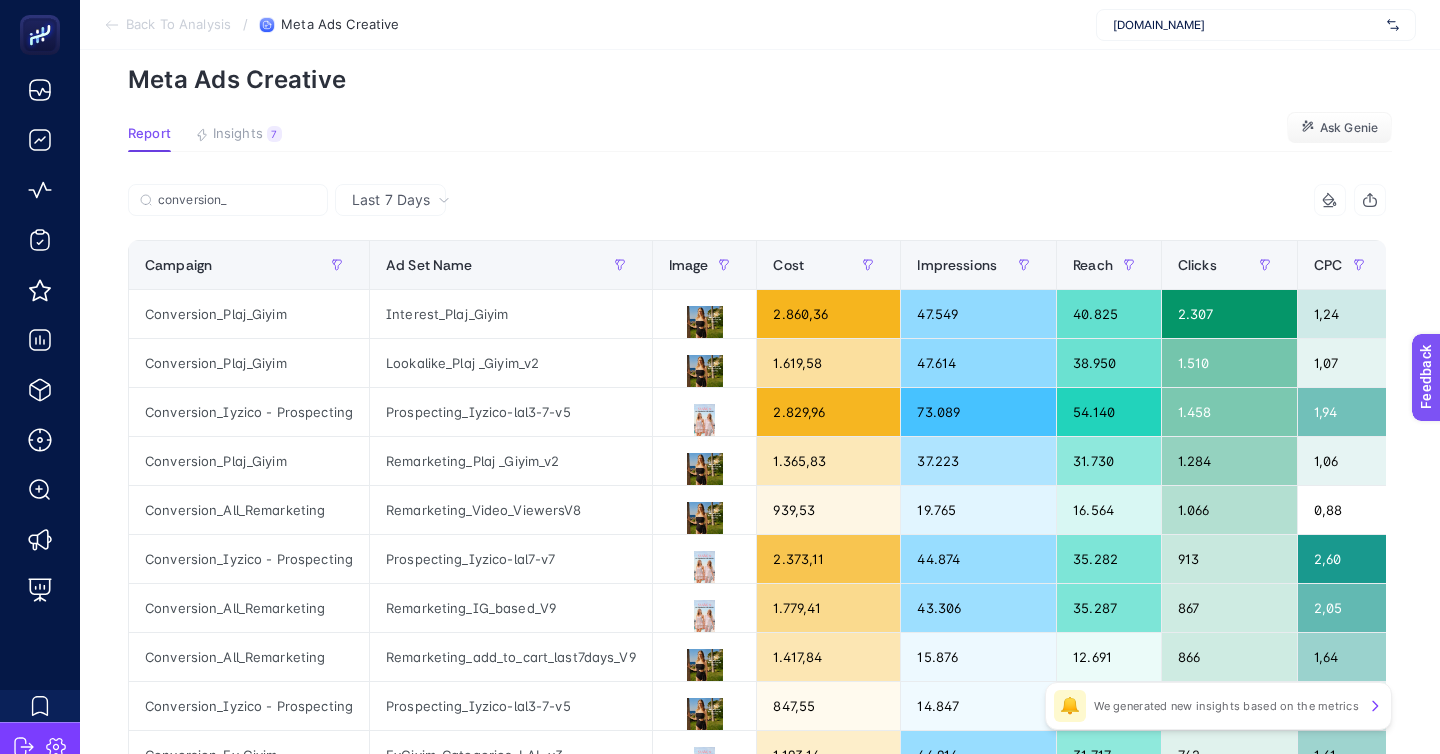 scroll, scrollTop: 72, scrollLeft: 0, axis: vertical 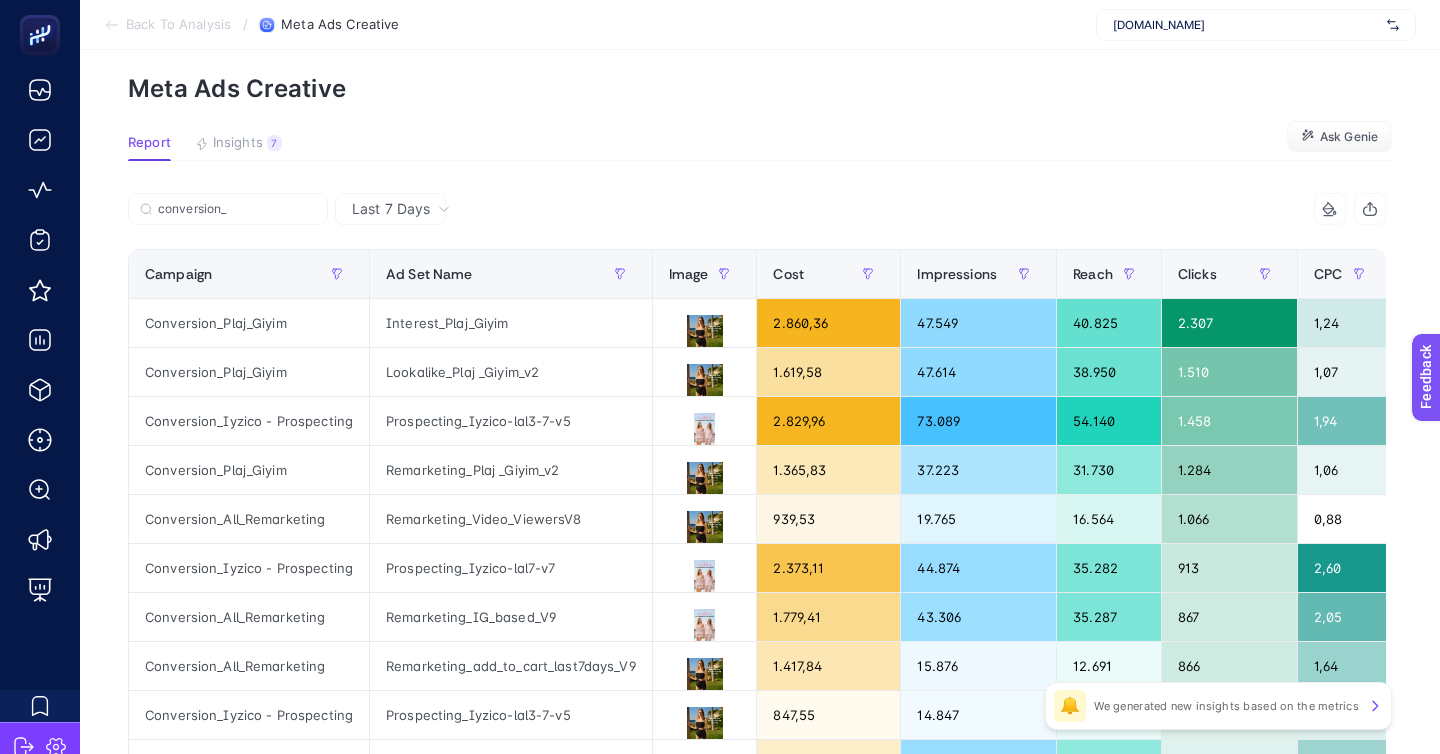 click on "Back To Analysis" at bounding box center [178, 25] 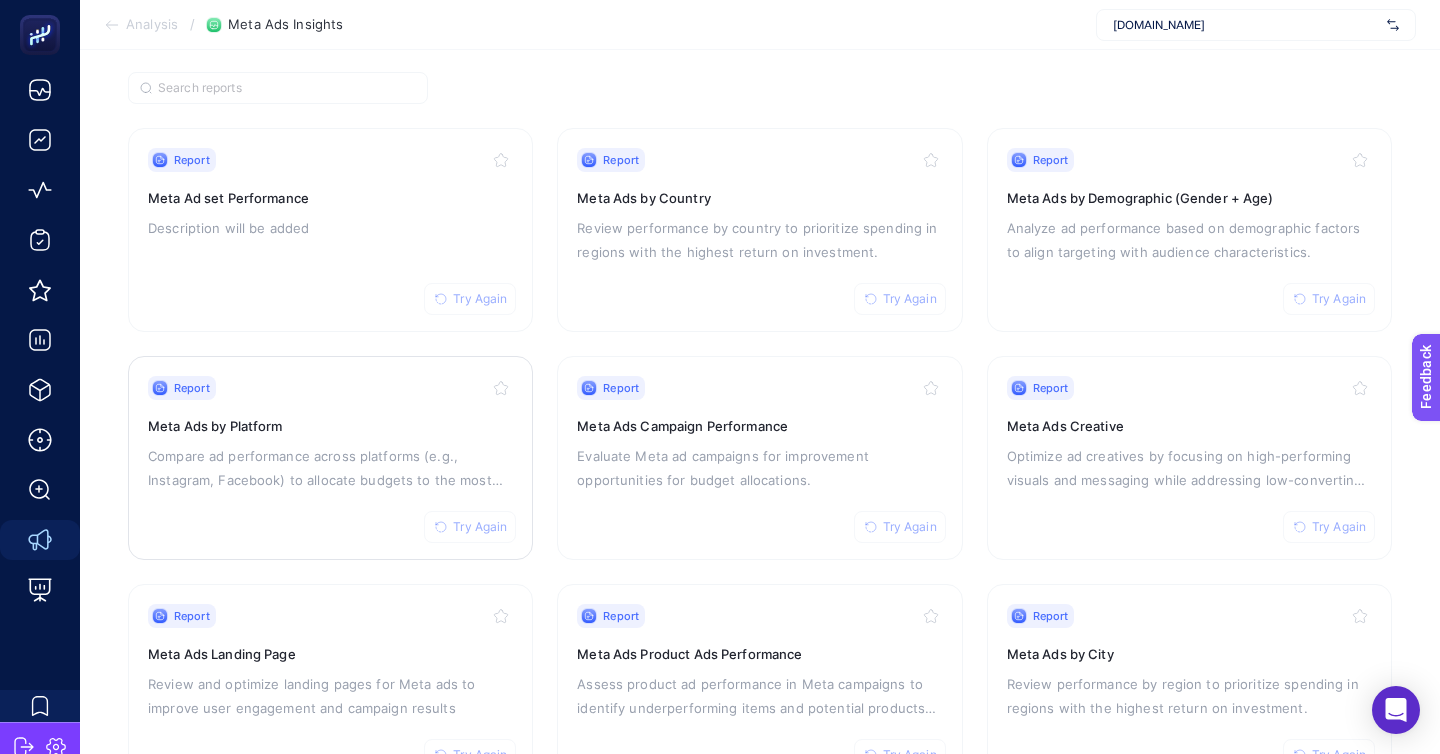 scroll, scrollTop: 152, scrollLeft: 0, axis: vertical 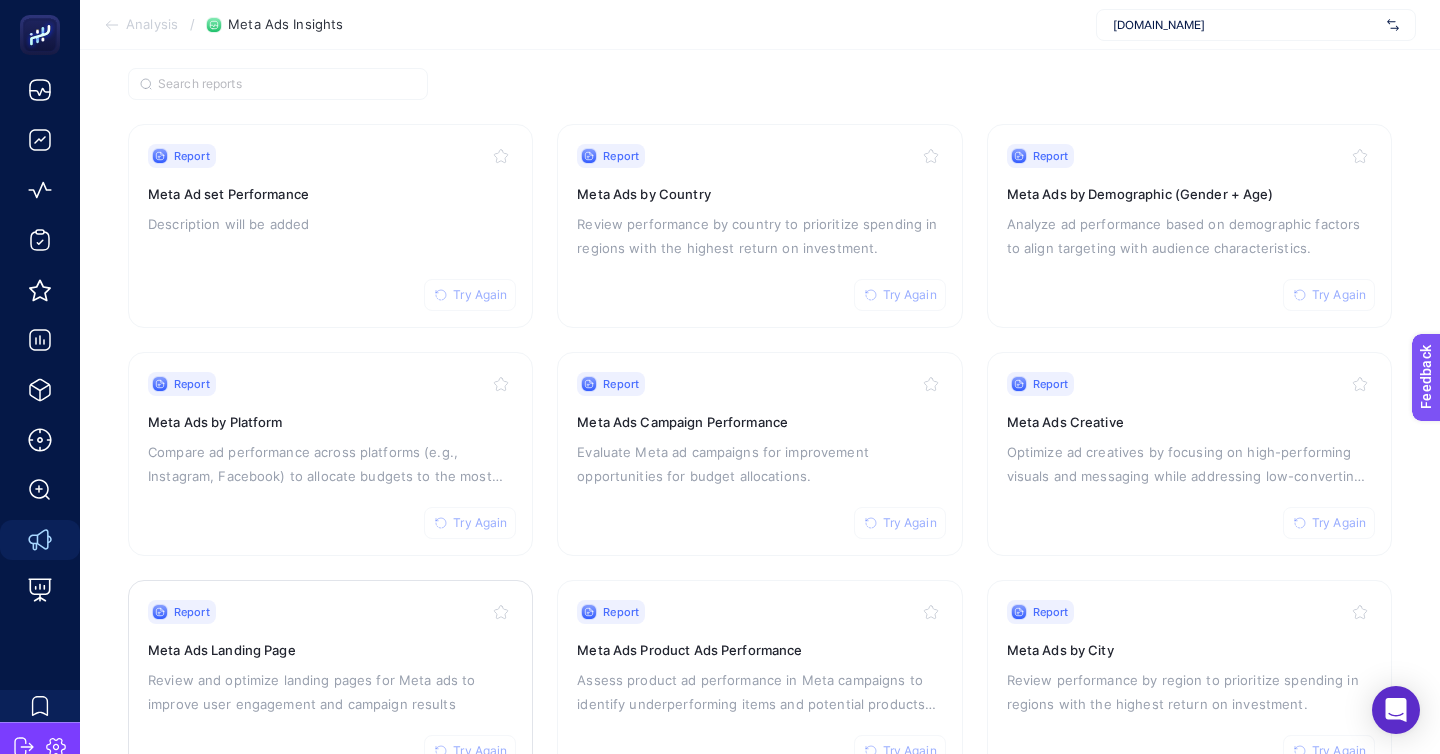 click on "Review and optimize landing pages for Meta ads to improve user engagement and campaign results" at bounding box center (330, 692) 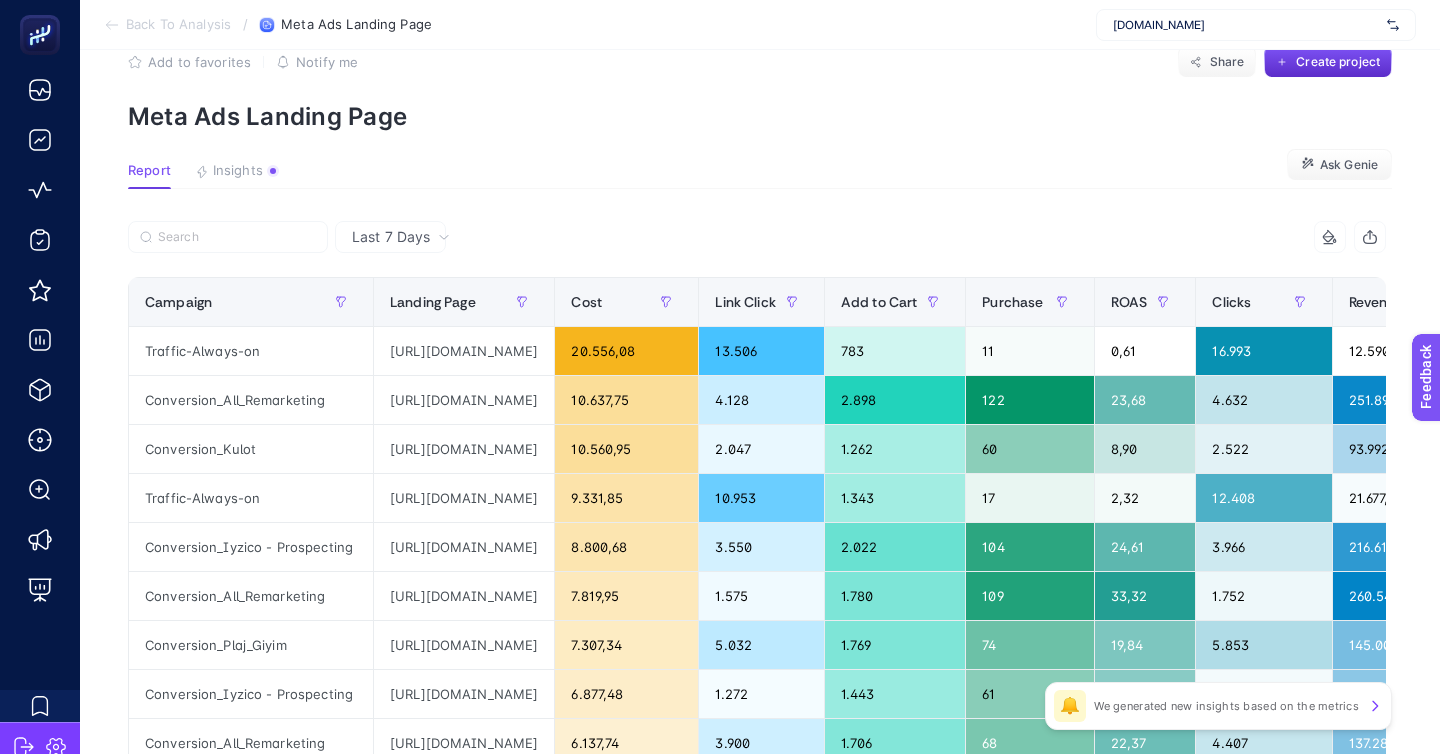 scroll, scrollTop: 59, scrollLeft: 0, axis: vertical 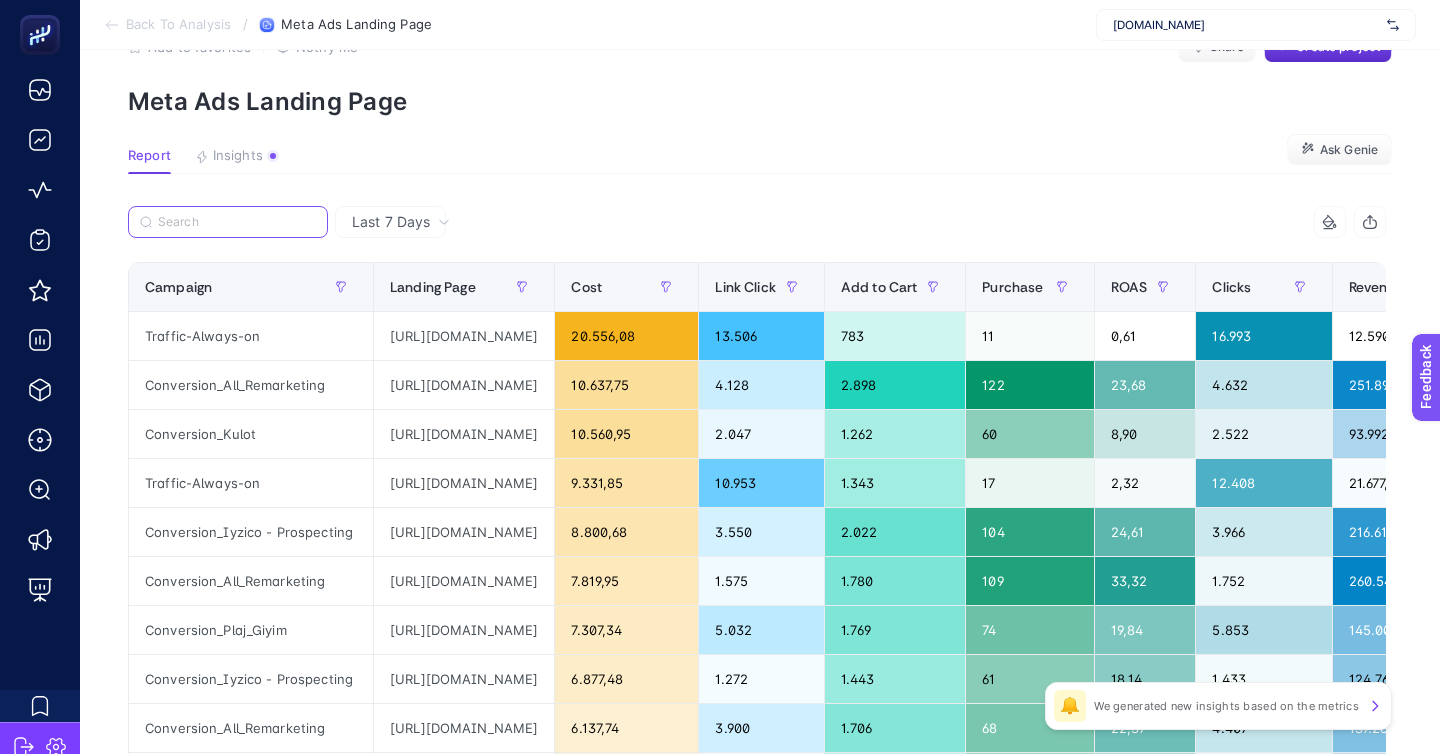 click at bounding box center (237, 222) 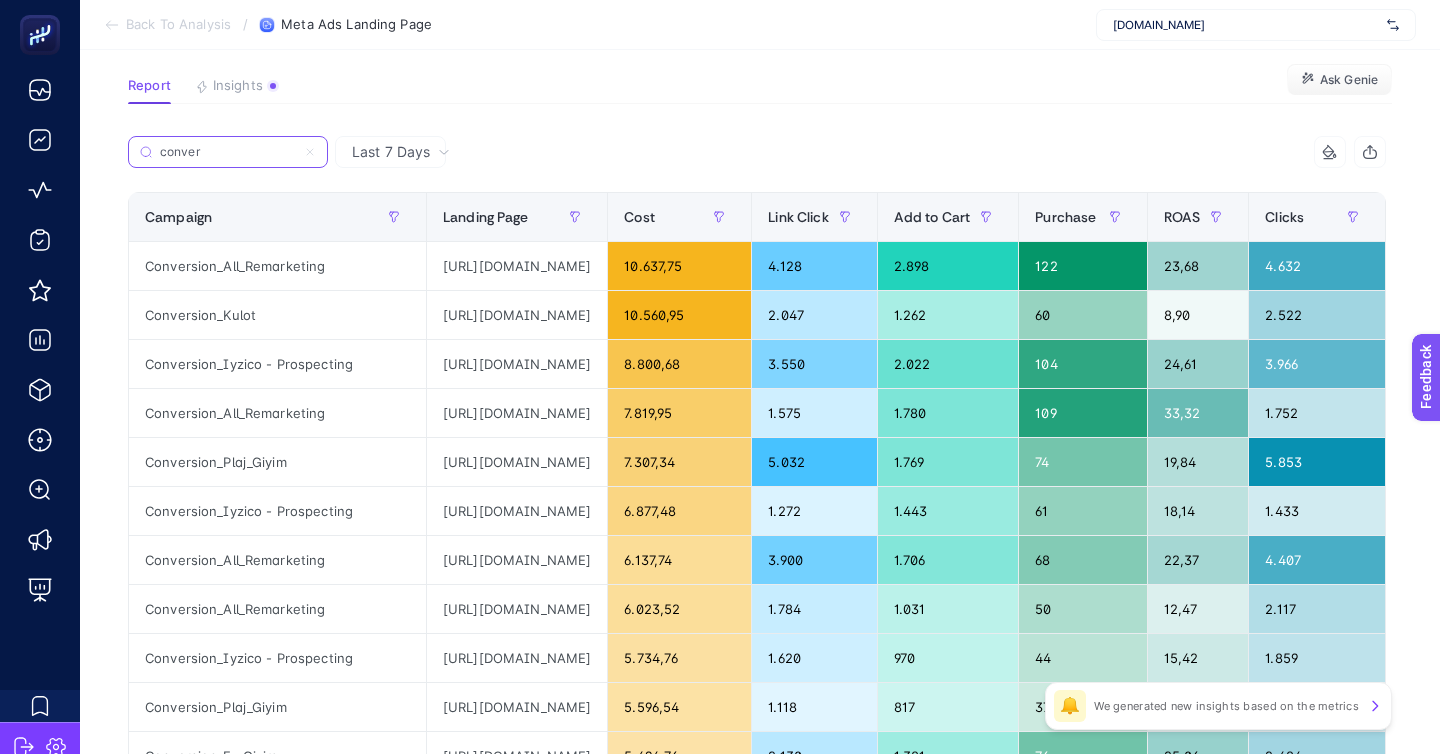 scroll, scrollTop: 0, scrollLeft: 0, axis: both 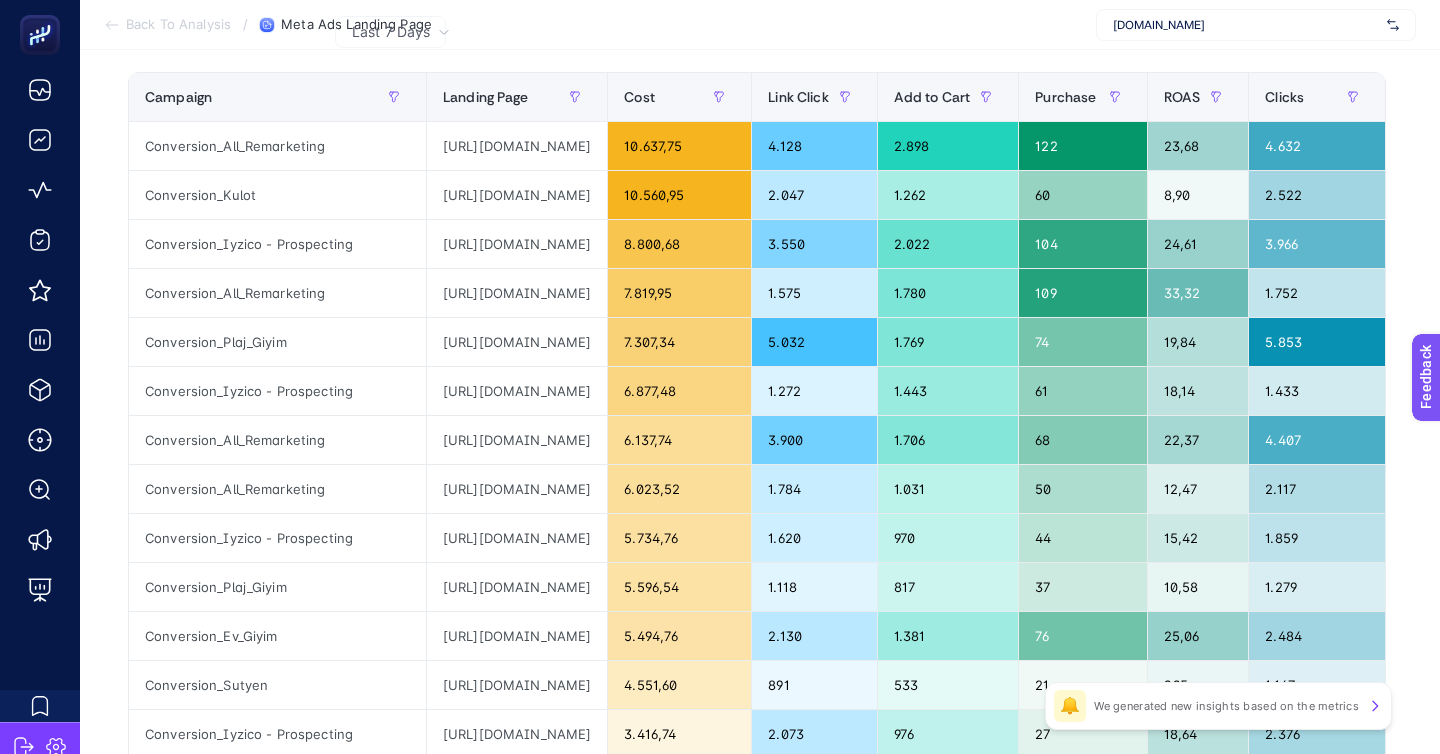 type on "conver" 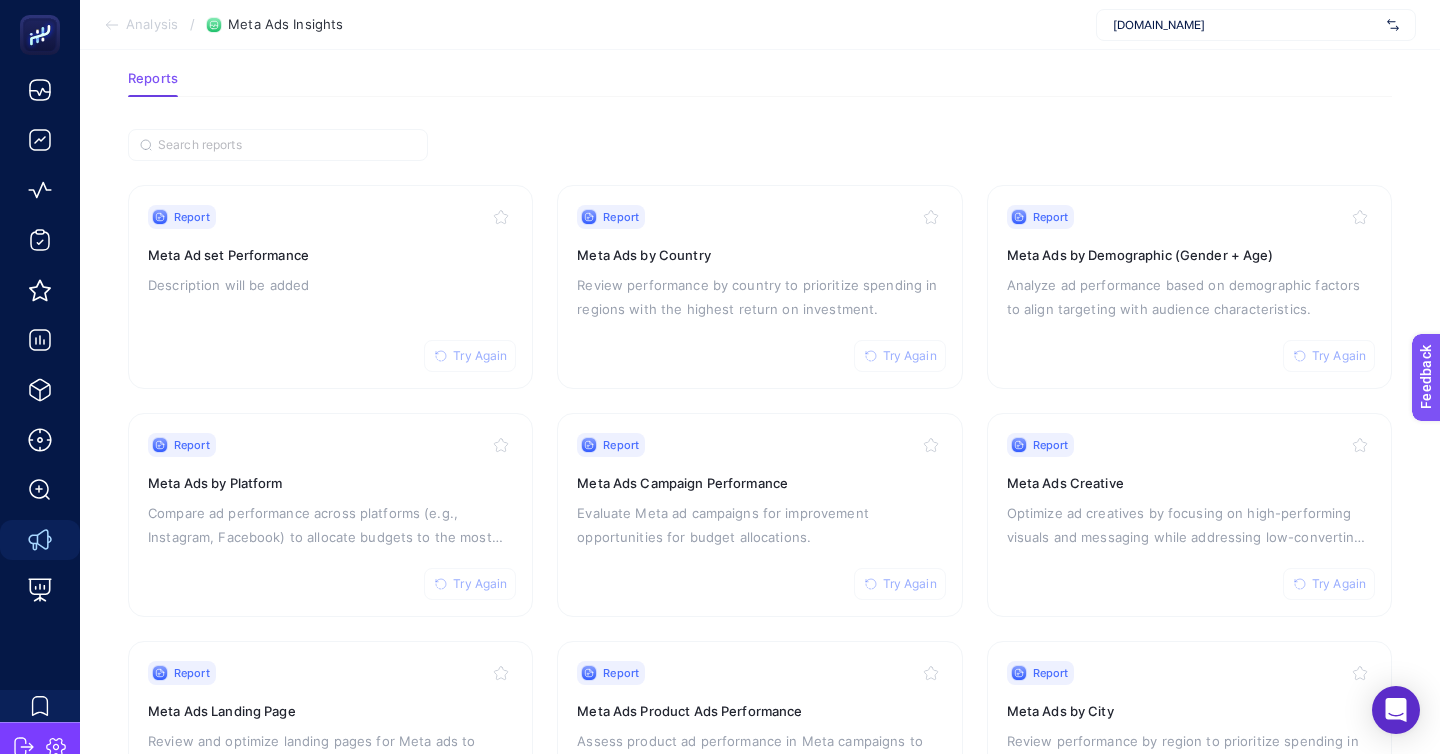 scroll, scrollTop: 72, scrollLeft: 0, axis: vertical 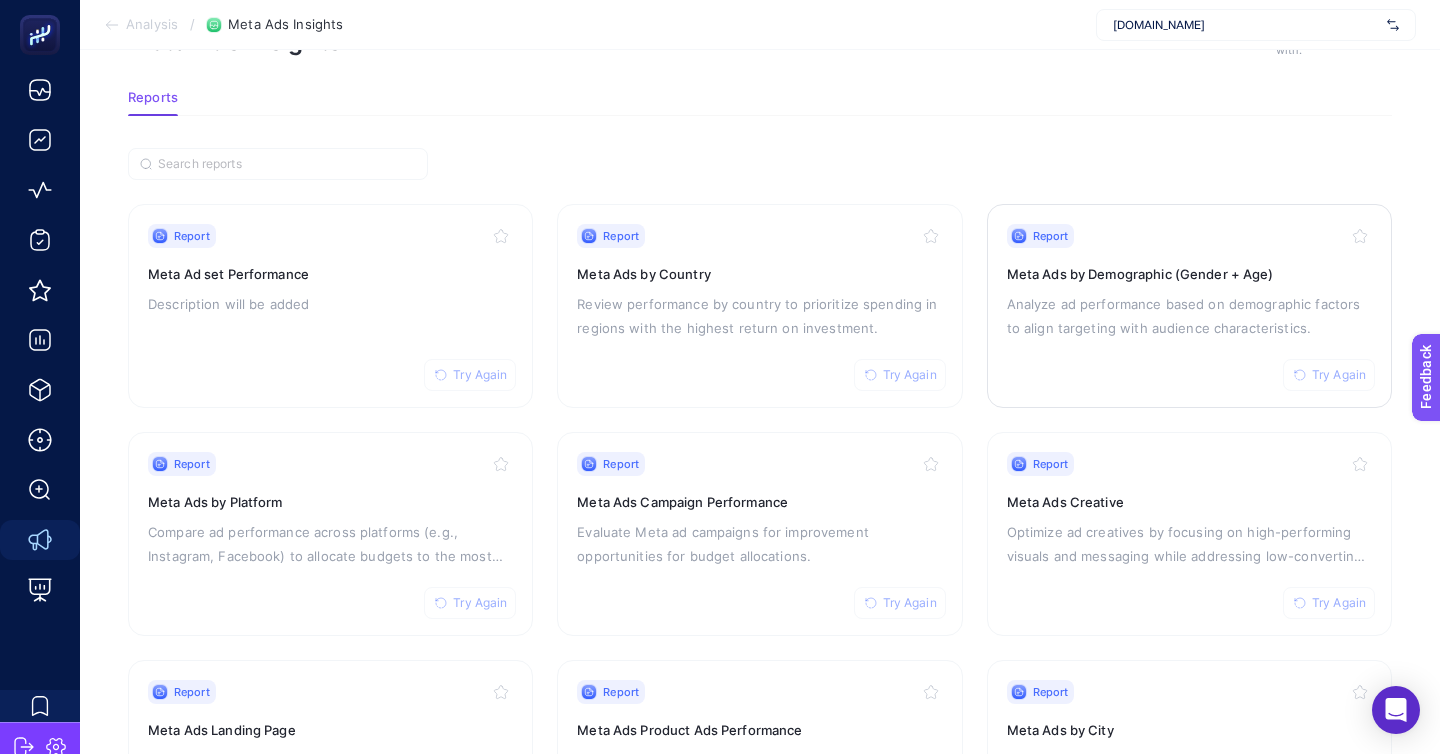 click on "Analyze ad performance based on demographic factors to align targeting with audience characteristics." at bounding box center [1189, 316] 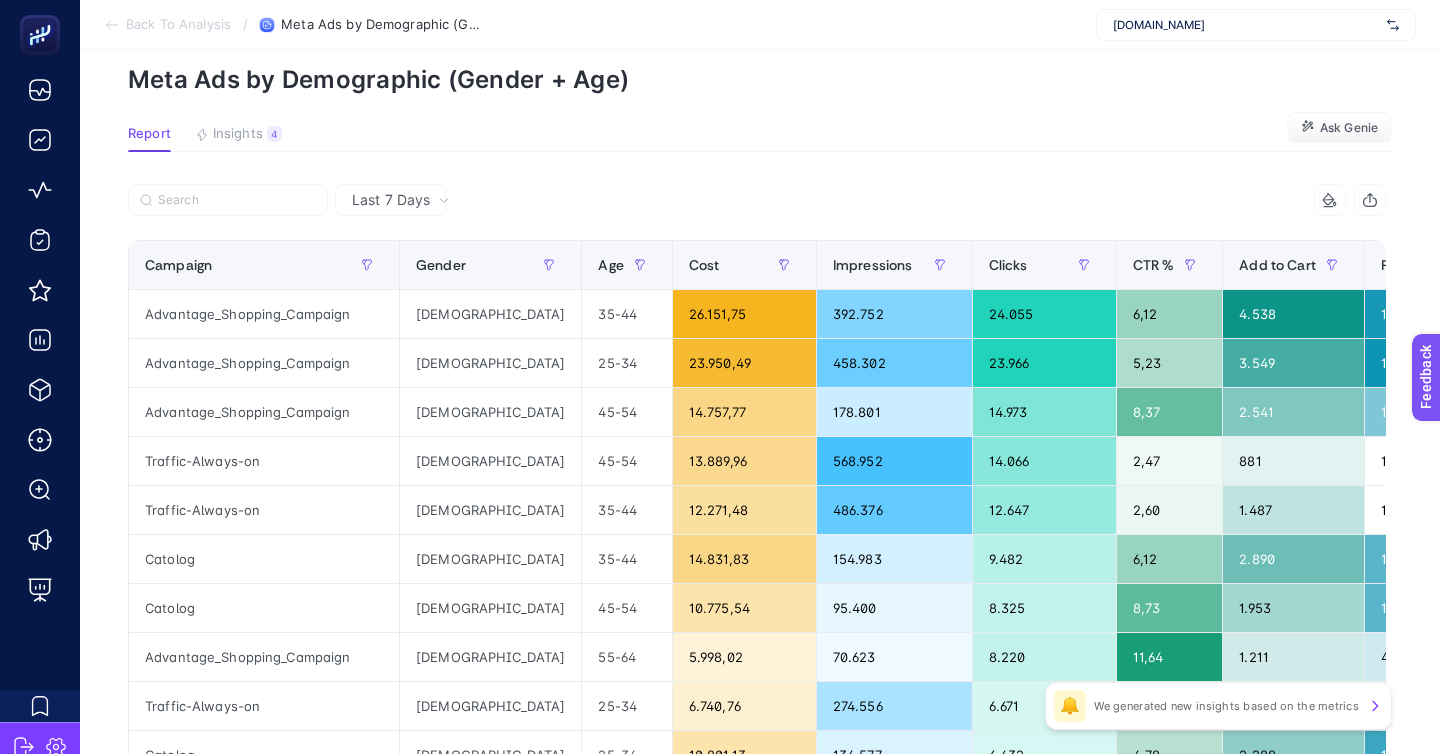 scroll, scrollTop: 82, scrollLeft: 0, axis: vertical 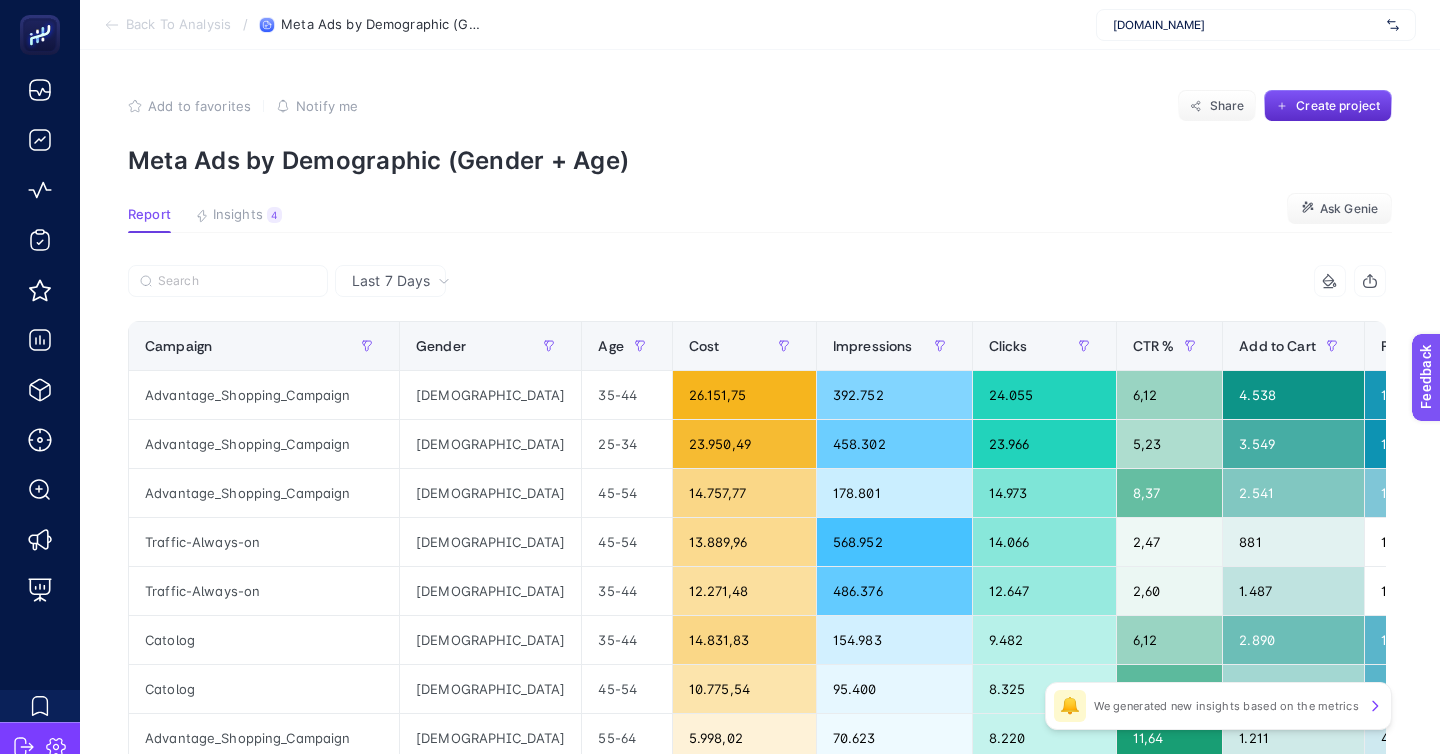click on "Last 7 Days" at bounding box center (757, 281) 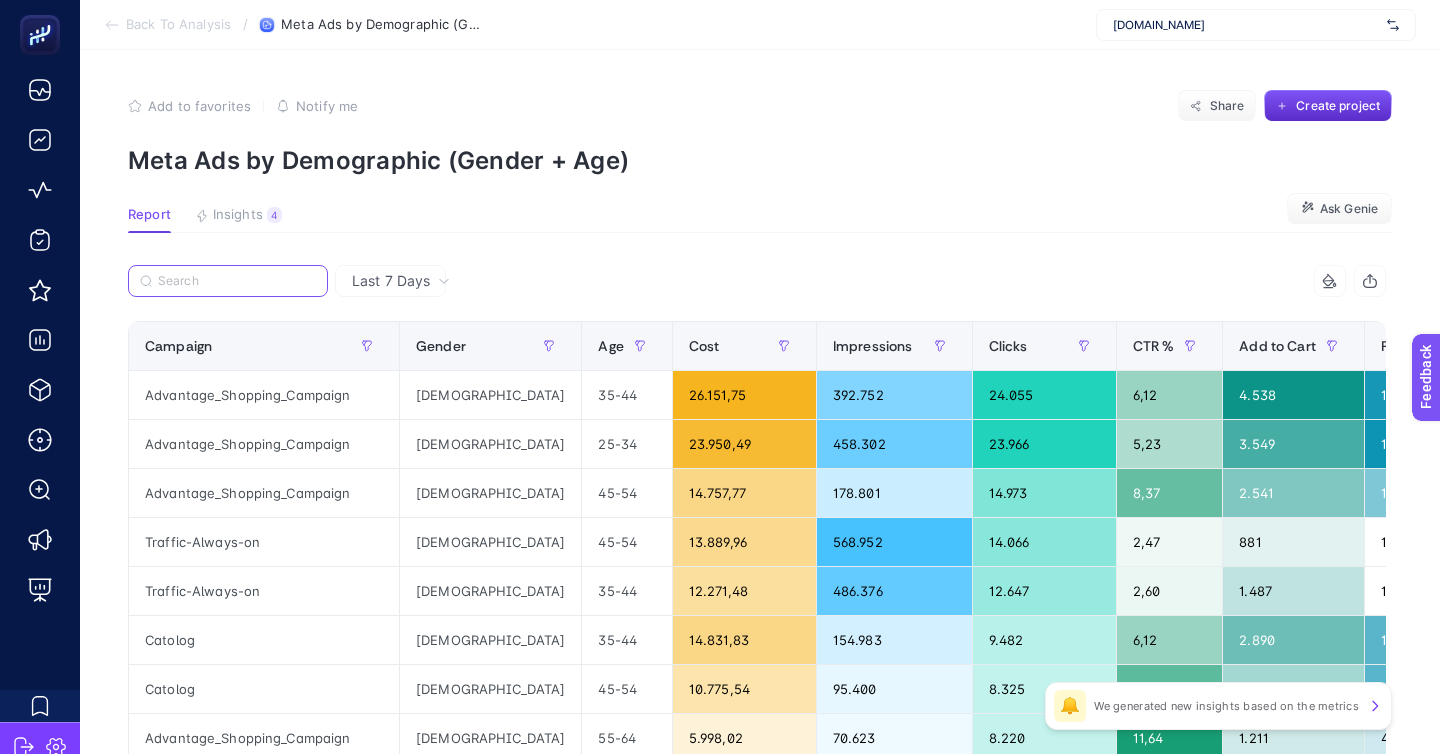 click at bounding box center [237, 281] 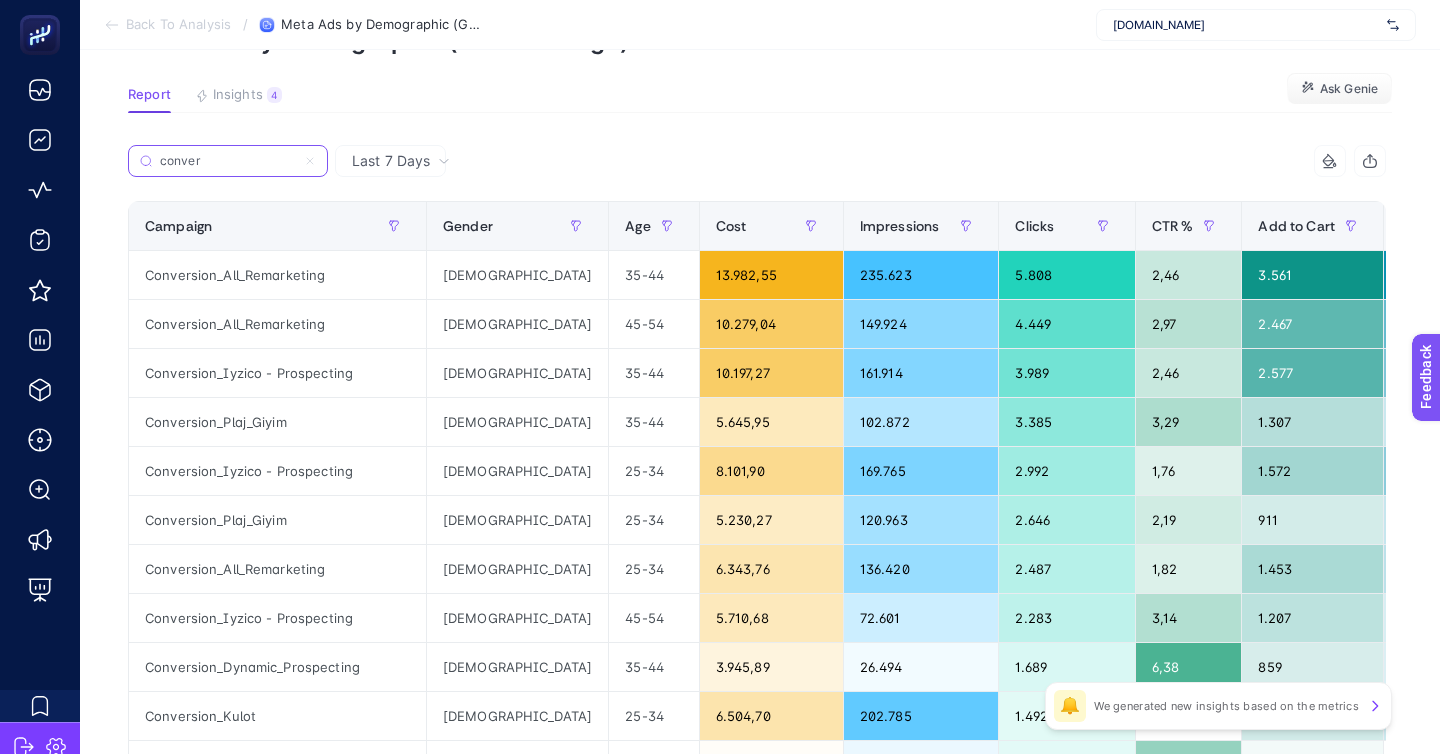 scroll, scrollTop: 114, scrollLeft: 0, axis: vertical 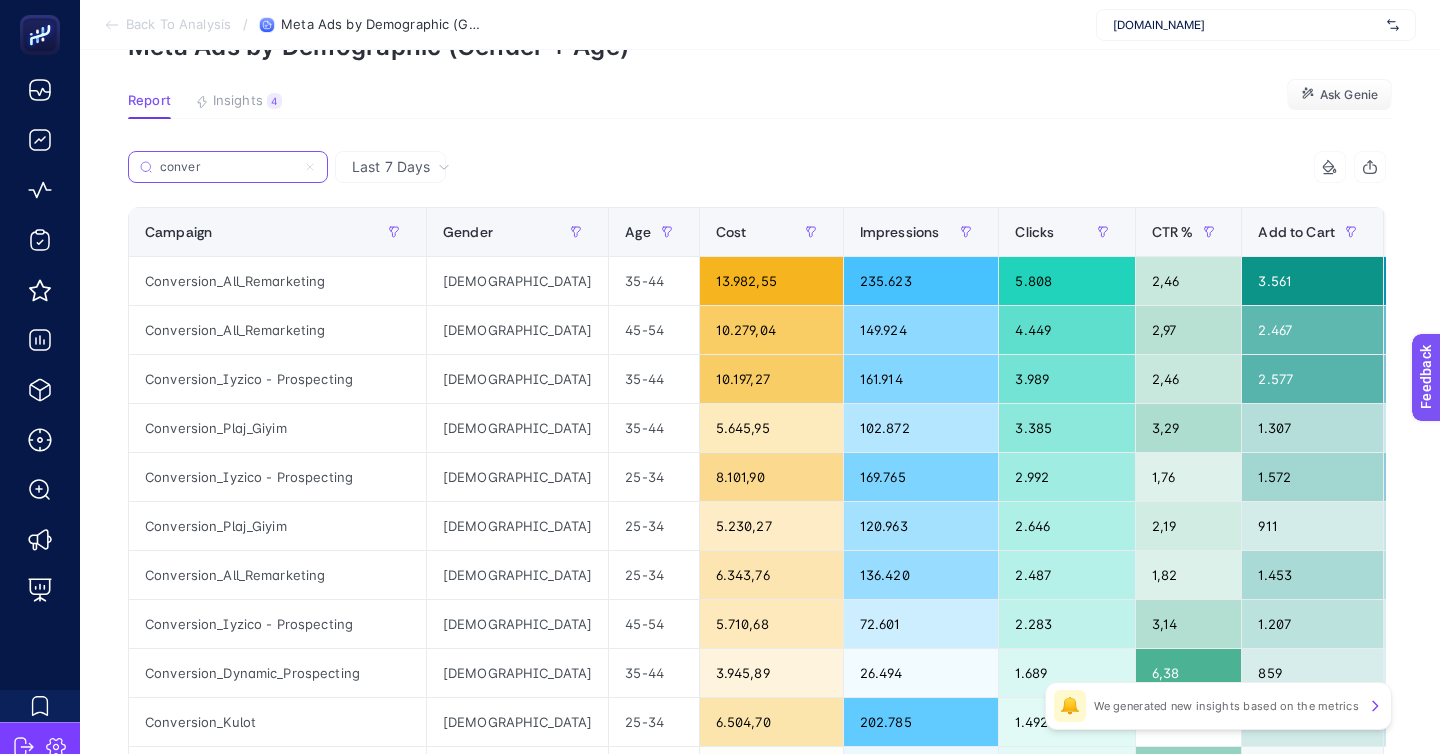 type on "conver" 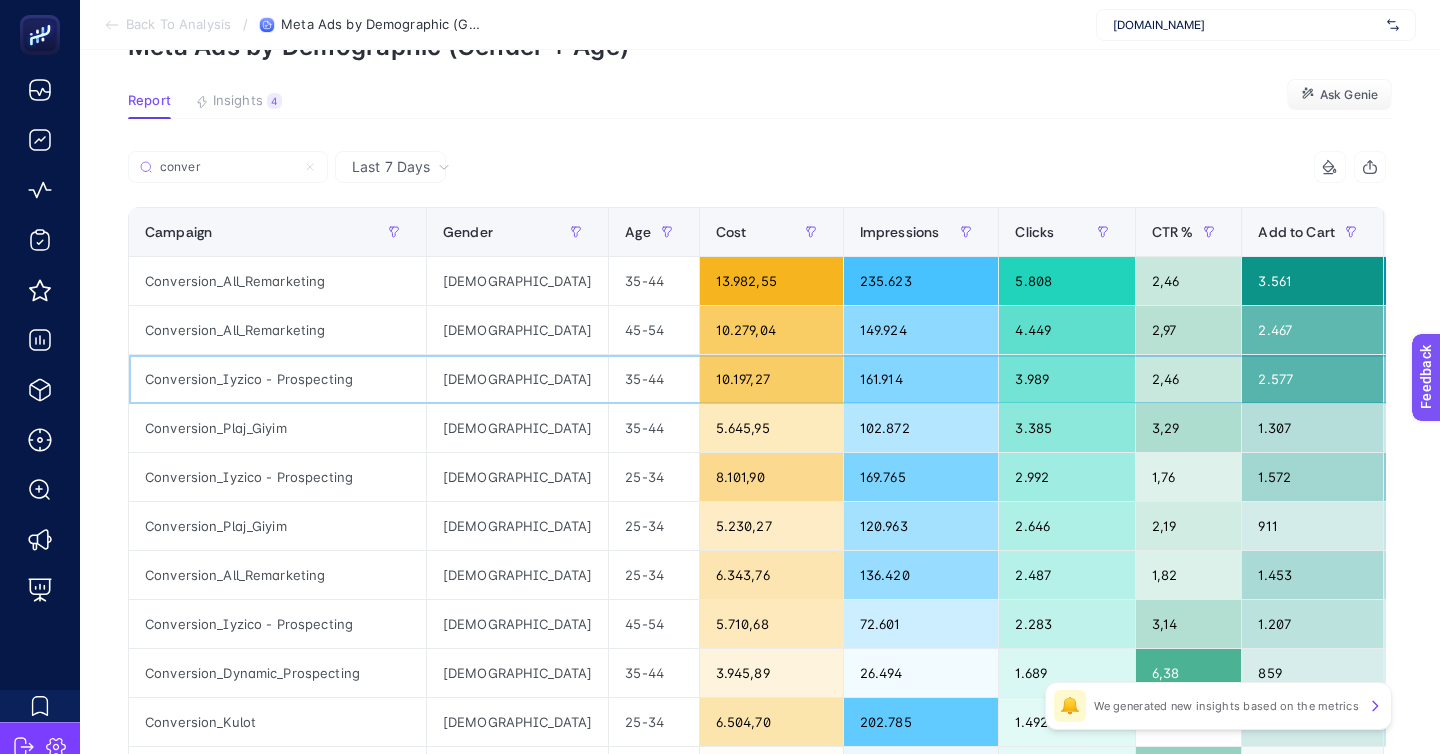 click on "10.197,27" 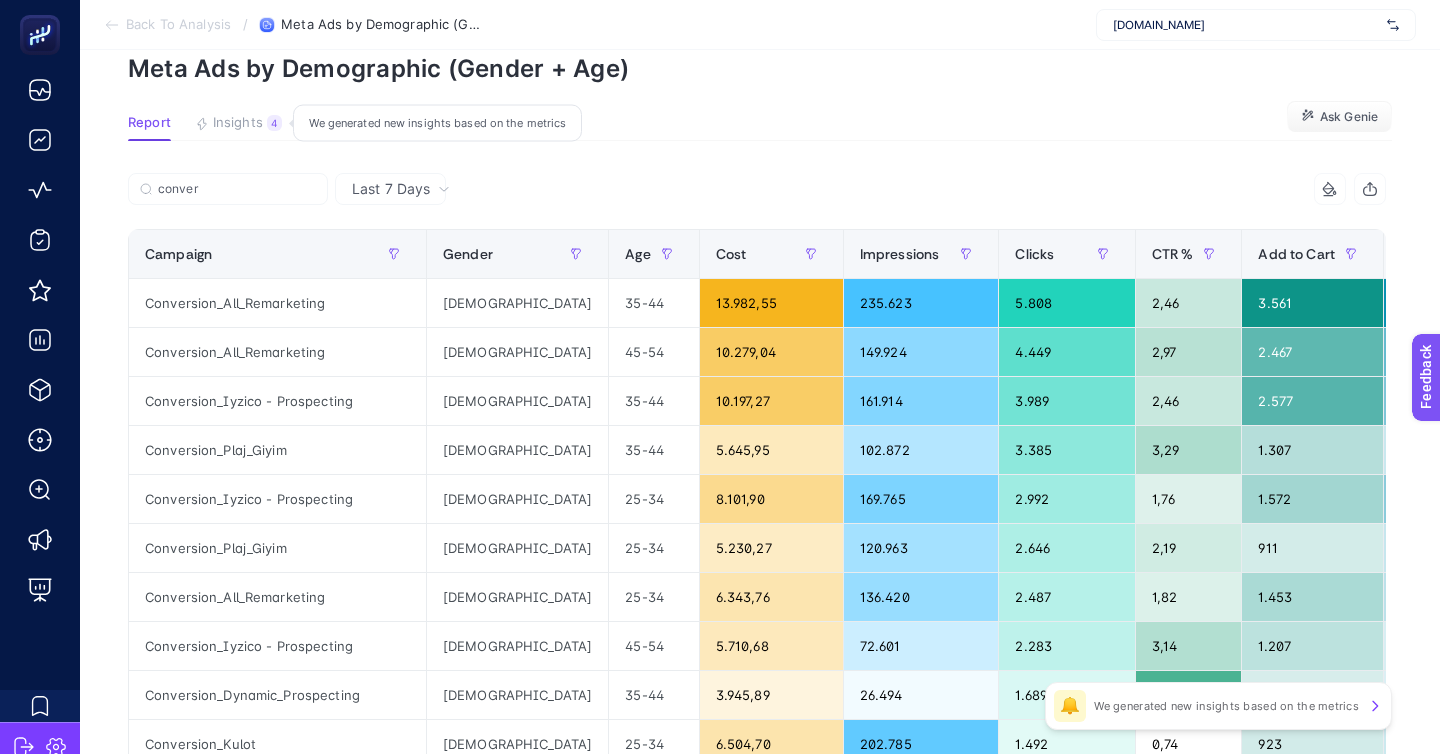 click on "Insights" at bounding box center [238, 123] 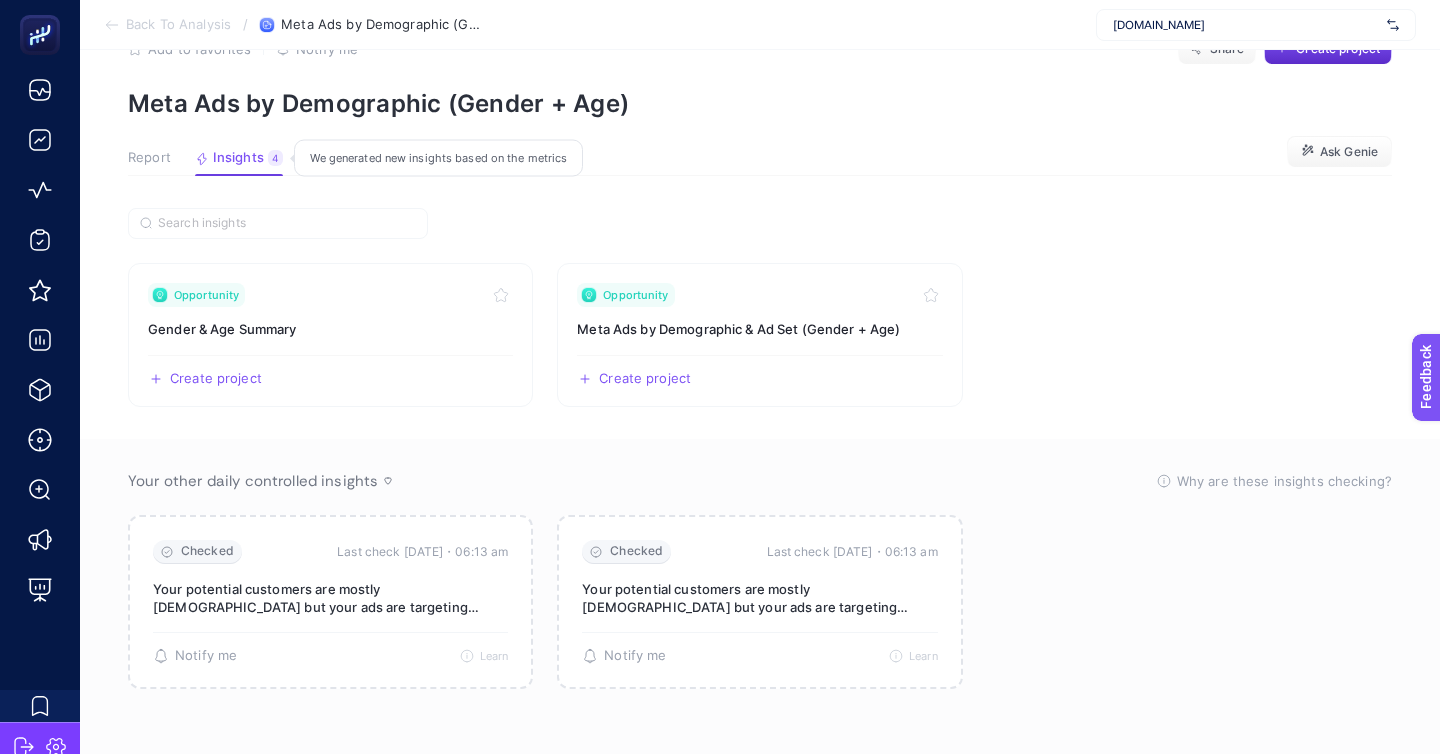 scroll, scrollTop: 6, scrollLeft: 0, axis: vertical 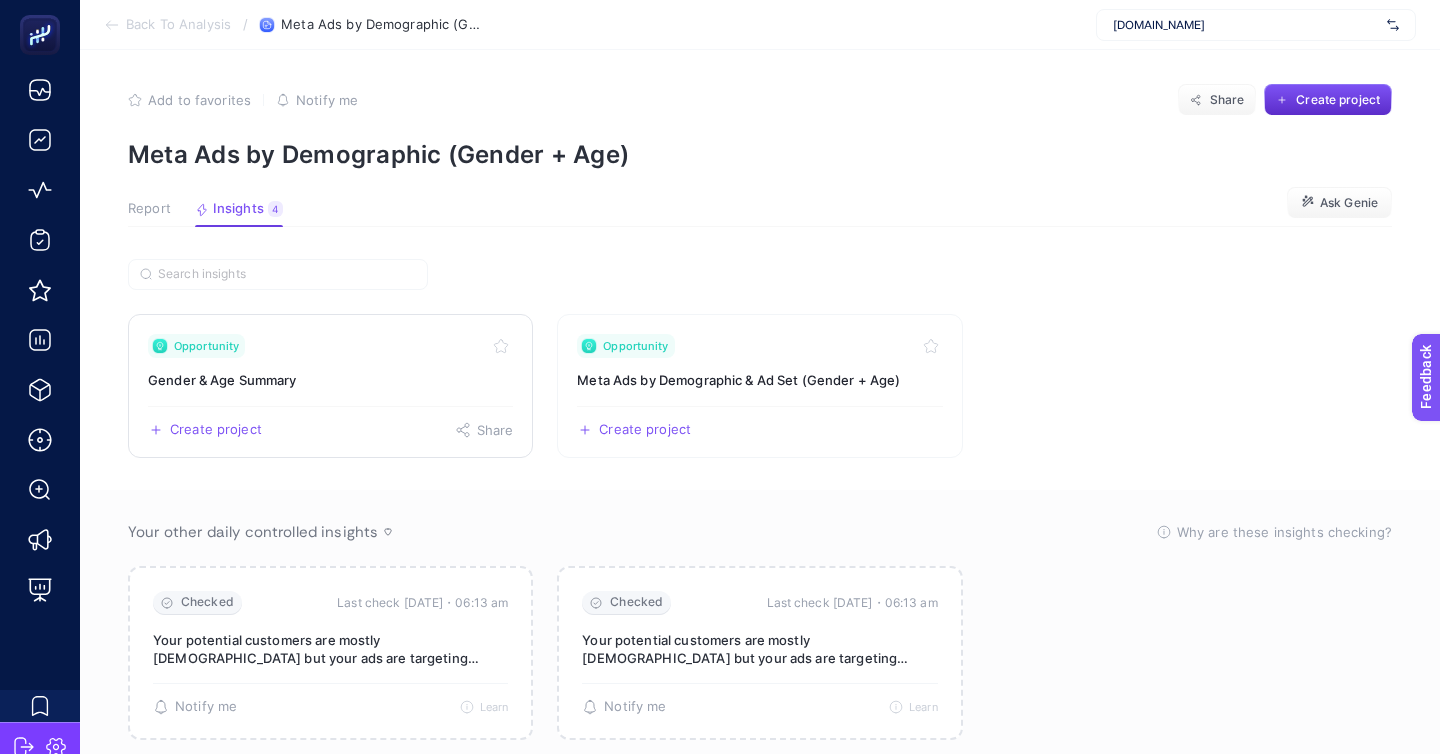 click on "Opportunity Gender & Age Summary  Create project   Share" 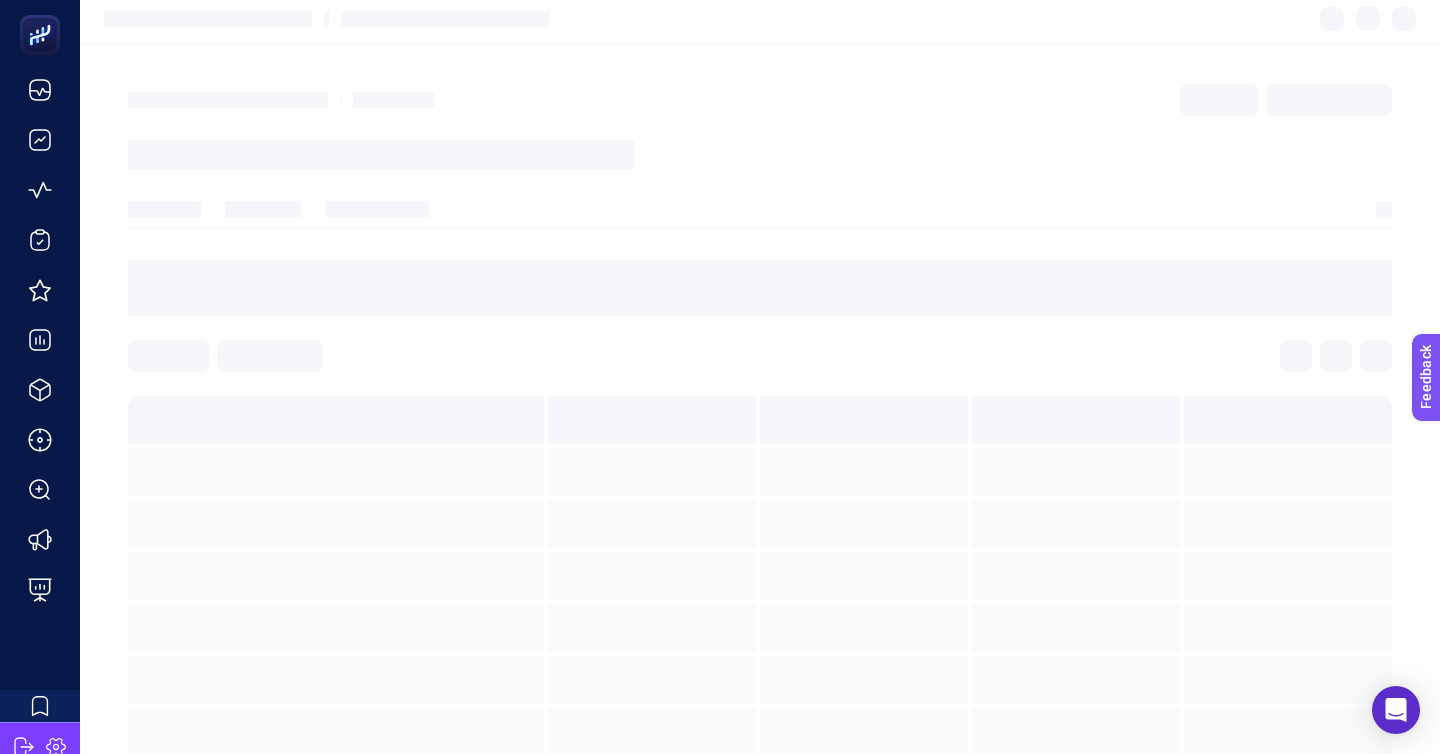 scroll, scrollTop: 0, scrollLeft: 0, axis: both 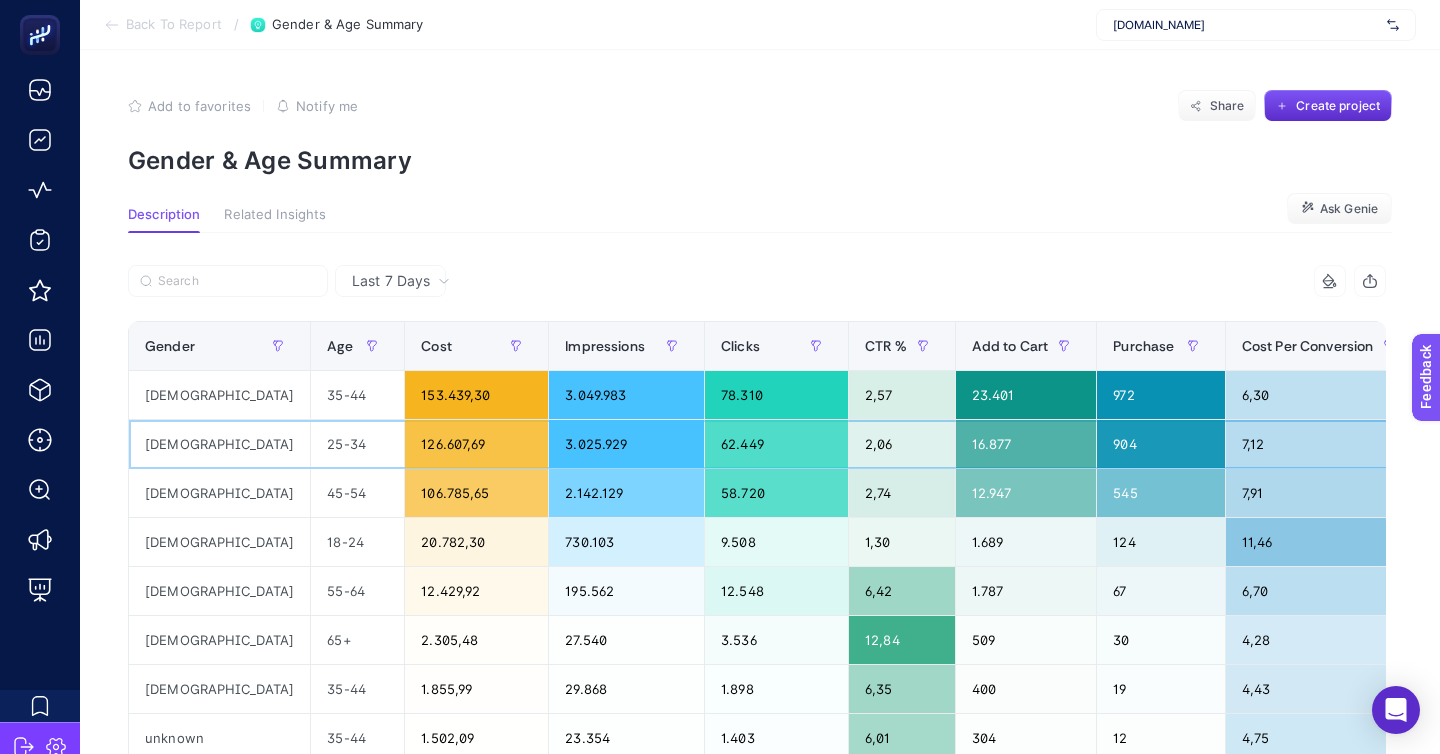 click on "126.607,69" 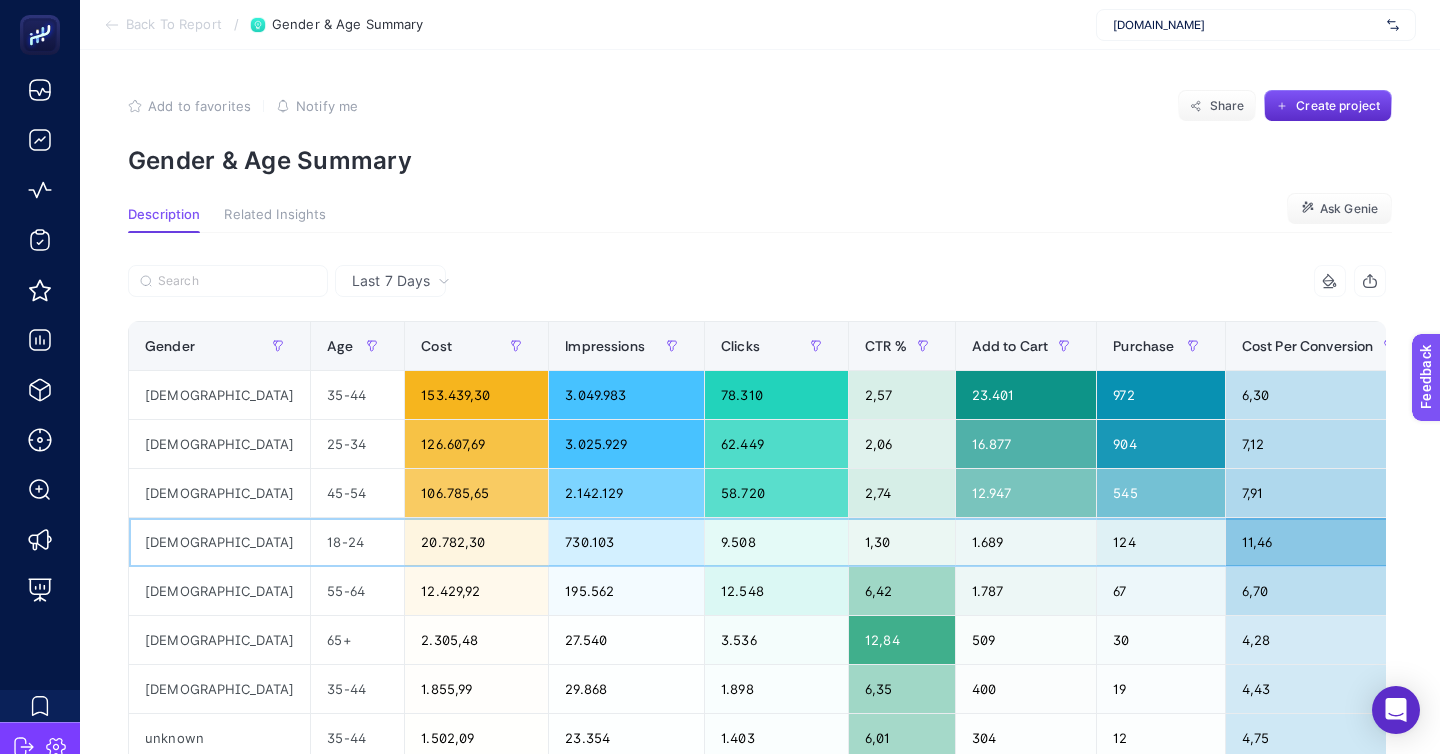 click on "20.782,30" 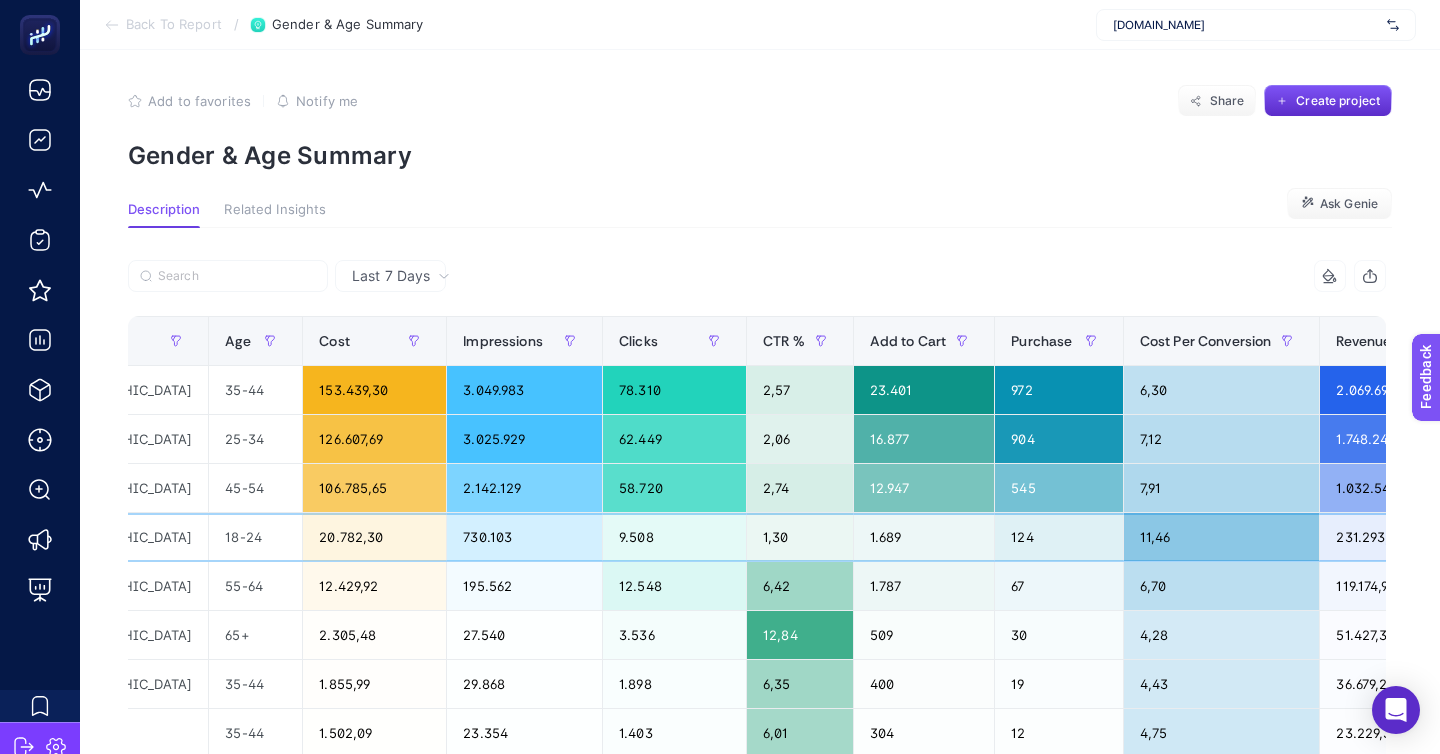 scroll, scrollTop: 0, scrollLeft: 0, axis: both 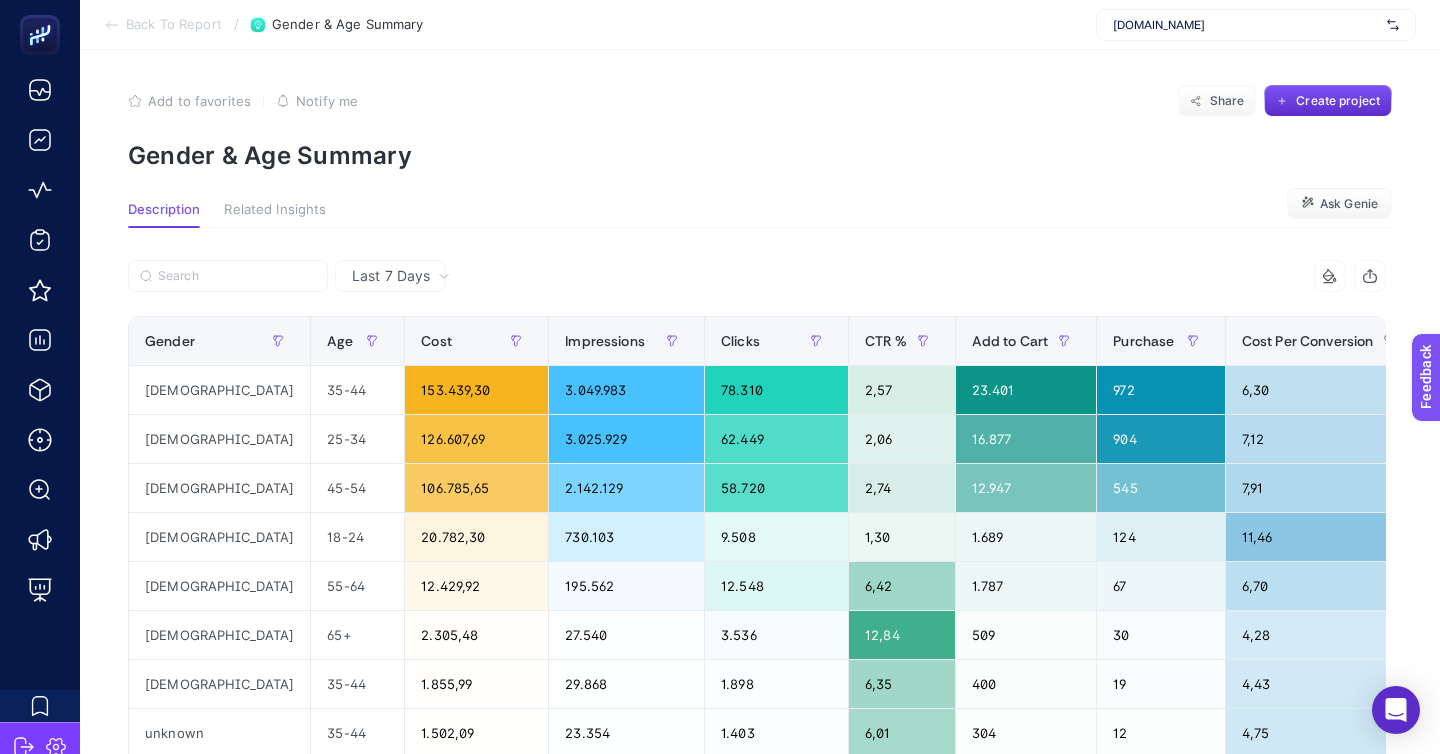 click on "1.218,25" 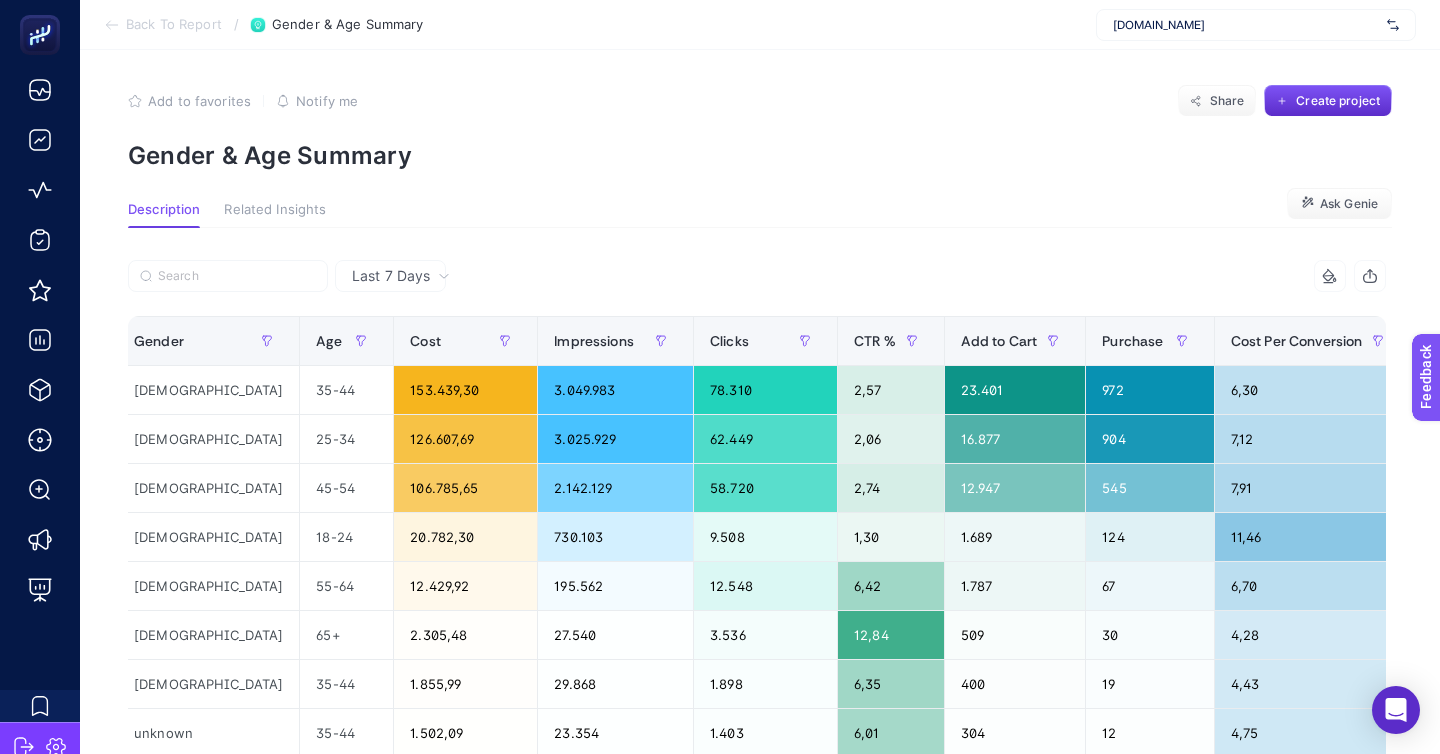 scroll, scrollTop: 0, scrollLeft: 0, axis: both 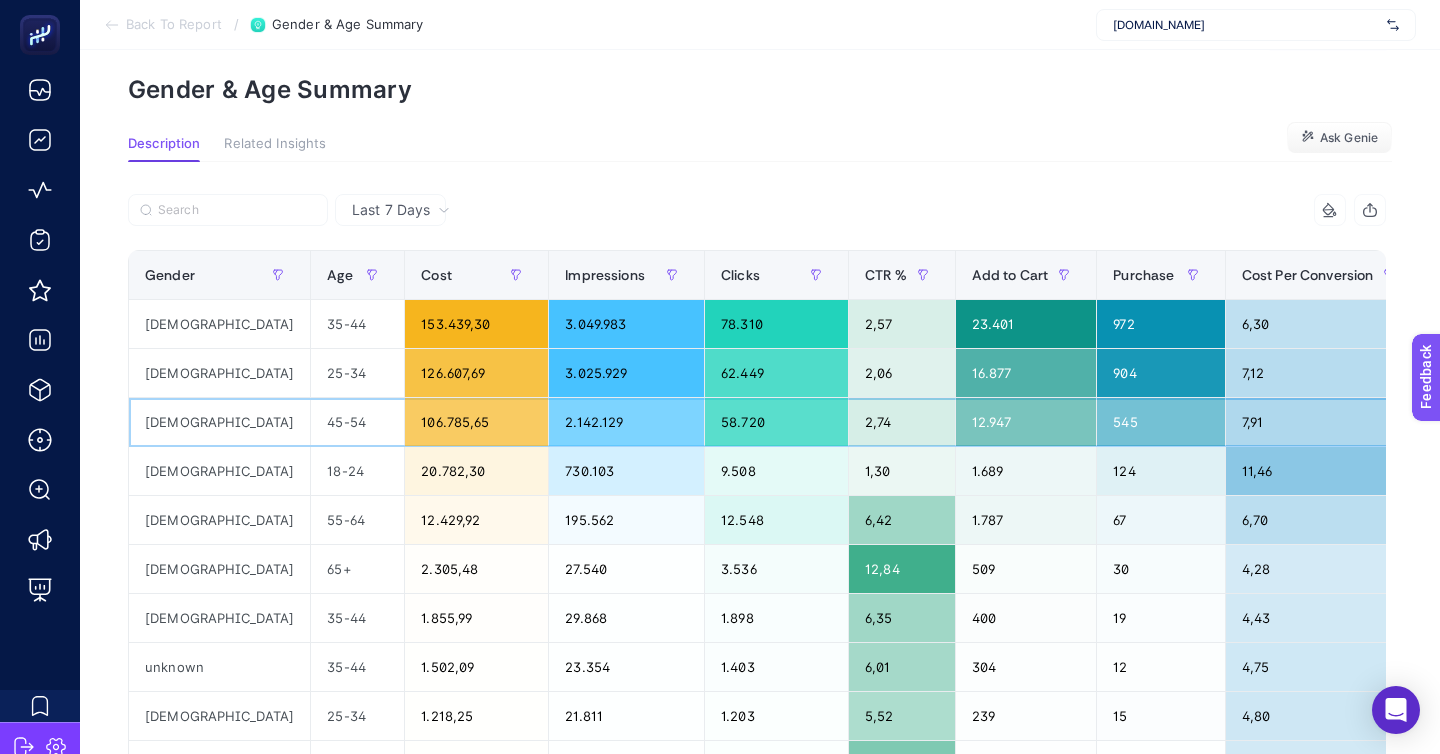 click on "58.720" 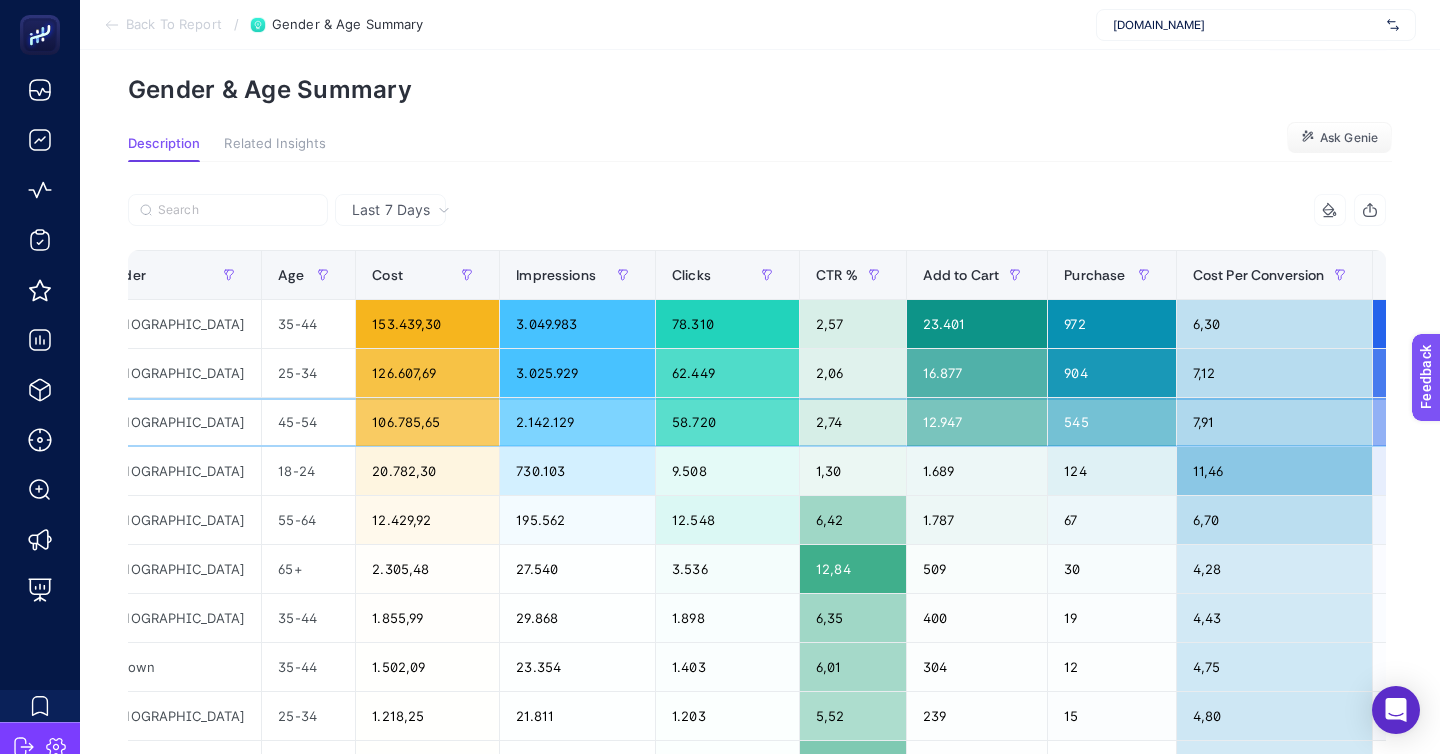 scroll, scrollTop: 0, scrollLeft: 0, axis: both 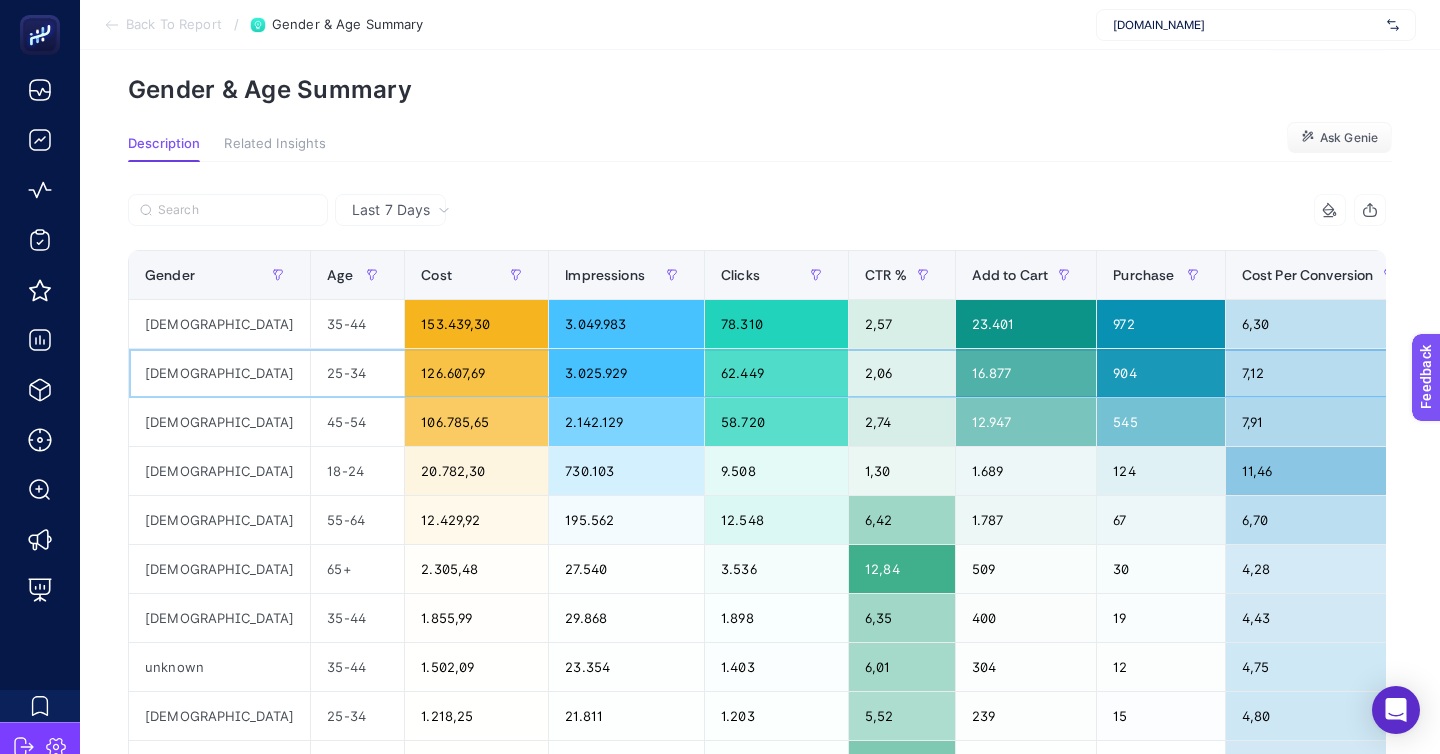 click on "126.607,69" 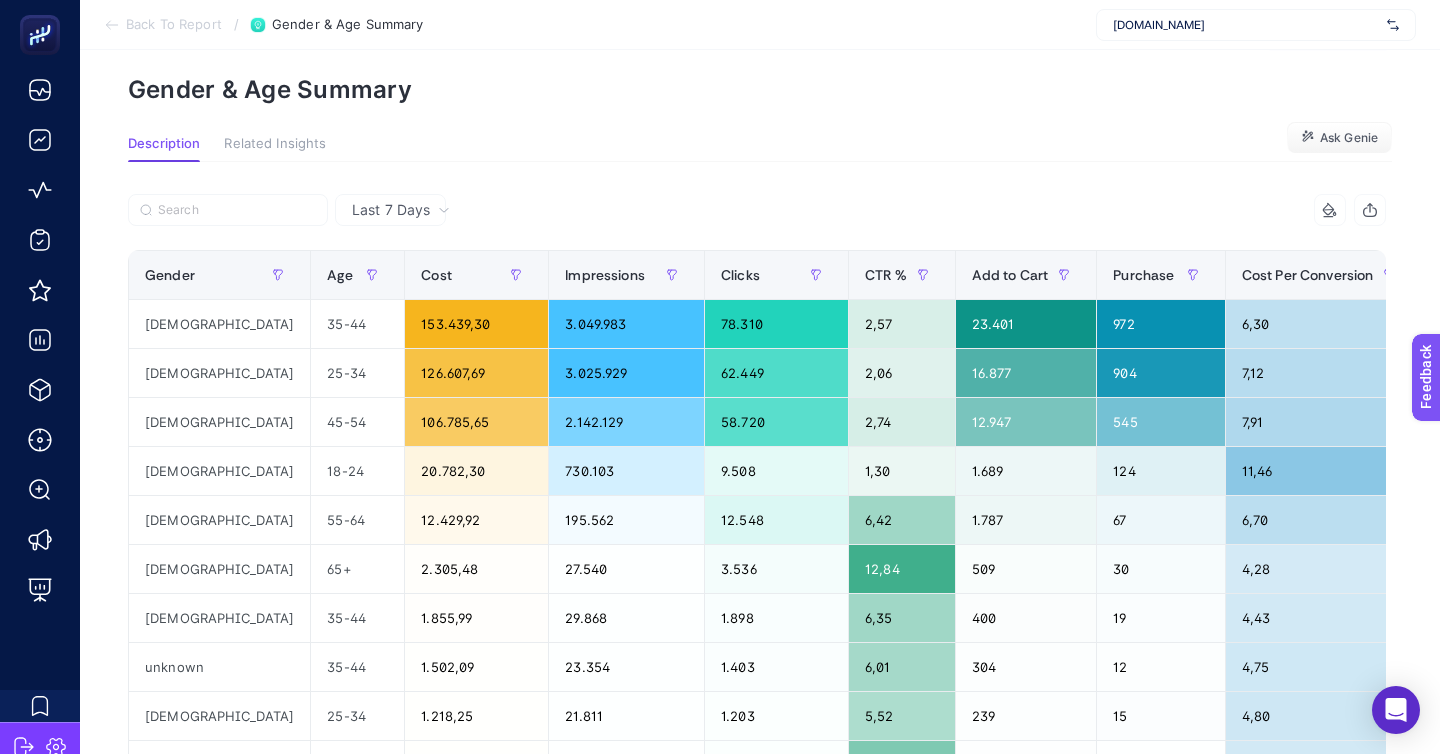 click on "Back To Report" at bounding box center (174, 25) 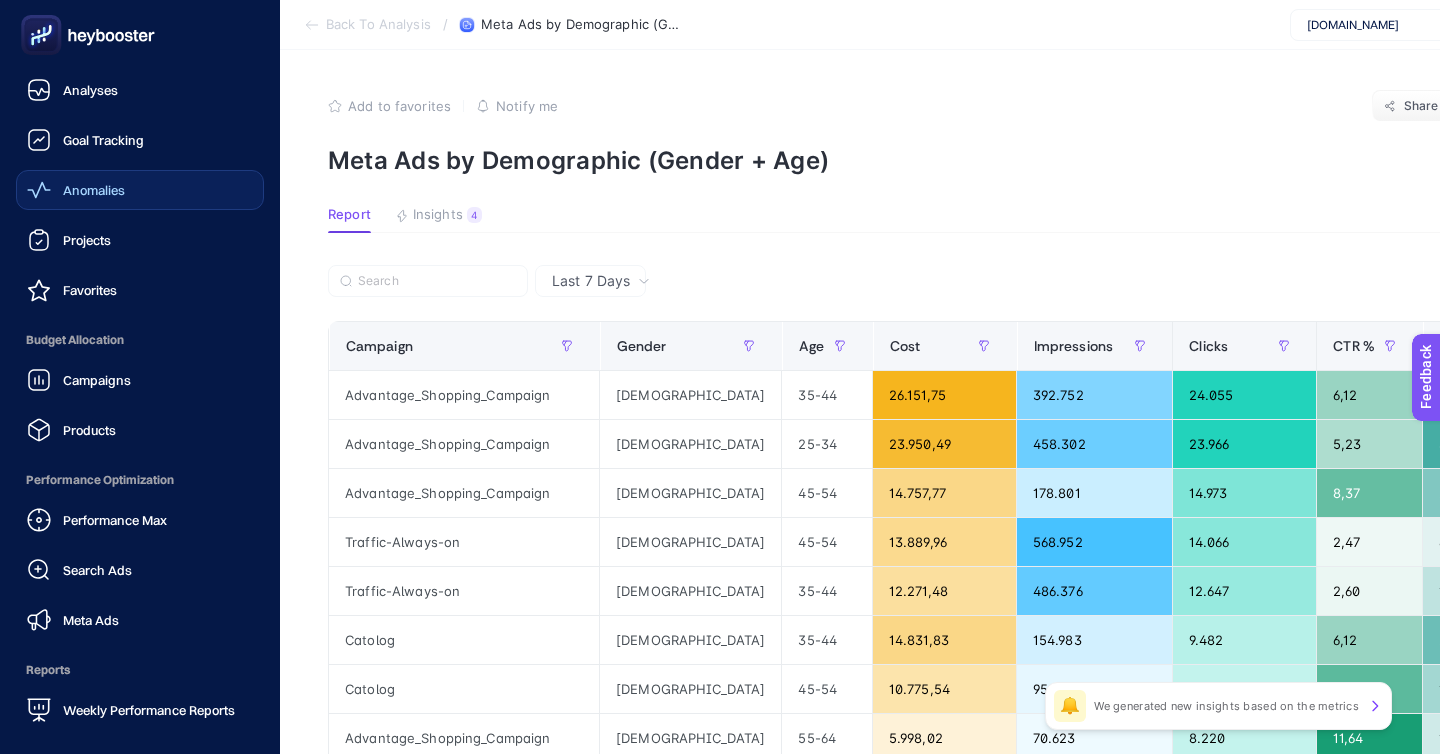 click on "Anomalies" at bounding box center [140, 190] 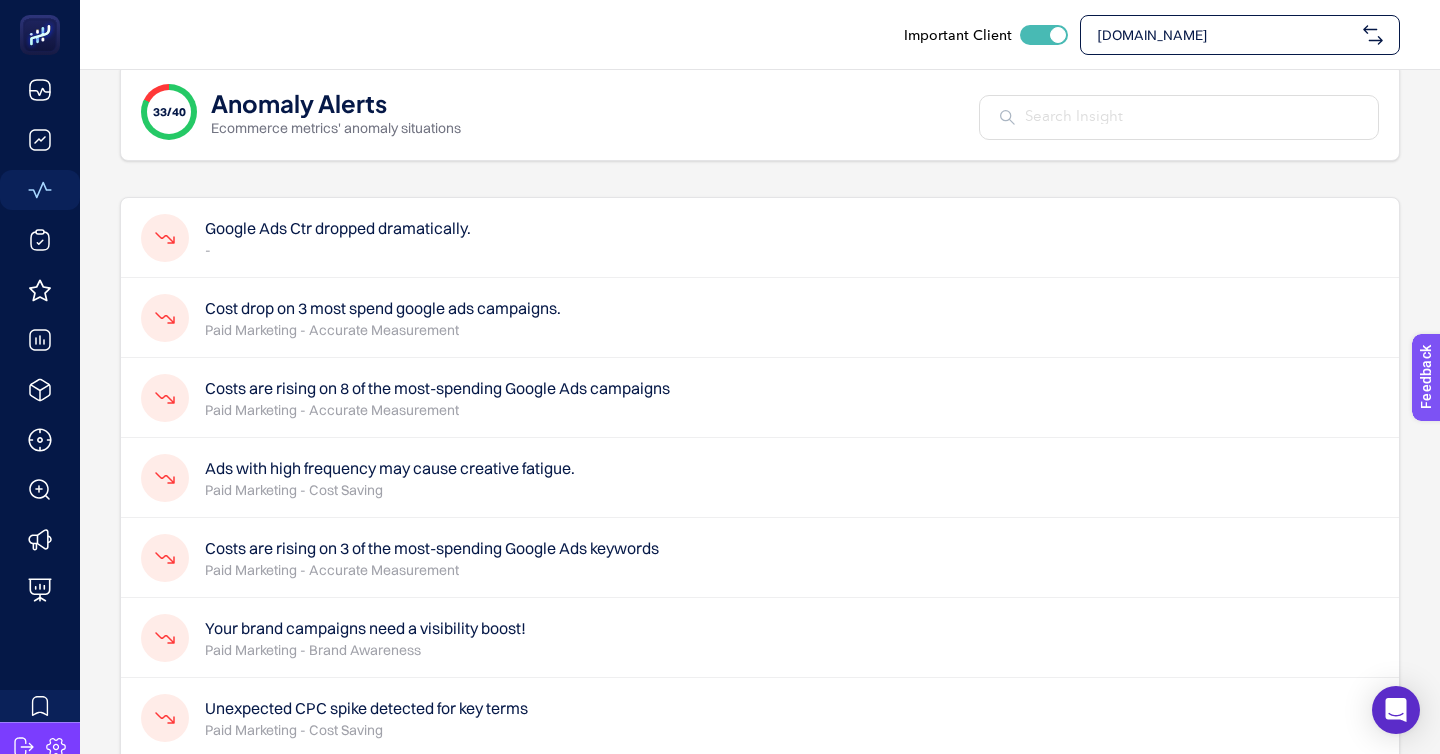 scroll, scrollTop: 53, scrollLeft: 0, axis: vertical 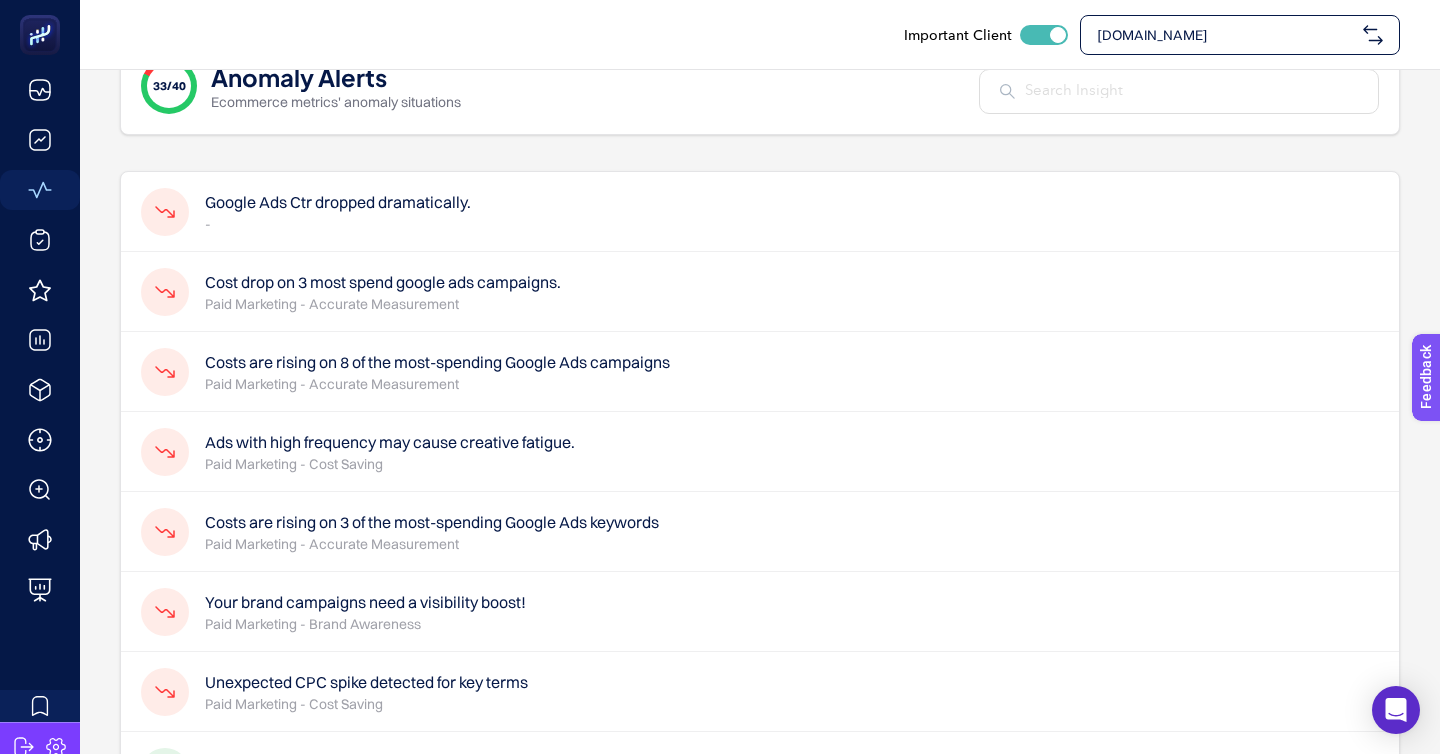 click on "Your brand campaigns need a visibility boost! Paid Marketing - Brand Awareness" 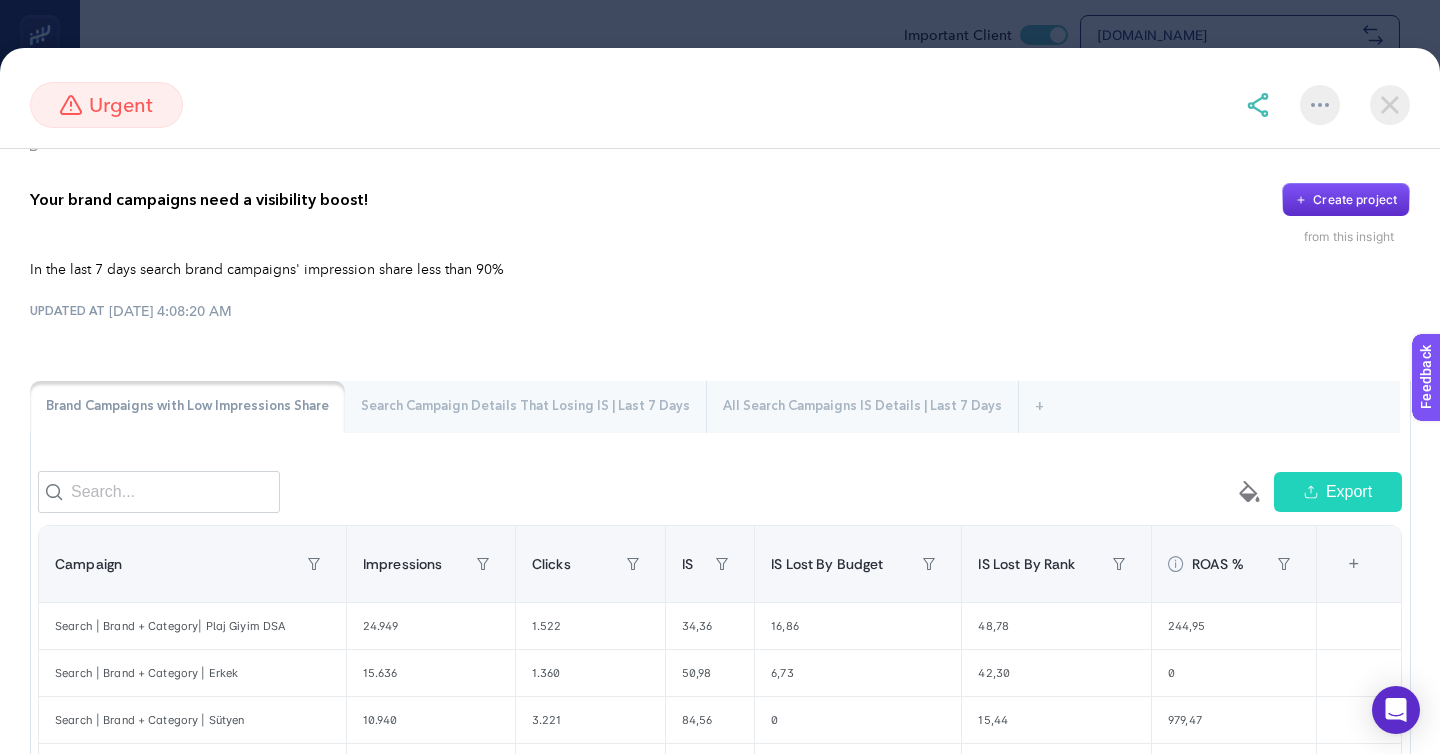 scroll, scrollTop: 51, scrollLeft: 0, axis: vertical 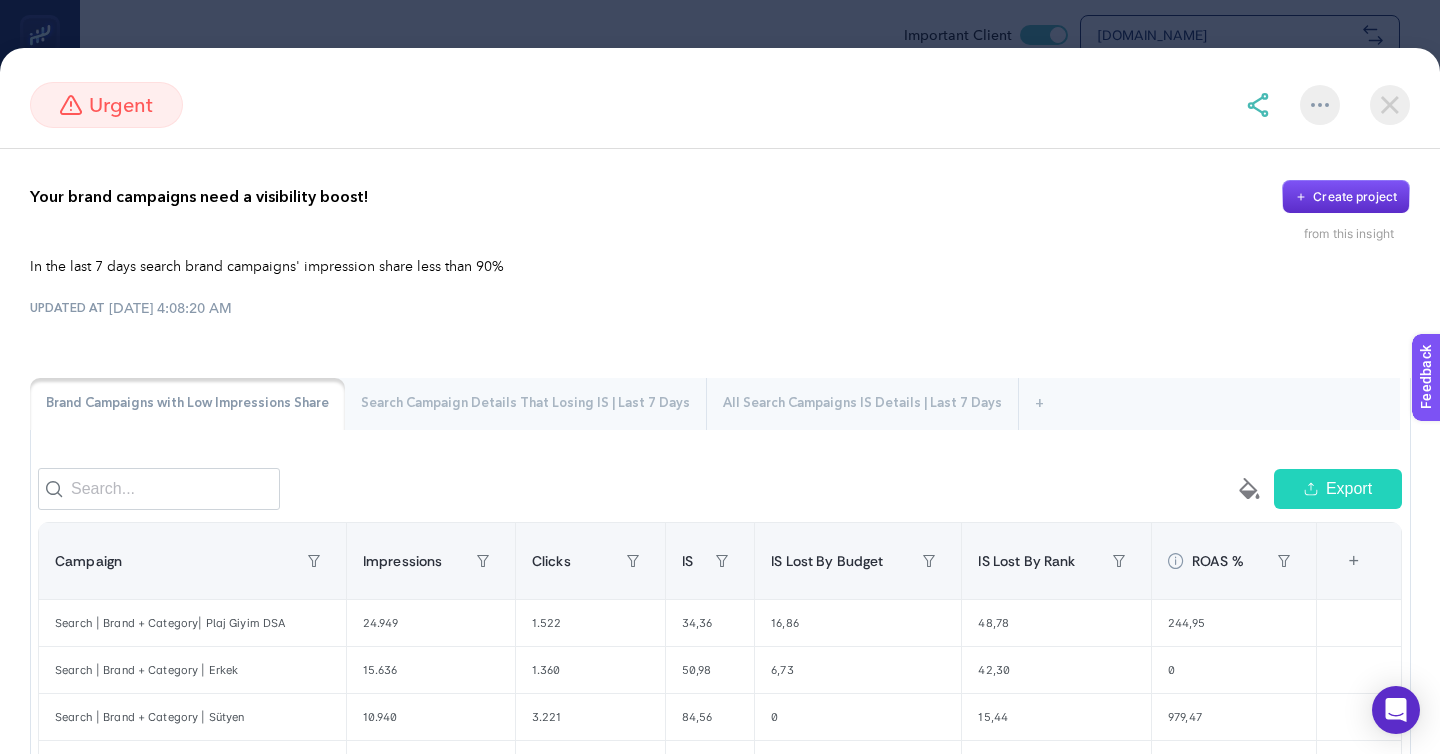 click on "urgent Your brand campaigns need a visibility boost!
Create project from this insight In the last 7 days search brand campaigns' impression share less than 90%
UPDATED AT 7/3/2025, 4:08:20 AM Brand Campaigns with Low Impressions Share Search Campaign Details That Losing IS | Last 7 Days All Search Campaigns IS Details | Last 7 Days + empty paint-bucket-solid Export Campaign Impressions Clicks IS IS Lost By Budget IS Lost By Rank ROAS % 7 items selected + Search | Brand + Category| Plaj Giyim DSA 24.949 1.522 34,36 16,86 48,78 244,95 Search | Brand + Category | Erkek 15.636 1.360 50,98 6,73 42,30 0 Search | Brand + Category | Sütyen 10.940 3.221 84,56 0 15,44 979,47 Search | Brand + Category | Ev Giyim 4.999 1.465 87,14 0 12,86 665,57 Search | Brand + Category | Külot 1.648 493 86,53 0 13,47 0 Search | Brand + Category | Others 1.010 334 85,24 0 14,76 529,63 Search | Brand + Category | Lazer/Dikişsiz 739 172 85,47 0 14,53 382,09   Total: 59.921.00   Total: 8.567.00             1 empty paint-bucket-solid" 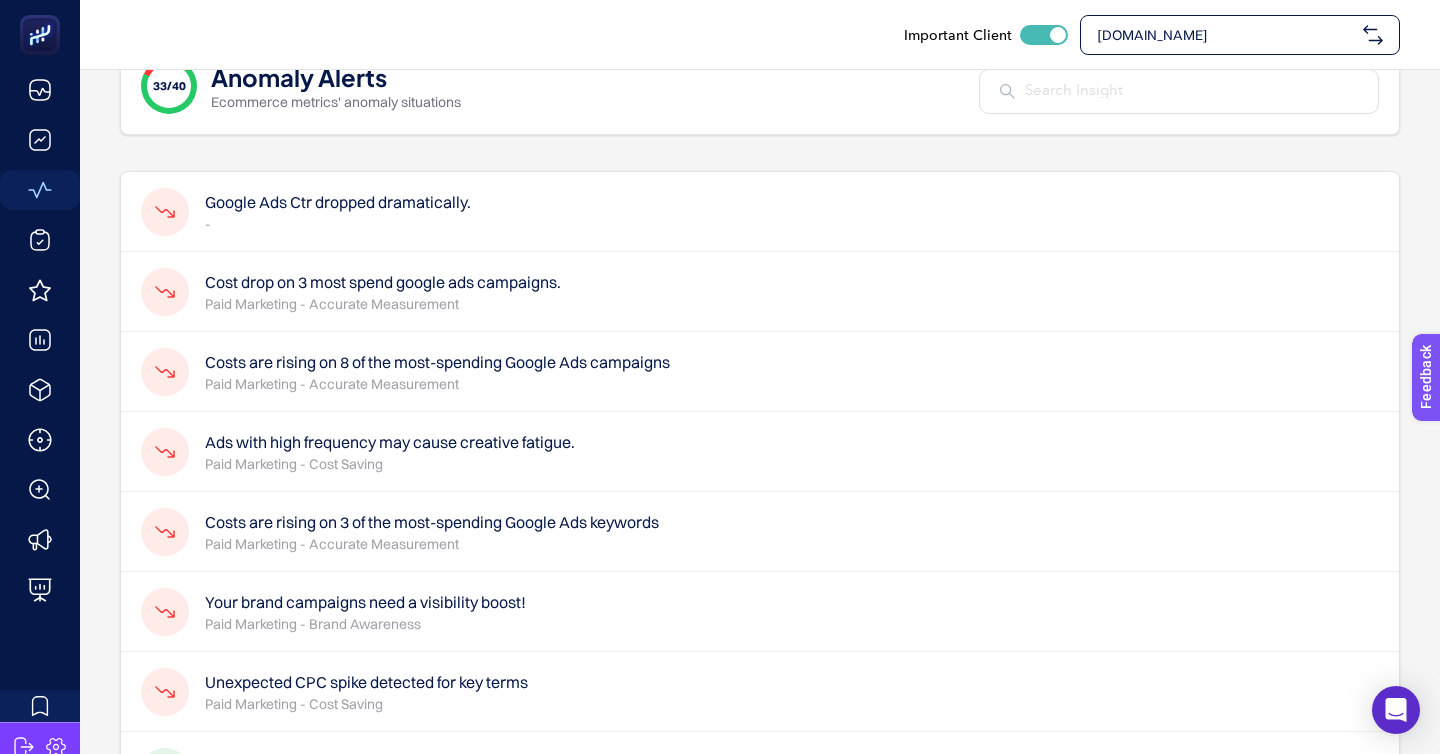 click on "Ads with high frequency may cause creative fatigue. Paid Marketing - Cost Saving" 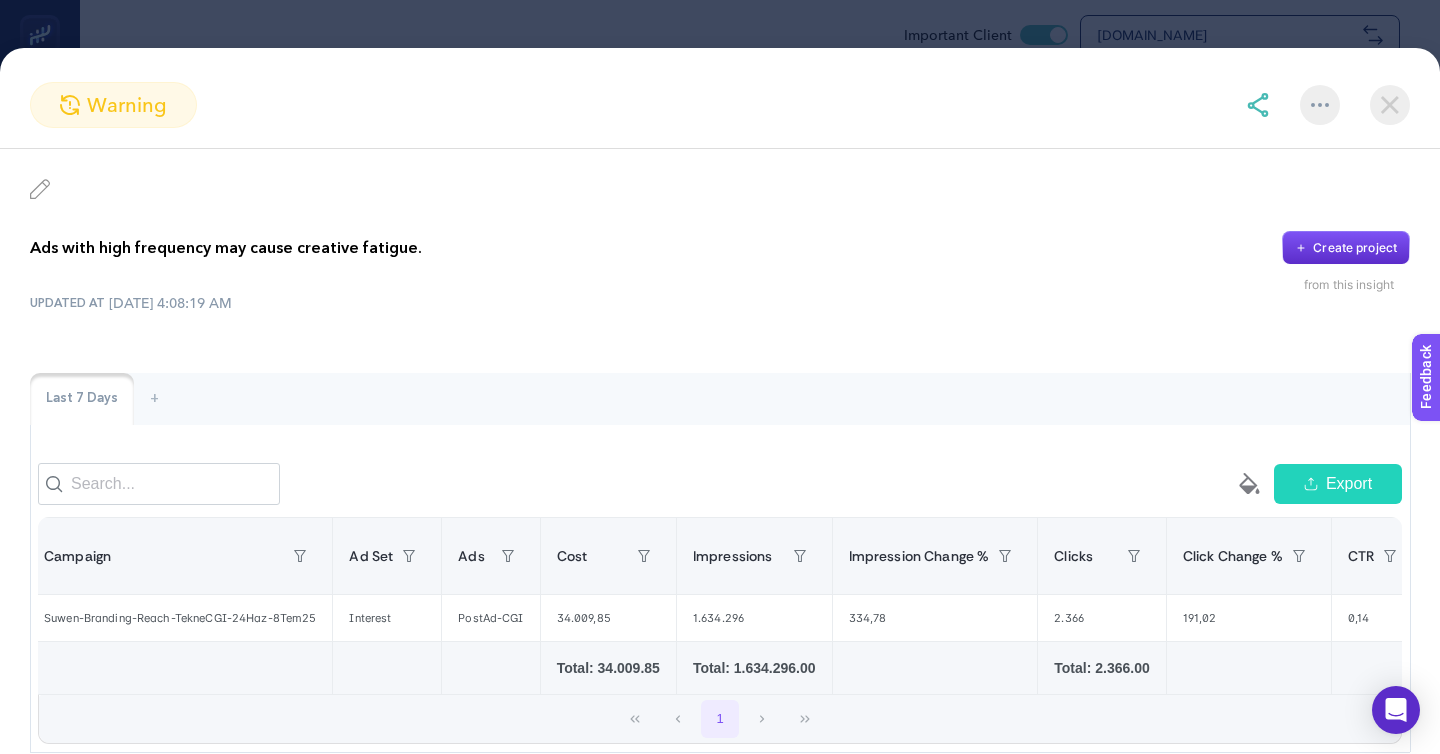 scroll, scrollTop: 0, scrollLeft: 0, axis: both 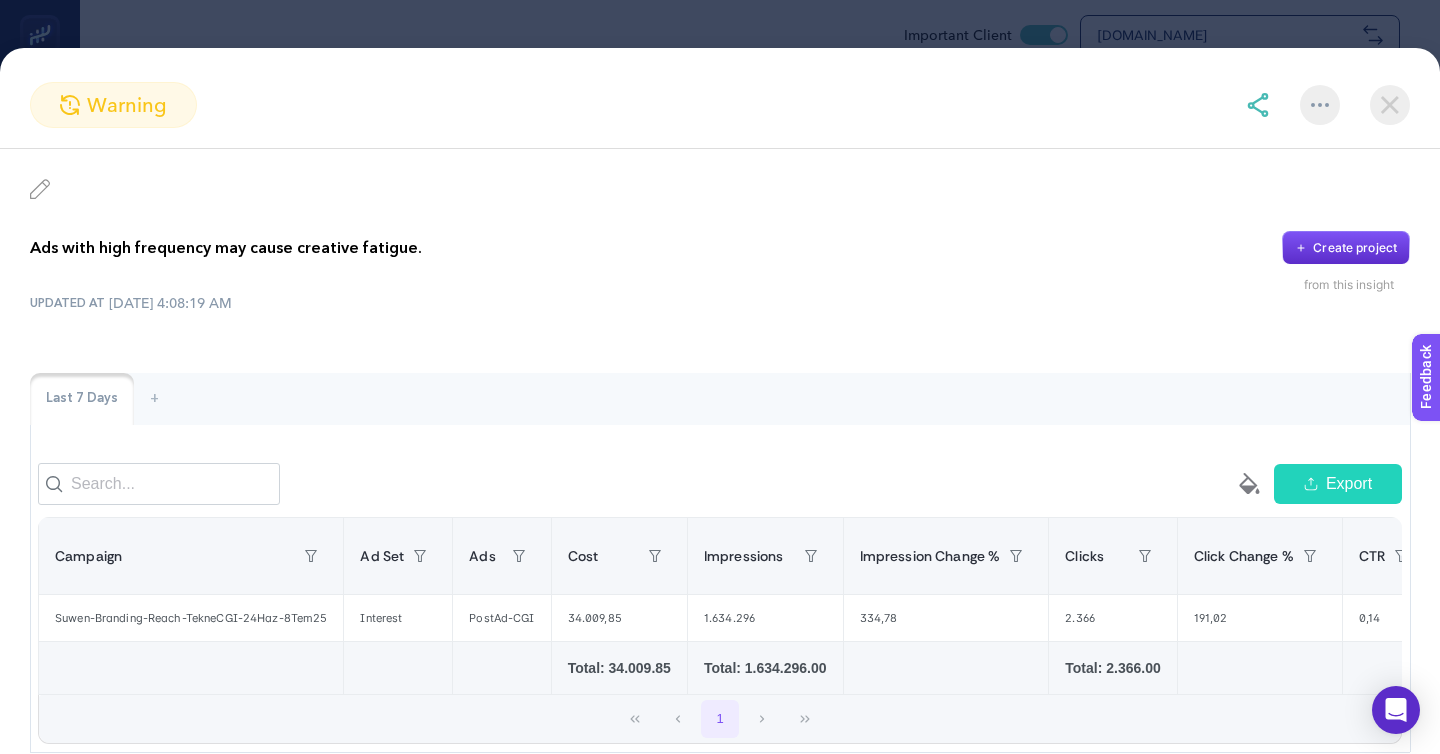 click on "warning Ads with high frequency may cause creative fatigue.
Create project from this insight UPDATED AT 7/3/2025, 4:08:19 AM Last 7 Days + empty paint-bucket-solid Export Campaign Ad Set Ads Cost Impressions Impression Change % Clicks Click Change % CTR CTR Change % Frequency 11 items selected + Suwen-Branding-Reach-TekneCGI-24Haz-8Tem25 Interest PostAd-CGI 34.009,85 1.634.296 334,78 2.366 191,02 0,14 -33,06 6,11       Total: 34.009.85   Total: 1.634.296.00     Total: 2.366.00             1" 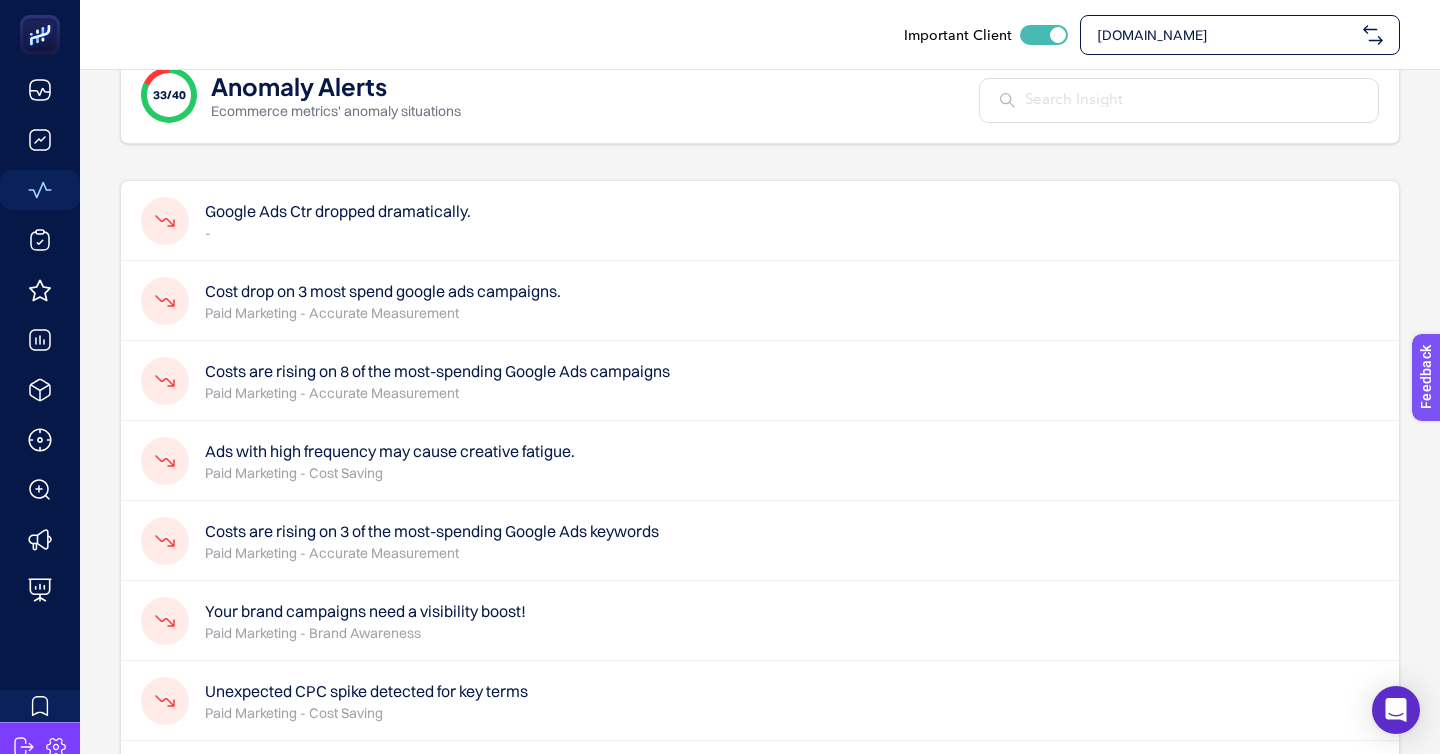 scroll, scrollTop: 39, scrollLeft: 15, axis: both 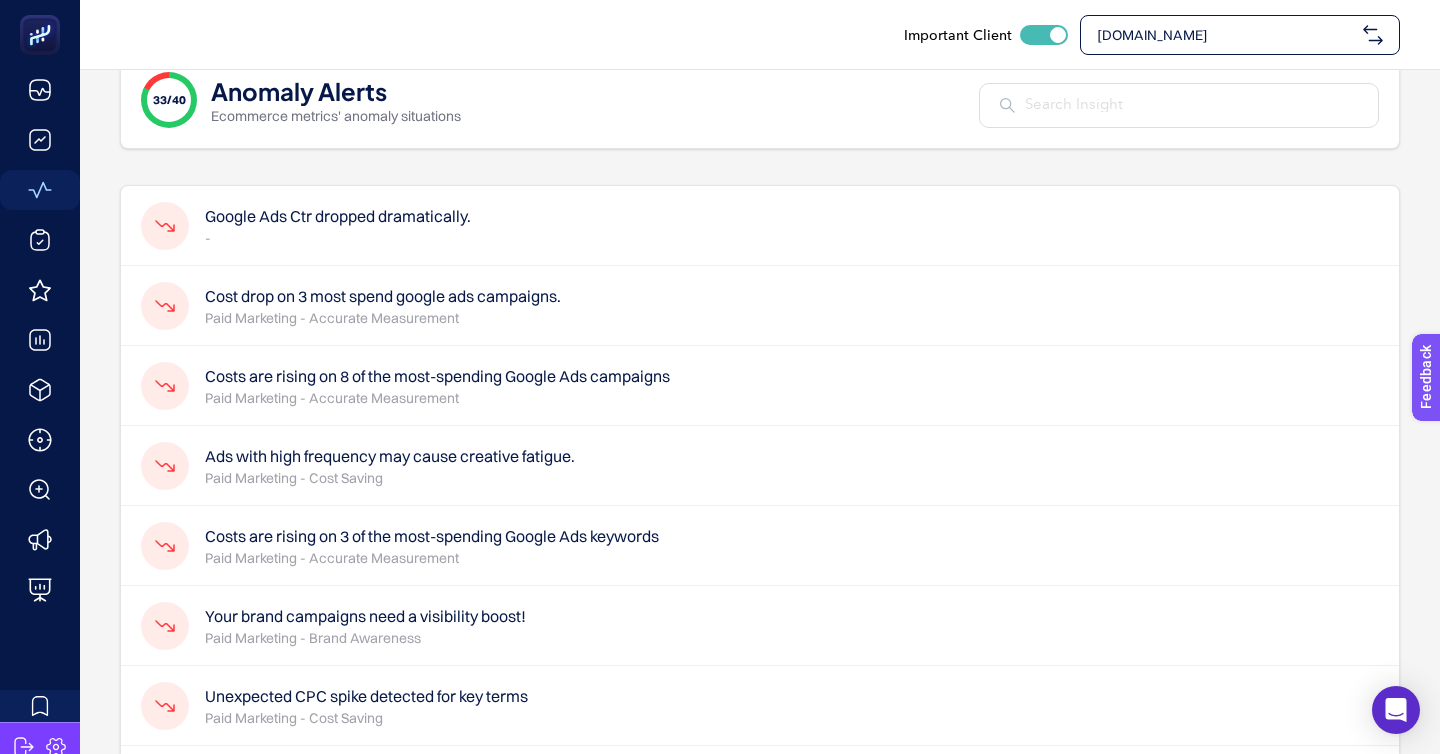 click on "Cost drop on 3 most spend google ads campaigns. Paid Marketing - Accurate Measurement" 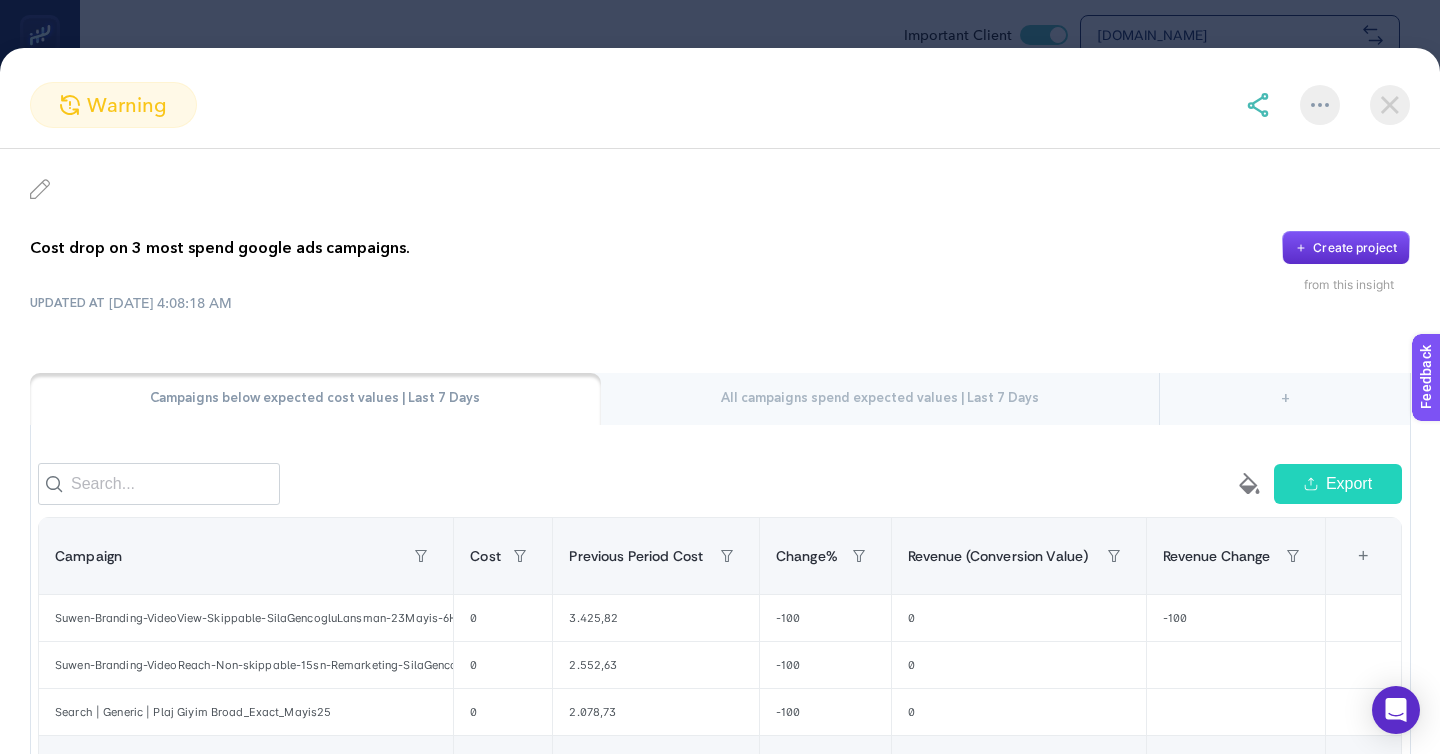 click on "warning Cost drop on 3 most spend google ads campaigns.
Create project from this insight UPDATED AT 7/3/2025, 4:08:18 AM Campaigns below expected cost values | Last 7 Days All campaigns spend expected values | Last 7 Days + empty paint-bucket-solid Export Campaign Cost Previous Period Cost Change% Revenue (Conversion Value) Revenue Change 6 items selected + Suwen-Branding-VideoView-Skippable-SilaGencogluLansman-23Mayis-6Haziran 0 3.425,82 -100 0 -100 Suwen-Branding-VideoReach-Non-skippable-15sn-Remarketing-SilaGencogluLansman-28Mayis-6Haziran 0 2.552,63 -100 0 Search | Generic | Plaj Giyim Broad_Exact_Mayis25 0 2.078,73 -100 0   Total: 0             1 empty paint-bucket-solid Export Campaign Cost Previous Period Cost Change% Revenue (Conversion Value) Revenue Change 6 items selected + Search - Pure Brand 52.213,06 41.233,19 26,63 1.942.301,85 6,35 Performance_Max_Categories_Hero 36.343,25 33.454,53 8,63 44.900,55 -57,25 Search | Brand + Category | Plaj Giyim 32.464,69 25.324,77 28,19 206.654,17 62,10 18,83" 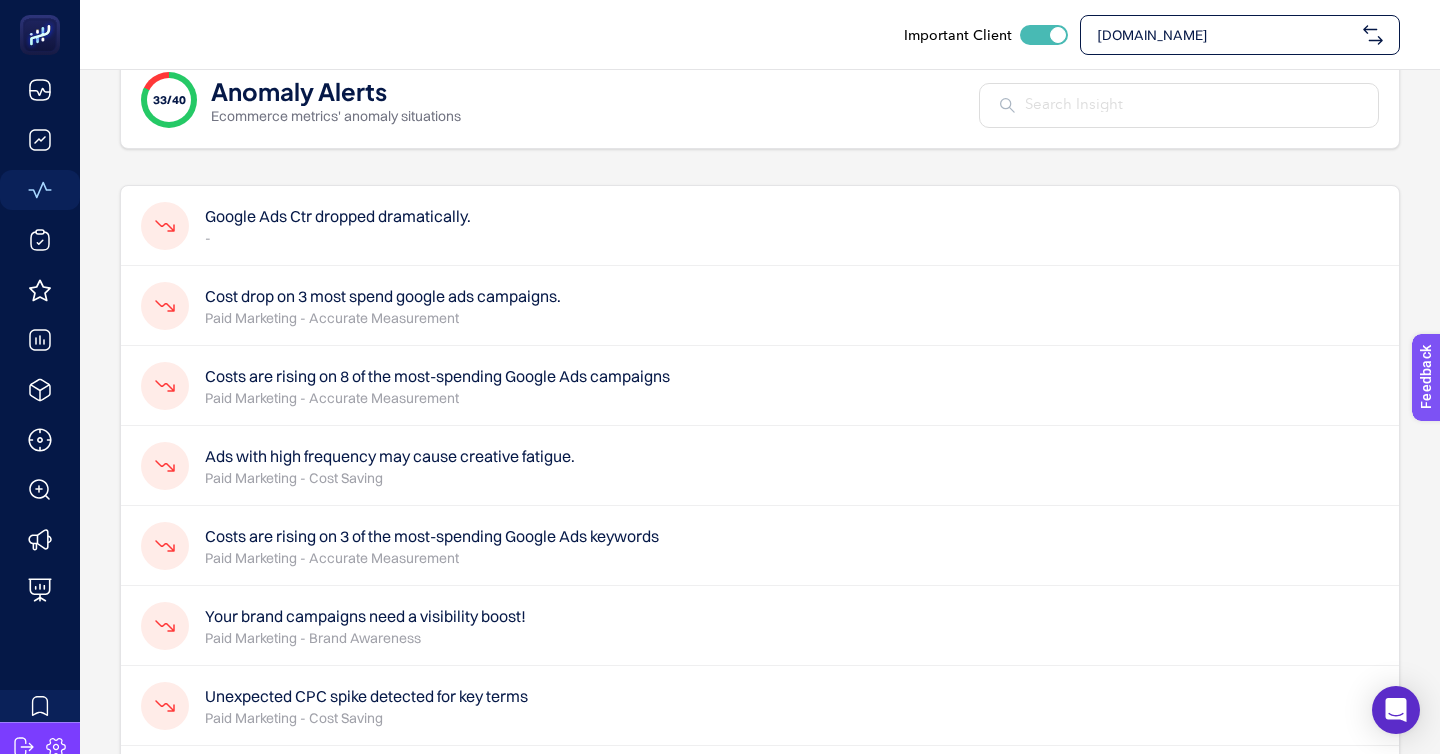 click on "Costs are rising on 3 of the most-spending Google Ads keywords Paid Marketing - Accurate Measurement" 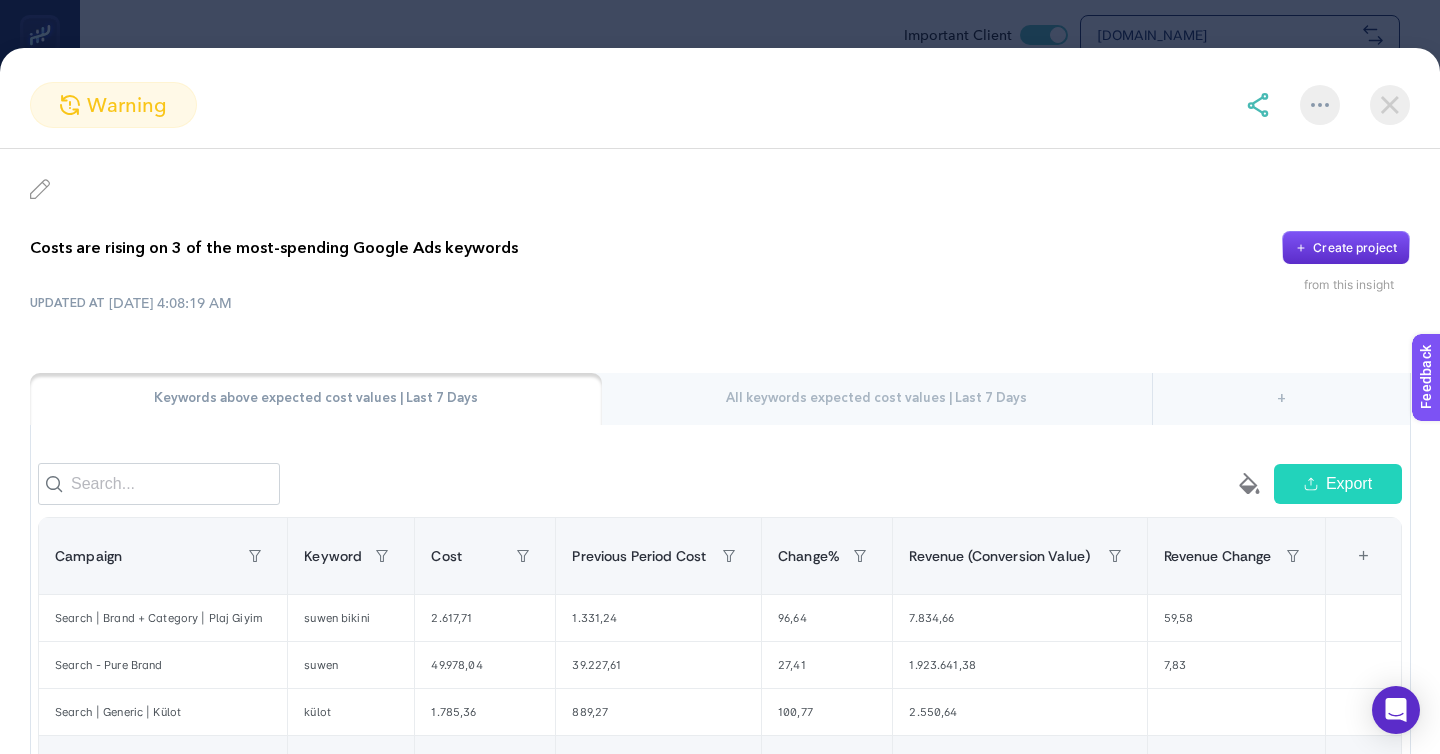 click on "warning Costs are rising on 3 of the most-spending Google Ads keywords
Create project from this insight UPDATED AT 7/3/2025, 4:08:19 AM Keywords above expected cost values | Last 7 Days All keywords expected cost values | Last 7 Days + empty paint-bucket-solid Export Campaign Keyword Cost Previous Period Cost Change% Revenue (Conversion Value) Revenue Change 7 items selected + Search | Brand + Category | Plaj Giyim suwen bikini 2.617,71 1.331,24 96,64 7.834,66 59,58 Search - Pure Brand suwen 49.978,04 39.227,61 27,41 1.923.641,38 7,83 Search | Generic | Külot külot 1.785,36 889,27 100,77 2.550,64     Total: 54.381.11             1 empty paint-bucket-solid Export Campaign Keyword Cost Previous Period Cost Change% Revenue (Conversion Value) Revenue Change 7 items selected + Search | Generic | Others çocuk pijama 34,44 35,15 -2,02 0 Search | Generic | Lazer/Dikişsiz yapışkanlı sütyen 5,43 5,40 0,56 0 Search | Generic | Plaj Giyim toparlayıcı mayo 1.175,31 770,65 52,51 0 -100 toparlayıcı mayo 0 182" 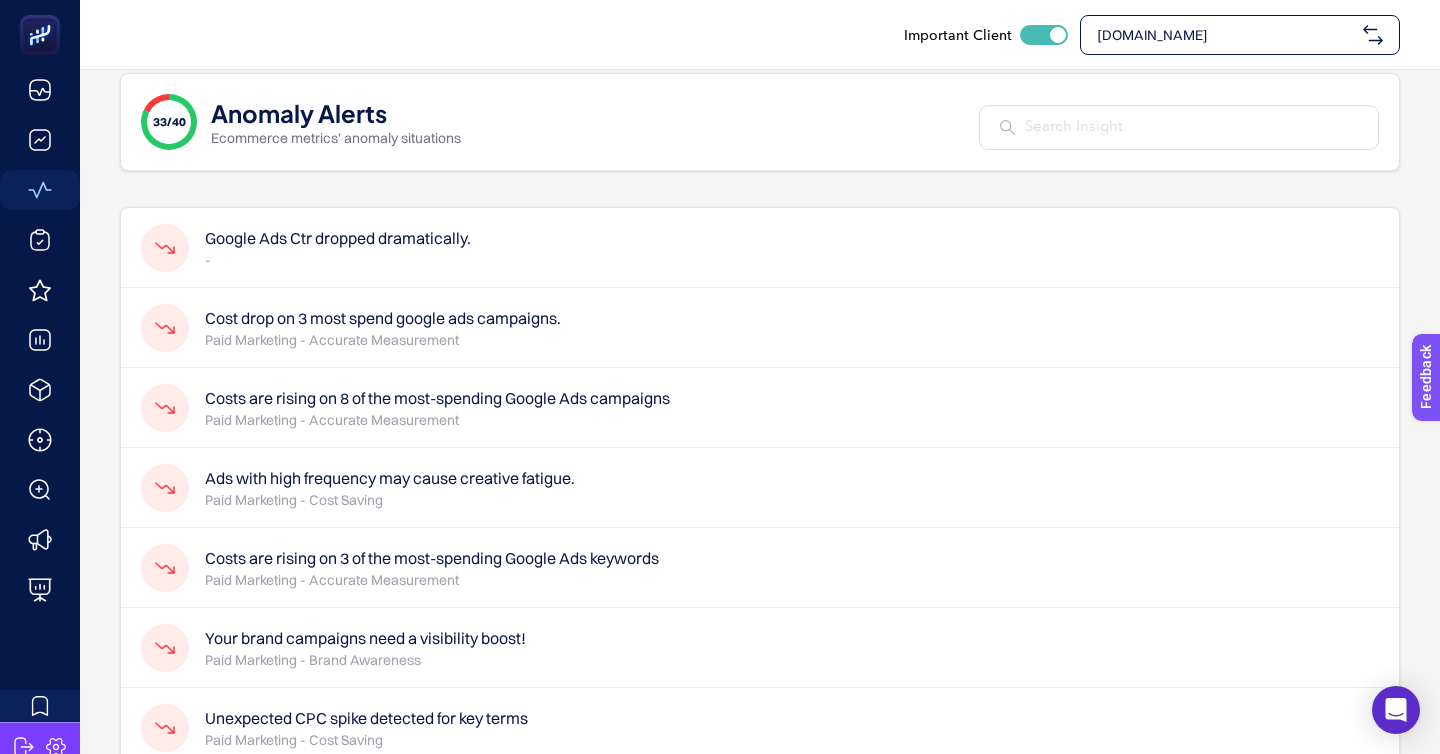 scroll, scrollTop: 15, scrollLeft: 15, axis: both 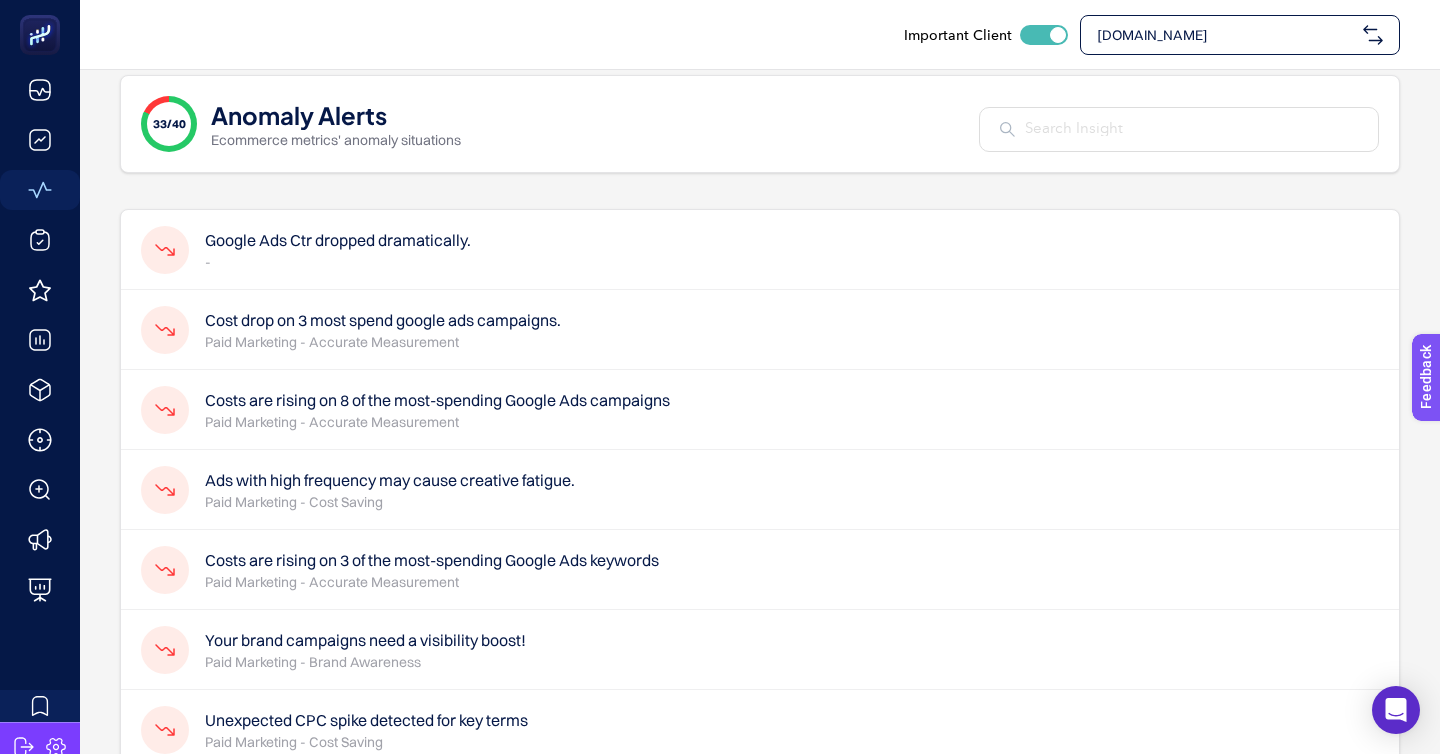 click on "Unexpected CPC spike detected for key terms Paid Marketing - Cost Saving" 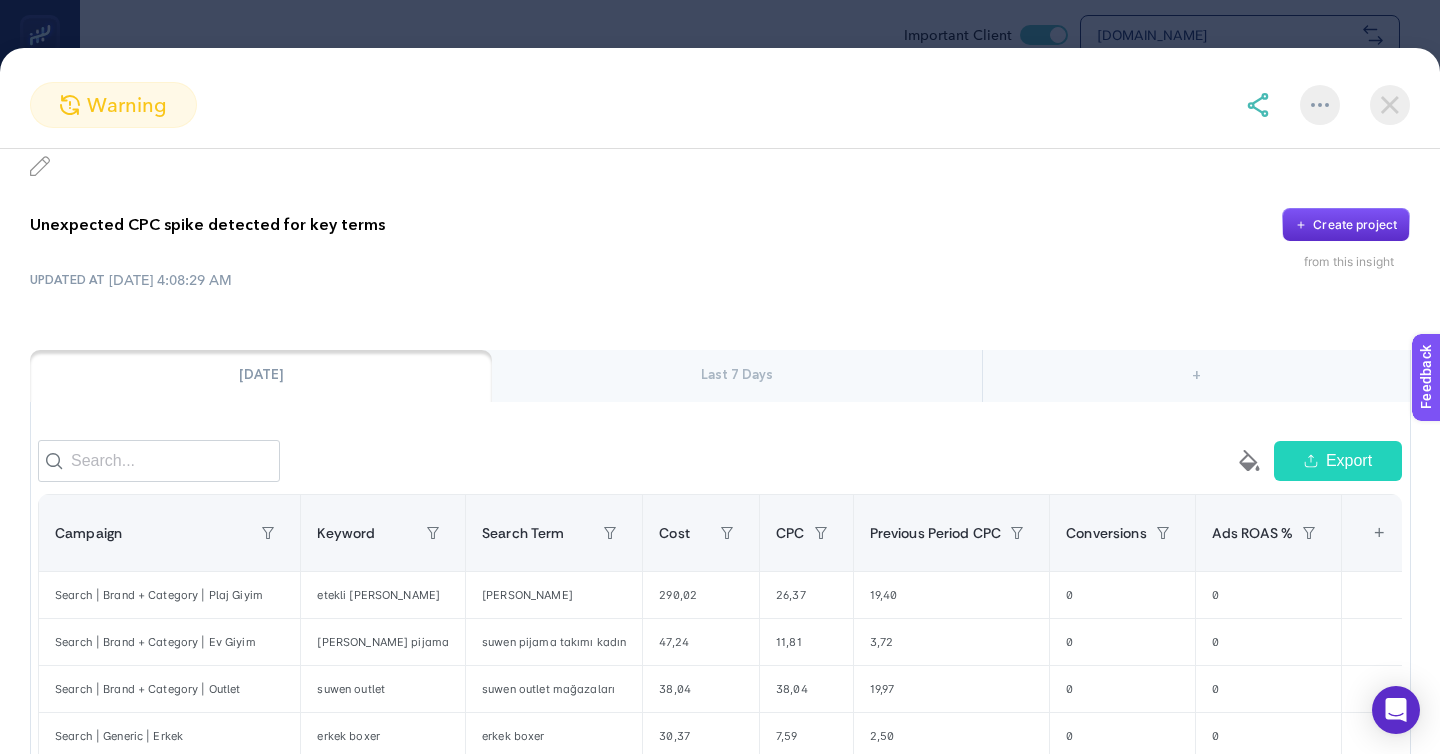scroll, scrollTop: 42, scrollLeft: 0, axis: vertical 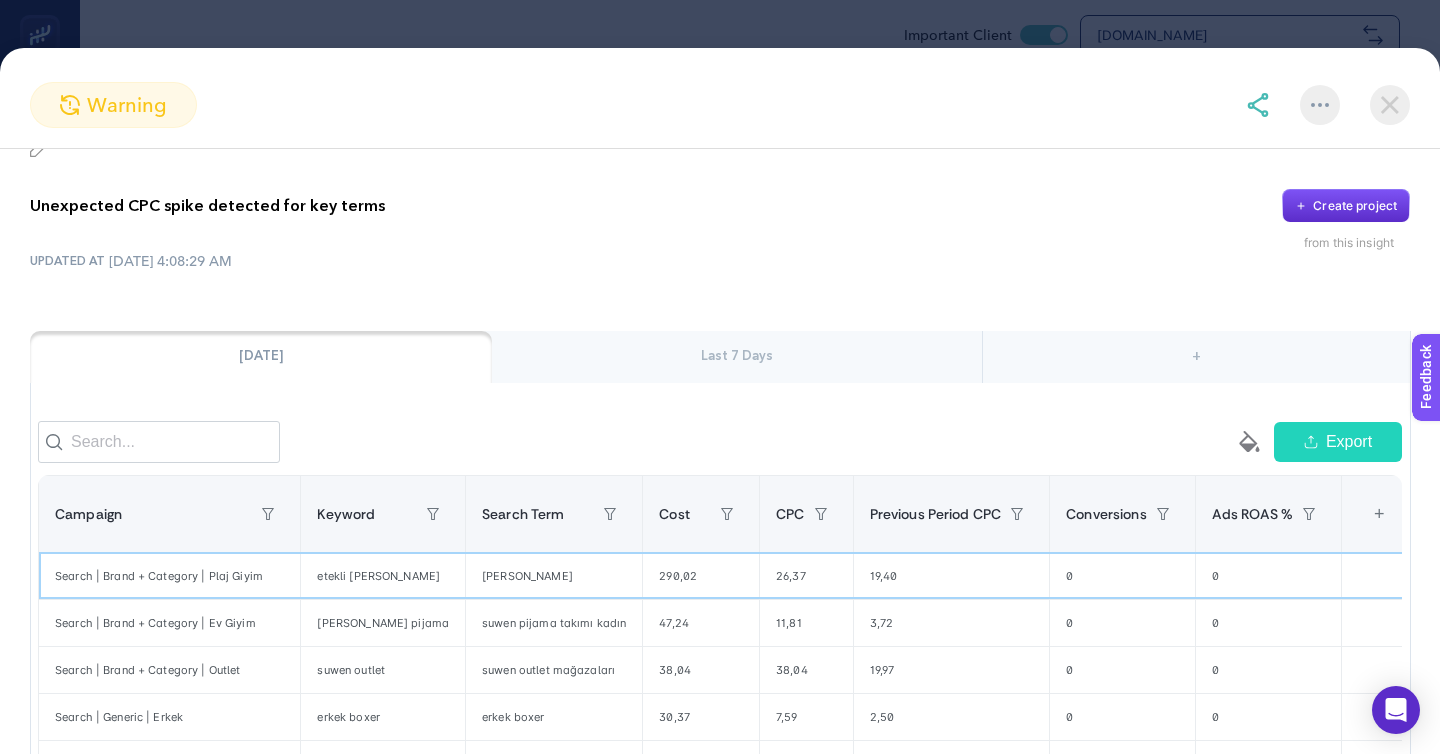 click on "etekli mayo suwen" 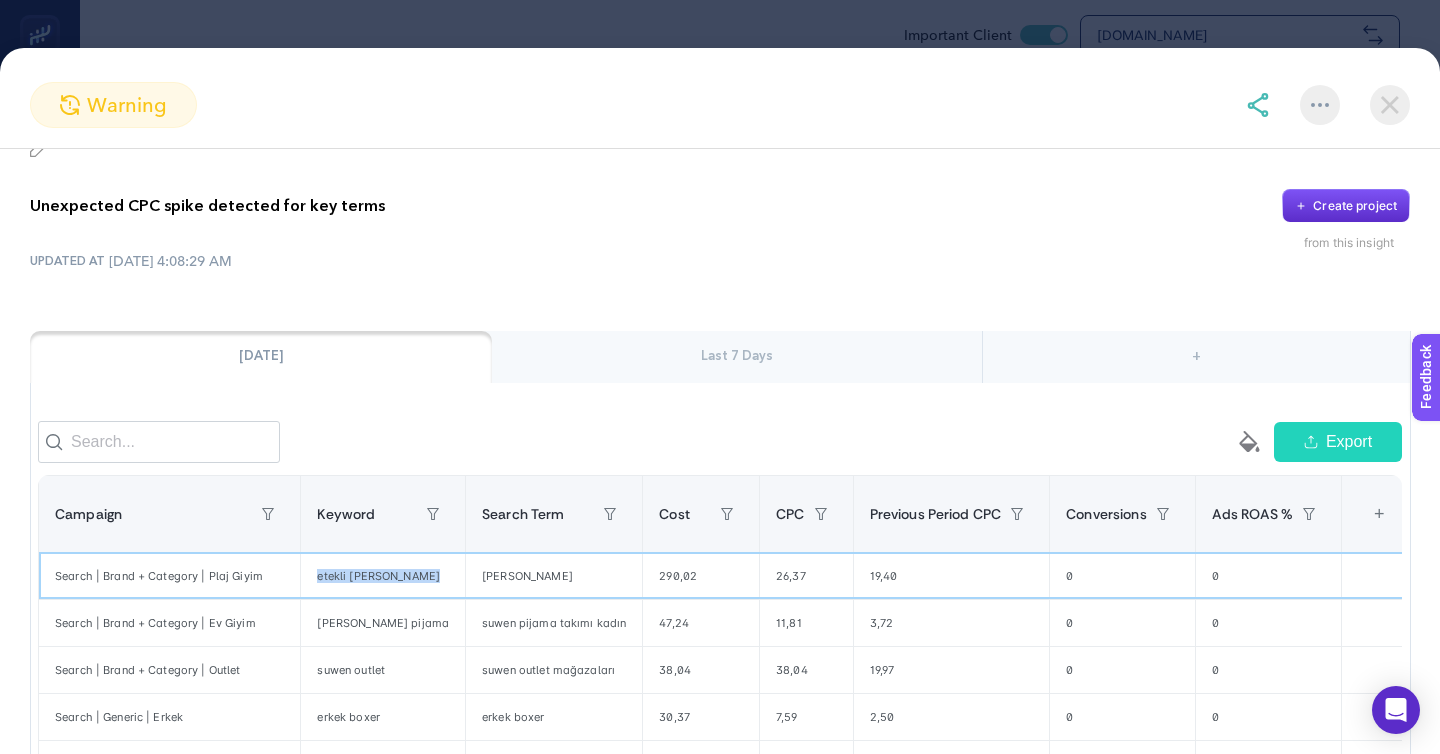 click on "etekli mayo suwen" 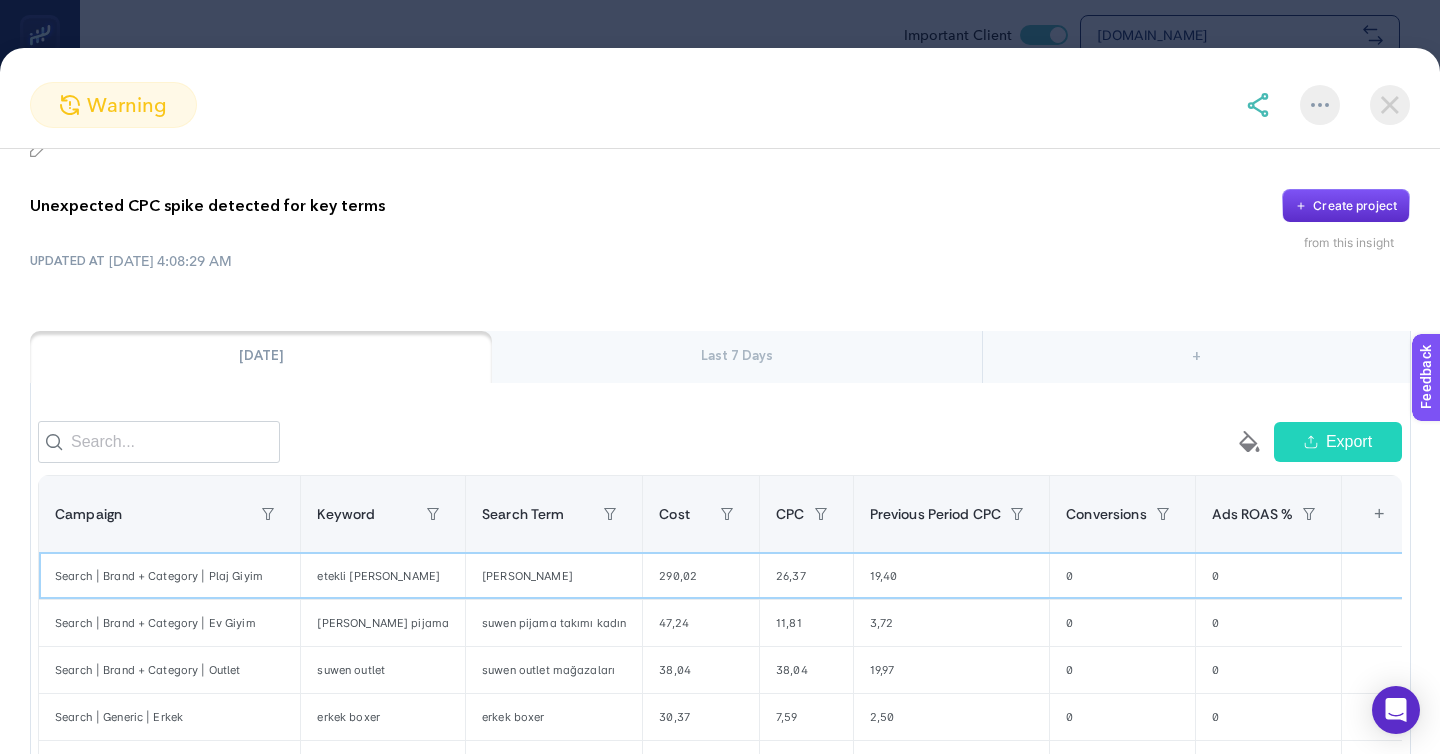 click on "suwen tankini" 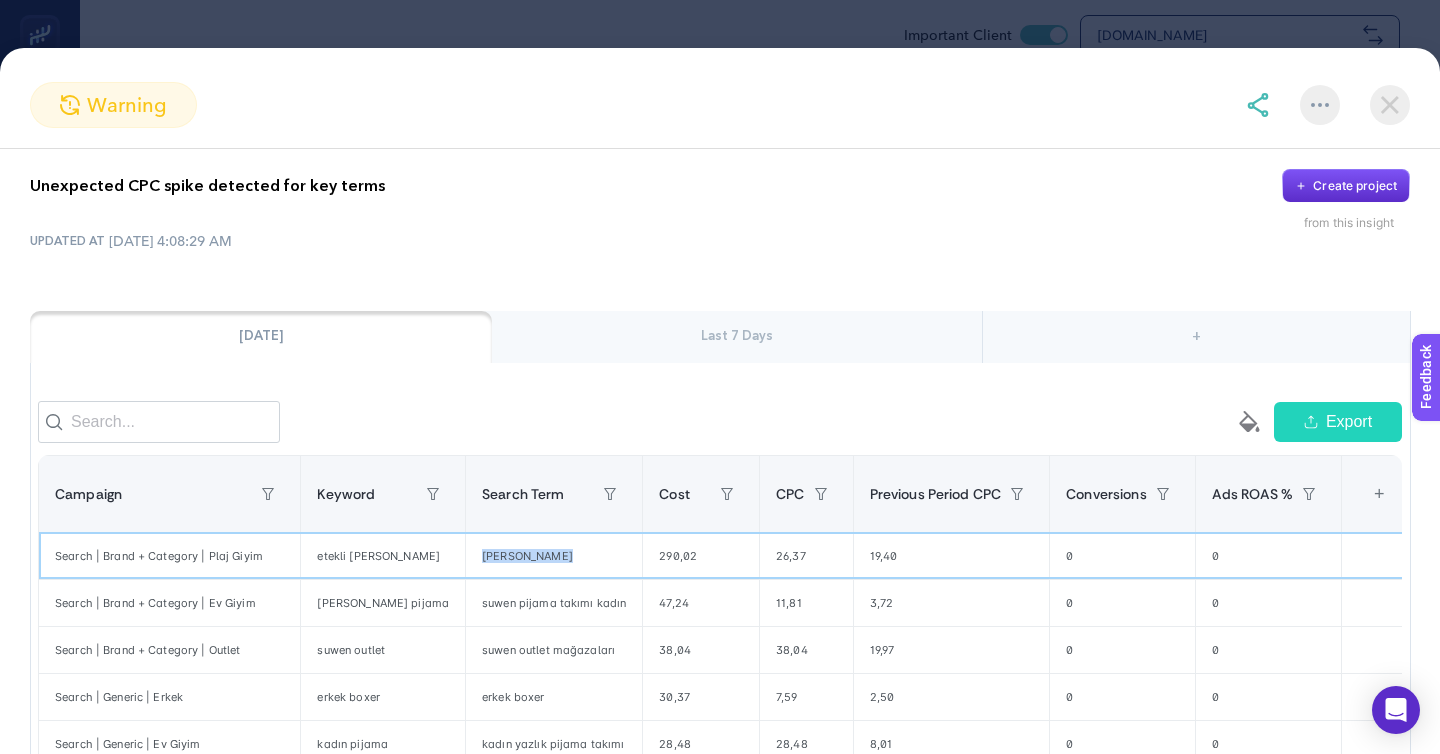 scroll, scrollTop: 75, scrollLeft: 0, axis: vertical 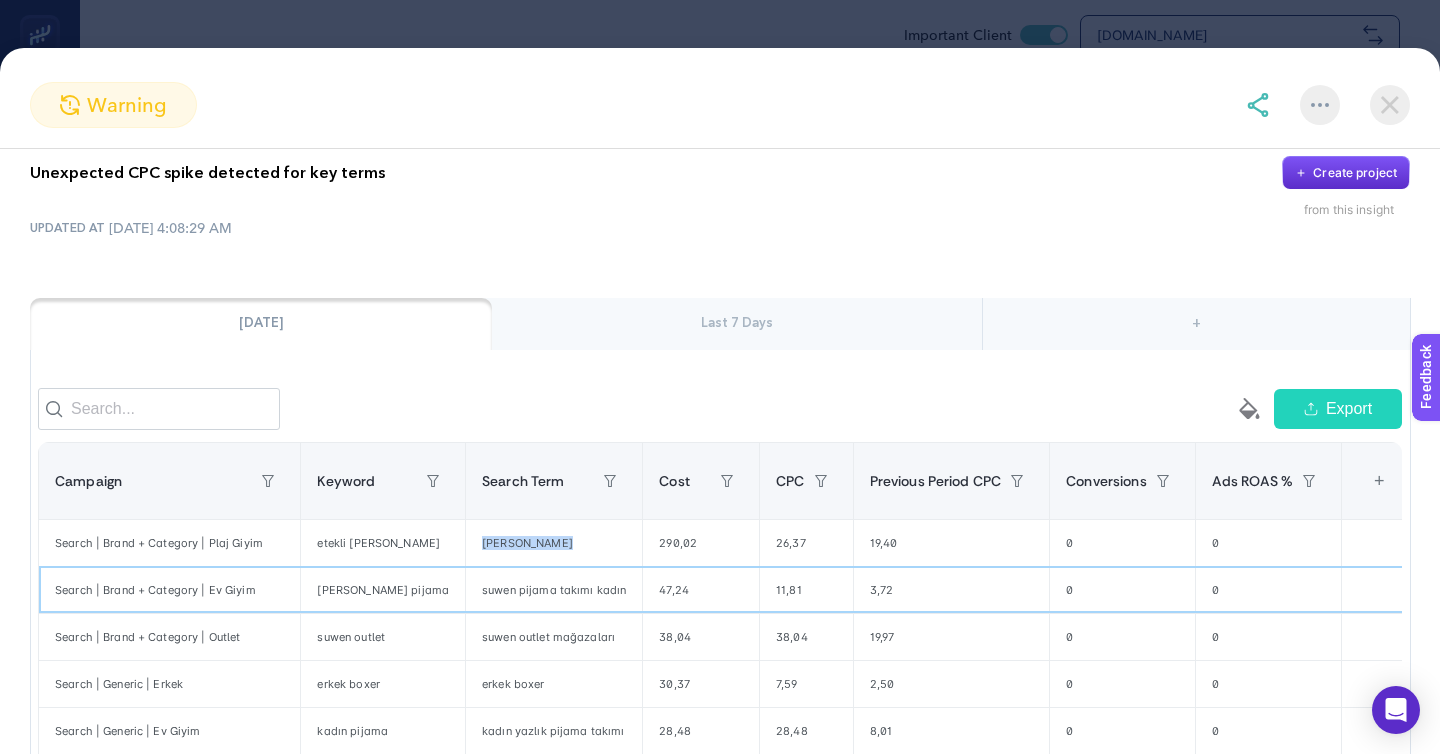 click on "suwen pijama takımı kadın" 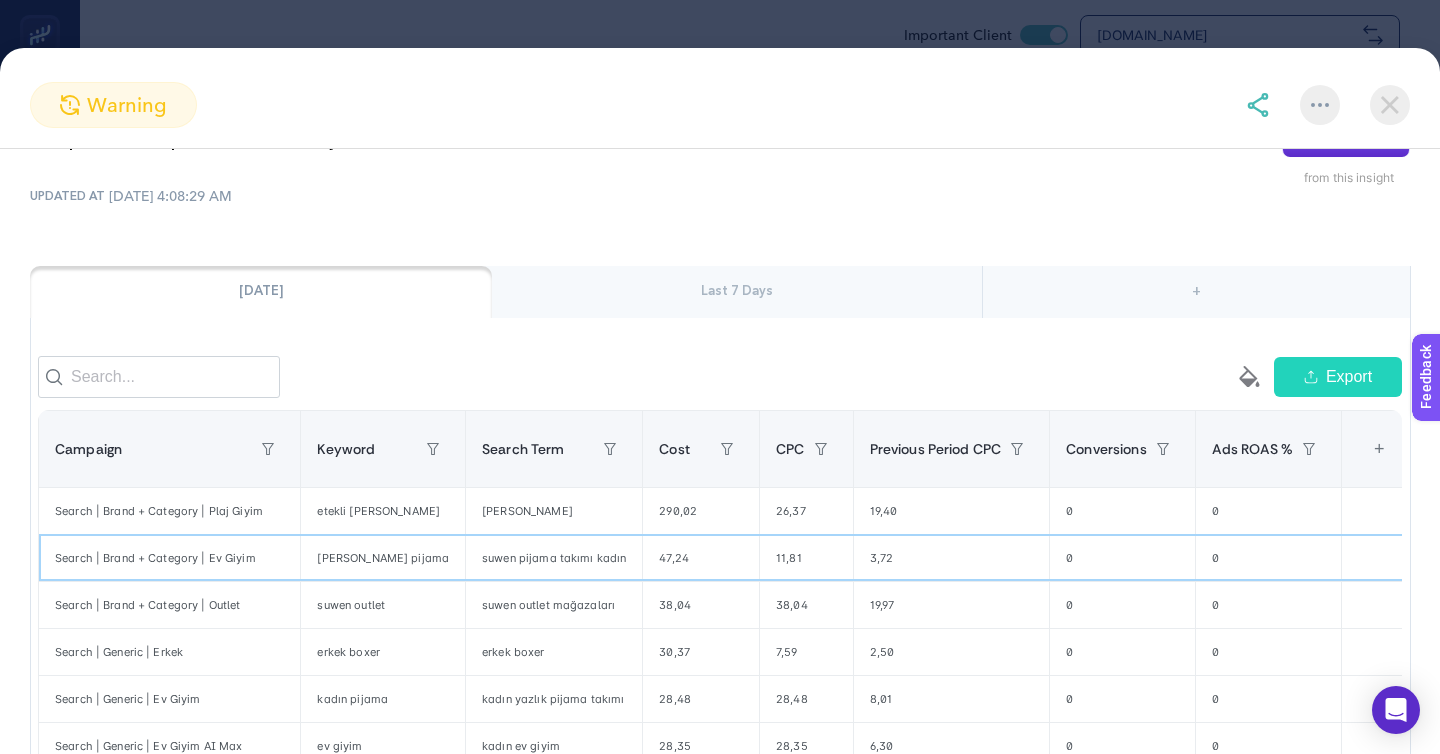 scroll, scrollTop: 124, scrollLeft: 0, axis: vertical 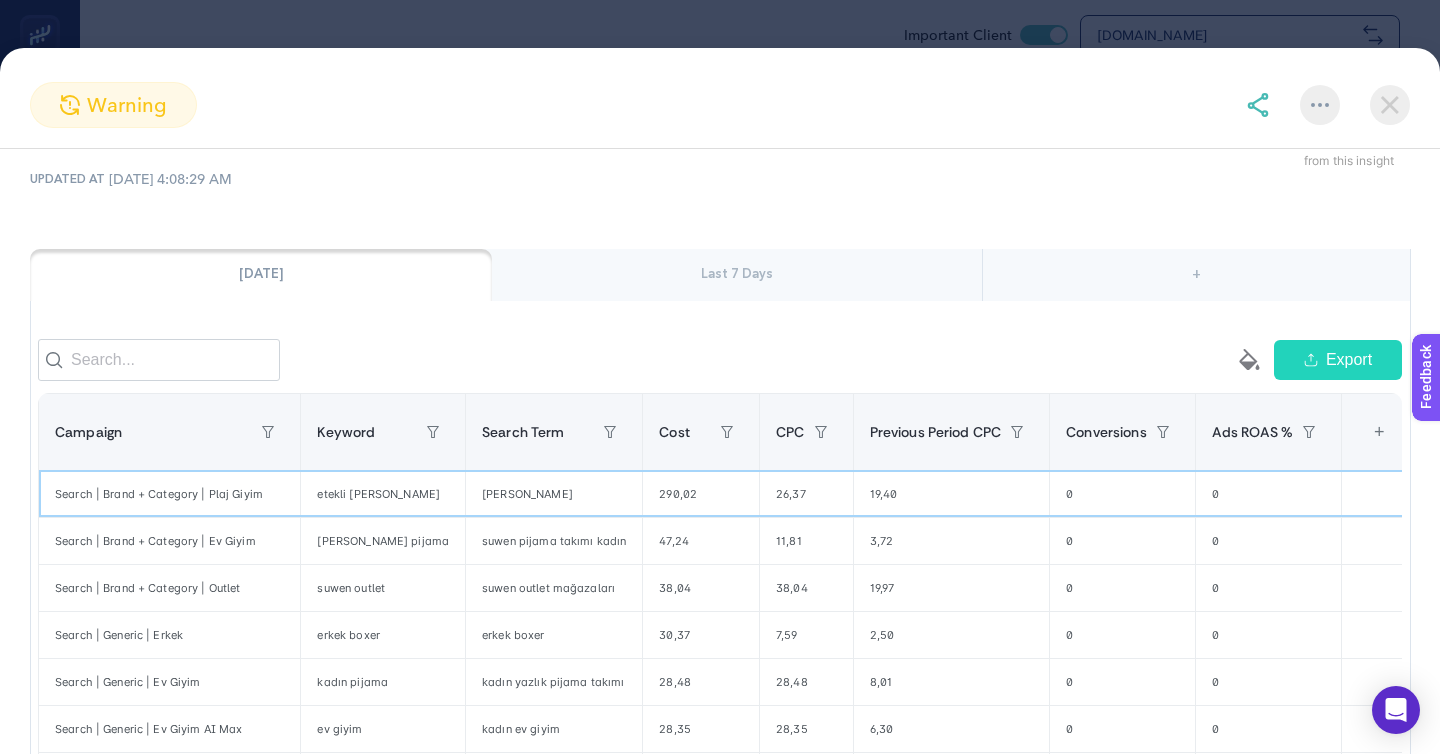 click on "etekli mayo suwen" 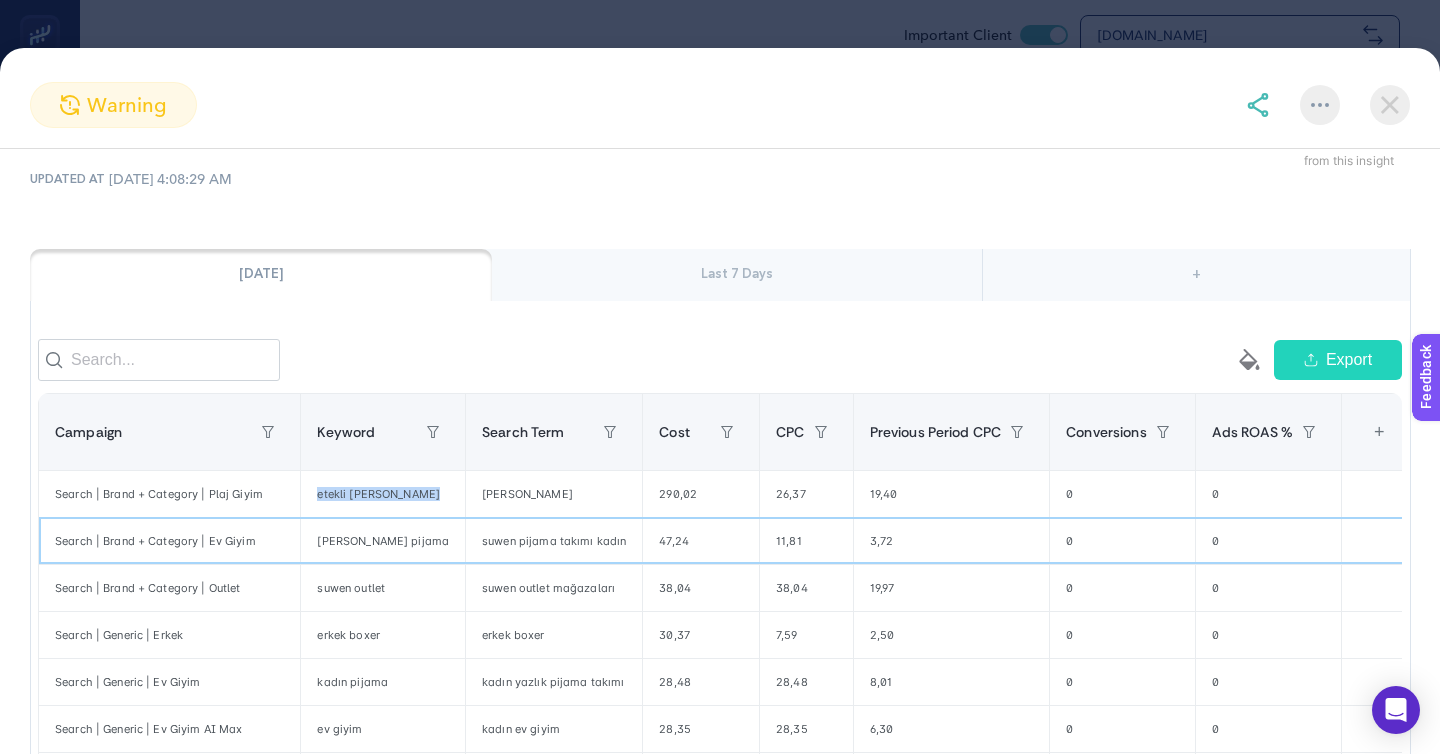 click on "suwen pijama takımı kadın" 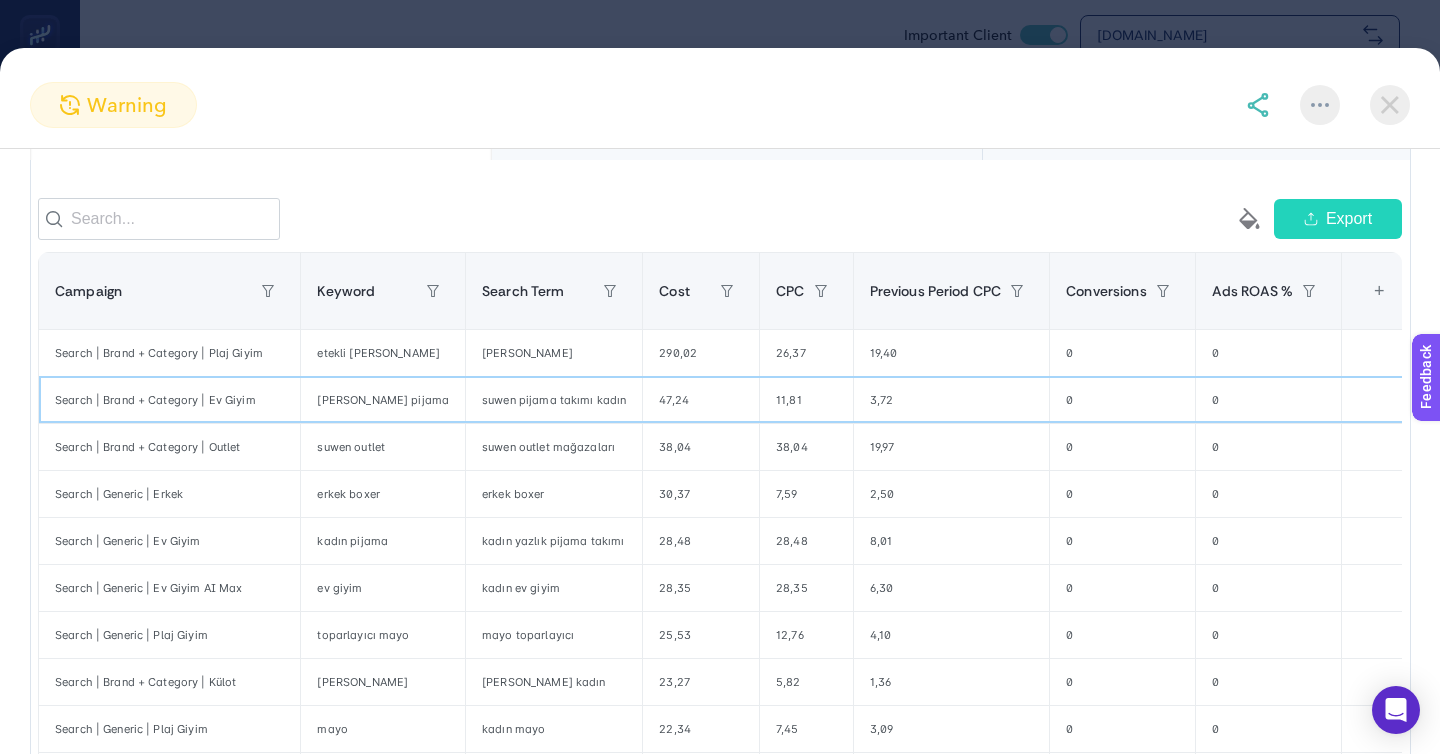 scroll, scrollTop: 266, scrollLeft: 0, axis: vertical 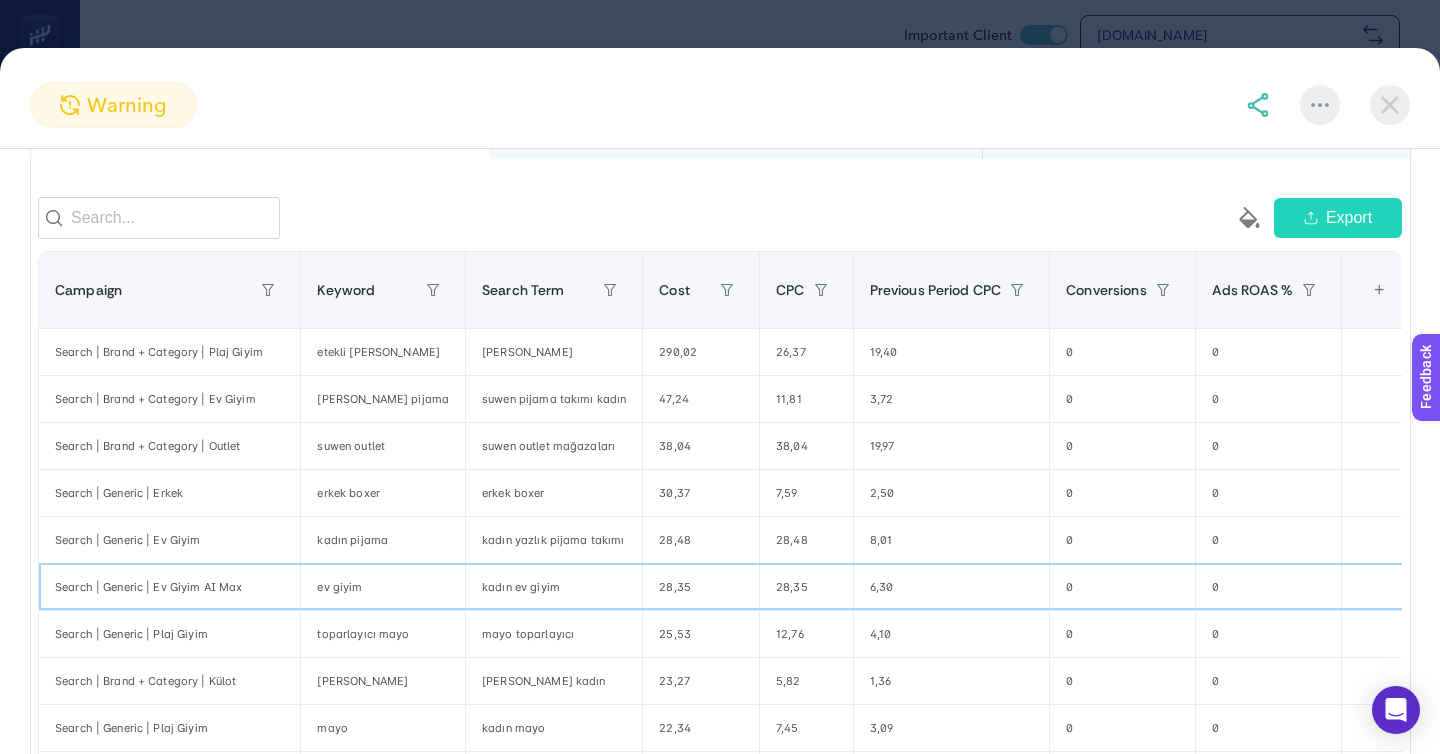 click on "kadın ev giyim" 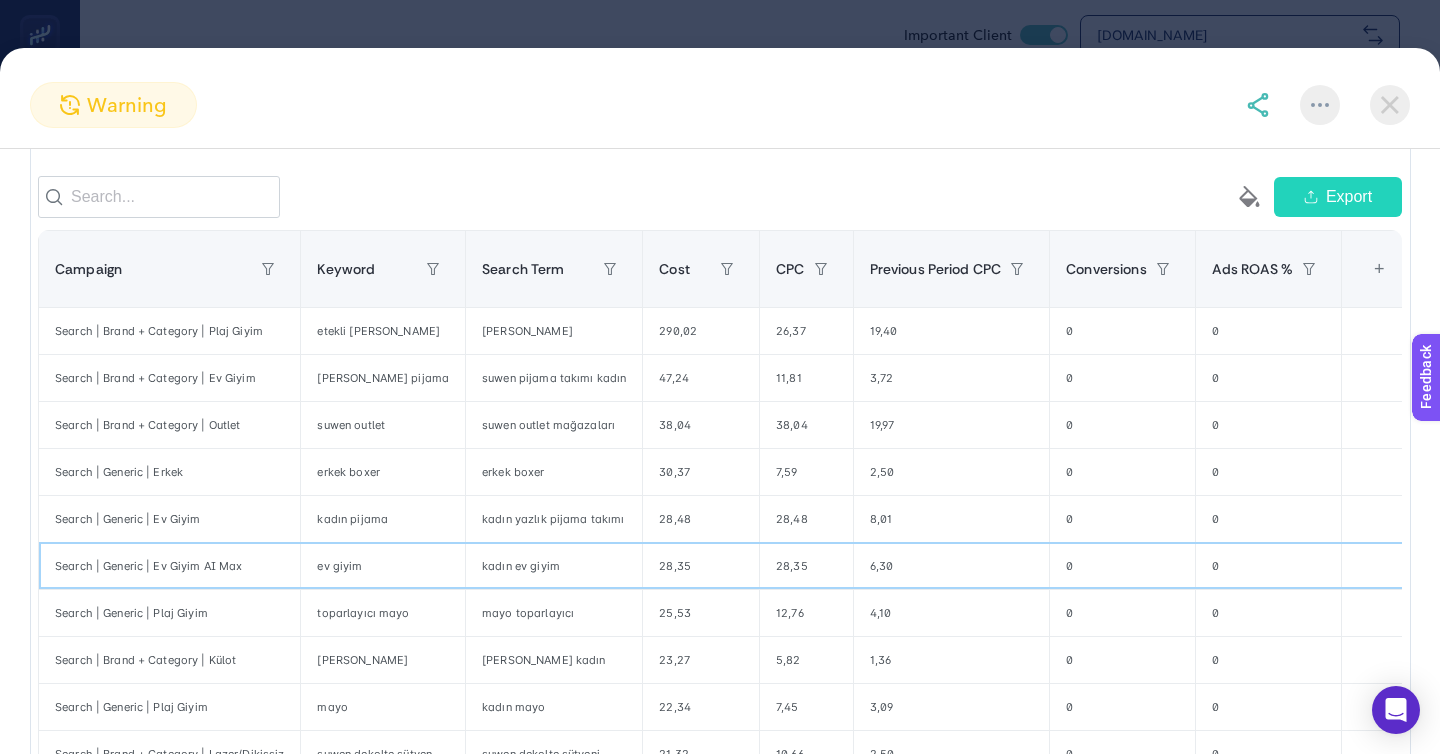 scroll, scrollTop: 289, scrollLeft: 0, axis: vertical 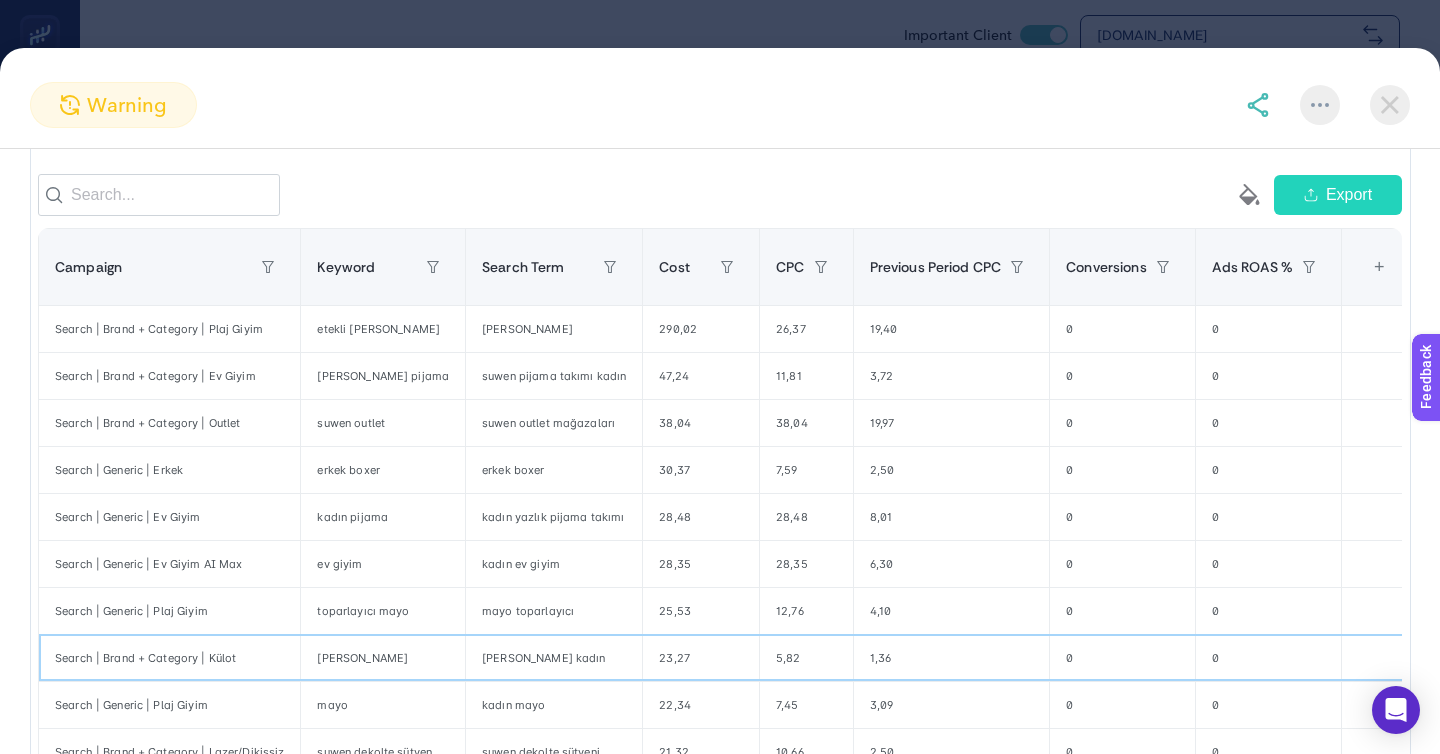 click on "suwen boxer kadın" 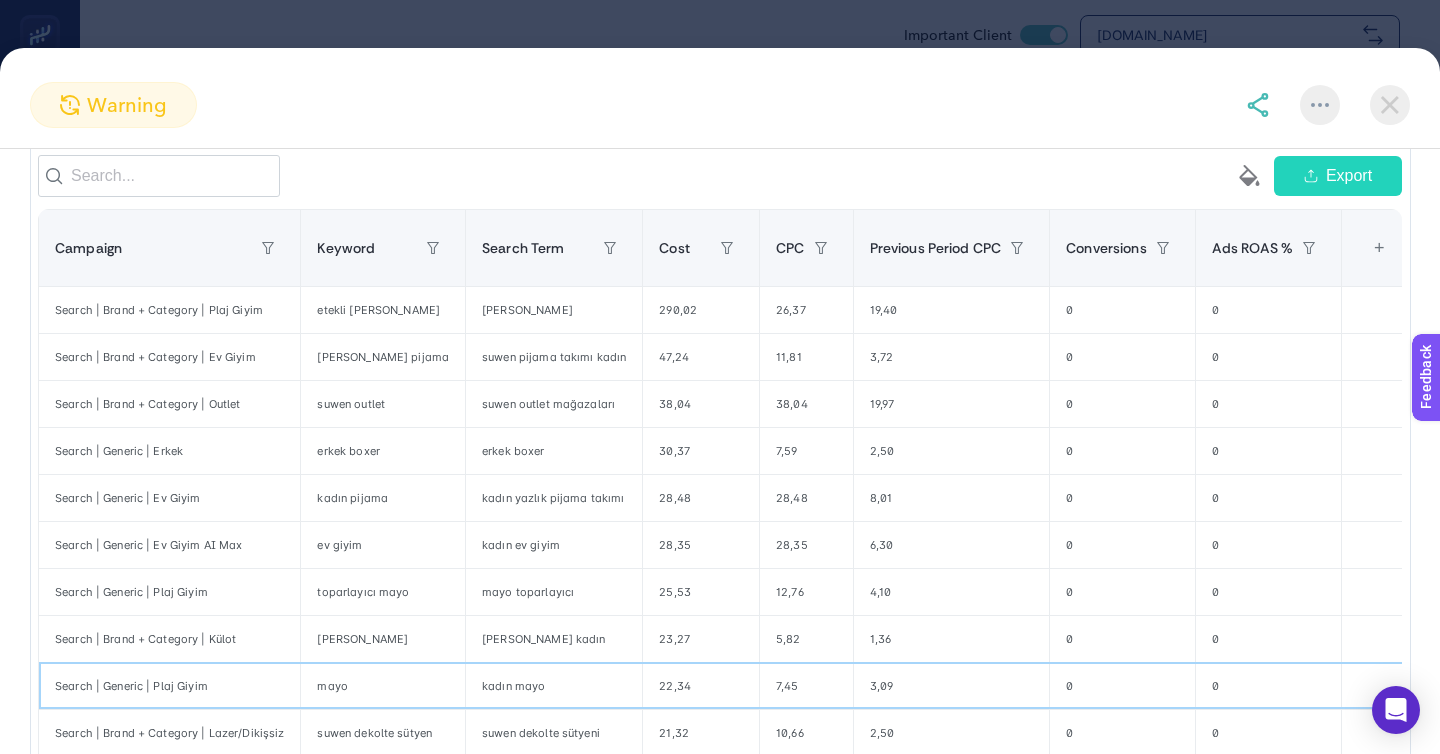 click on "kadın mayo" 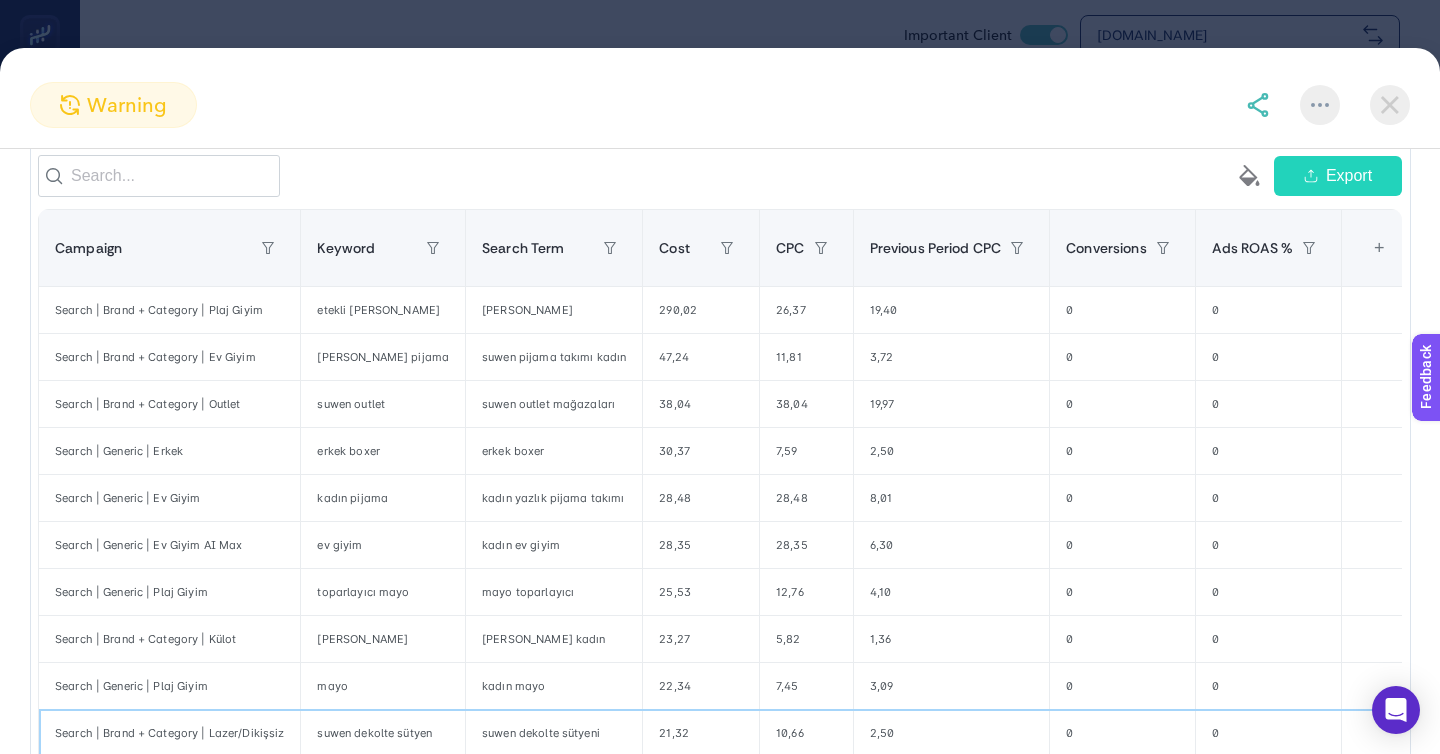 click on "suwen dekolte sütyeni" 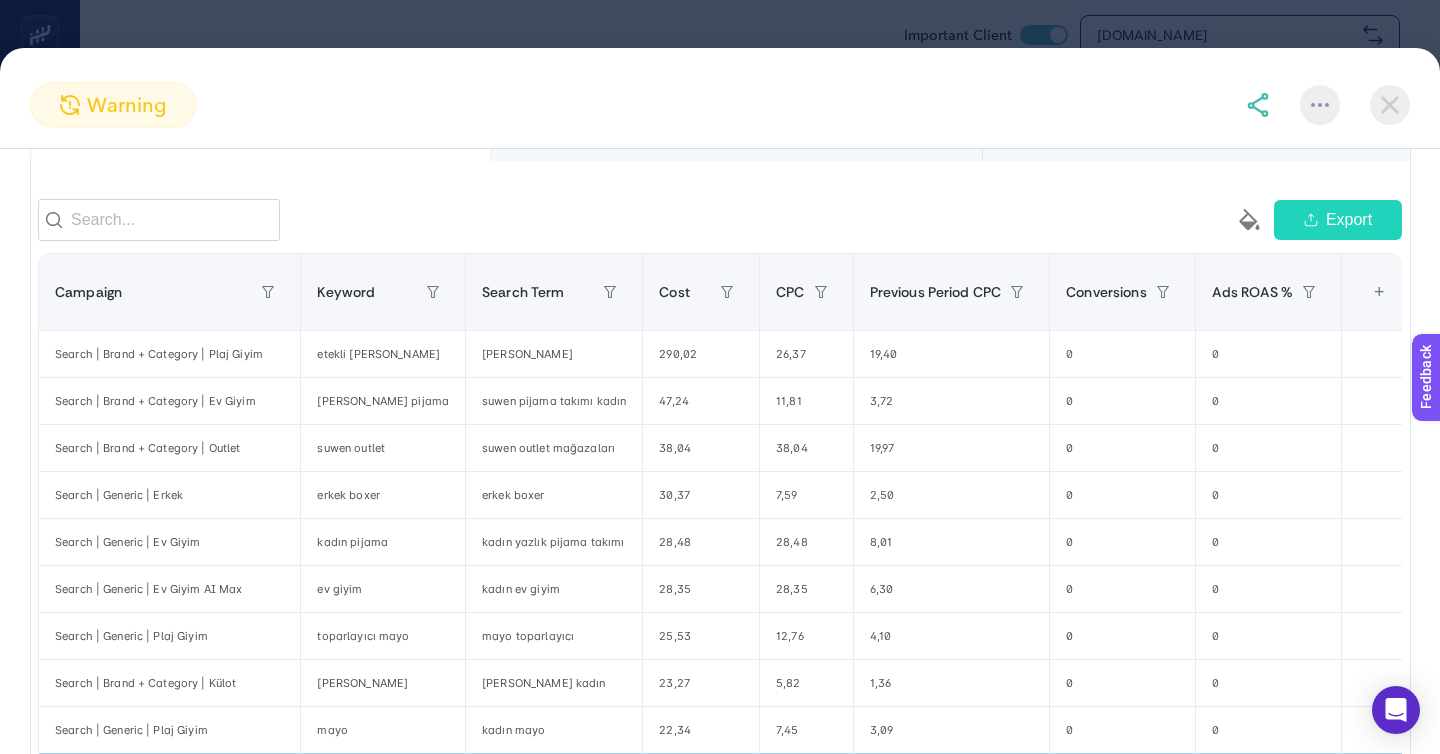 scroll, scrollTop: 274, scrollLeft: 0, axis: vertical 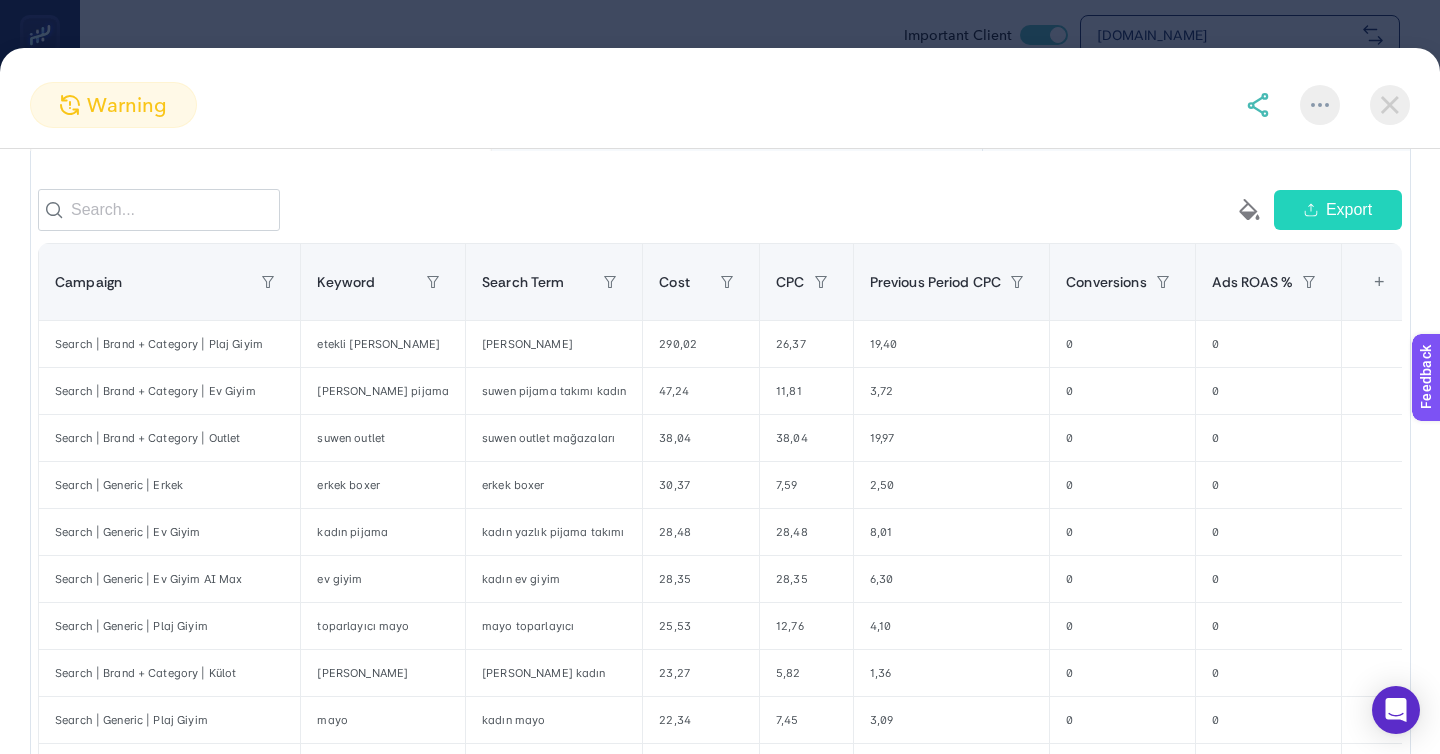 click on "2" 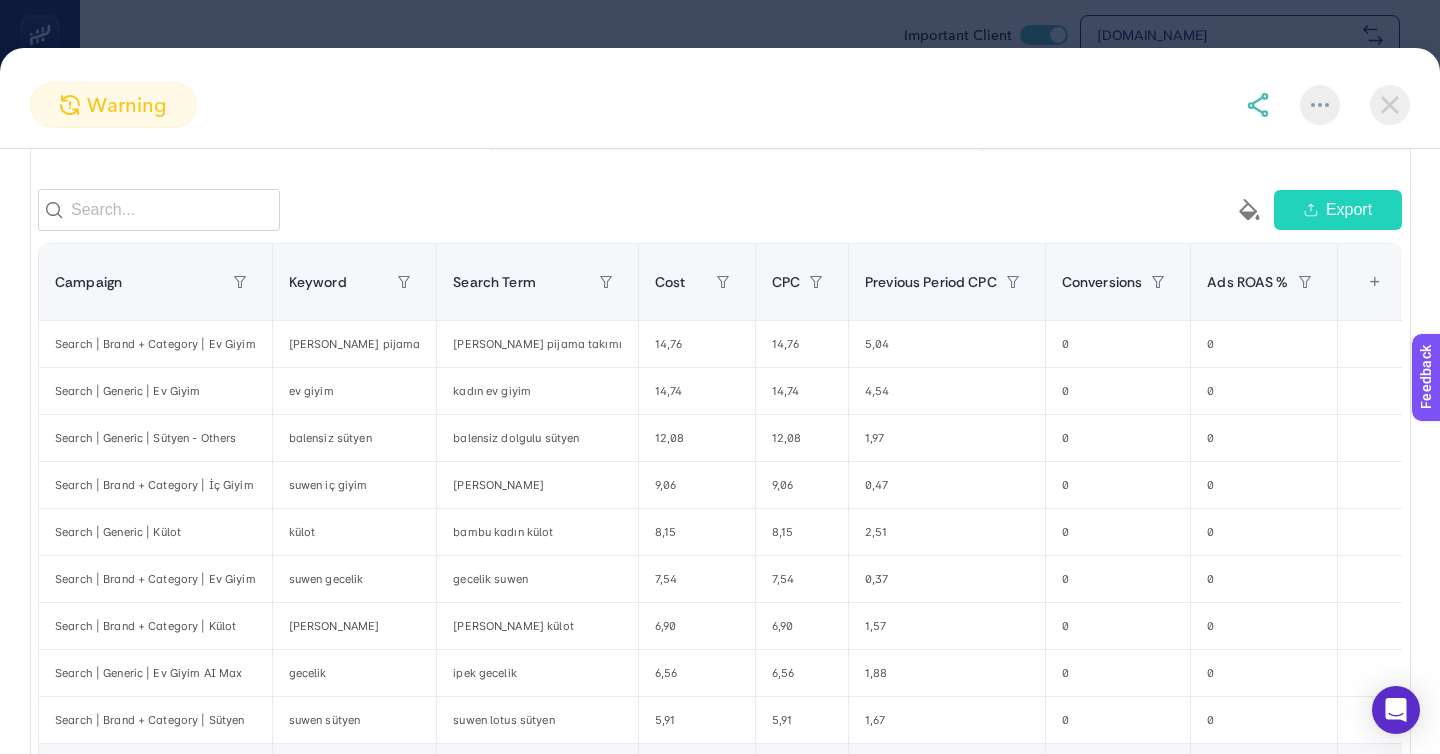 click 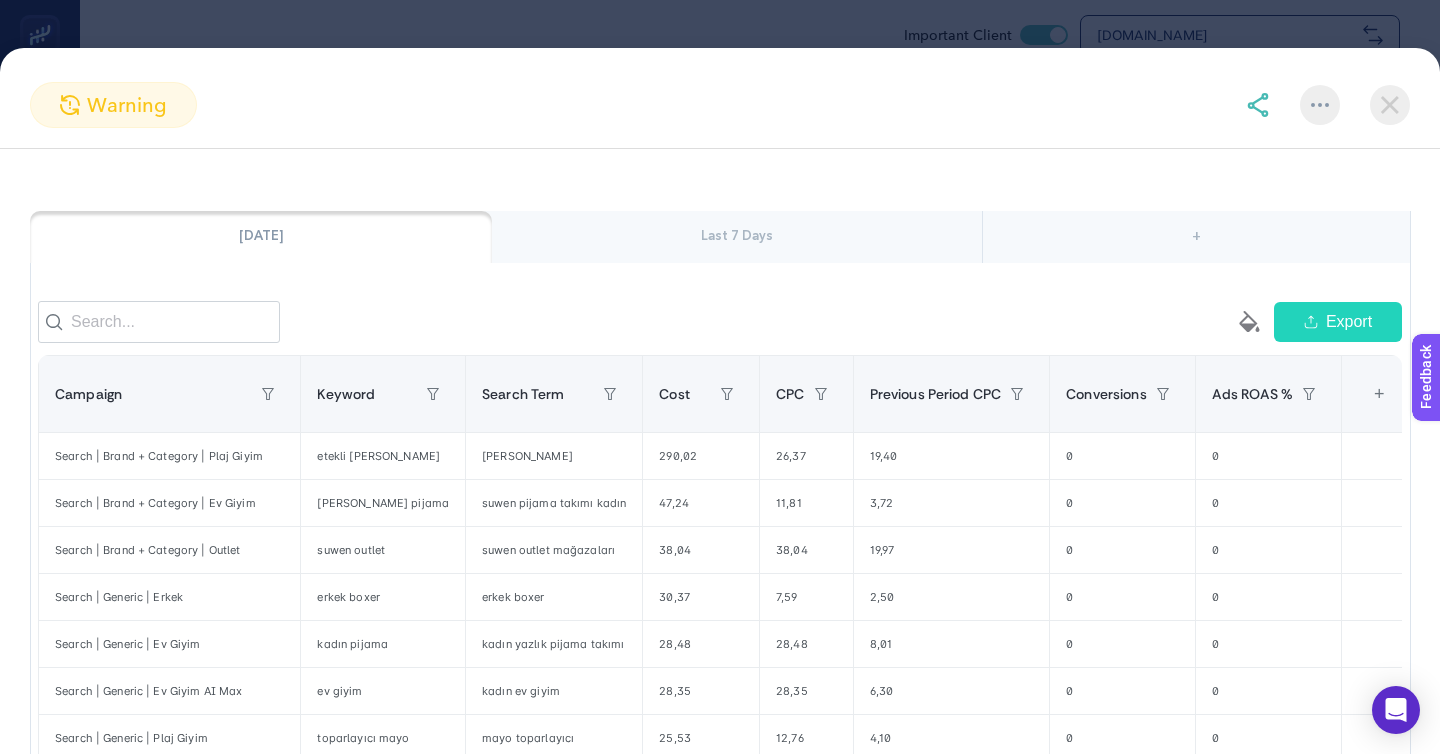 scroll, scrollTop: 125, scrollLeft: 0, axis: vertical 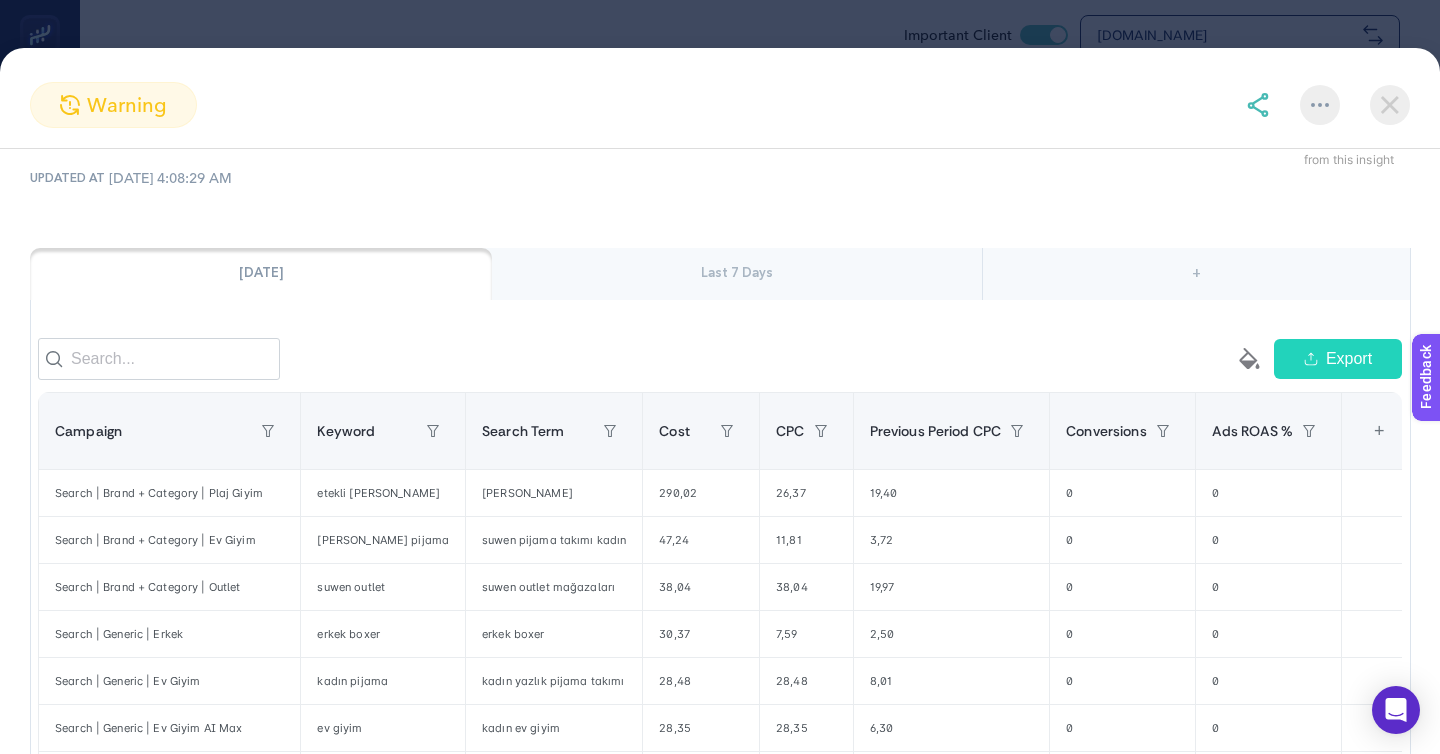 click at bounding box center [1390, 105] 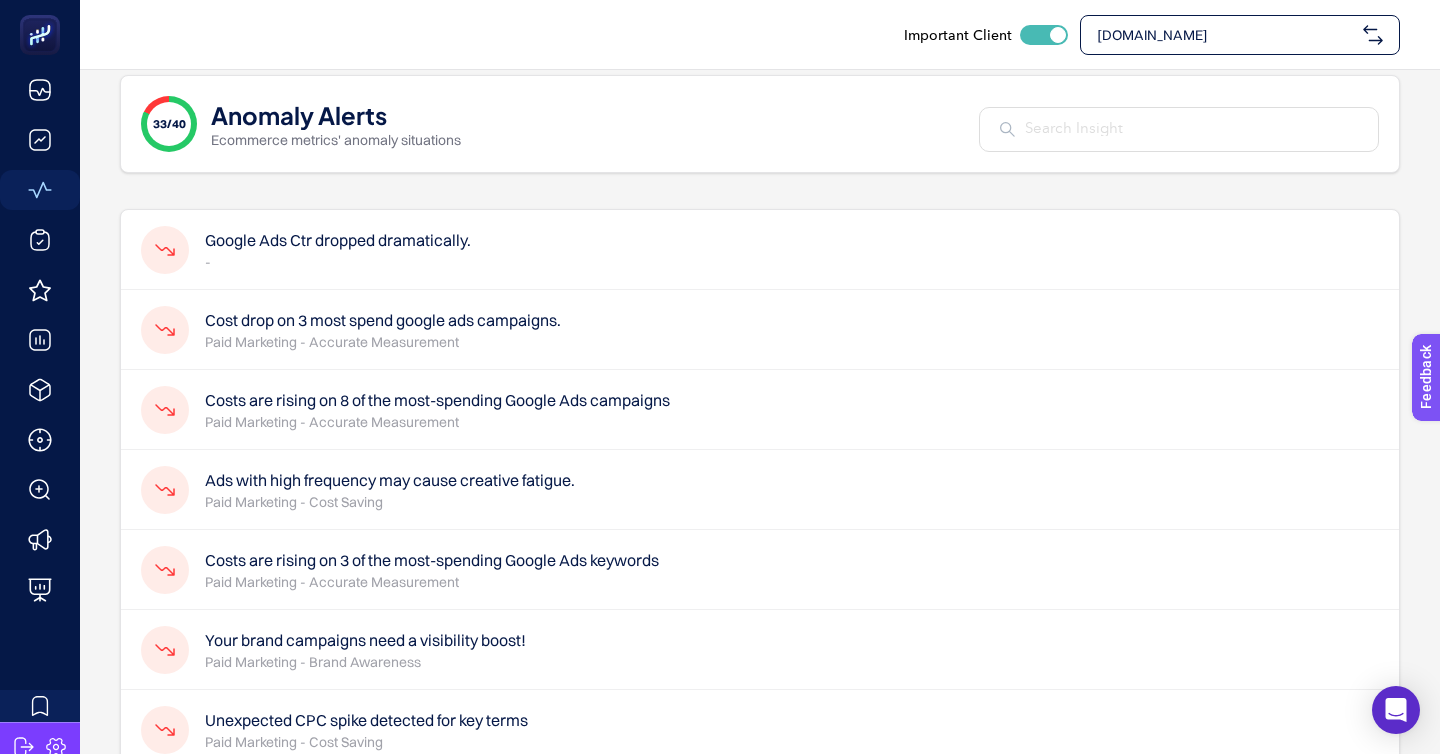 scroll, scrollTop: 0, scrollLeft: 15, axis: horizontal 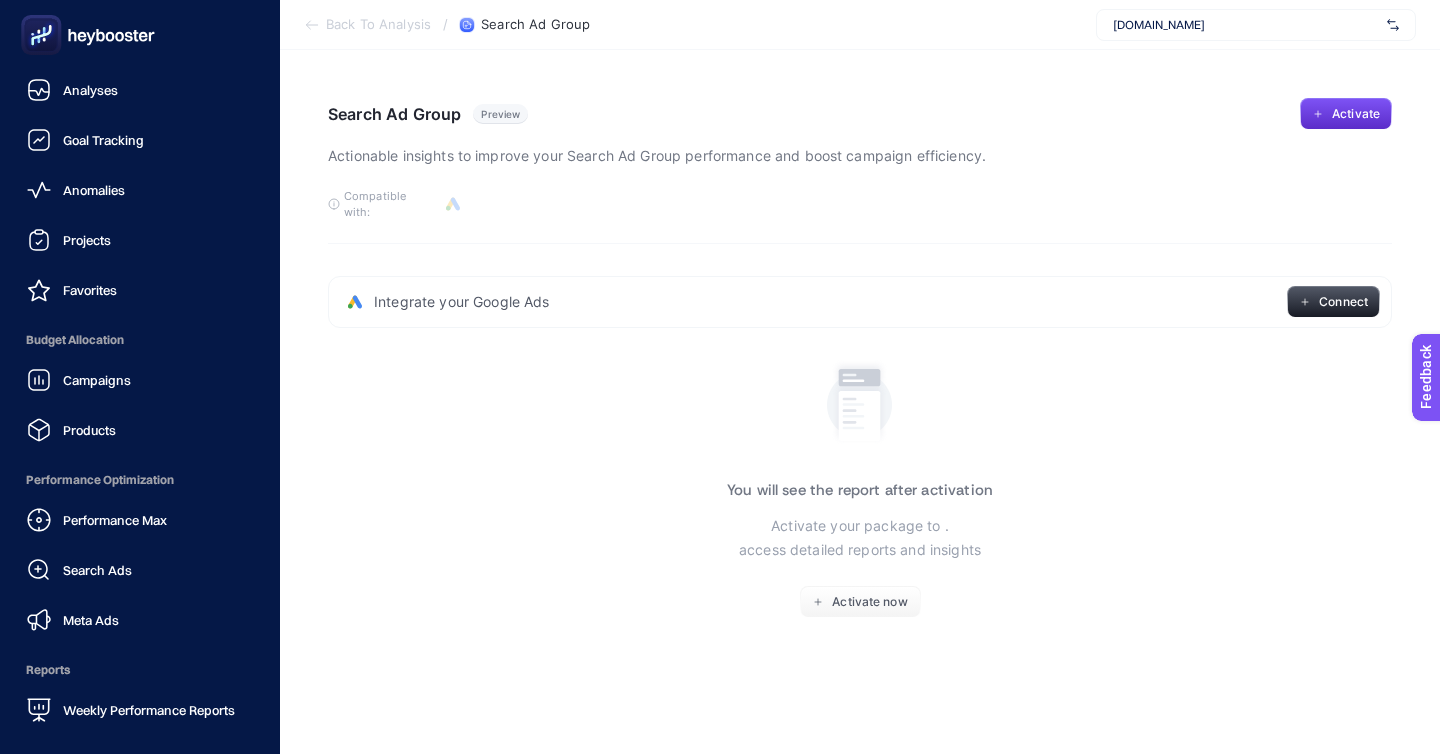 click 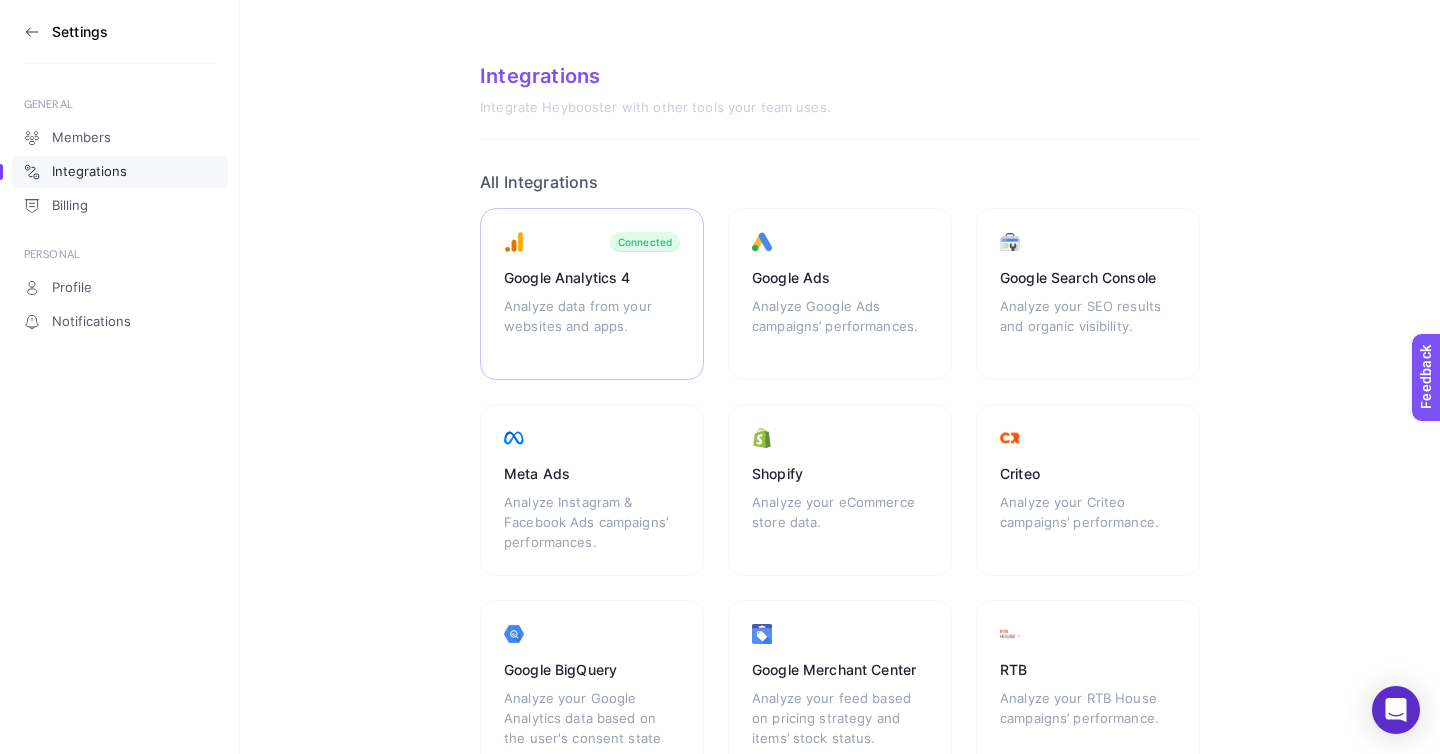 click on "Analyze data from your websites and apps." at bounding box center (592, 326) 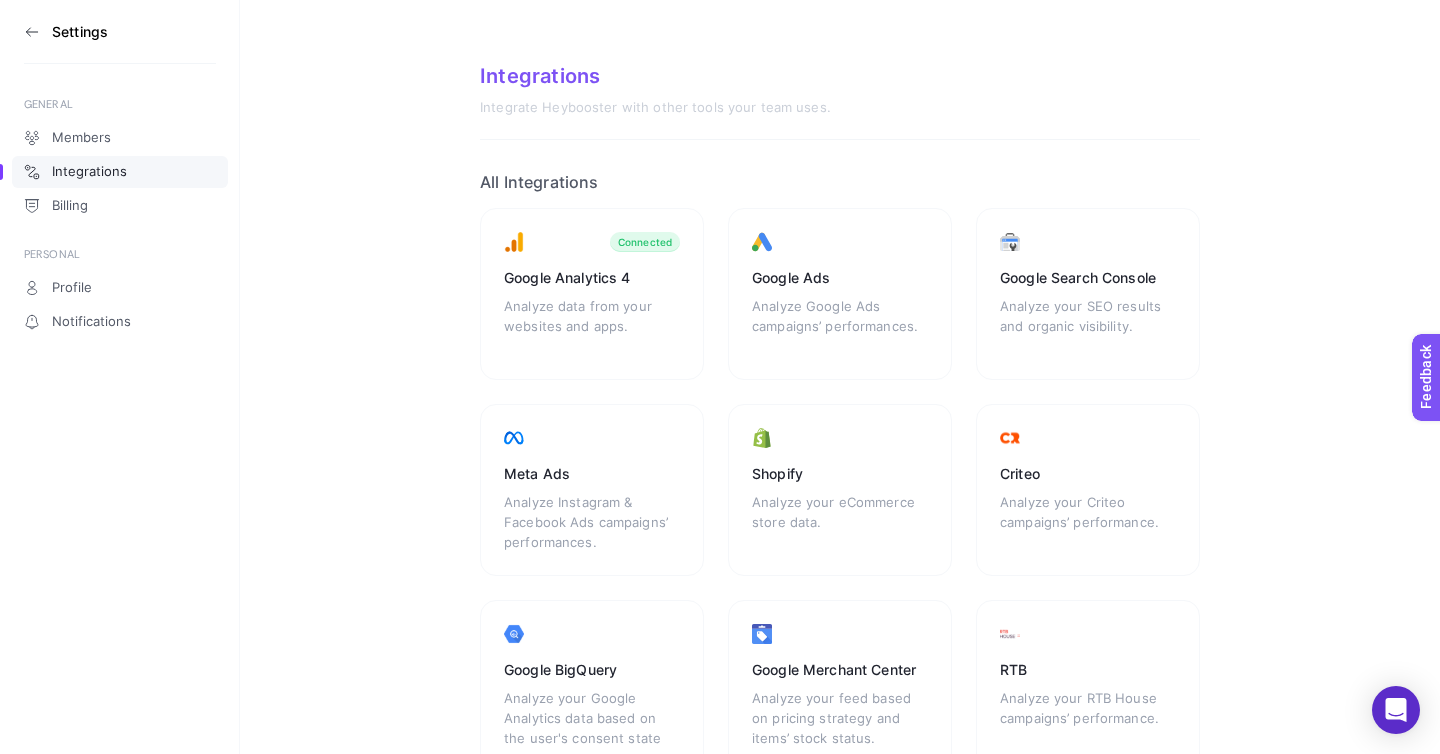 click 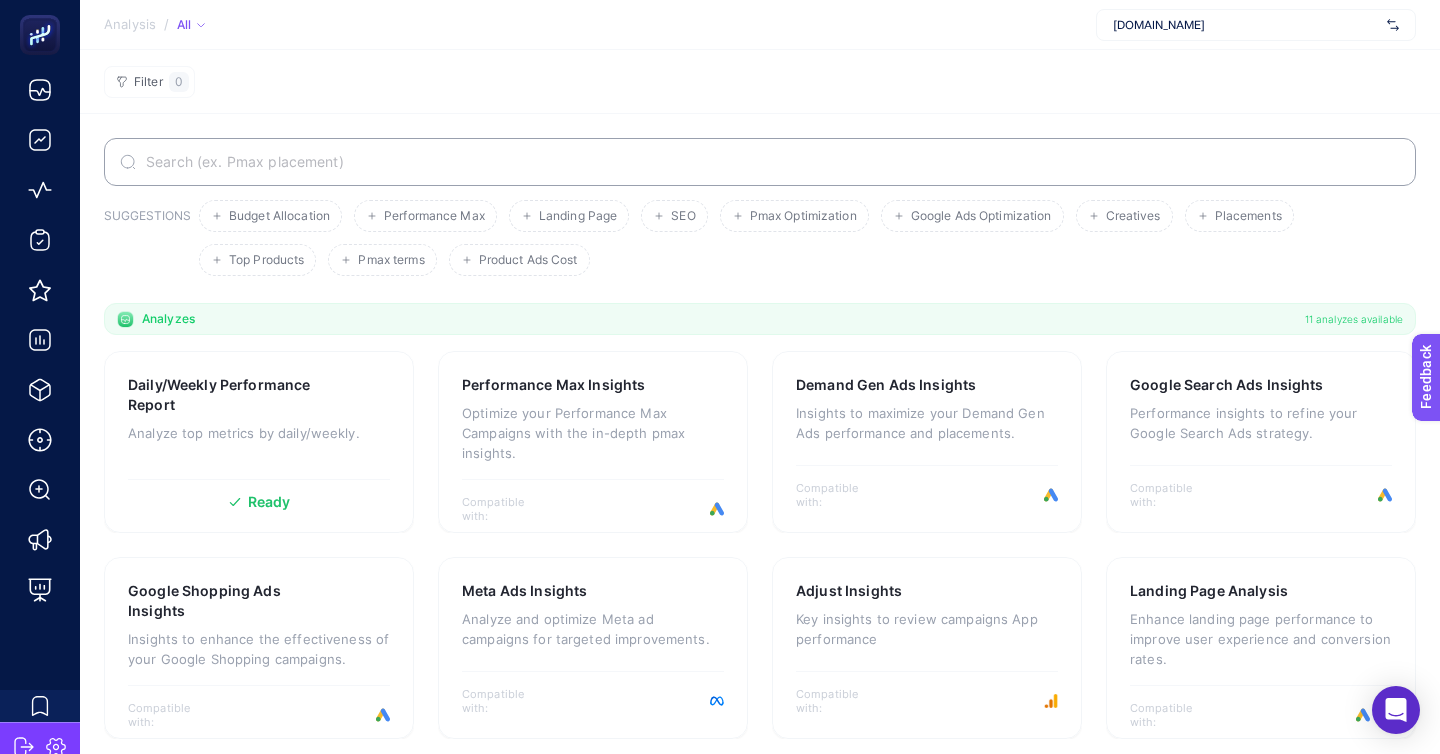 click on "[DOMAIN_NAME]" at bounding box center [1246, 25] 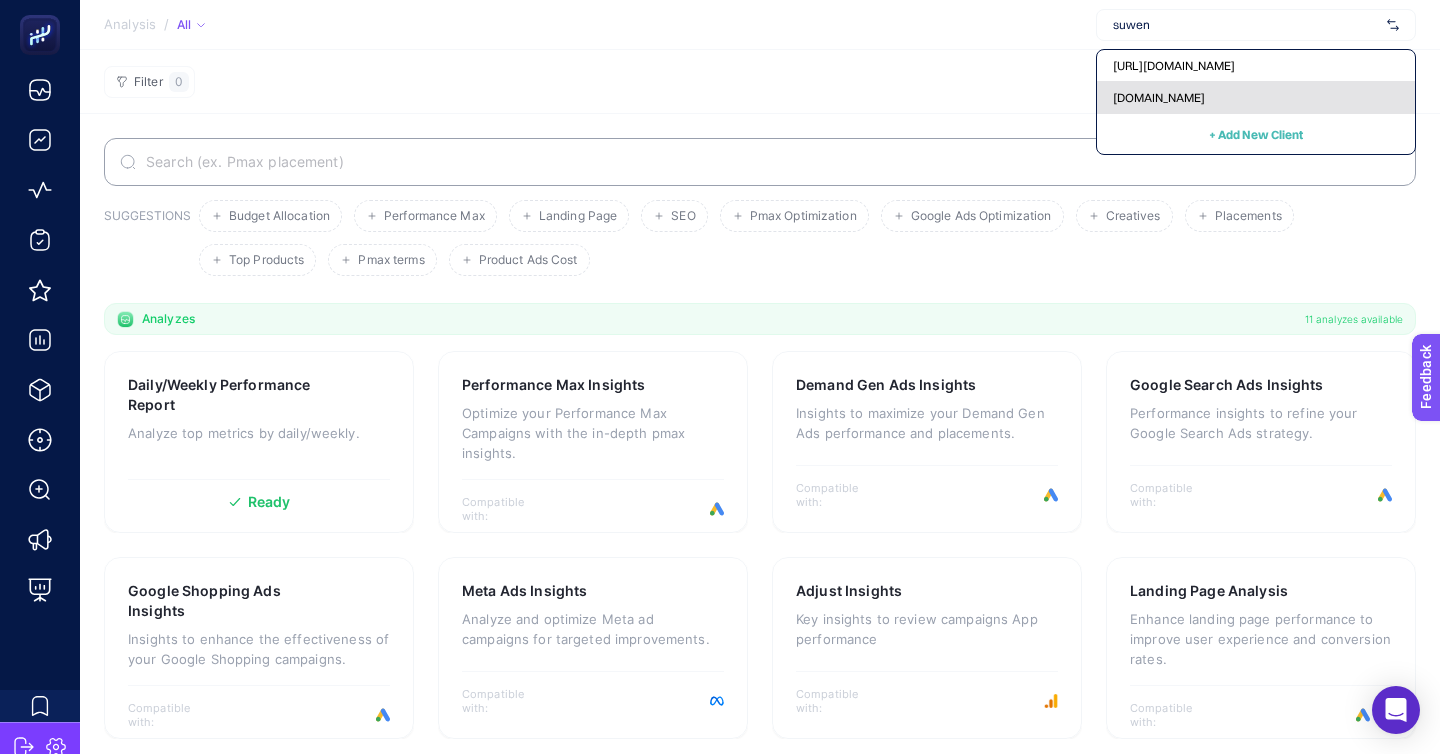 type on "suwen" 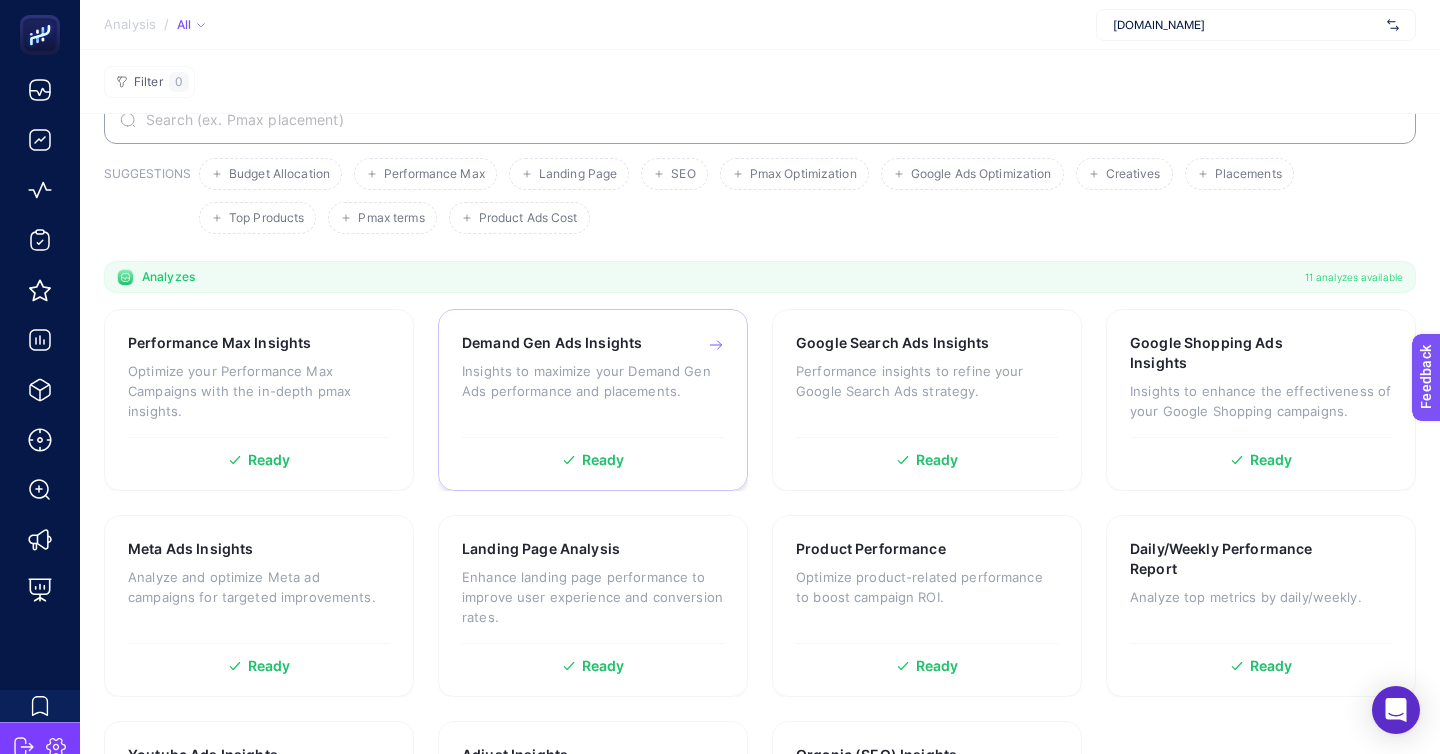 scroll, scrollTop: 77, scrollLeft: 0, axis: vertical 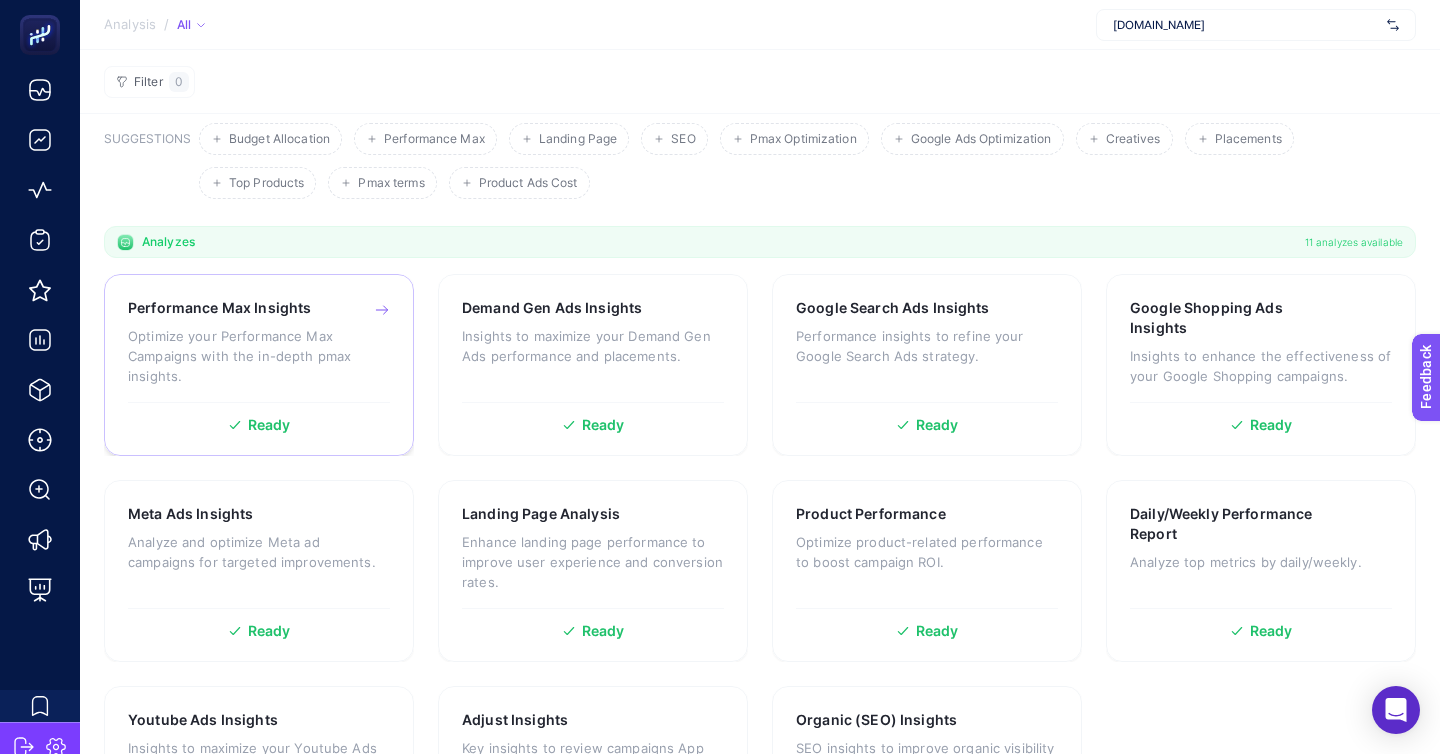 click on "Performance Max Insights Optimize your Performance Max Campaigns with the in-depth pmax insights.  Ready" at bounding box center (259, 365) 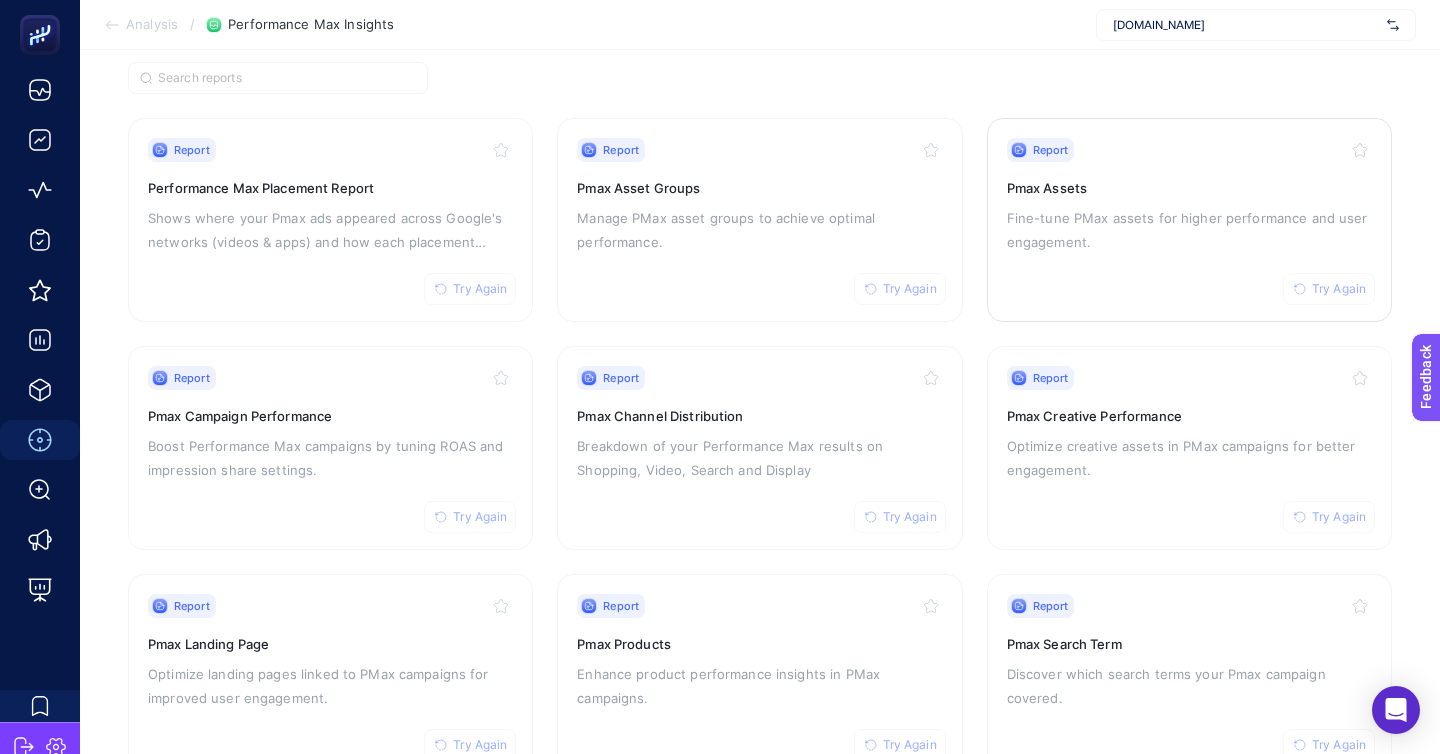 scroll, scrollTop: 172, scrollLeft: 0, axis: vertical 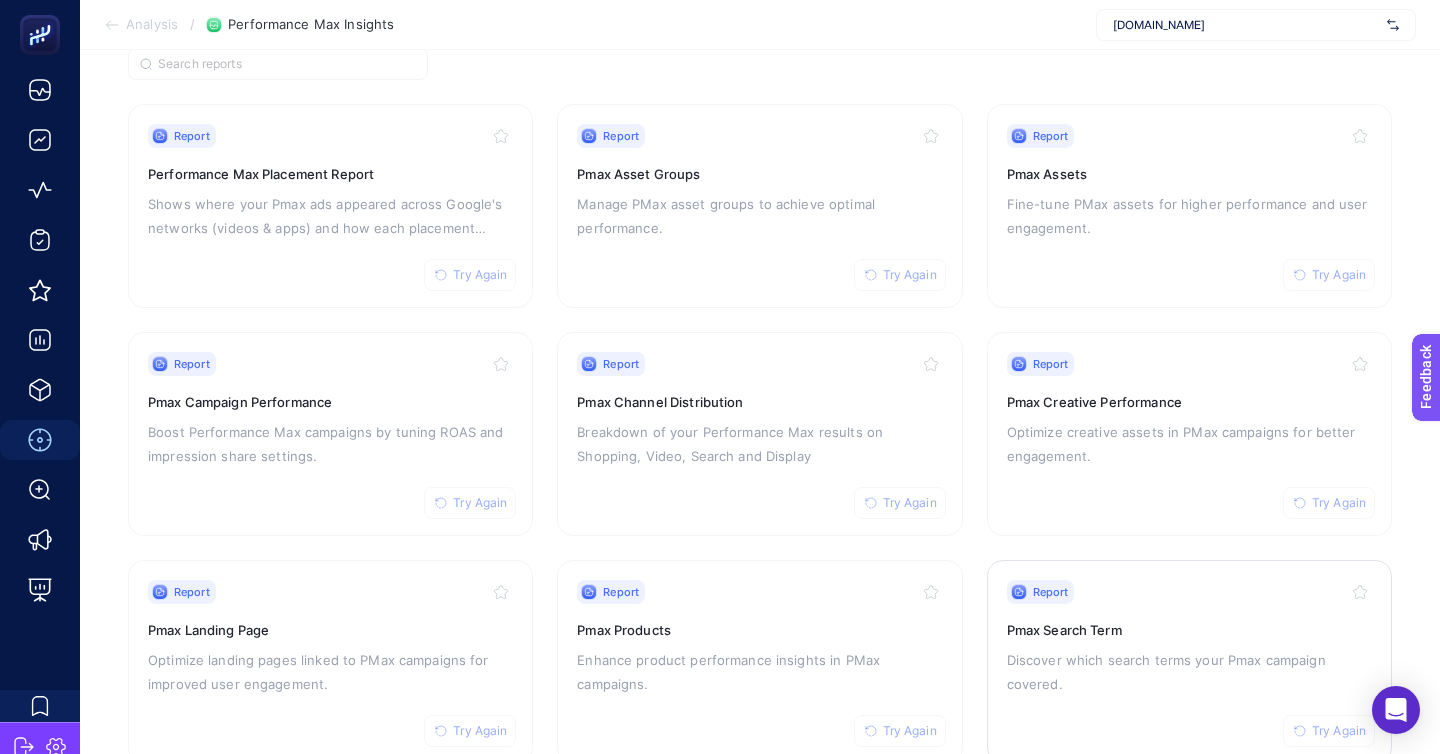 click on "Pmax Search Term" at bounding box center (1189, 630) 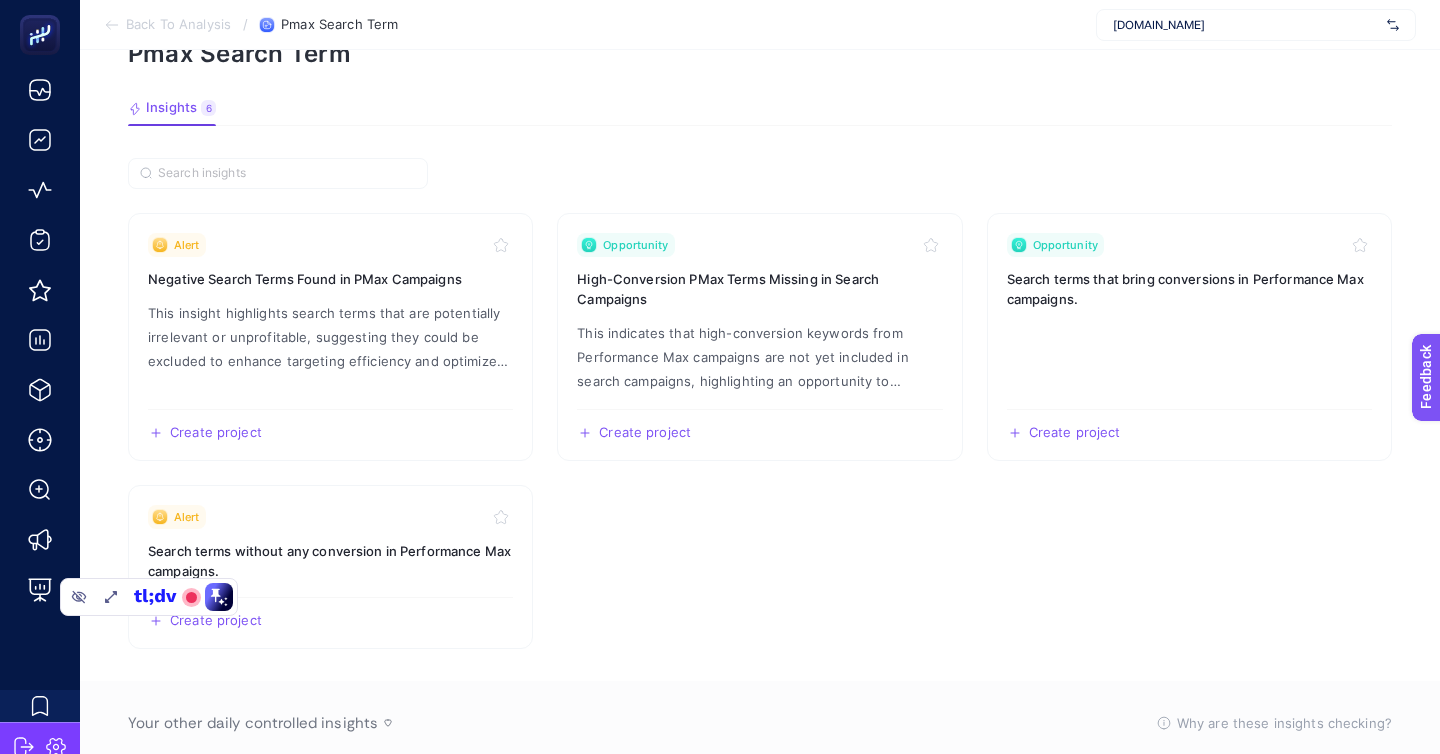 scroll, scrollTop: 0, scrollLeft: 0, axis: both 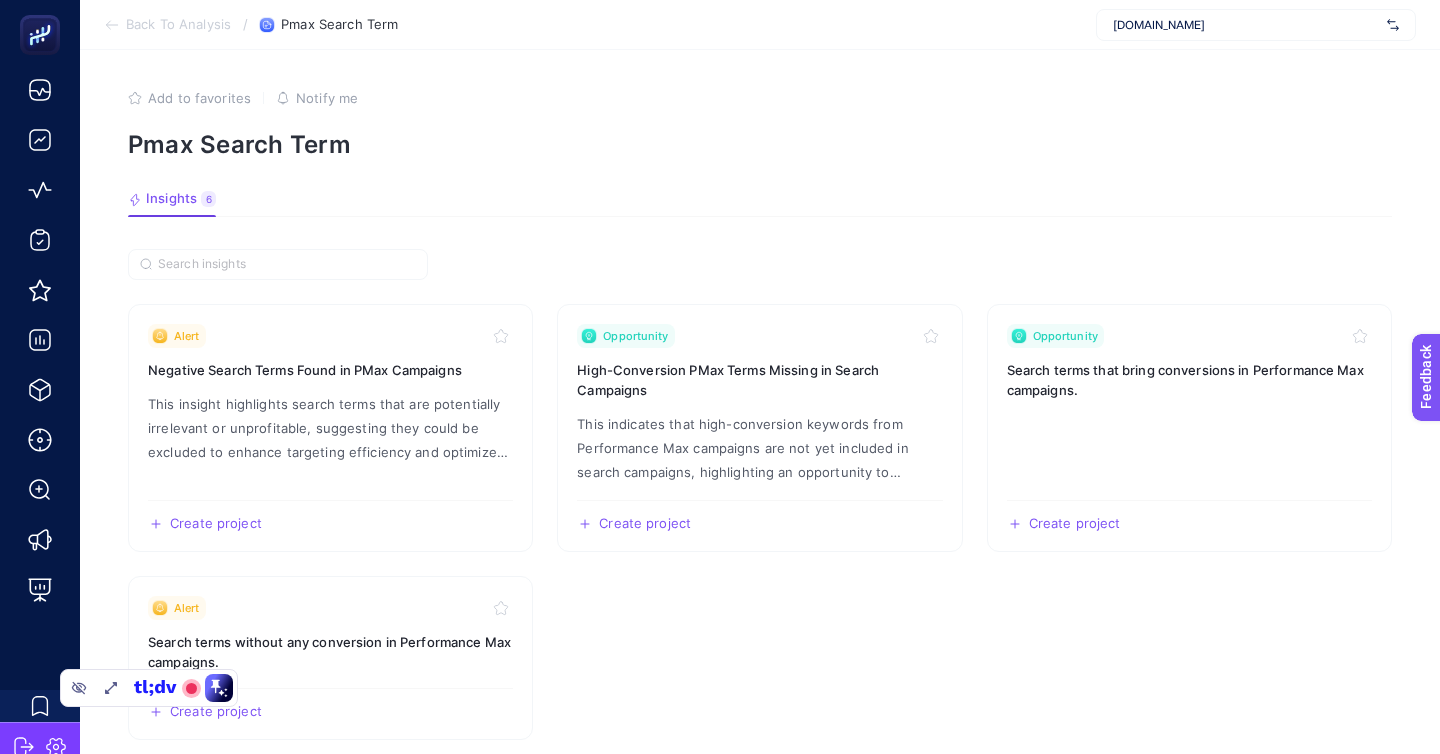 click on "Back To Analysis" at bounding box center (178, 25) 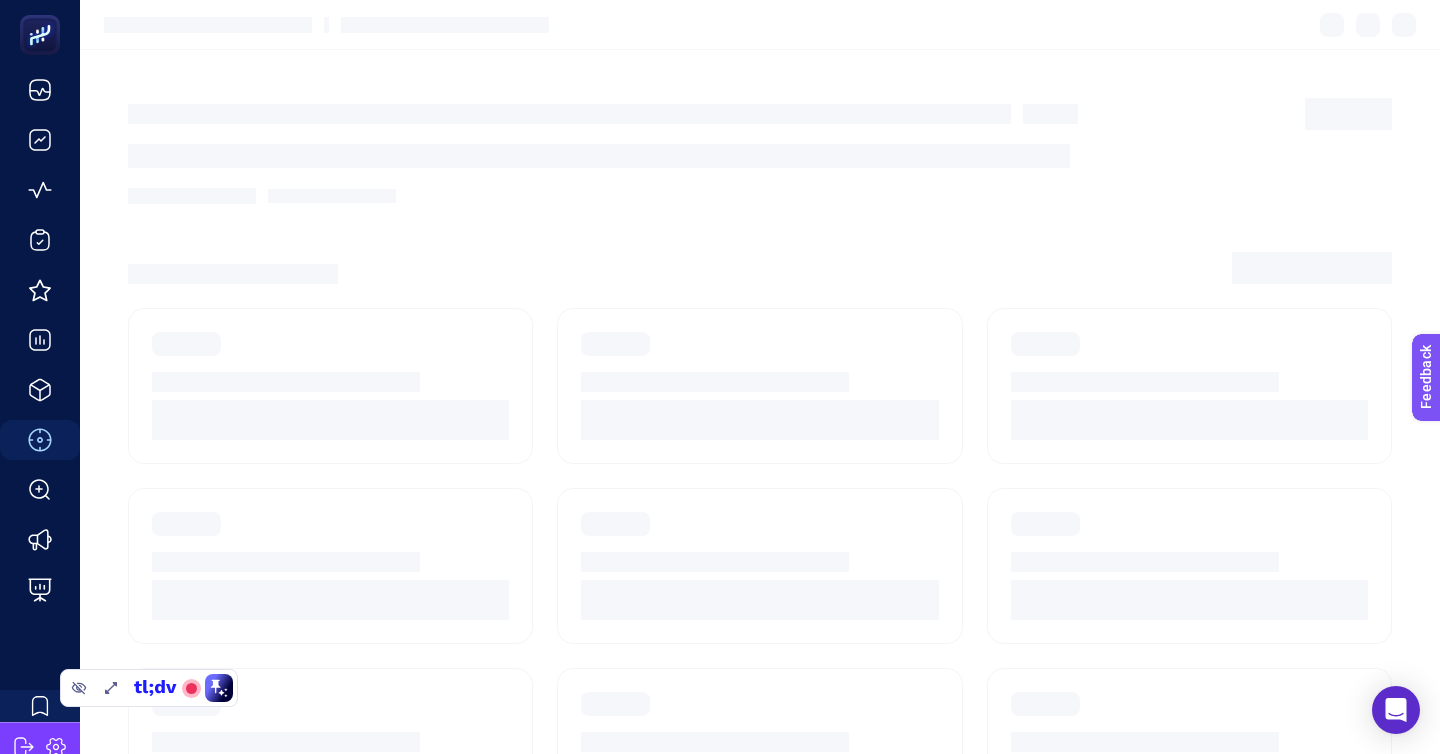 scroll, scrollTop: 172, scrollLeft: 0, axis: vertical 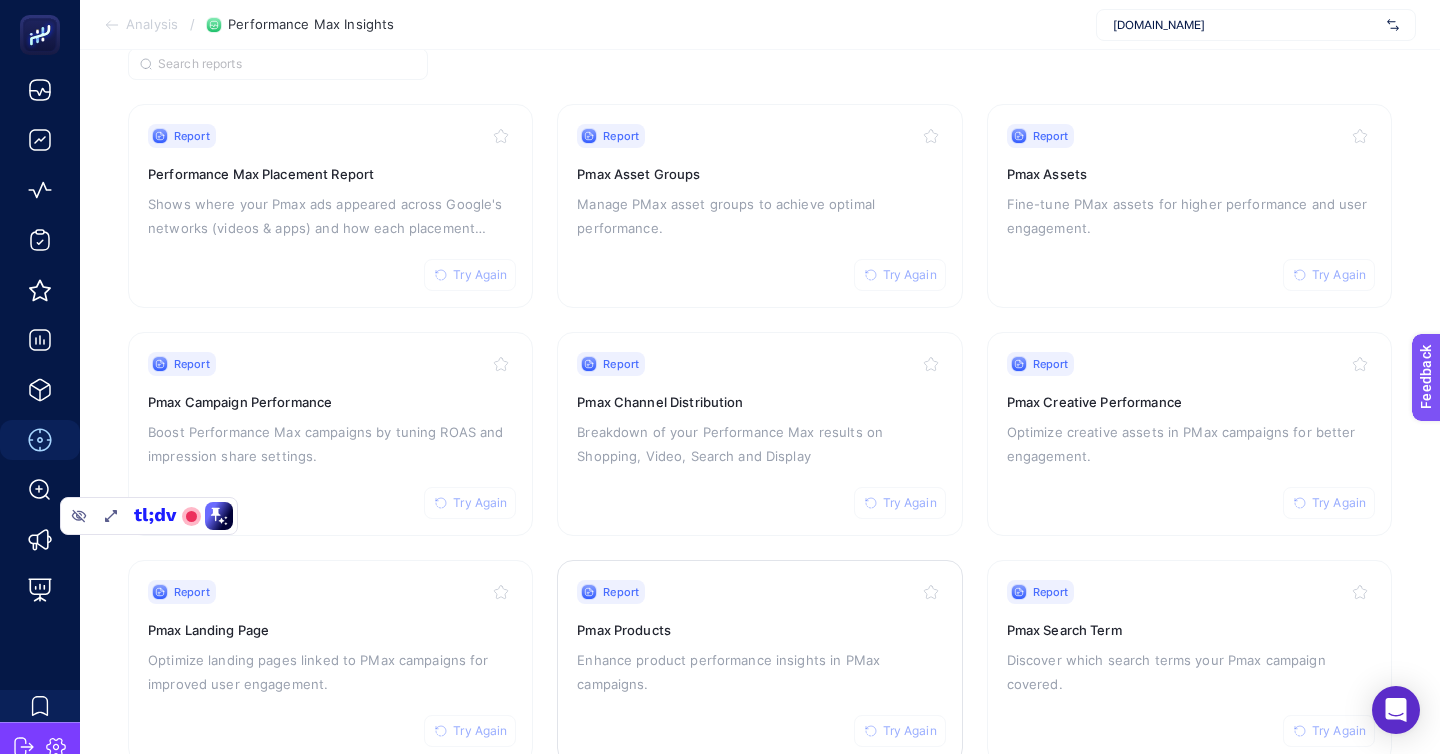 click on "Pmax Products" at bounding box center (759, 630) 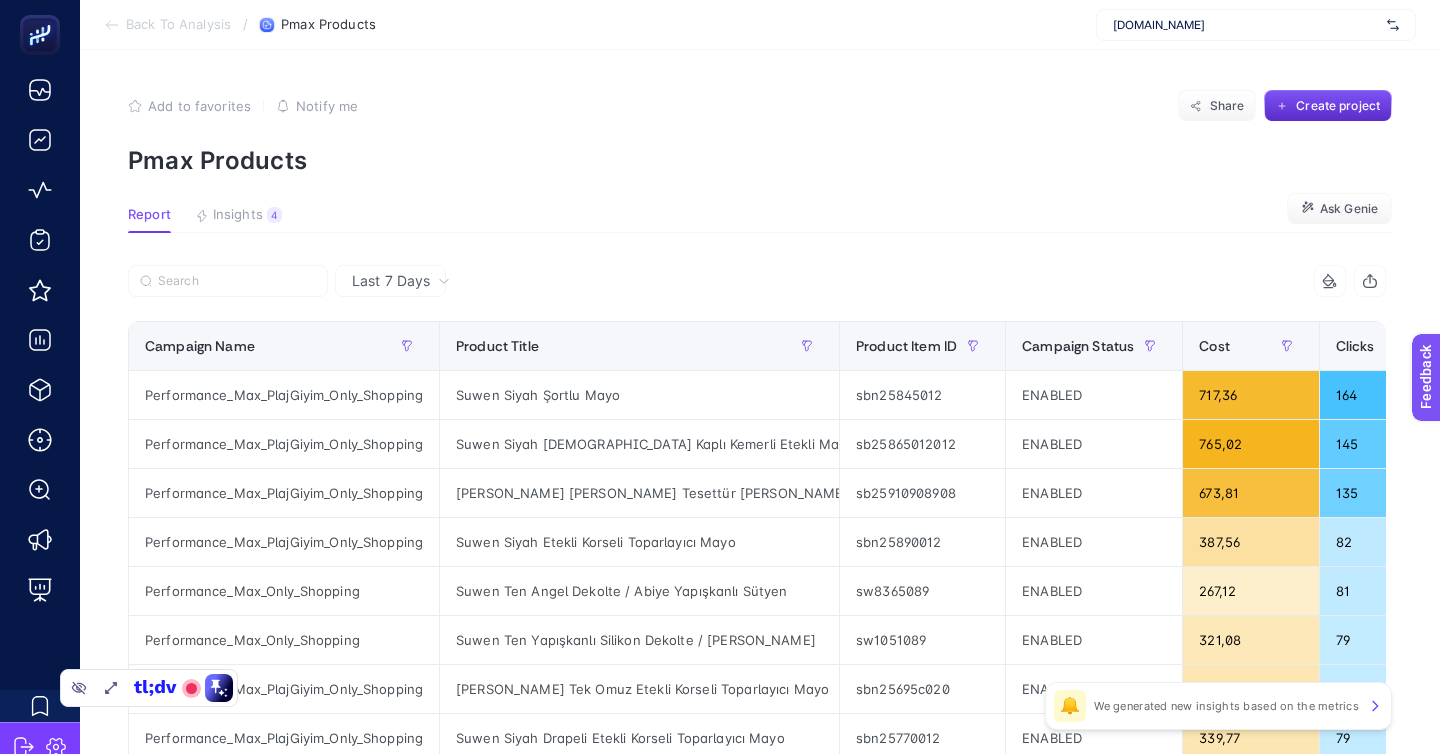 click at bounding box center (442, 287) 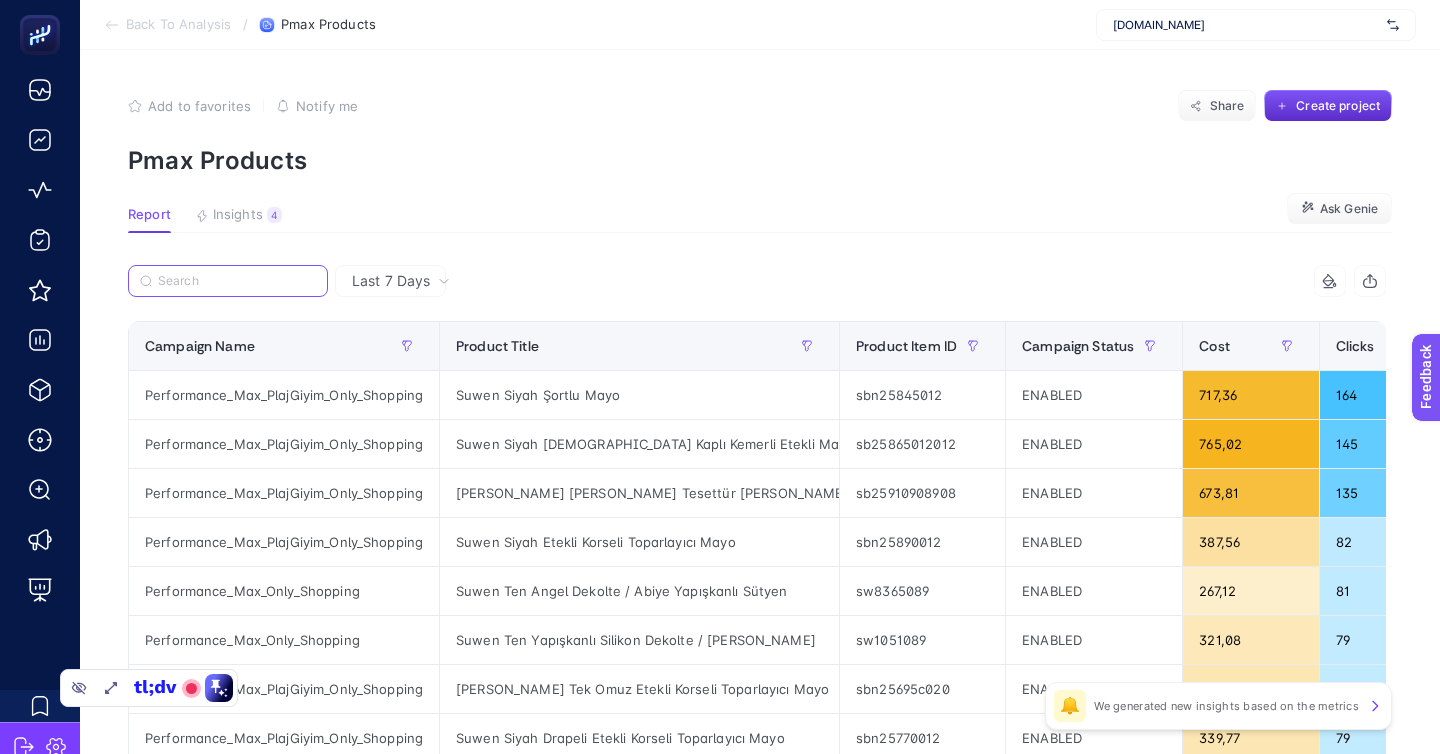 click at bounding box center [237, 281] 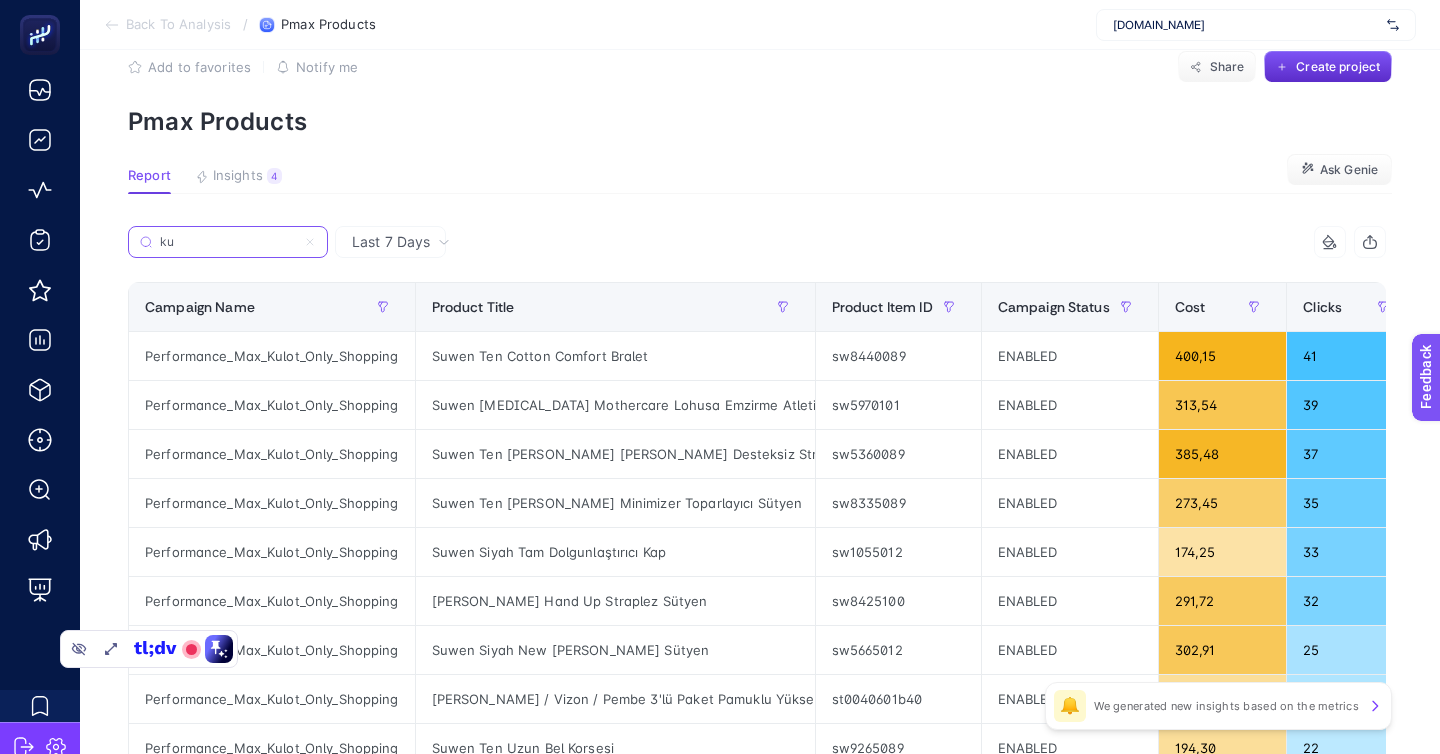 scroll, scrollTop: 47, scrollLeft: 0, axis: vertical 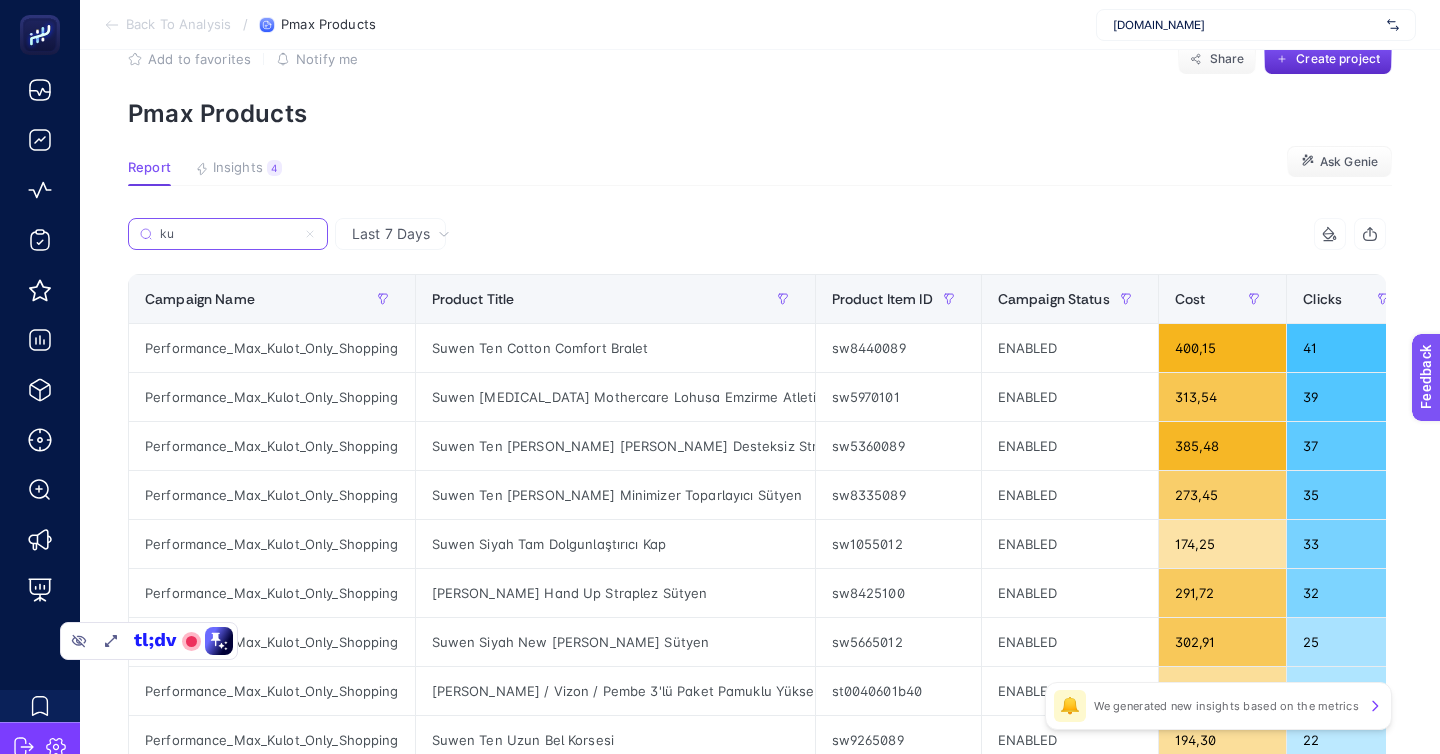 type on "ku" 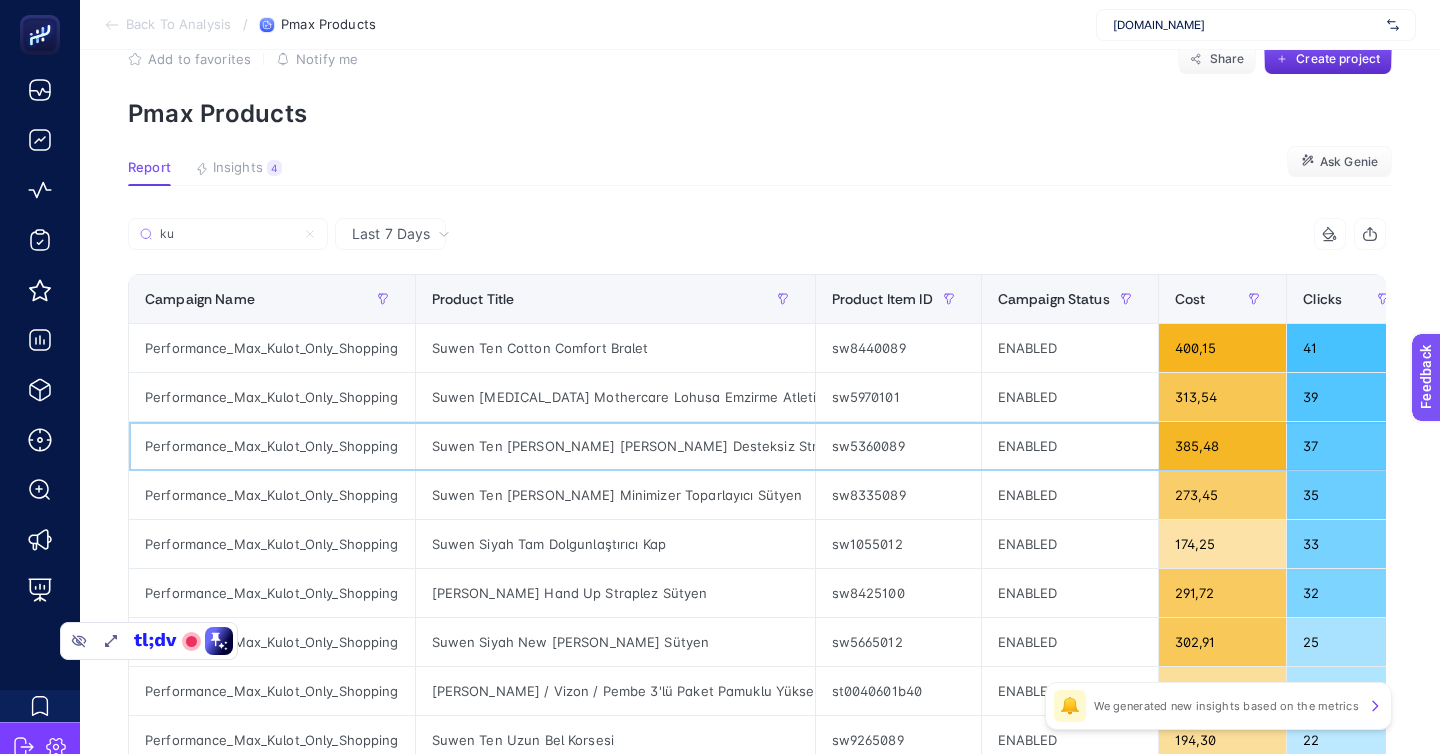 click on "Performance_Max_Kulot_Only_Shopping" 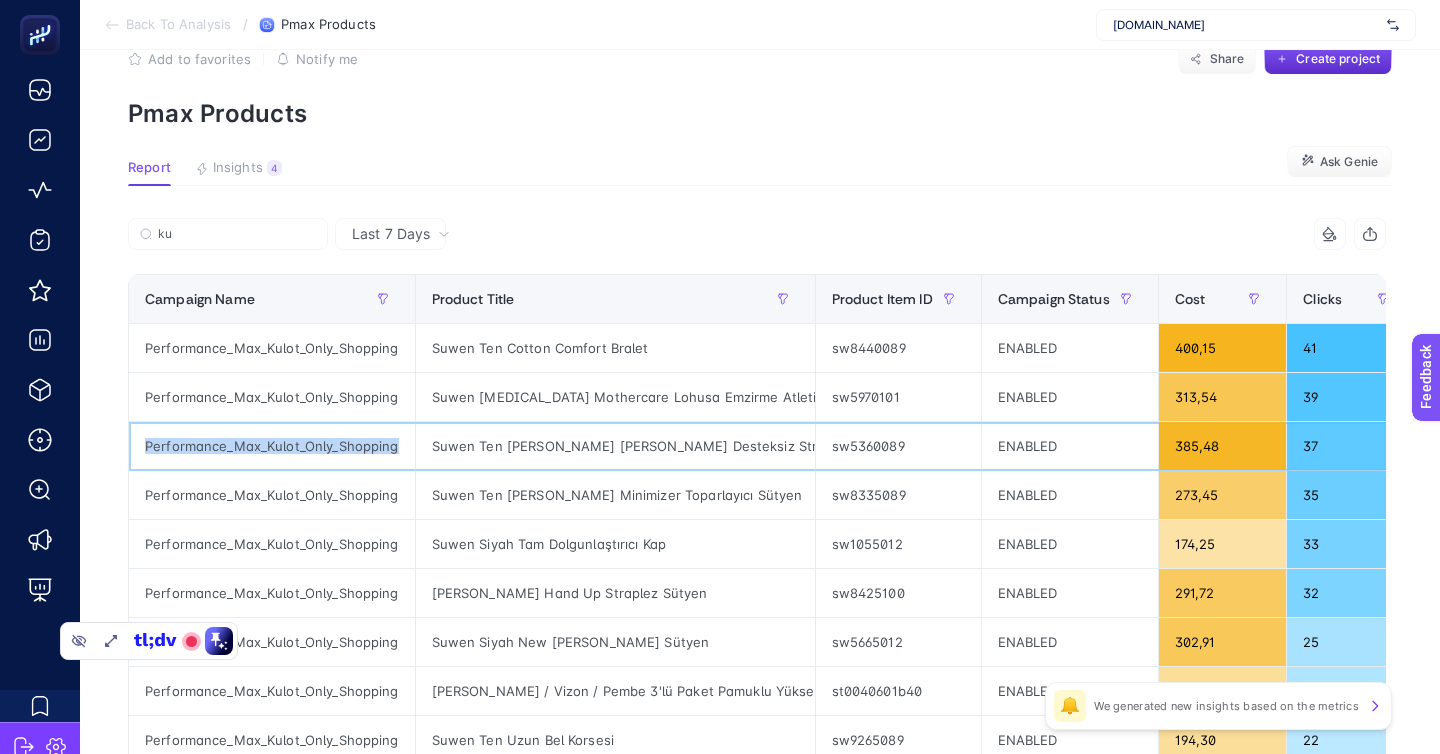 click on "Performance_Max_Kulot_Only_Shopping" 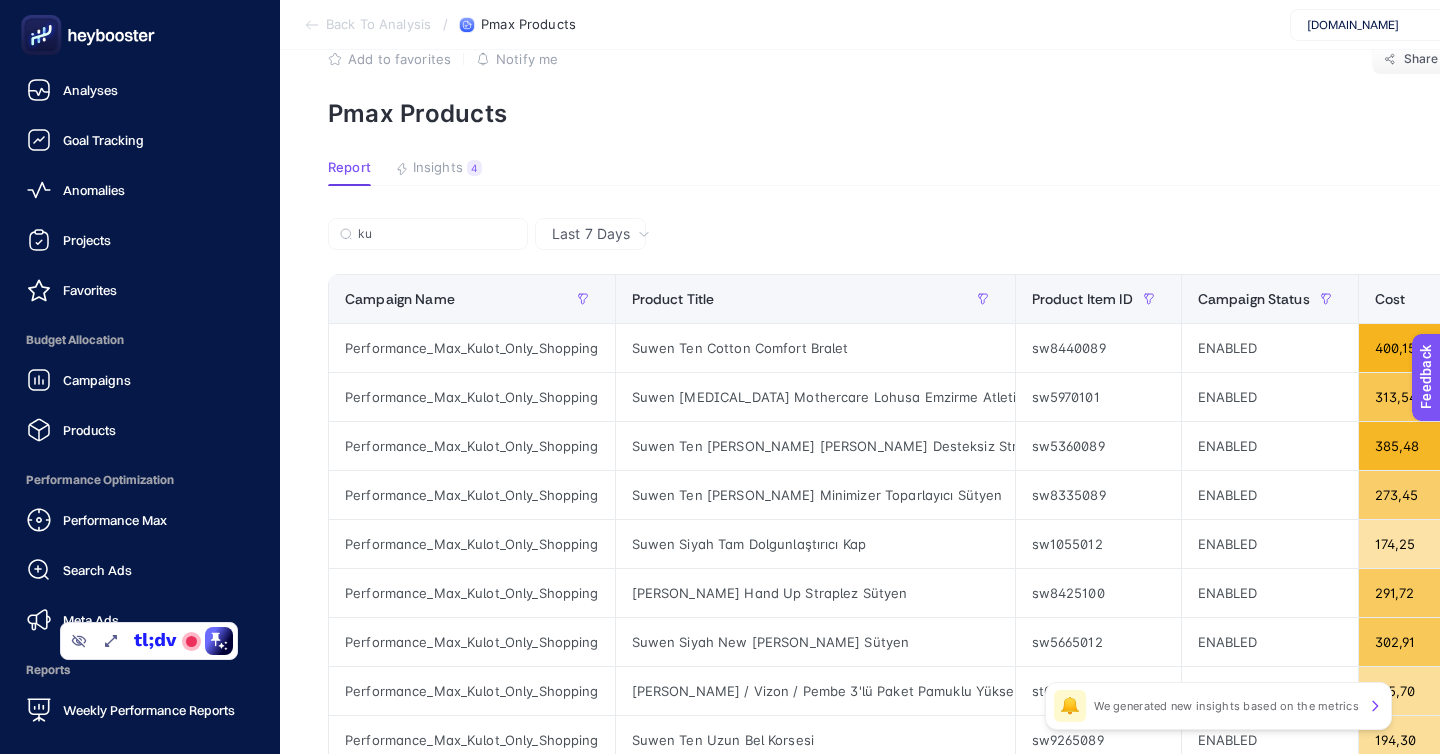 click on "Performance Max Search Ads Meta Ads" at bounding box center [140, 570] 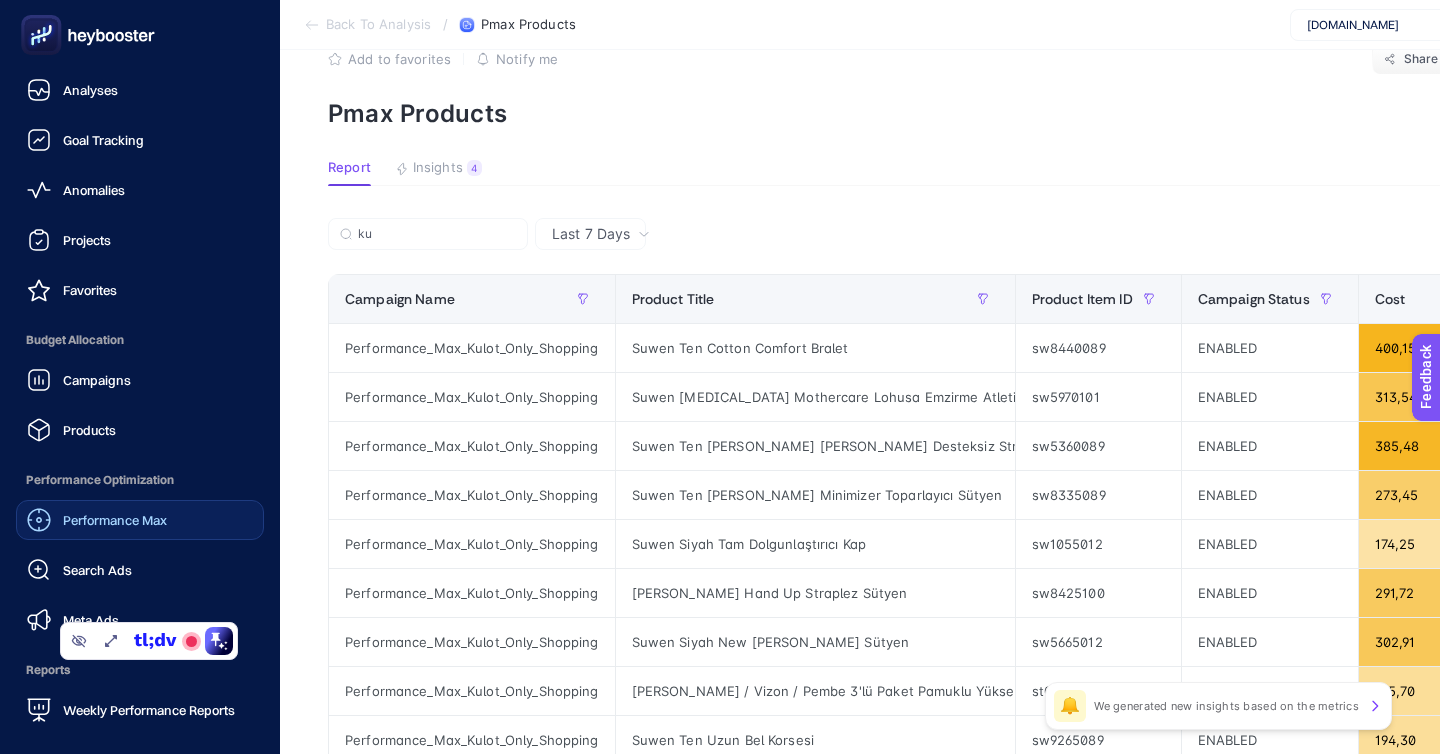 click on "Performance Max" 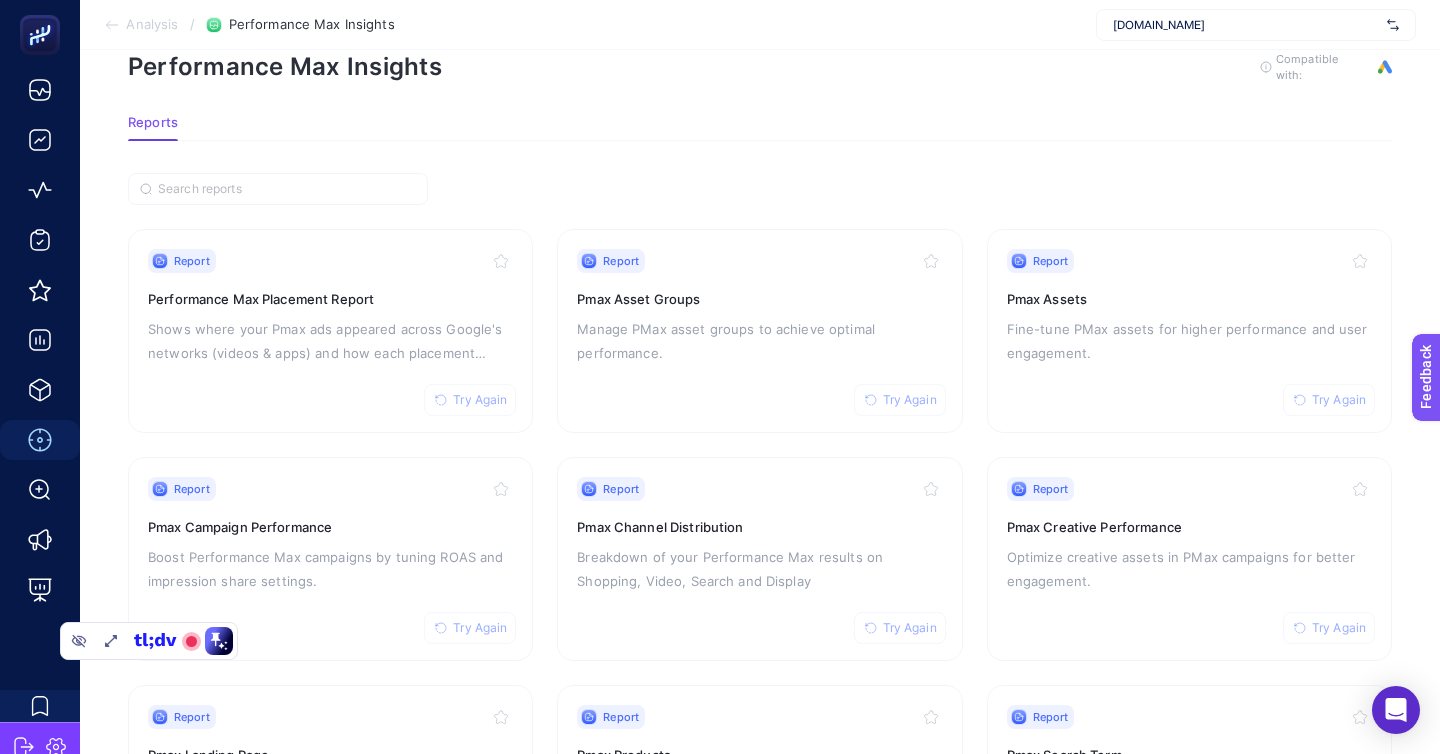 click on "Manage PMax asset groups to achieve optimal performance." at bounding box center [759, 341] 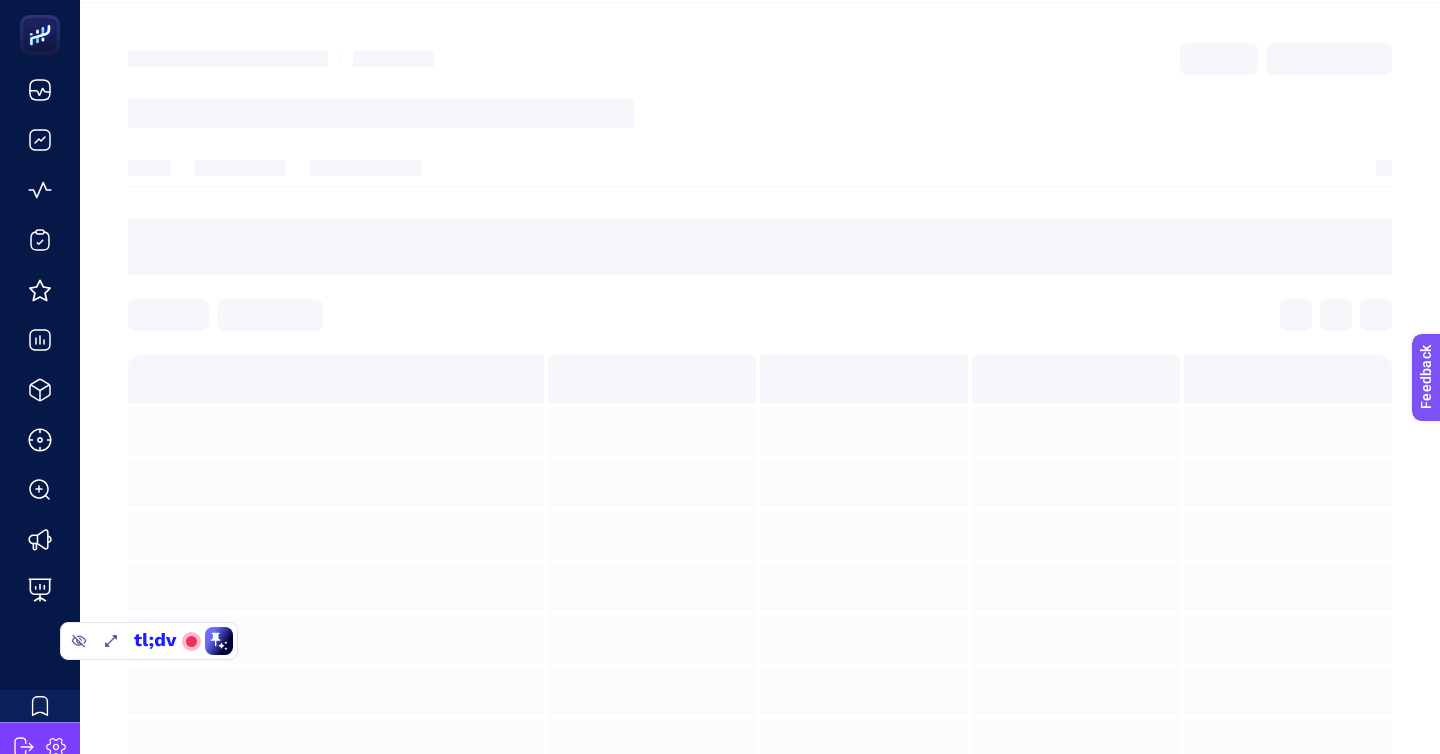 scroll, scrollTop: 0, scrollLeft: 0, axis: both 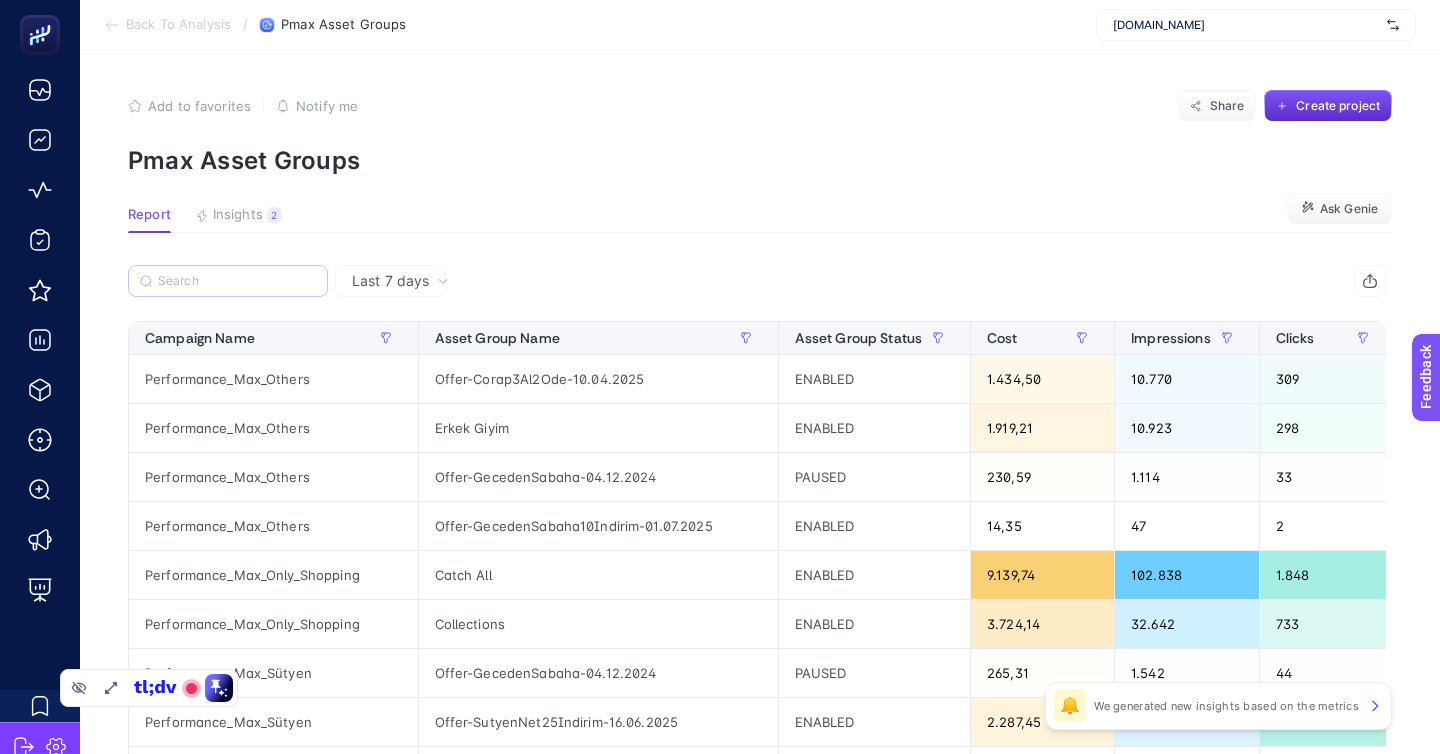 click at bounding box center [228, 281] 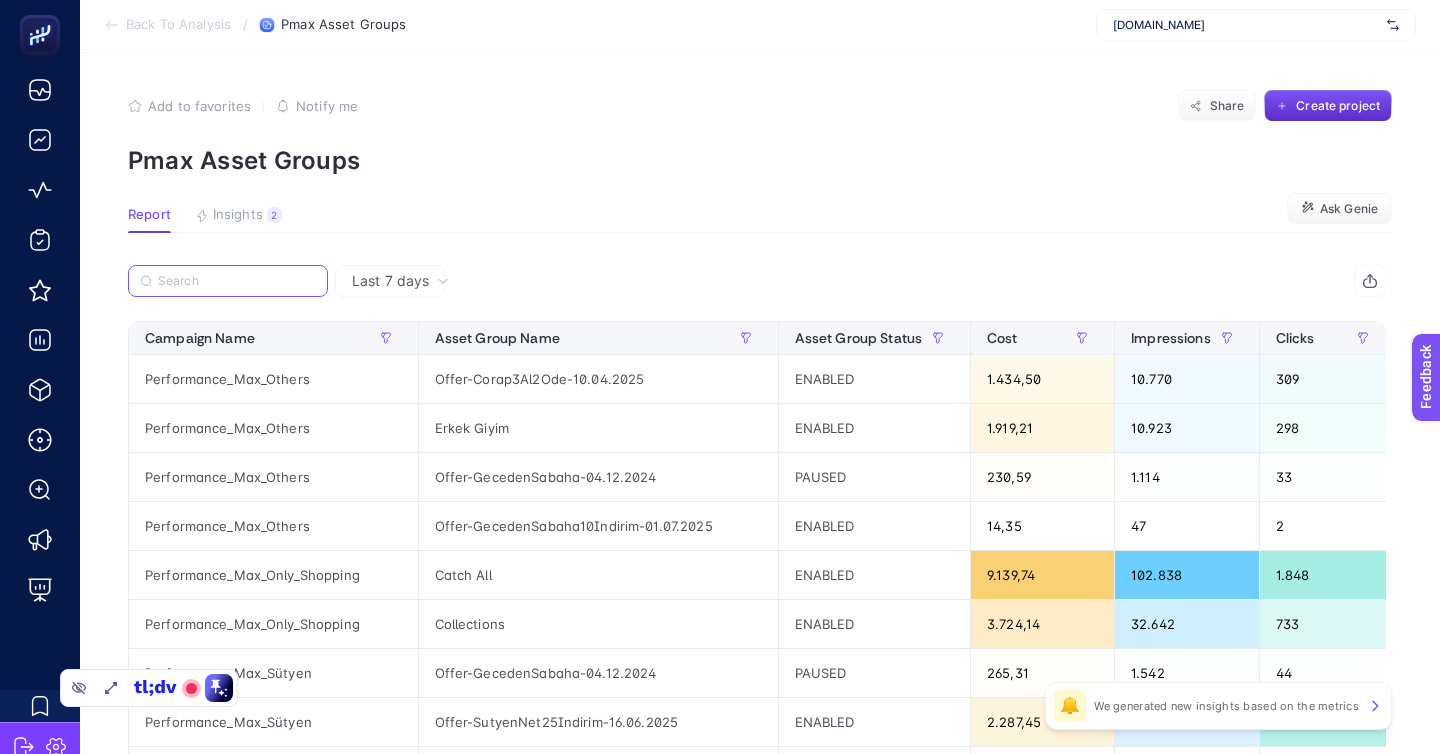 click at bounding box center (237, 281) 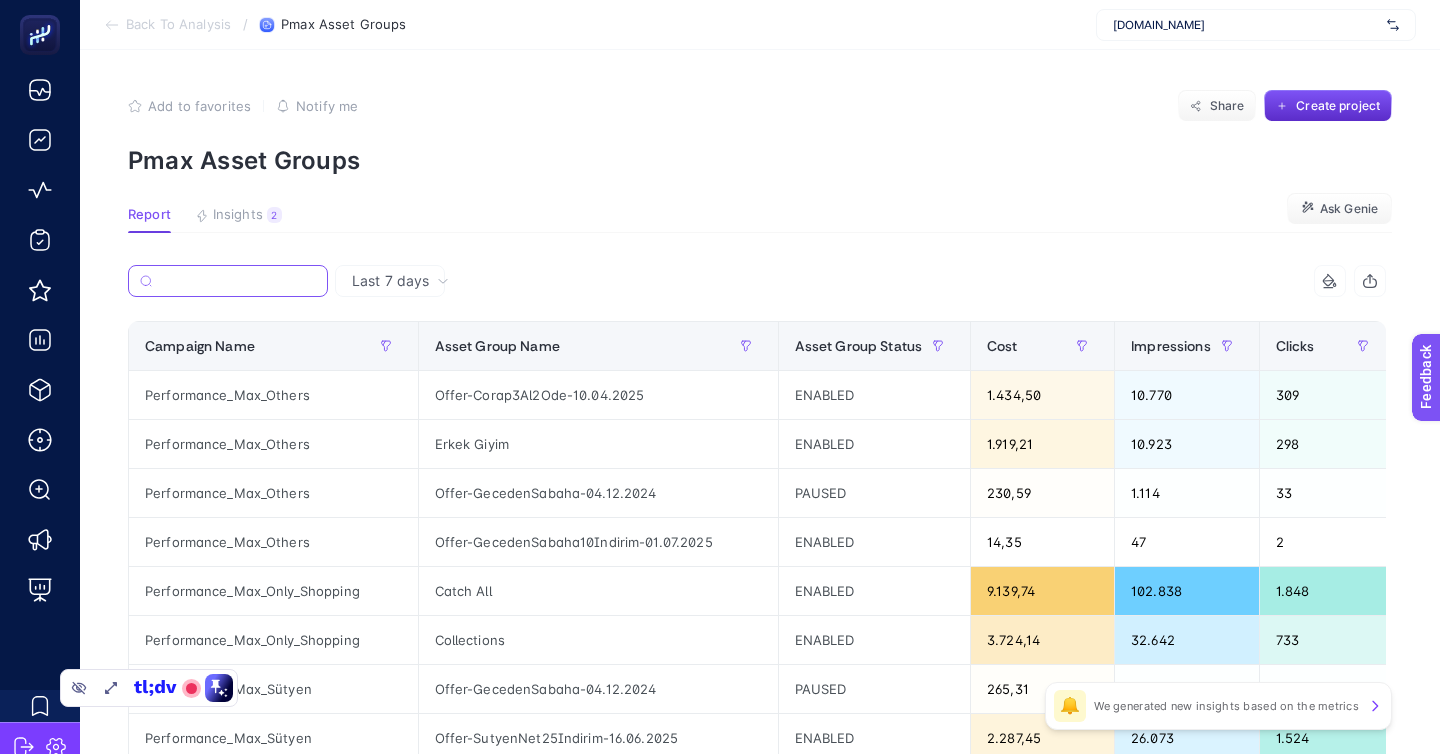 paste on "Performance_Max_Kulot_Only_Shopping" 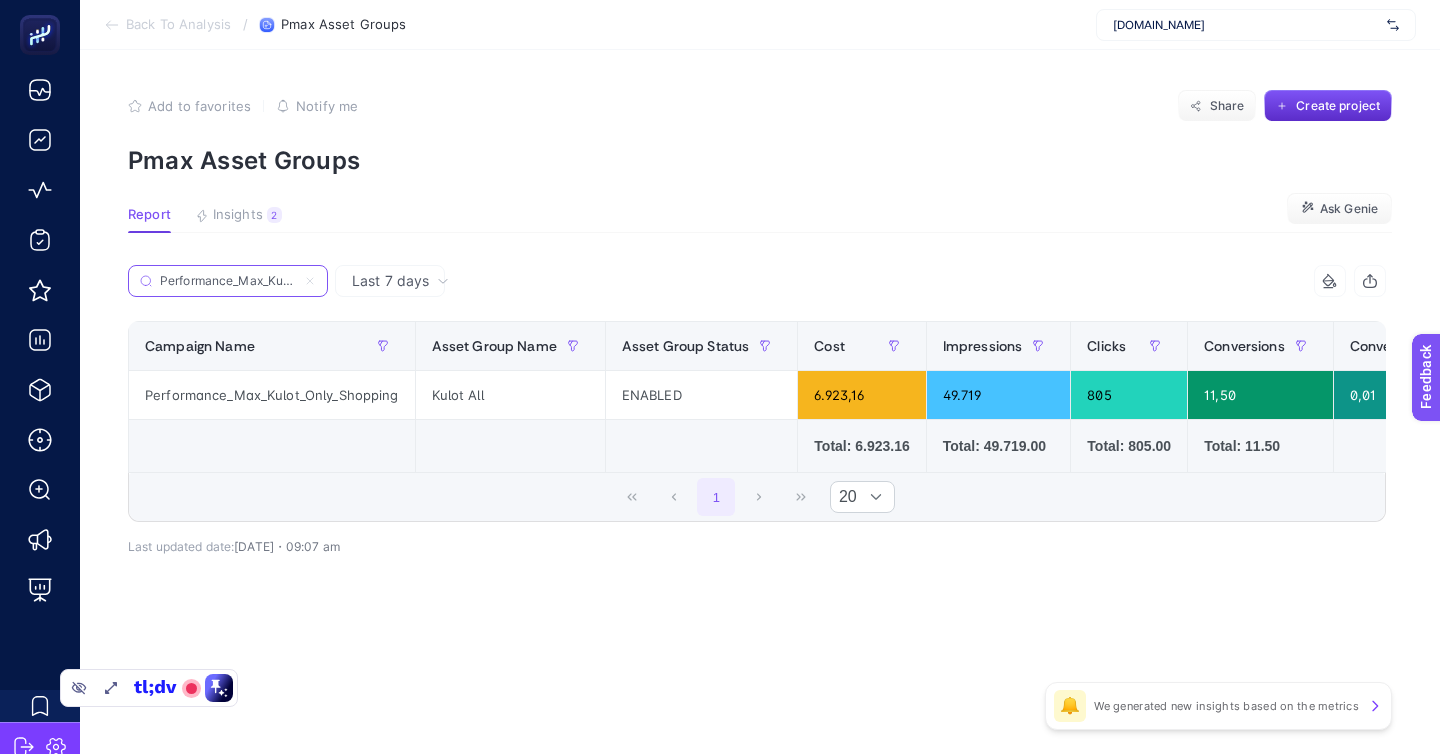 scroll, scrollTop: 0, scrollLeft: 44, axis: horizontal 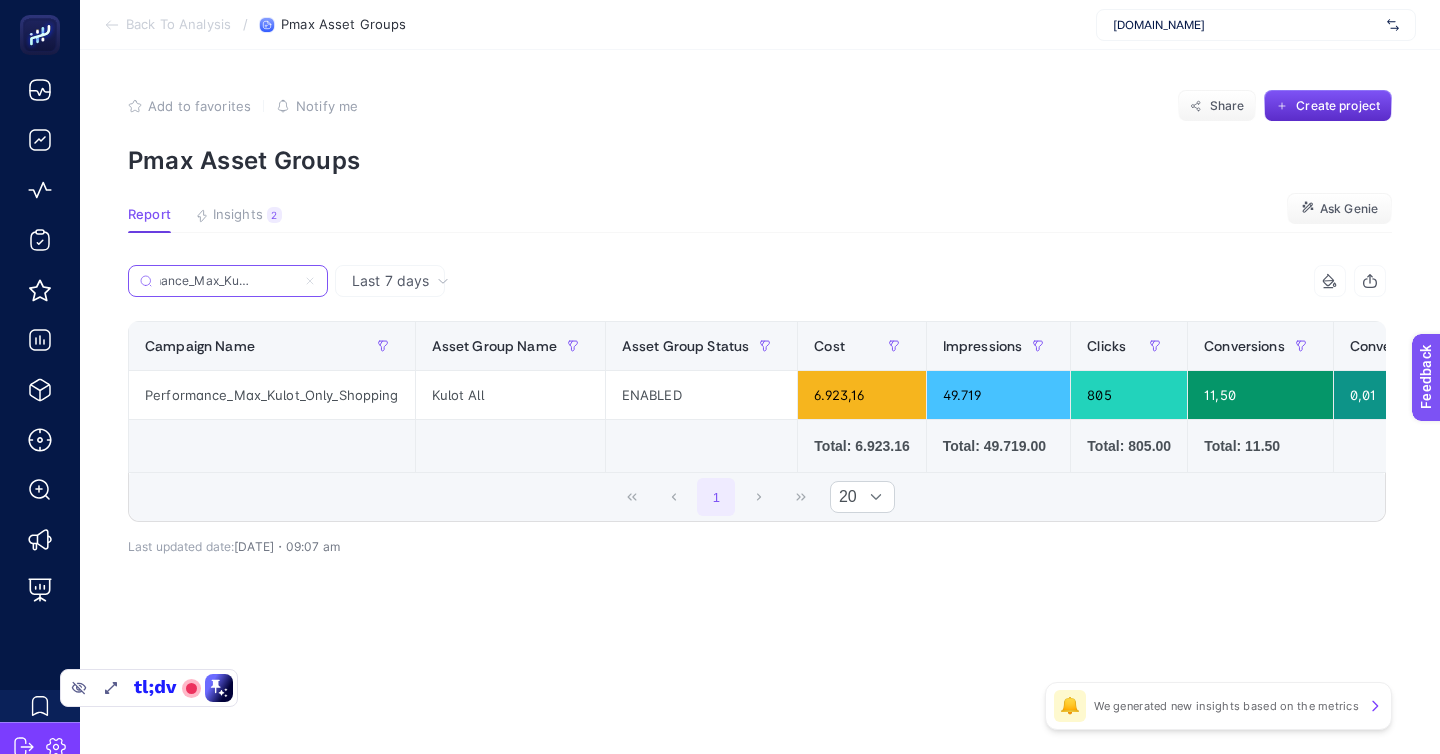 type on "Performance_Max_Kulot_Only_Shopping" 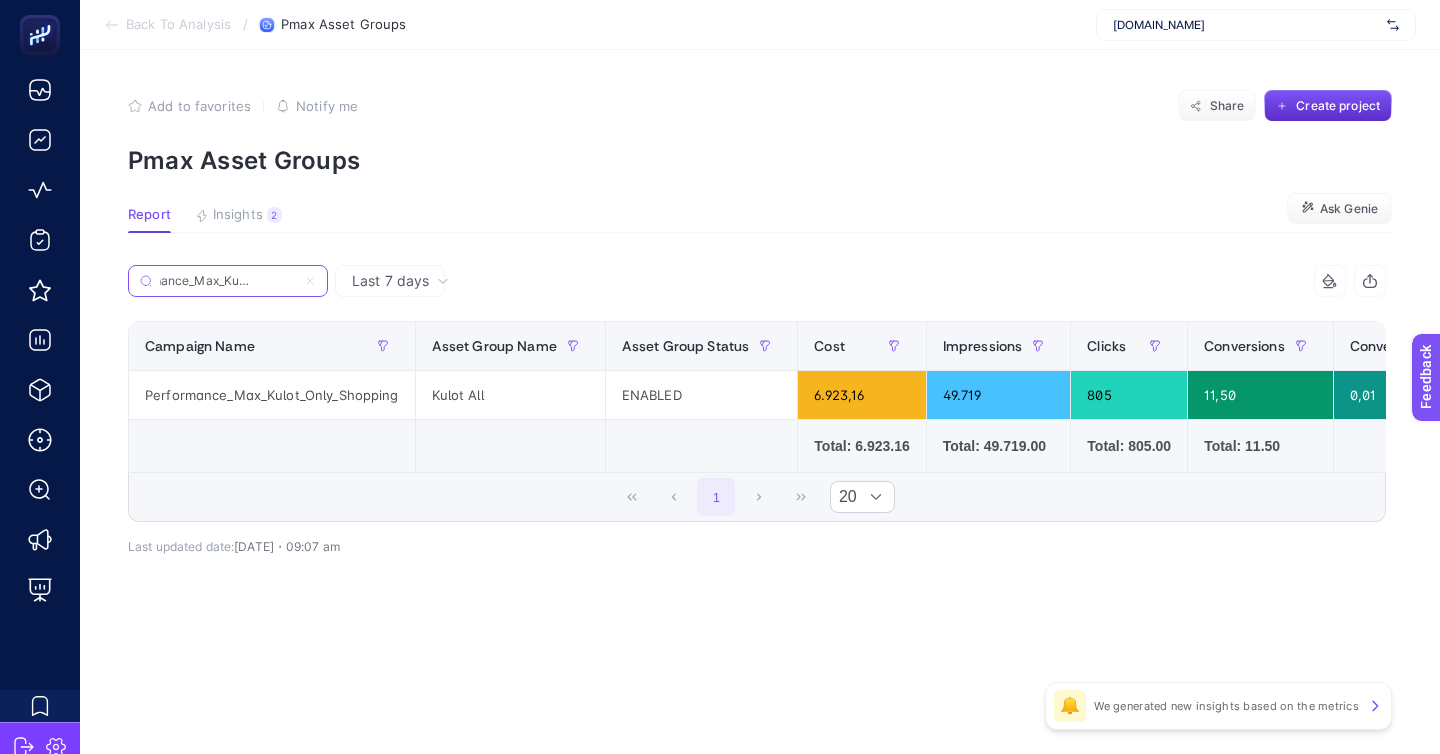 scroll, scrollTop: 0, scrollLeft: 0, axis: both 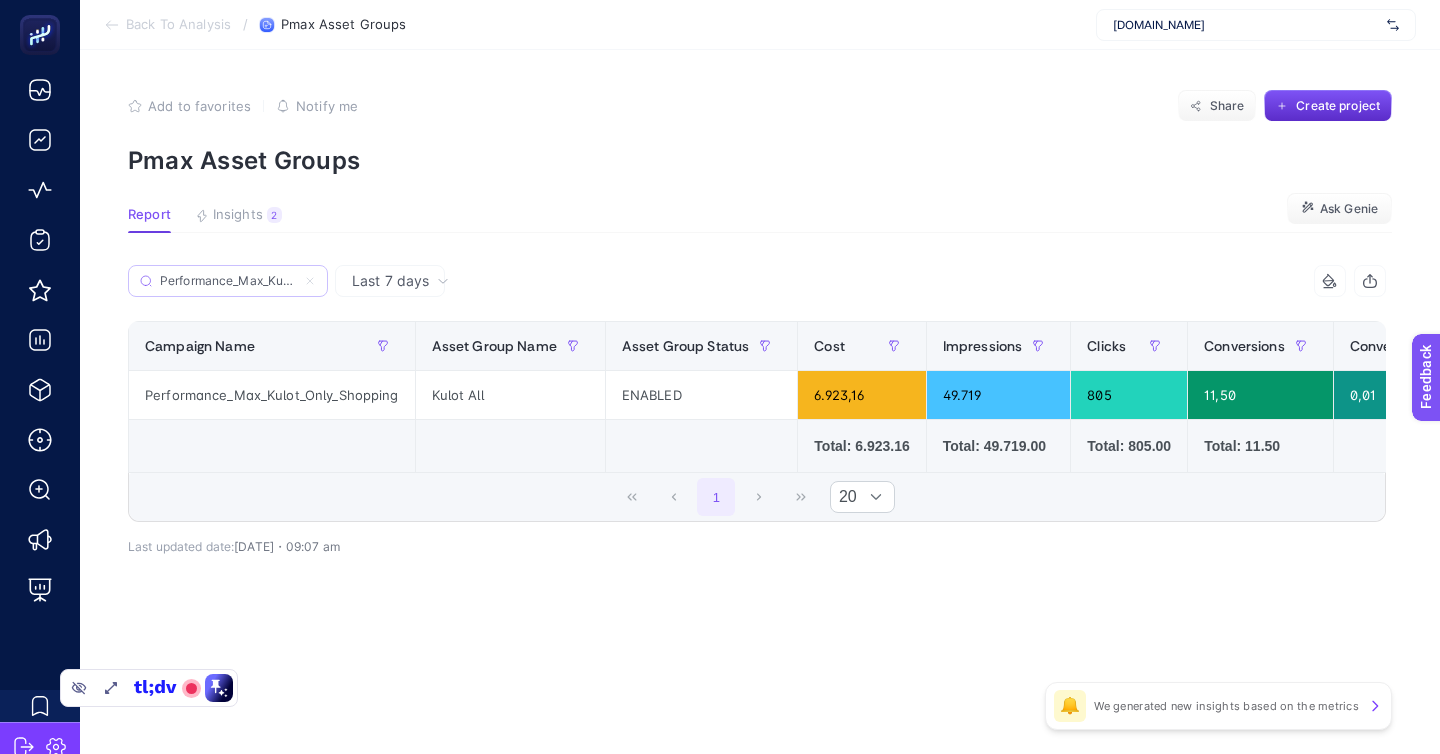 click on "Performance_Max_Kulot_Only_Shopping" at bounding box center [228, 281] 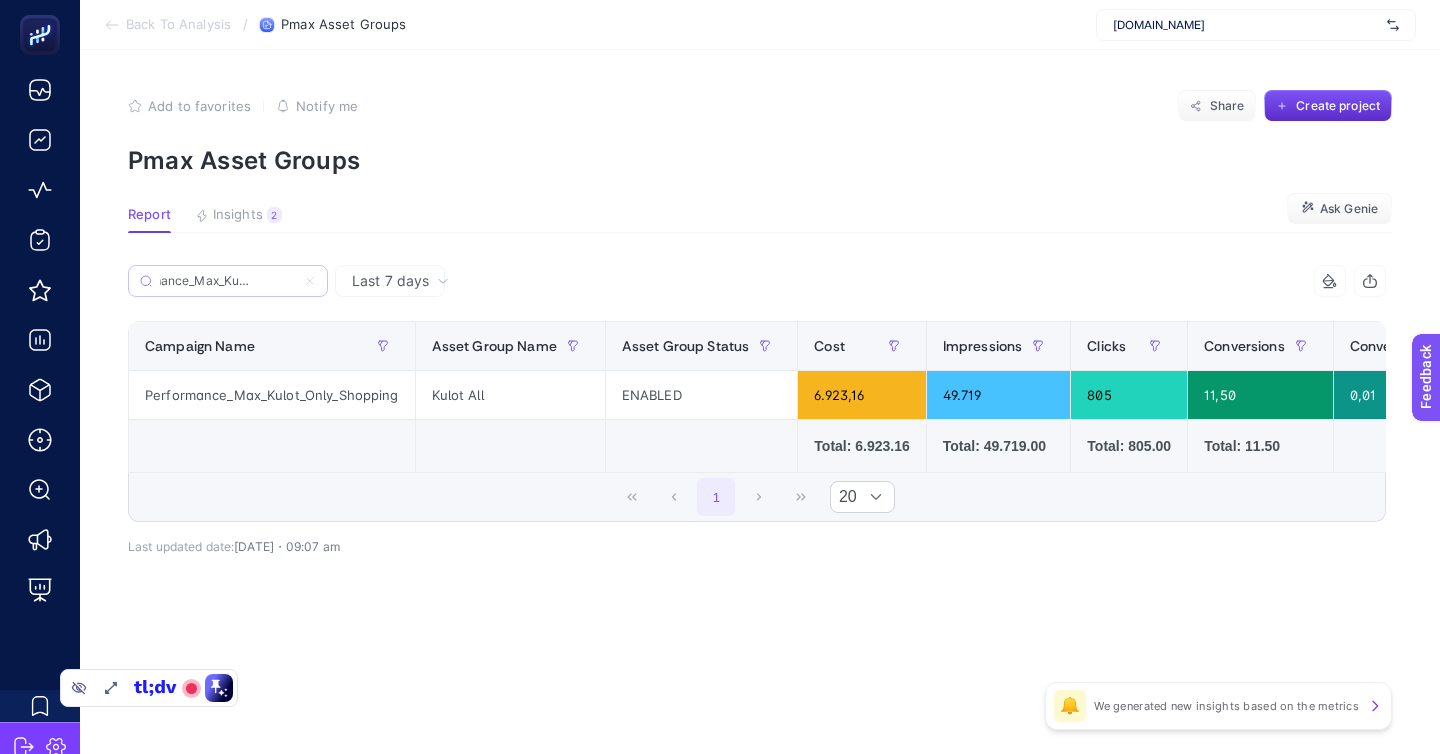 click on "Performance_Max_Kulot_Only_Shopping" at bounding box center [228, 281] 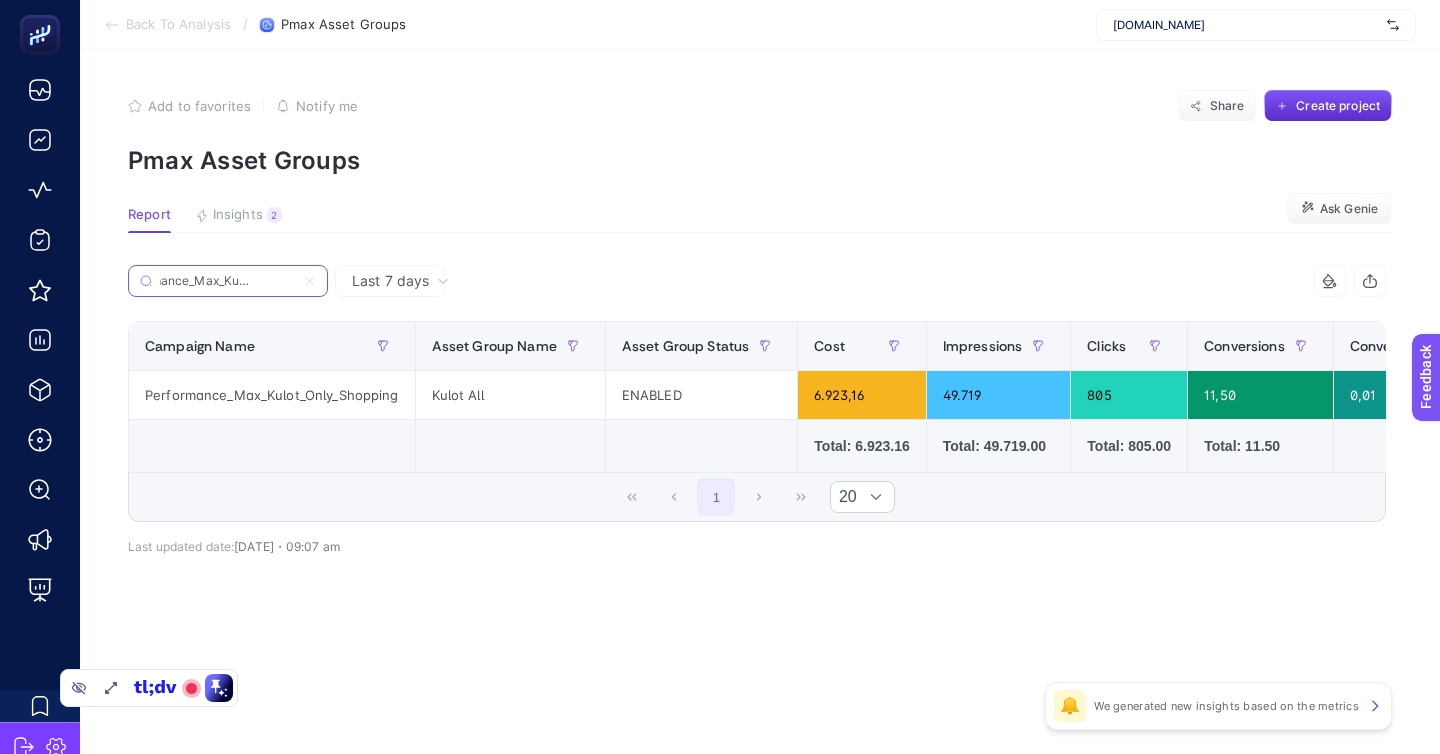 click on "Performance_Max_Kulot_Only_Shopping" at bounding box center [228, 281] 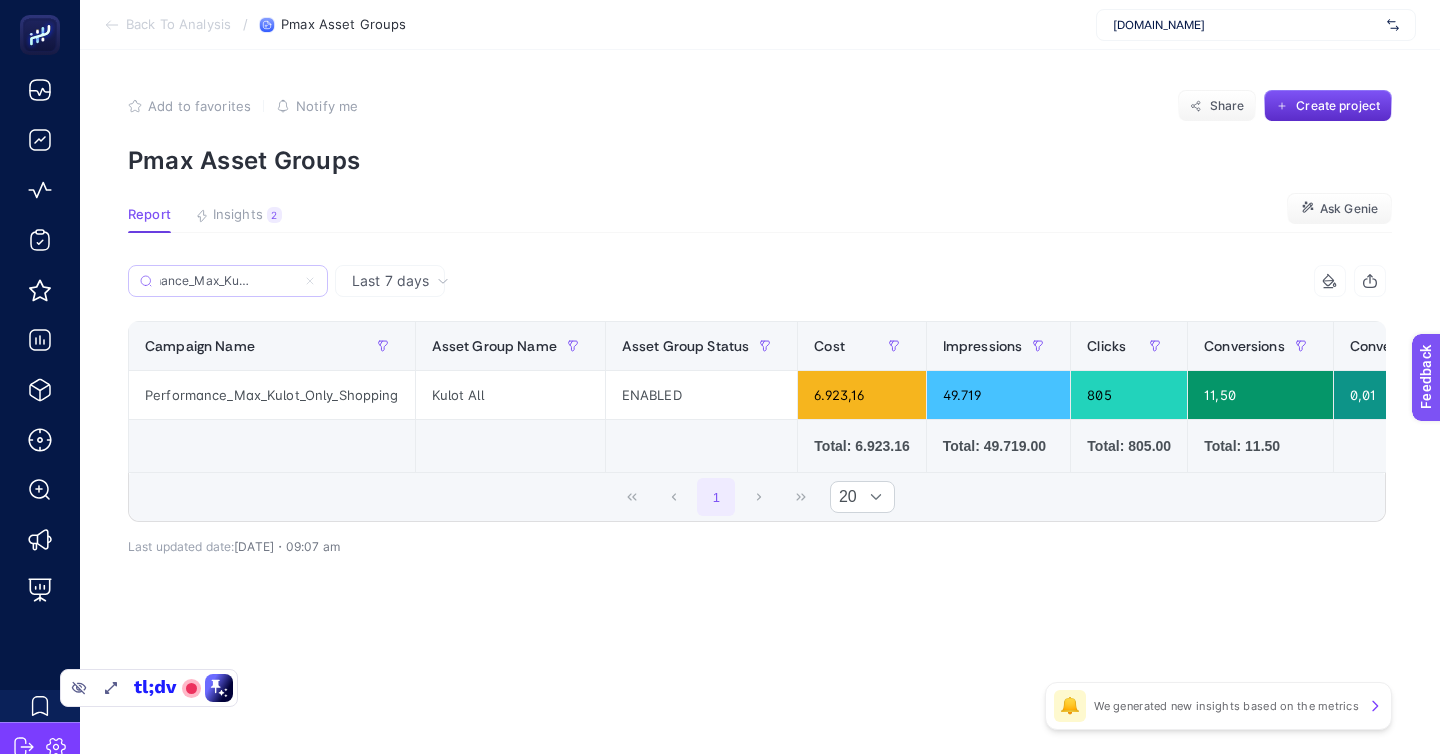 scroll, scrollTop: 0, scrollLeft: 0, axis: both 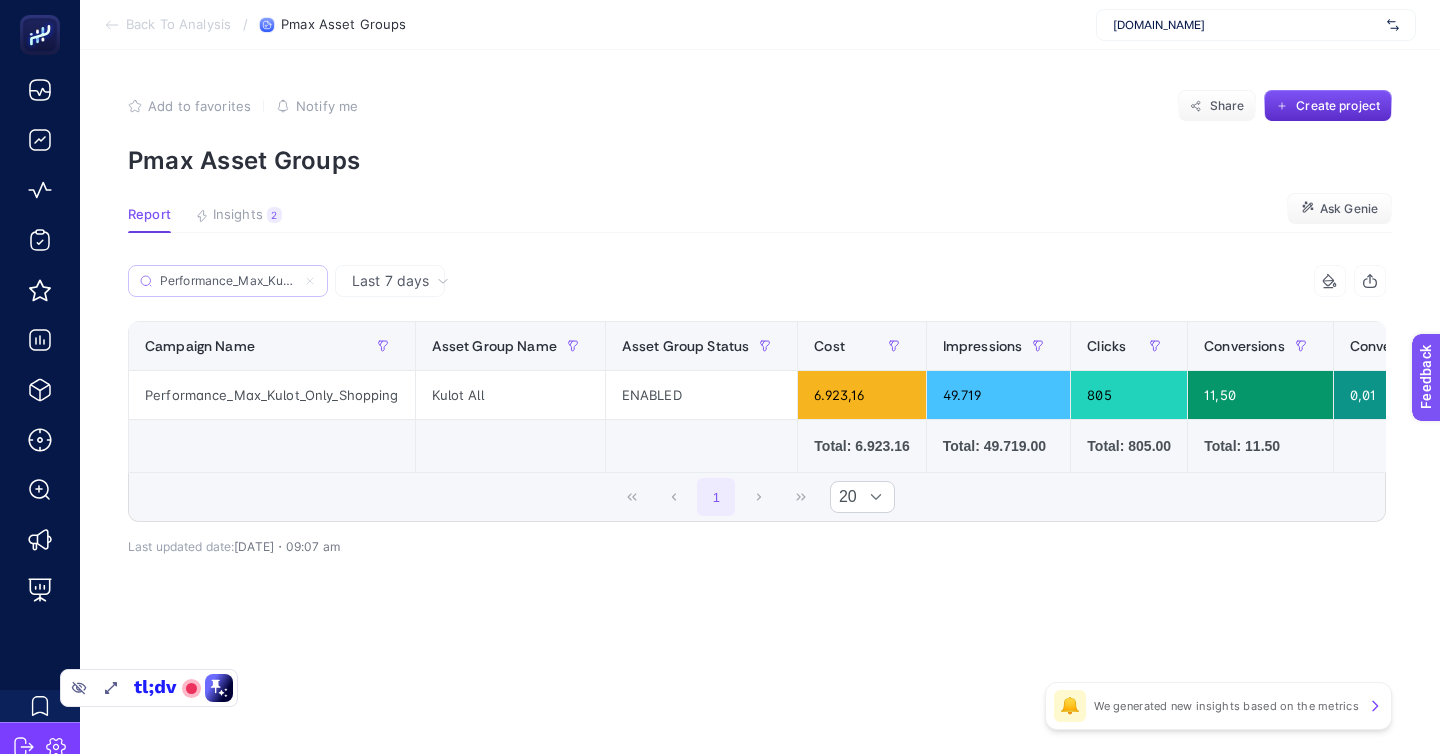 click on "Performance_Max_Kulot_Only_Shopping" at bounding box center [228, 281] 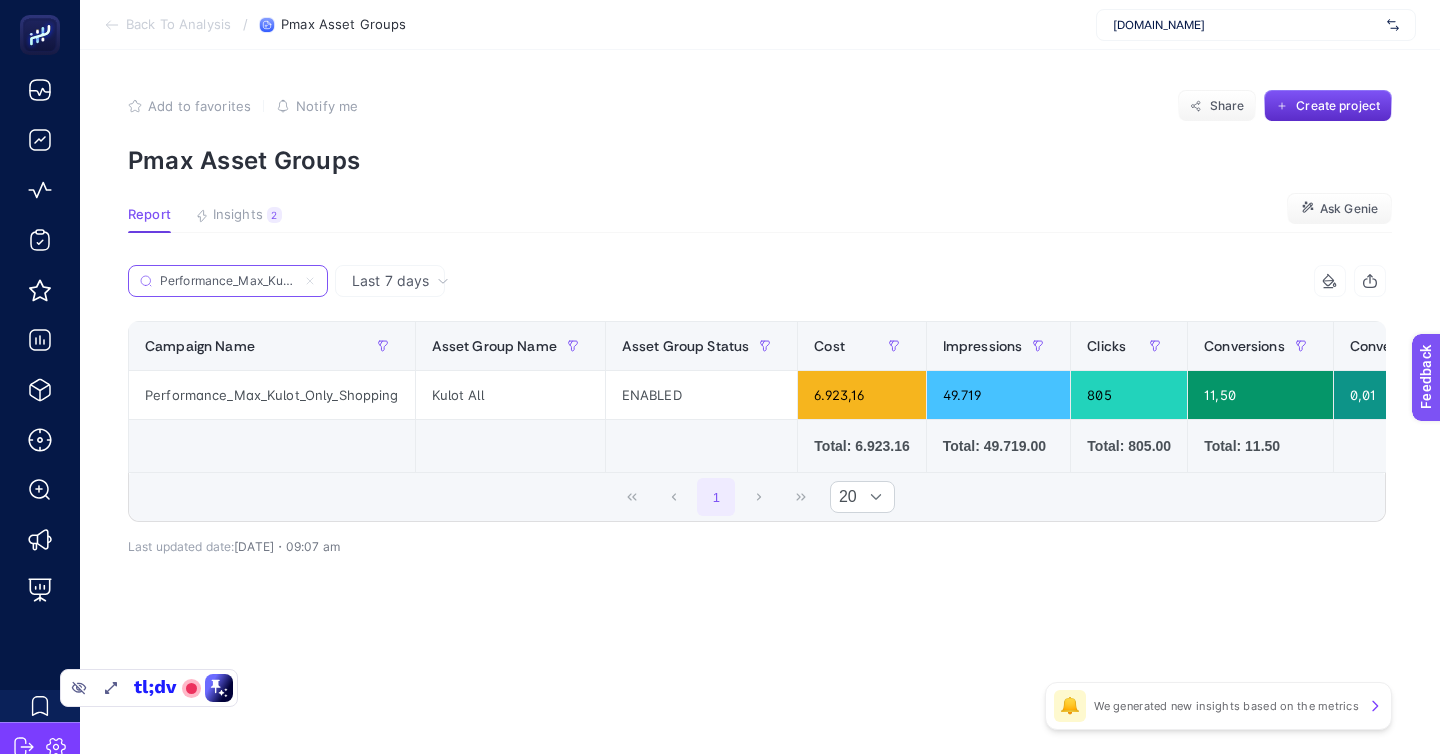 click on "Performance_Max_Kulot_Only_Shopping" at bounding box center [228, 281] 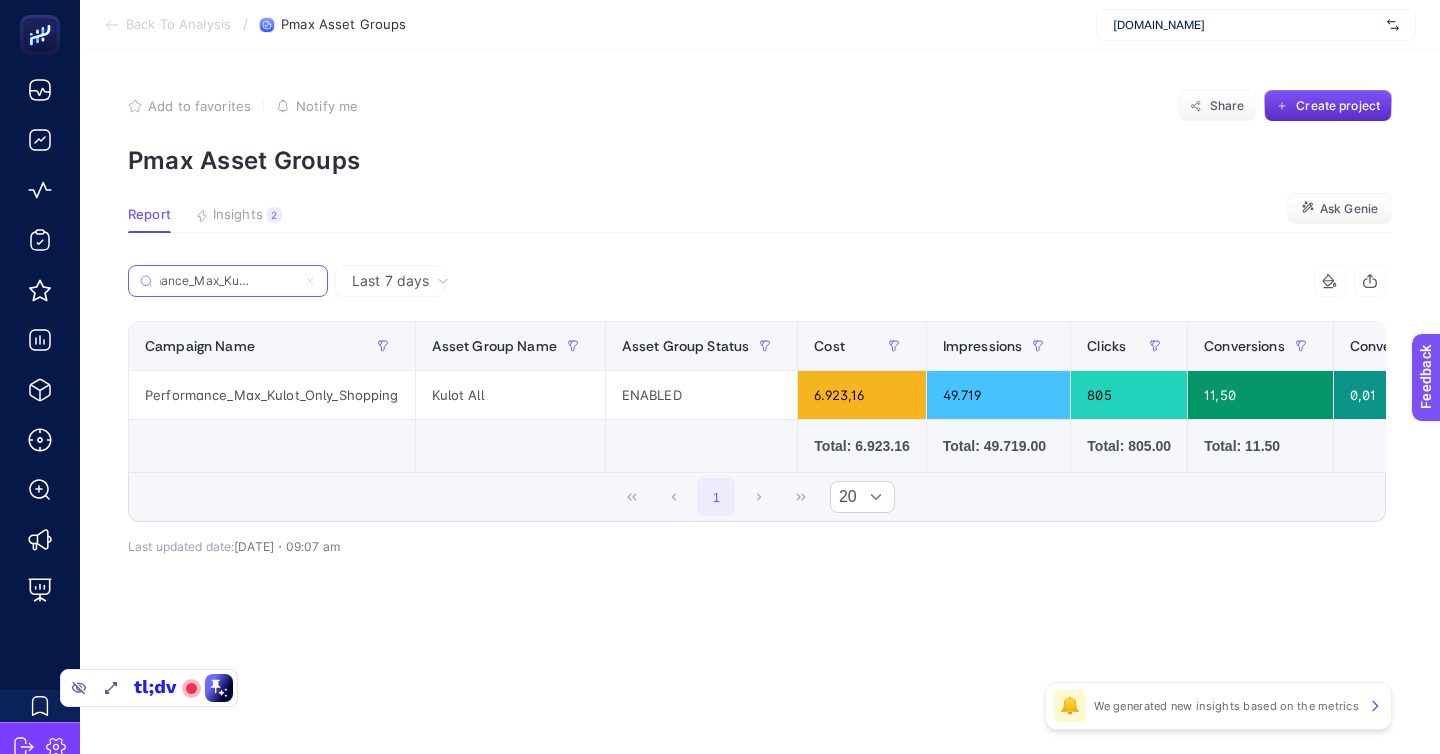 scroll, scrollTop: 0, scrollLeft: 0, axis: both 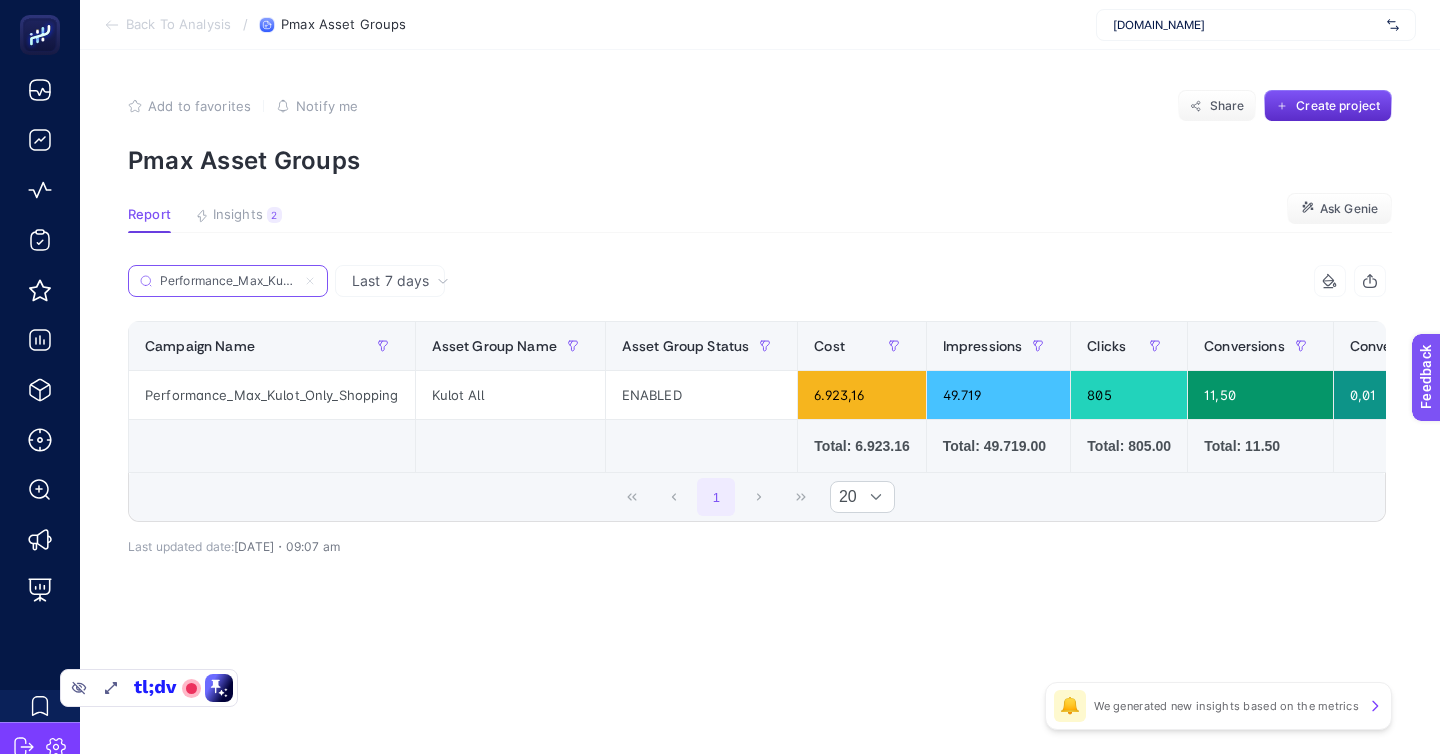 click 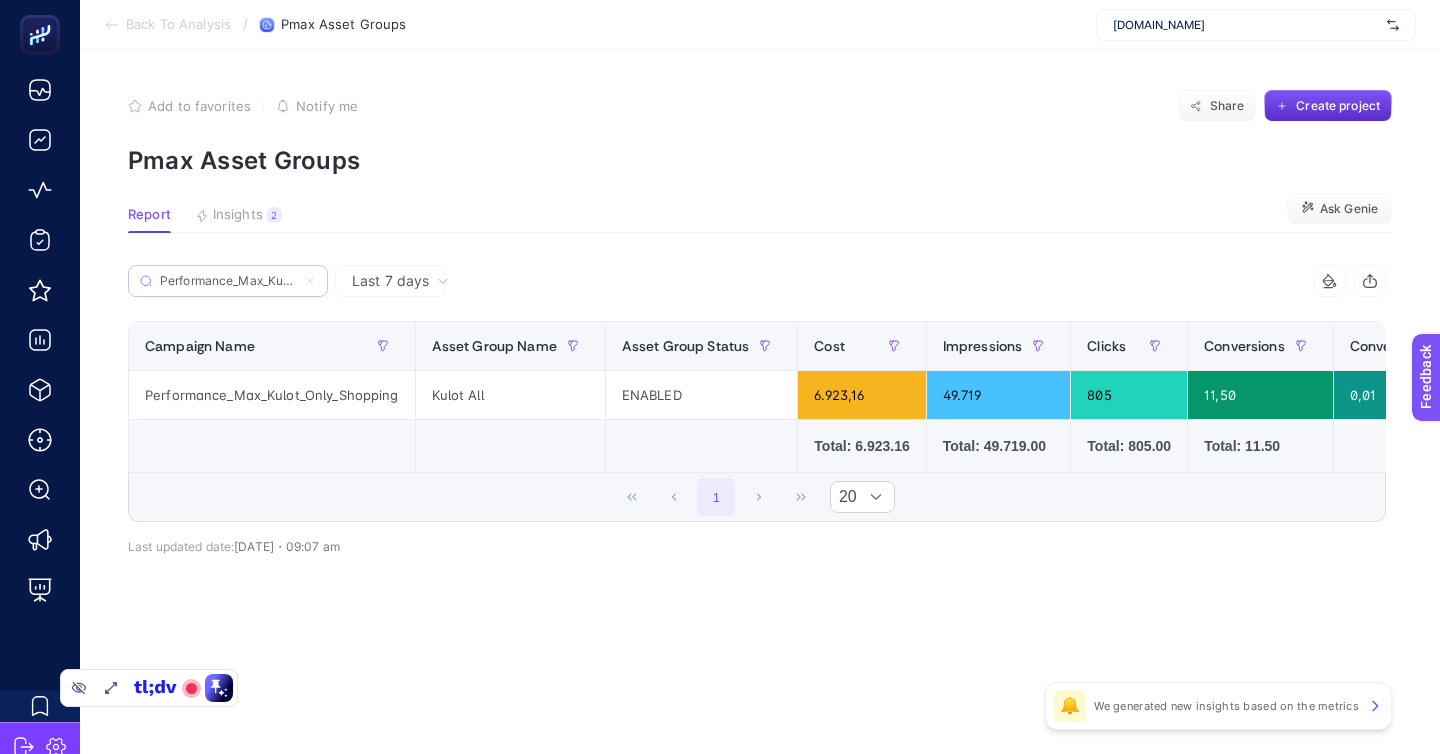 click on "Performance_Max_Kulot_Only_Shopping" at bounding box center (228, 281) 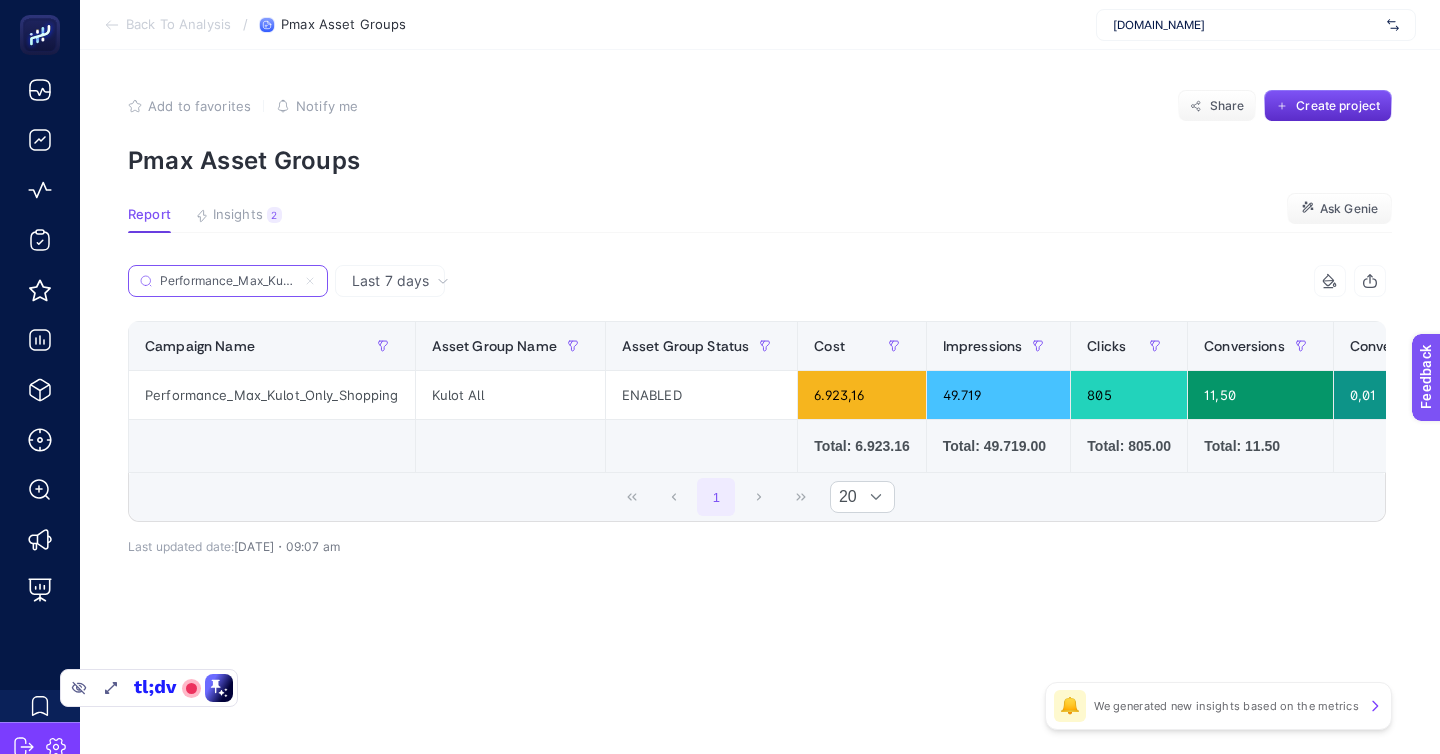 type 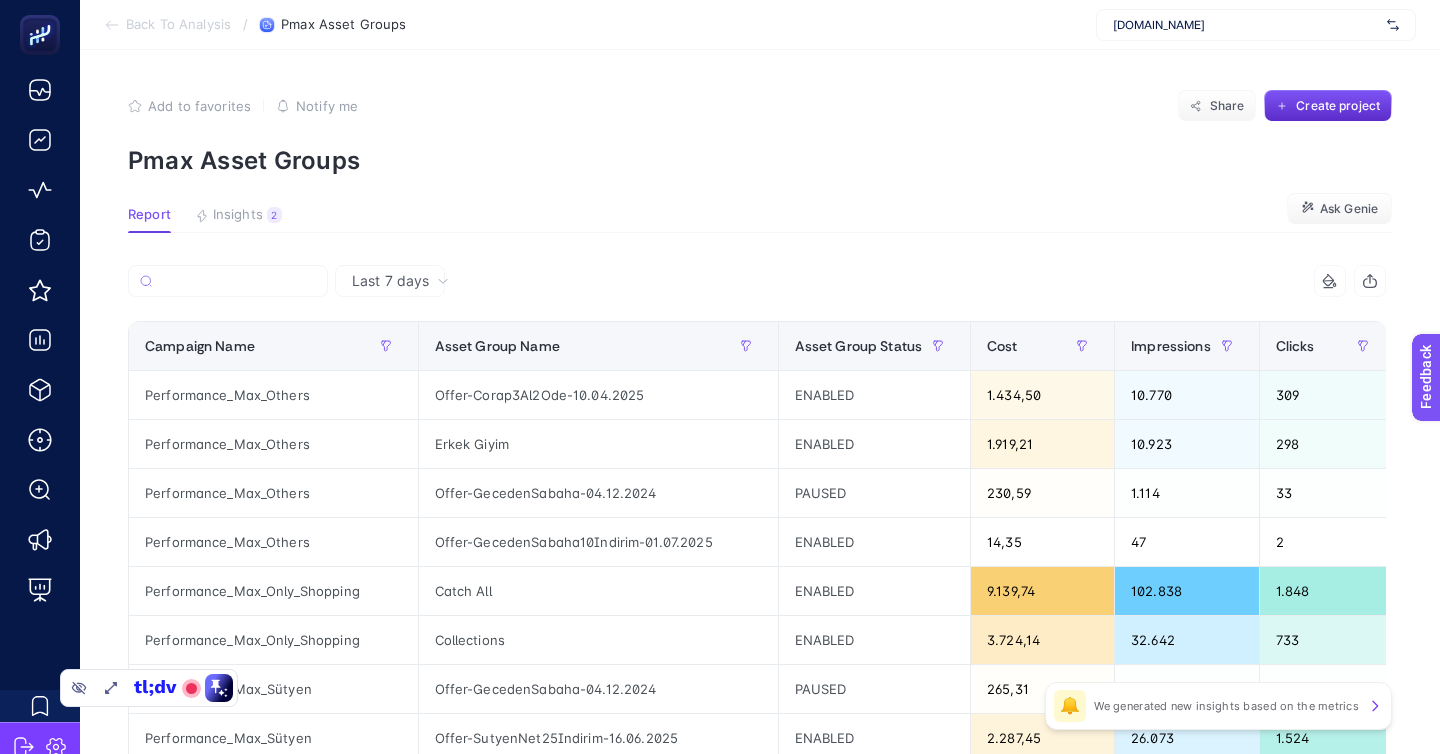 click on "Back To Analysis" at bounding box center [178, 25] 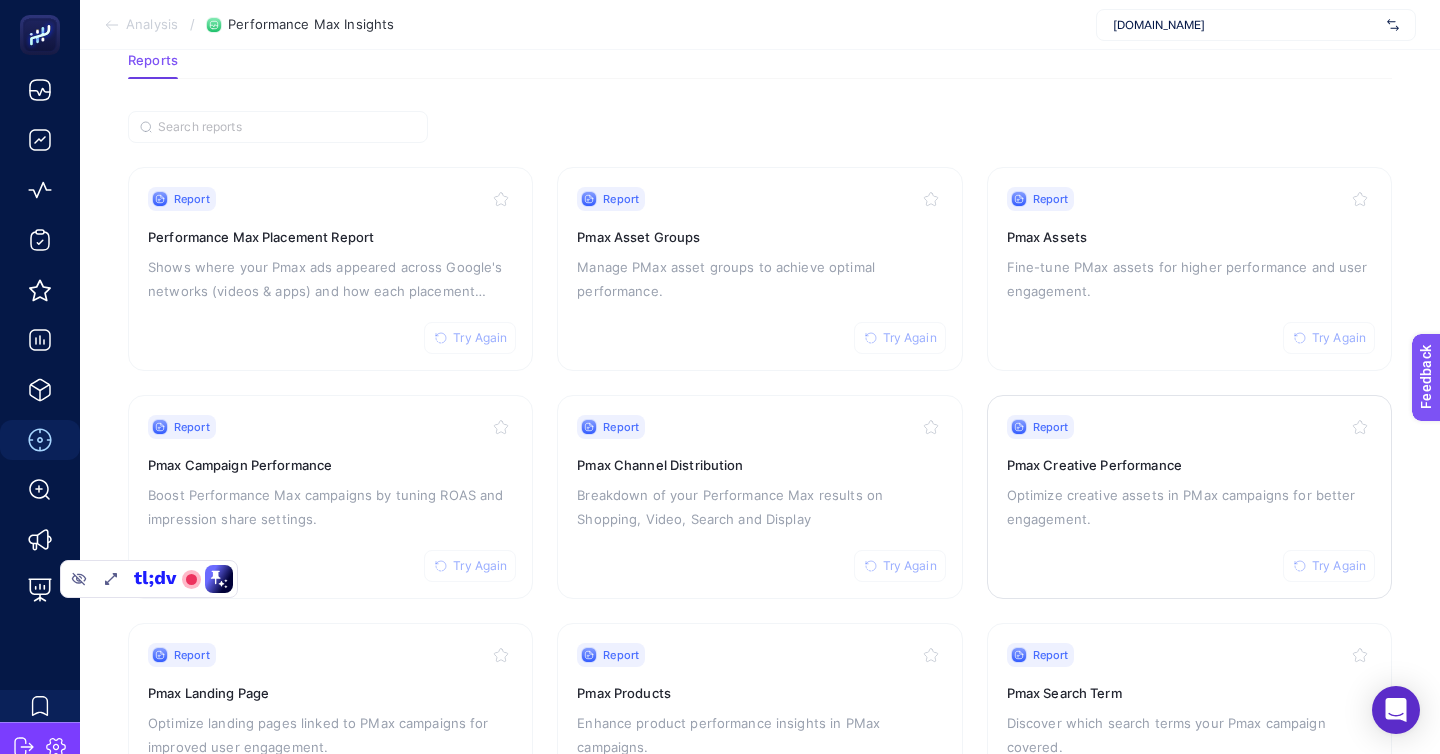 scroll, scrollTop: 151, scrollLeft: 0, axis: vertical 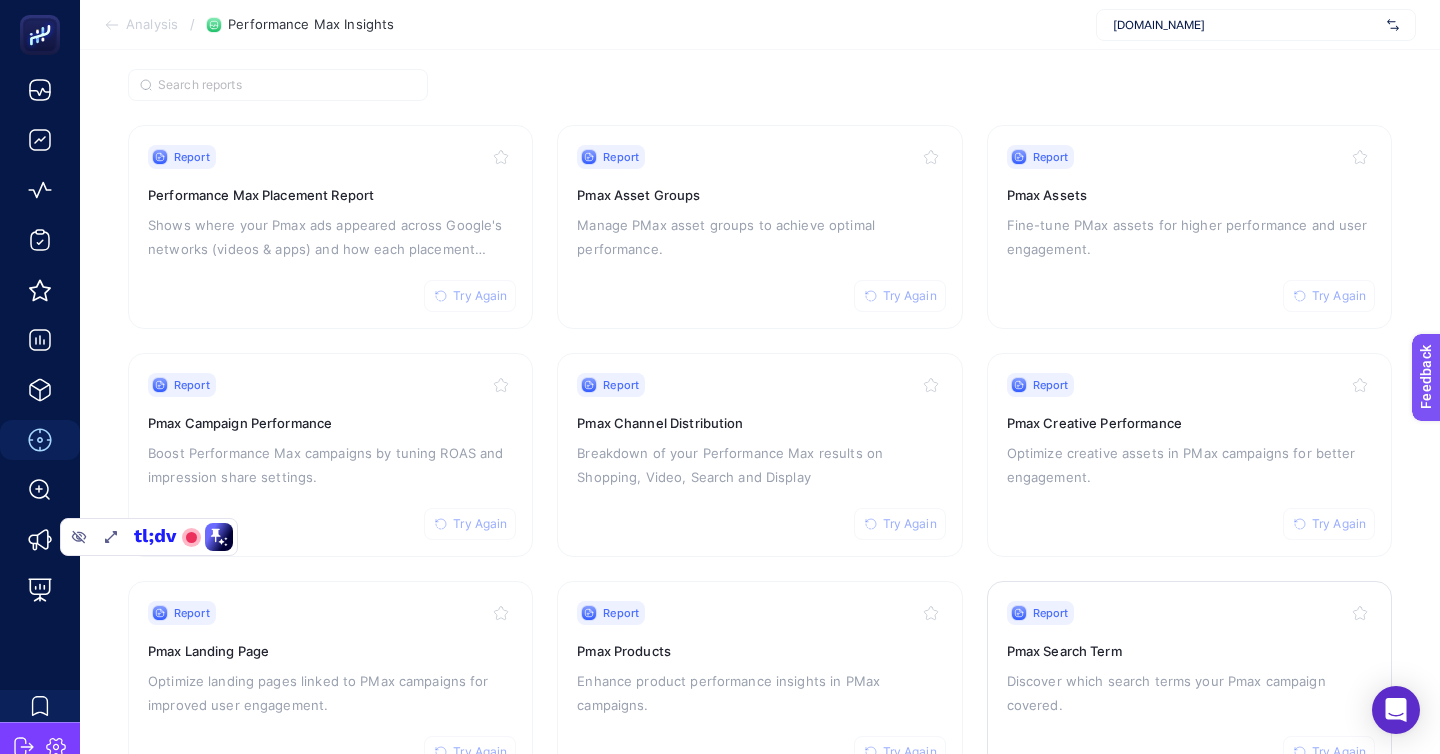 click on "Discover which search terms your Pmax campaign covered." at bounding box center [1189, 693] 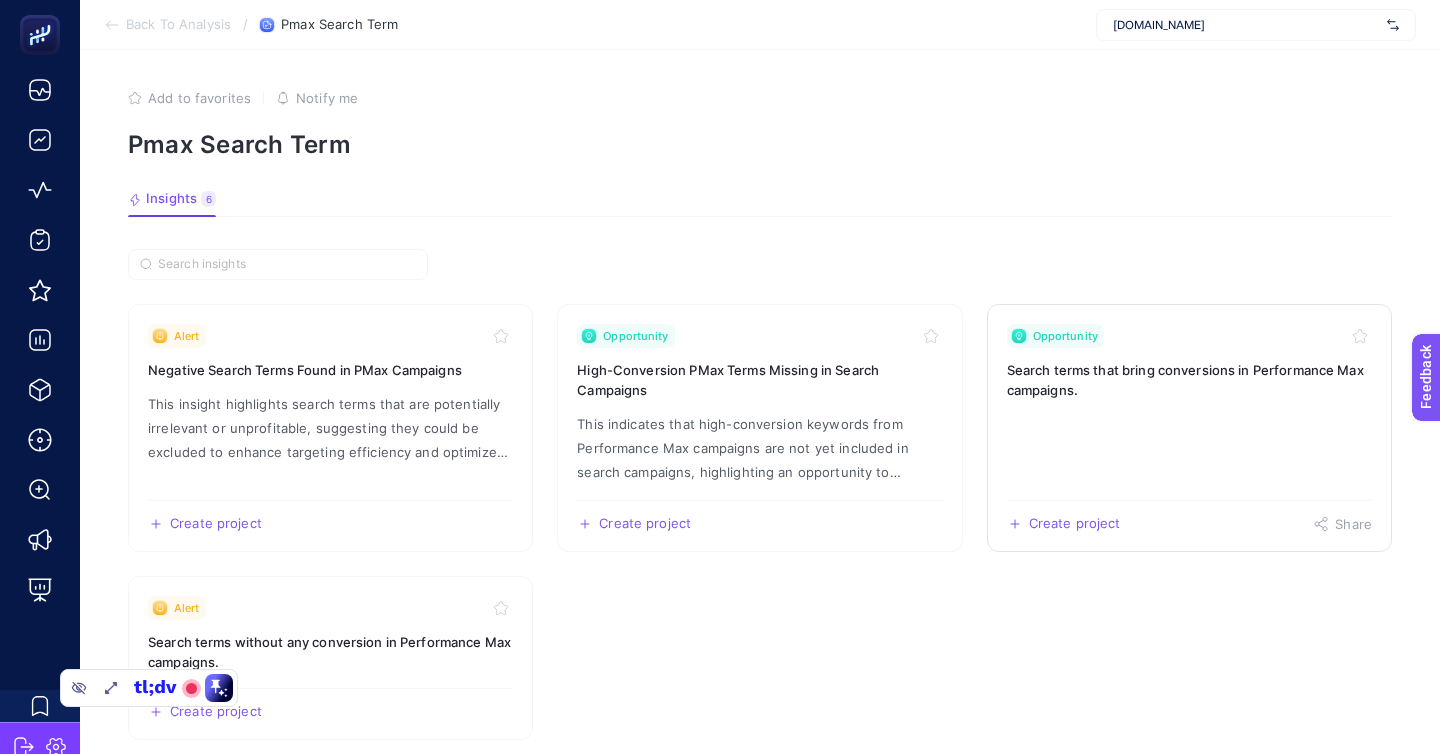 click on "Opportunity Search terms that bring conversions in Performance Max campaigns.  Create project   Share" 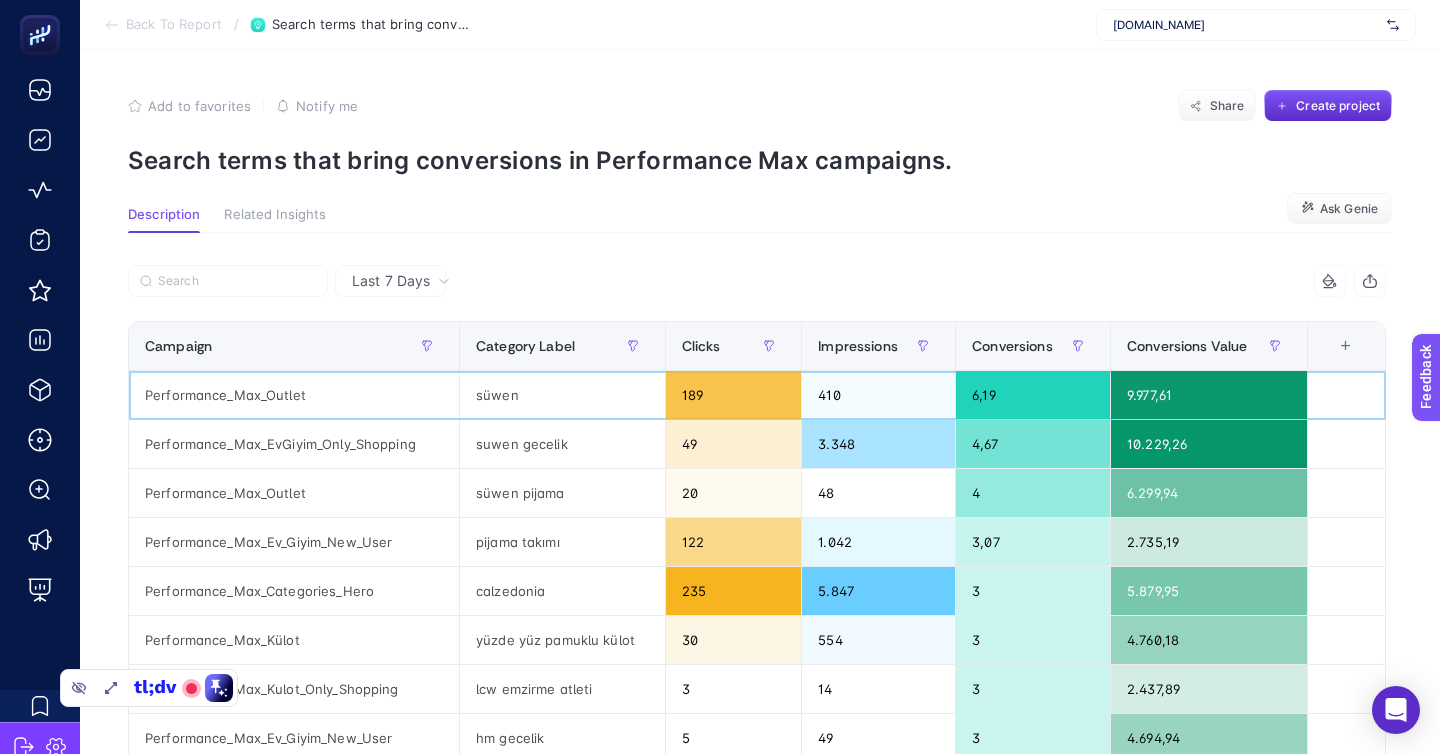 click on "süwen" 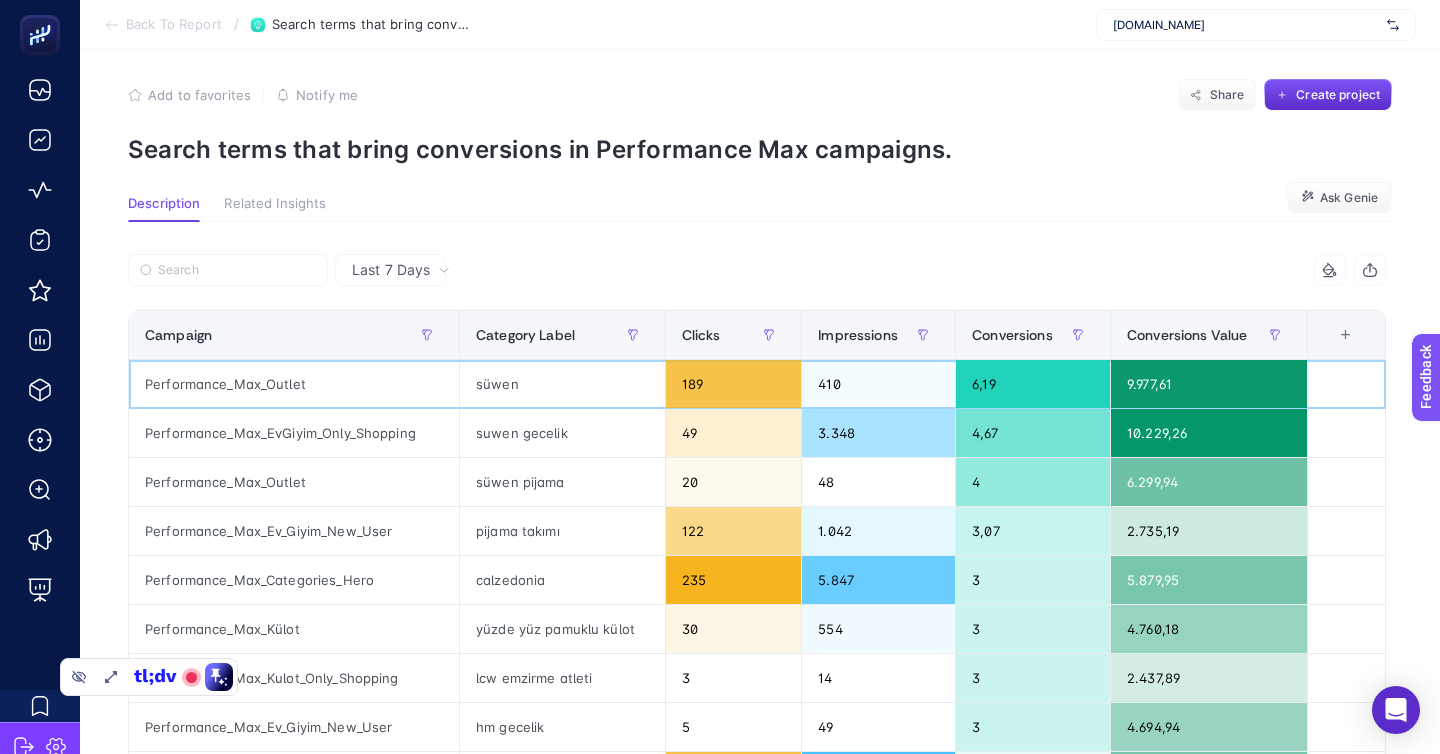 scroll, scrollTop: 16, scrollLeft: 0, axis: vertical 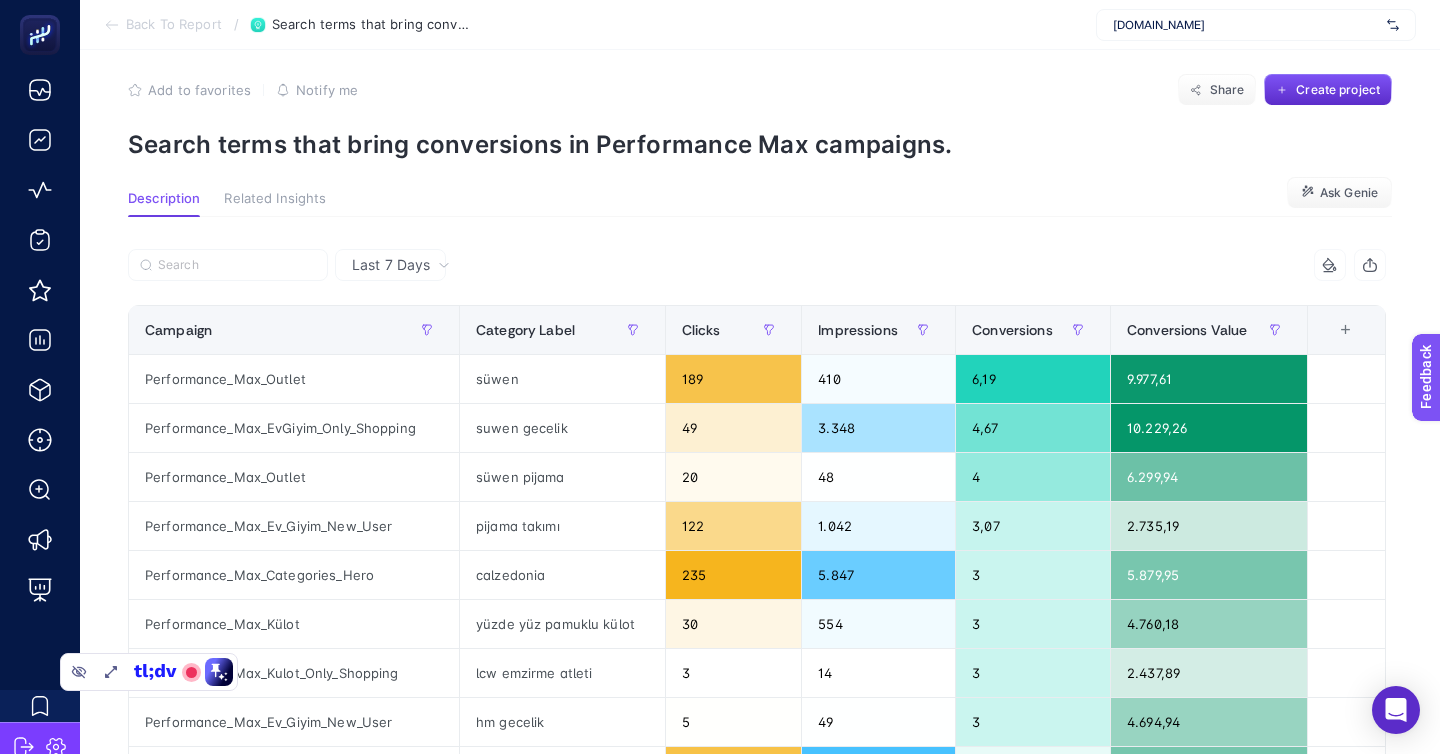 click on "Last 7 Days" at bounding box center [757, 265] 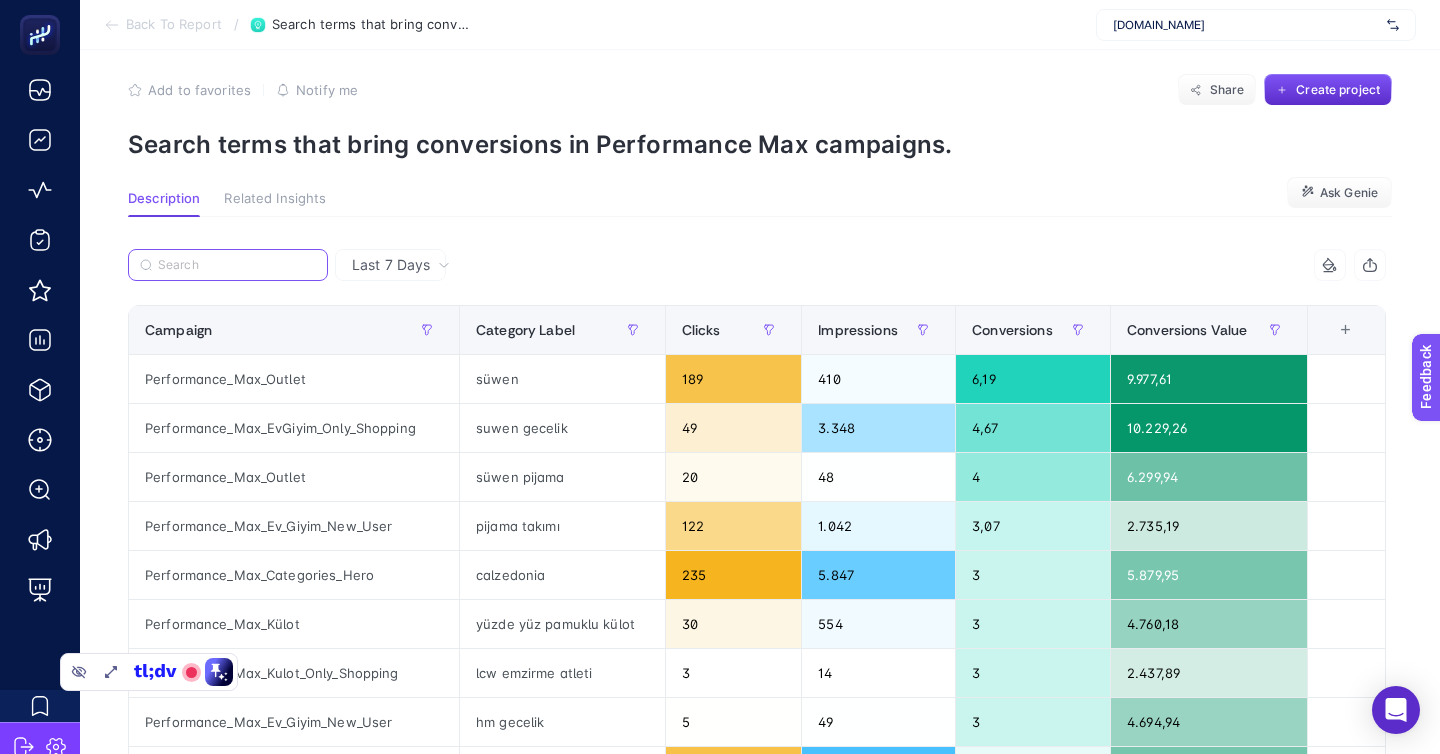 click at bounding box center (237, 265) 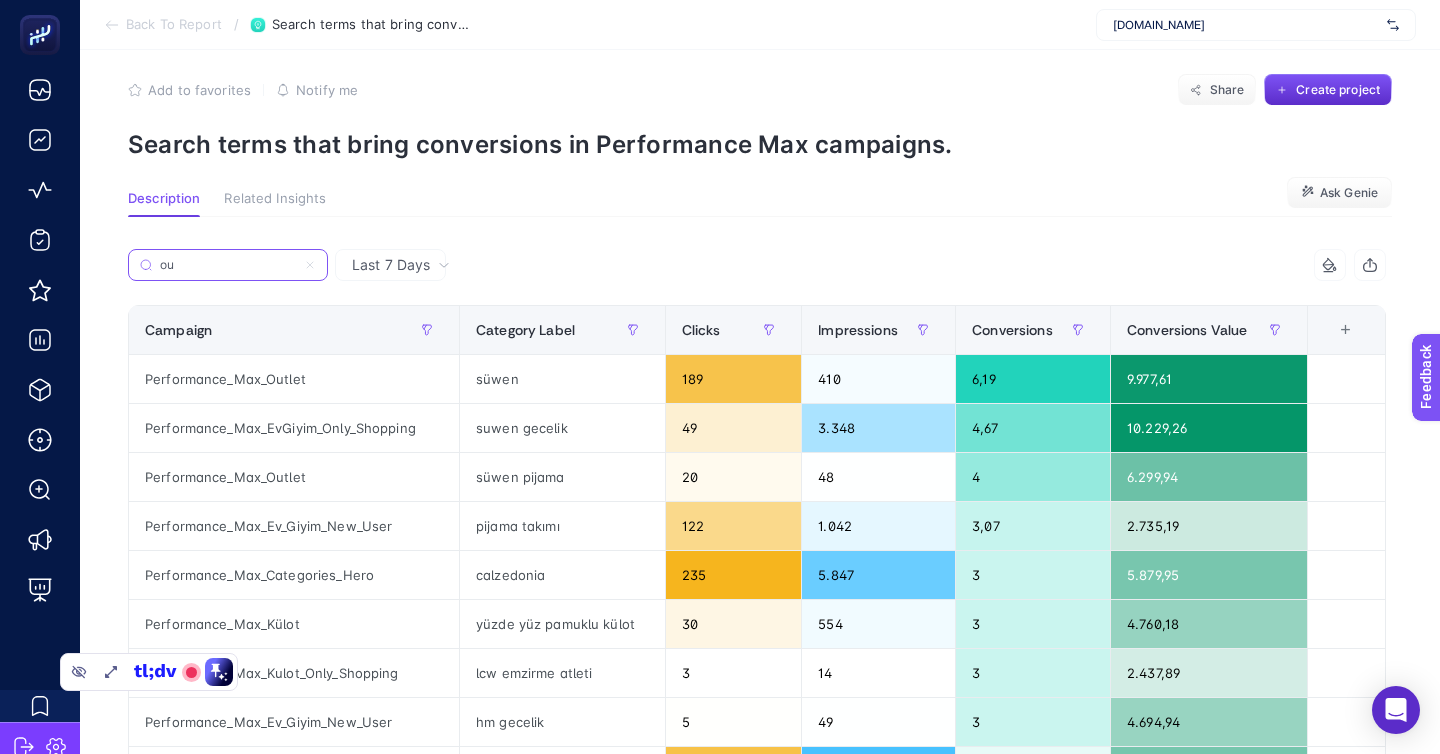 scroll, scrollTop: 0, scrollLeft: 0, axis: both 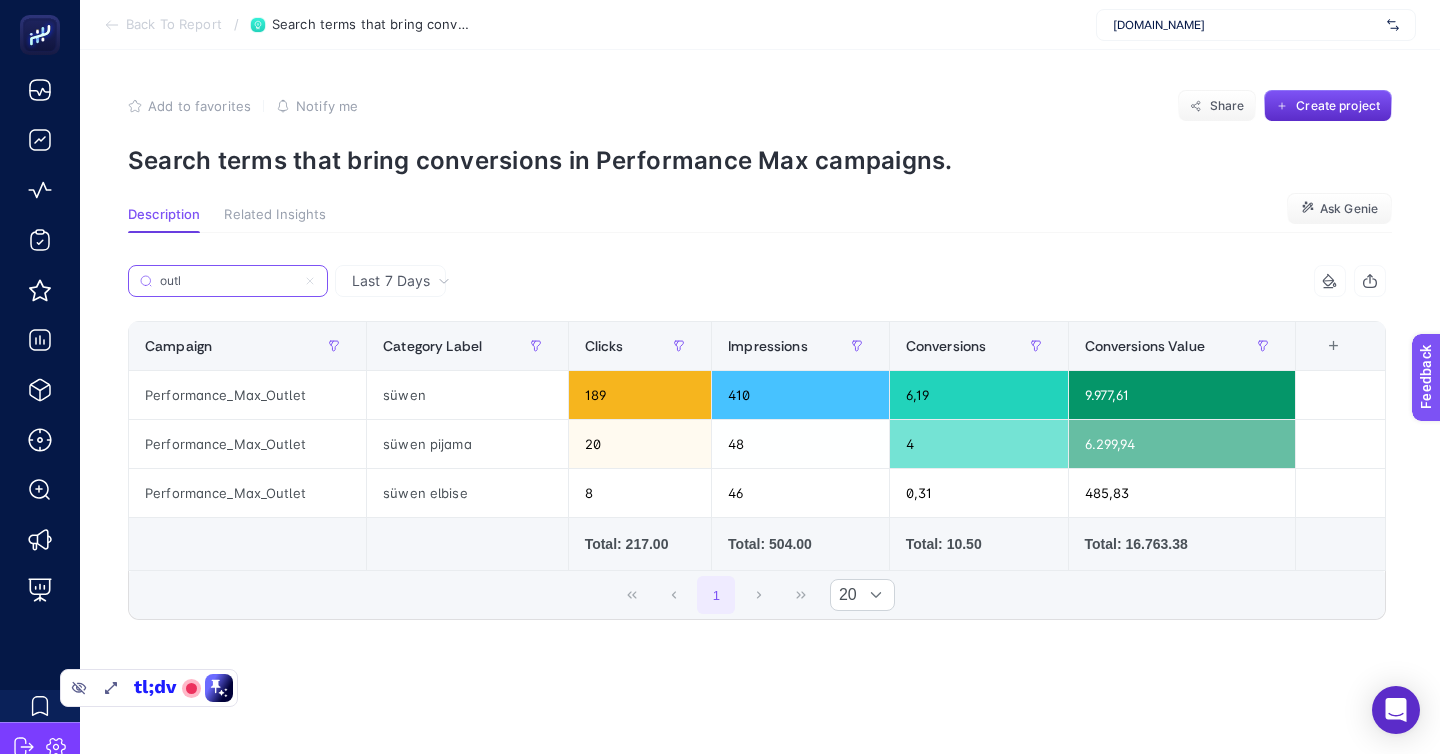 type on "outl" 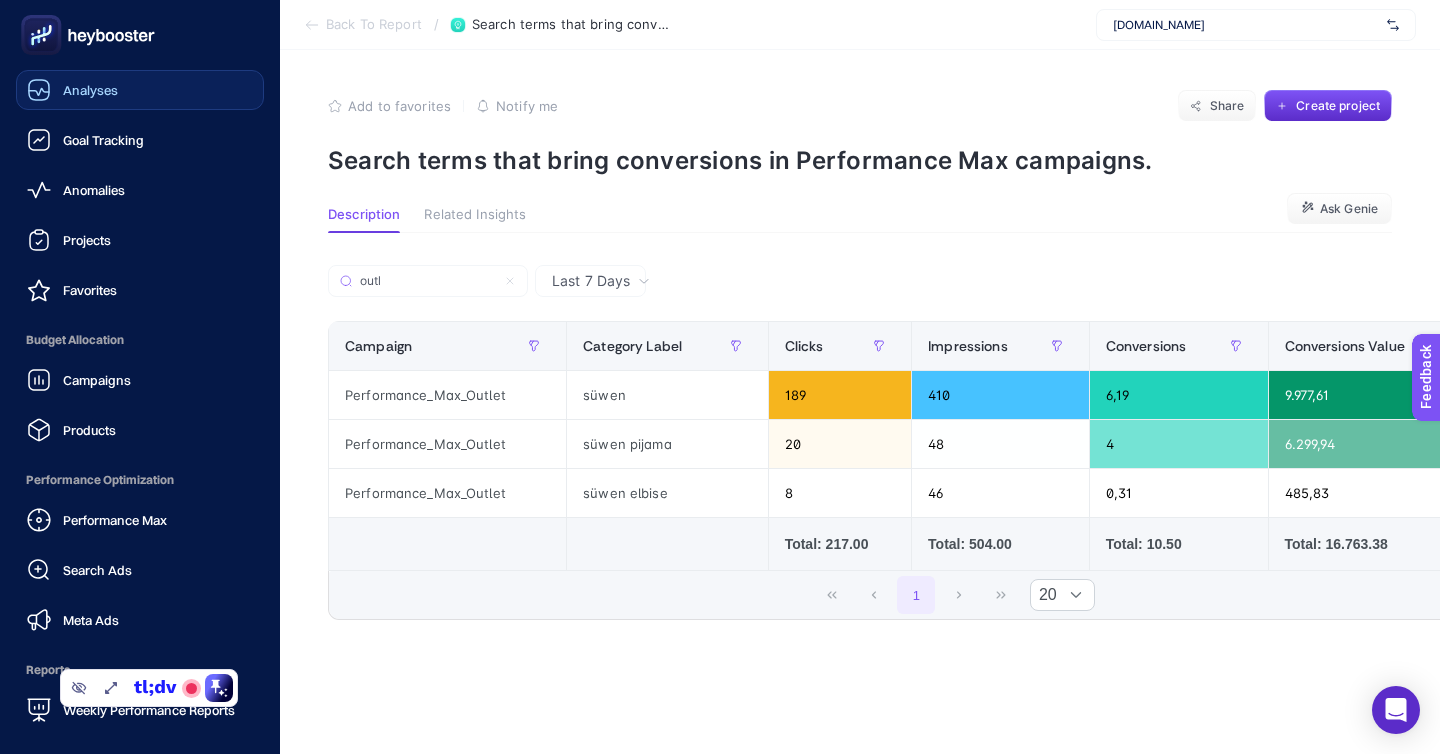 click on "Analyses" at bounding box center [140, 90] 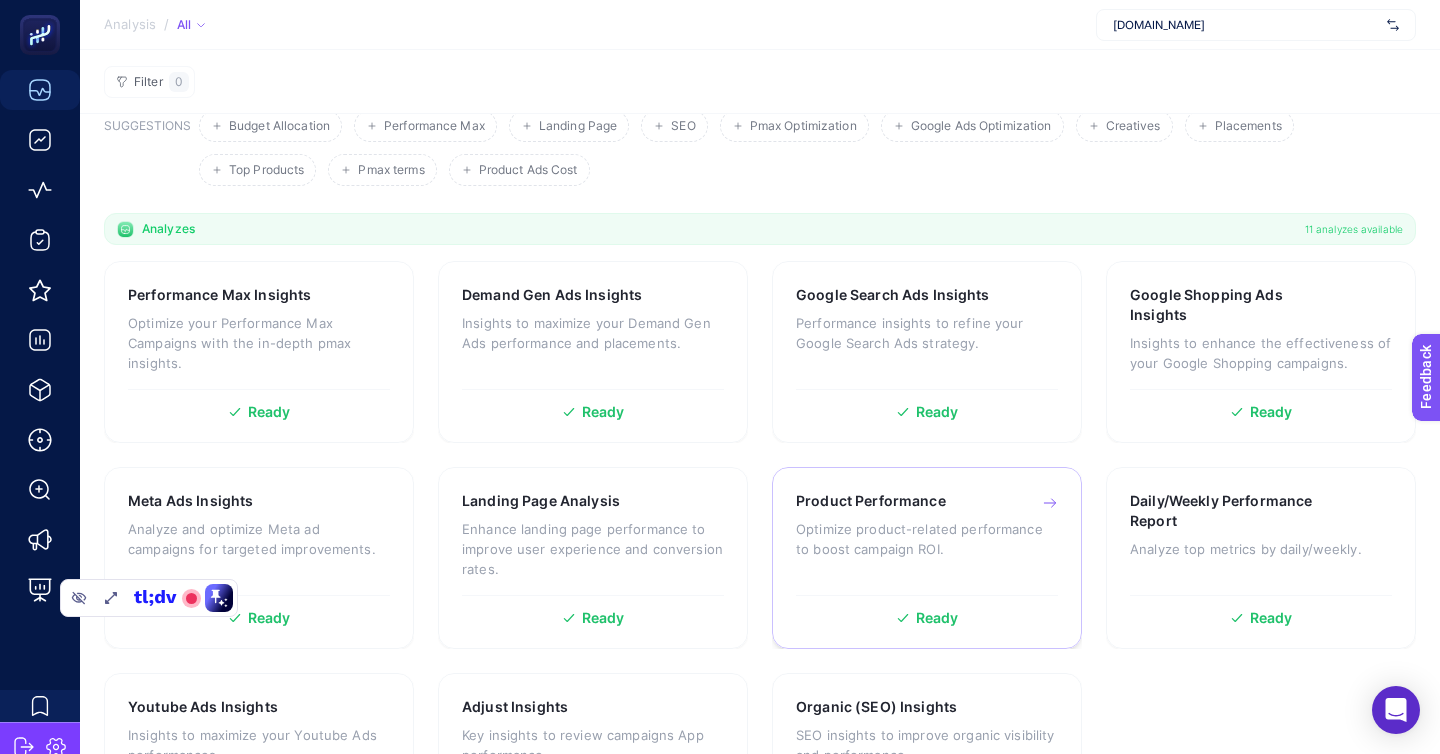 scroll, scrollTop: 153, scrollLeft: 0, axis: vertical 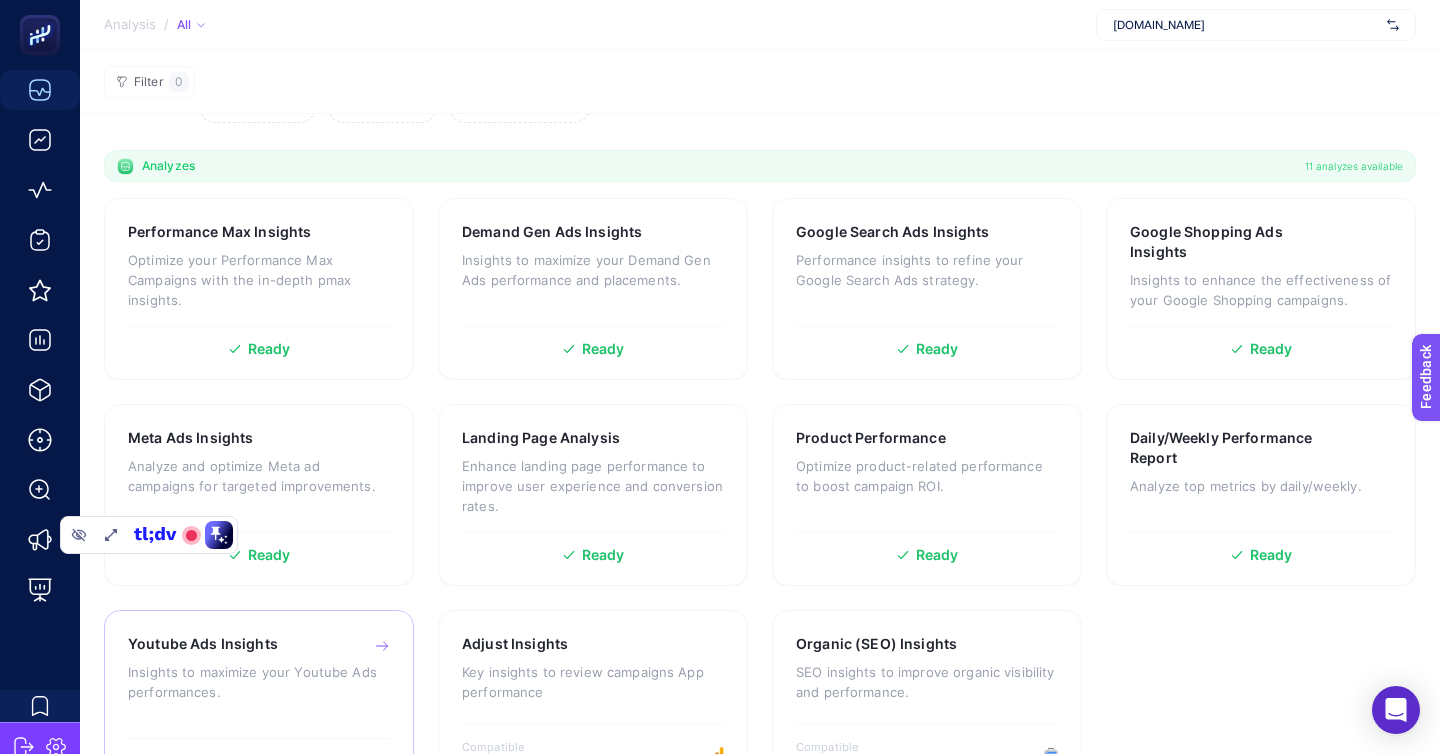 click on "Youtube Ads Insights Insights to maximize your Youtube Ads performances.  Ready" at bounding box center (259, 701) 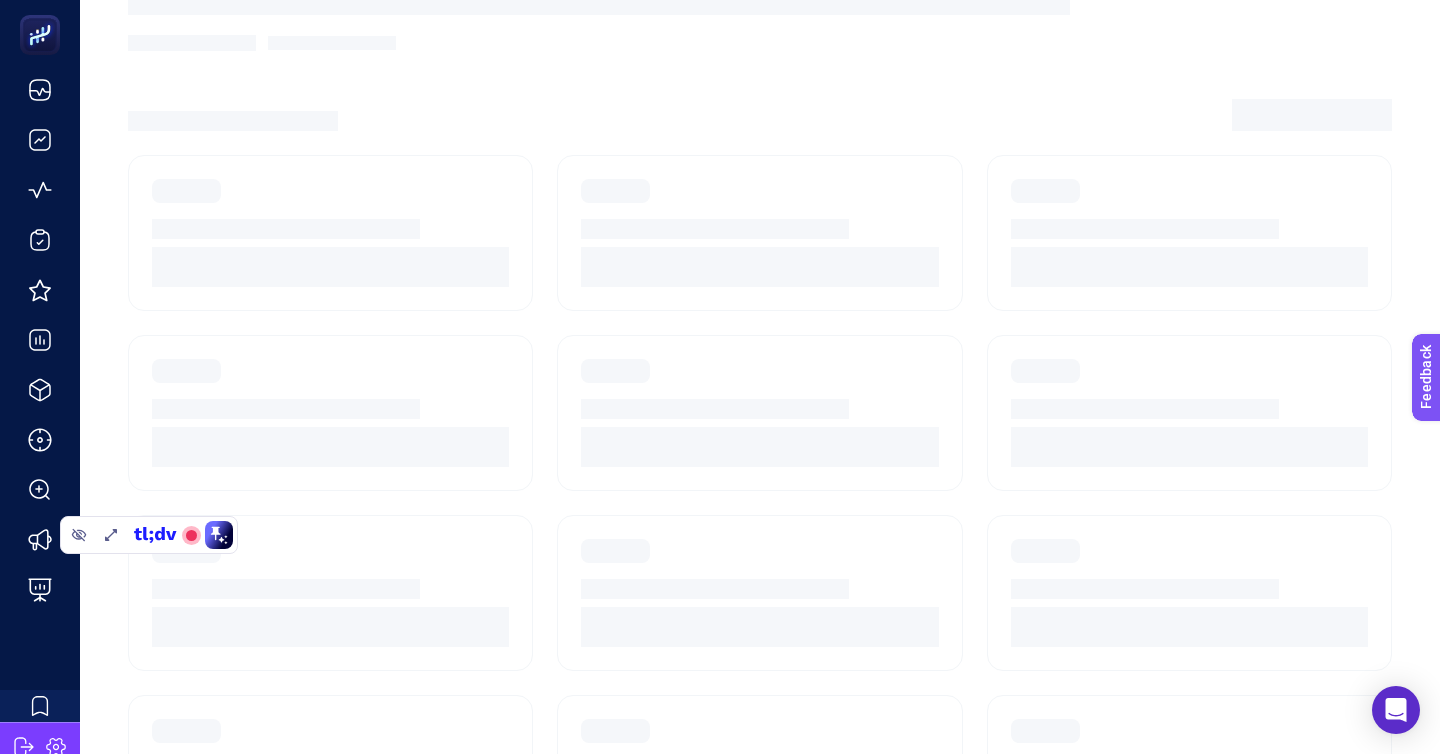 scroll, scrollTop: 0, scrollLeft: 0, axis: both 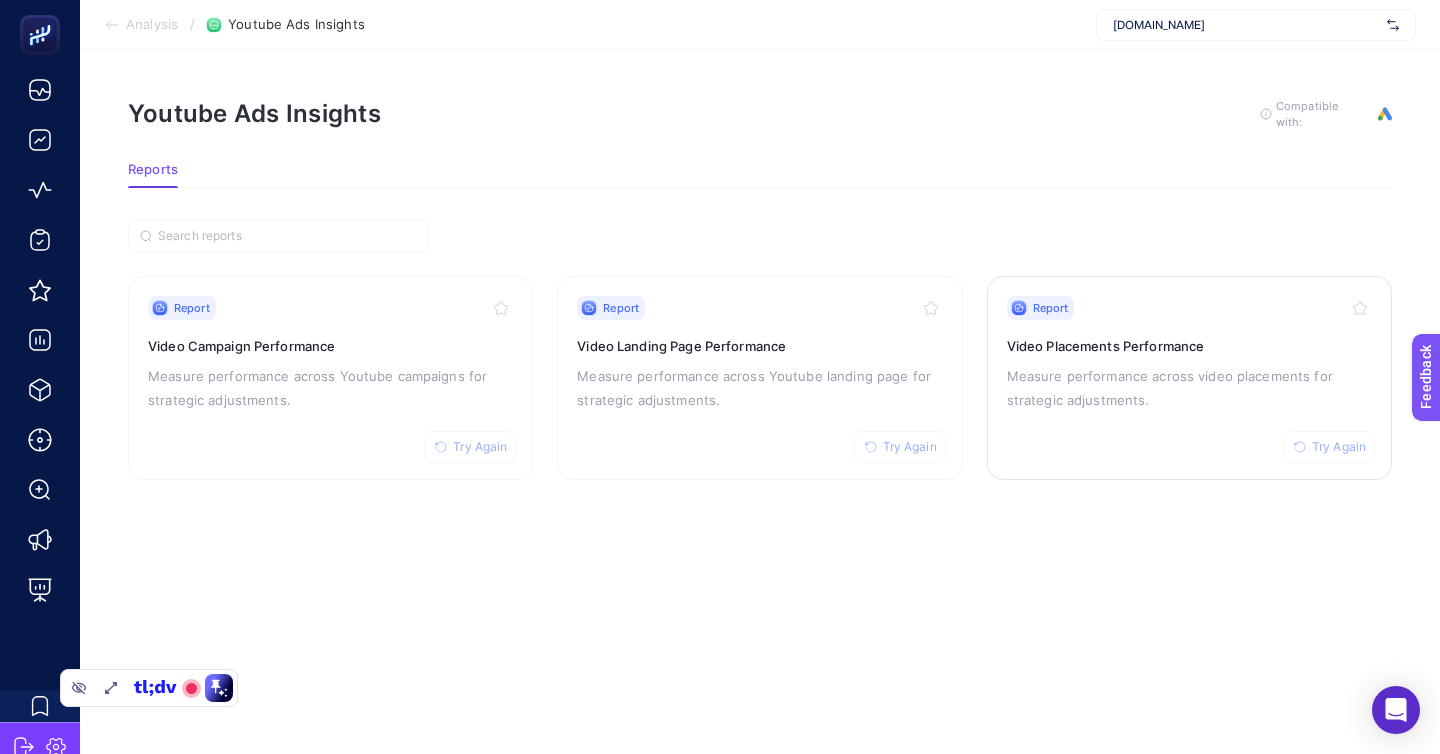 click on "Measure performance across video placements for strategic adjustments." at bounding box center (1189, 388) 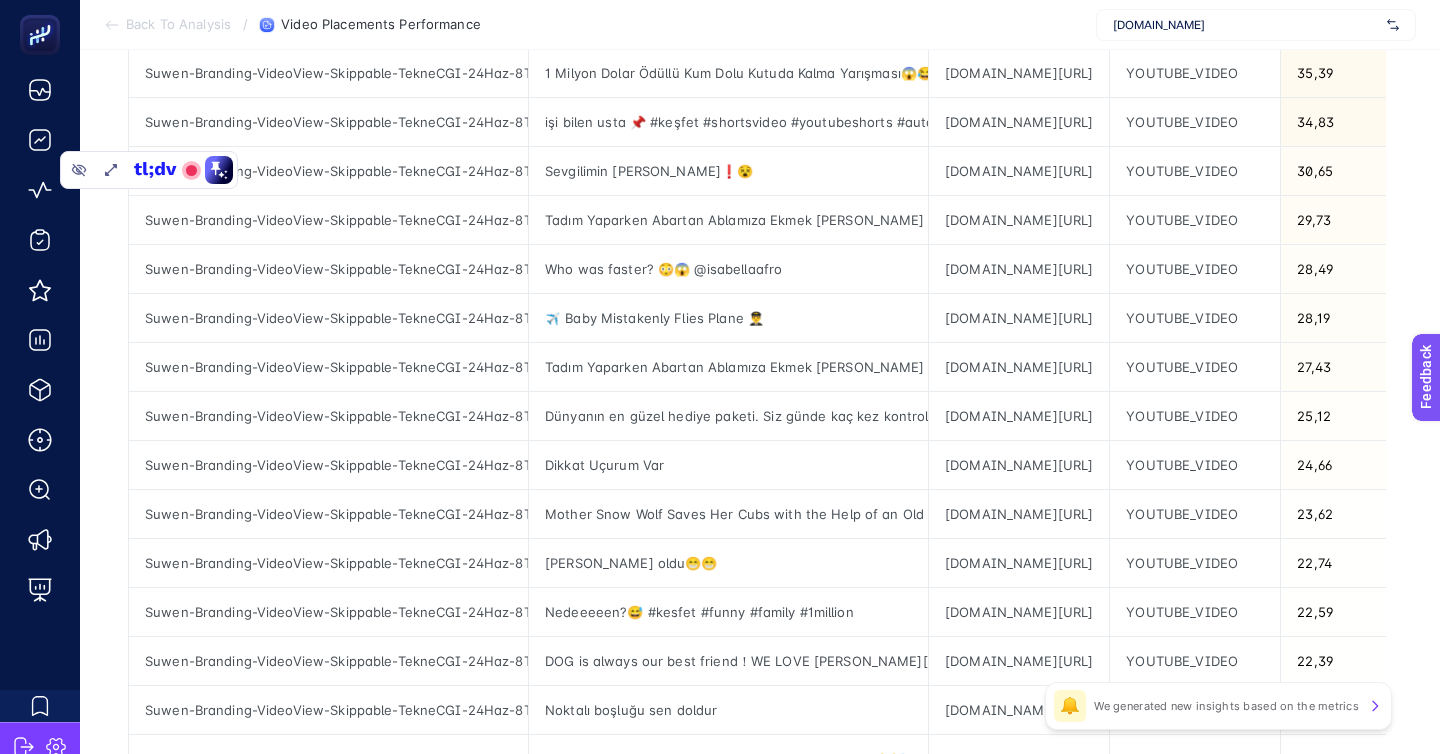 scroll, scrollTop: 526, scrollLeft: 0, axis: vertical 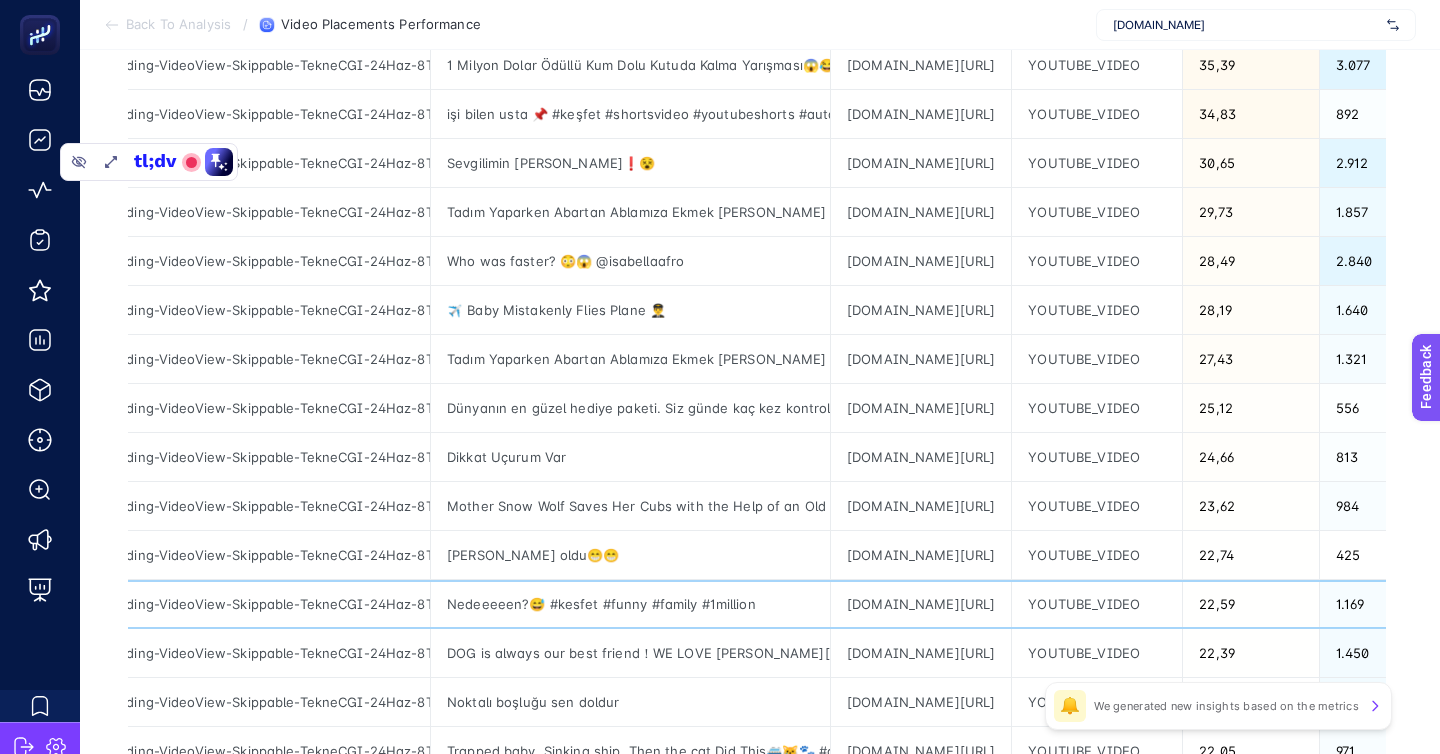 click on "[DOMAIN_NAME][URL]" 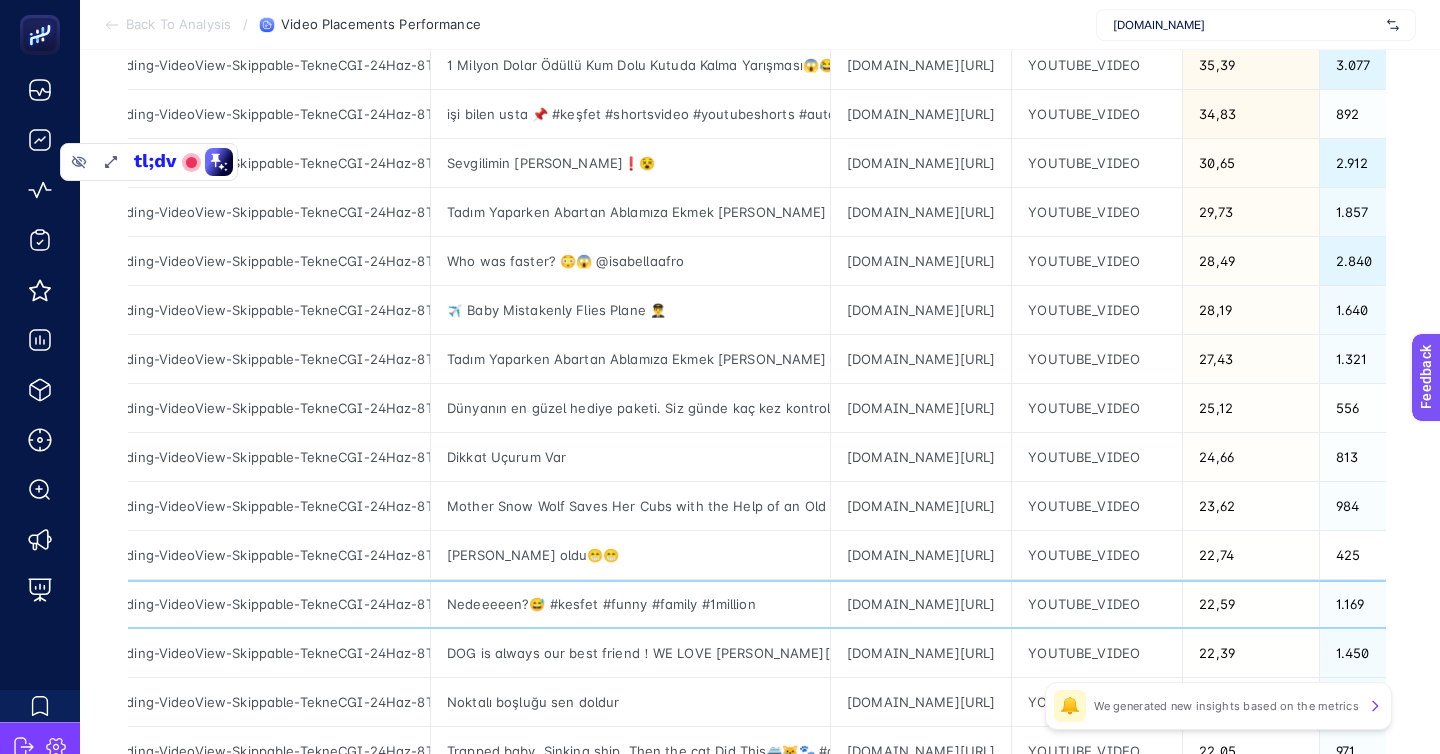 scroll, scrollTop: 513, scrollLeft: 0, axis: vertical 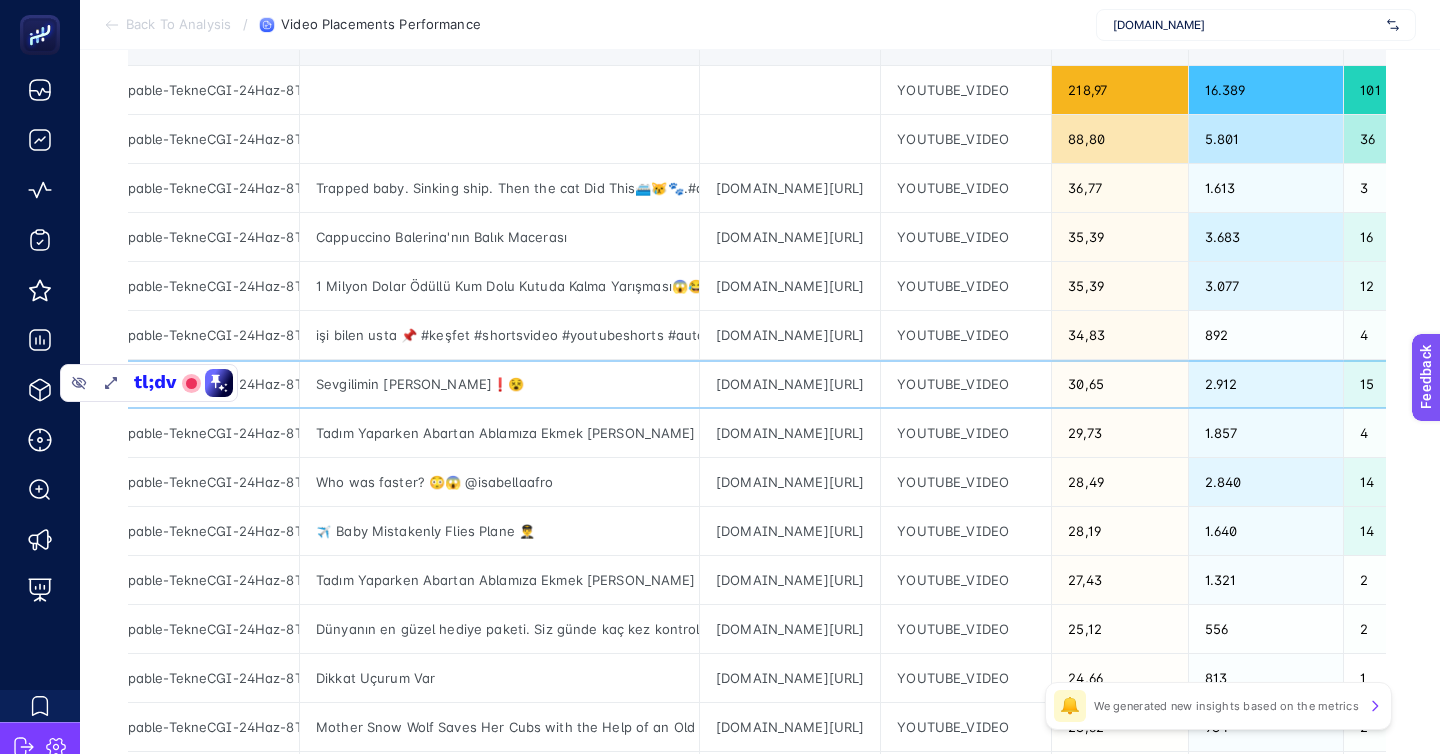 click on "[DOMAIN_NAME][URL]" 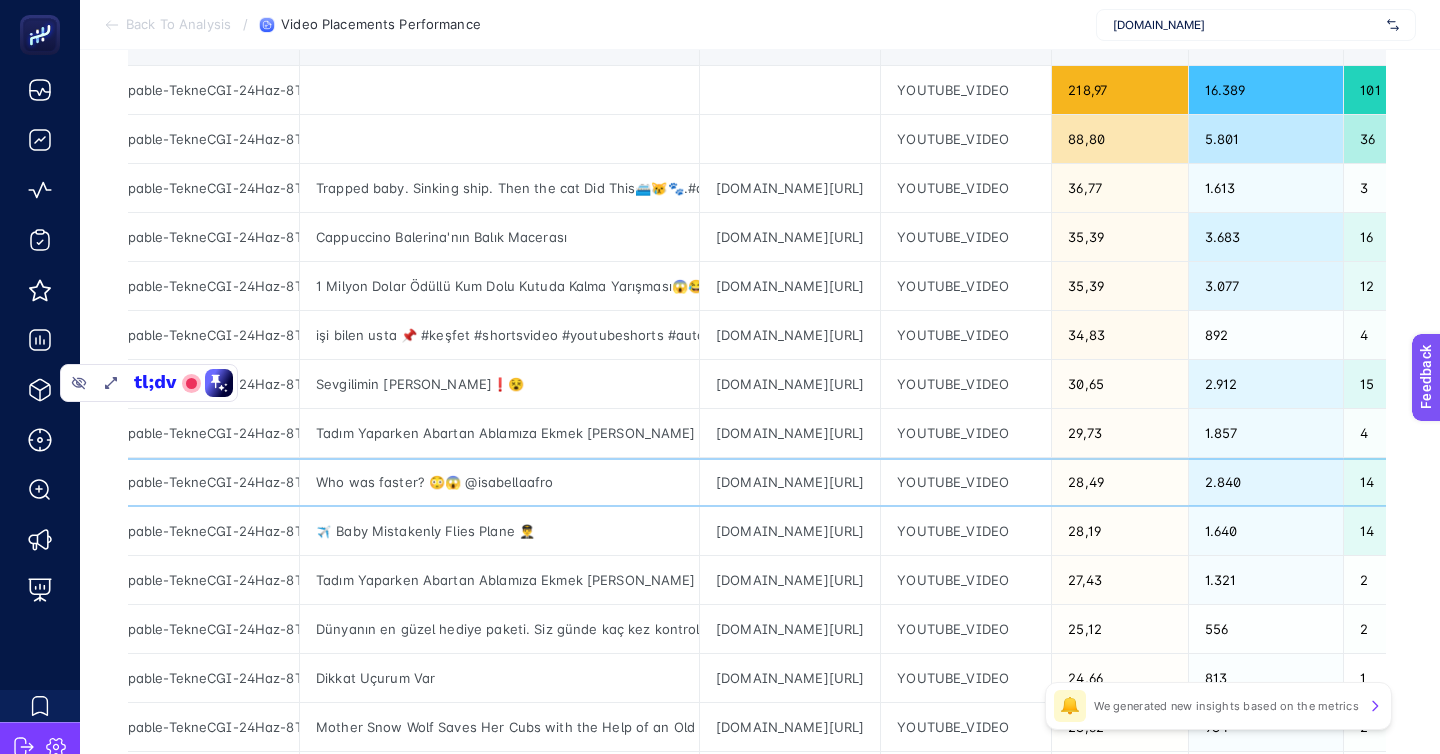 click on "[DOMAIN_NAME][URL]" 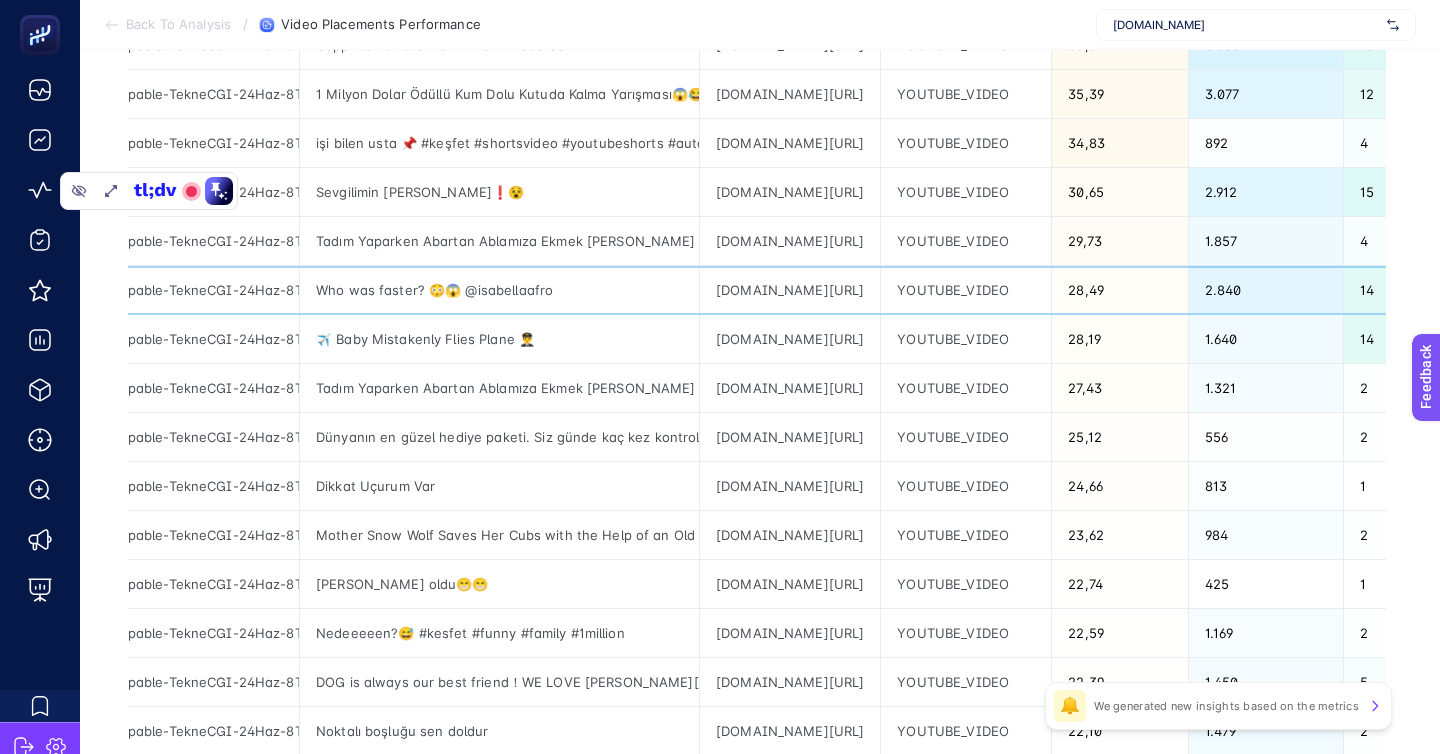 scroll, scrollTop: 503, scrollLeft: 0, axis: vertical 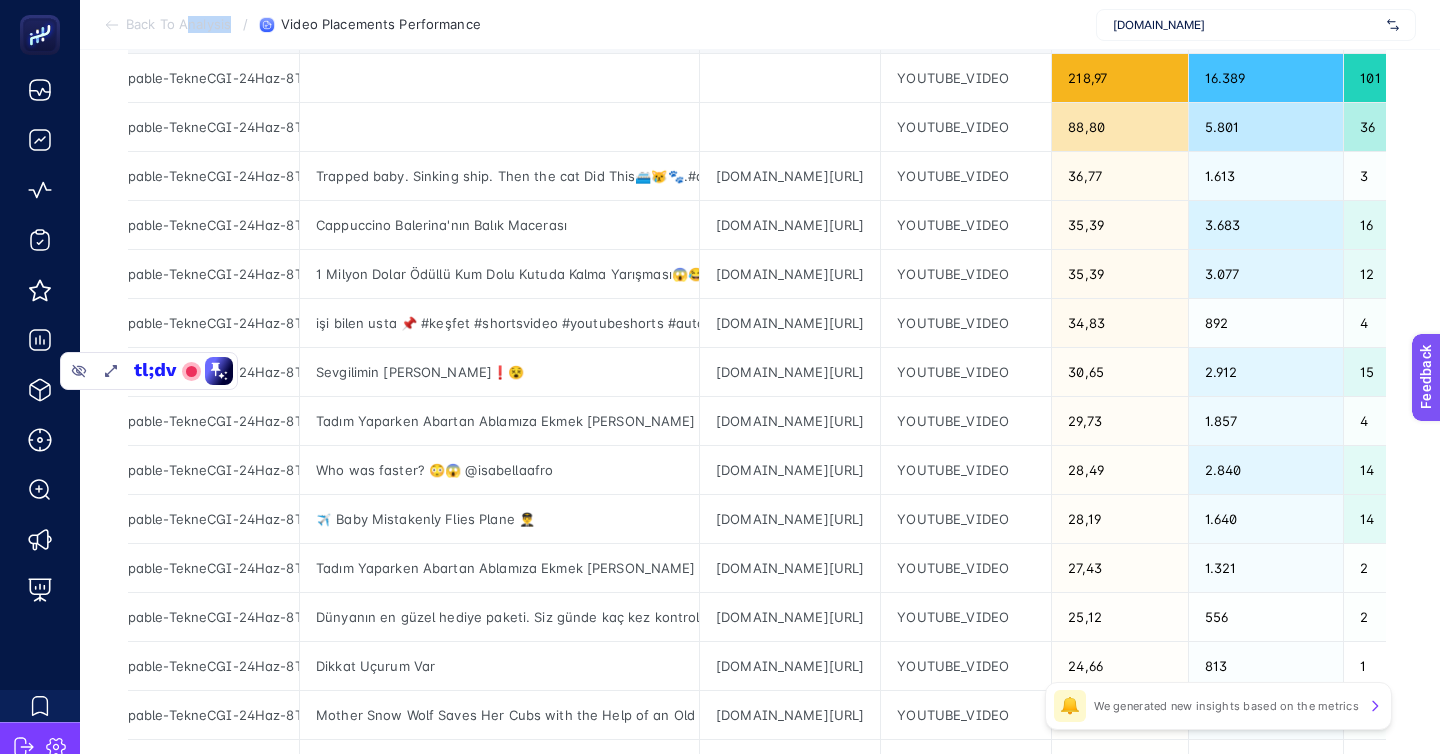 click on "Back To Analysis / Video Placements Performance [DOMAIN_NAME]" 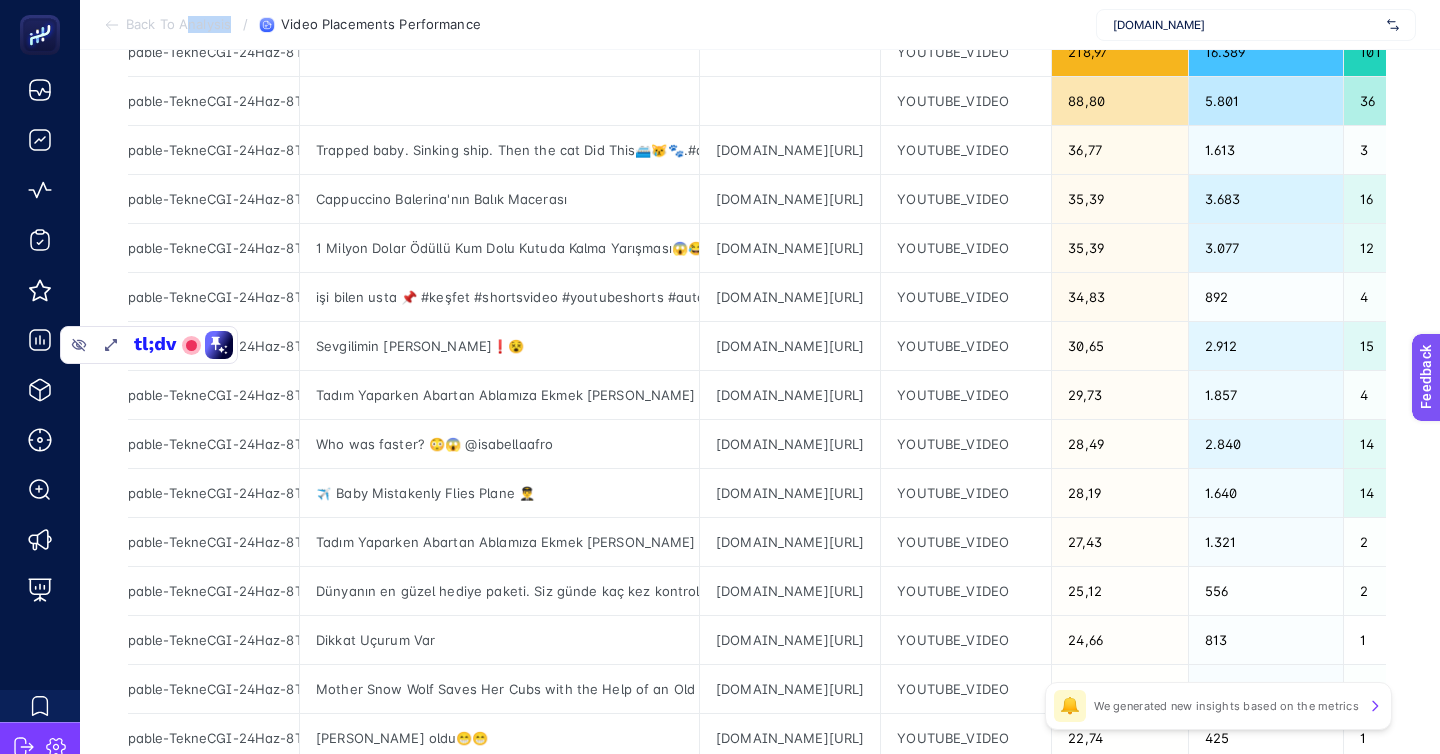 scroll, scrollTop: 335, scrollLeft: 0, axis: vertical 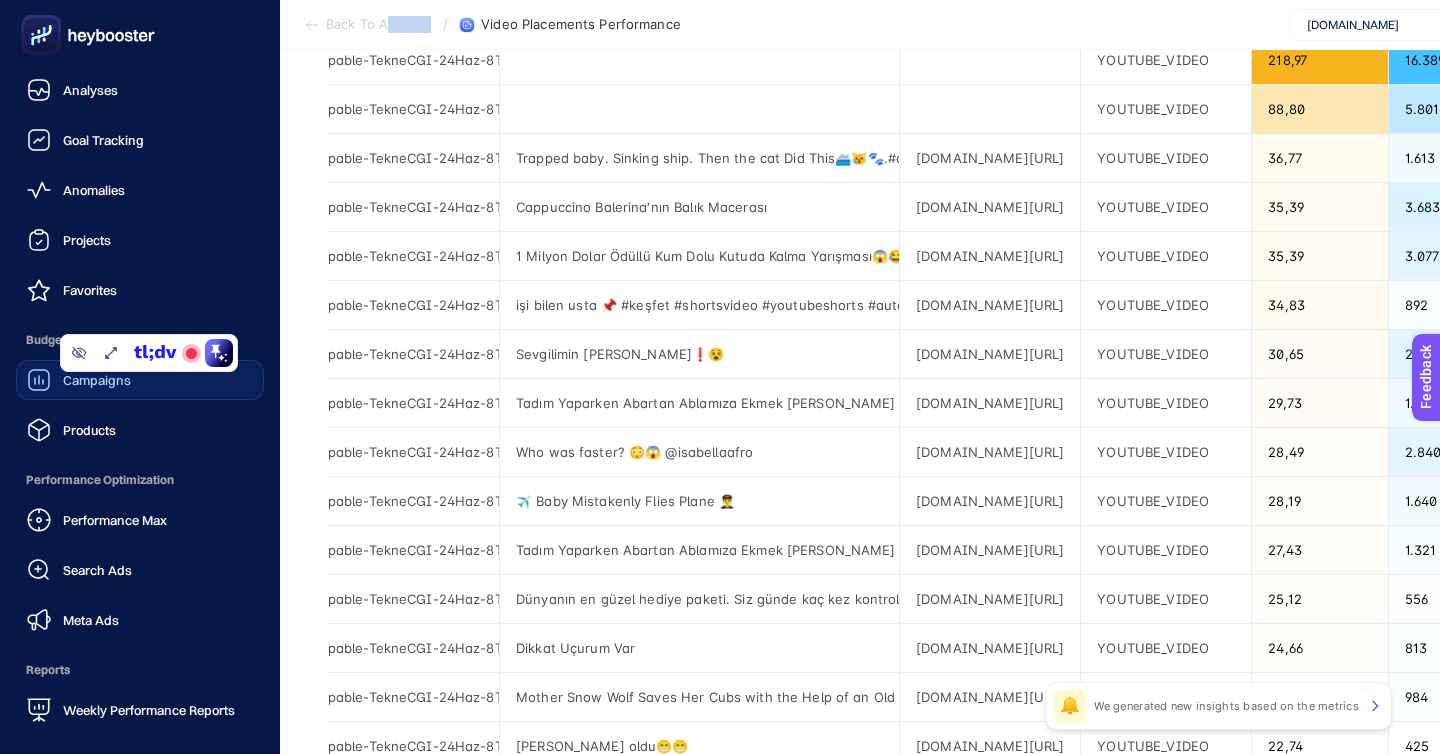 click on "Campaigns" at bounding box center [97, 380] 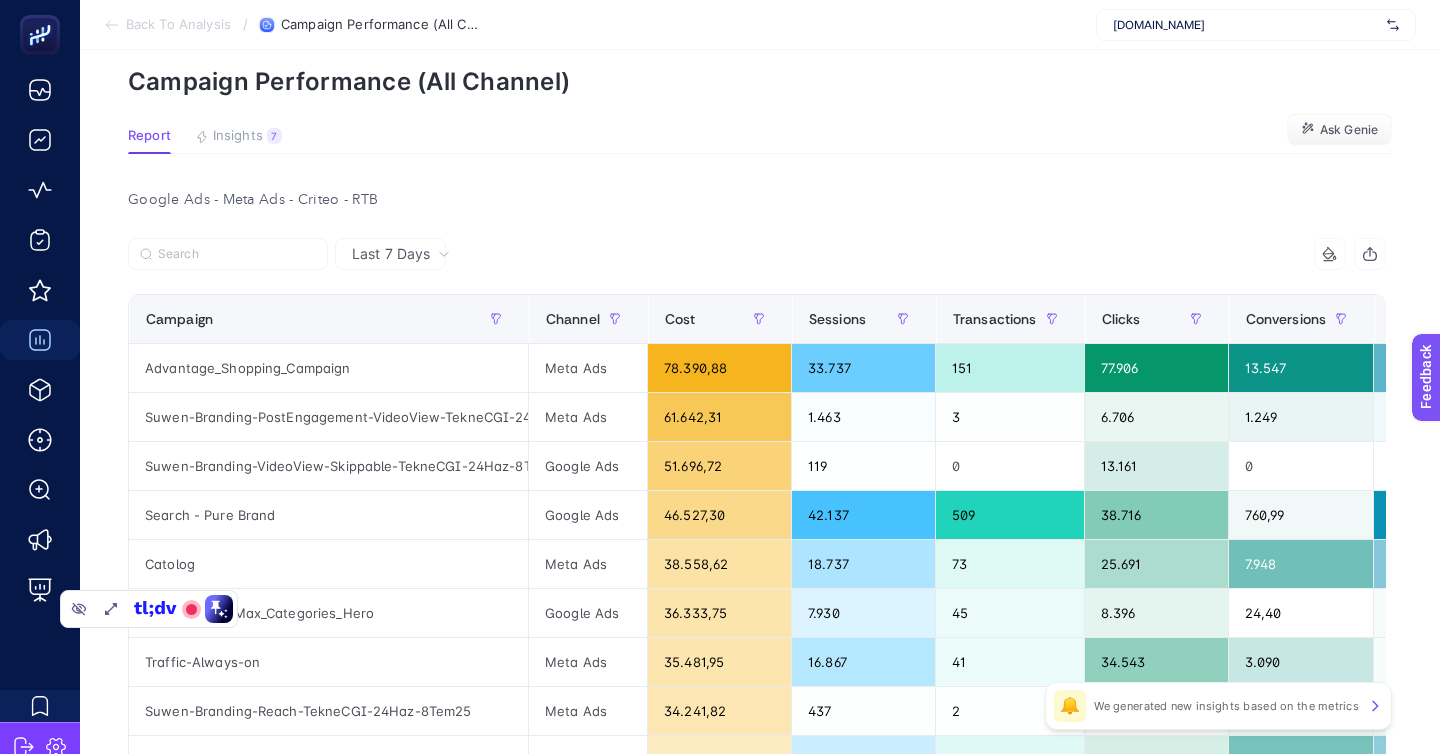 scroll, scrollTop: 142, scrollLeft: 0, axis: vertical 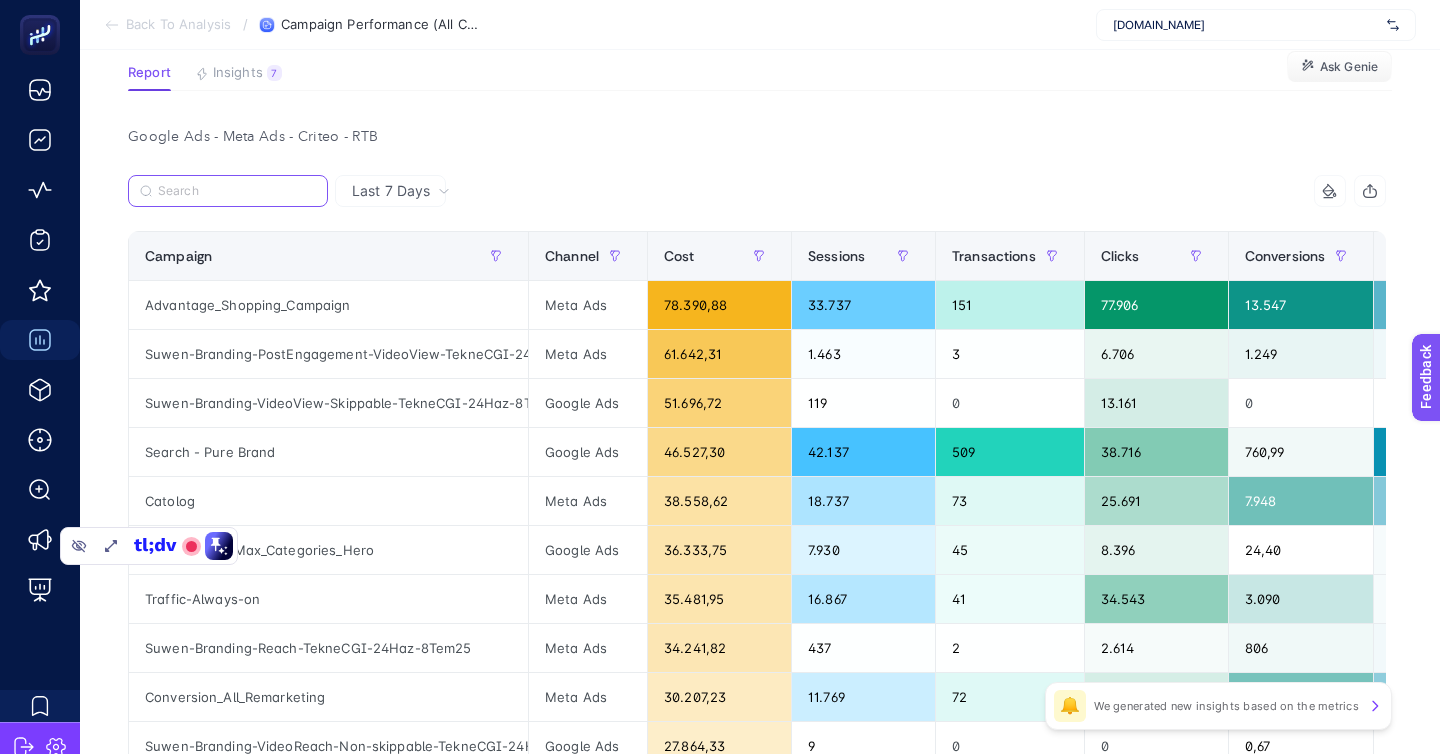 click at bounding box center [237, 191] 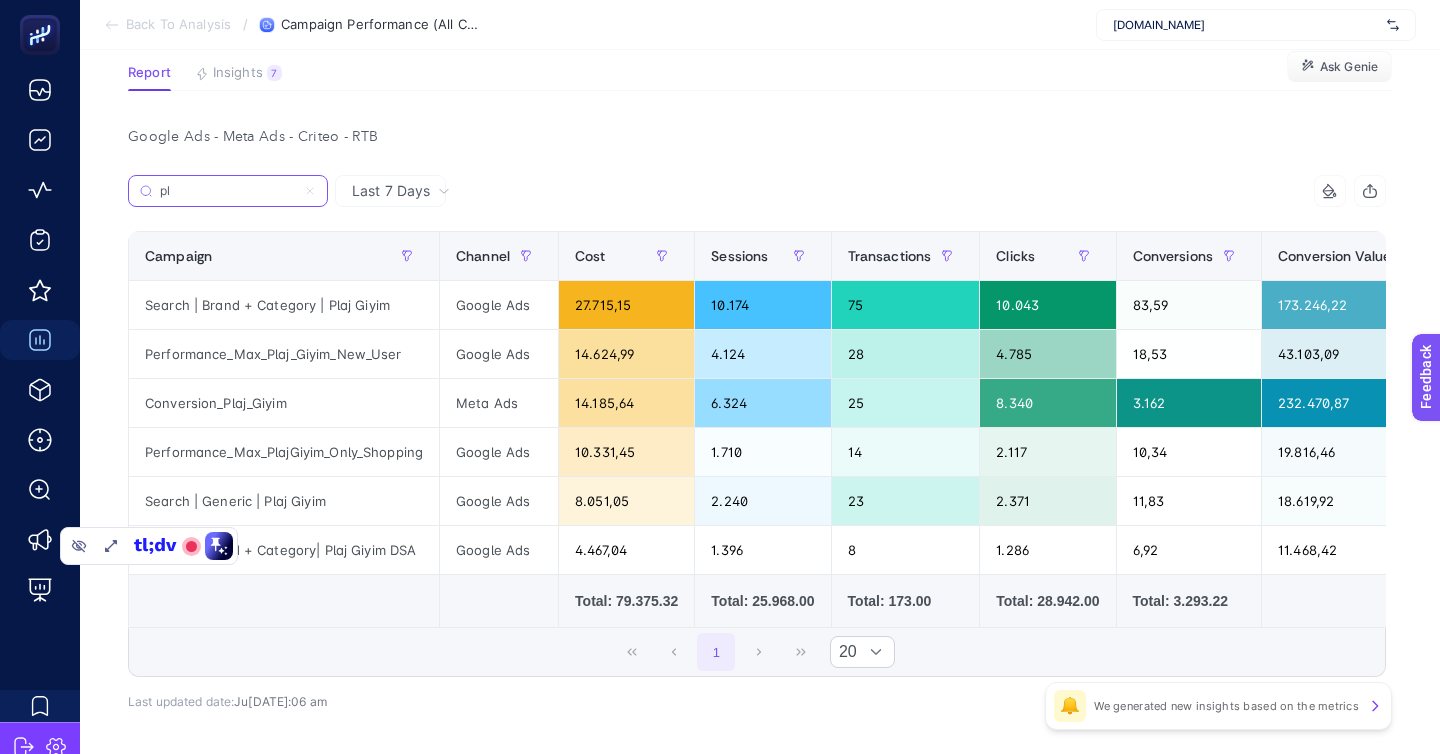 scroll, scrollTop: 79, scrollLeft: 0, axis: vertical 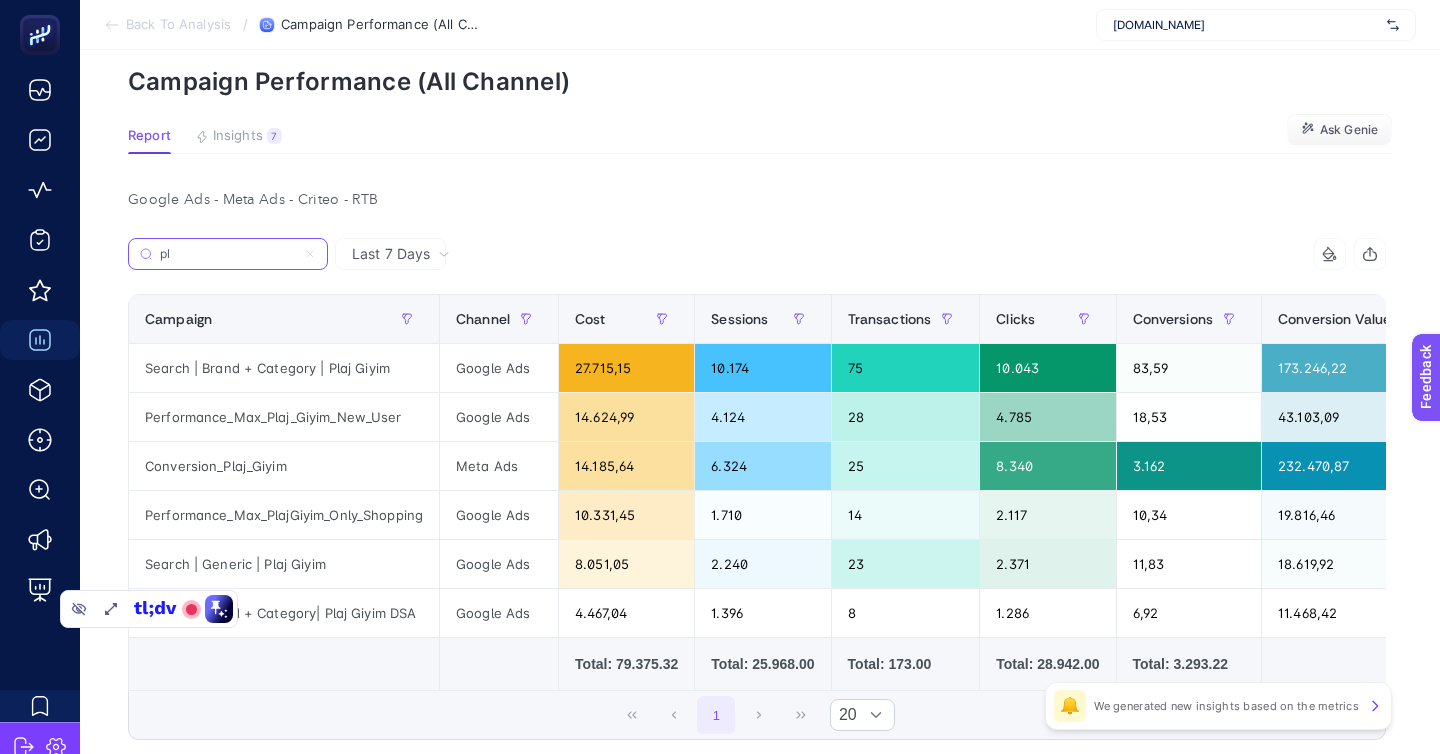 type on "p" 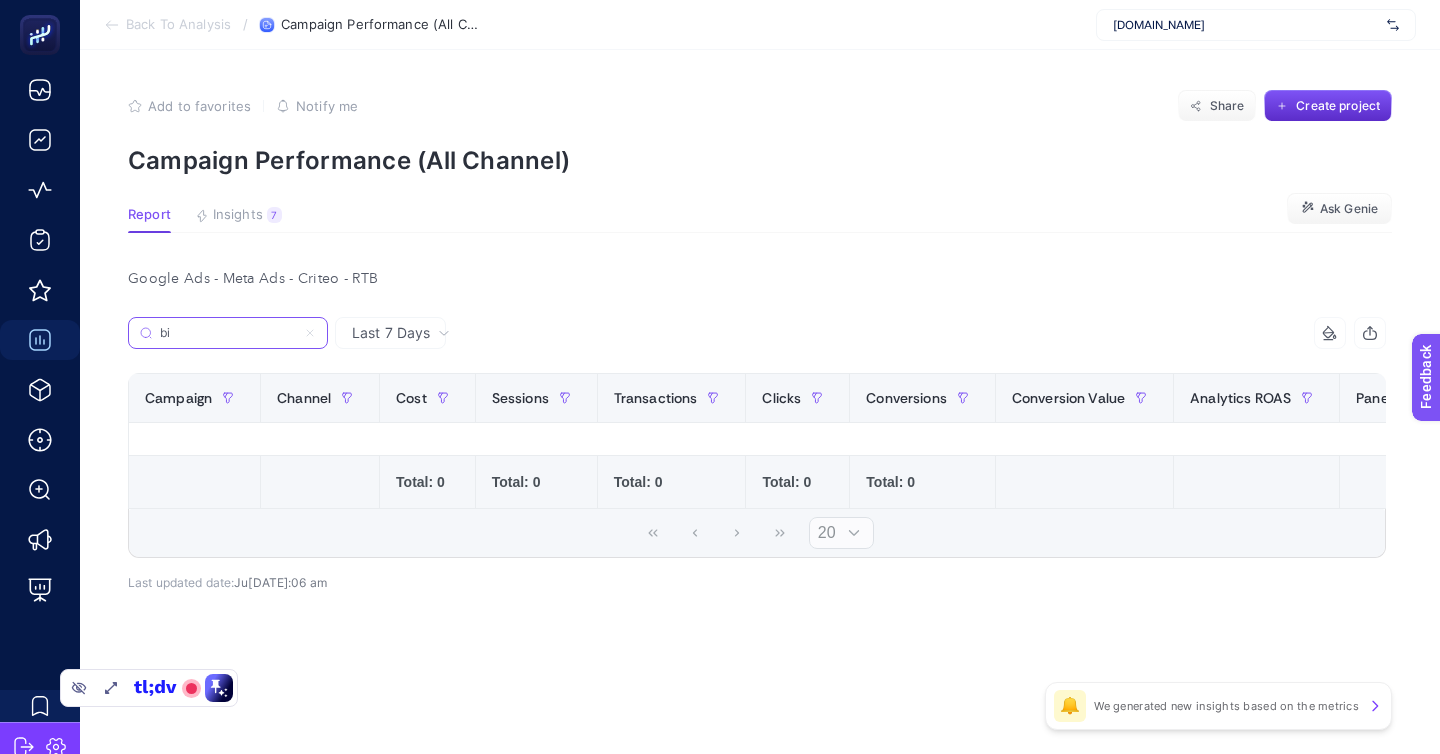 scroll, scrollTop: 0, scrollLeft: 0, axis: both 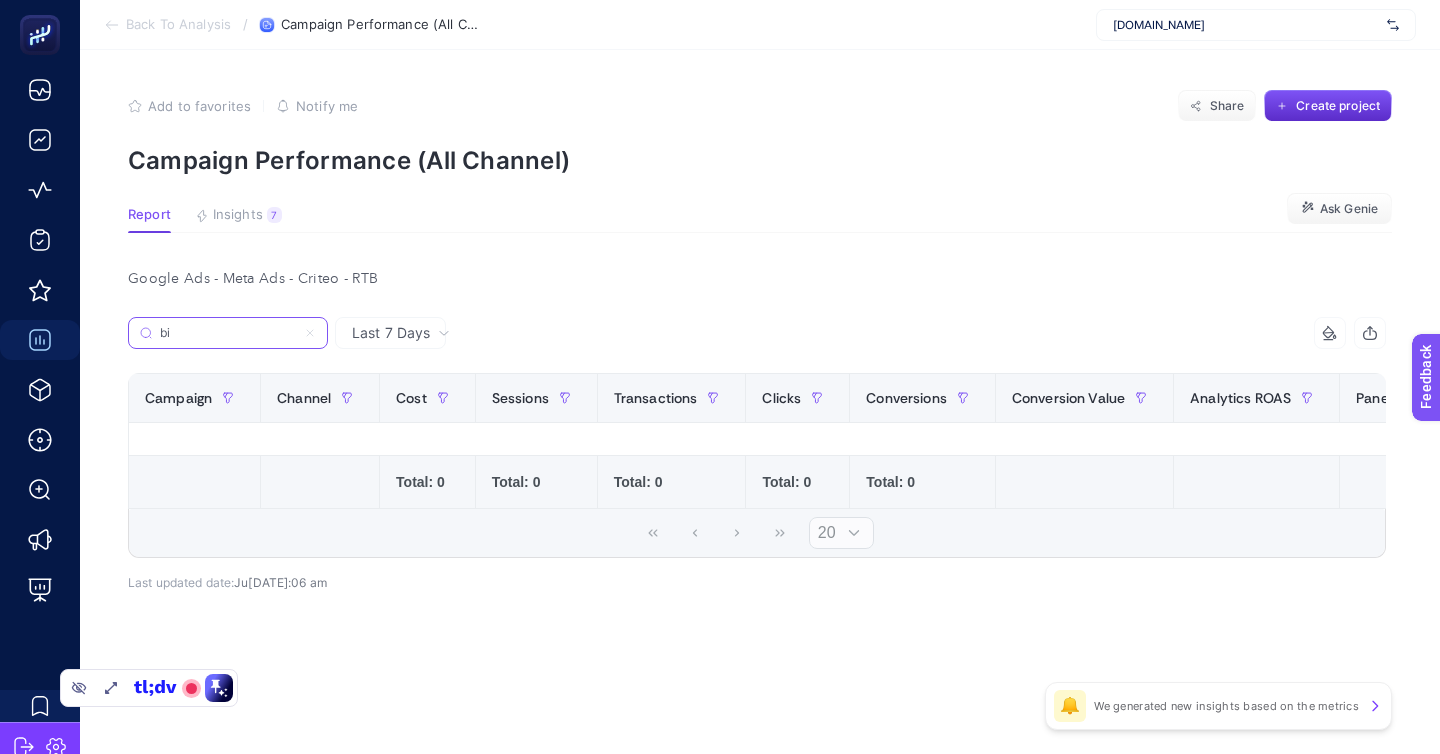 type on "b" 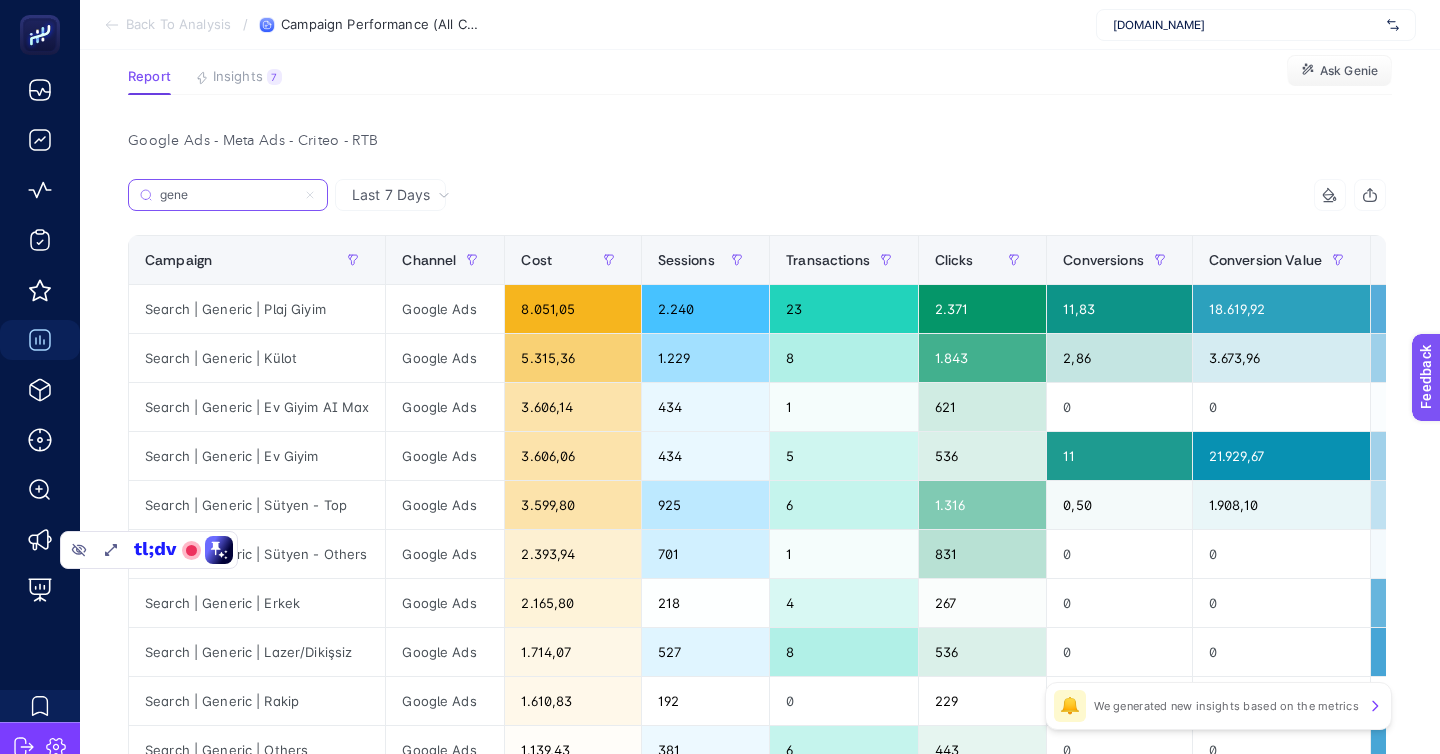 scroll, scrollTop: 137, scrollLeft: 0, axis: vertical 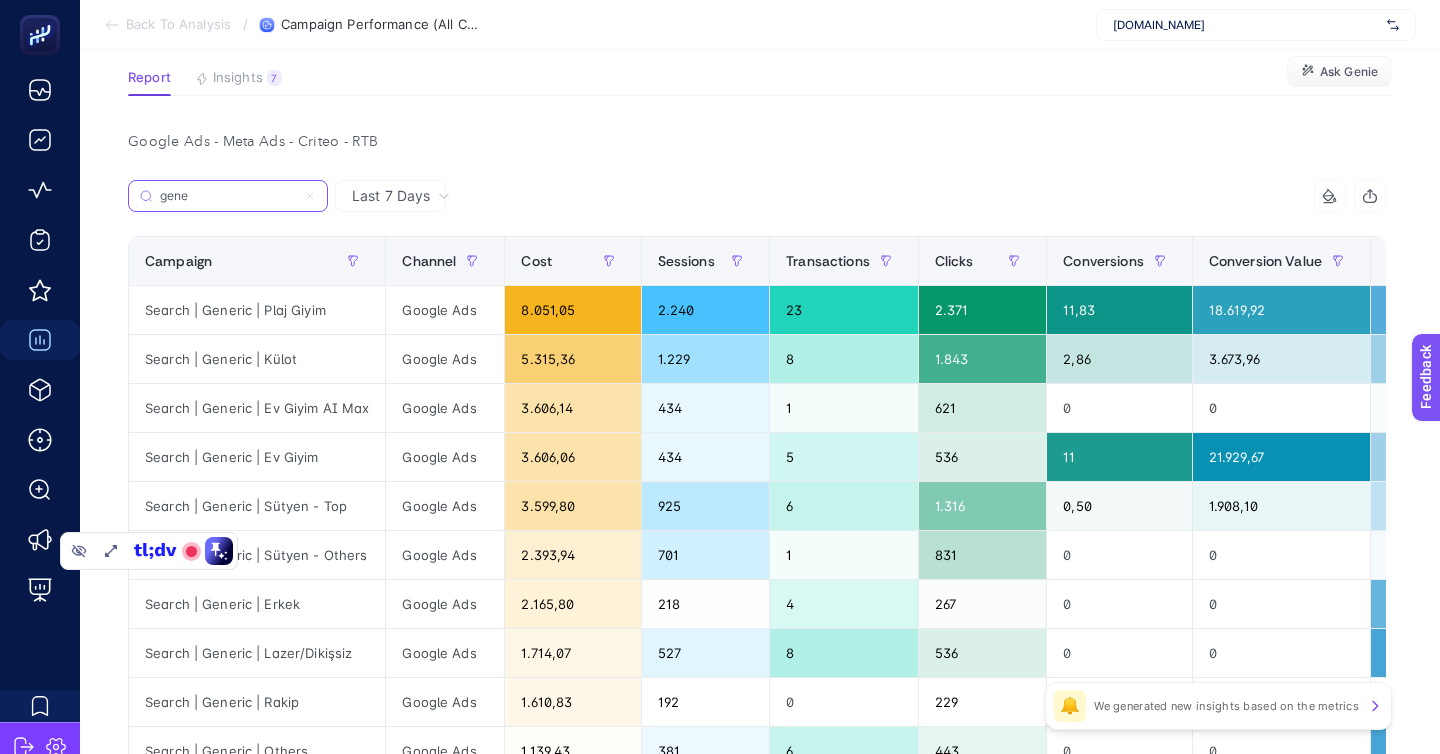 type on "gene" 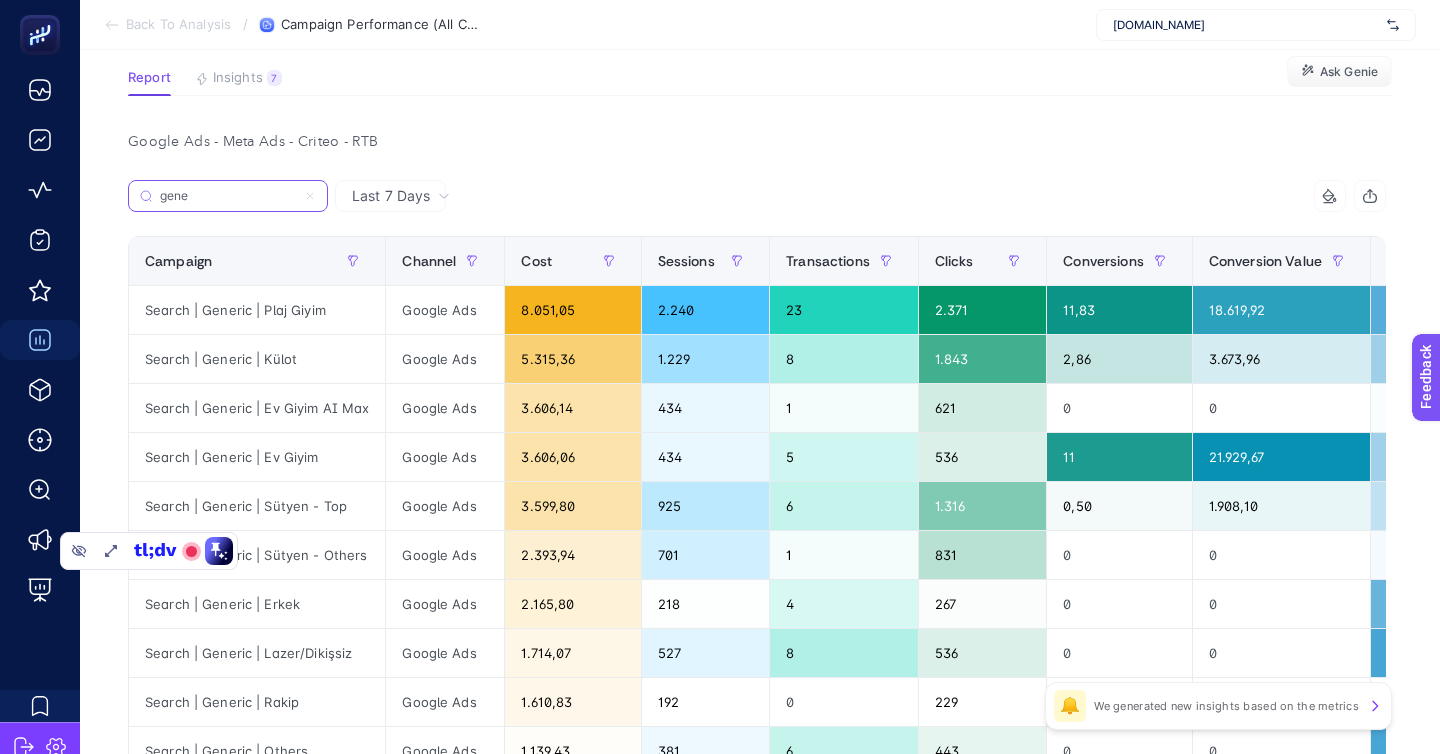 click on "gene" at bounding box center [228, 196] 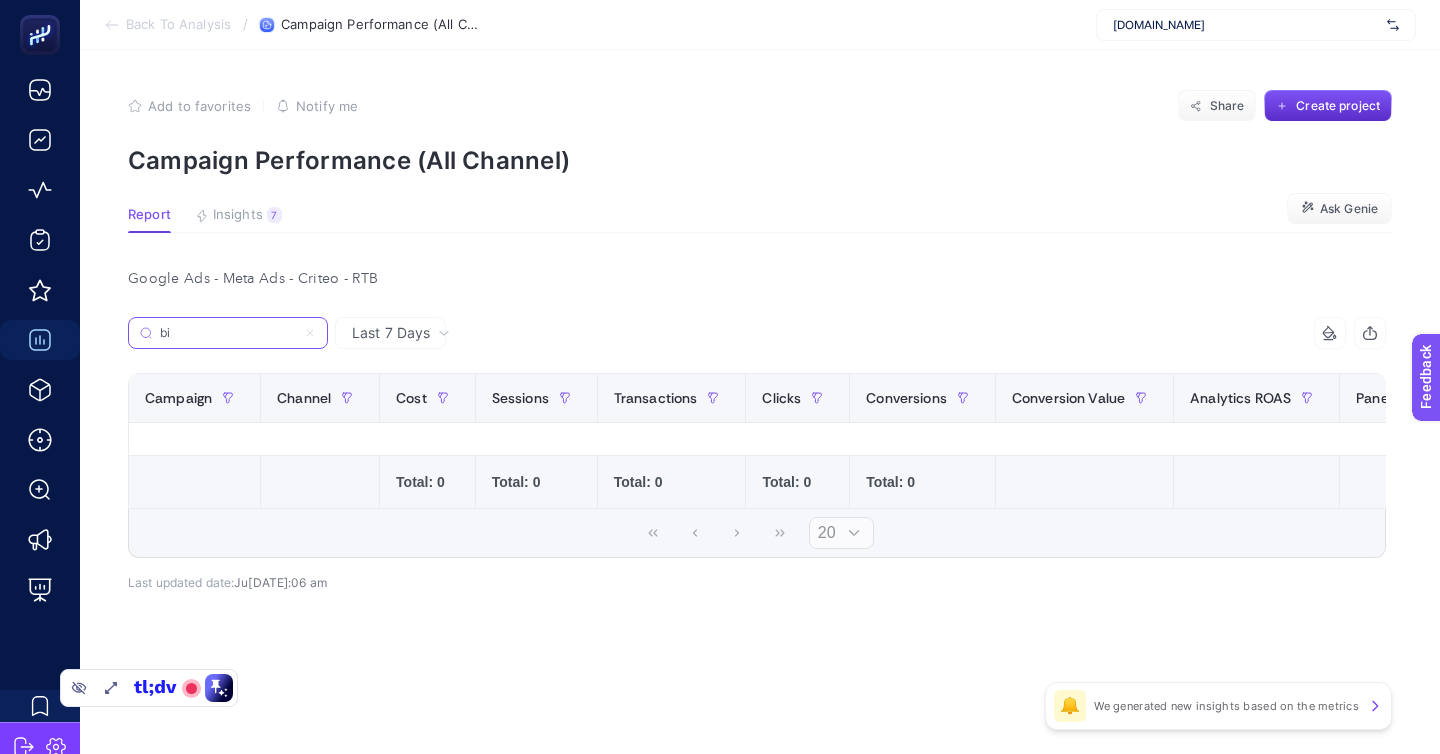 scroll, scrollTop: 0, scrollLeft: 0, axis: both 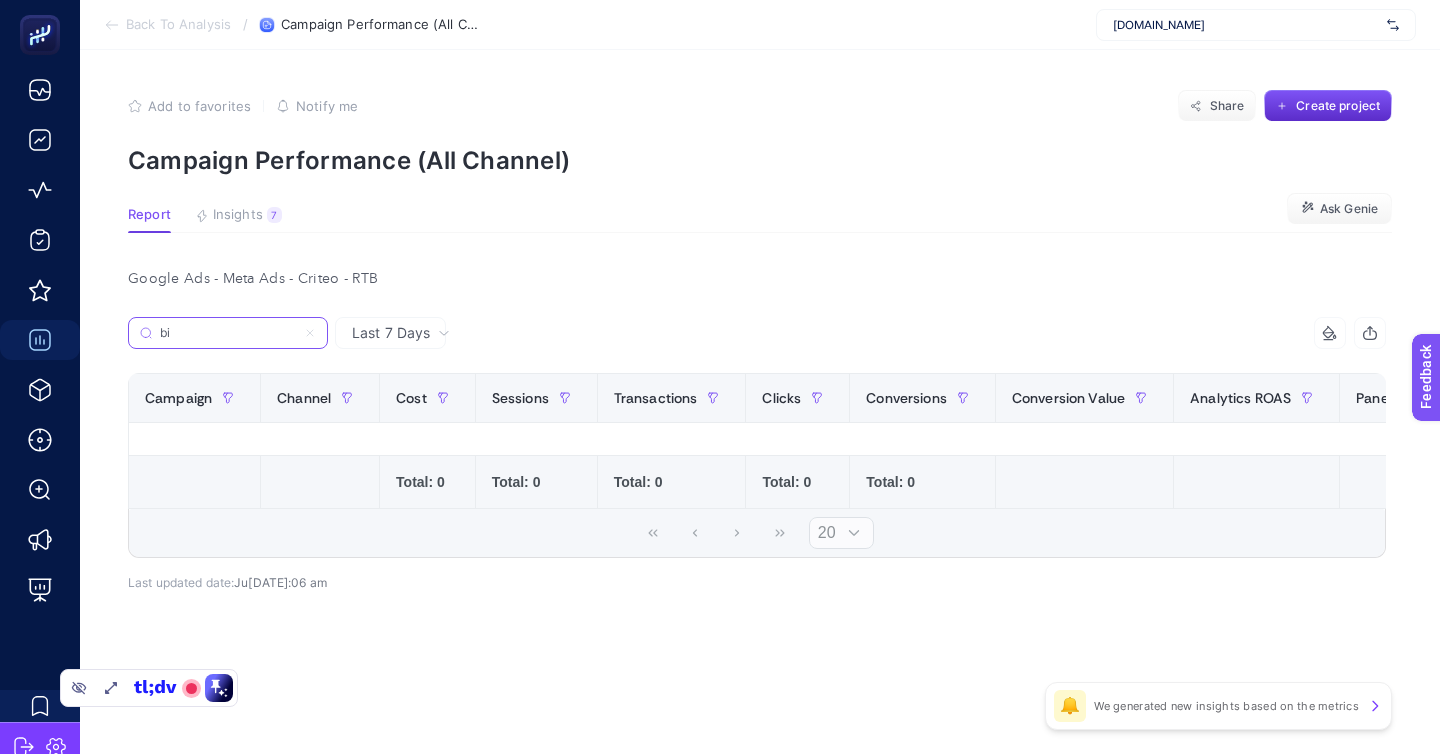 type on "b" 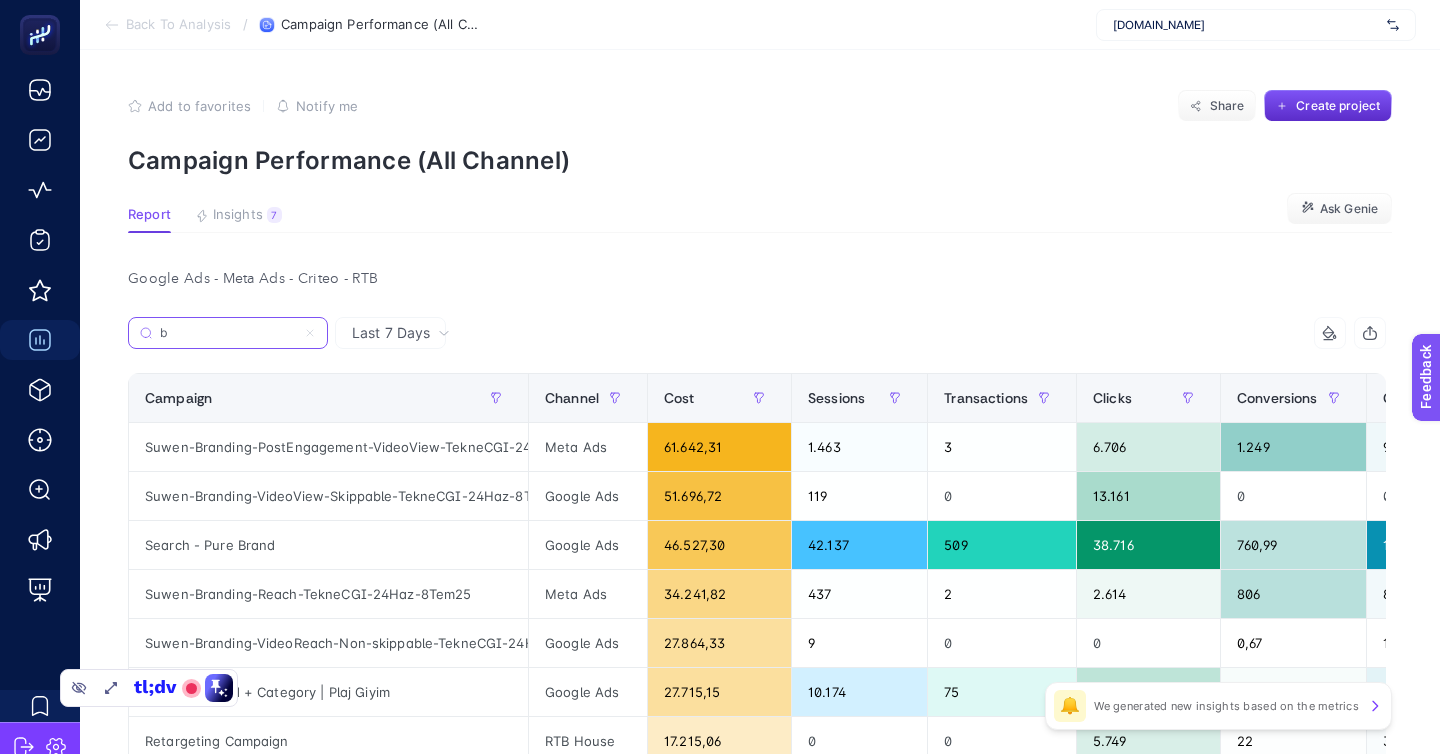 type 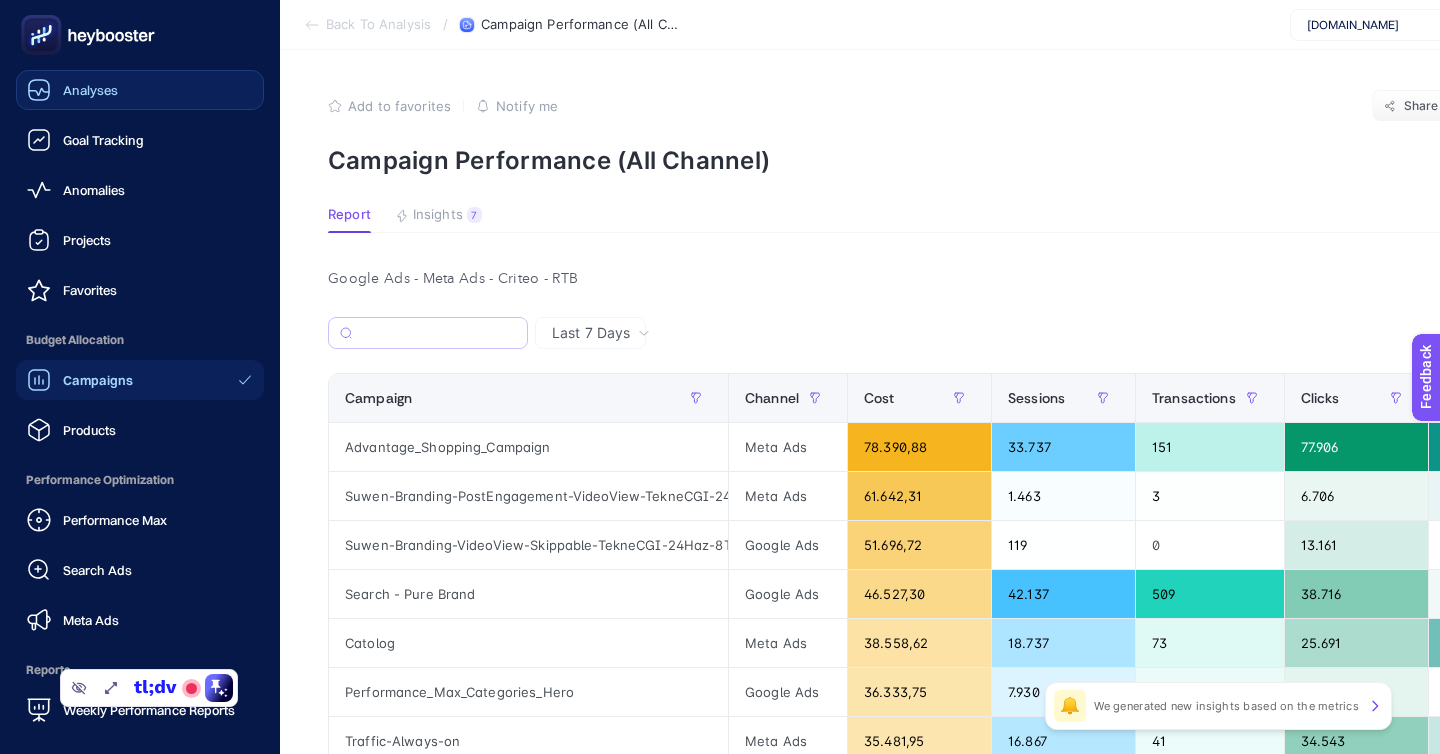 click on "Analyses" at bounding box center (140, 90) 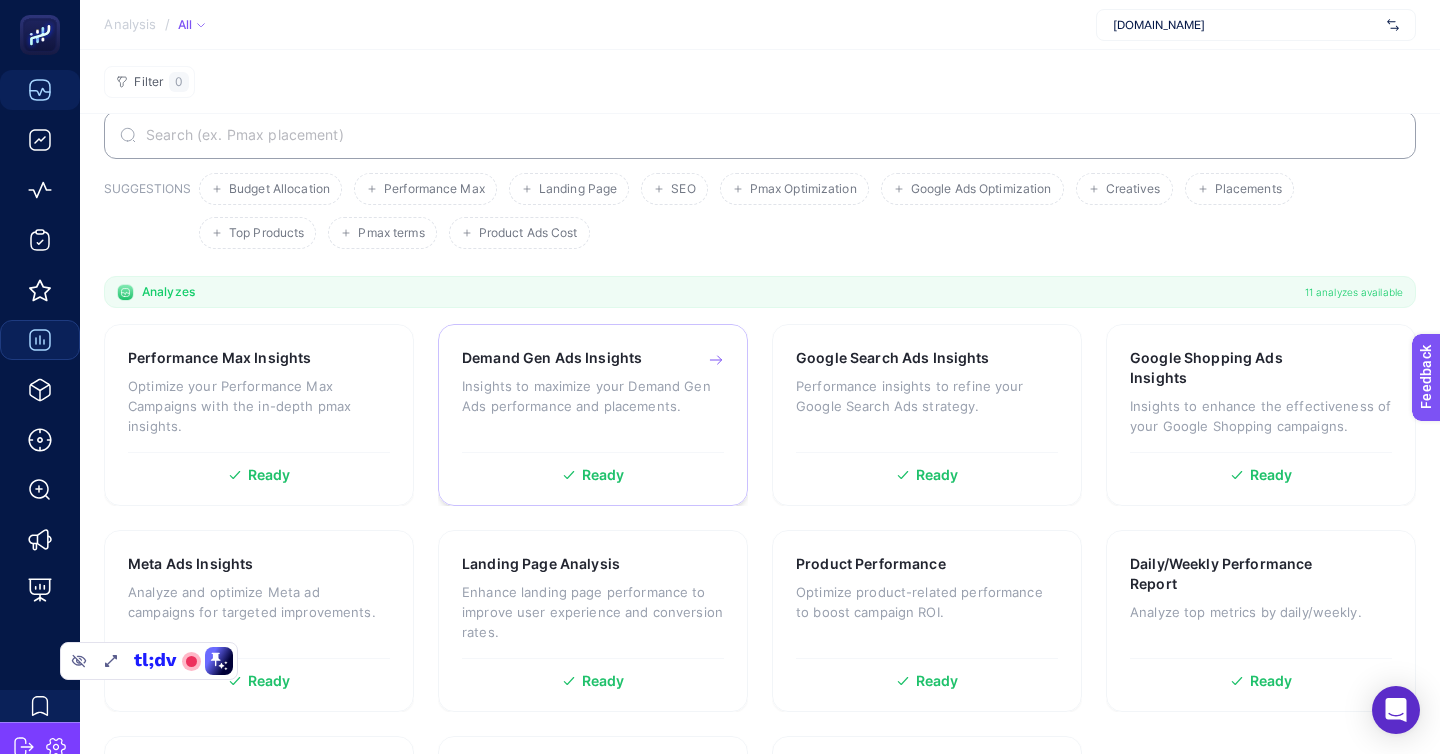 scroll, scrollTop: 0, scrollLeft: 0, axis: both 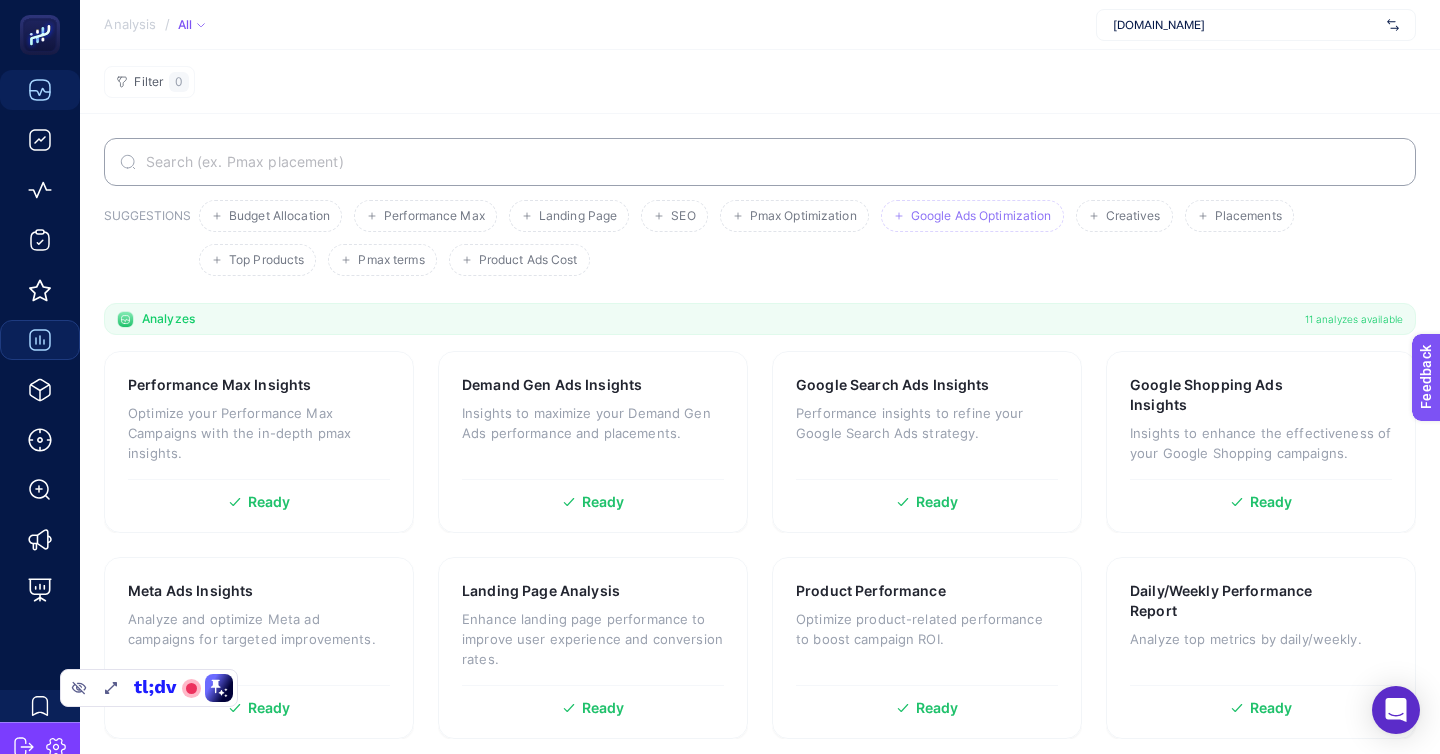 click on "Google Ads Optimization" at bounding box center [981, 216] 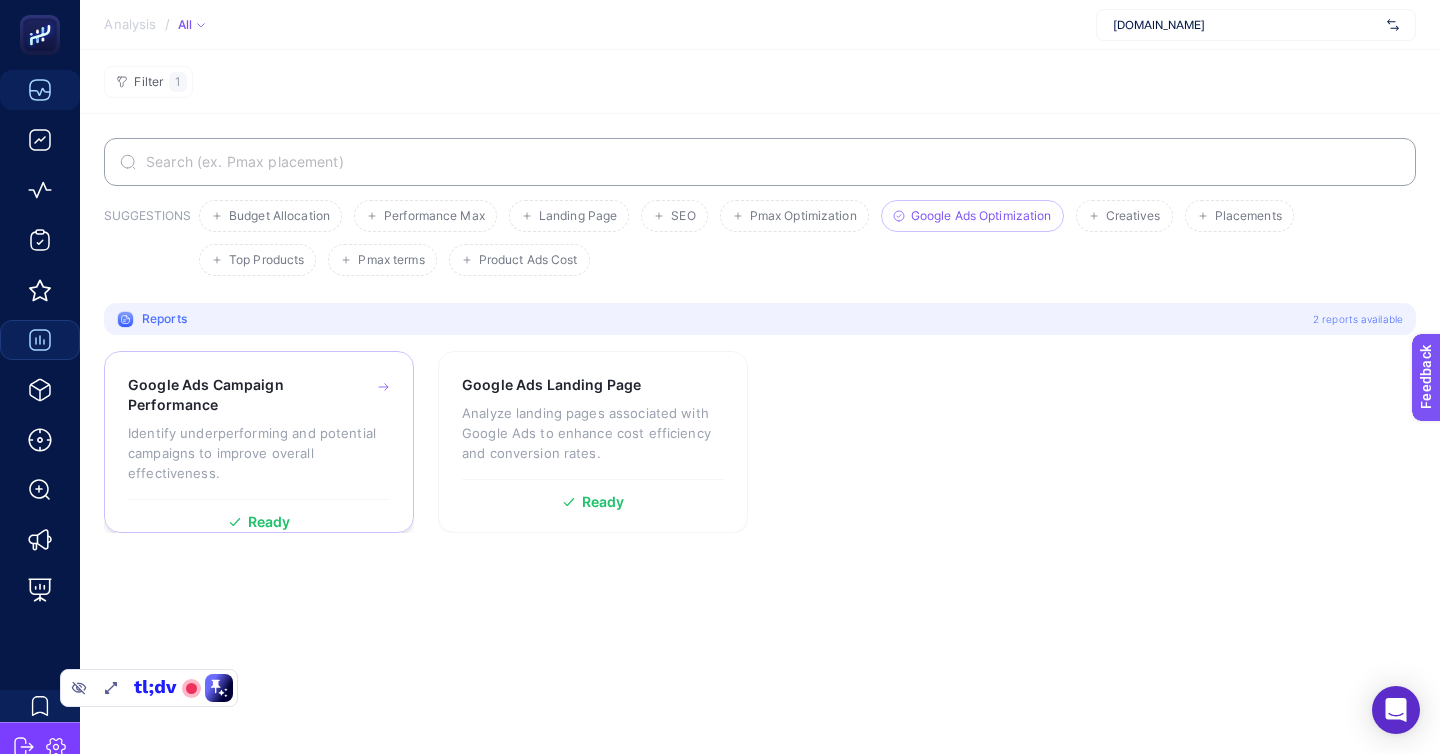 click on "Identify underperforming and potential campaigns to improve overall effectiveness." at bounding box center [259, 453] 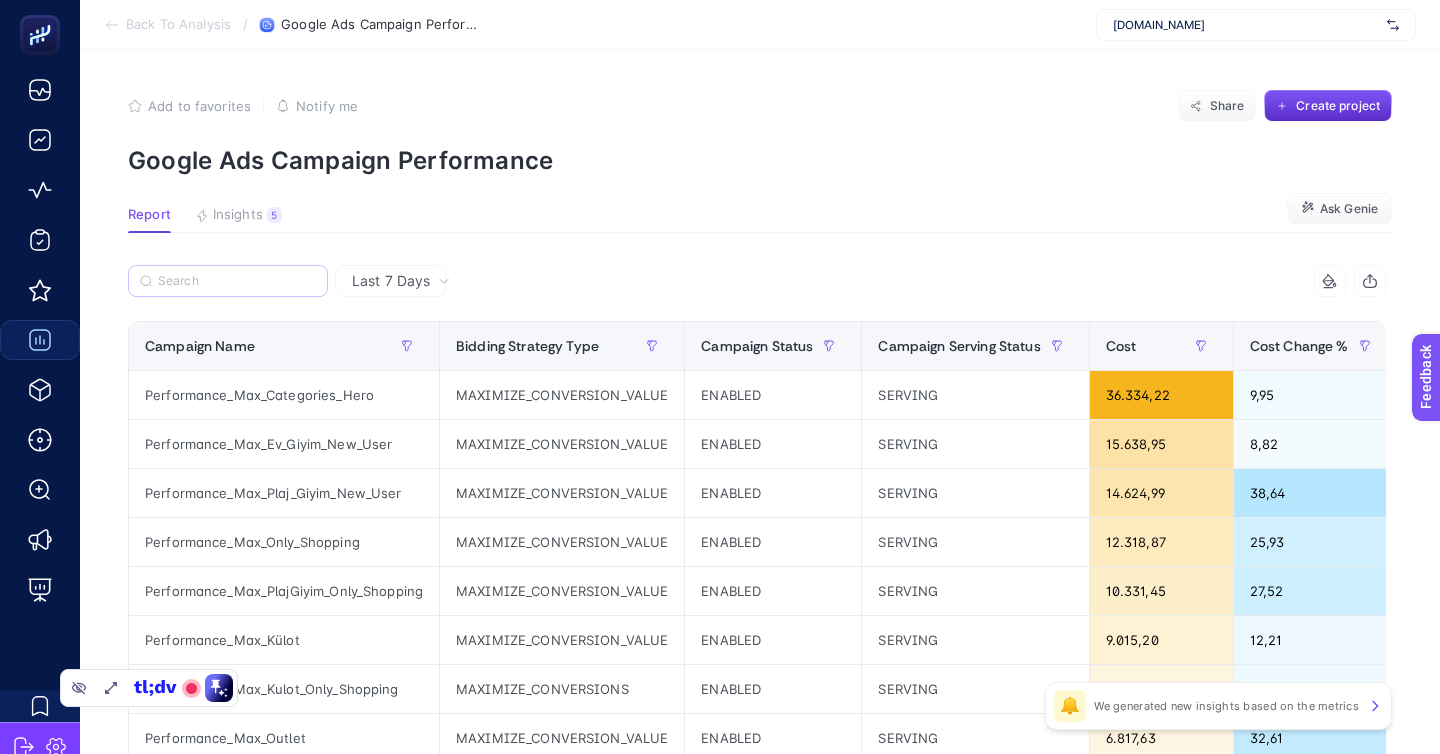 click at bounding box center [228, 281] 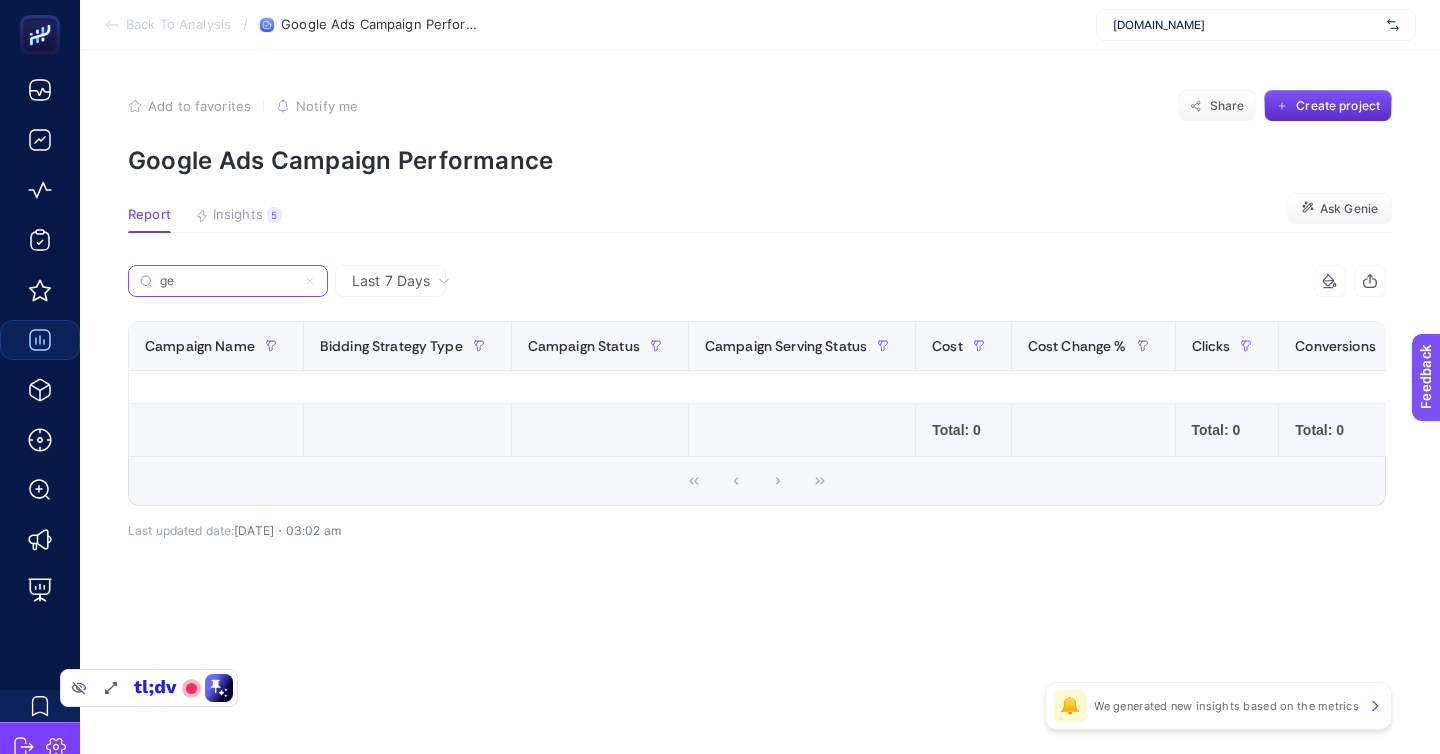 type on "g" 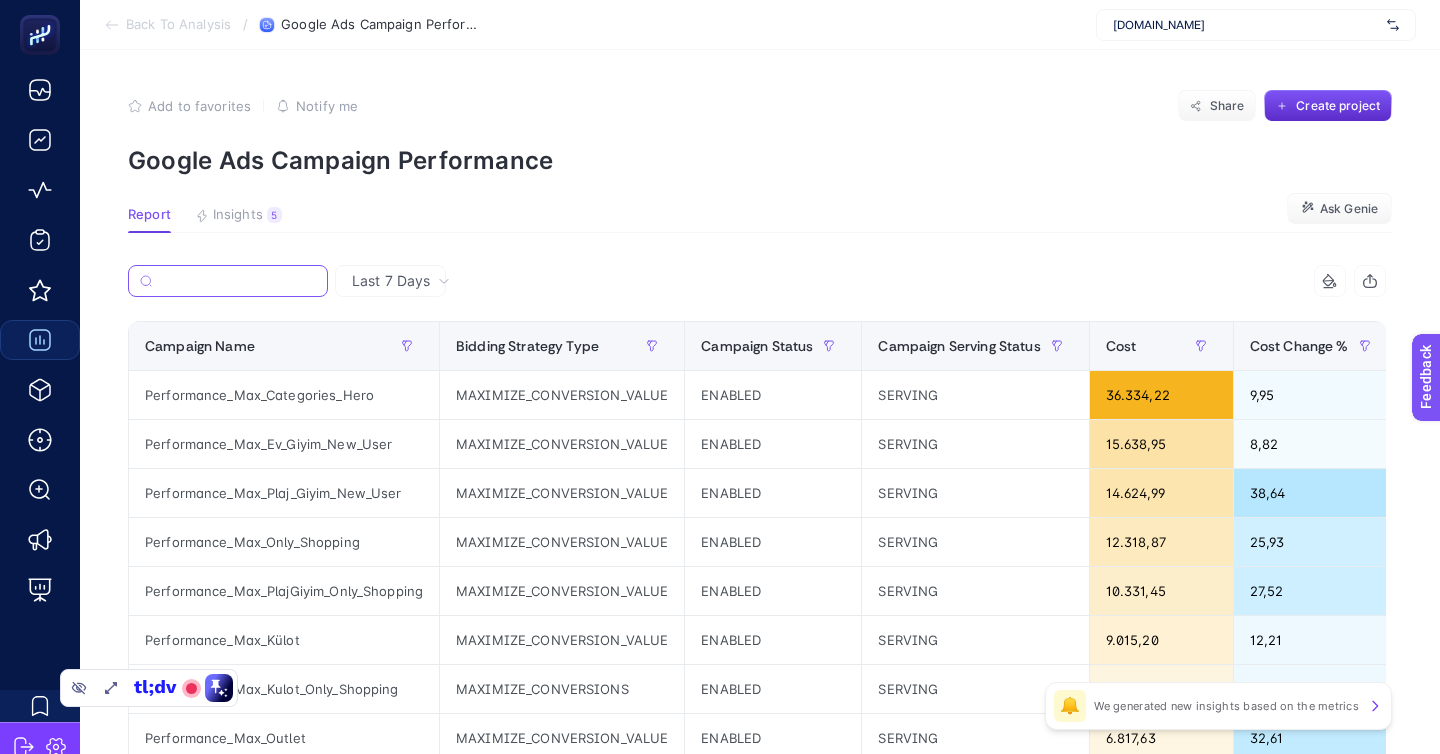 type on "b" 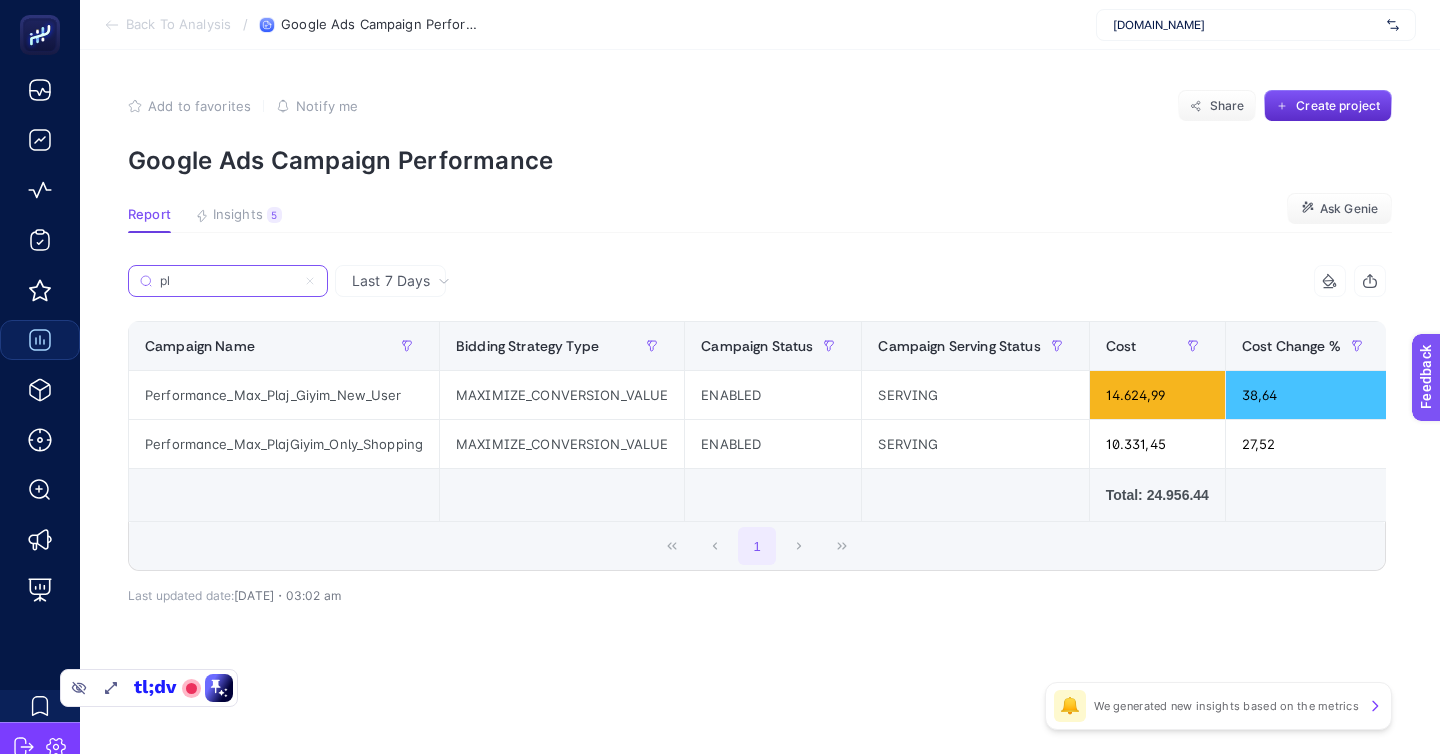type on "p" 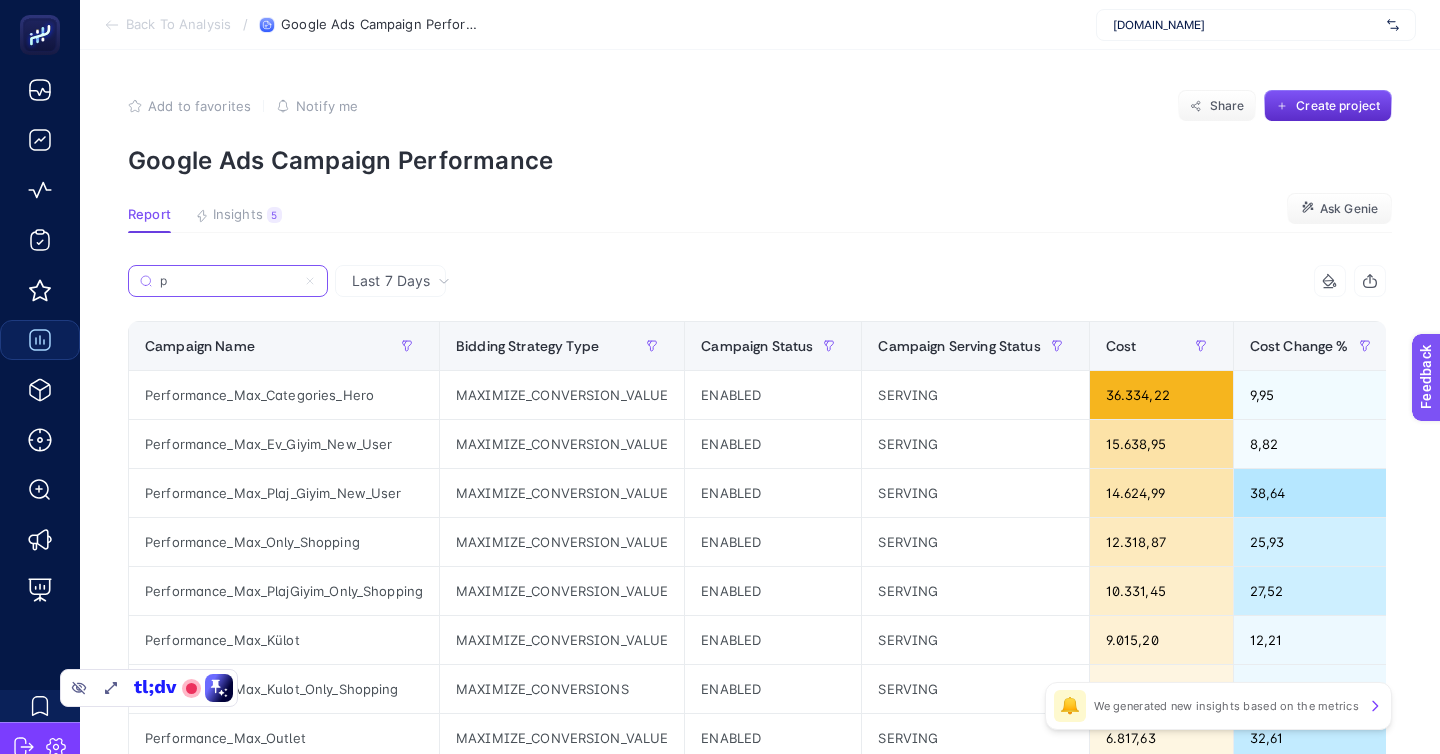 type 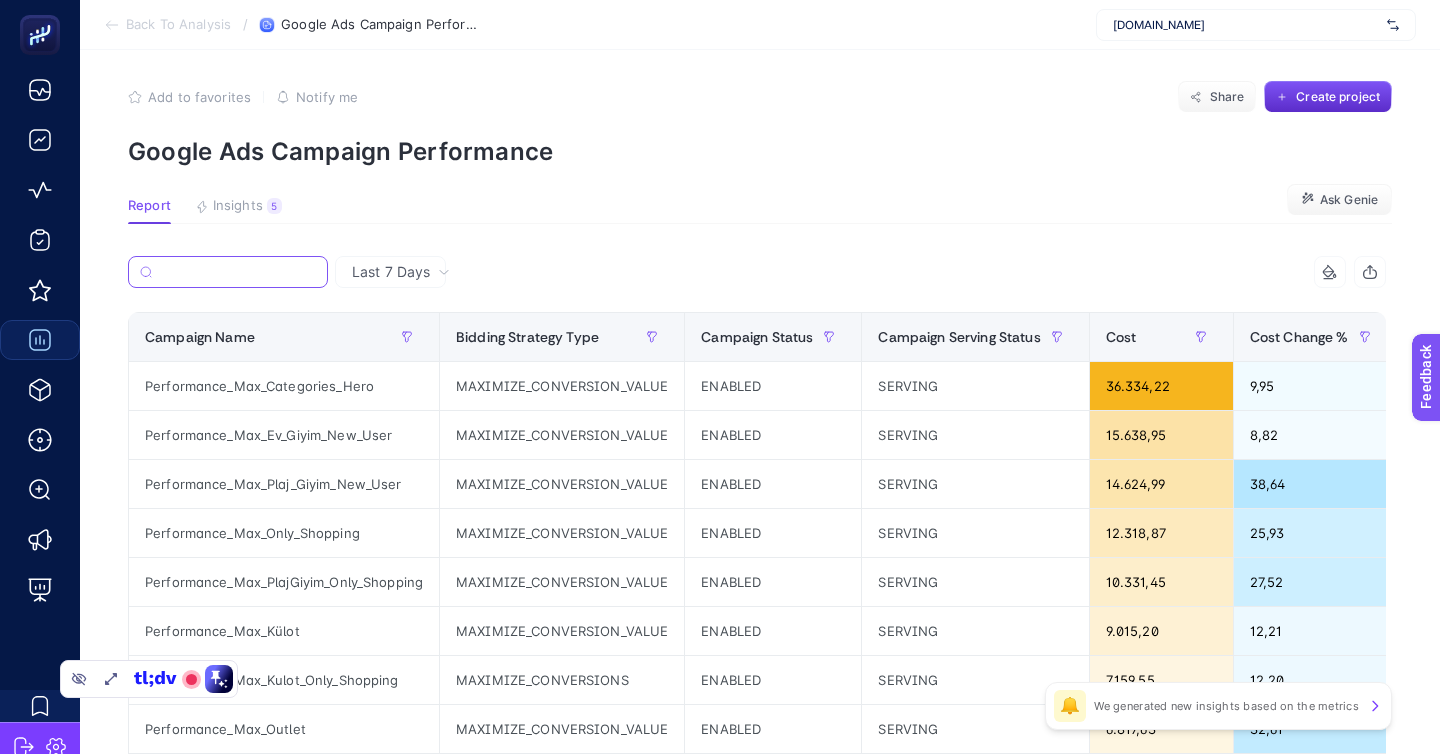 scroll, scrollTop: 3, scrollLeft: 0, axis: vertical 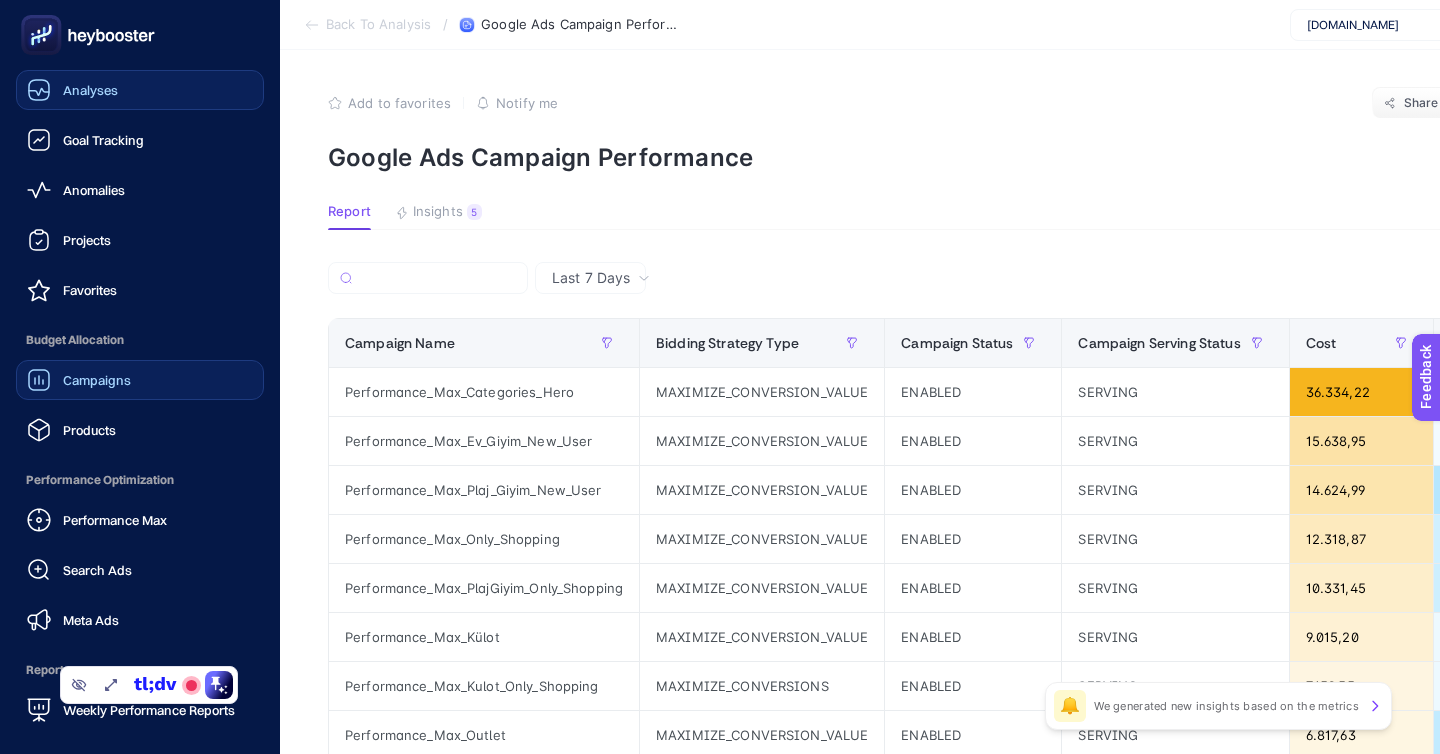 click on "Analyses" at bounding box center [90, 90] 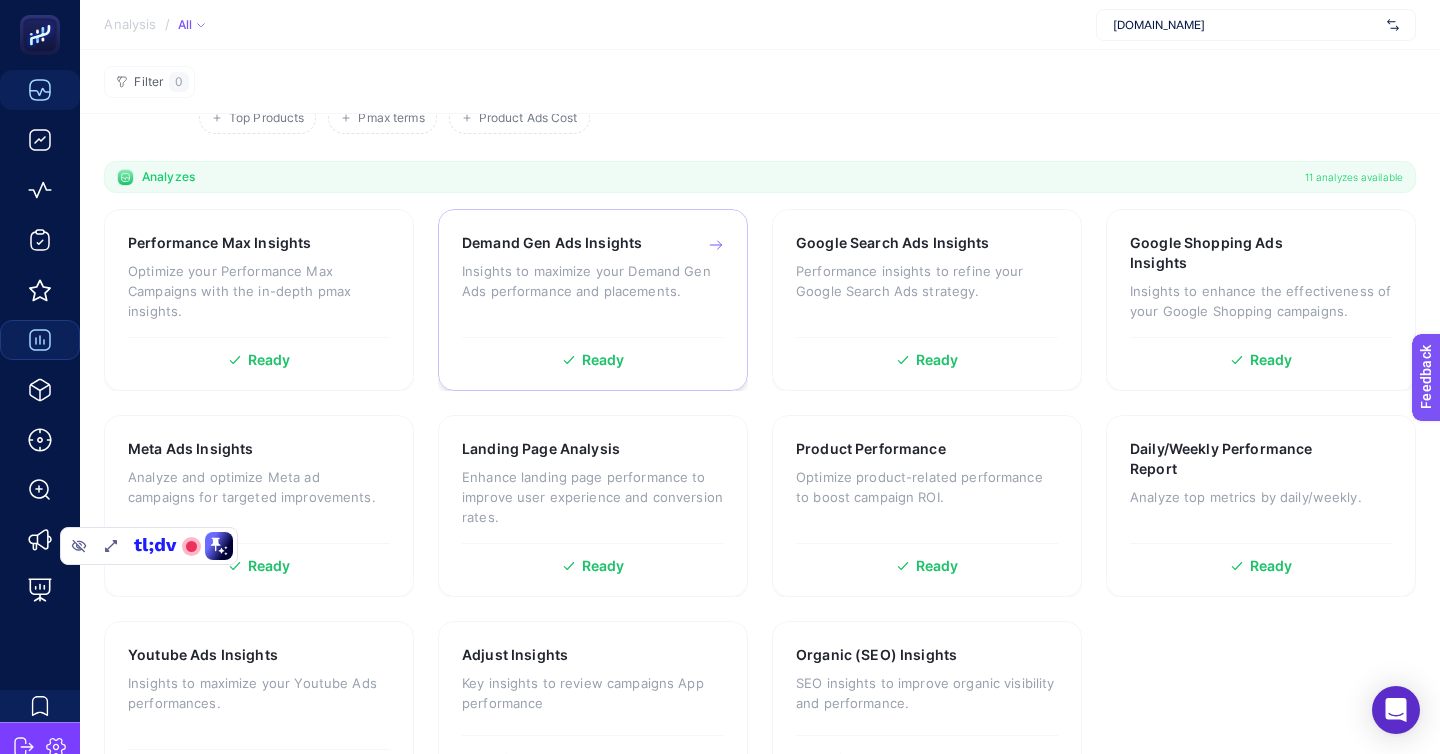 scroll, scrollTop: 153, scrollLeft: 0, axis: vertical 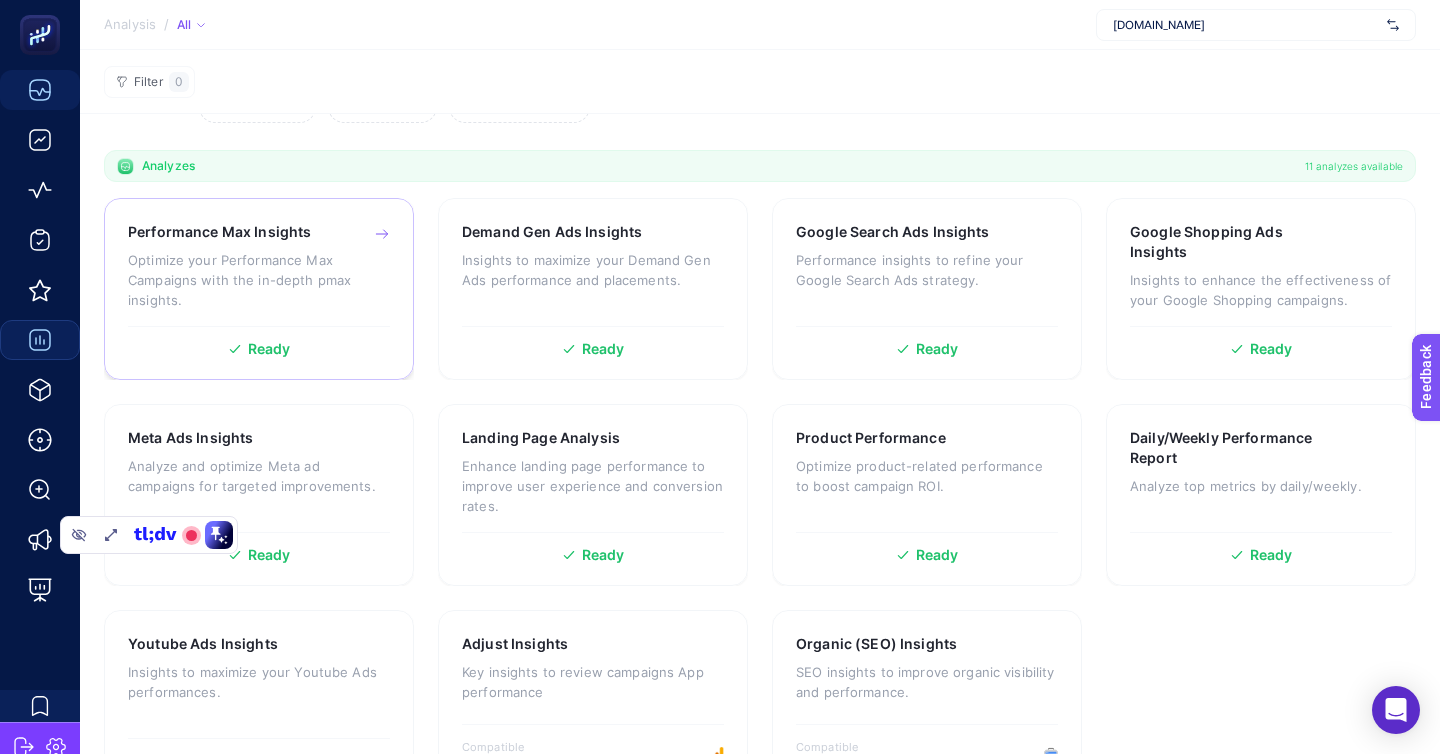 click on "Optimize your Performance Max Campaigns with the in-depth pmax insights." at bounding box center (259, 280) 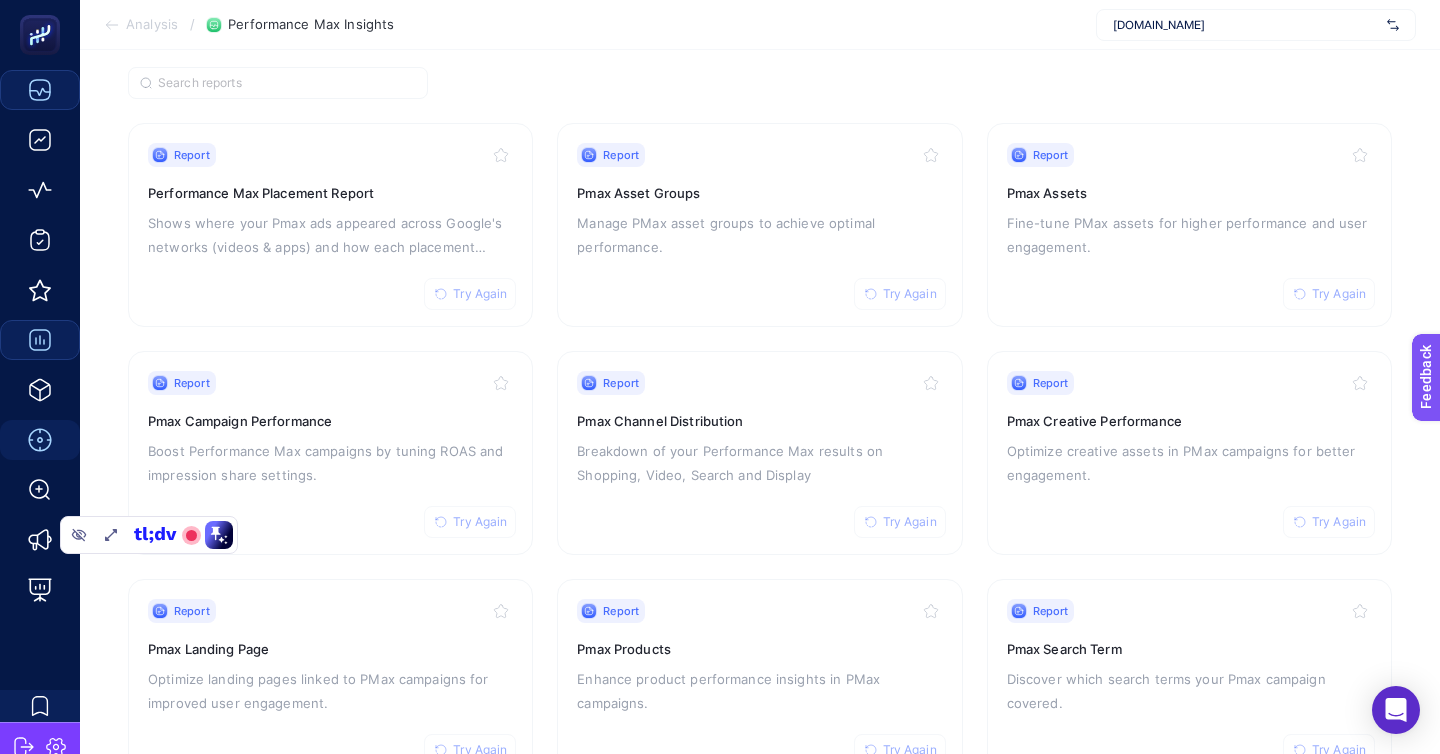 click on "Report Try Again" at bounding box center (759, 383) 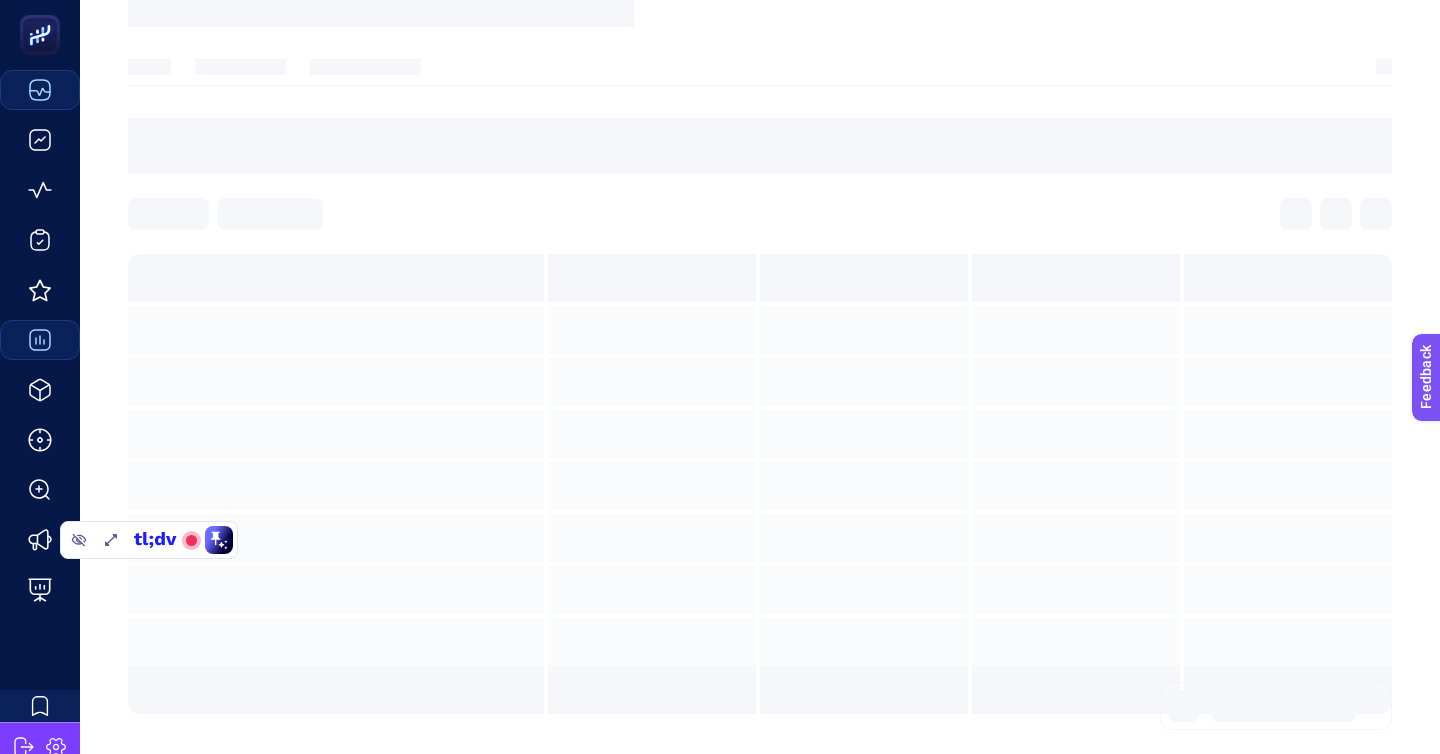 scroll, scrollTop: 0, scrollLeft: 0, axis: both 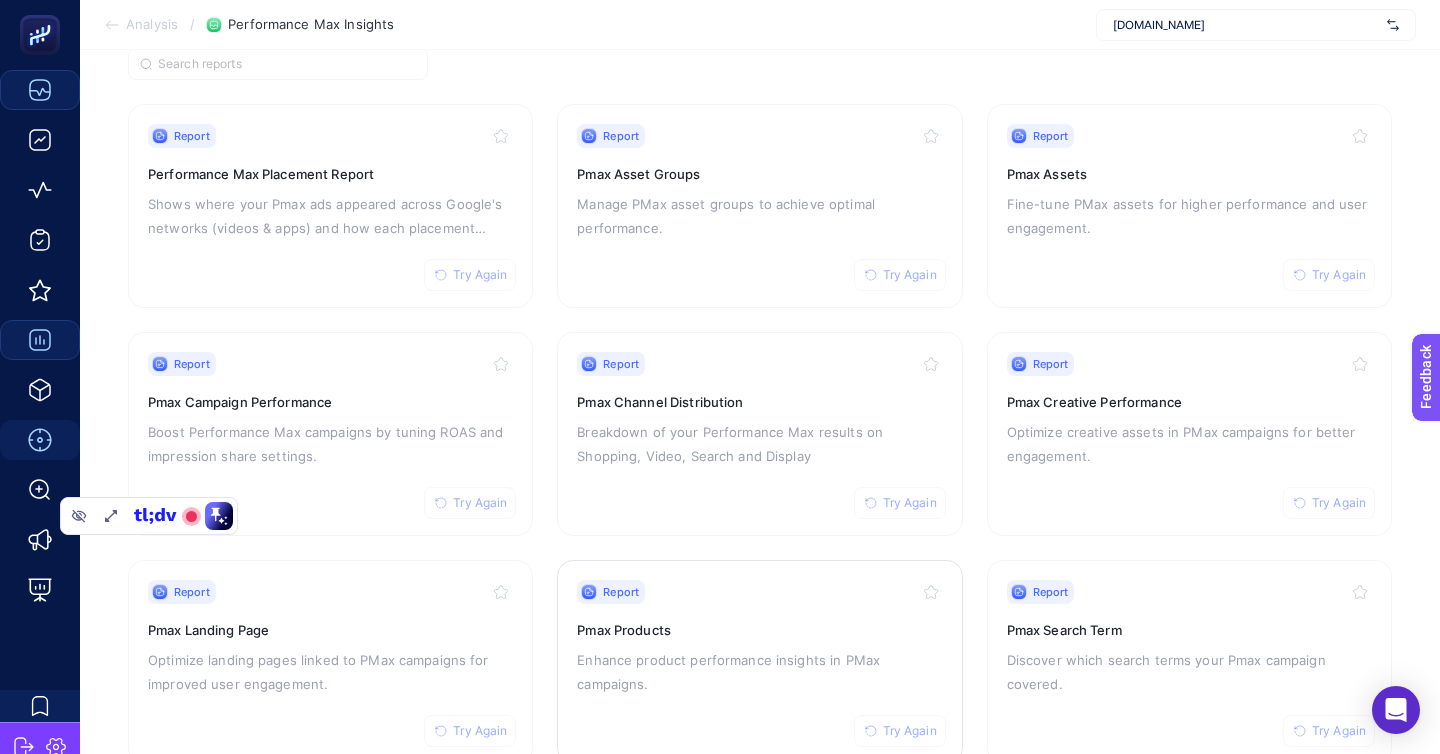 click on "Enhance product performance insights in PMax campaigns." at bounding box center (759, 672) 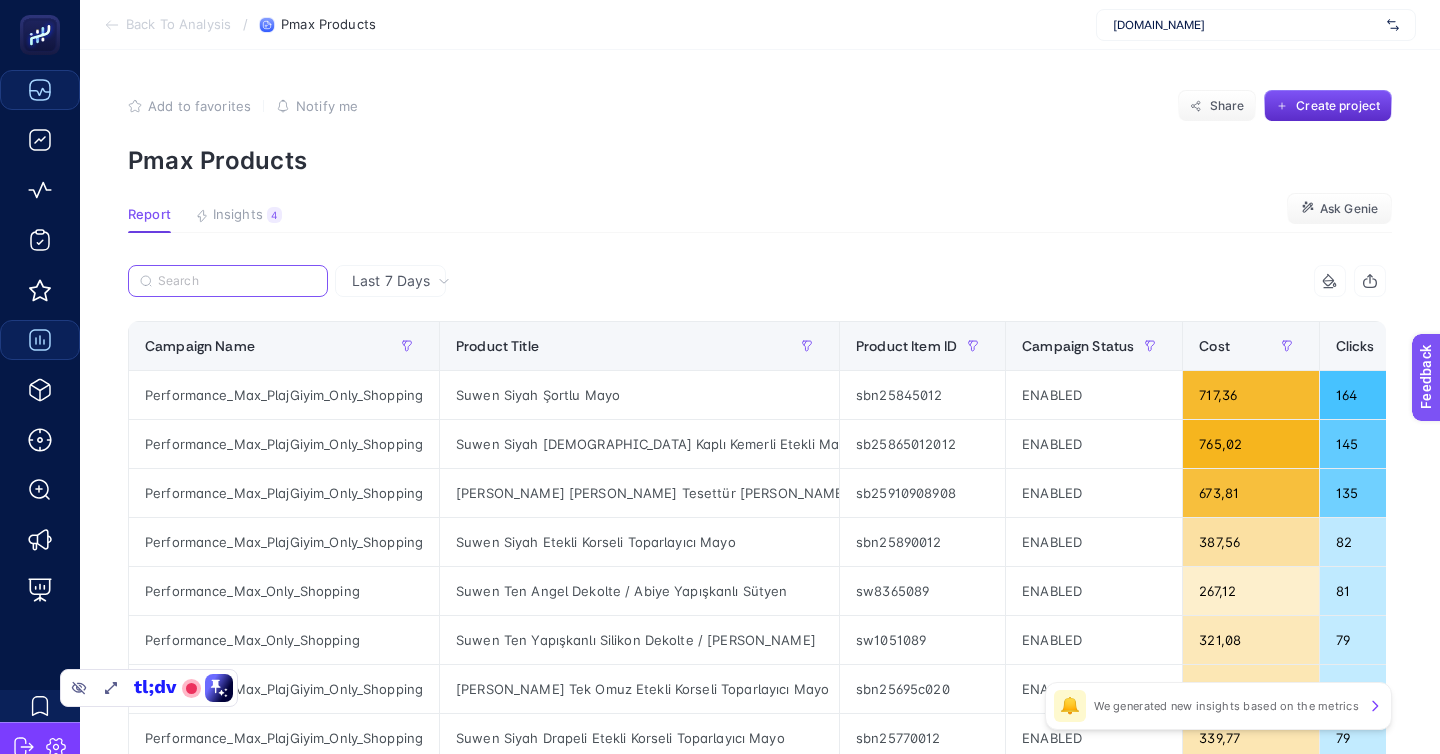 click at bounding box center [237, 281] 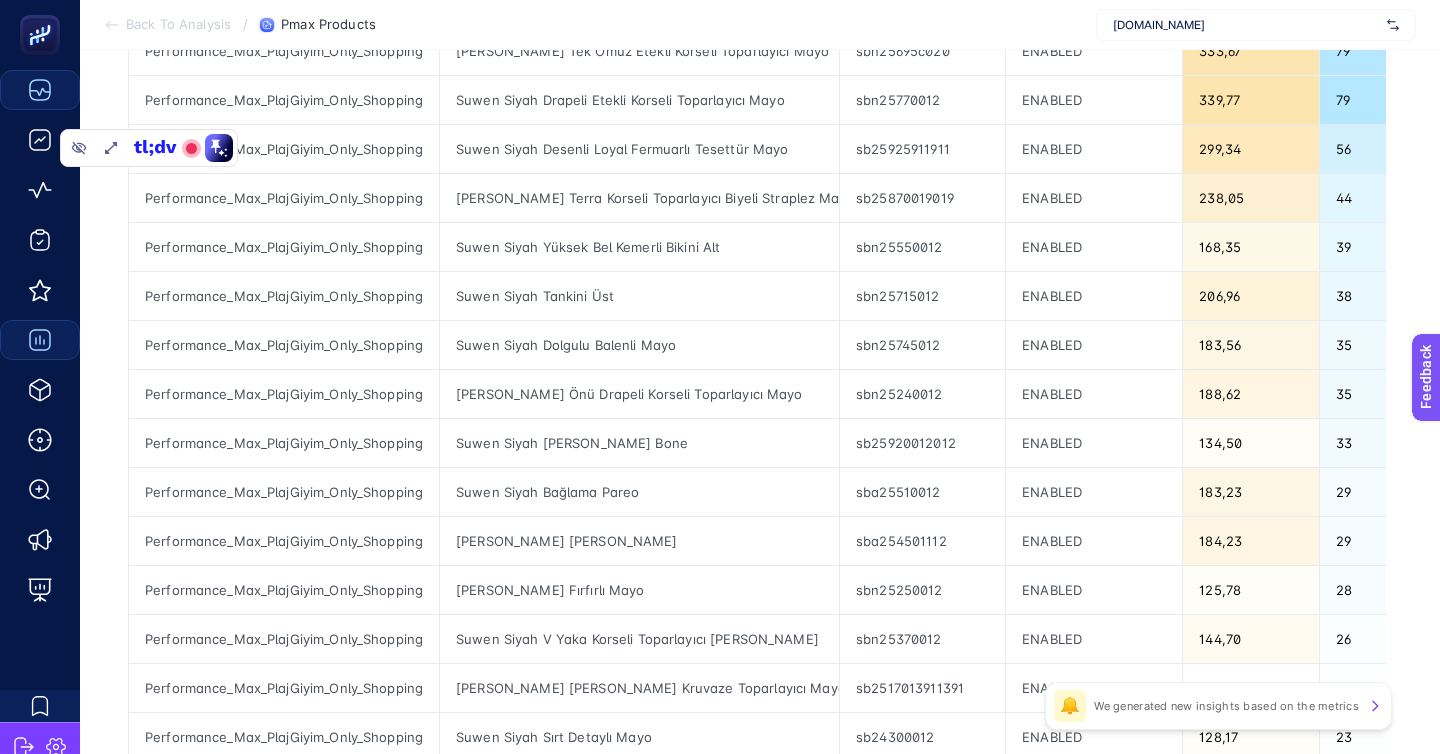 scroll, scrollTop: 592, scrollLeft: 0, axis: vertical 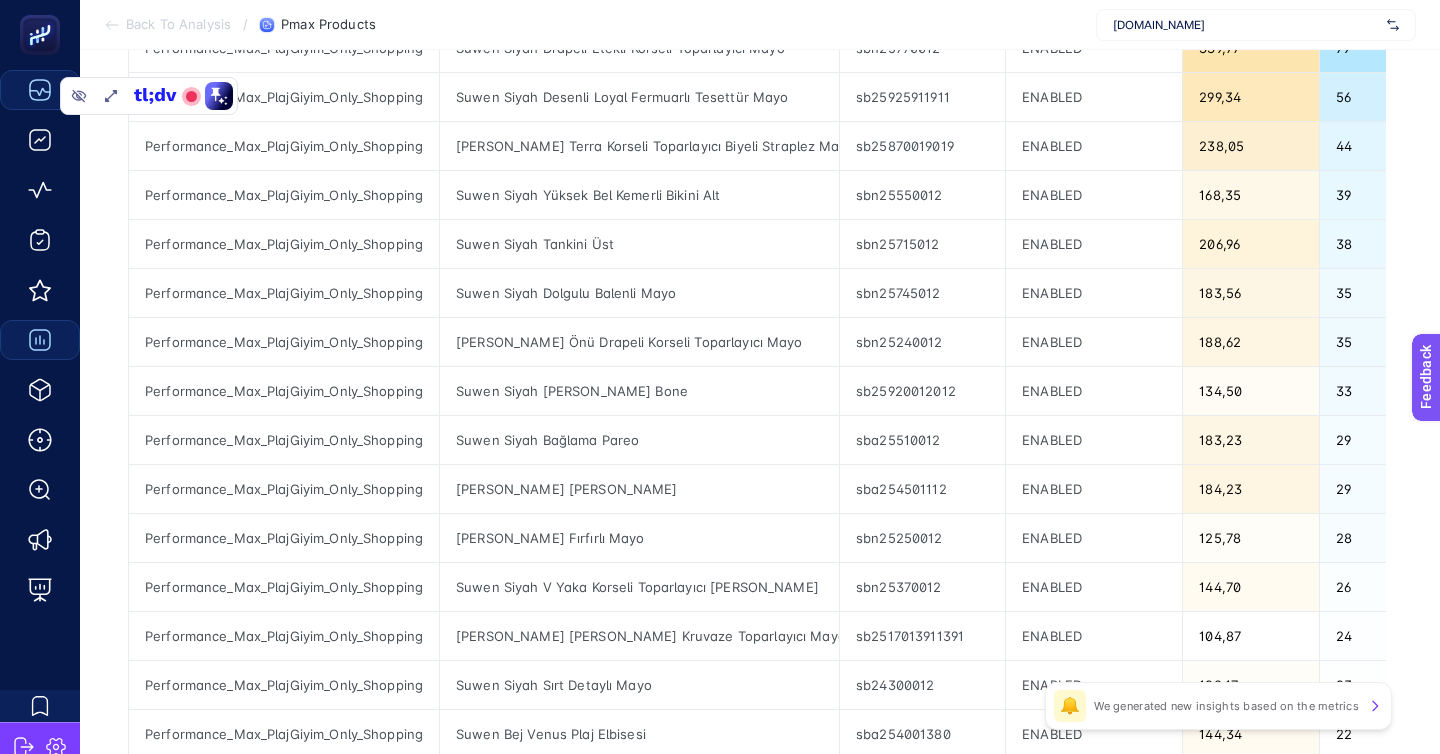 type on "plaj" 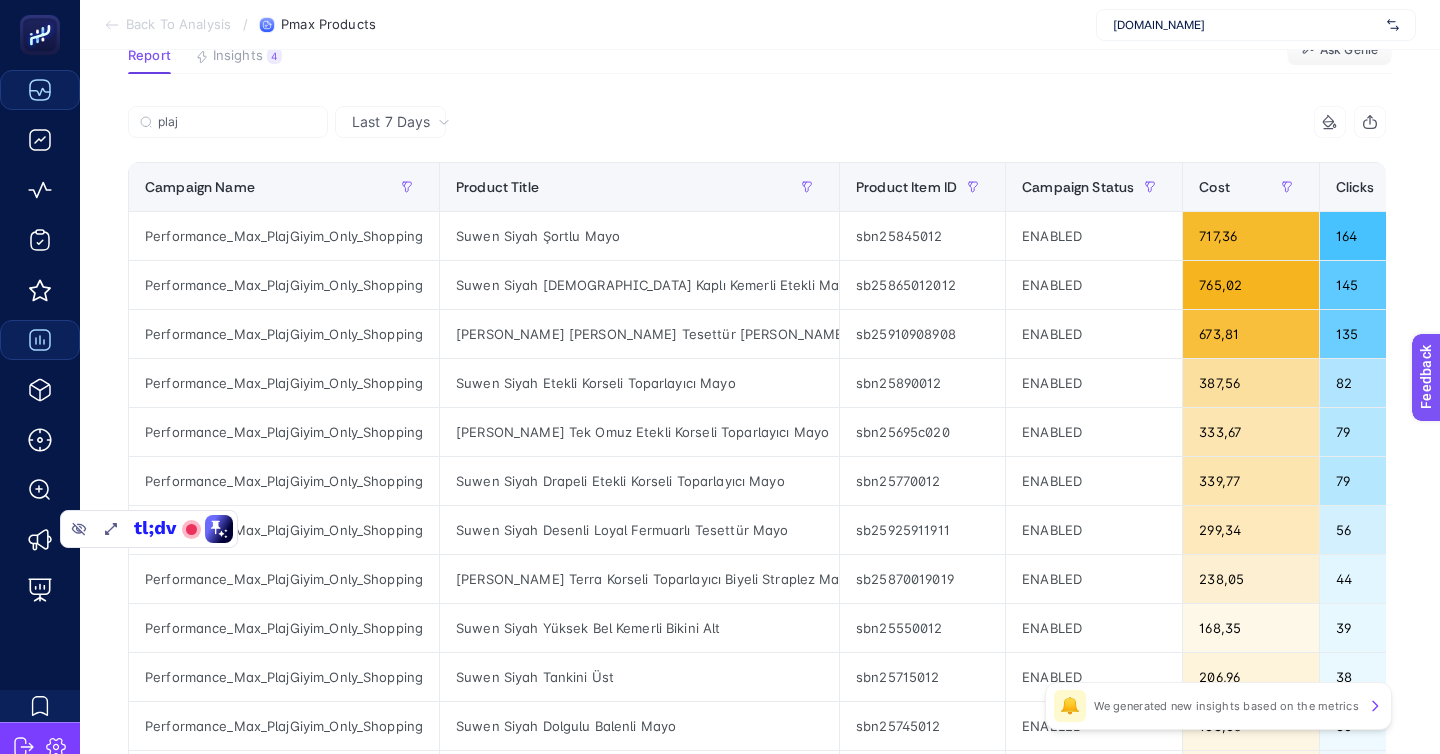 scroll, scrollTop: 166, scrollLeft: 0, axis: vertical 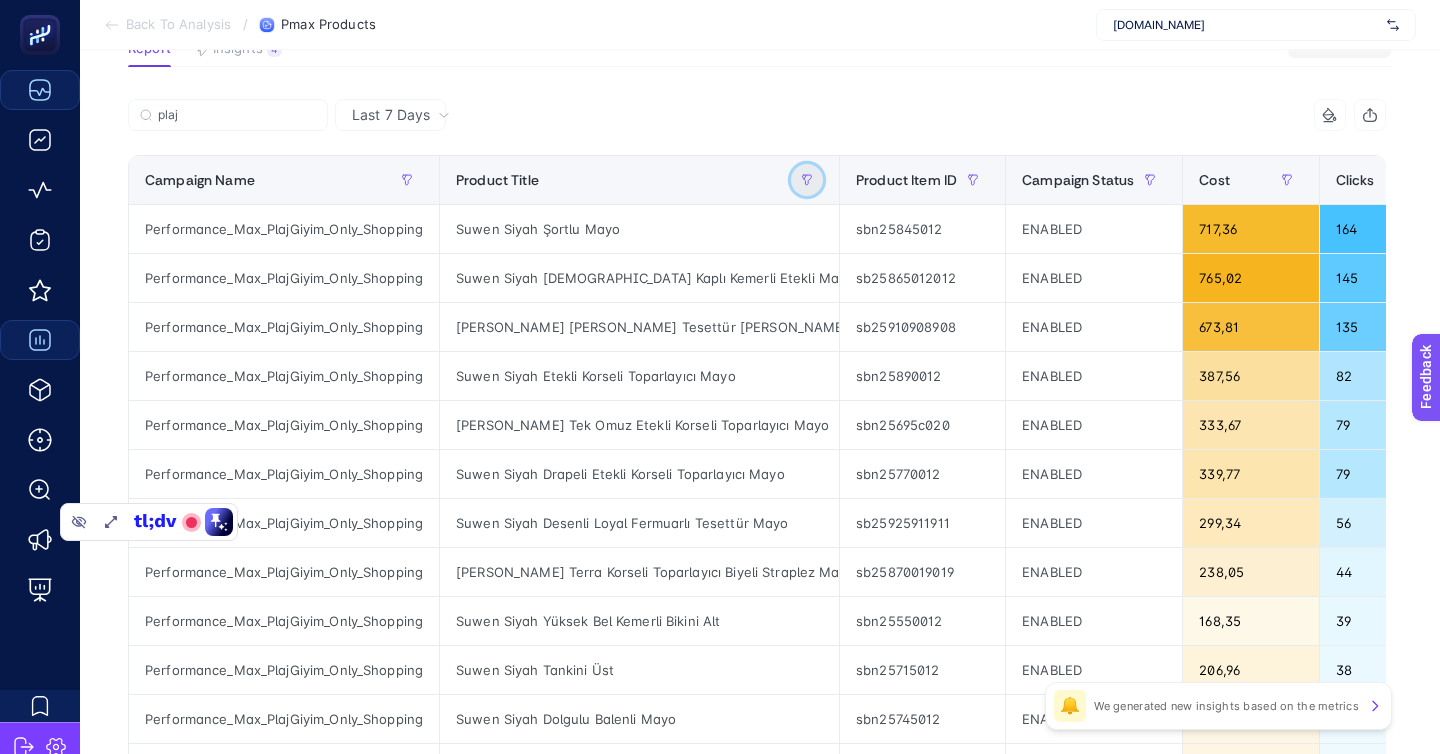 click 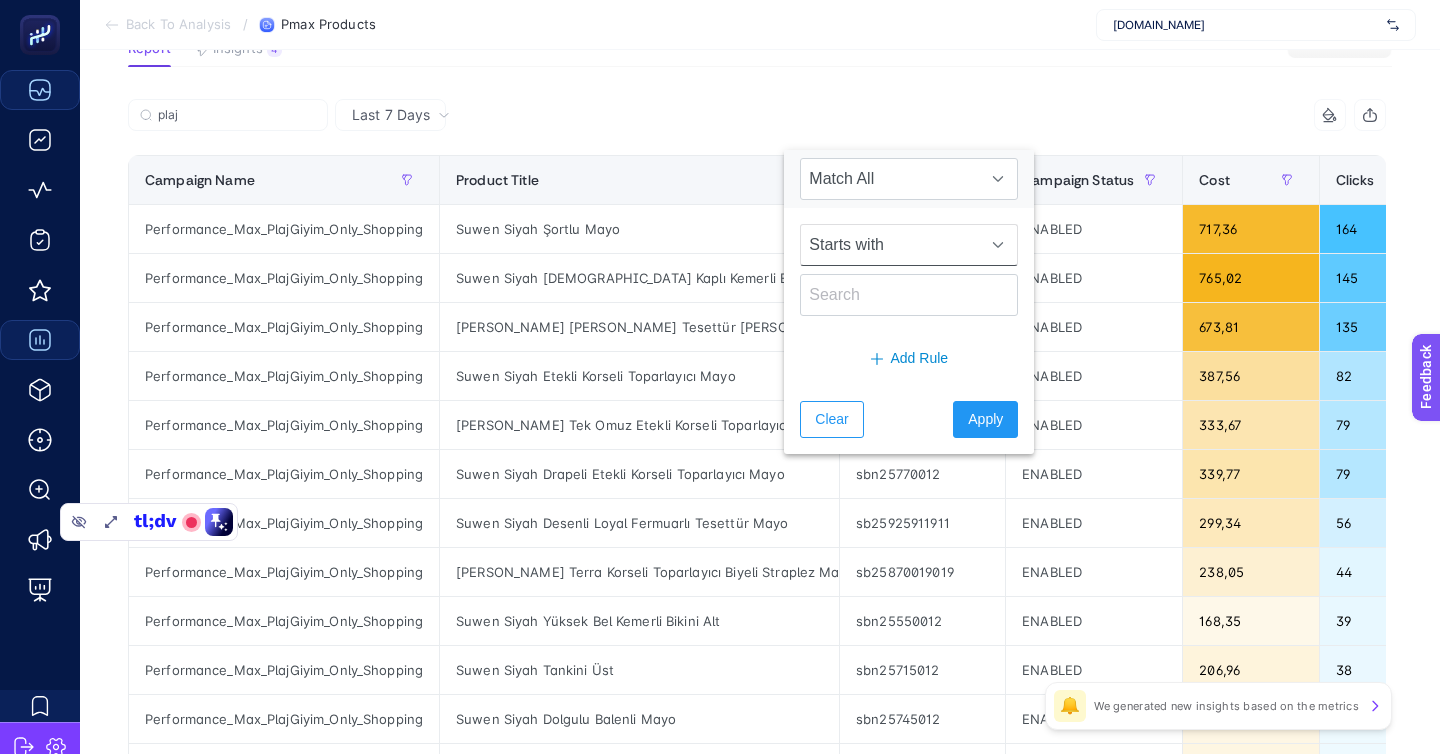 click on "Starts with" at bounding box center [890, 245] 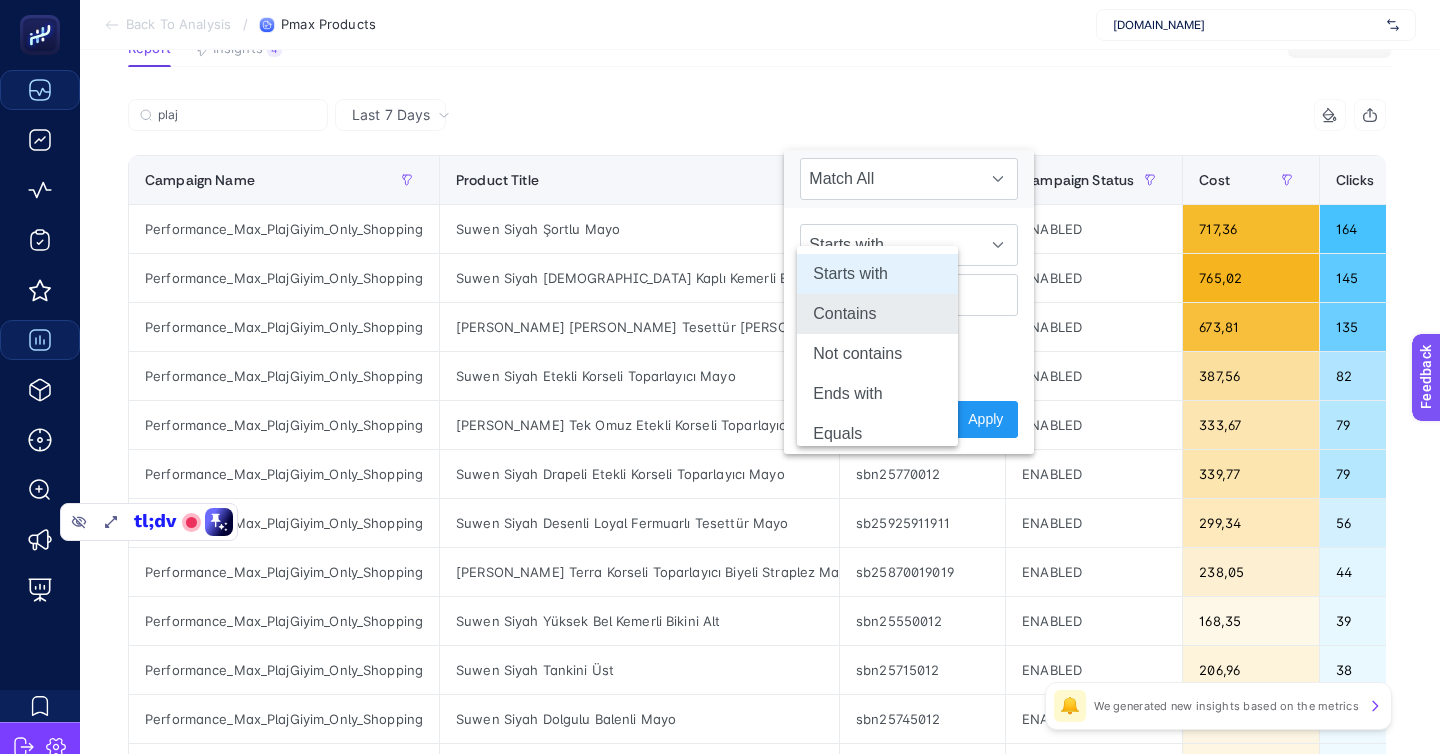 click on "Contains" 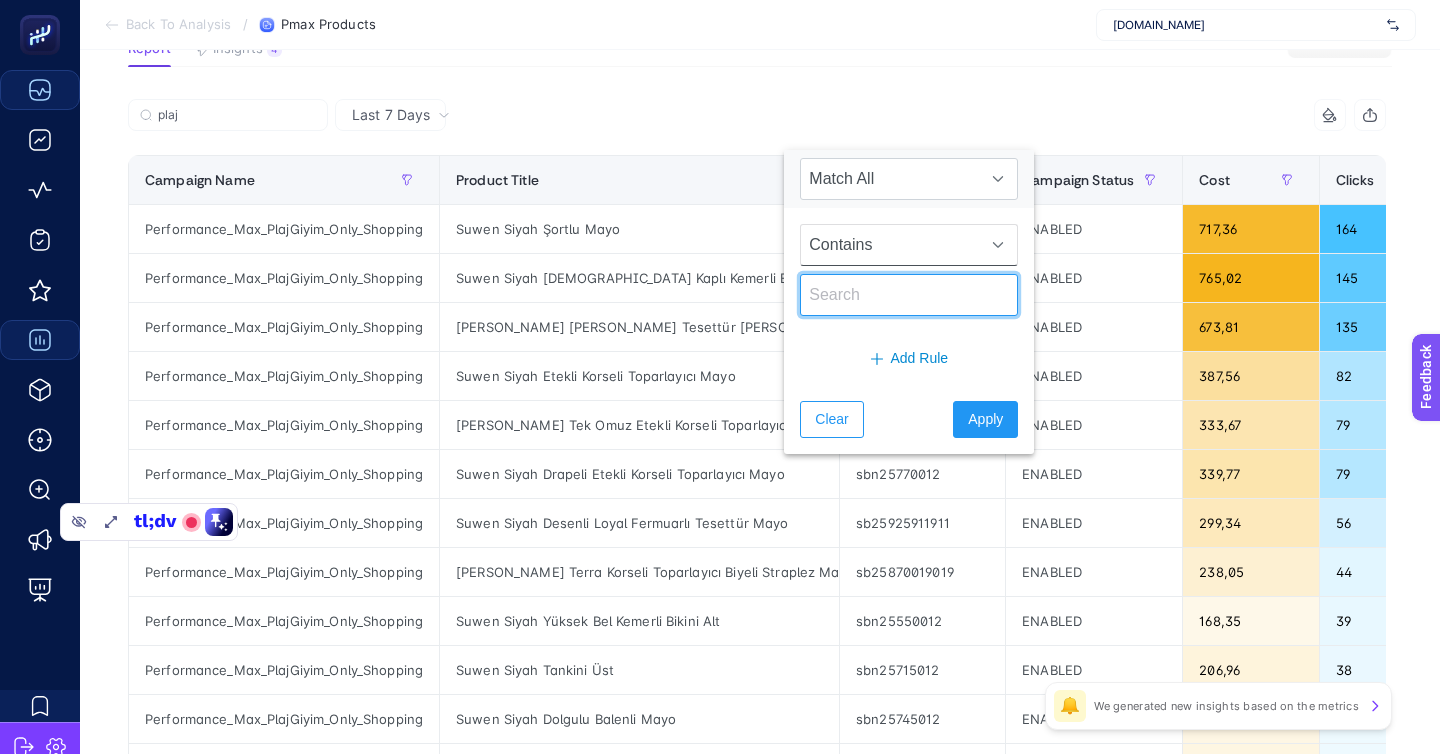 click 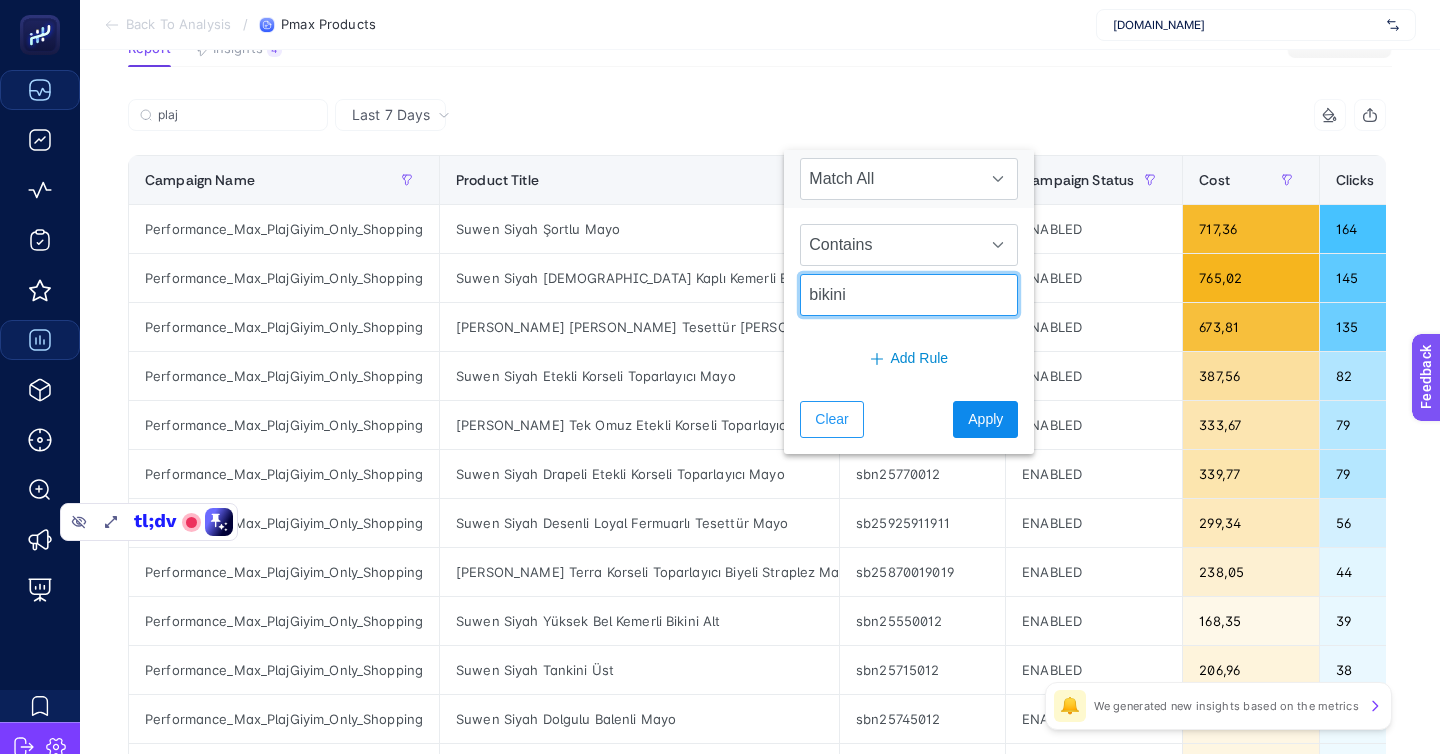 type on "bikini" 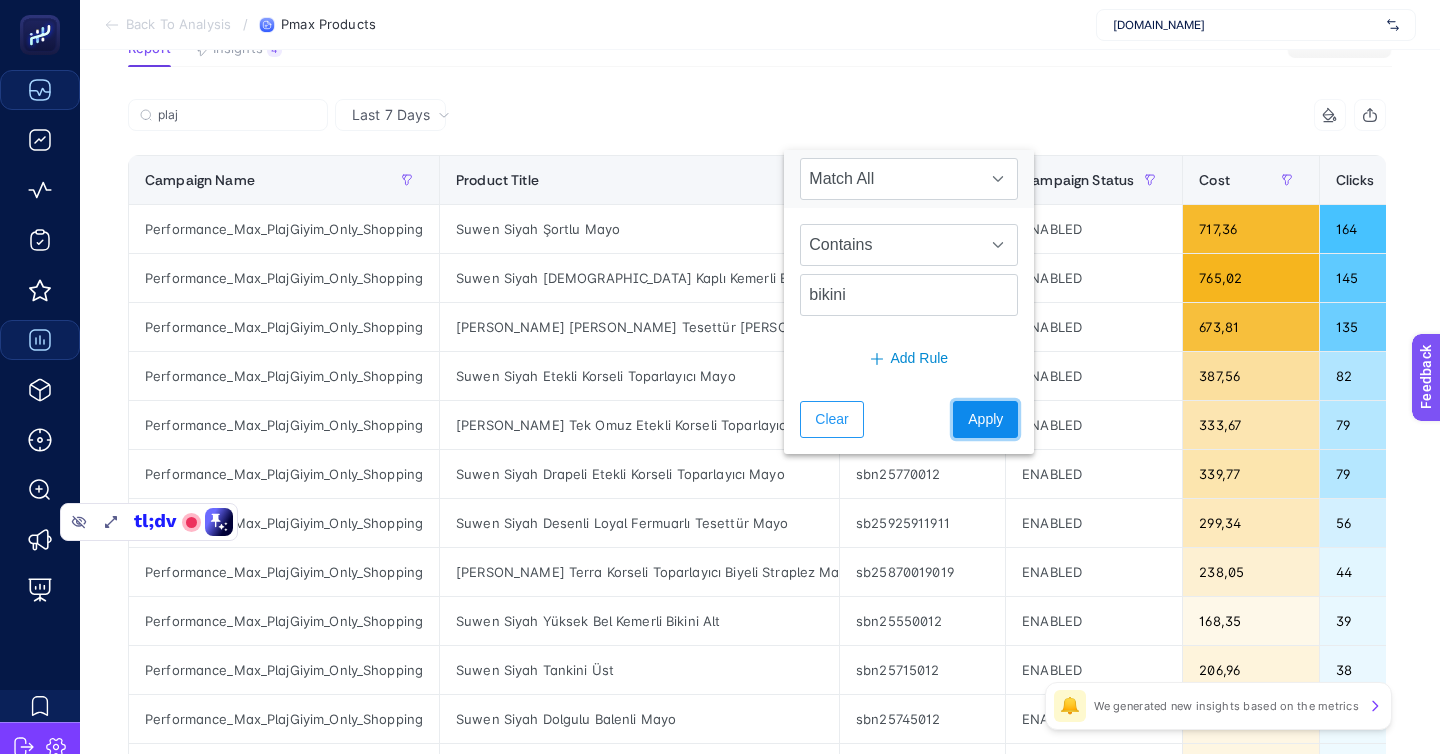 click on "Apply" 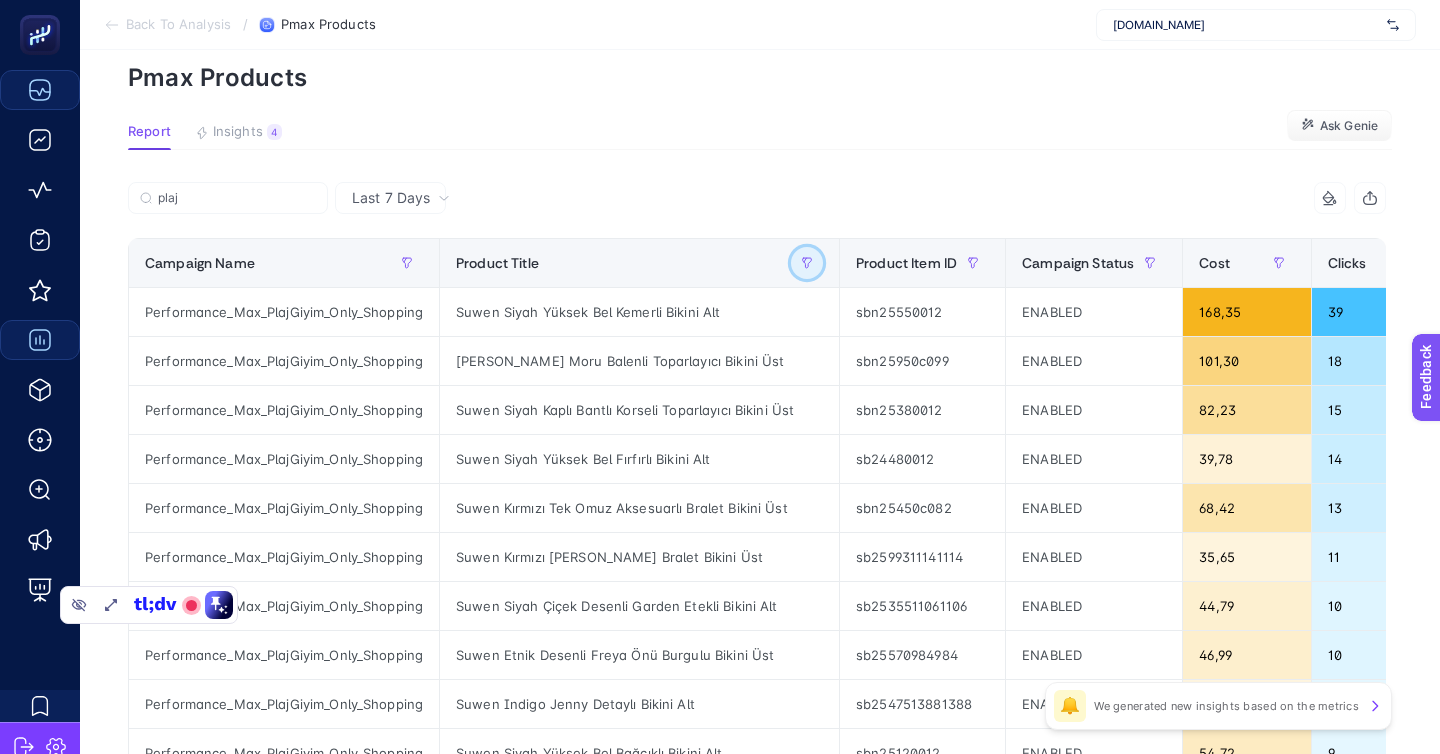 scroll, scrollTop: 91, scrollLeft: 0, axis: vertical 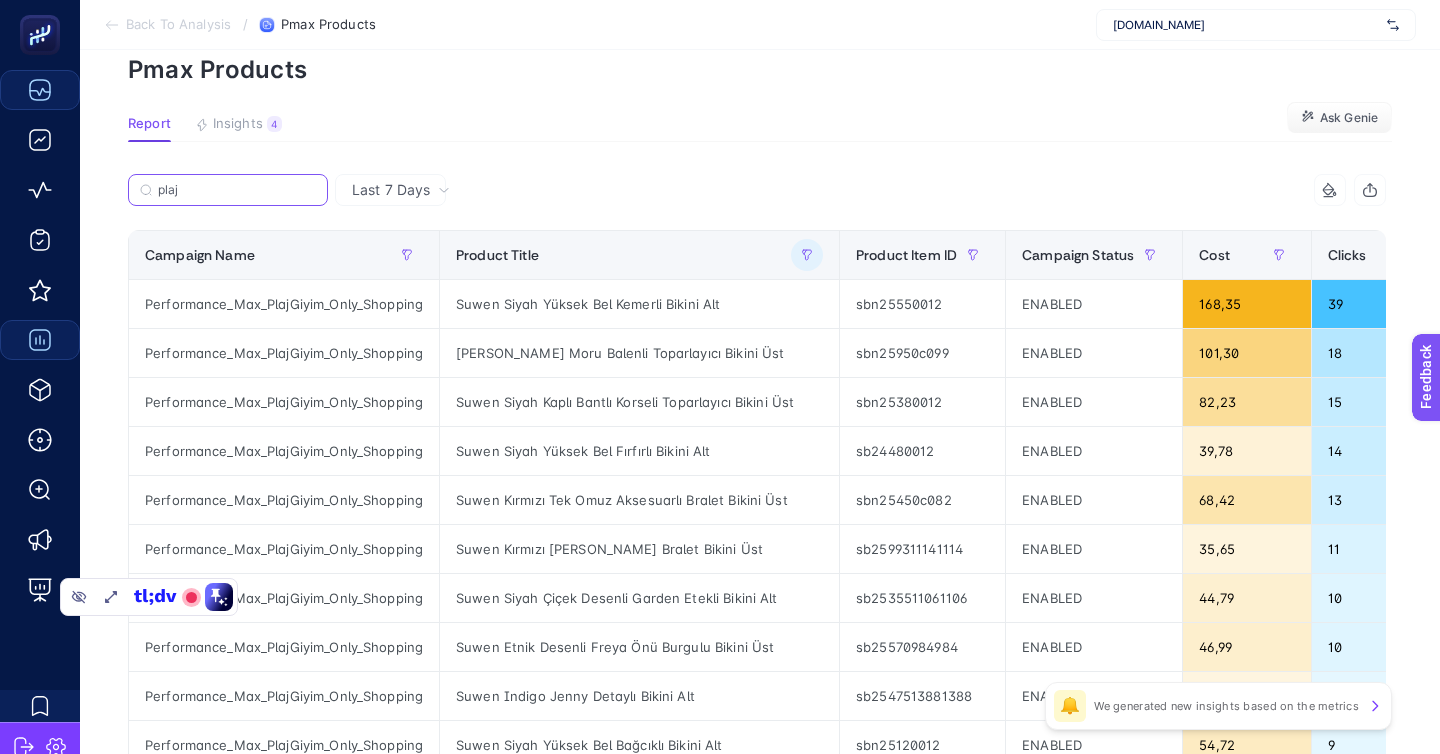 click on "plaj" at bounding box center [237, 190] 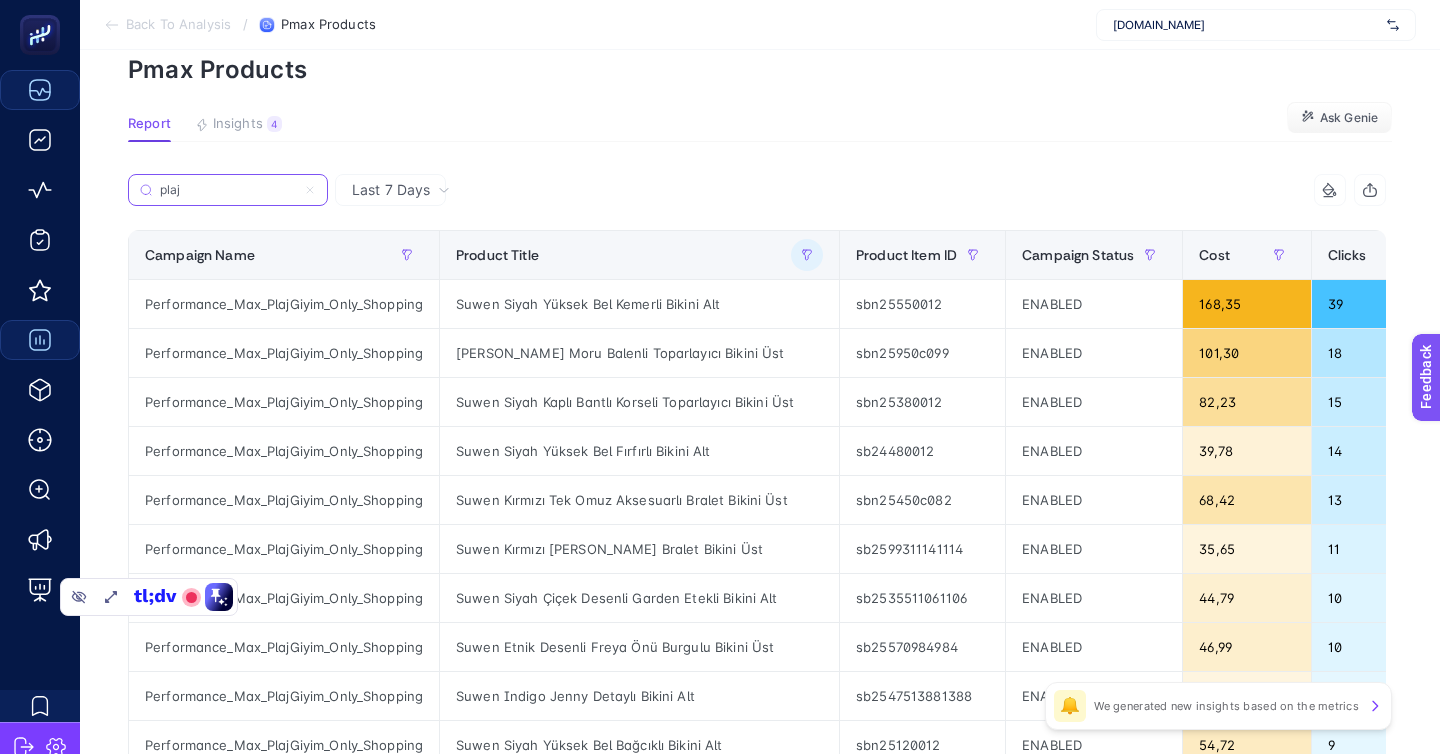 click on "plaj" at bounding box center (228, 190) 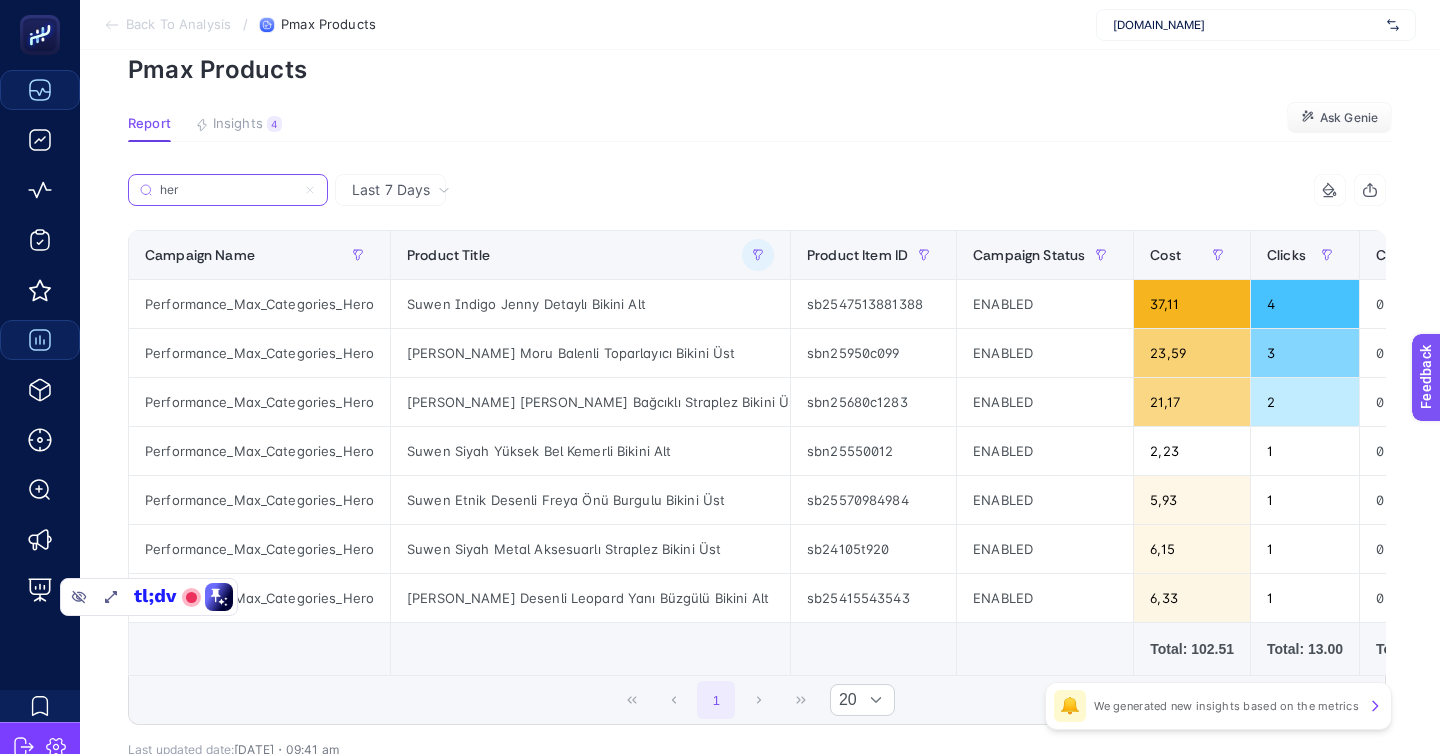 scroll, scrollTop: 72, scrollLeft: 0, axis: vertical 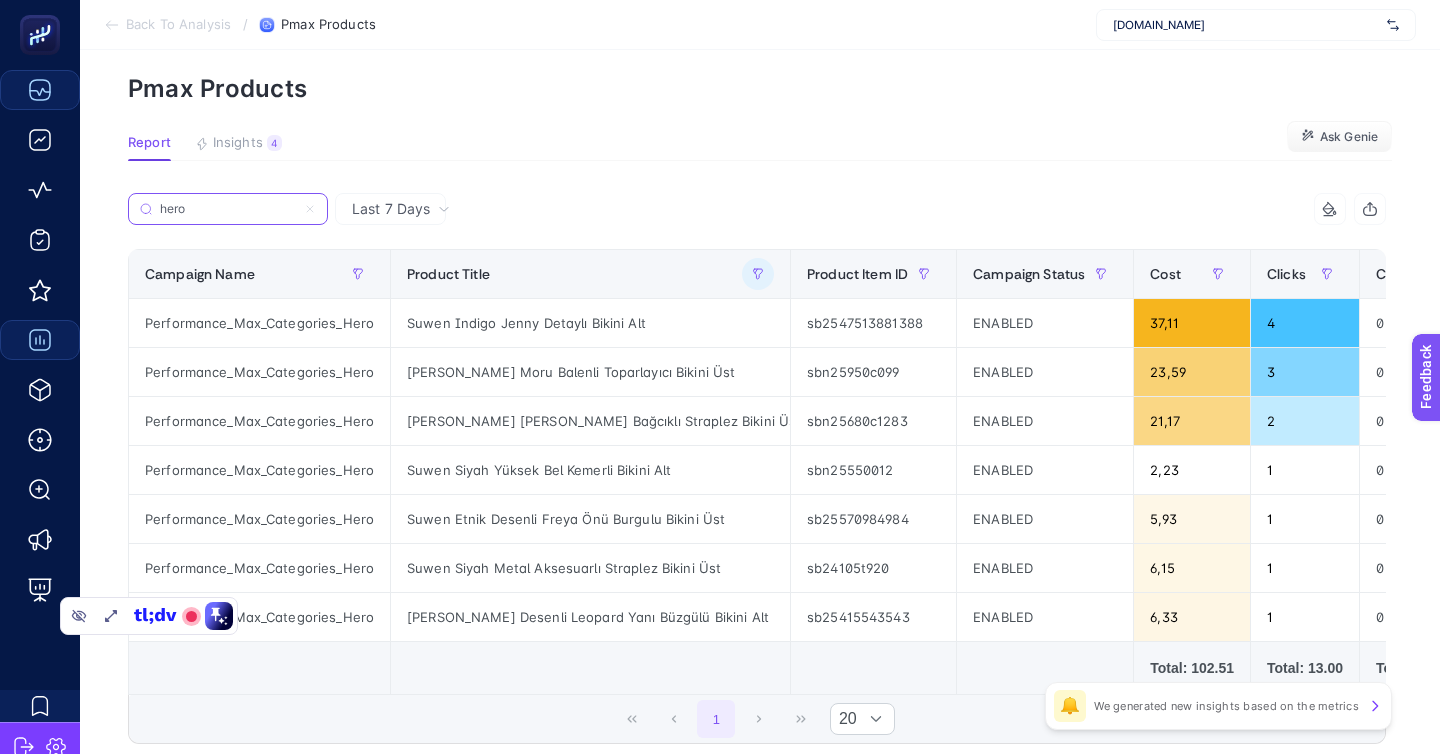 type on "hero" 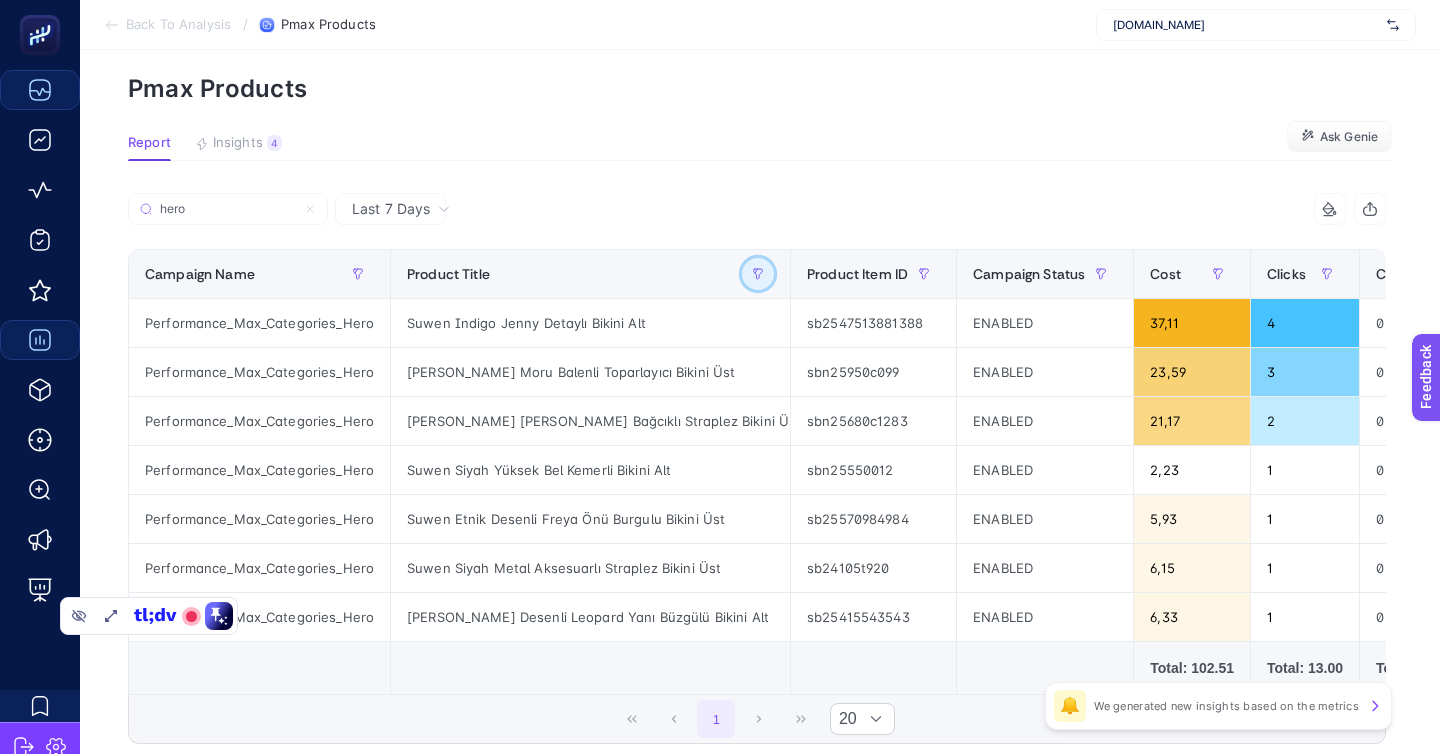 click at bounding box center (758, 274) 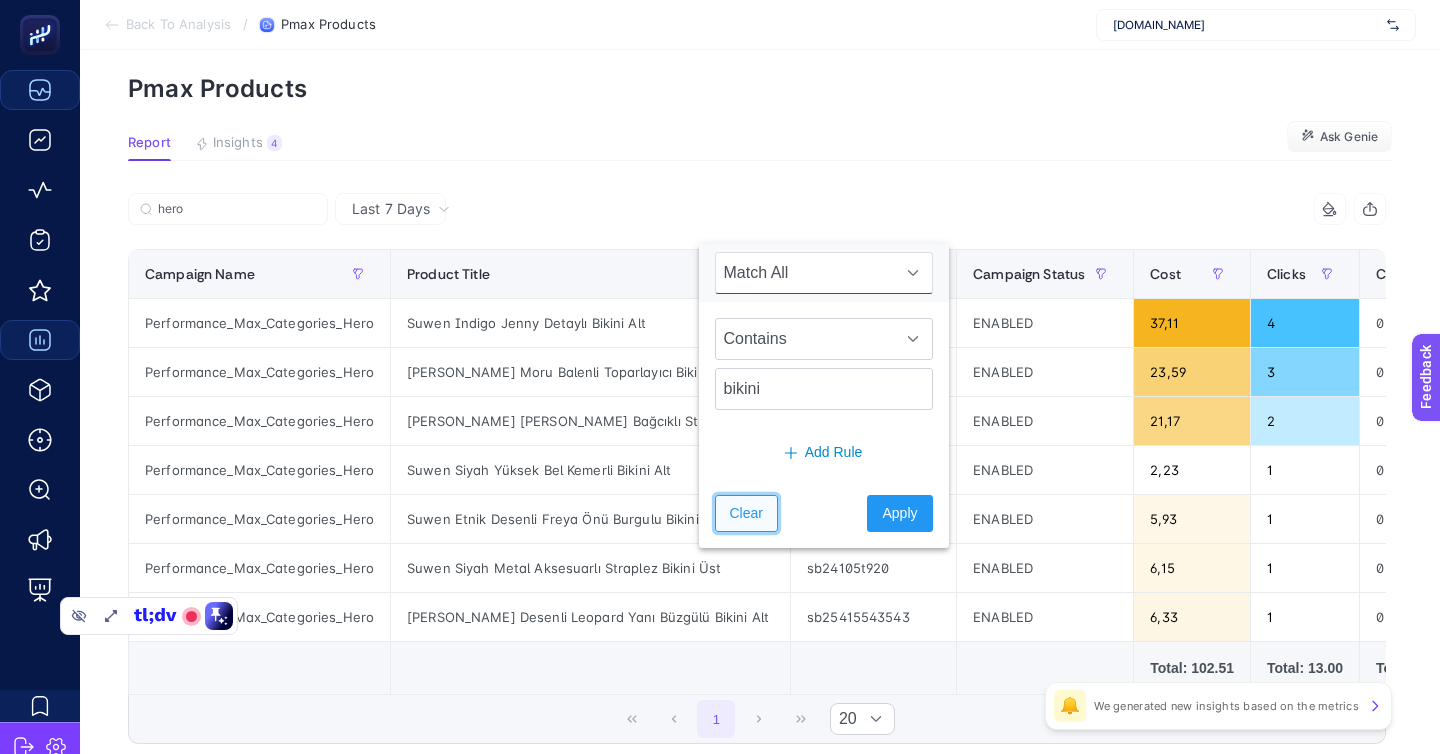 click on "Clear" at bounding box center [746, 513] 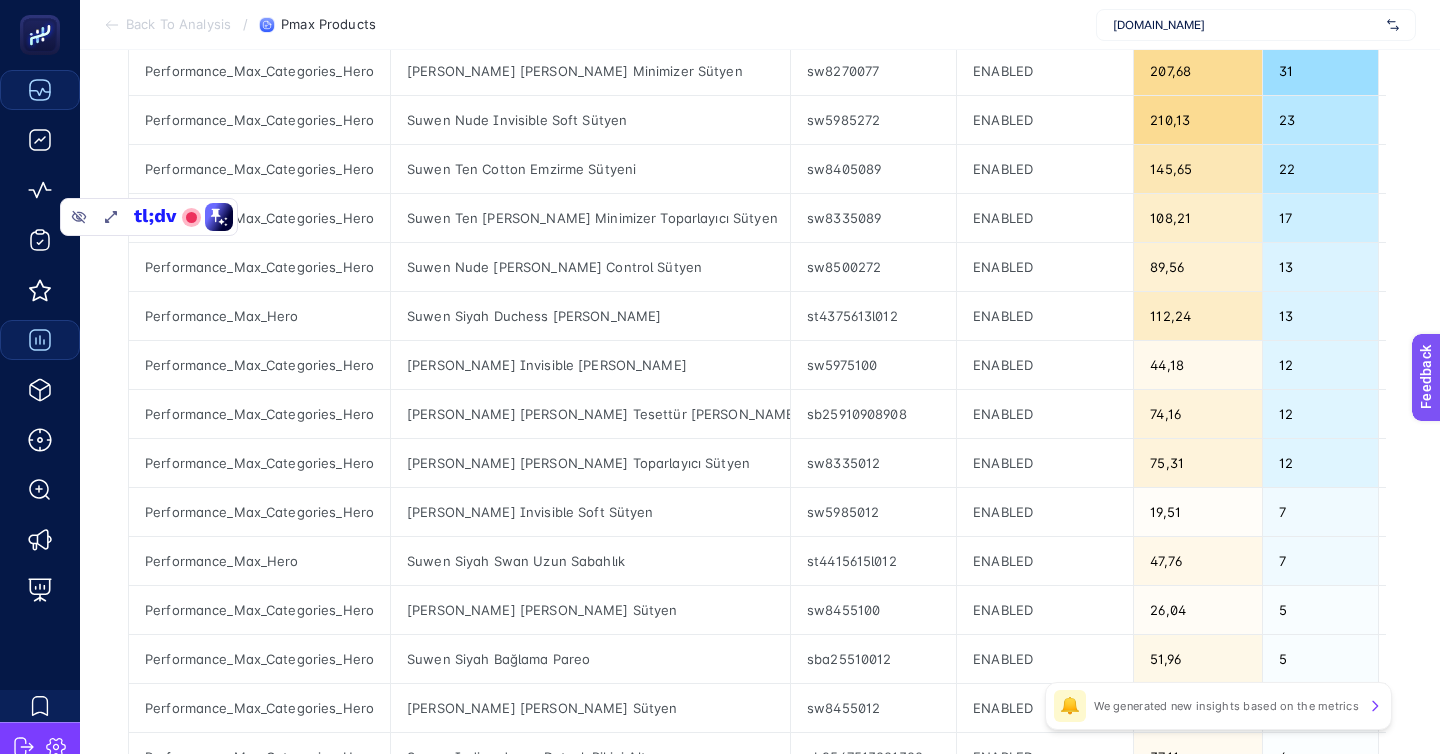 scroll, scrollTop: 473, scrollLeft: 0, axis: vertical 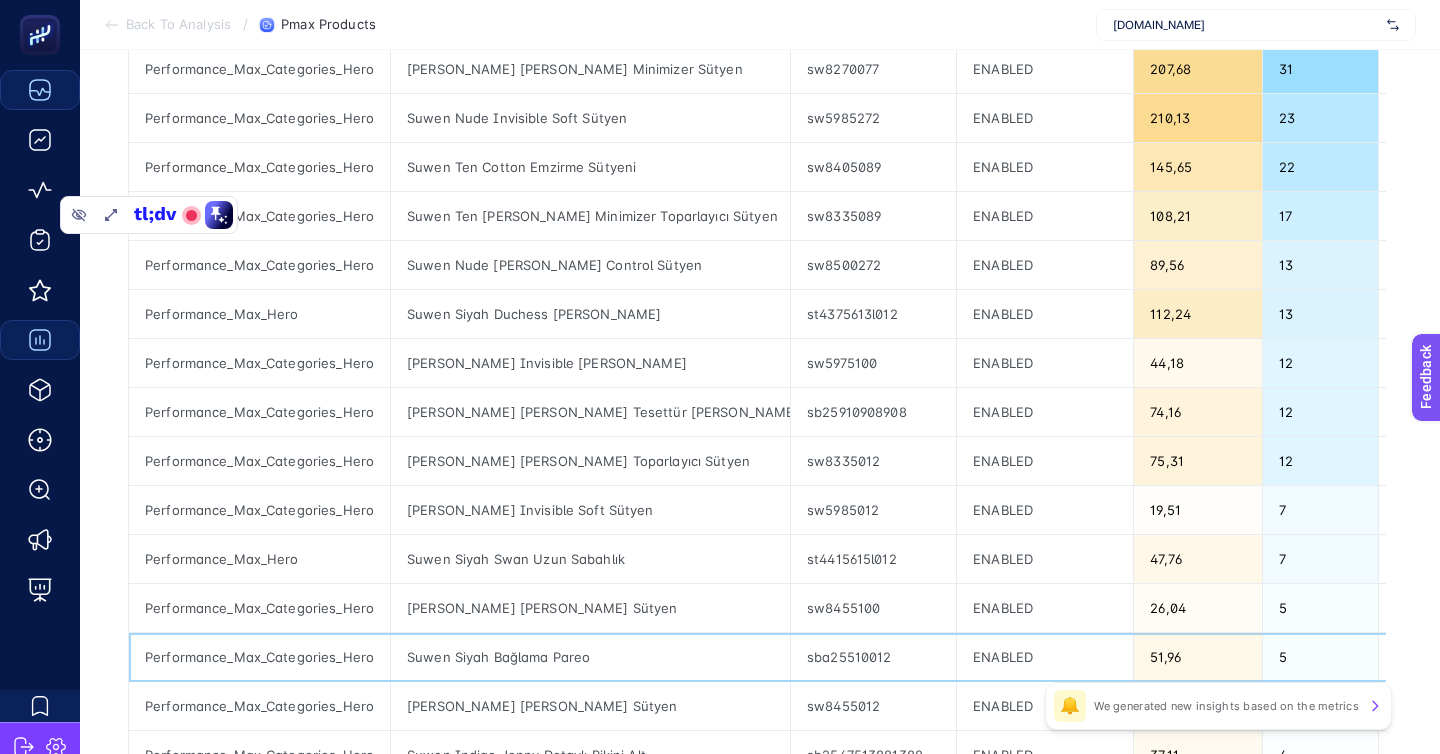 click on "Performance_Max_Categories_Hero" 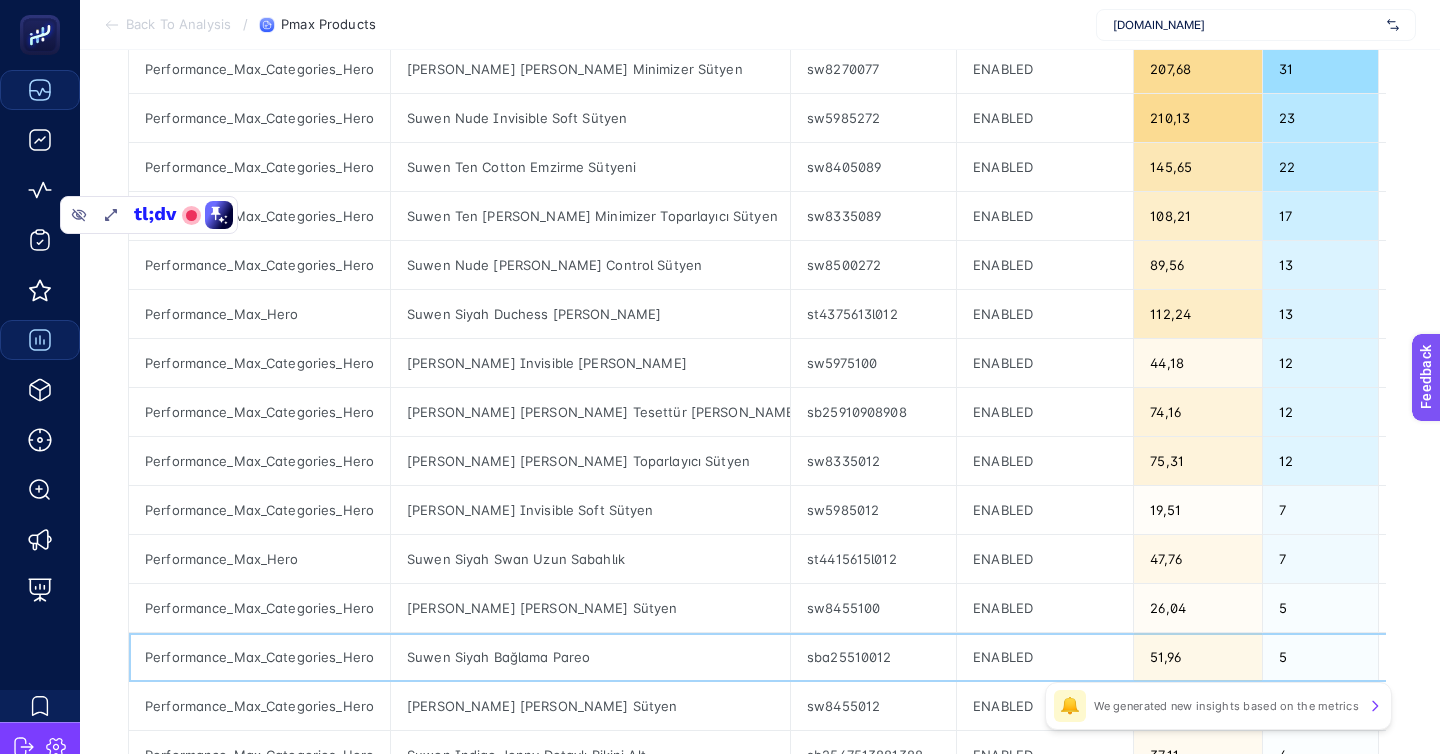 click on "Performance_Max_Categories_Hero" 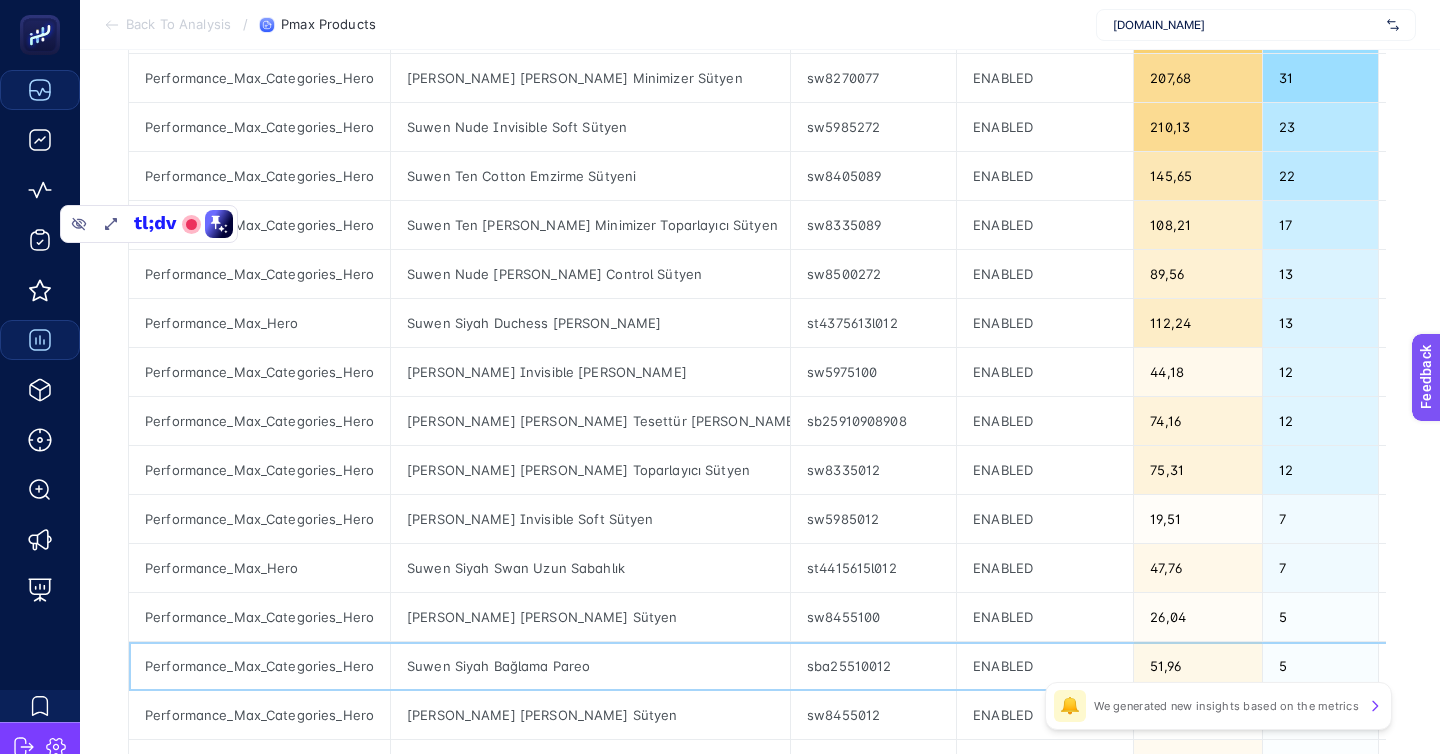 scroll, scrollTop: 455, scrollLeft: 0, axis: vertical 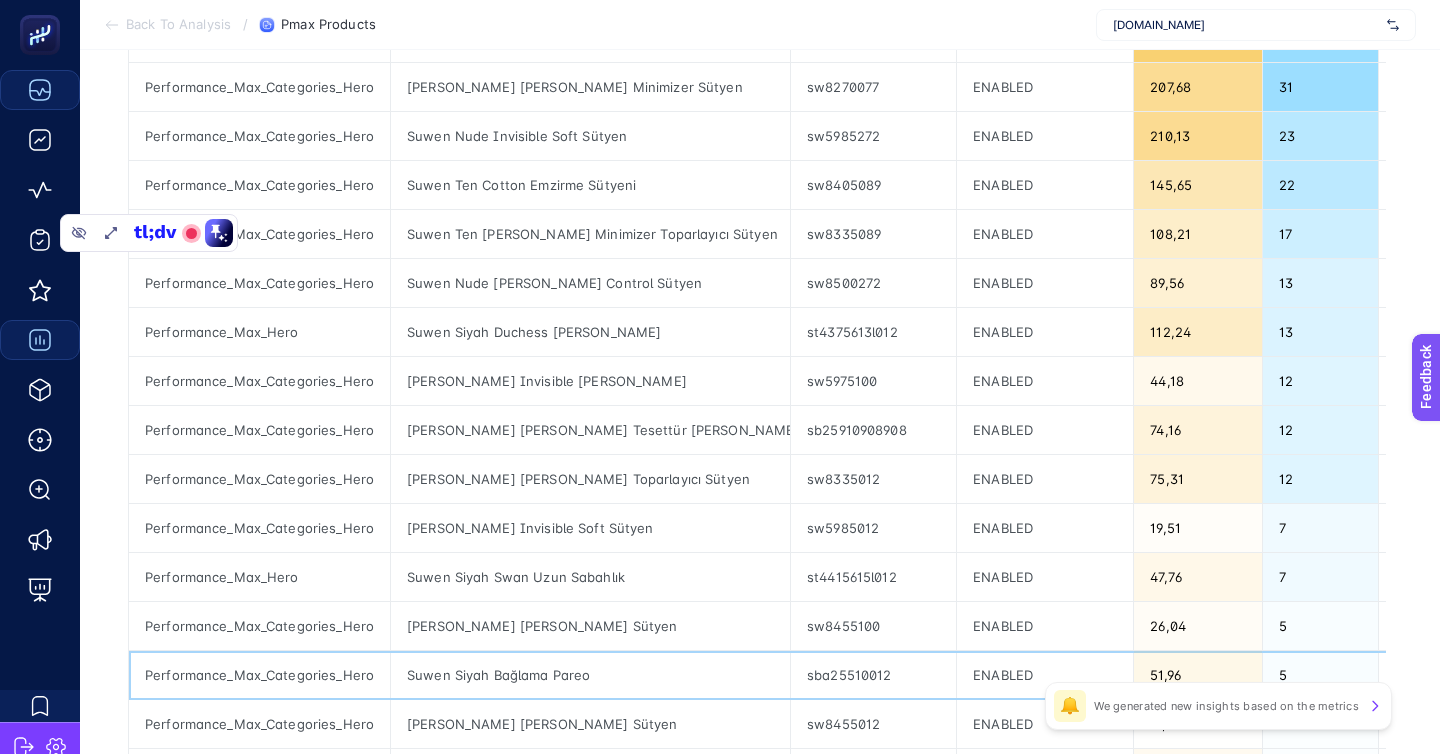 click on "Performance_Max_Categories_Hero" 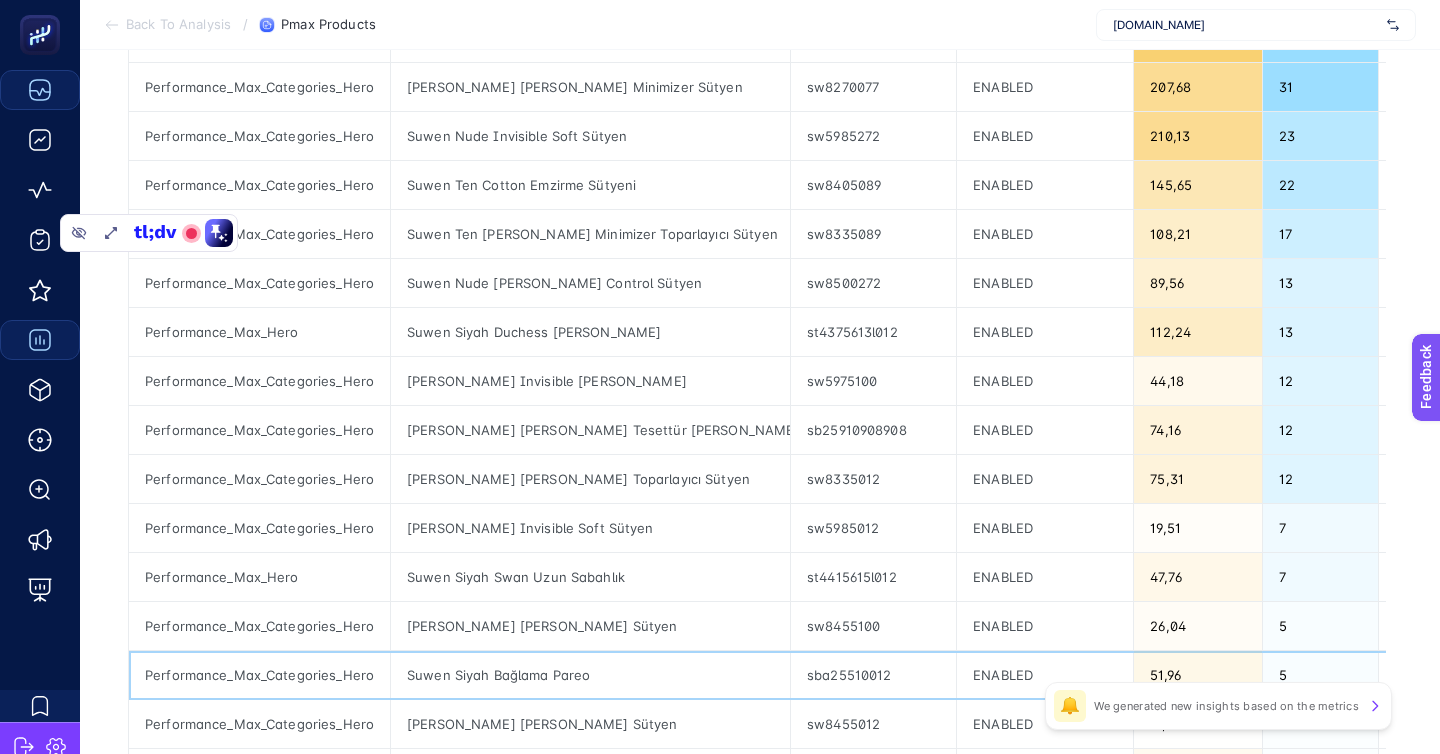 click on "Performance_Max_Categories_Hero" 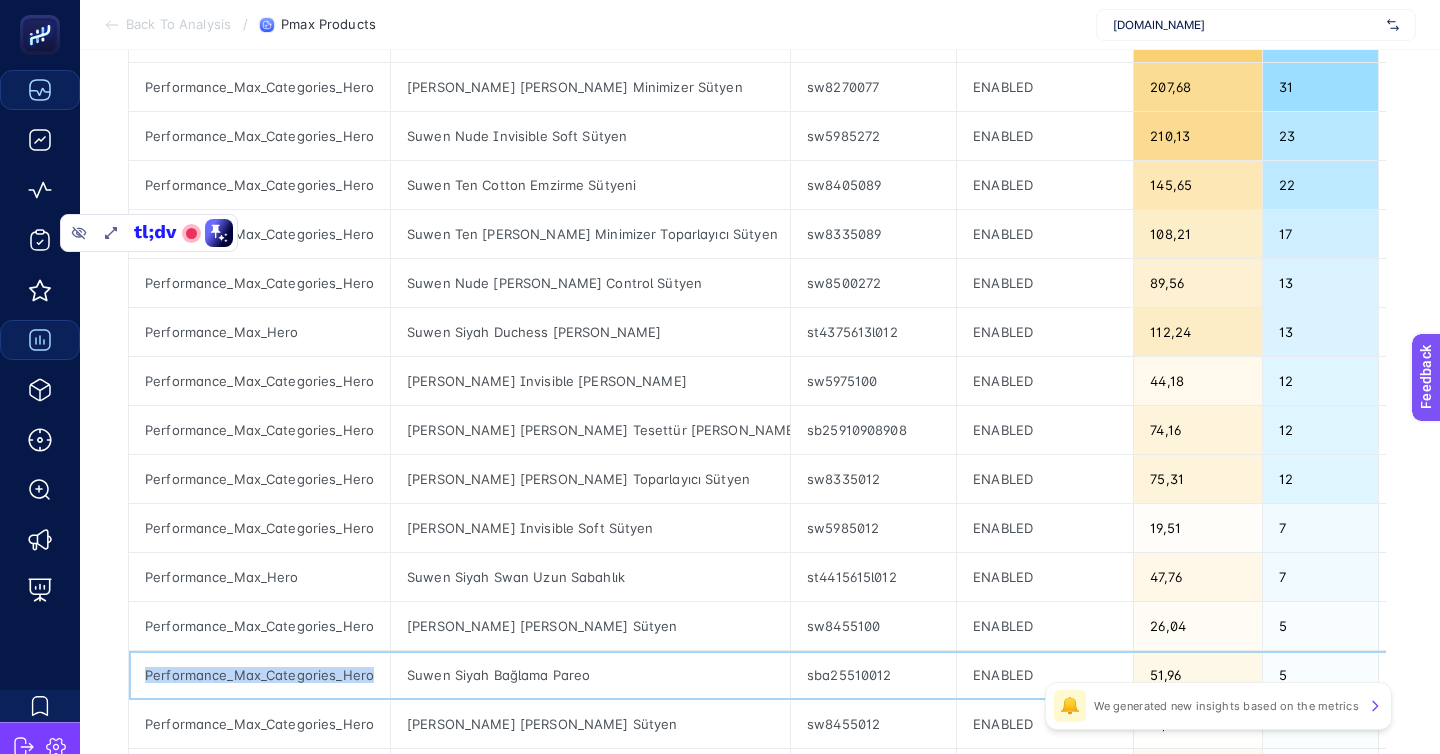 click on "Performance_Max_Categories_Hero" 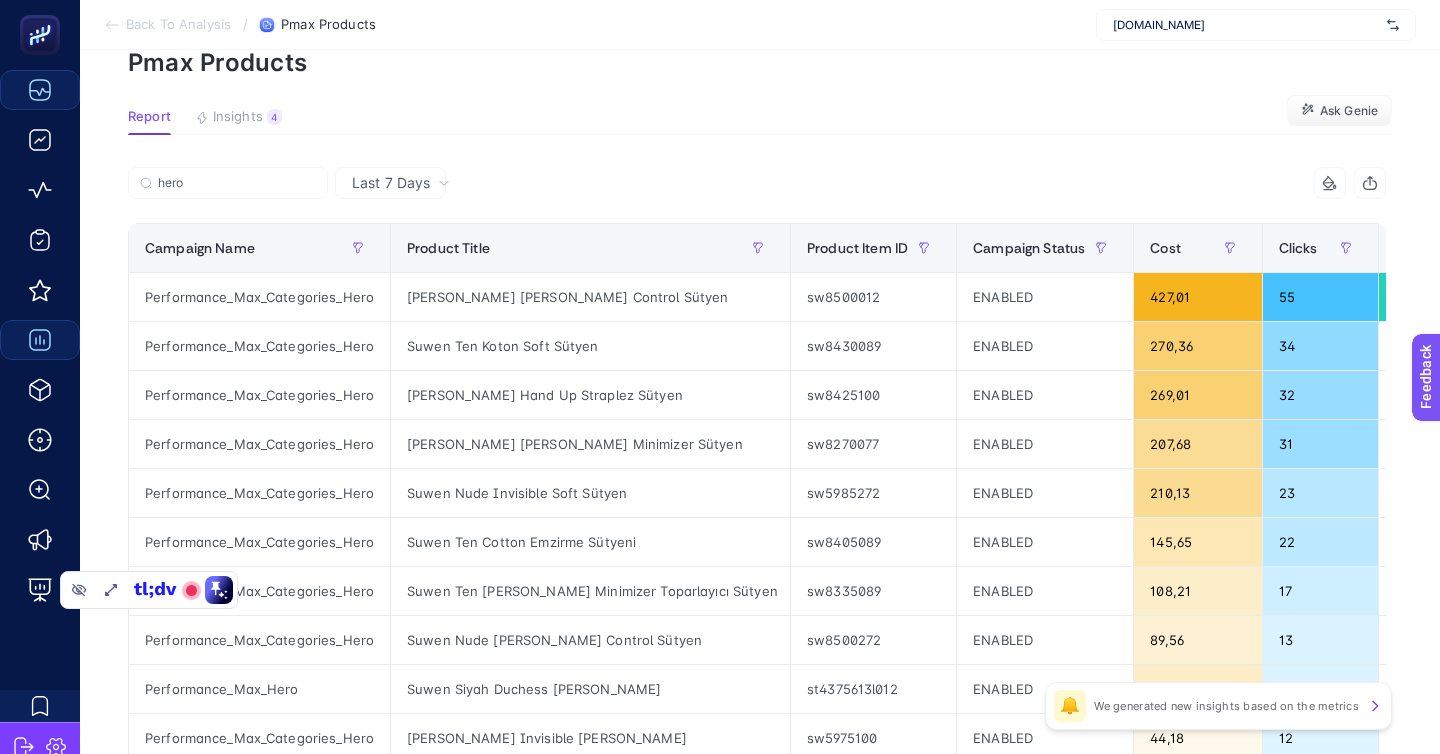 scroll, scrollTop: 0, scrollLeft: 0, axis: both 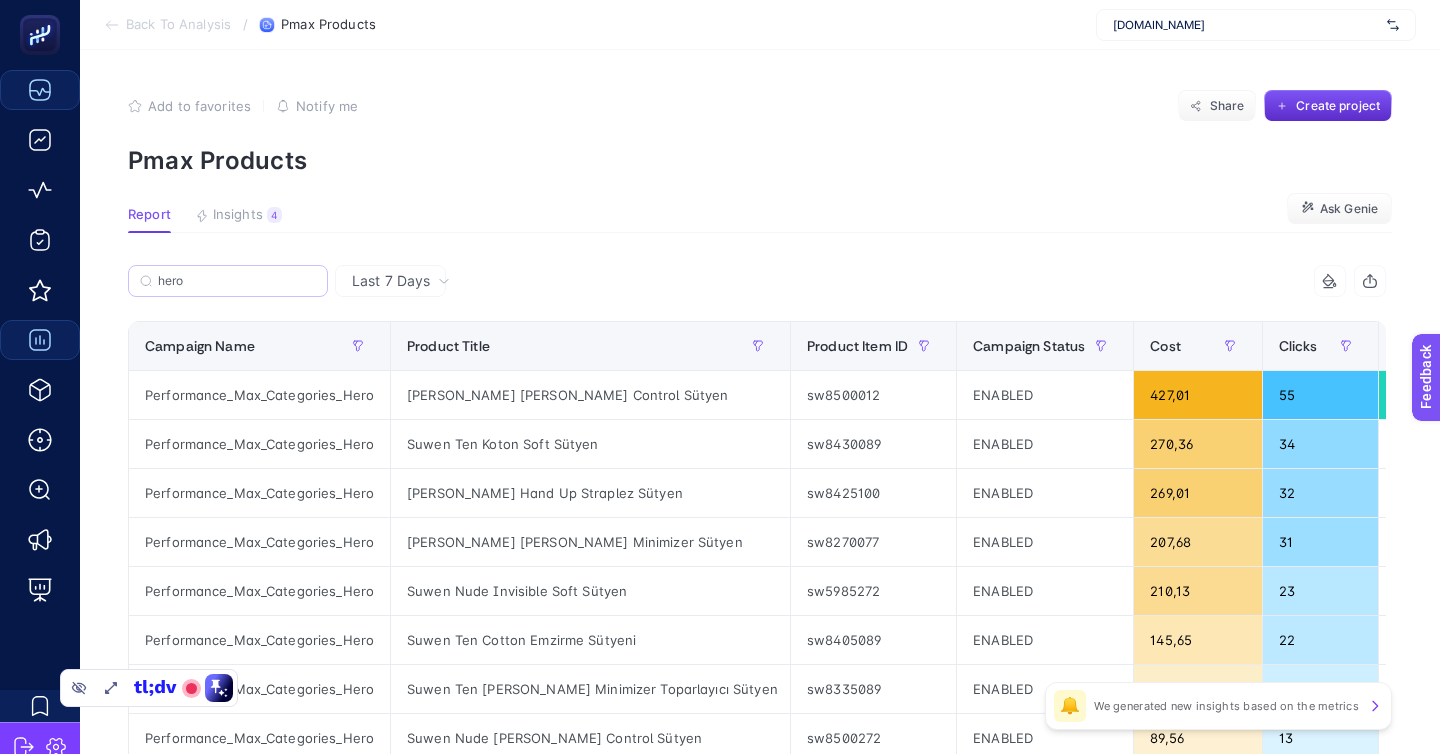 click on "hero" at bounding box center (228, 281) 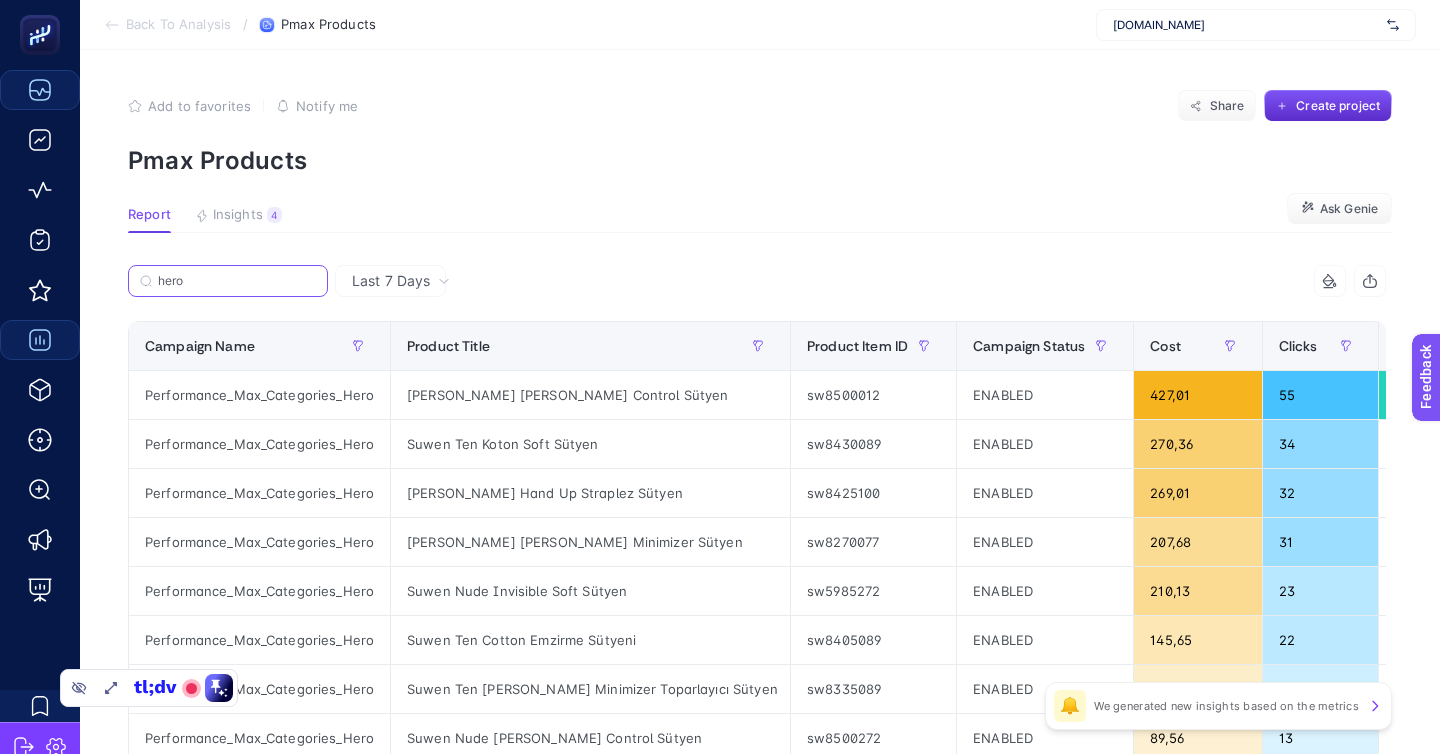 click on "hero" at bounding box center [237, 281] 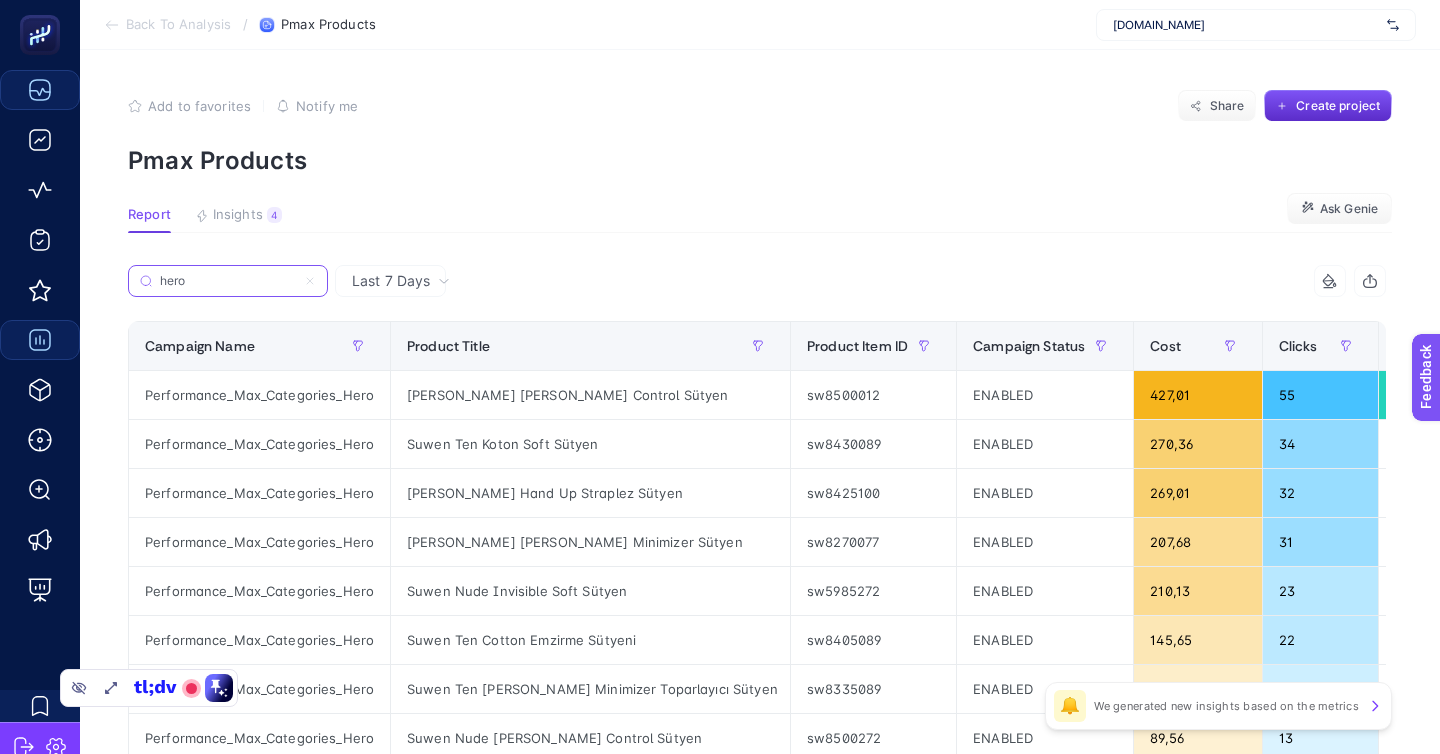click 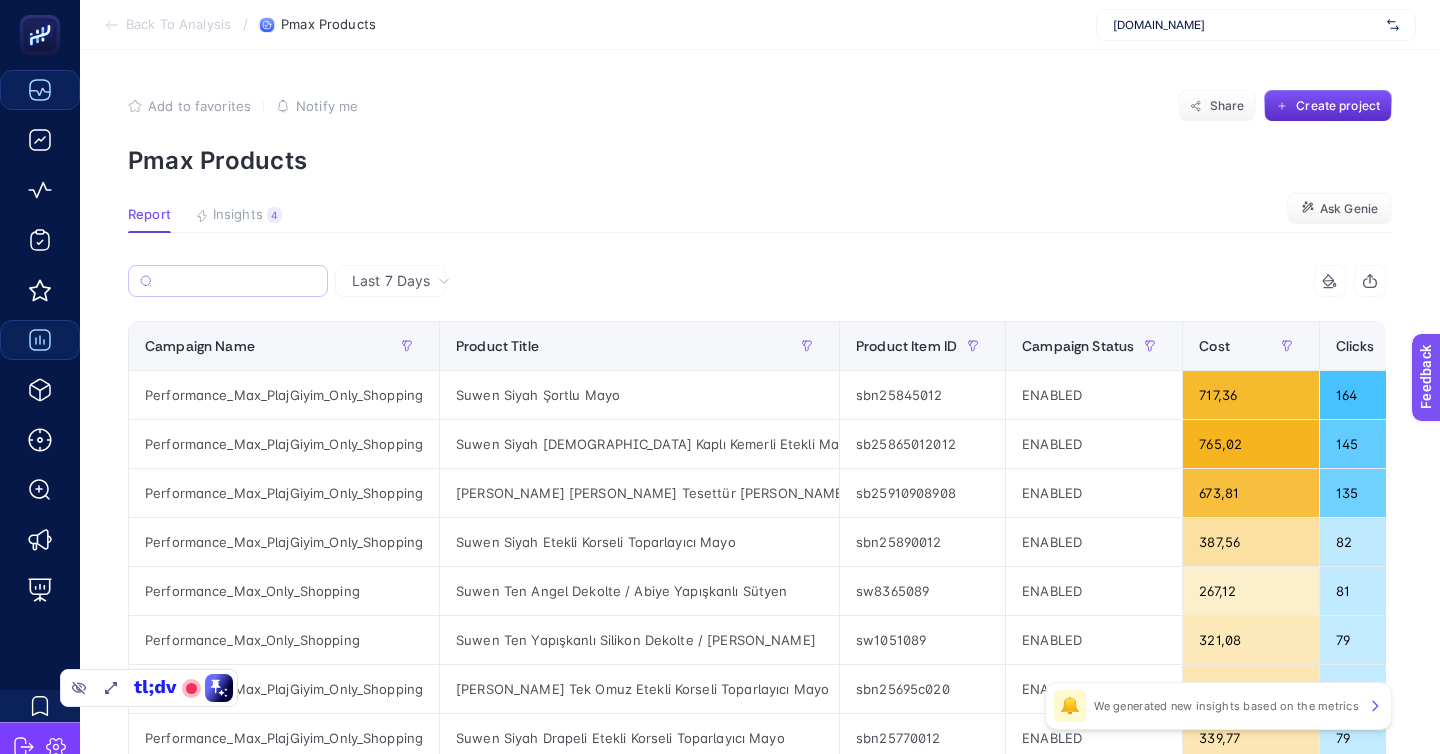 click at bounding box center (228, 281) 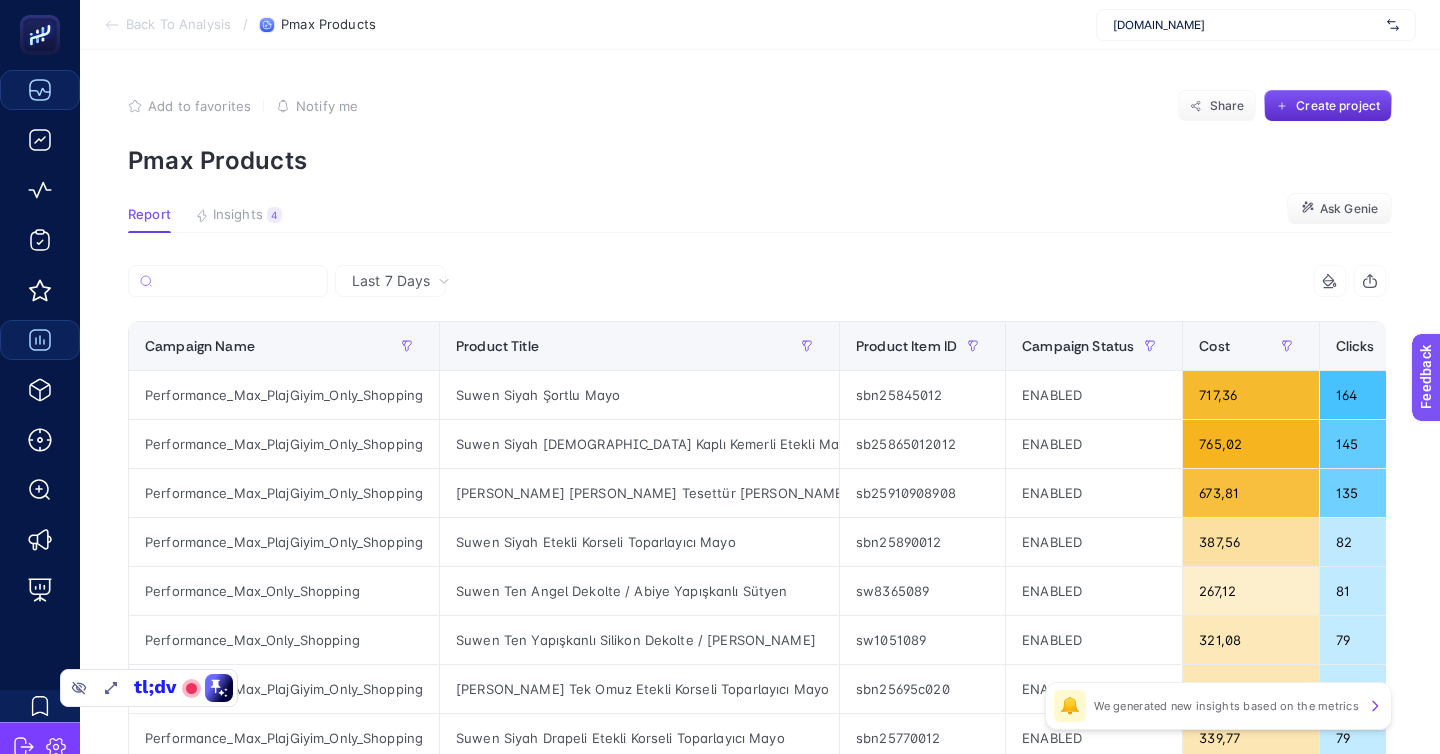 click on "Back To Analysis / Pmax Products [DOMAIN_NAME]" 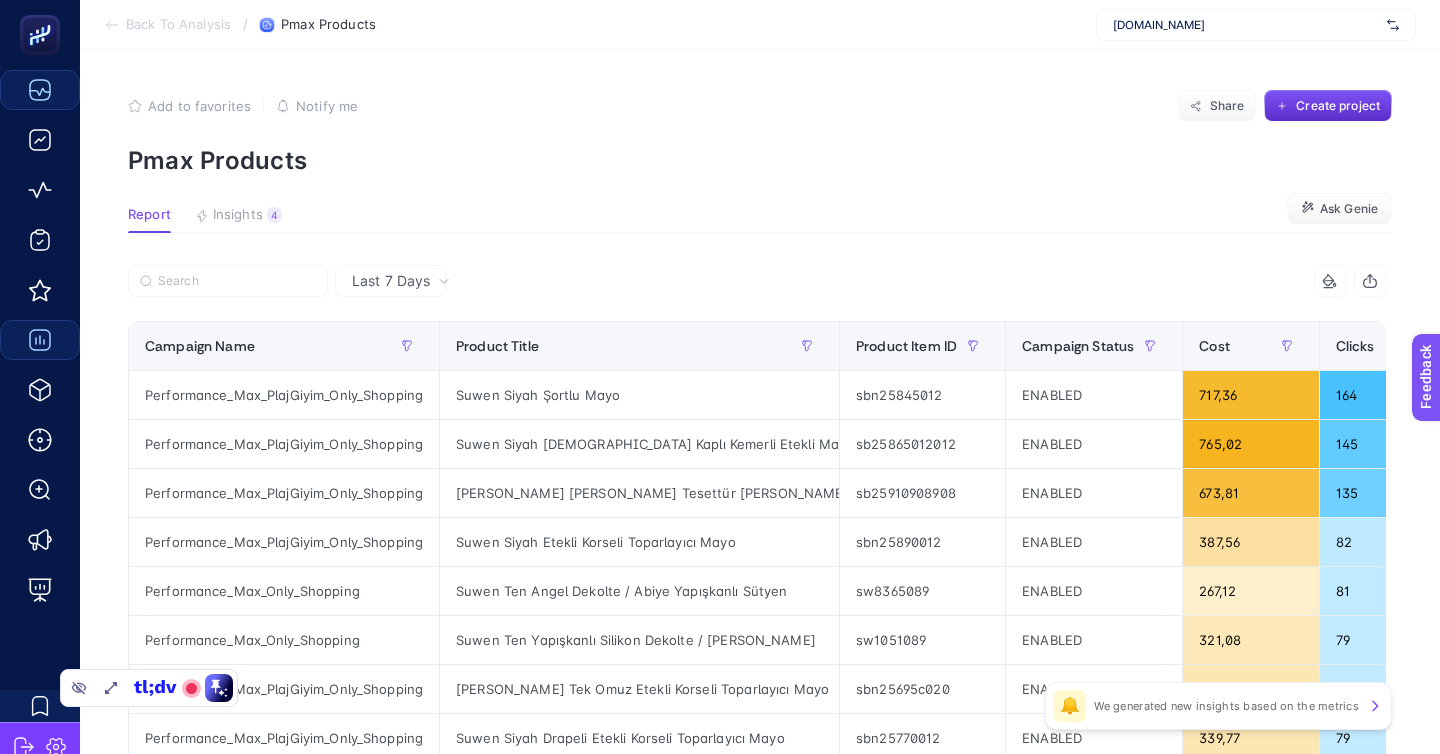click on "Back To Analysis" at bounding box center (178, 25) 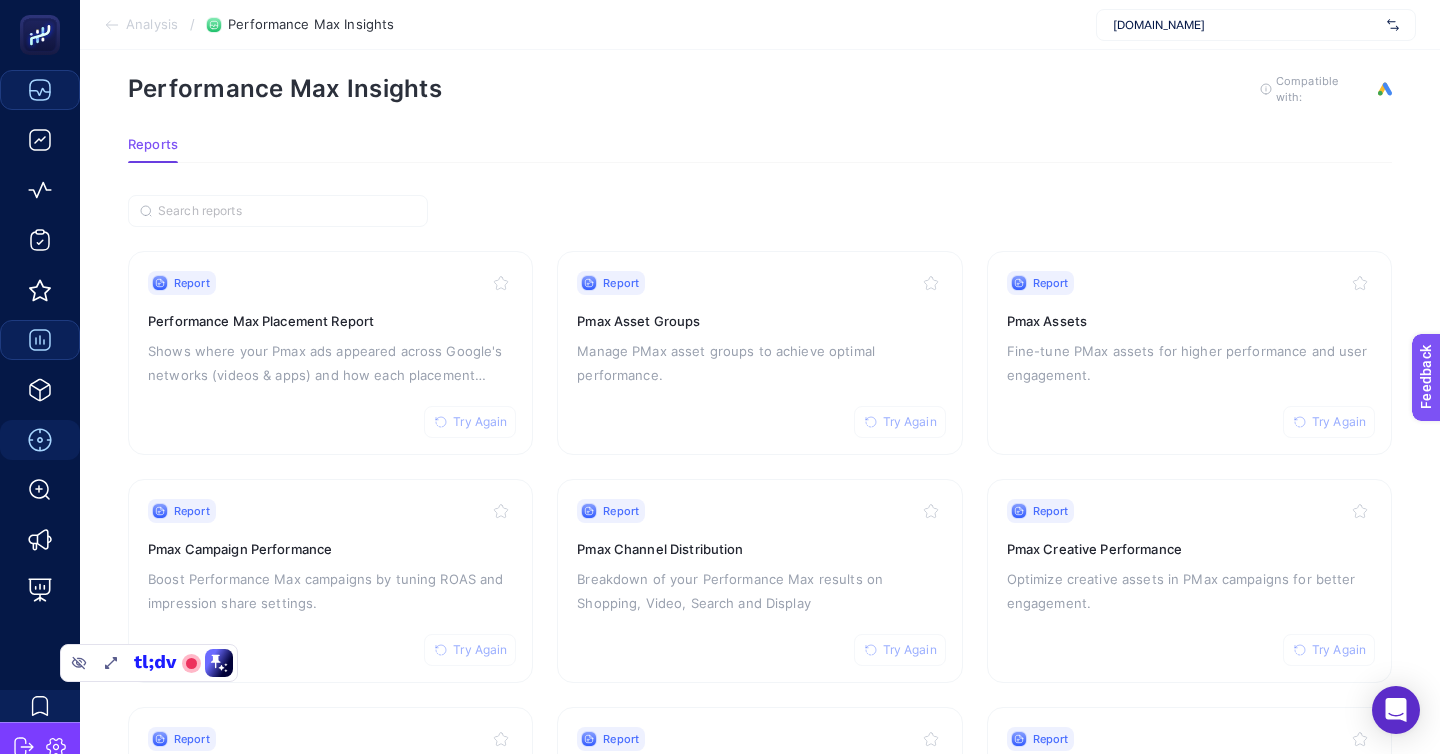 scroll, scrollTop: 18, scrollLeft: 0, axis: vertical 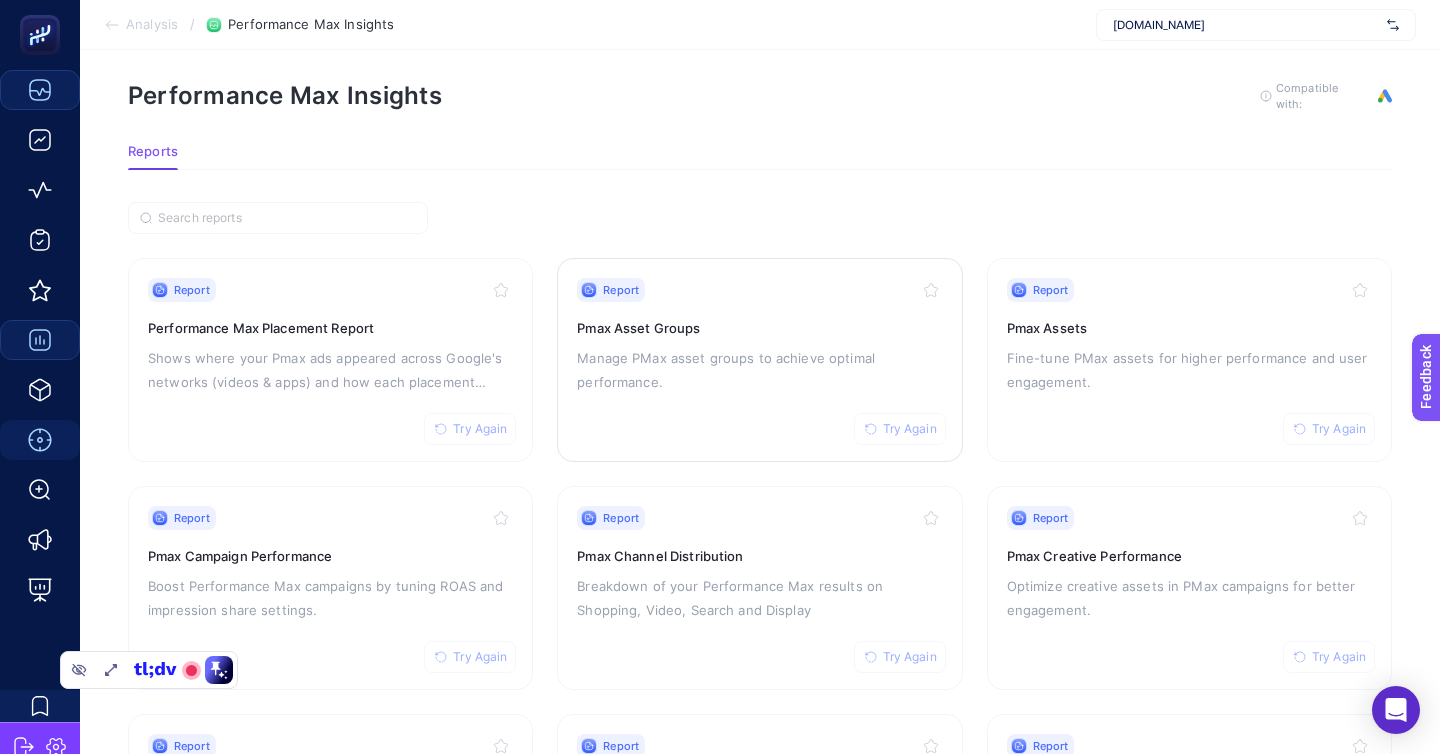 click on "Manage PMax asset groups to achieve optimal performance." at bounding box center (759, 370) 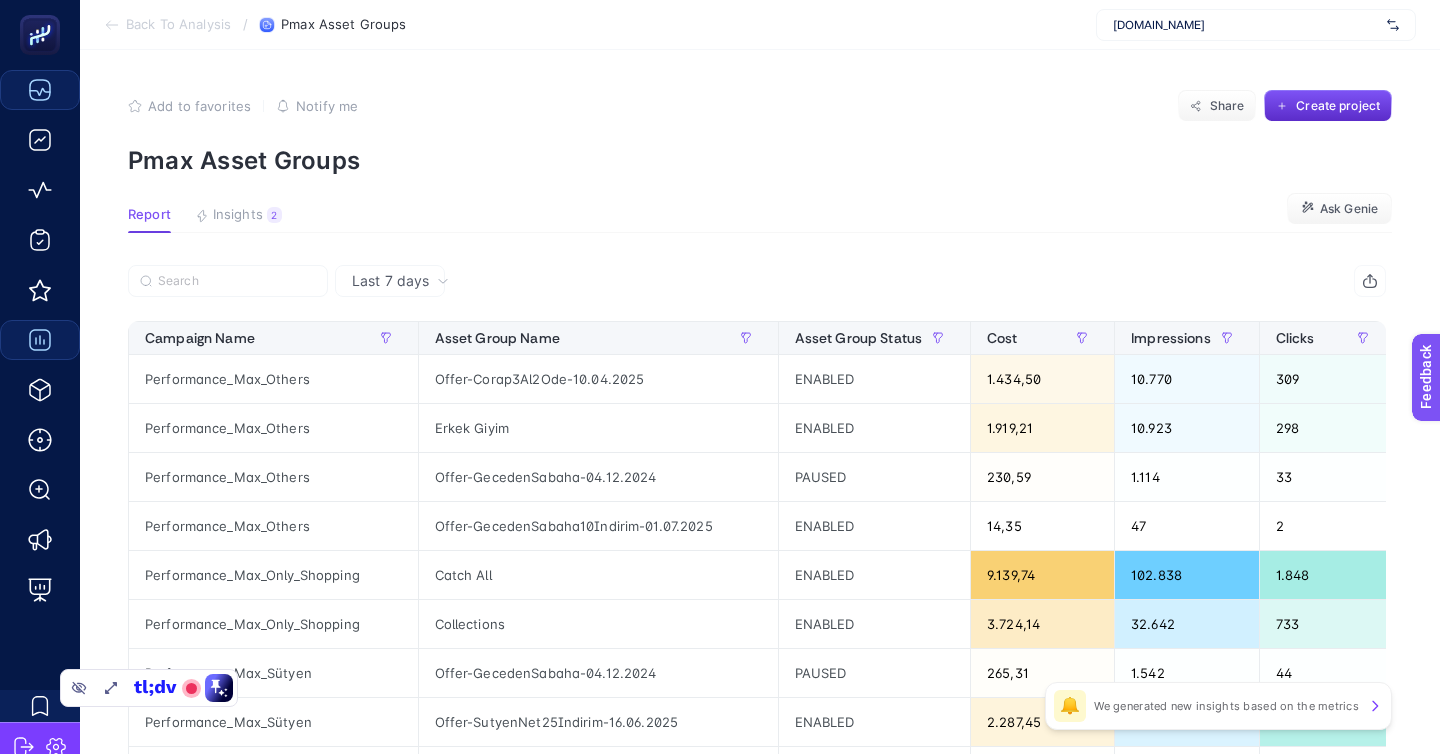click on "Last 7 days" at bounding box center (757, 281) 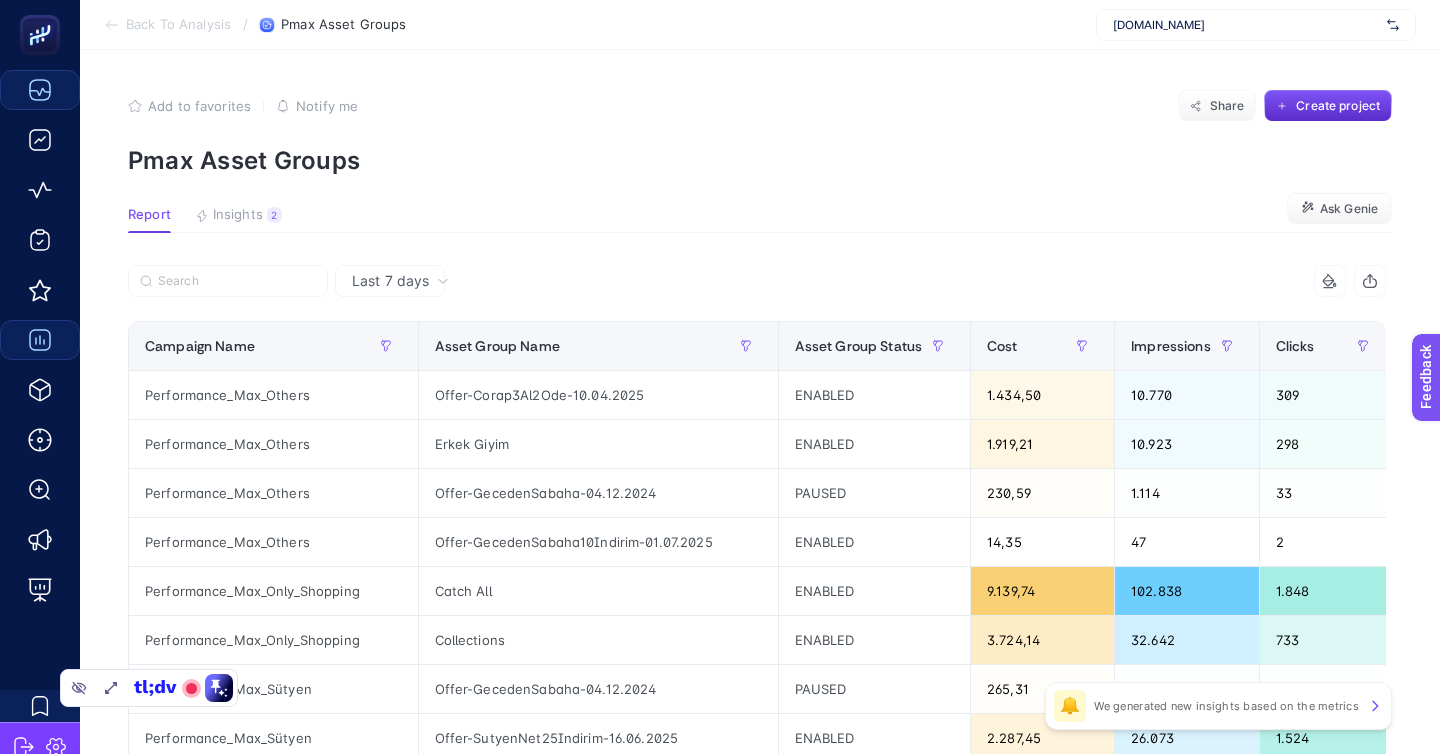 click at bounding box center [442, 287] 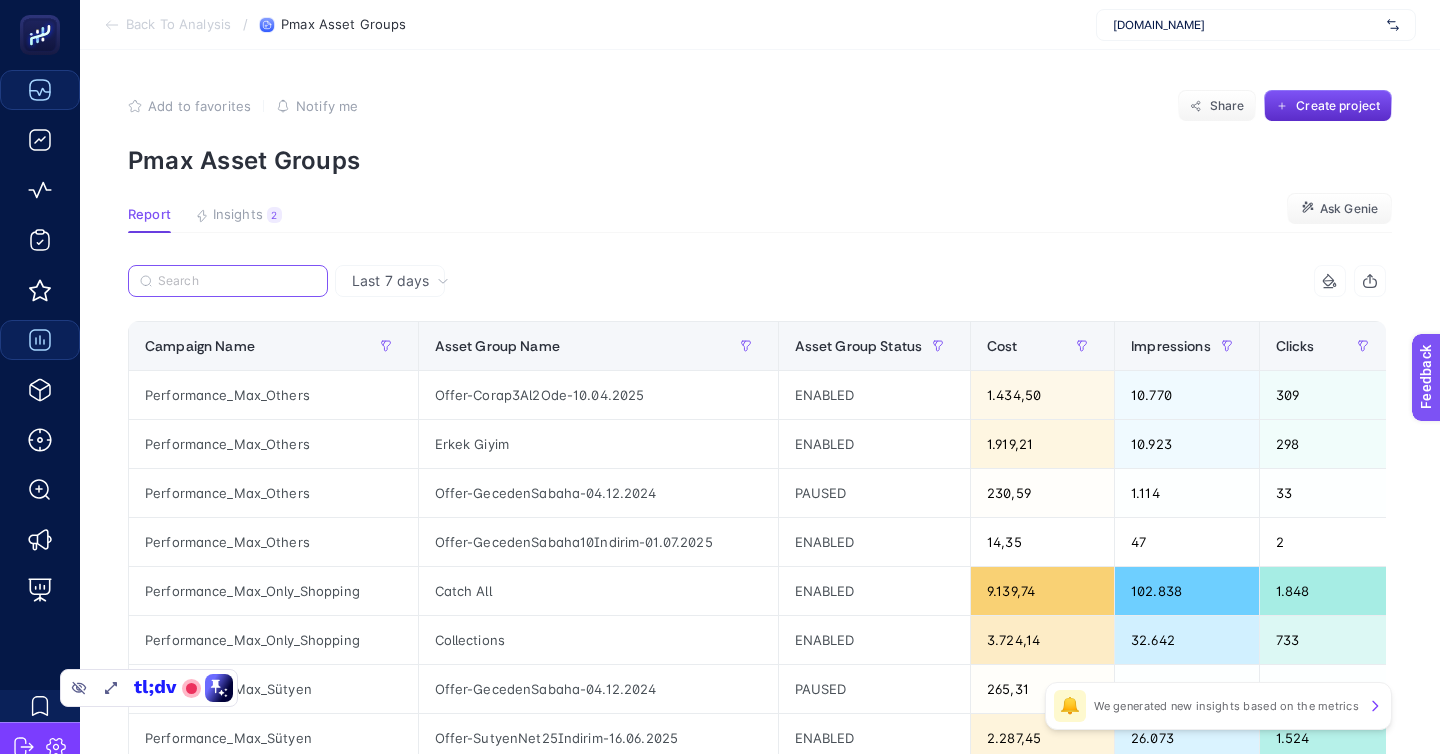 click at bounding box center (237, 281) 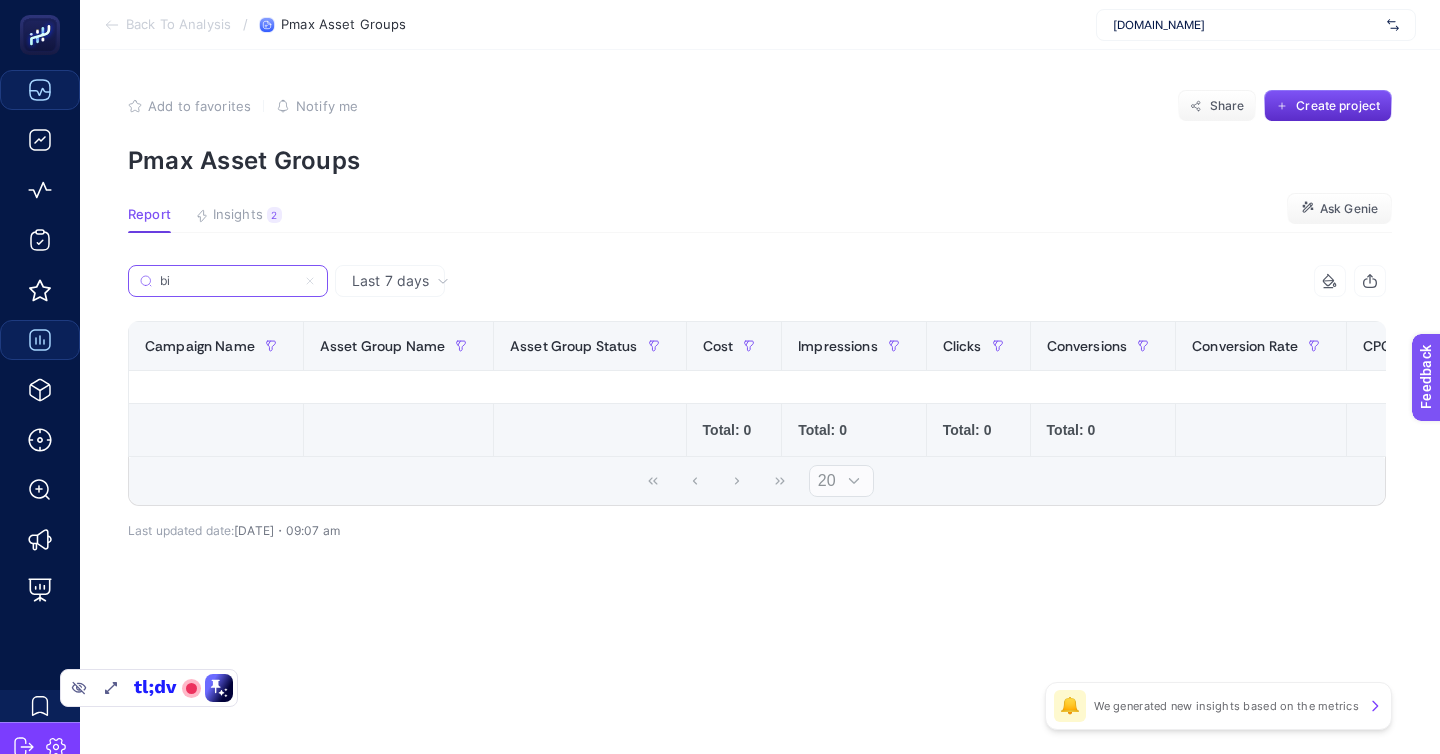 type on "b" 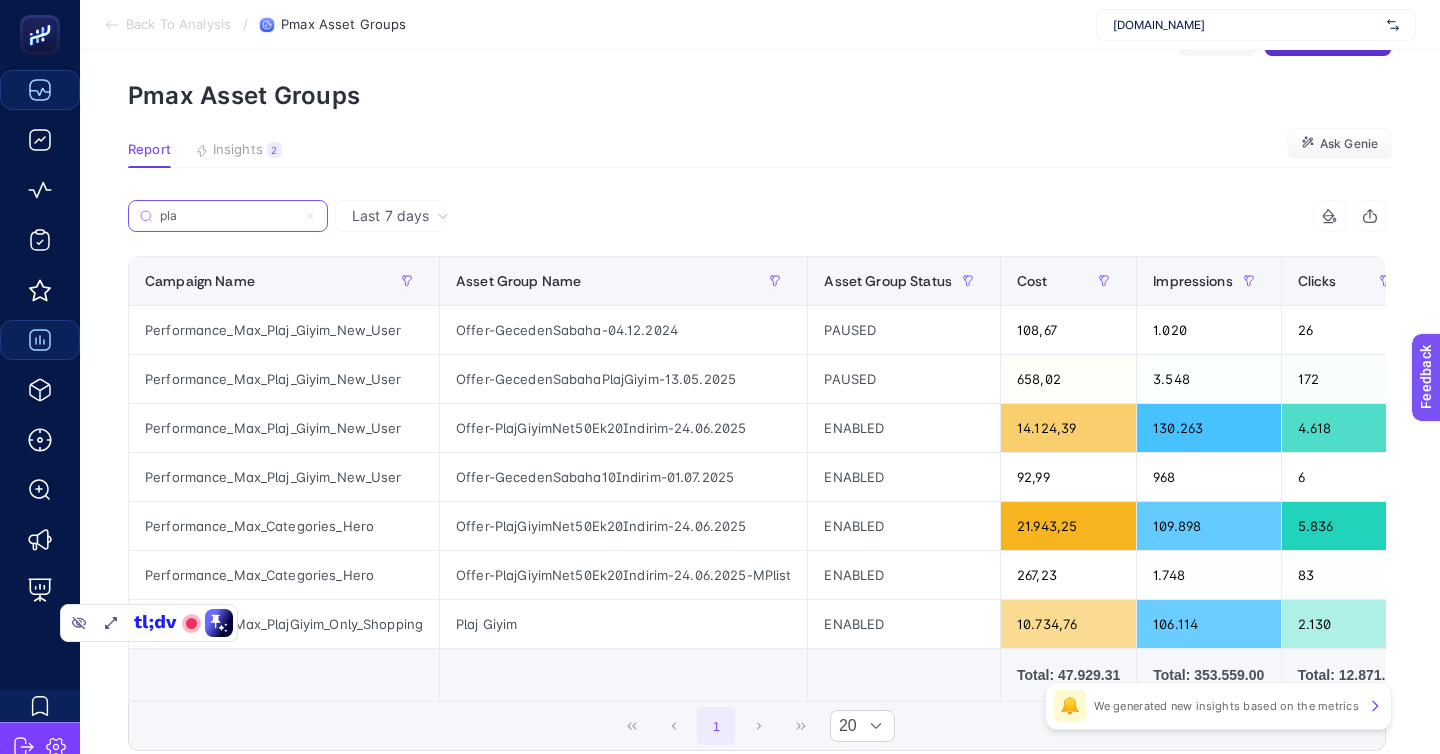 scroll, scrollTop: 66, scrollLeft: 0, axis: vertical 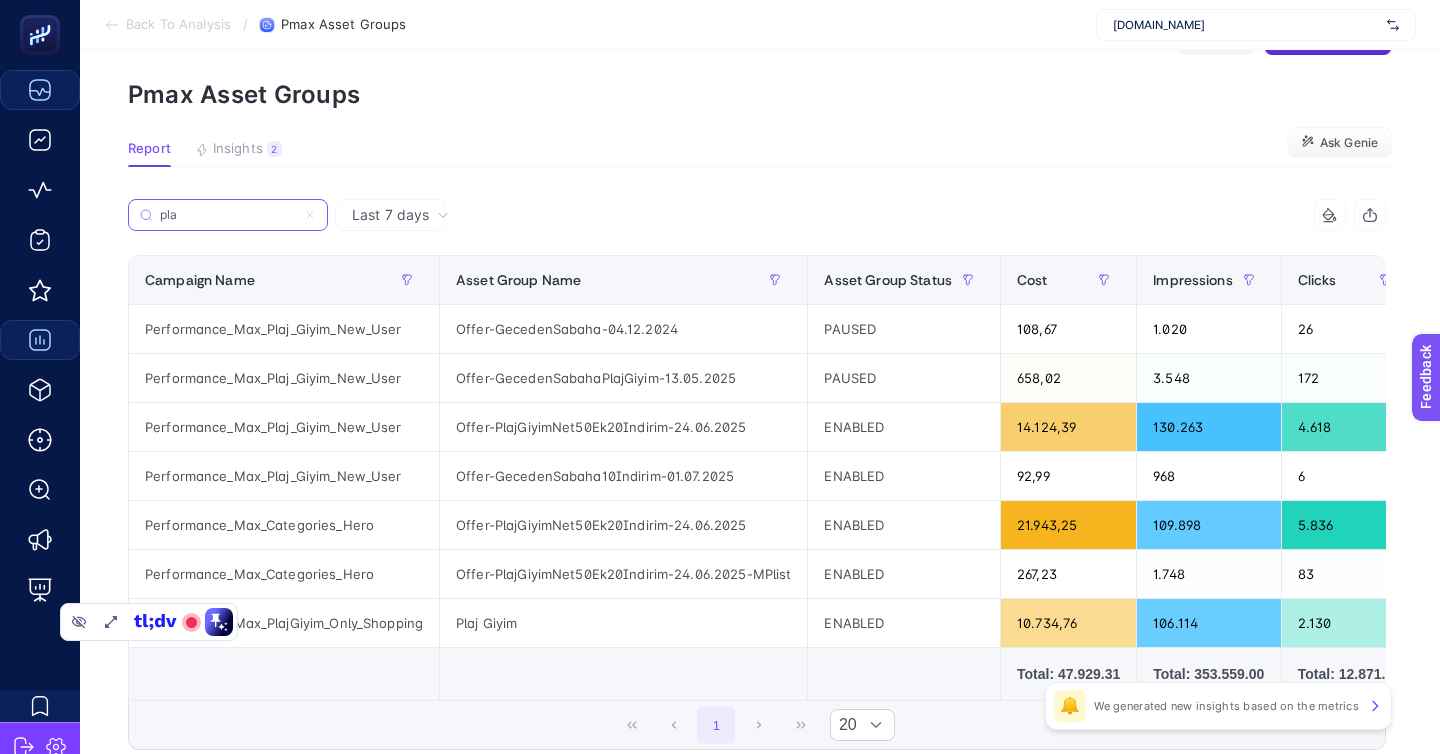 type on "pla" 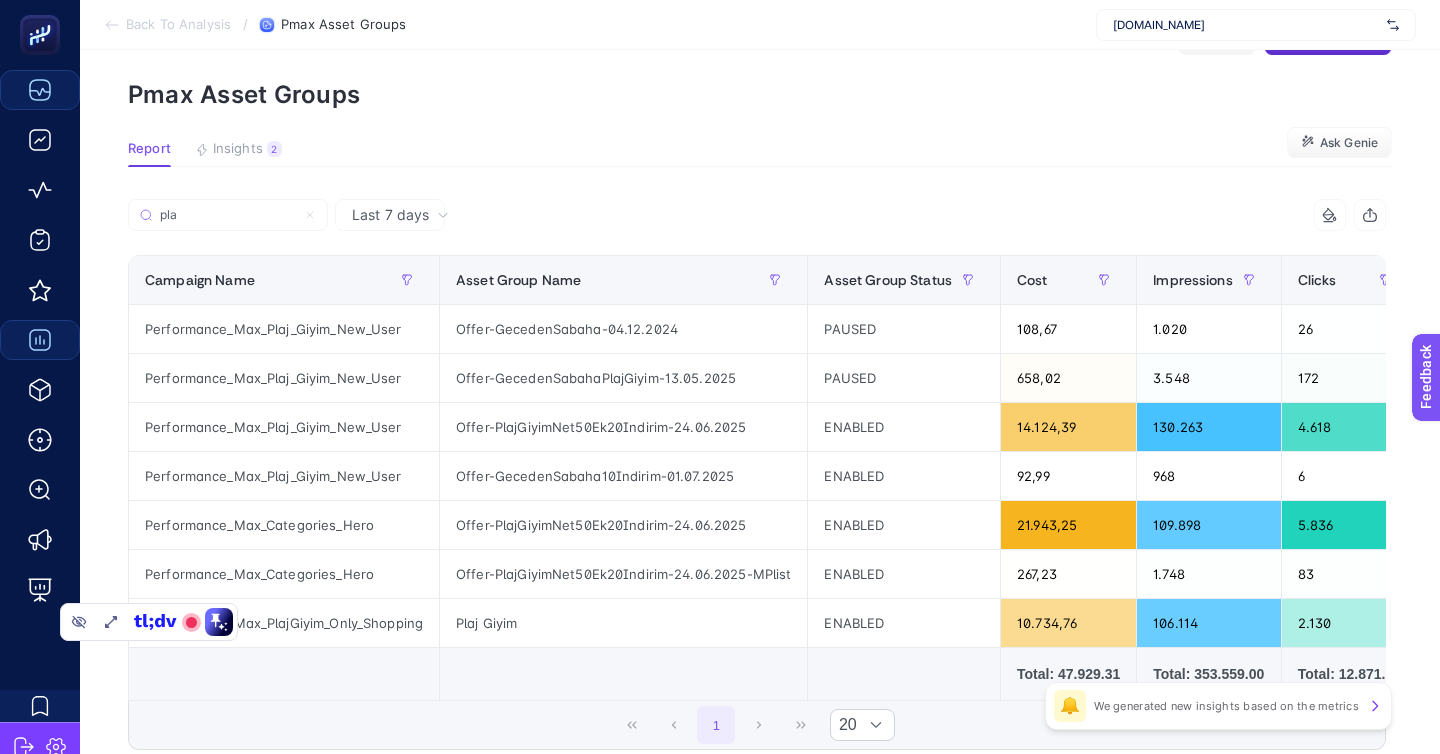 click 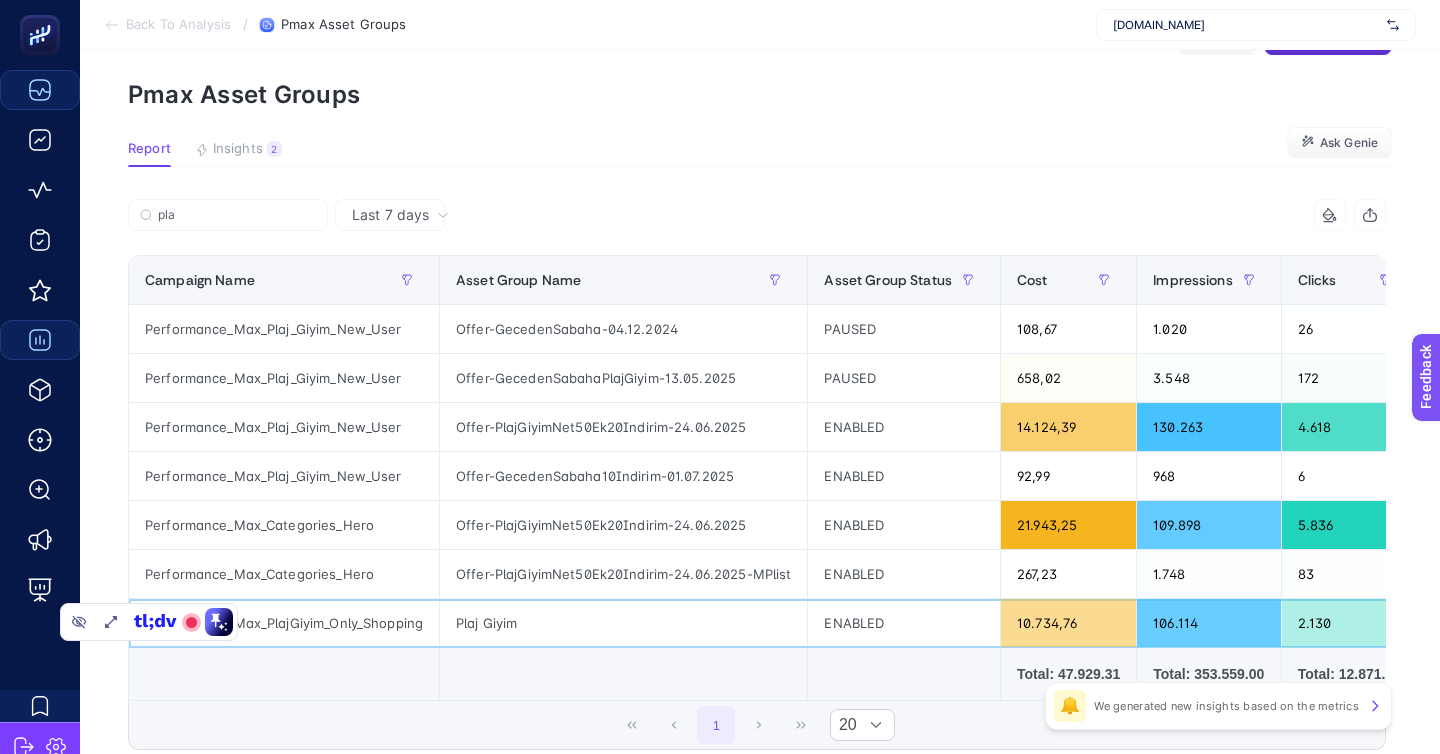 click on "Plaj Giyim" 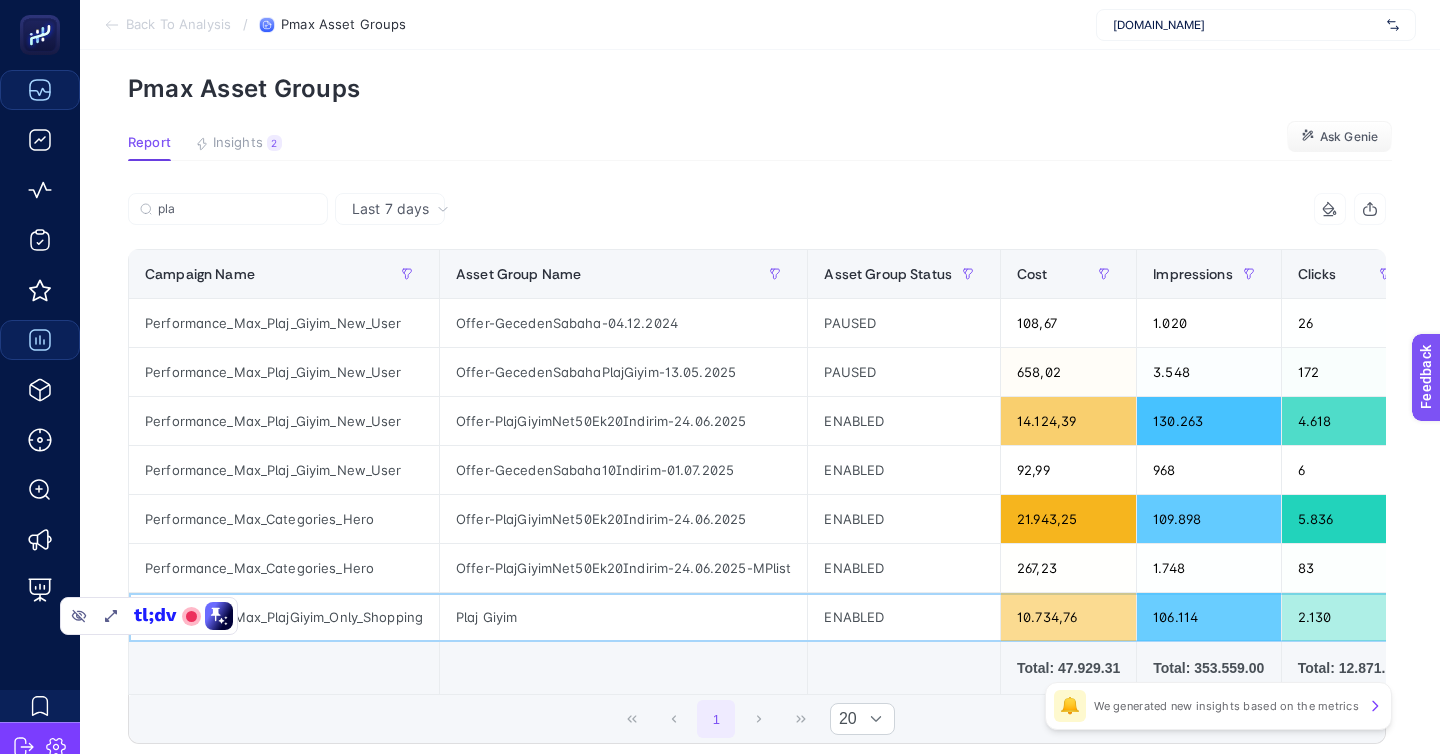 scroll, scrollTop: 52, scrollLeft: 0, axis: vertical 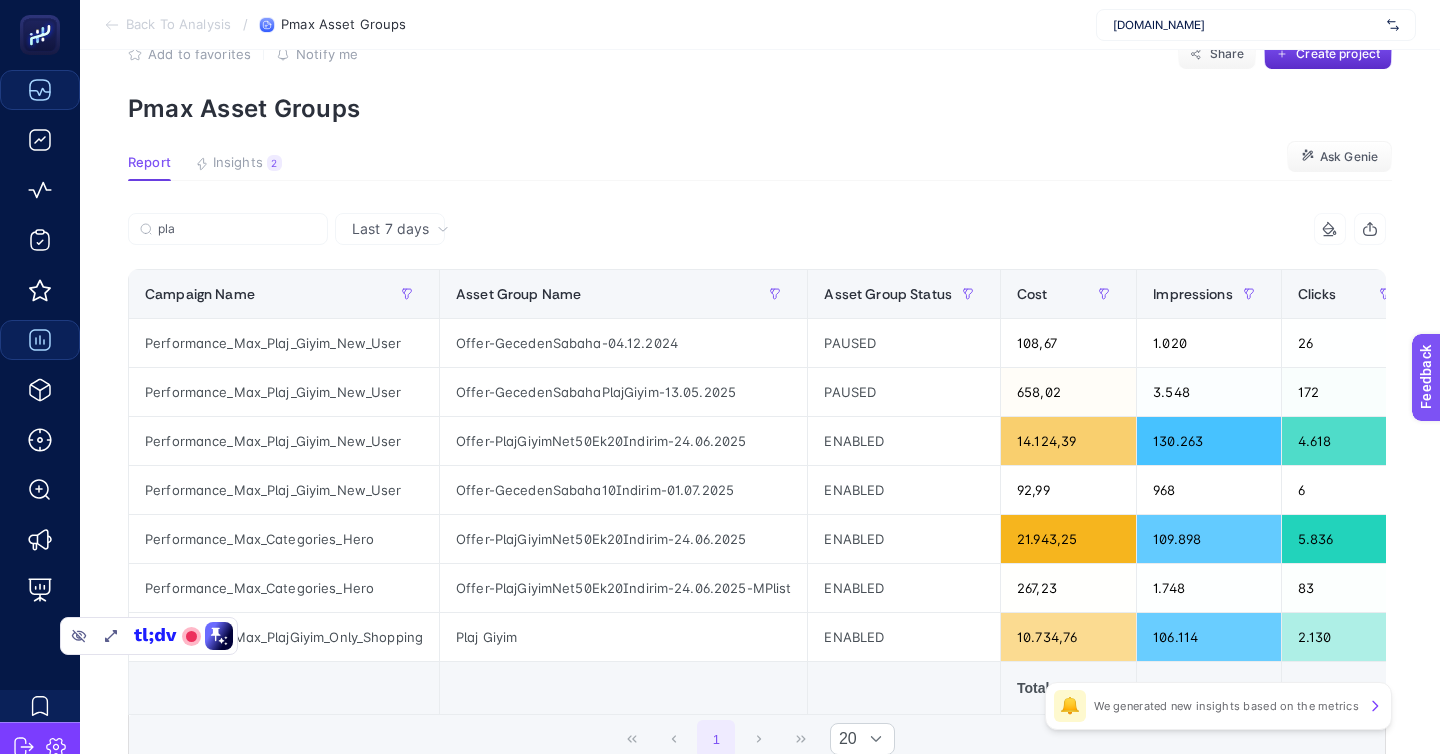 click on "Back To Analysis" at bounding box center [178, 25] 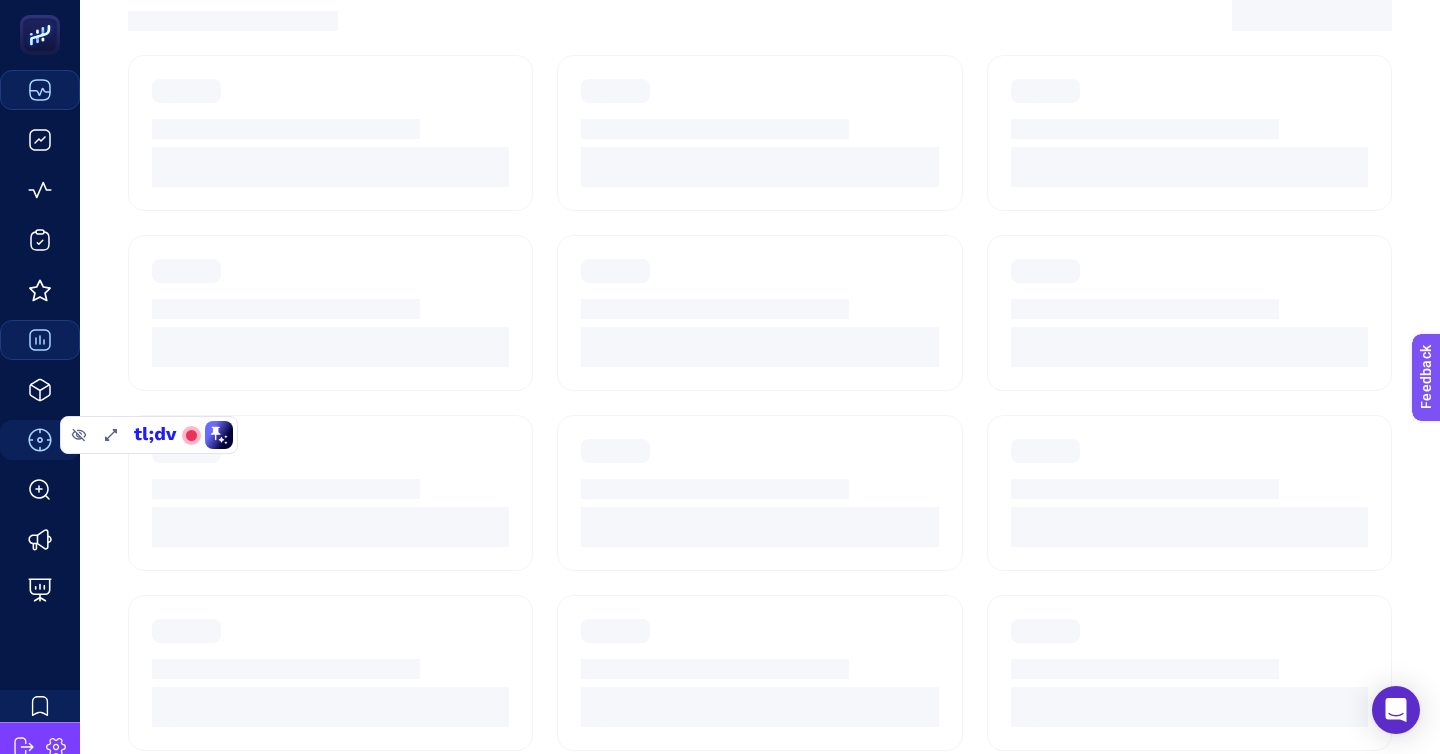 scroll, scrollTop: 172, scrollLeft: 0, axis: vertical 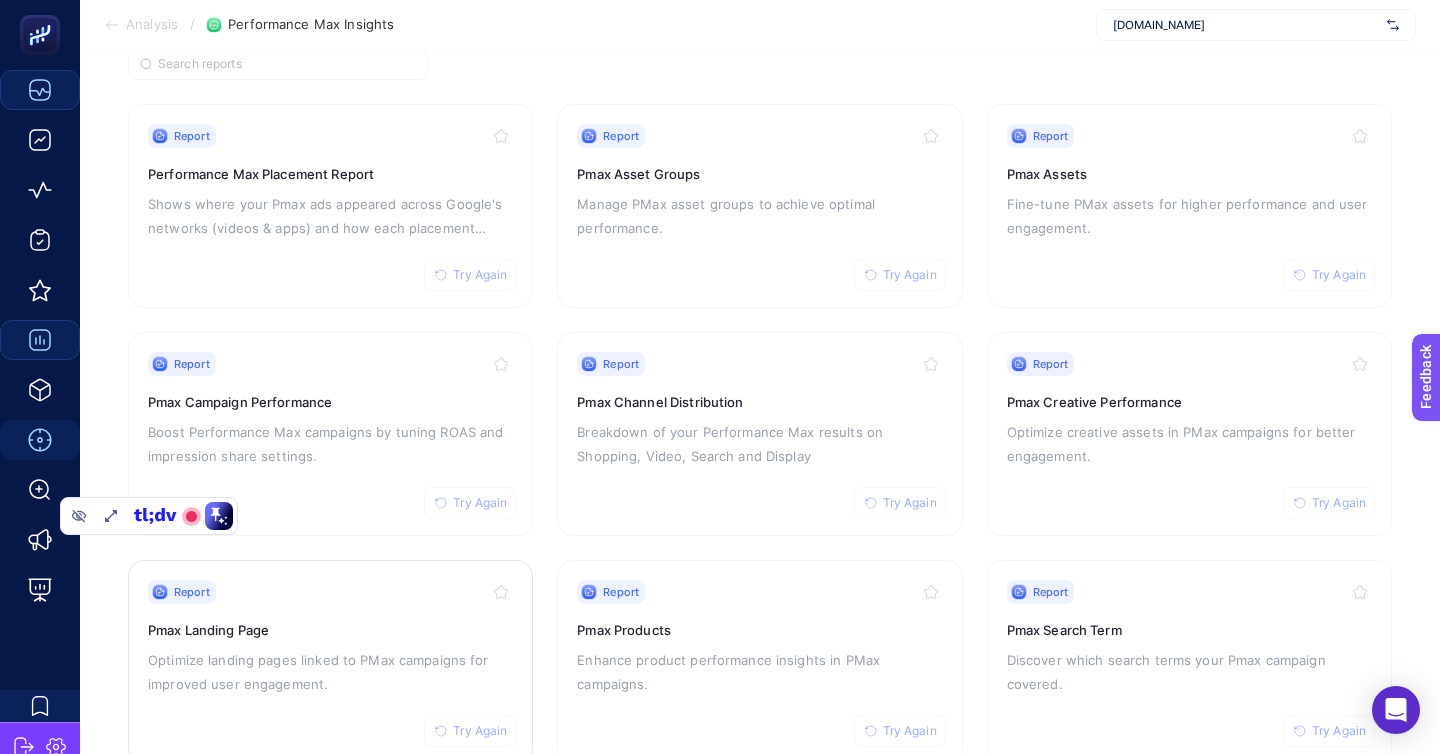 click on "Pmax Landing Page" at bounding box center (330, 630) 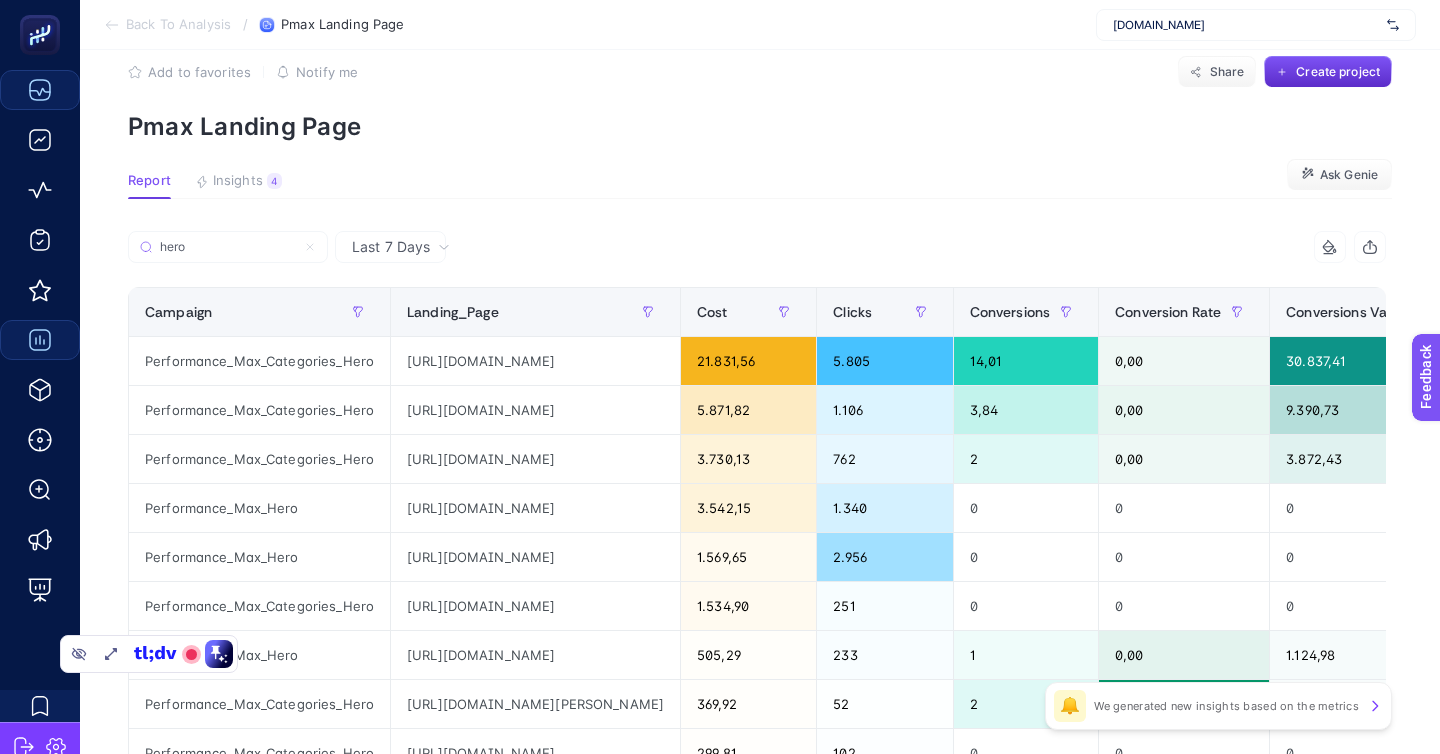 scroll, scrollTop: 42, scrollLeft: 0, axis: vertical 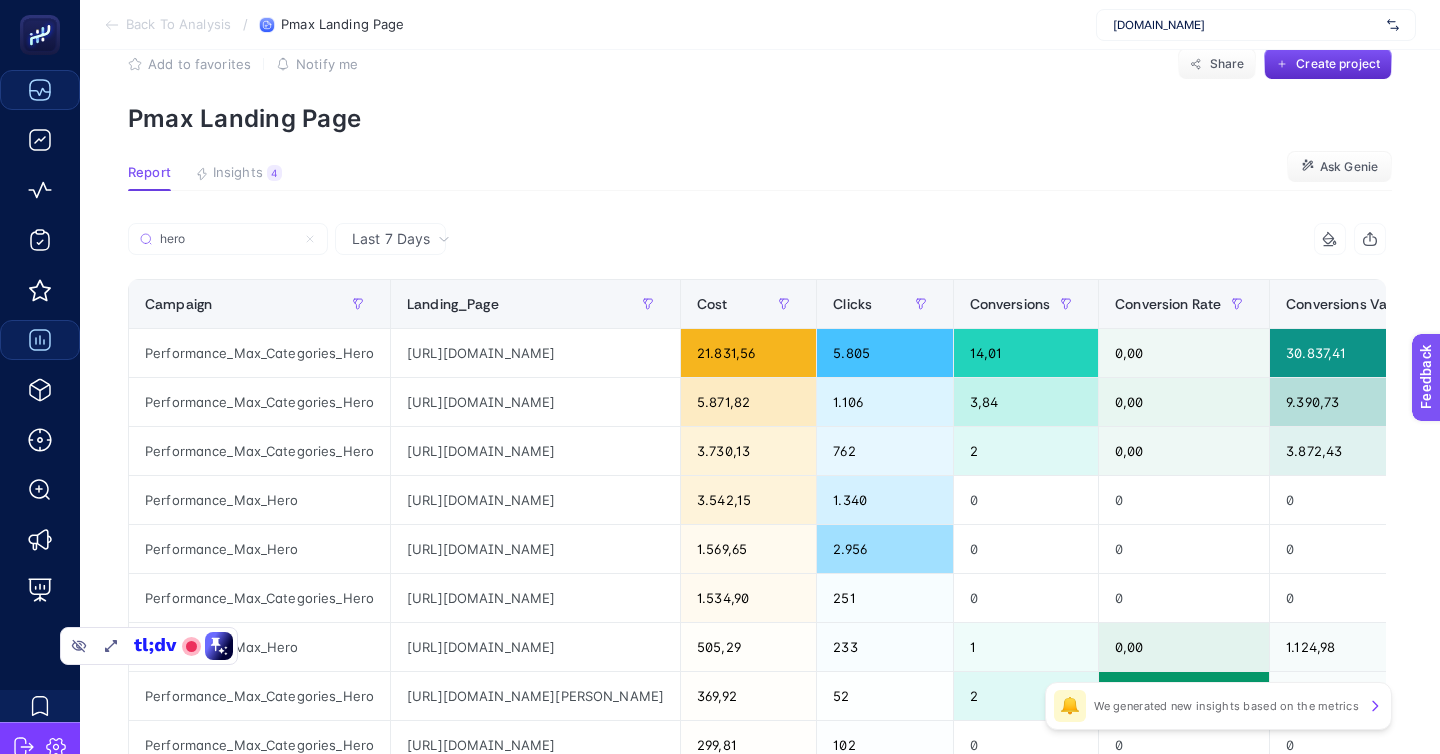 type on "hero" 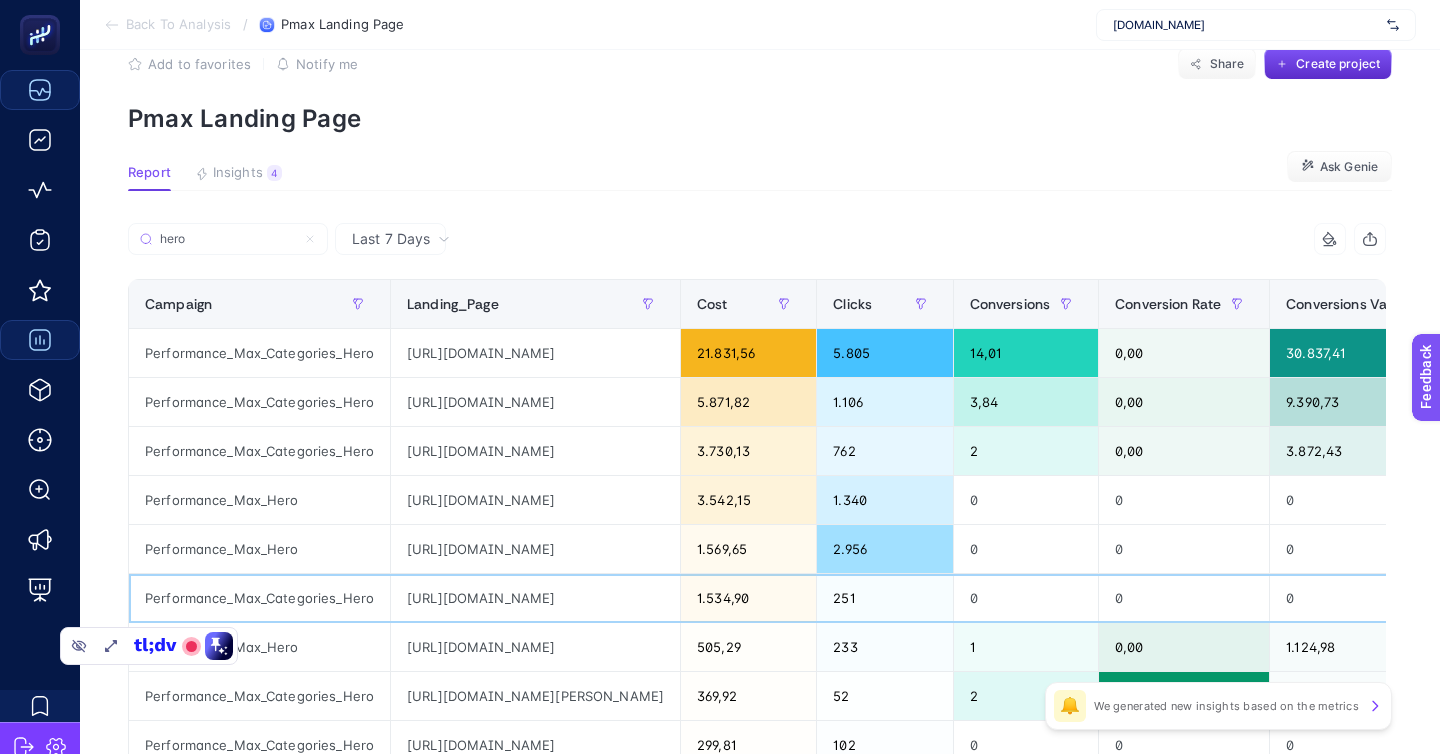 click on "https://www.suwen.com.tr/c/coklu-paket-kulot" 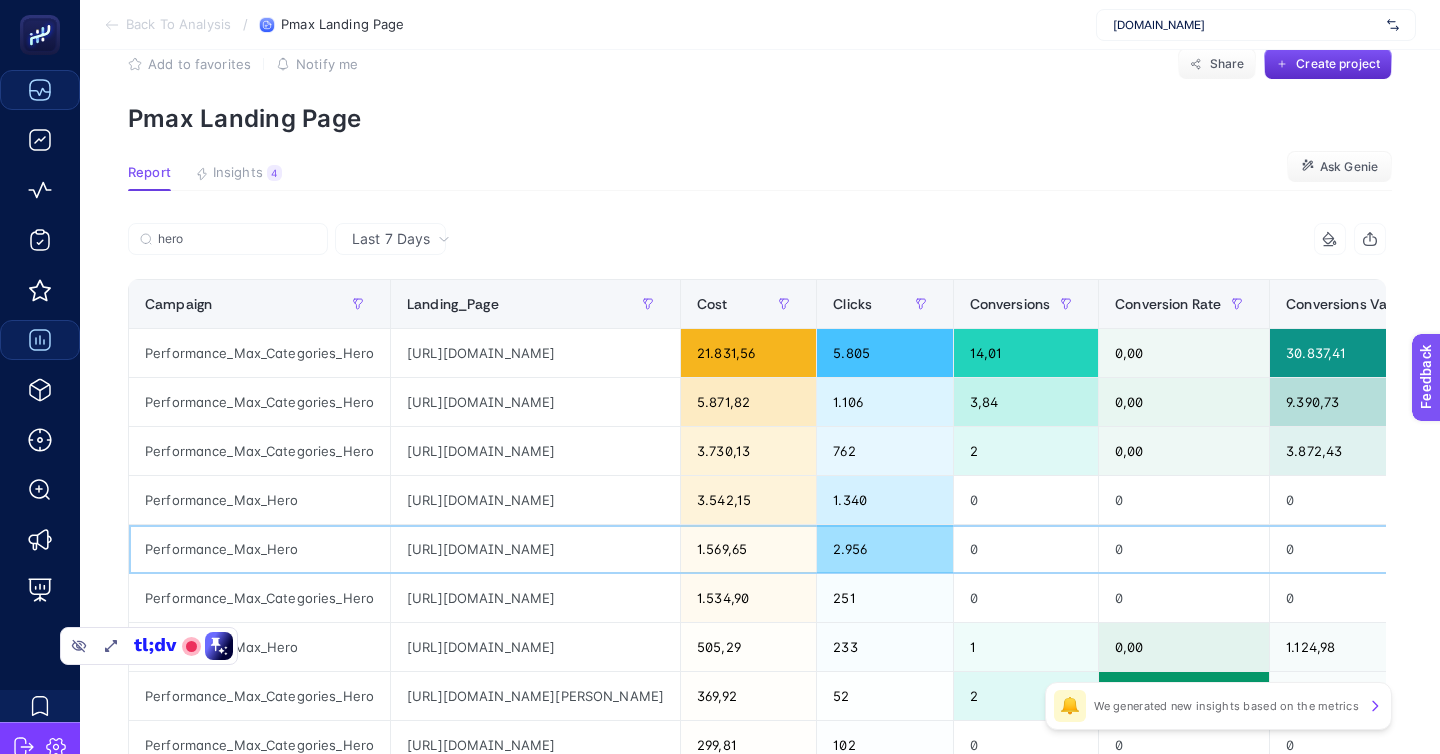 click on "https://www.suwen.com.tr/c/duchess" 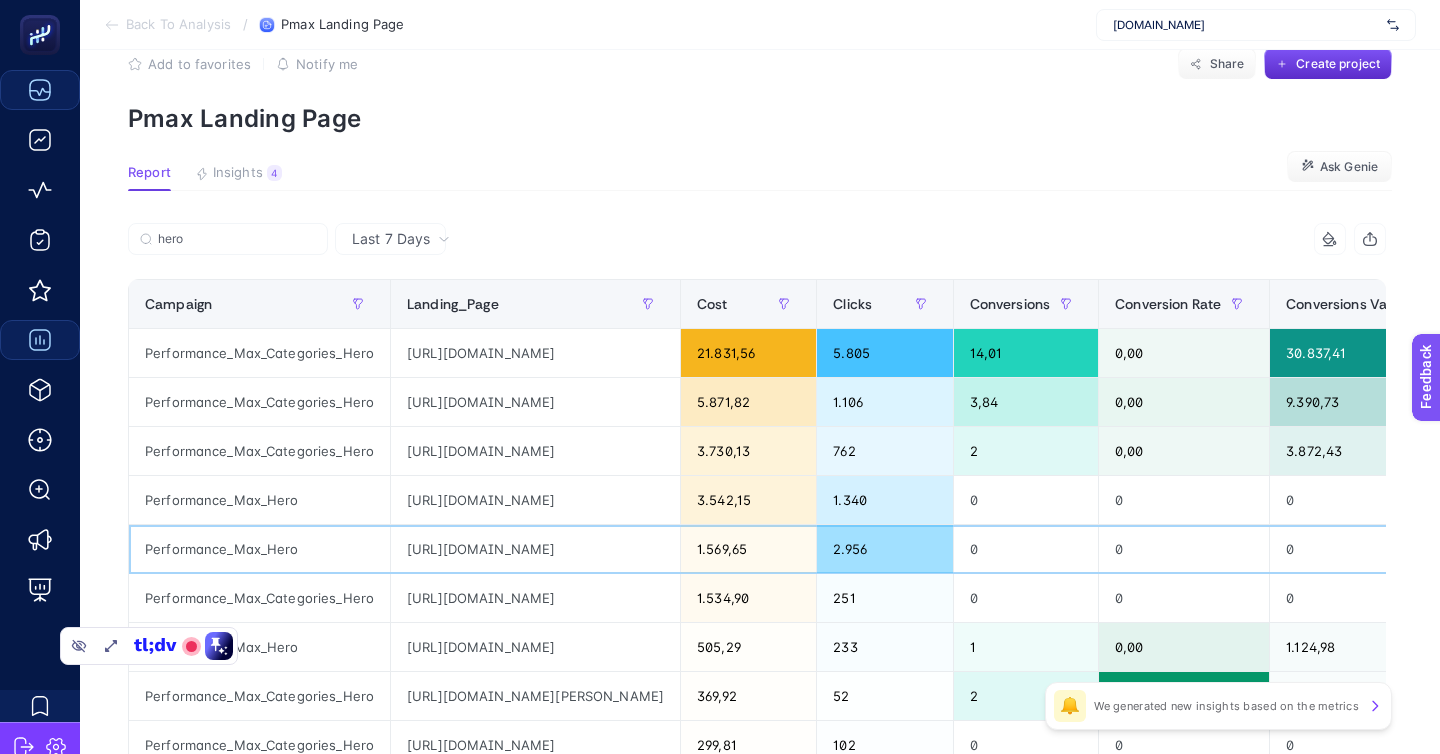 click on "https://www.suwen.com.tr/c/duchess" 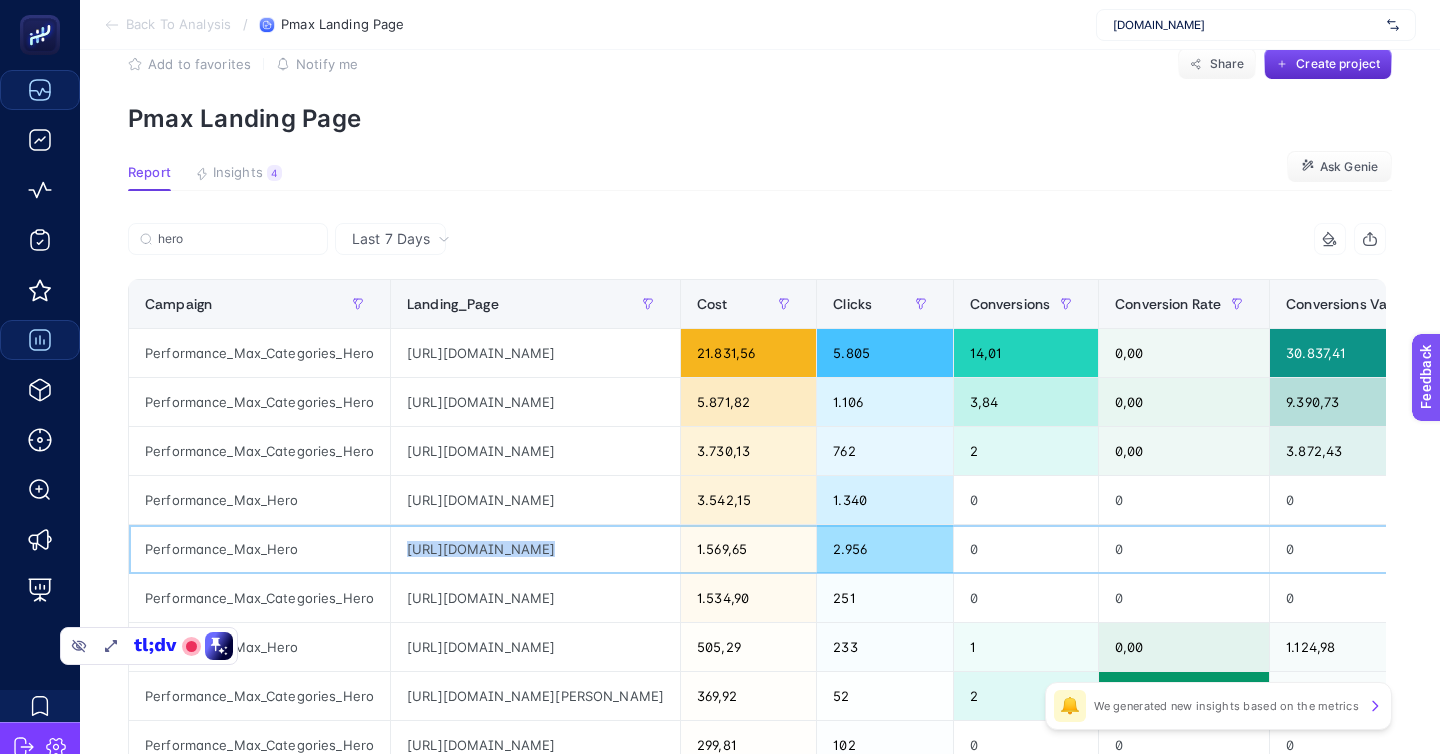 click on "https://www.suwen.com.tr/c/duchess" 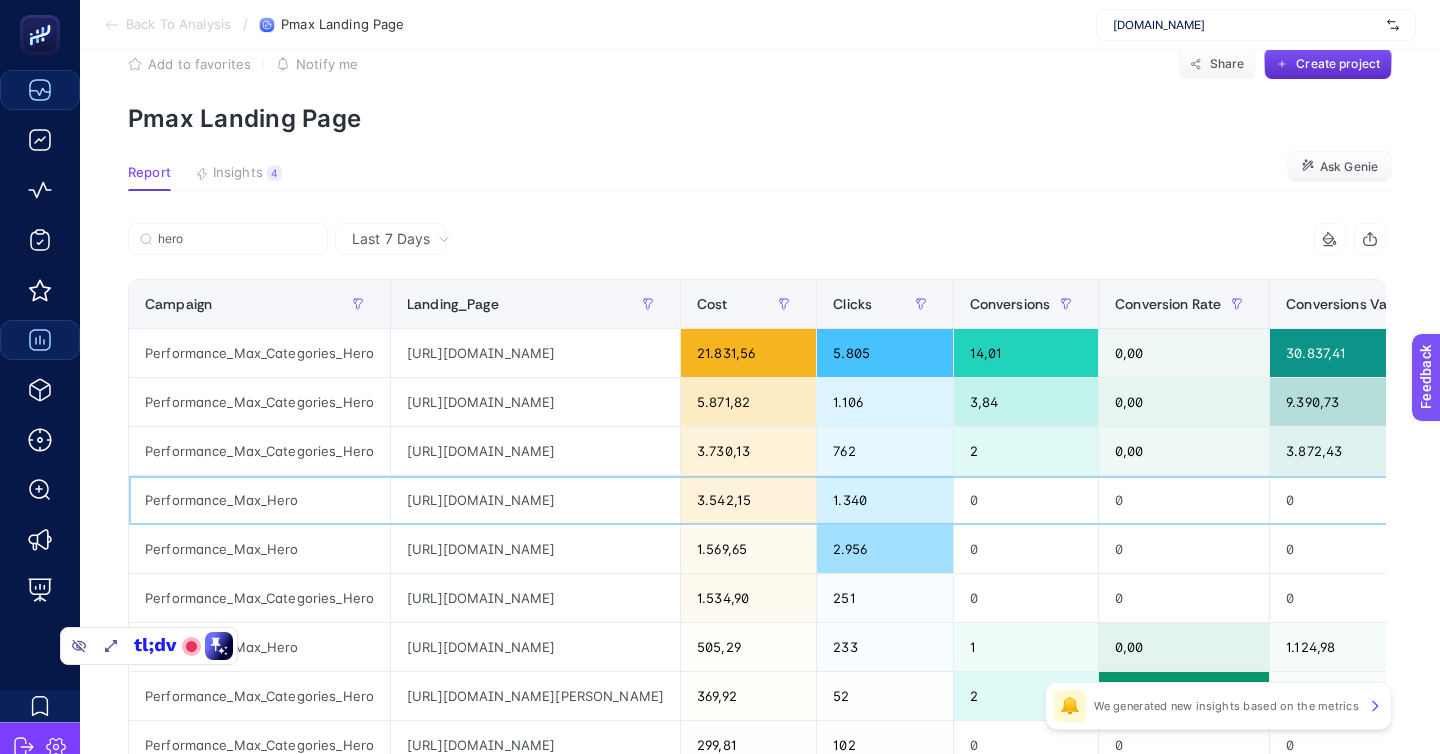 click on "https://www.suwen.com.tr/c/laurel" 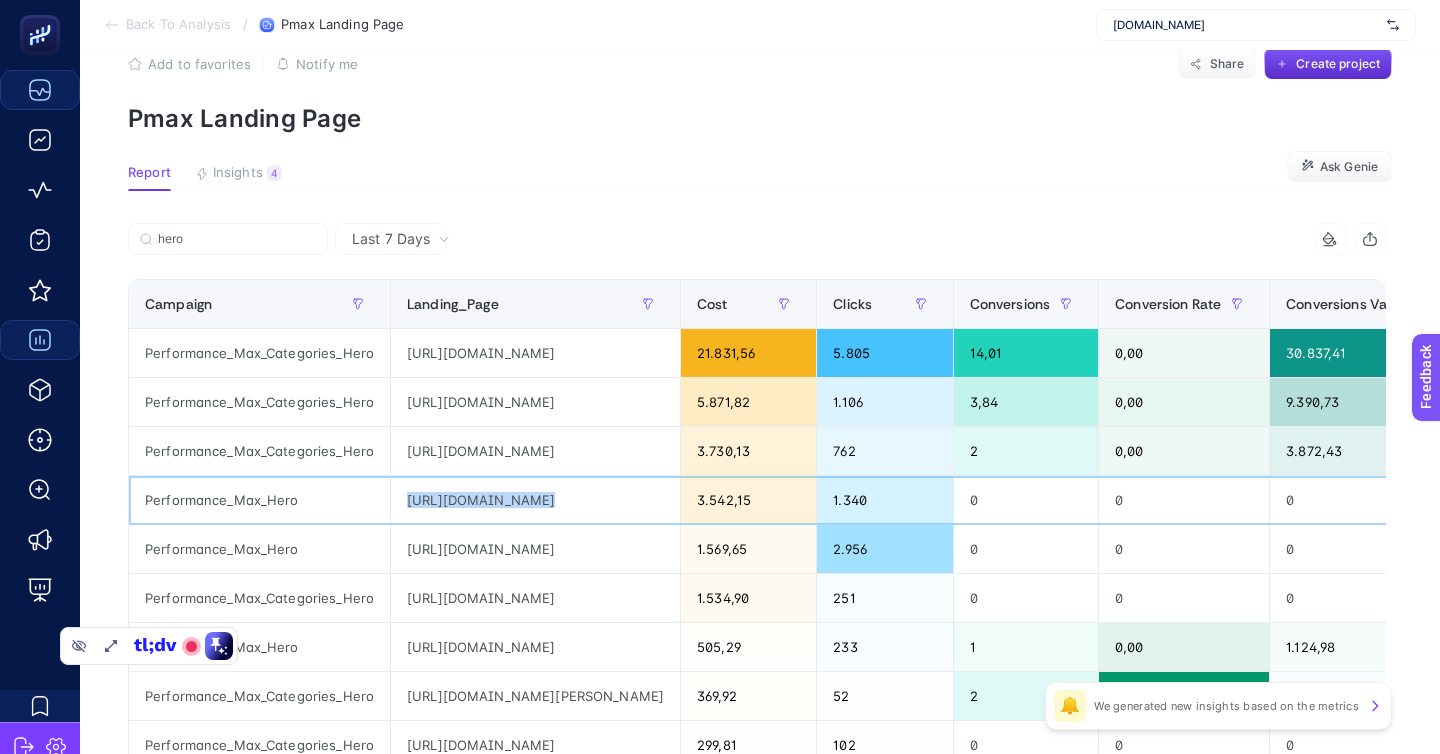 click on "https://www.suwen.com.tr/c/laurel" 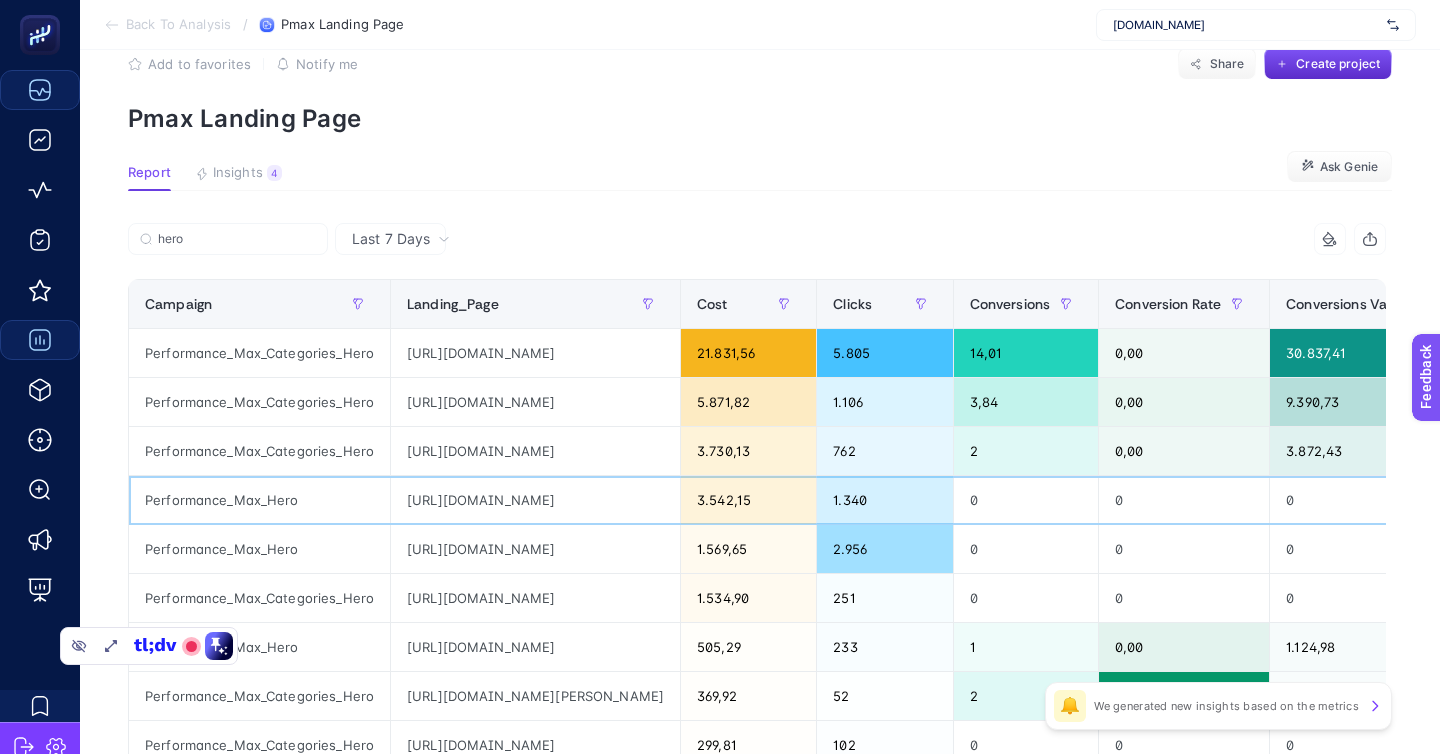 click on "Performance_Max_Hero" 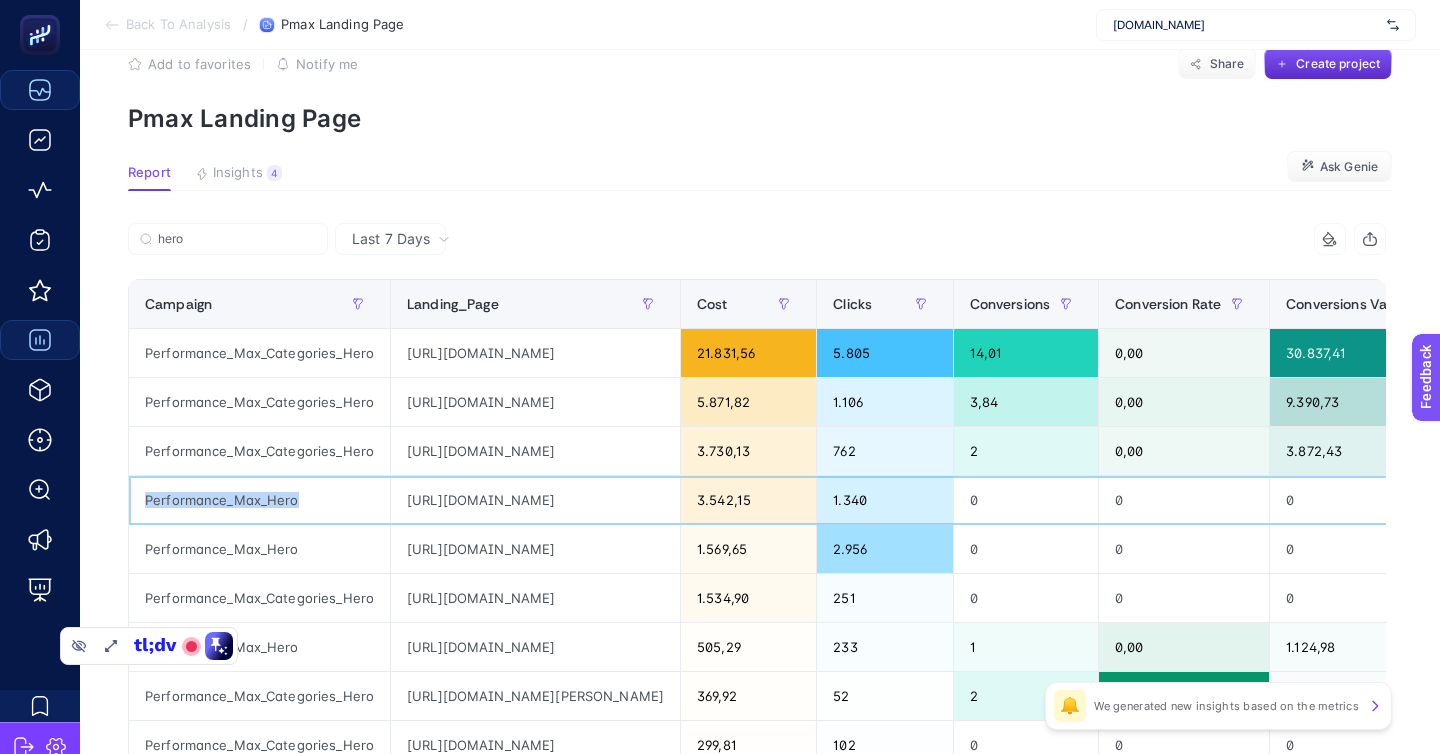 click on "Performance_Max_Hero" 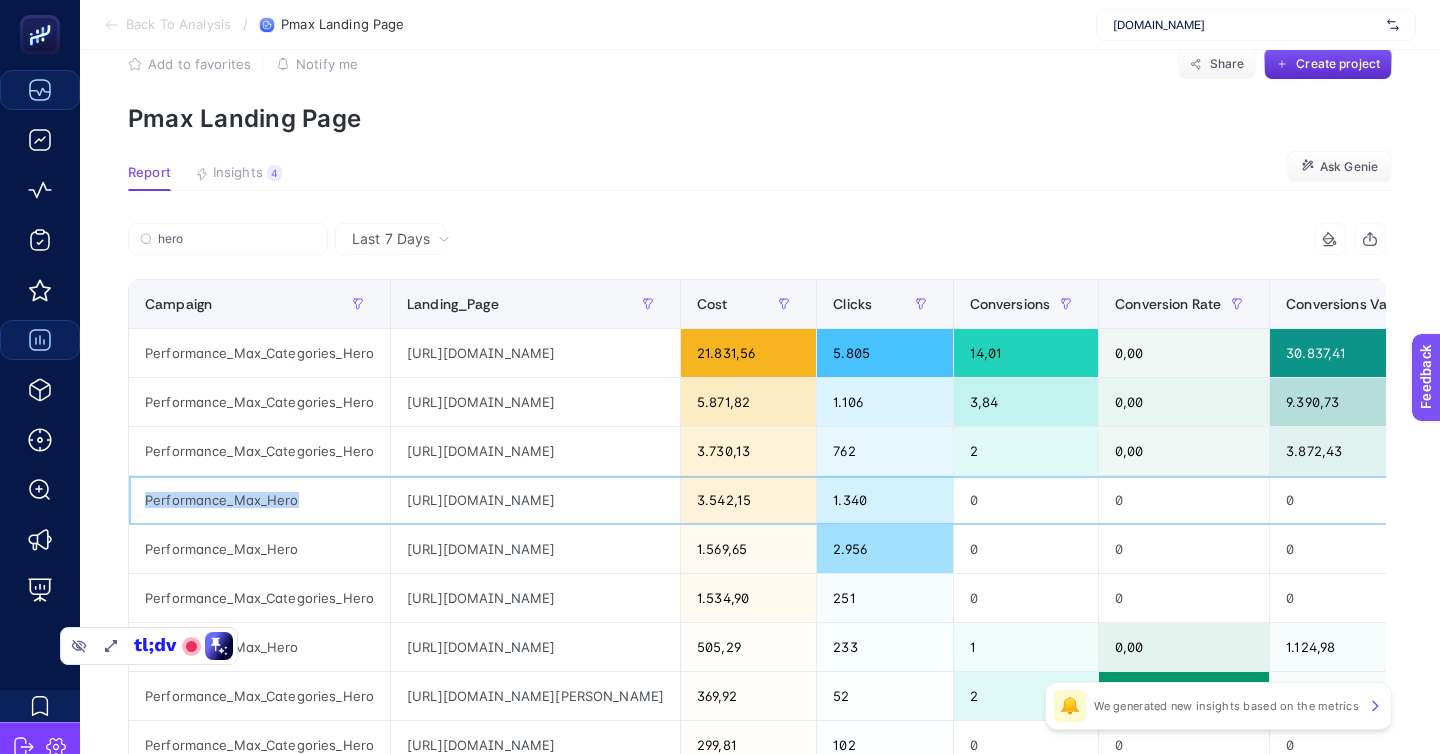 copy on "Performance_Max_Hero" 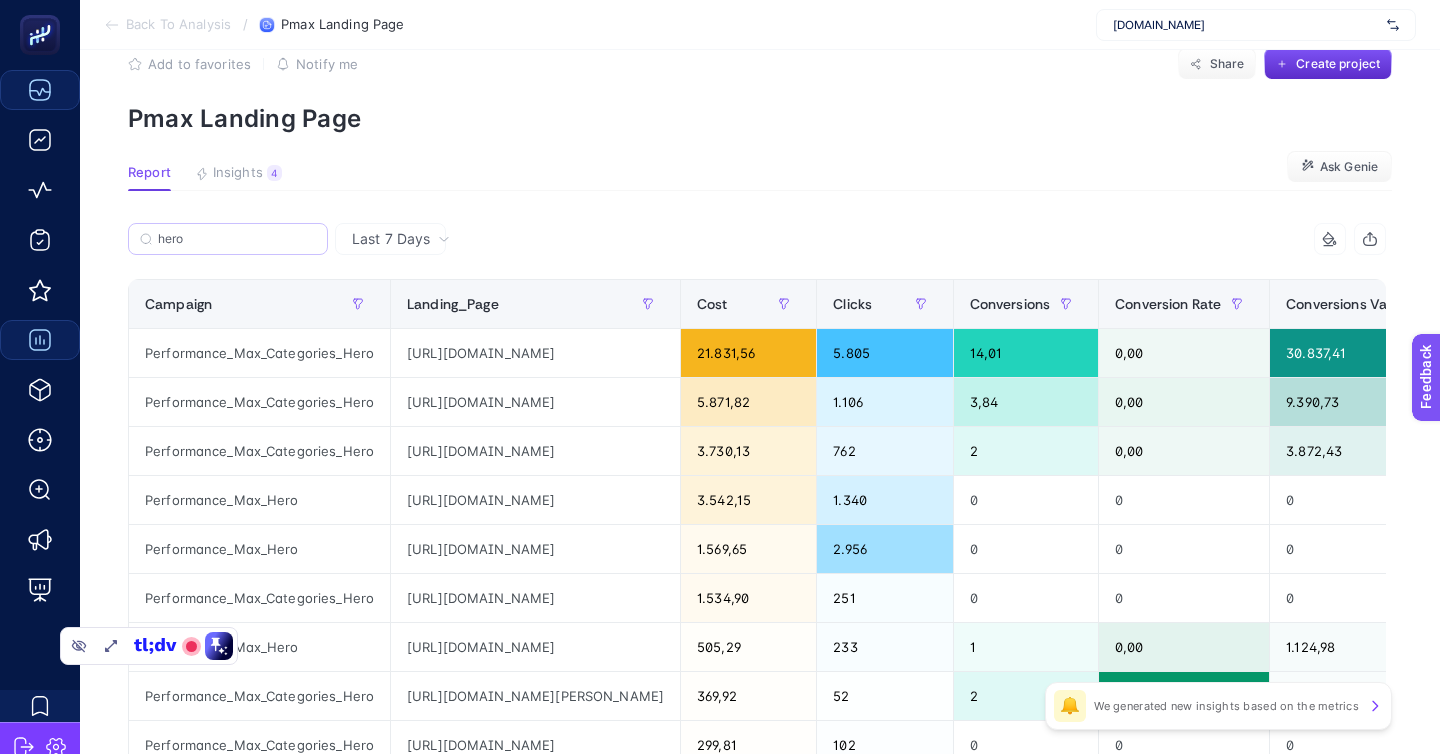 click on "hero" at bounding box center [228, 239] 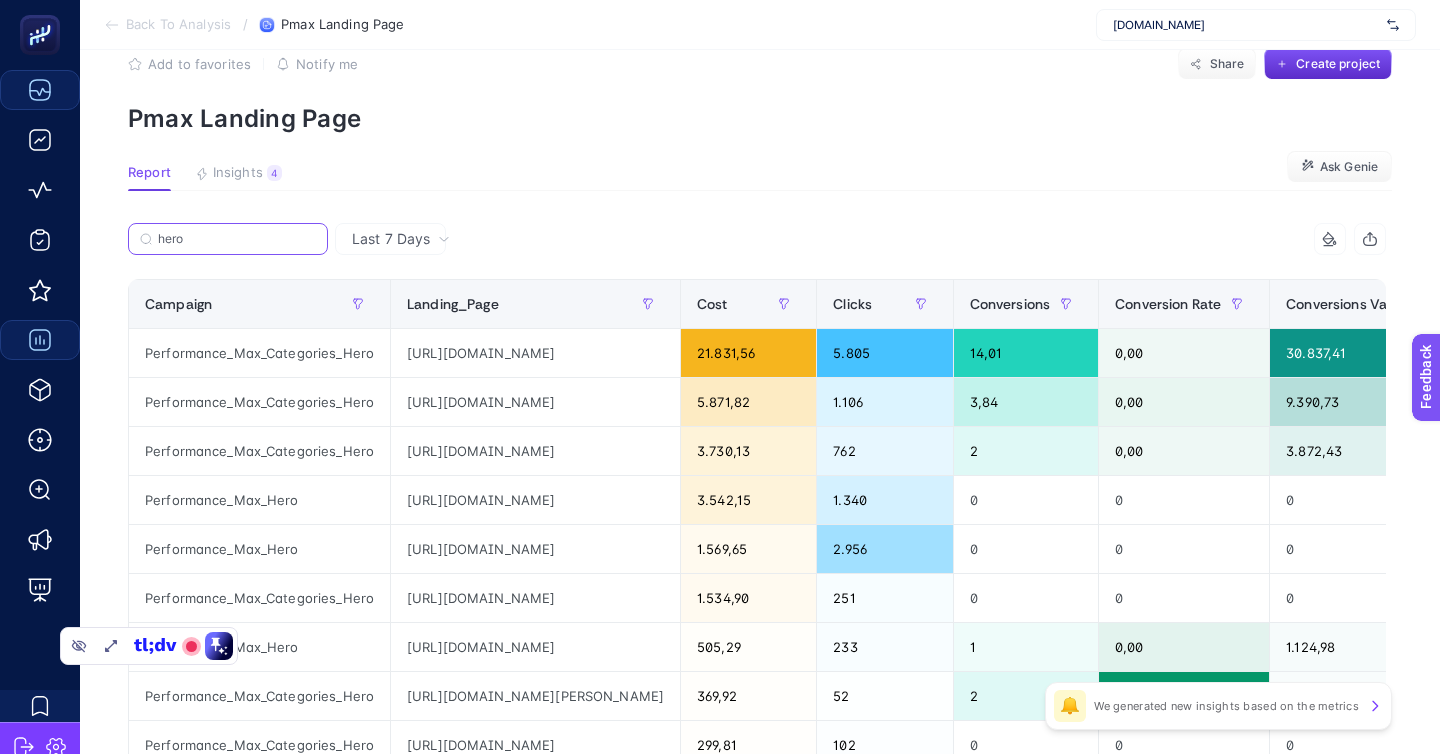 click on "hero" at bounding box center (237, 239) 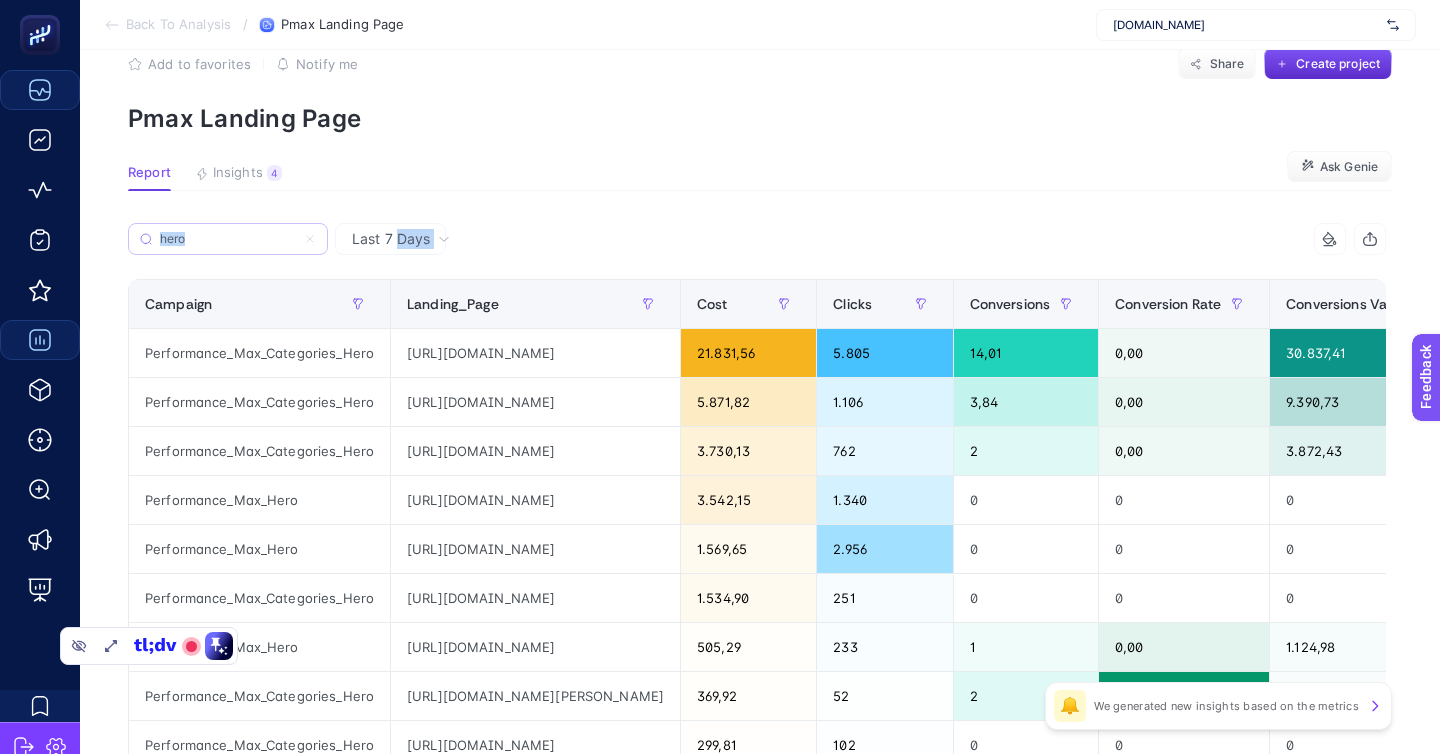 click on "hero" at bounding box center (228, 239) 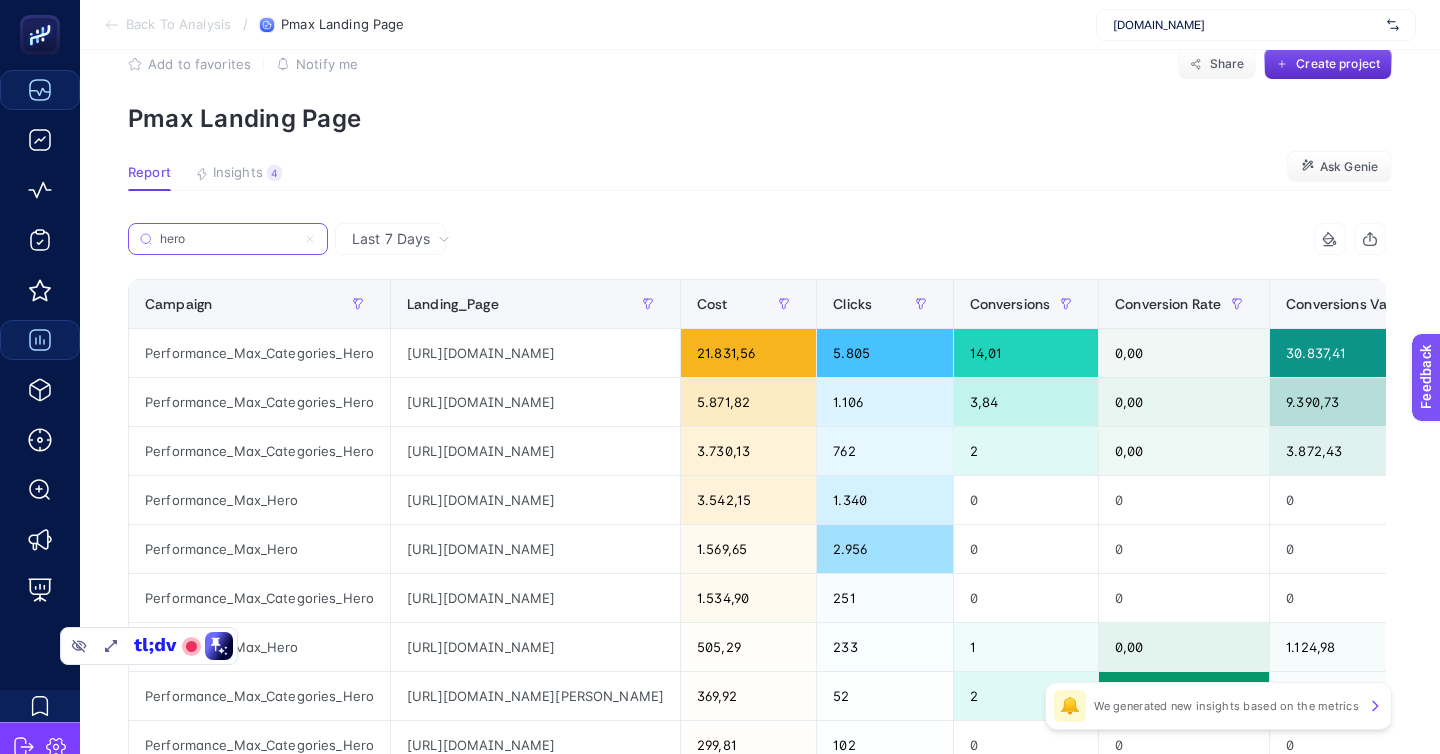 click 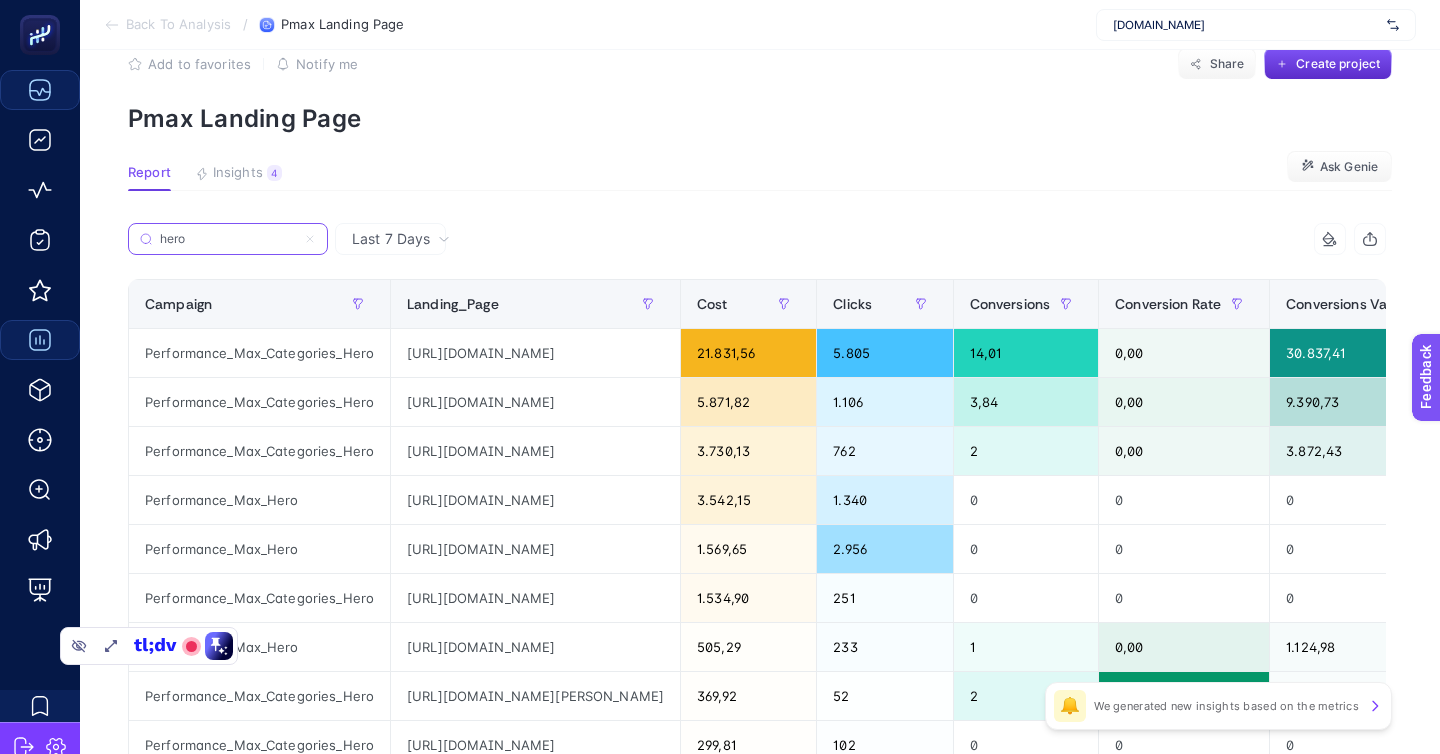 click on "hero" at bounding box center (228, 239) 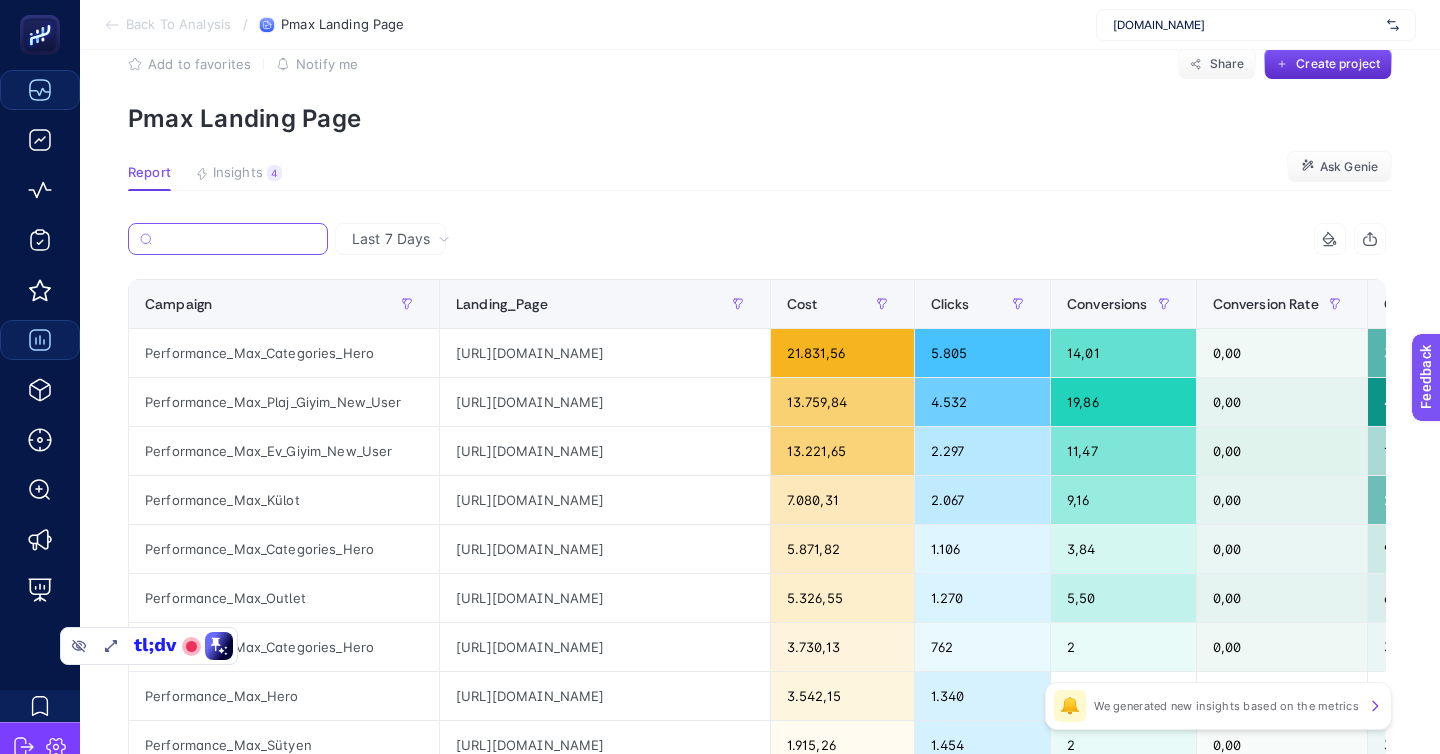 click at bounding box center [238, 239] 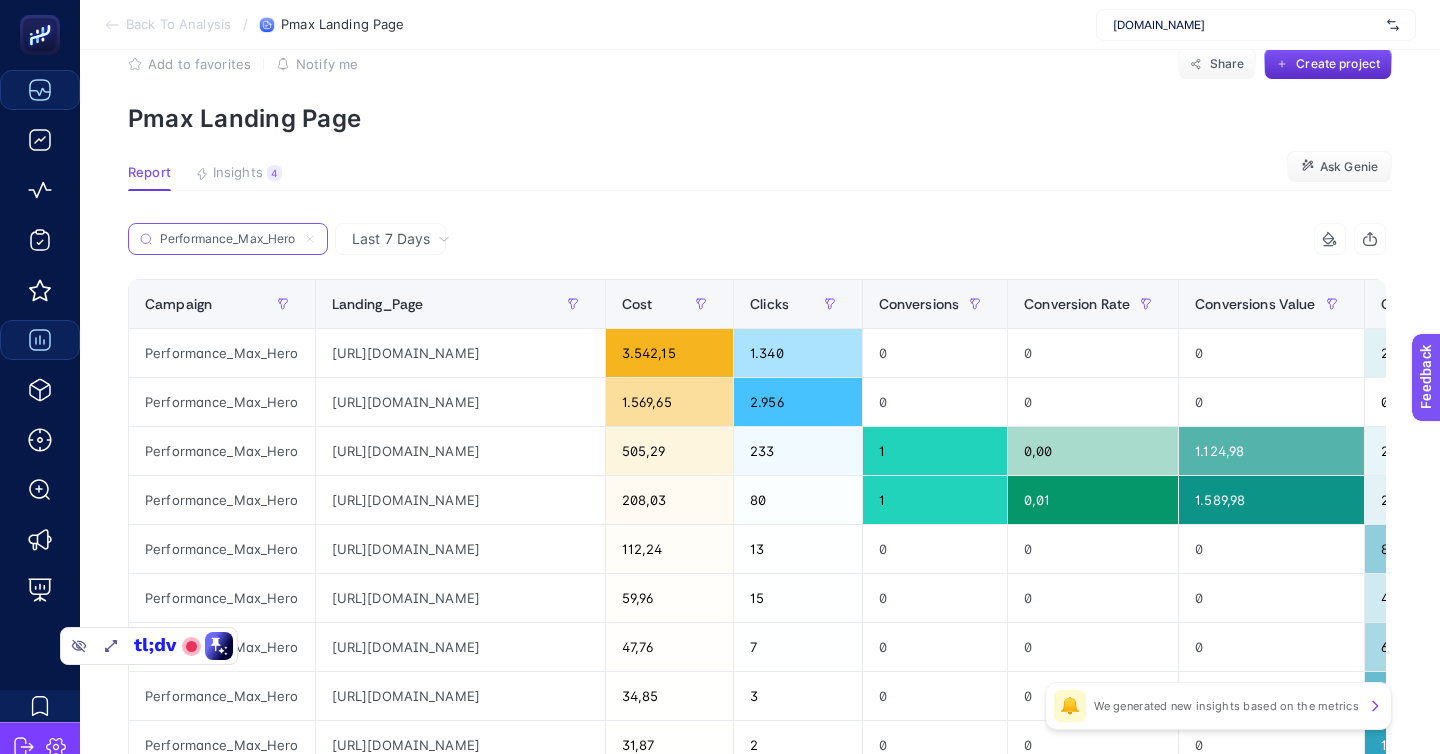 scroll, scrollTop: 62, scrollLeft: 0, axis: vertical 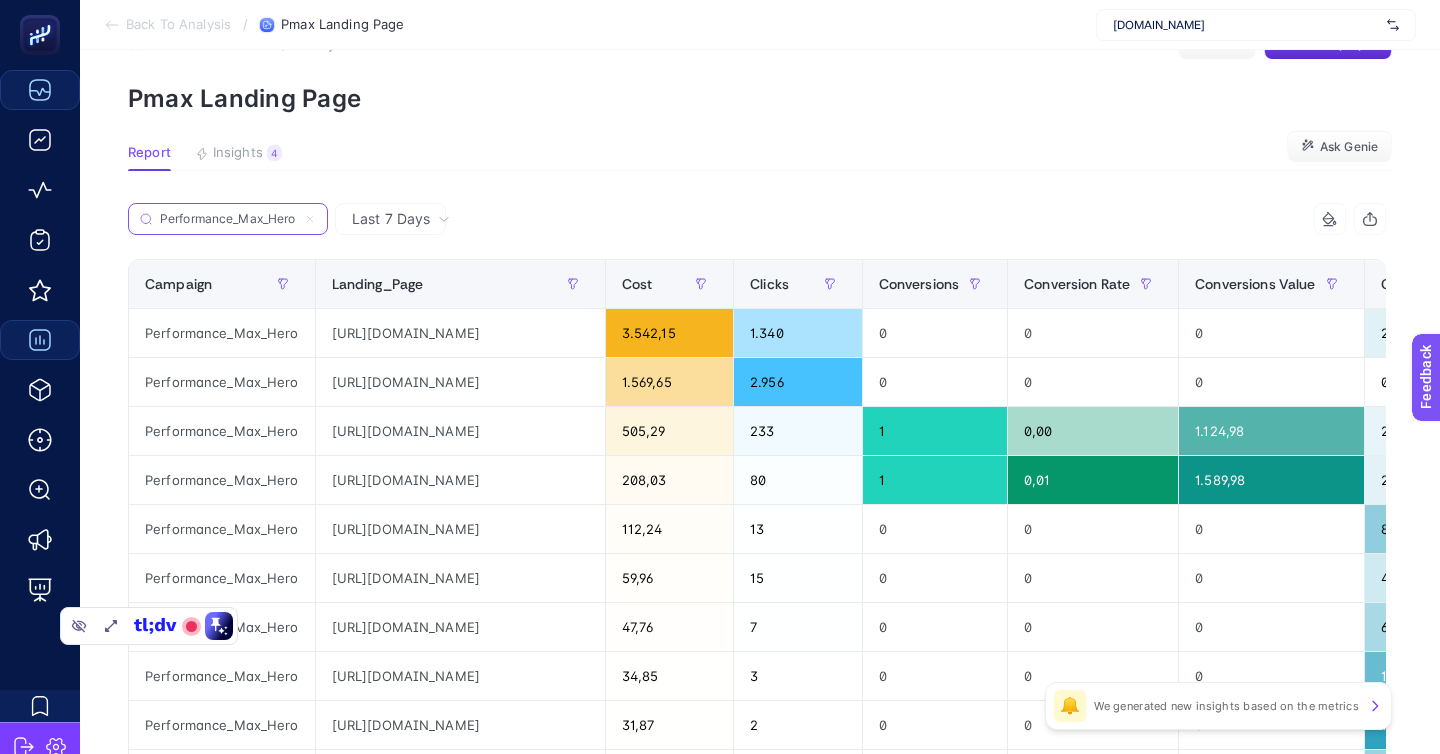 type on "Performance_Max_Hero" 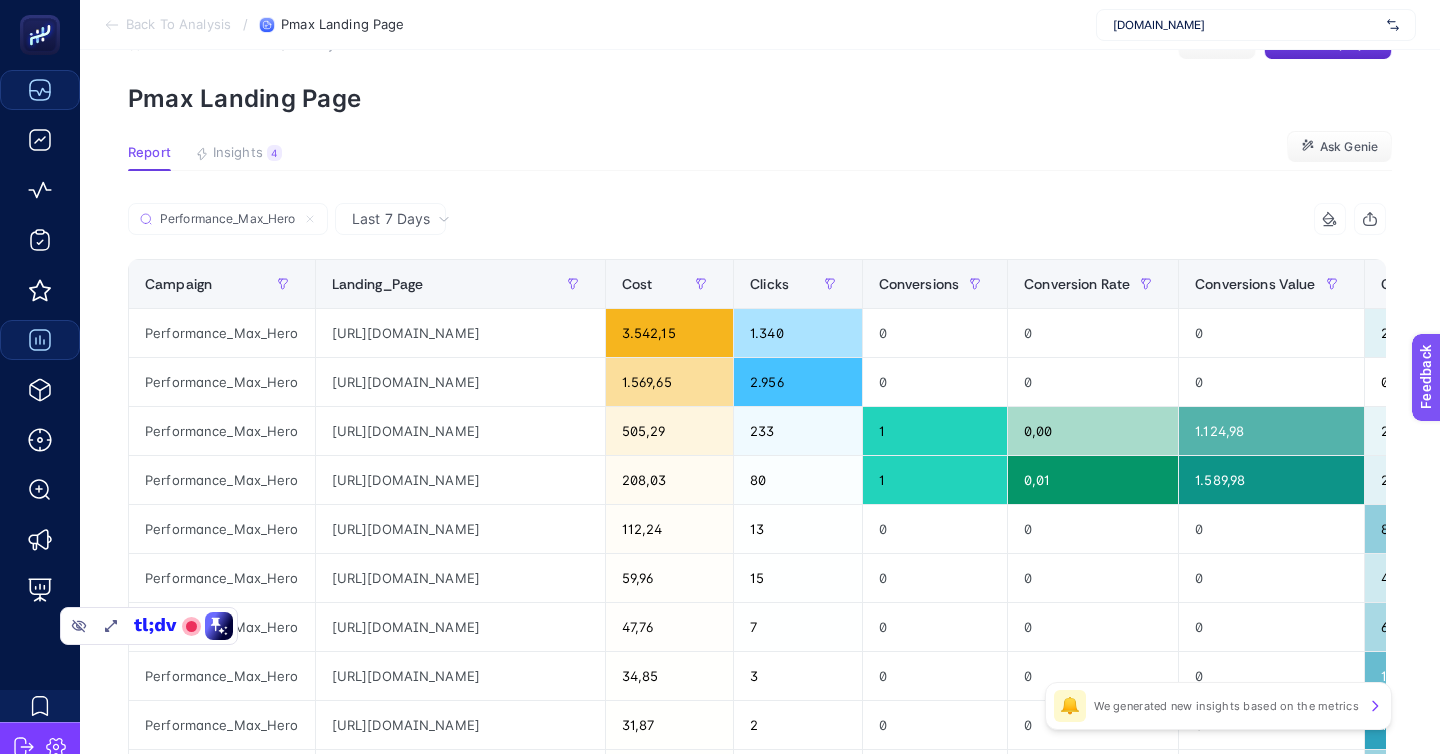 click on "Performance_Max_Hero" at bounding box center (442, 225) 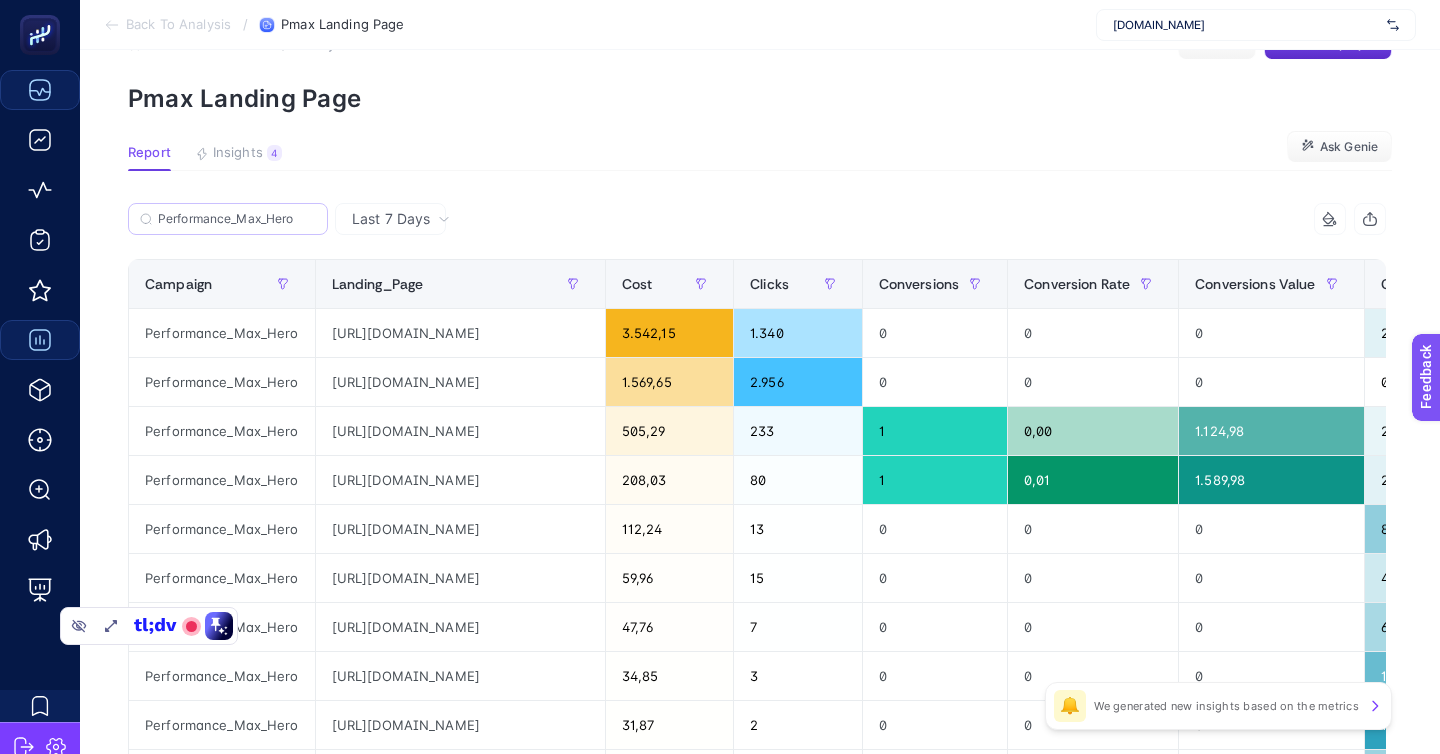 click on "Performance_Max_Hero" at bounding box center (228, 219) 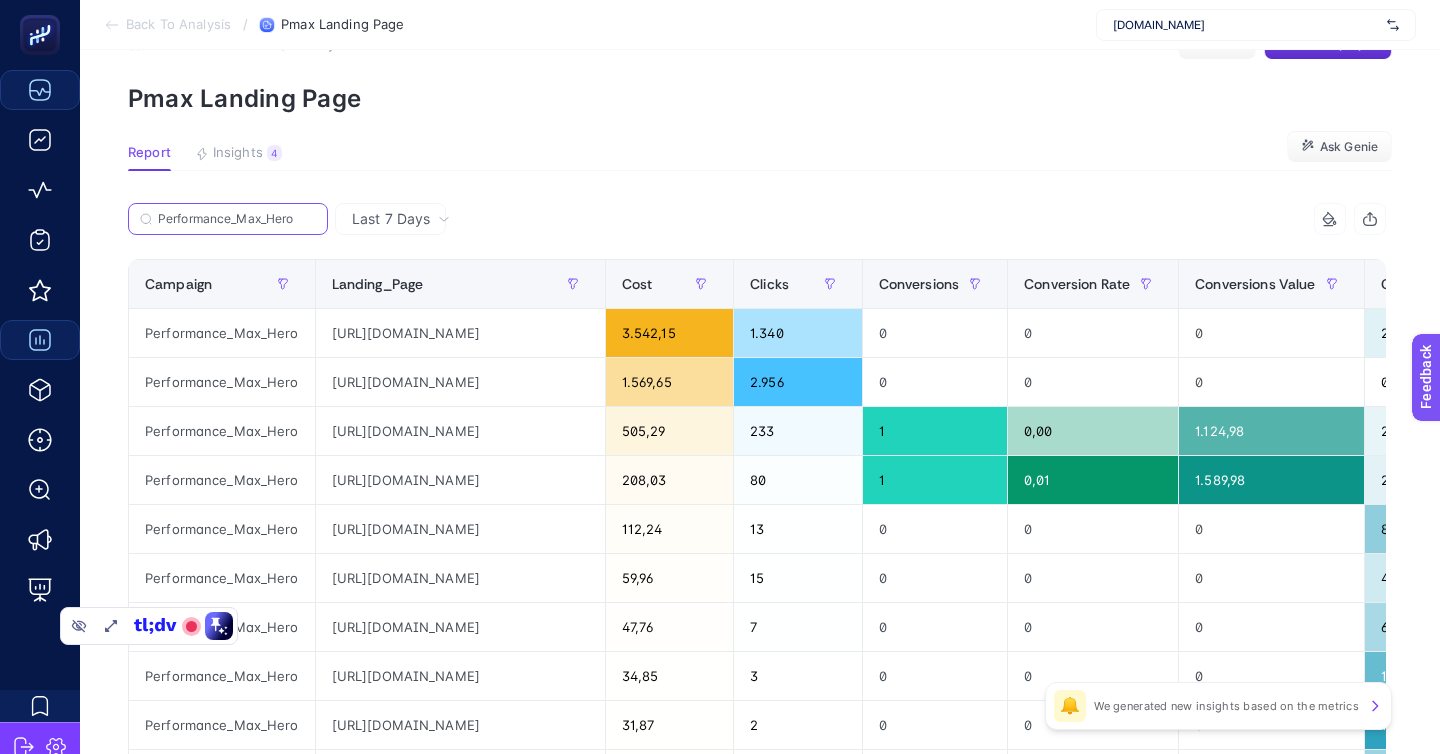click on "Performance_Max_Hero" at bounding box center [237, 219] 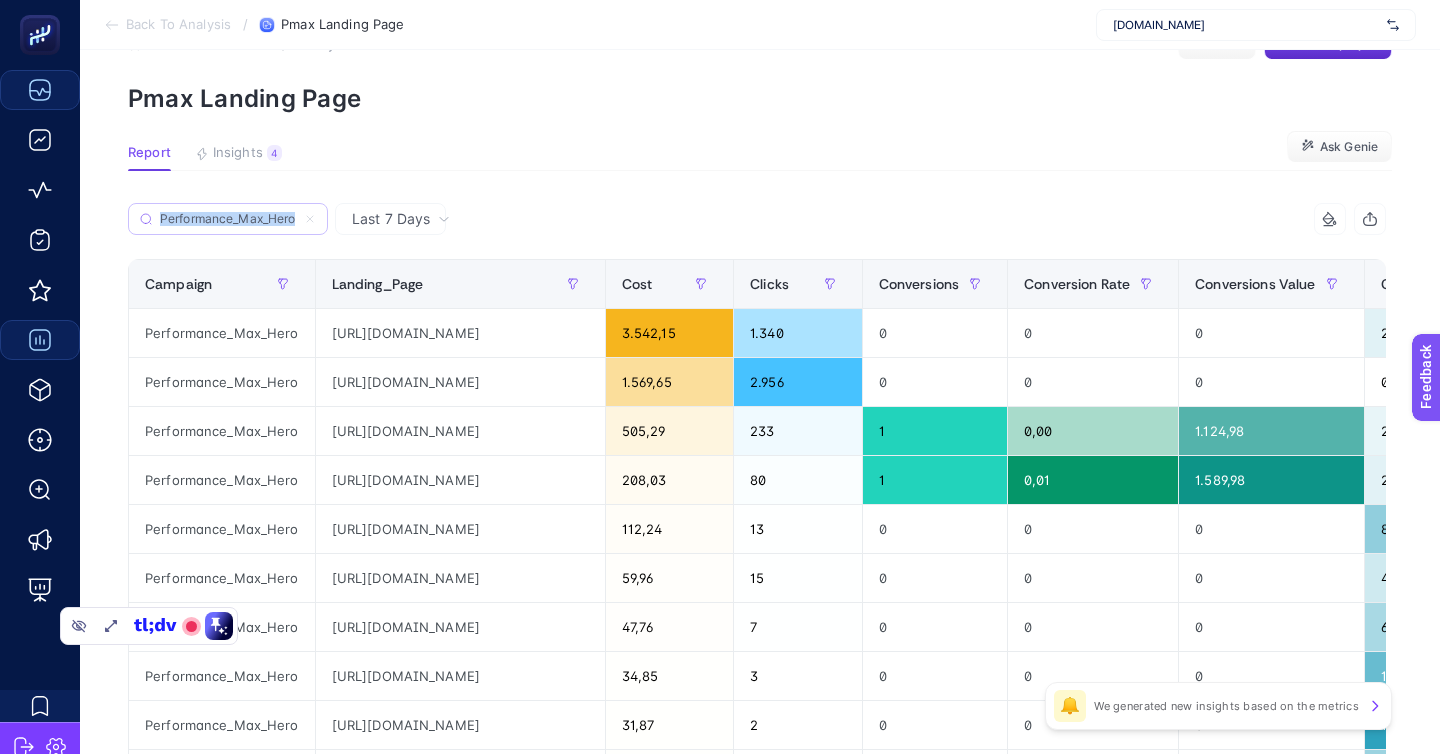 click on "Performance_Max_Hero" at bounding box center (228, 219) 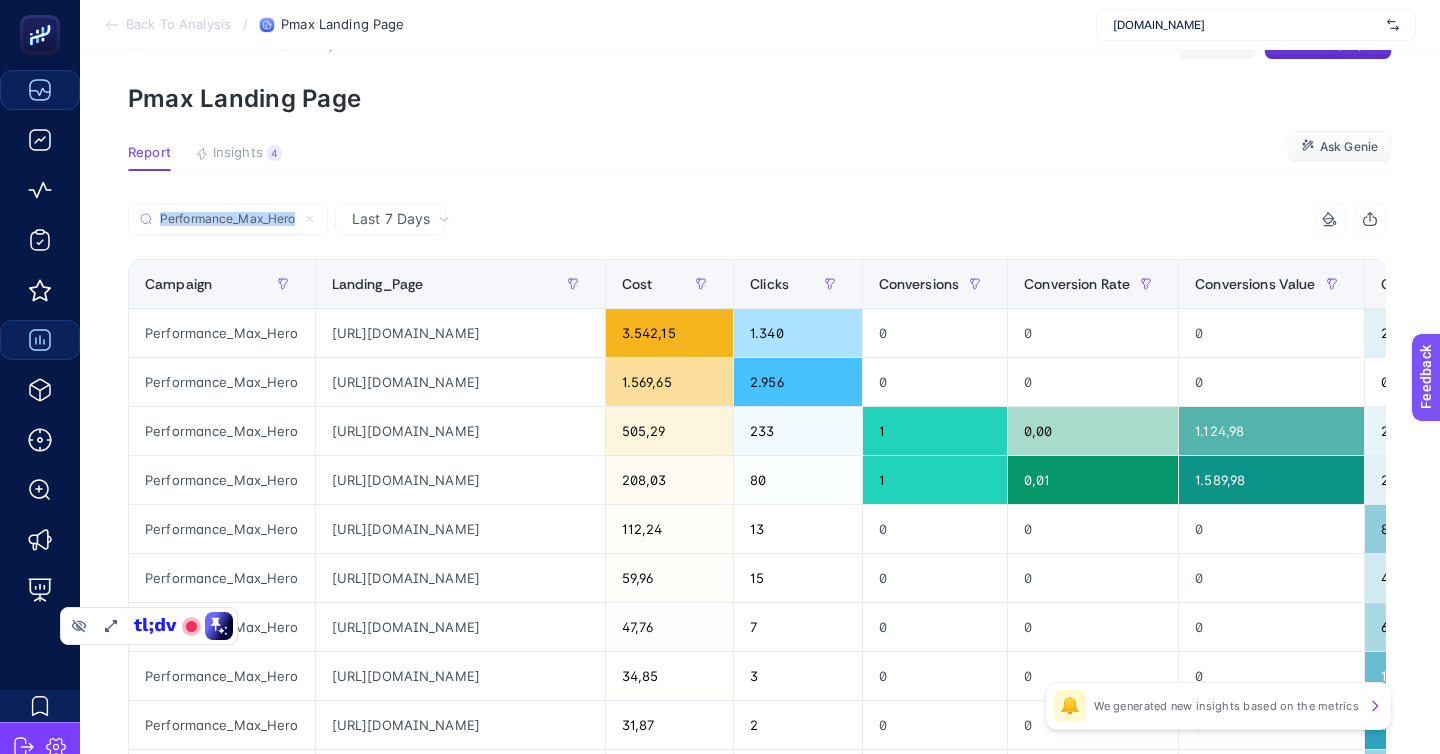 copy on "7 items selected" 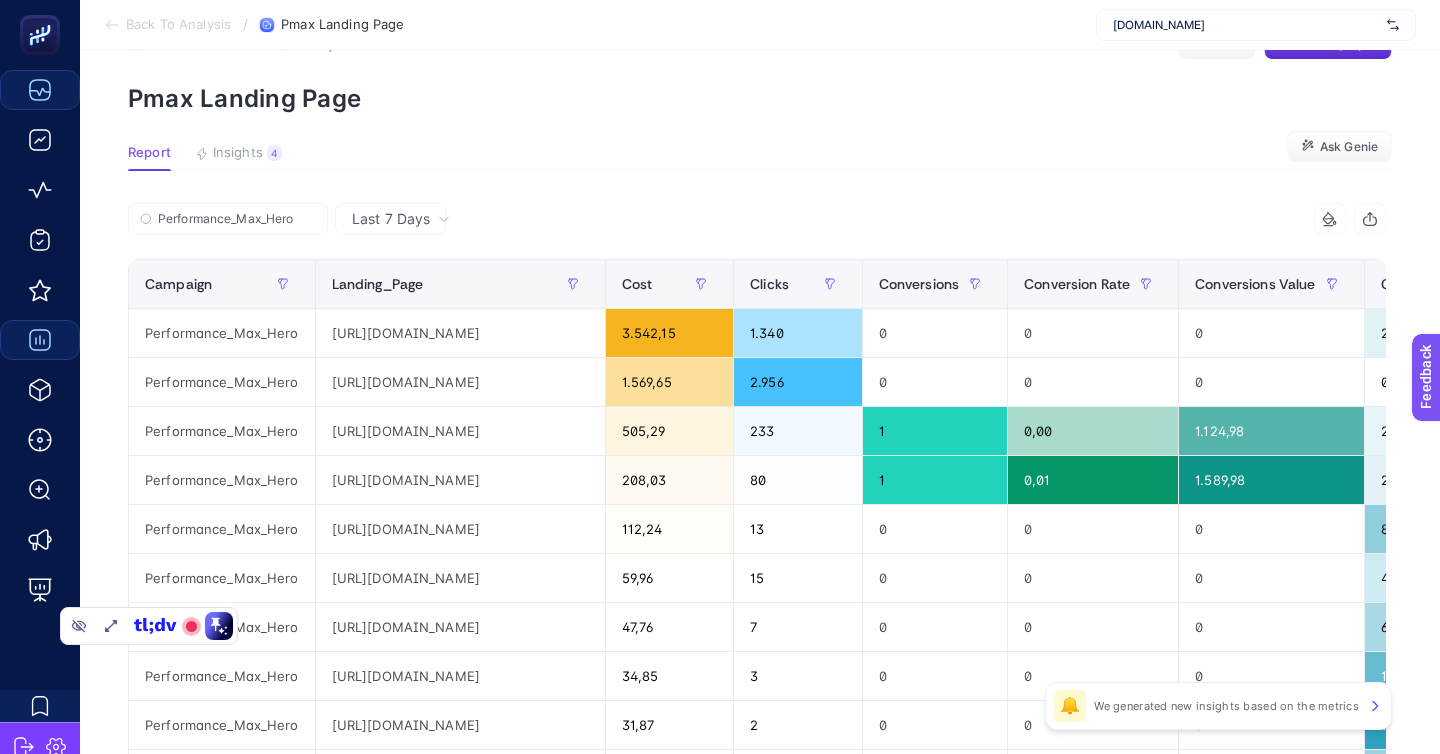 click on "Pmax Landing Page" at bounding box center (760, 98) 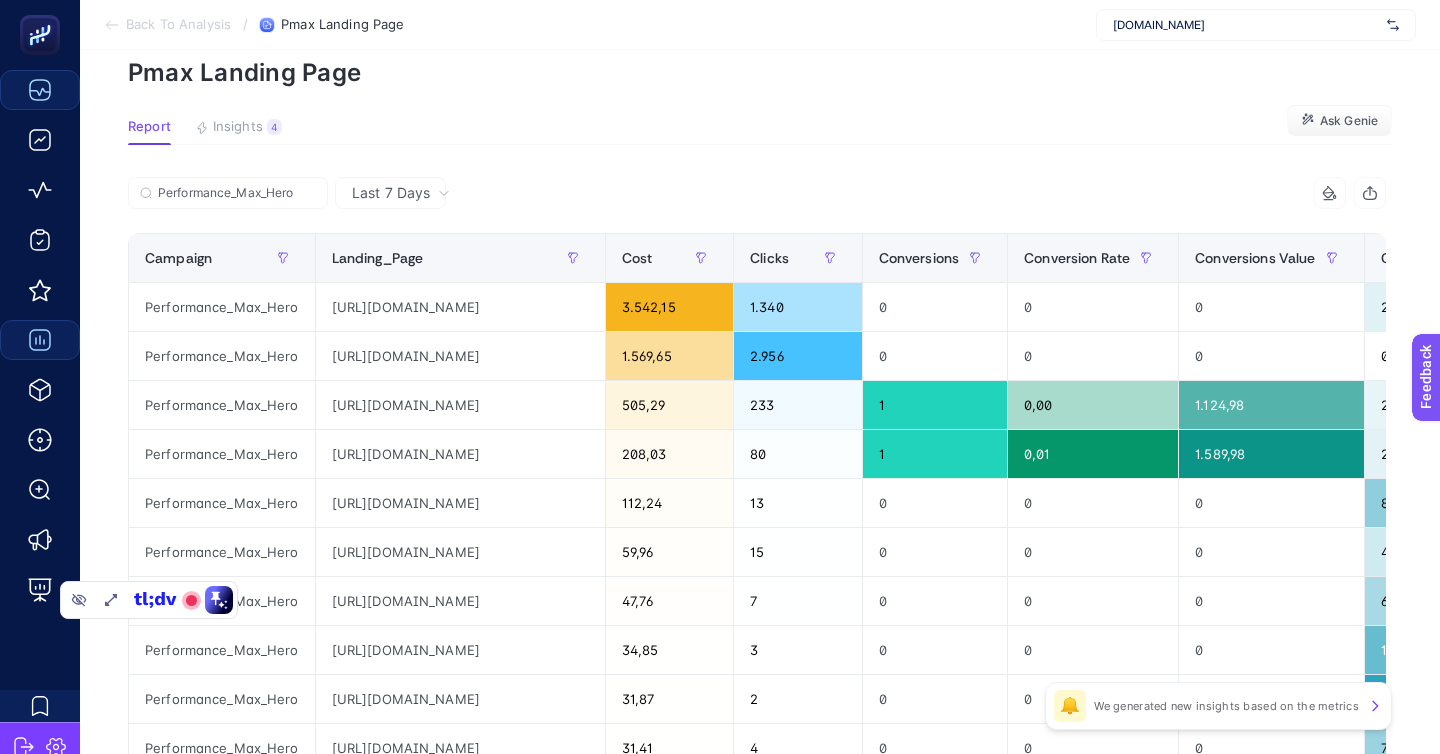 scroll, scrollTop: 91, scrollLeft: 0, axis: vertical 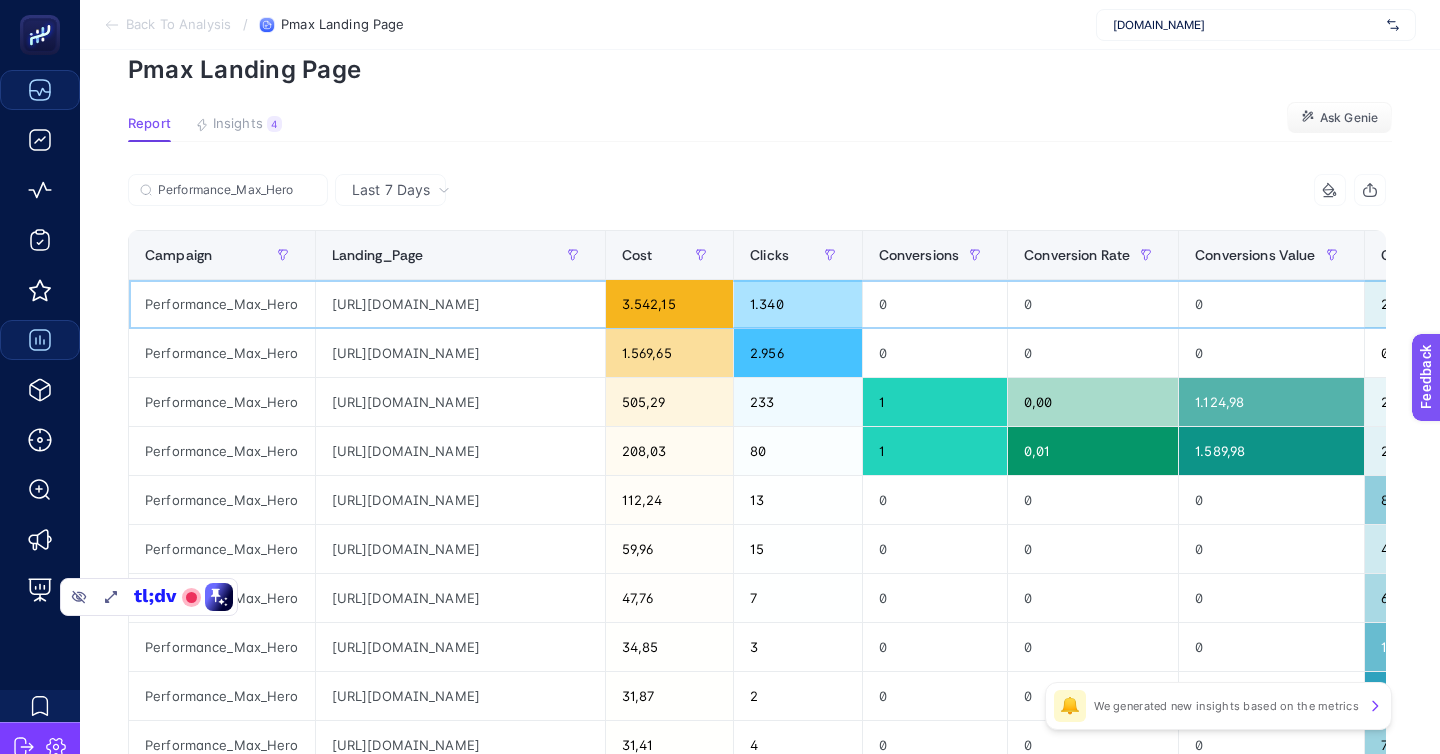 click on "Performance_Max_Hero" 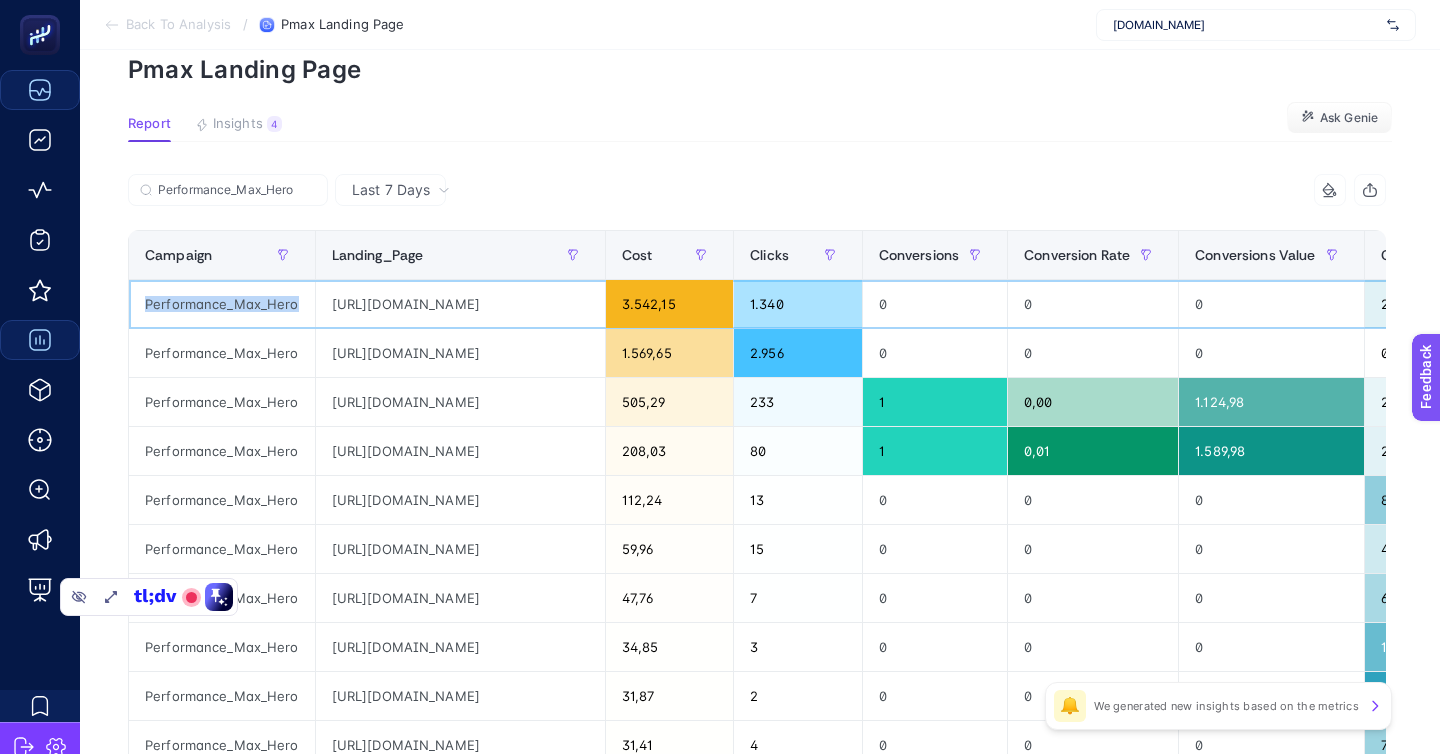 click on "Performance_Max_Hero" 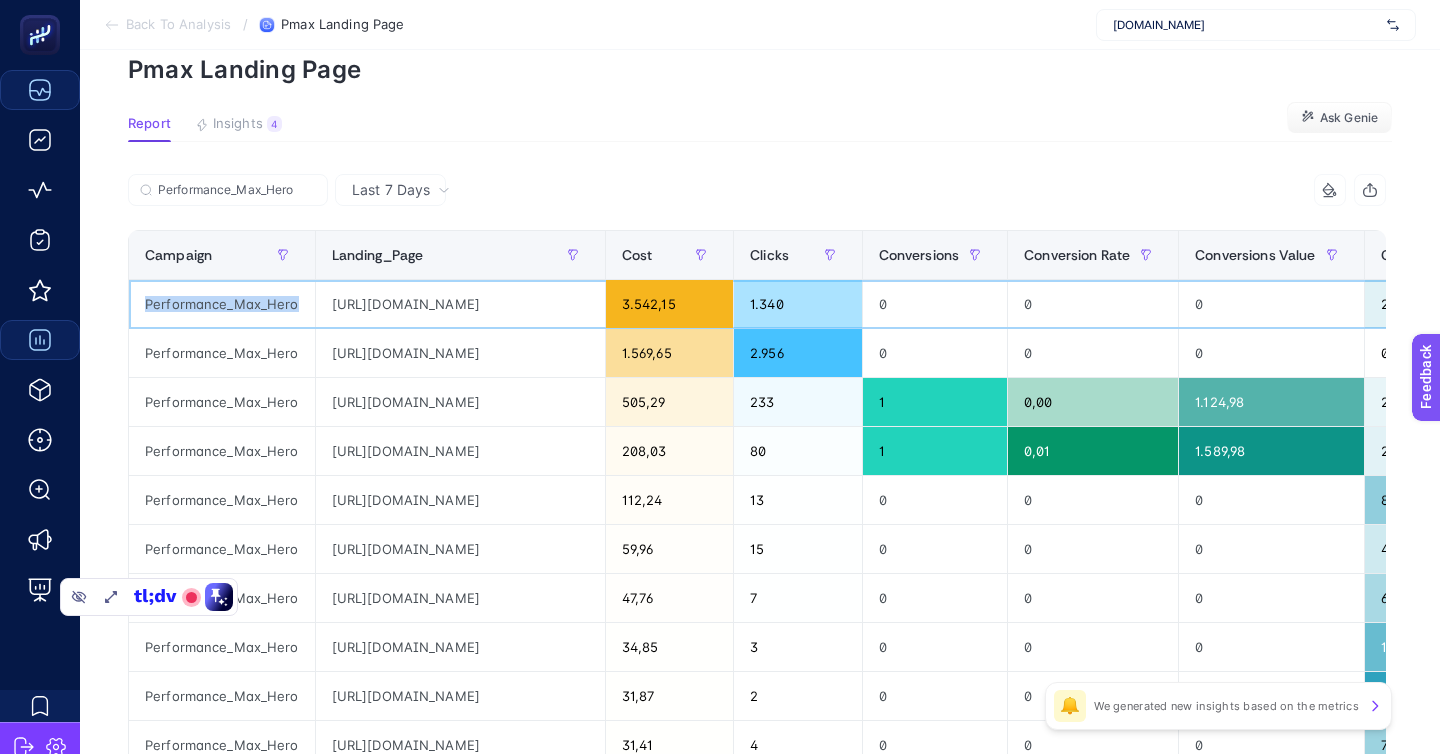 click on "Performance_Max_Hero" 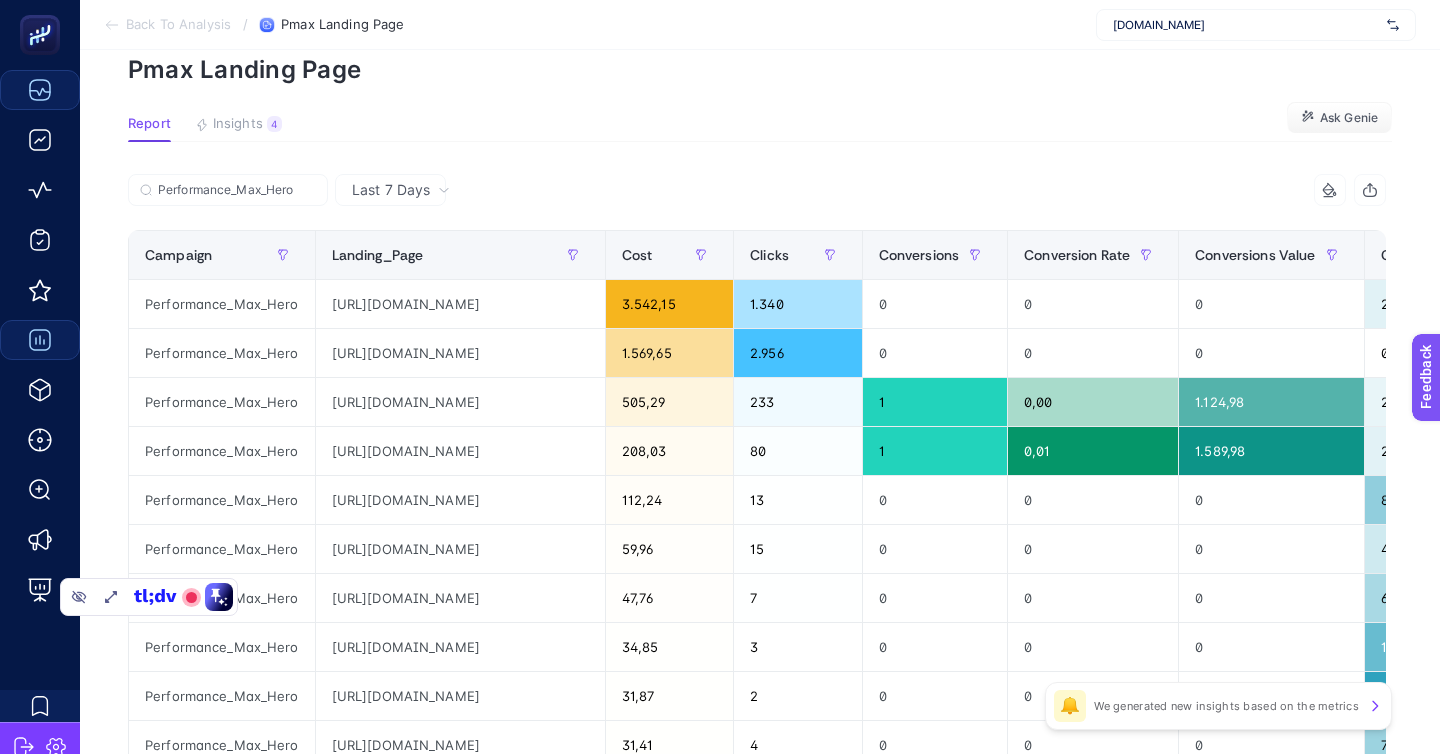 click on "Back To Analysis" at bounding box center (178, 25) 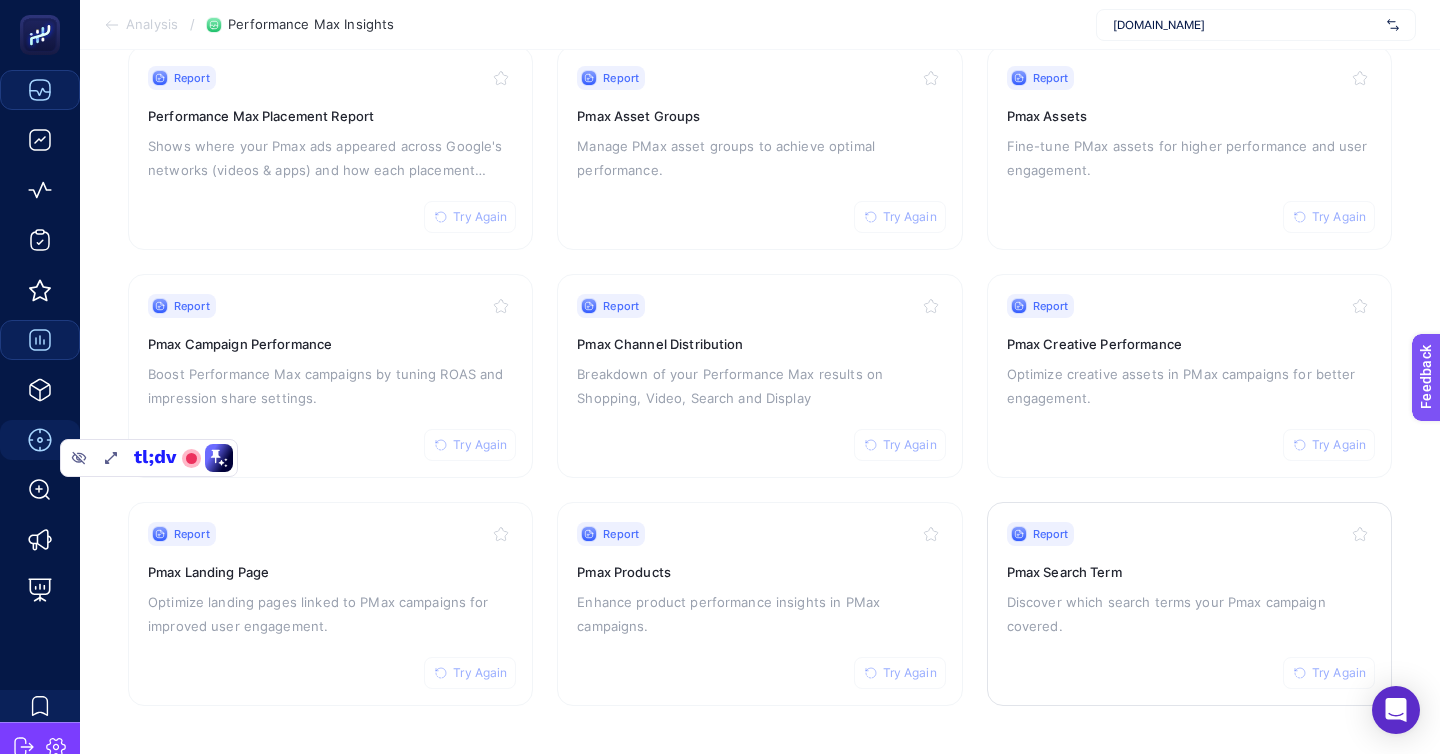 scroll, scrollTop: 172, scrollLeft: 0, axis: vertical 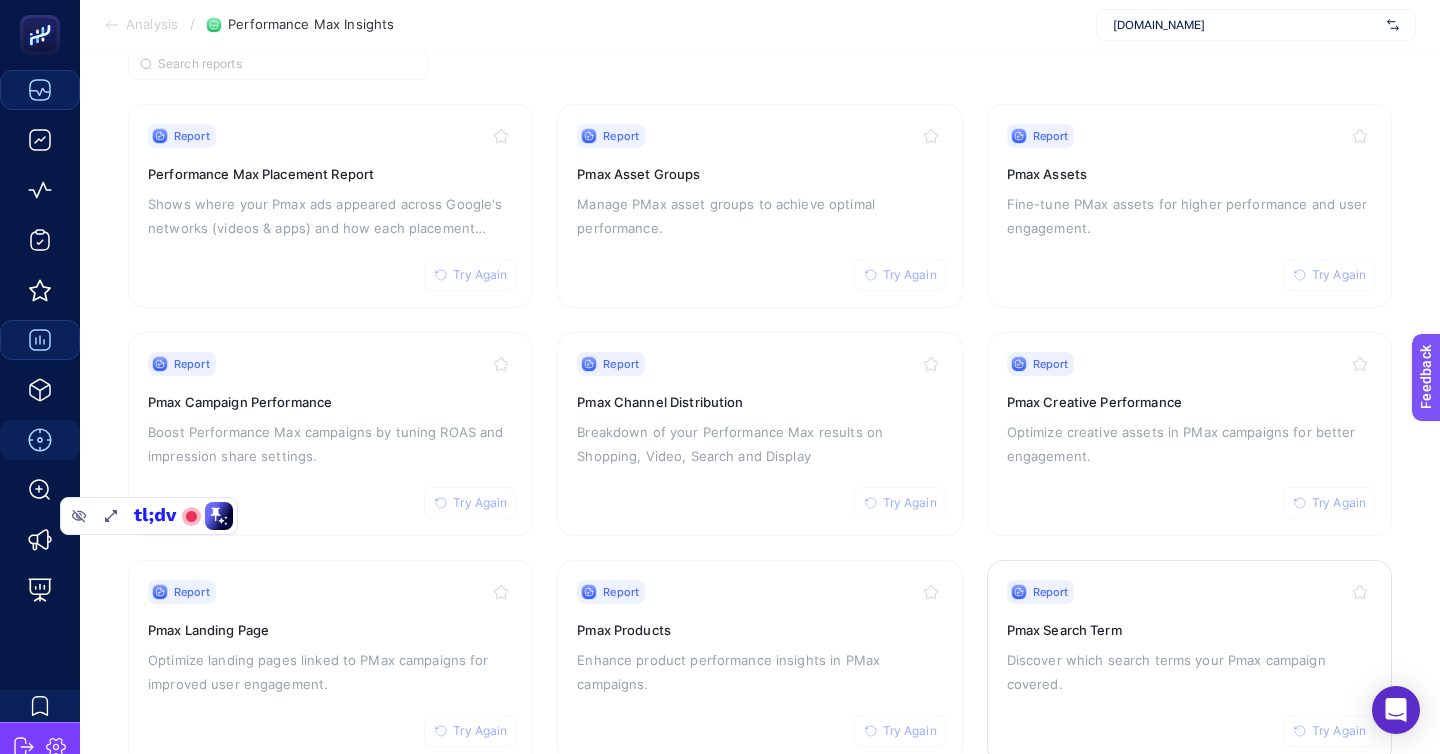 click on "Report Try Again" at bounding box center (1189, 592) 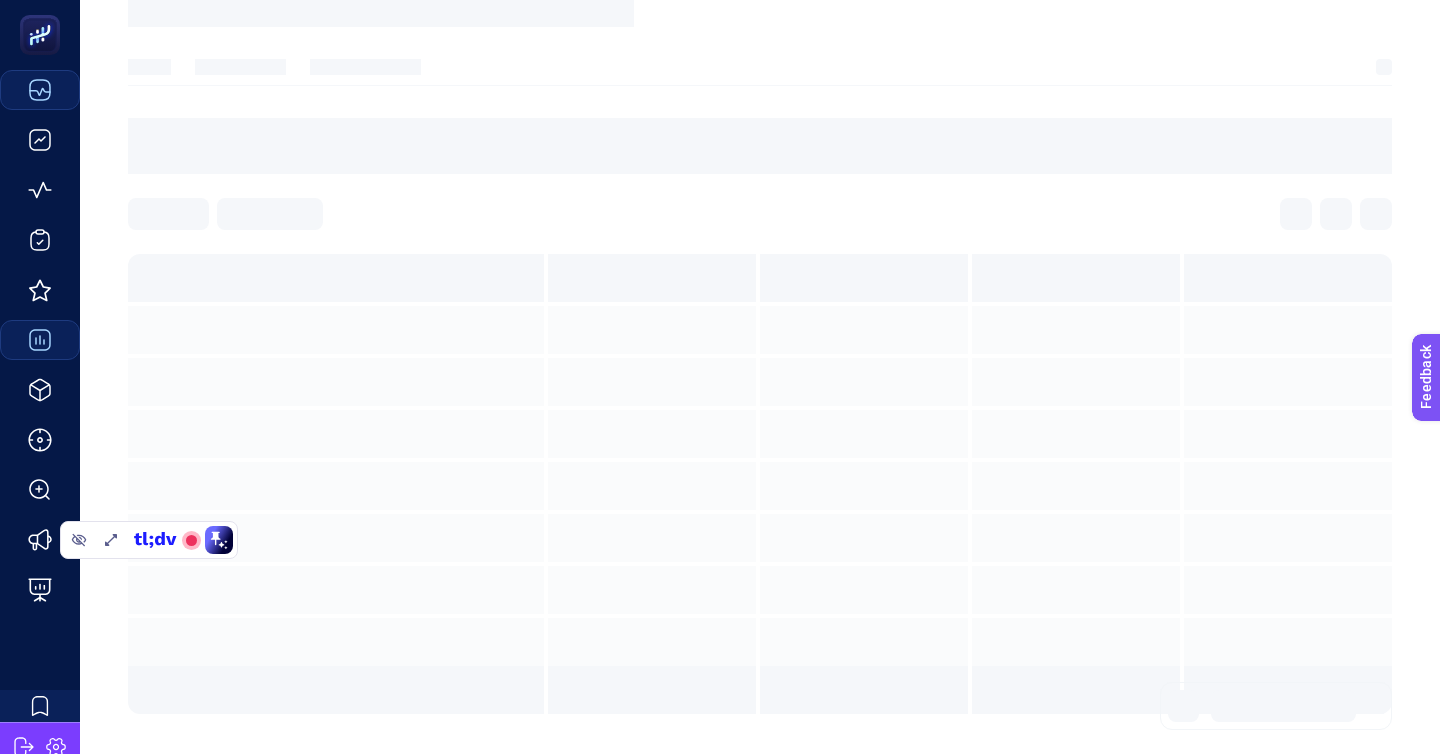 scroll, scrollTop: 0, scrollLeft: 0, axis: both 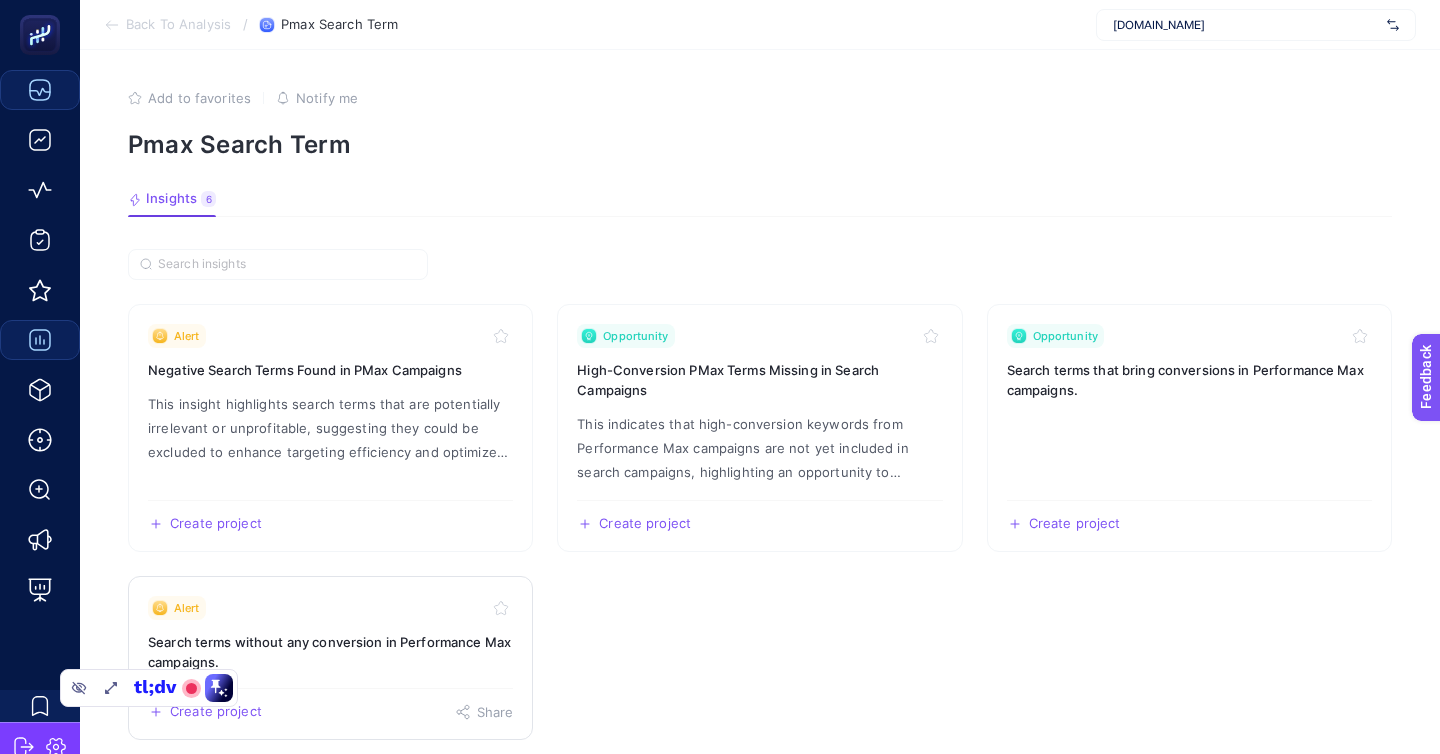 click on "Alert Search terms without any conversion in Performance Max campaigns.  Create project   Share" 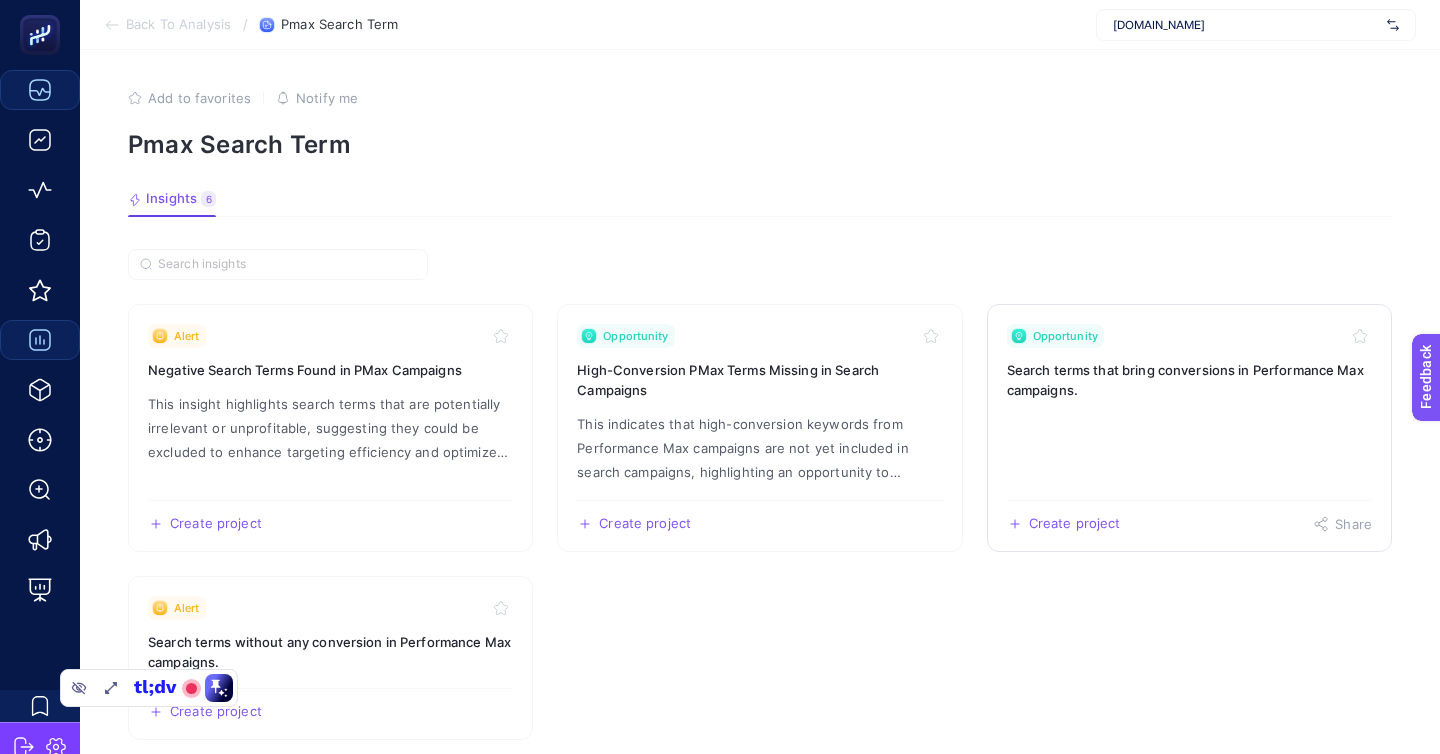 click on "Search terms that bring conversions in Performance Max campaigns." at bounding box center [1189, 380] 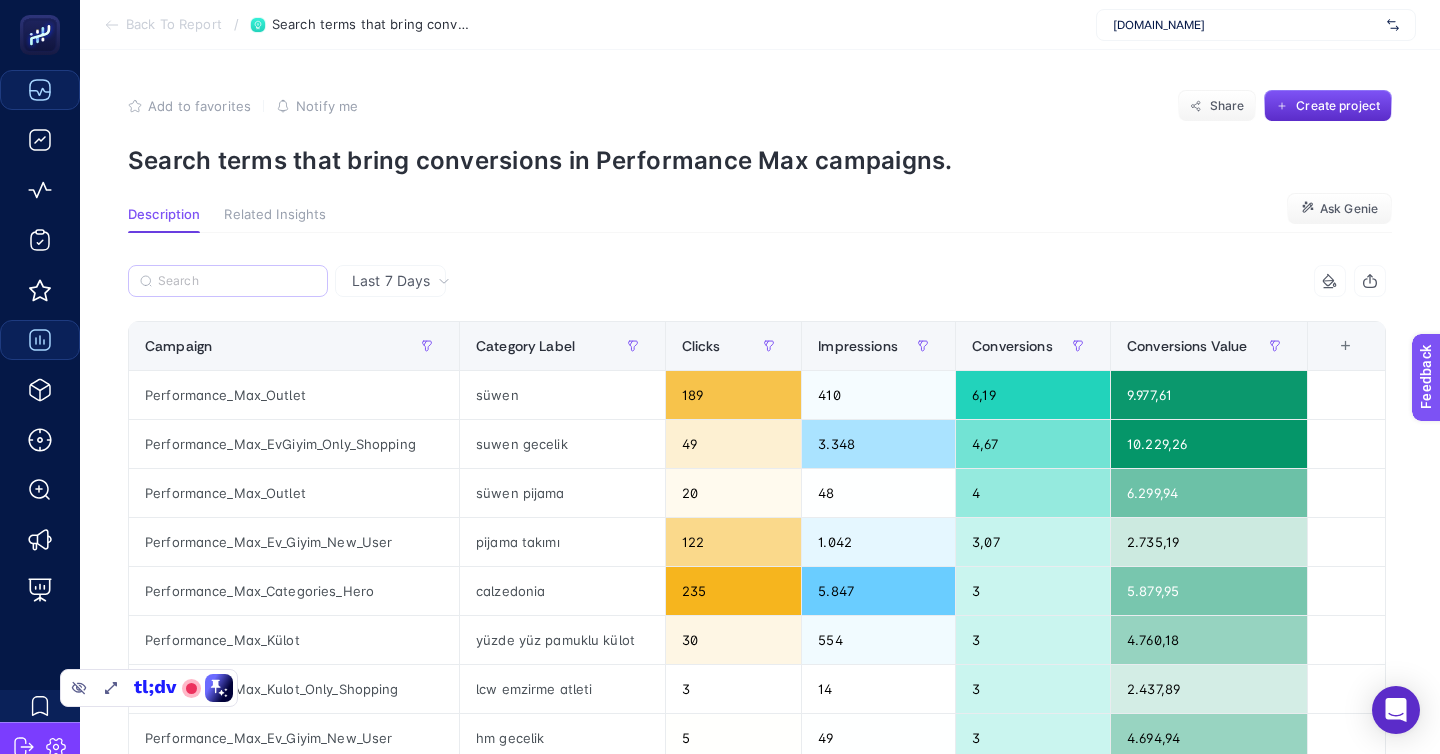 click at bounding box center [228, 281] 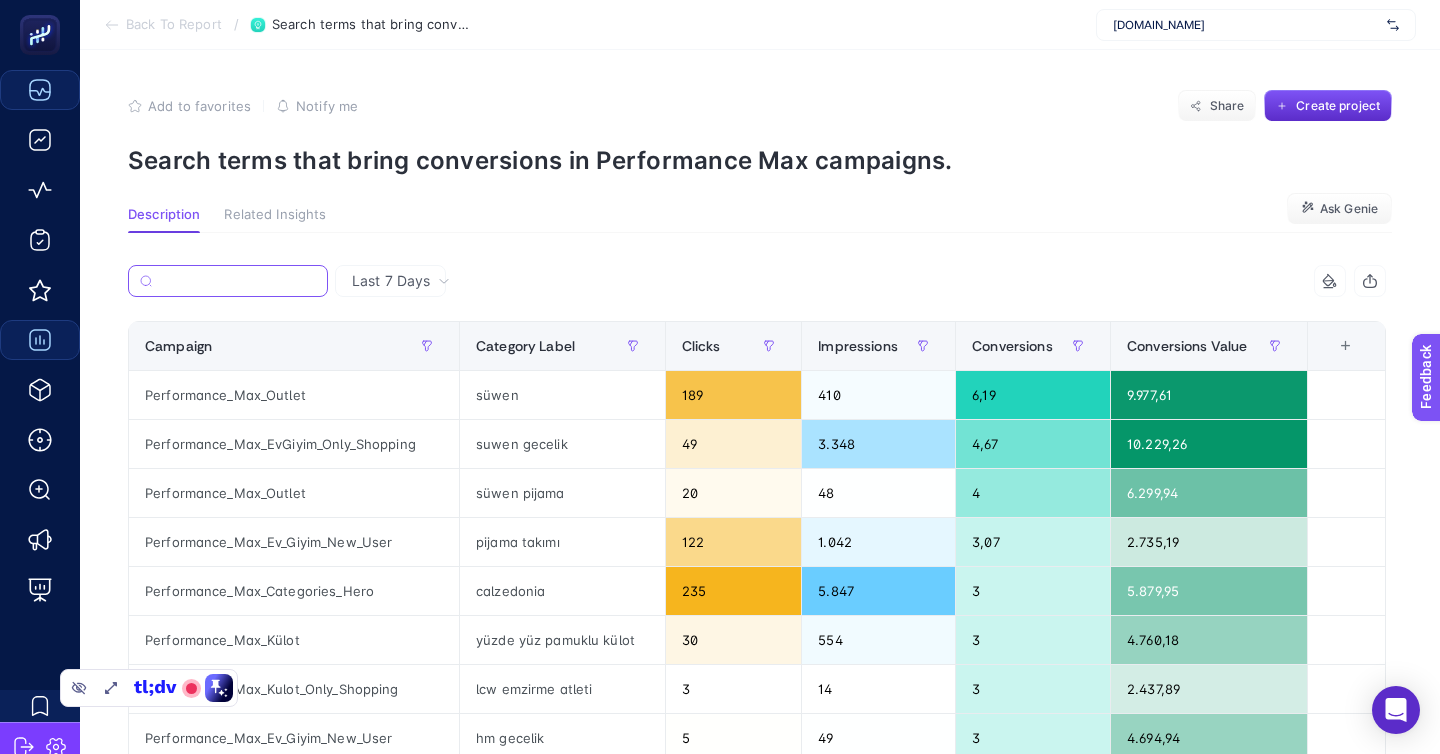 paste on "Performance_Max_Hero" 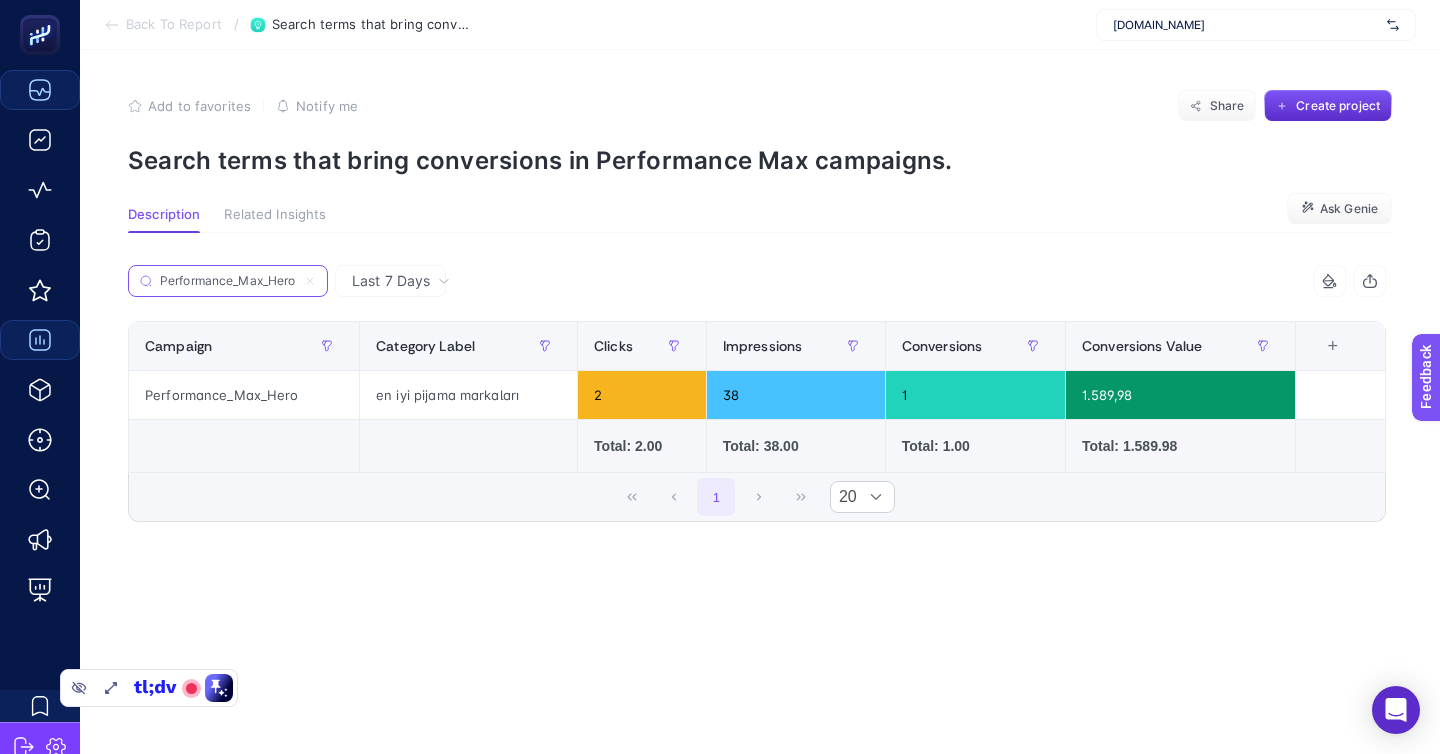 type on "Performance_Max_Hero" 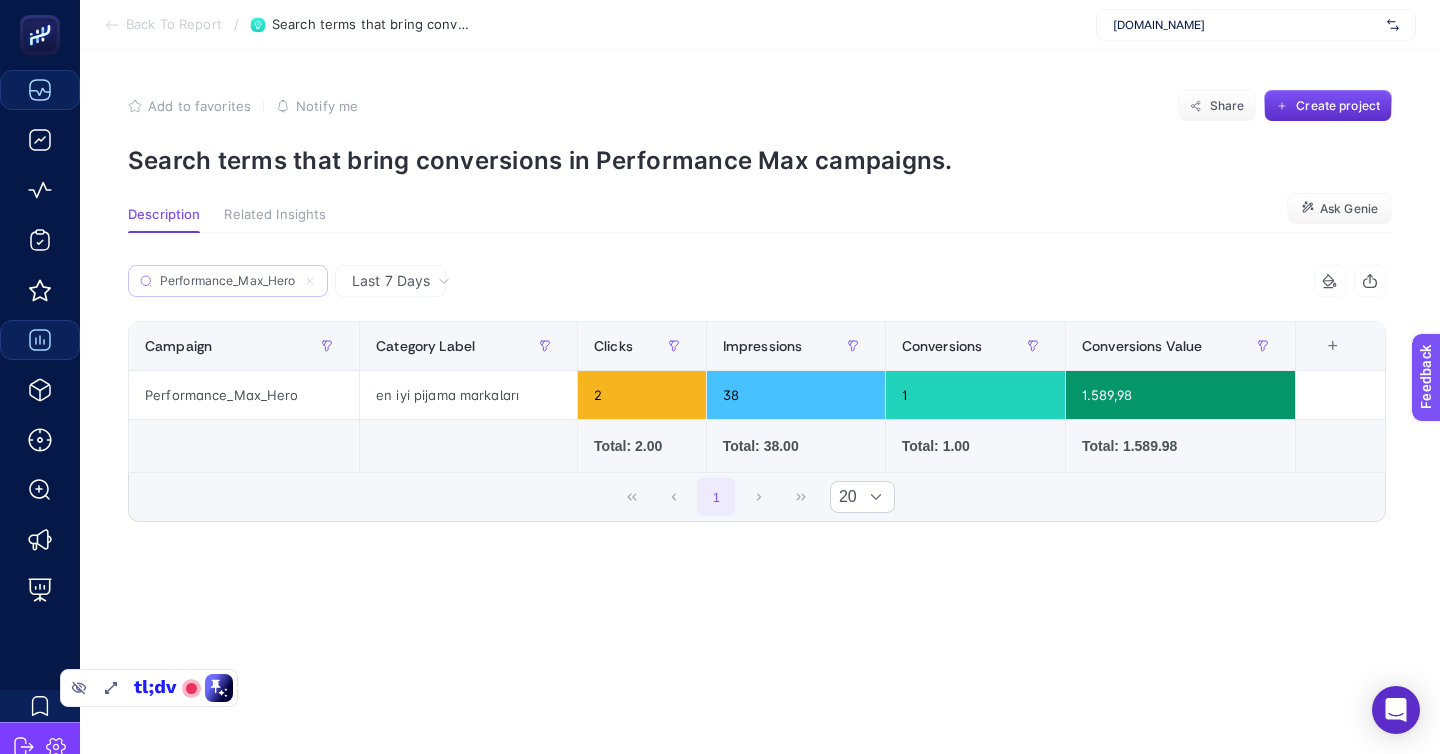 click on "Performance_Max_Hero" at bounding box center [228, 281] 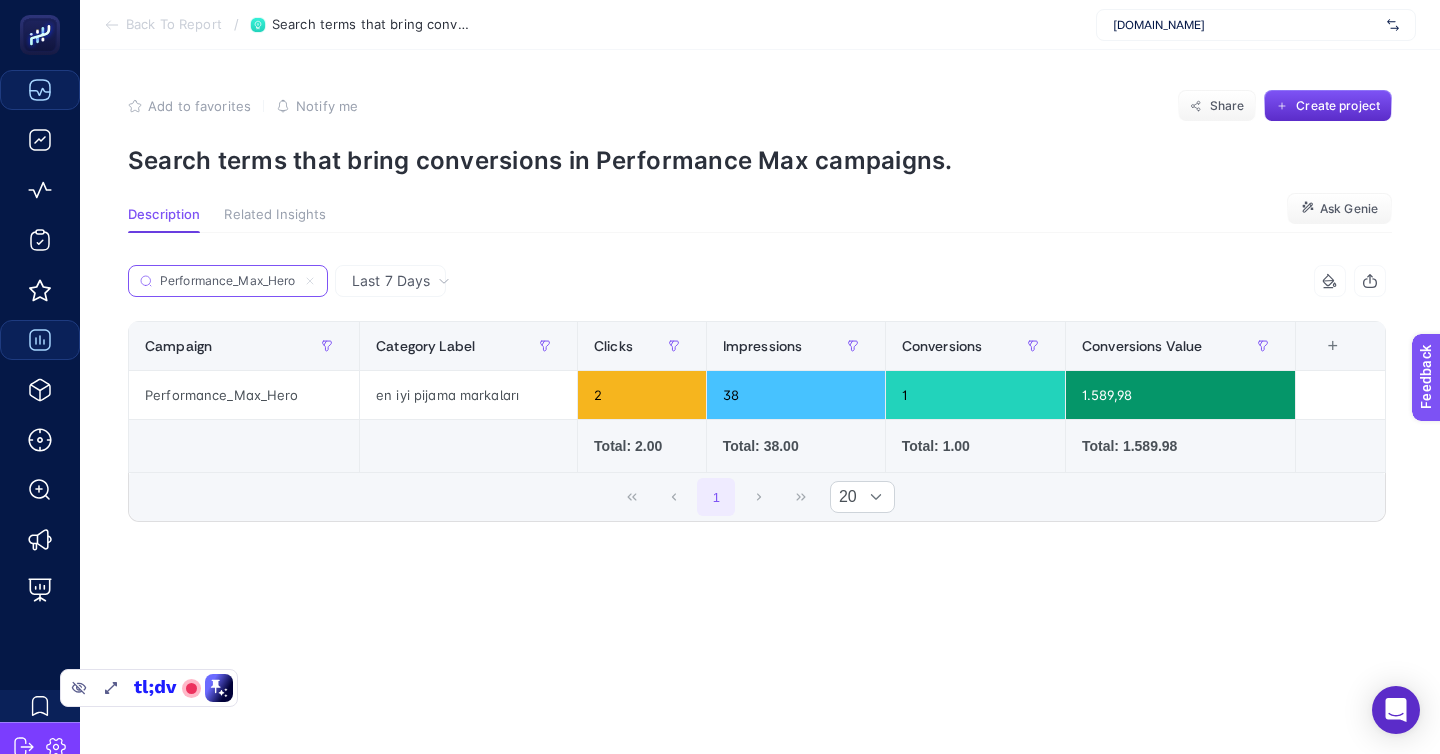 click 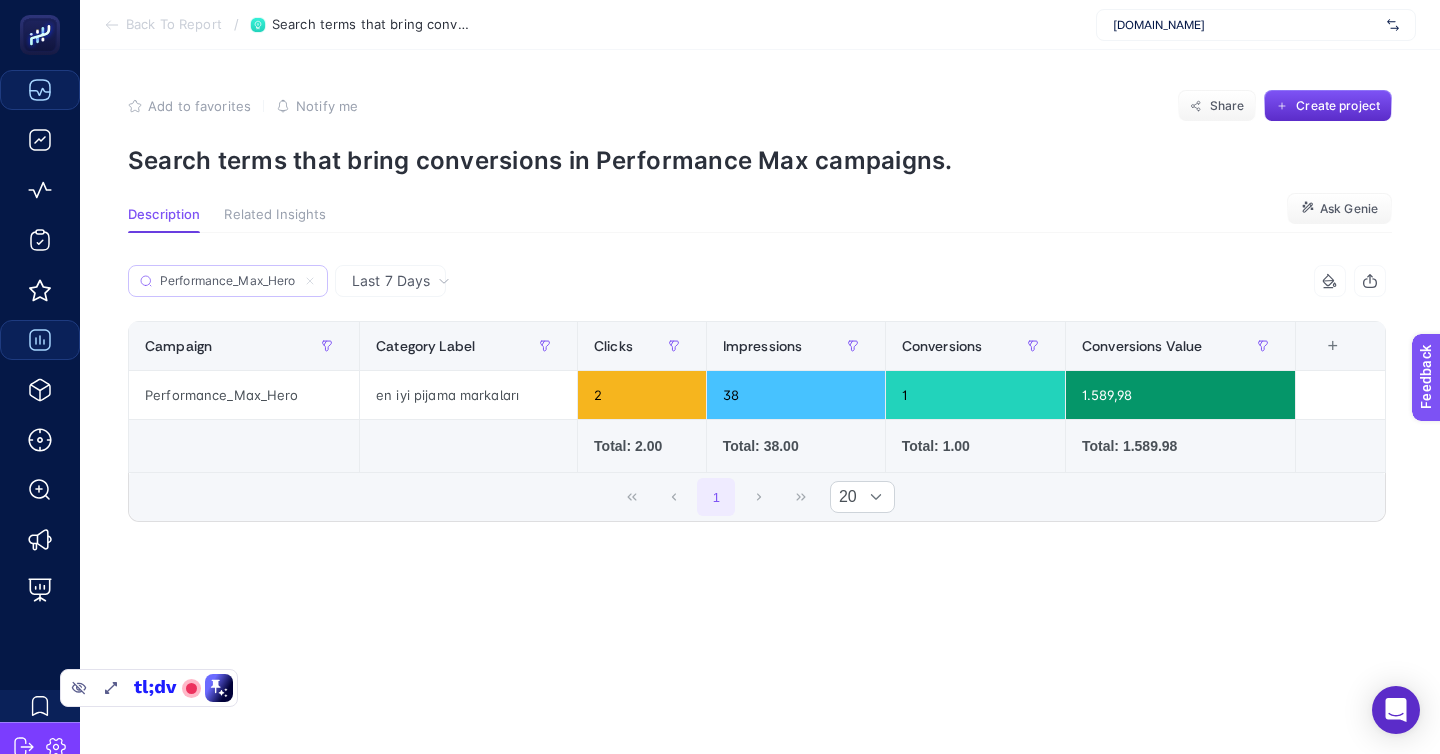 click on "Performance_Max_Hero" at bounding box center (228, 281) 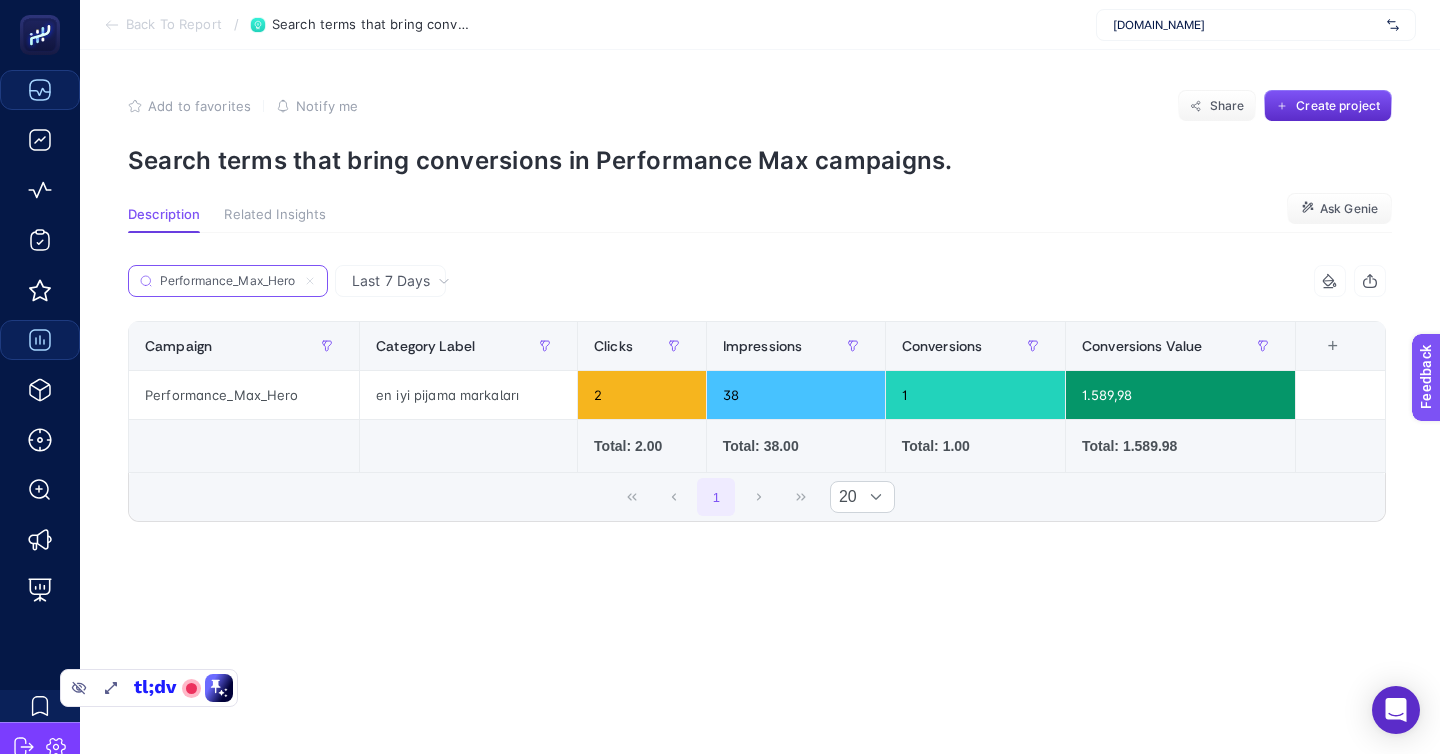 type 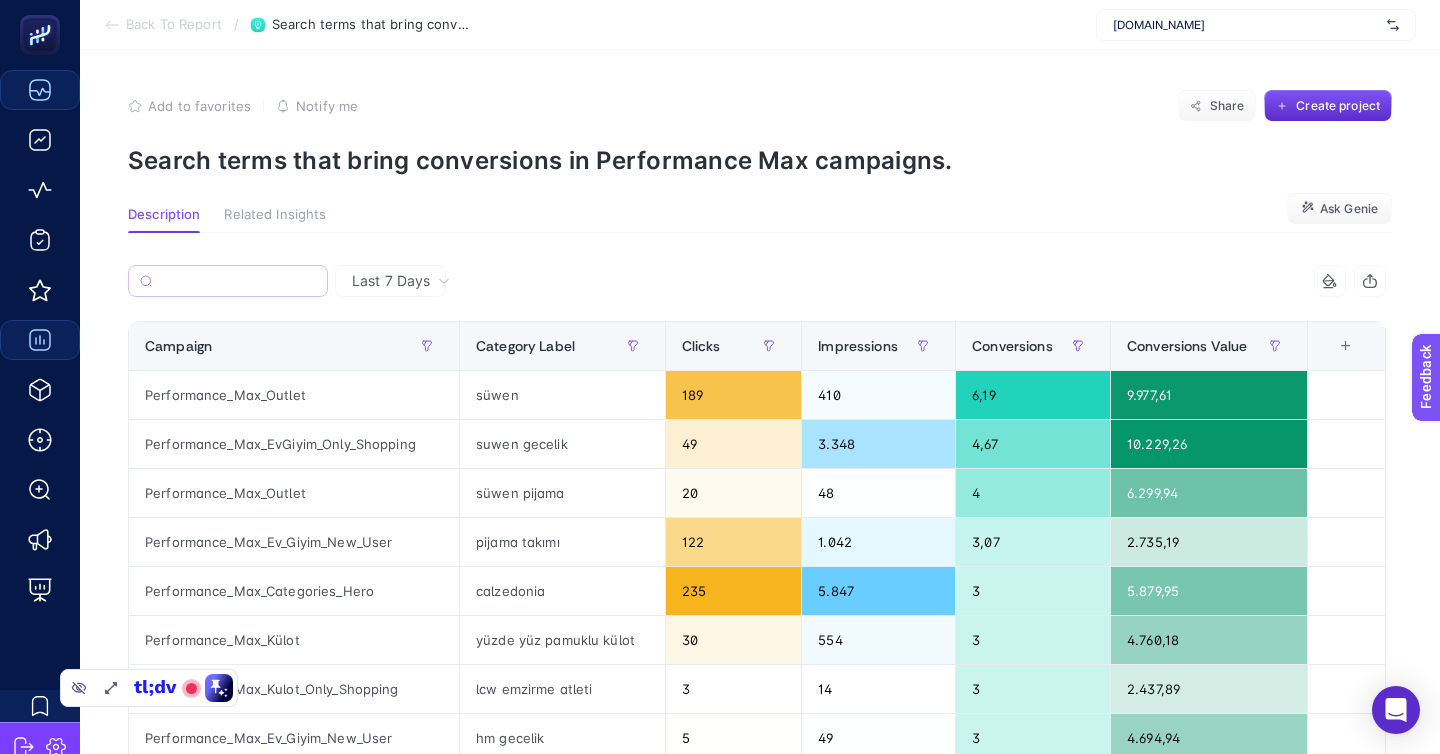 click on "Back To Report" at bounding box center [174, 25] 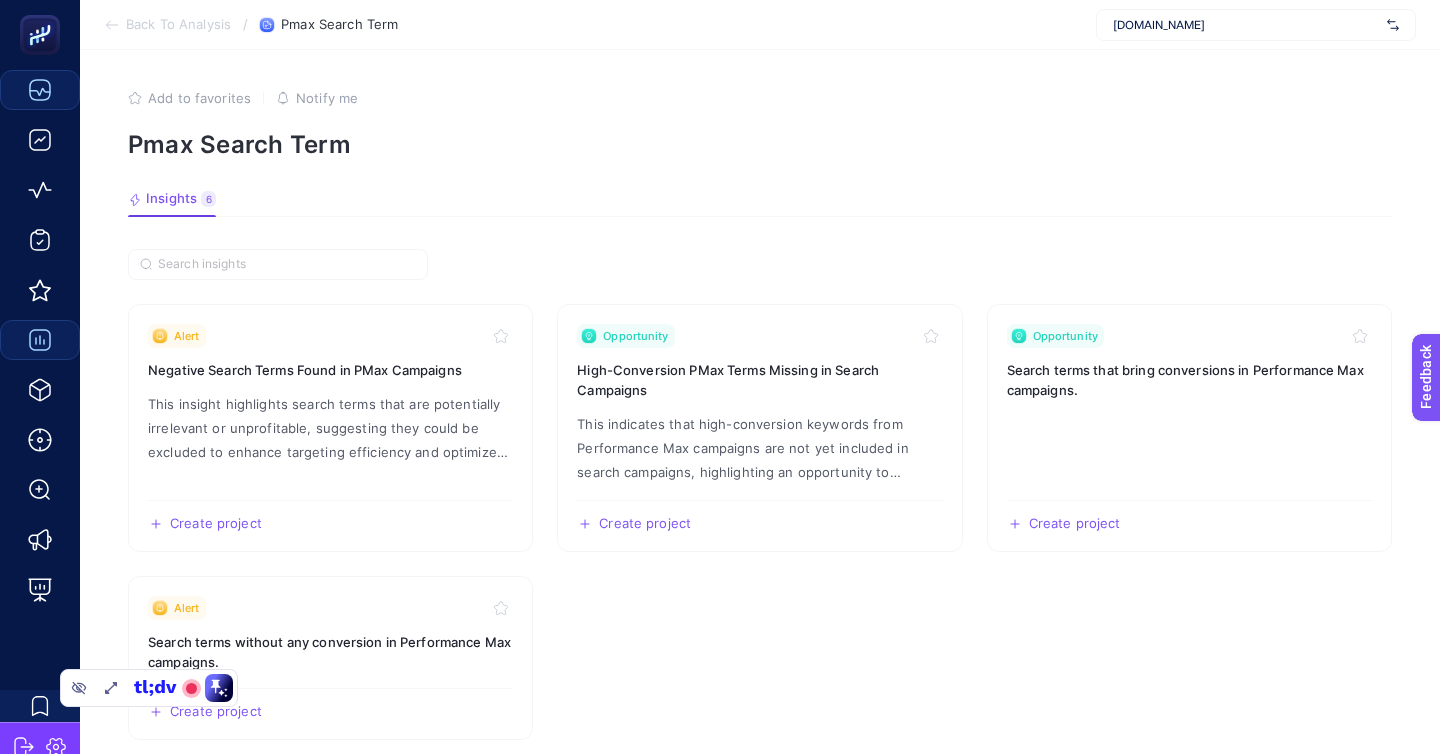 click on "Back To Analysis" at bounding box center (178, 25) 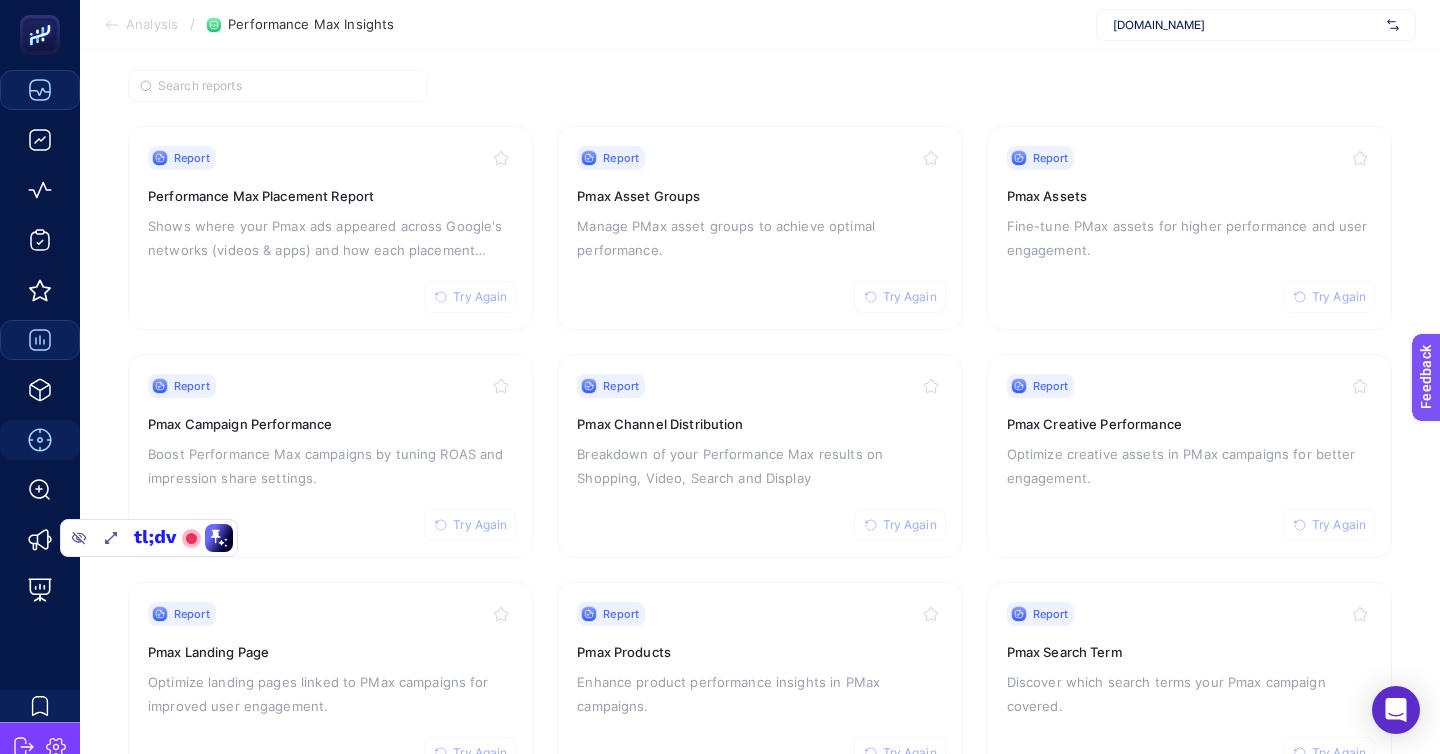 scroll, scrollTop: 172, scrollLeft: 0, axis: vertical 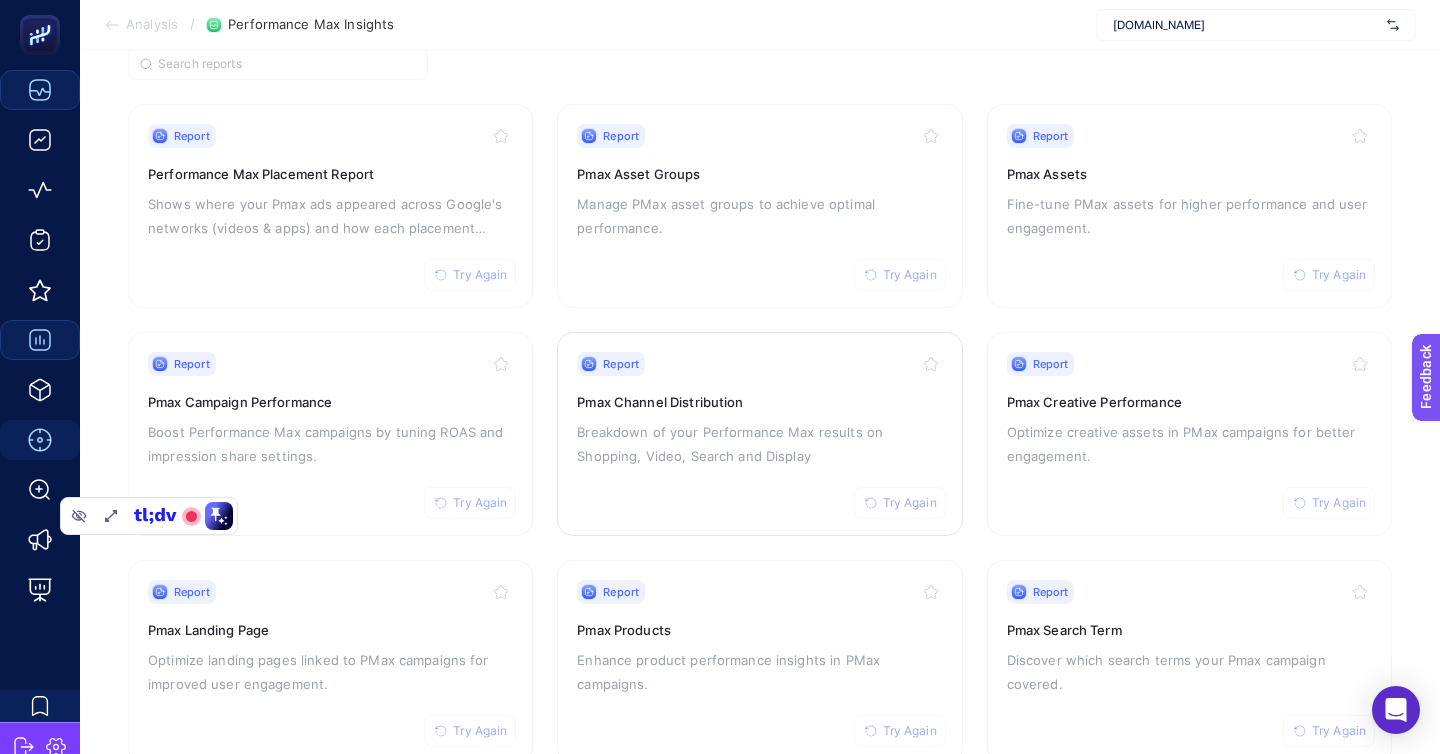 click on "Breakdown of your Performance Max results on Shopping, Video, Search and Display" at bounding box center (759, 444) 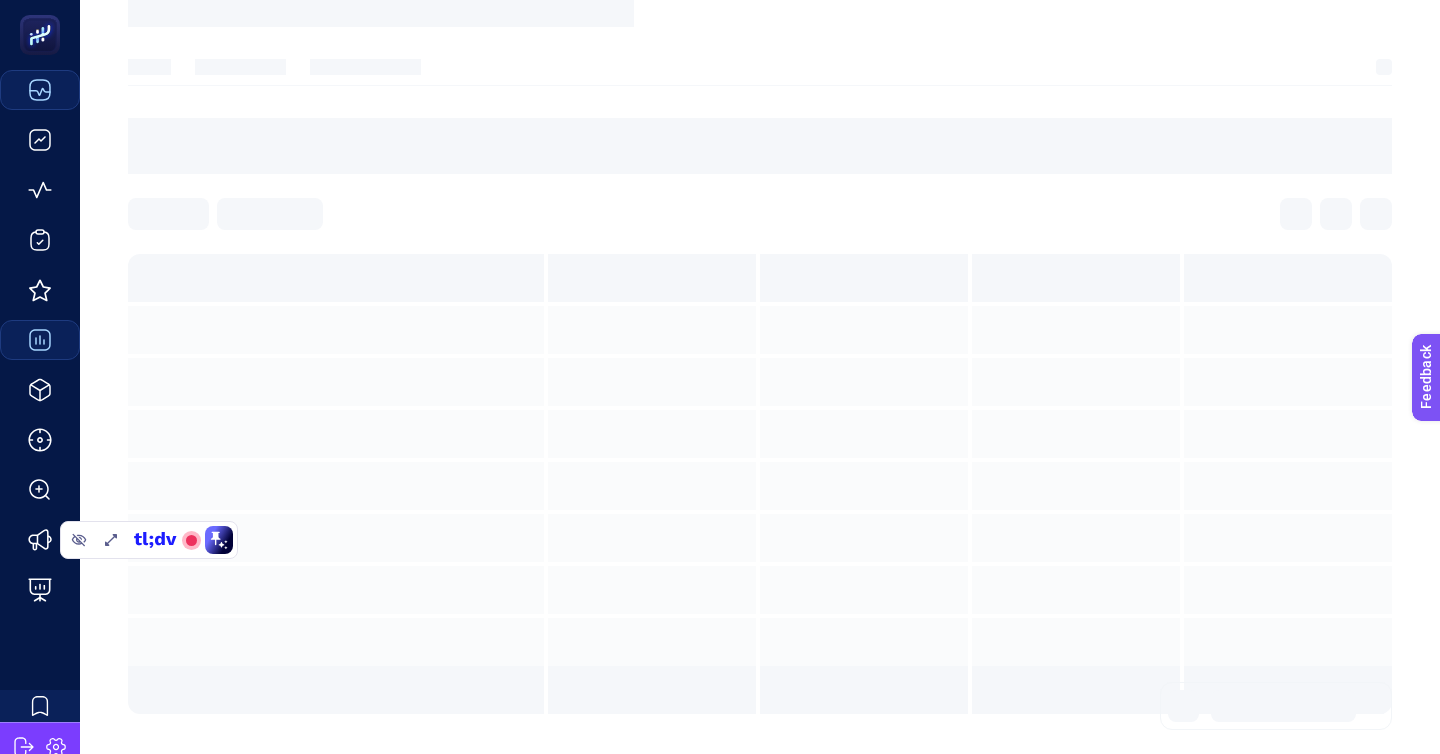scroll, scrollTop: 0, scrollLeft: 0, axis: both 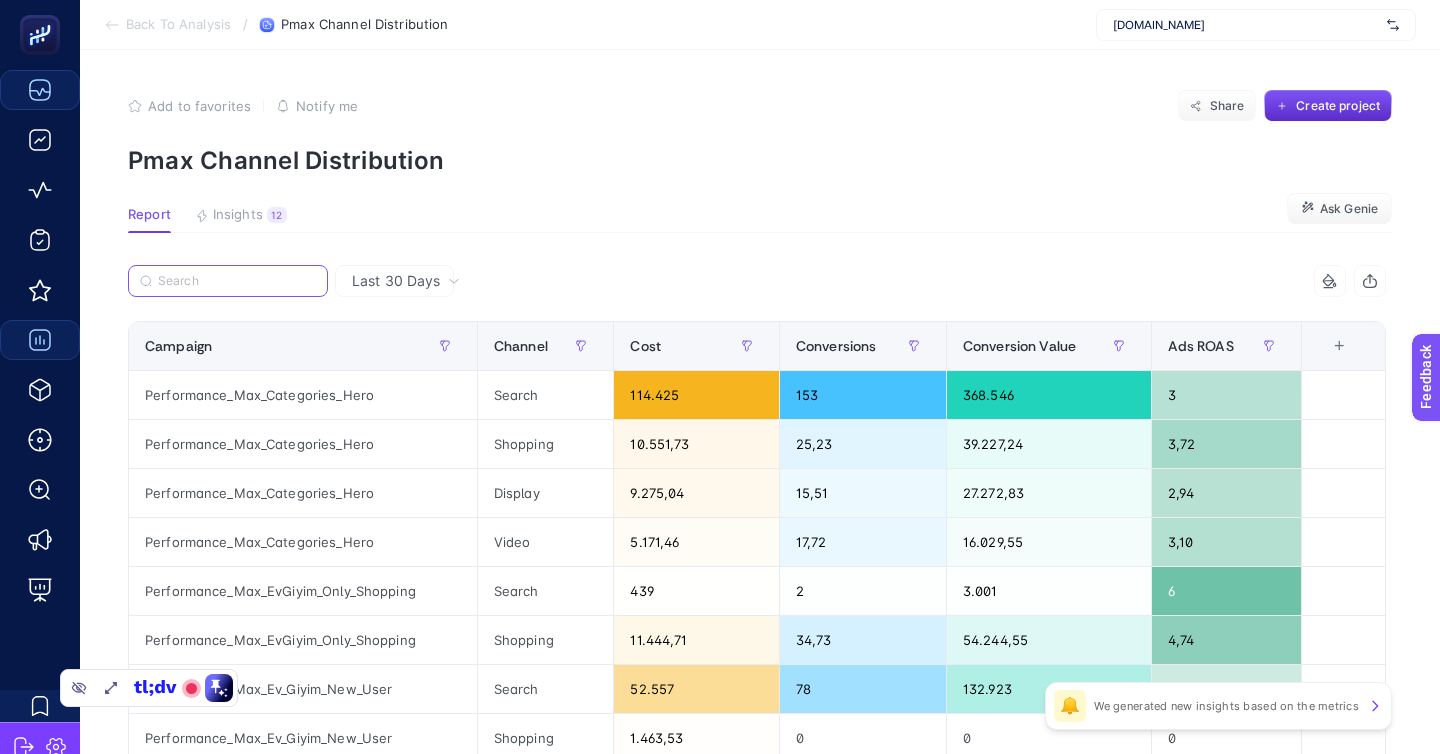 click at bounding box center (237, 281) 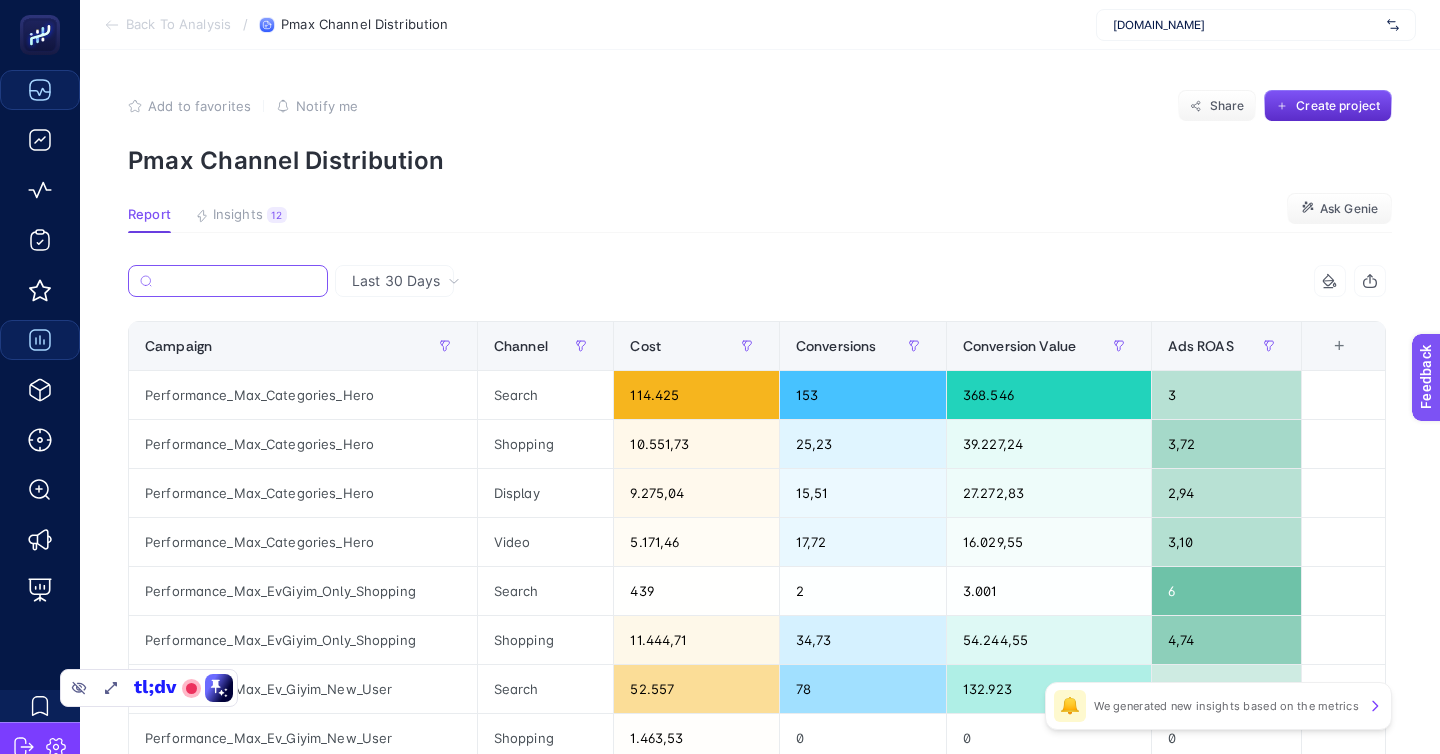 paste on "Performance_Max_Hero" 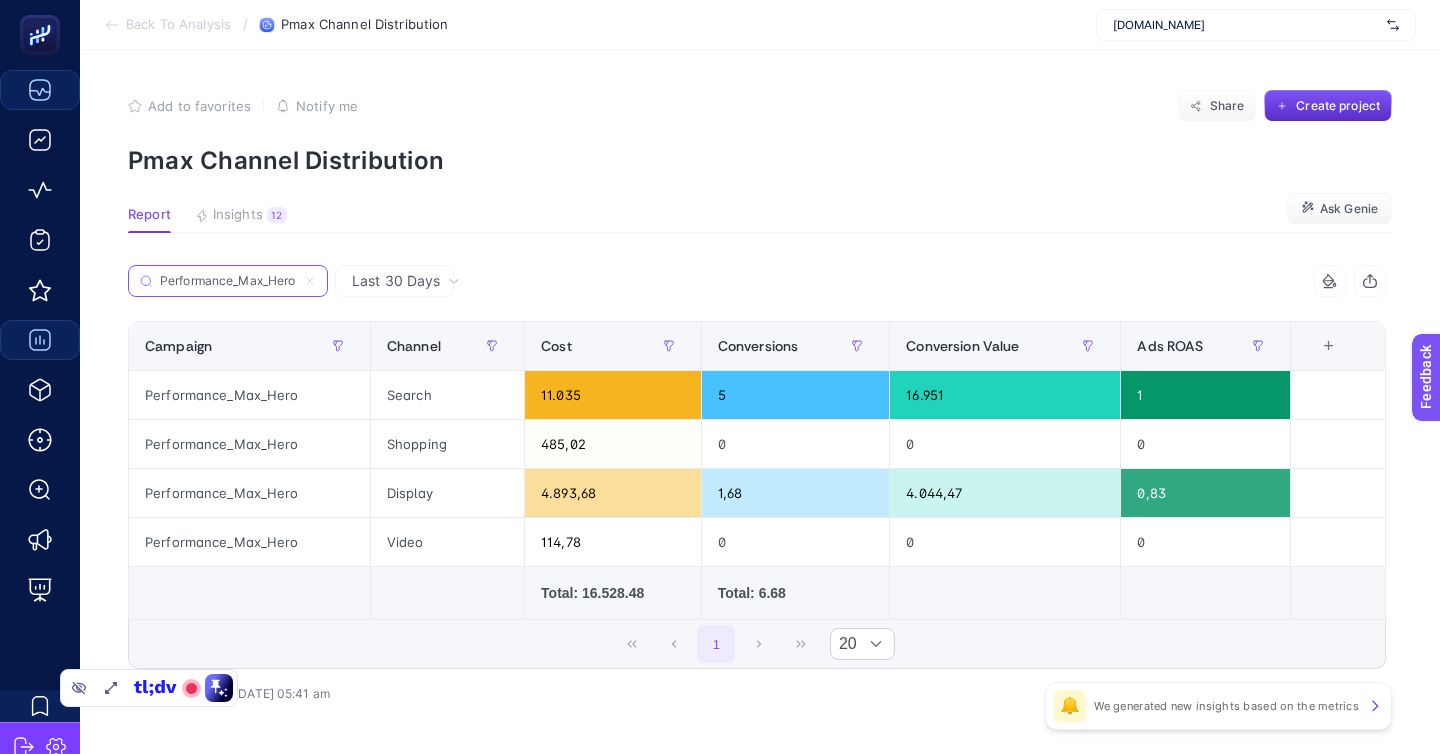 type on "Performance_Max_Hero" 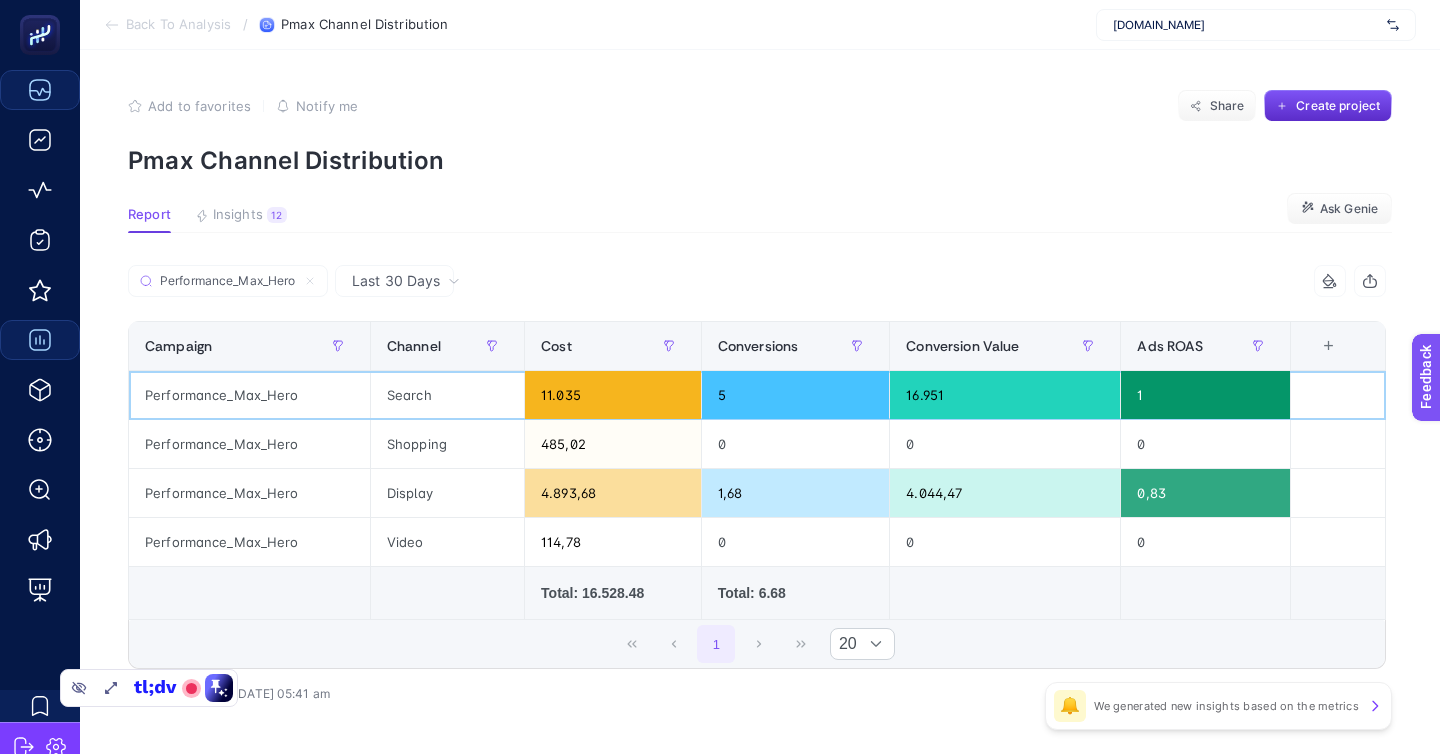 click on "Search" 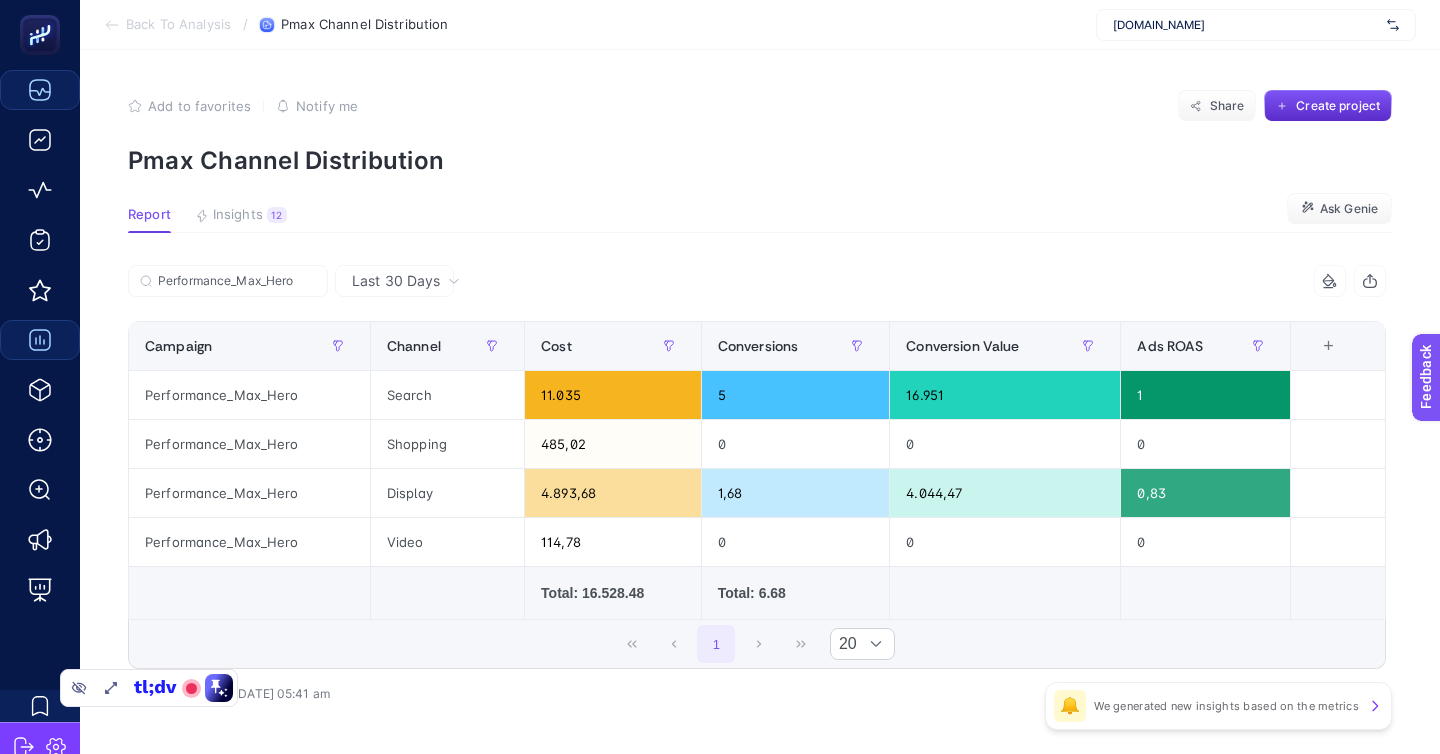 click on "Last 30 Days" at bounding box center (396, 281) 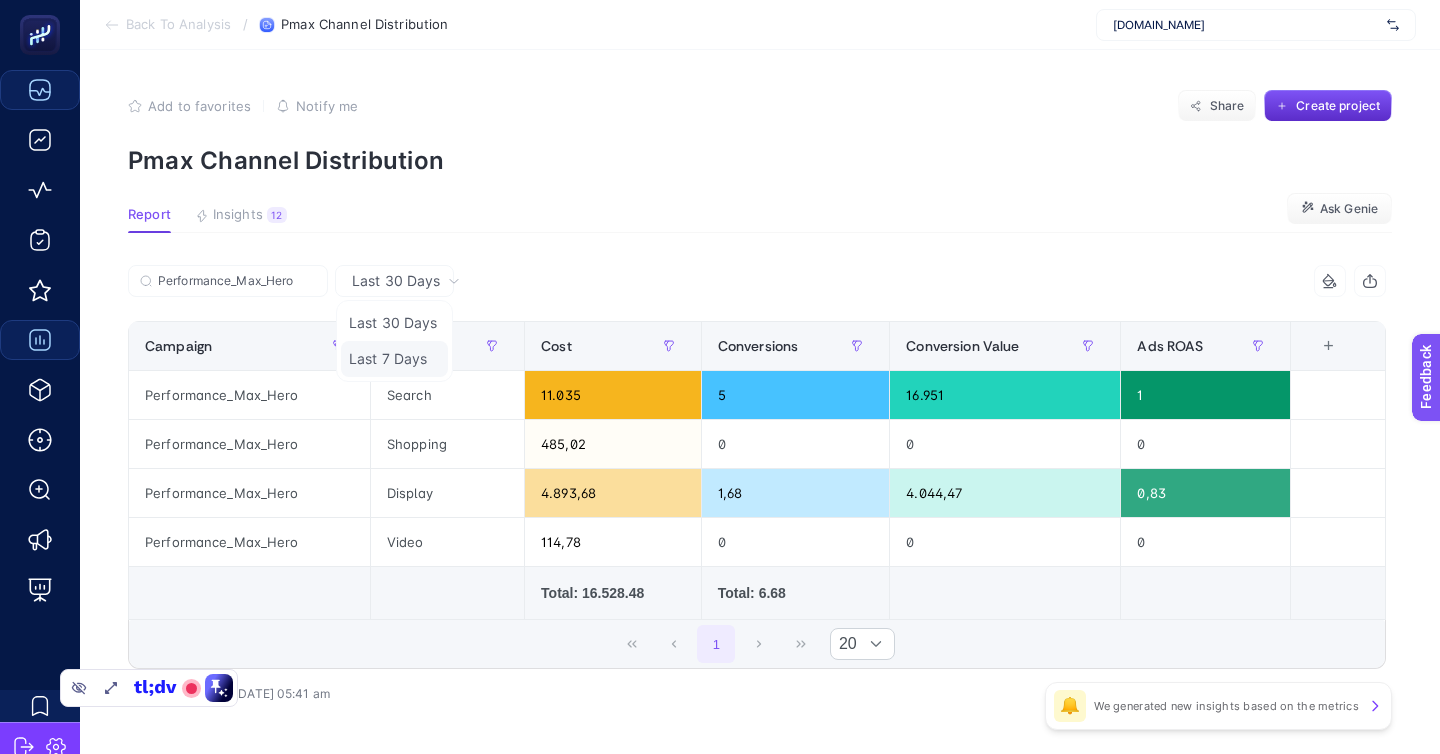 click on "Last 7 Days" 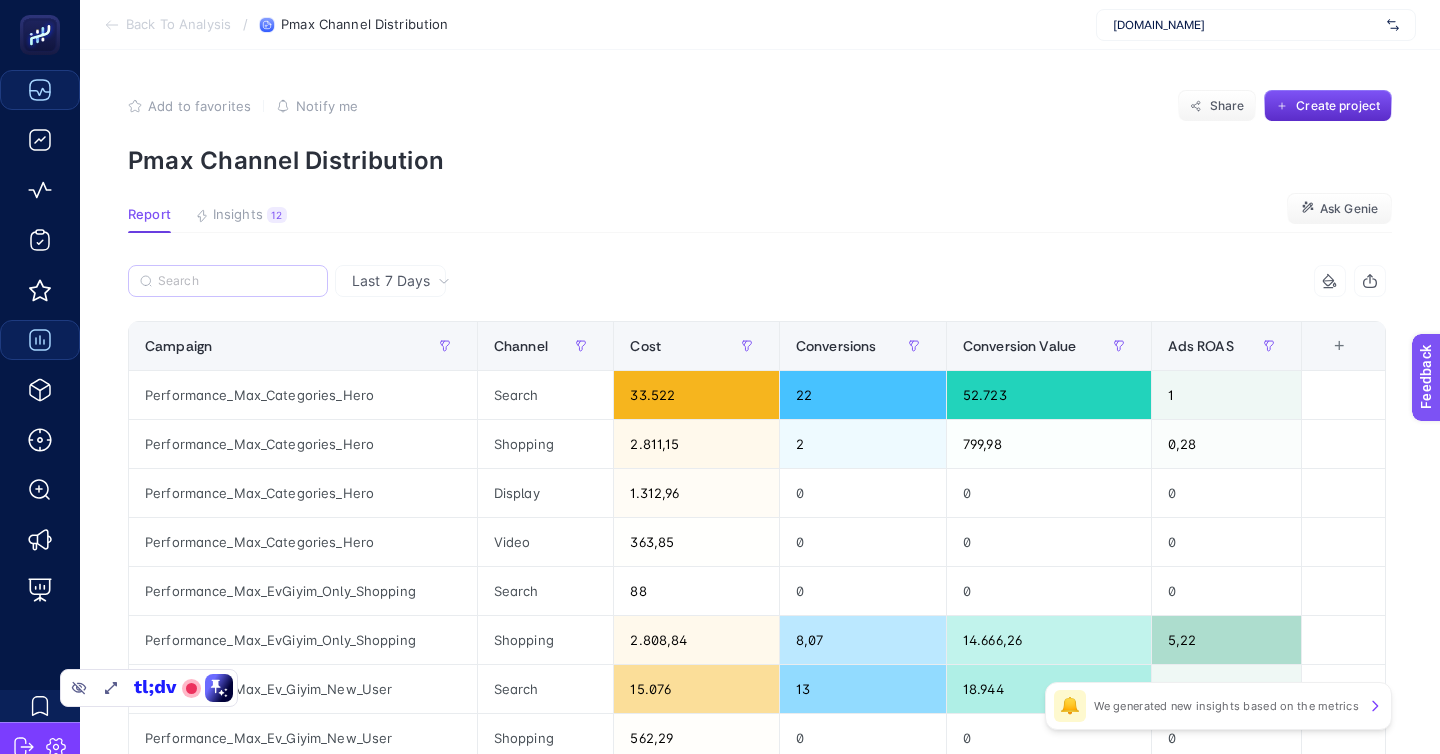 click at bounding box center [228, 281] 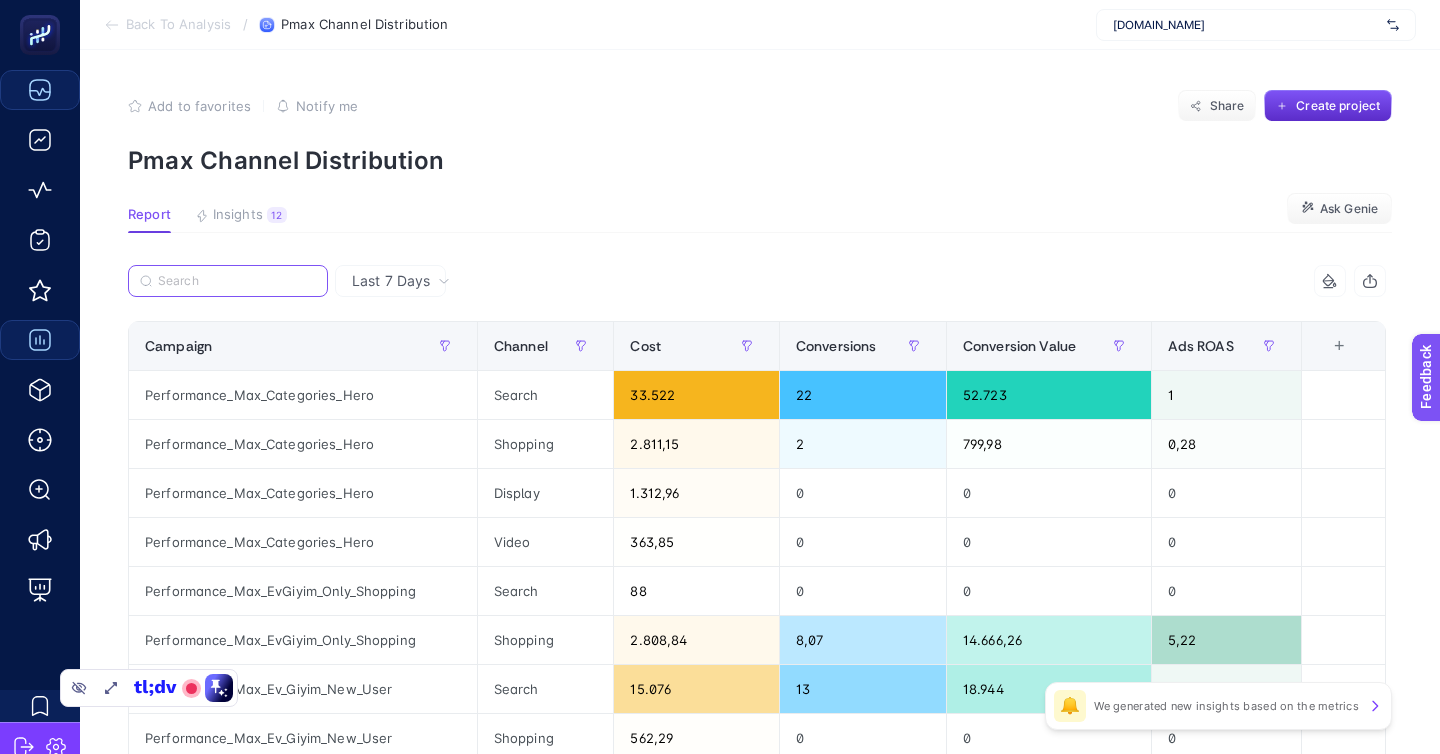 click at bounding box center (237, 281) 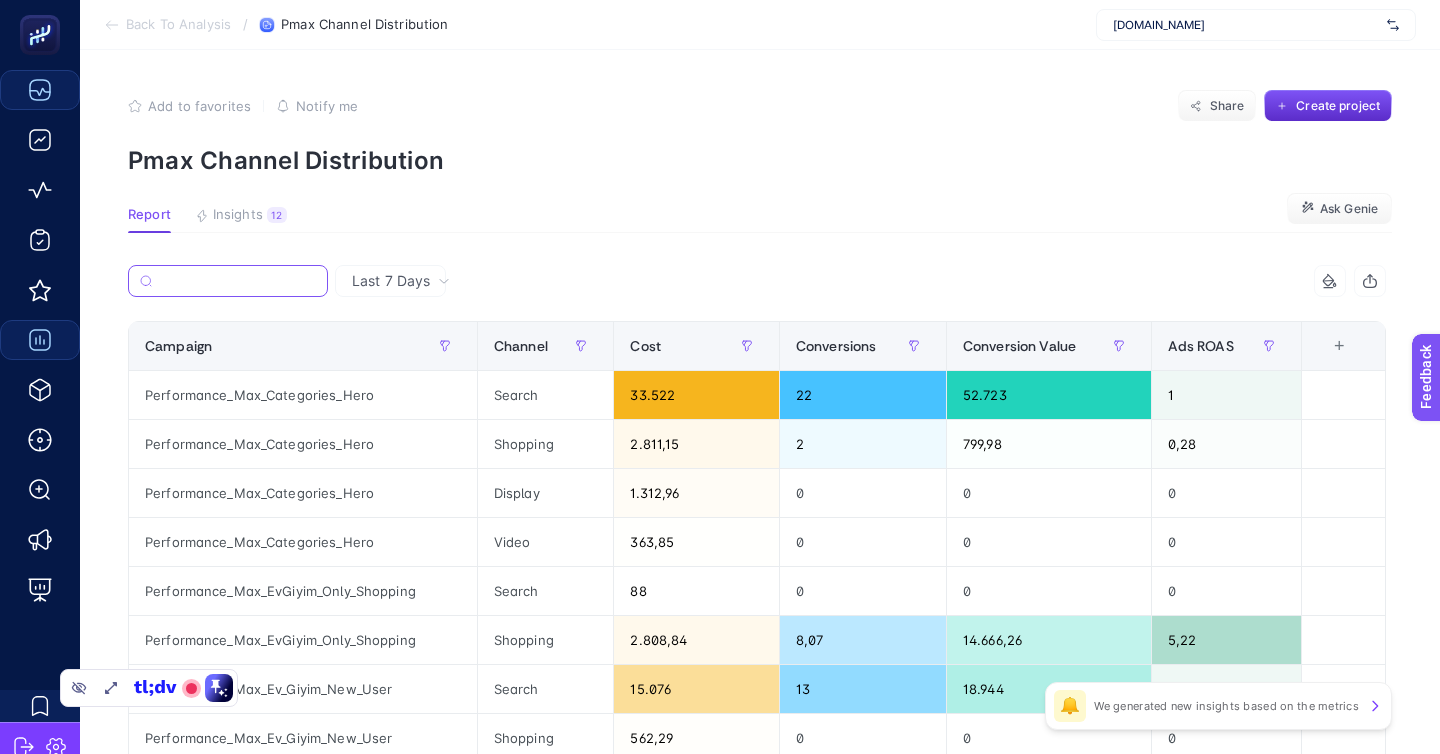 paste on "Performance_Max_Hero" 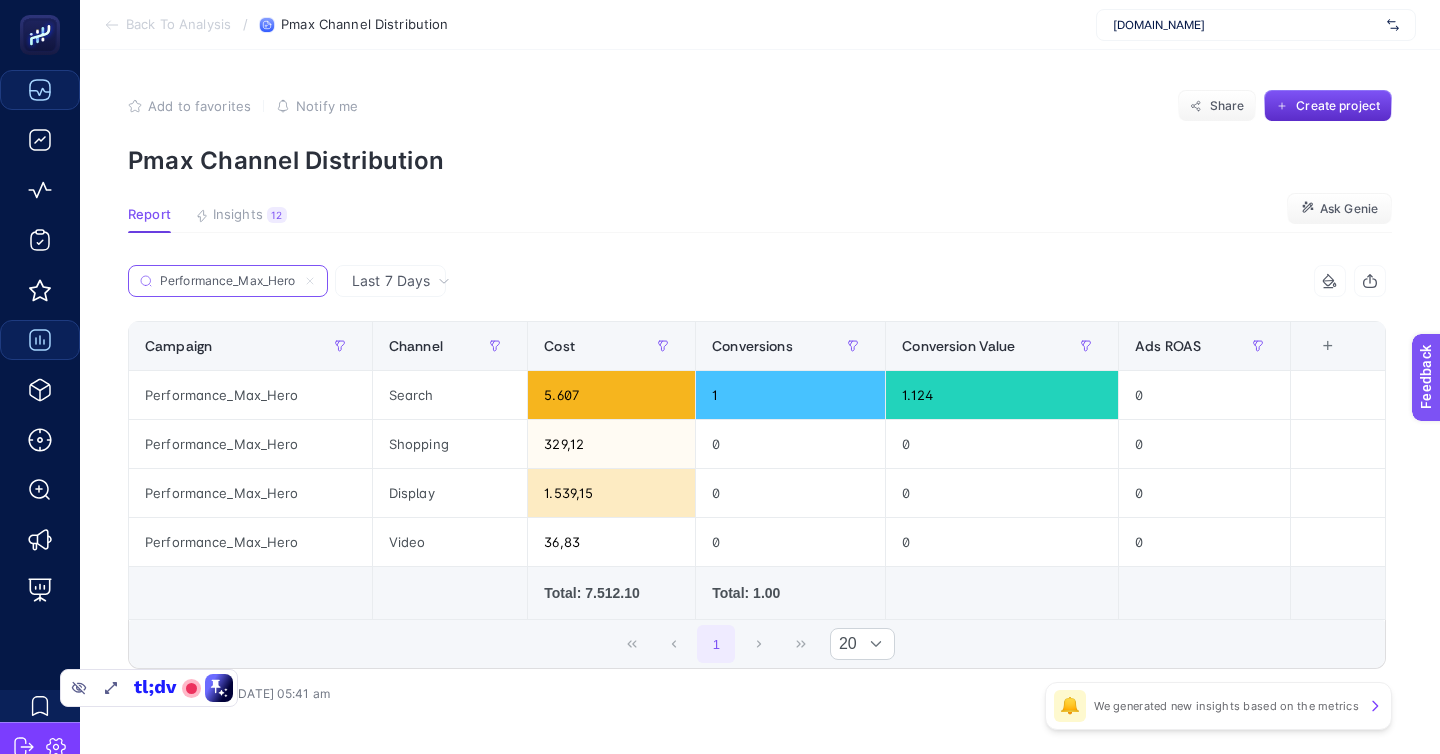 type on "Performance_Max_Hero" 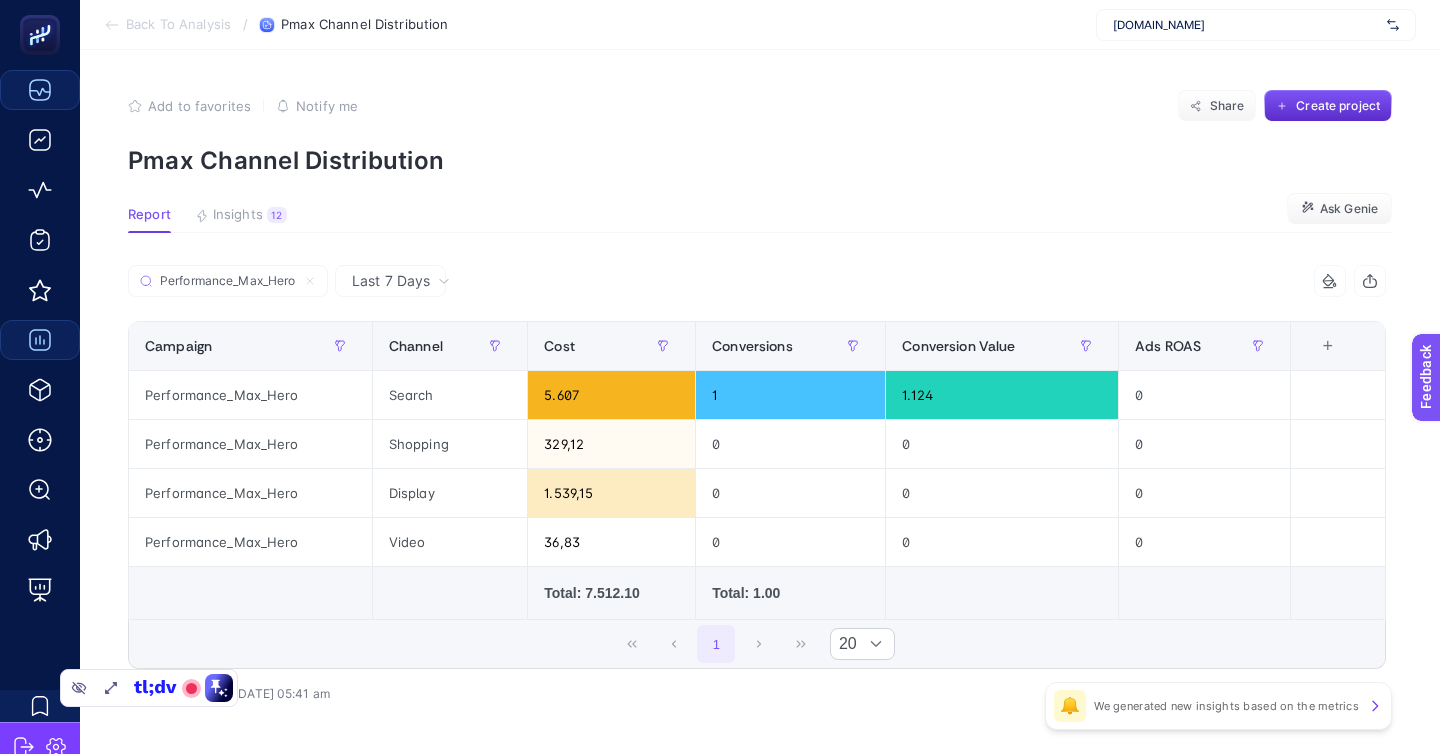 click on "Back To Analysis" at bounding box center [178, 25] 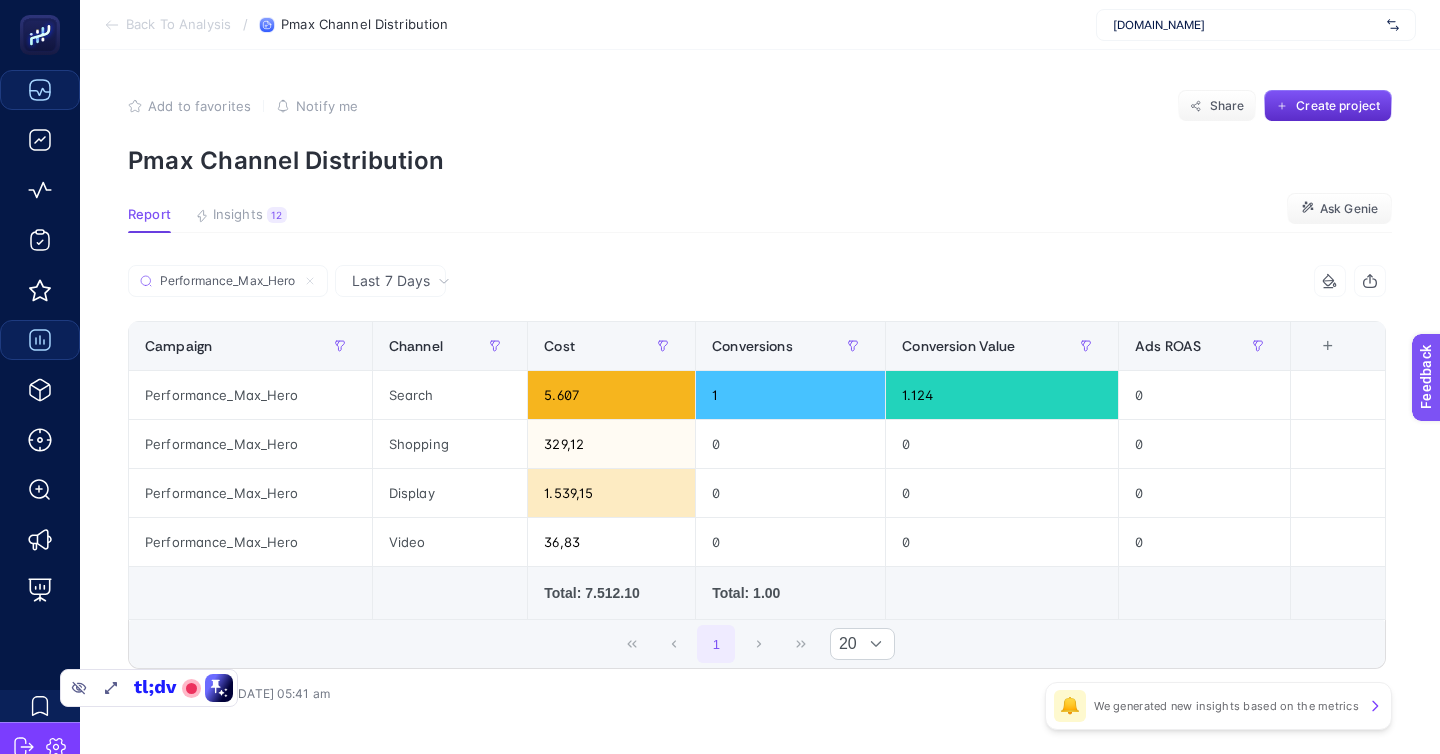 scroll, scrollTop: 172, scrollLeft: 0, axis: vertical 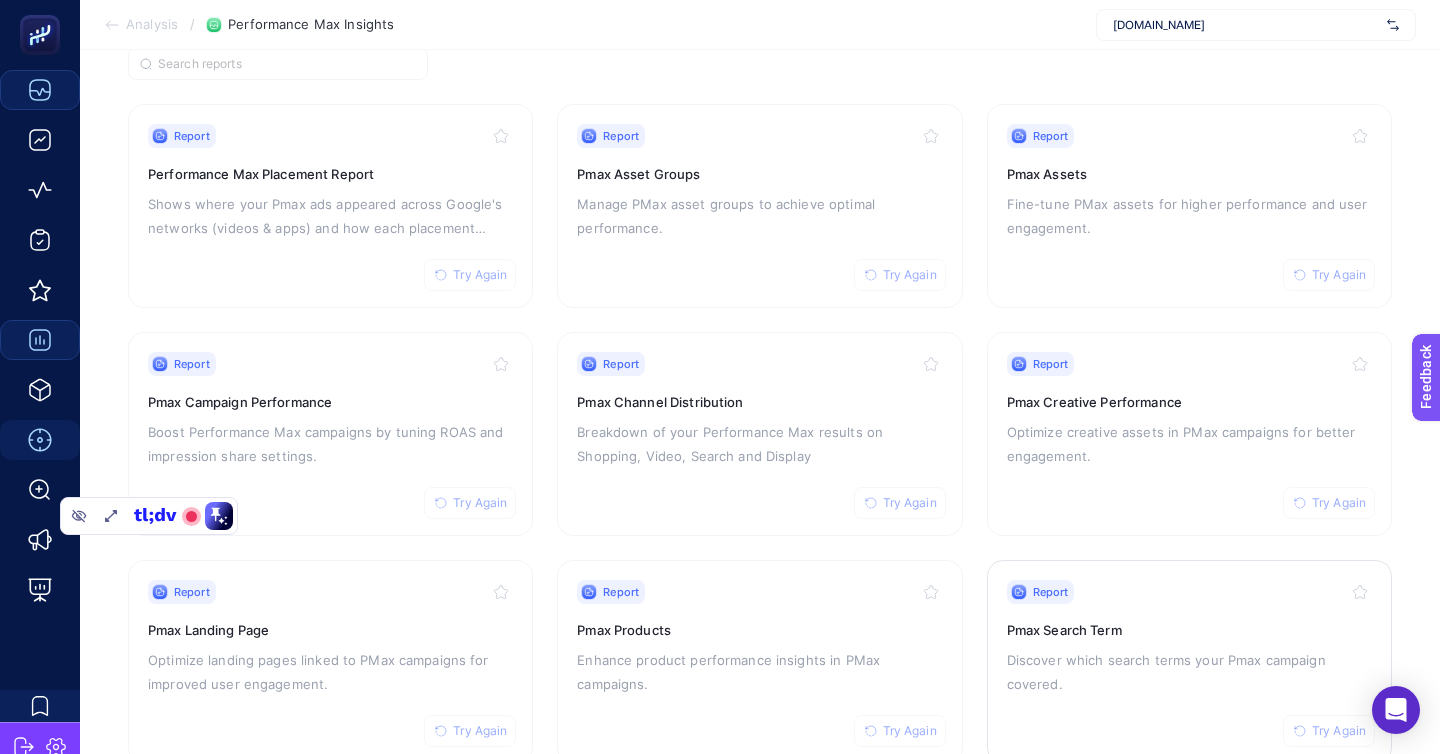 click on "Discover which search terms your Pmax campaign covered." at bounding box center (1189, 672) 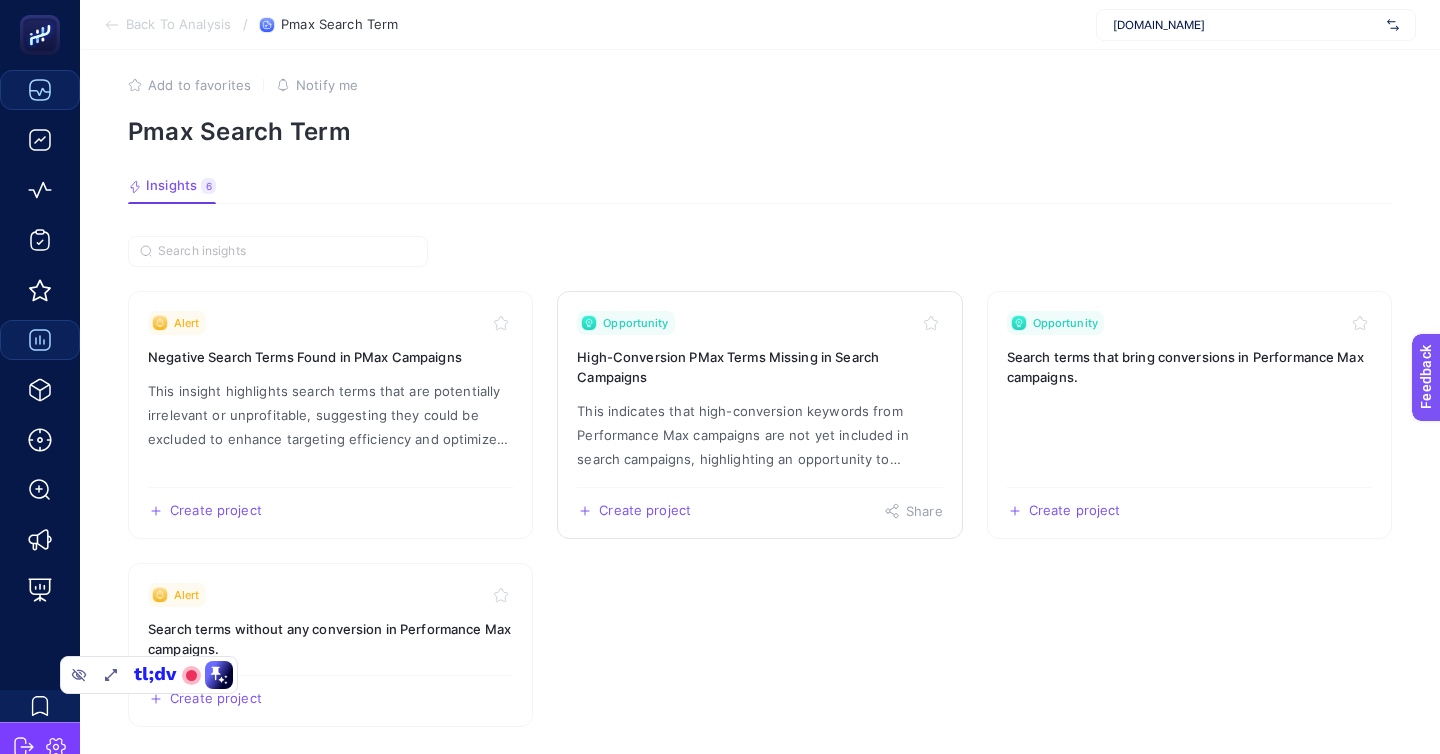 scroll, scrollTop: 0, scrollLeft: 0, axis: both 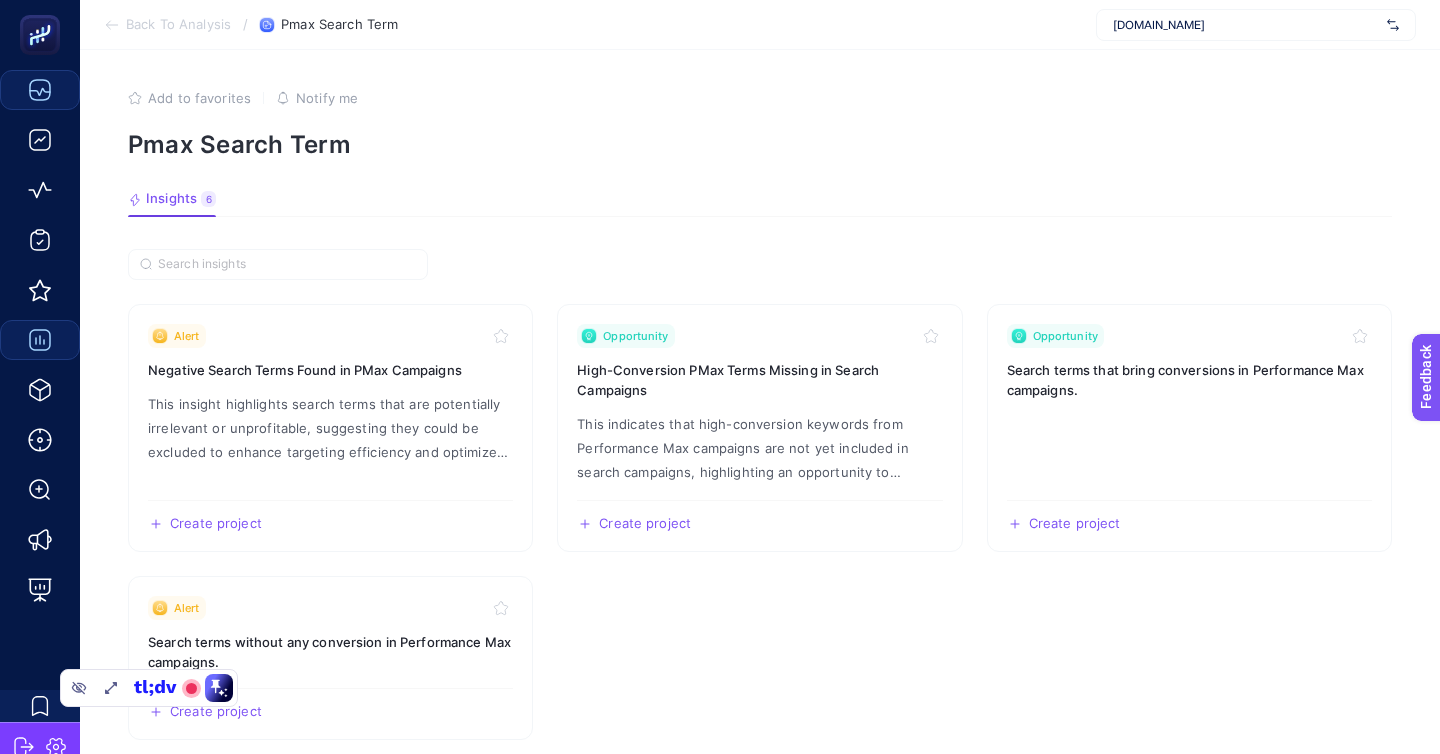 click on "Back To Analysis / Pmax Search Term www.suwen.com.tr" 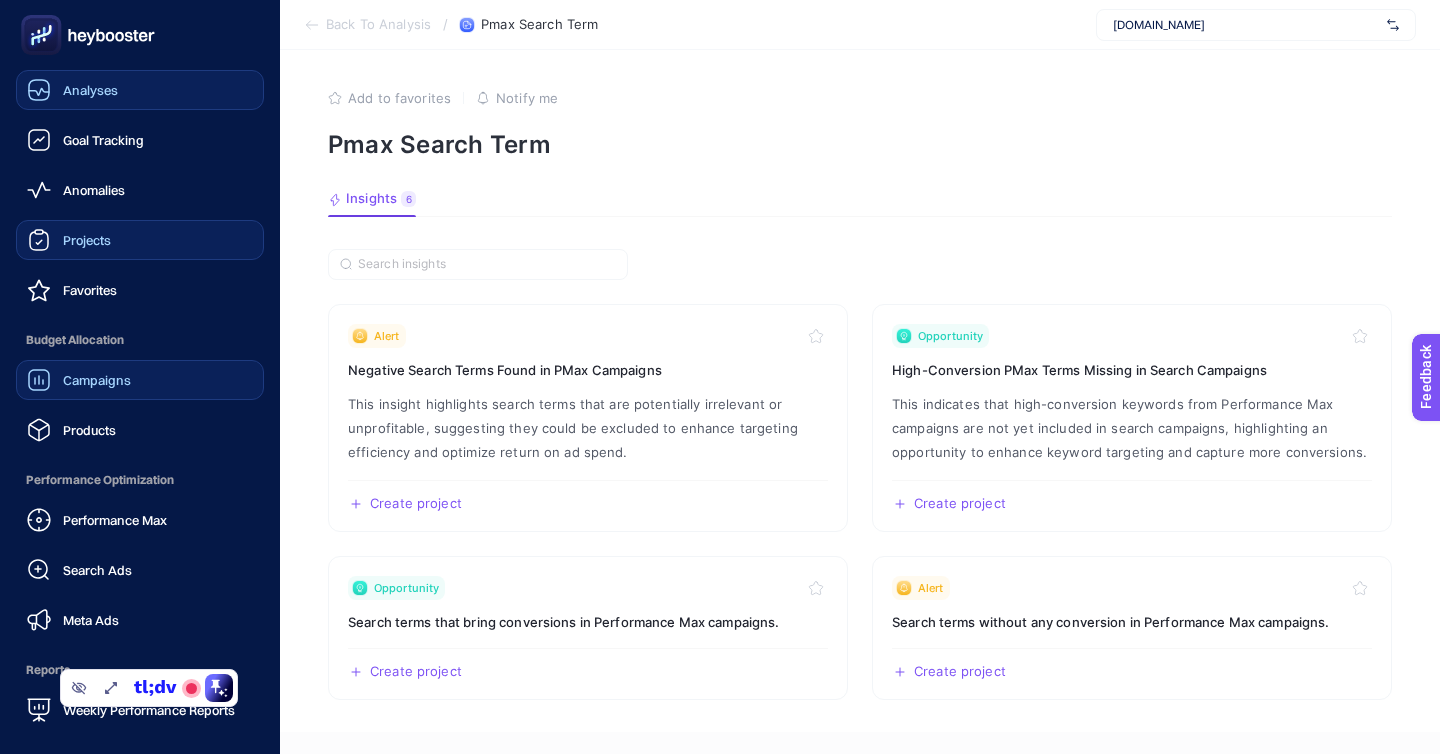 click on "Projects" at bounding box center (140, 240) 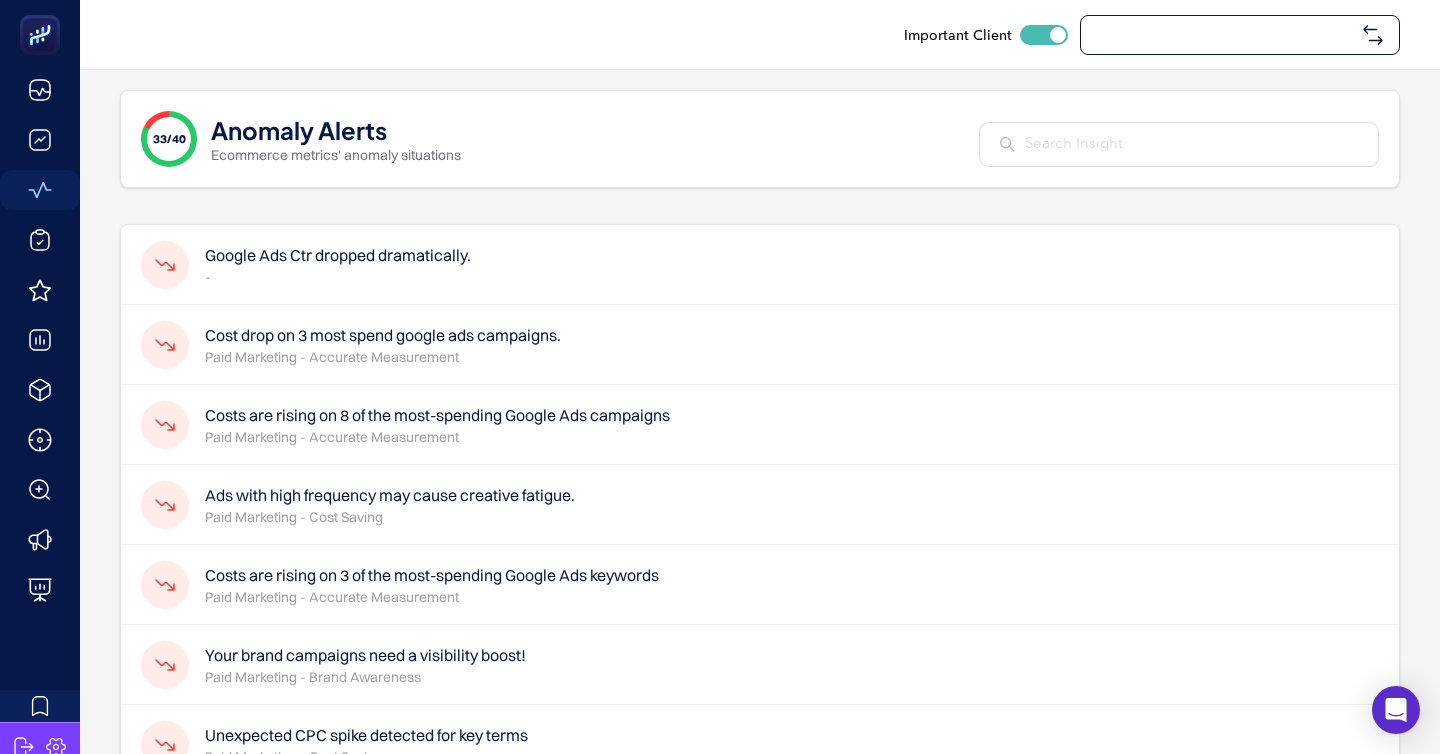 checkbox on "true" 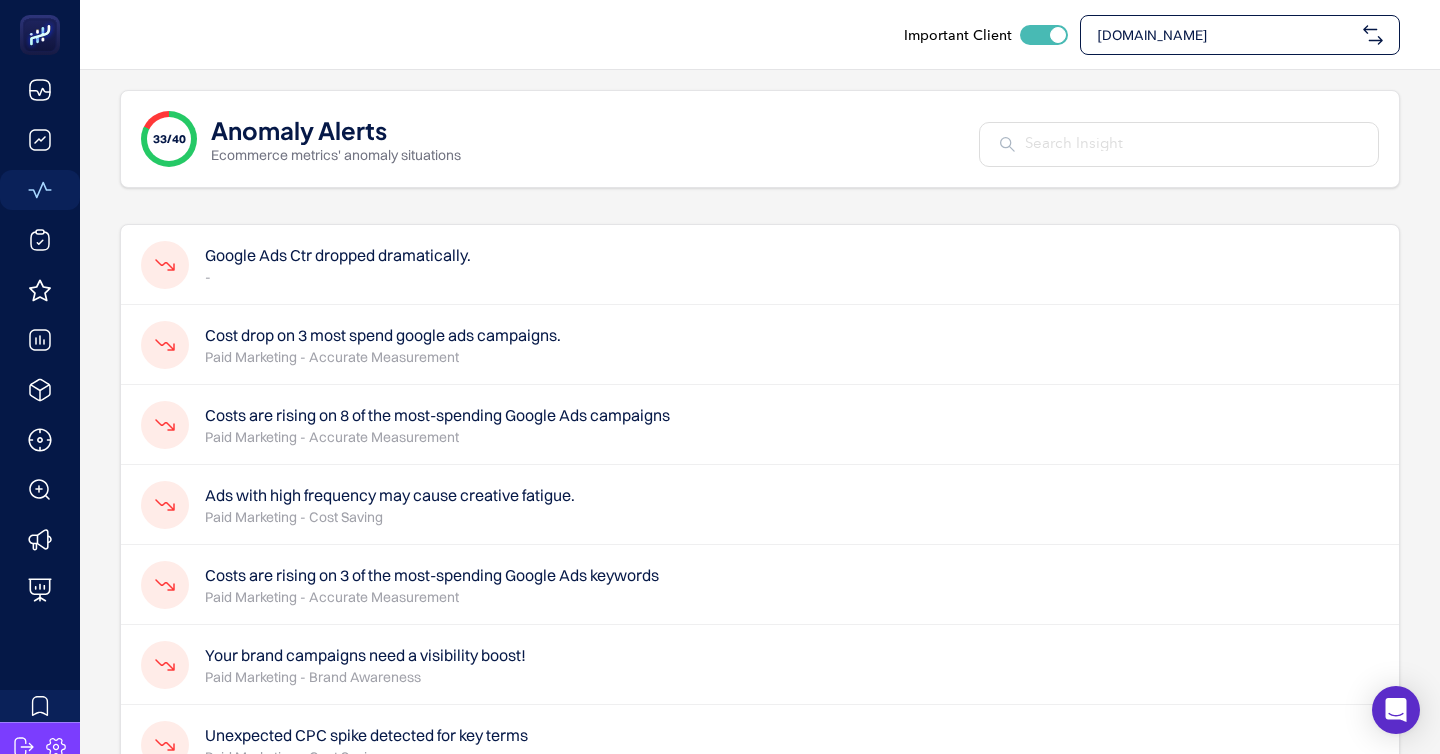 scroll, scrollTop: 0, scrollLeft: 0, axis: both 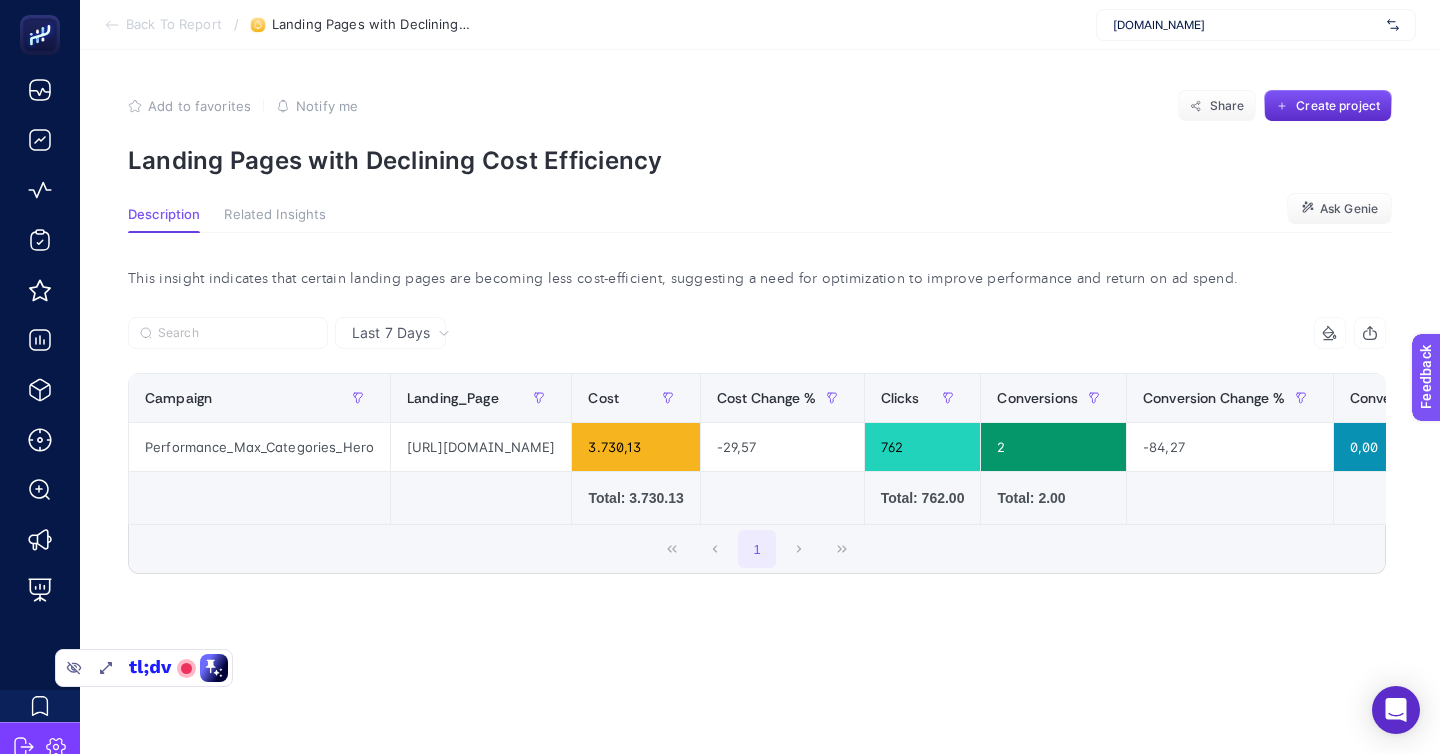 drag, startPoint x: 141, startPoint y: 25, endPoint x: 185, endPoint y: 677, distance: 653.483 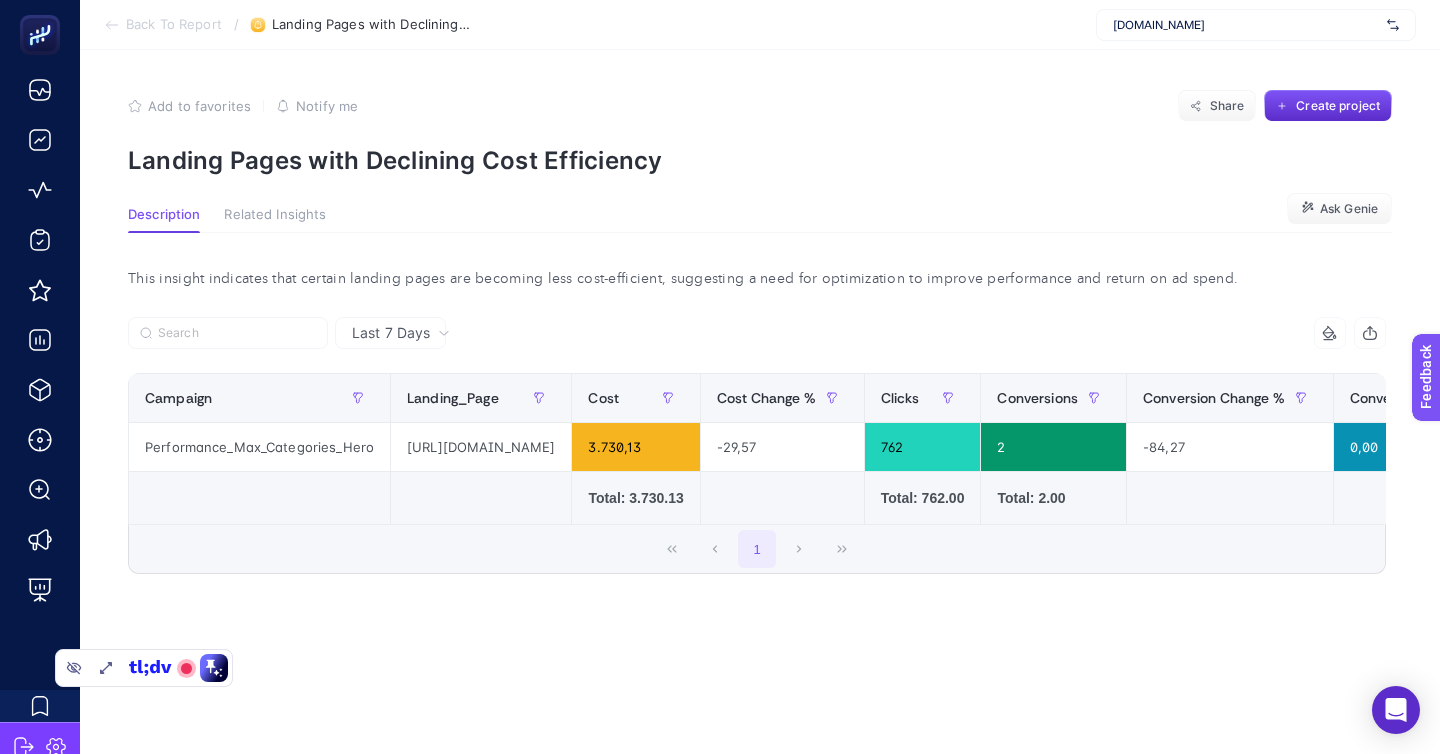 click at bounding box center [144, 668] 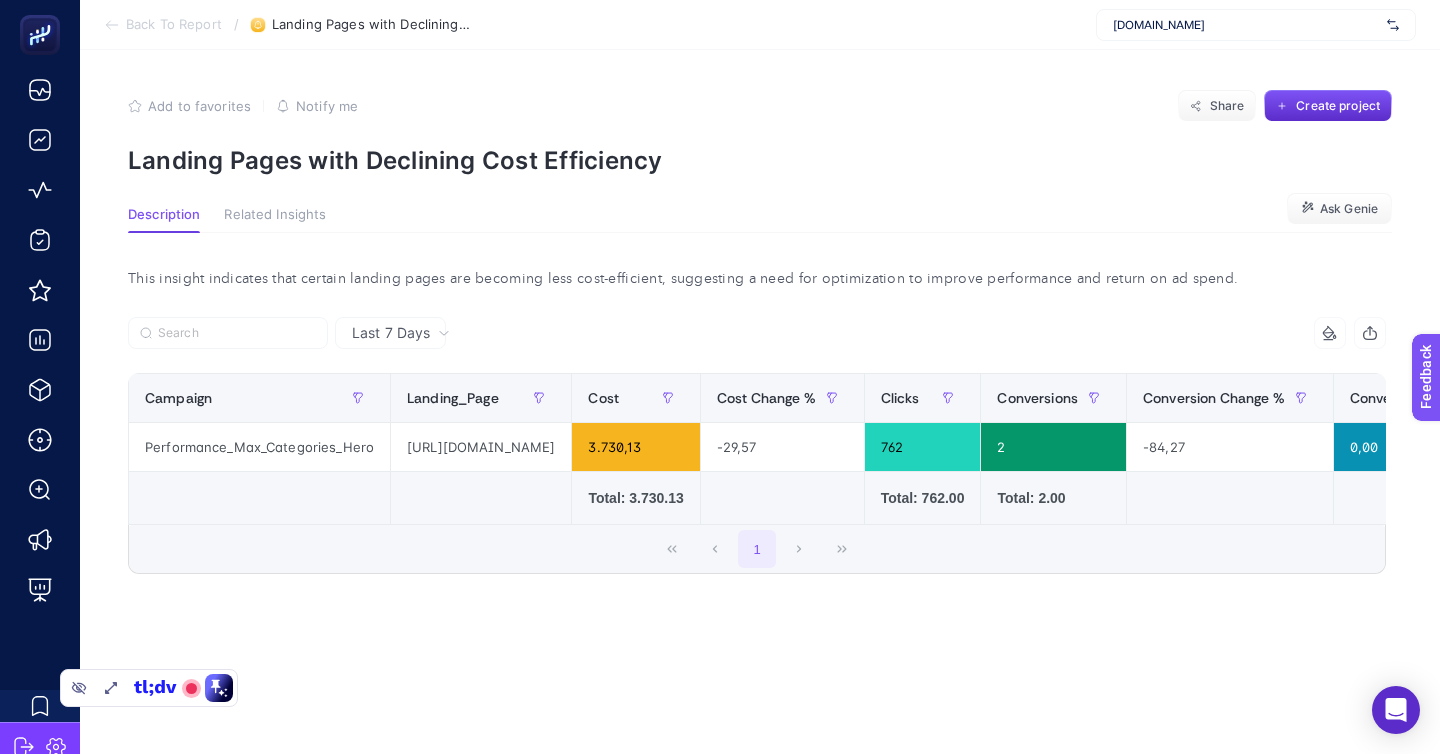 click on "Back To Report / Landing Pages with Declining Cost Efficiency [DOMAIN_NAME]" 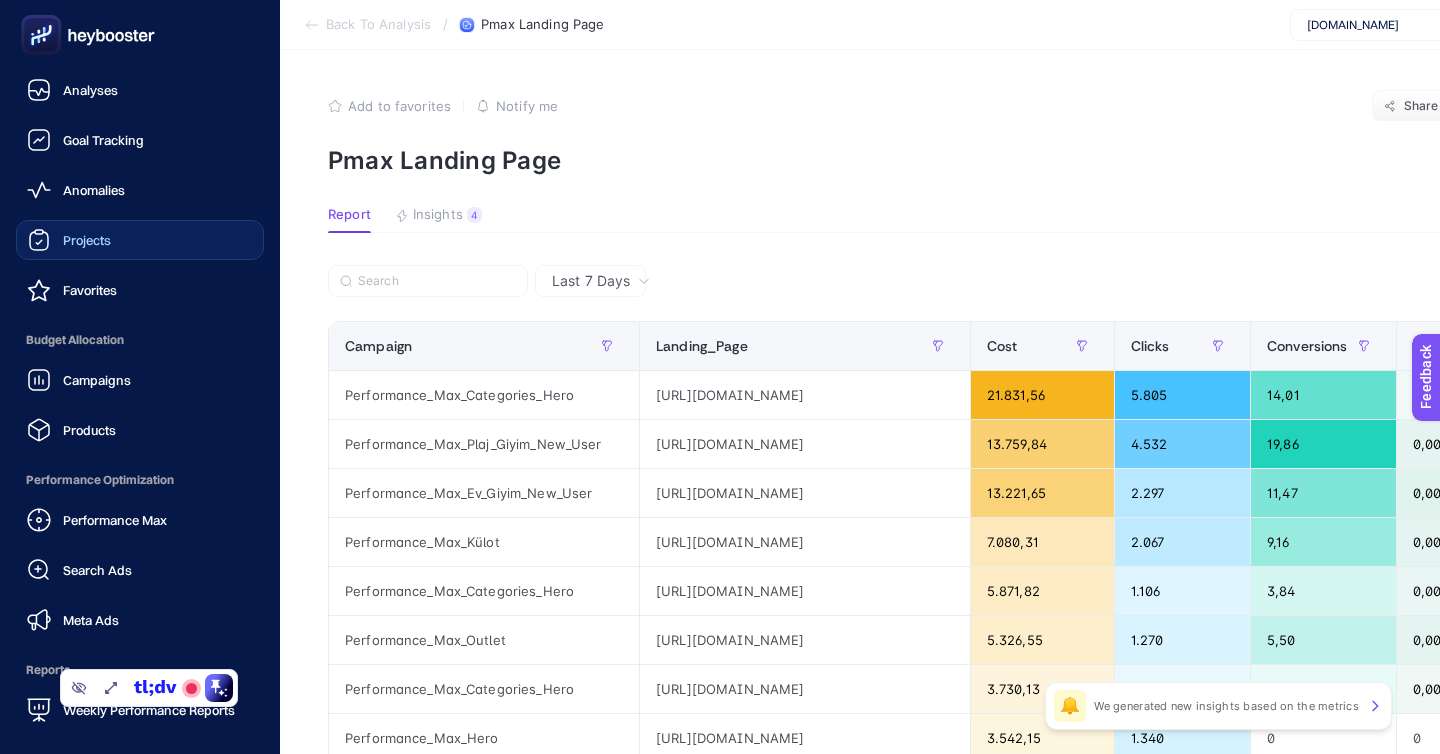 click on "Projects" at bounding box center (87, 240) 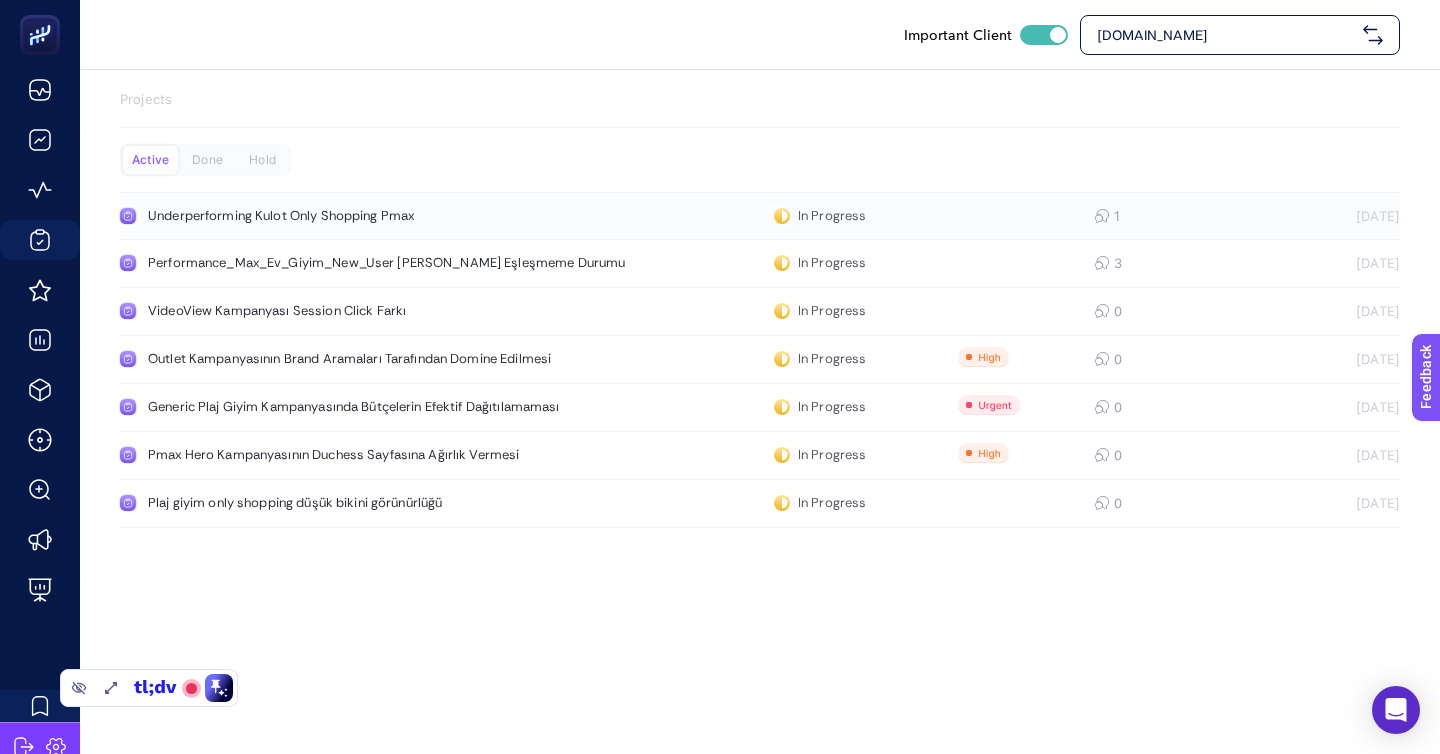 click on "Underperforming Kulot Only Shopping Pmax  In Progress  1 [DATE]" 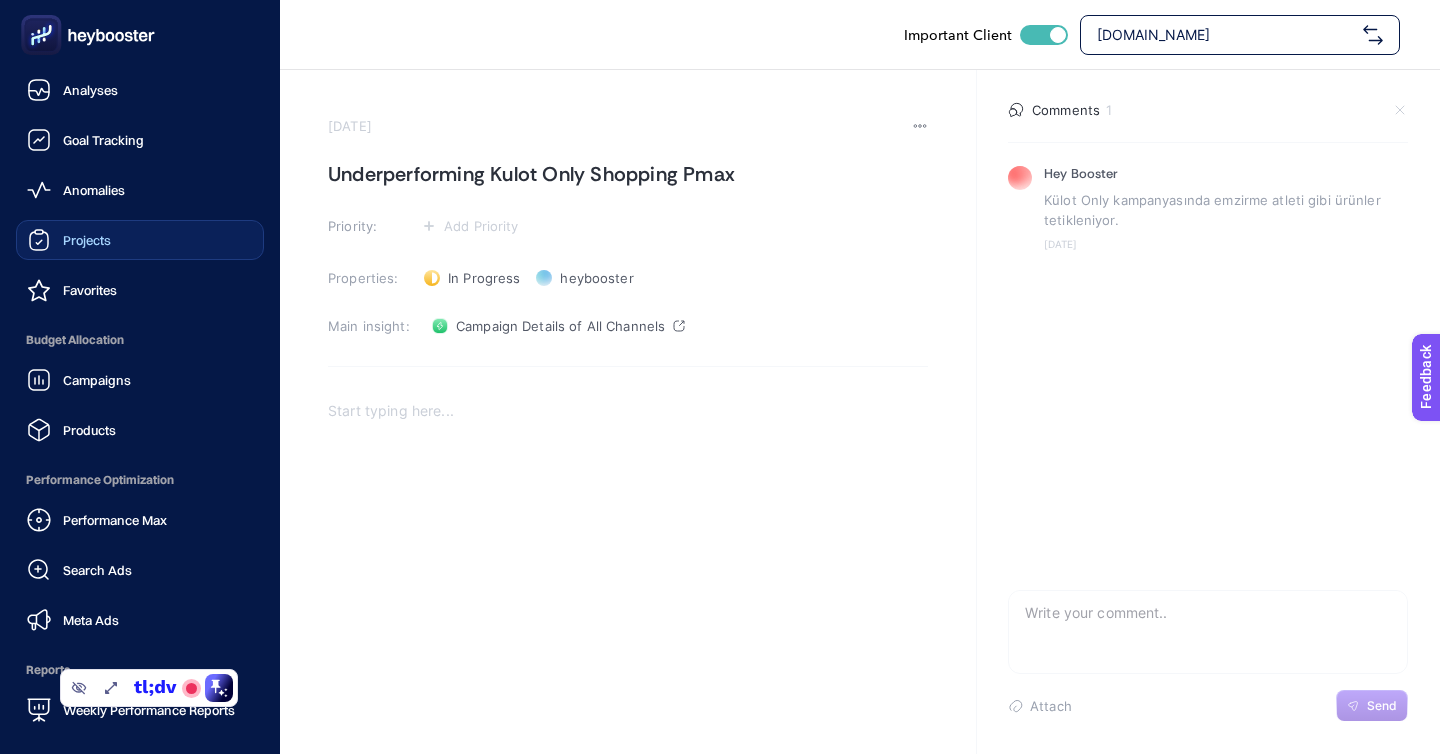 click on "Projects" at bounding box center (140, 240) 